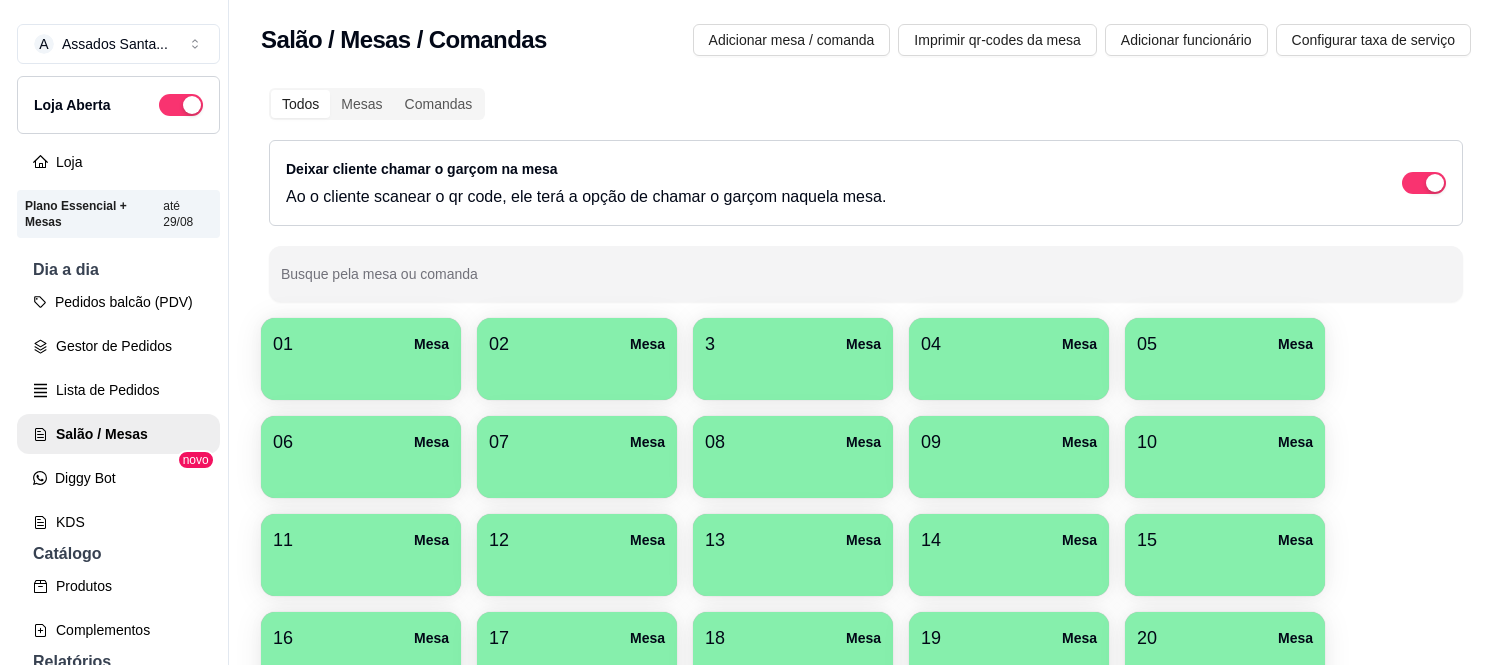 scroll, scrollTop: 0, scrollLeft: 0, axis: both 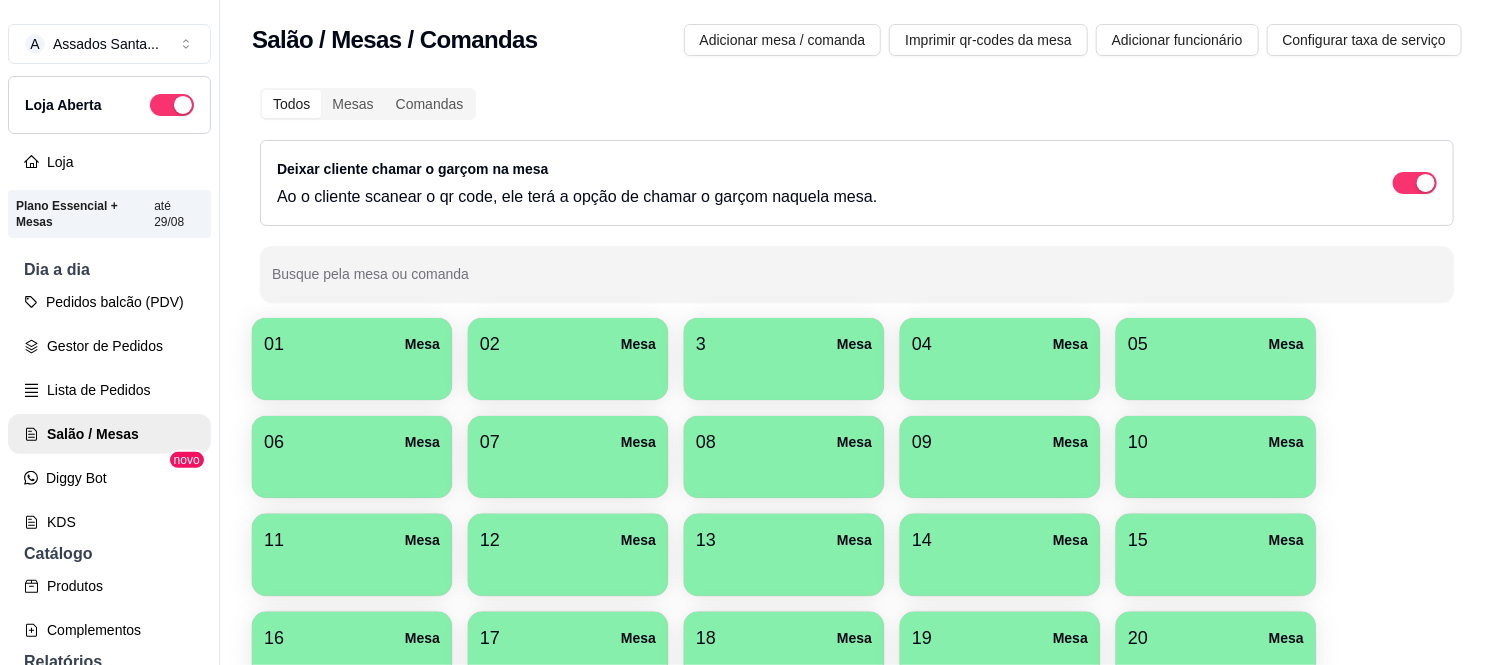 click on "3 Mesa" at bounding box center (784, 344) 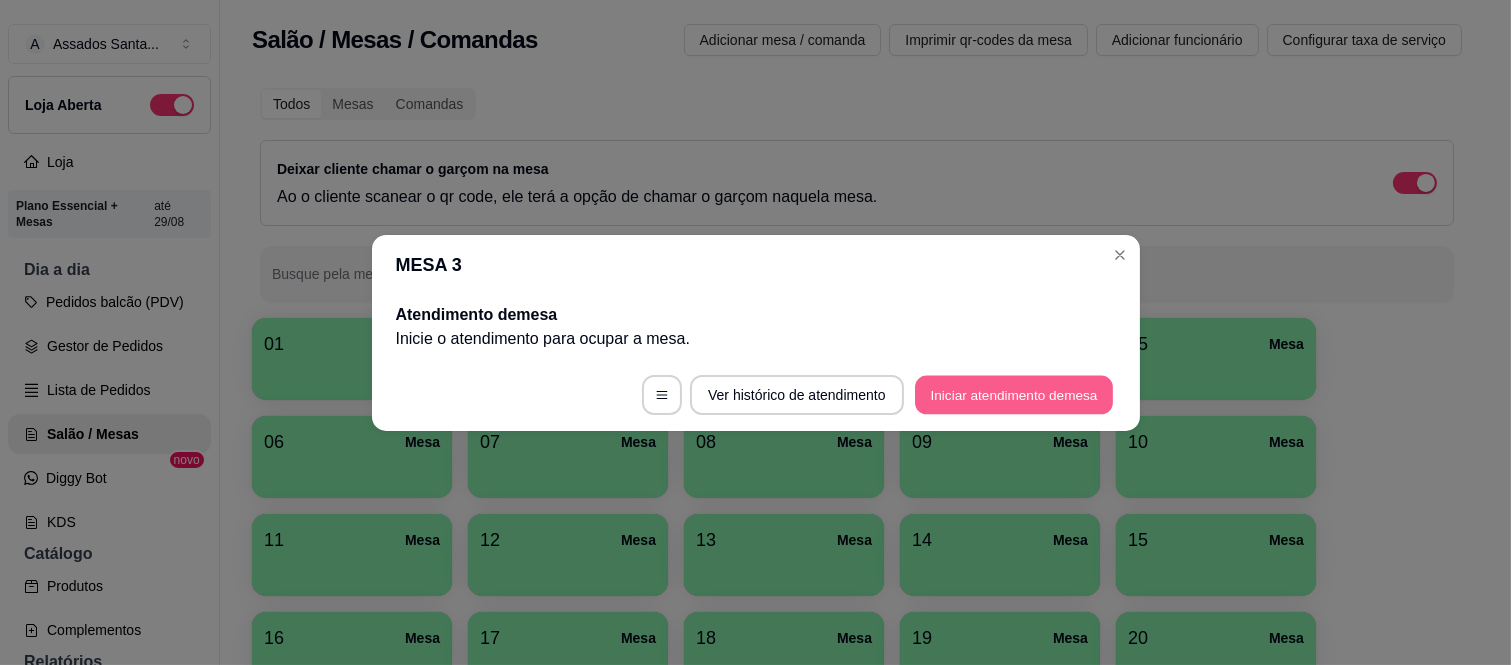 click on "Iniciar atendimento de  mesa" at bounding box center [1014, 394] 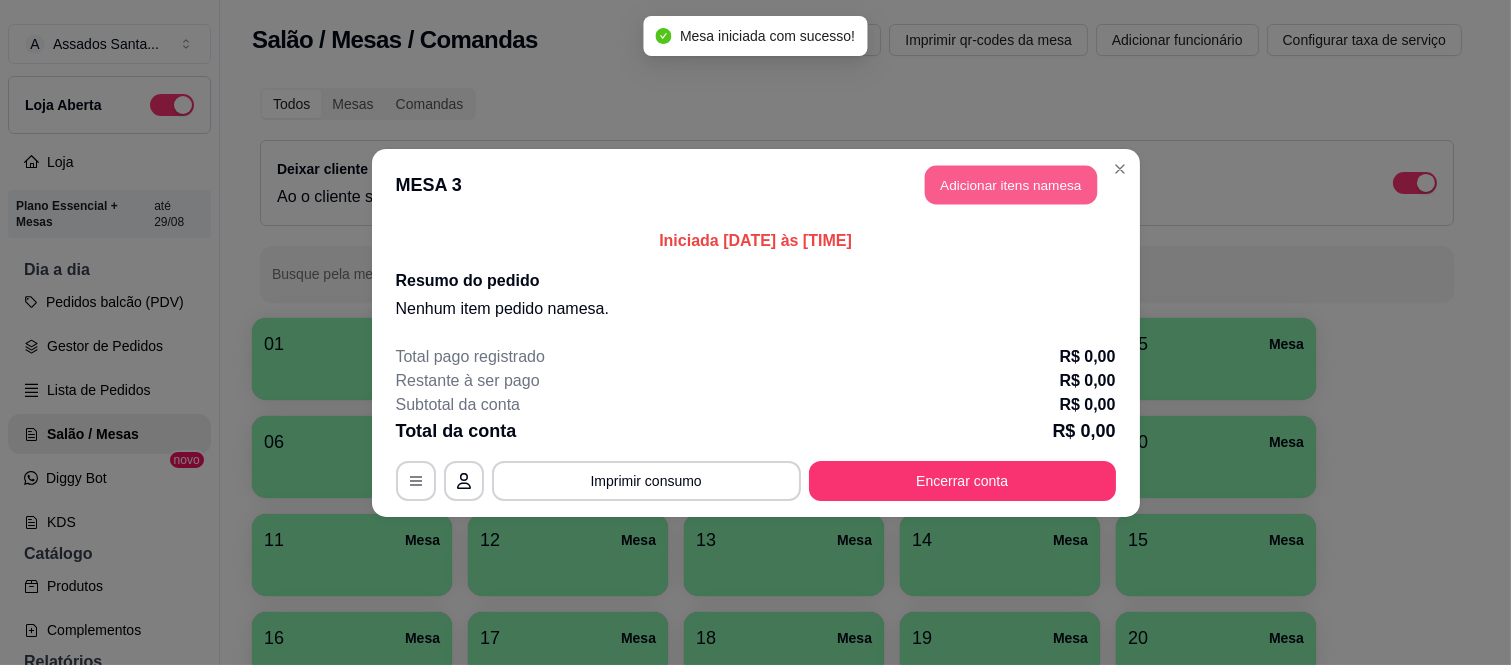 click on "Adicionar itens na  mesa" at bounding box center (1011, 184) 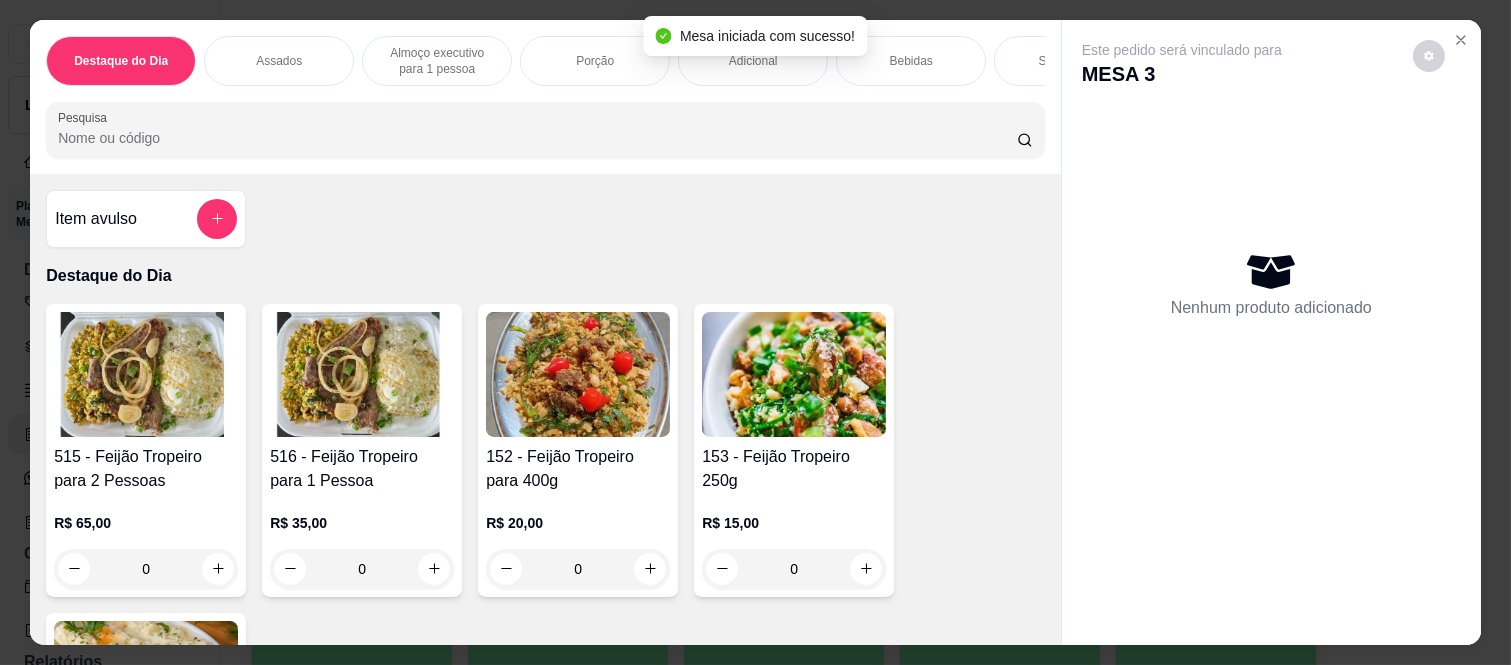 click on "Almoço executivo para 1 pessoa" at bounding box center (437, 61) 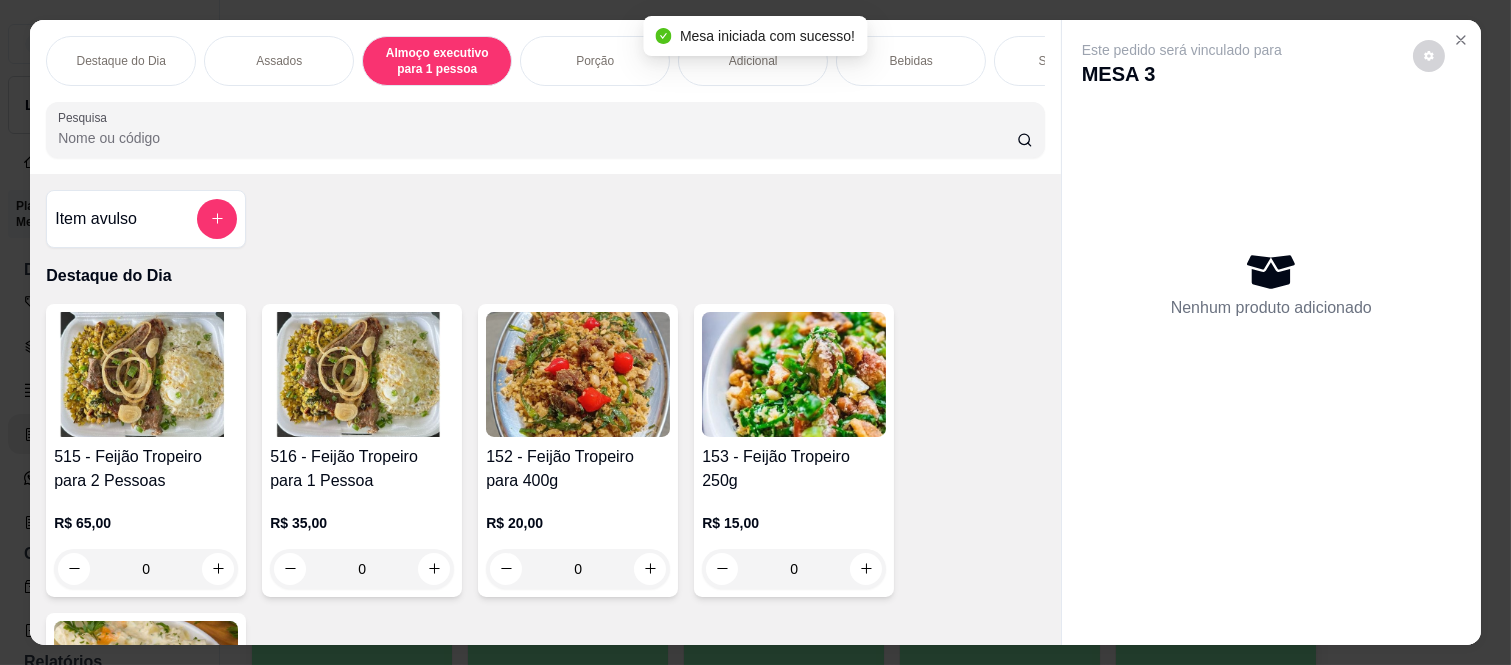 scroll, scrollTop: 1342, scrollLeft: 0, axis: vertical 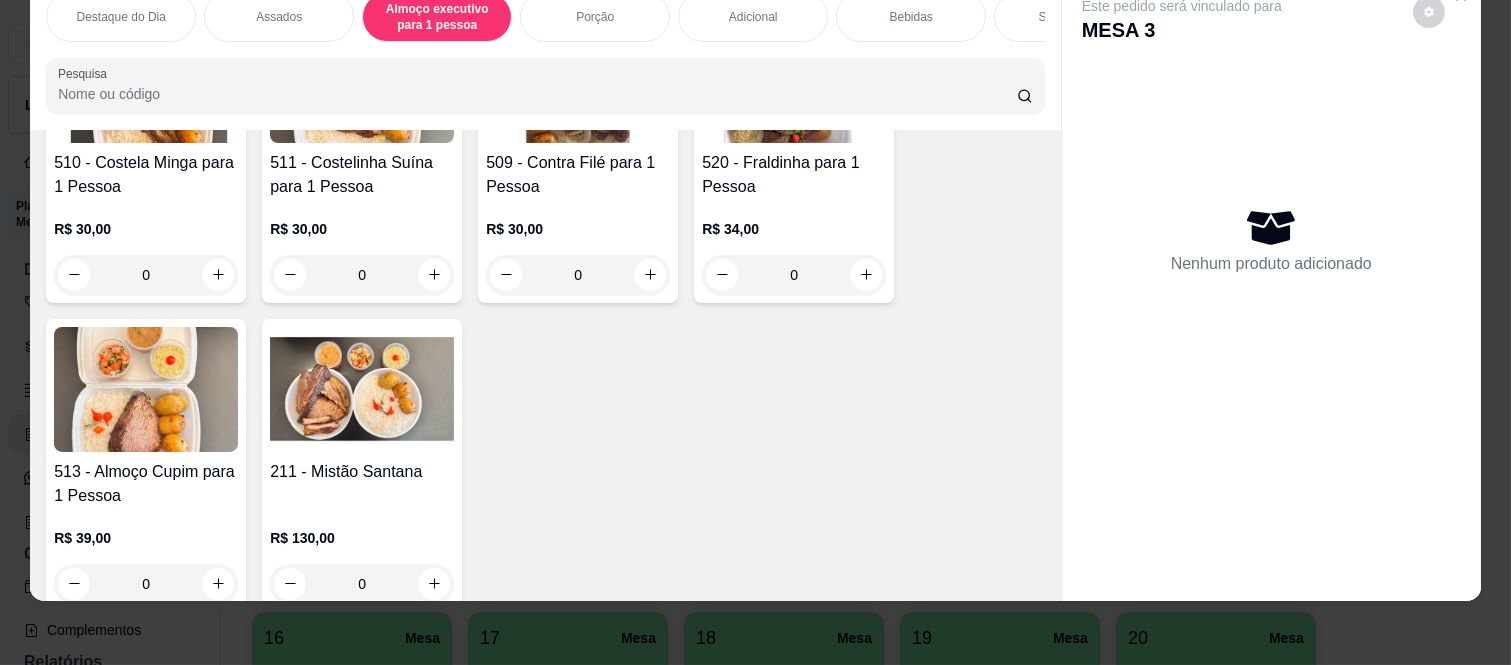 click on "0" at bounding box center [794, 275] 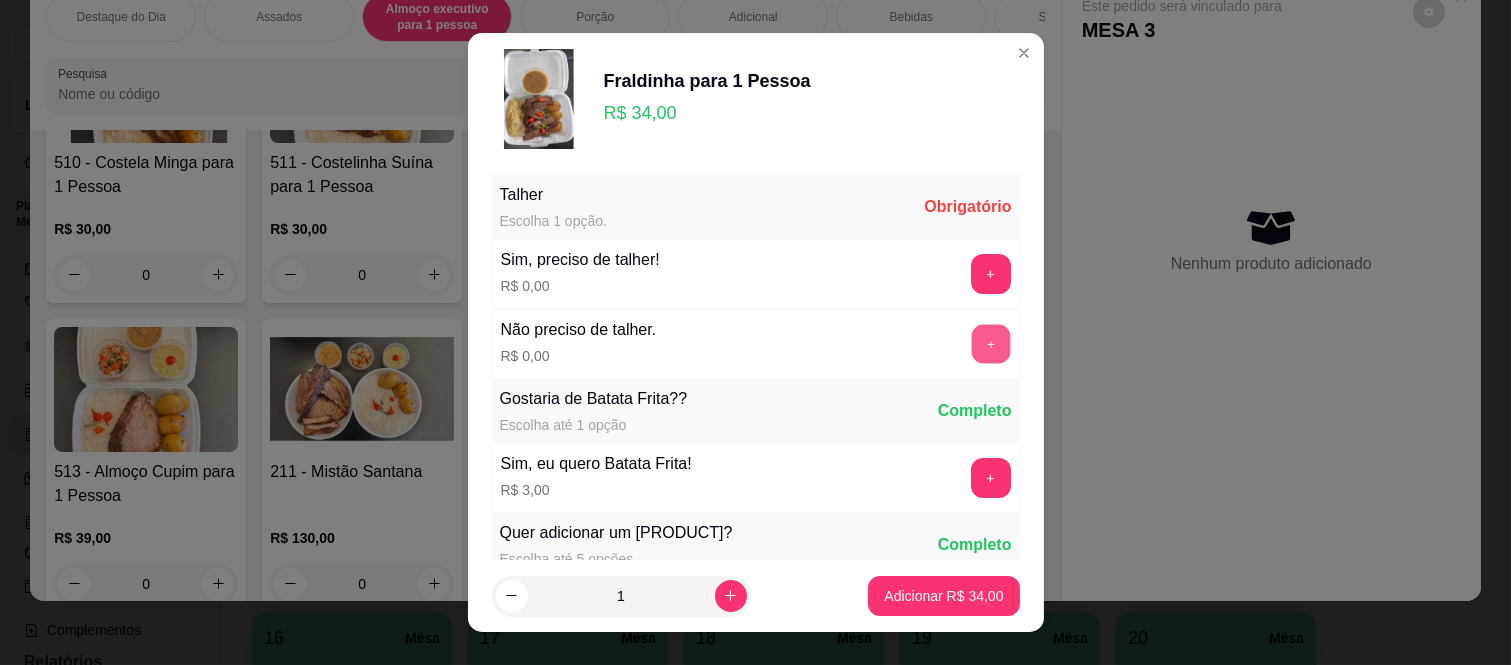click on "+" at bounding box center [990, 344] 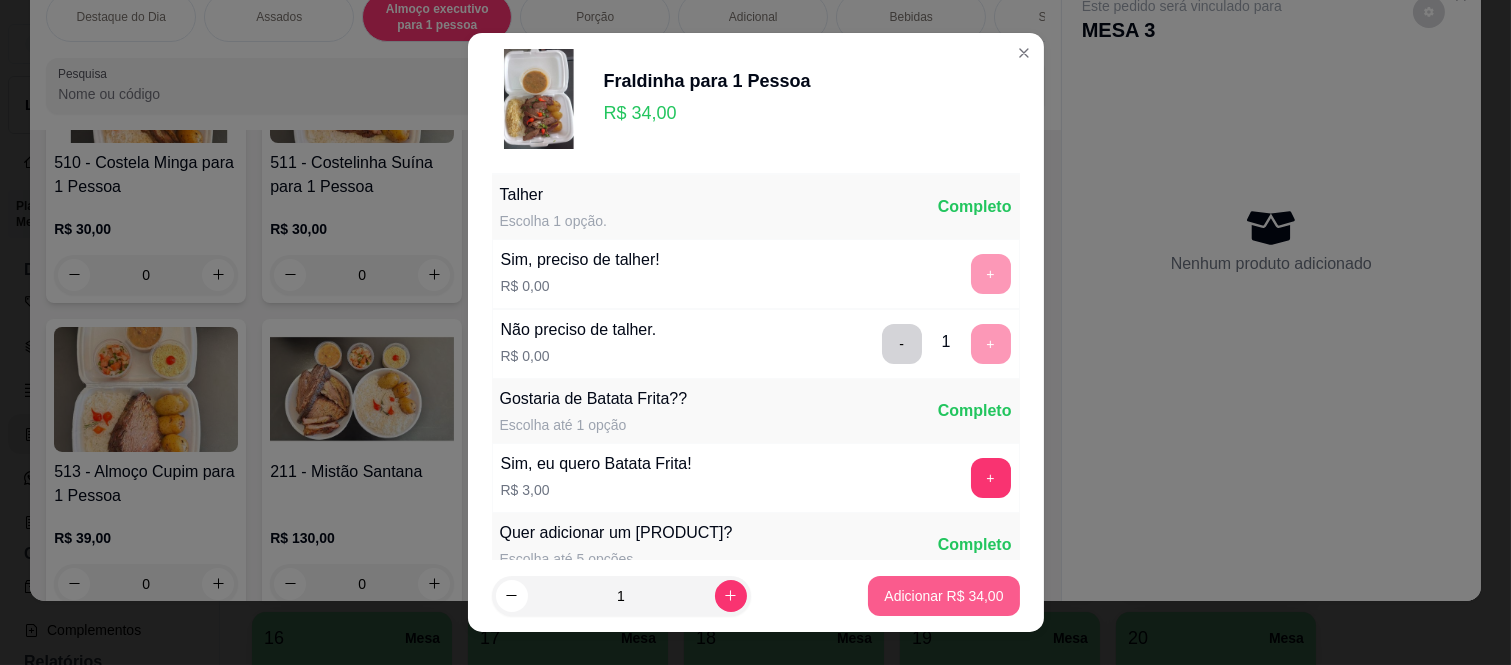 click on "Adicionar   R$ 34,00" at bounding box center [943, 596] 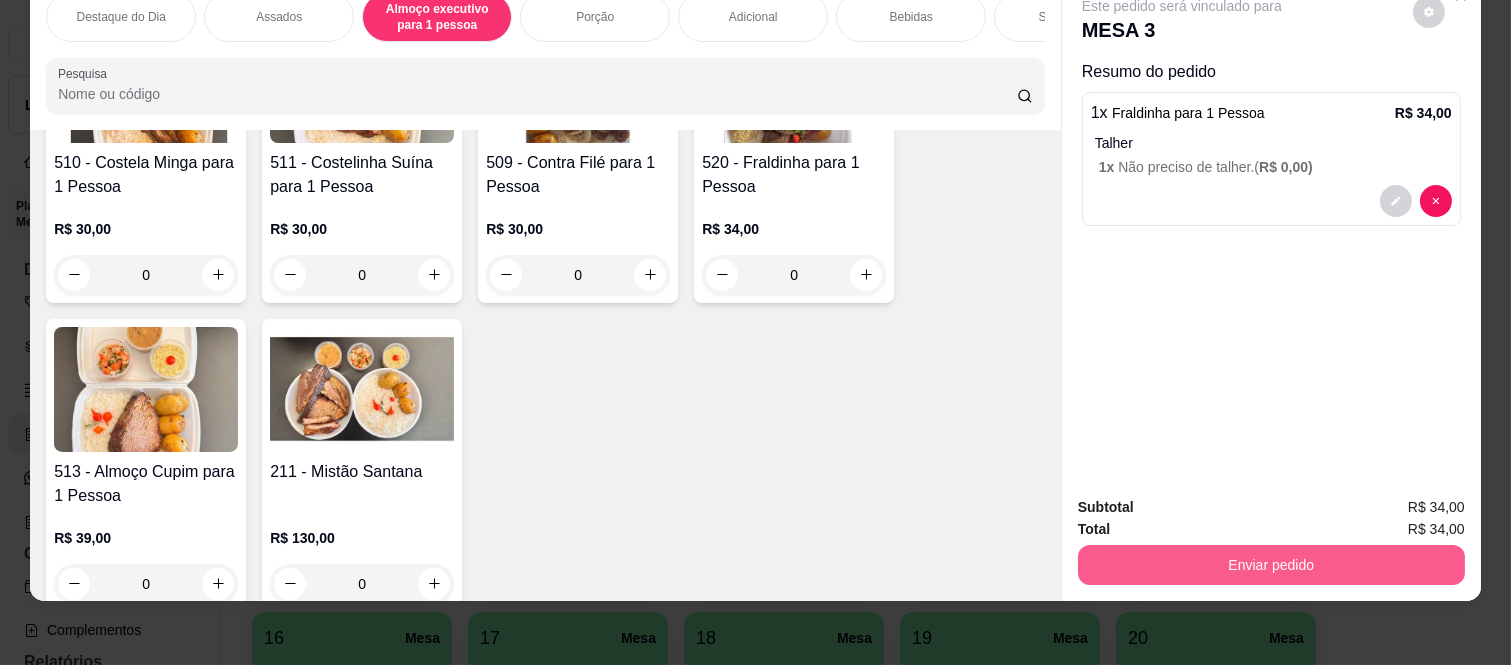 click on "Enviar pedido" at bounding box center (1271, 565) 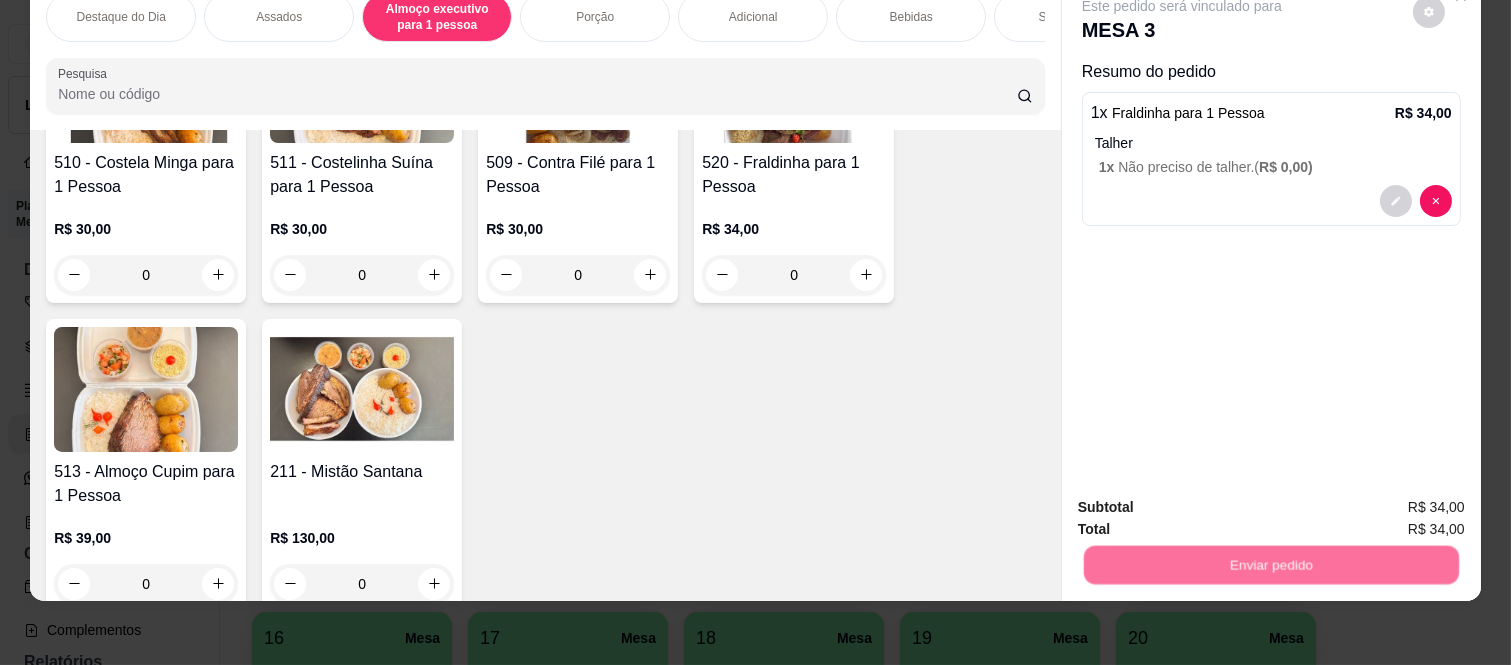 click on "Não registrar e enviar pedido" at bounding box center (1205, 499) 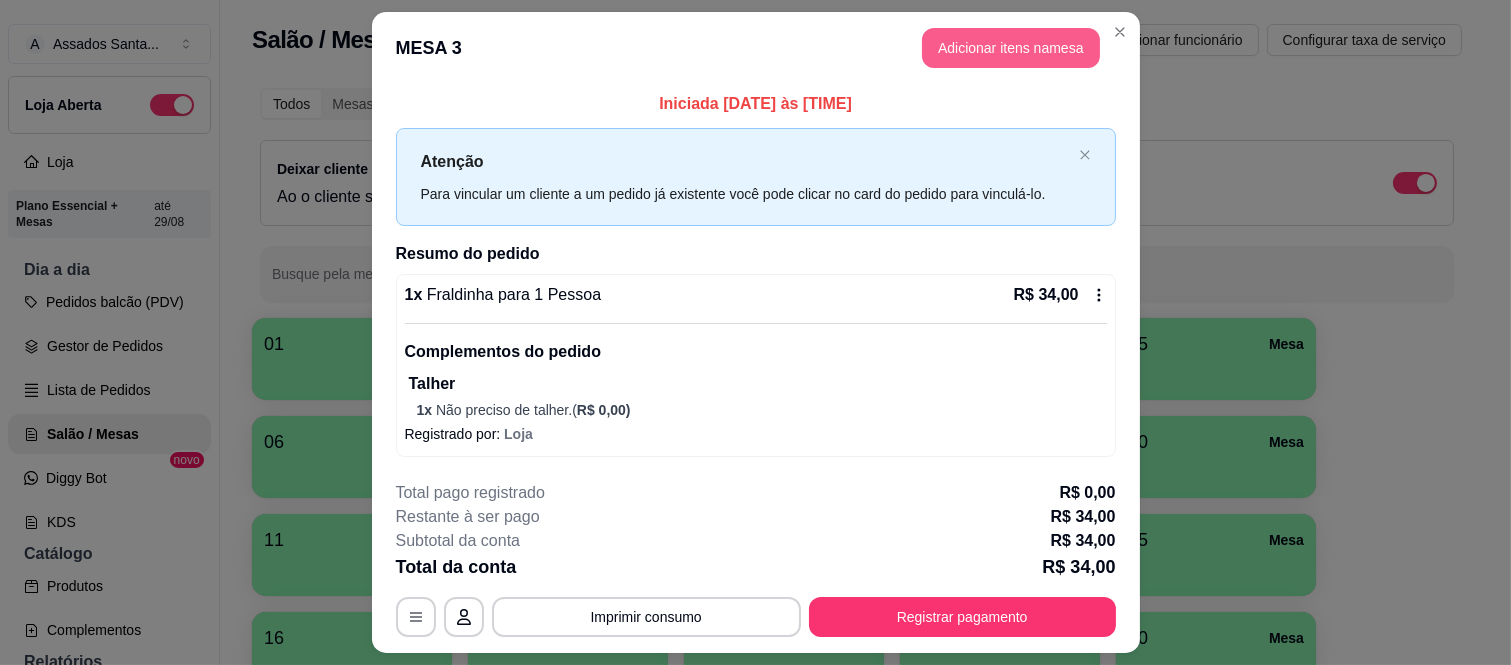 click on "Adicionar itens na  mesa" at bounding box center (1011, 48) 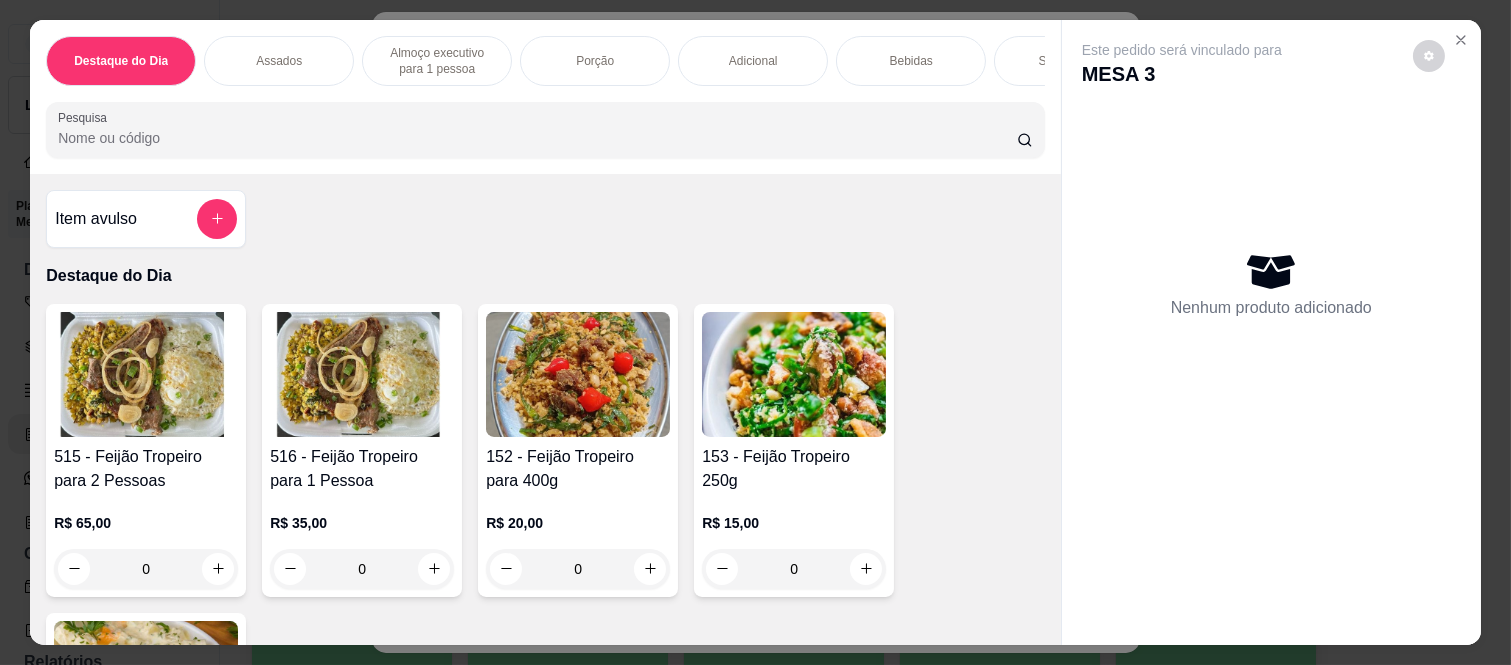 click on "Bebidas" at bounding box center (911, 61) 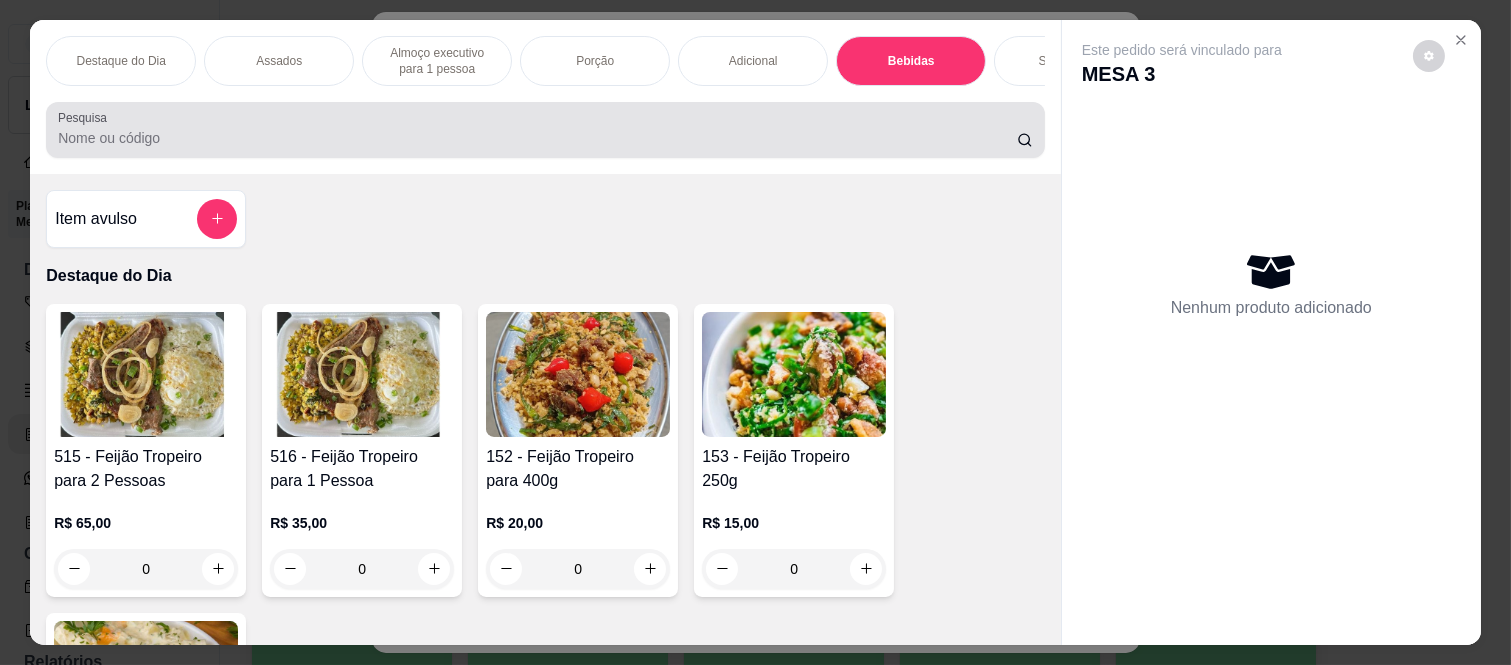 scroll, scrollTop: 3910, scrollLeft: 0, axis: vertical 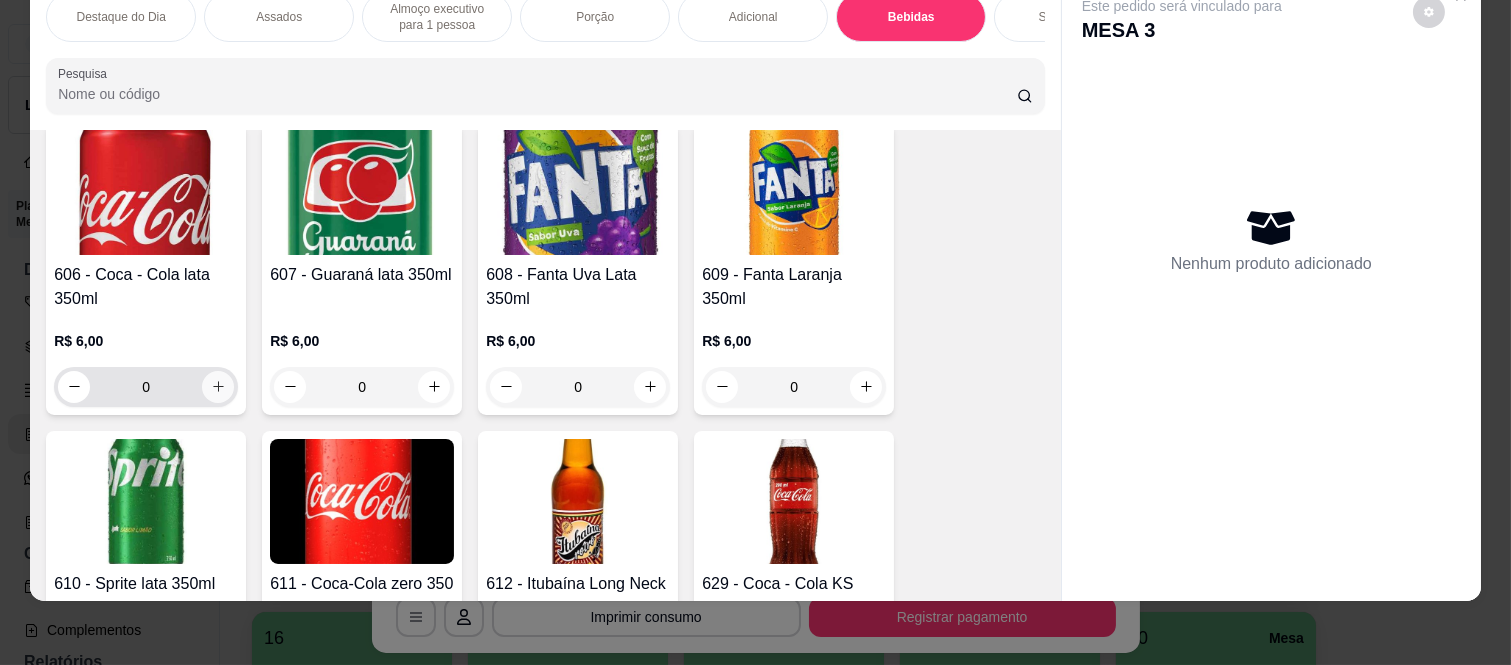 click on "600 - Água com Gás 500ml   R$ 5,00 0 601 - ÁGUA Natural 500ml   R$ 3,00 0 602 - H2O Limão 500ml   R$ 7,00 0 604 - Suco Del Vale Uva 290ml   R$ 7,00 0 603 - Suco Del Valle Maracujá    R$ 7,00 0 633 - Suco Del Valle Pêssego    R$ 7,00 0 Itubaína 200ml   R$ 2,50 0 605 - Coca - Cola 200ml   R$ 3,50 0 606 - Coca - Cola lata 350ml   R$ 6,00 0 607 - Guaraná lata 350ml   R$ 6,00 0 608 - Fanta Uva Lata 350ml   R$ 6,00 0 609 - Fanta Laranja 350ml   R$ 6,00 0 610 - Sprite lata 350ml   R$ 6,00 0 611 - Coca-Cola zero 350 ml   R$ 6,50 0 612 - Itubaína Long Neck 355ml   R$ 7,00 0 629 - Coca - Cola KS 290ml    R$ 6,00 0 631 - Coca Cola 600ml   R$ 8,00 0 613 - Coca Cola 2L   R$ 15,00 0 632 - Sprite 2l   R$ 14,00 0 622 - Cerveja Skol 600ml   R$ 12,00 0 623 - Cerveja Original 600ml   R$ 14,00 0 628 - Caipirinha Limão de cachaça   R$ 15,00 0 636 - Cerveja eisenbahn 600   R$ 11,99 0 637 - Balde Cerveja 3 Eisenbahn 600ml   R$ 32,00 0 Caipirinha Vinho   R$ 20,00 0" at bounding box center (545, 553) 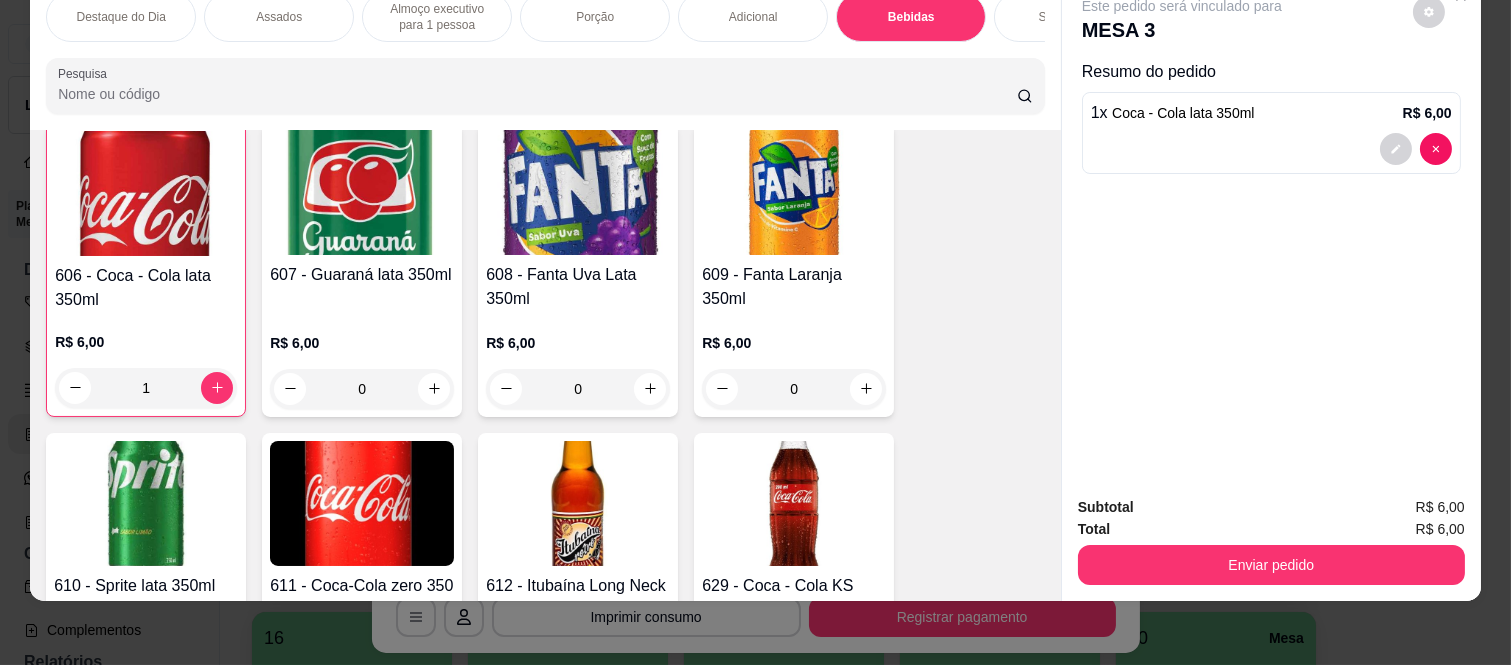 scroll, scrollTop: 4577, scrollLeft: 0, axis: vertical 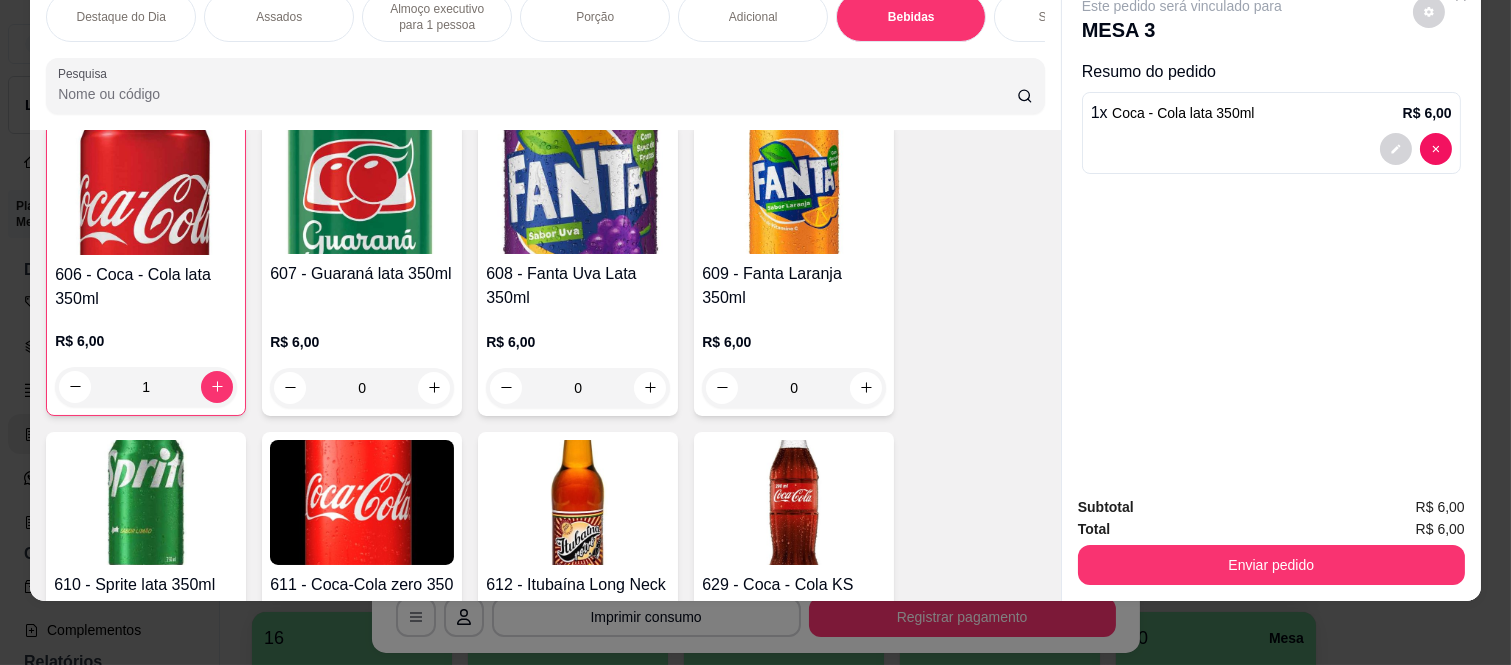 drag, startPoint x: 1054, startPoint y: 537, endPoint x: 1083, endPoint y: 537, distance: 29 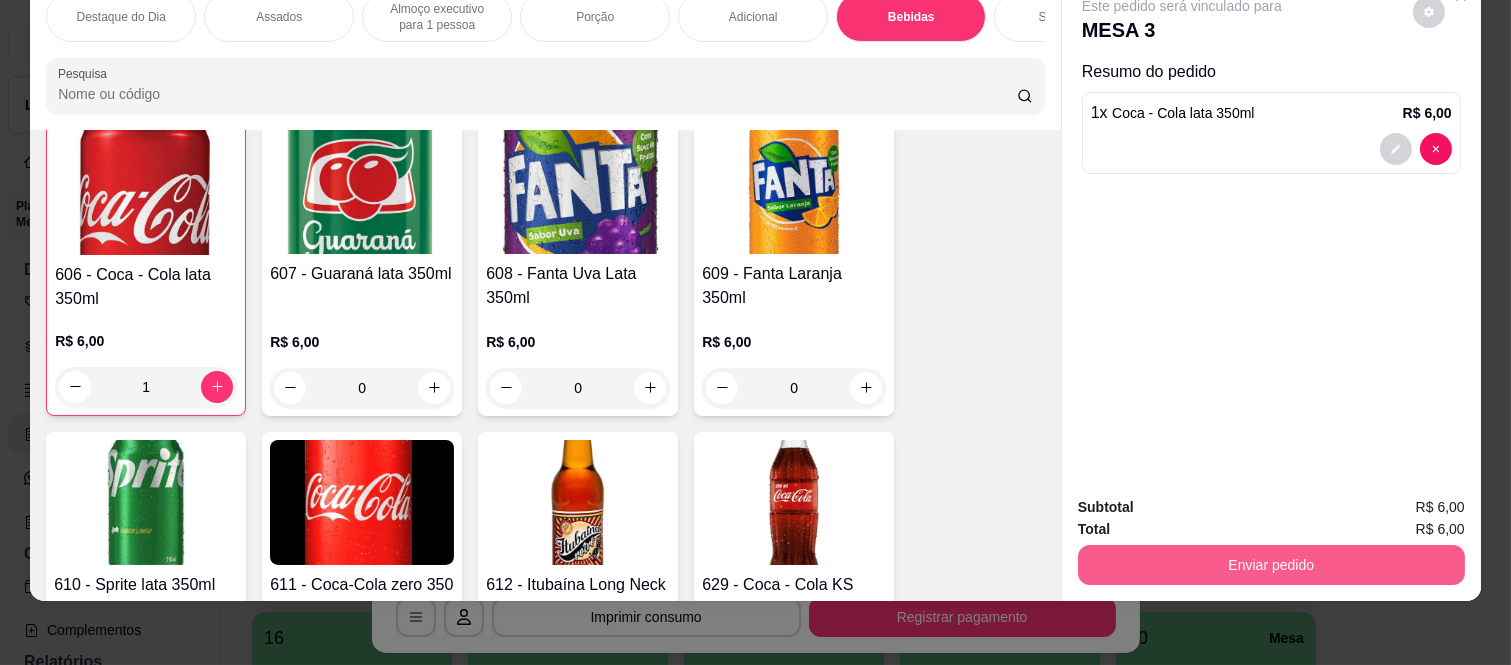 click on "Enviar pedido" at bounding box center (1271, 565) 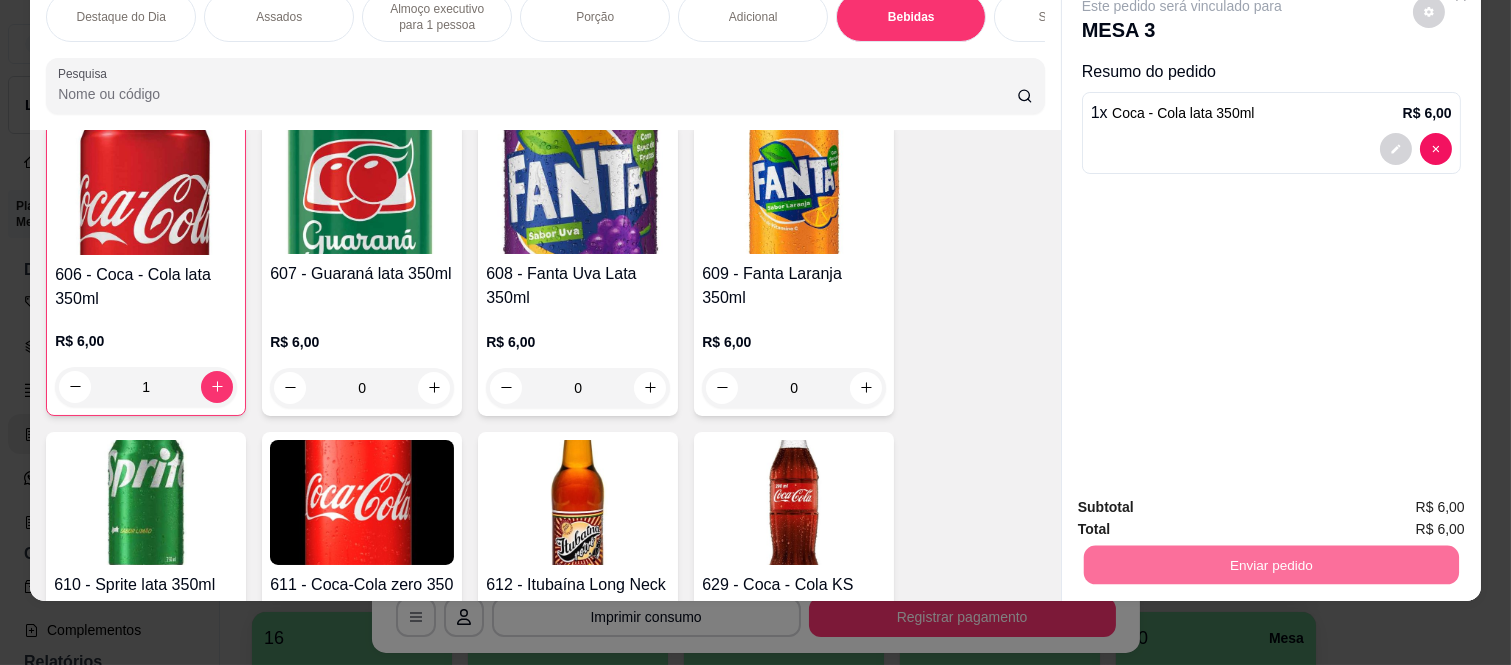 click on "Não registrar e enviar pedido" at bounding box center [1204, 500] 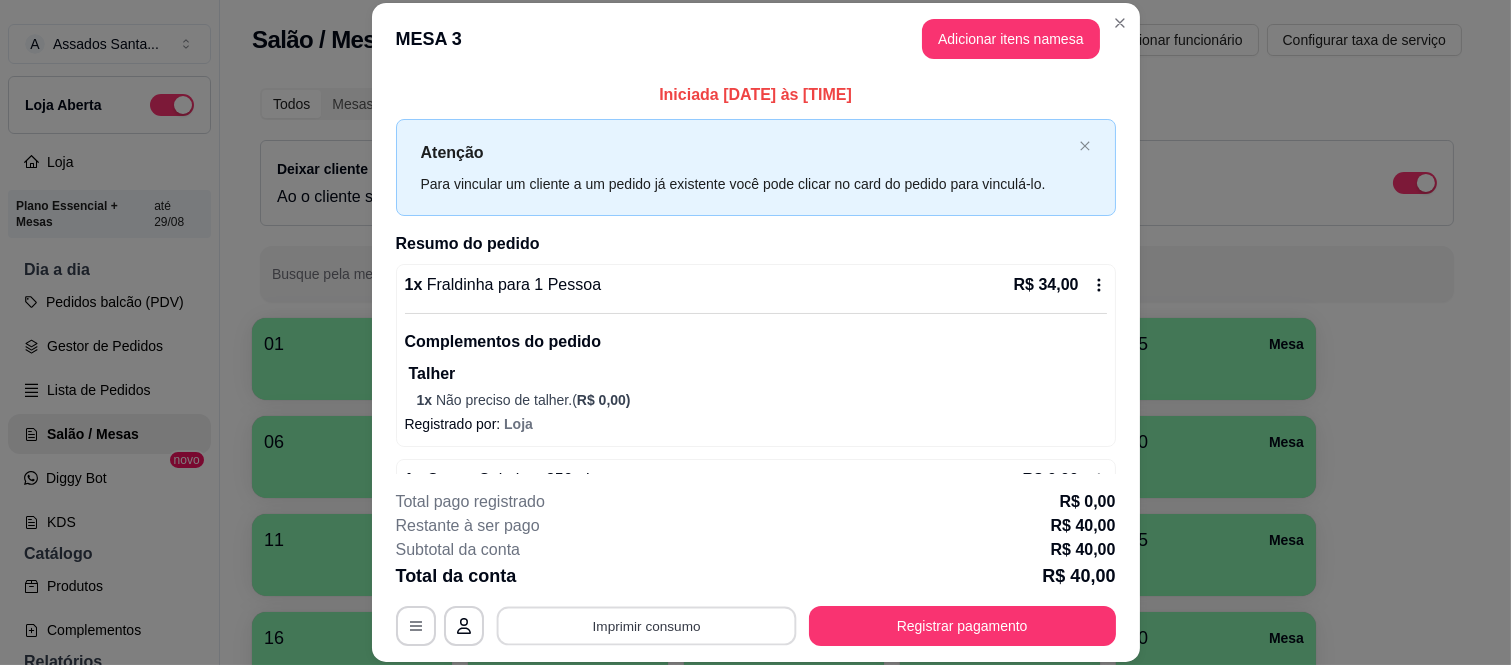 click on "Imprimir consumo" at bounding box center (646, 625) 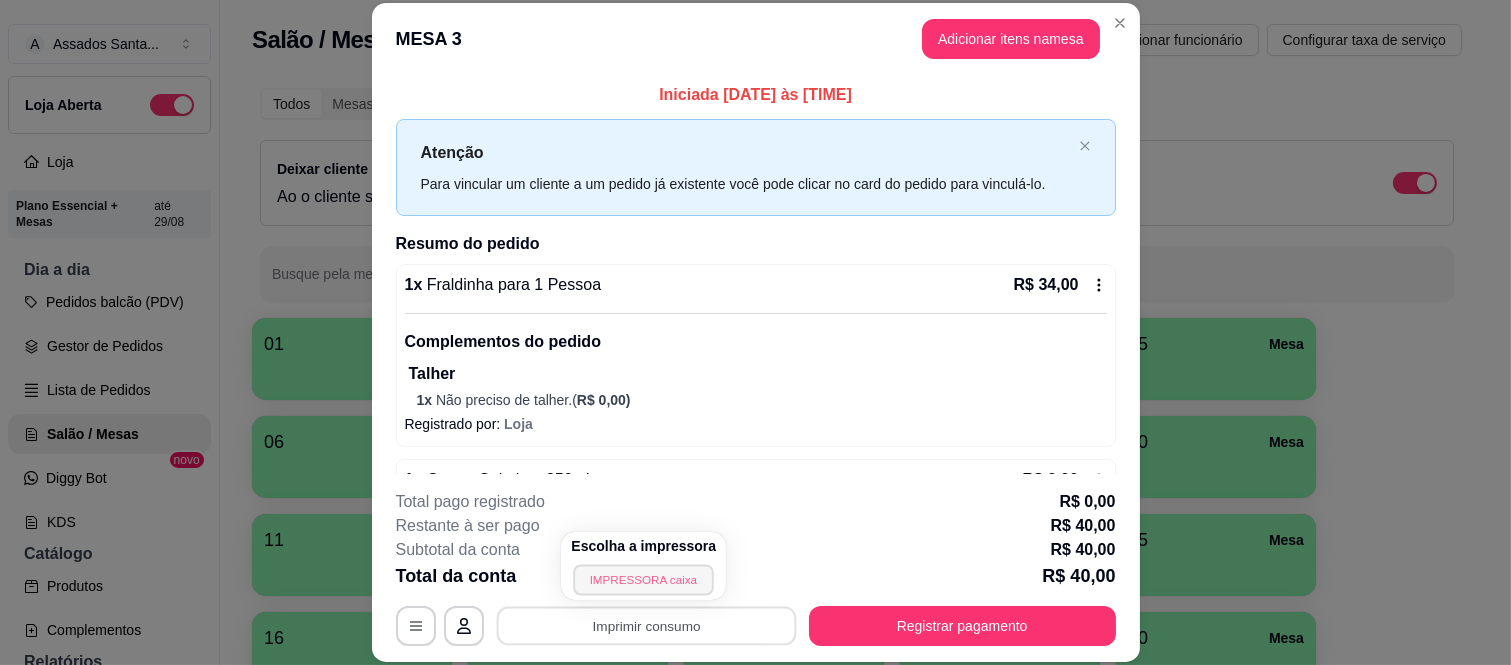 click on "IMPRESSORA caixa" at bounding box center [644, 579] 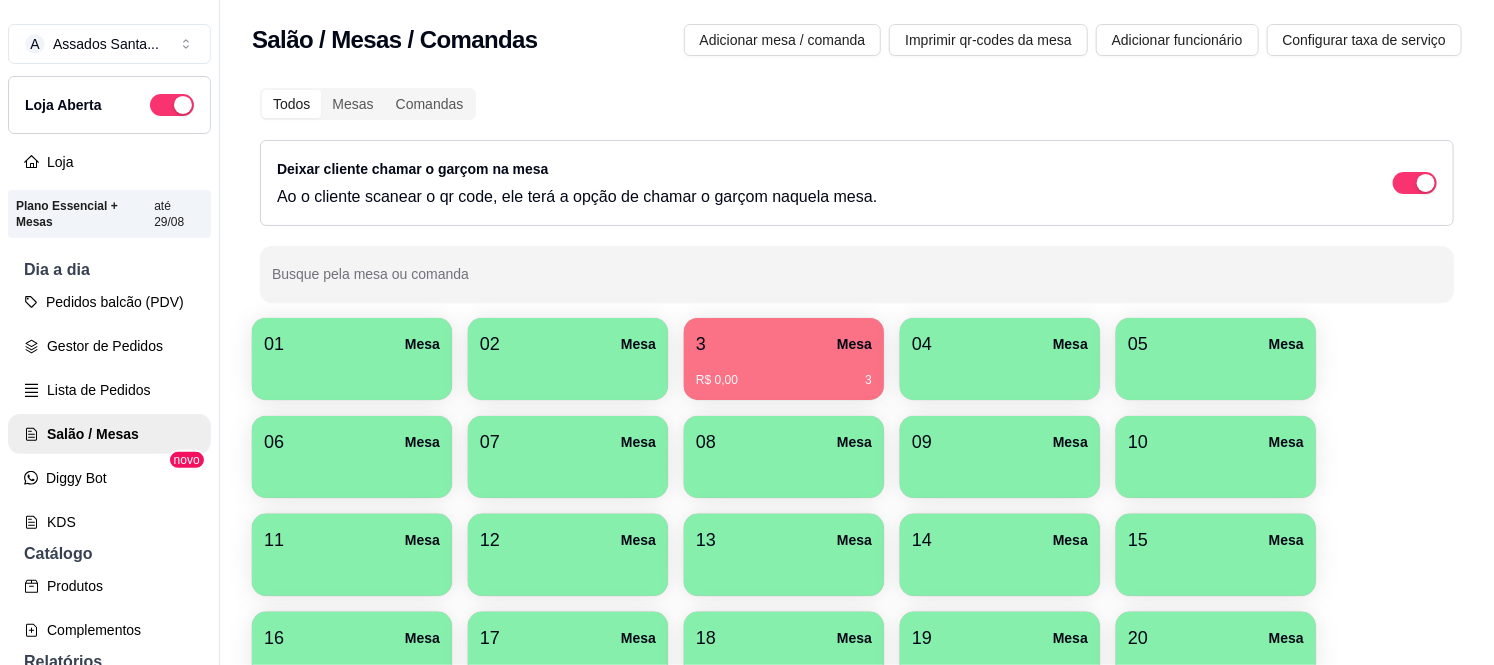 click at bounding box center (1216, 373) 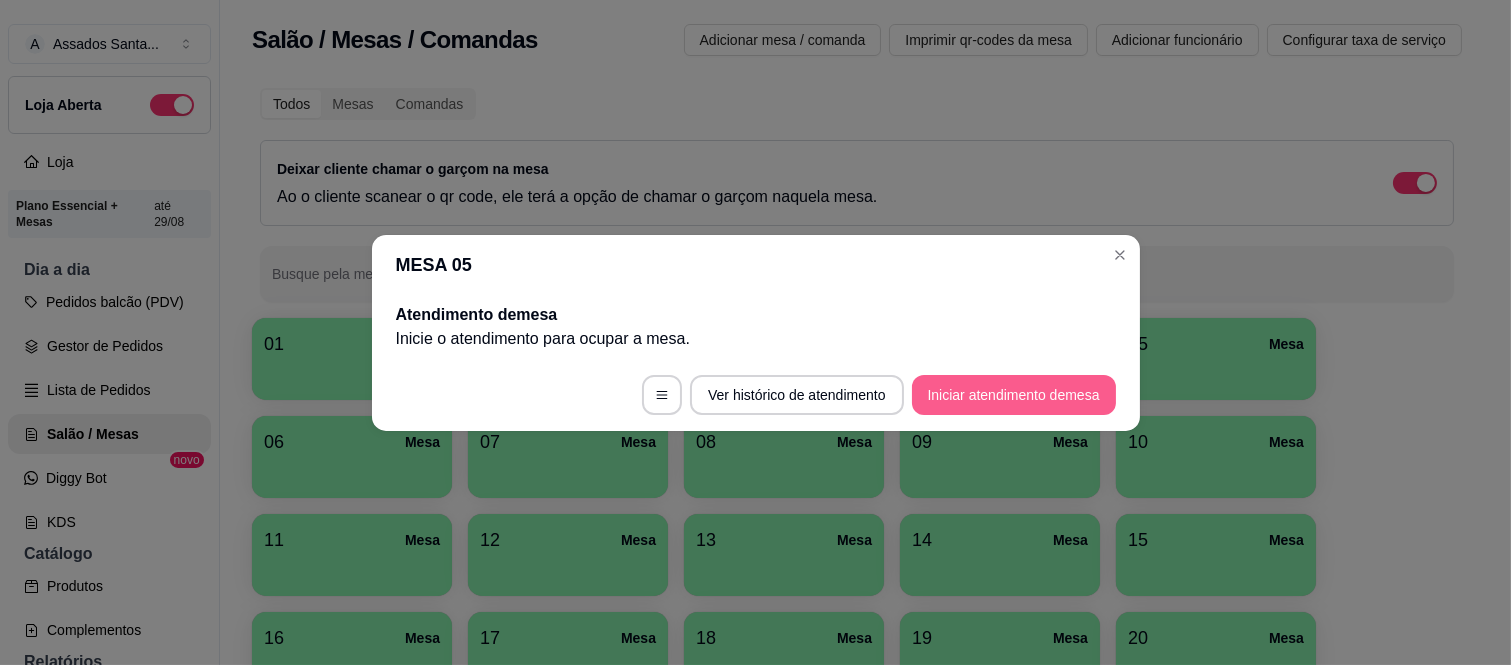 click on "Iniciar atendimento de  mesa" at bounding box center (1014, 395) 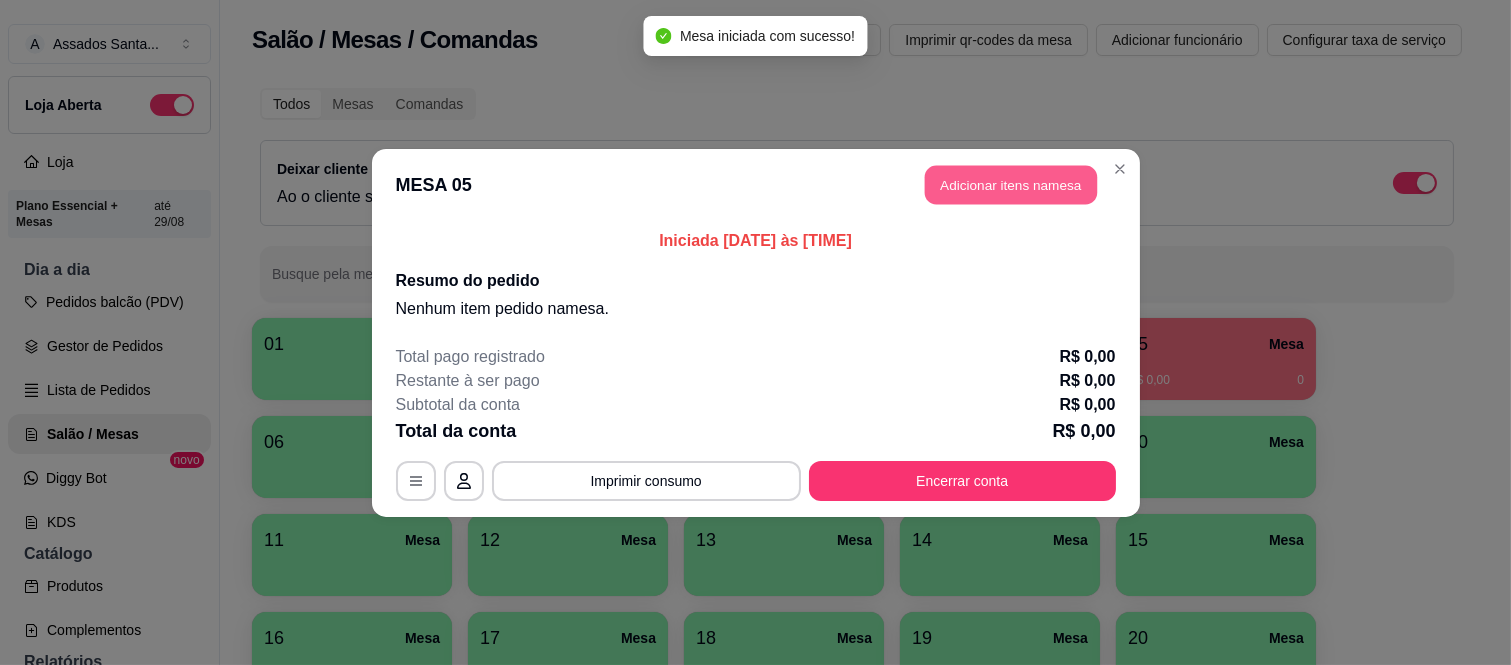 click on "Adicionar itens na  mesa" at bounding box center [1011, 184] 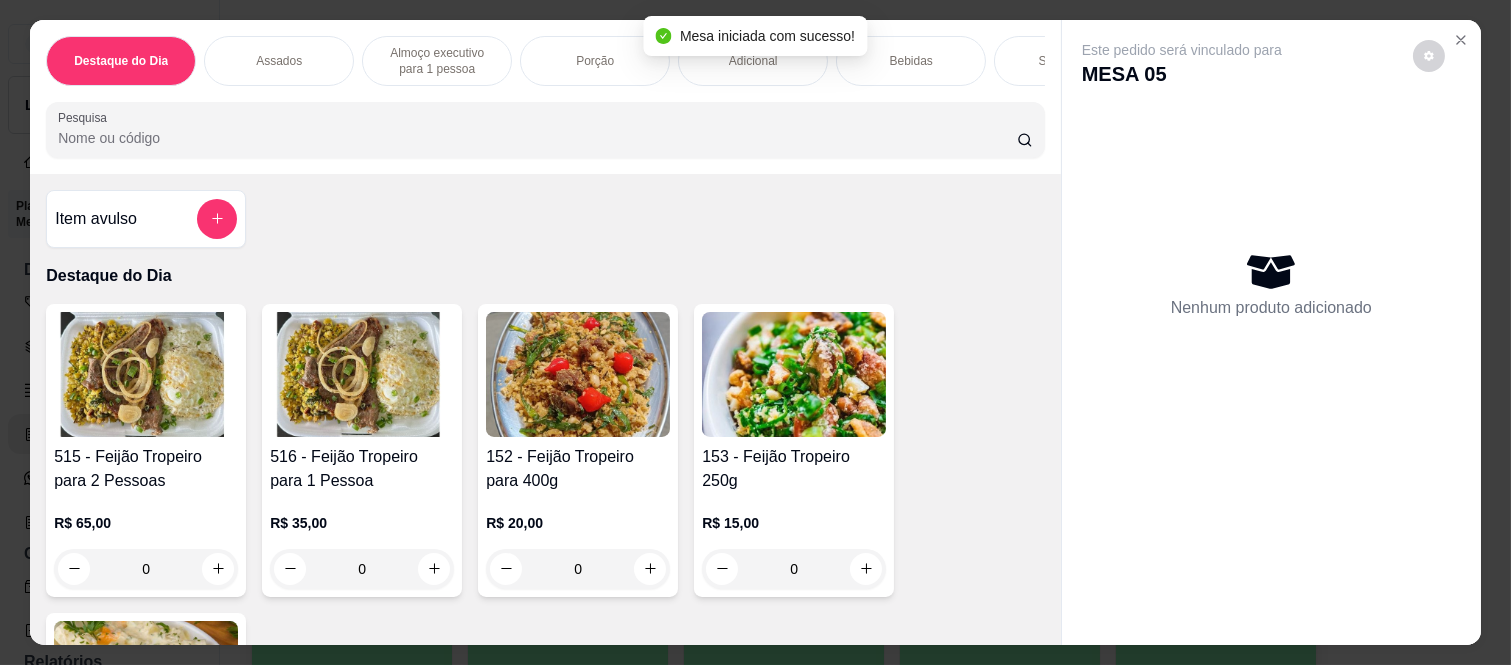 click on "Almoço executivo para 1 pessoa" at bounding box center (437, 61) 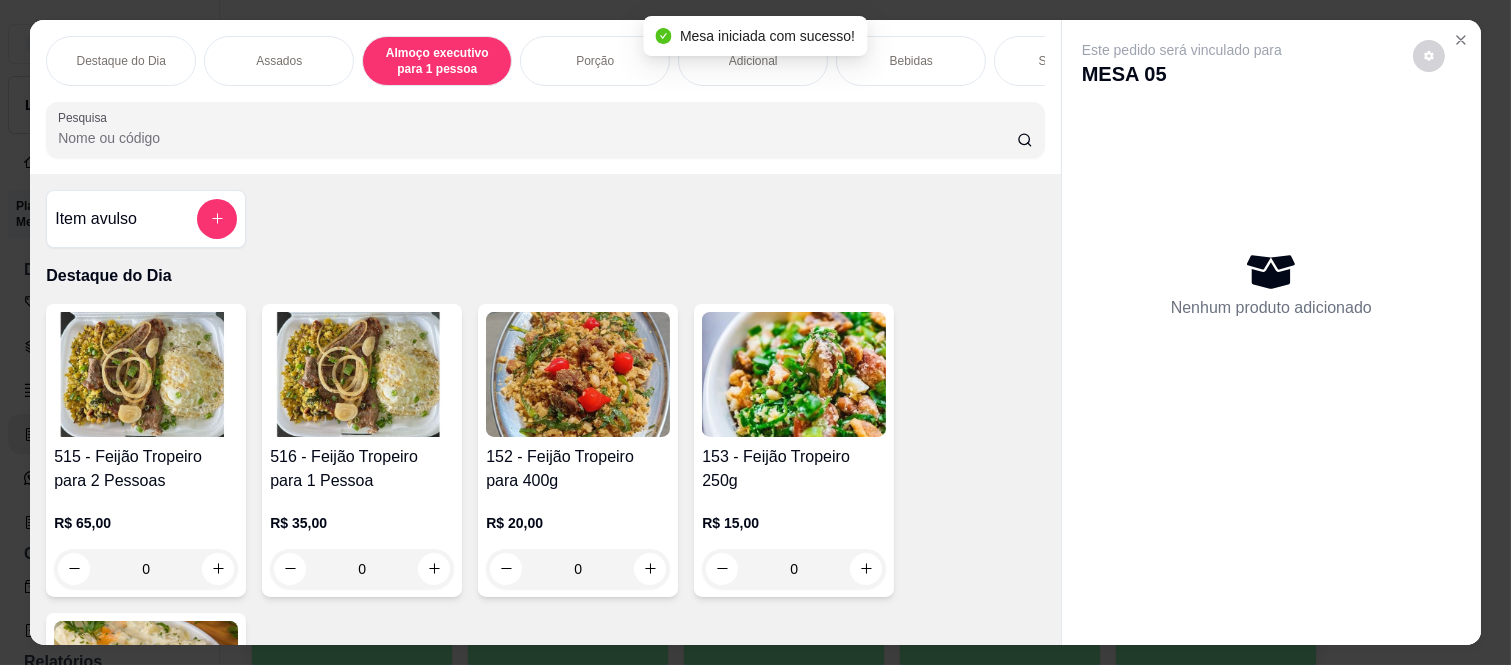 scroll, scrollTop: 1342, scrollLeft: 0, axis: vertical 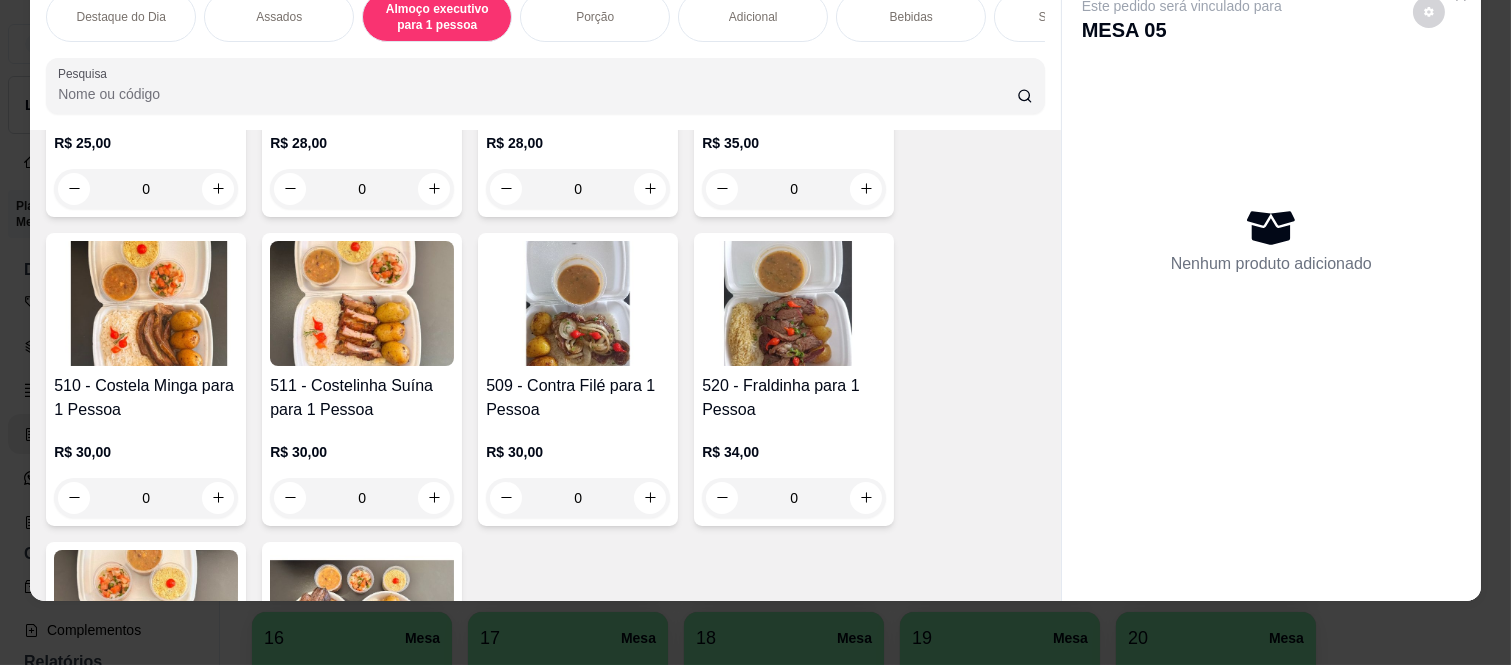 click on "0" at bounding box center (146, 498) 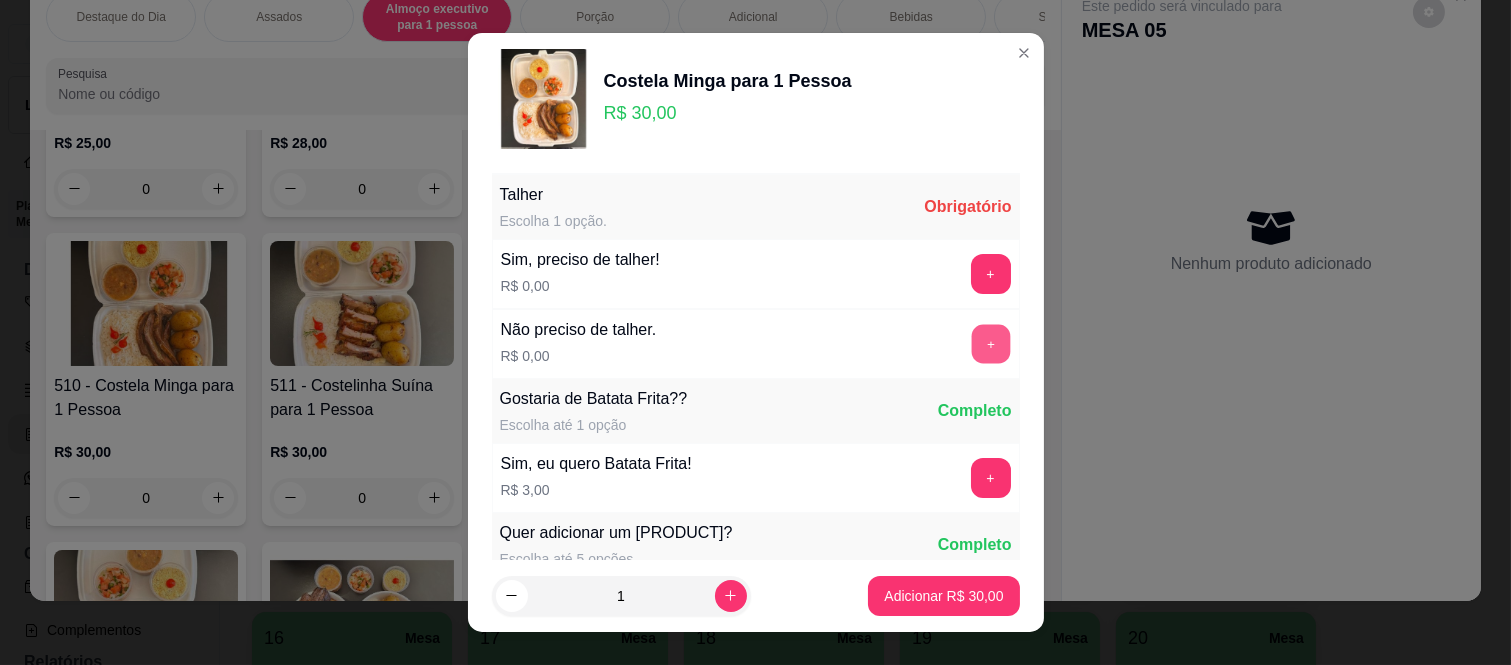 click on "+" at bounding box center [990, 344] 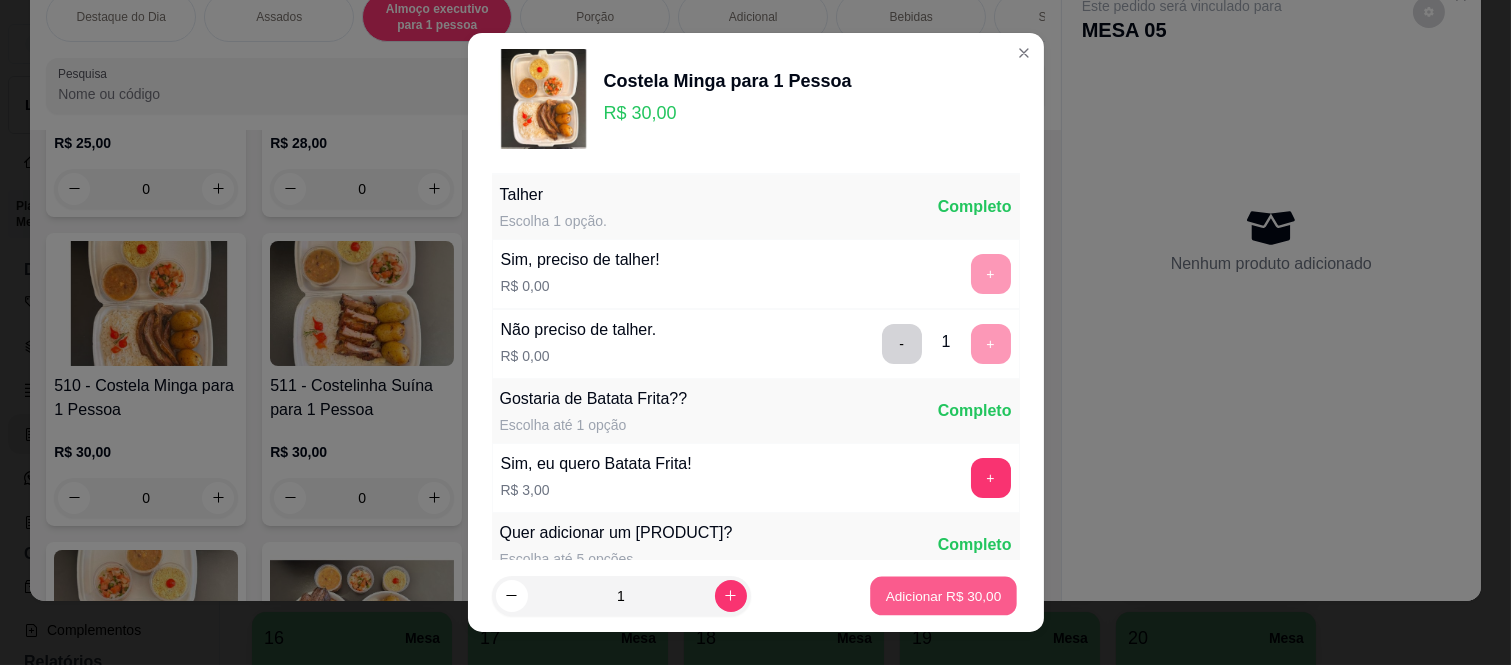 click on "Adicionar   R$ 30,00" at bounding box center (944, 595) 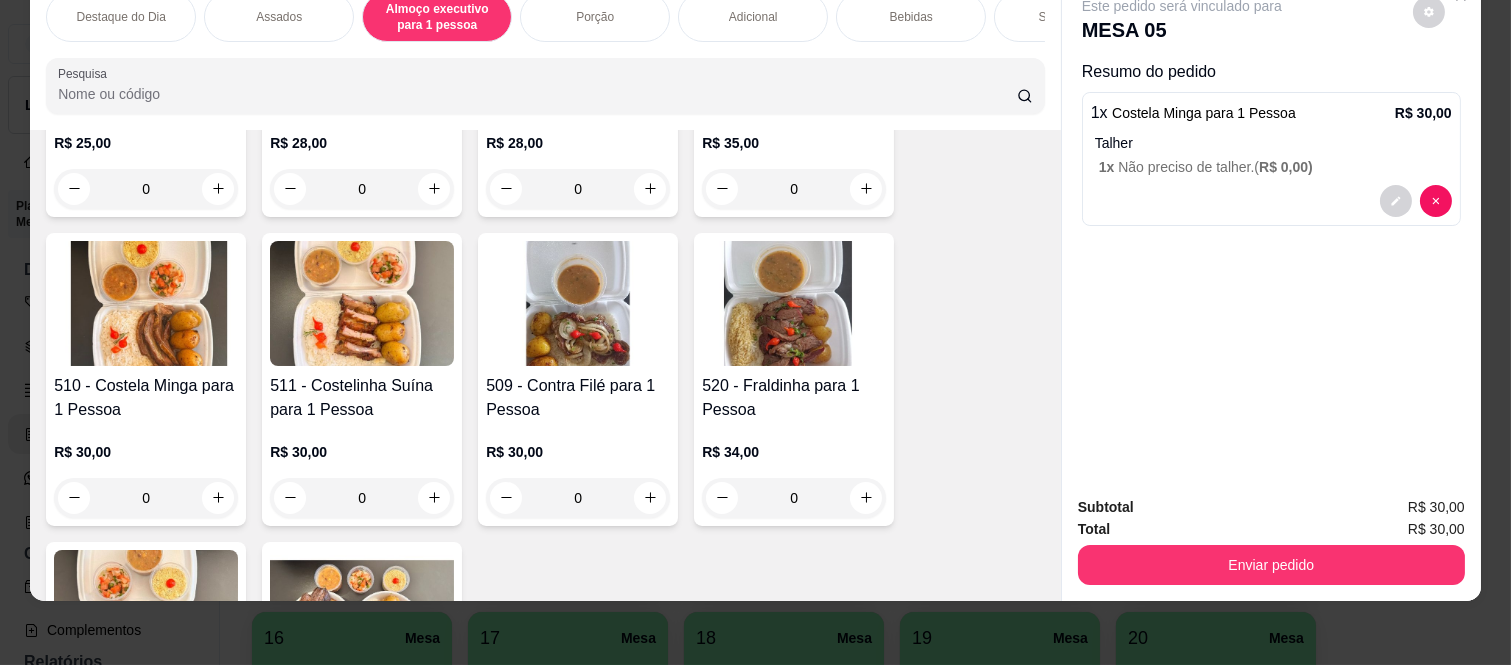 click on "Bebidas" at bounding box center (911, 17) 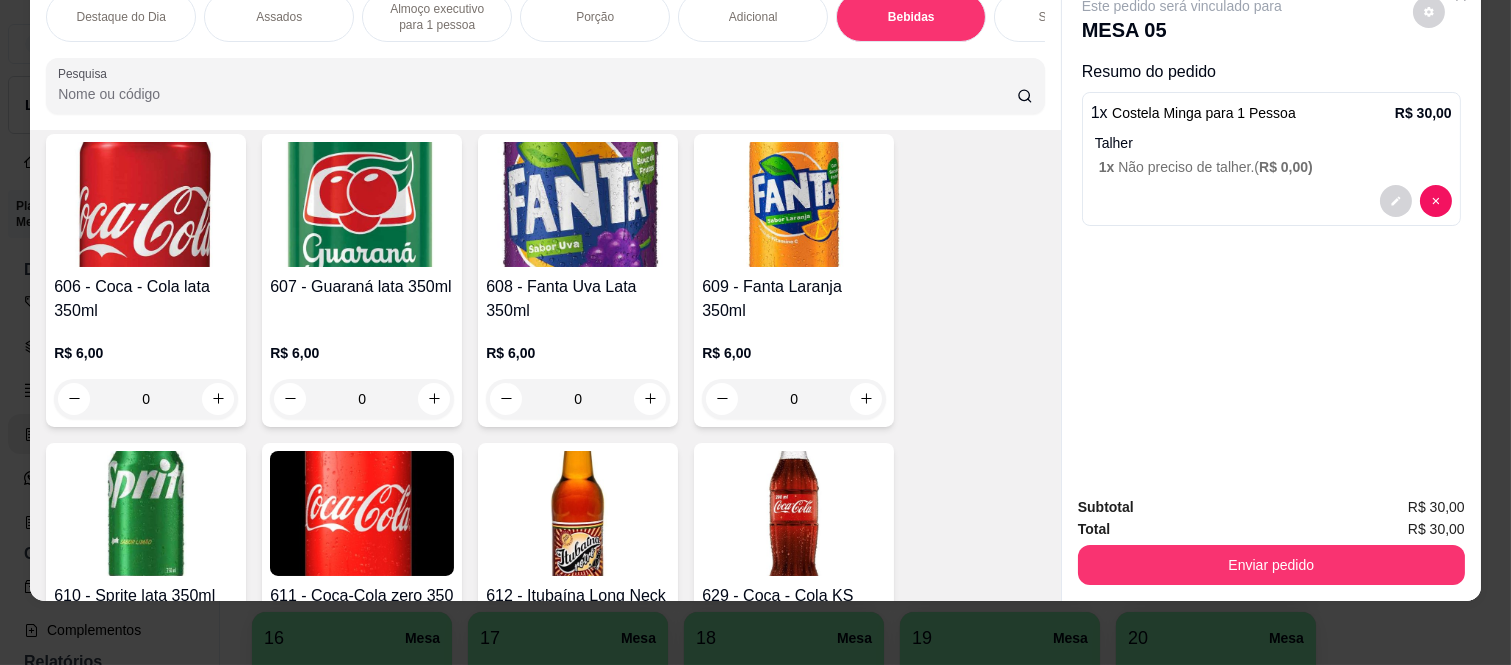 scroll, scrollTop: 4576, scrollLeft: 0, axis: vertical 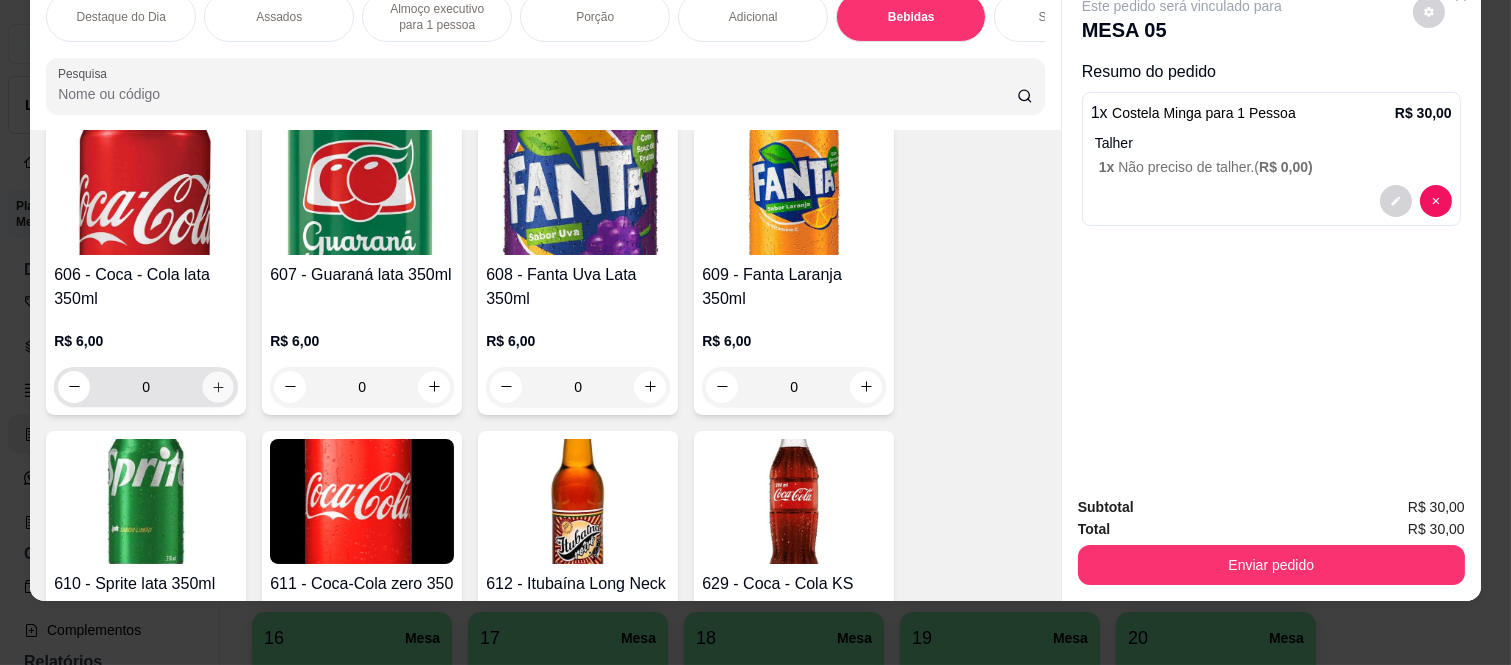 click 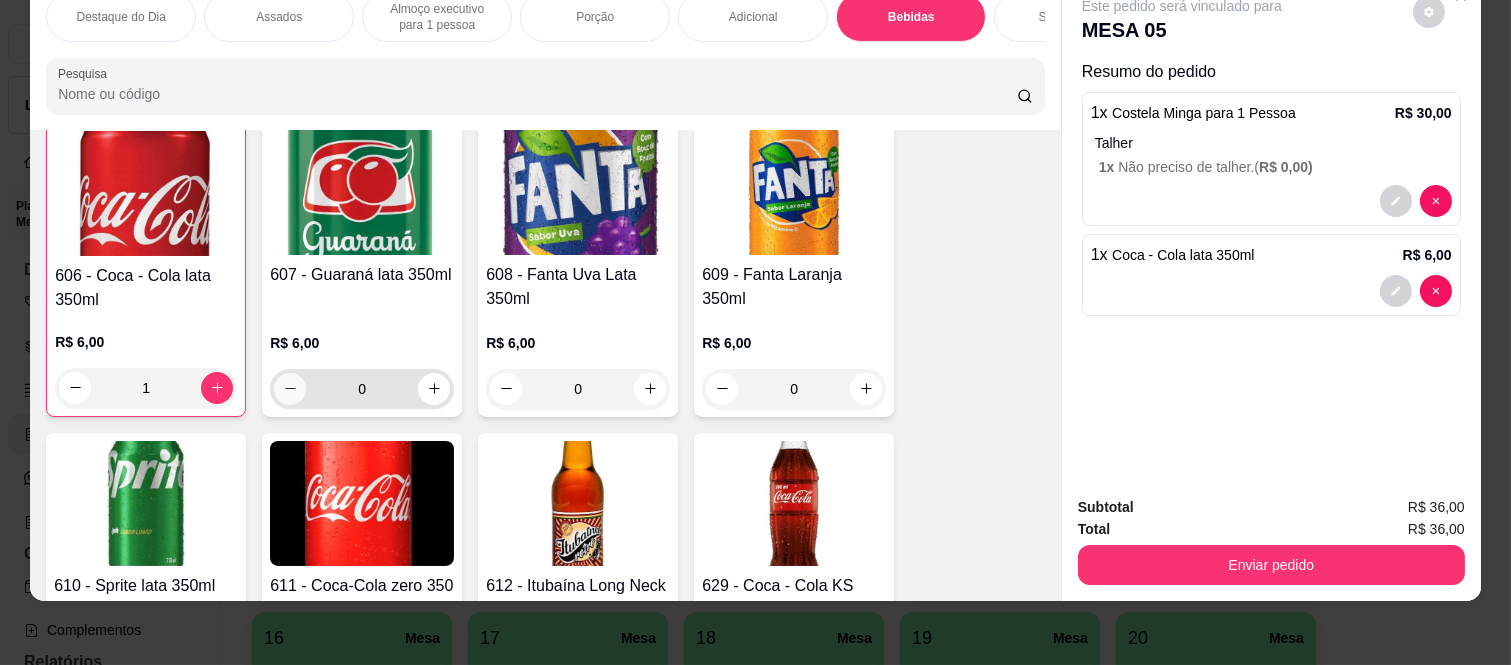 scroll, scrollTop: 4577, scrollLeft: 0, axis: vertical 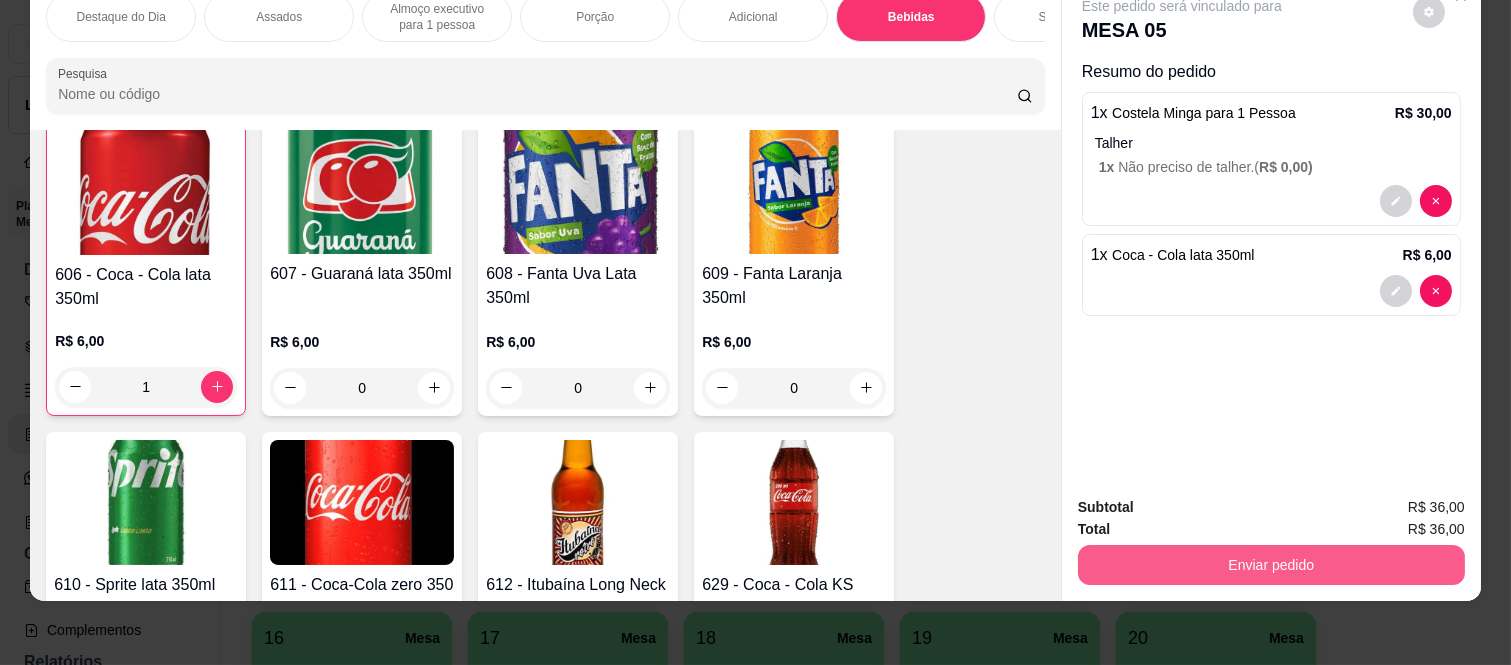 click on "Enviar pedido" at bounding box center (1271, 565) 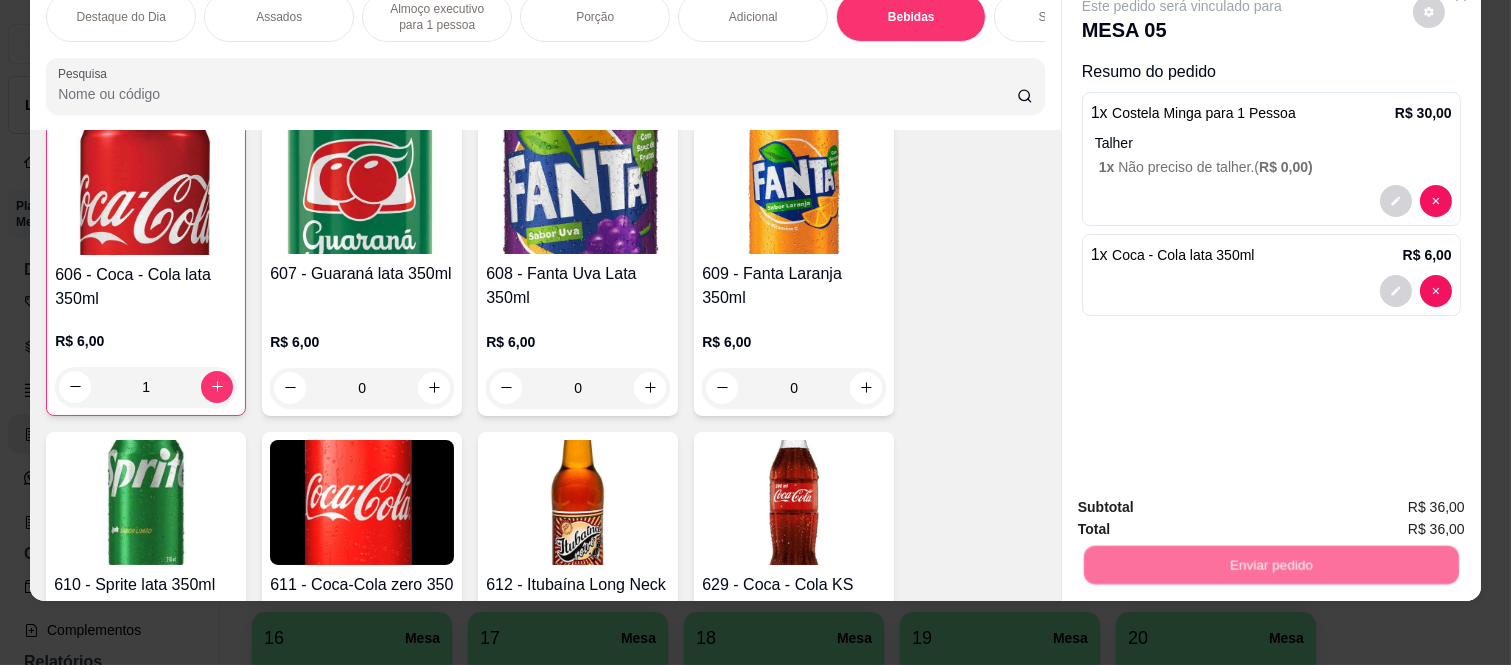 click on "Não registrar e enviar pedido" at bounding box center (1204, 500) 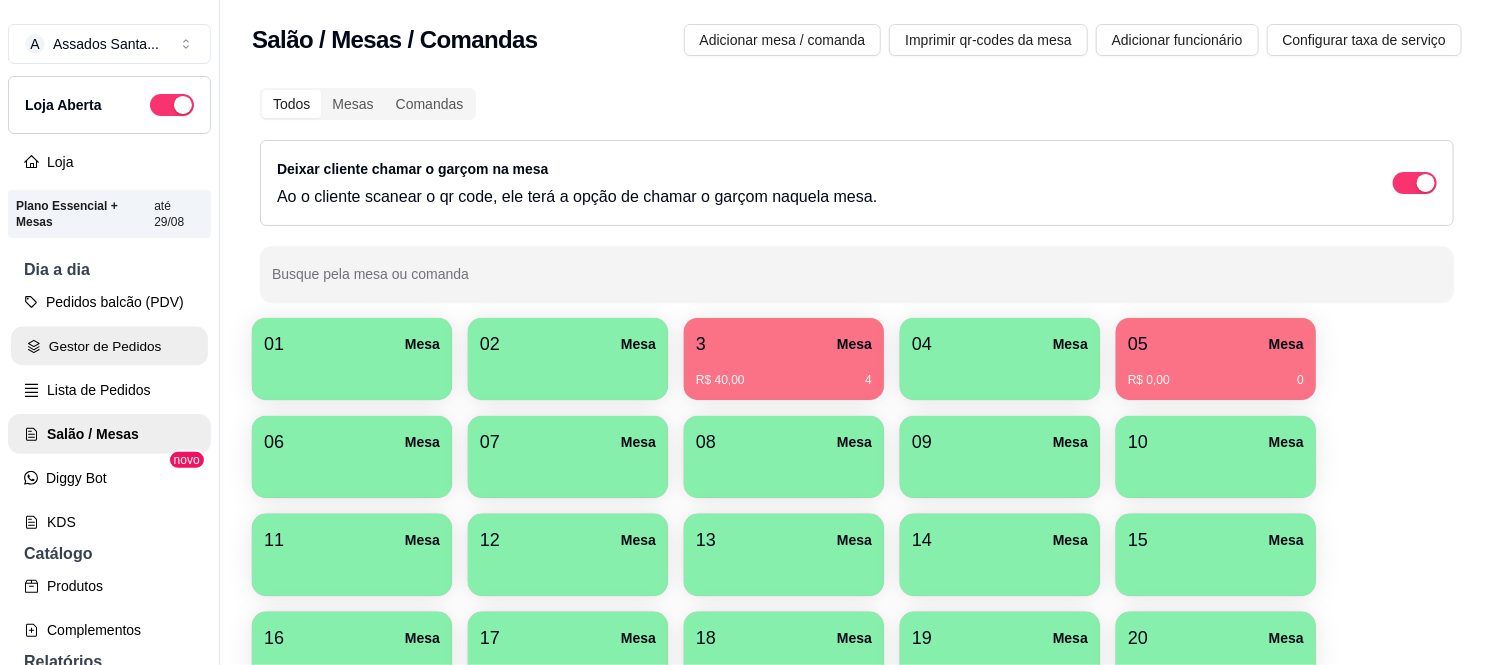 click on "Gestor de Pedidos" at bounding box center (109, 346) 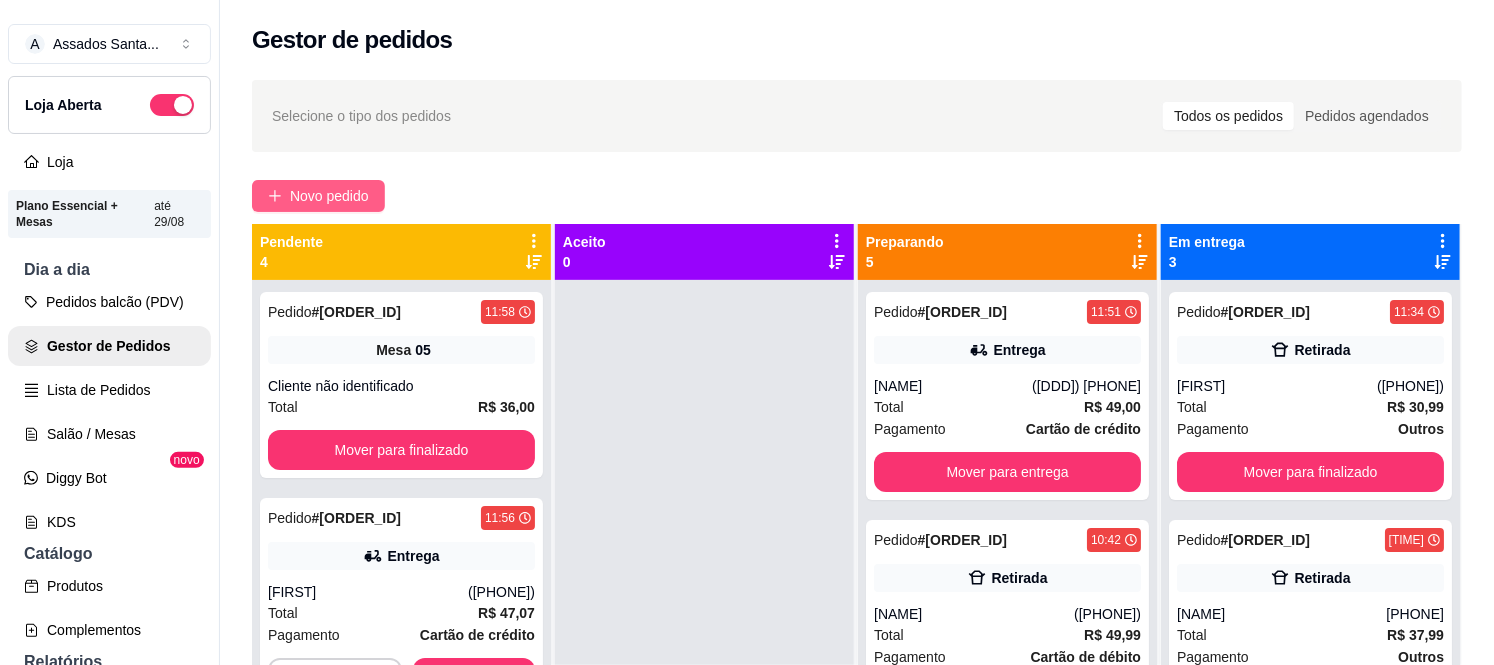 click on "Novo pedido" at bounding box center [318, 196] 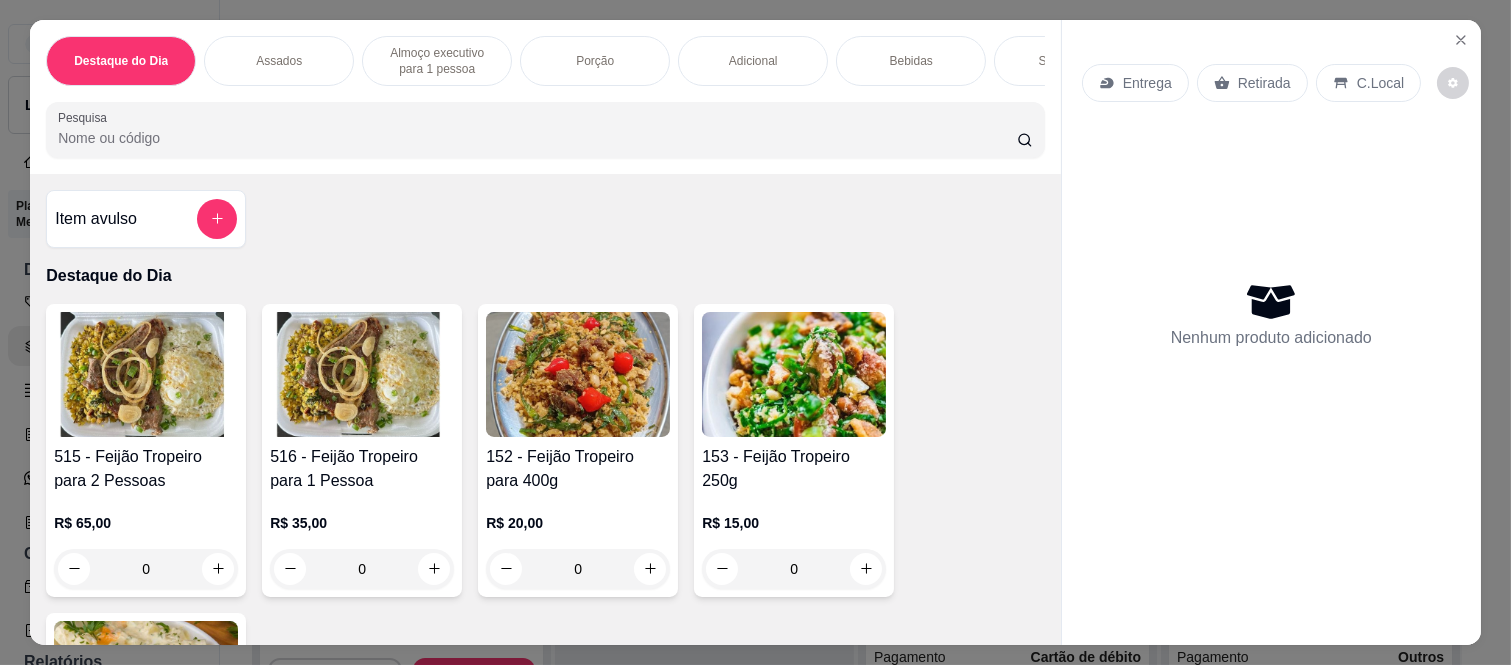 click on "Assados" at bounding box center (279, 61) 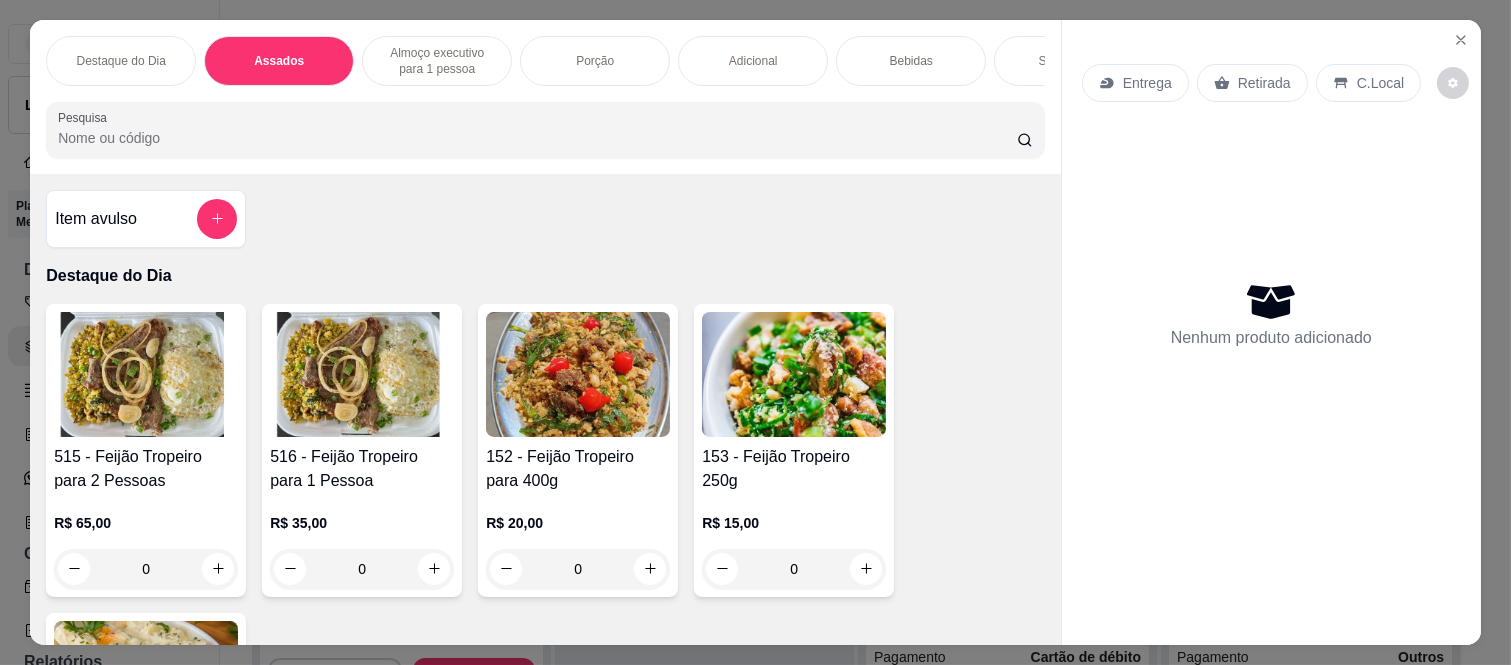 scroll, scrollTop: 747, scrollLeft: 0, axis: vertical 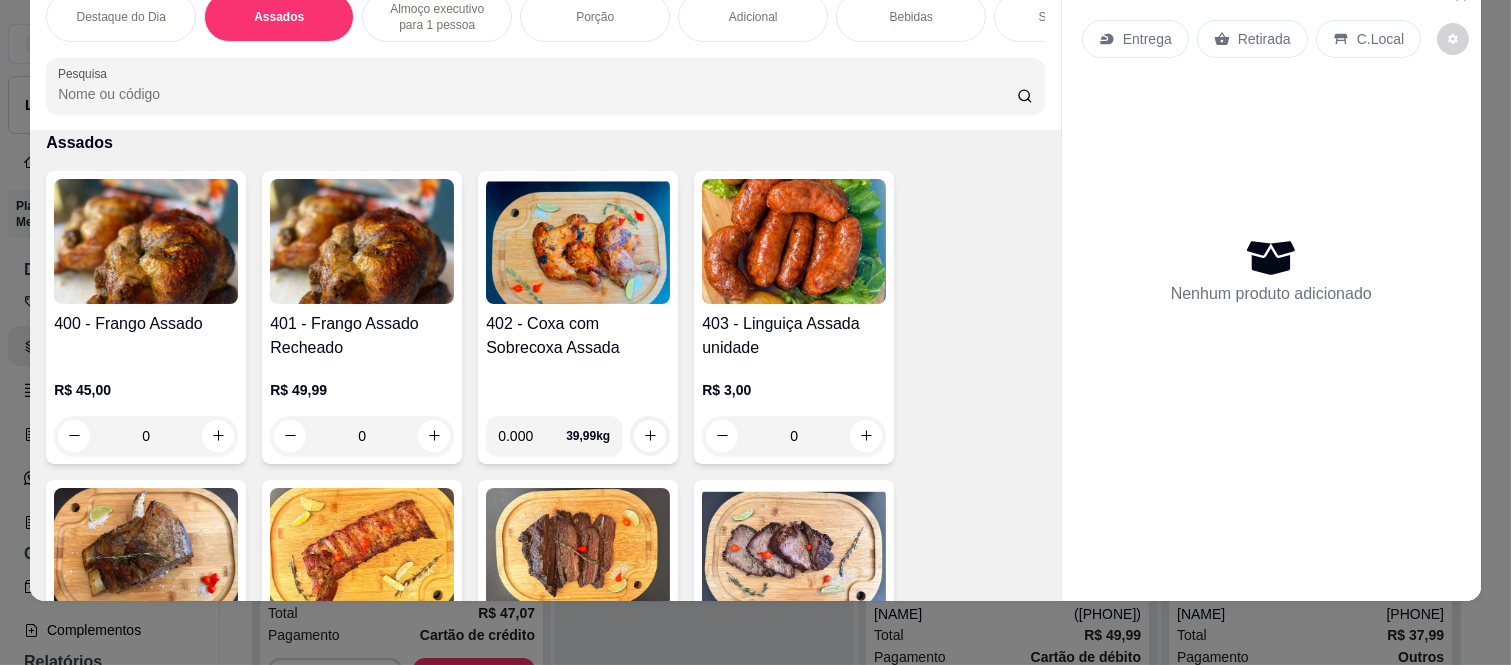 click on "0" at bounding box center (146, 436) 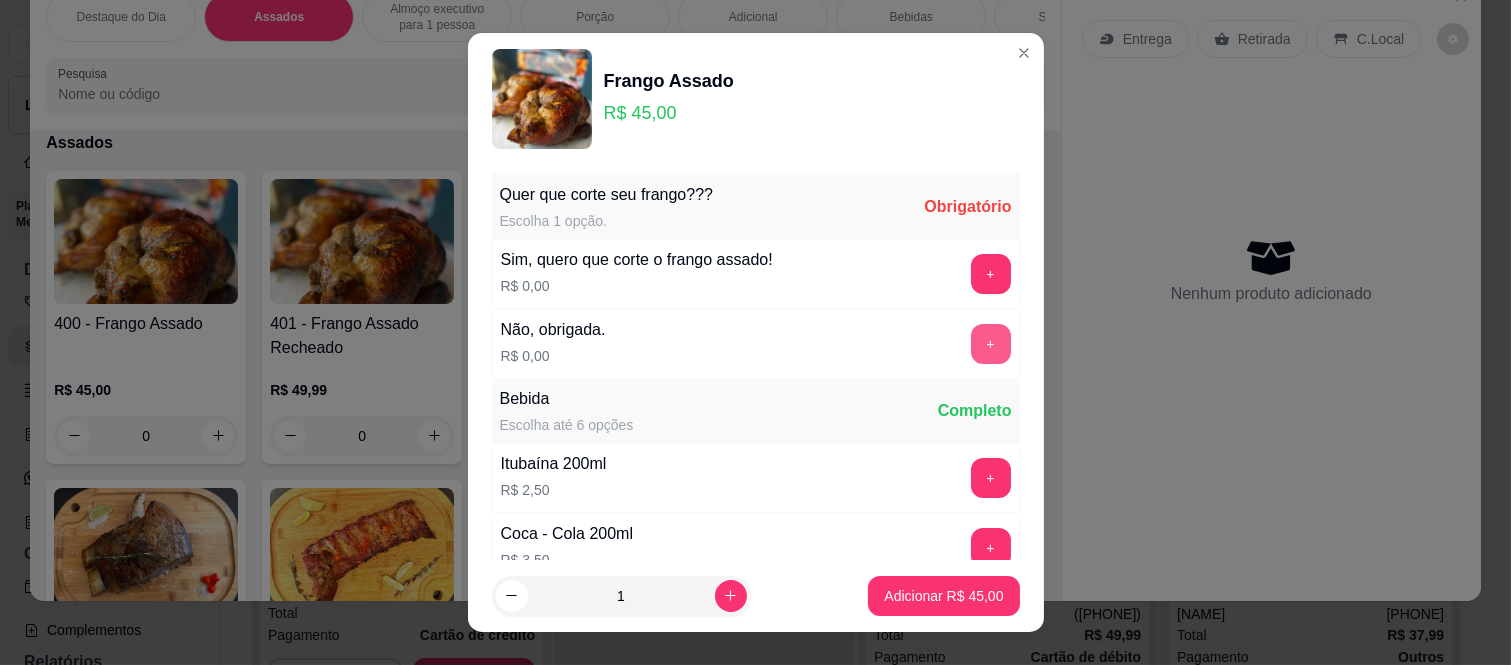 click on "+" at bounding box center (991, 344) 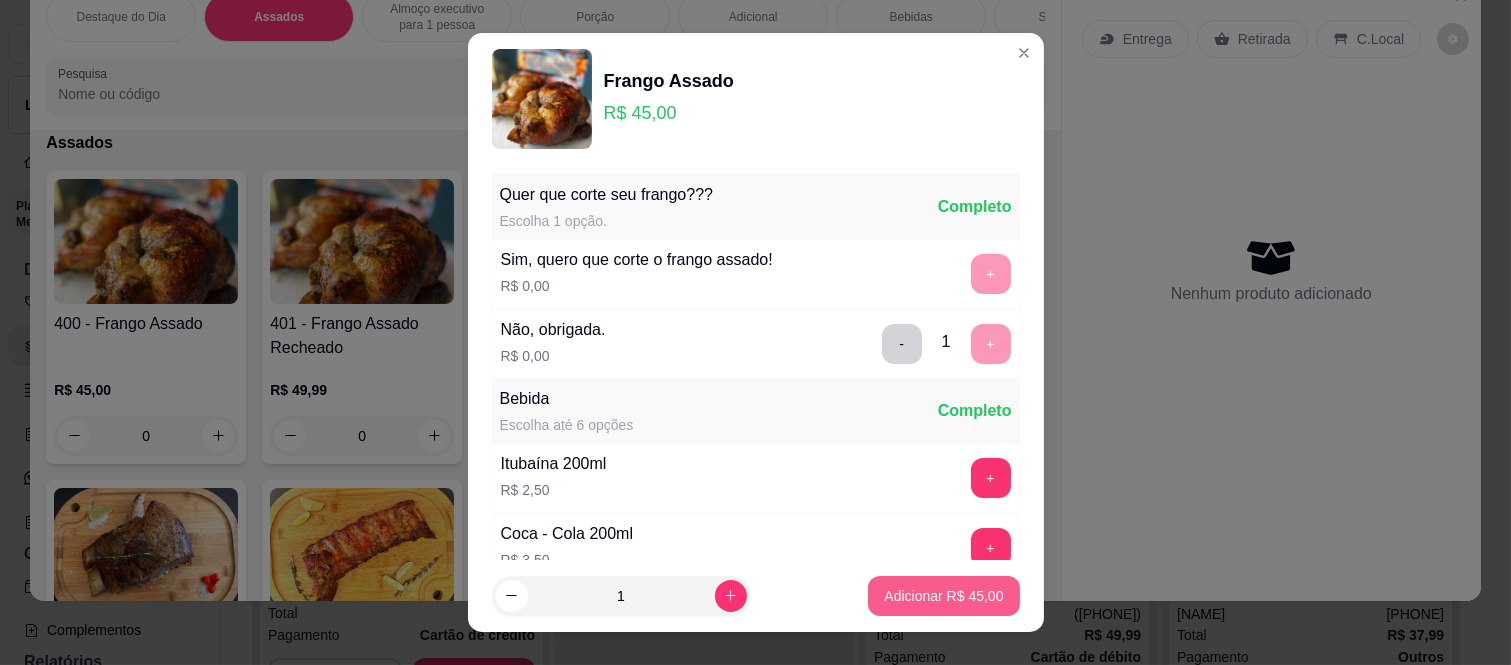 click on "Adicionar   R$ 45,00" at bounding box center [943, 596] 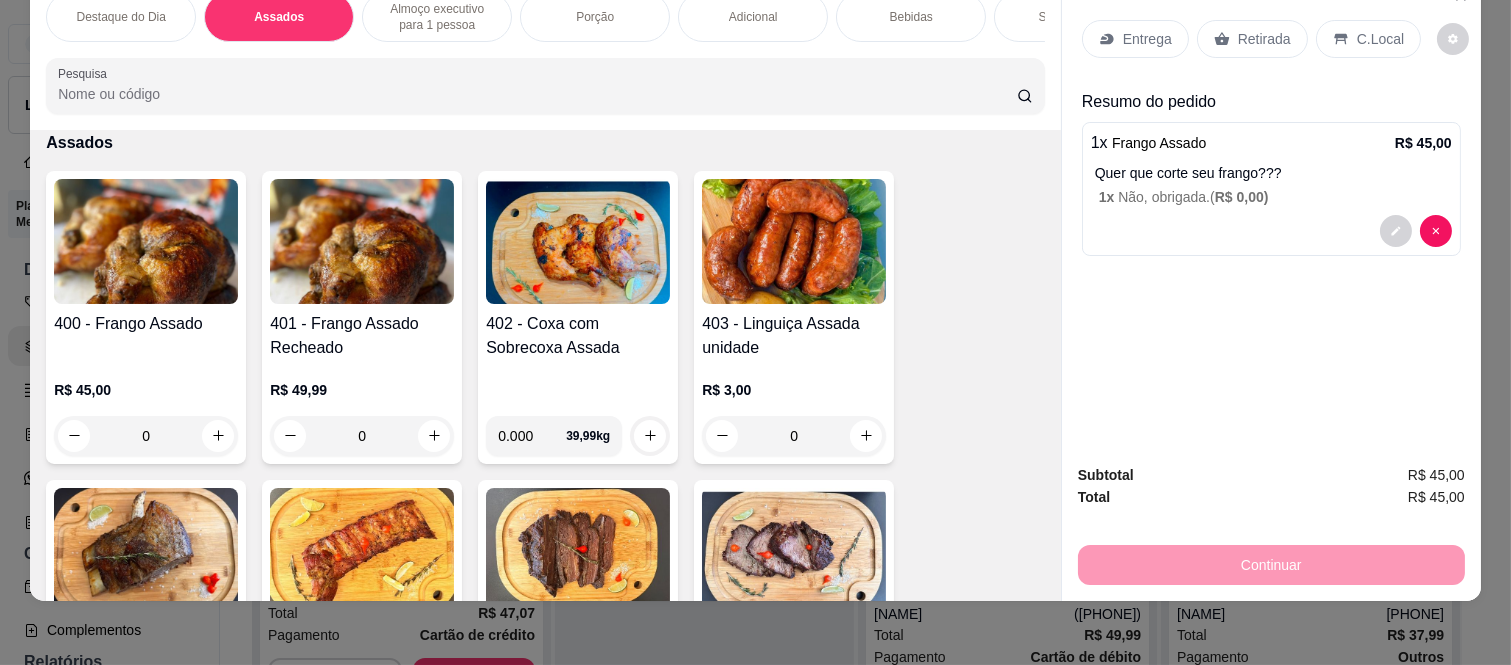 click on "Retirada" at bounding box center (1264, 39) 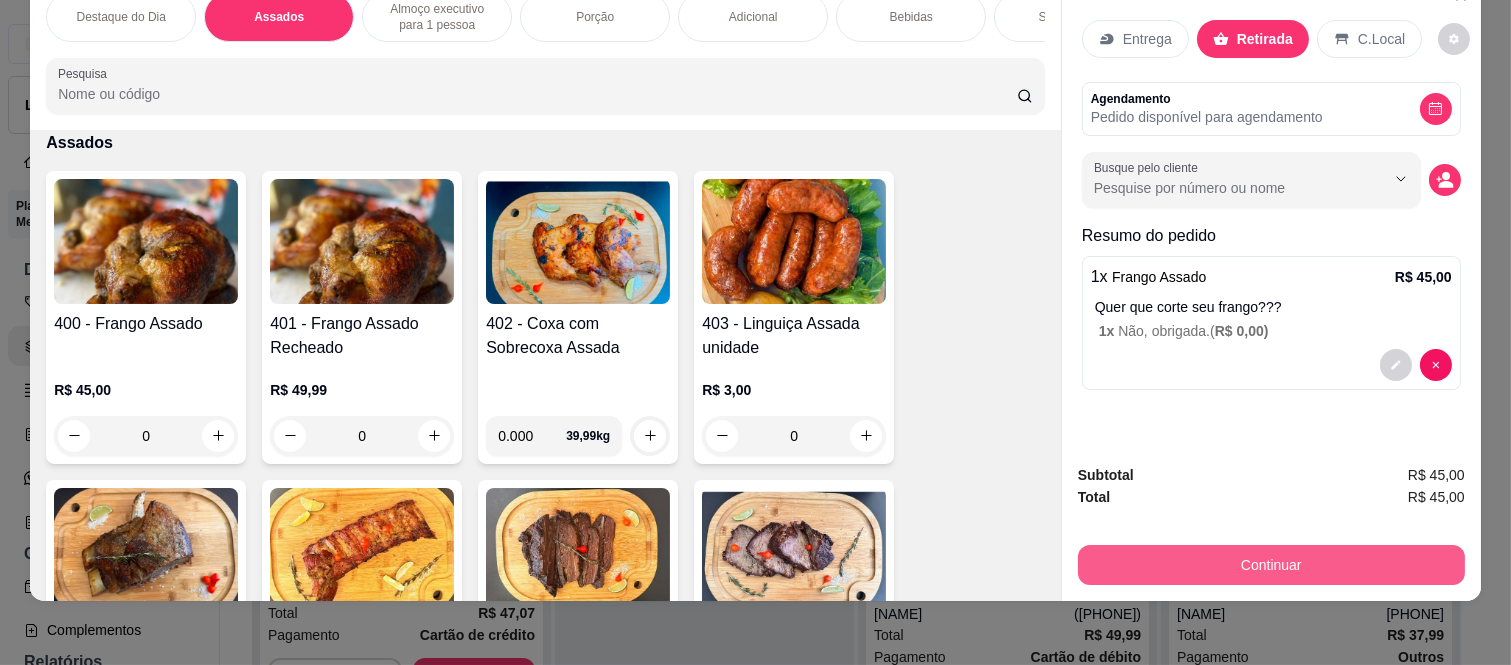 click on "Continuar" at bounding box center (1271, 565) 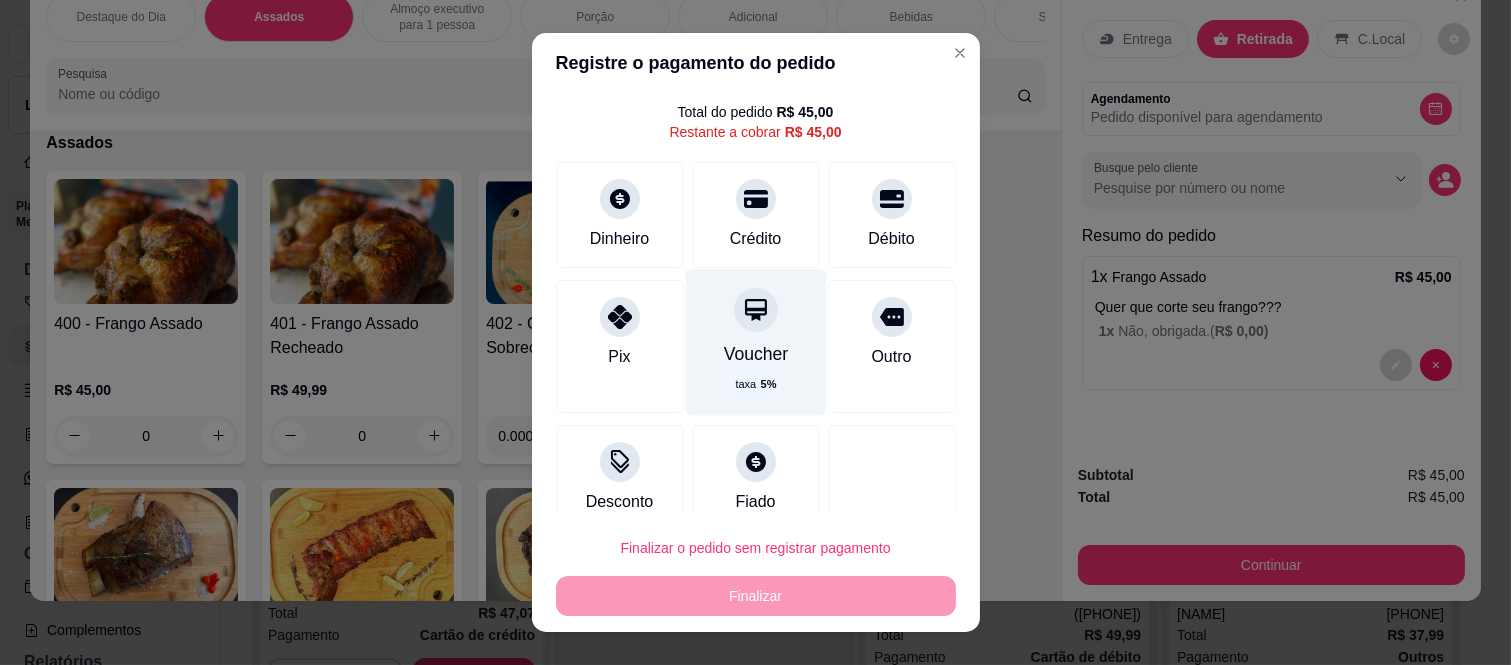 scroll, scrollTop: 78, scrollLeft: 0, axis: vertical 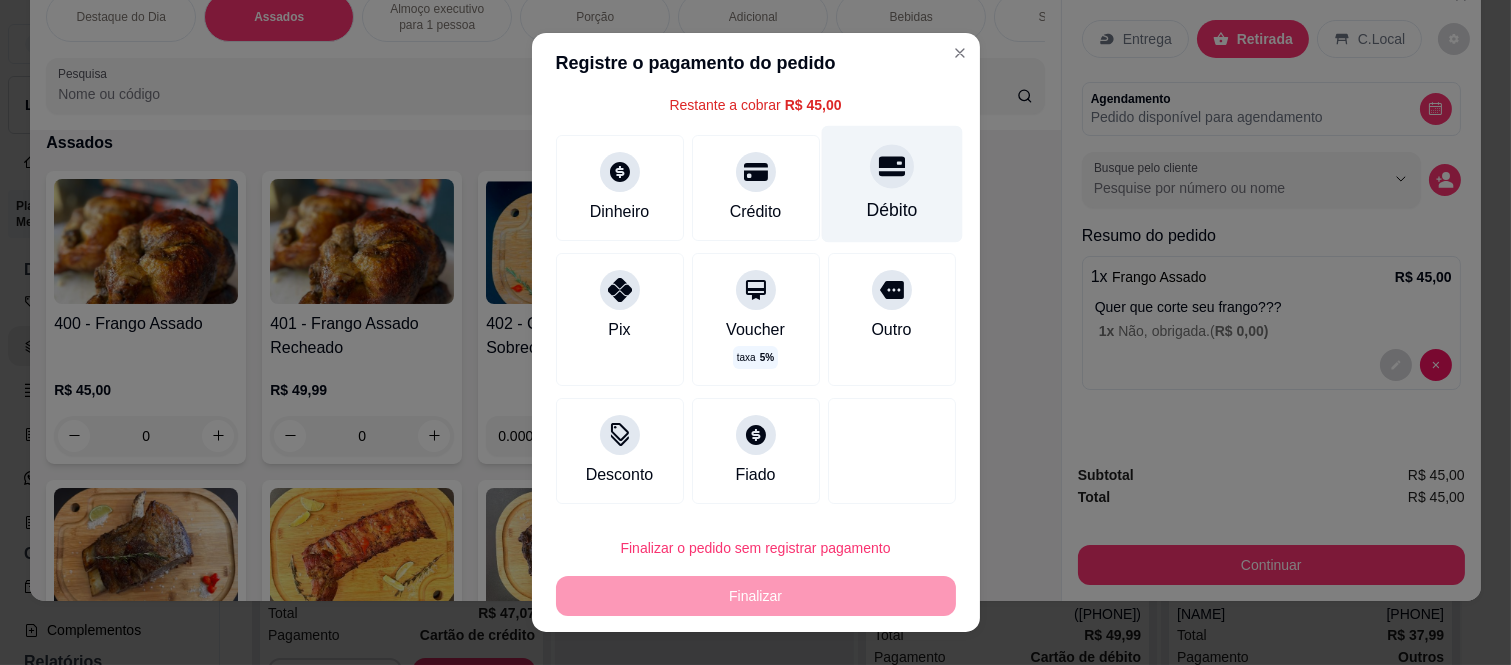 click at bounding box center (892, 167) 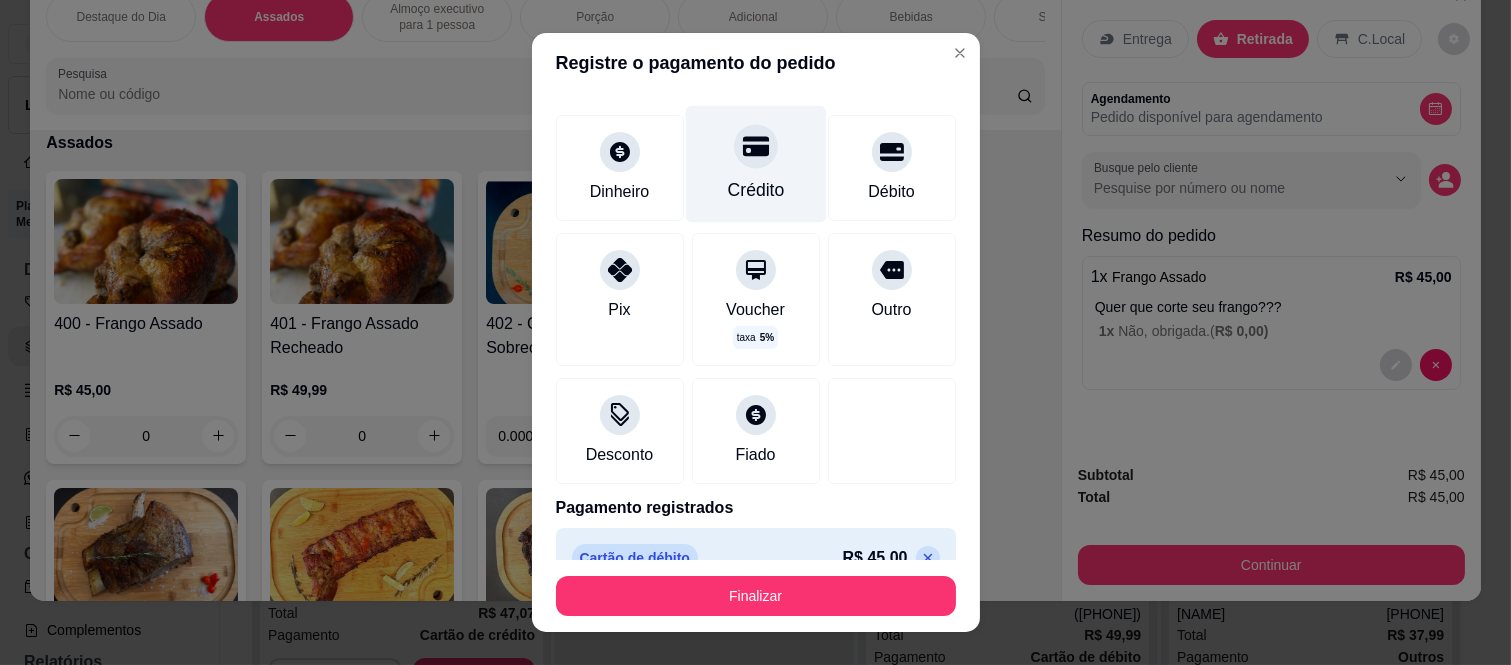 scroll, scrollTop: 114, scrollLeft: 0, axis: vertical 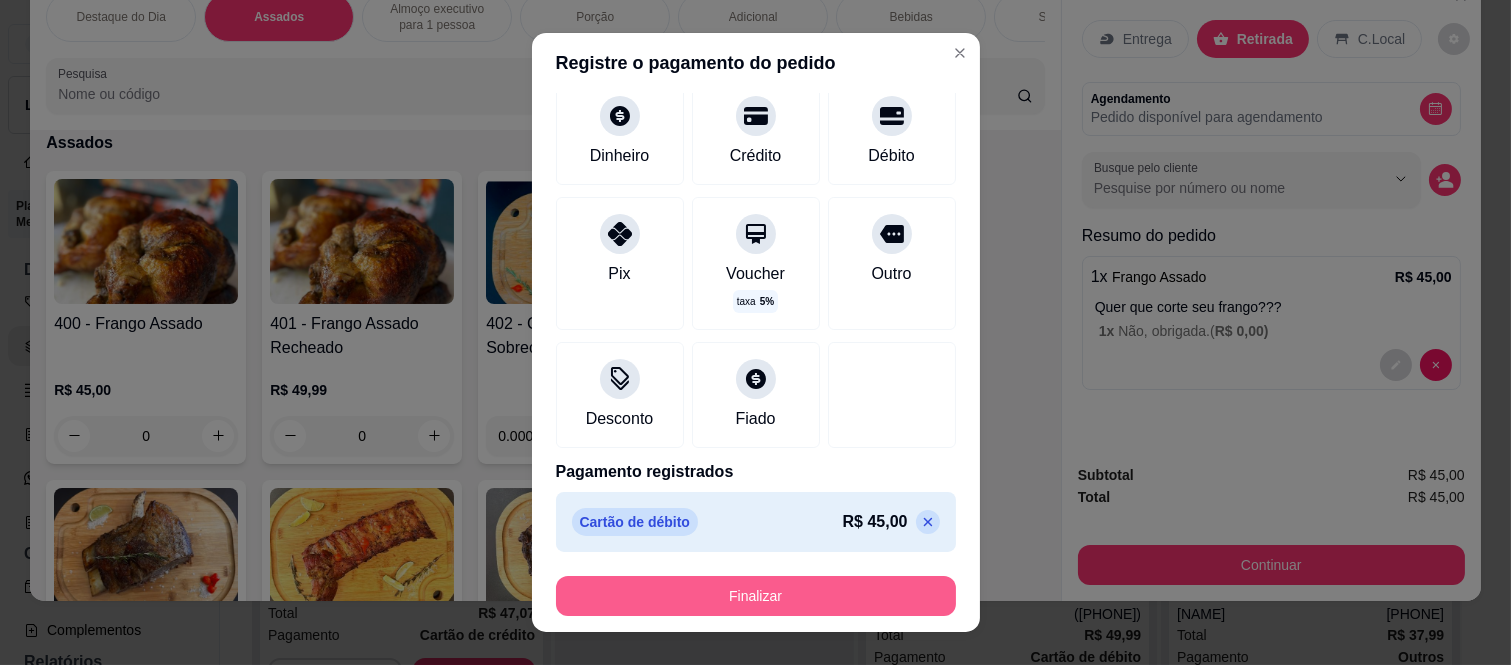 click on "Finalizar" at bounding box center (756, 596) 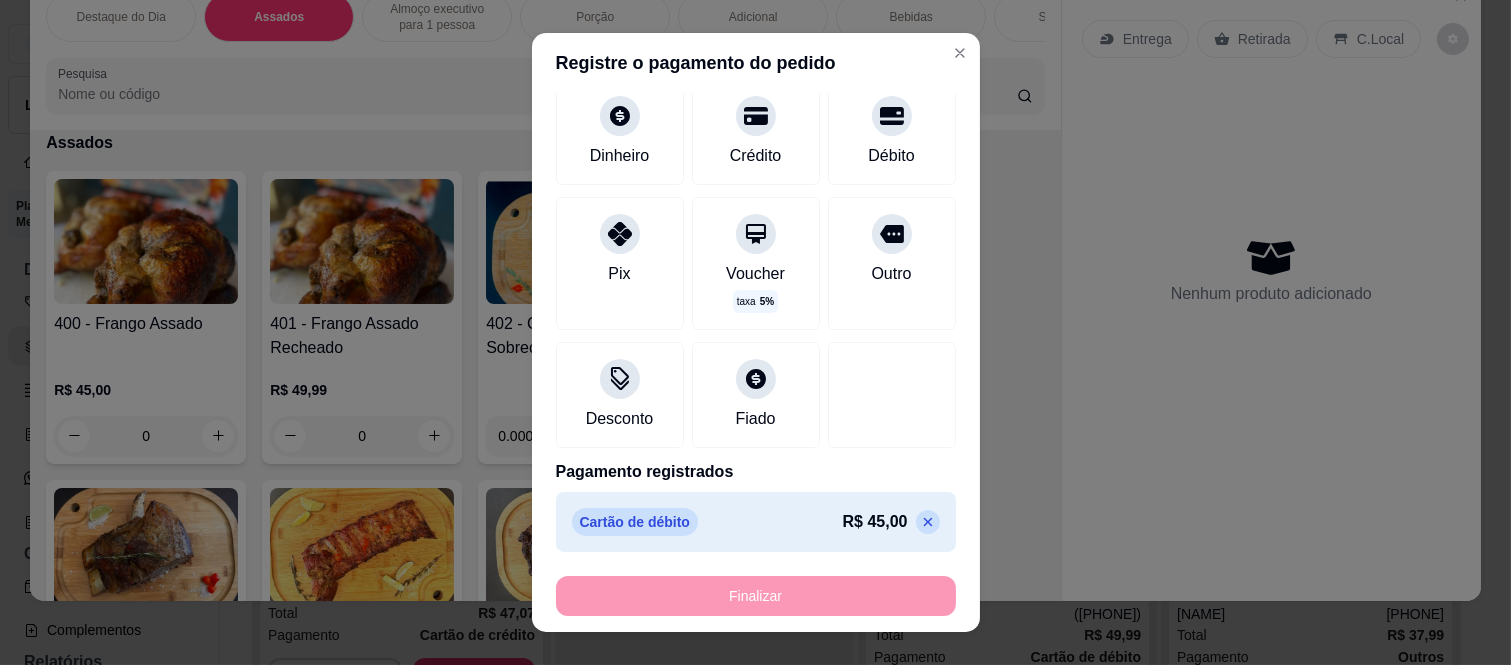 type on "-R$ 45,00" 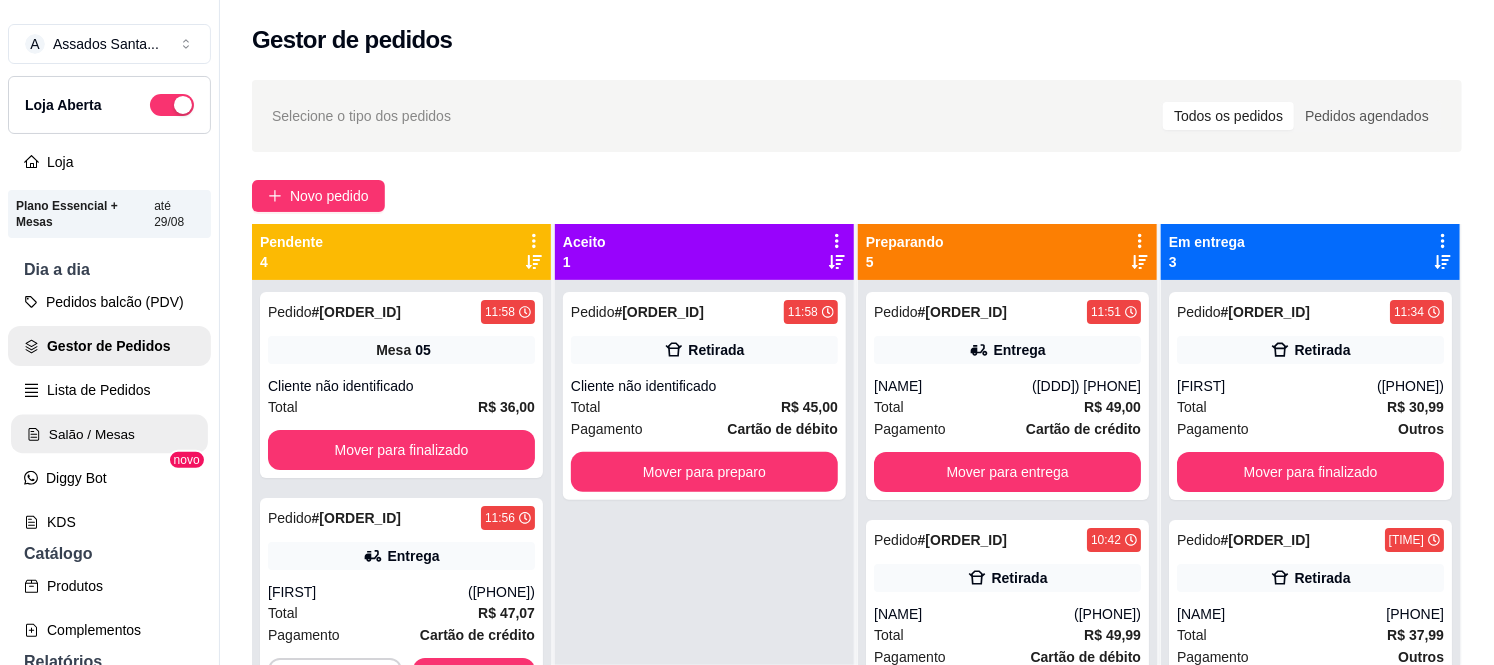 click on "Salão / Mesas" at bounding box center [109, 434] 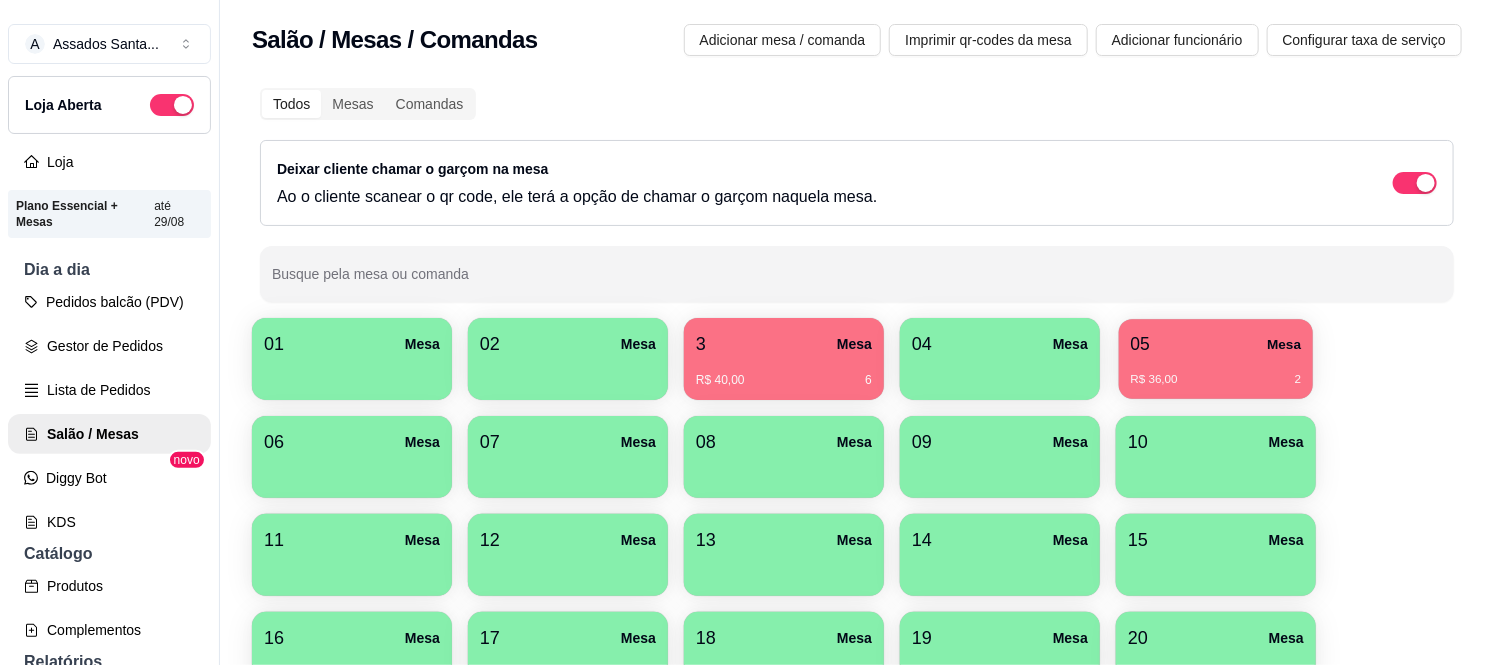 click on "R$ 36,00 2" at bounding box center [1216, 372] 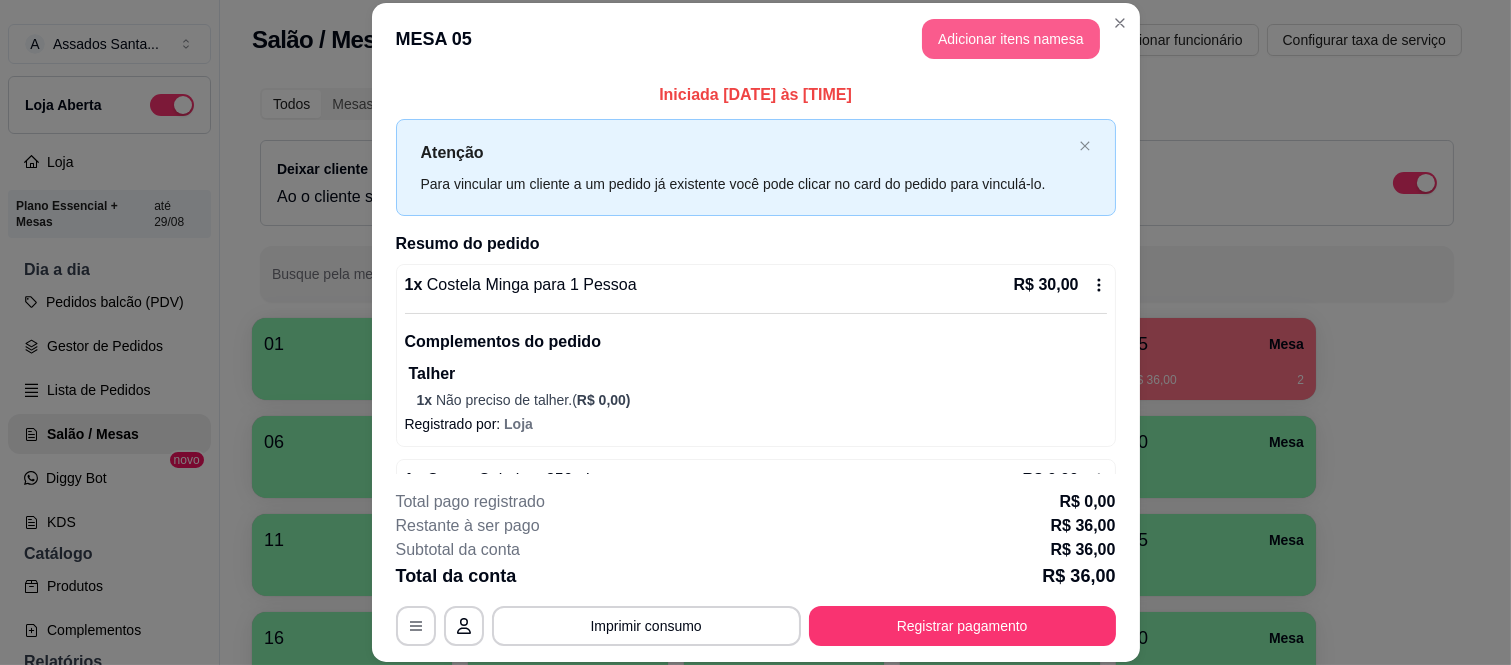 click on "Adicionar itens na  mesa" at bounding box center [1011, 39] 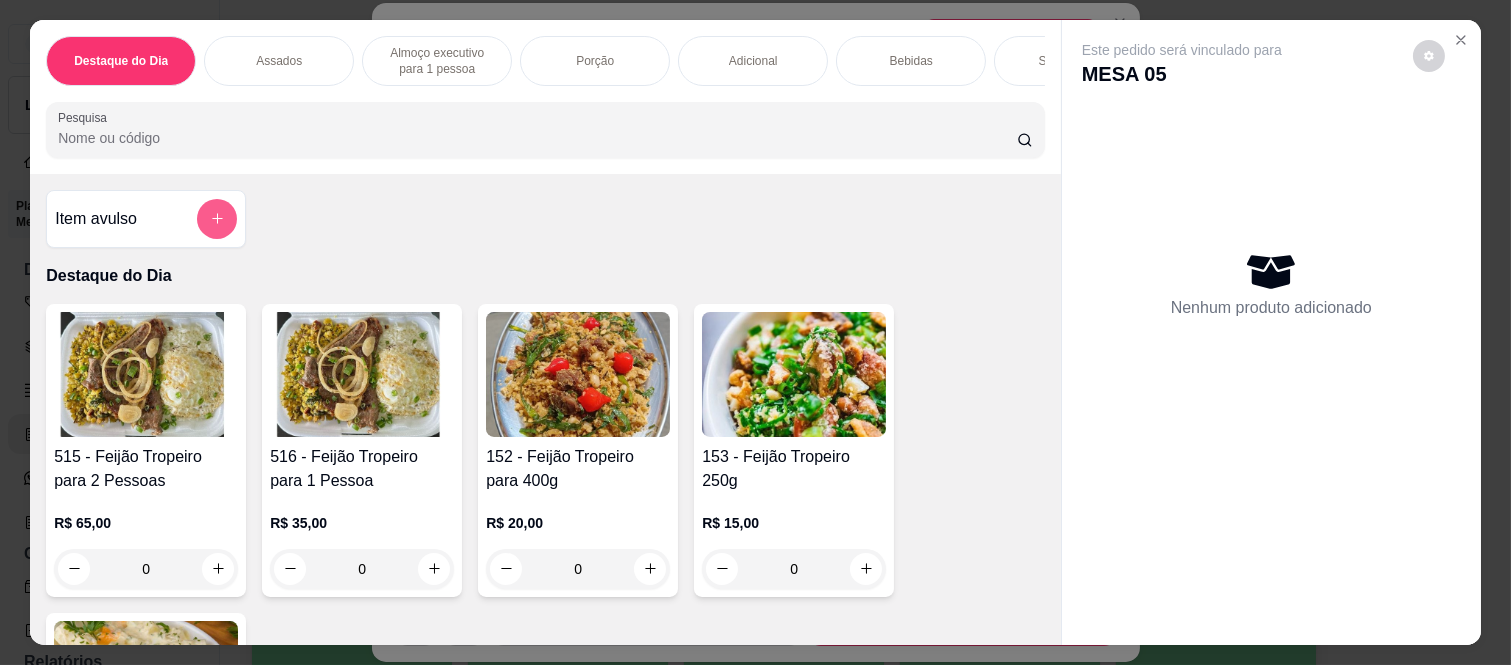 click at bounding box center [217, 219] 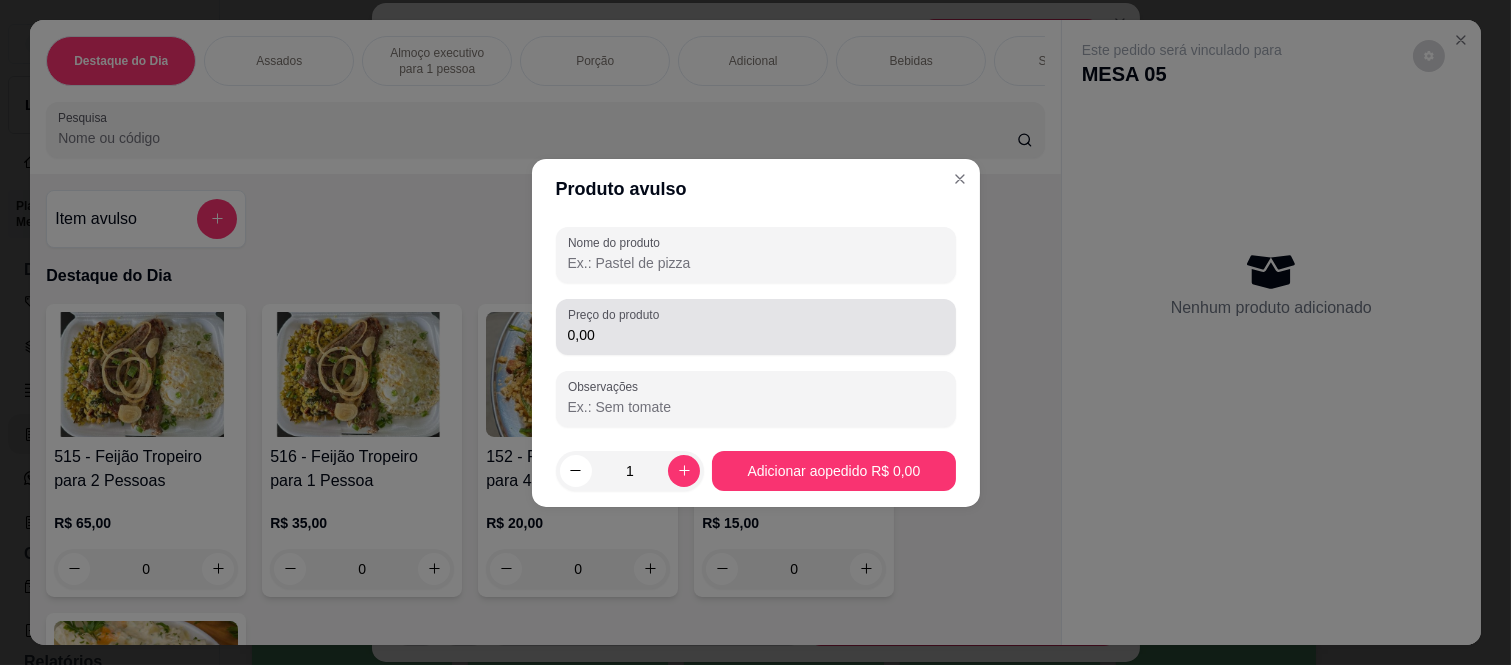click on "Preço do produto 0,00" at bounding box center (756, 327) 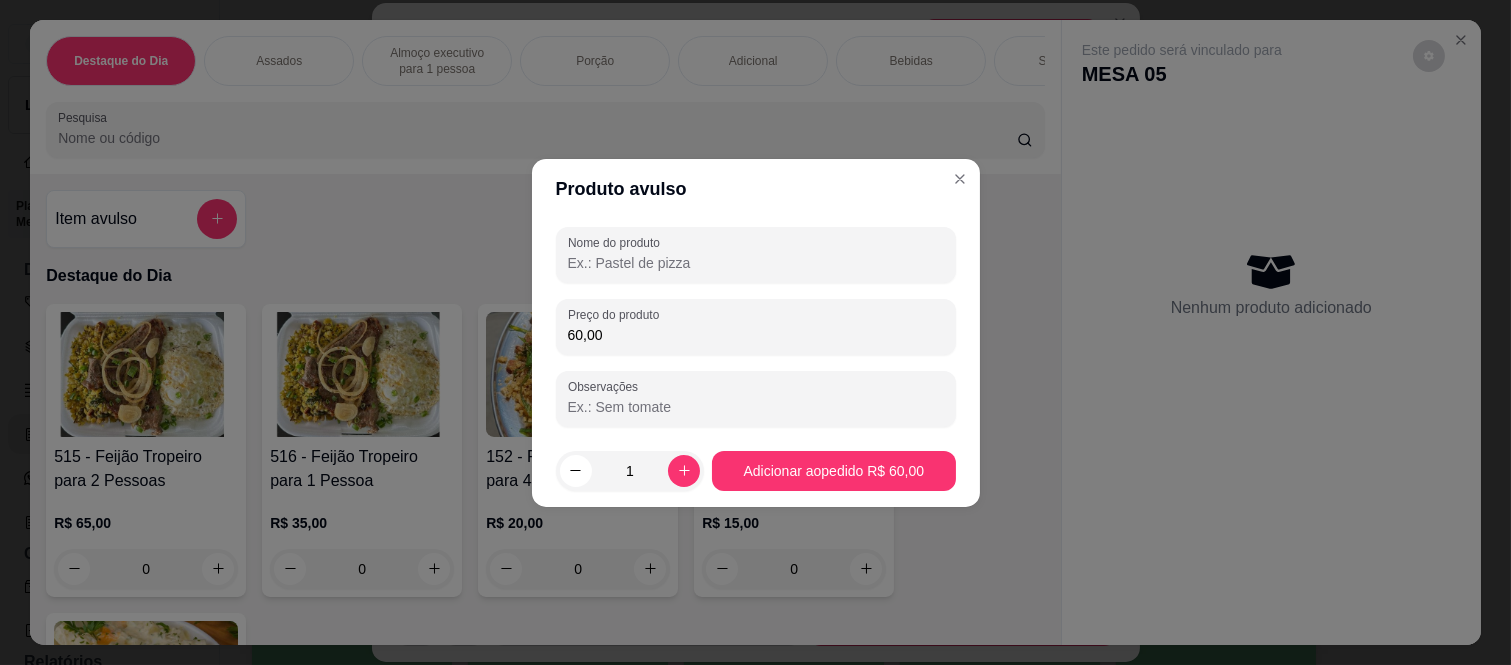 type on "60,00" 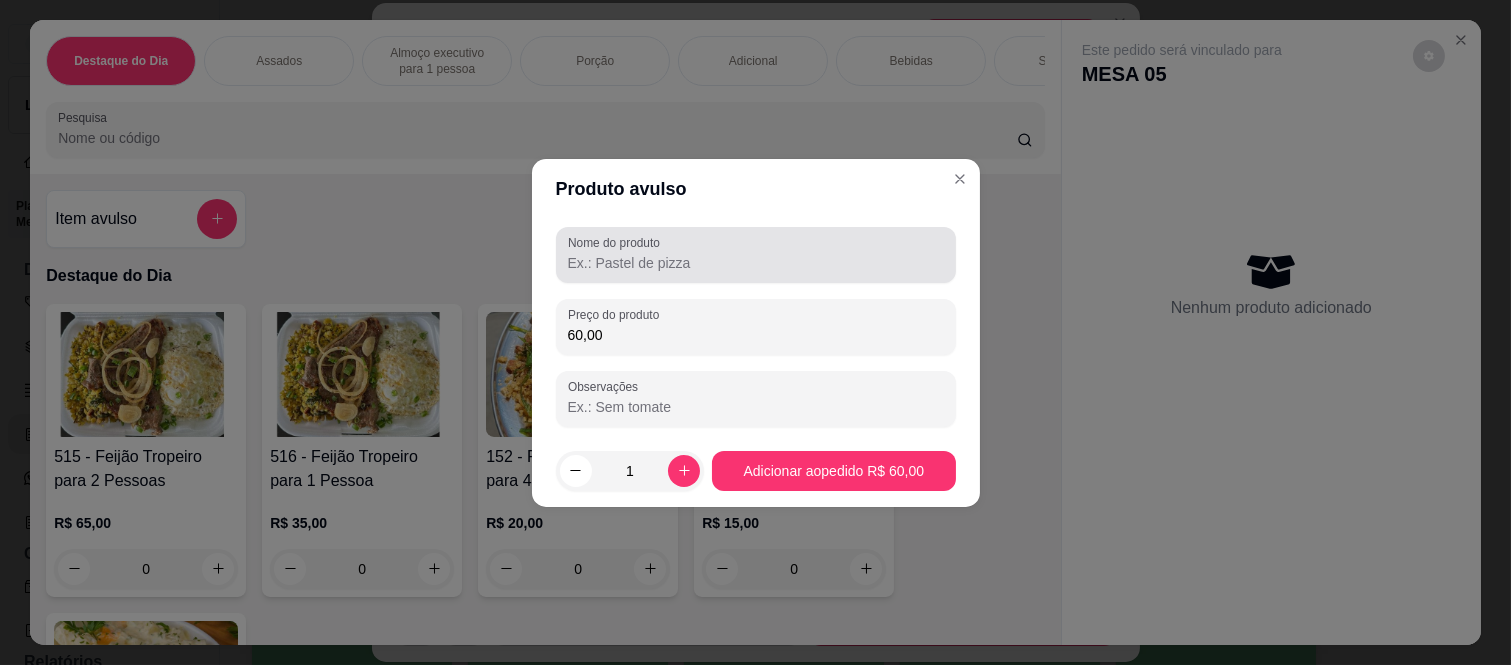 click at bounding box center (756, 255) 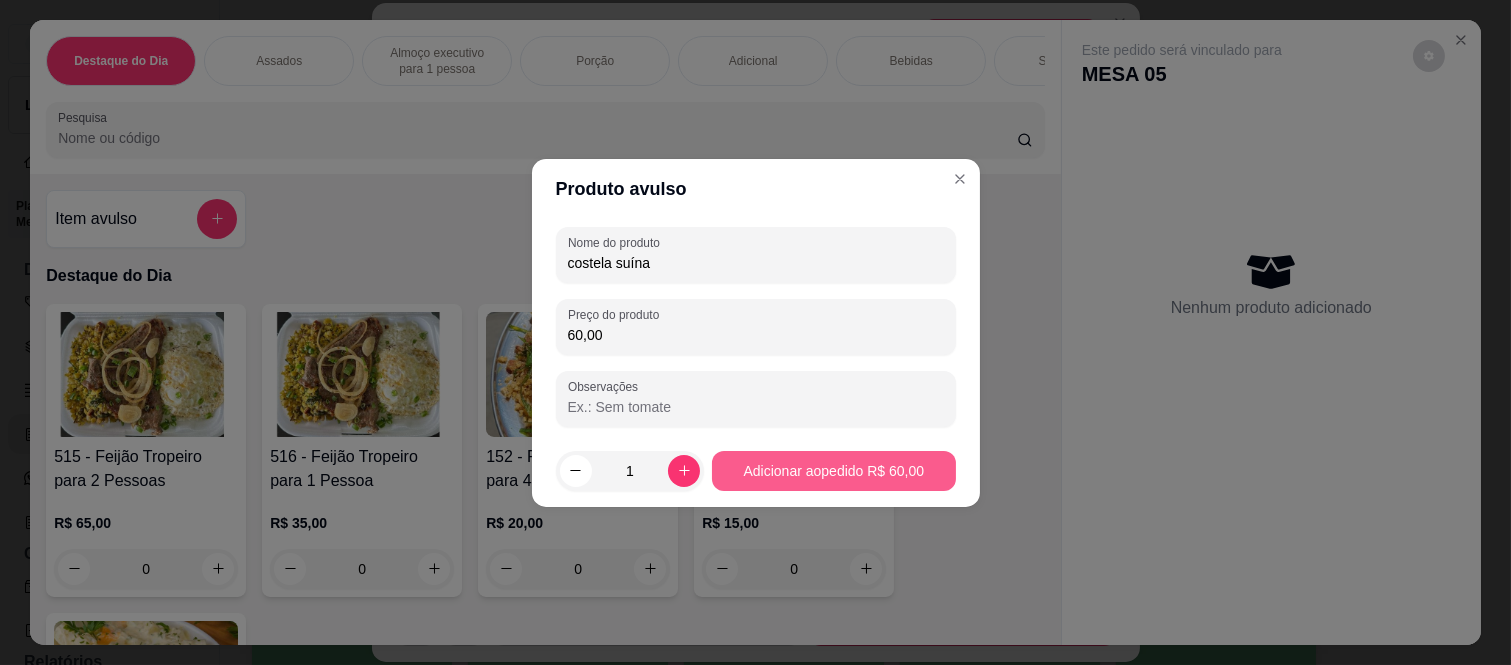 type on "costela suína" 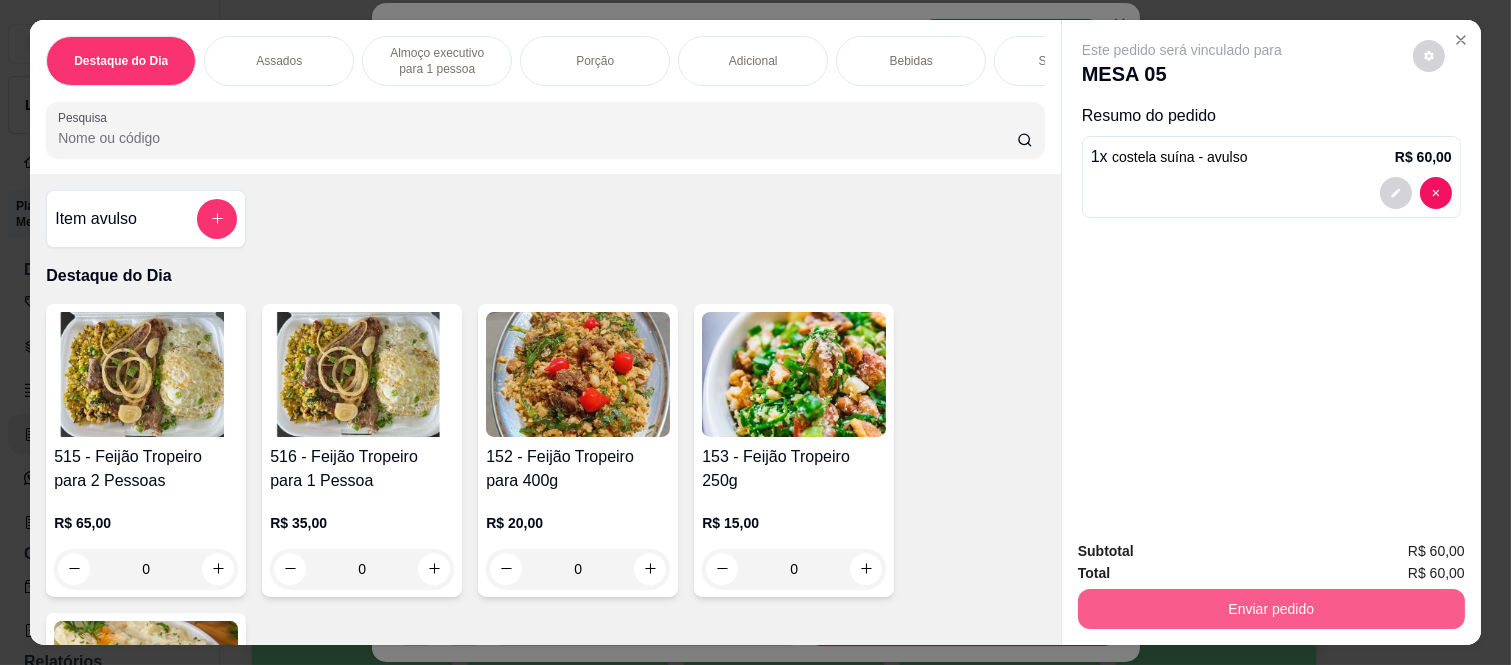 click on "Enviar pedido" at bounding box center (1271, 609) 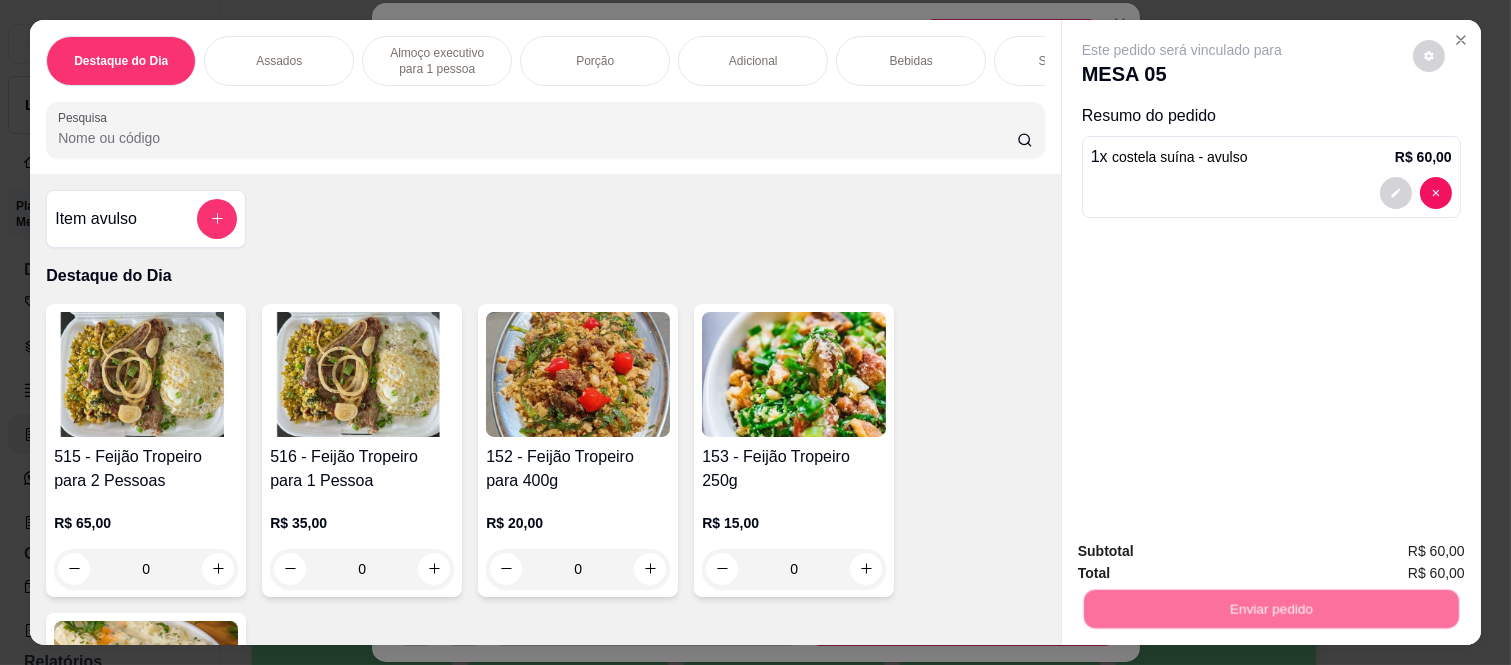 click on "Não registrar e enviar pedido" at bounding box center [1205, 551] 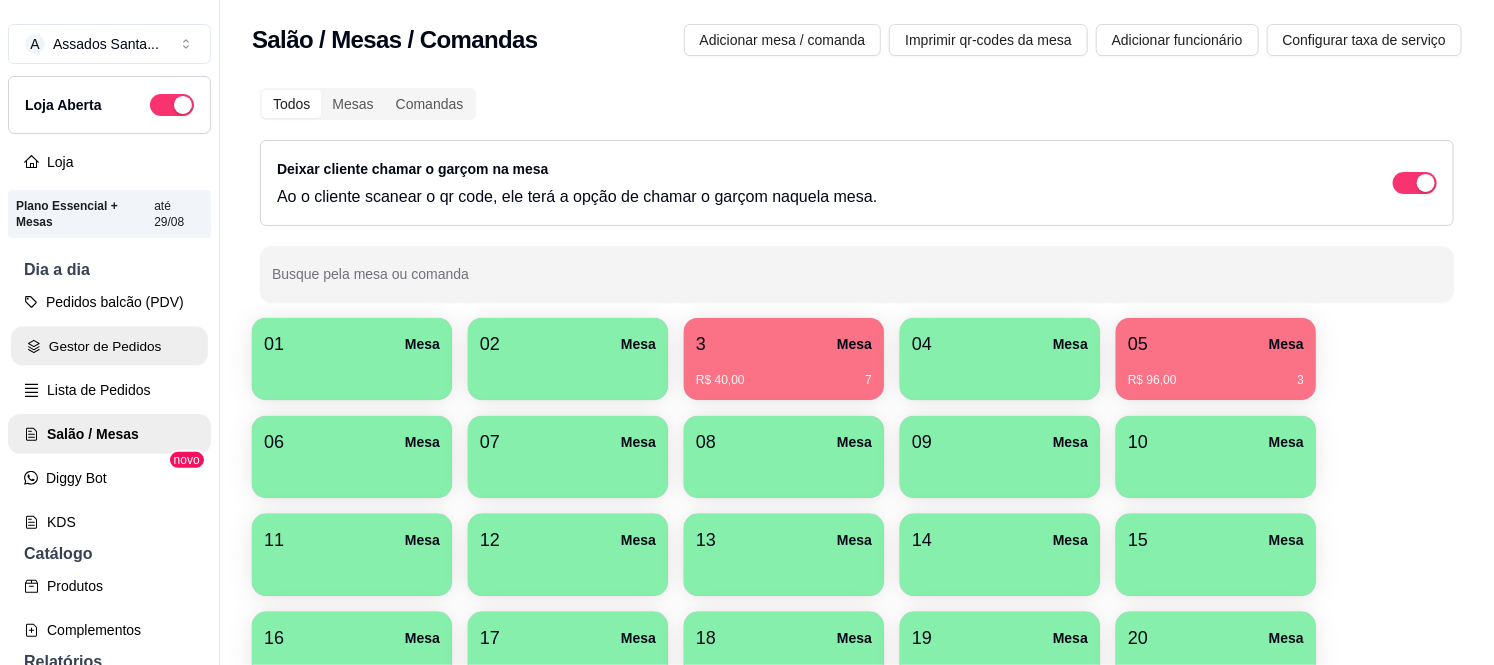 click on "Gestor de Pedidos" at bounding box center (109, 346) 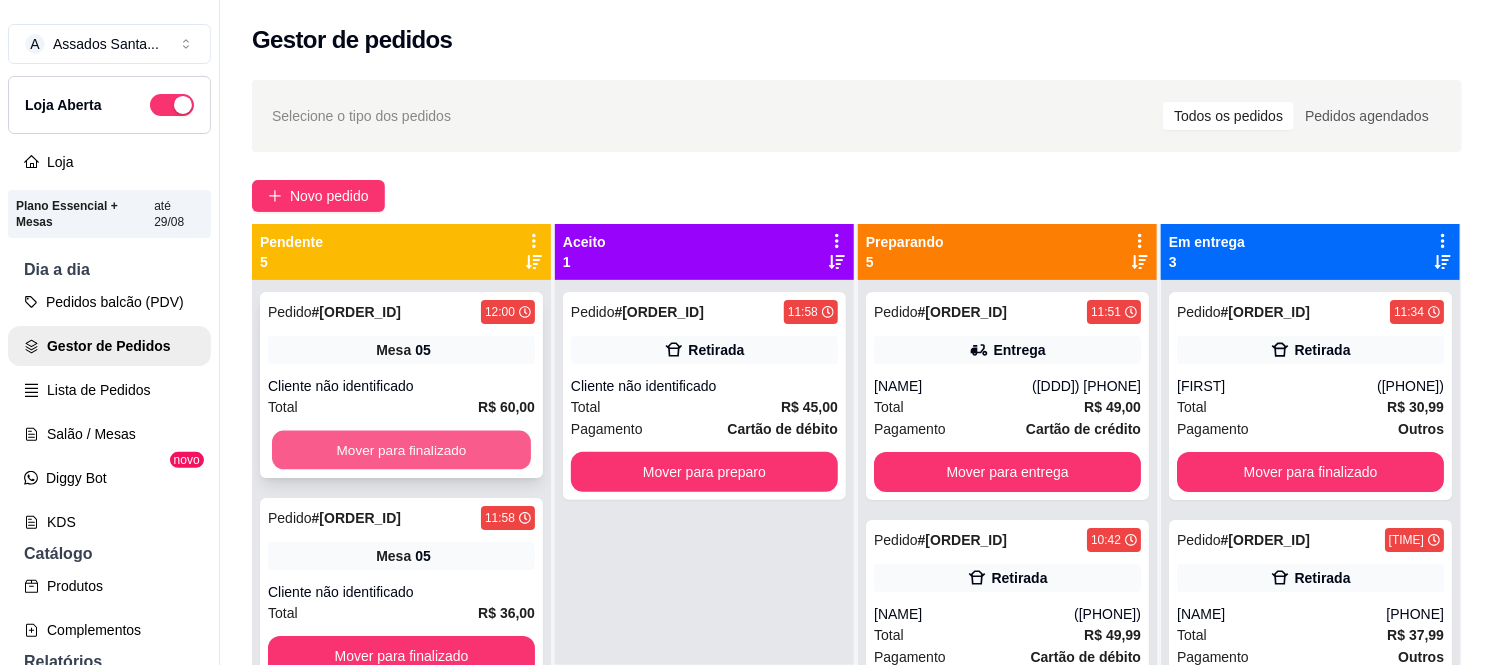 click on "Mover para finalizado" at bounding box center (401, 450) 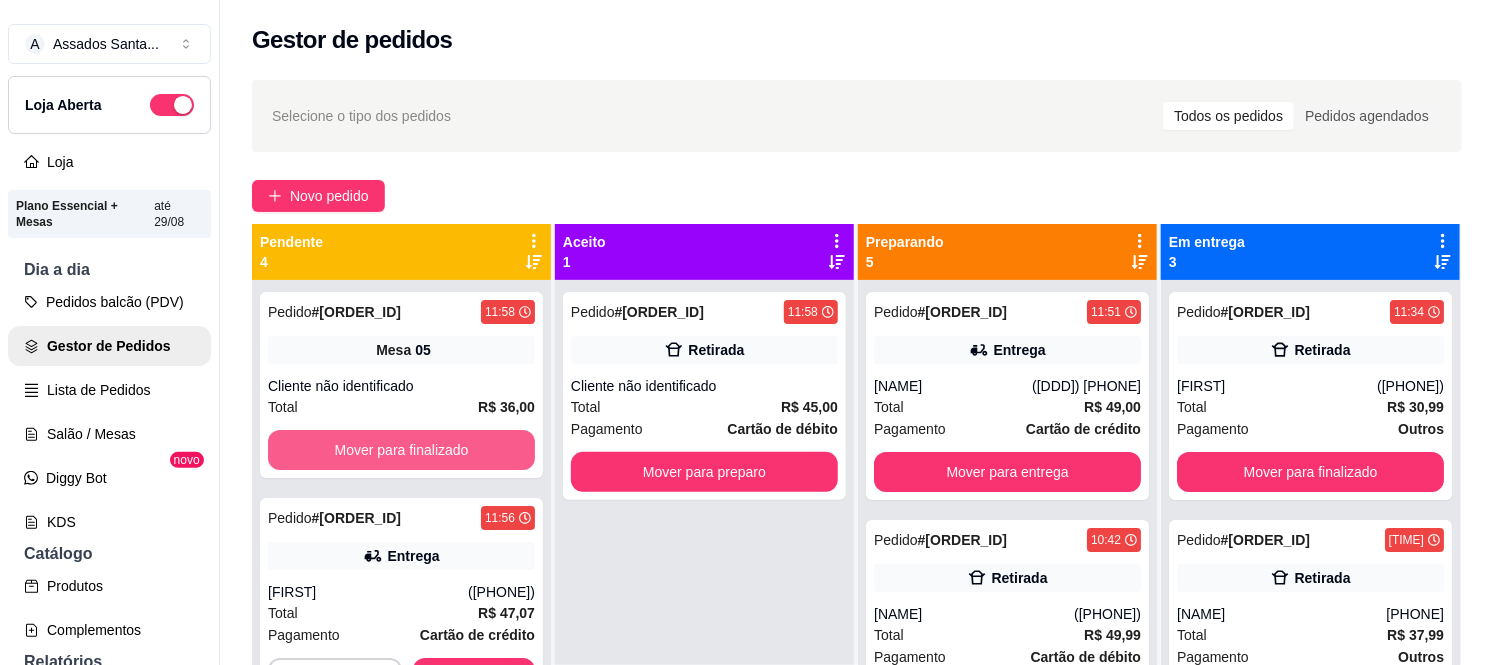 click on "Mover para finalizado" at bounding box center (401, 450) 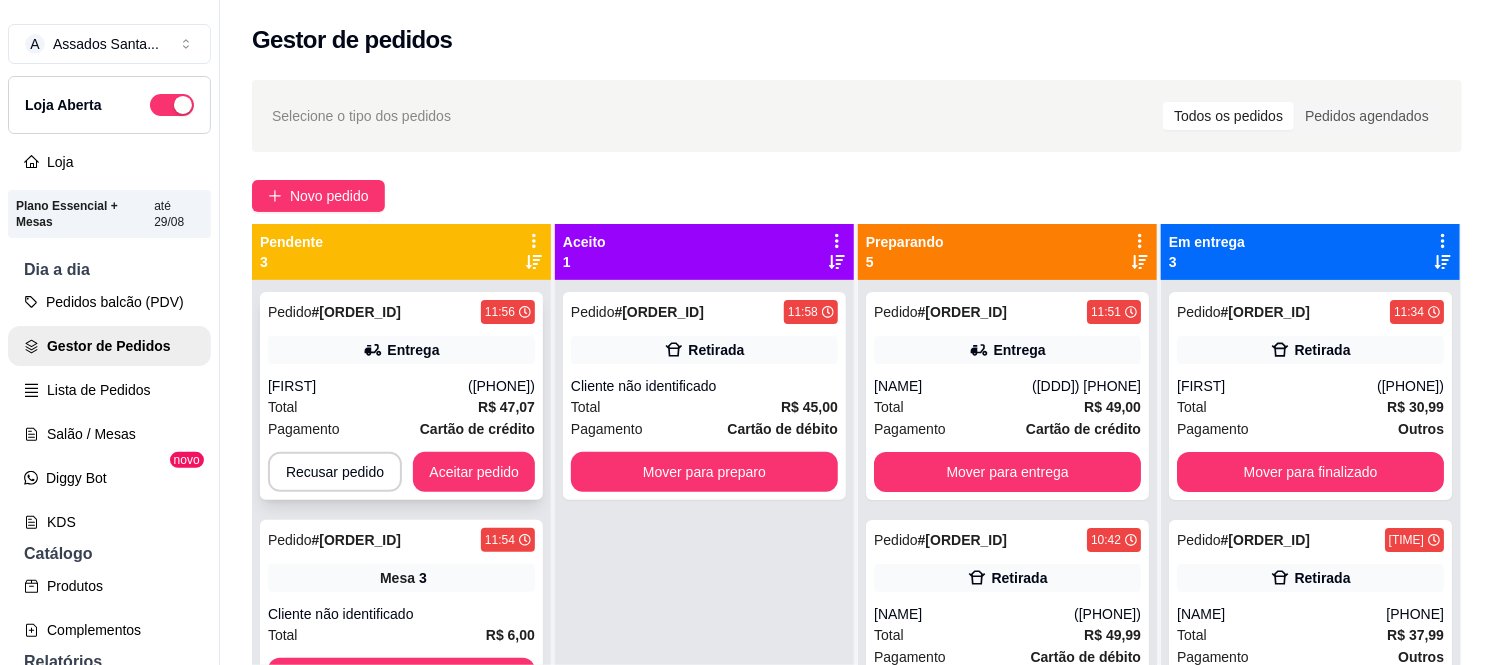 click on "Total R$ 47,07" at bounding box center [401, 407] 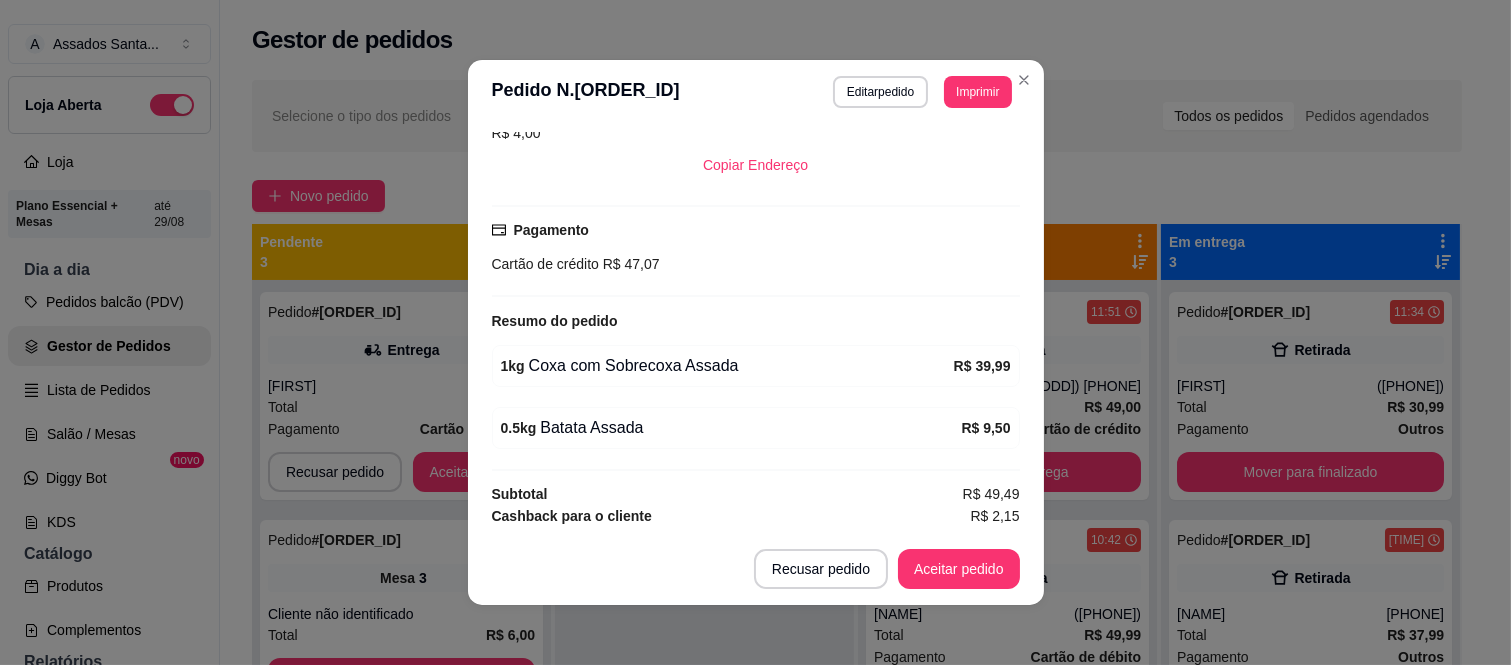 scroll, scrollTop: 492, scrollLeft: 0, axis: vertical 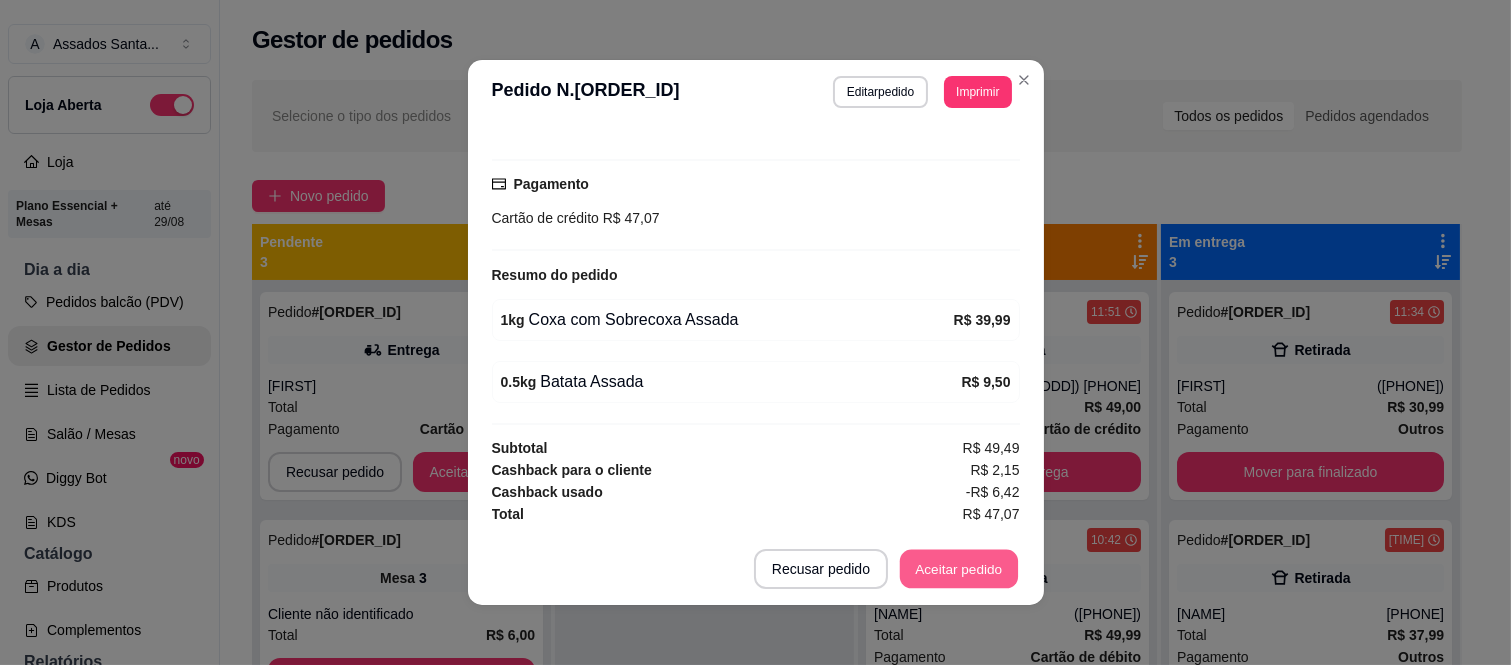 click on "Aceitar pedido" at bounding box center [959, 569] 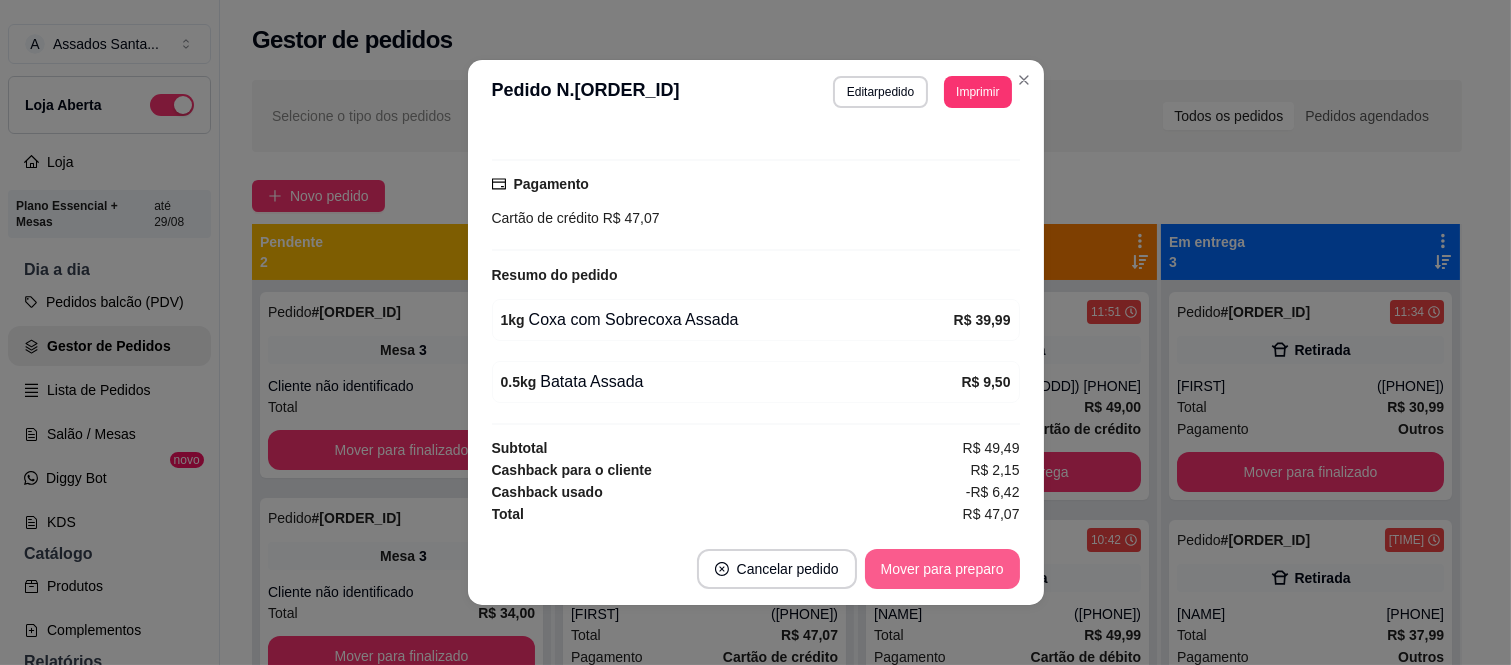 click on "Mover para preparo" at bounding box center (942, 569) 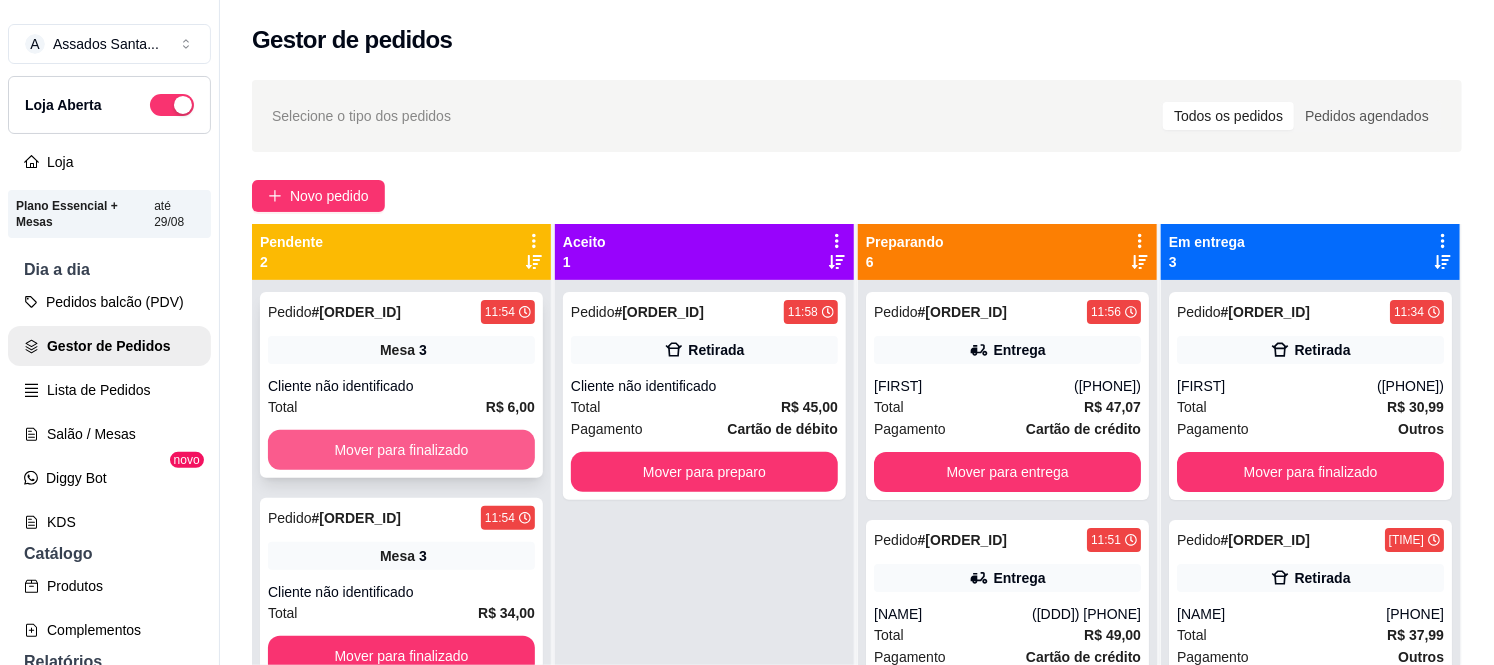 click on "Mover para finalizado" at bounding box center (401, 450) 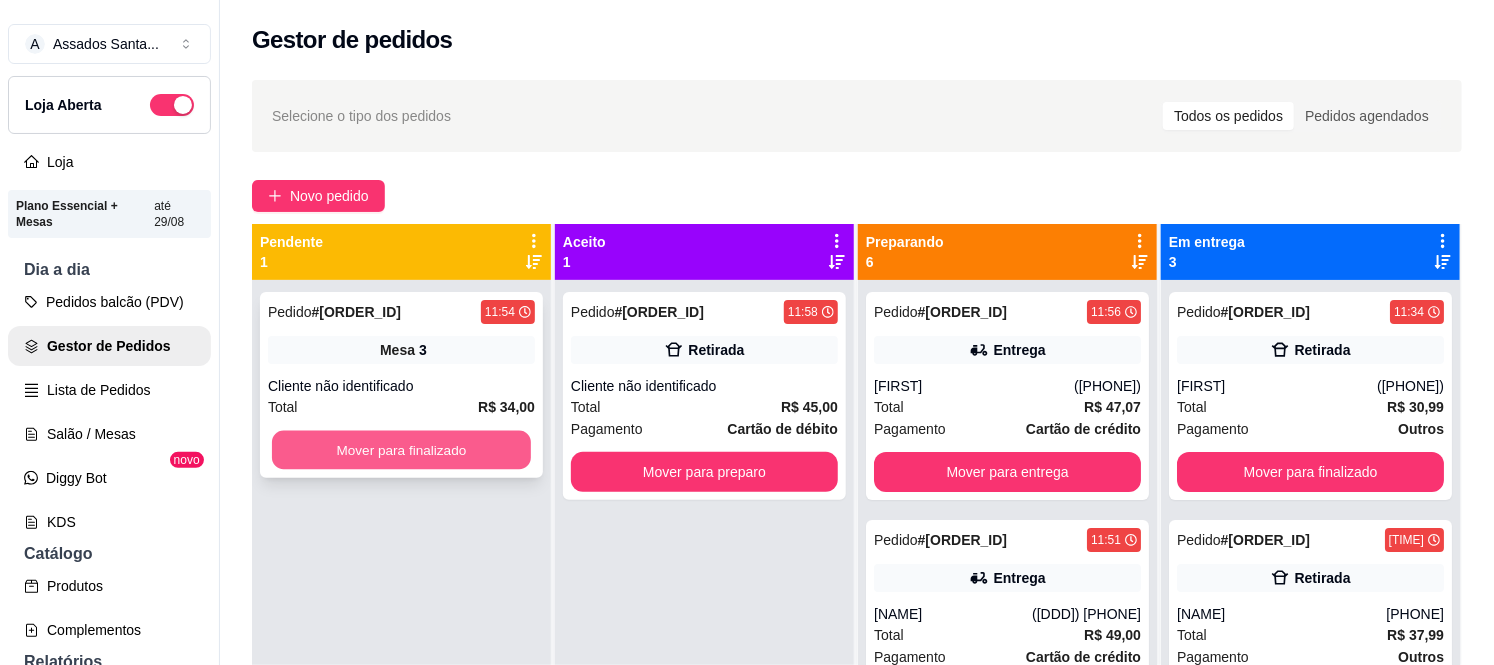 click on "Mover para finalizado" at bounding box center [401, 450] 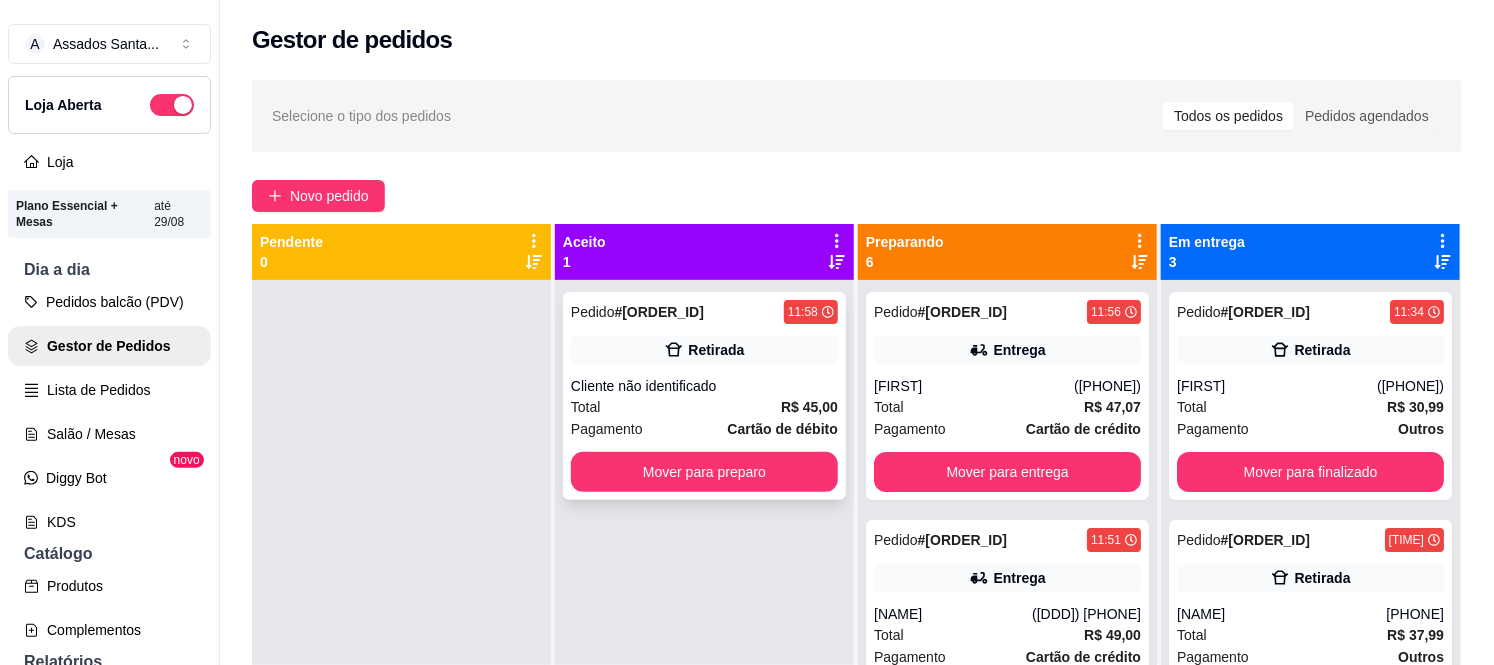 click 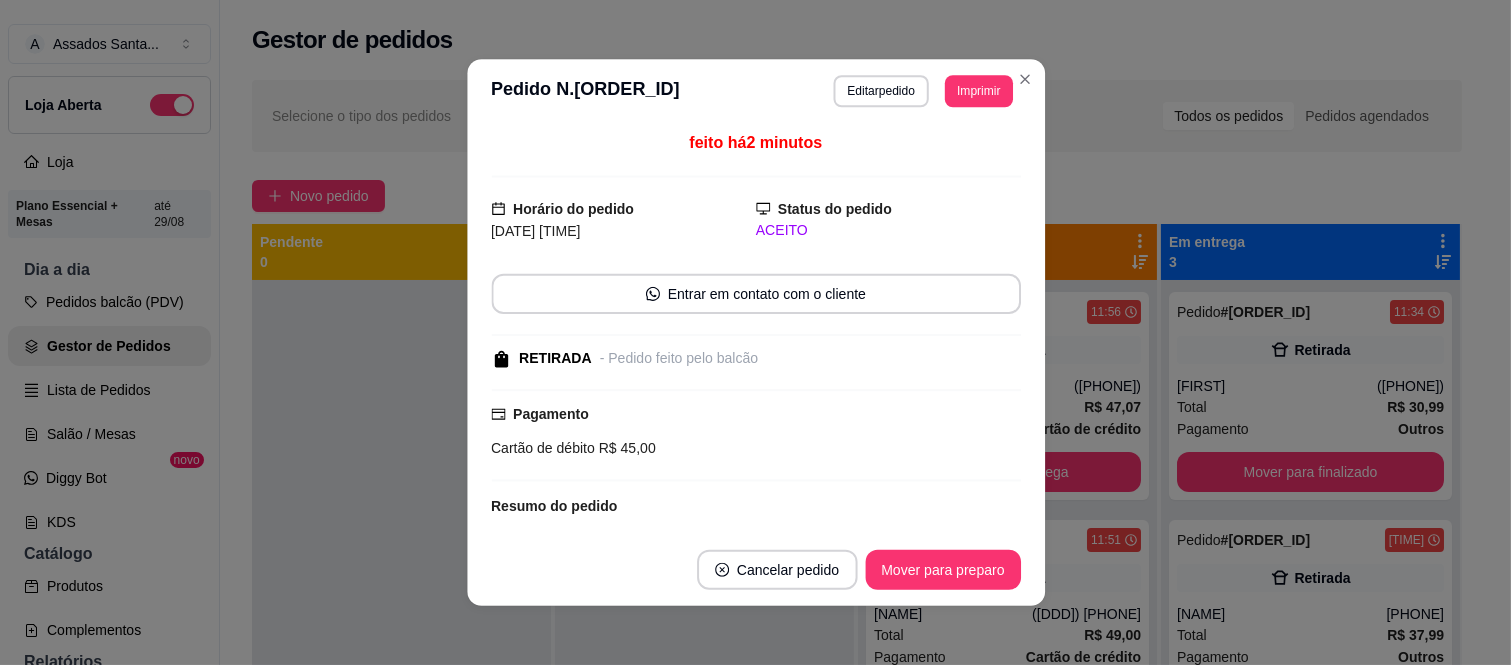 scroll, scrollTop: 184, scrollLeft: 0, axis: vertical 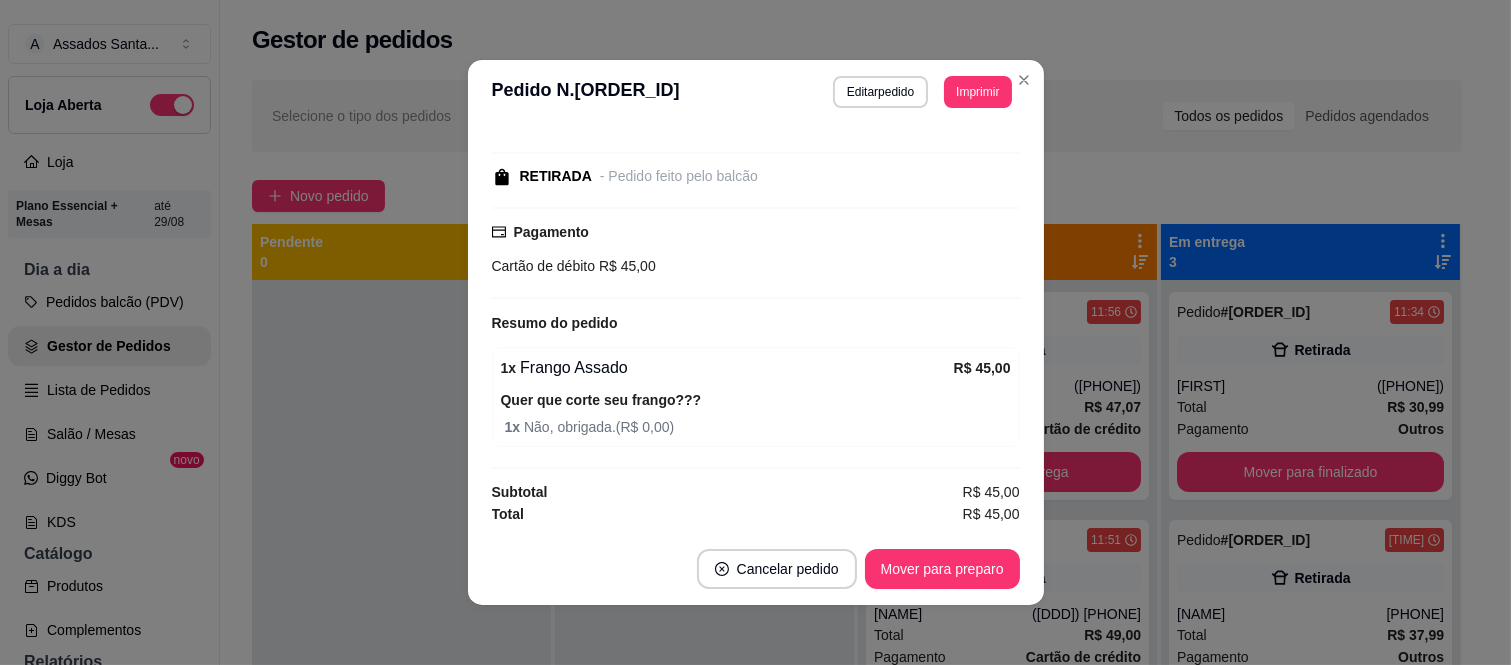 click on "Cancelar pedido Mover para preparo" at bounding box center (756, 569) 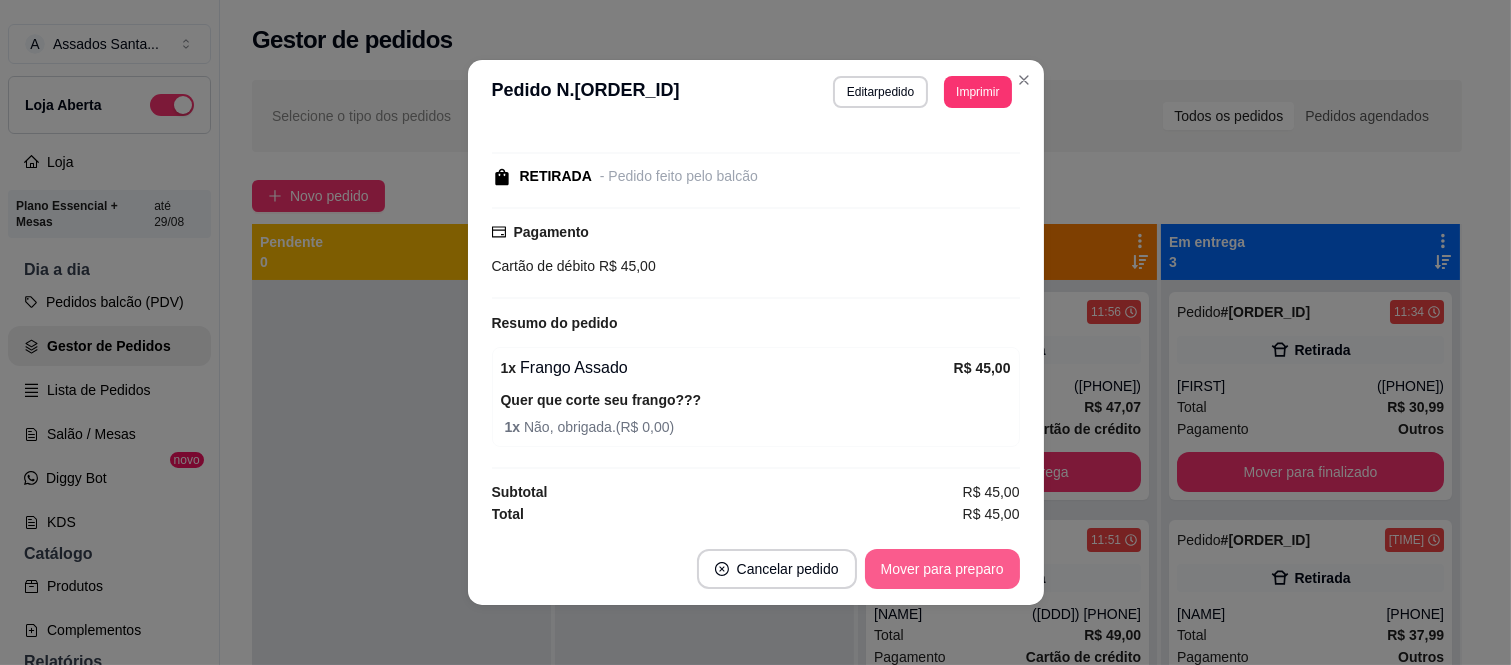 click on "Mover para preparo" at bounding box center [942, 569] 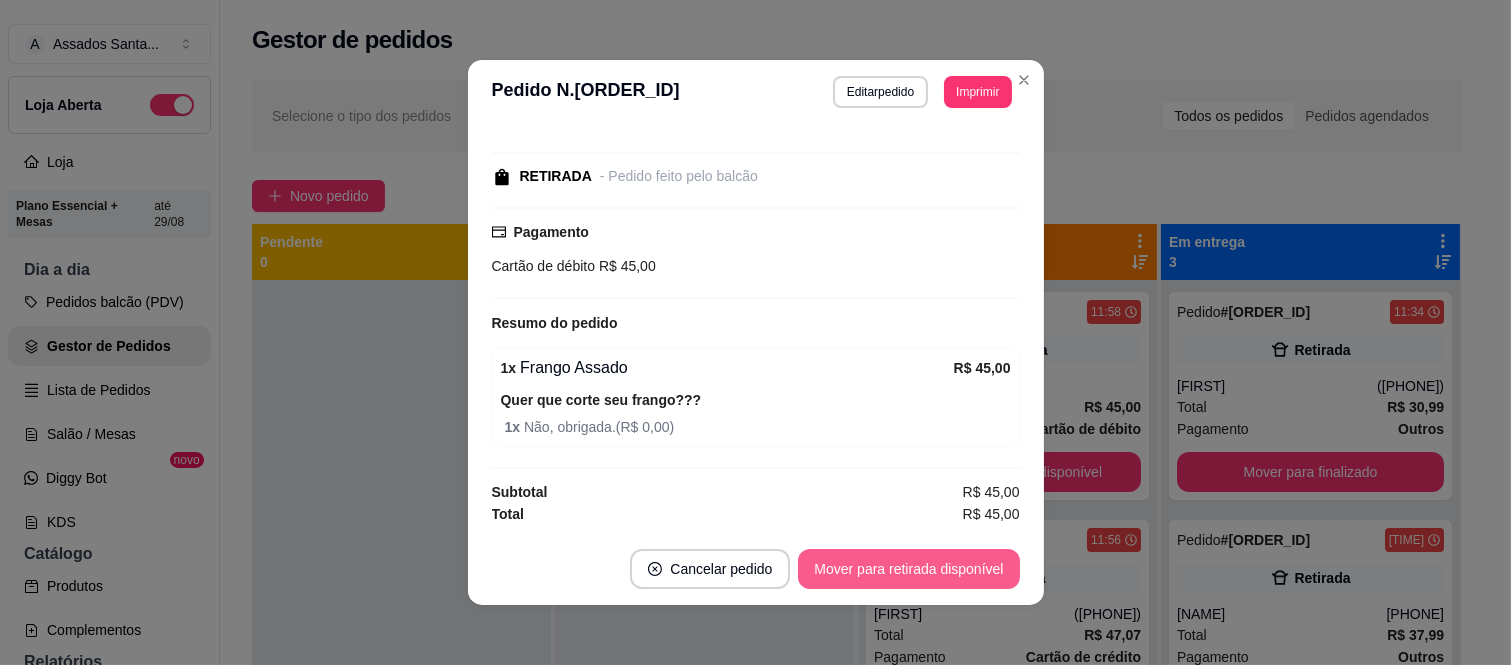click on "Mover para retirada disponível" at bounding box center (908, 569) 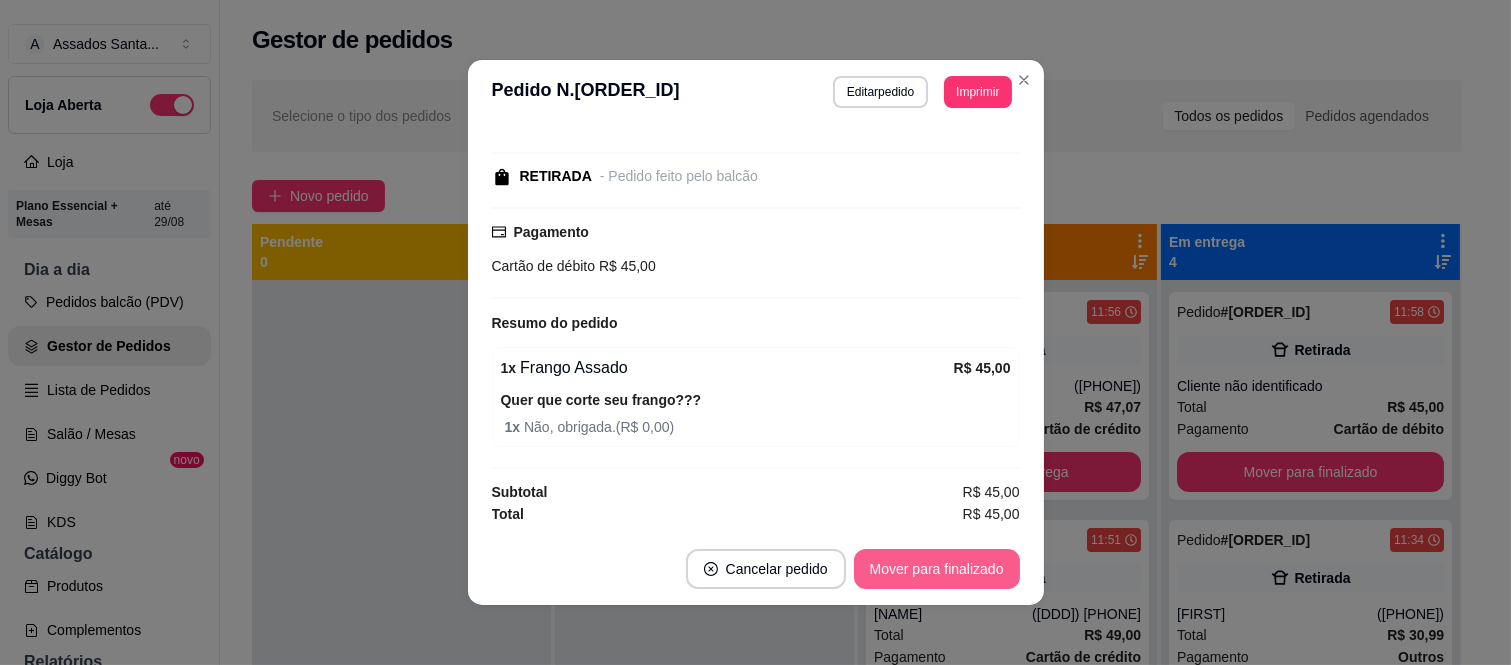 click on "Mover para finalizado" at bounding box center (937, 569) 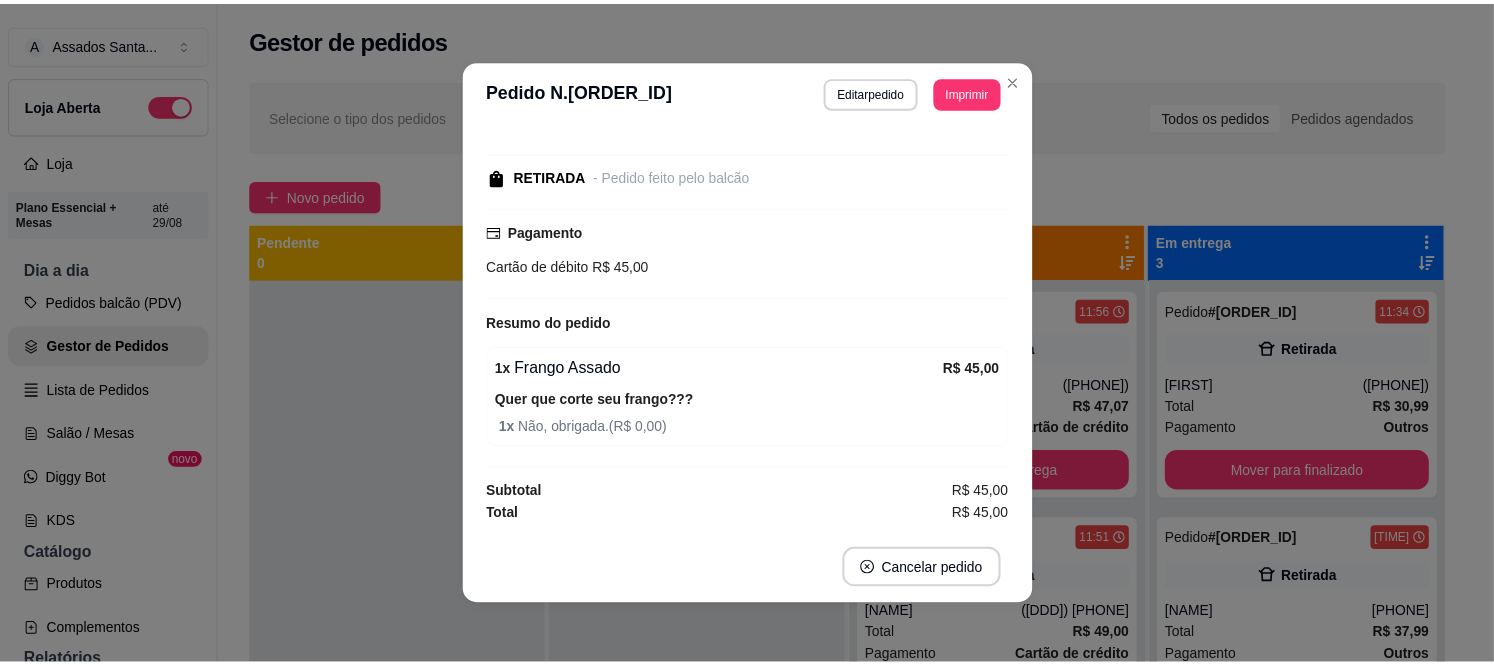 scroll, scrollTop: 97, scrollLeft: 0, axis: vertical 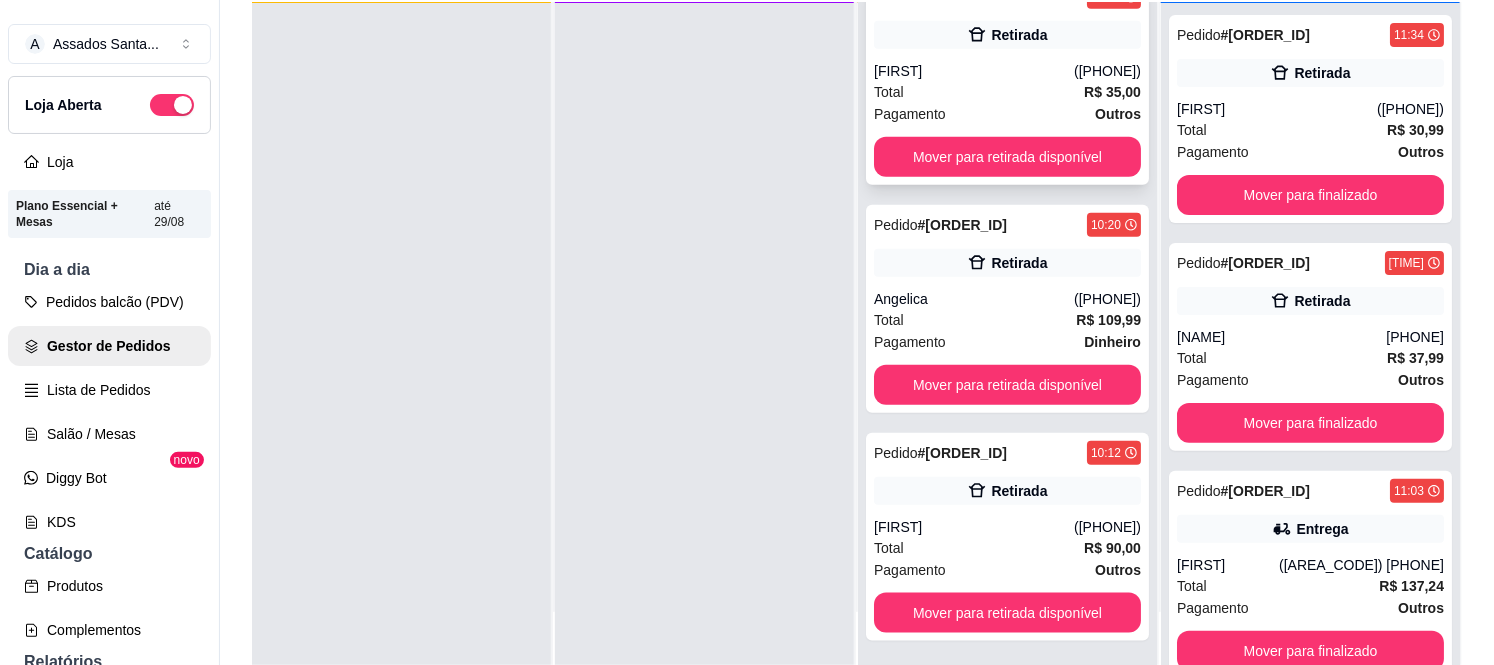click on "[FIRST]" at bounding box center (974, 71) 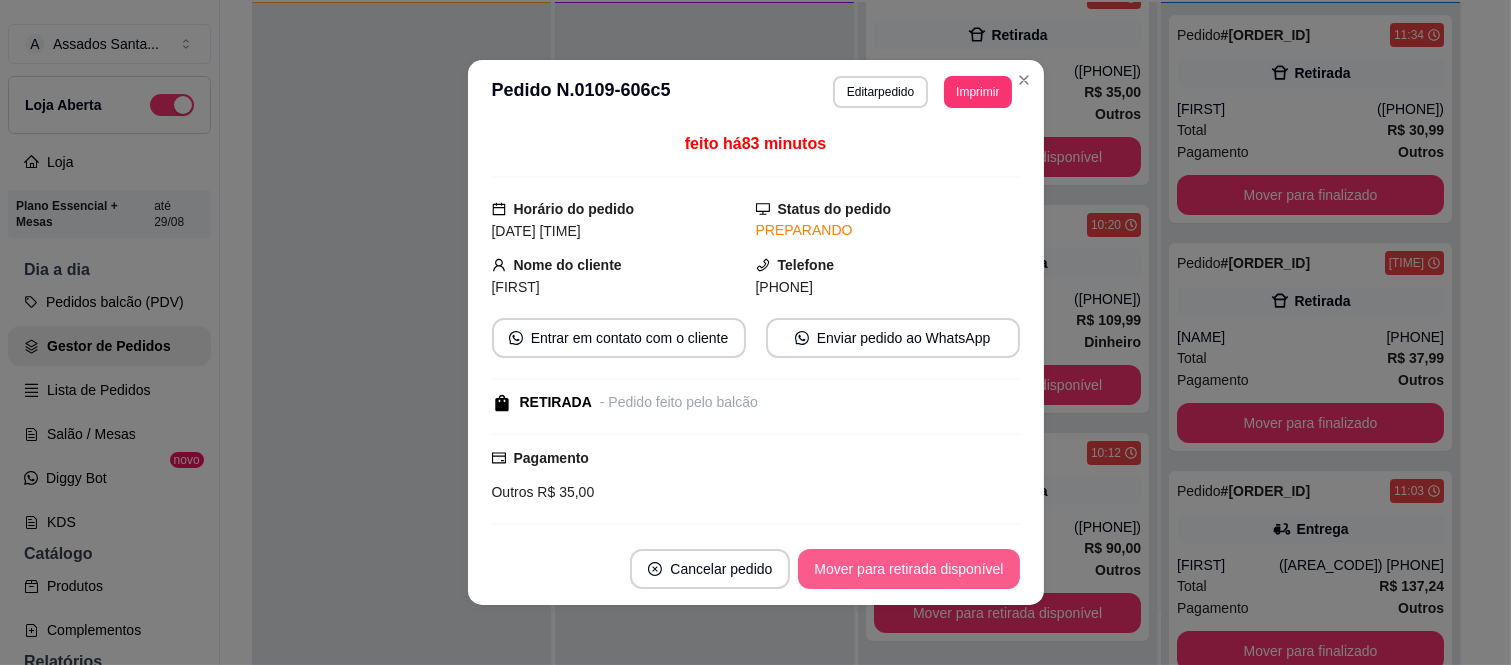 click on "Mover para retirada disponível" at bounding box center (908, 569) 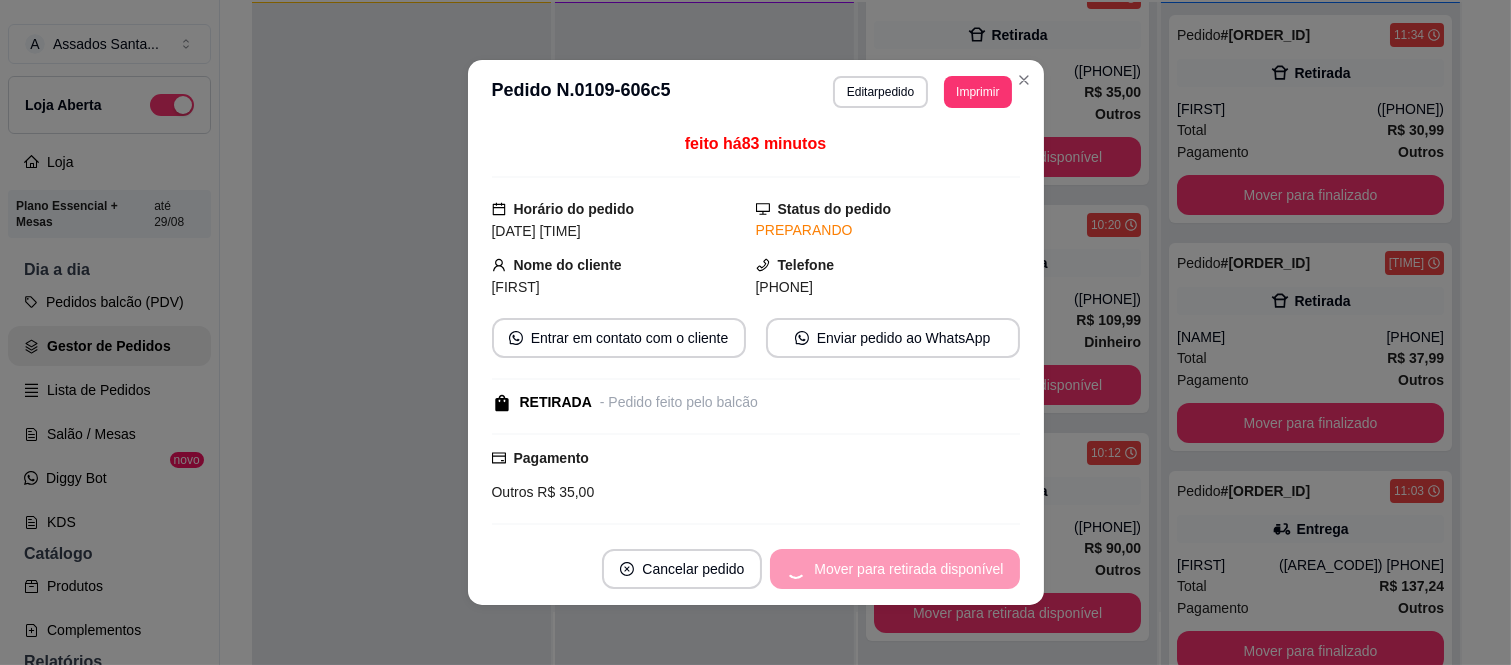 scroll, scrollTop: 494, scrollLeft: 0, axis: vertical 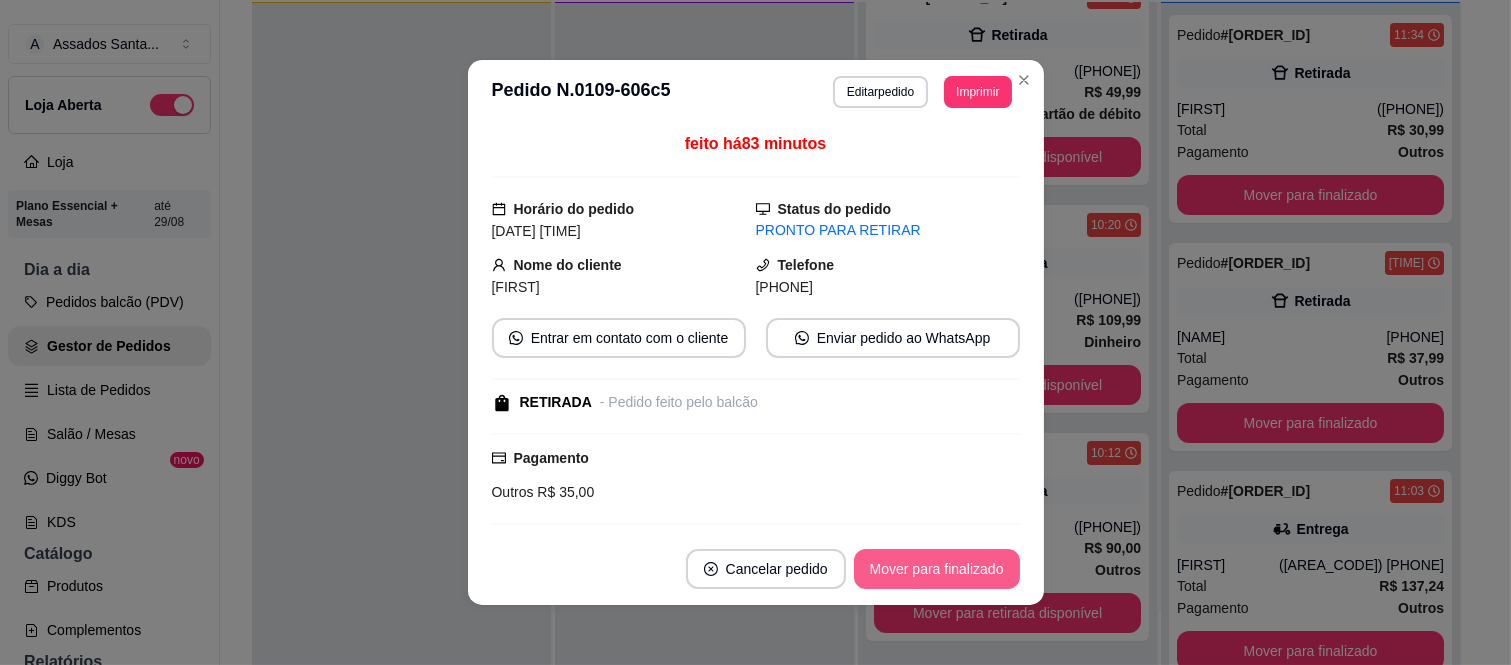 click on "Mover para finalizado" at bounding box center [937, 569] 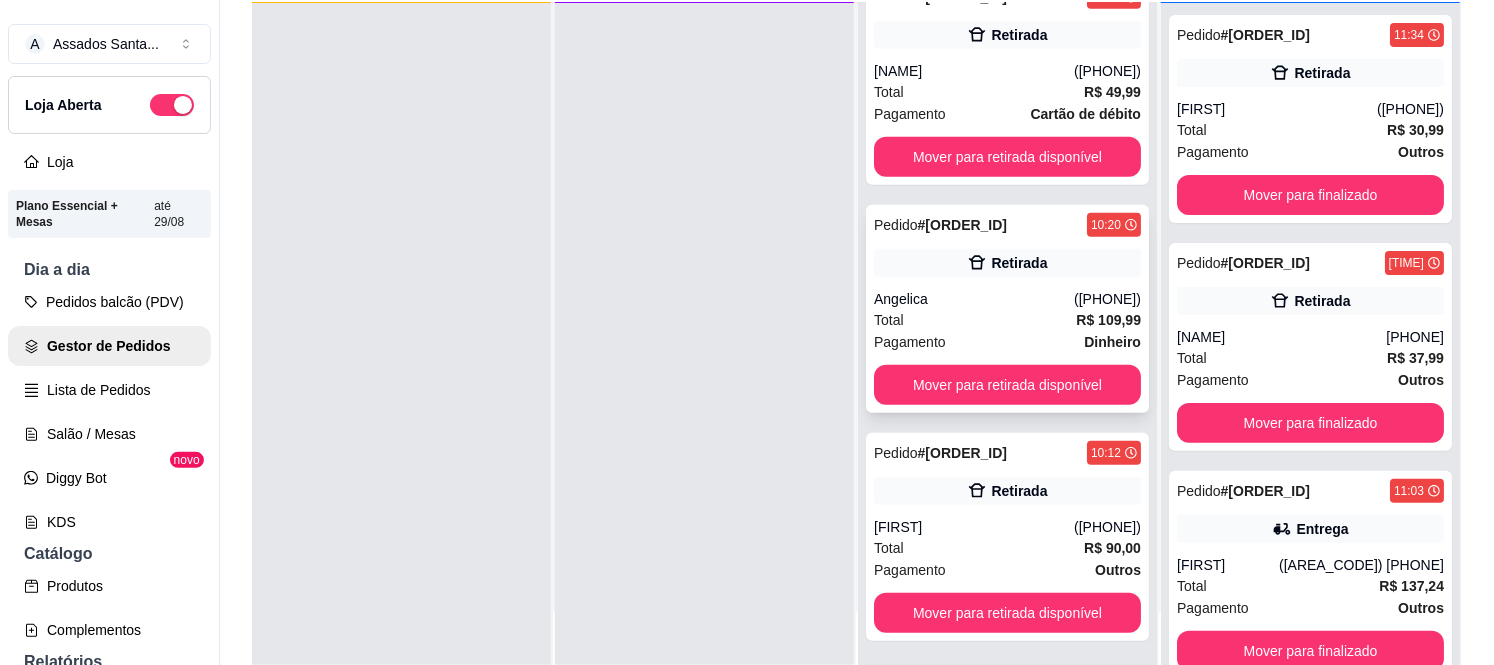 click on "Angelica" at bounding box center [974, 299] 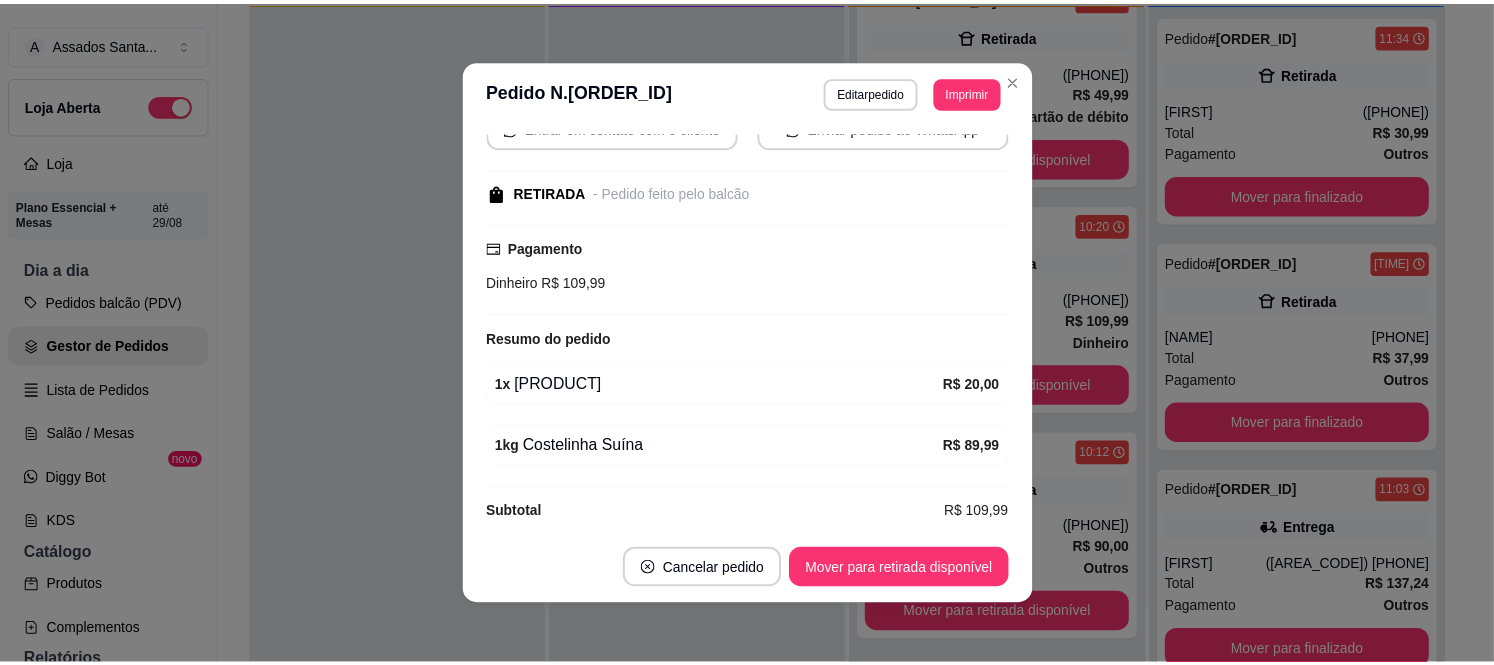scroll, scrollTop: 276, scrollLeft: 0, axis: vertical 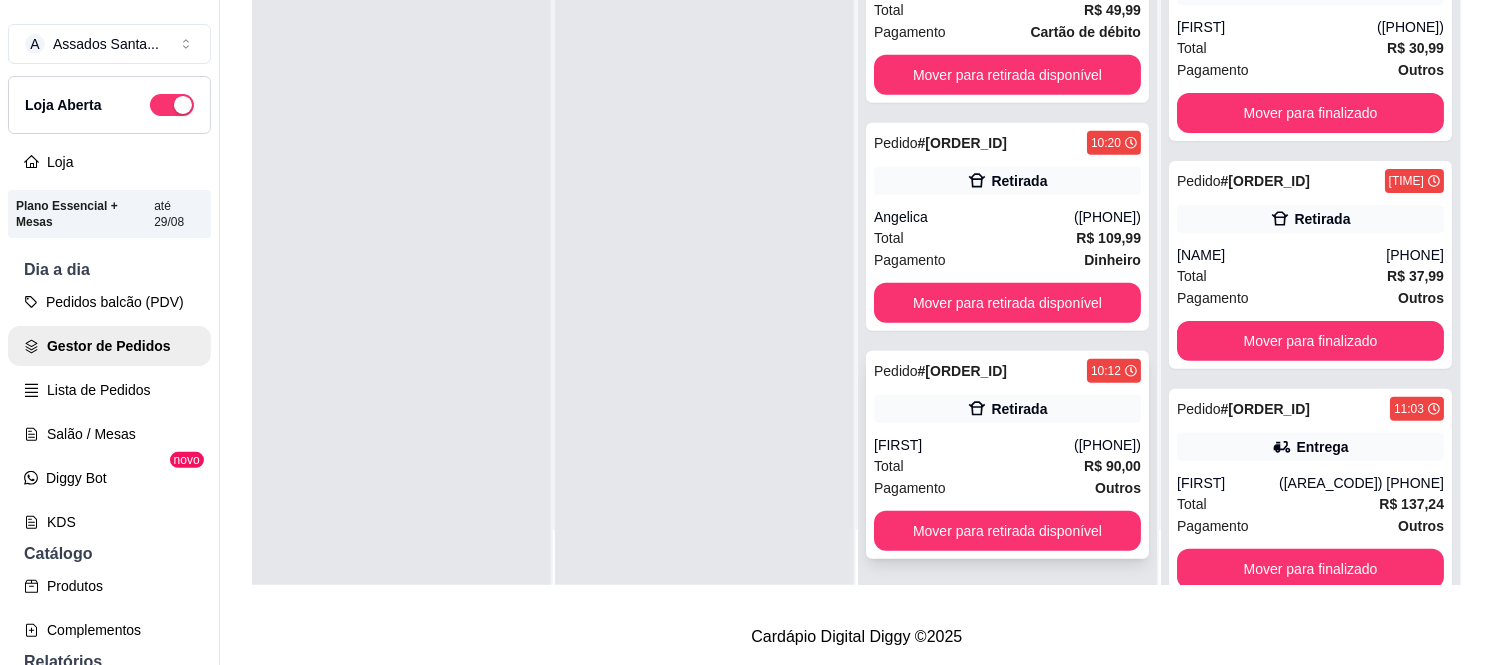 click on "Retirada" at bounding box center (1007, 409) 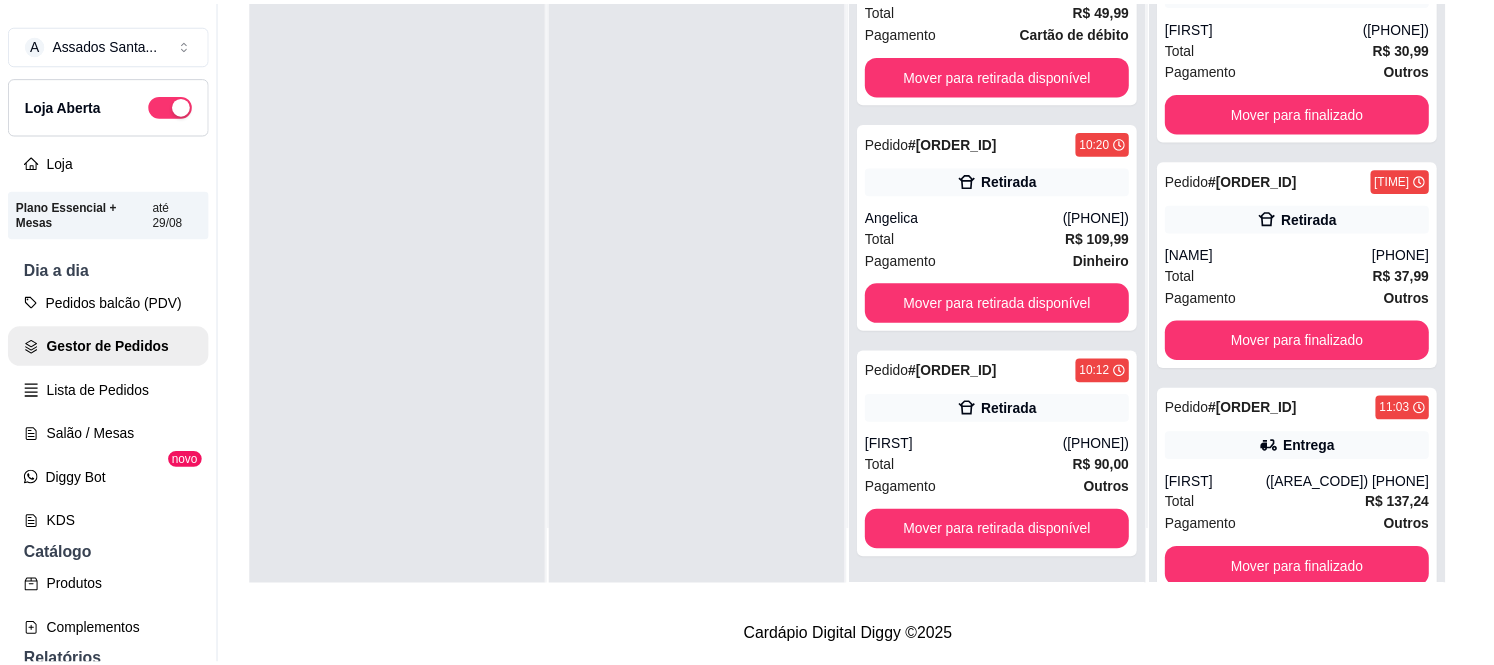 scroll, scrollTop: 227, scrollLeft: 0, axis: vertical 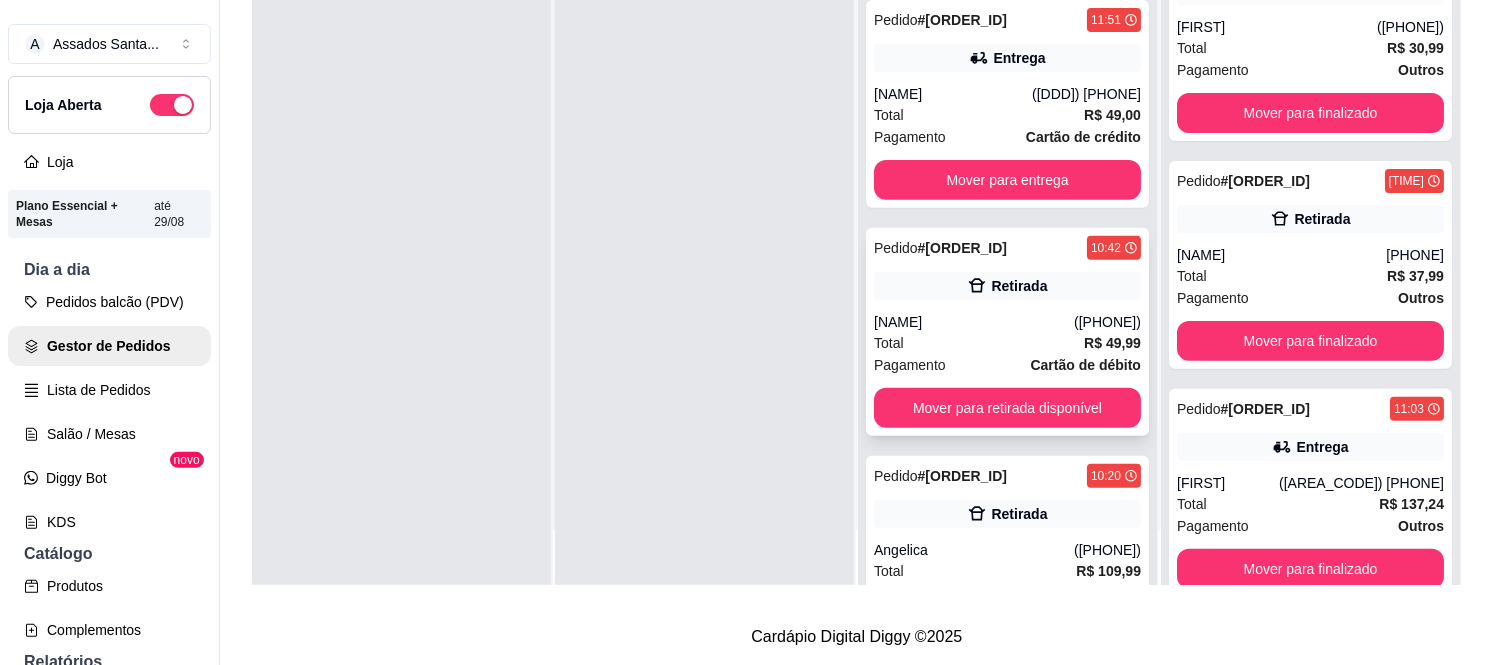 click on "Retirada" at bounding box center [1007, 286] 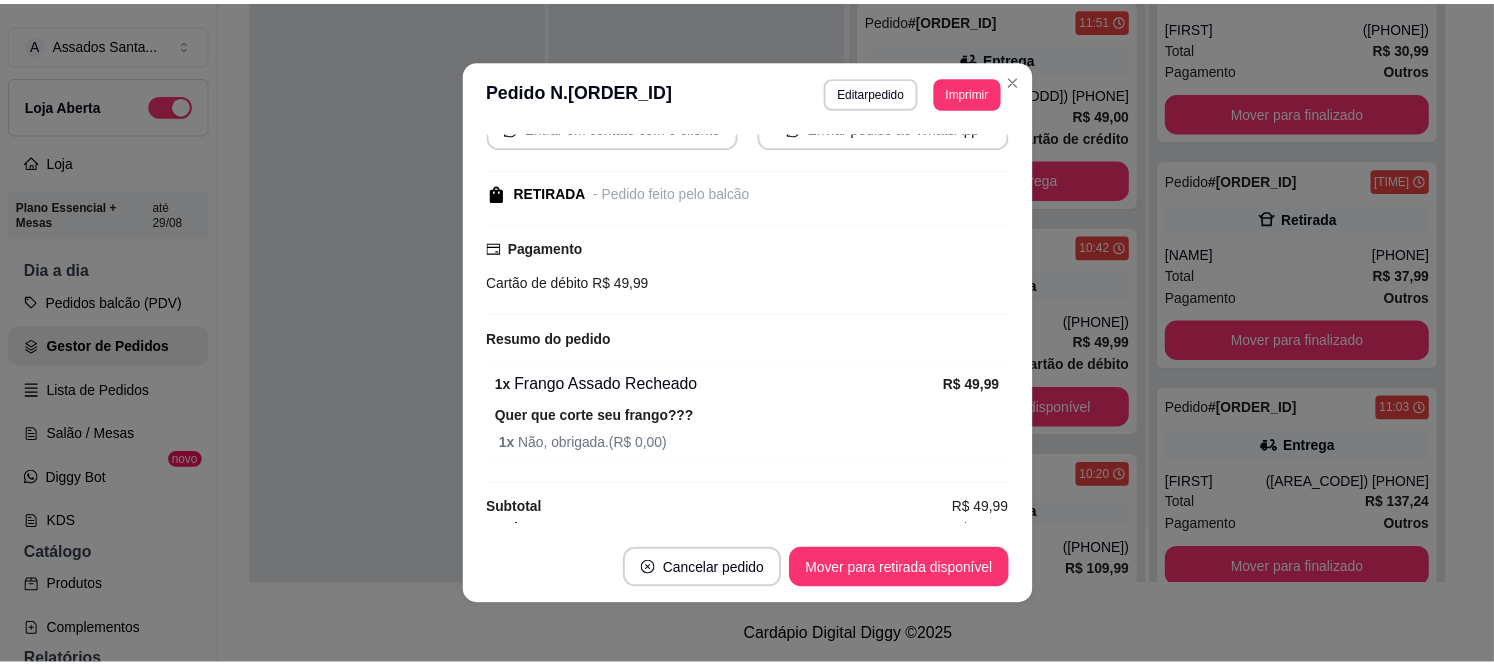 scroll, scrollTop: 227, scrollLeft: 0, axis: vertical 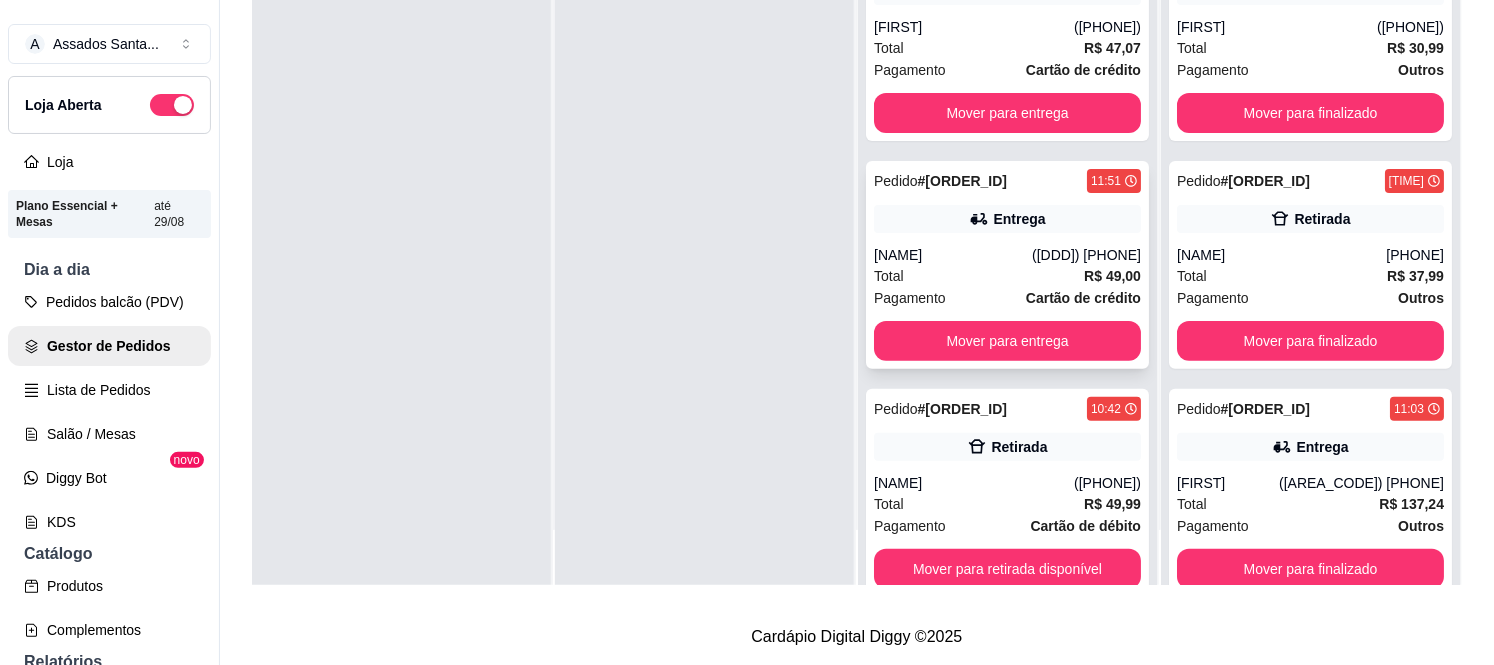 click on "Total R$ 49,00" at bounding box center [1007, 276] 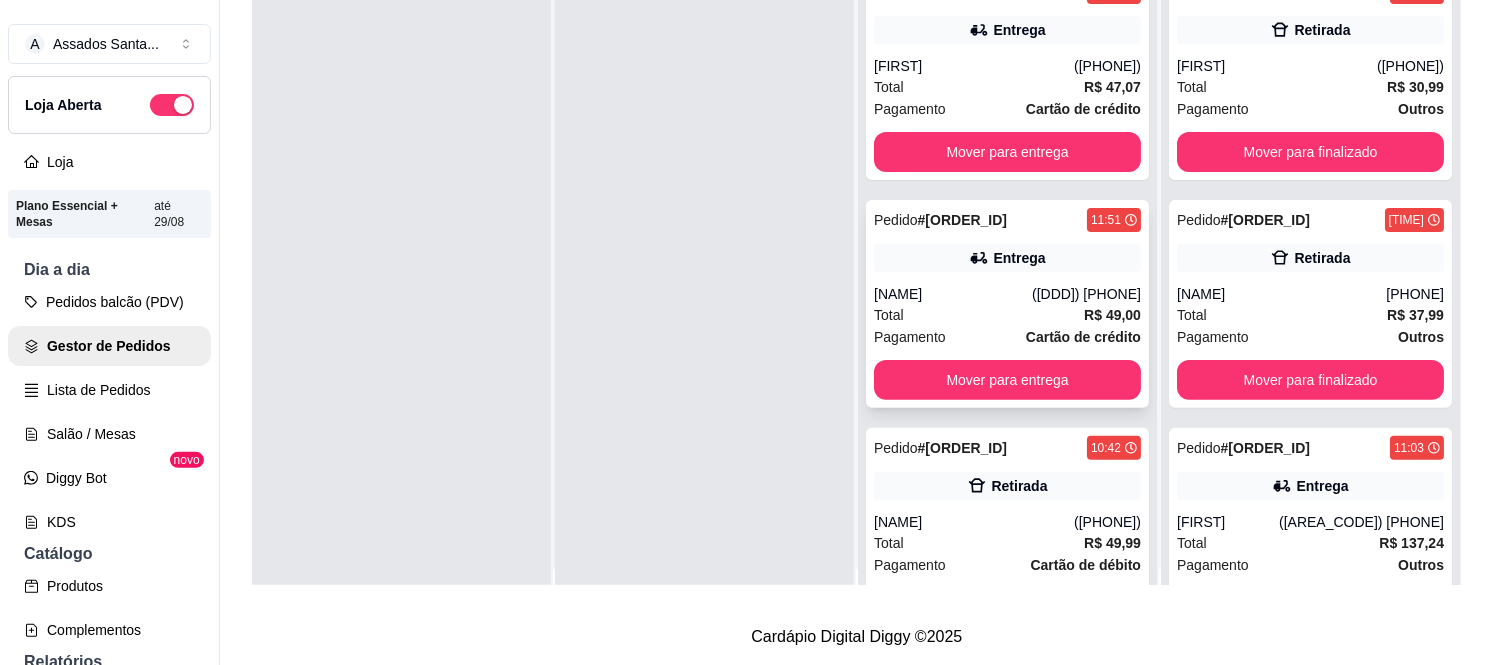 scroll, scrollTop: 0, scrollLeft: 0, axis: both 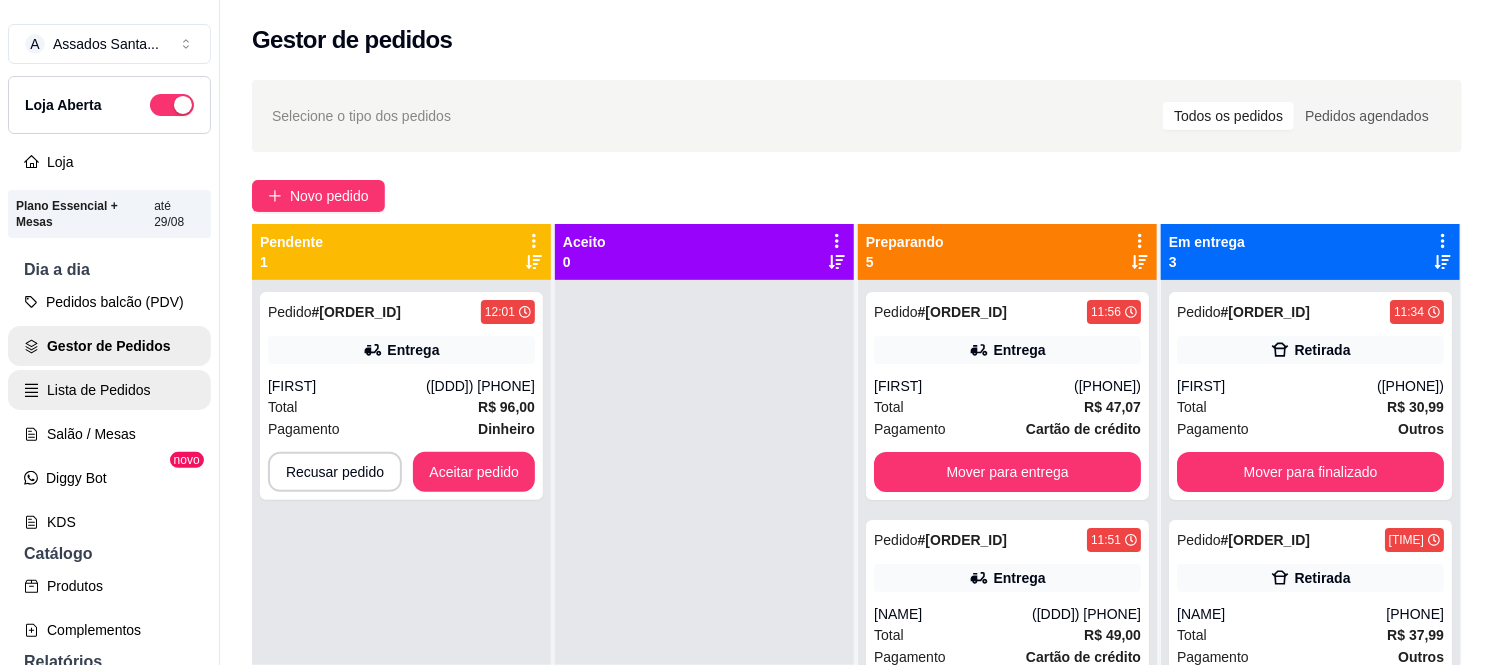 click on "Lista de Pedidos" at bounding box center (109, 390) 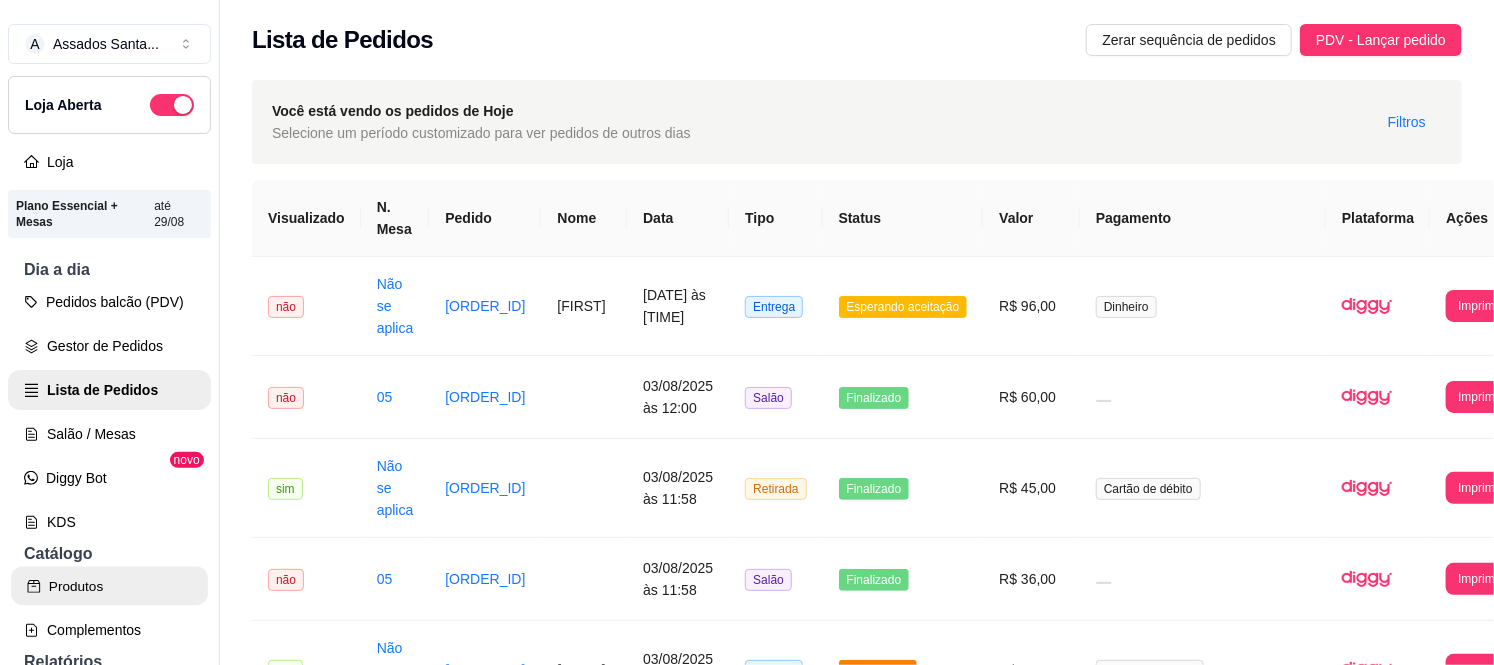 click on "Produtos" at bounding box center (109, 586) 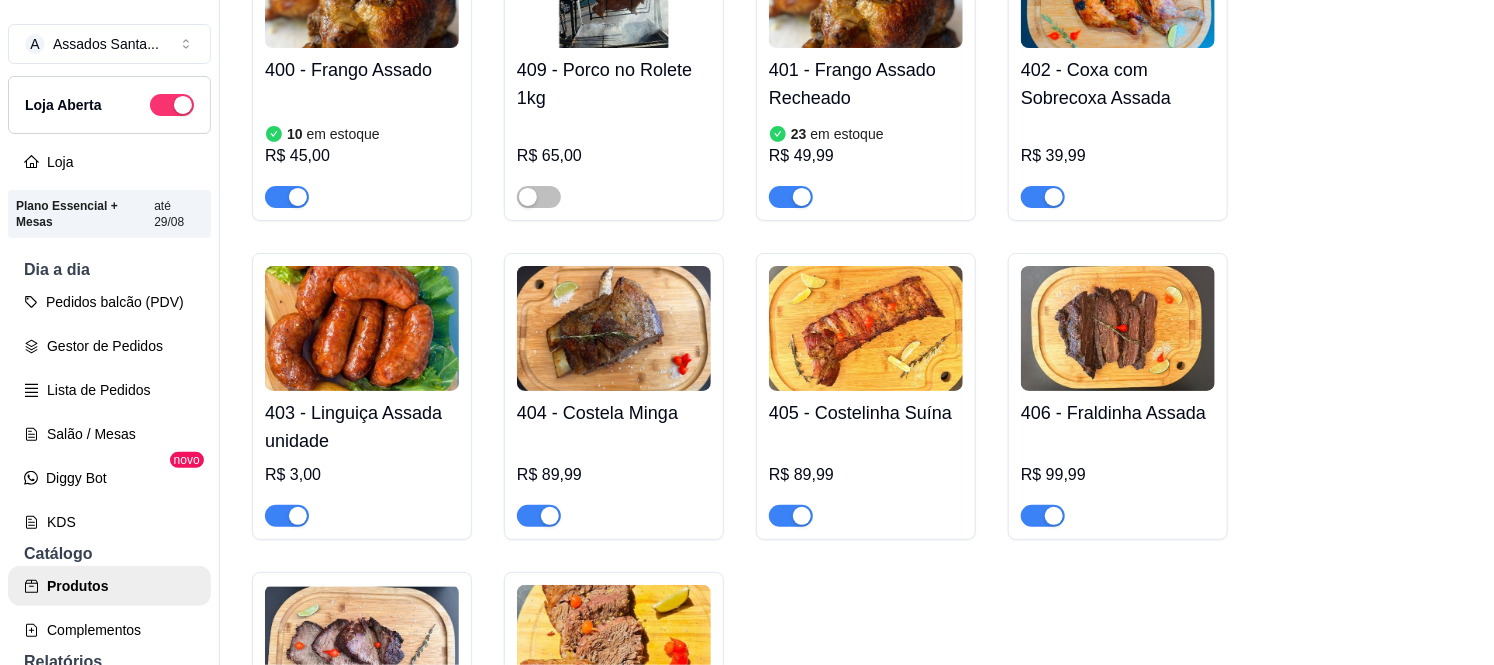 scroll, scrollTop: 1096, scrollLeft: 0, axis: vertical 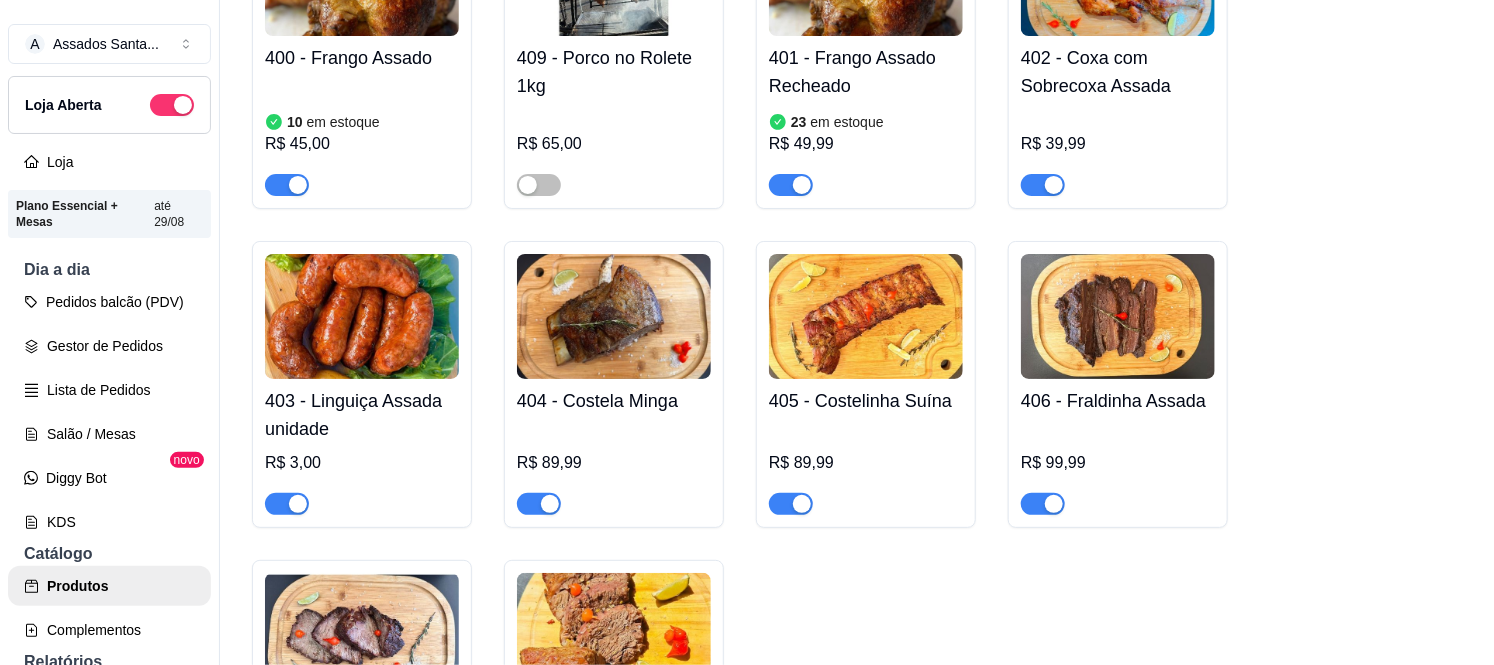 click at bounding box center (802, 504) 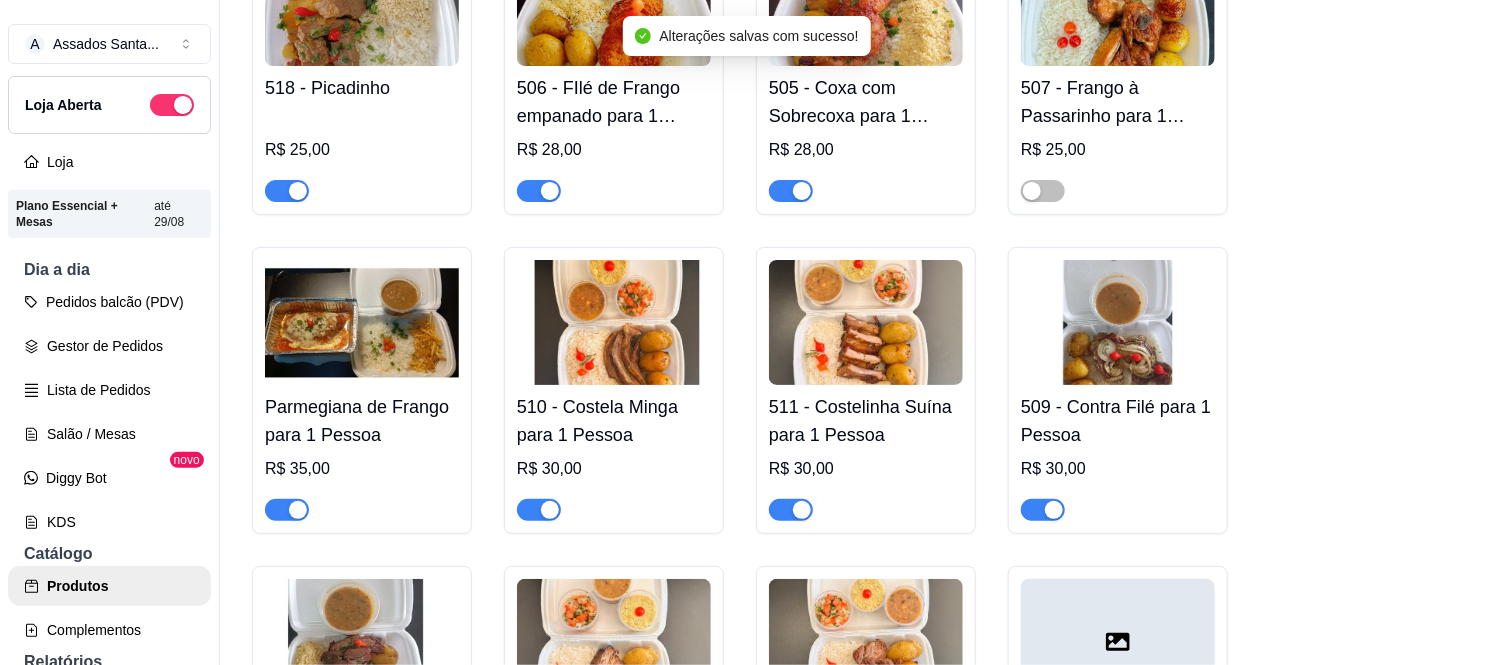 scroll, scrollTop: 3096, scrollLeft: 0, axis: vertical 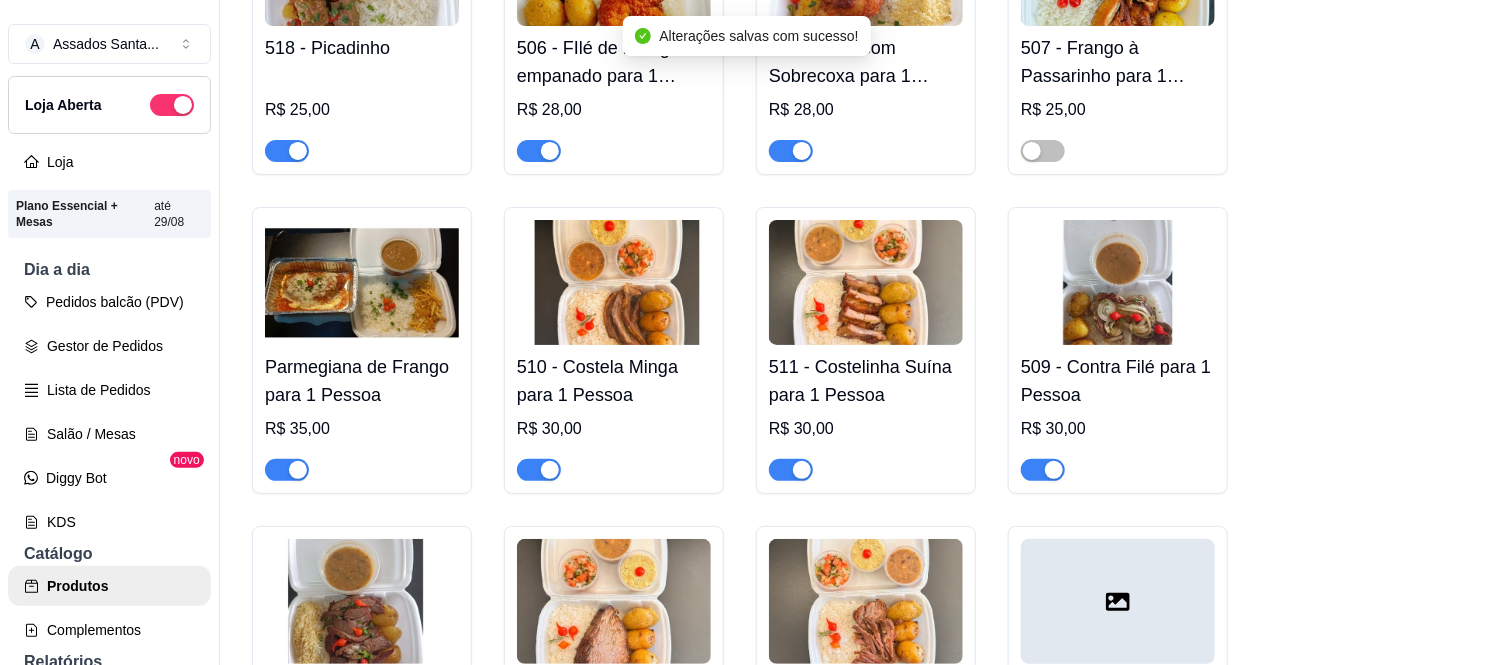click at bounding box center [791, 470] 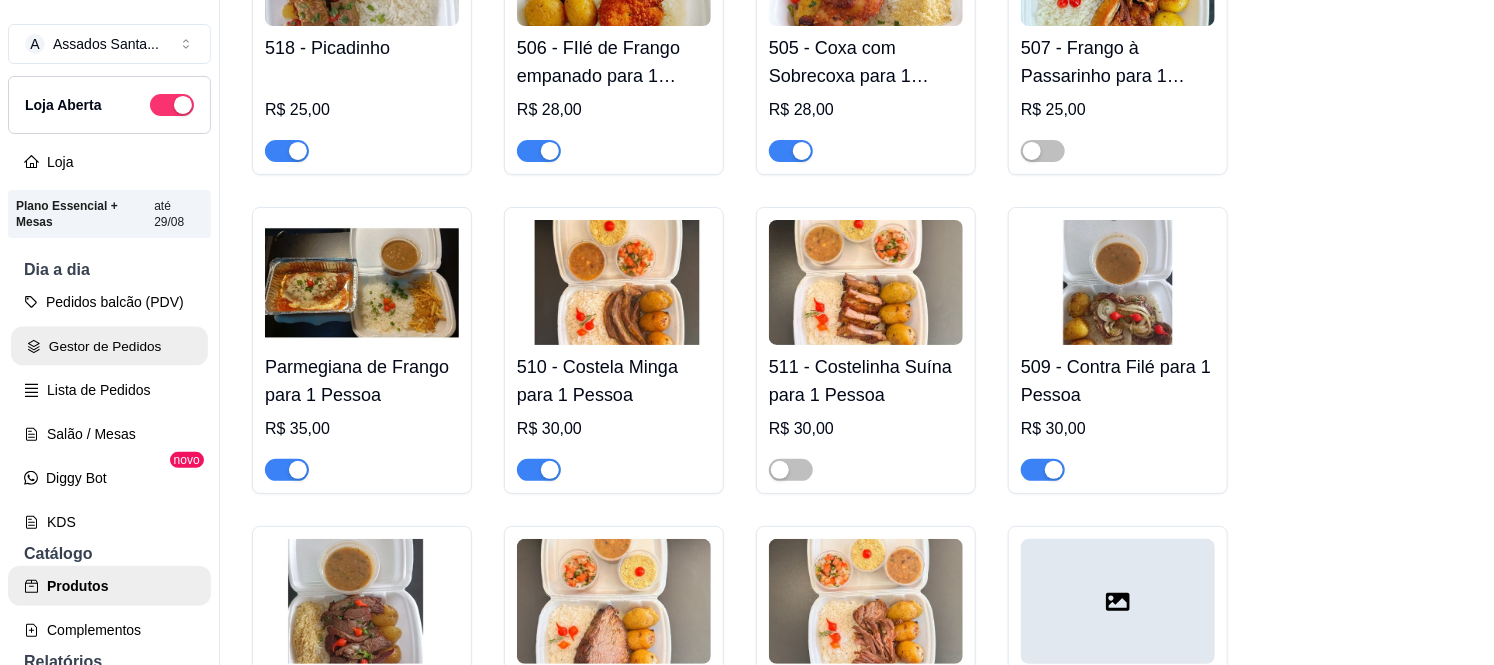 click on "Gestor de Pedidos" at bounding box center [109, 346] 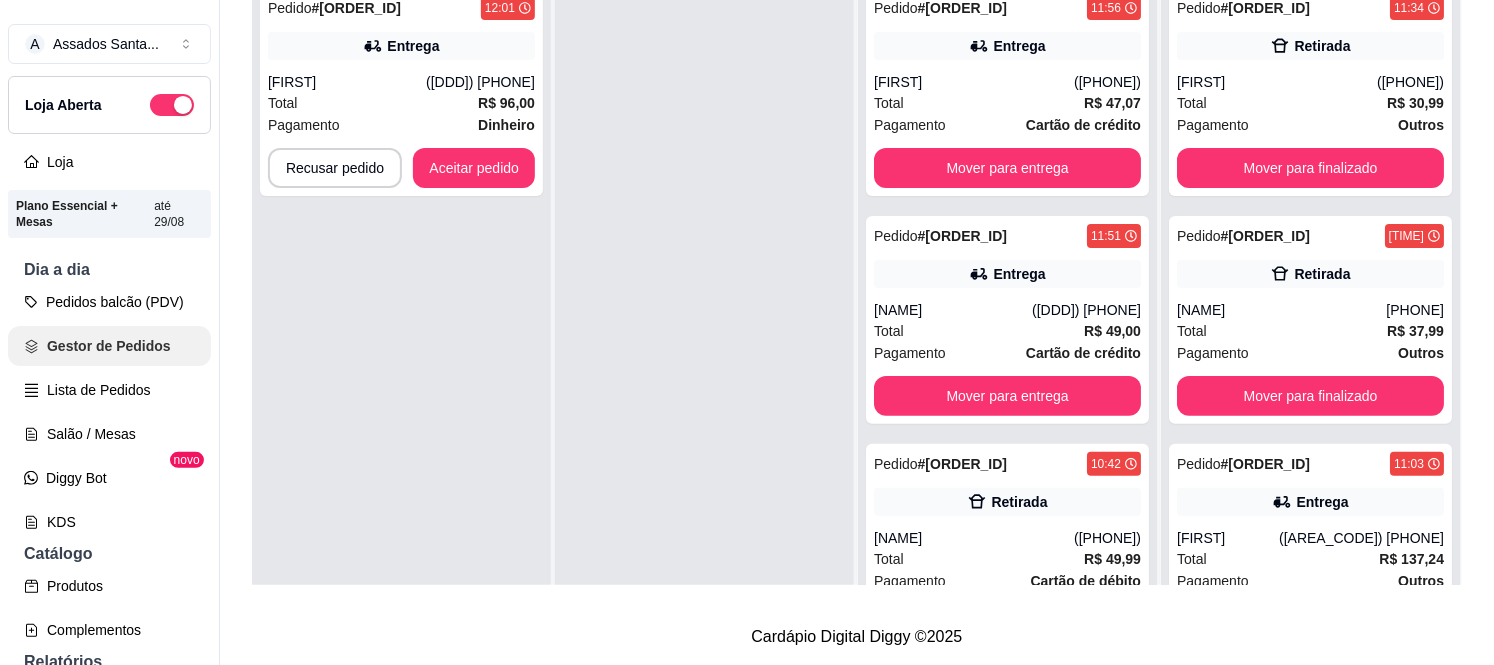 scroll, scrollTop: 0, scrollLeft: 0, axis: both 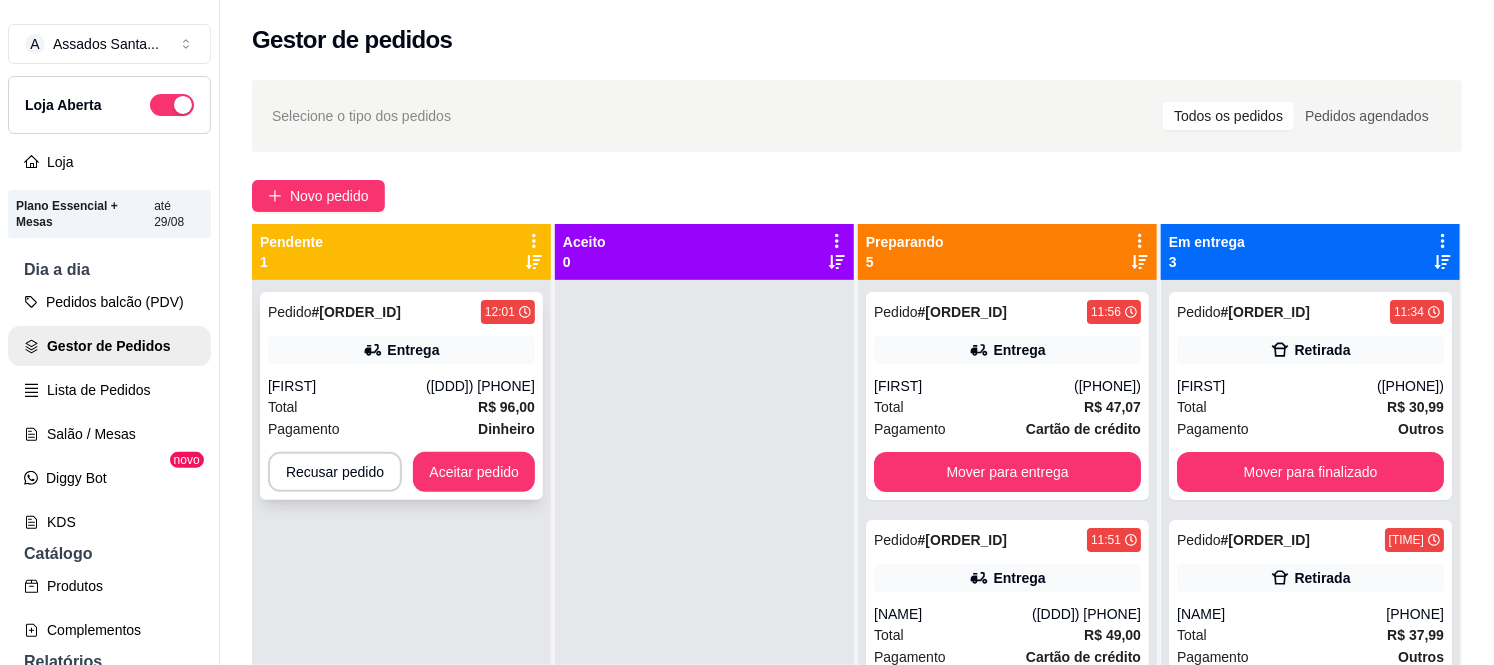 click on "Total R$ 96,00" at bounding box center (401, 407) 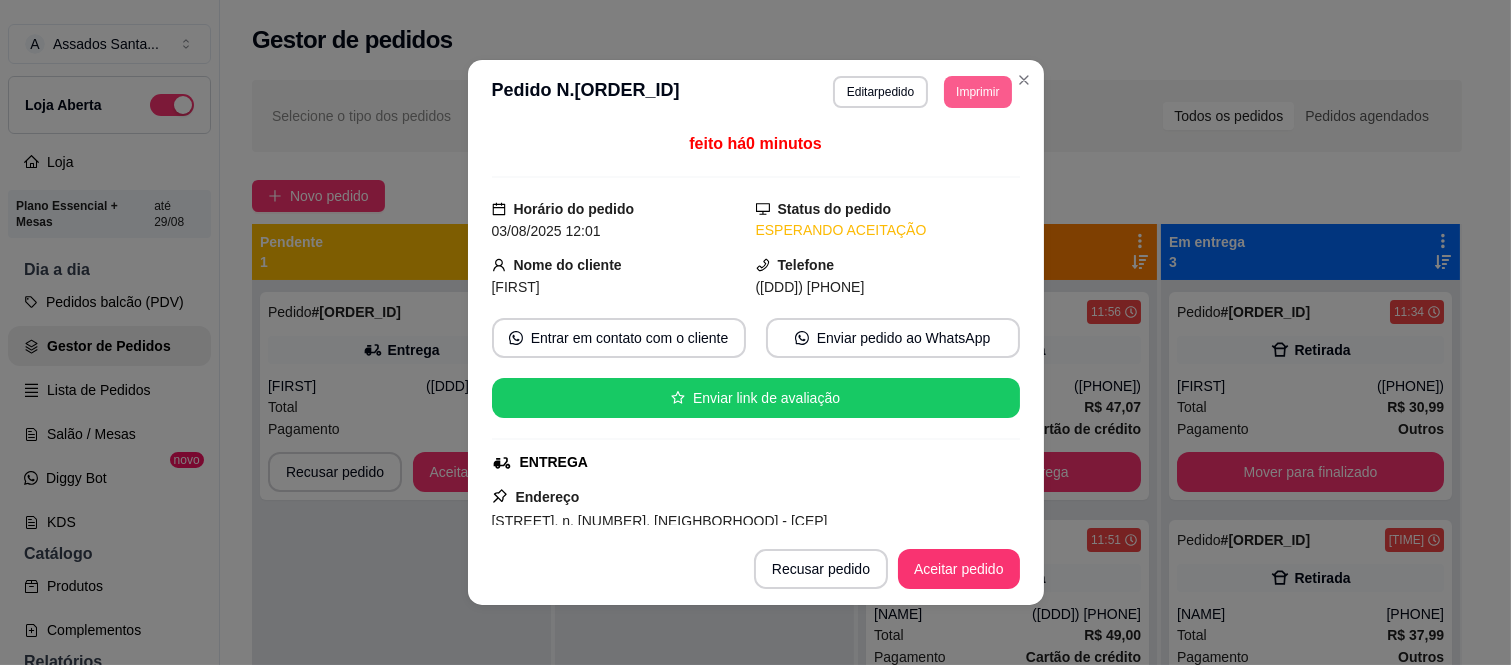 click on "Imprimir" at bounding box center (977, 92) 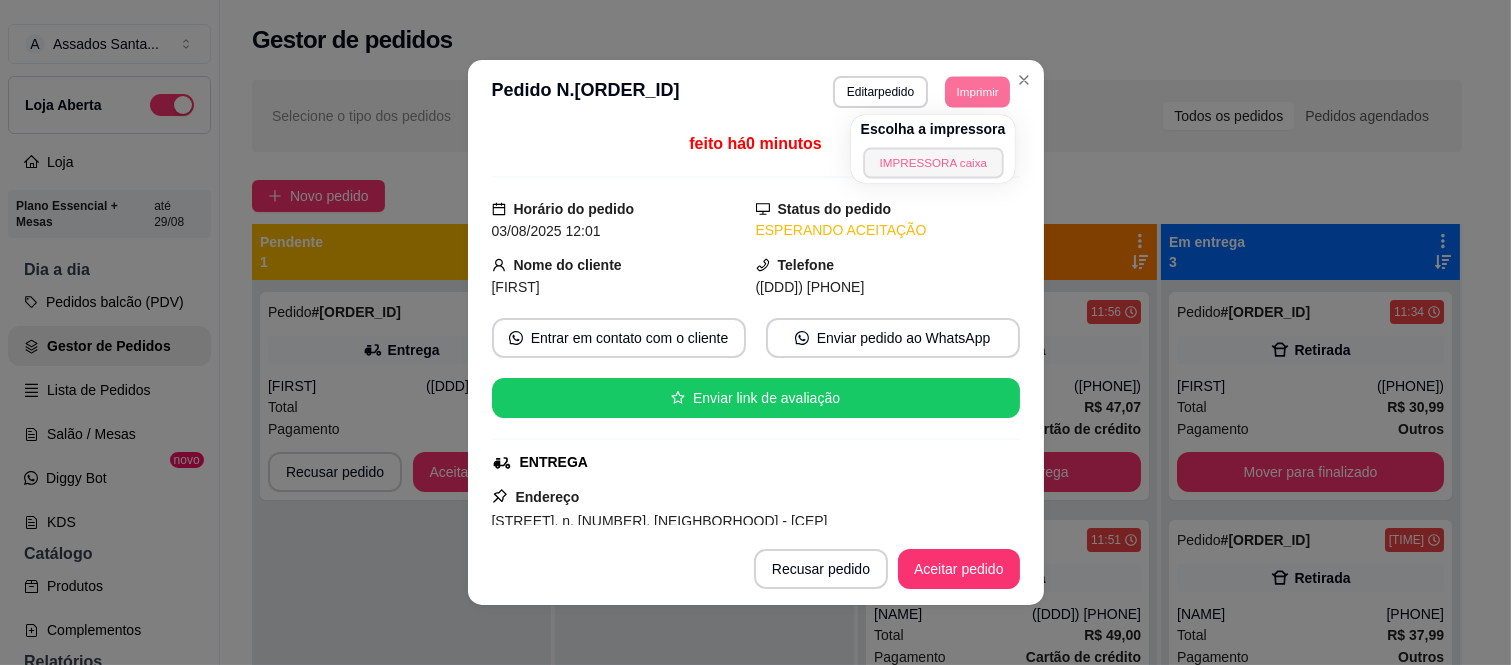 click on "IMPRESSORA caixa" at bounding box center [933, 162] 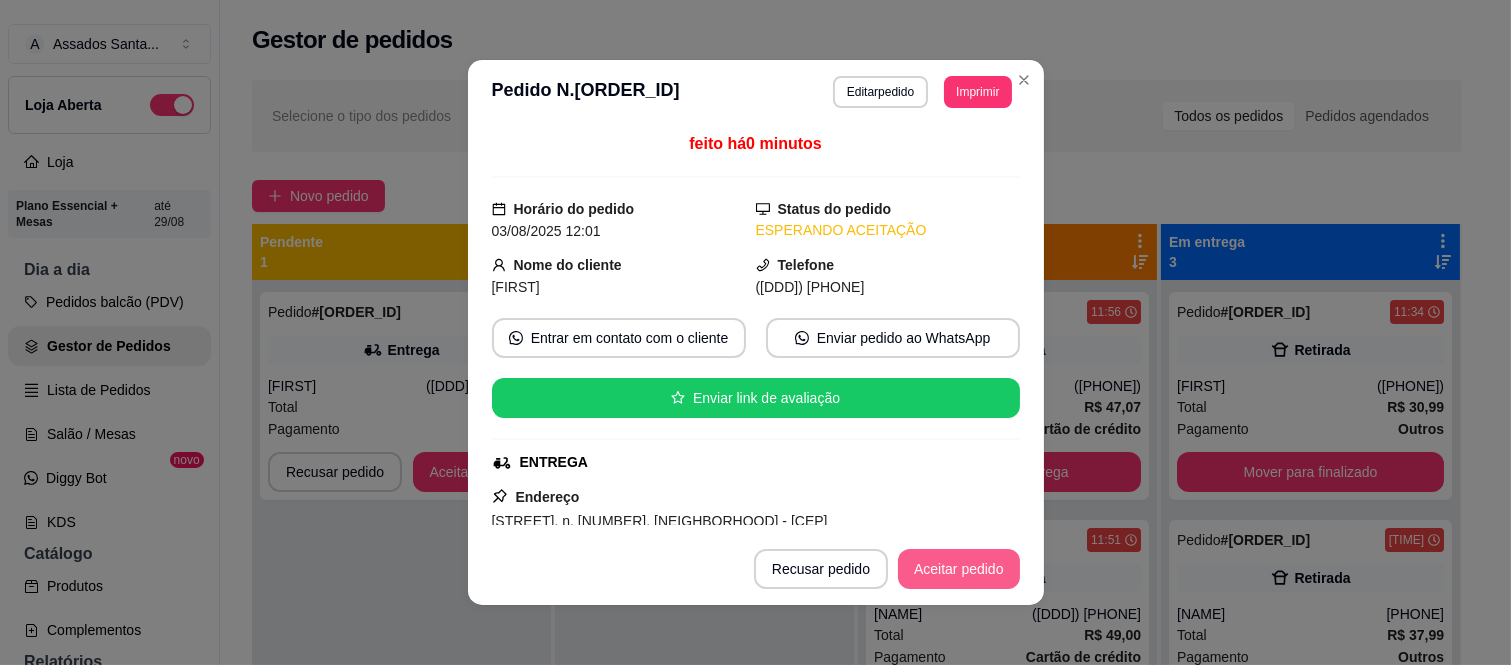 click on "Aceitar pedido" at bounding box center [959, 569] 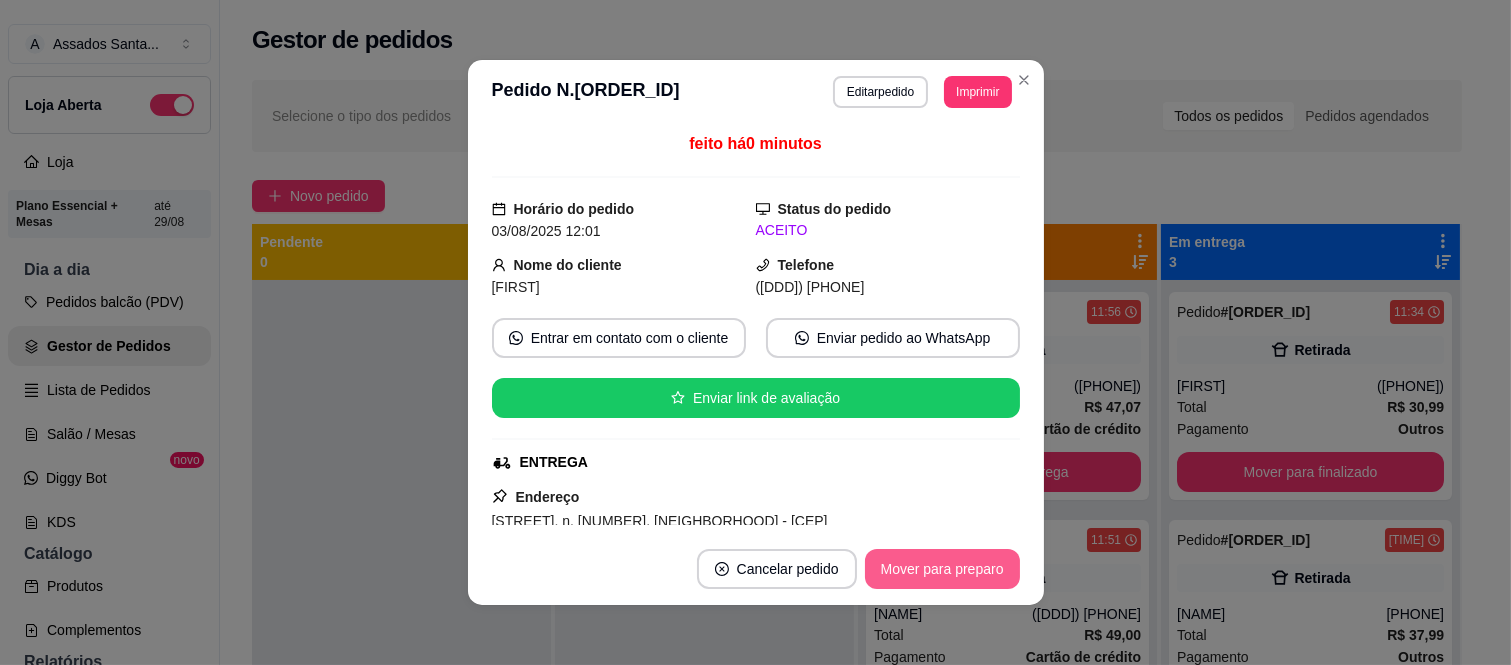click on "Mover para preparo" at bounding box center (942, 569) 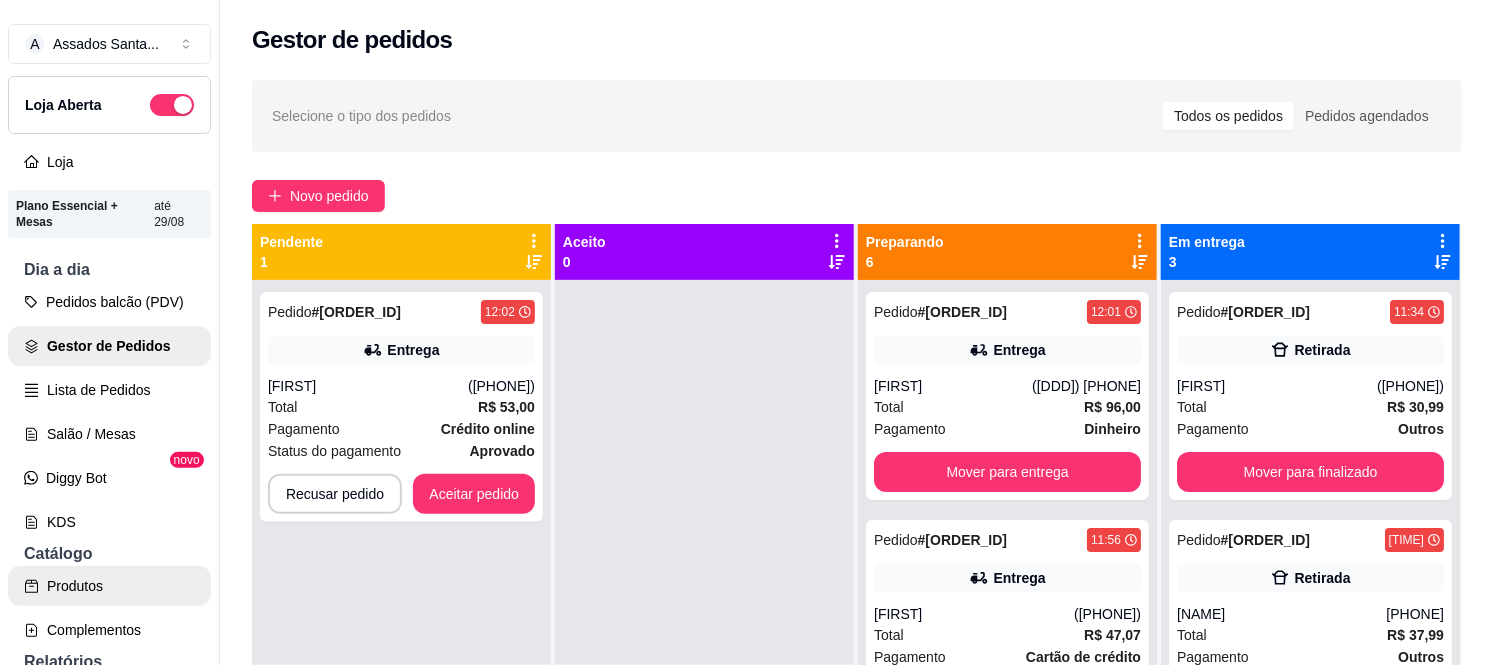 click on "Produtos" at bounding box center (109, 586) 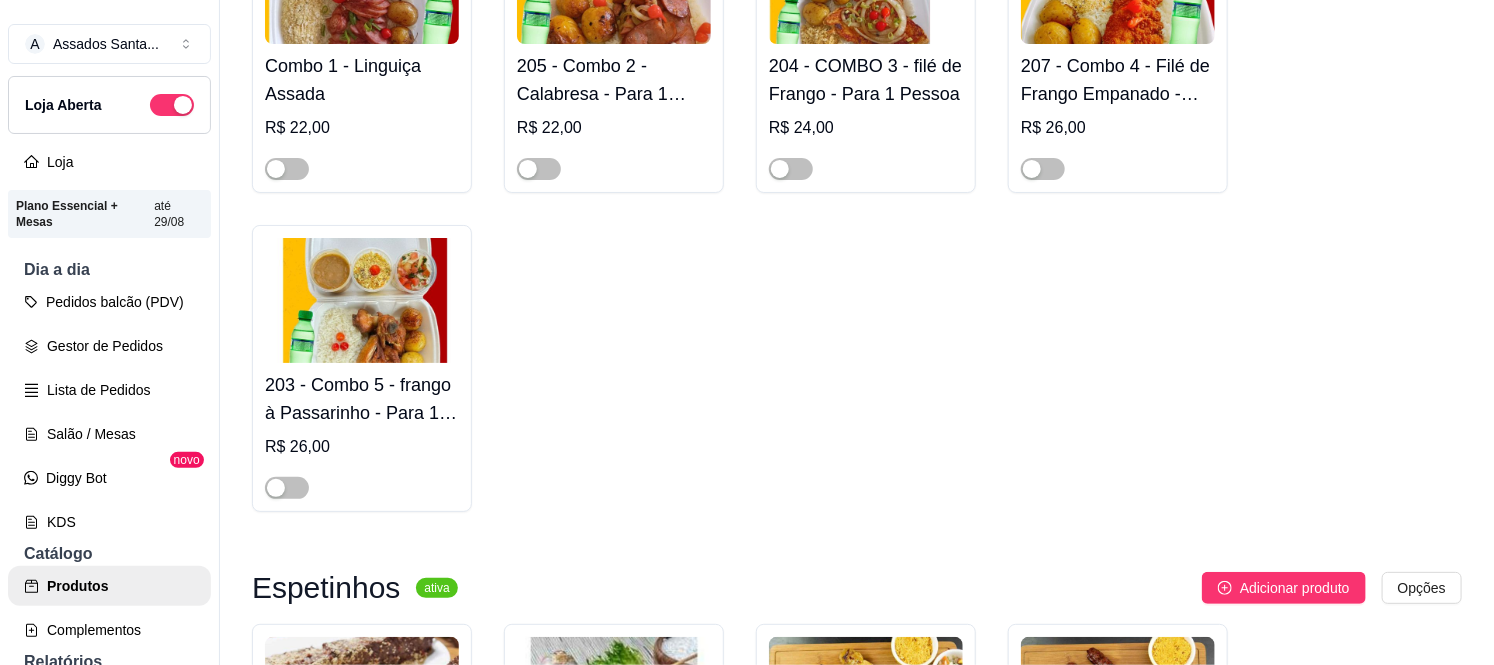 scroll, scrollTop: 4333, scrollLeft: 0, axis: vertical 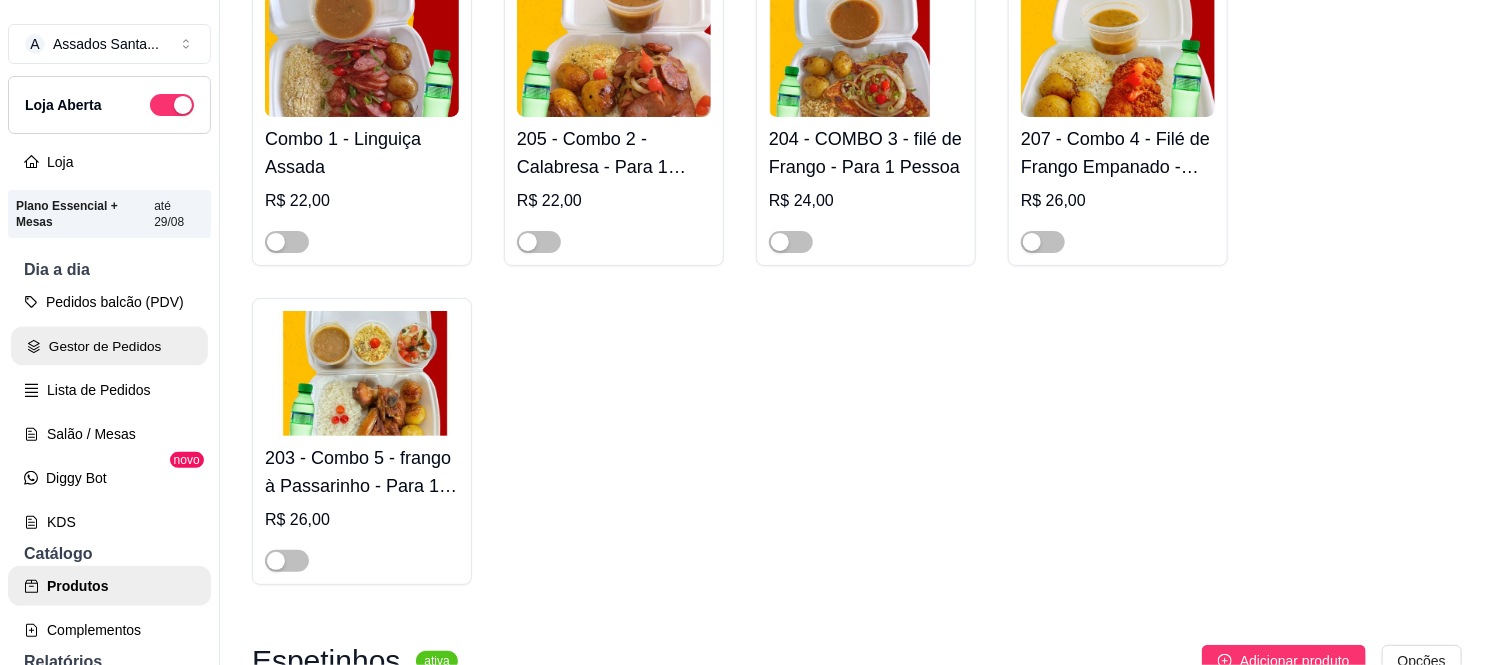 click on "Gestor de Pedidos" at bounding box center (109, 346) 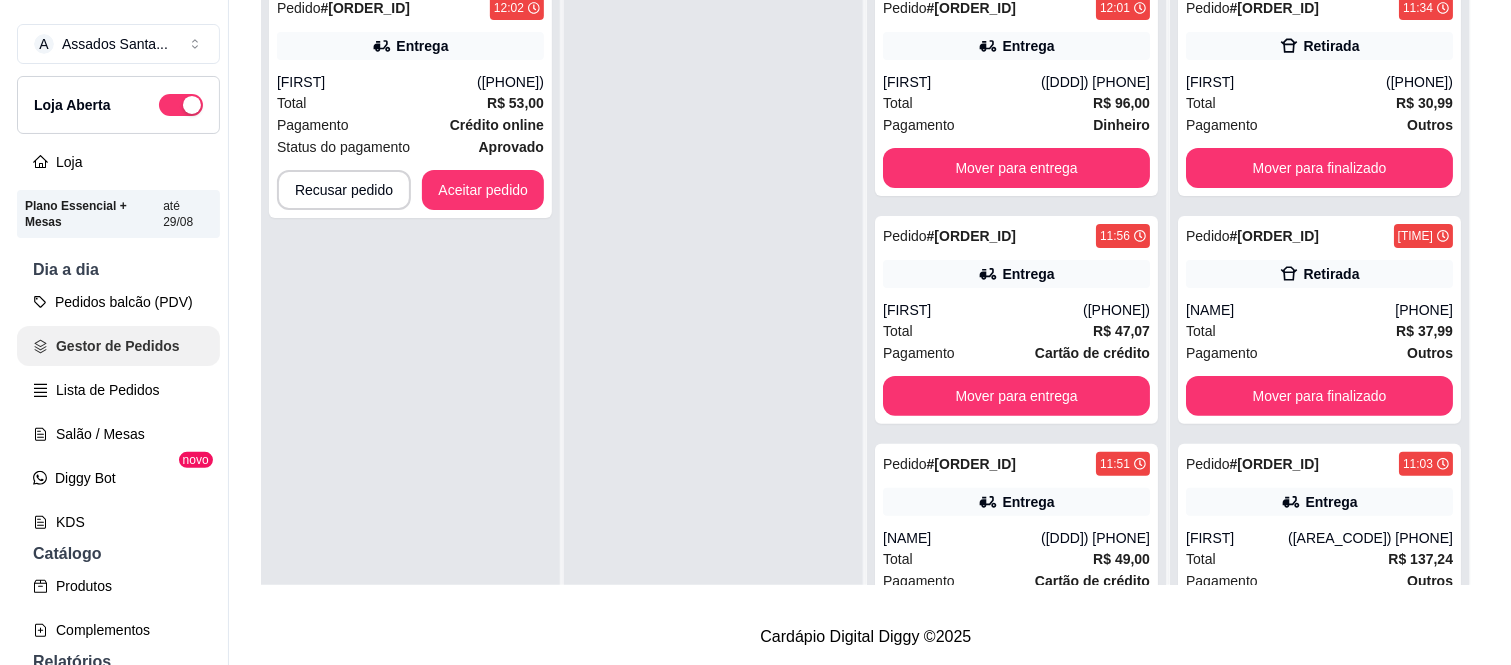scroll, scrollTop: 0, scrollLeft: 0, axis: both 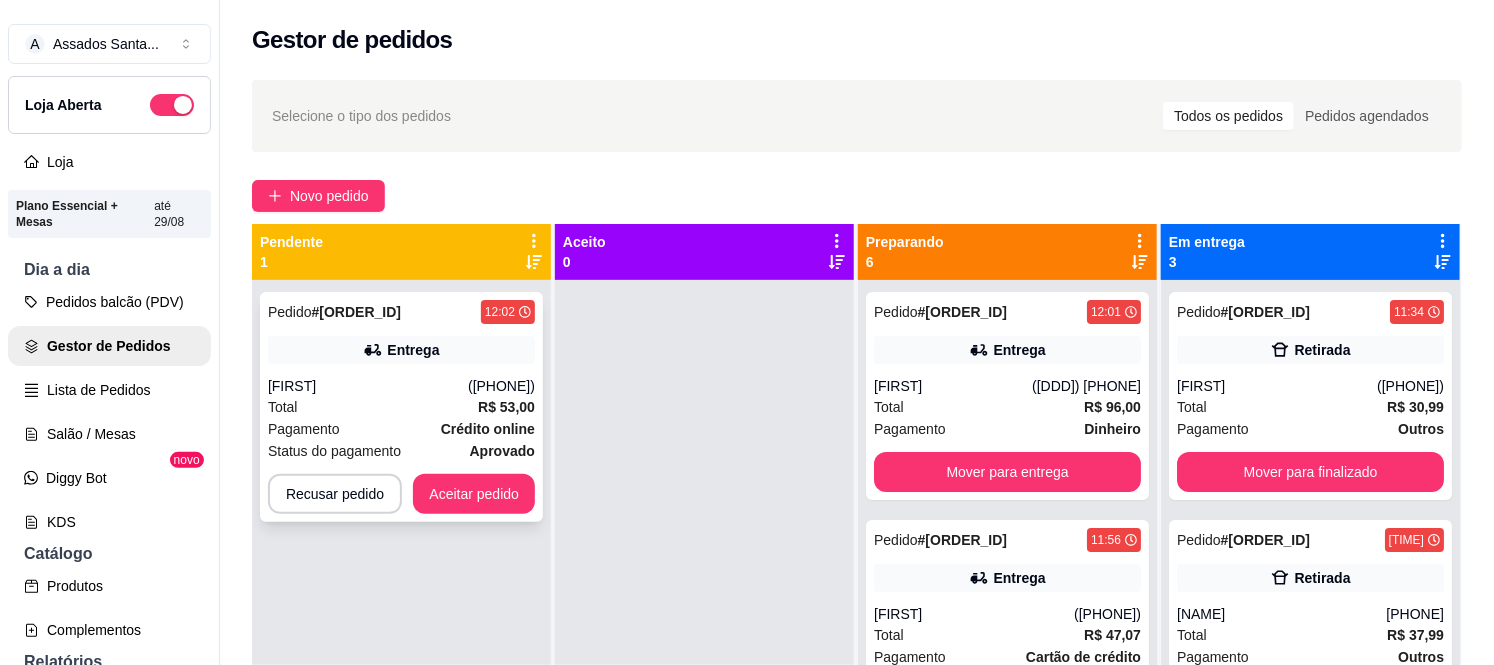 click on "Pedido # [ORDER_ID] [TIME] Entrega [NAME] ([PHONE]) Total R$ [PRICE] Pagamento Crédito online Status do pagamento aprovado Recusar pedido Aceitar pedido" at bounding box center [401, 612] 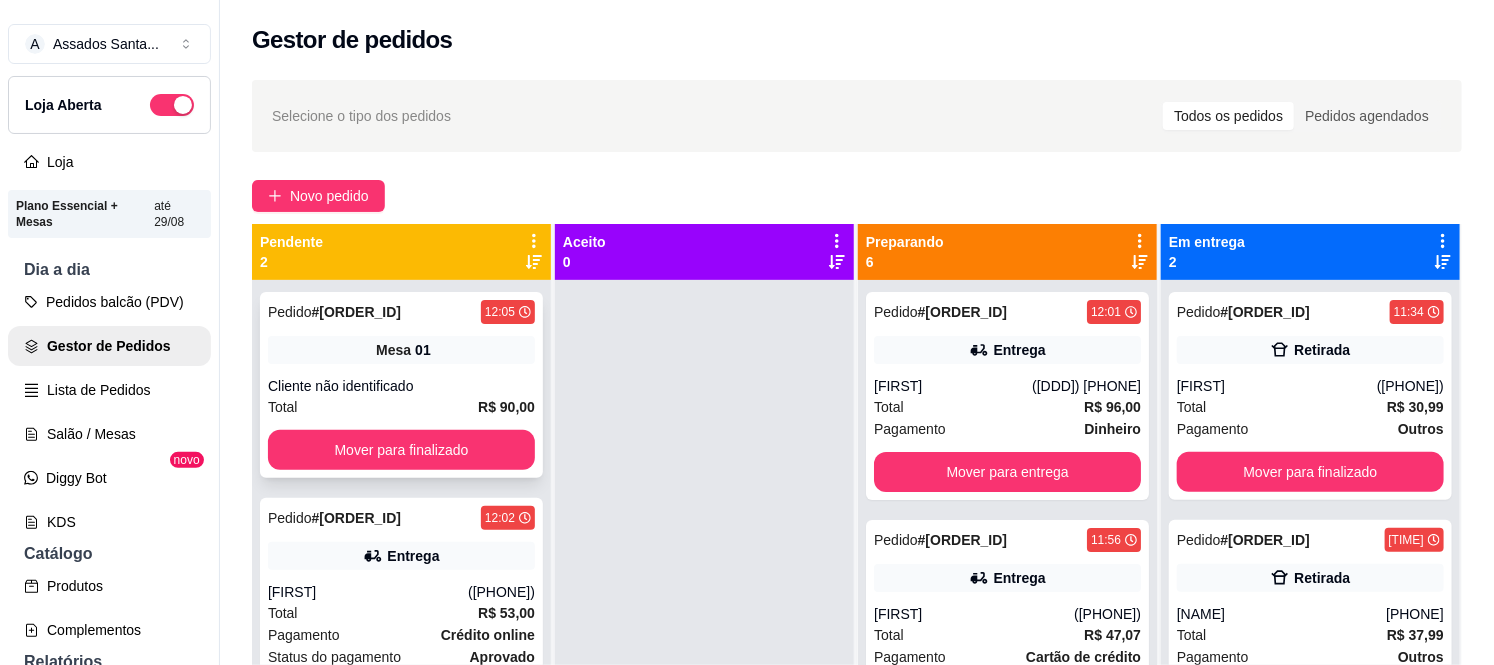 click on "Cliente não identificado" at bounding box center [401, 386] 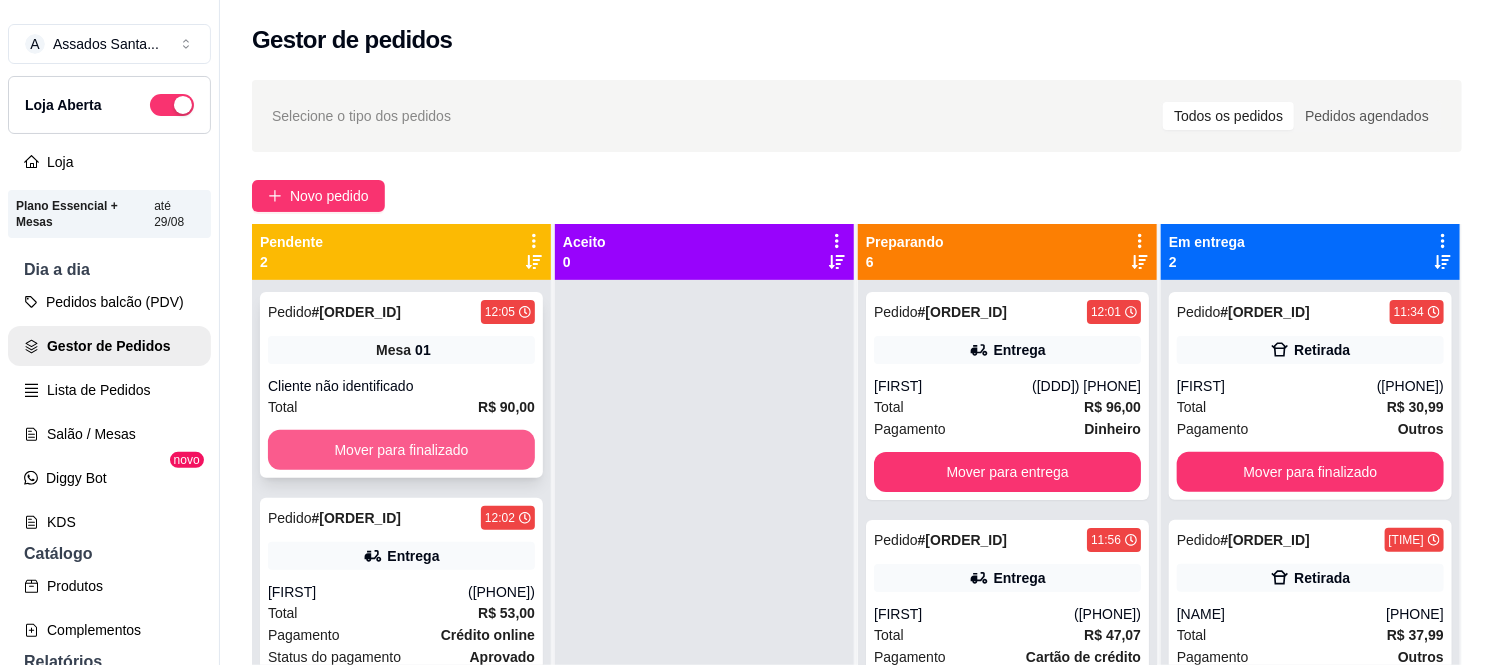 click on "Mover para finalizado" at bounding box center [401, 450] 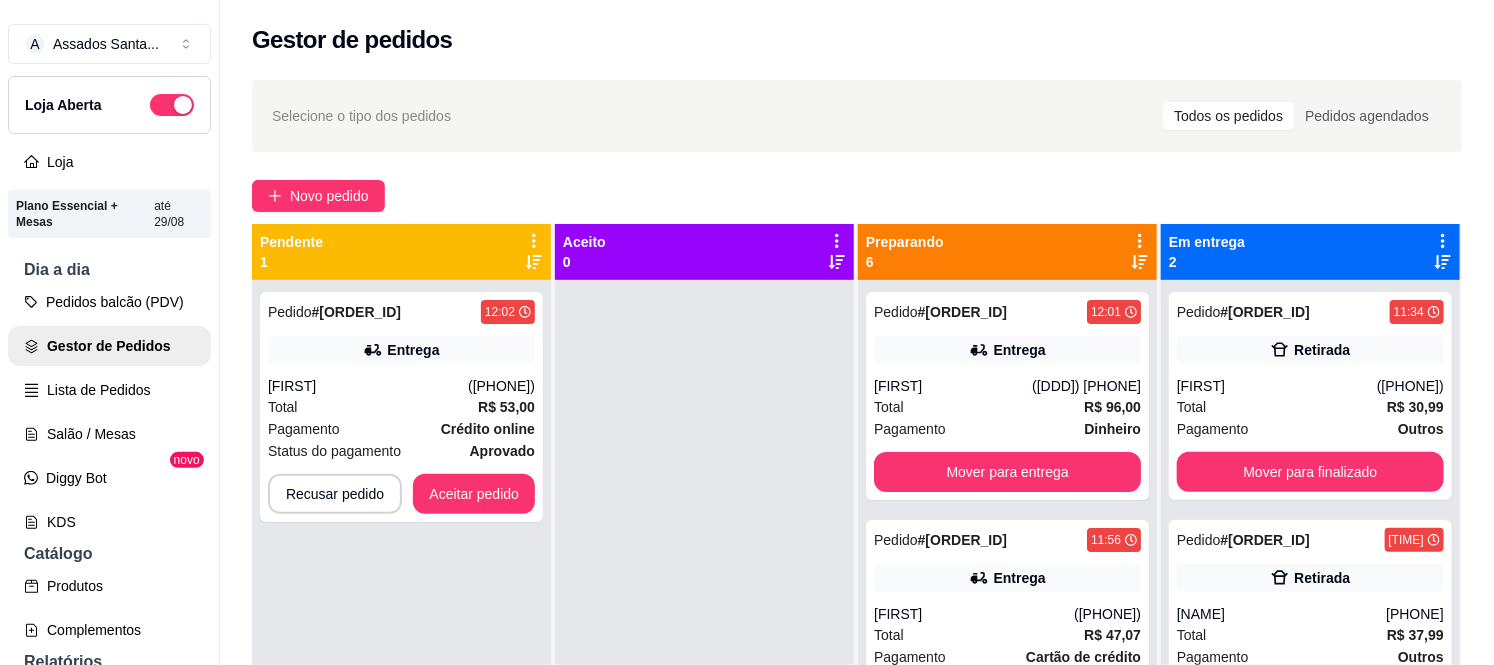 click on "Pagamento Crédito online" at bounding box center (401, 429) 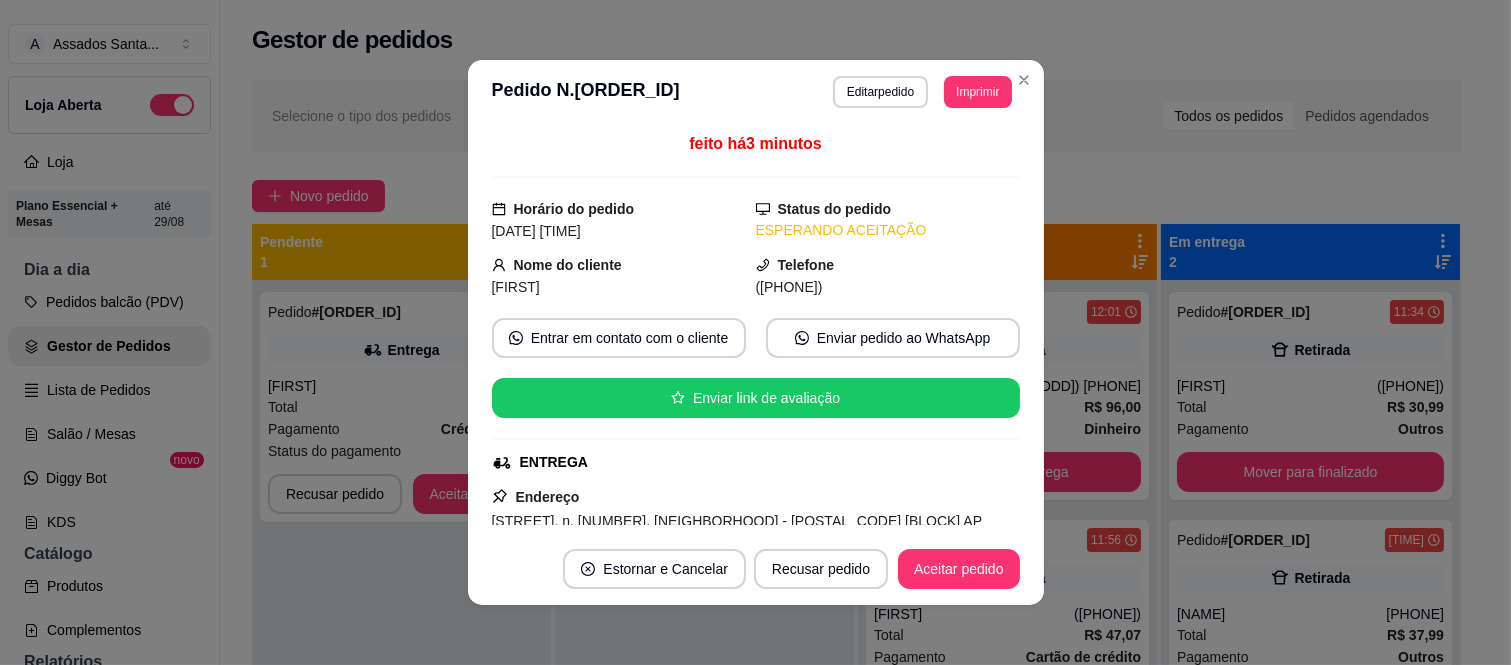 scroll, scrollTop: 532, scrollLeft: 0, axis: vertical 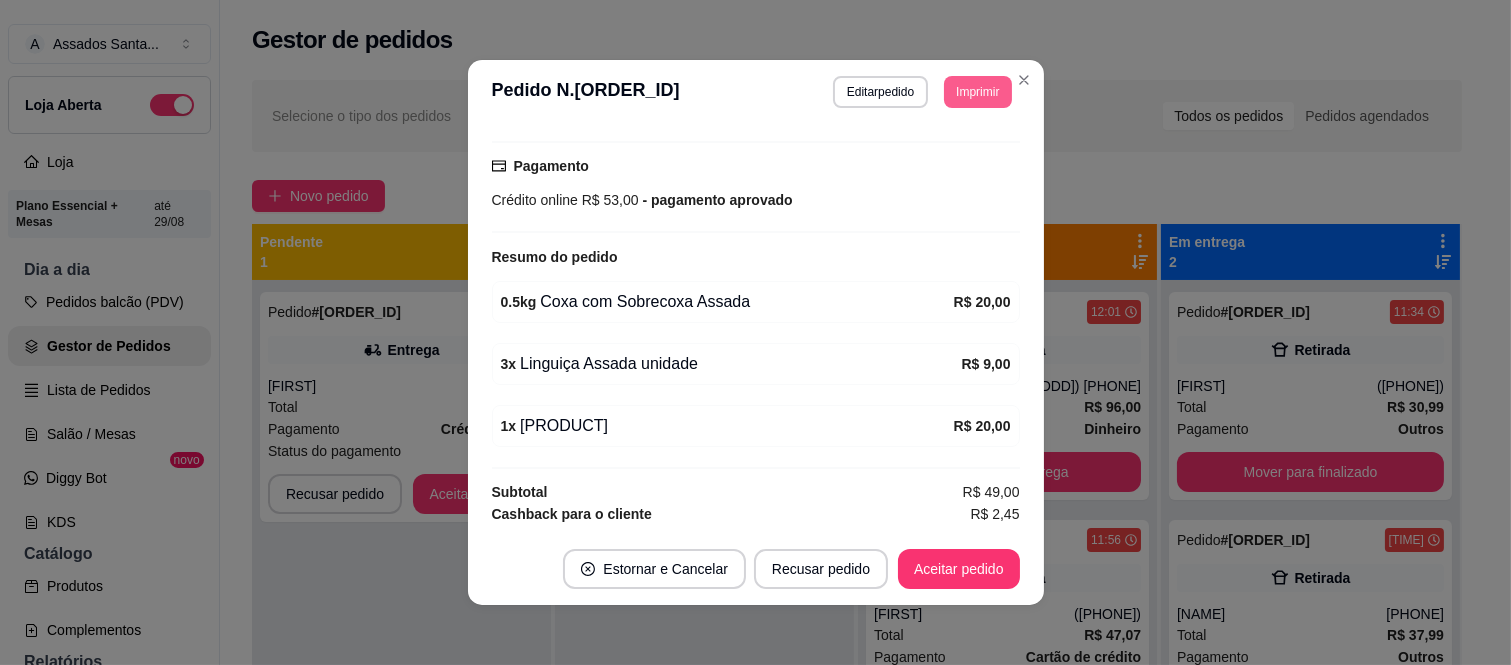 click on "Imprimir" at bounding box center (977, 92) 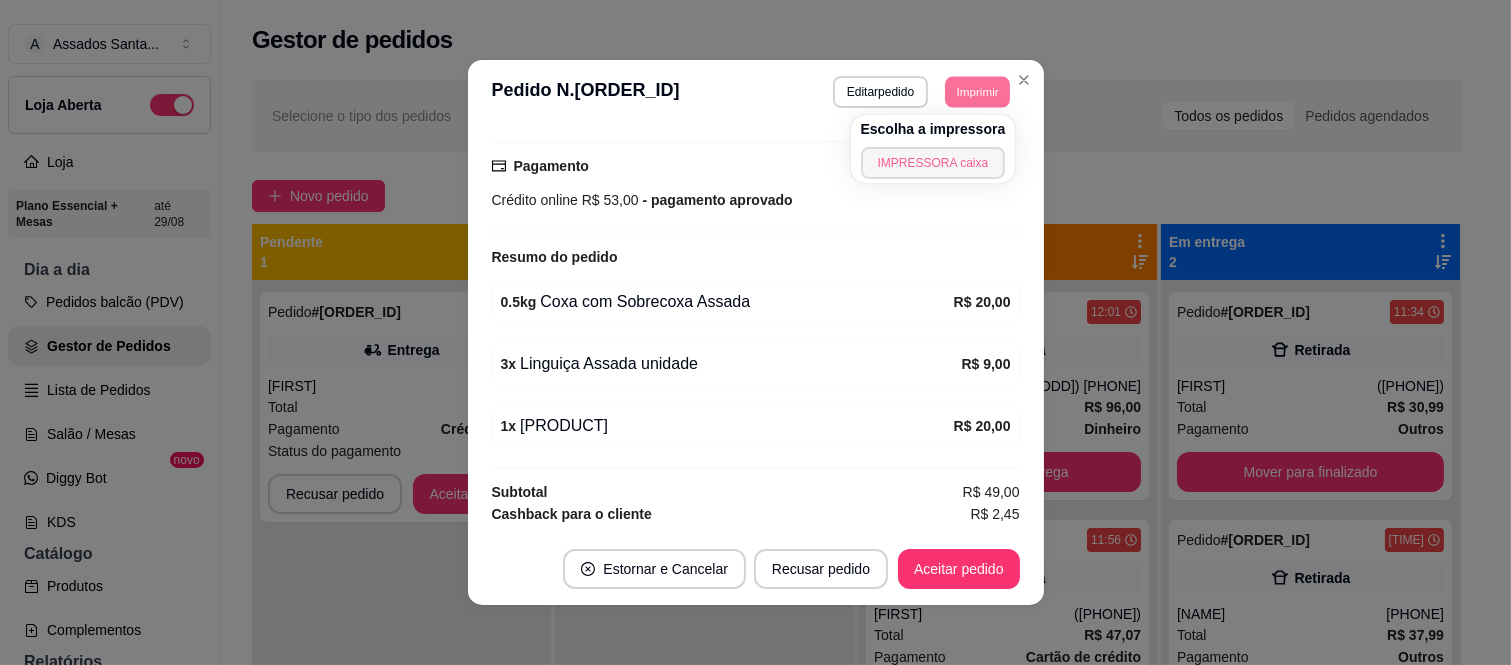 click on "IMPRESSORA caixa" at bounding box center (933, 163) 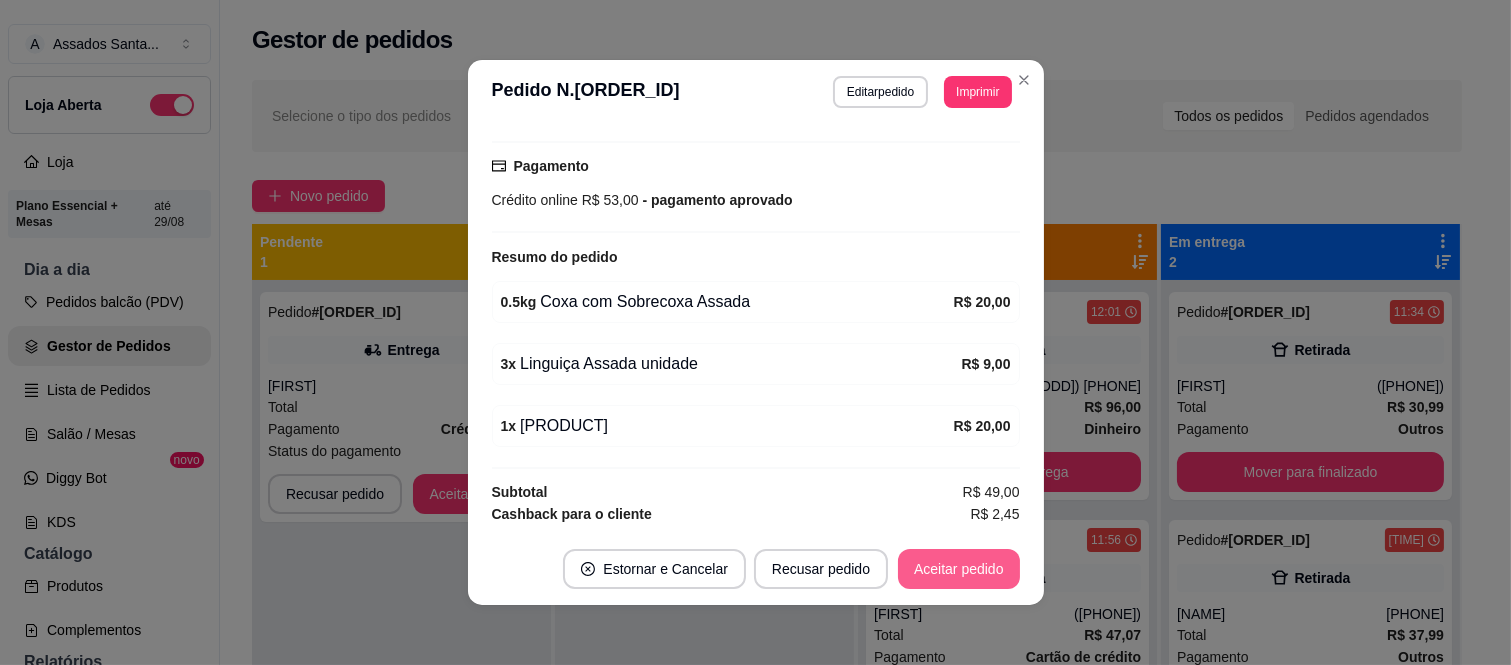 click on "Aceitar pedido" at bounding box center (959, 569) 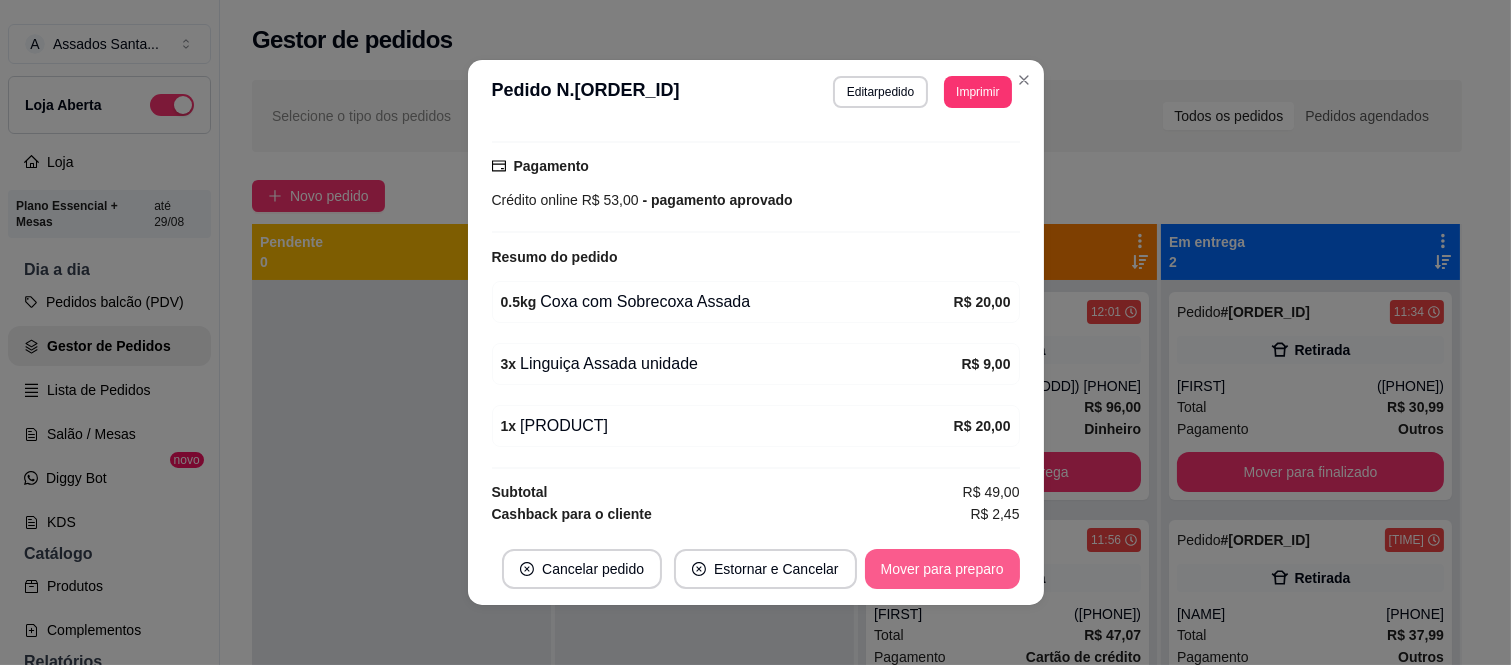 click on "Mover para preparo" at bounding box center [942, 569] 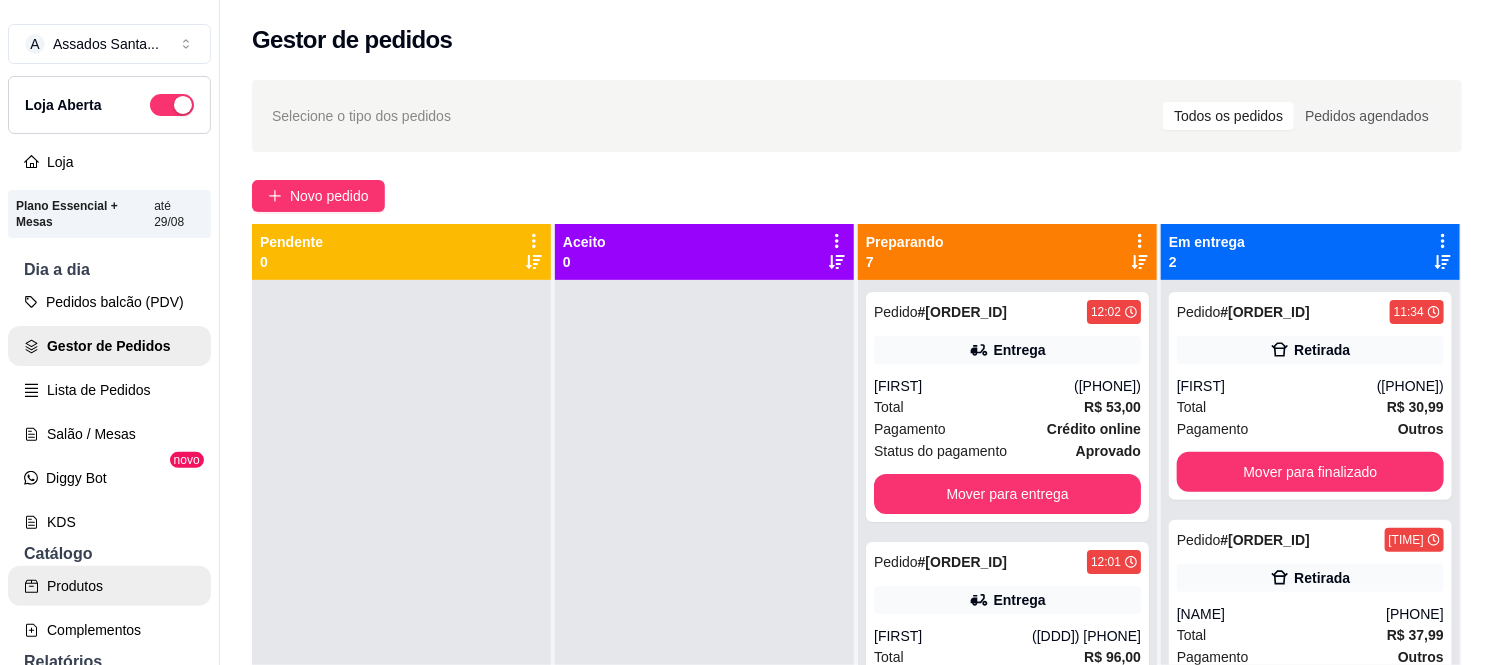 click on "Produtos" at bounding box center [109, 586] 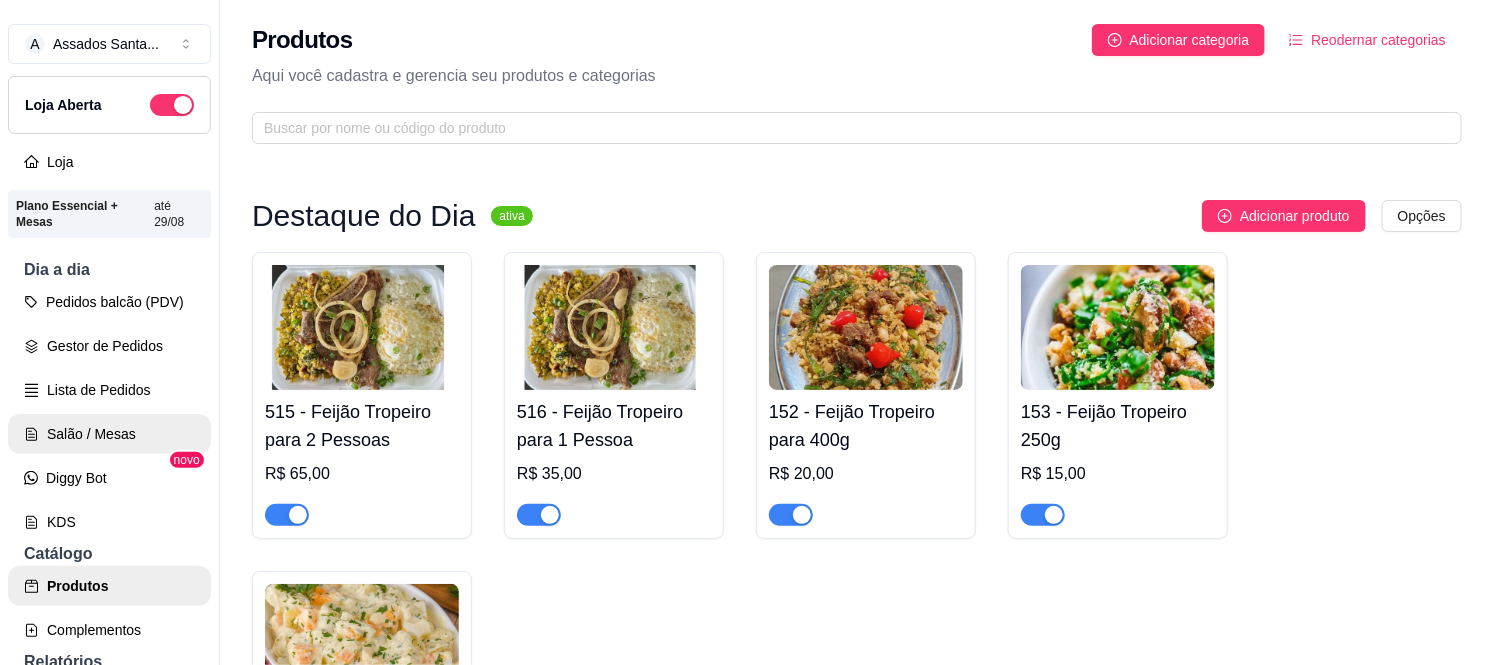 click on "Salão / Mesas" at bounding box center (109, 434) 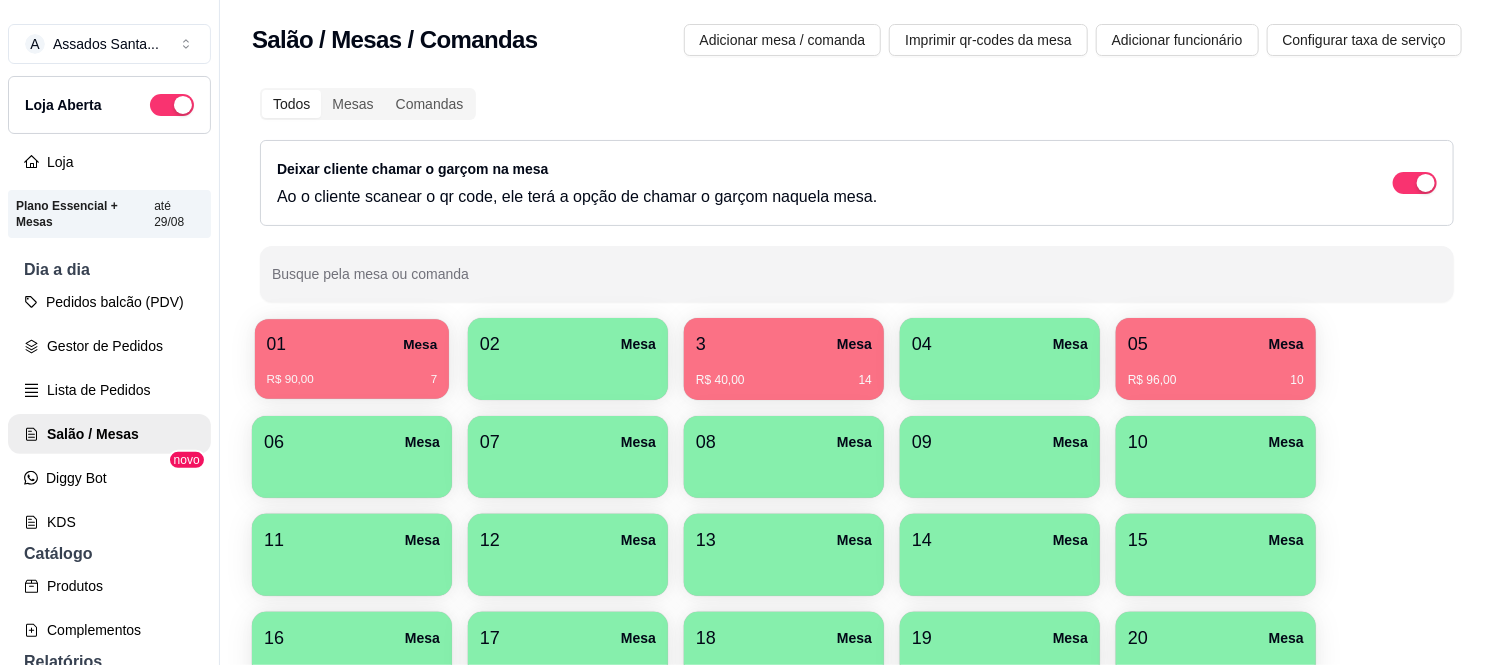 click on "01 Mesa" at bounding box center (352, 344) 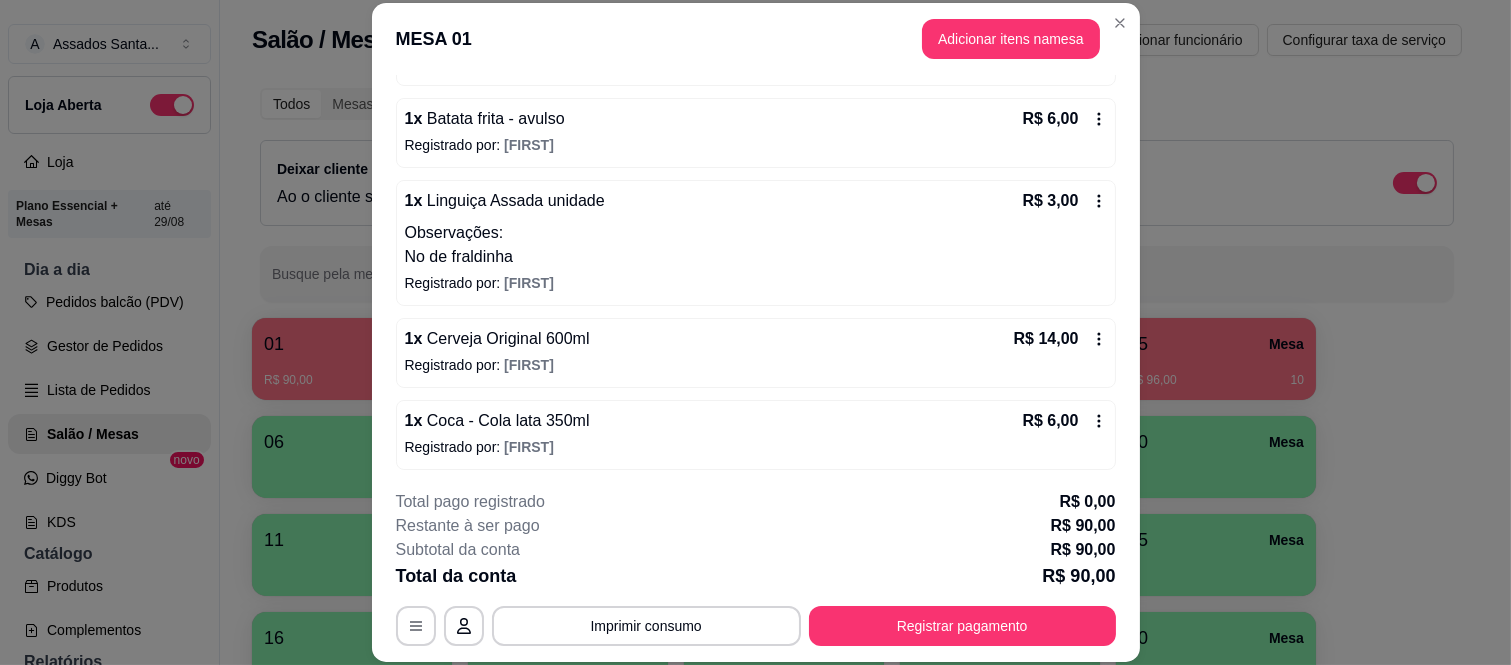 scroll, scrollTop: 642, scrollLeft: 0, axis: vertical 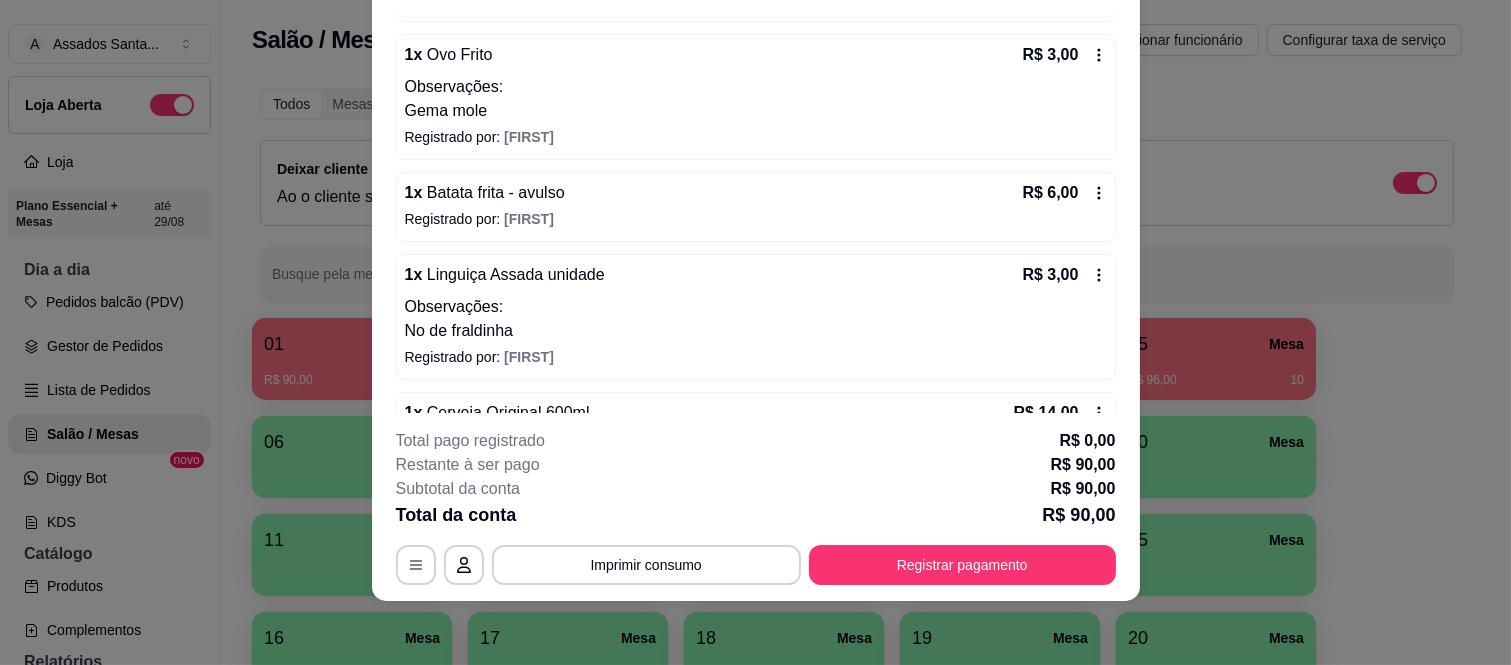 click on "Registrado por: [NAME]" at bounding box center (756, 137) 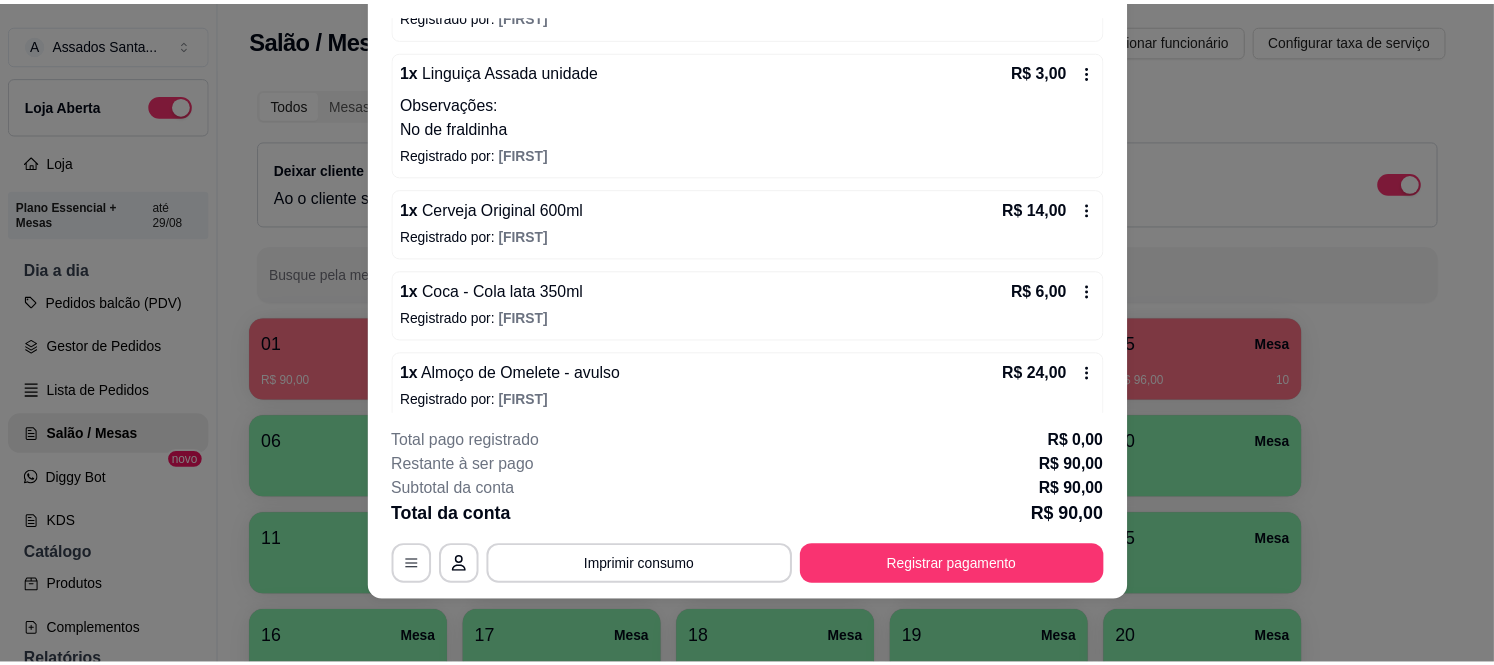 scroll, scrollTop: 642, scrollLeft: 0, axis: vertical 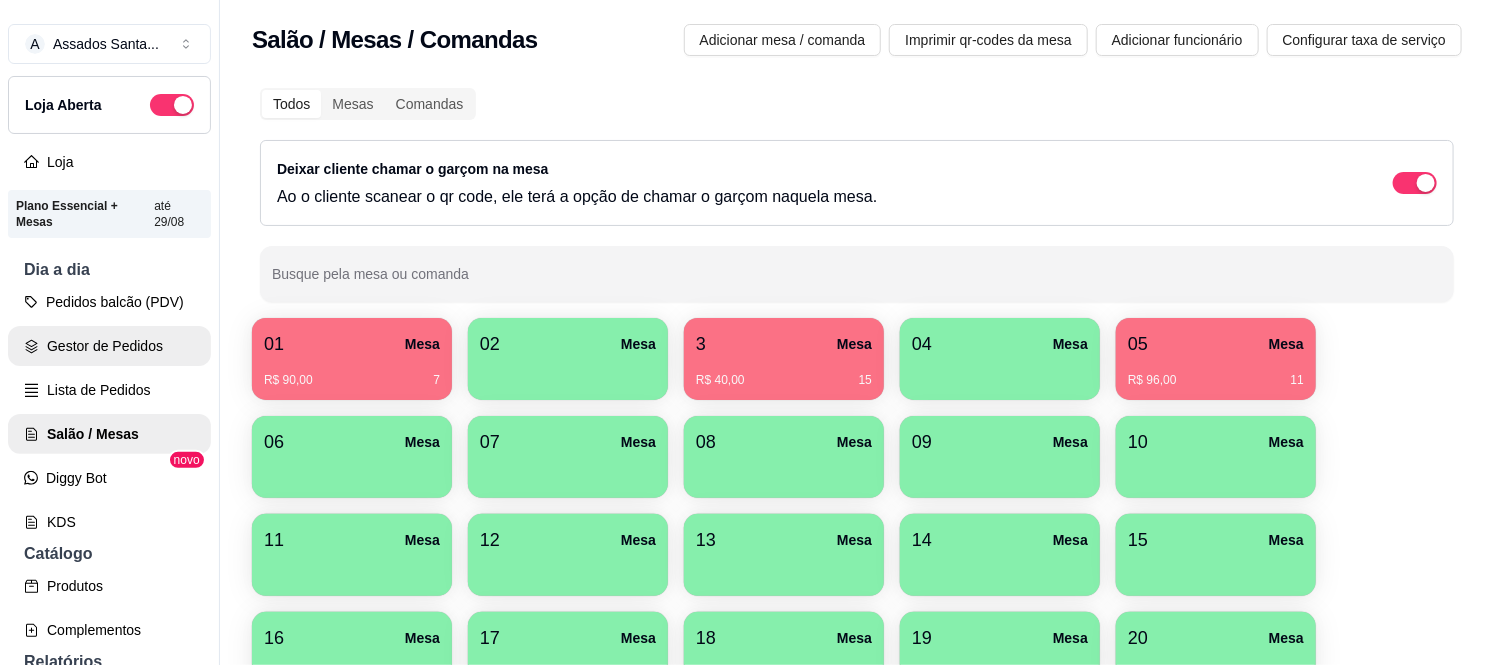 click on "Gestor de Pedidos" at bounding box center (109, 346) 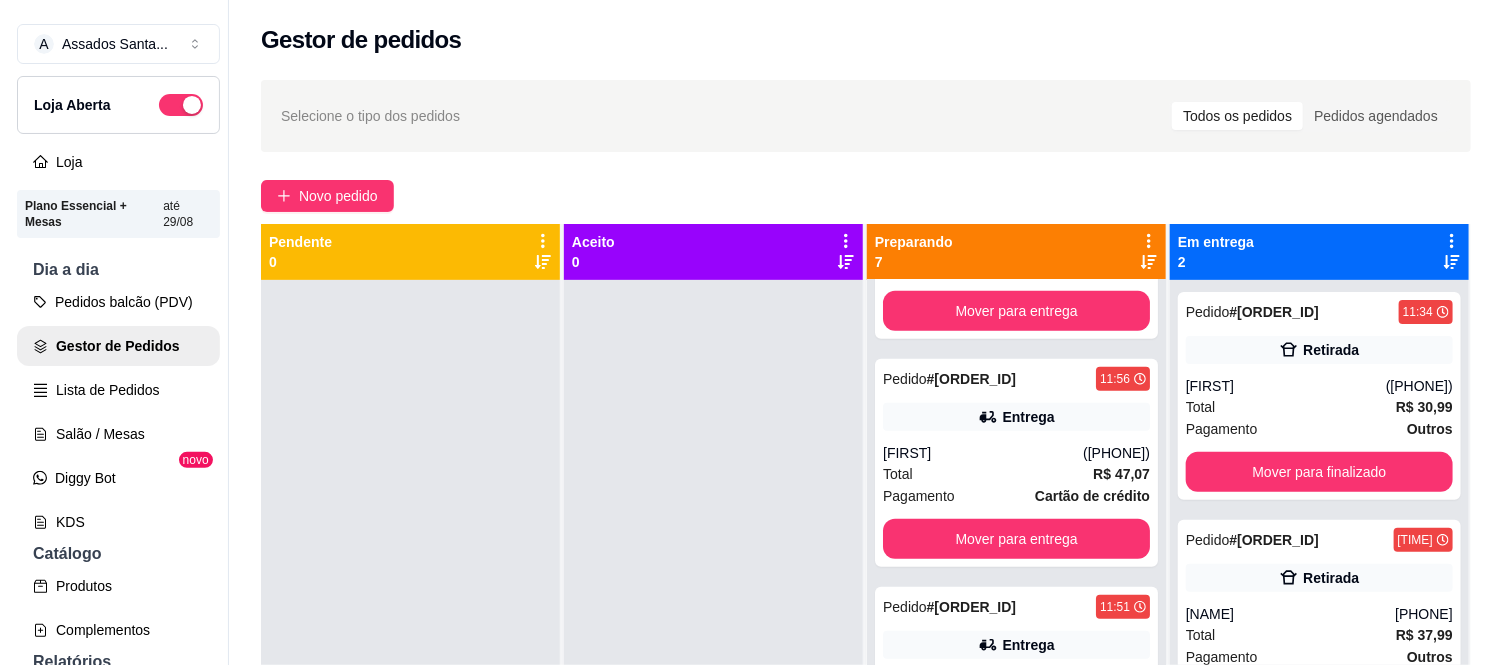 scroll, scrollTop: 444, scrollLeft: 0, axis: vertical 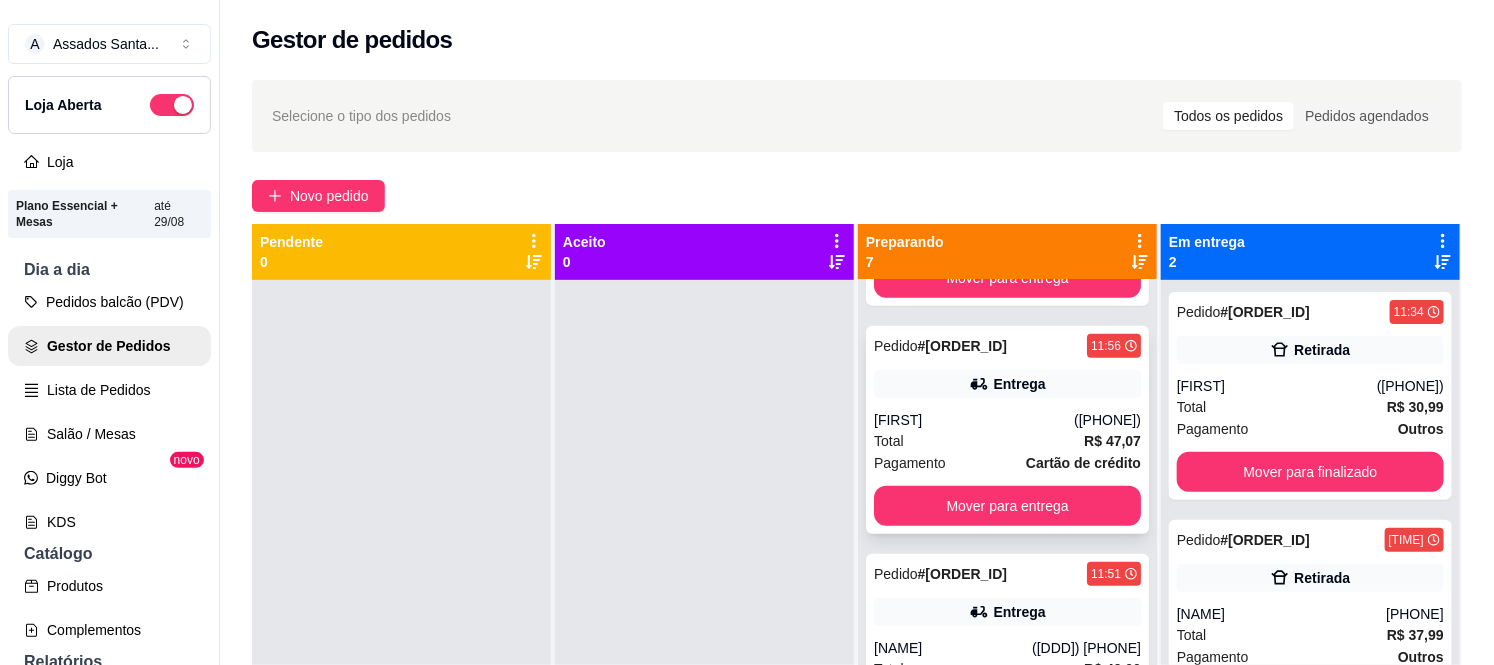 click on "[FIRST]" at bounding box center (974, 420) 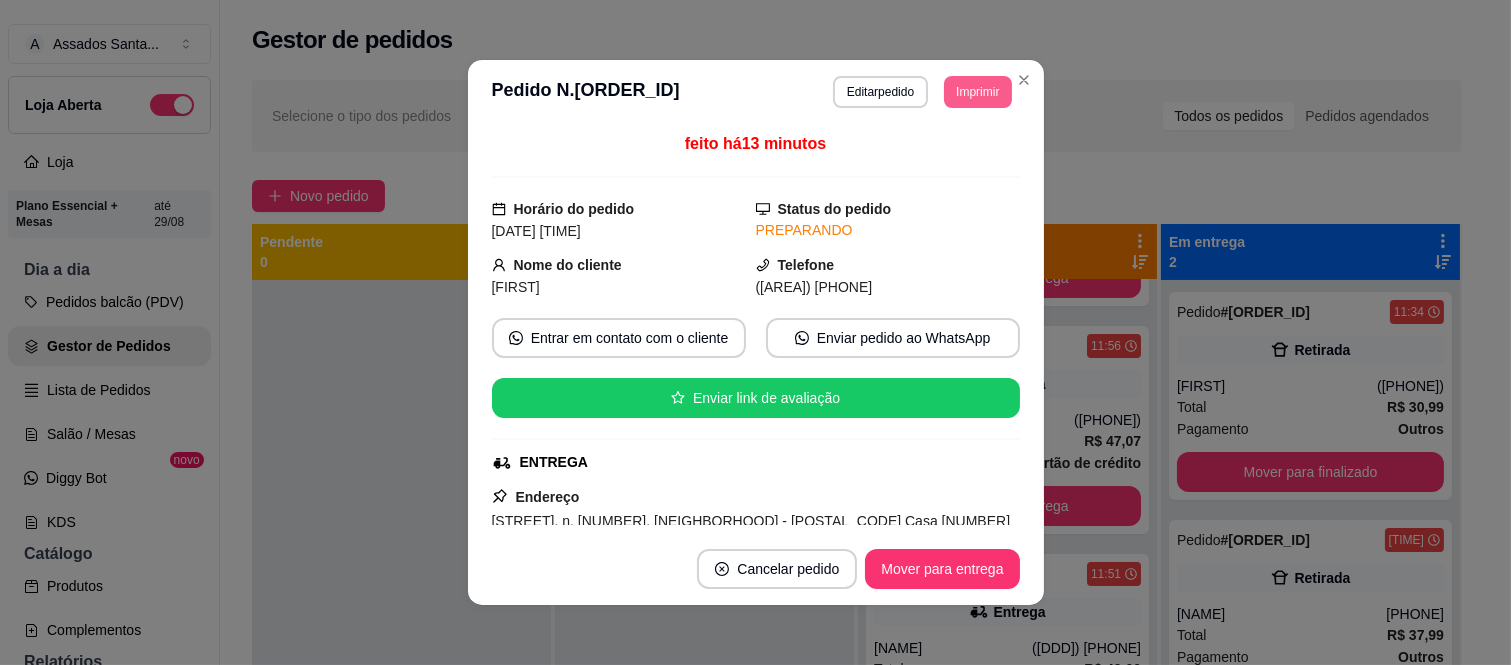 click on "Imprimir" at bounding box center (977, 92) 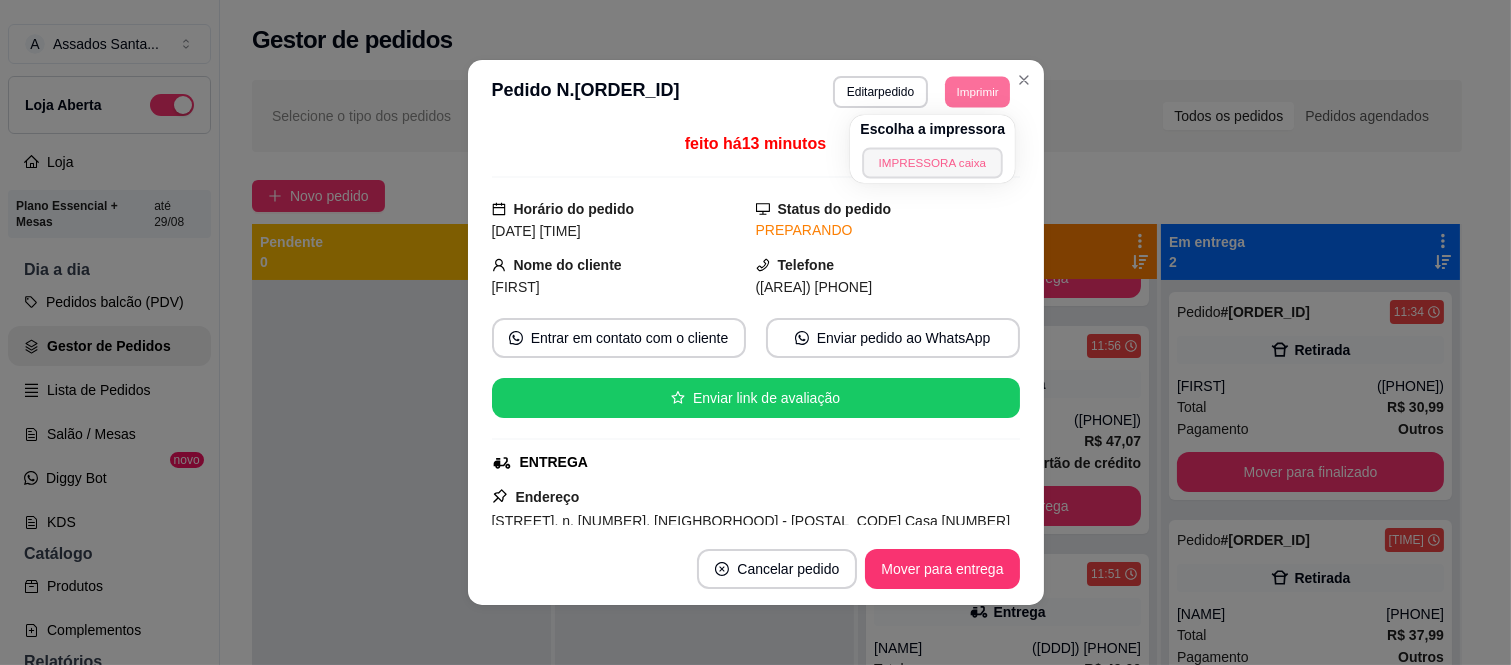click on "IMPRESSORA caixa" at bounding box center [933, 162] 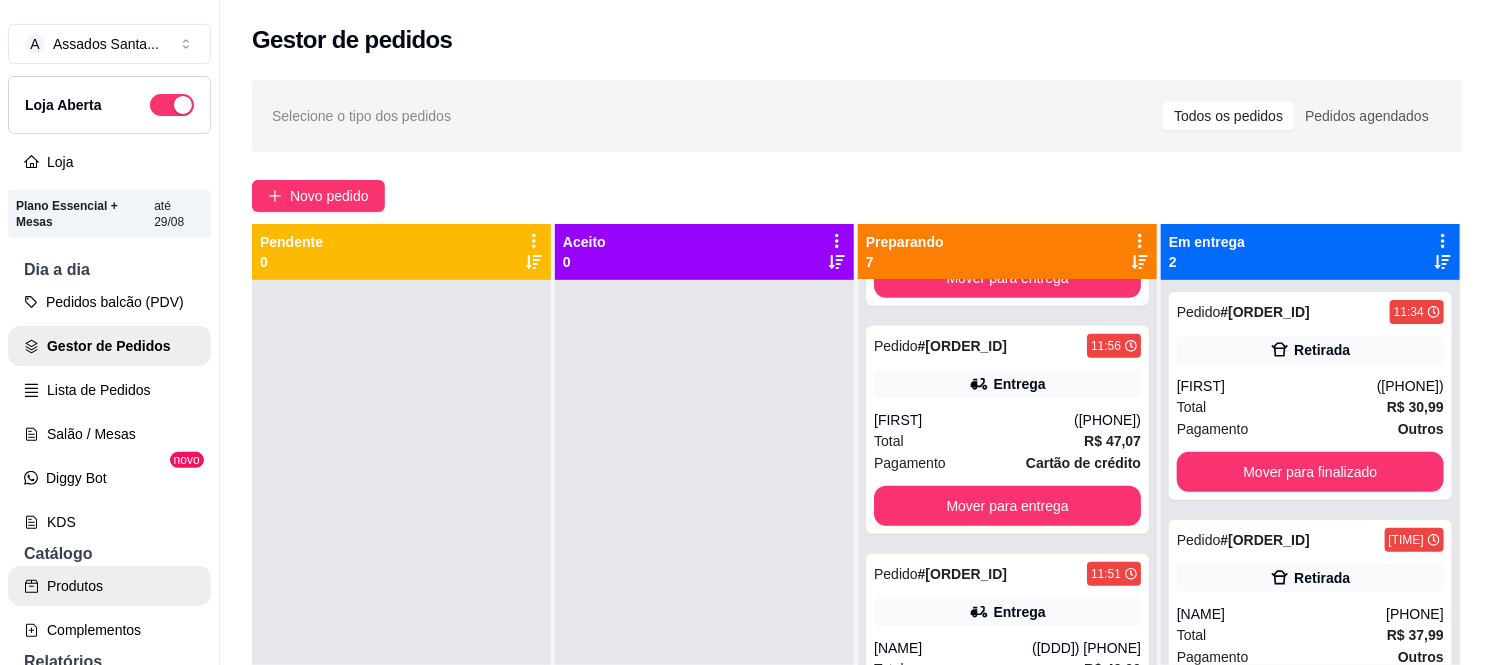 click on "Produtos" at bounding box center (109, 586) 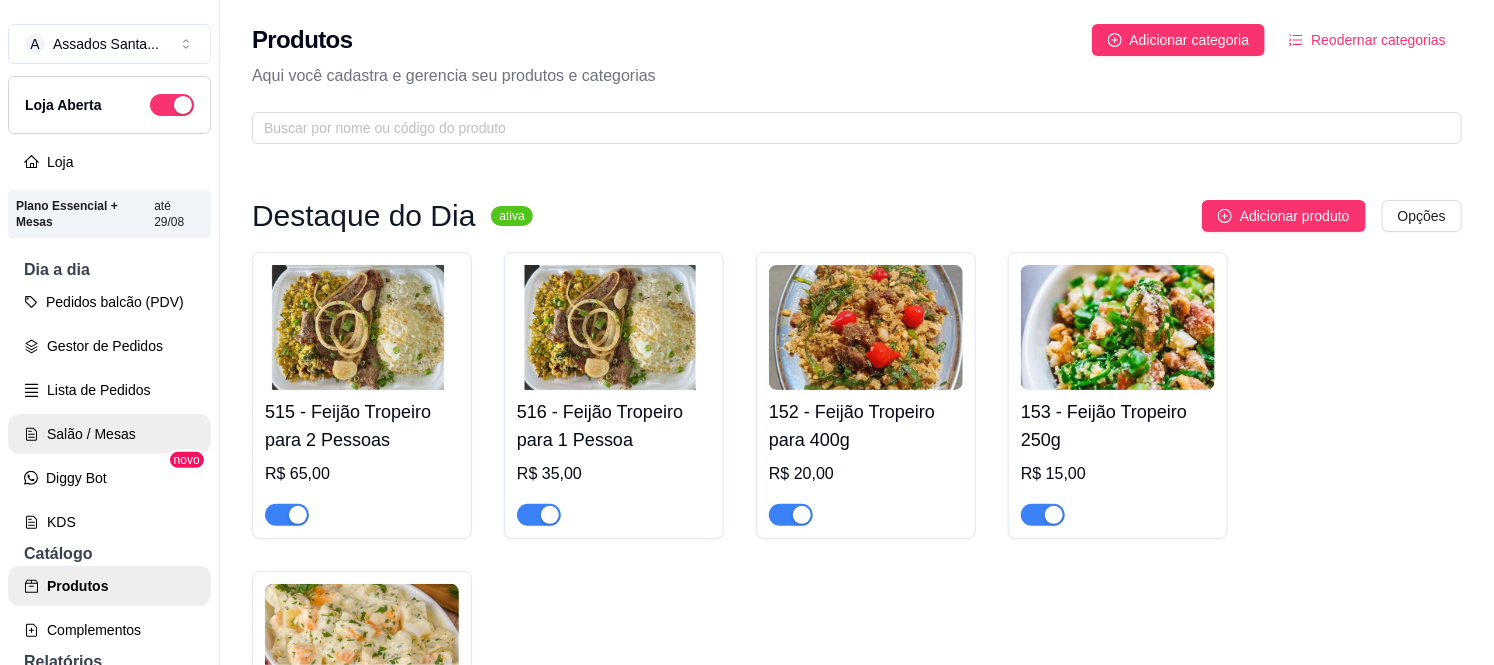 click on "Salão / Mesas" at bounding box center (109, 434) 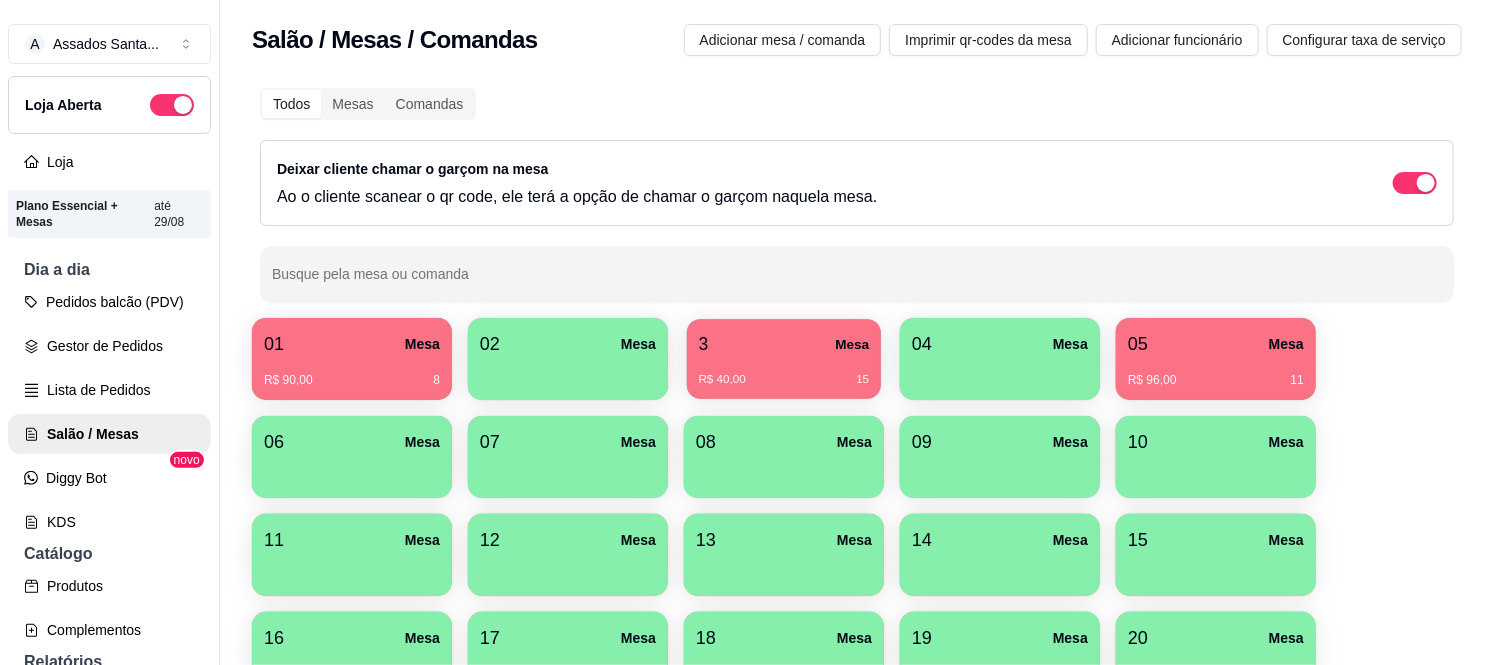 click on "Mesa" at bounding box center (852, 344) 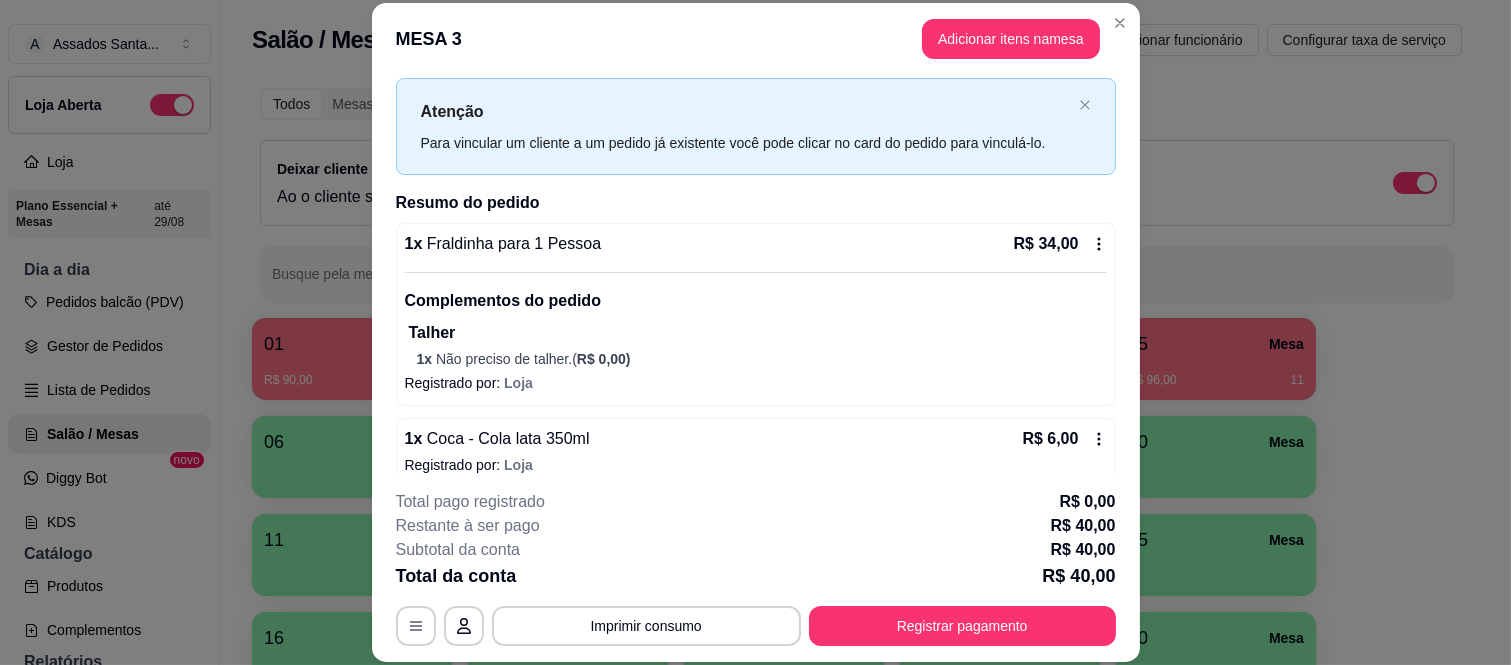 scroll, scrollTop: 63, scrollLeft: 0, axis: vertical 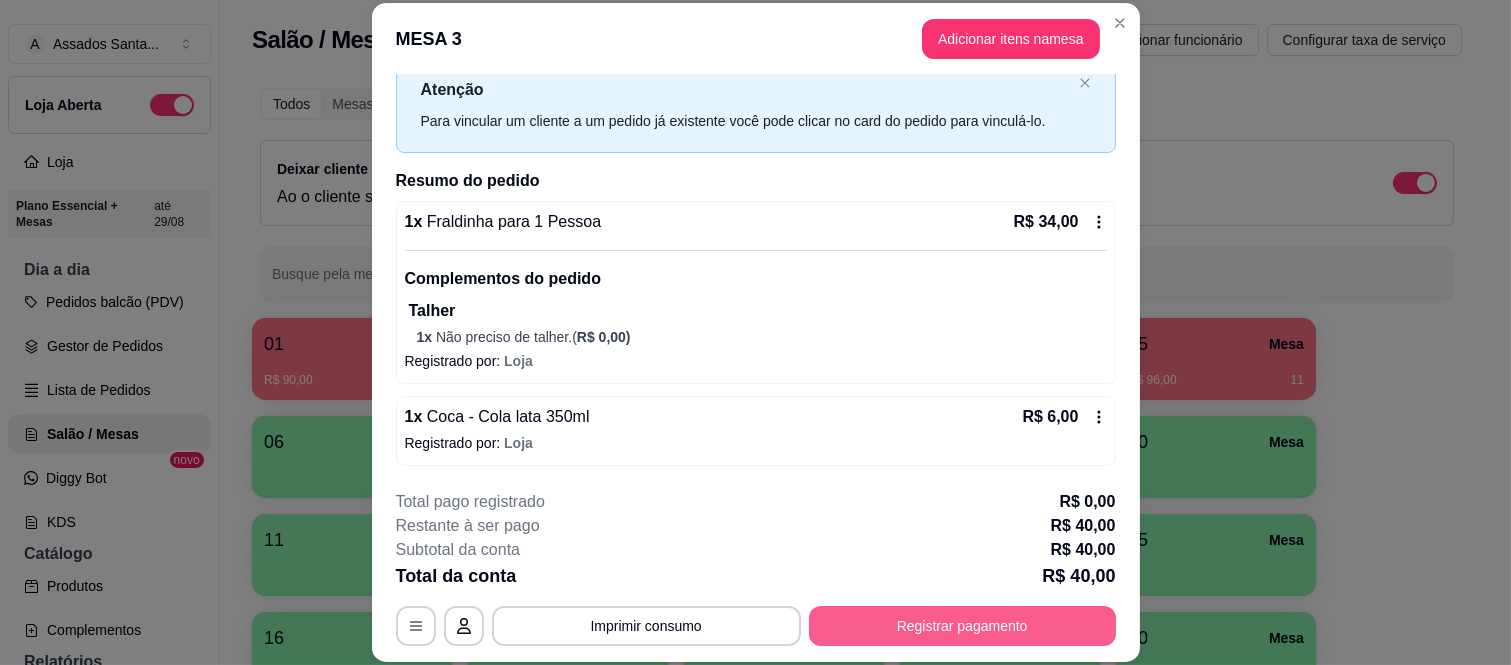 click on "Registrar pagamento" at bounding box center [962, 626] 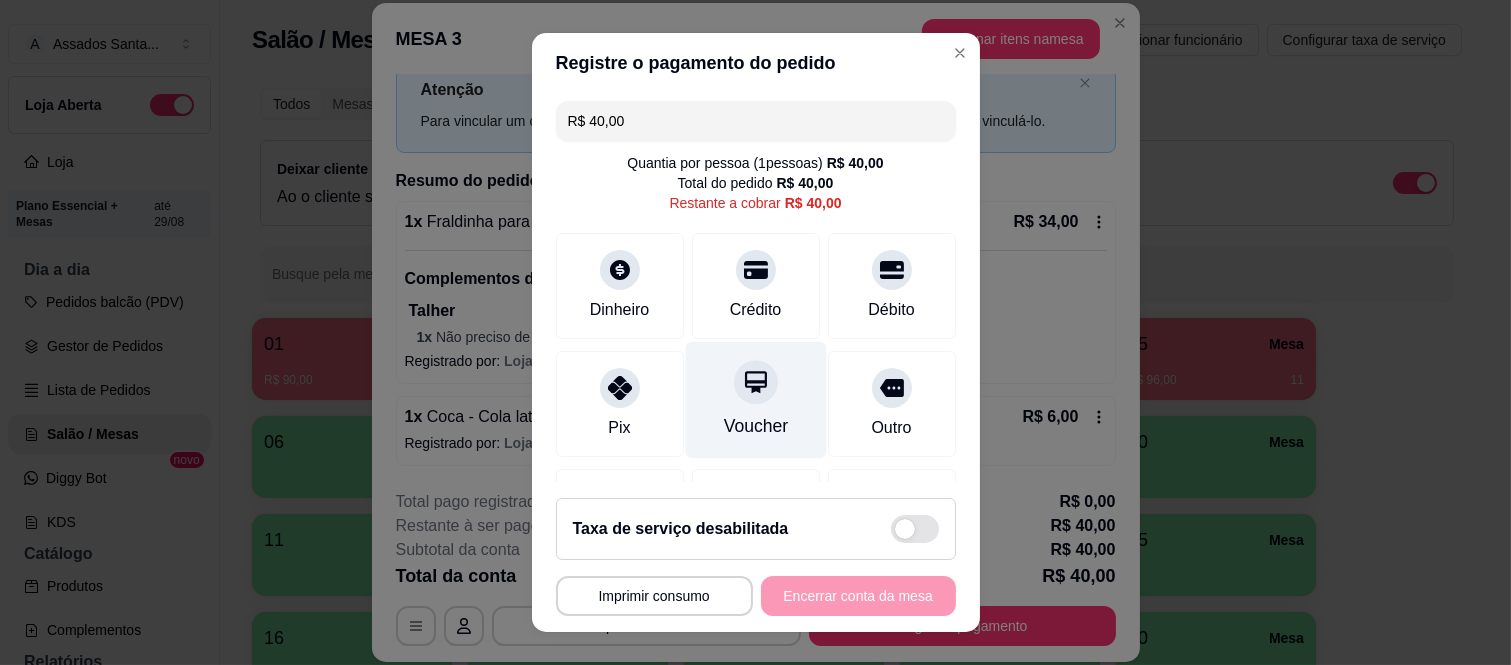 click at bounding box center (756, 383) 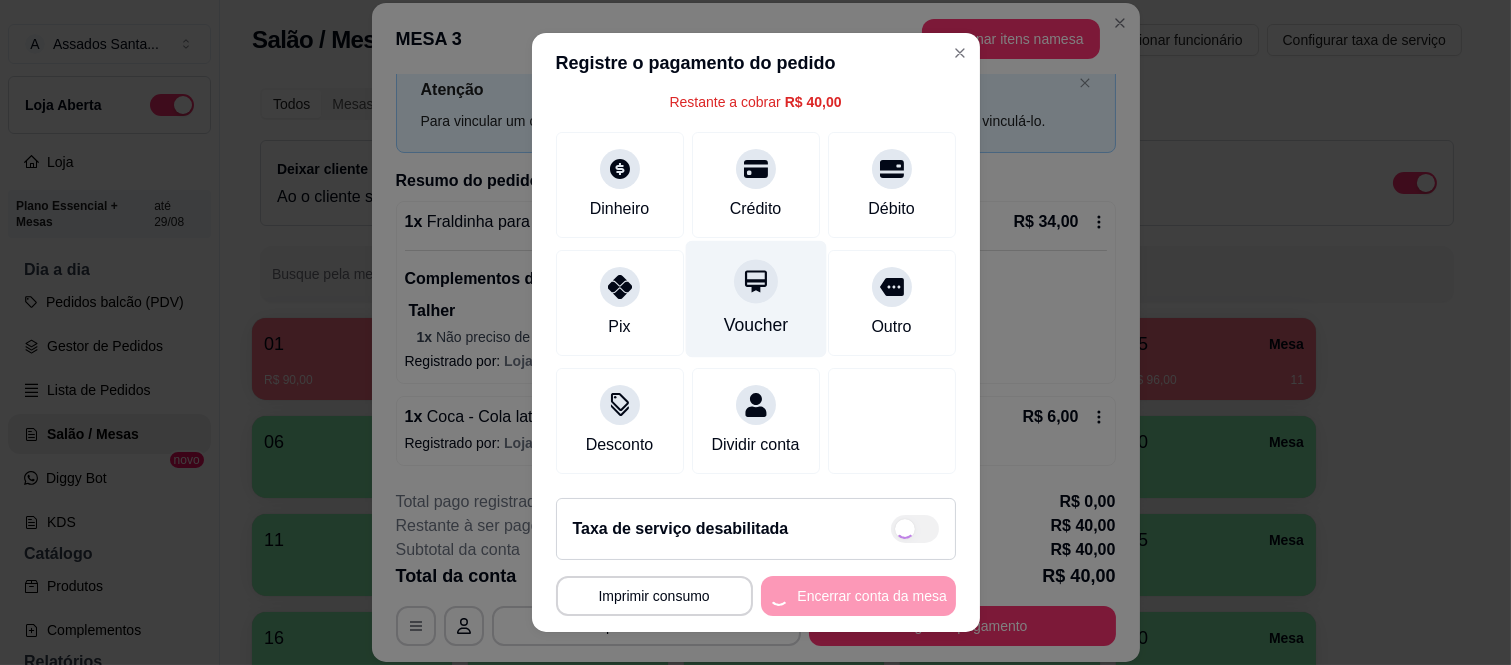 scroll, scrollTop: 125, scrollLeft: 0, axis: vertical 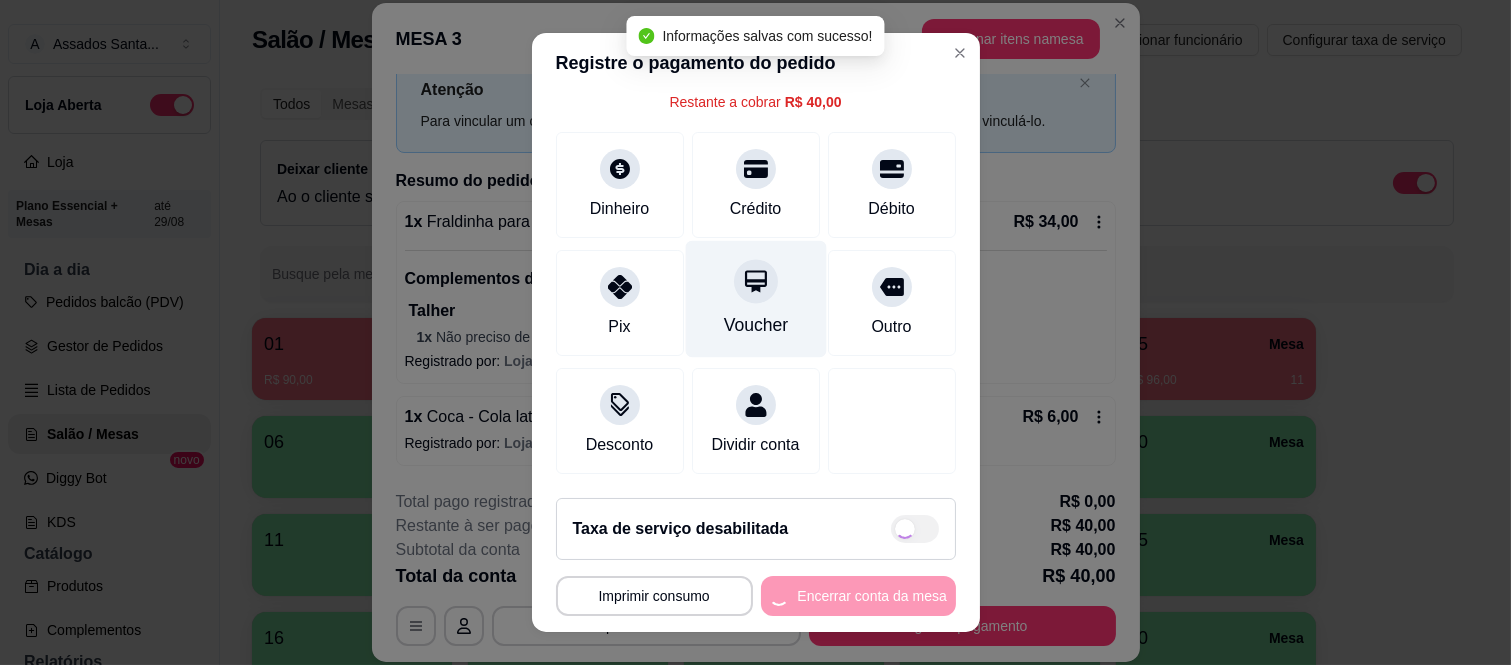 type on "R$ 0,00" 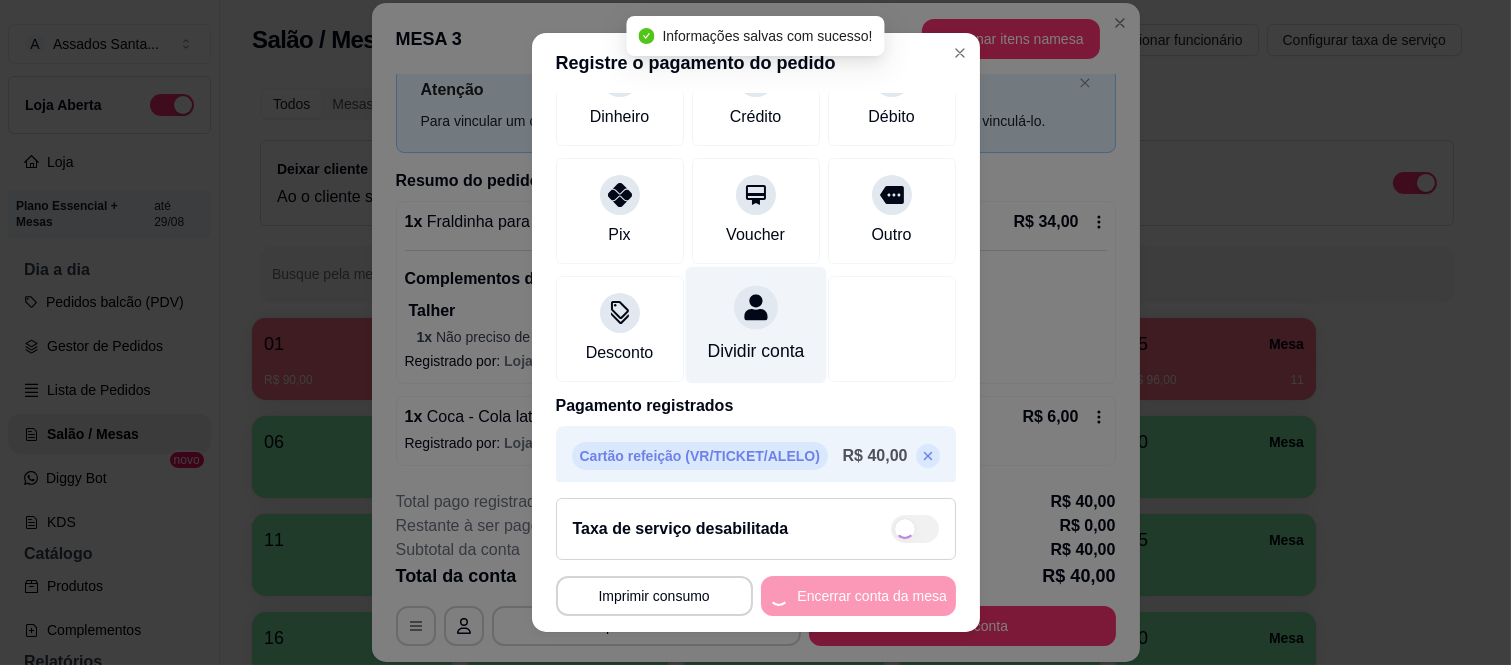 scroll, scrollTop: 230, scrollLeft: 0, axis: vertical 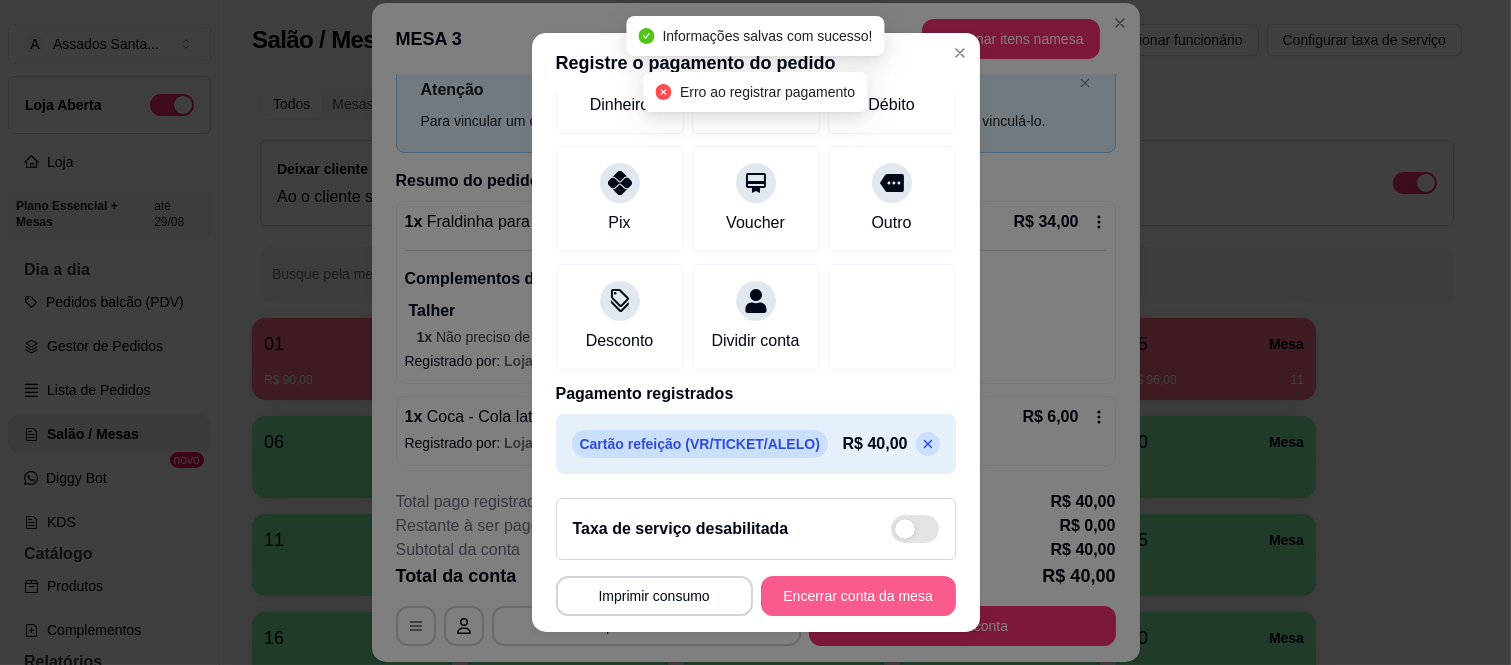 click on "Encerrar conta da mesa" at bounding box center (858, 596) 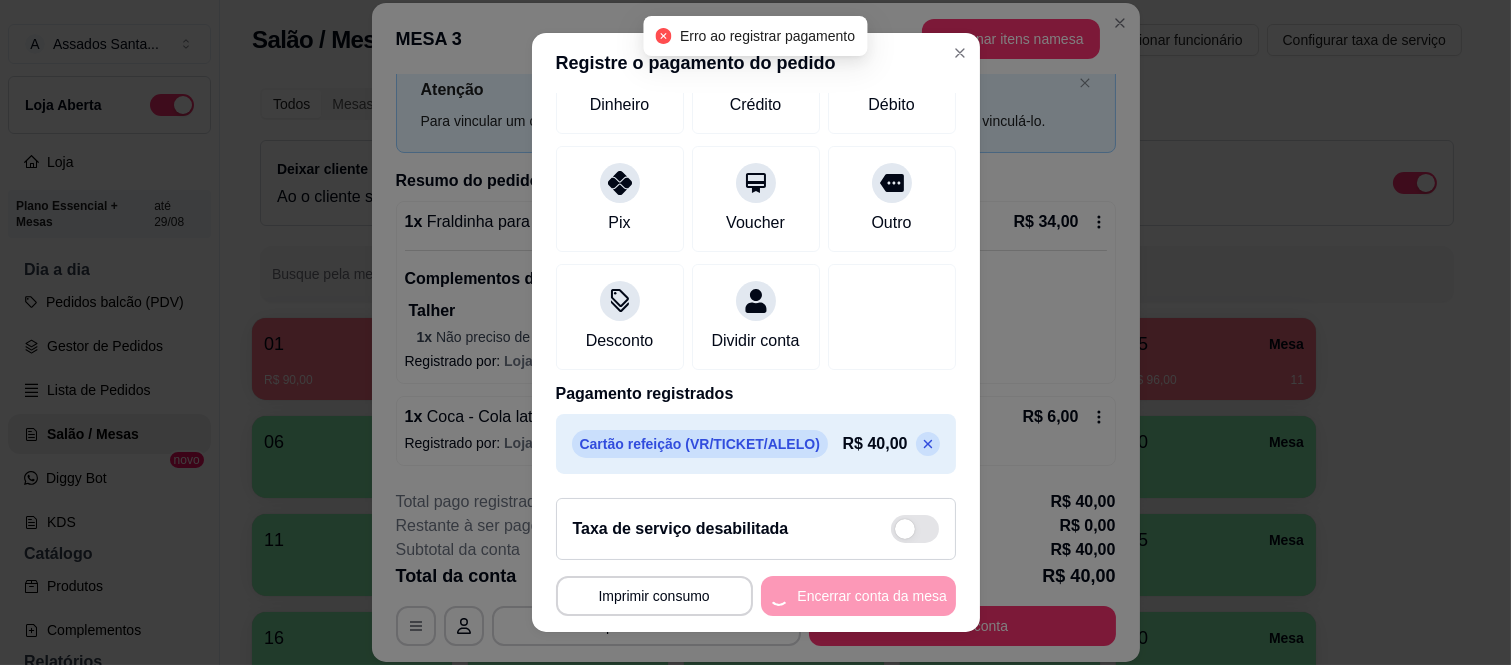 scroll, scrollTop: 0, scrollLeft: 0, axis: both 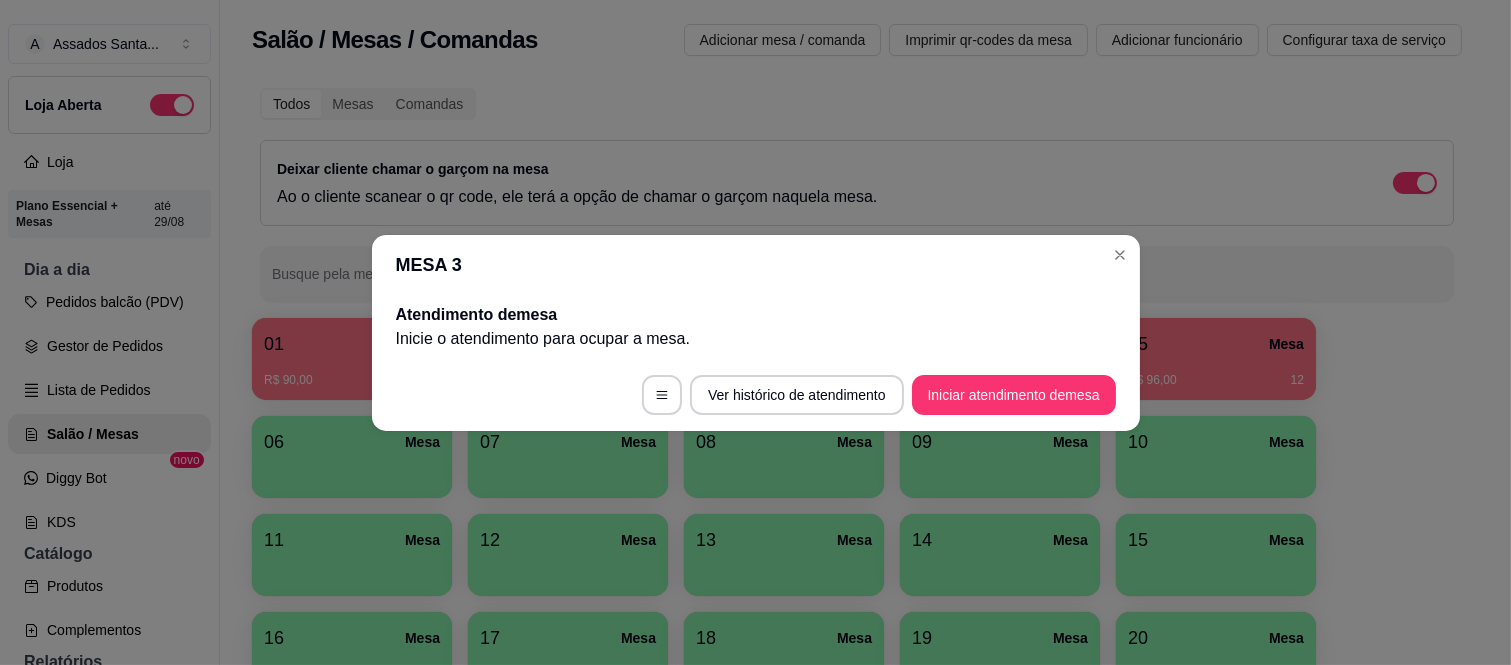 click on "Atendimento de  mesa Inicie o atendimento para ocupar a   mesa ." at bounding box center [756, 327] 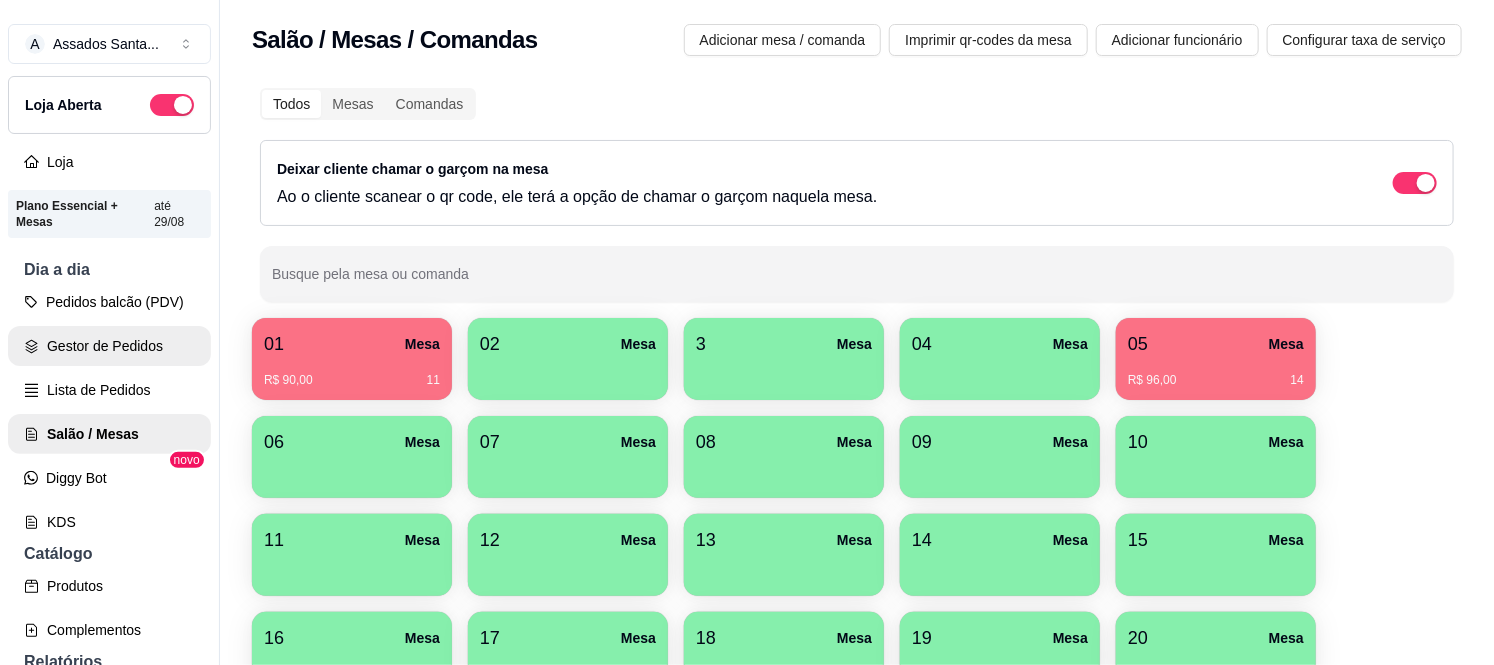click on "Gestor de Pedidos" at bounding box center [109, 346] 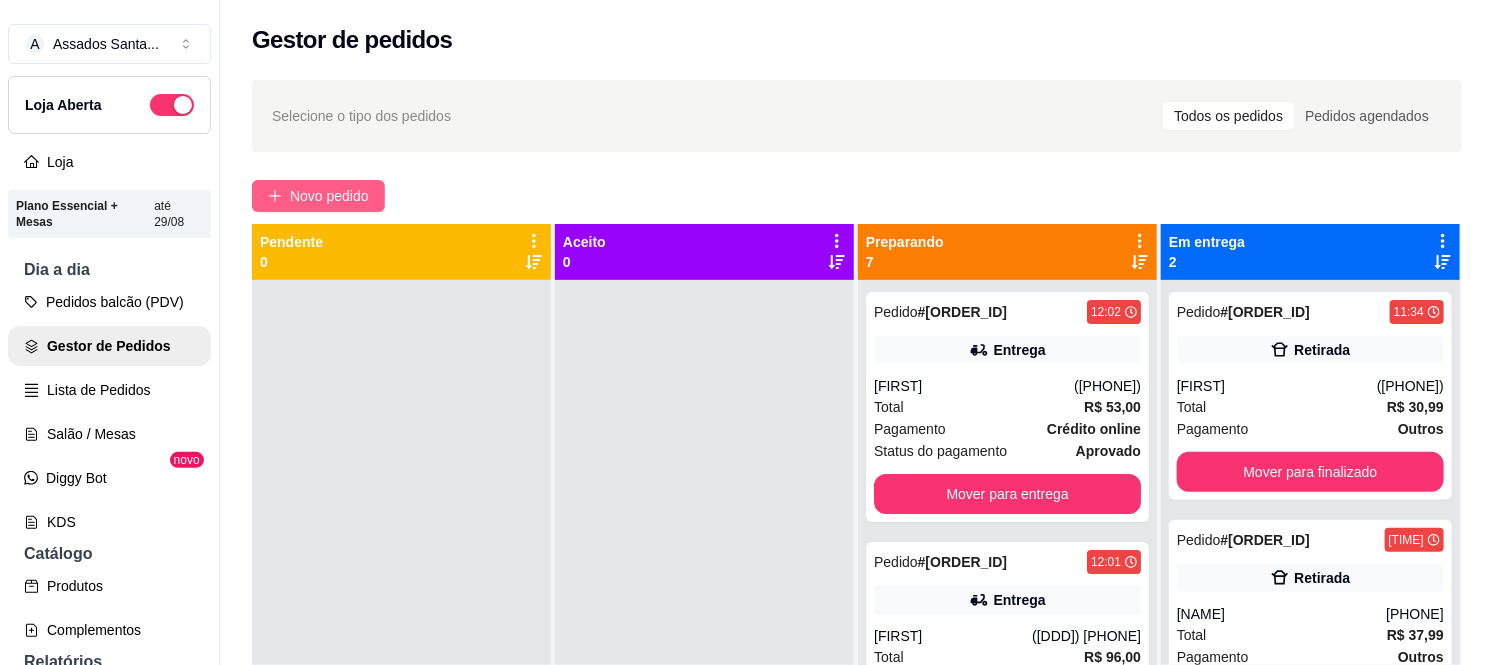 click on "Novo pedido" at bounding box center (318, 196) 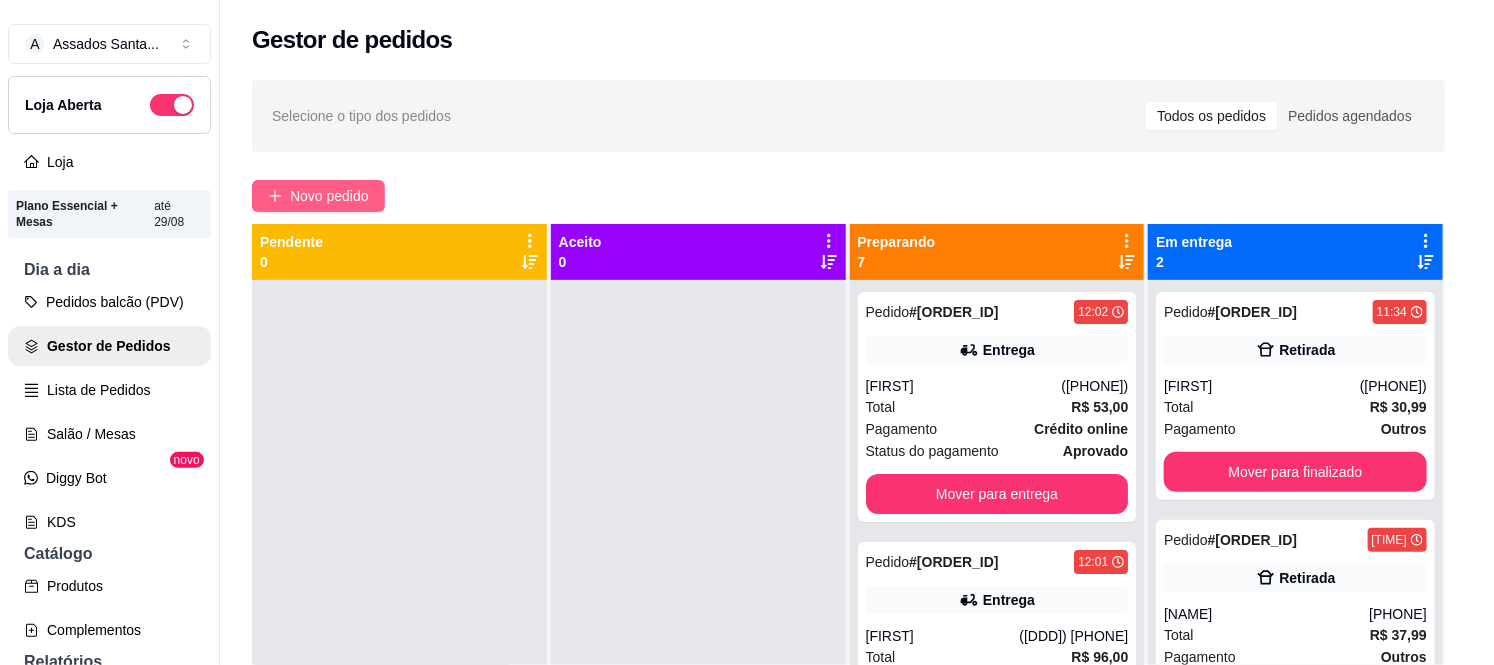 click on "Item avulso Destaque do Dia 515 -  Feijão Tropeiro para 2 Pessoas    R$ 65,00 0 516 - Feijão Tropeiro para 1 Pessoa   R$ 35,00 0 152 - Feijão Tropeiro para 400g   R$ 20,00 0 153 - Feijão Tropeiro 250g   R$ 15,00 0 149 - Salada de Maionese 500g   R$ 20,00 0 Assados 400 - Frango Assado   R$ 45,00 0 401 - Frango Assado Recheado   R$ 49,99 0 402 - Coxa com Sobrecoxa Assada   0.000 39,99 kg 403 -  Linguiça Assada unidade   R$ 3,00 0 404 -  Costela Minga   0.000 89,99 kg 406 -  Fraldinha Assada    0.000 99,99 kg 407 - Cupim Assado   0.000 119,99 kg Almoço executivo para 1 pessoa Ovo Frito para 1 Pessoa   R$ 20,00 0 502 -  Calabresa para 1 pessoa   R$ 20,00 0 504 -  Linguiça Assada para 1 Pessoa    R$ 20,00 0 503 - Filé de Frango para 1 Pessoa    R$ 25,00 0 518 - Picadinho    R$ 25,00 0 506 - FIlé de Frango empanado para 1 Pessoa   R$ 28,00 0 505 -  Coxa com Sobrecoxa para 1 Pessoa   R$ 28,00 0 Parmegiana de Frango  para 1 Pessoa   R$ 35,00 0 510 -  Costela Minga para 1 Pessoa   R$ 30,00 0" at bounding box center [533, 410] 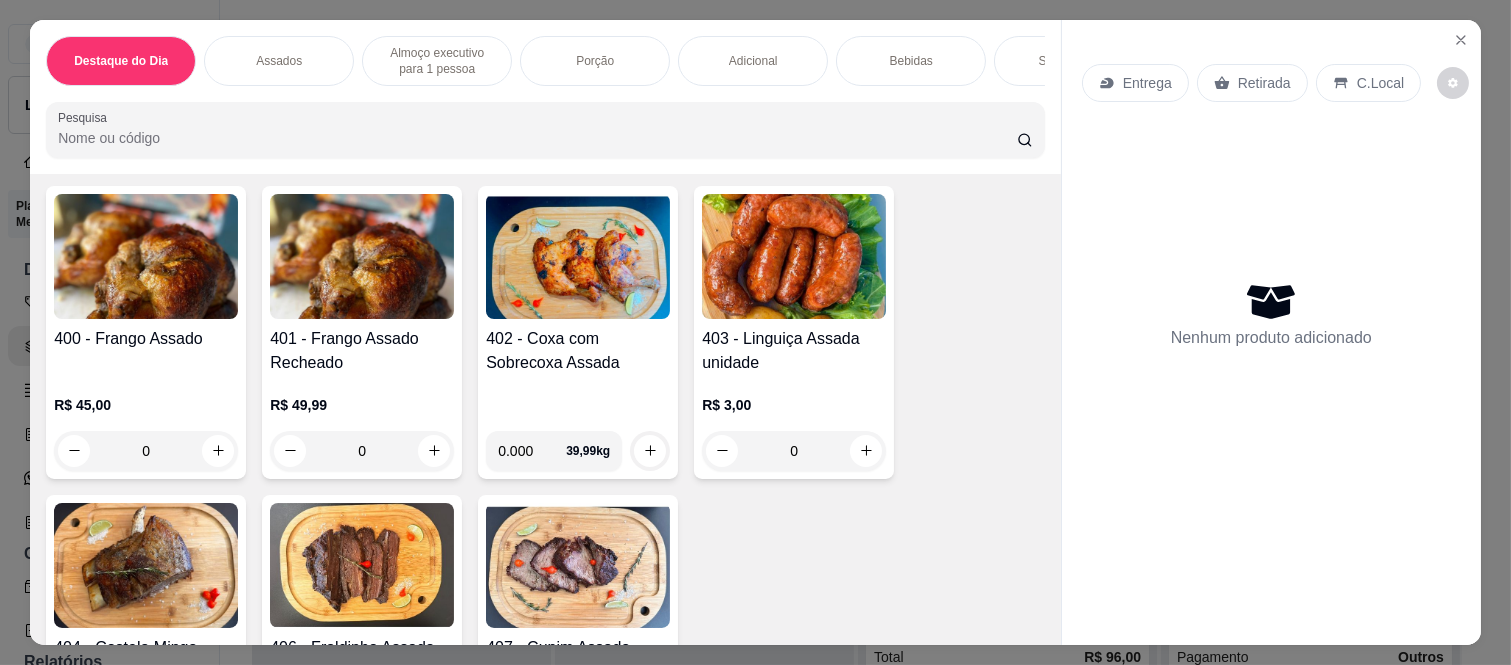 scroll, scrollTop: 777, scrollLeft: 0, axis: vertical 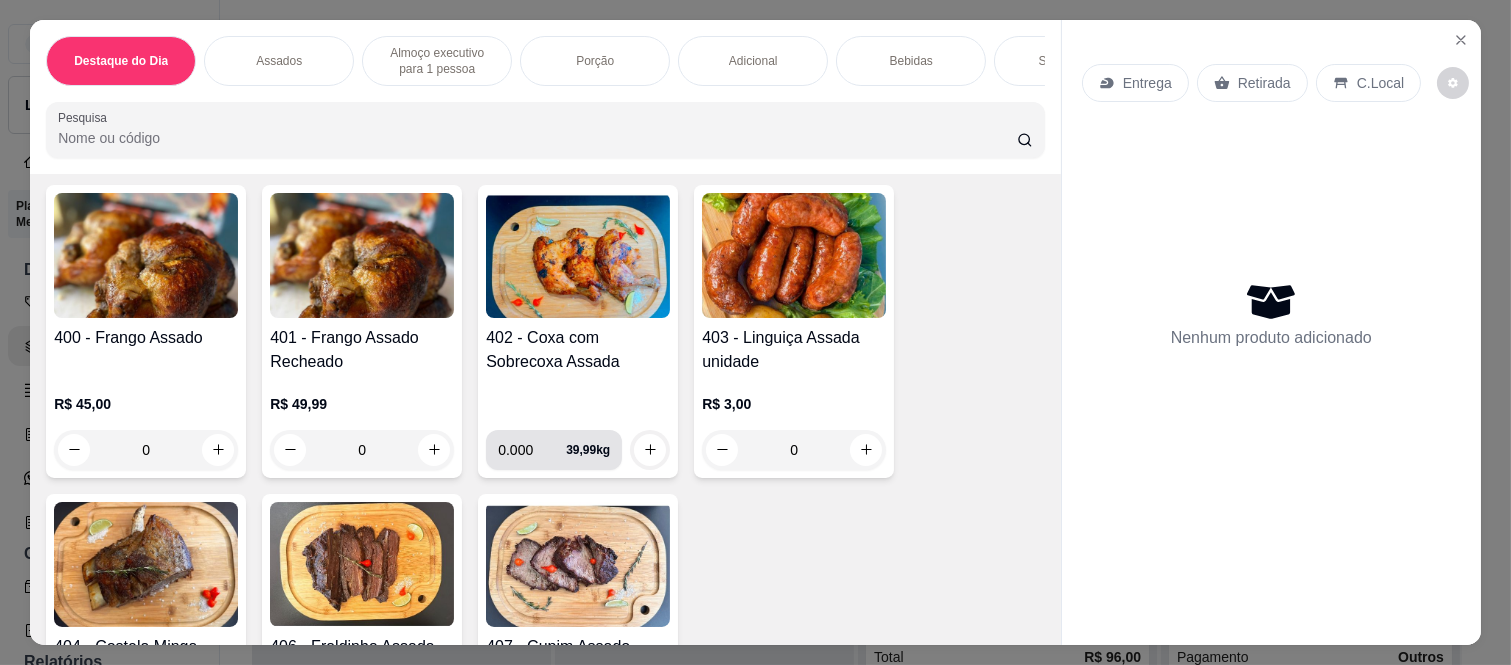 click on "0.000" at bounding box center (532, 450) 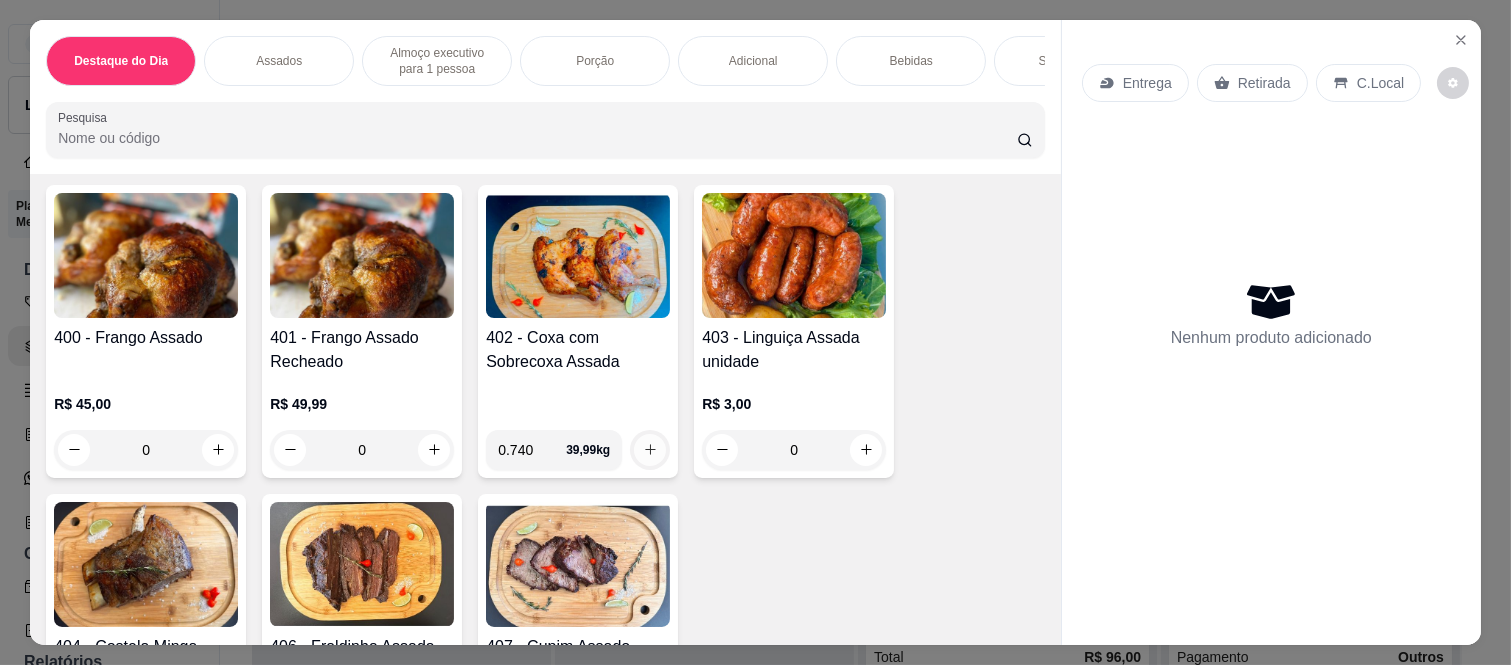 type on "0.740" 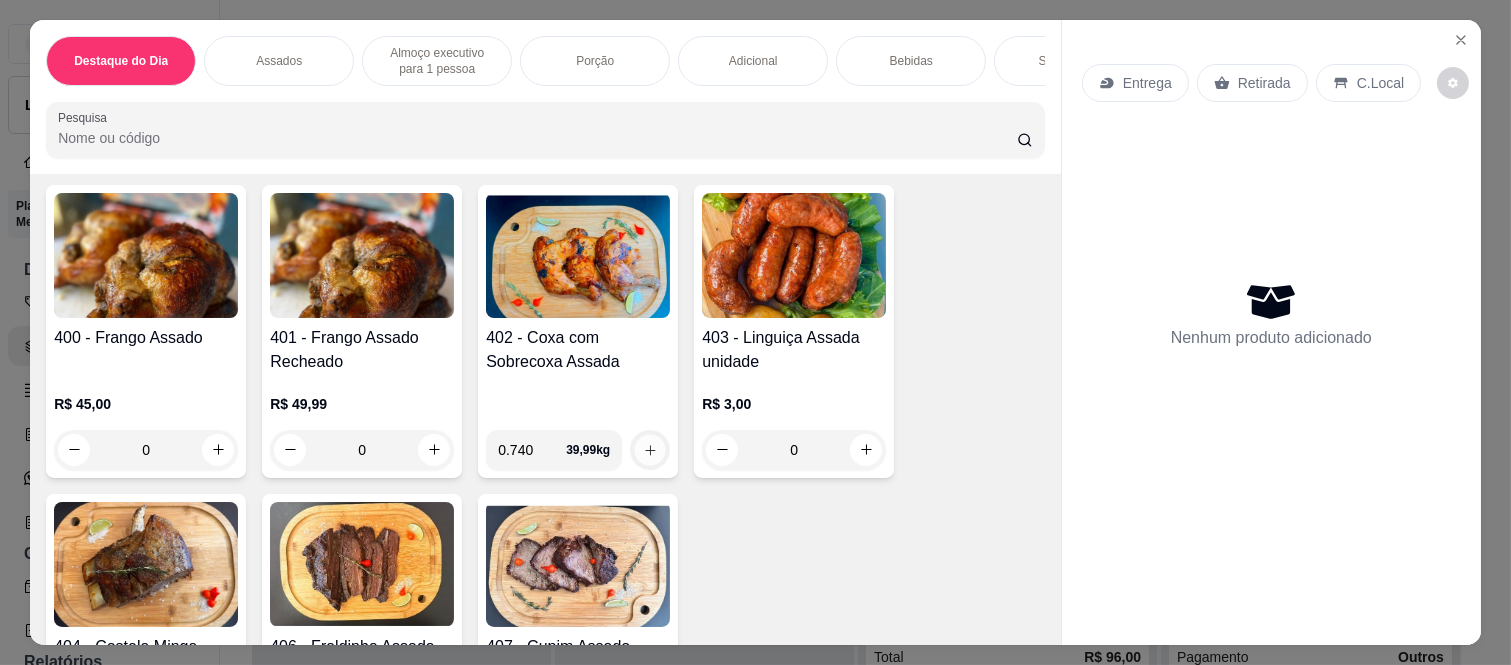 click at bounding box center [650, 449] 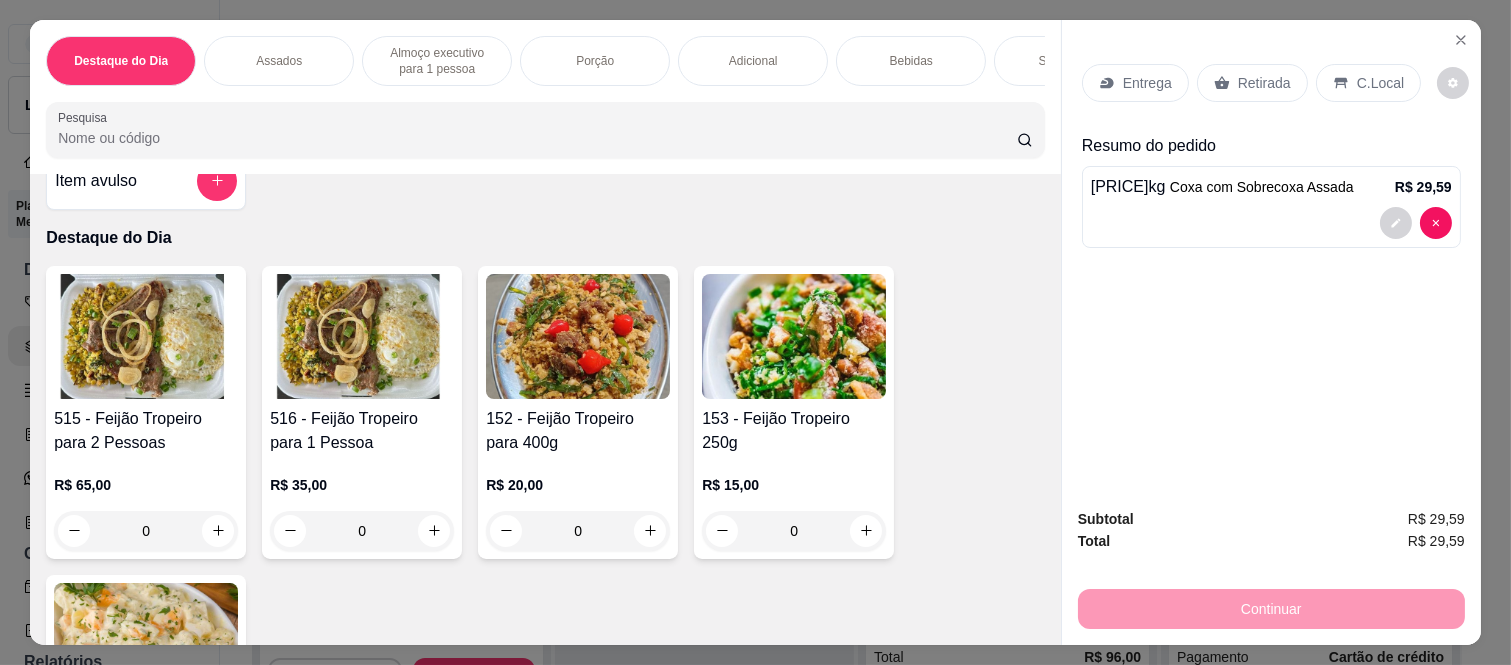 scroll, scrollTop: 0, scrollLeft: 0, axis: both 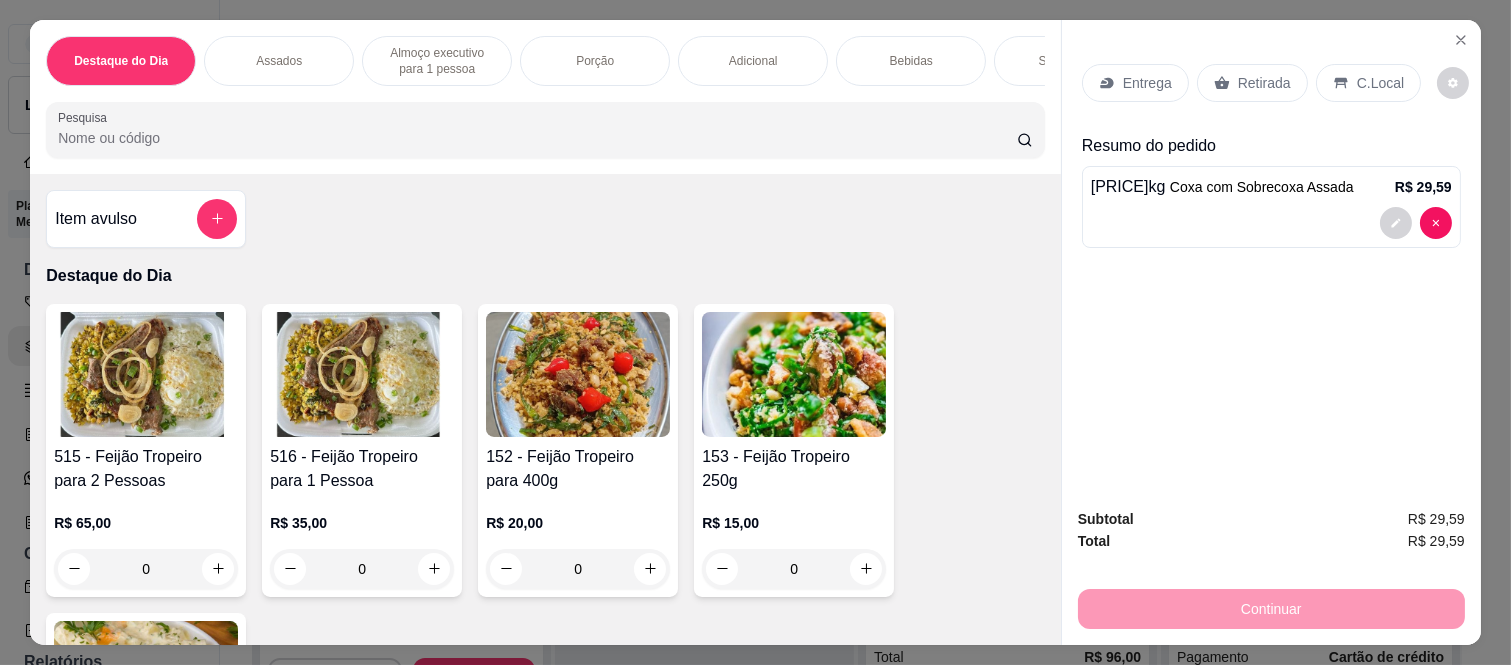 click on "0" at bounding box center (362, 569) 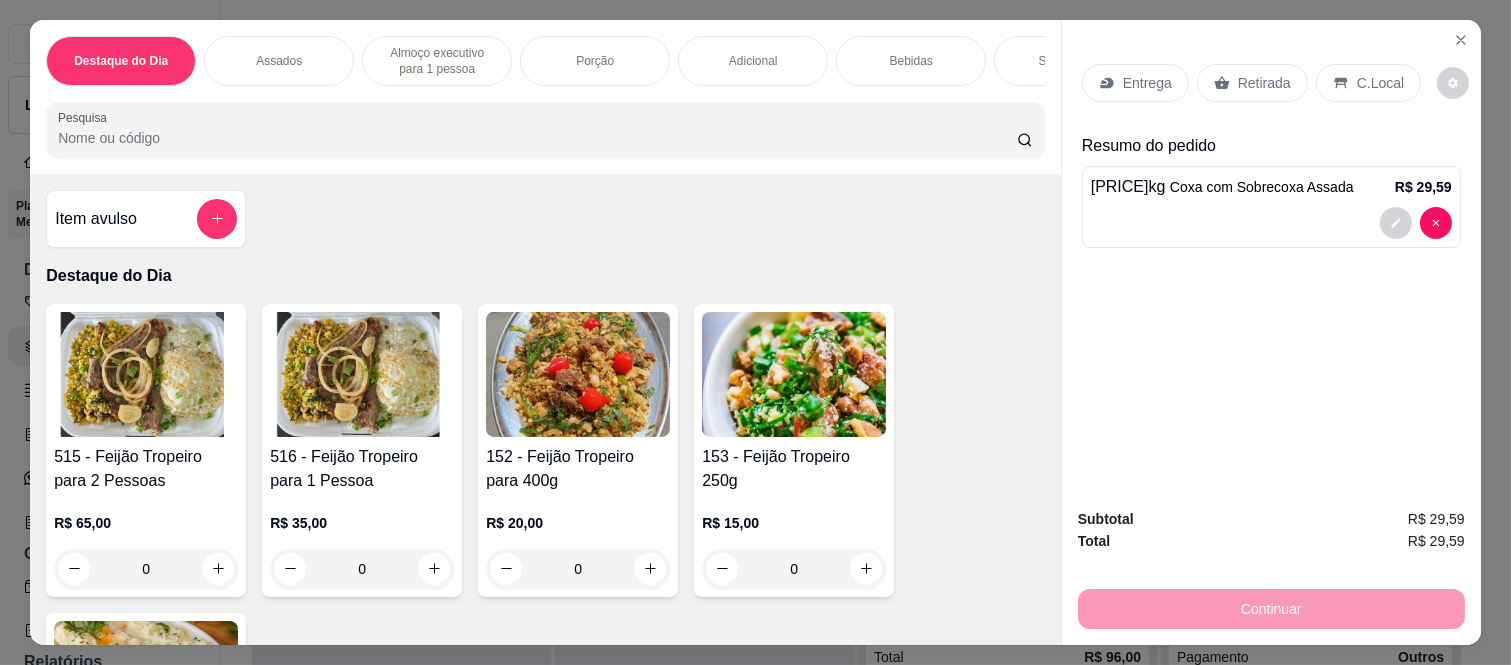 click on "Retirada" at bounding box center (1264, 83) 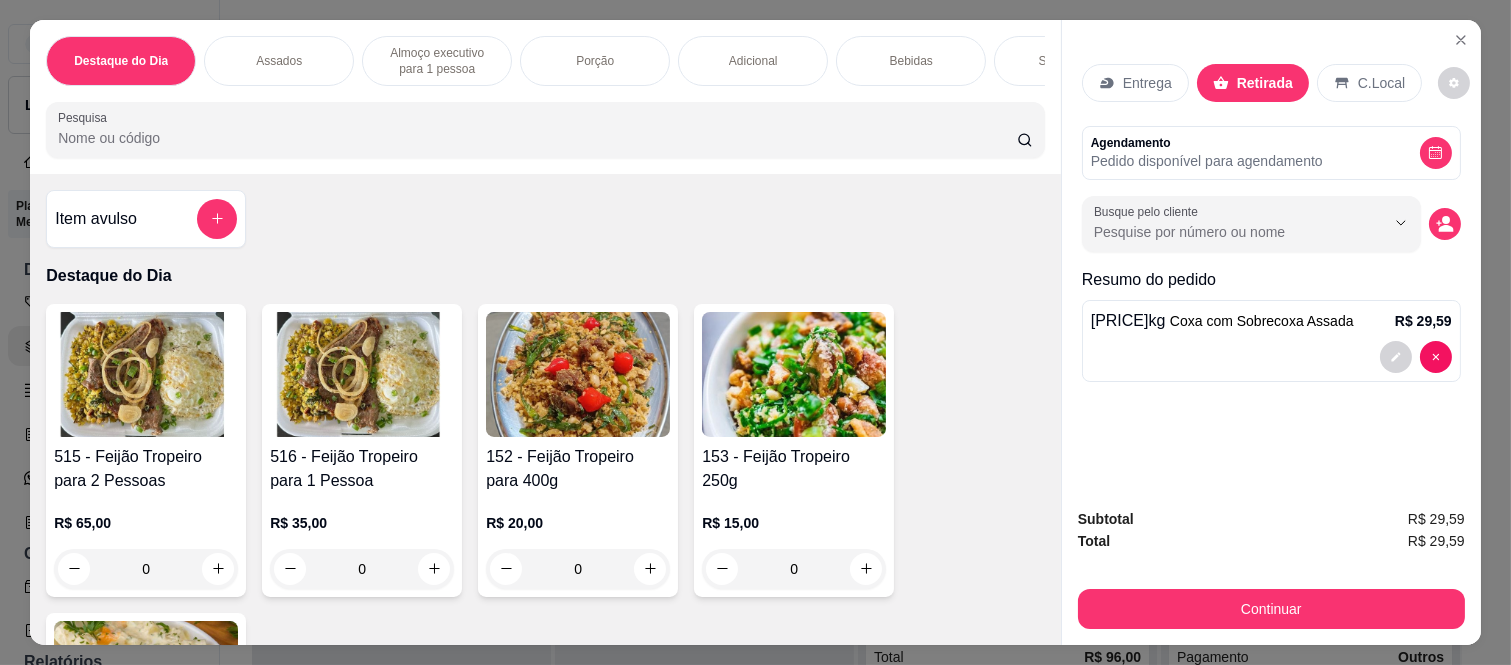 click on "Coxa com Sobrecoxa Assada" at bounding box center [1262, 321] 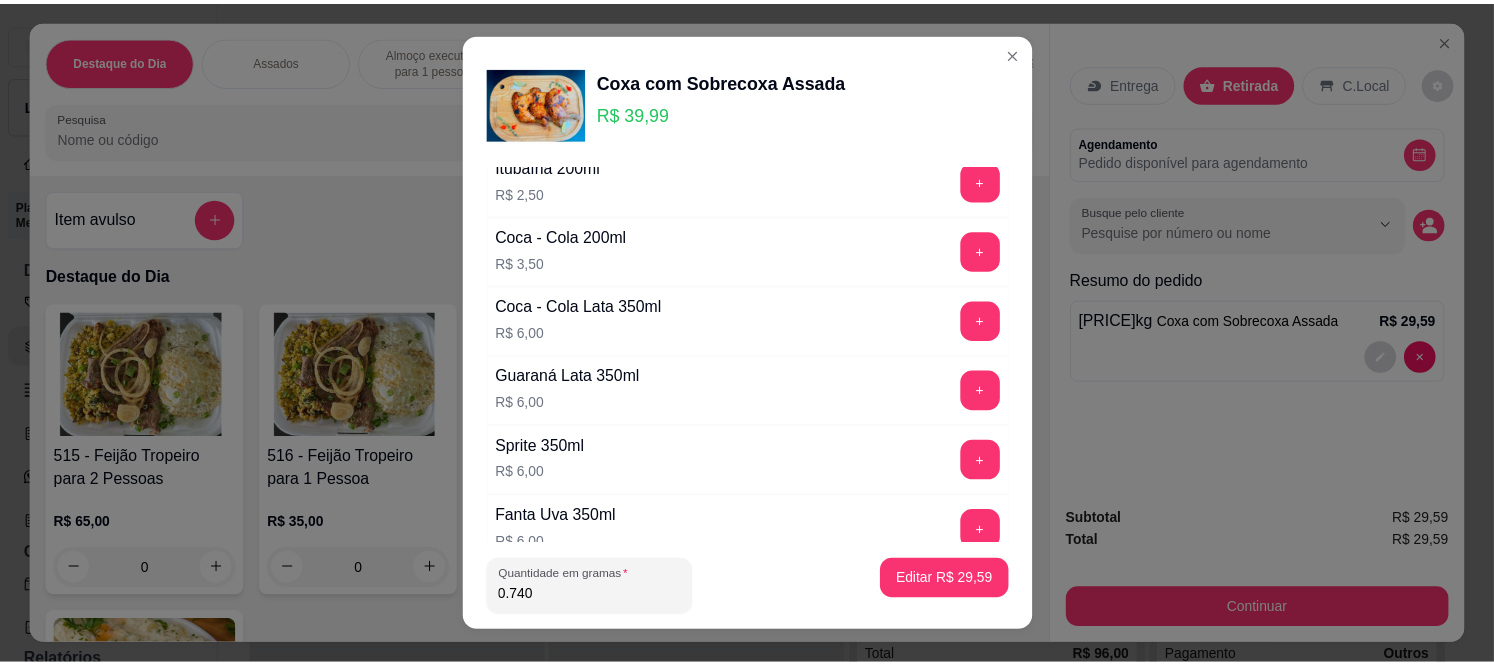 scroll, scrollTop: 333, scrollLeft: 0, axis: vertical 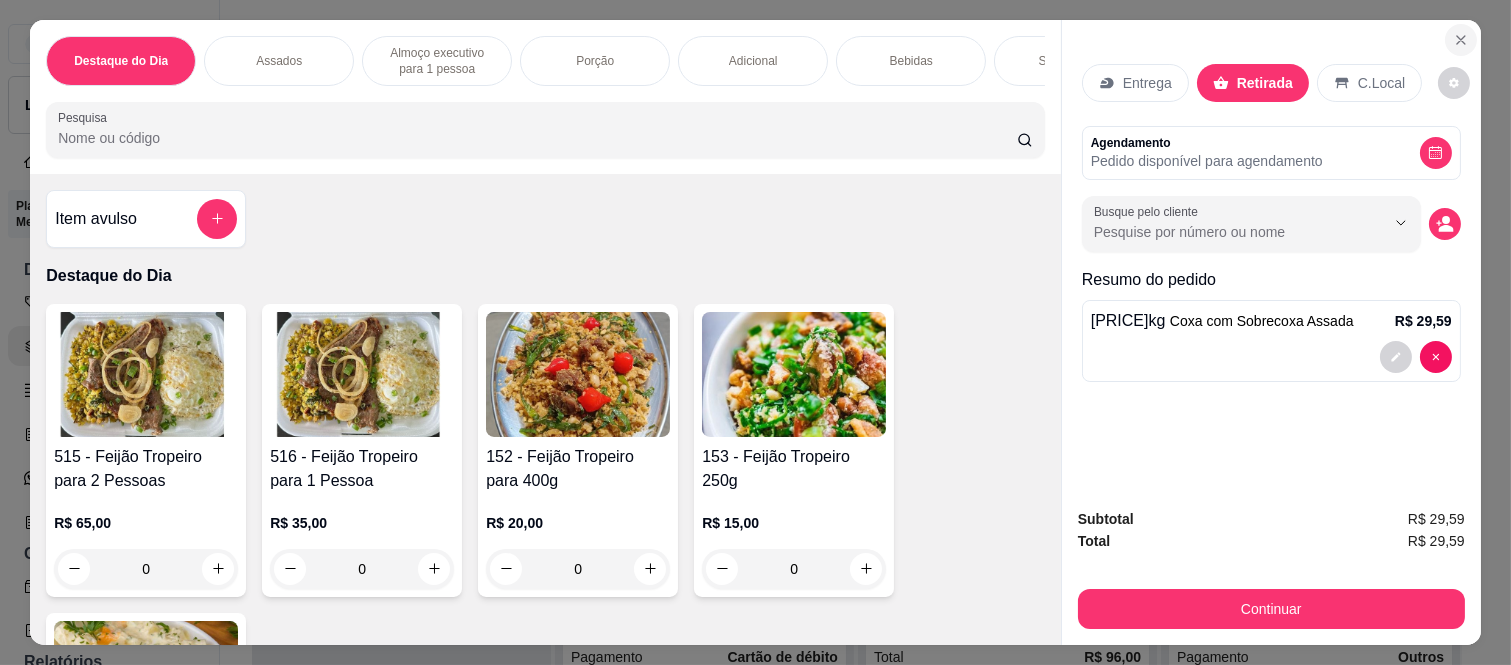 click at bounding box center [1461, 40] 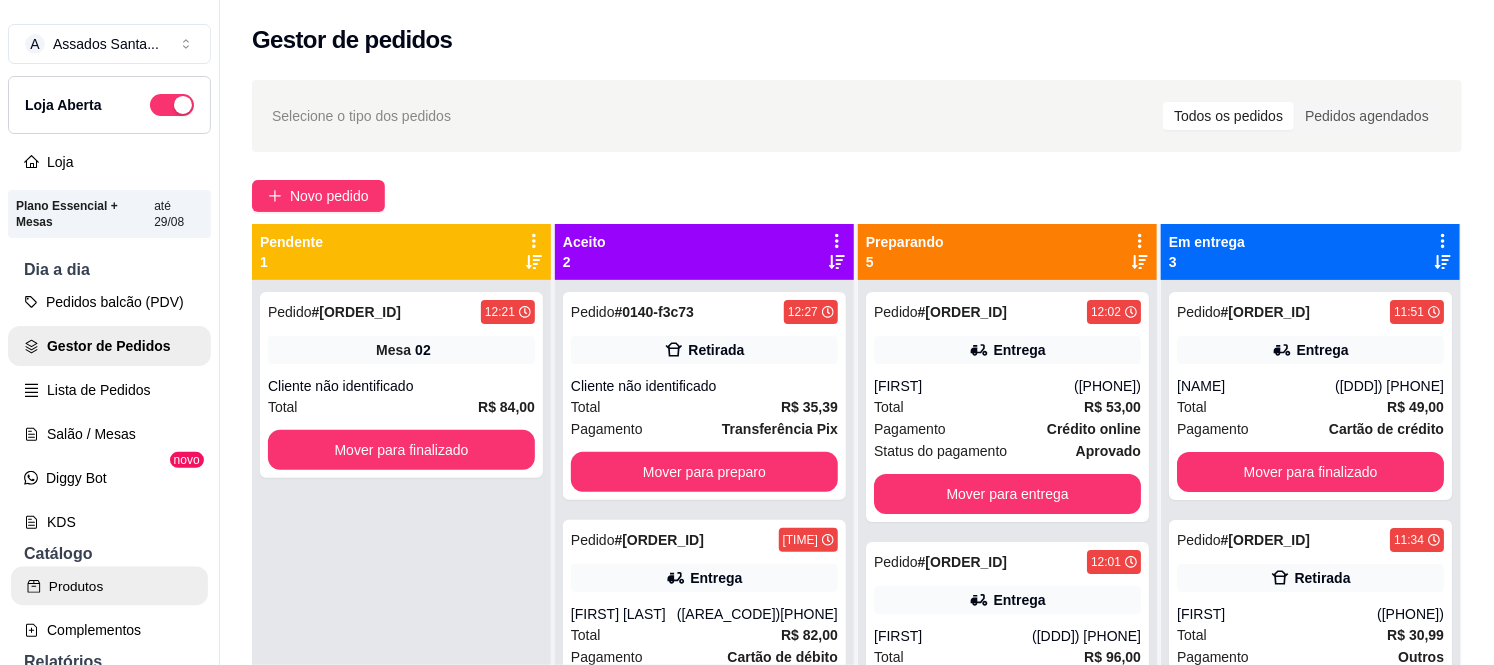 click on "Produtos" at bounding box center (109, 586) 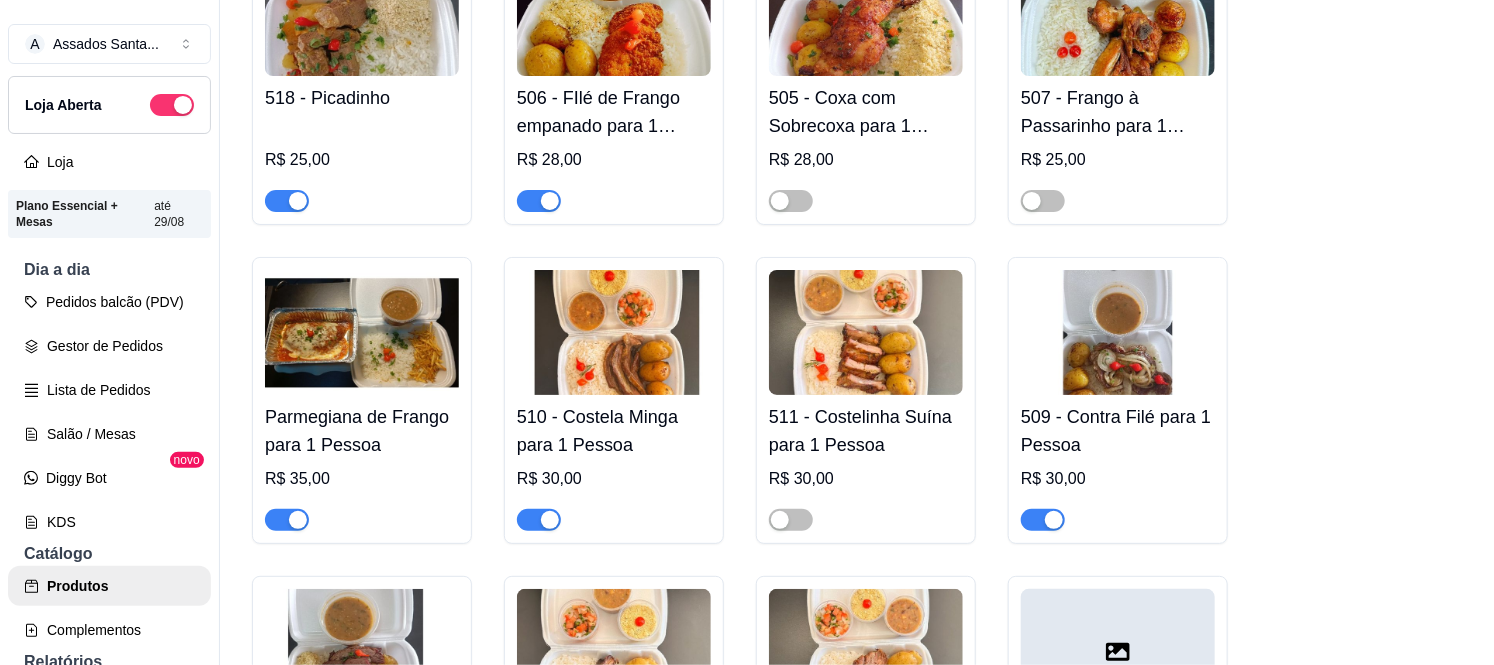 scroll, scrollTop: 3000, scrollLeft: 0, axis: vertical 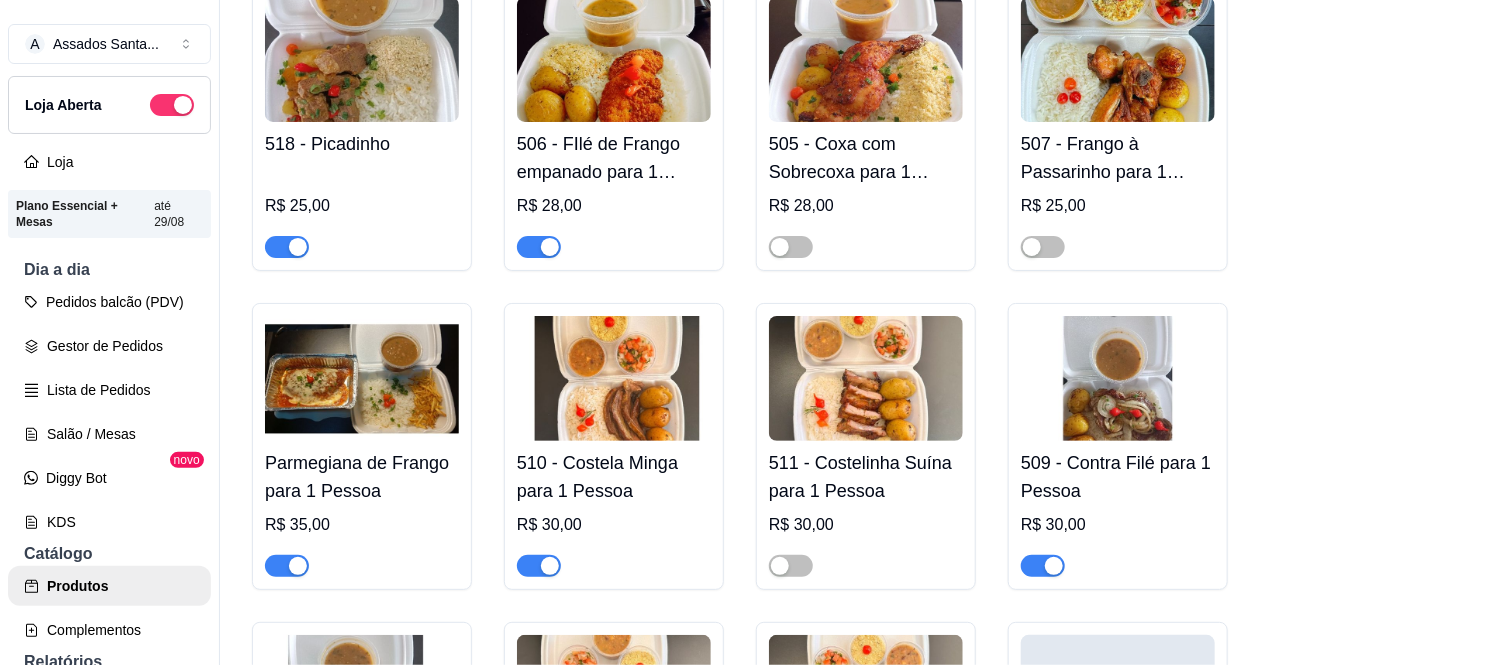 click at bounding box center [287, 247] 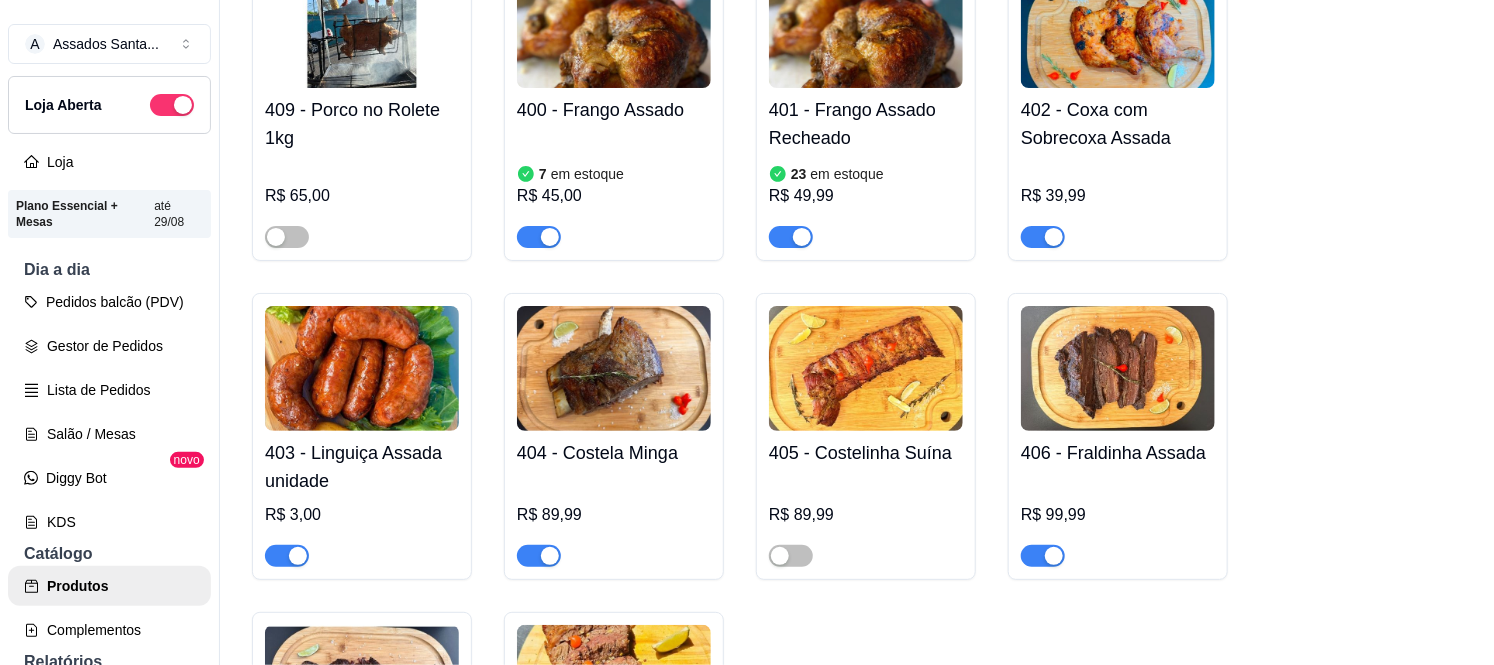 scroll, scrollTop: 1111, scrollLeft: 0, axis: vertical 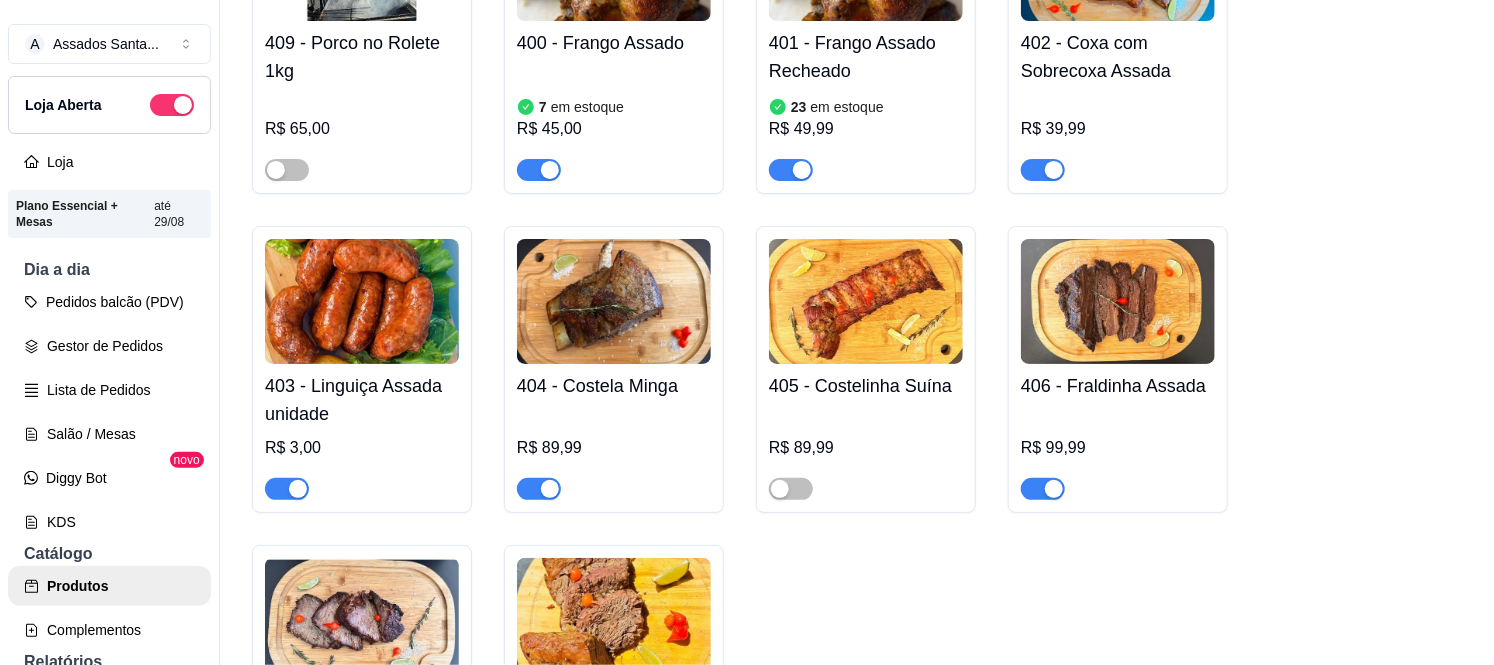 click at bounding box center [1043, 170] 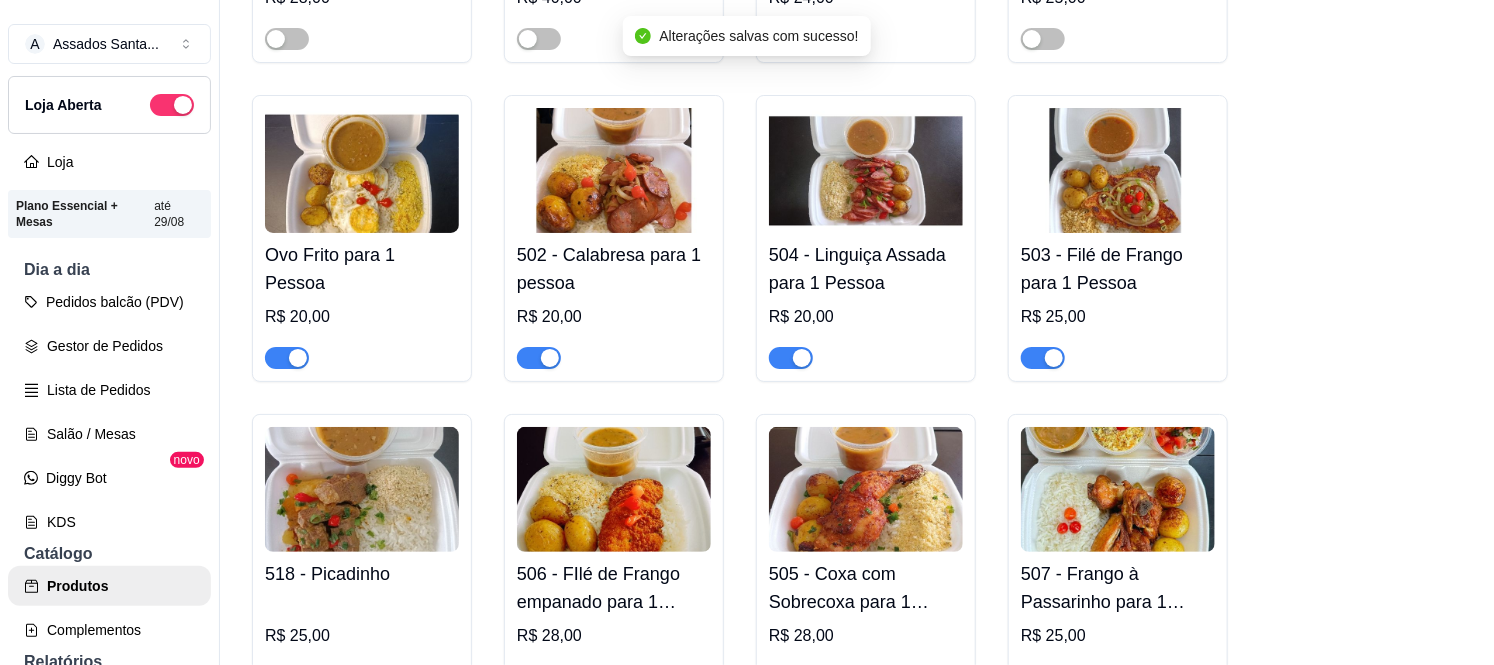 scroll, scrollTop: 2666, scrollLeft: 0, axis: vertical 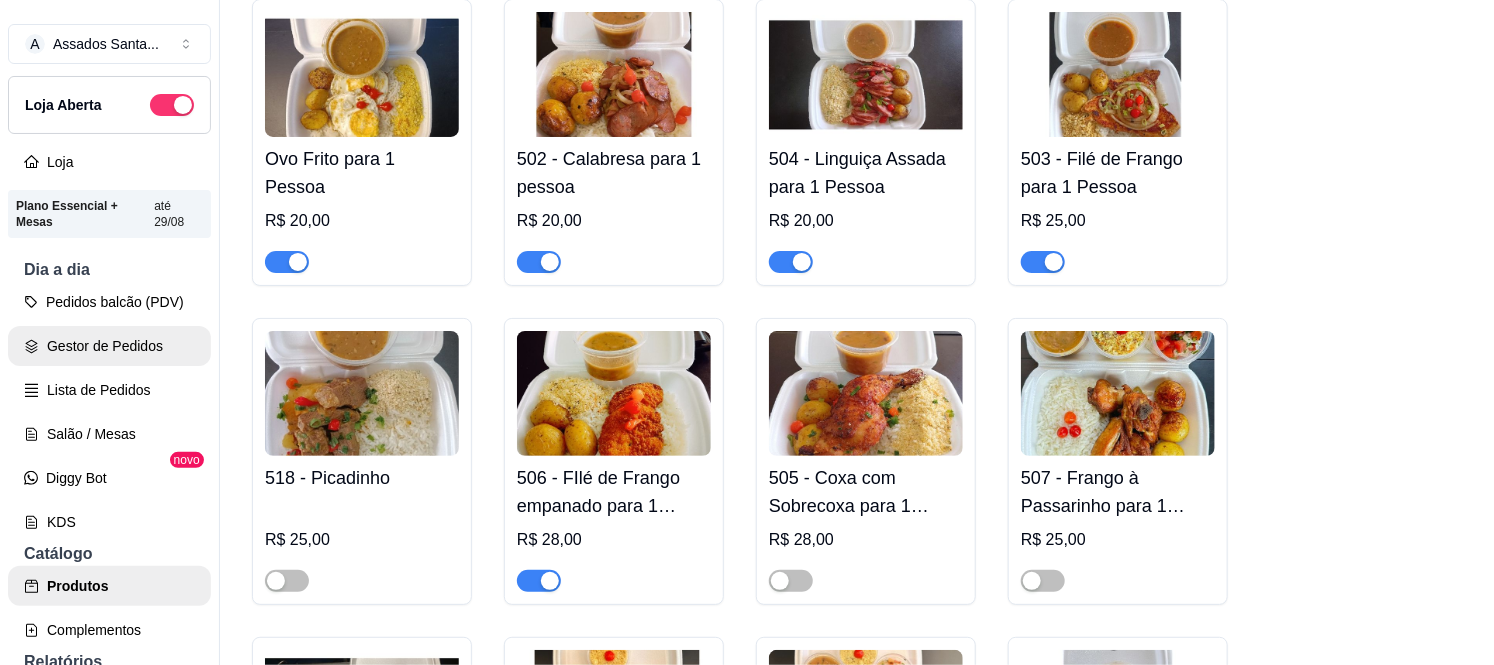 click on "Lista de Pedidos" at bounding box center (109, 390) 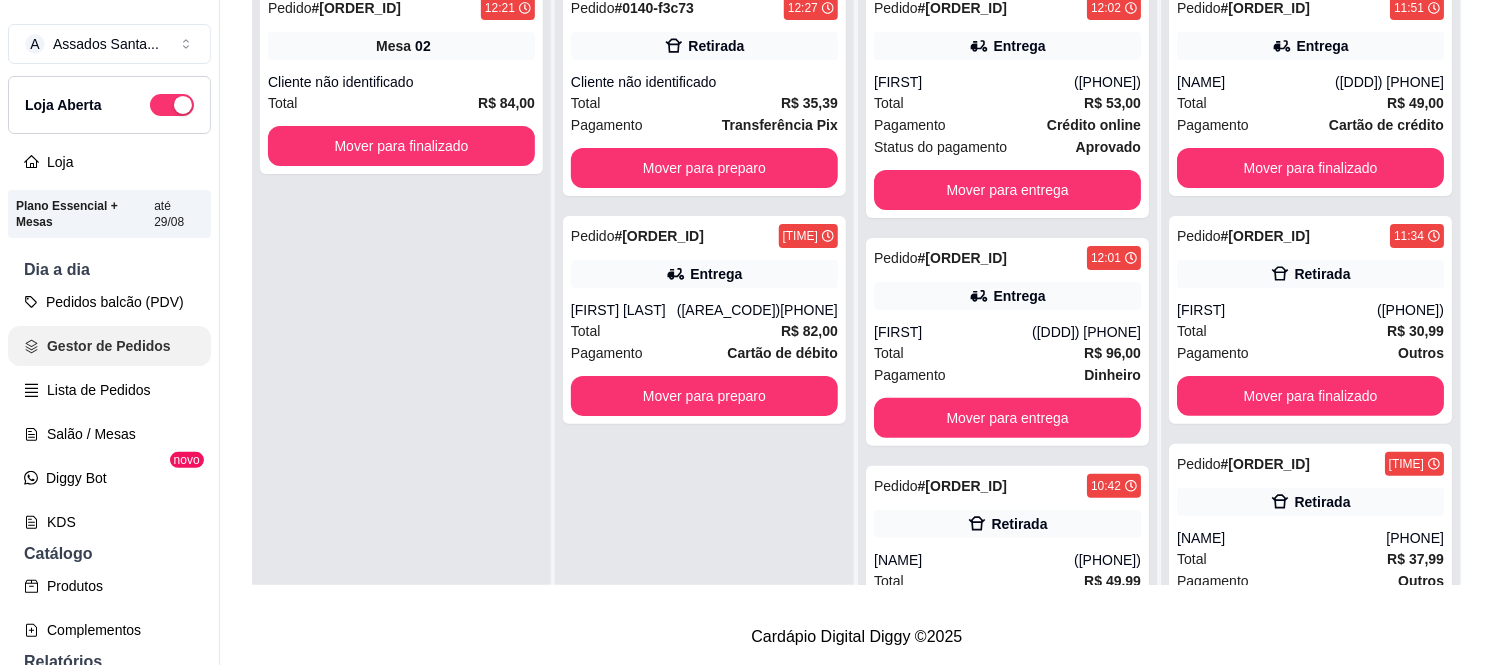 scroll, scrollTop: 0, scrollLeft: 0, axis: both 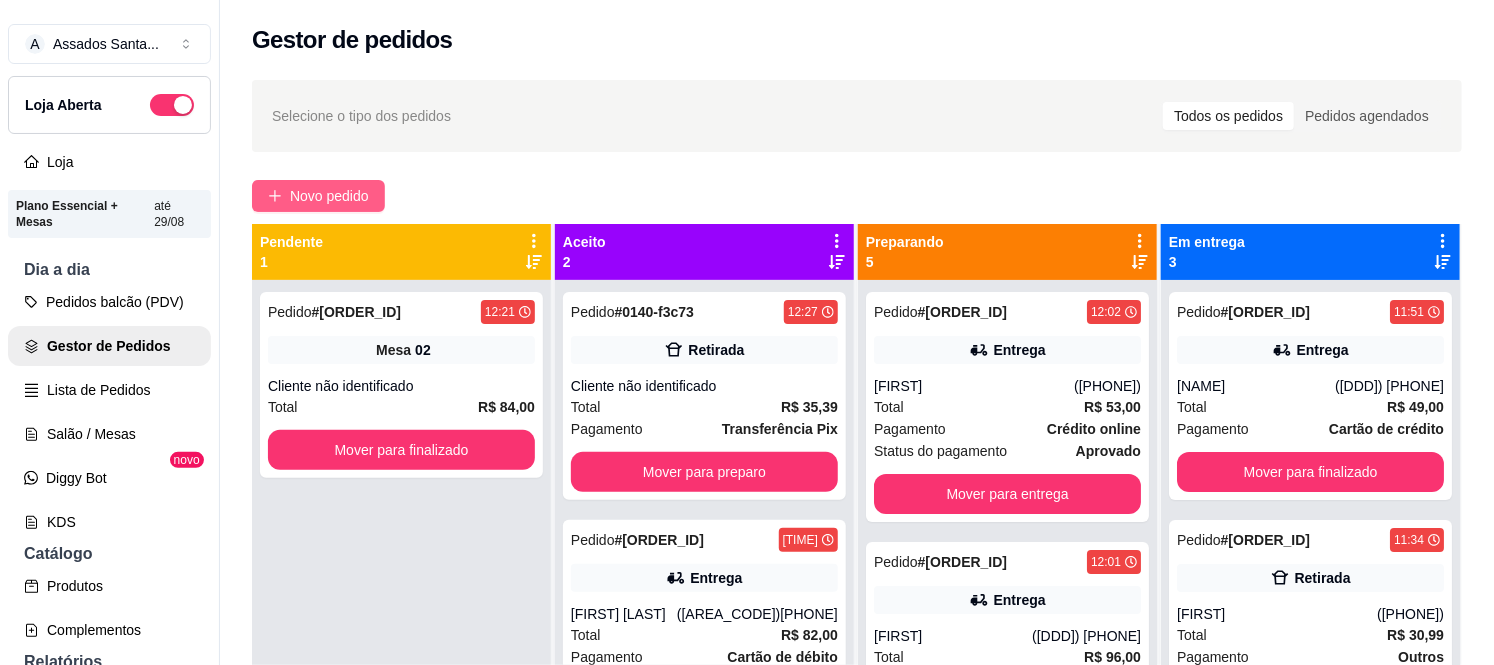 click on "Novo pedido" at bounding box center [318, 196] 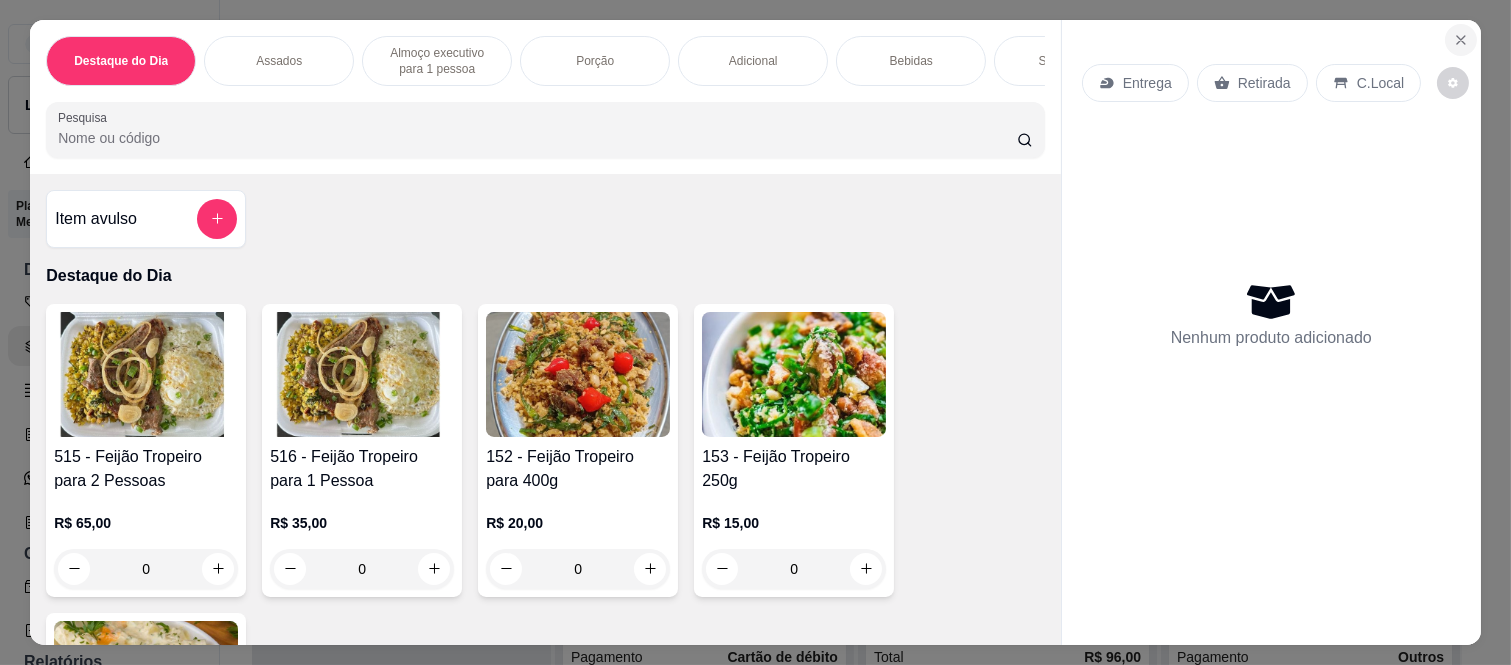 click at bounding box center [1461, 40] 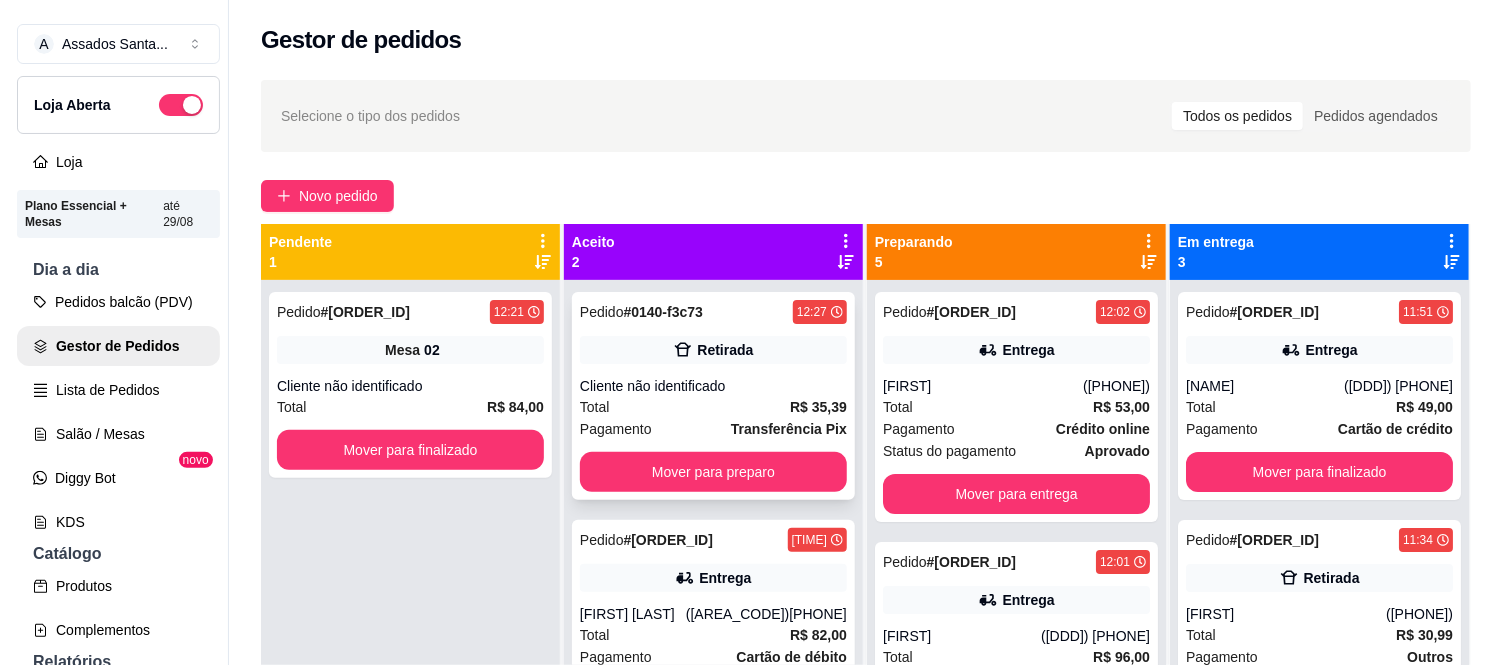scroll, scrollTop: 55, scrollLeft: 0, axis: vertical 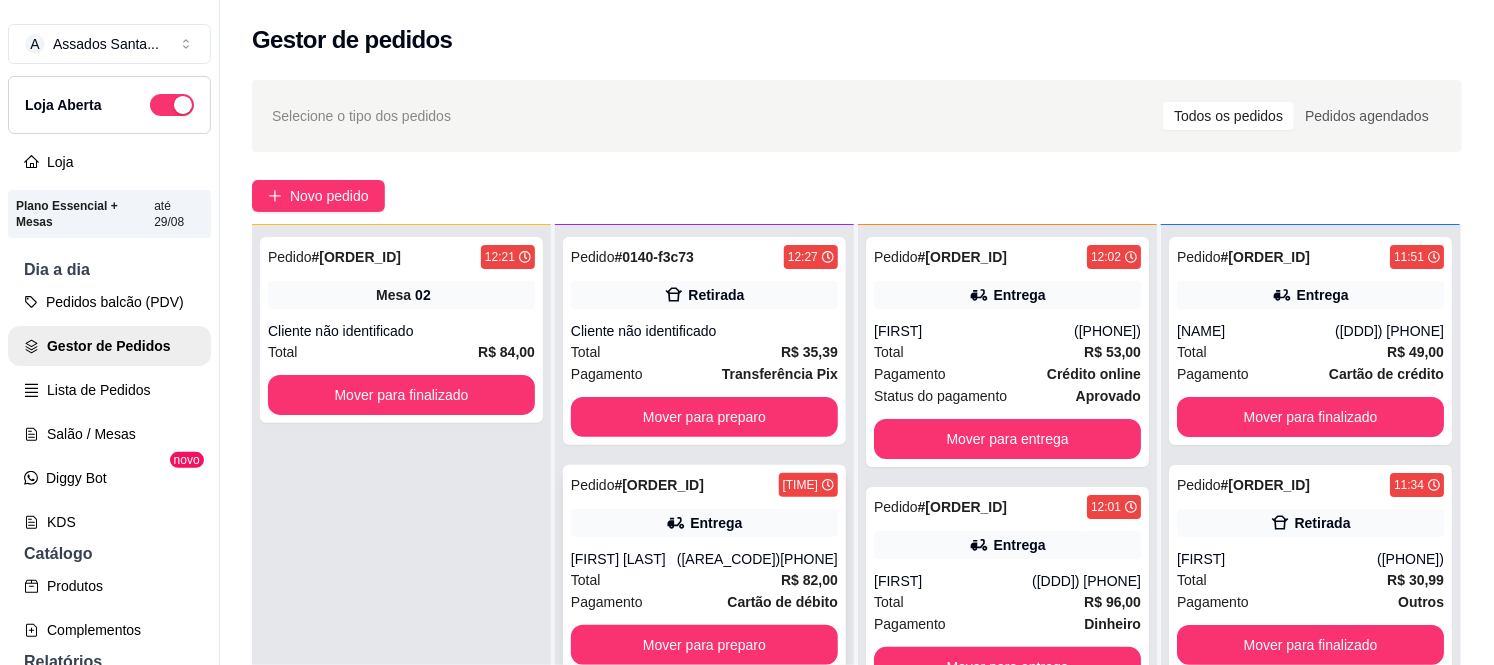 click on "Pedido  # [ORDER_ID] 12:18 Entrega [FIRST]  ([PHONE]) Total R$ 82,00 Pagamento Cartão de débito Mover para preparo" at bounding box center [704, 569] 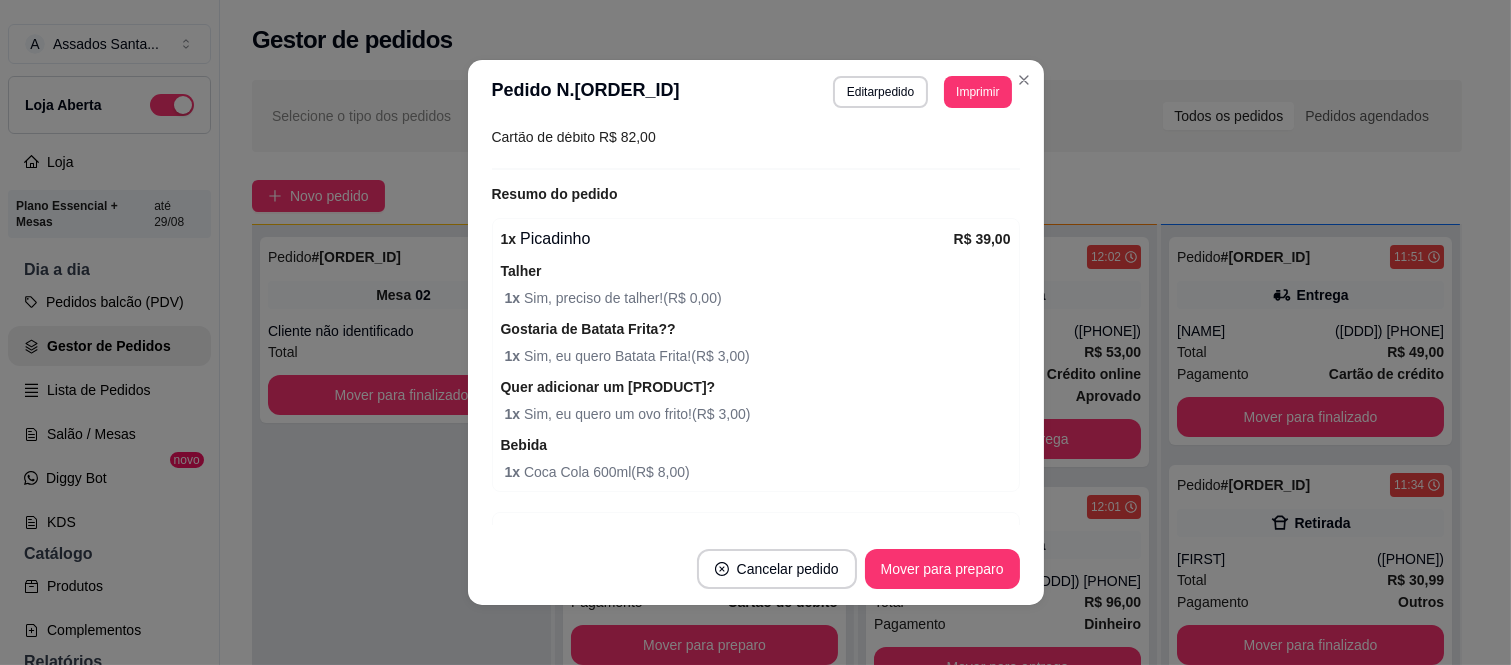 scroll, scrollTop: 444, scrollLeft: 0, axis: vertical 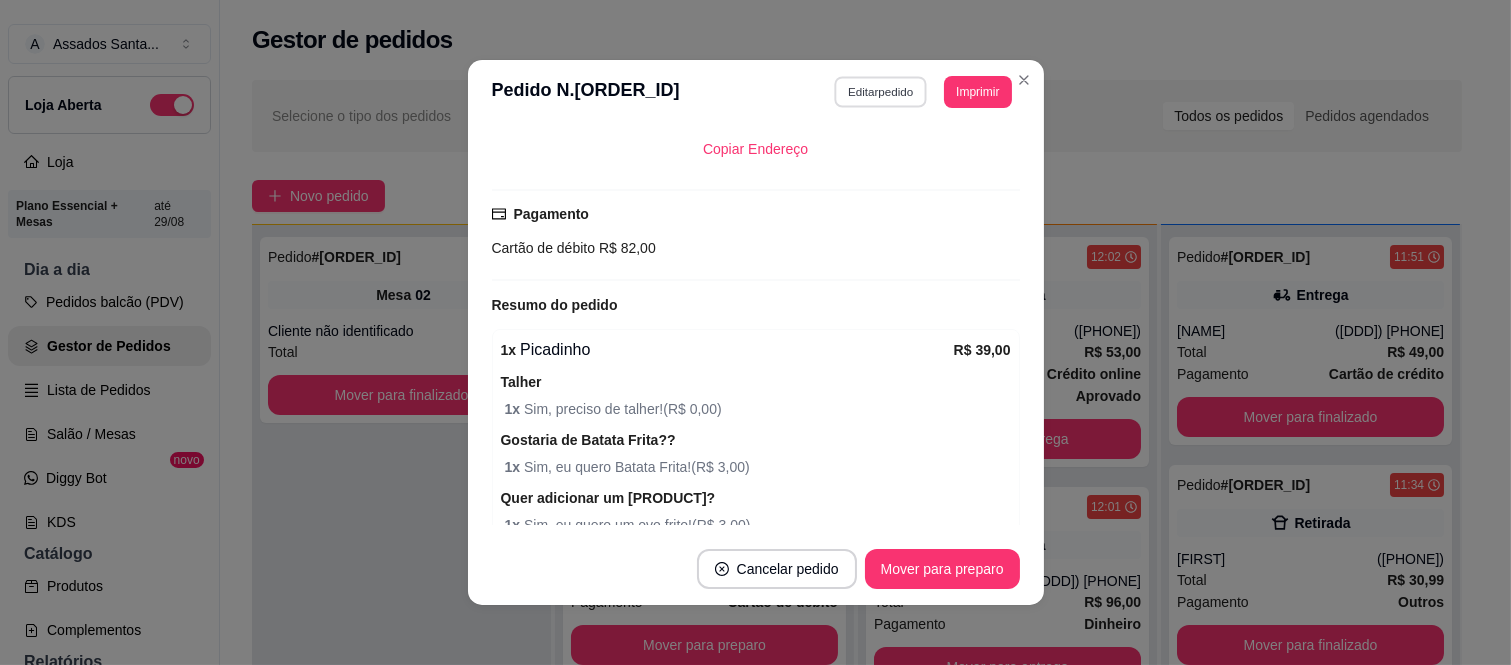 click on "Editar  pedido" at bounding box center [880, 91] 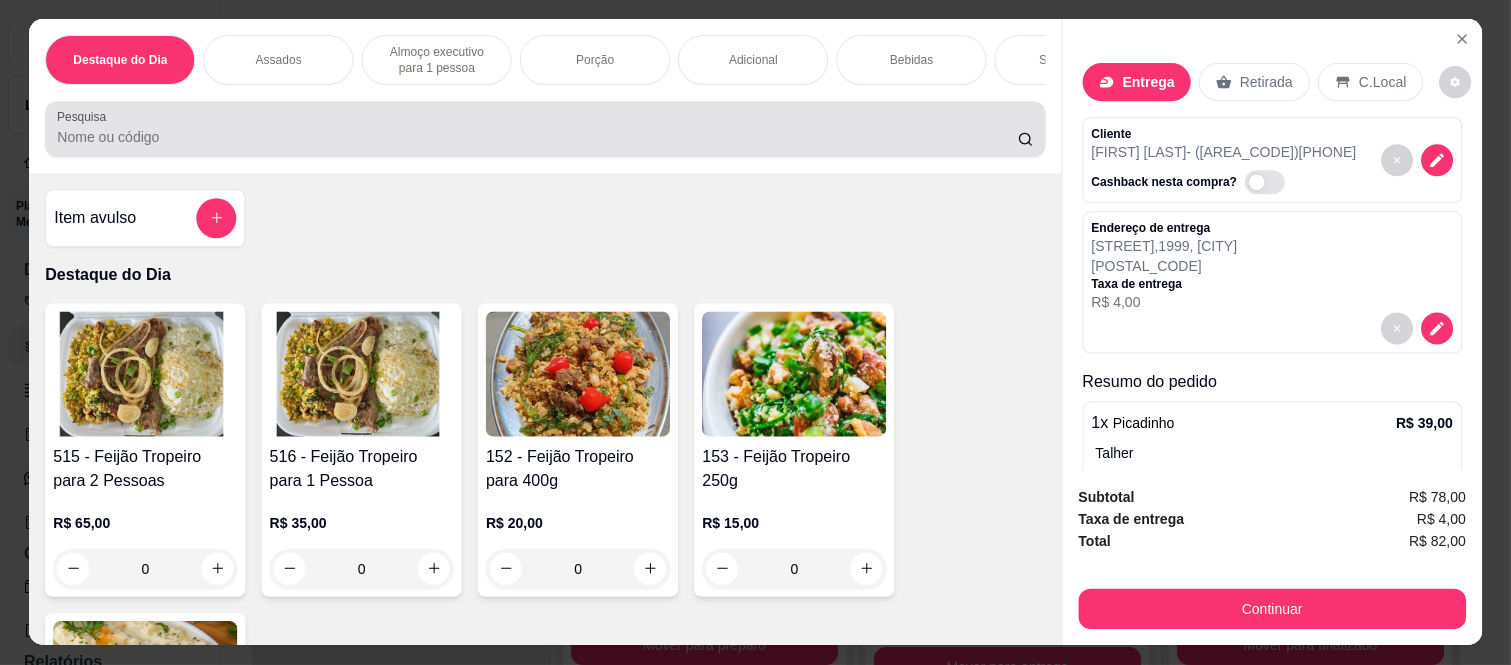 click on "Destaque do Dia Assados Almoço executivo para 1 pessoa Porção Adicional Bebidas Sobremesa DOSE Pesquisa" at bounding box center (545, 96) 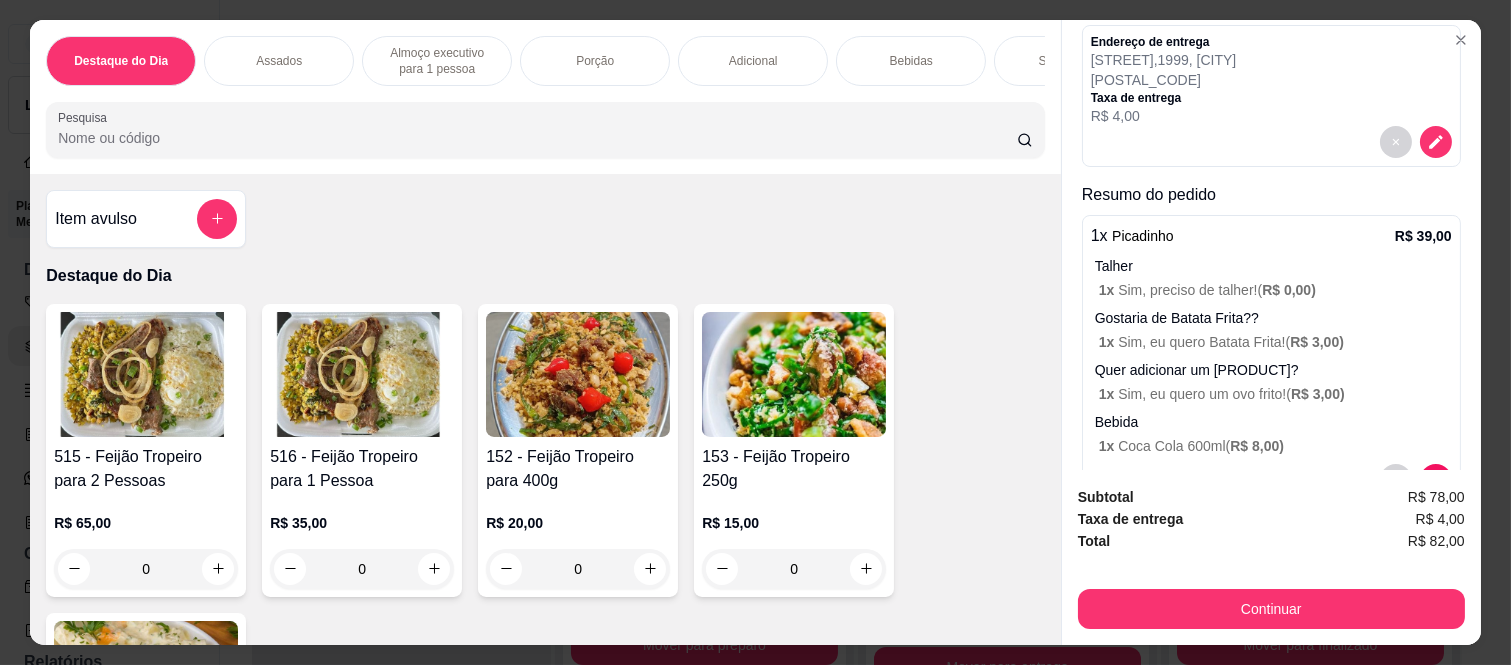 scroll, scrollTop: 222, scrollLeft: 0, axis: vertical 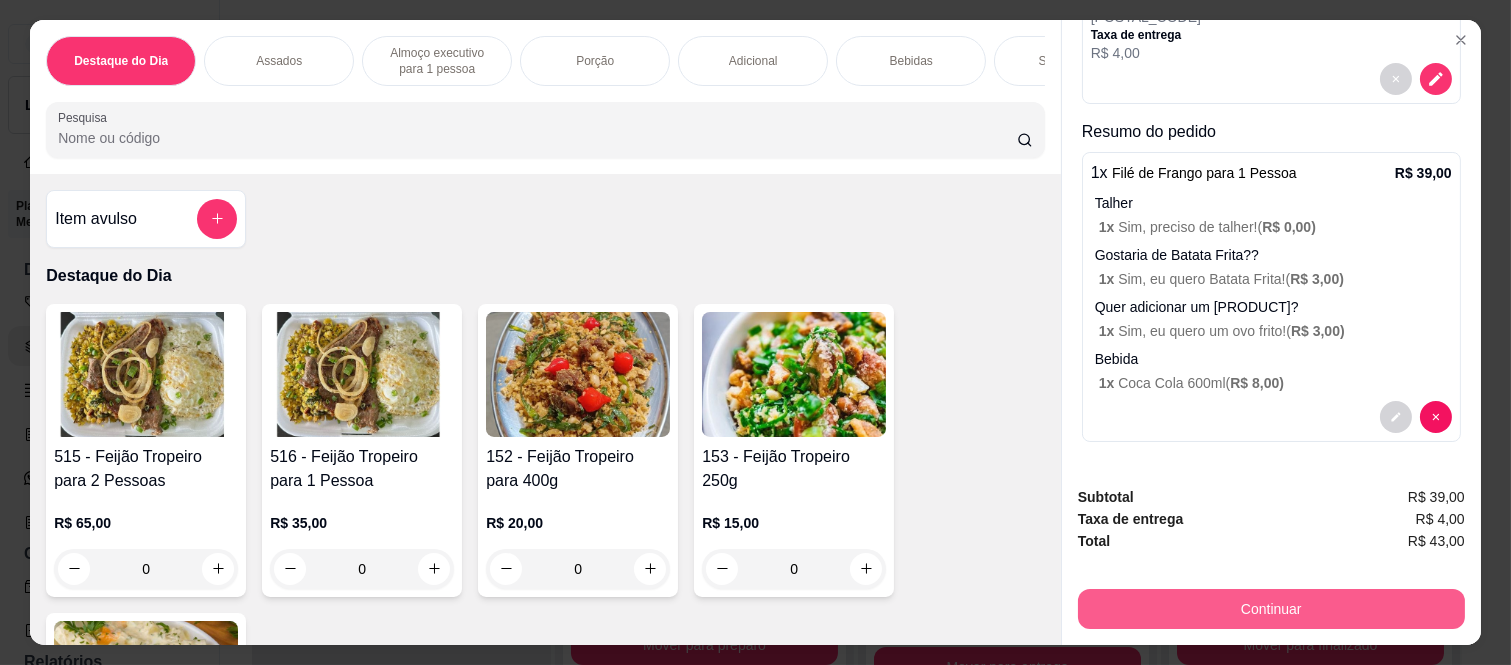 click on "Continuar" at bounding box center (1271, 609) 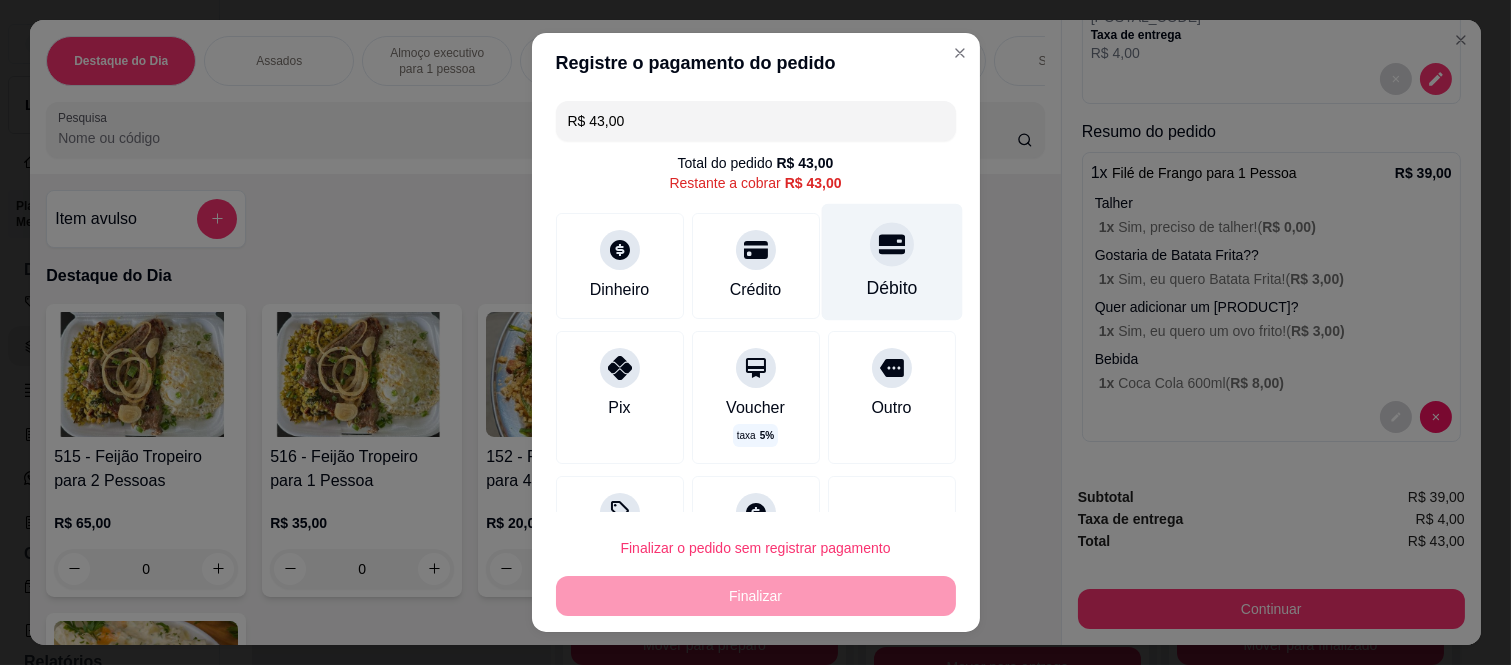 click on "Débito" at bounding box center (891, 262) 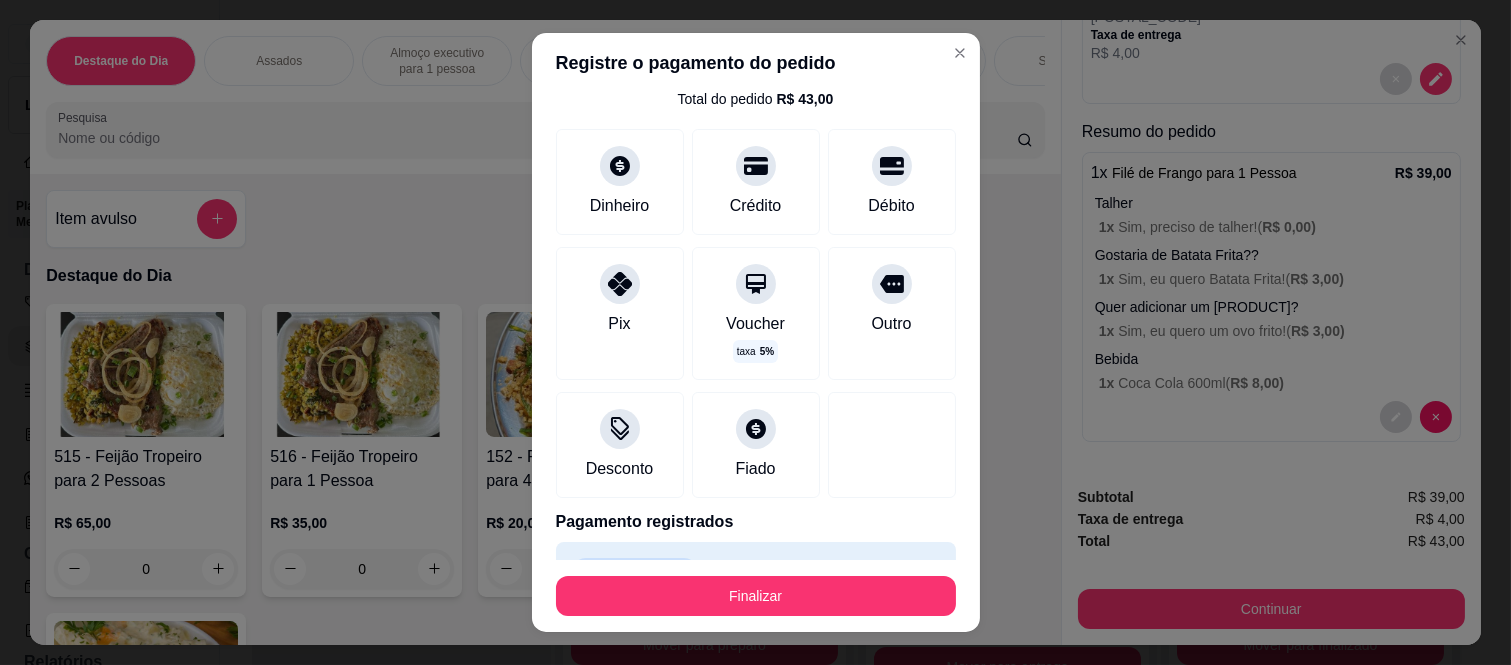 scroll, scrollTop: 114, scrollLeft: 0, axis: vertical 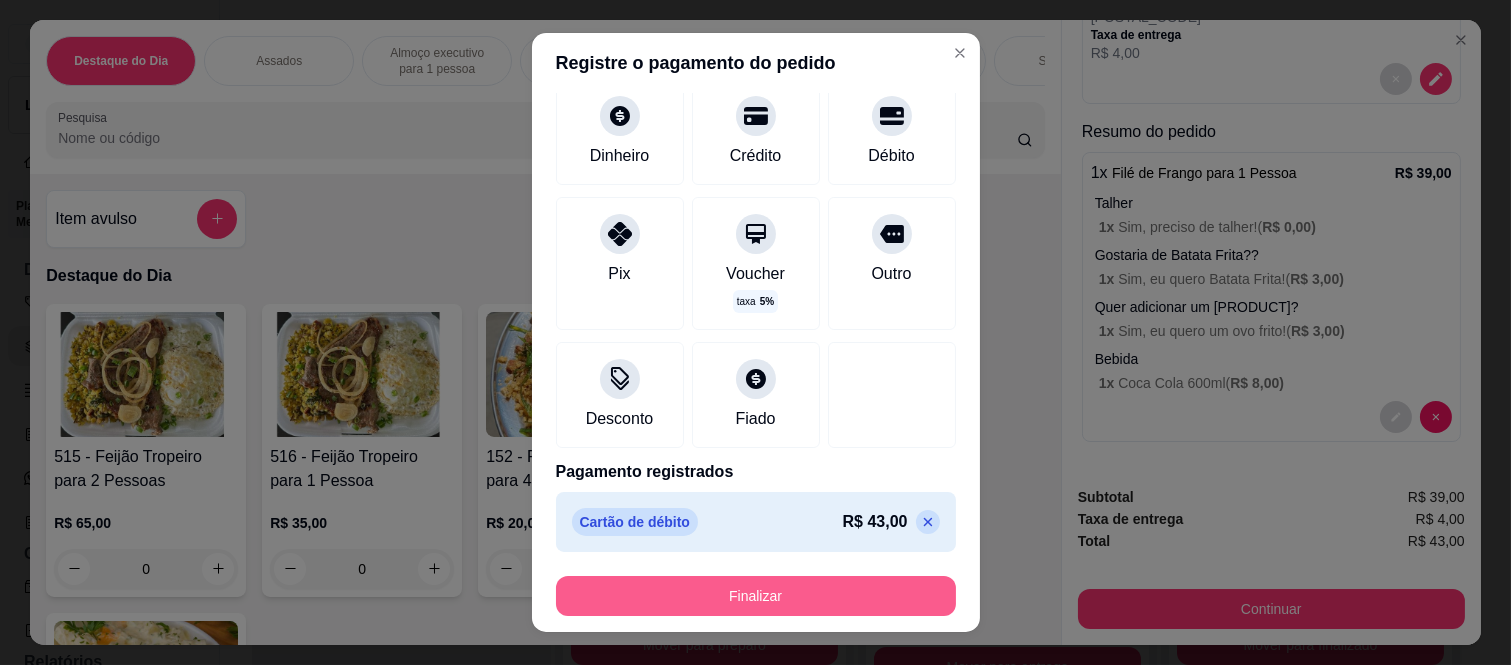 click on "Finalizar" at bounding box center [756, 596] 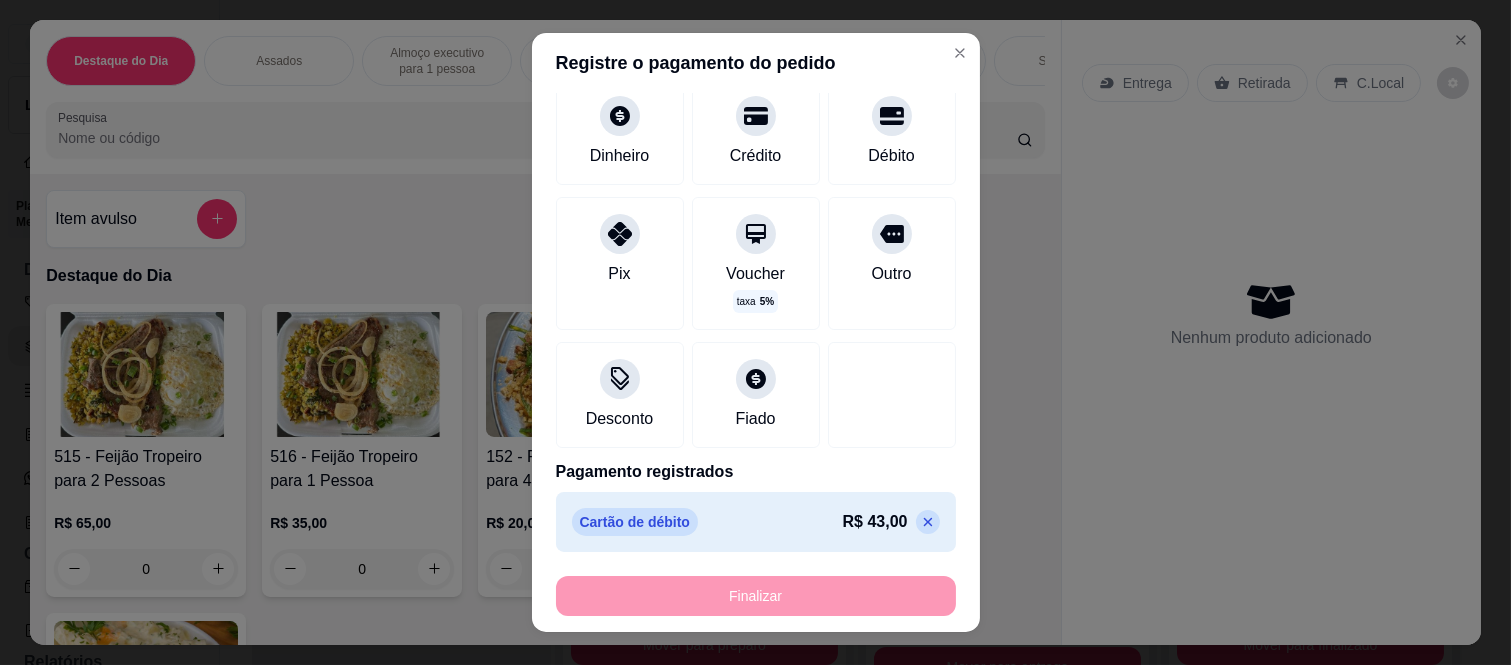 type on "-R$ 43,00" 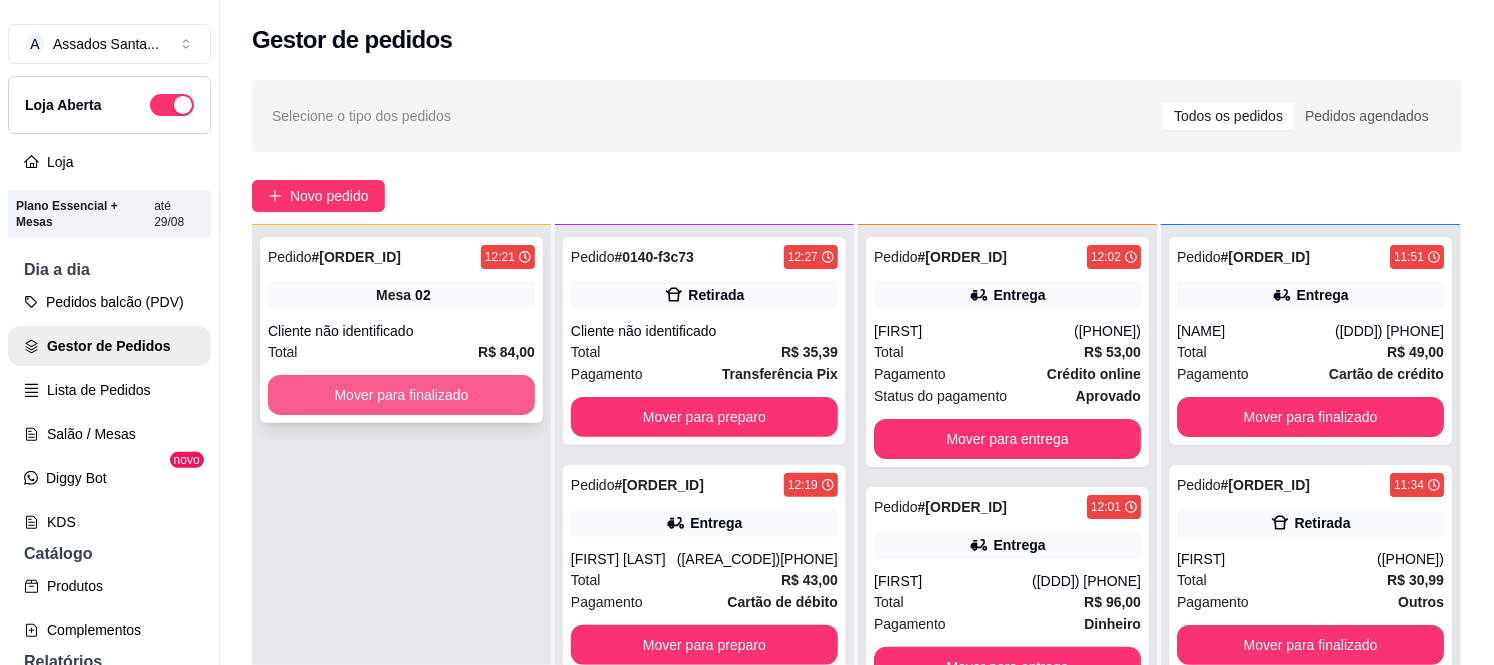 click on "Mover para finalizado" at bounding box center (401, 395) 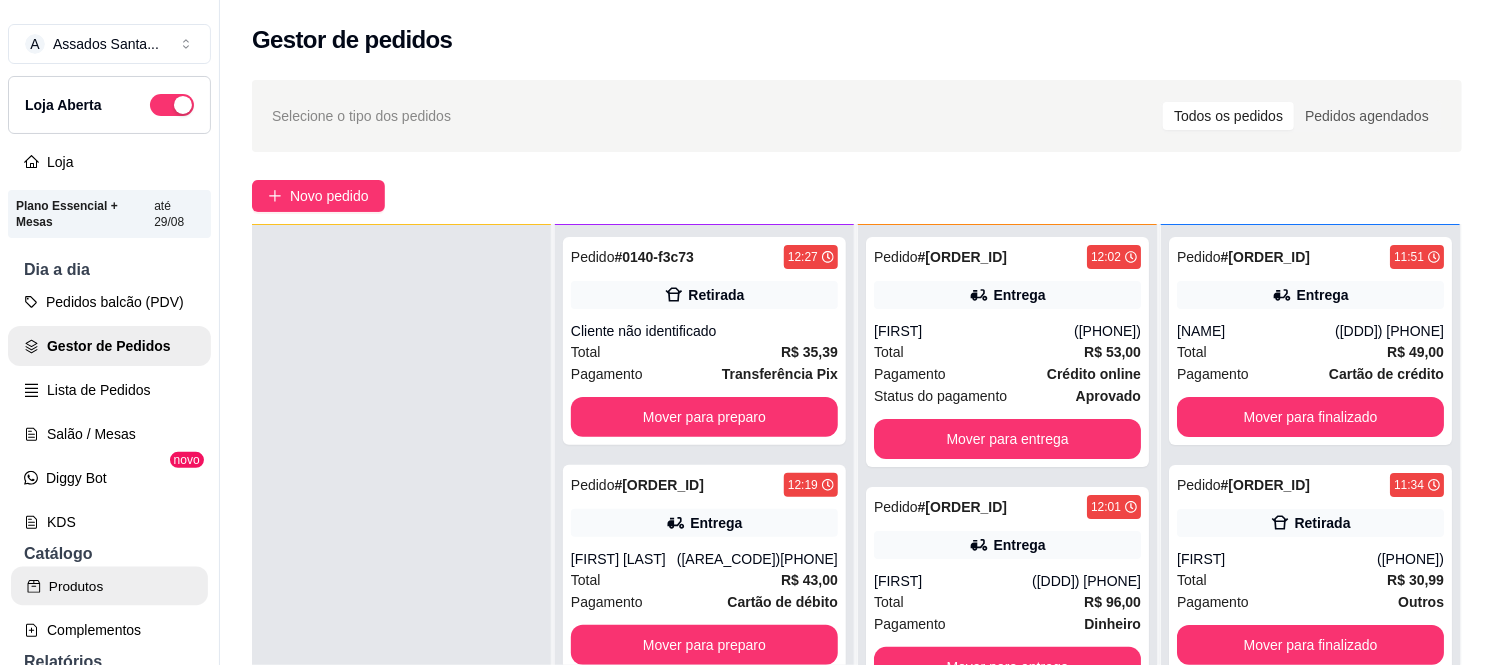 click on "Produtos" at bounding box center [109, 586] 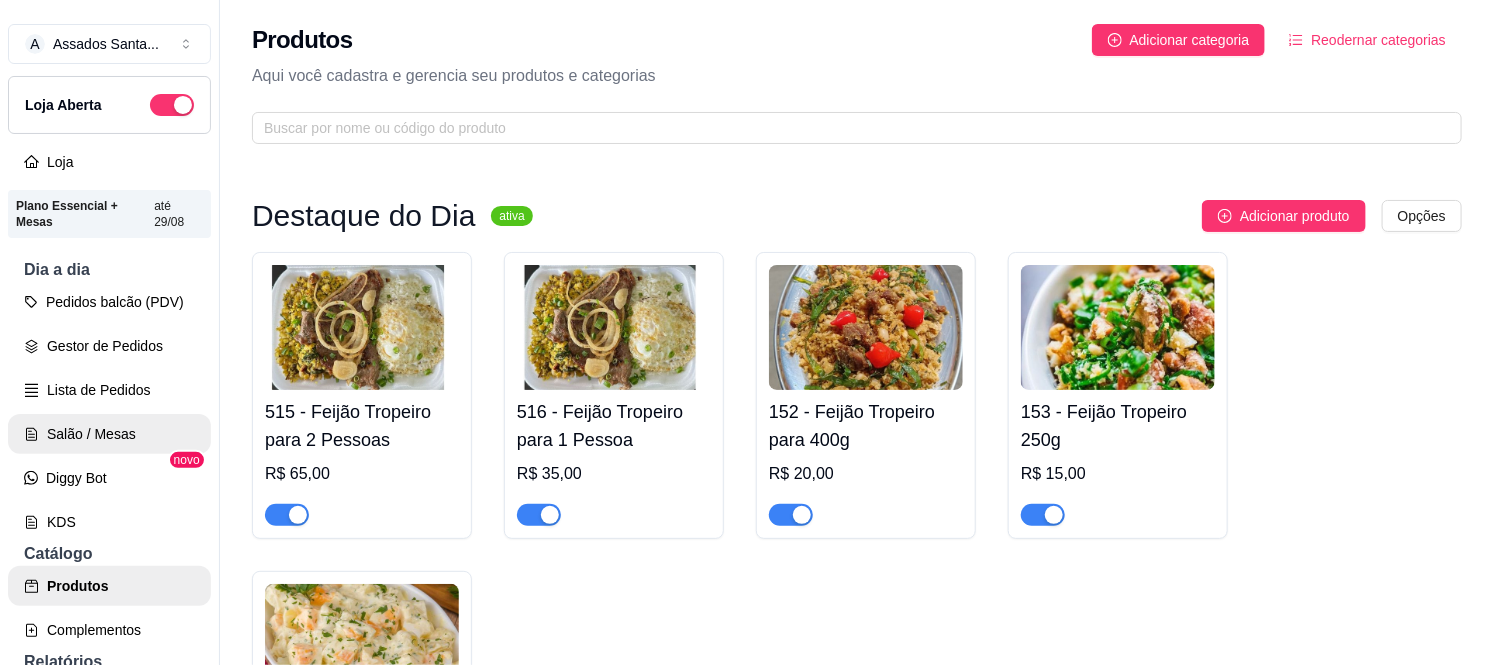 click on "Salão / Mesas" at bounding box center (109, 434) 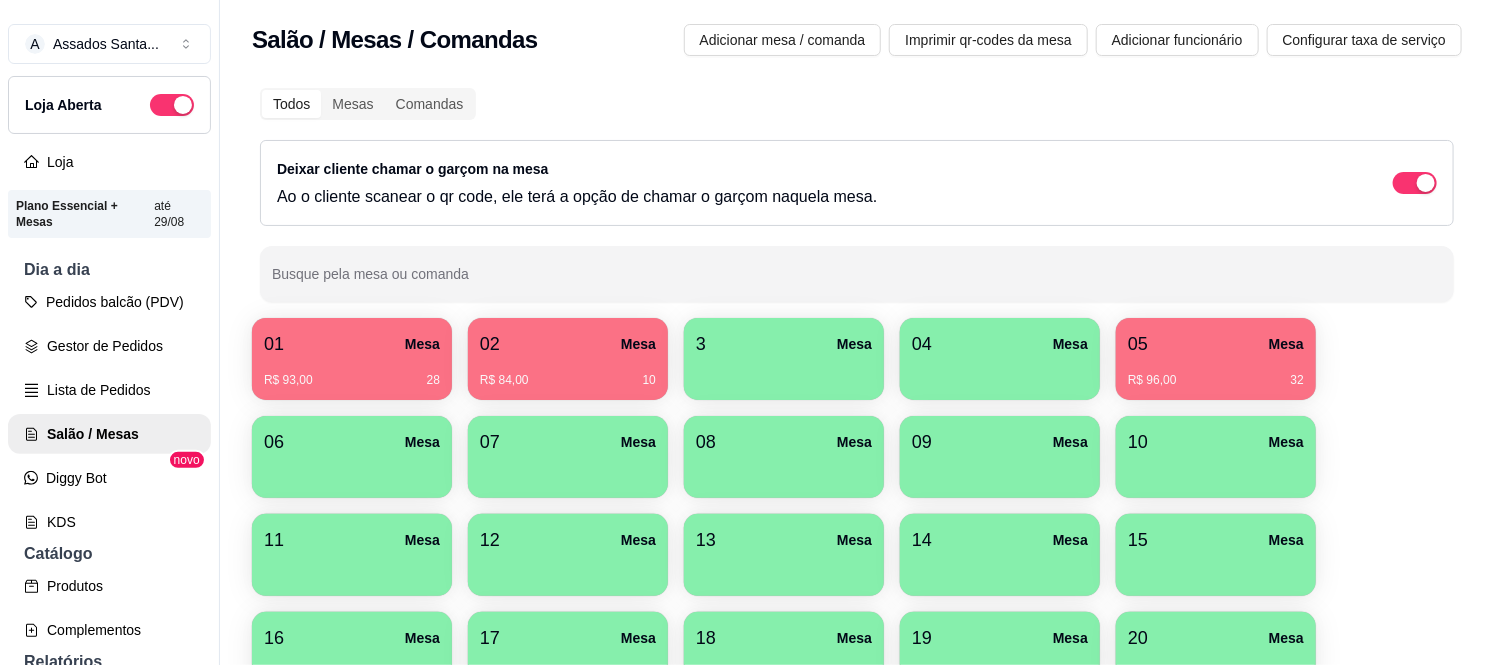 click on "R$ [PRICE] [NUMBER]" at bounding box center (1216, 380) 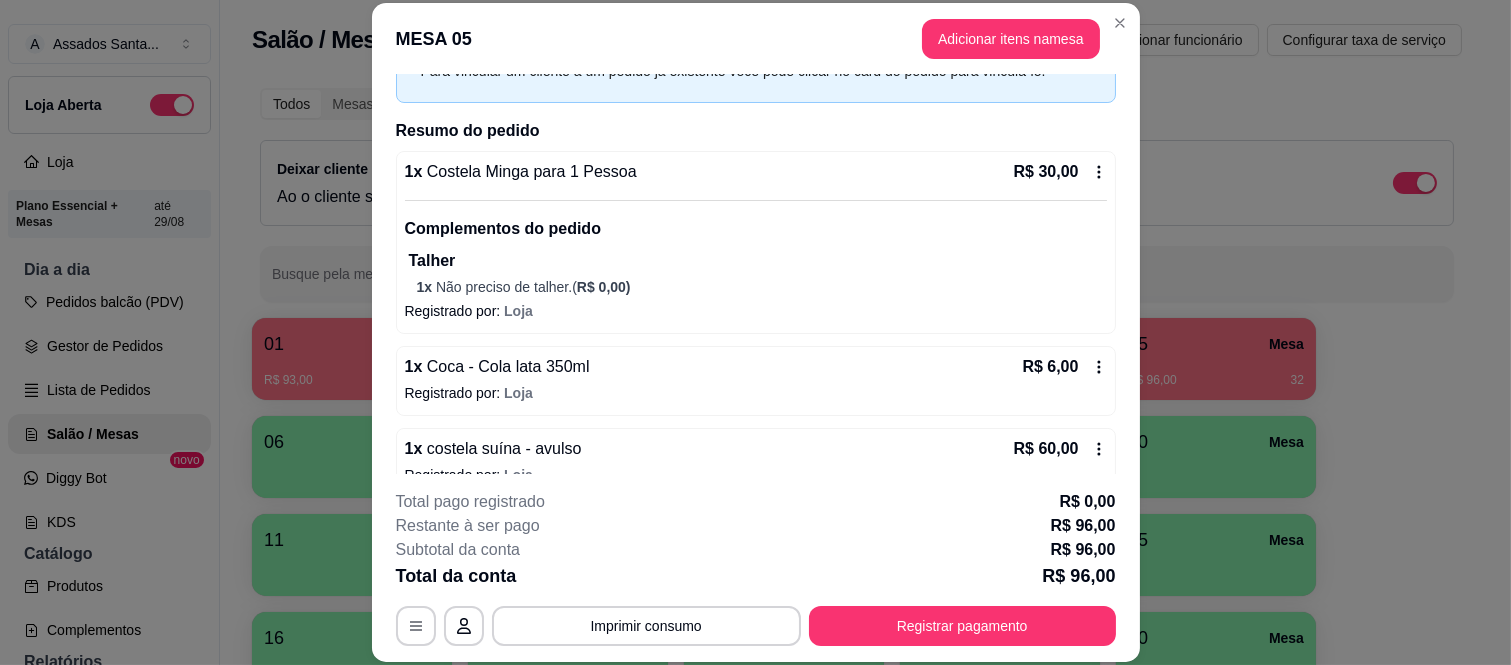 scroll, scrollTop: 145, scrollLeft: 0, axis: vertical 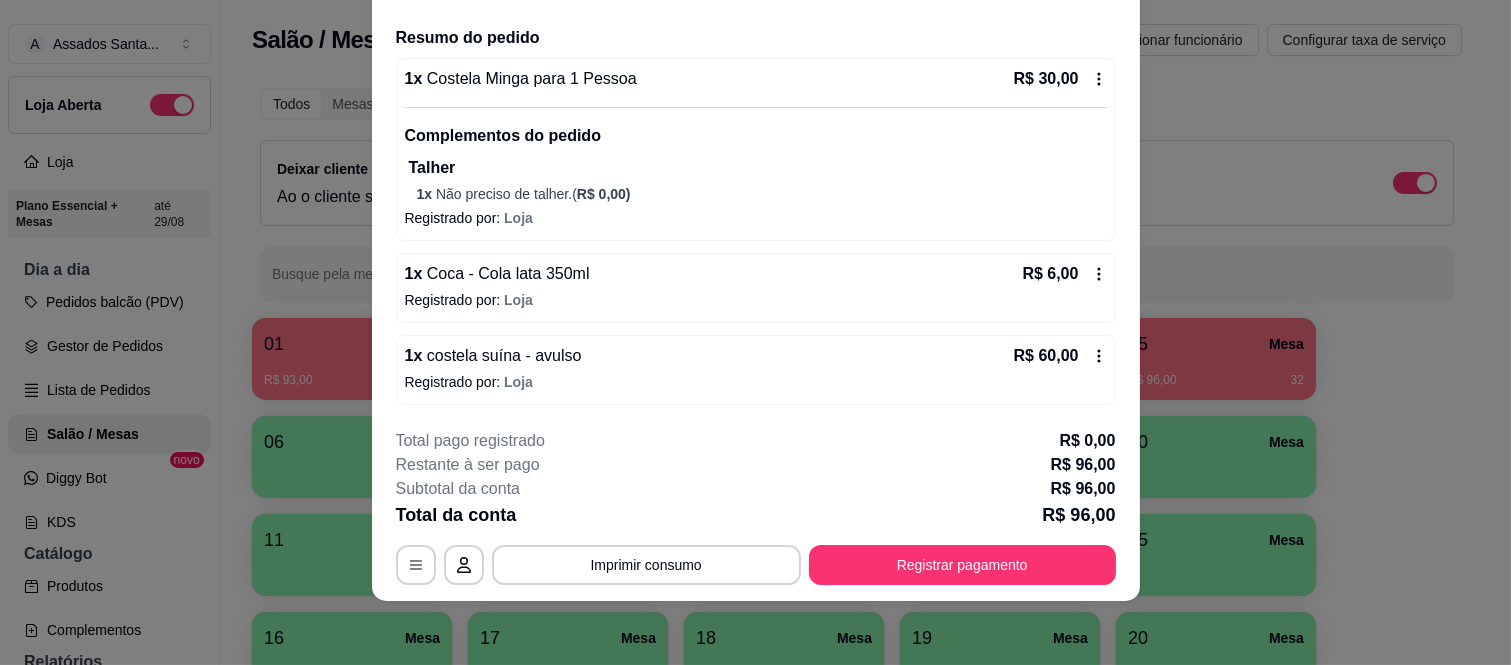 click on "**********" at bounding box center [756, 507] 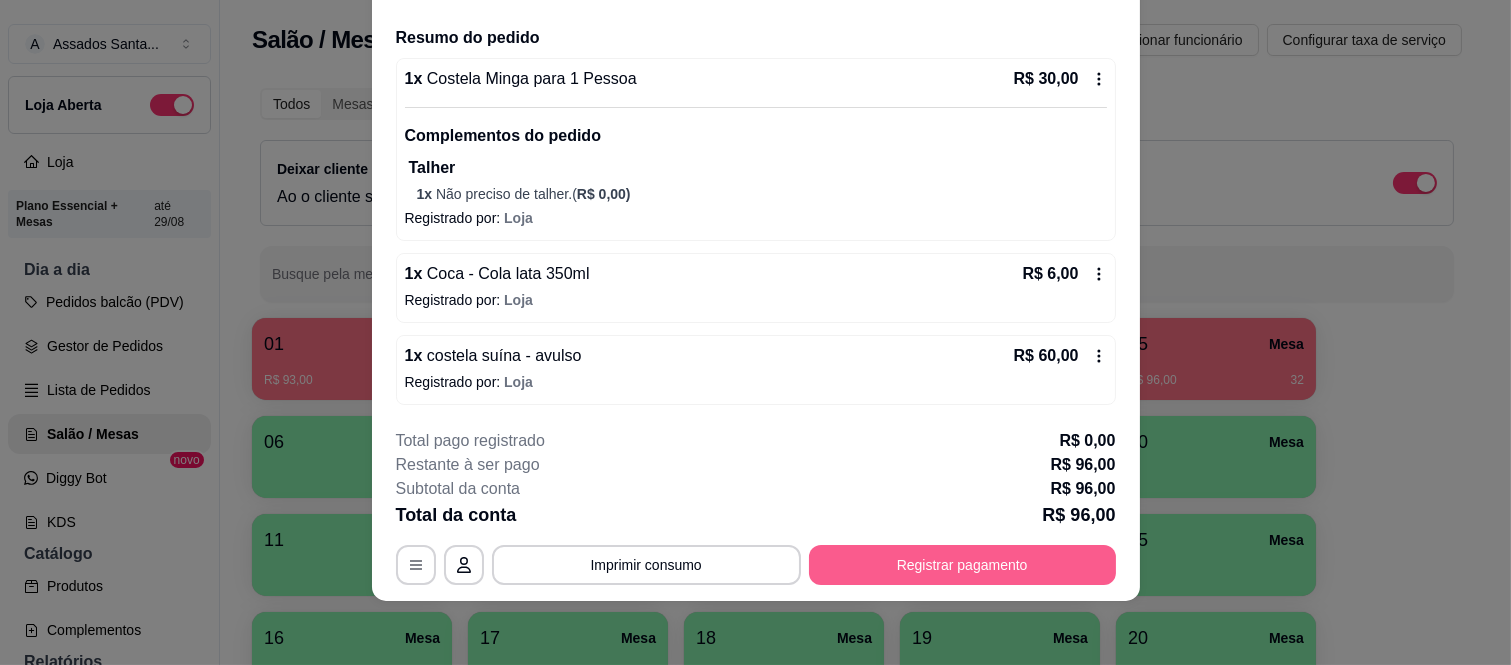 click on "Registrar pagamento" at bounding box center [962, 565] 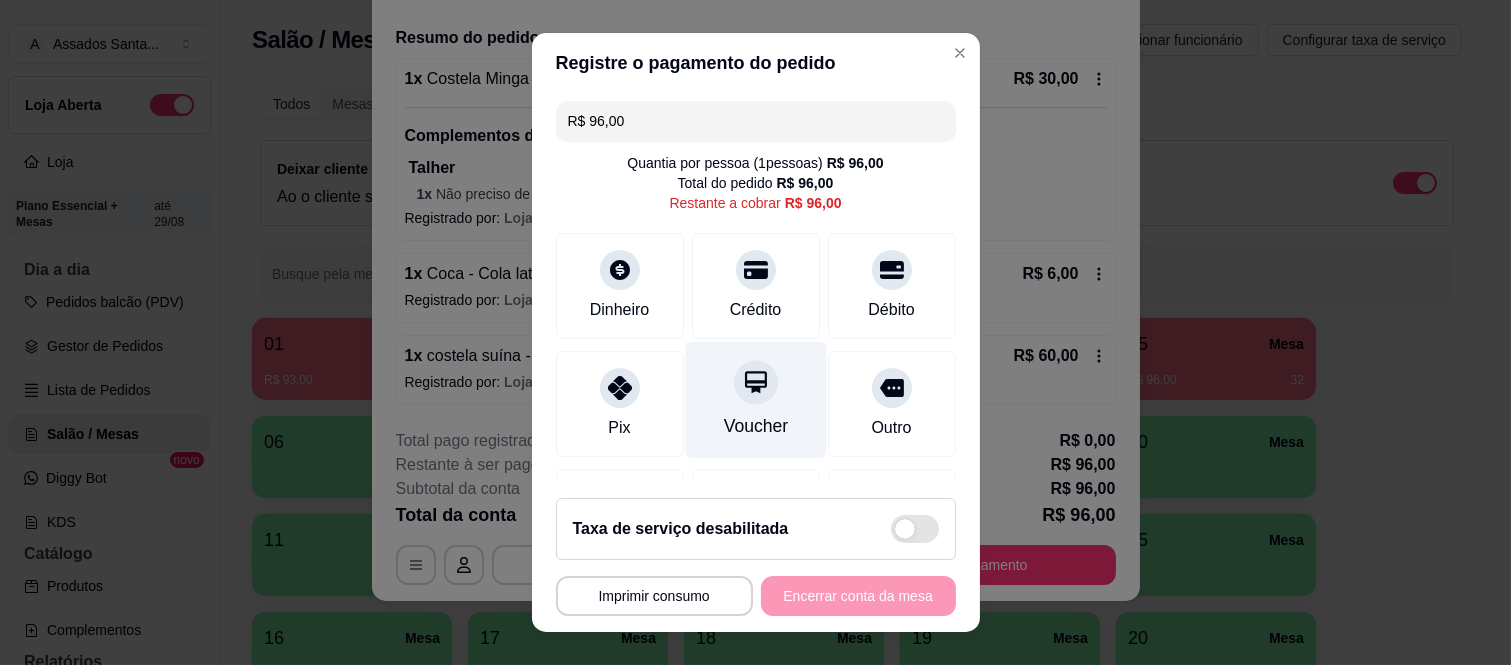 click on "Voucher" at bounding box center [755, 400] 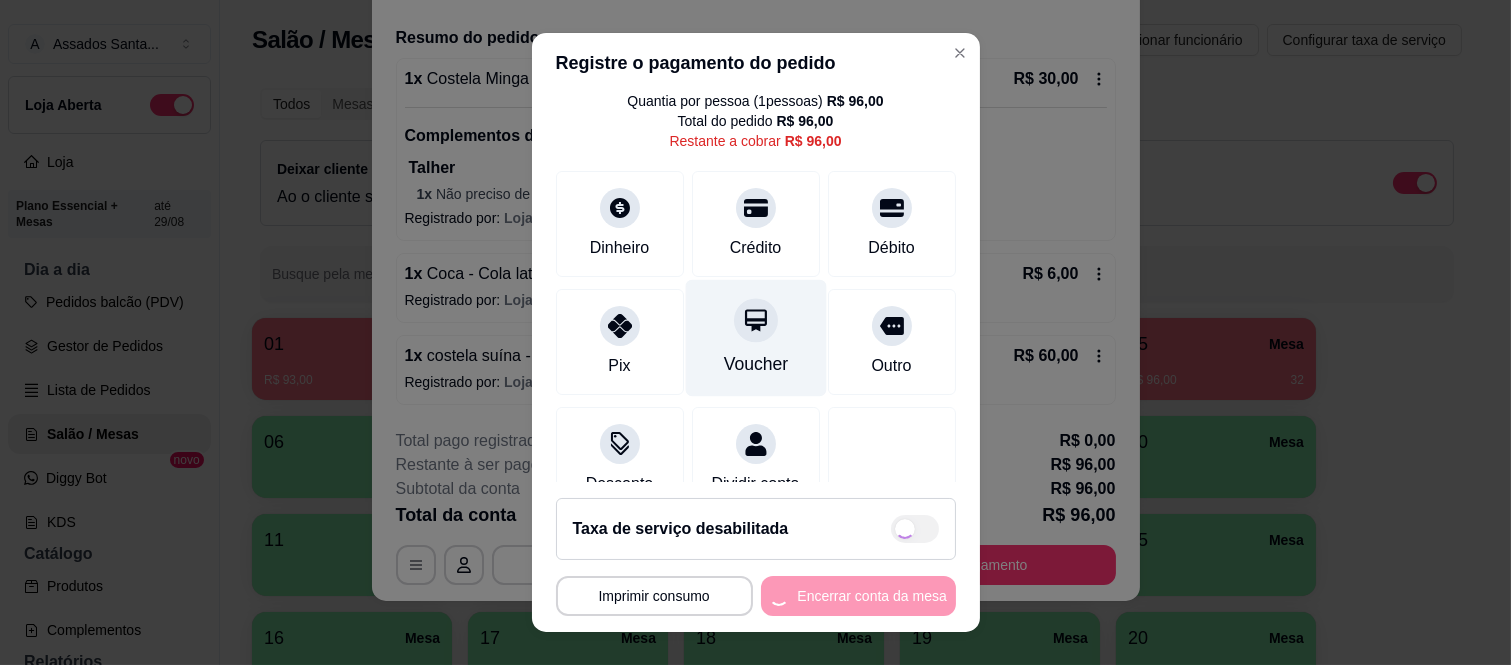 type on "R$ 0,00" 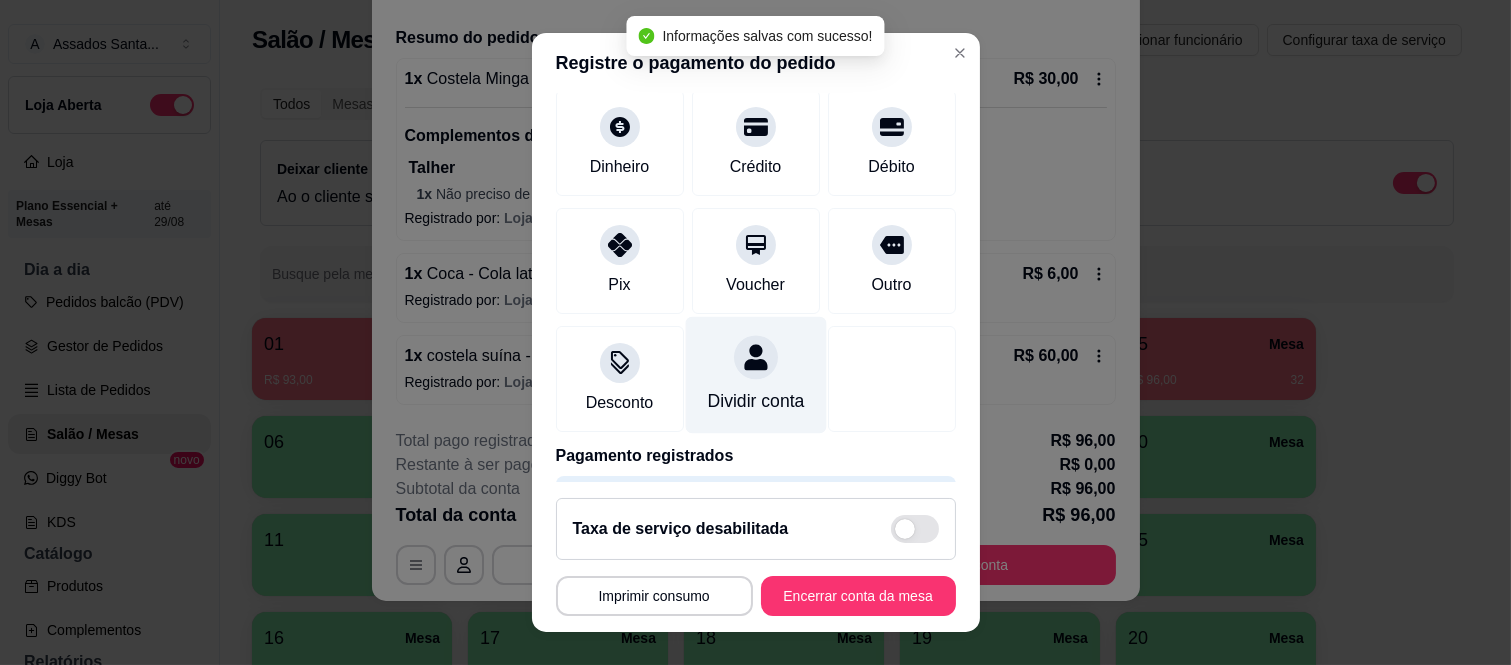 scroll, scrollTop: 125, scrollLeft: 0, axis: vertical 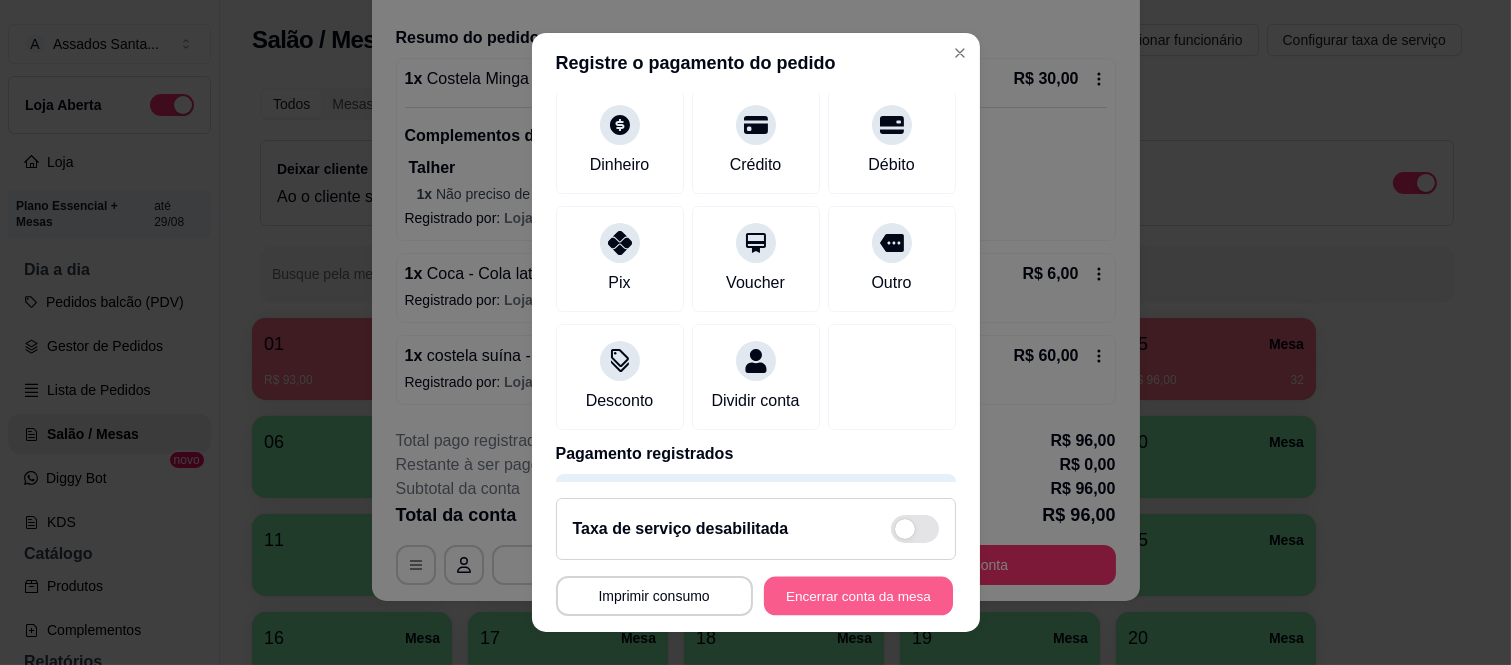 click on "Encerrar conta da mesa" at bounding box center [858, 595] 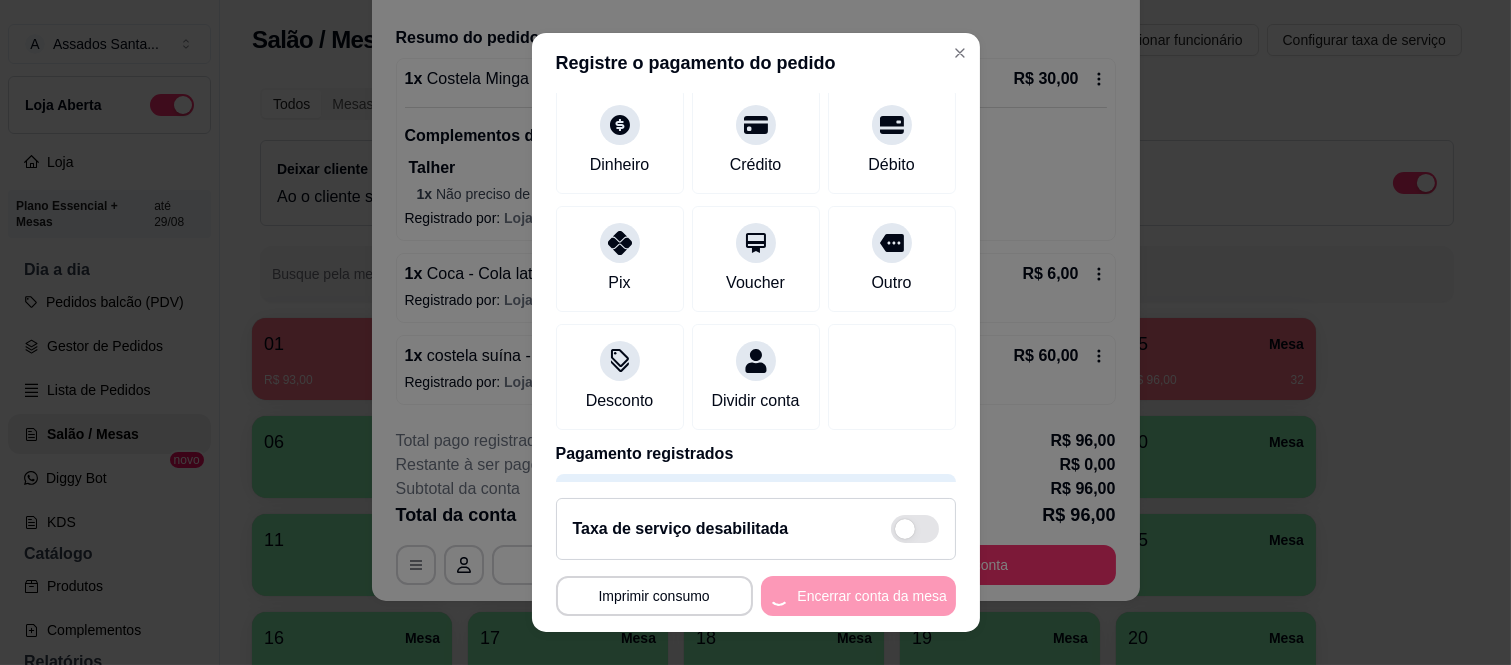 scroll, scrollTop: 0, scrollLeft: 0, axis: both 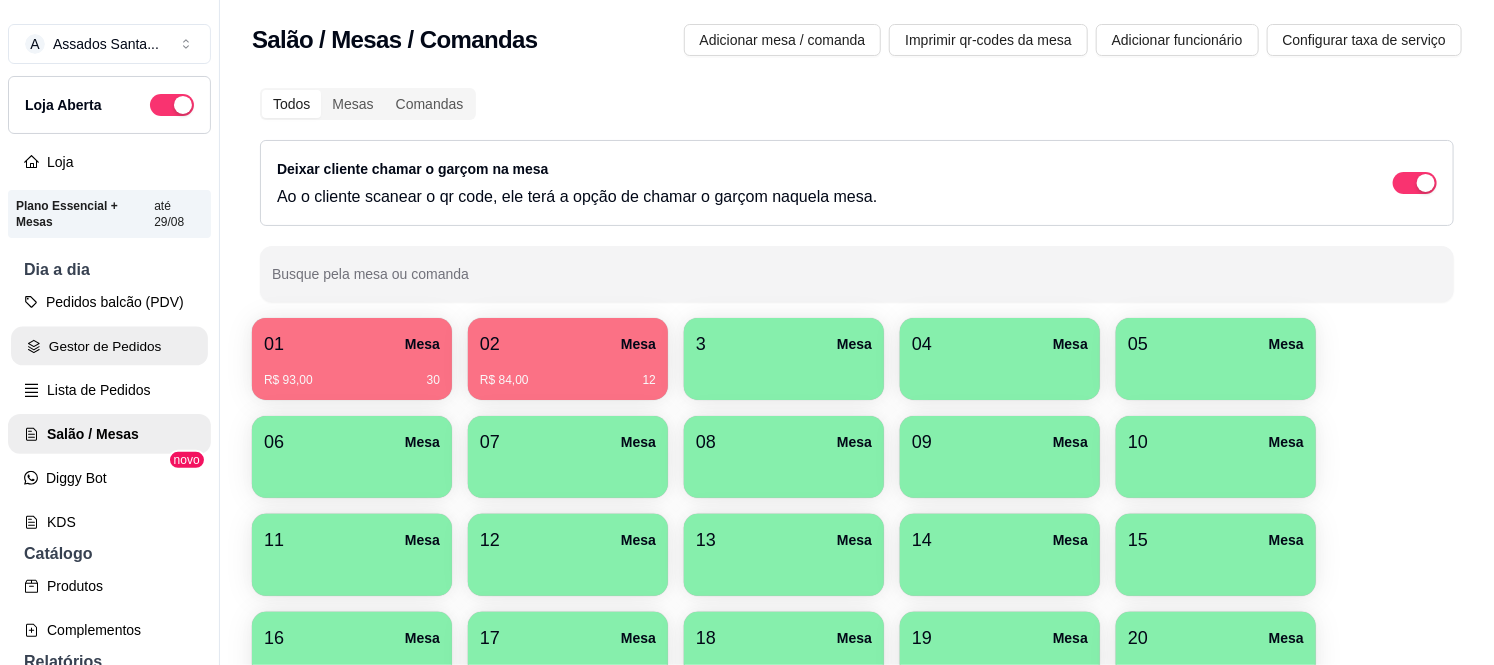 click on "Gestor de Pedidos" at bounding box center [109, 346] 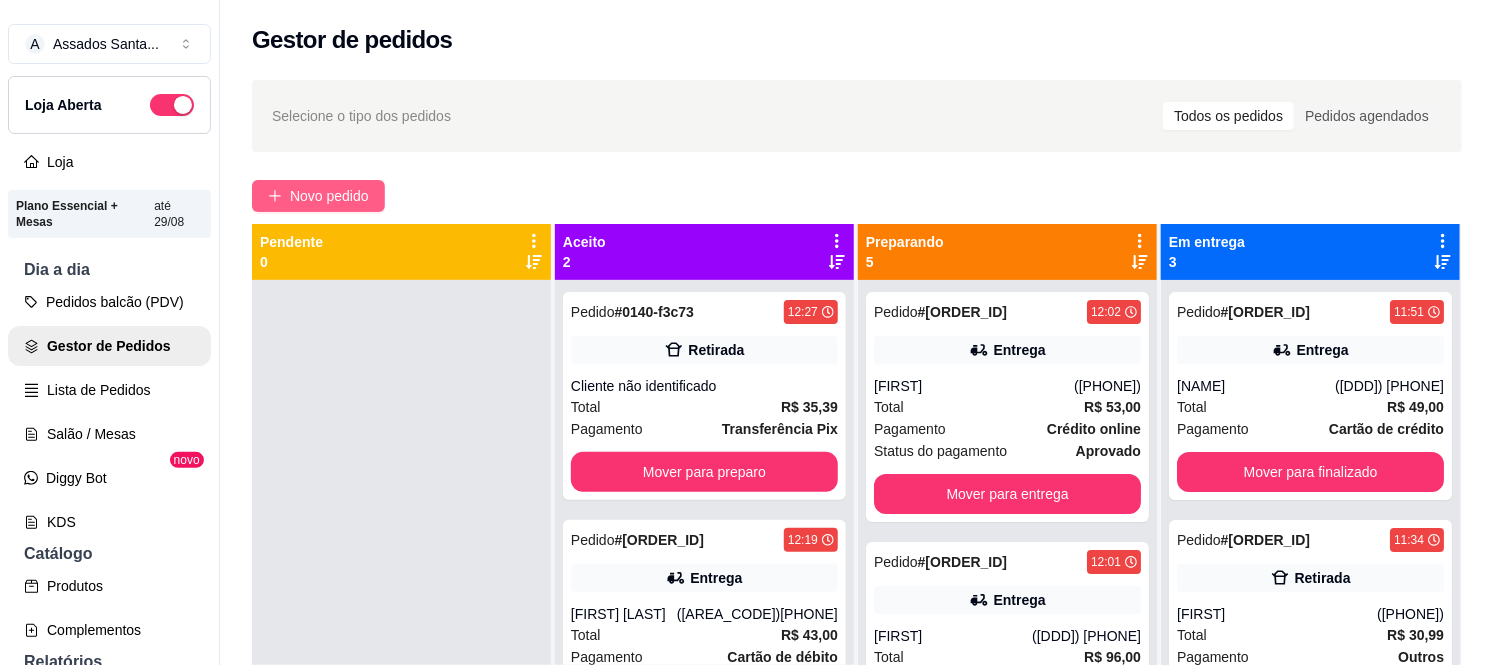 click on "Novo pedido" at bounding box center [318, 196] 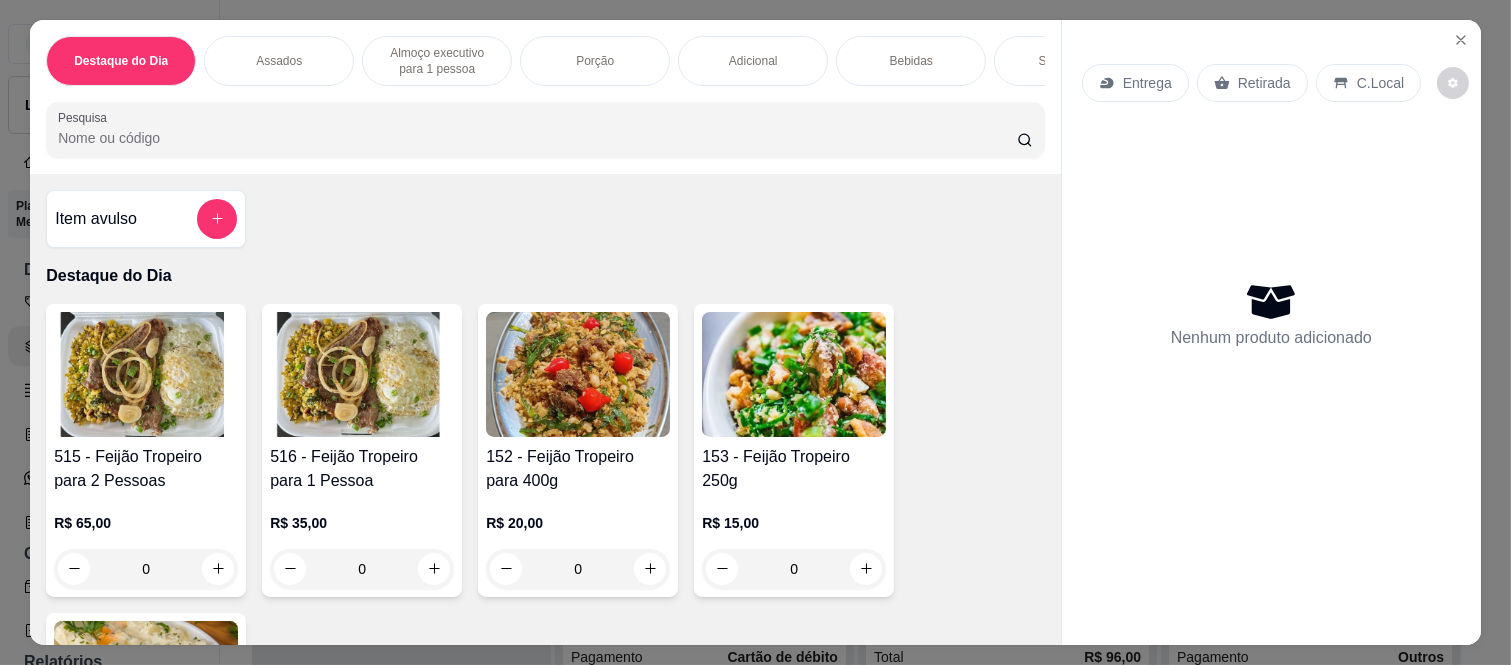 click on "Assados" at bounding box center (279, 61) 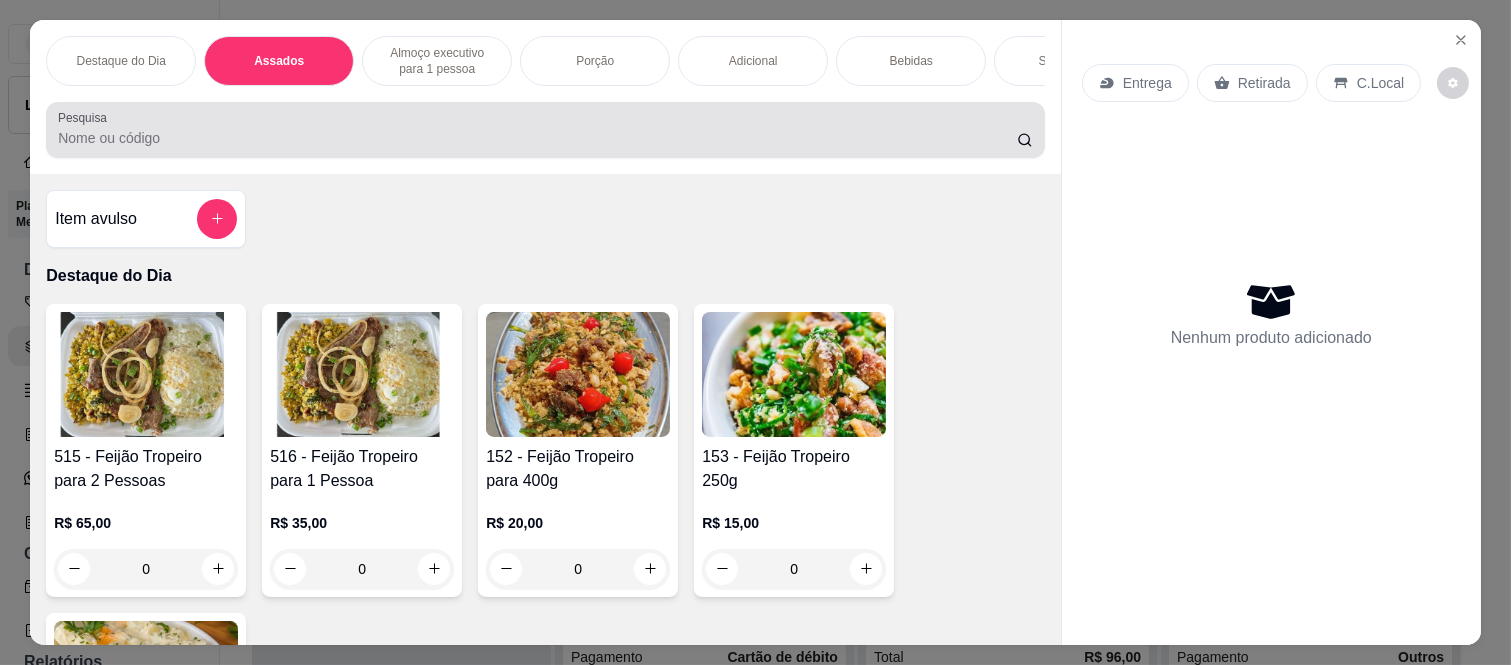 scroll, scrollTop: 747, scrollLeft: 0, axis: vertical 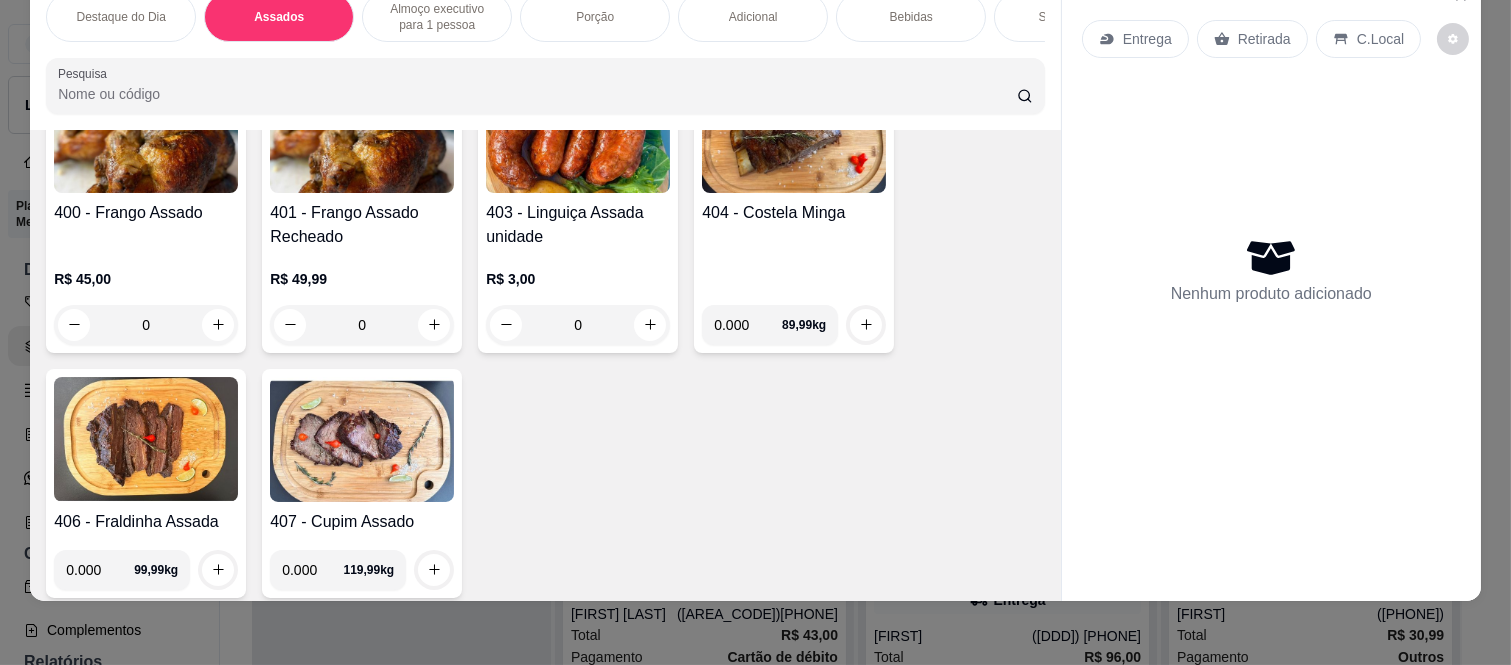 click on "0" at bounding box center (146, 325) 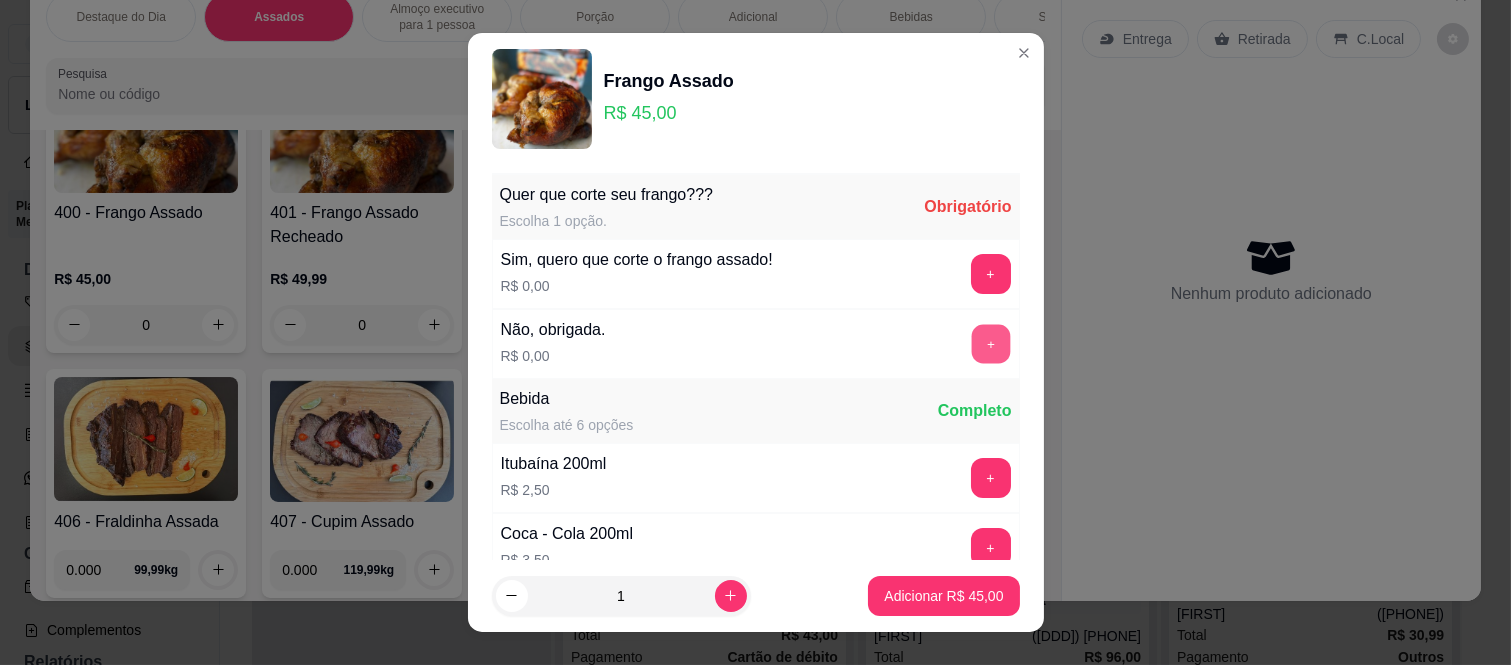 click on "+" at bounding box center (990, 344) 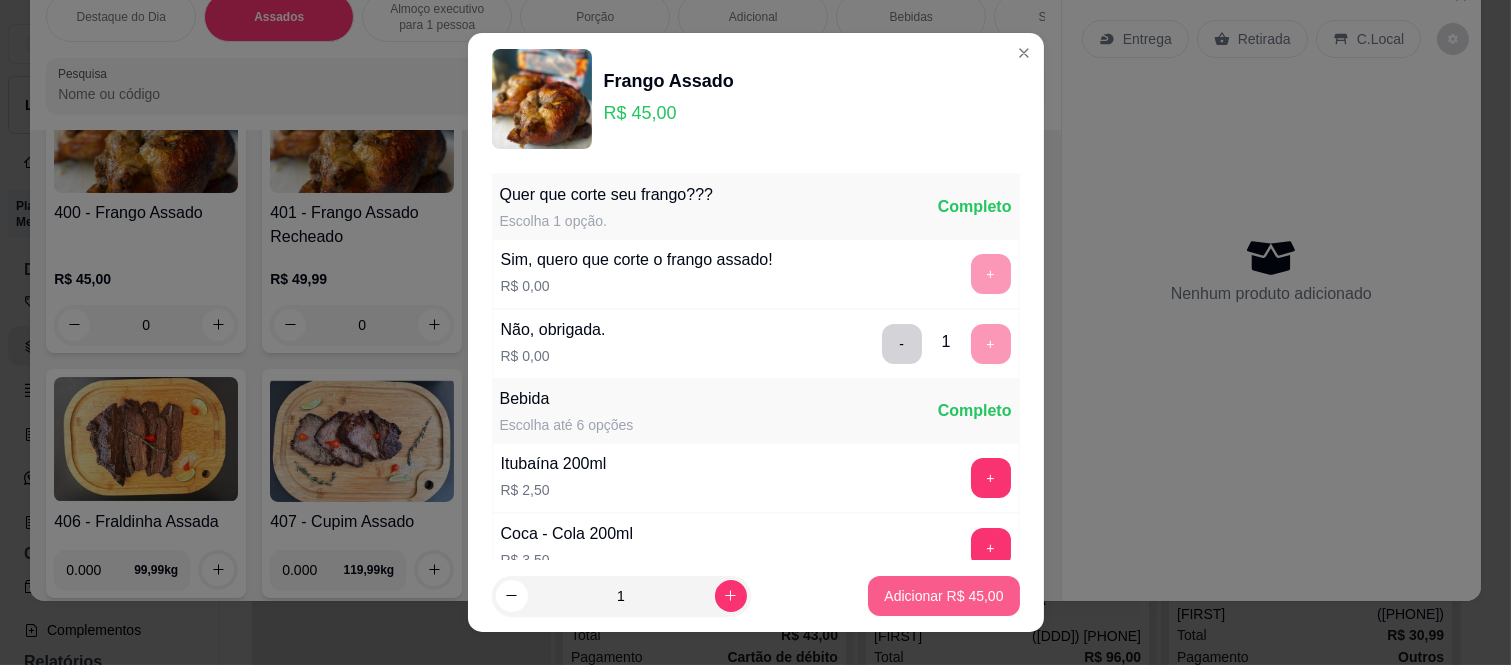 click on "Adicionar   R$ 45,00" at bounding box center (943, 596) 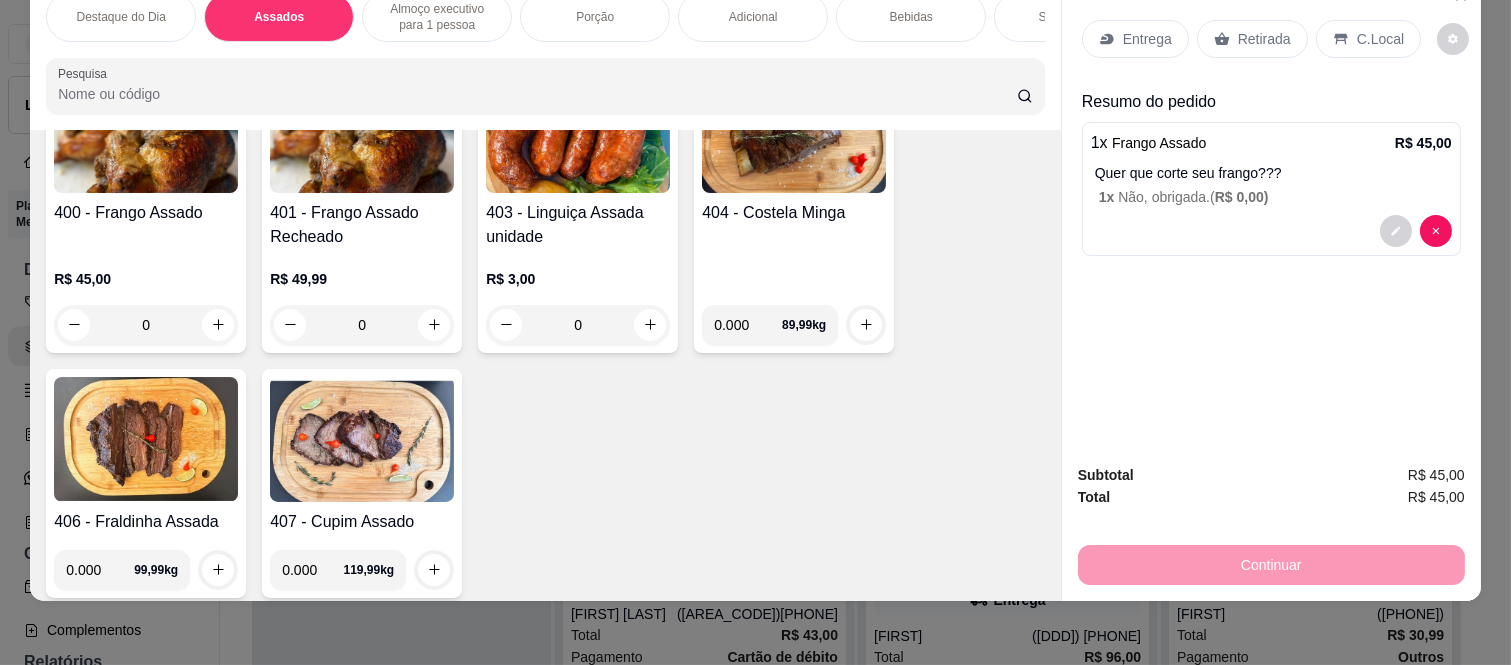 click on "Retirada" at bounding box center (1264, 39) 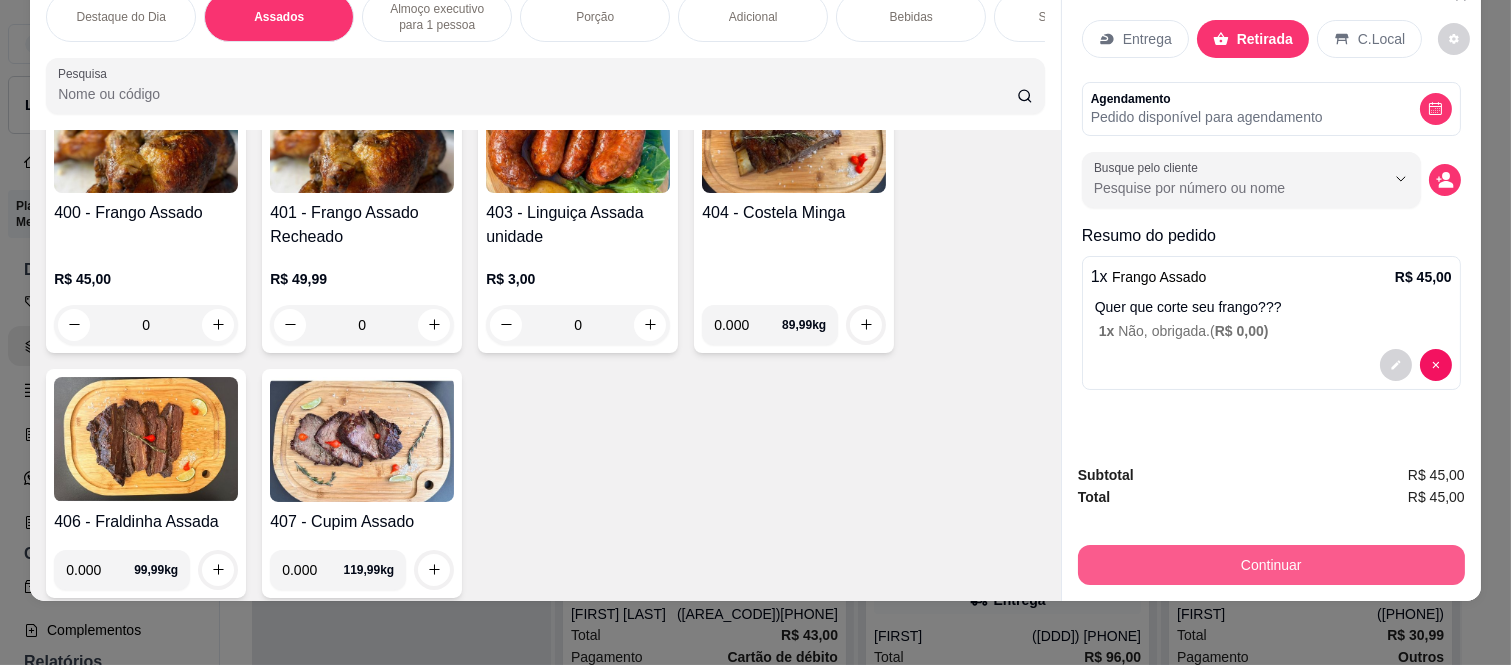 click on "Continuar" at bounding box center (1271, 565) 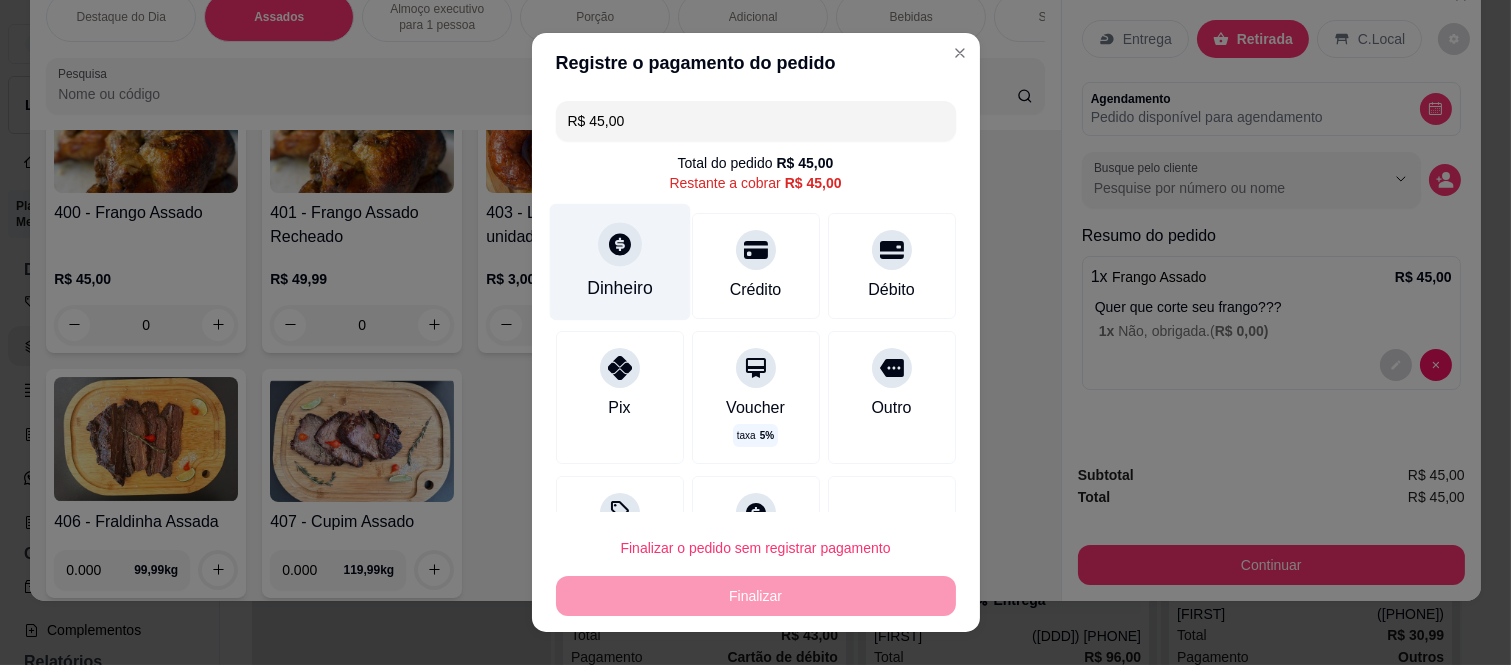 click on "Dinheiro" at bounding box center [619, 262] 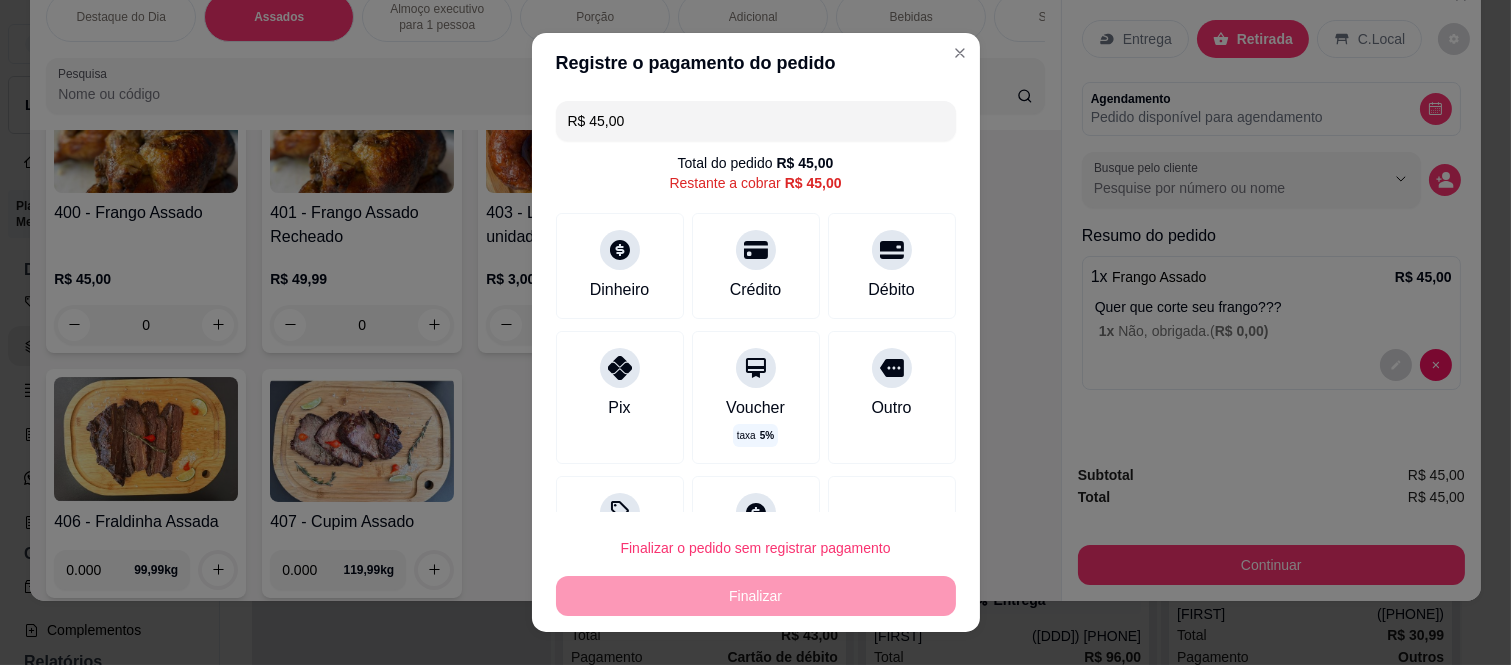 click on "0,00" at bounding box center [756, 314] 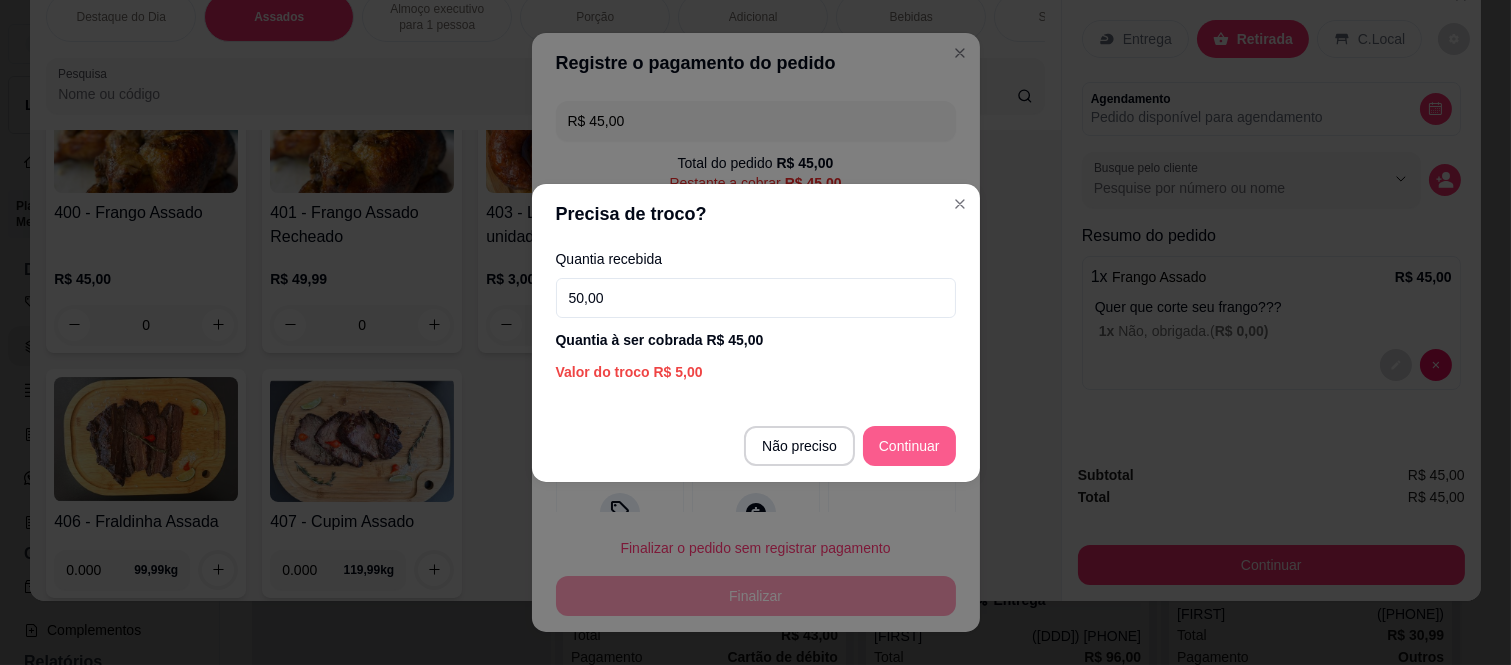 type on "50,00" 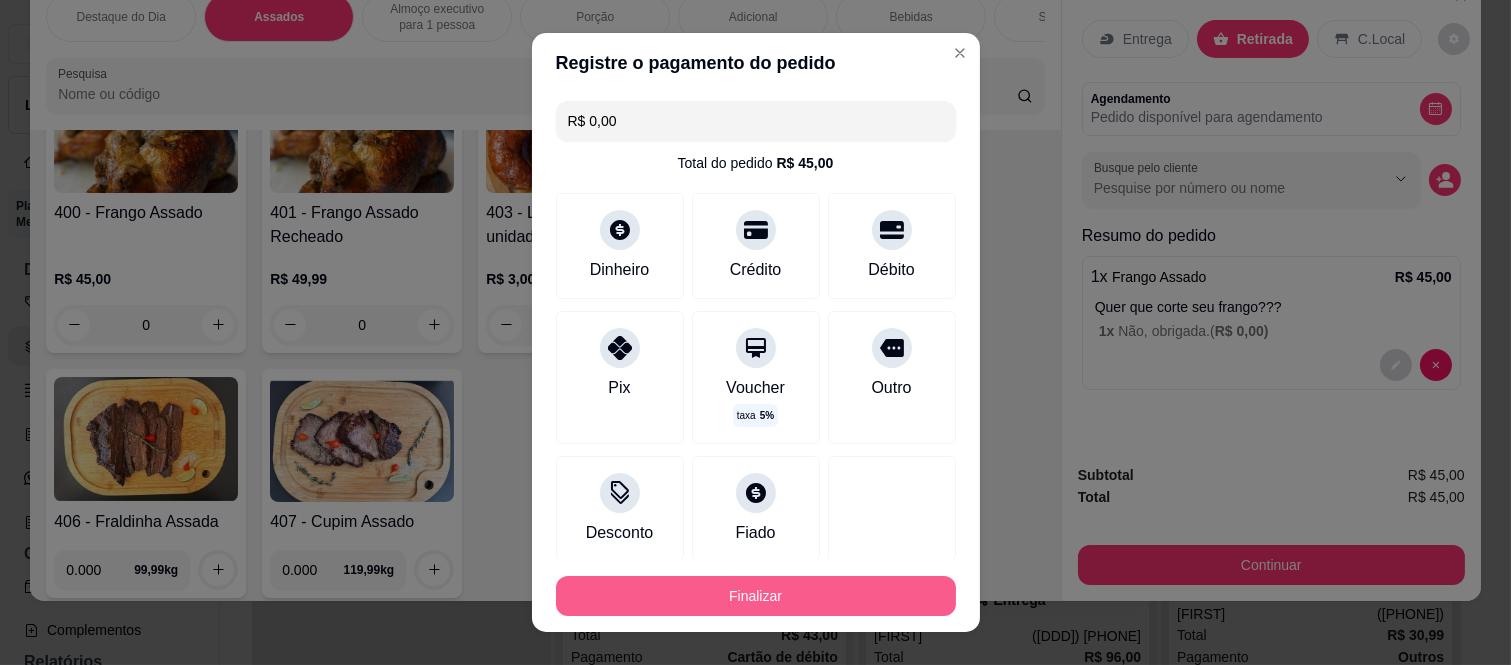 click on "Finalizar" at bounding box center (756, 596) 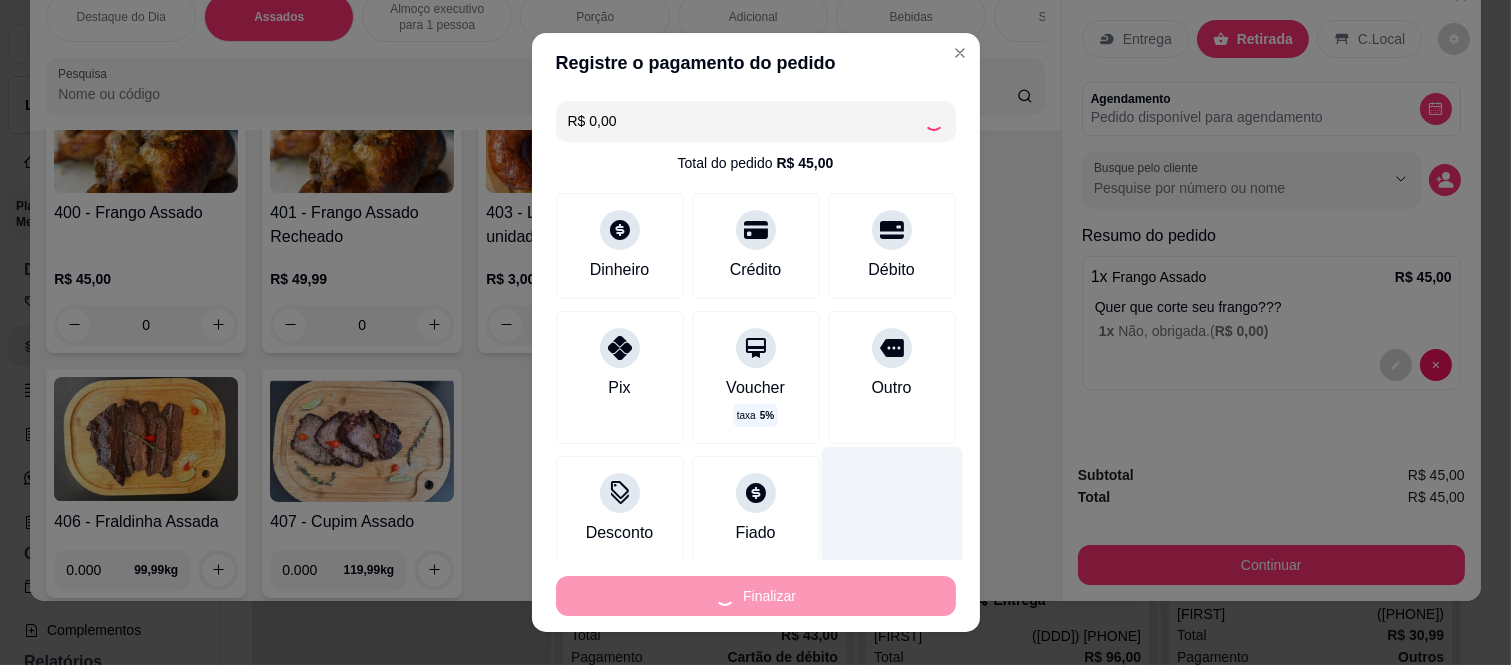 type on "-R$ 45,00" 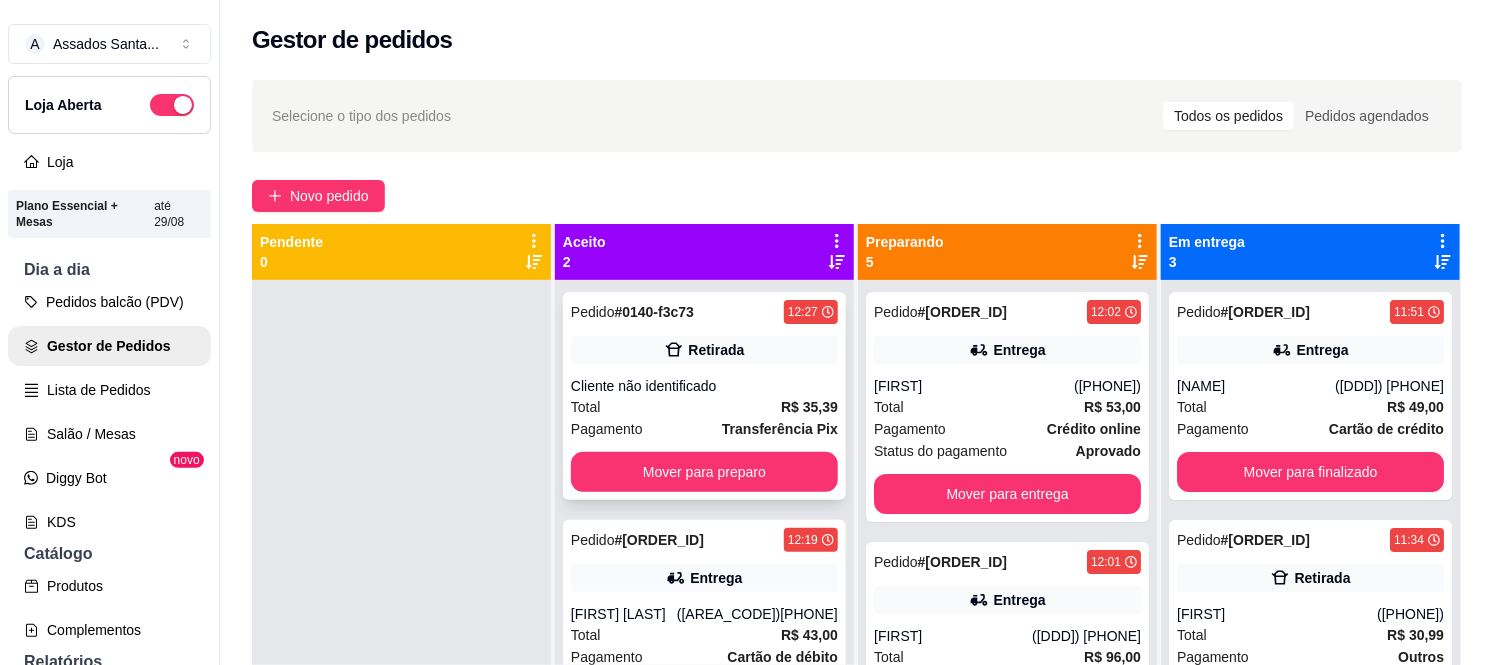 click on "Pedido # [ORDER_ID] [TIME] Retirada Cliente não identificado Total R$ 35,39 Pagamento Transferência Pix Mover para preparo" at bounding box center [704, 396] 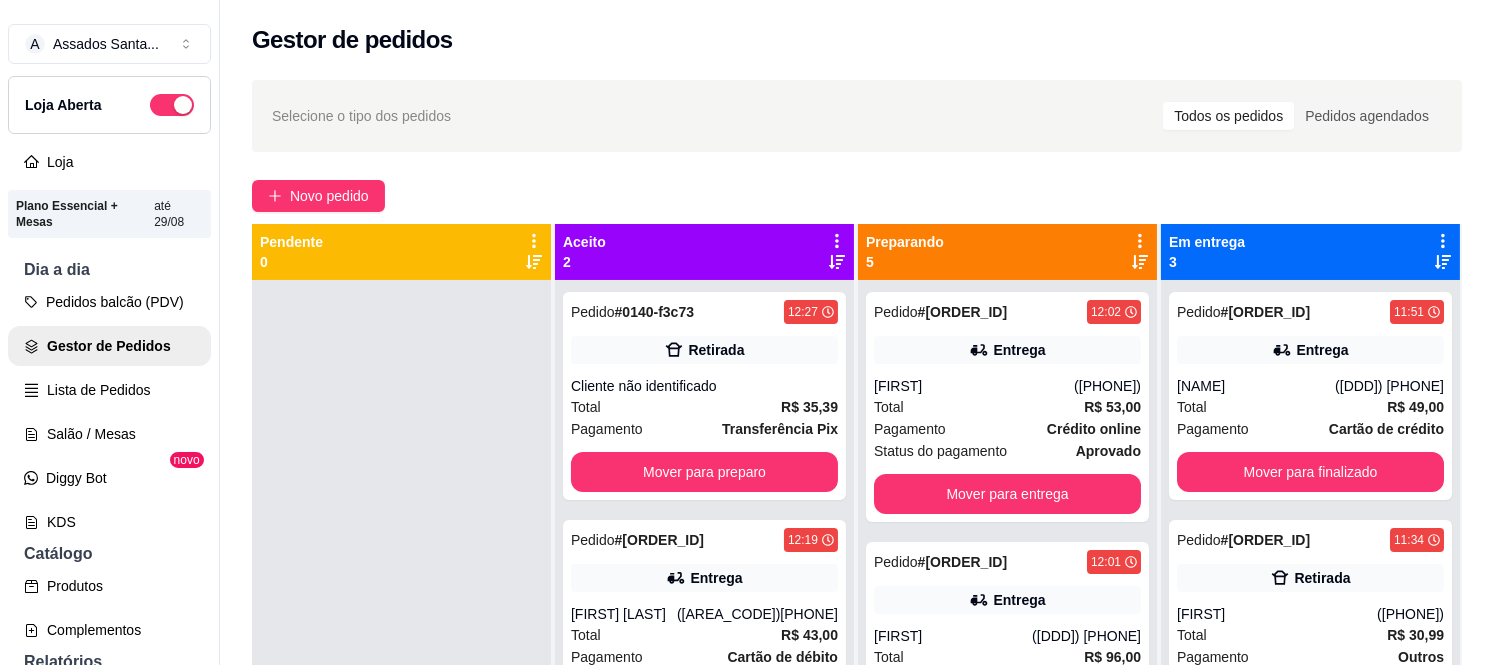 scroll, scrollTop: 187, scrollLeft: 0, axis: vertical 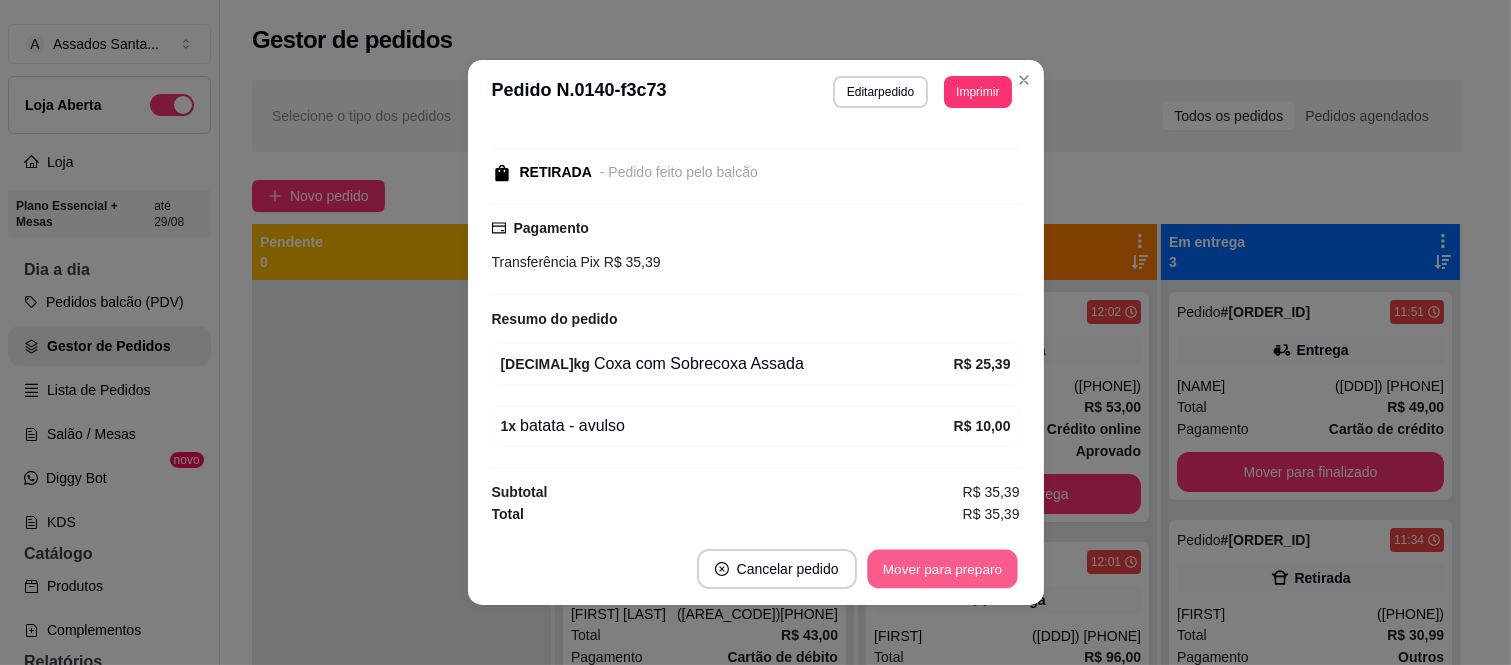 click on "Mover para preparo" at bounding box center [942, 569] 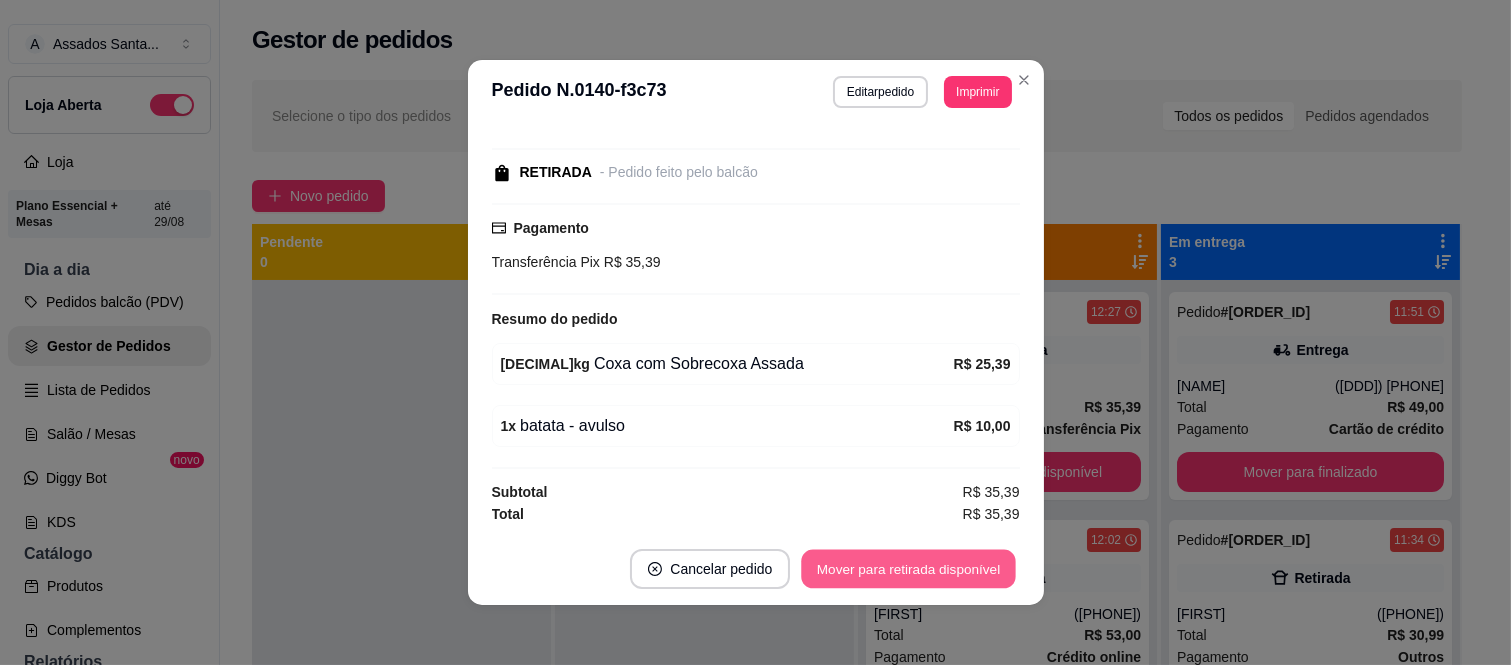 click on "Mover para retirada disponível" at bounding box center (909, 569) 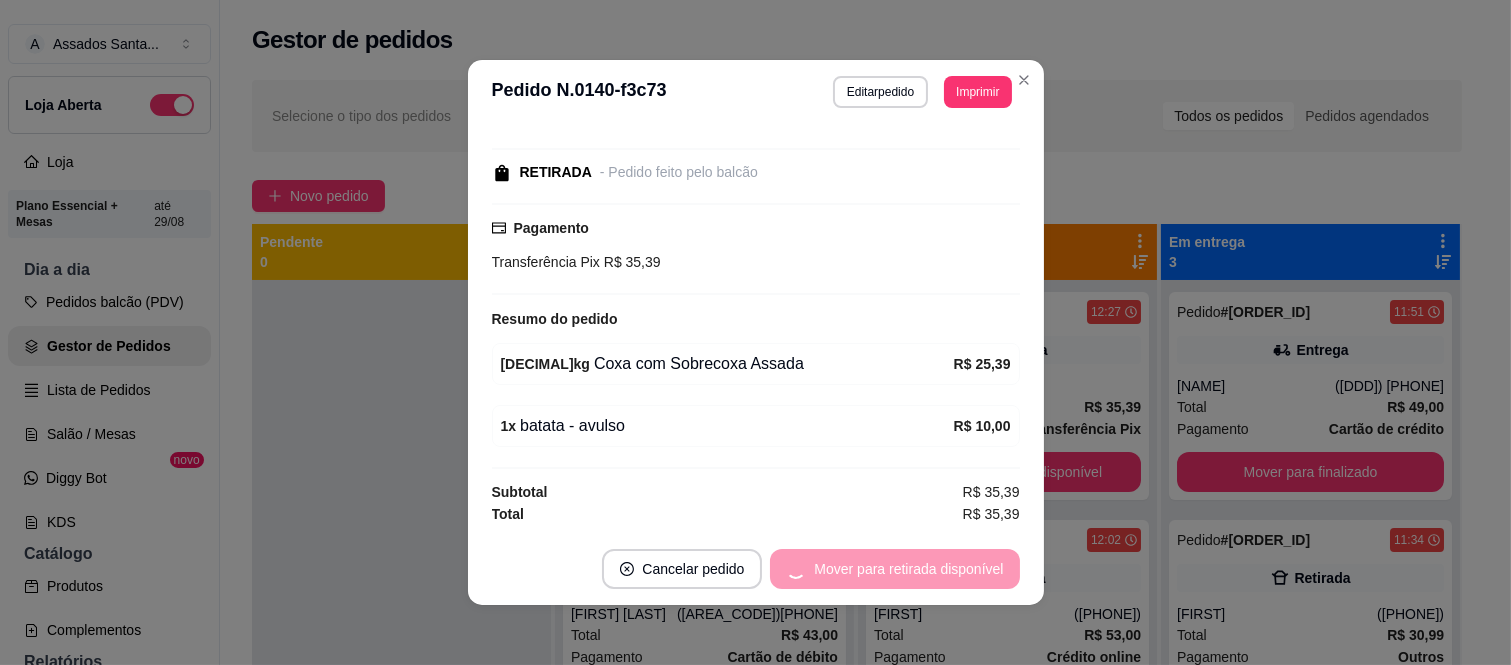 click on "Mover para retirada disponível" at bounding box center [894, 569] 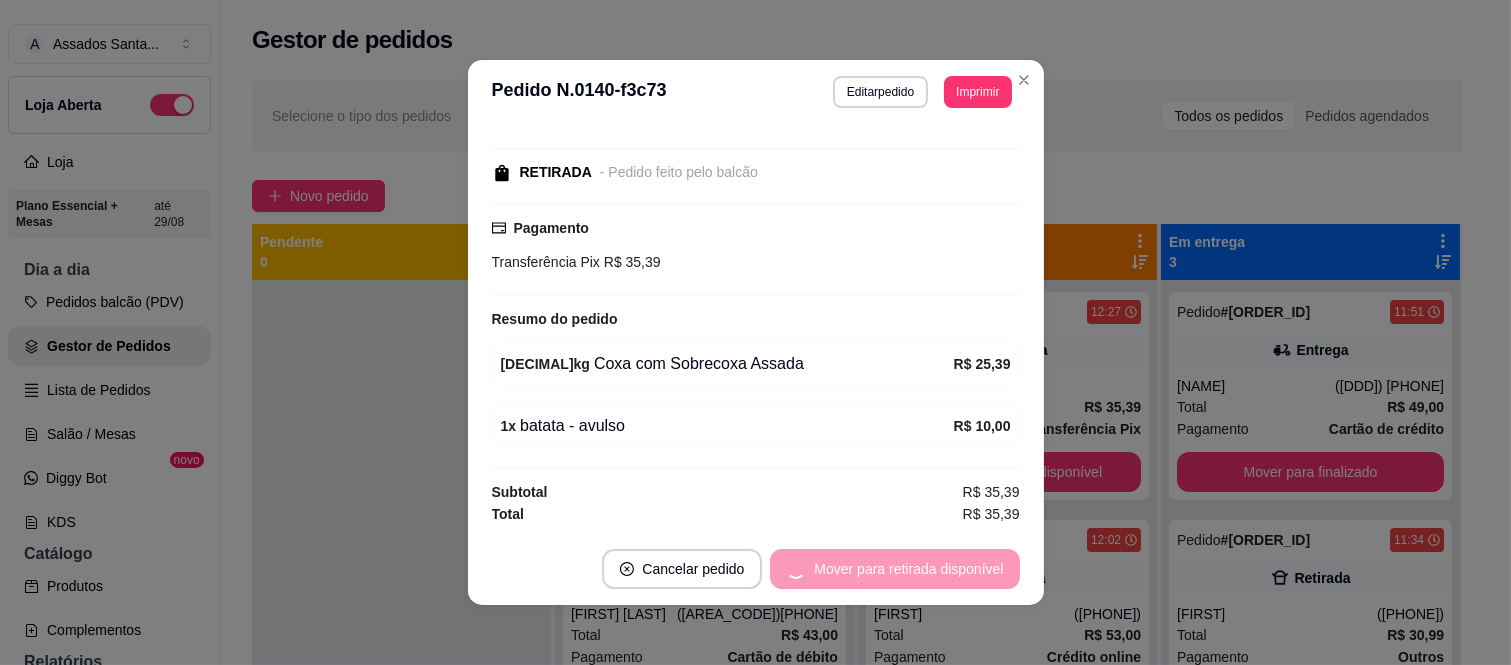 click on "Mover para retirada disponível" at bounding box center [894, 569] 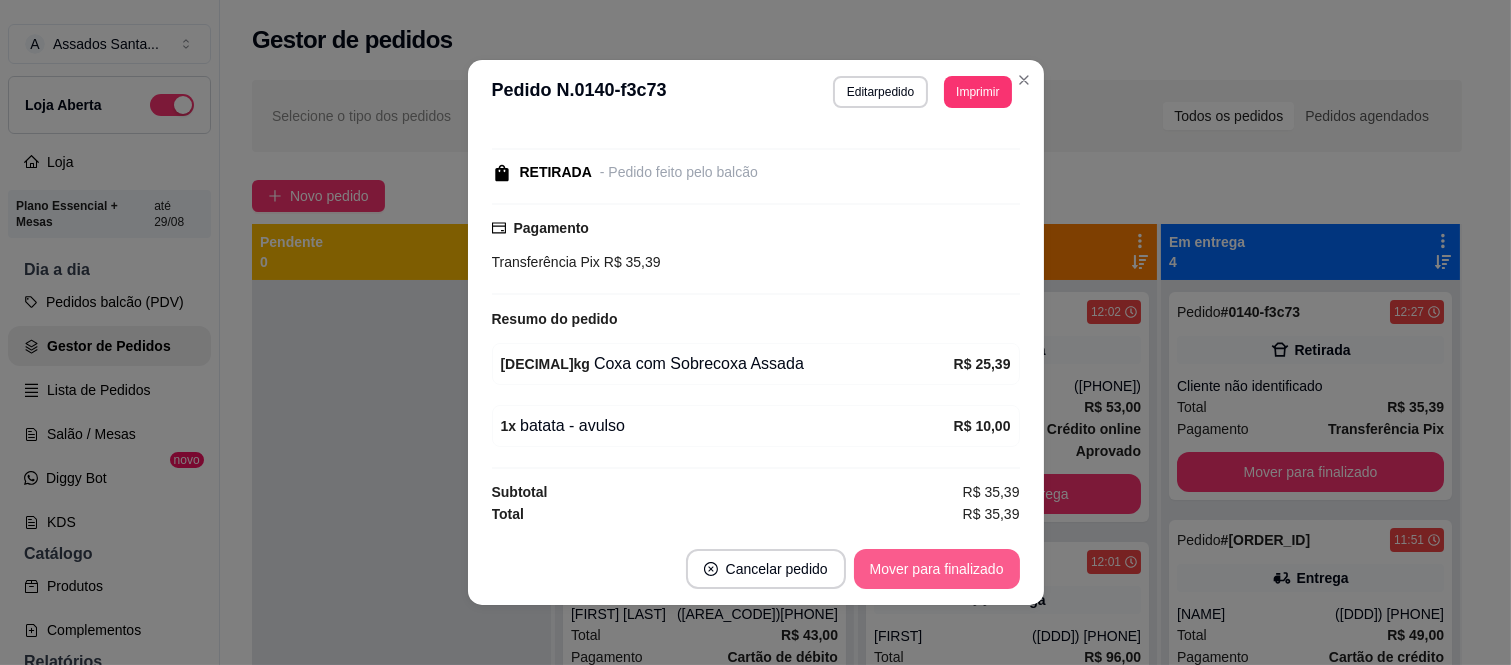 click on "Mover para finalizado" at bounding box center (937, 569) 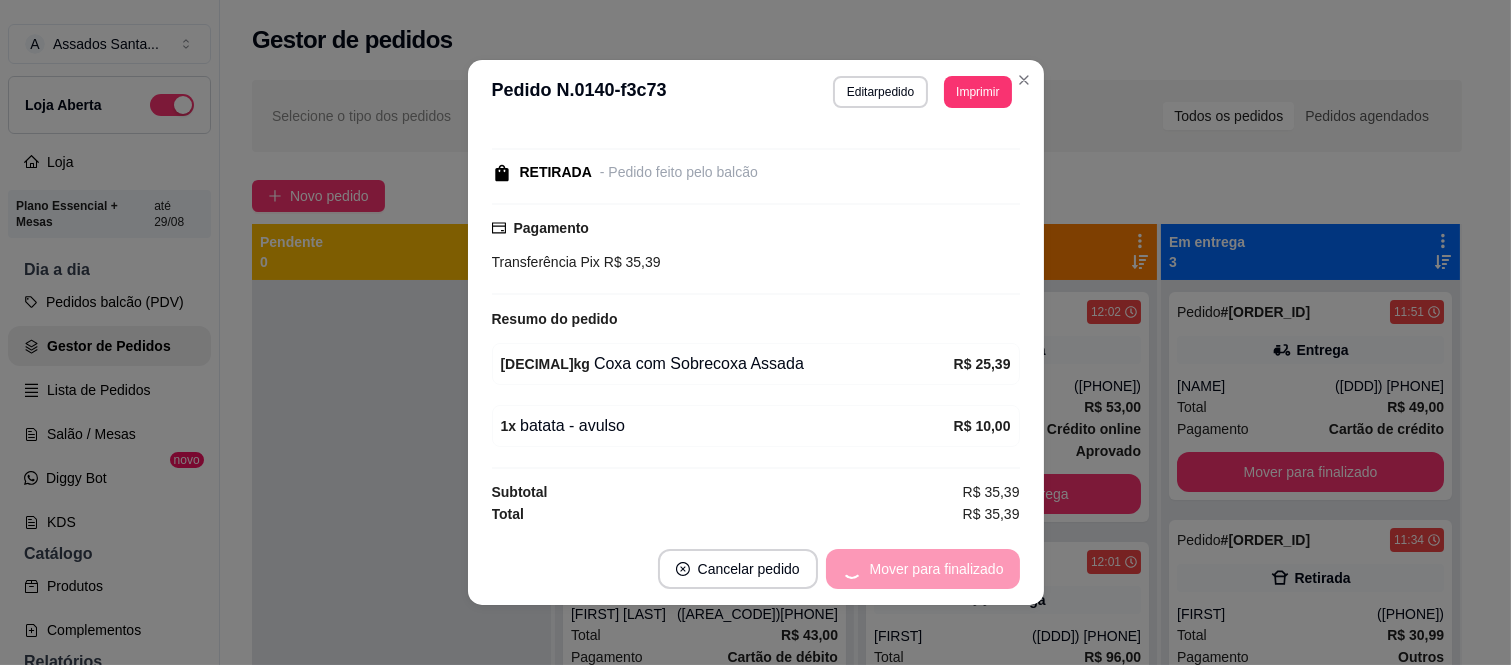 scroll, scrollTop: 102, scrollLeft: 0, axis: vertical 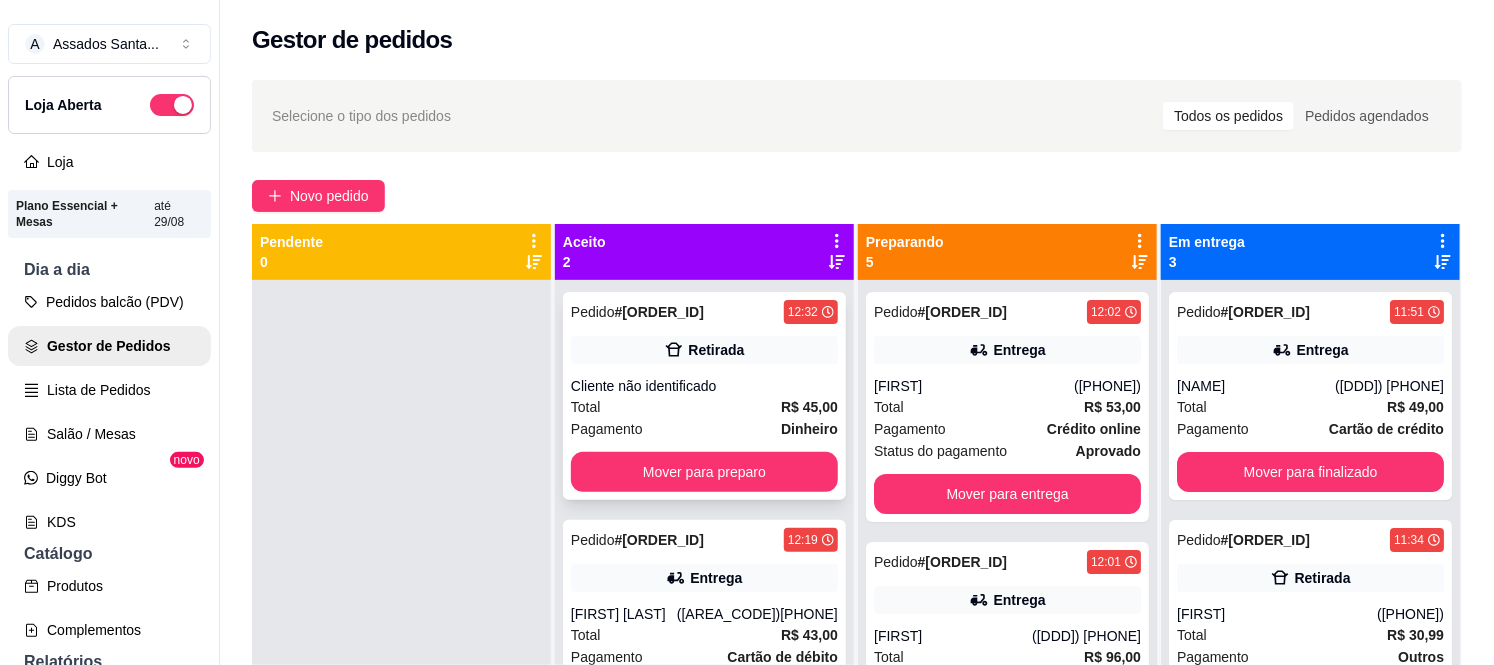 click on "Cliente não identificado" at bounding box center [704, 386] 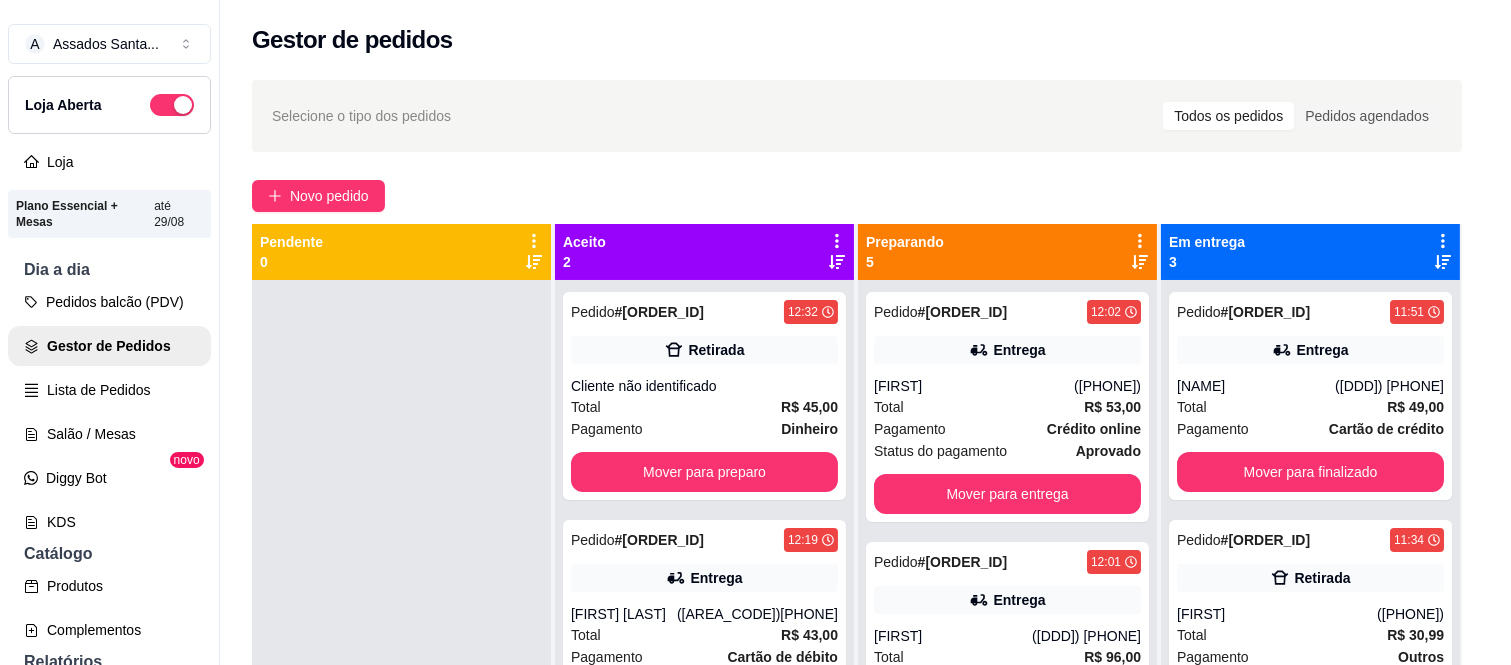 click on "Mover para preparo" at bounding box center [942, 569] 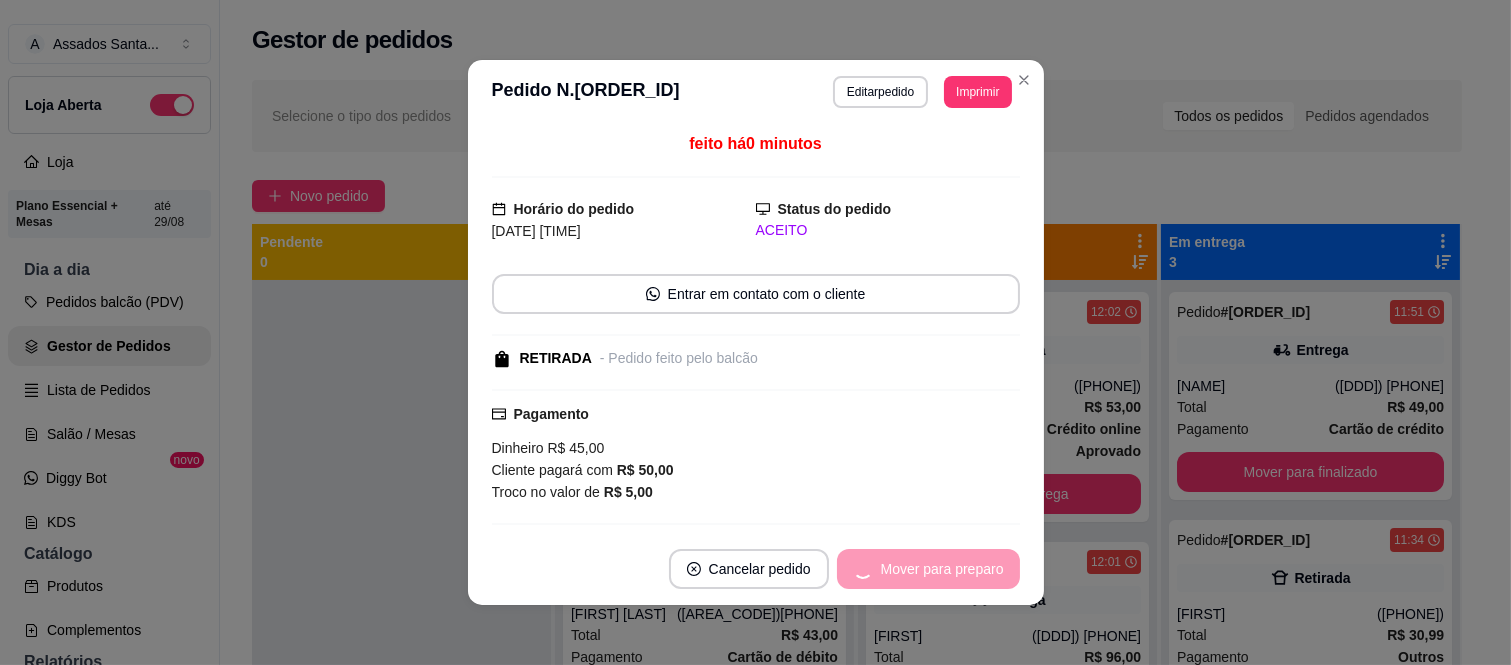 click on "Mover para preparo" at bounding box center (928, 569) 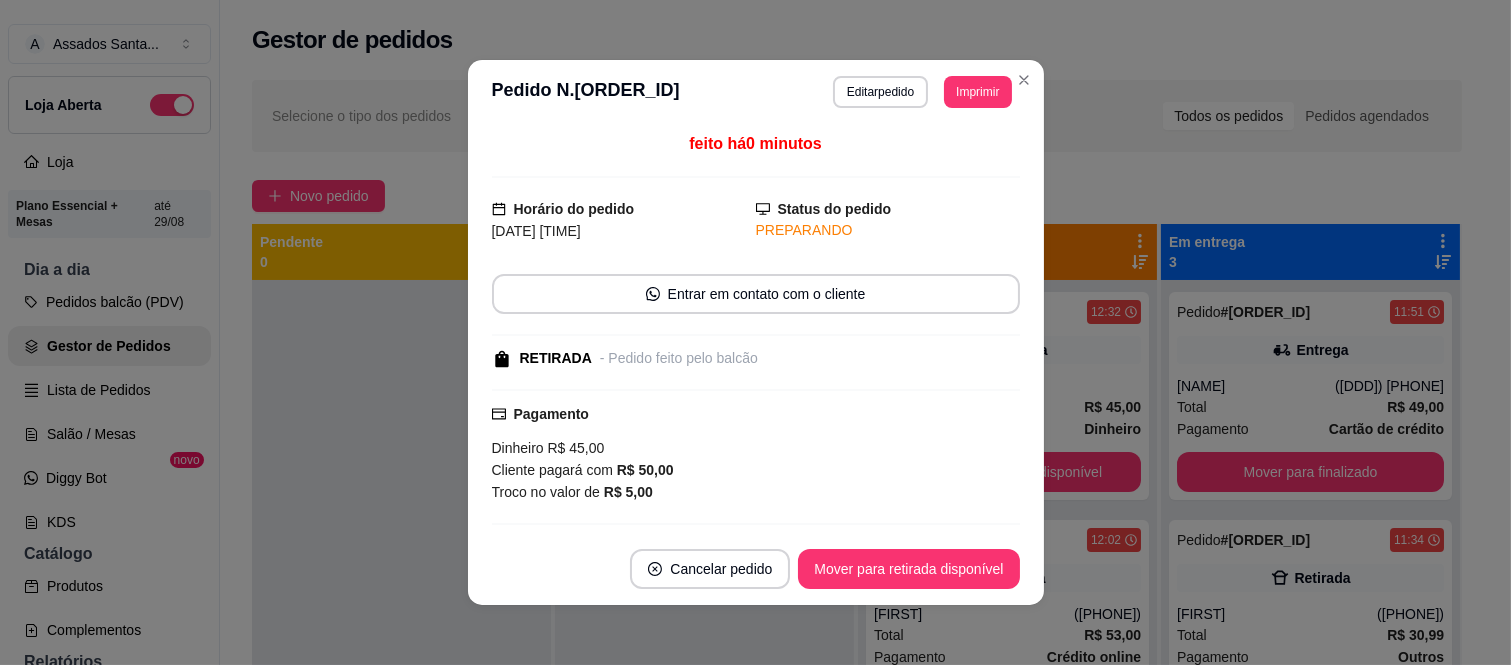 click on "Mover para retirada disponível" at bounding box center (908, 569) 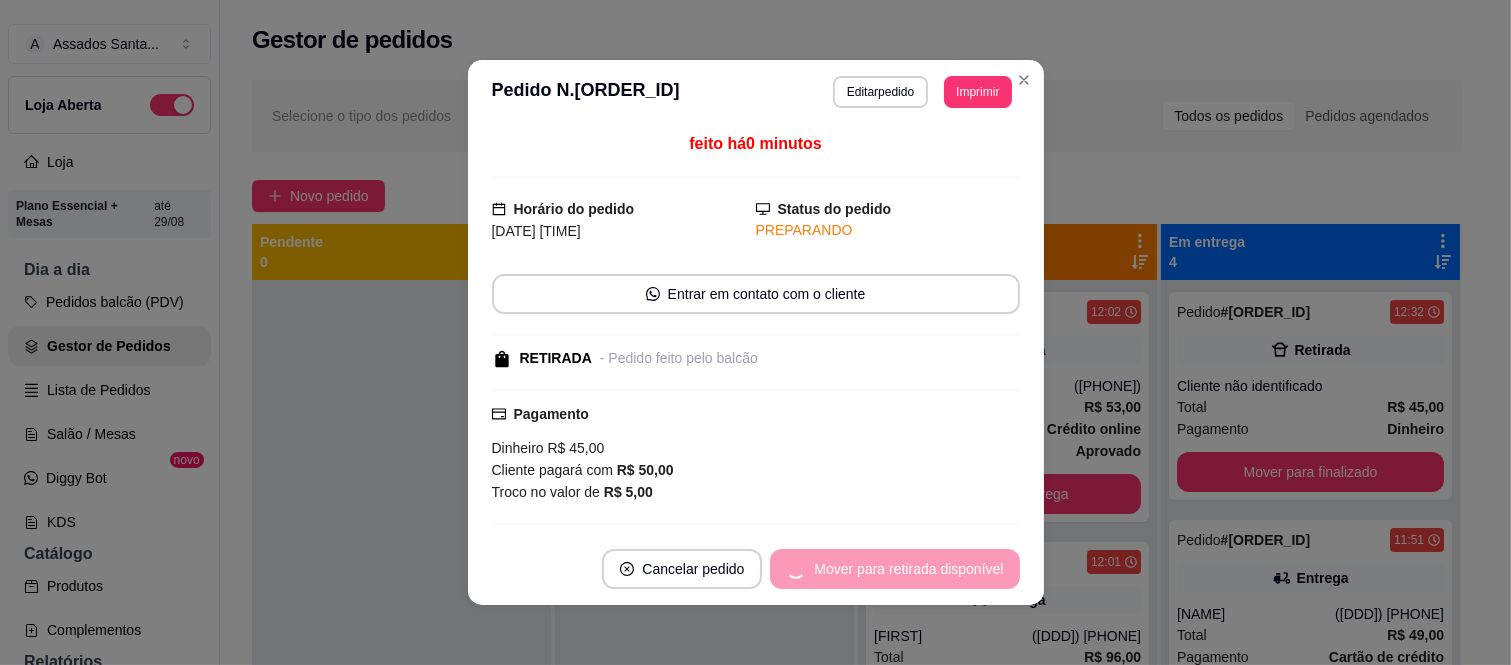 click on "Mover para retirada disponível" at bounding box center (894, 569) 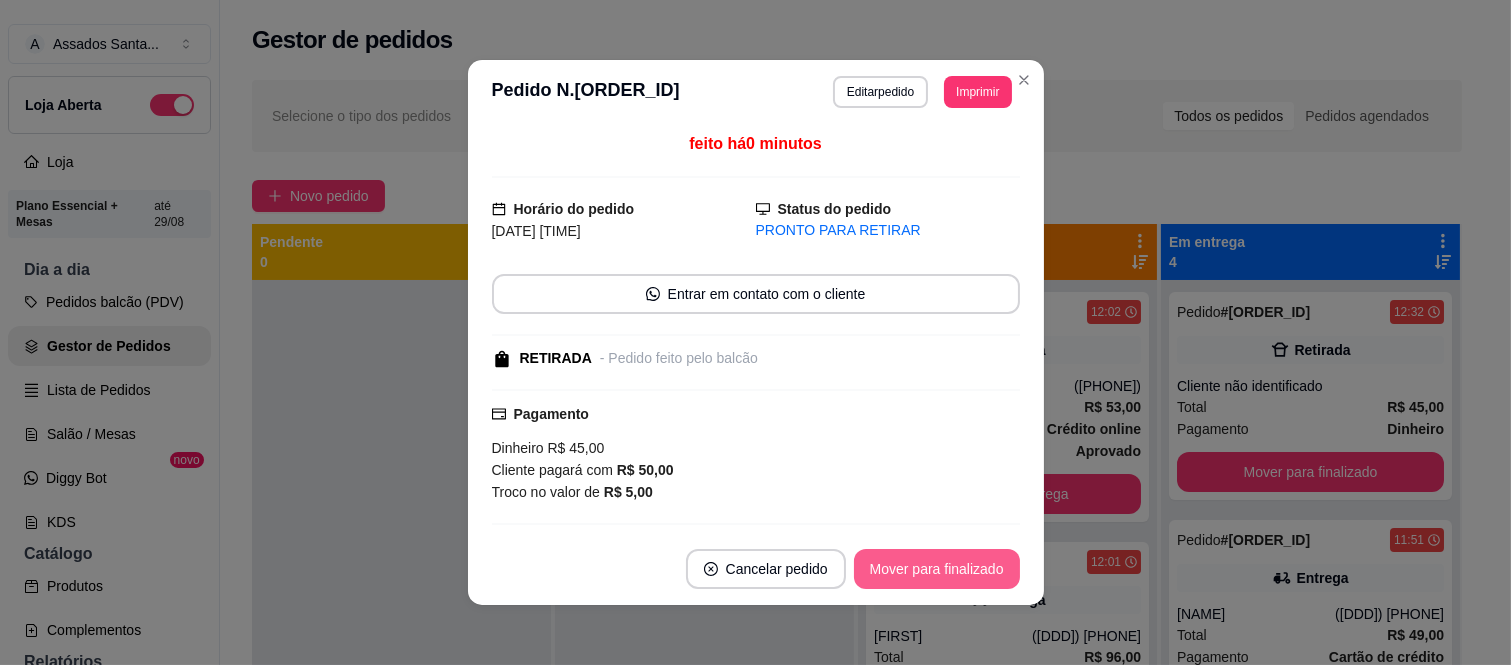 click on "Mover para finalizado" at bounding box center (937, 569) 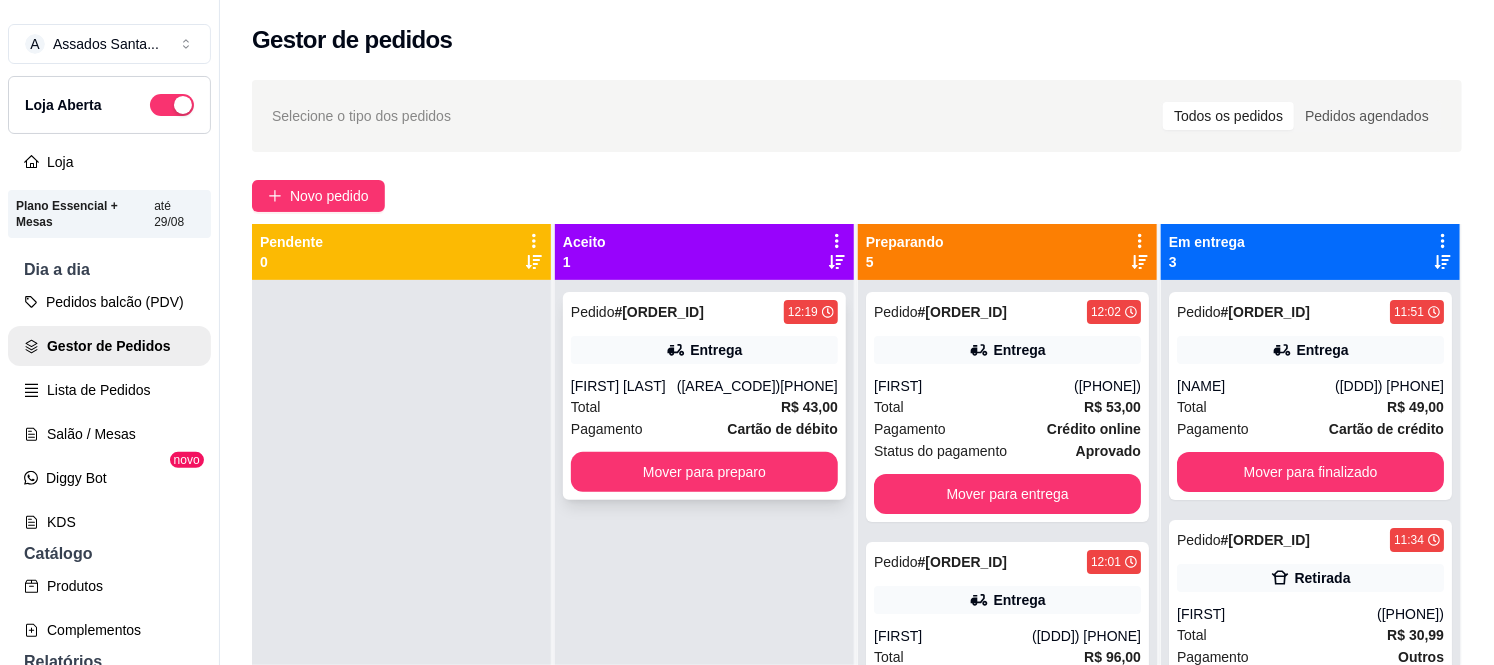 click on "Pedido # [ORDER_ID] [TIME] Entrega [NAME] ([PHONE]) Total R$ 43,00 Pagamento Cartão de débito Mover para preparo" at bounding box center (704, 396) 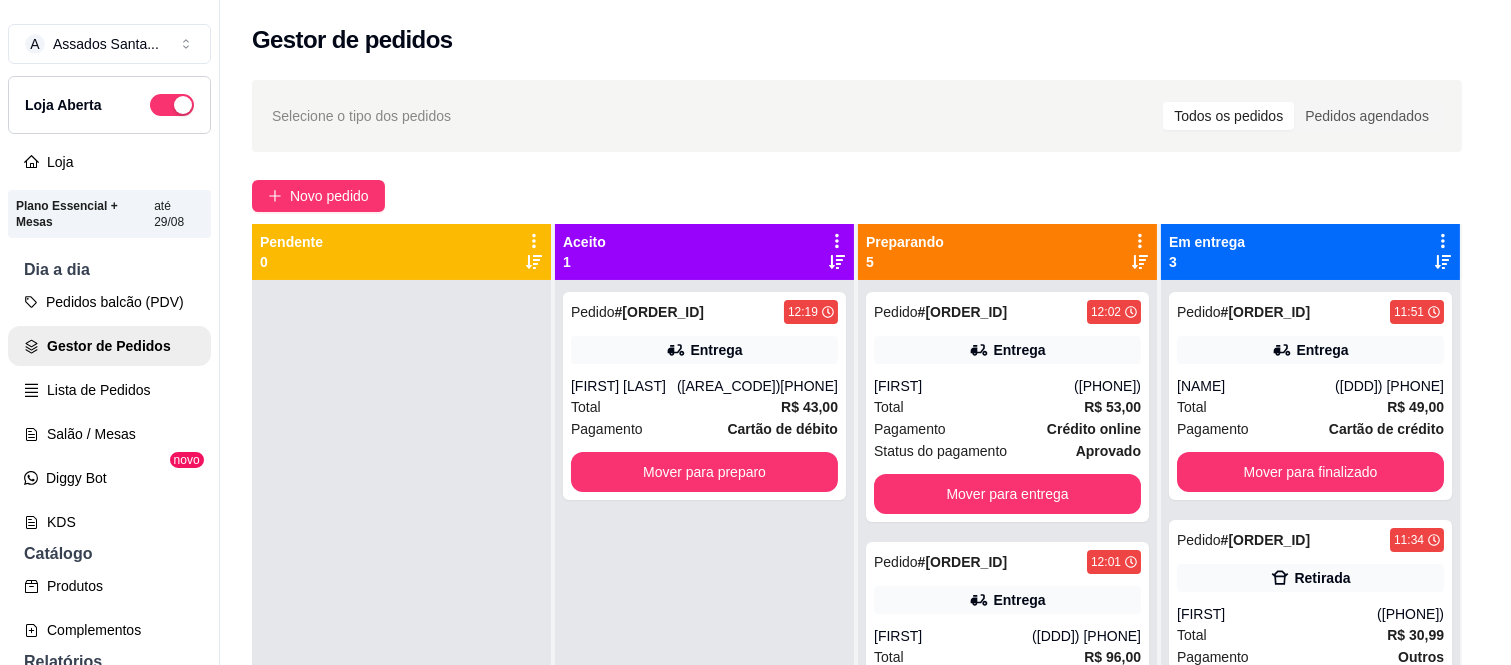 scroll, scrollTop: 602, scrollLeft: 0, axis: vertical 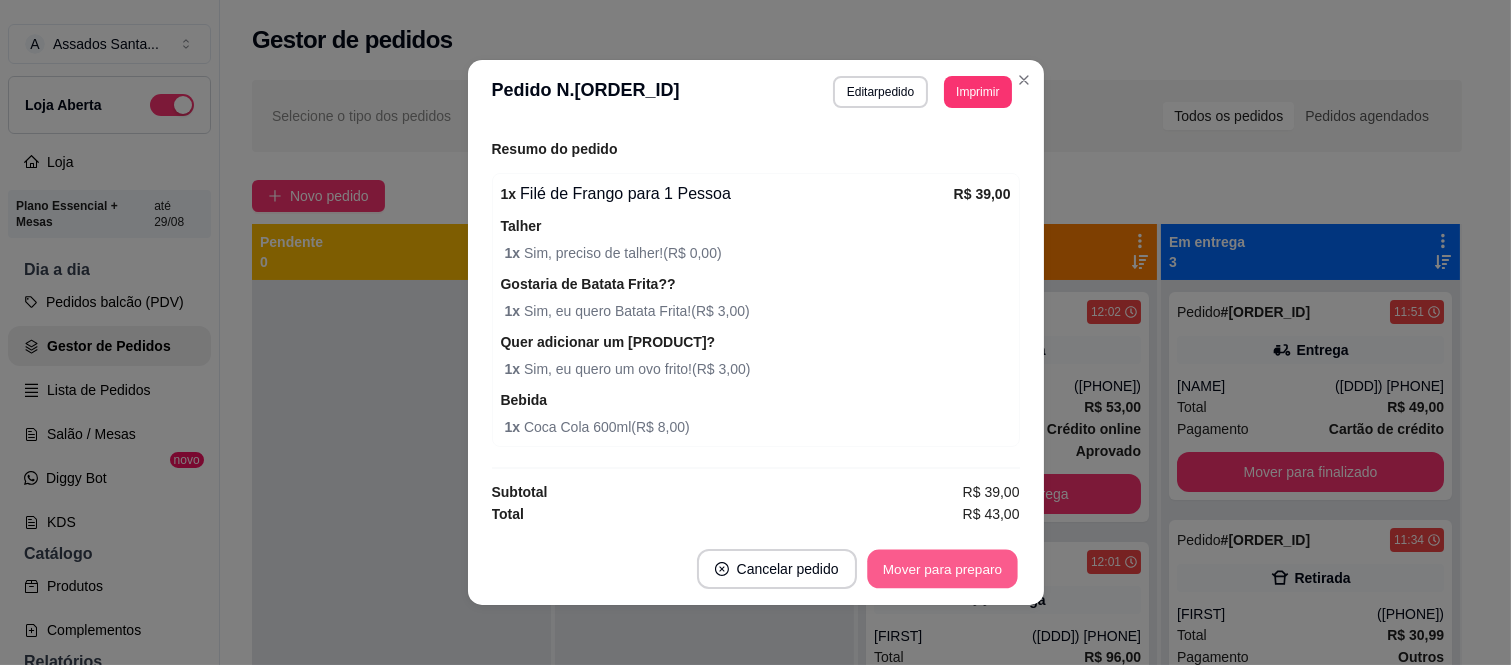 click on "Mover para preparo" at bounding box center [942, 569] 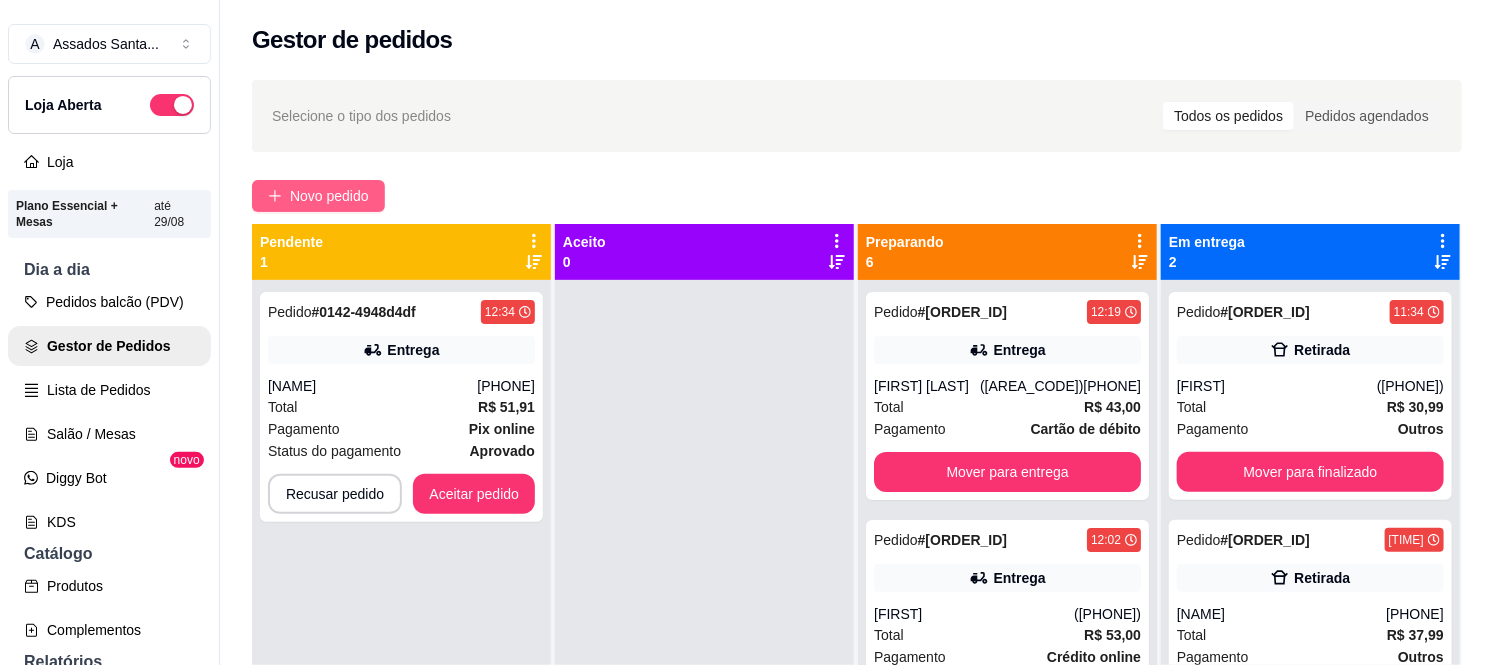 click on "Novo pedido" at bounding box center [329, 196] 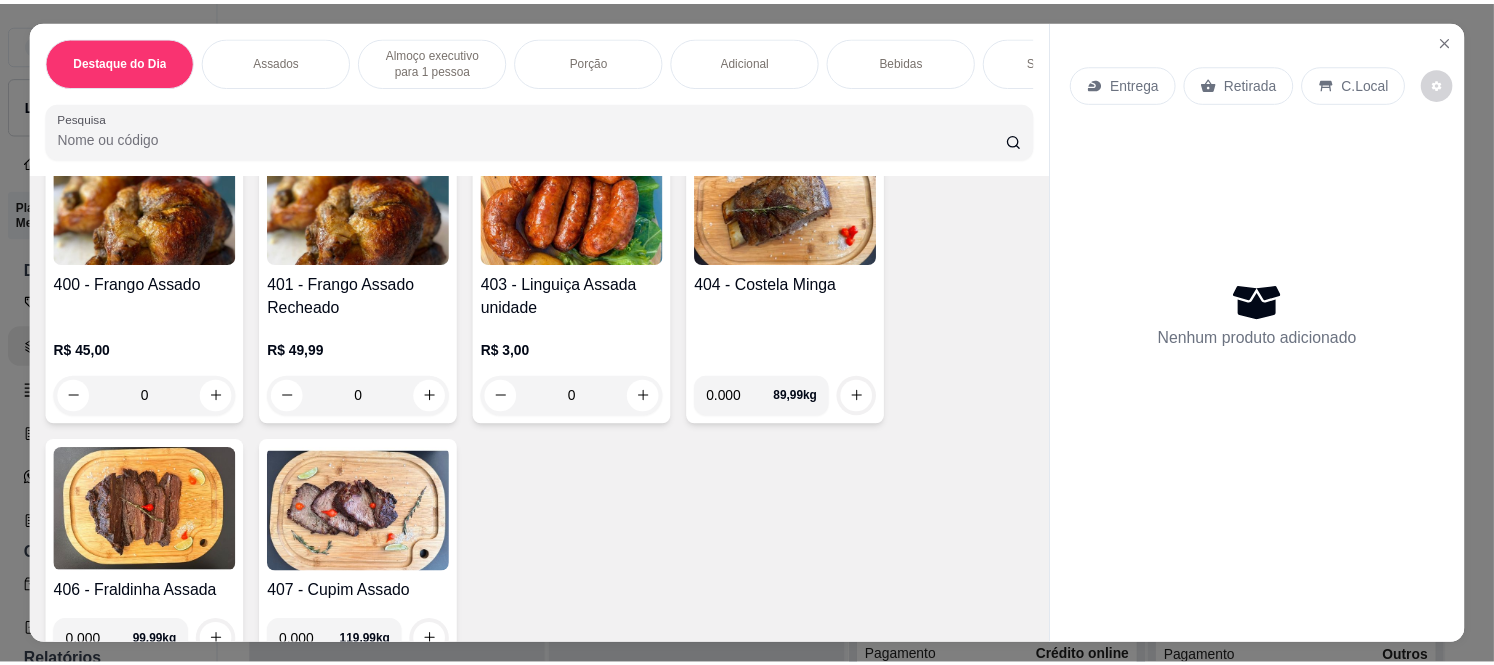 scroll, scrollTop: 777, scrollLeft: 0, axis: vertical 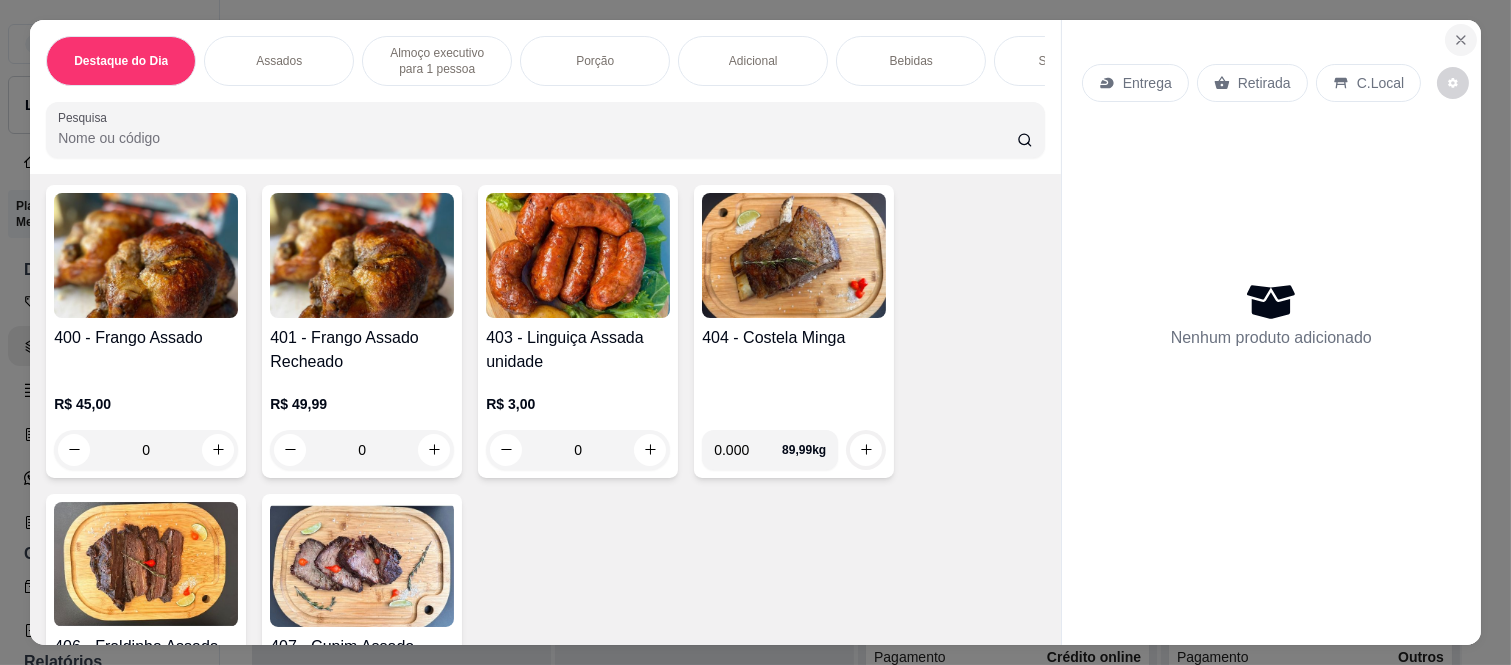 click at bounding box center [1461, 40] 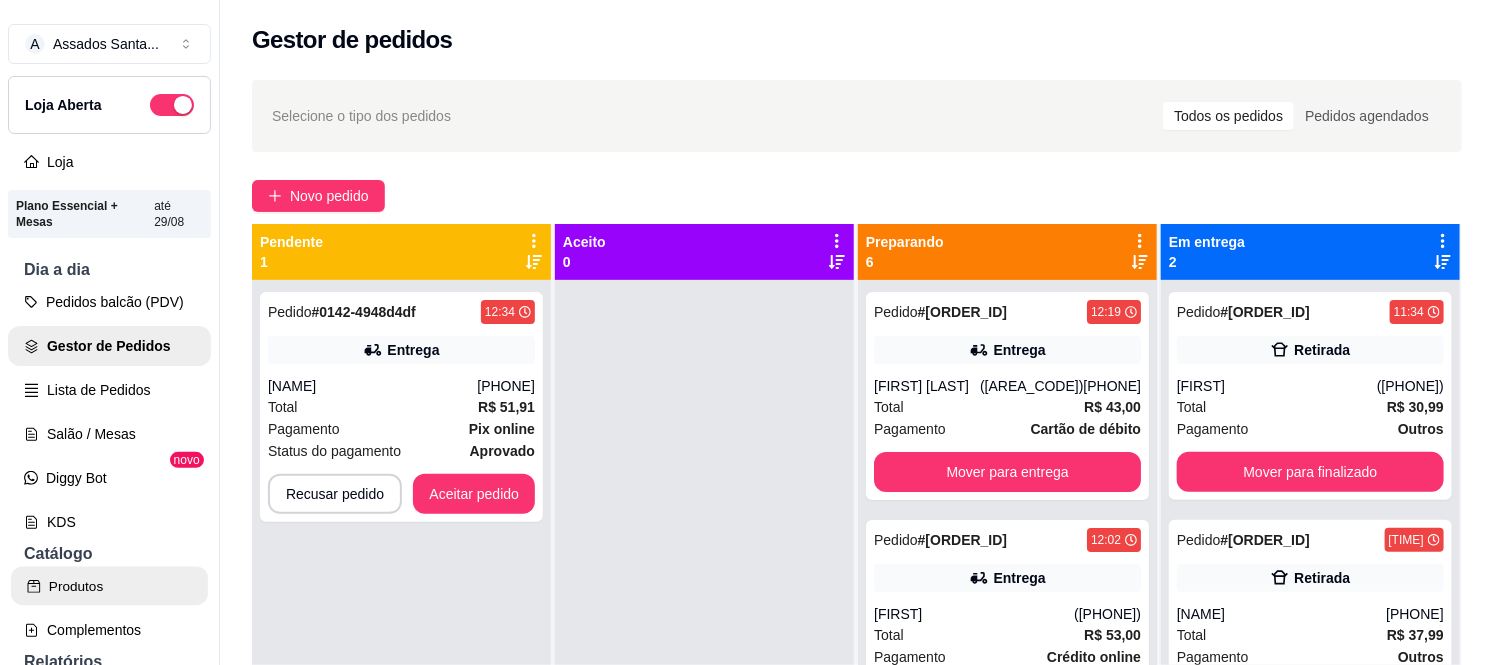 click on "Produtos" at bounding box center (109, 586) 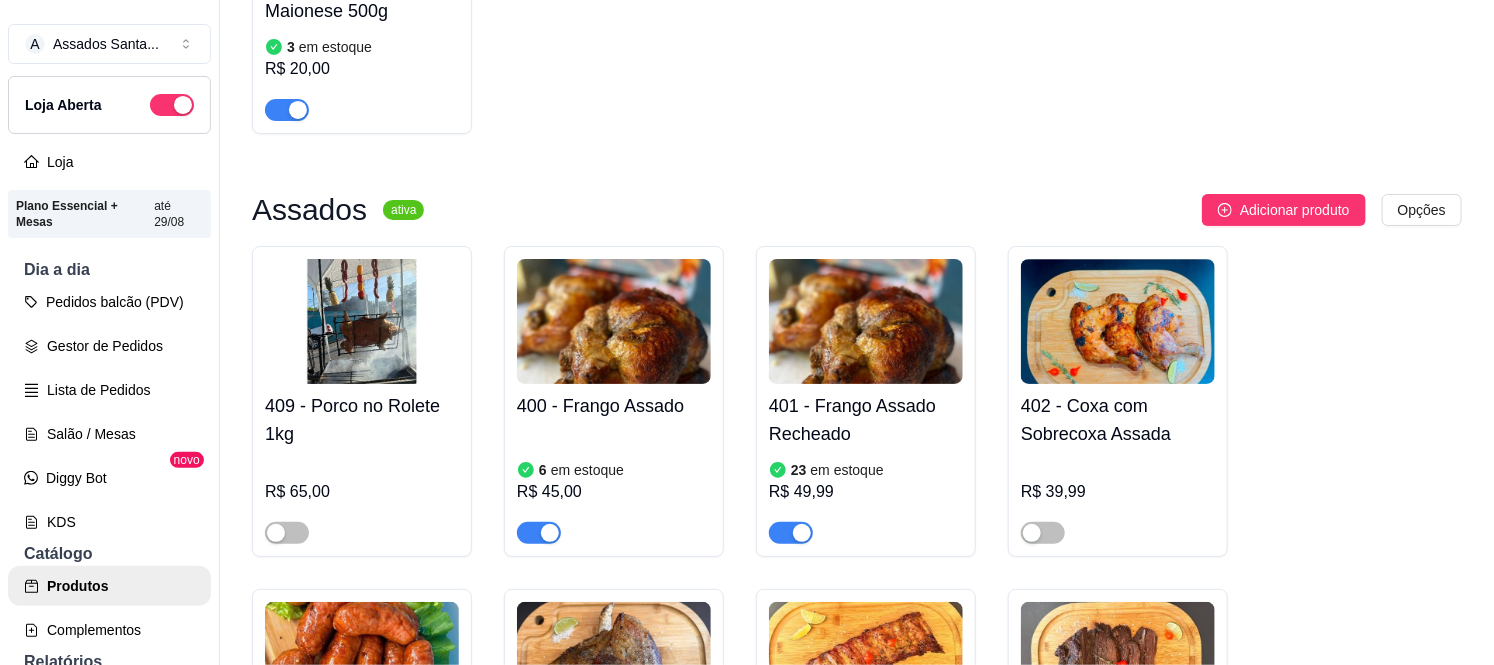scroll, scrollTop: 888, scrollLeft: 0, axis: vertical 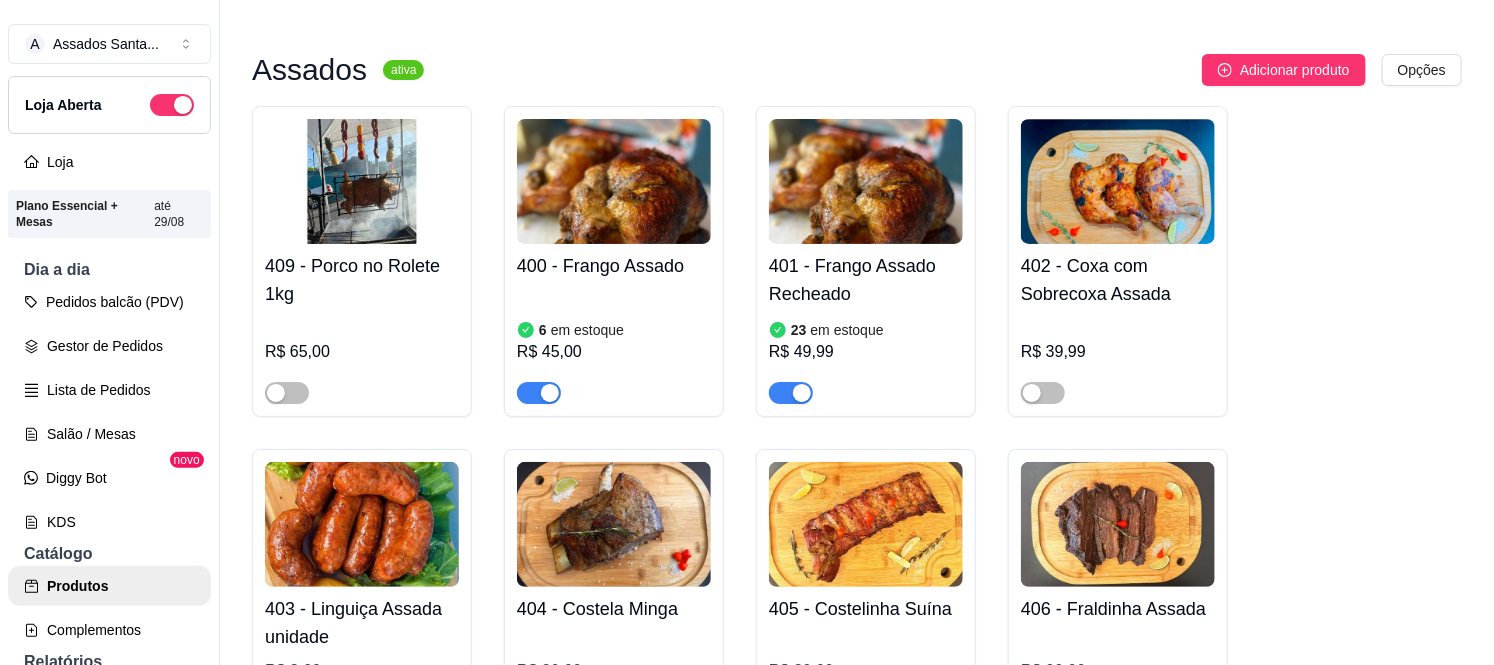 click on "402 - Coxa com Sobrecoxa Assada   R$ 39,99" at bounding box center [1118, 261] 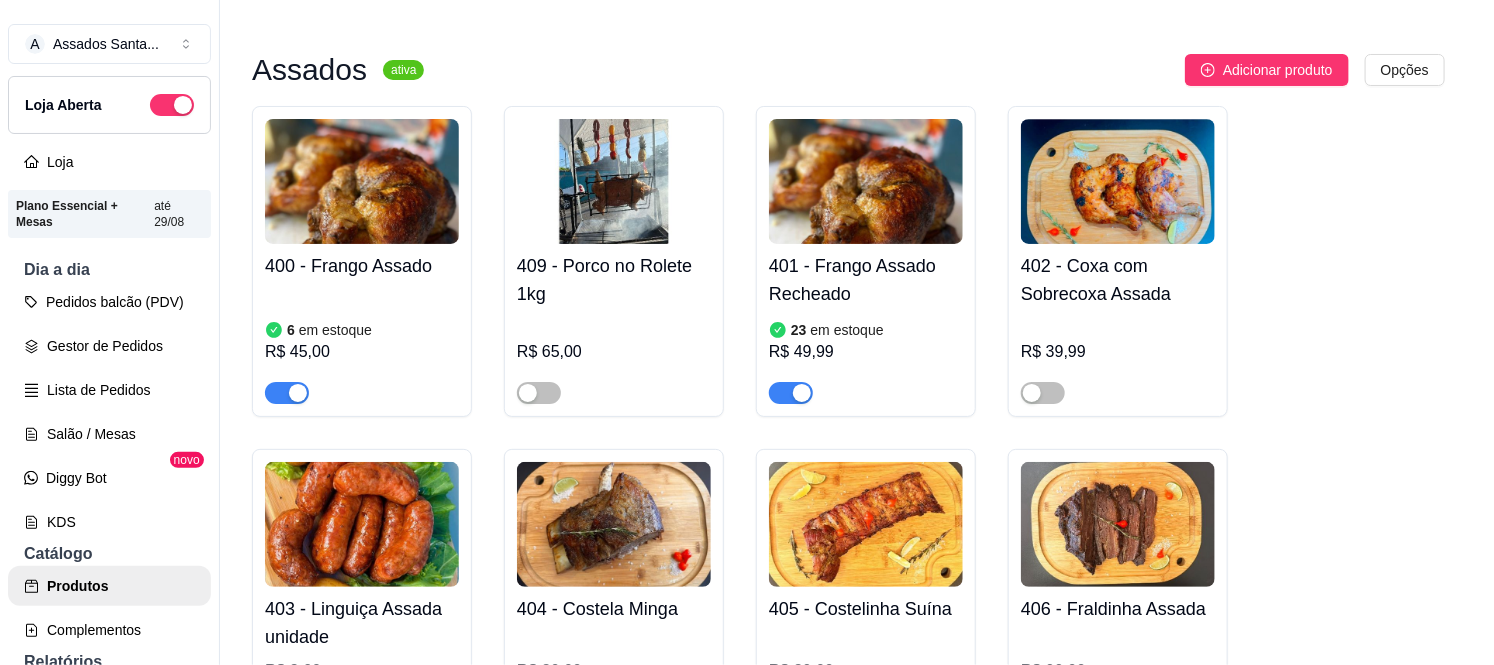 type 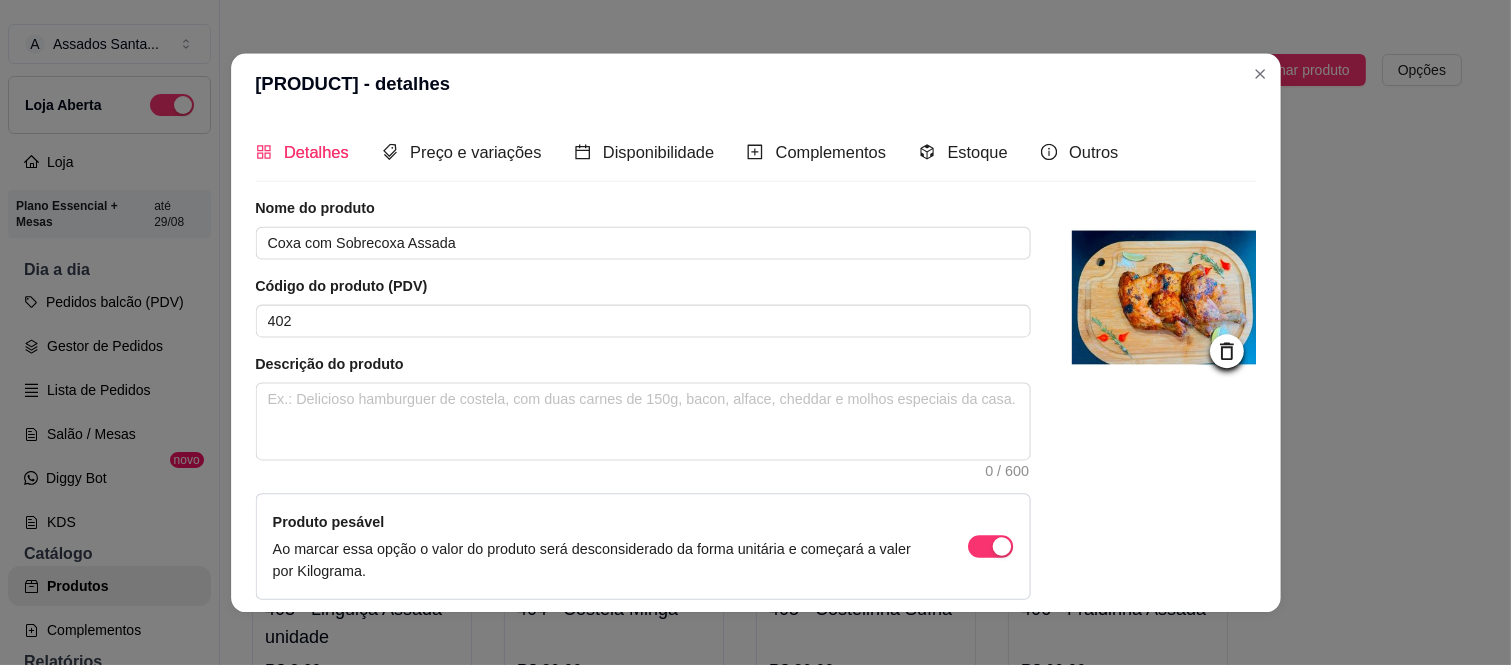 click at bounding box center (1163, 460) 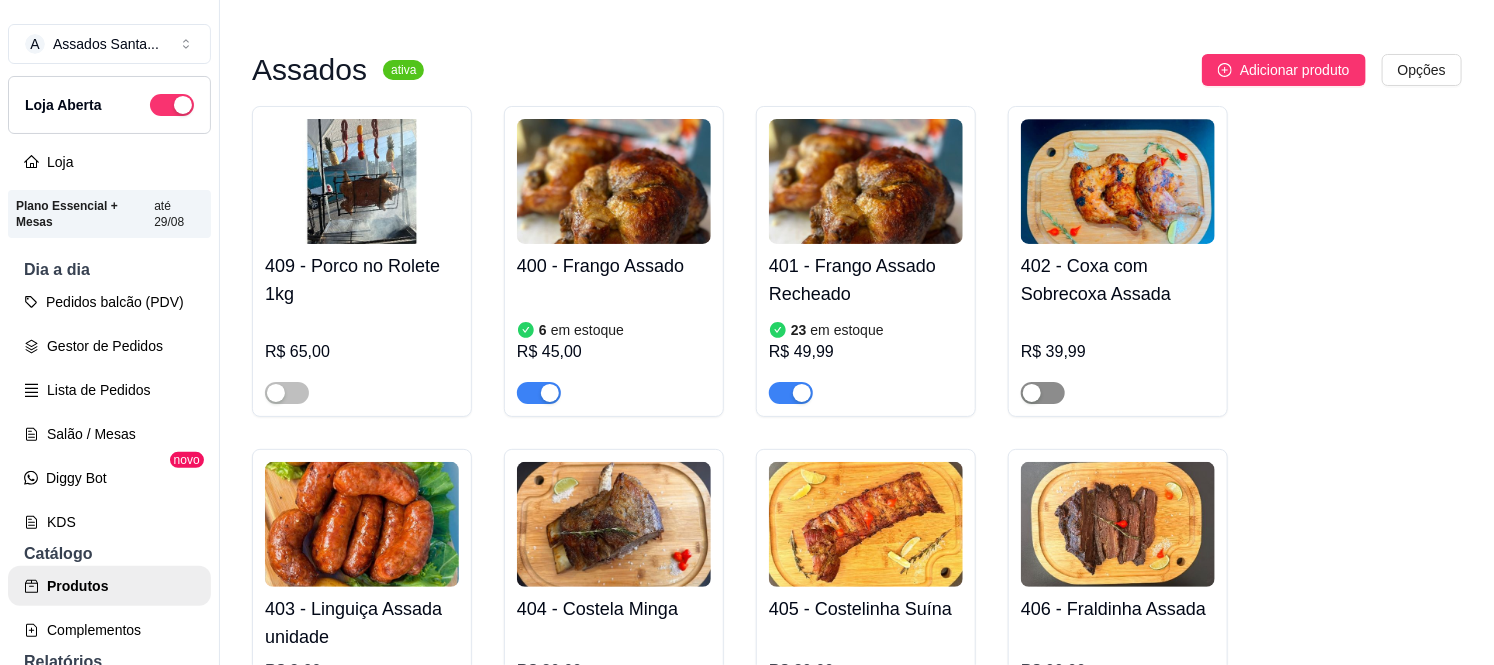 click at bounding box center (1043, 393) 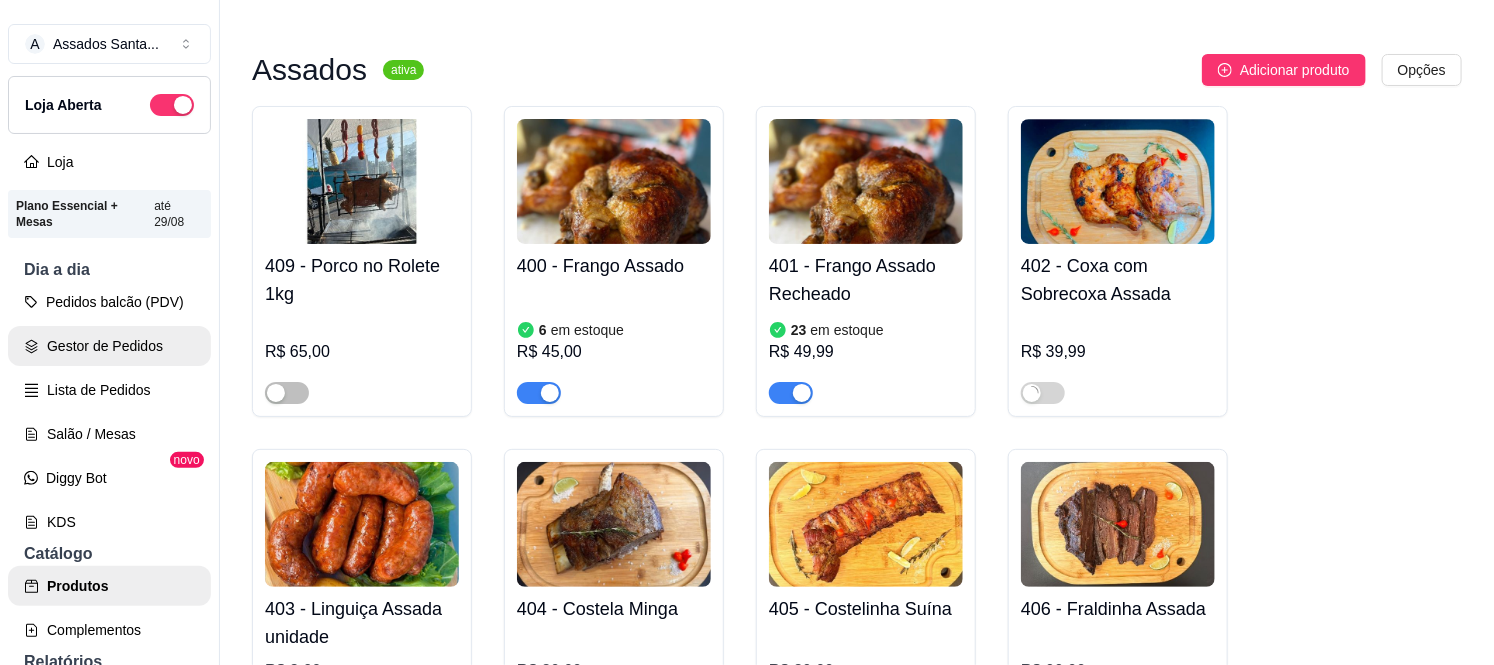 click on "Gestor de Pedidos" at bounding box center [109, 346] 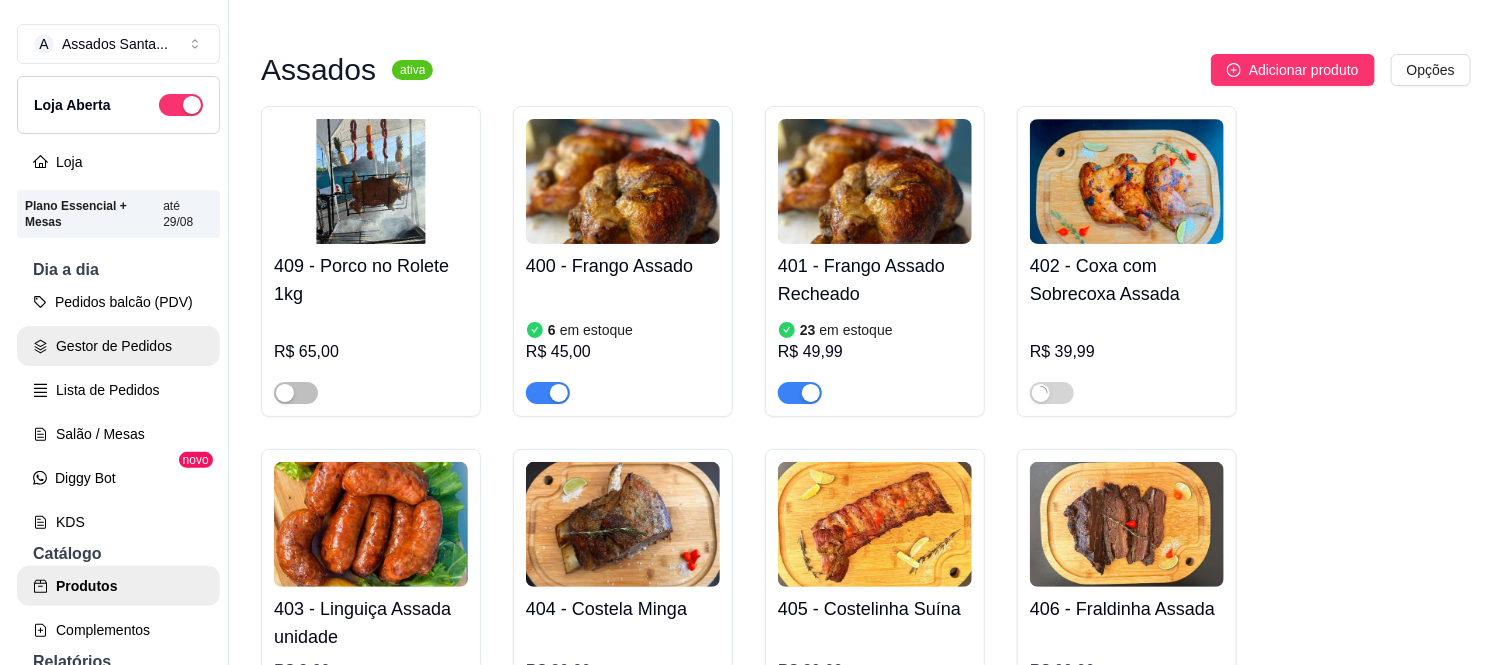 scroll, scrollTop: 0, scrollLeft: 0, axis: both 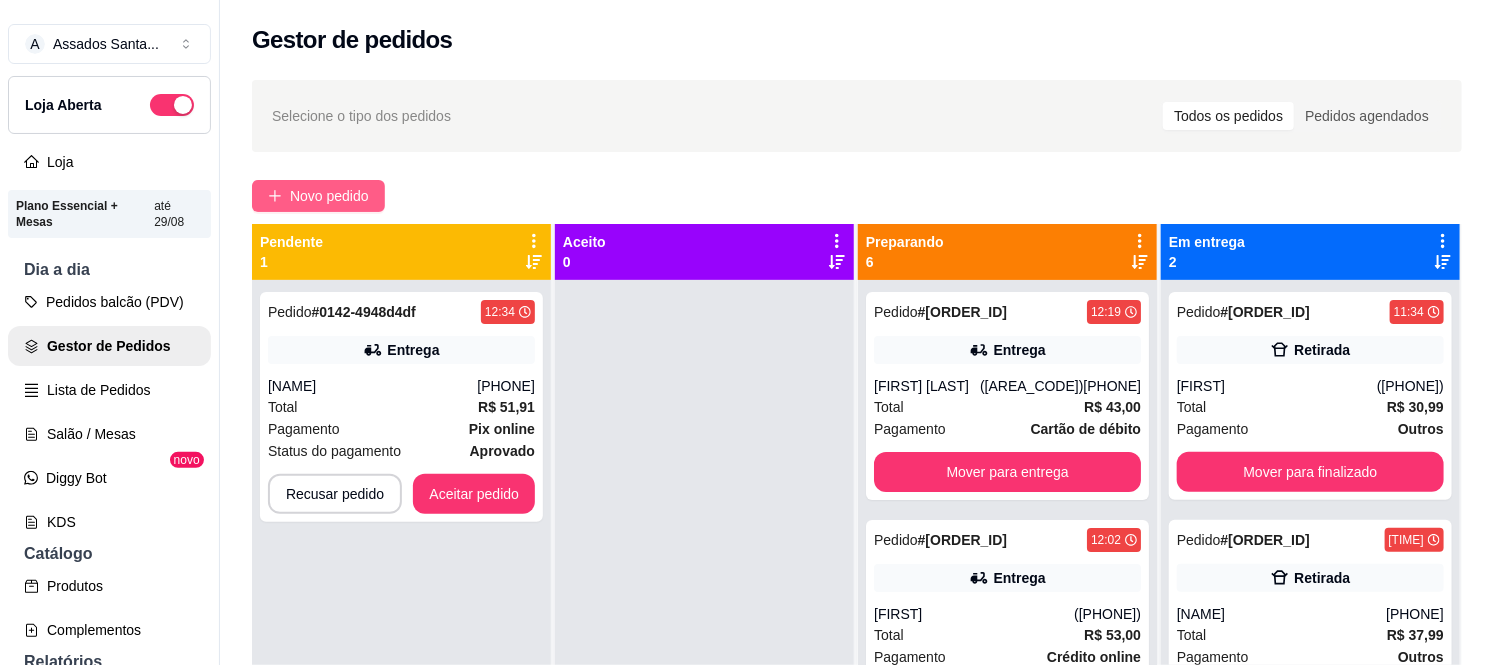 click on "Novo pedido" at bounding box center [318, 196] 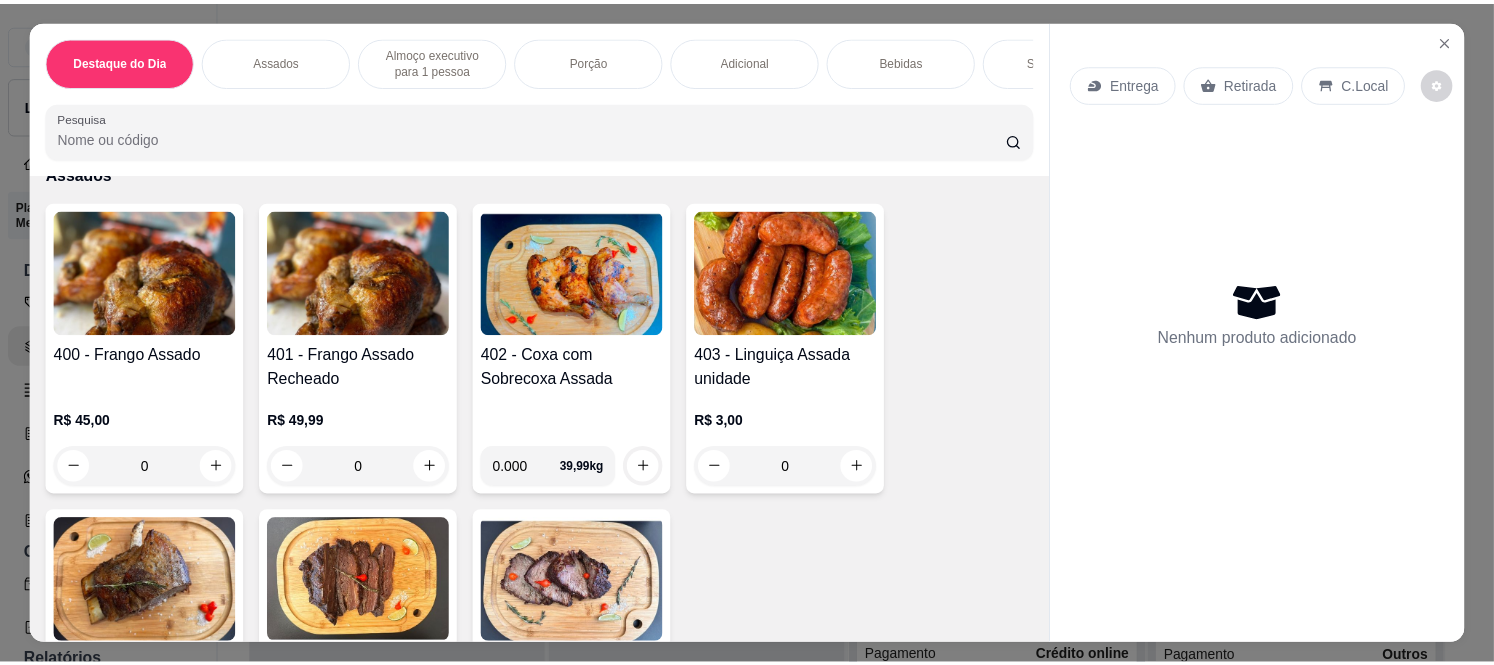 scroll, scrollTop: 777, scrollLeft: 0, axis: vertical 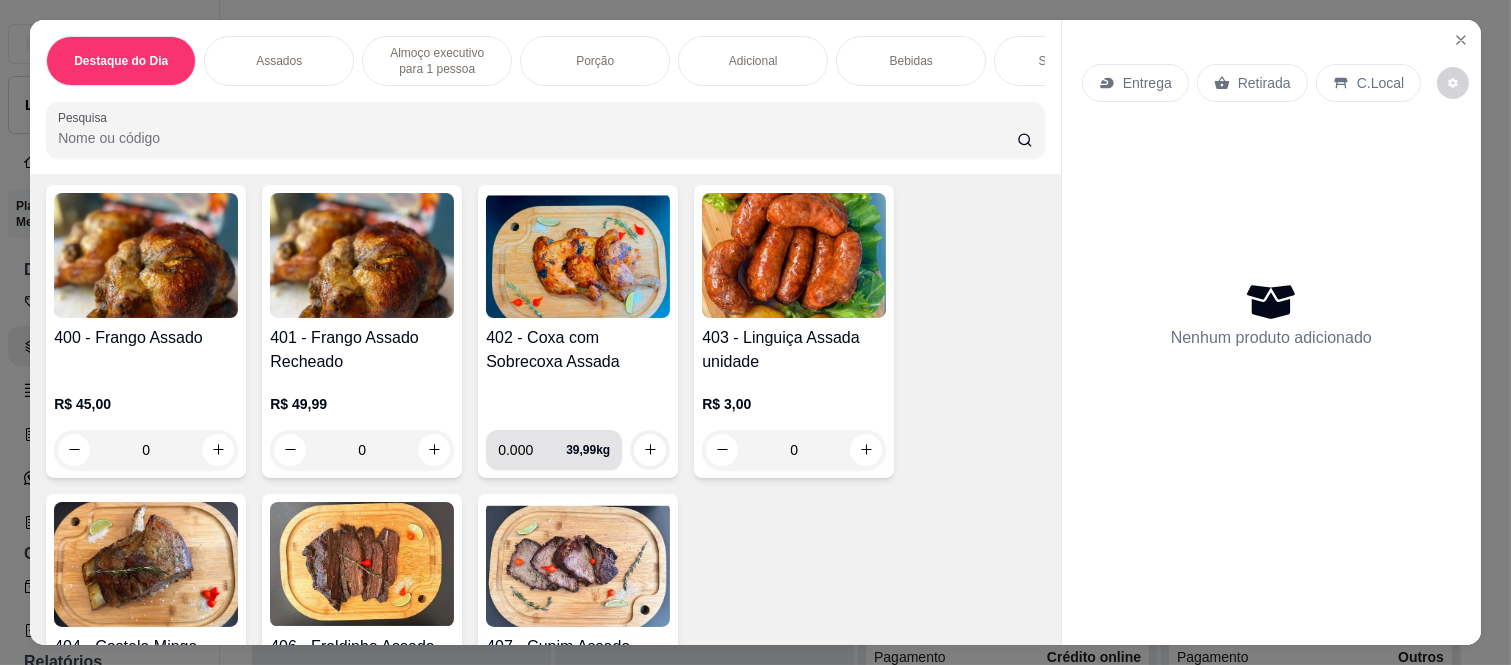 click on "0.000" at bounding box center (532, 450) 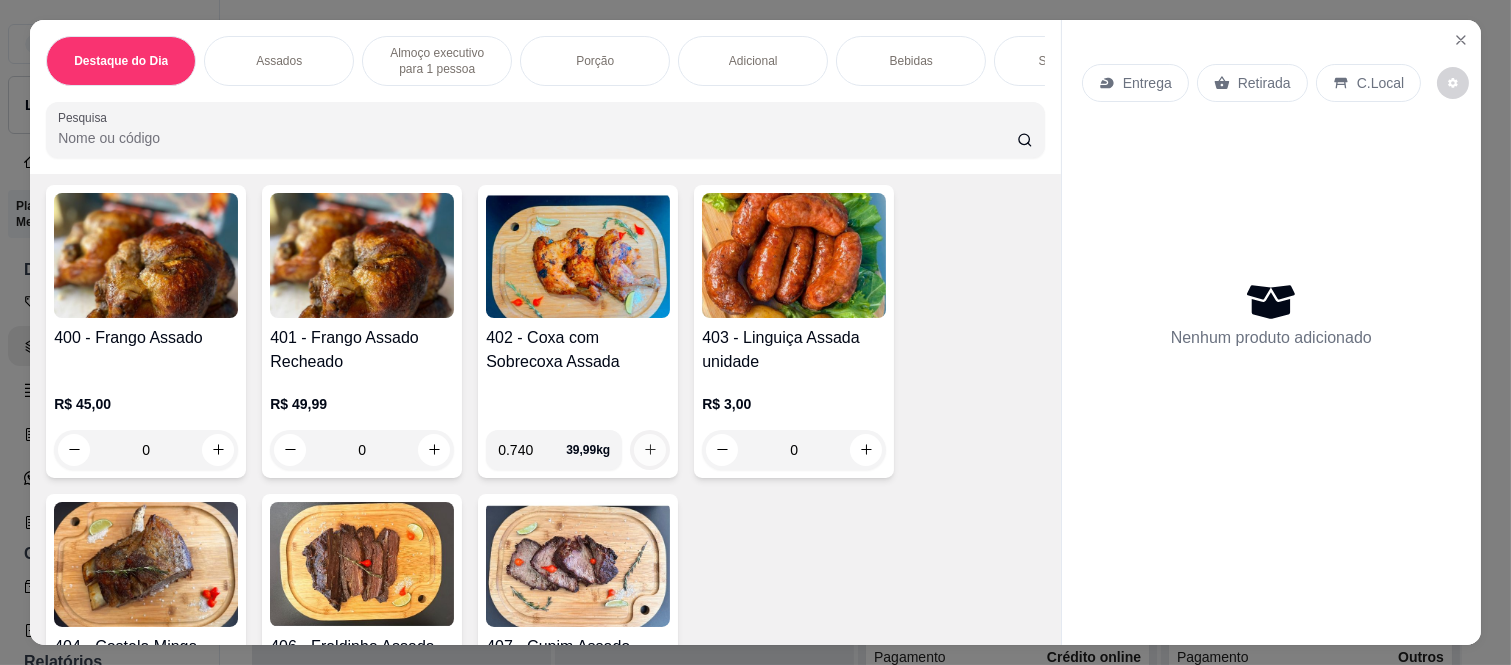 type on "0.740" 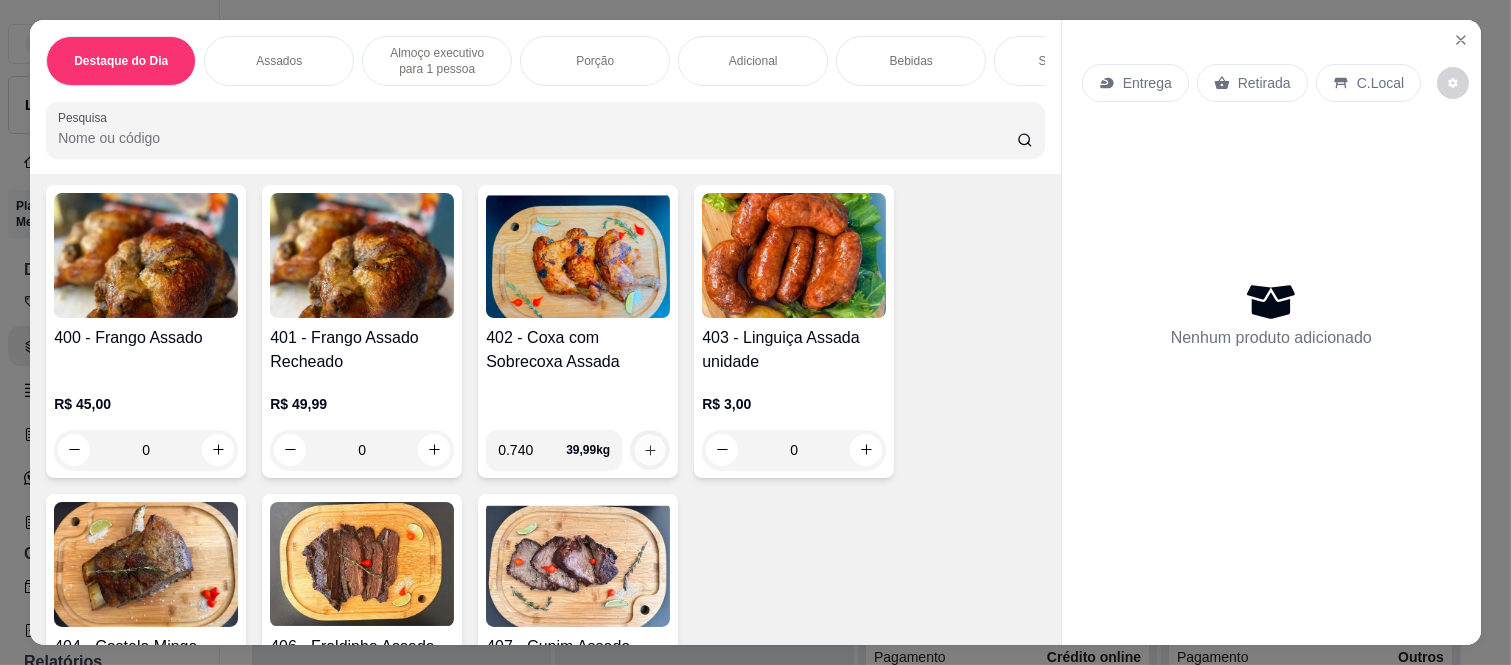 click 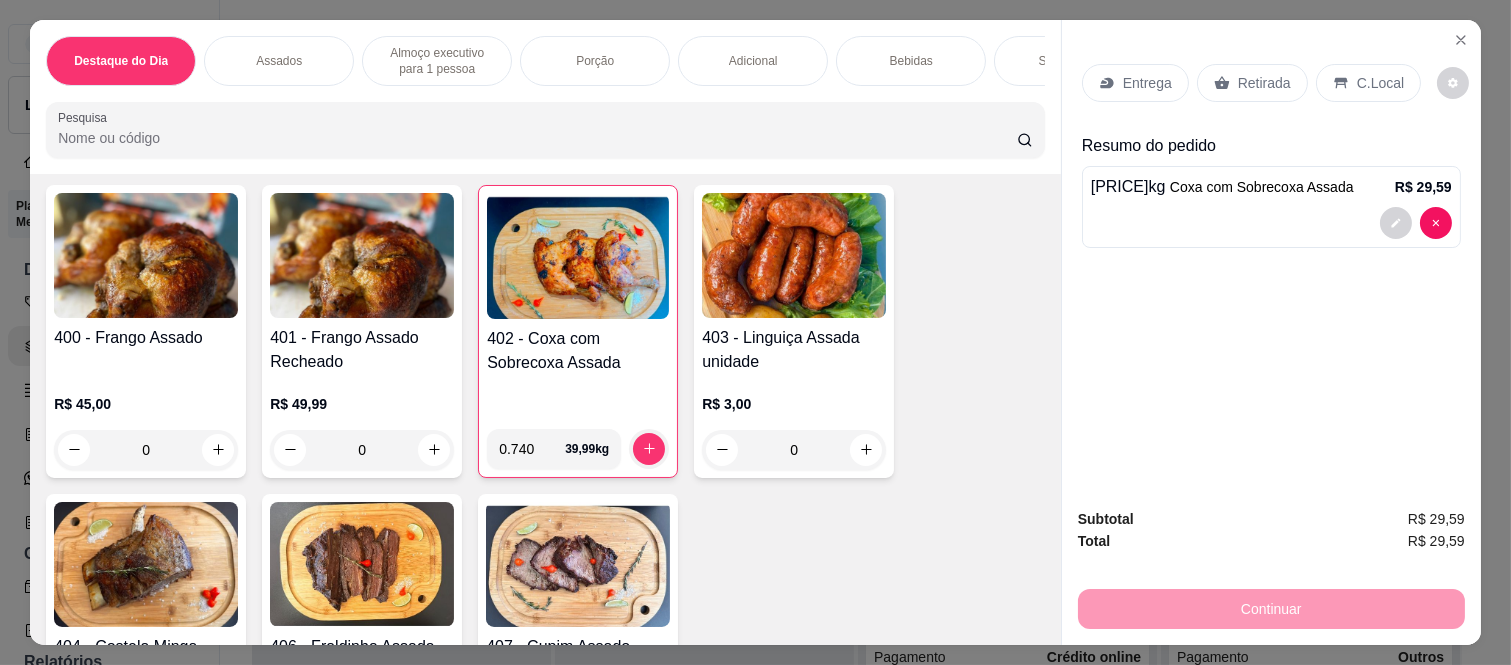 click on "Retirada" at bounding box center [1252, 83] 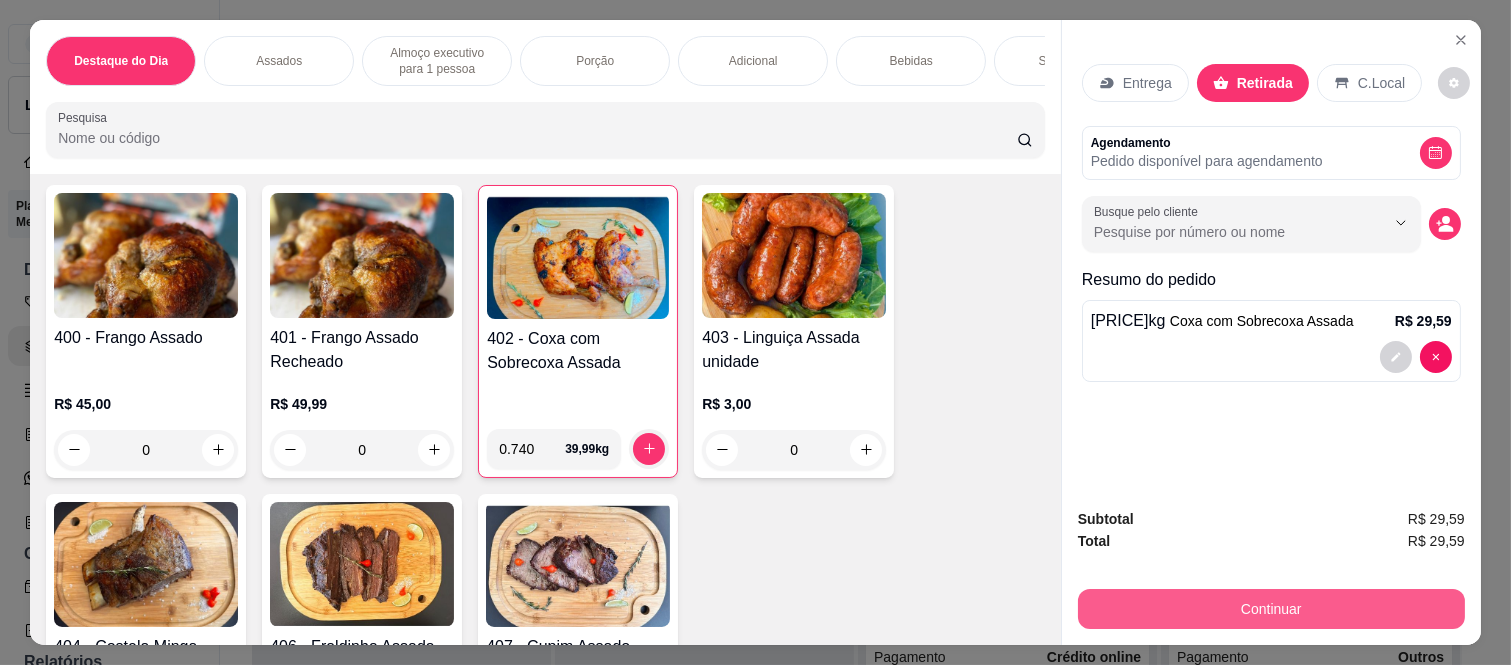click on "Continuar" at bounding box center (1271, 609) 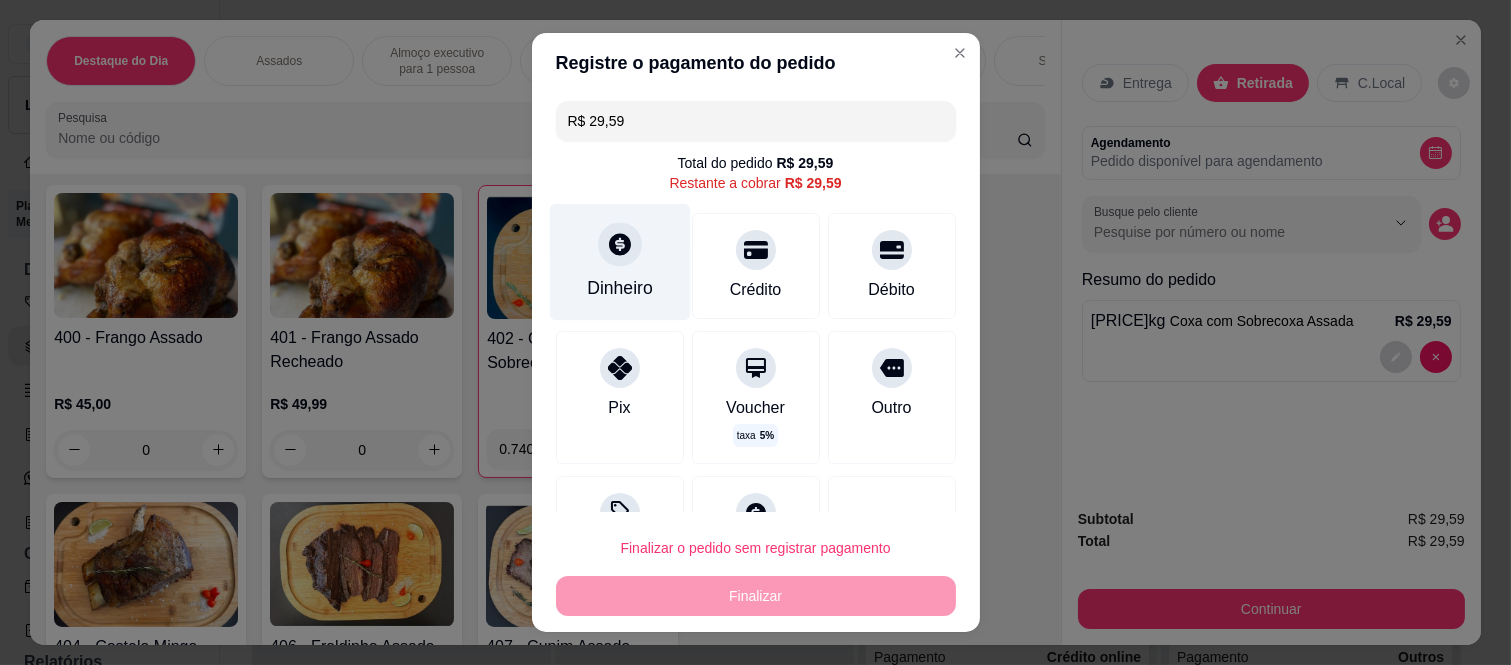 click on "Dinheiro" at bounding box center [619, 262] 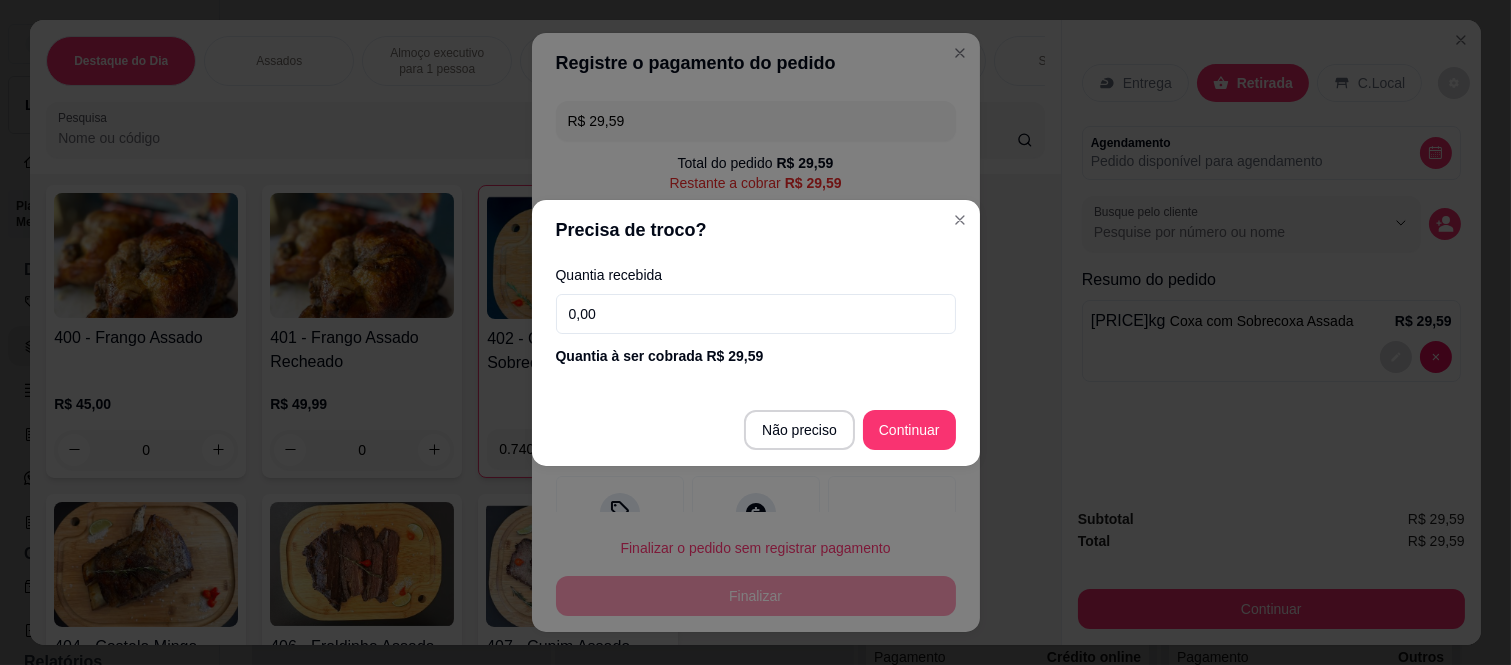 click on "0,00" at bounding box center (756, 314) 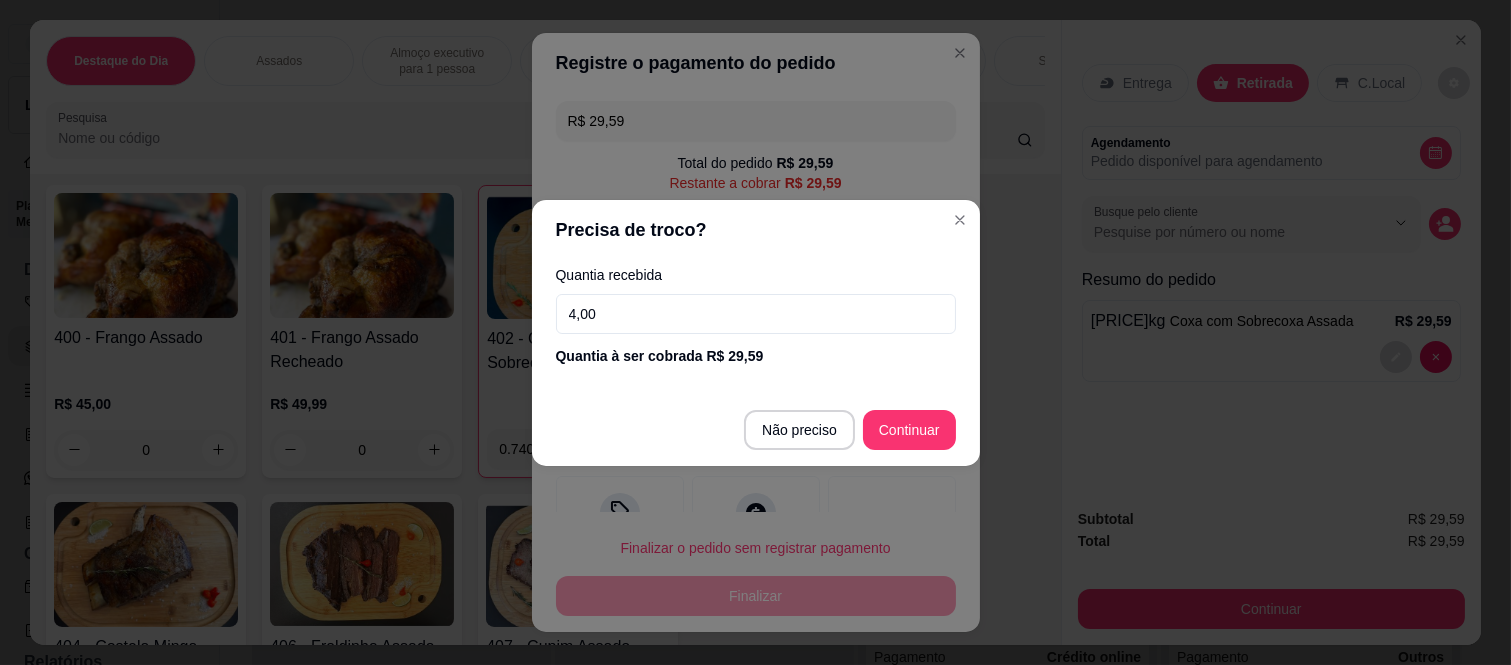 type on "40,00" 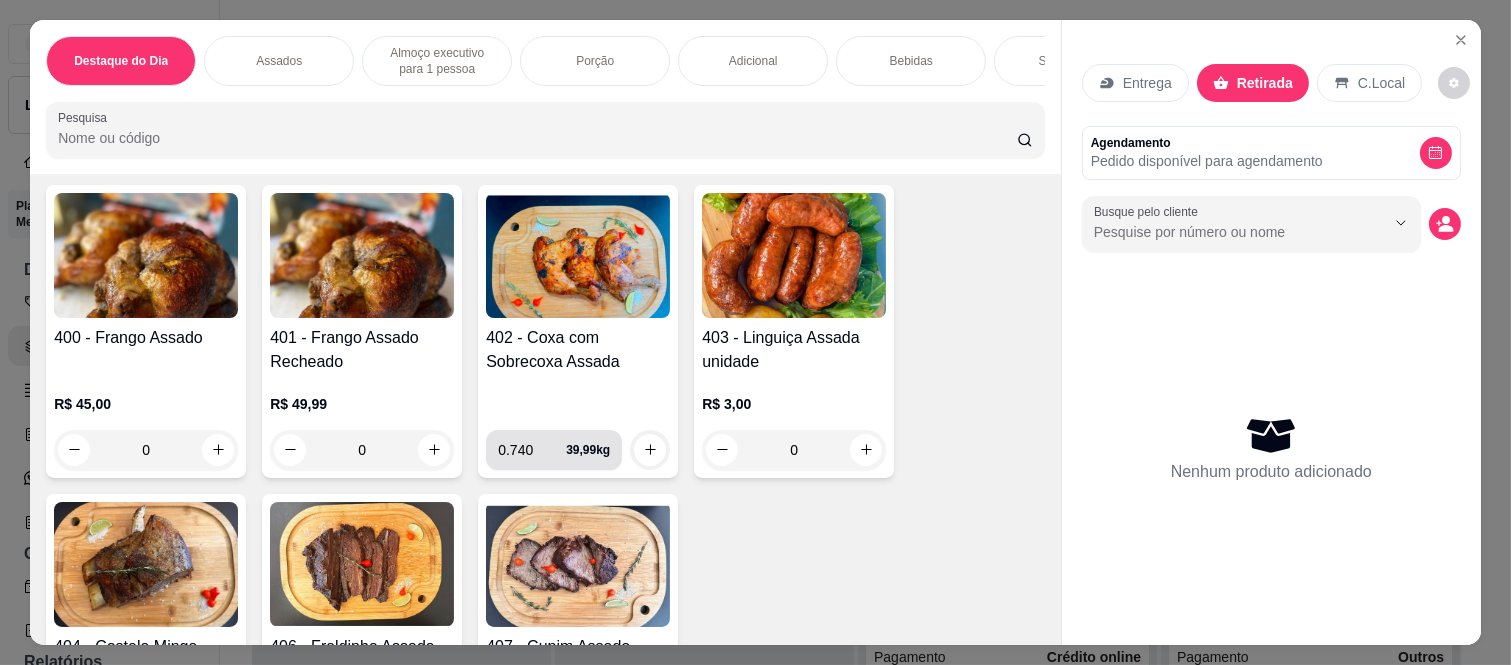 click on "0.740" at bounding box center (532, 450) 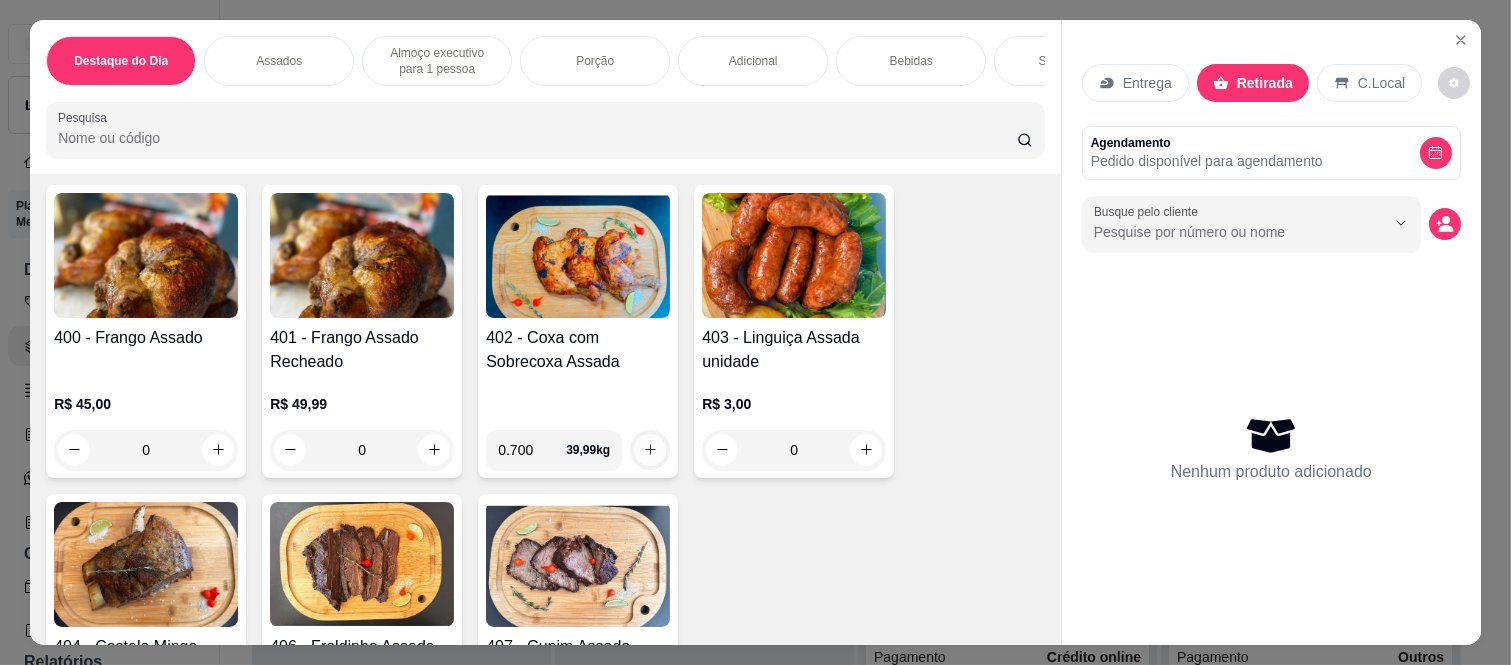 type on "0.700" 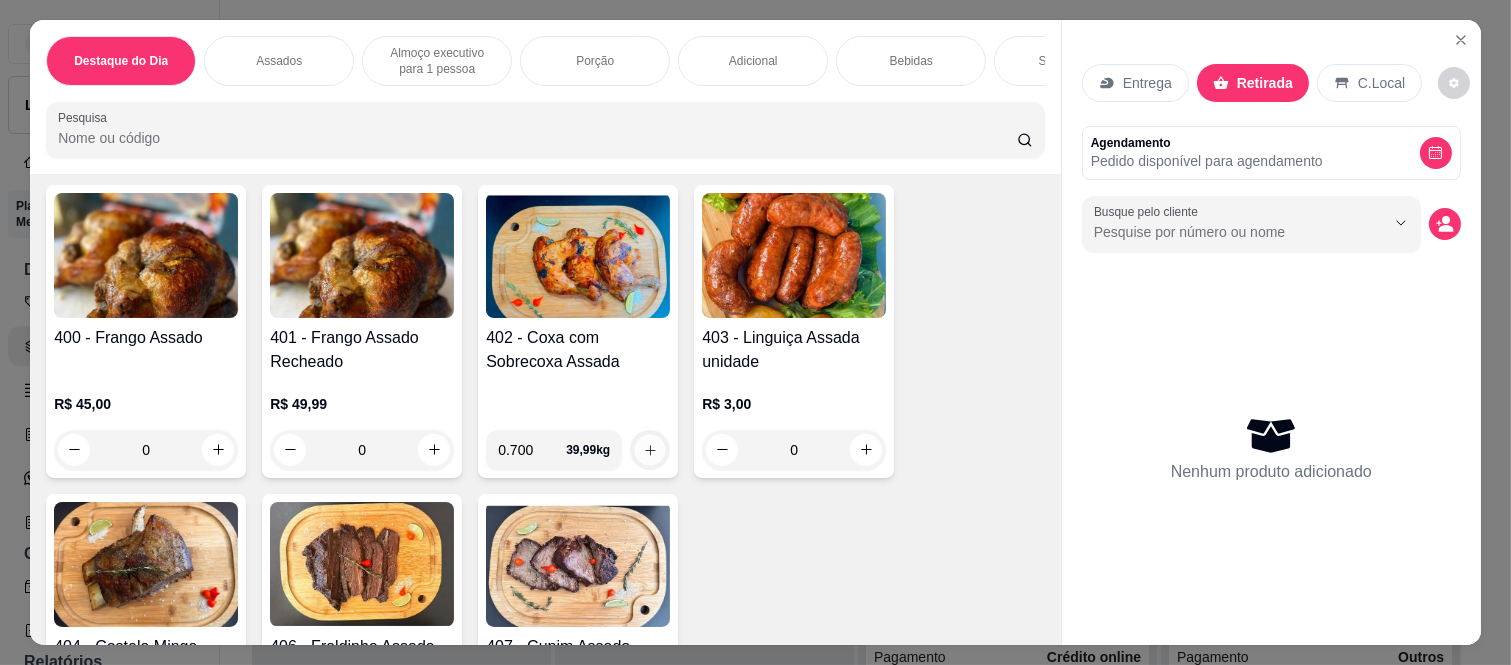 click 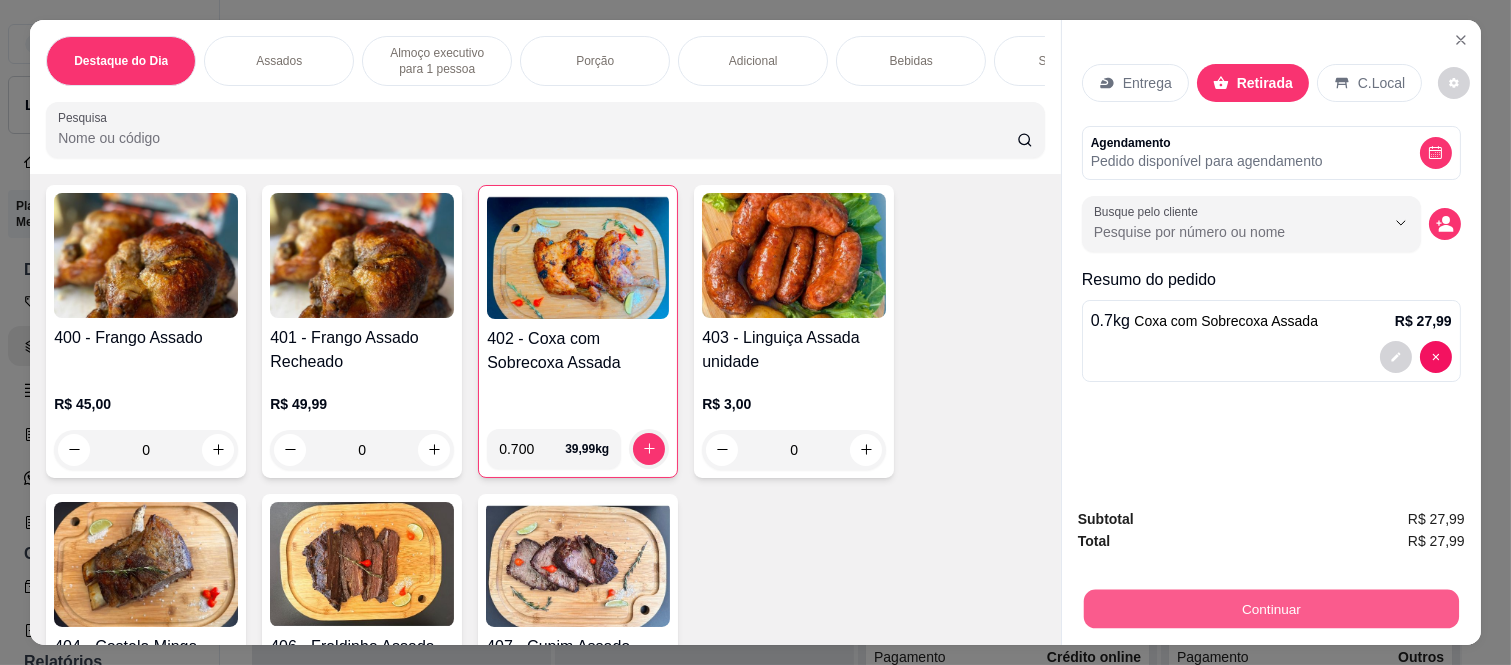 click on "Continuar" at bounding box center [1271, 609] 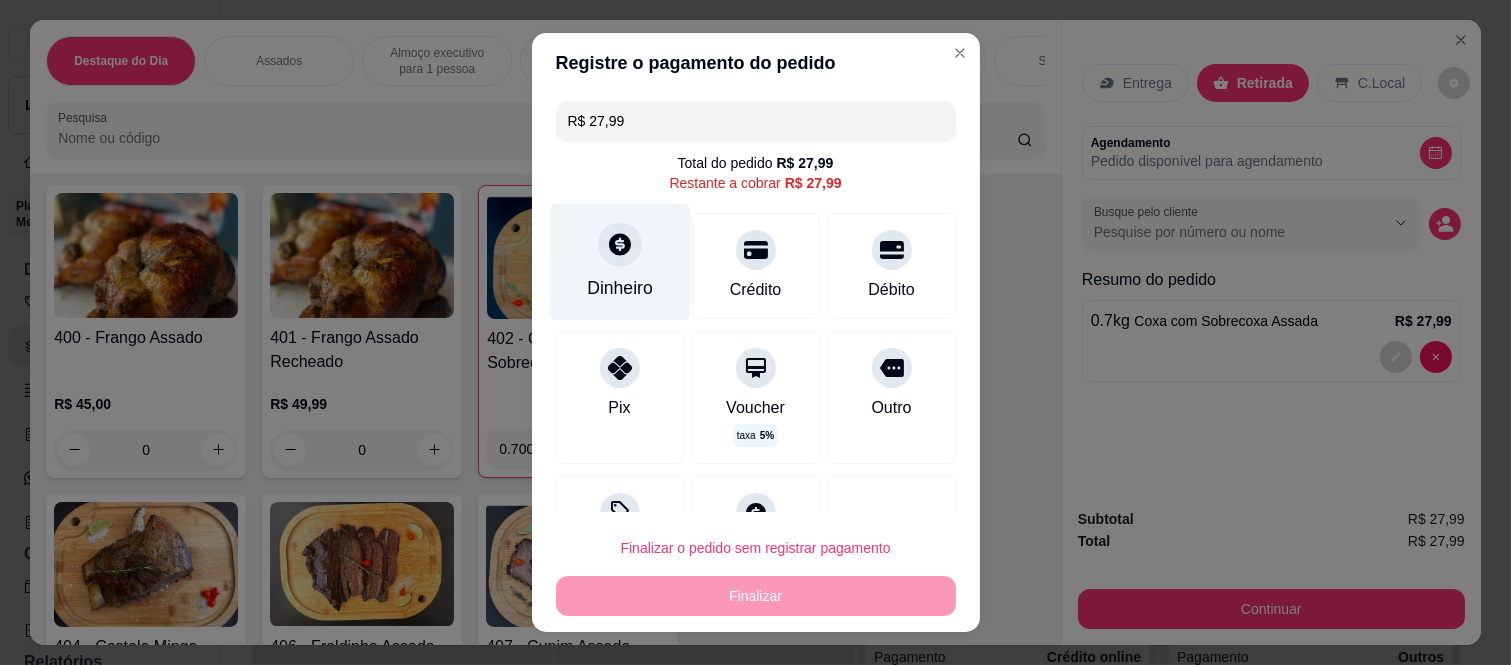click on "Dinheiro" at bounding box center (619, 262) 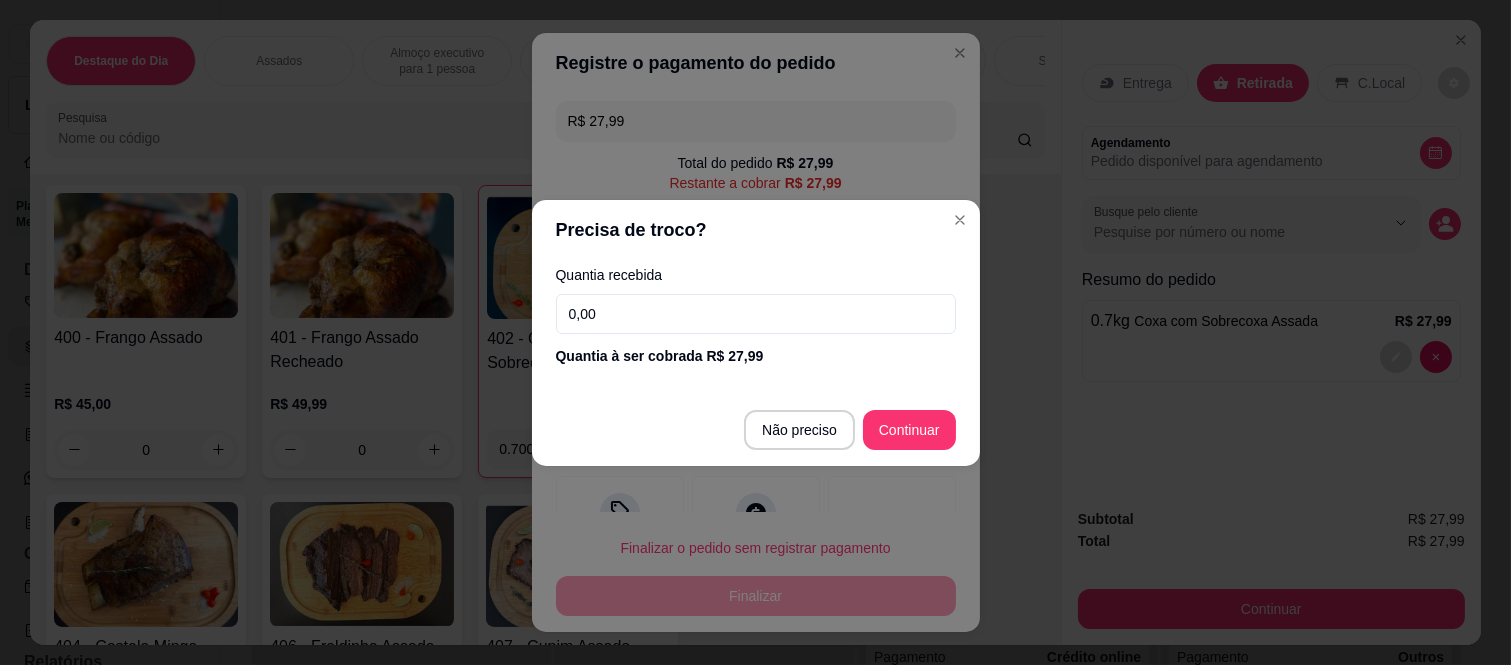 click on "0,00" at bounding box center (756, 314) 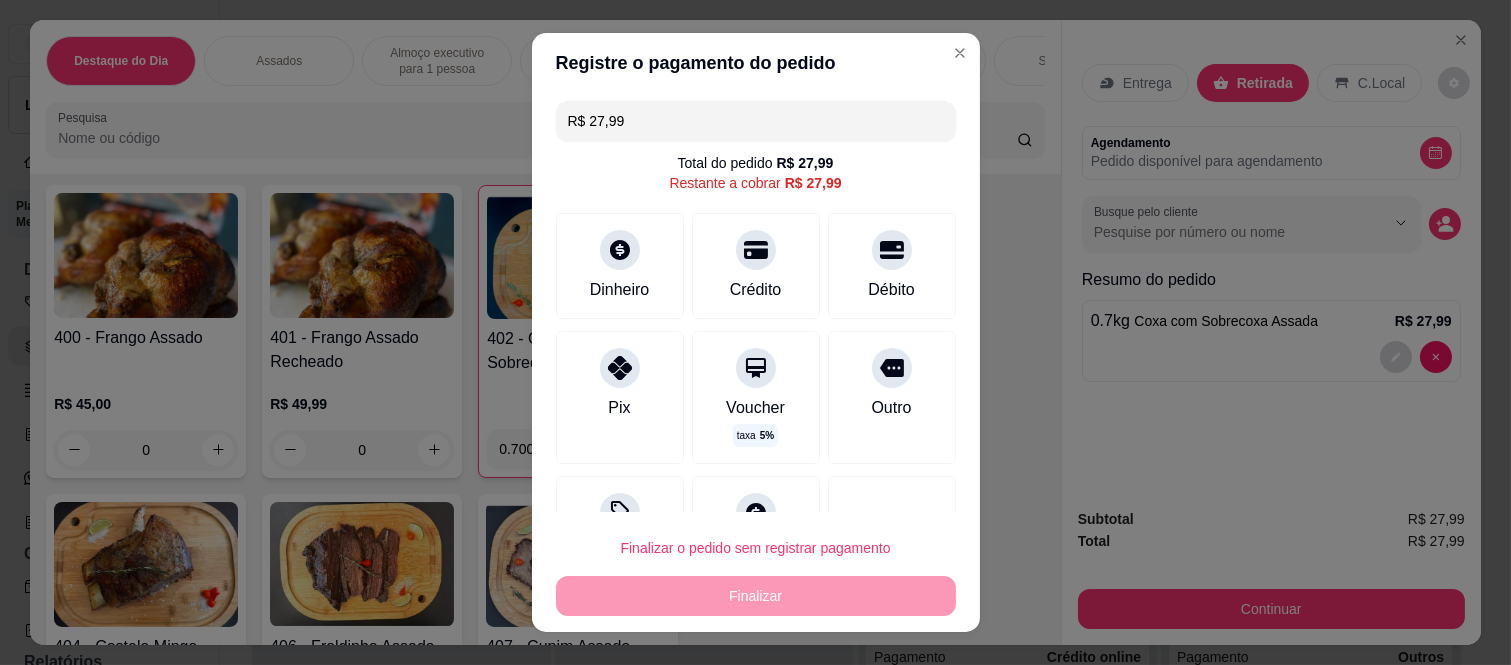 drag, startPoint x: 681, startPoint y: 95, endPoint x: 678, endPoint y: 123, distance: 28.160255 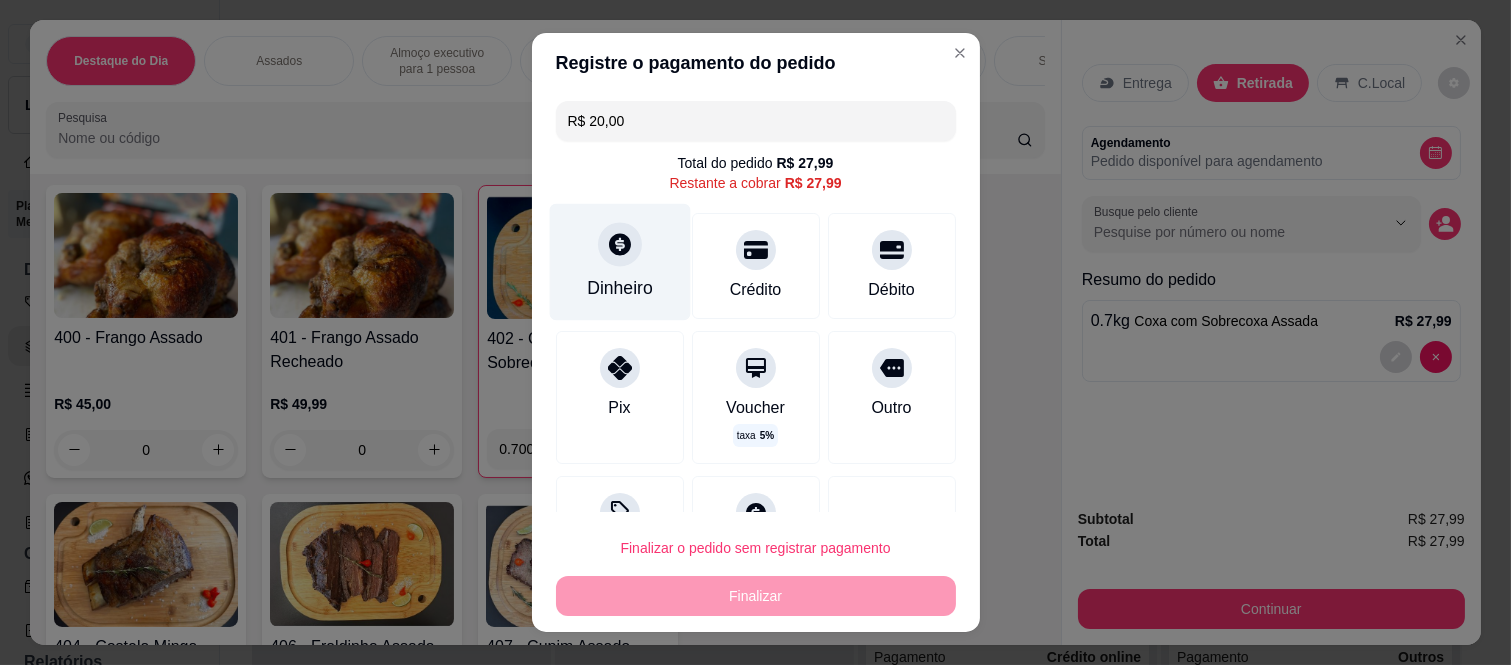 click on "Dinheiro" at bounding box center (620, 288) 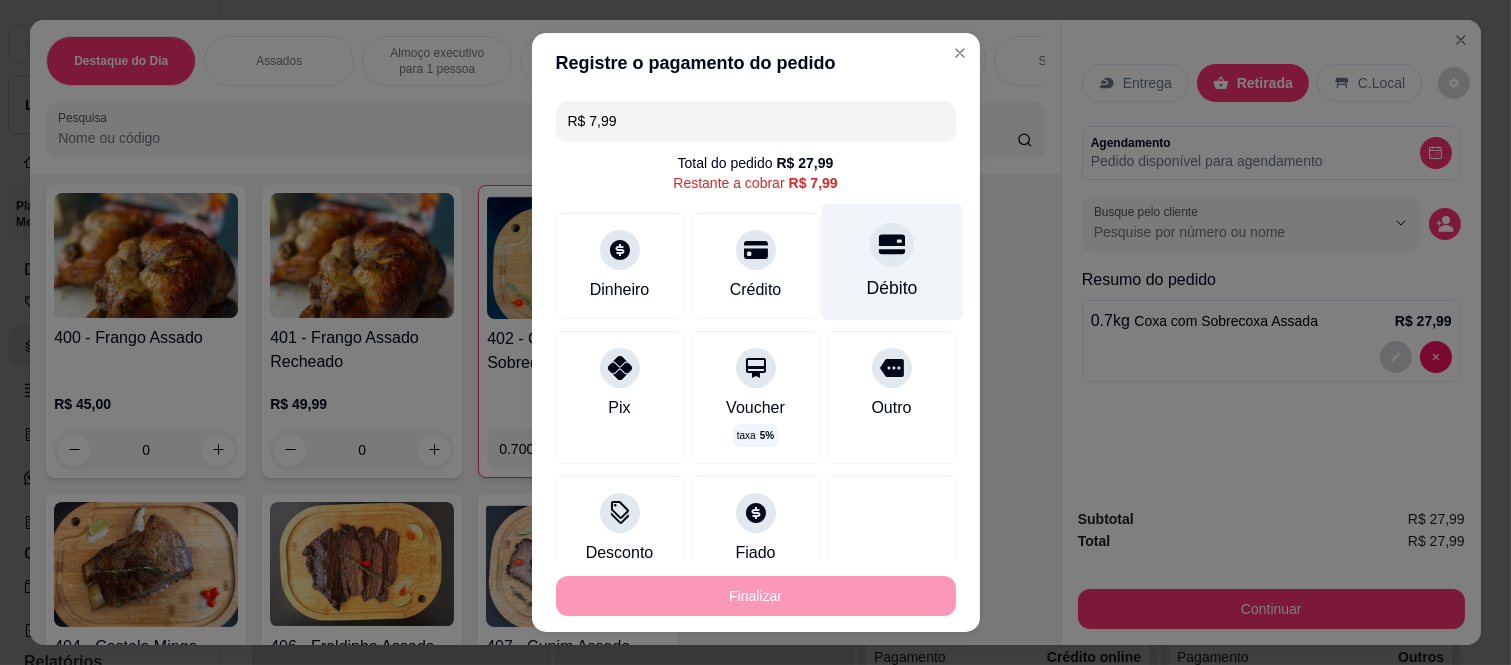 click on "Débito" at bounding box center (891, 288) 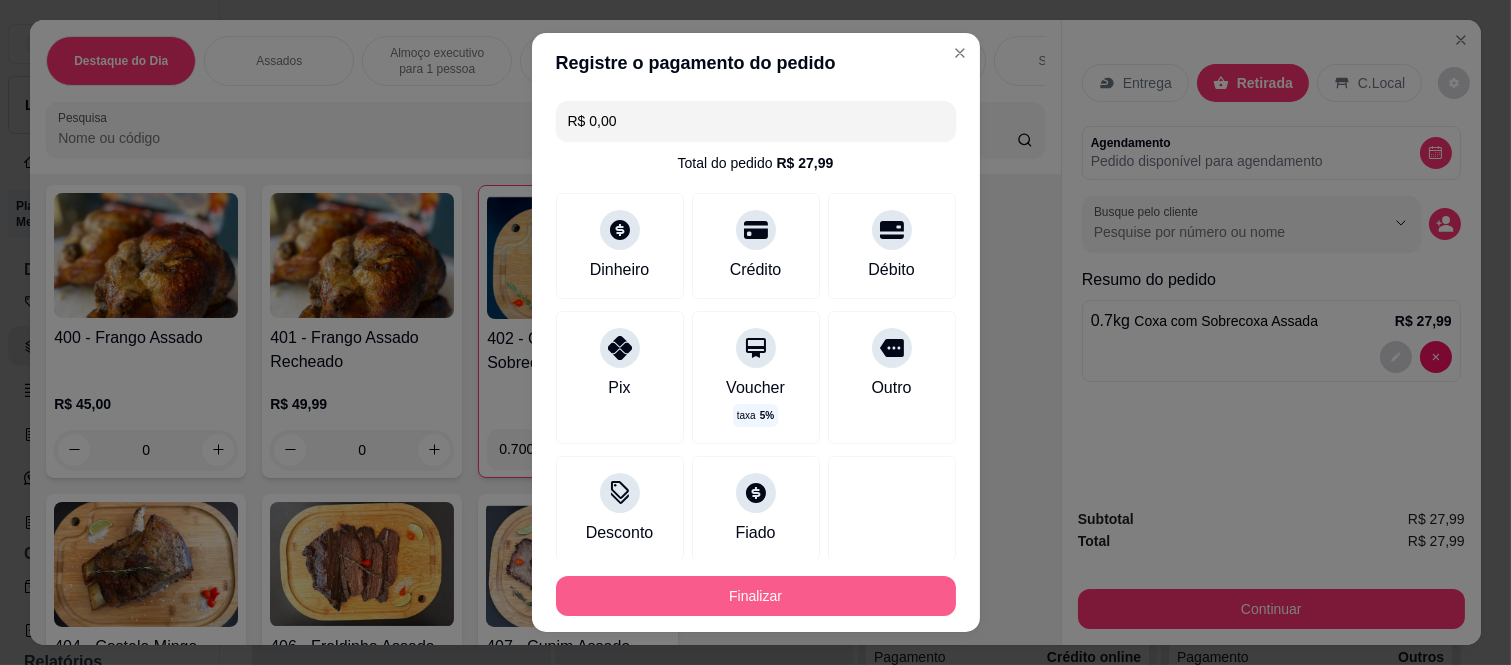 click on "Finalizar" at bounding box center [756, 596] 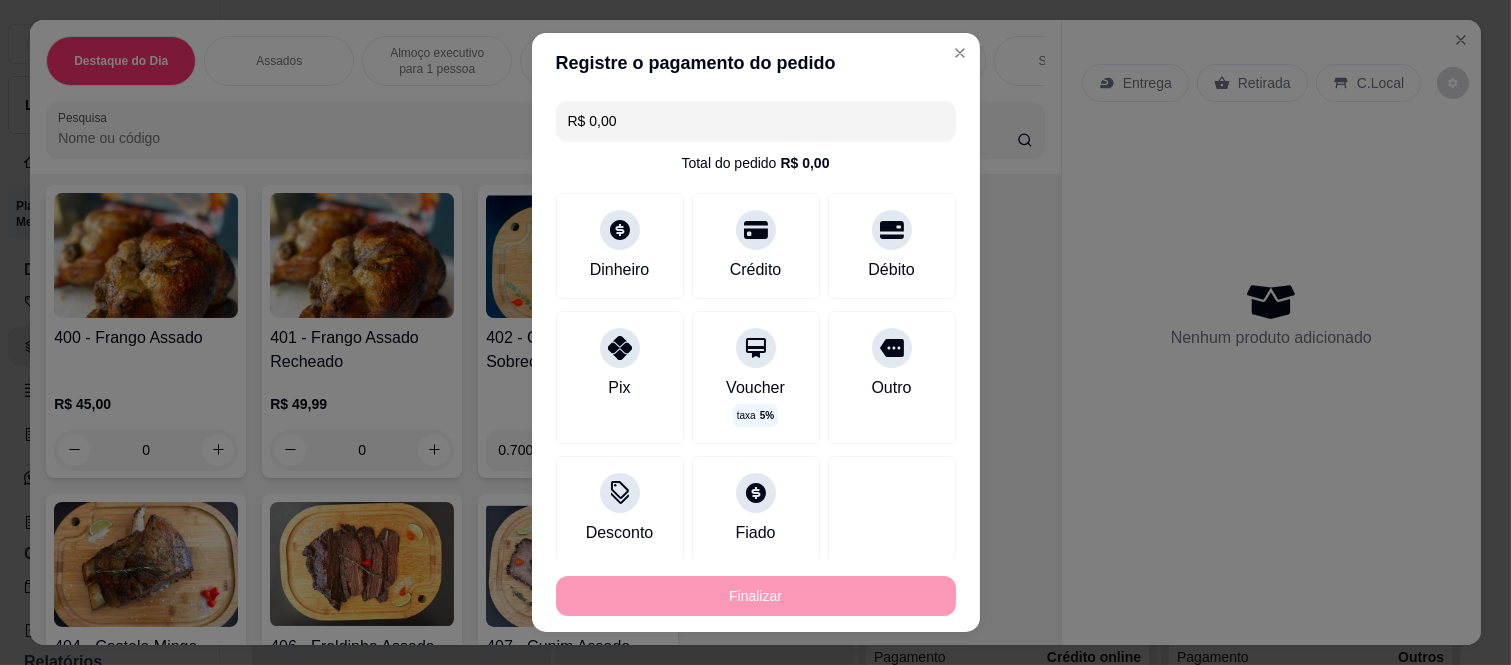 type on "-R$ 27,99" 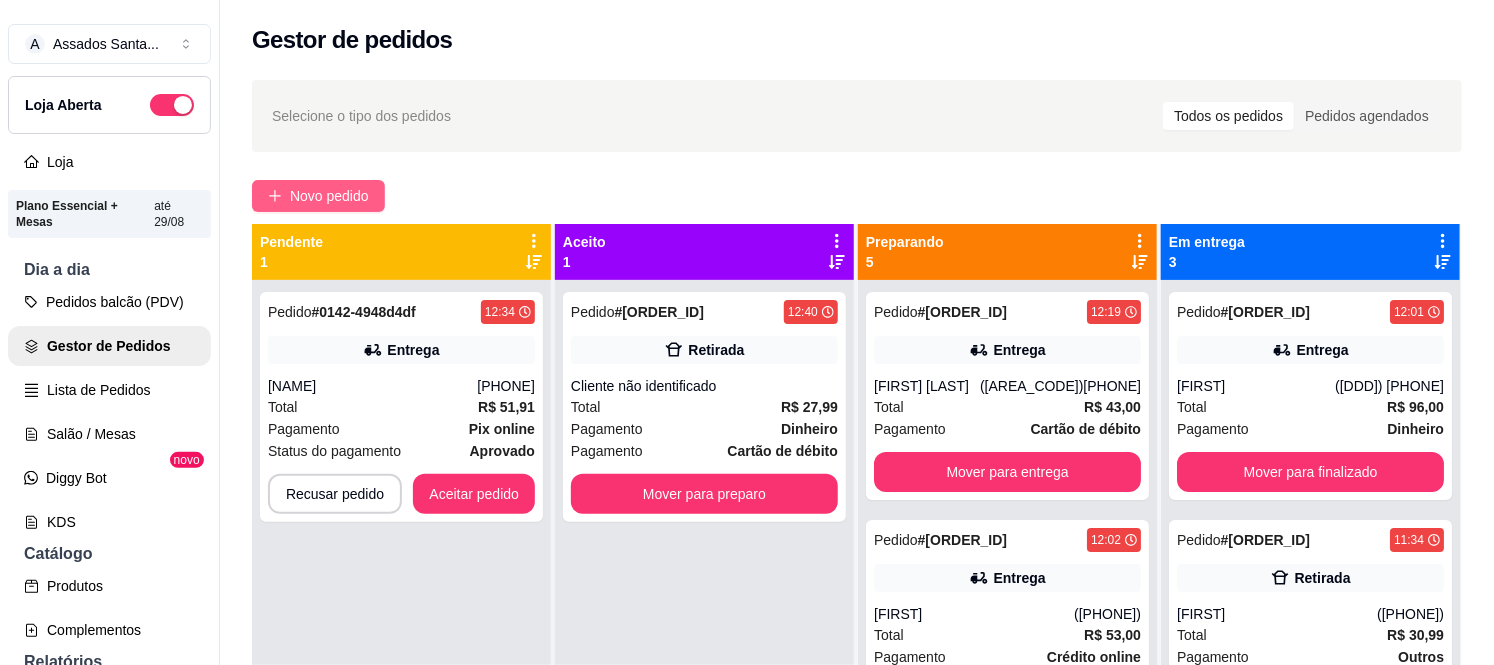 click on "Novo pedido" at bounding box center [329, 196] 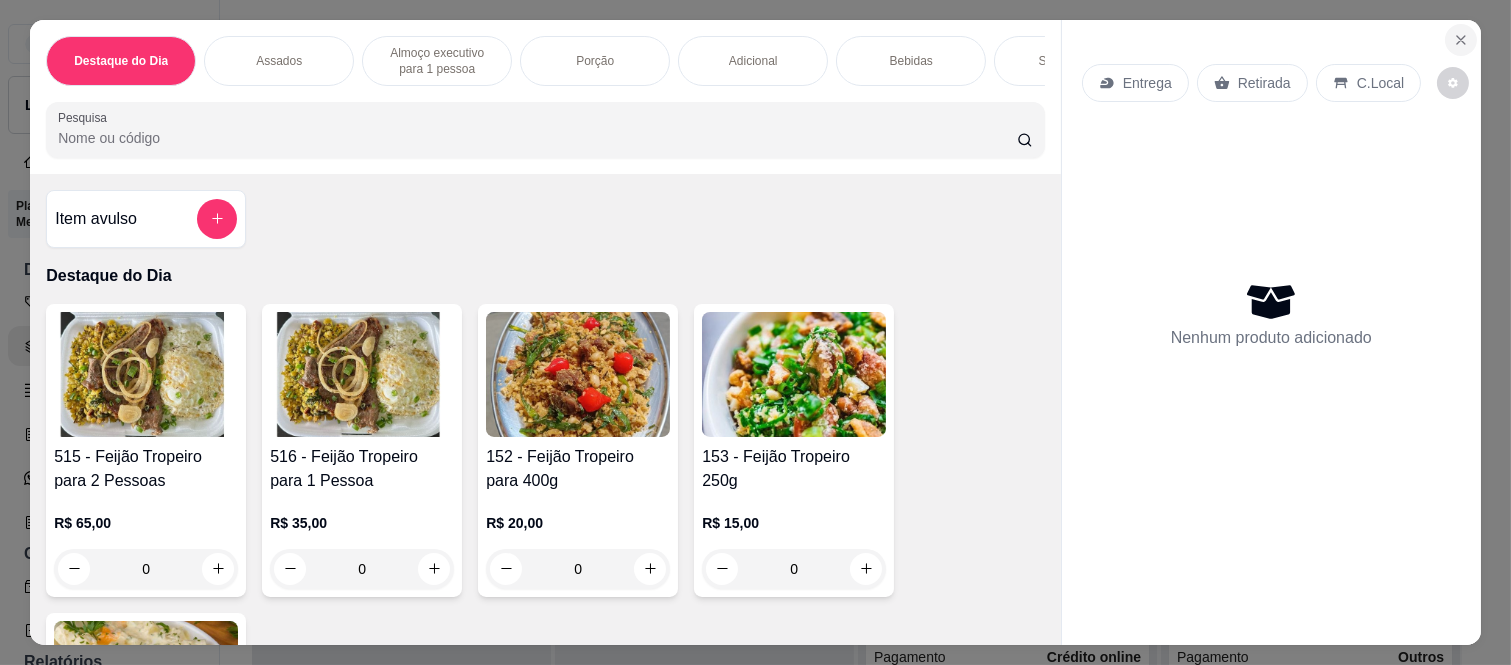 click 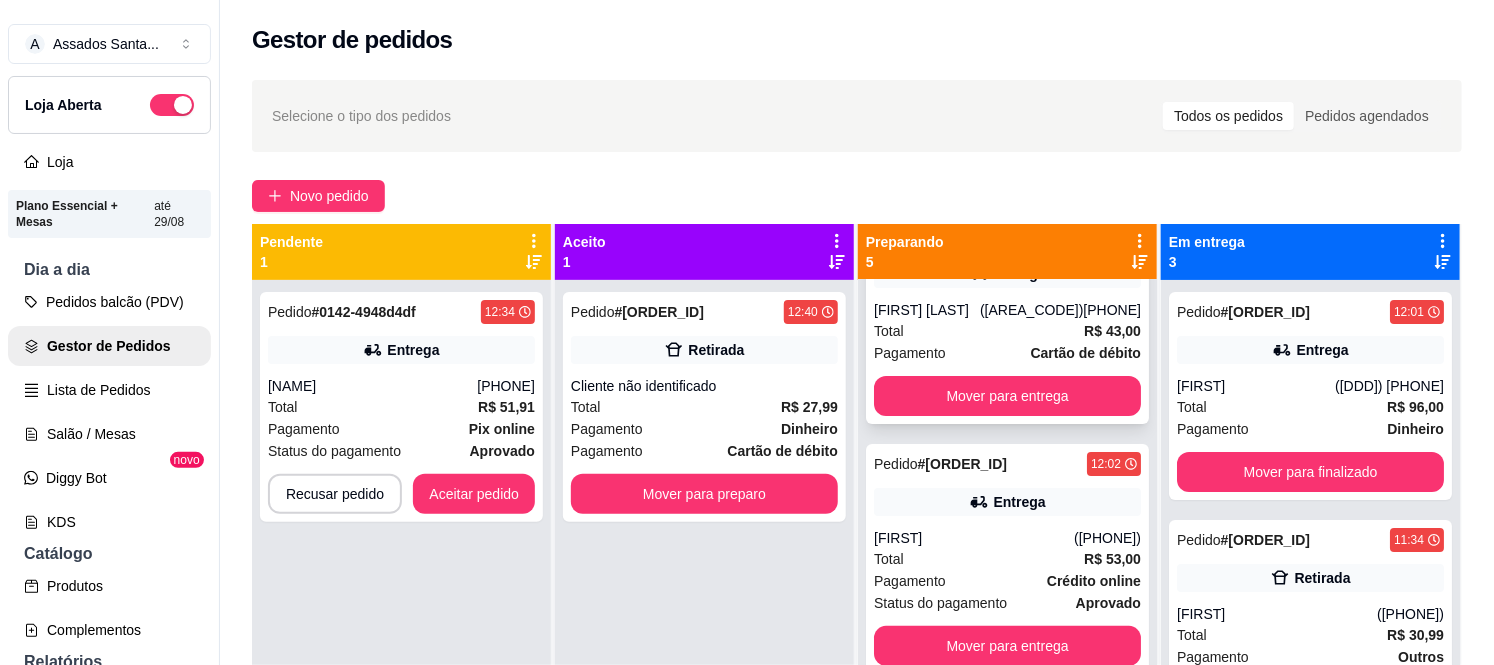 scroll, scrollTop: 111, scrollLeft: 0, axis: vertical 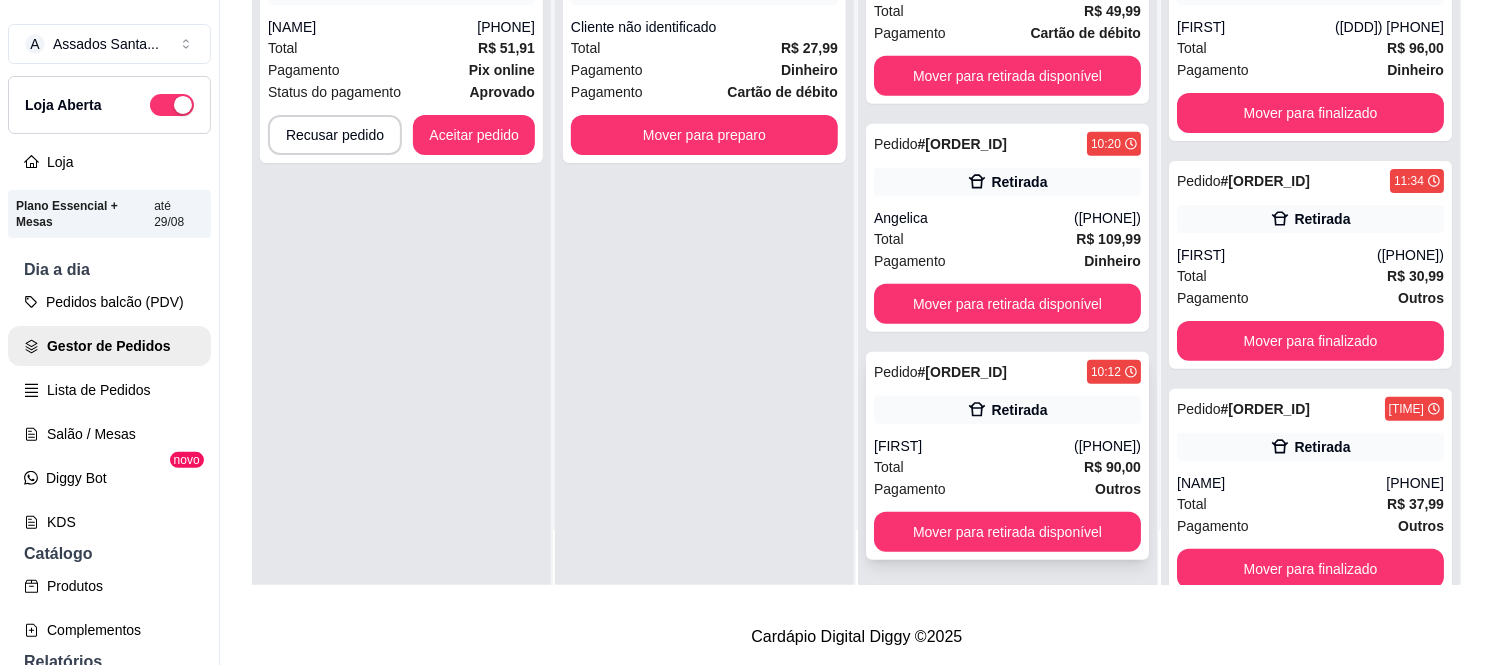 click on "Total R$ 90,00" at bounding box center (1007, 467) 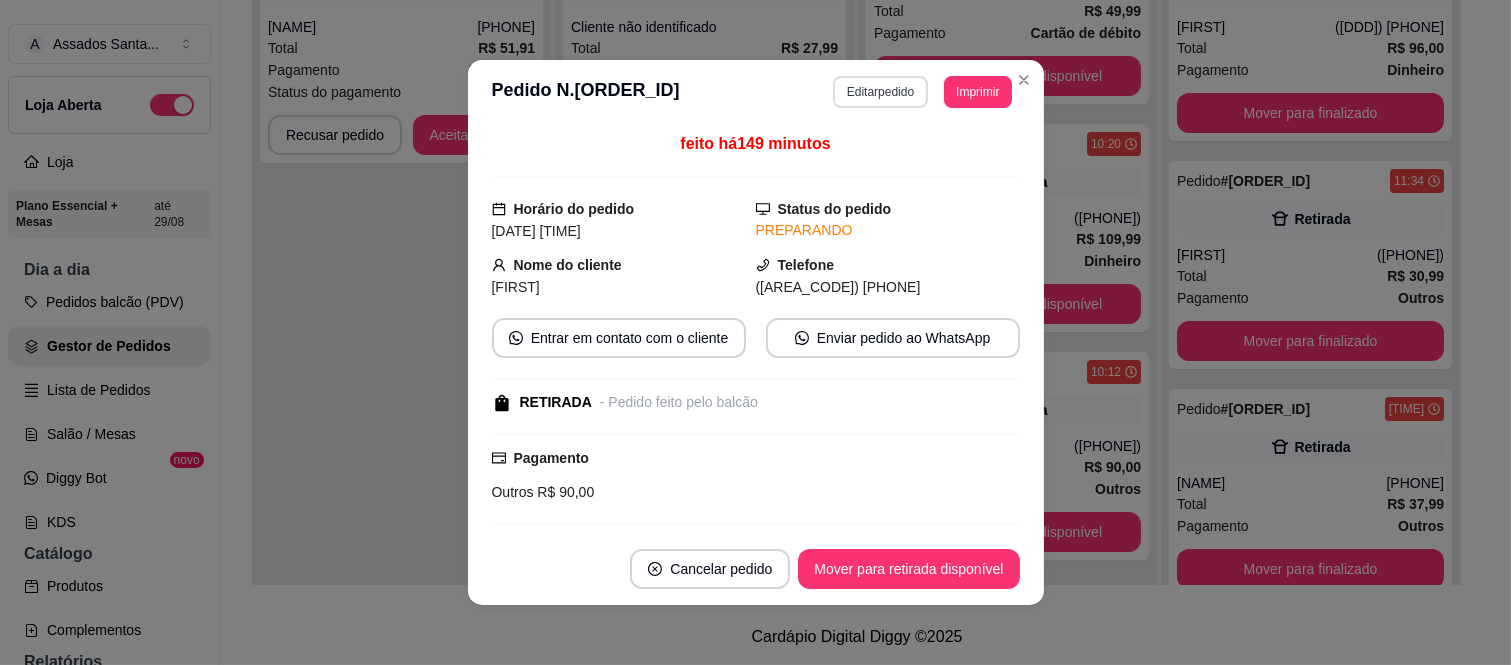 click on "**********" at bounding box center [922, 92] 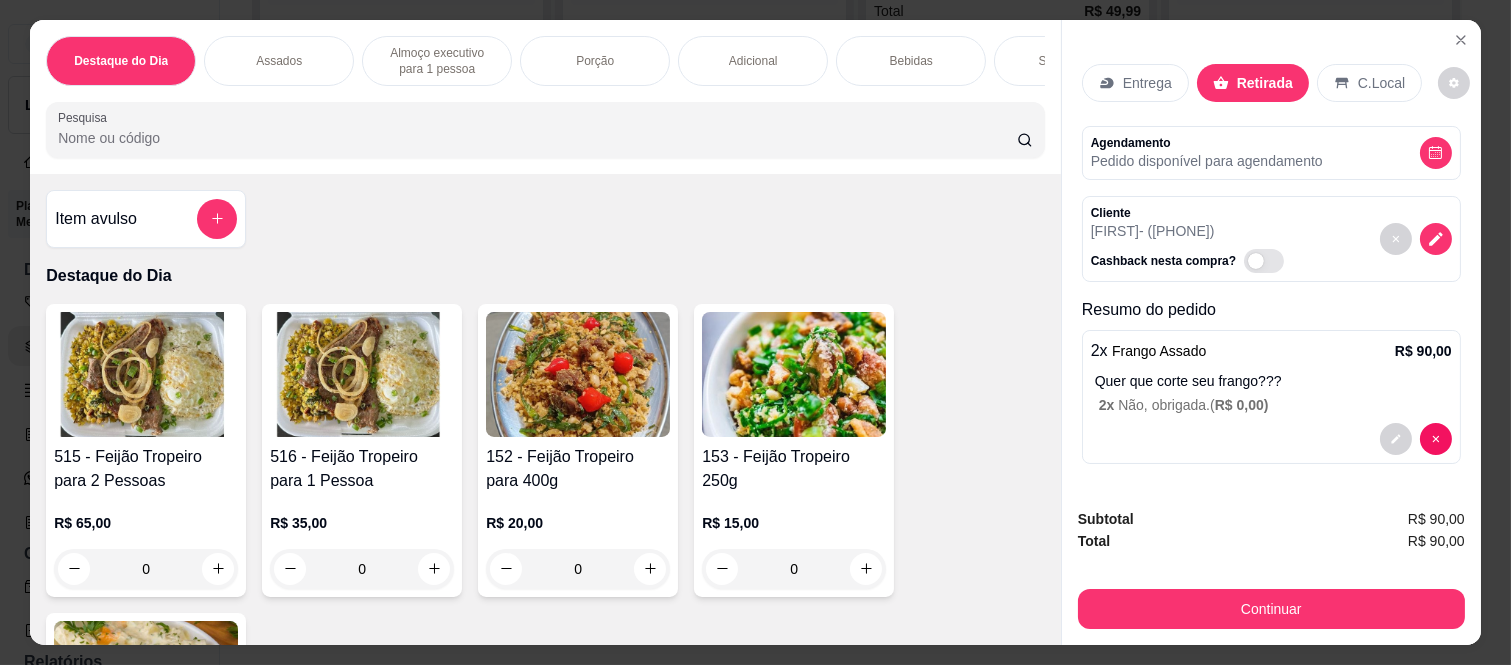 click on "Bebidas" at bounding box center [911, 61] 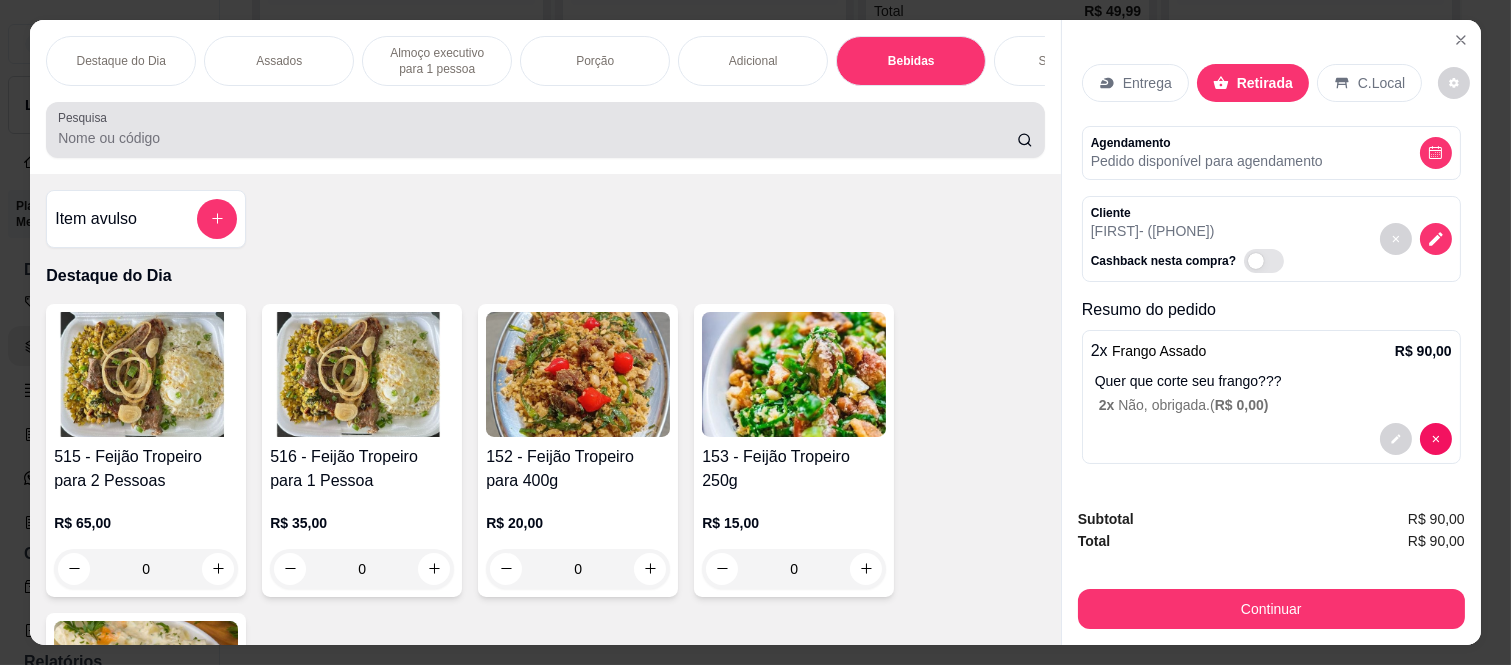 scroll, scrollTop: 3601, scrollLeft: 0, axis: vertical 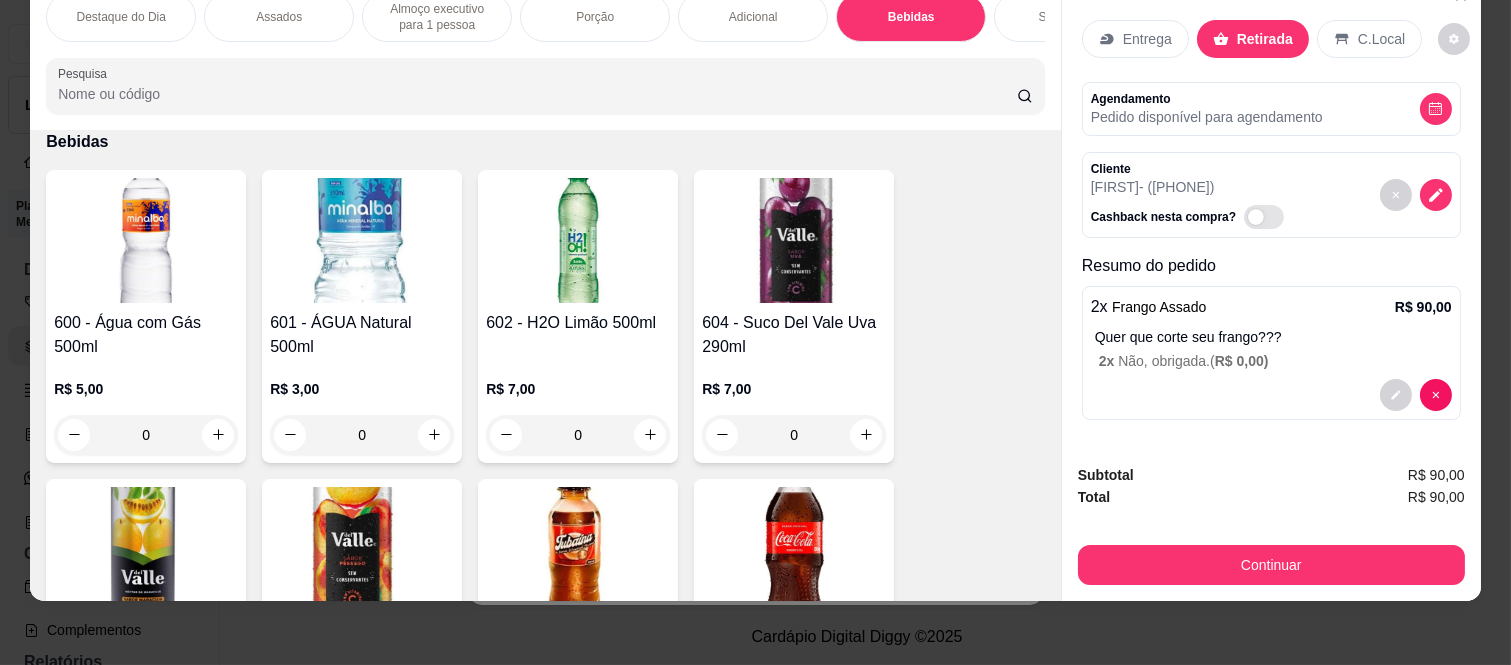 click on "Sobremesa" at bounding box center (1069, 17) 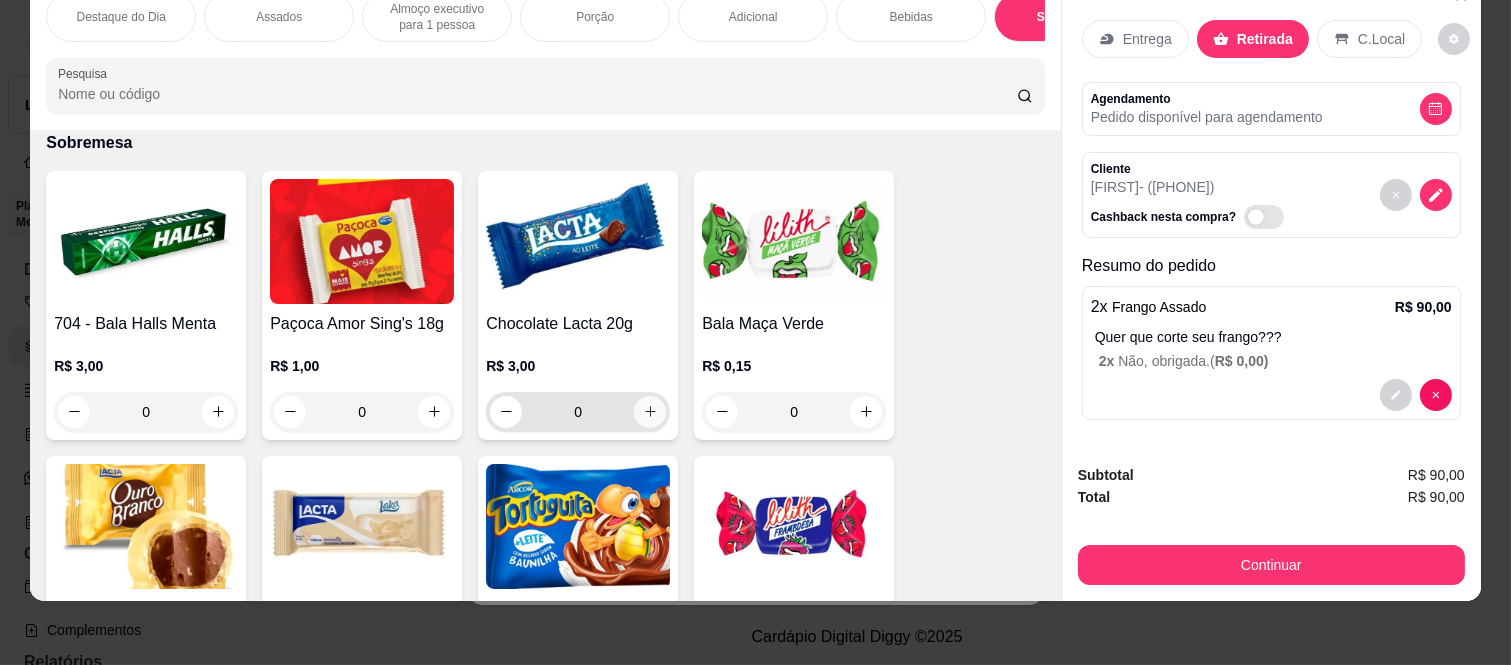 click 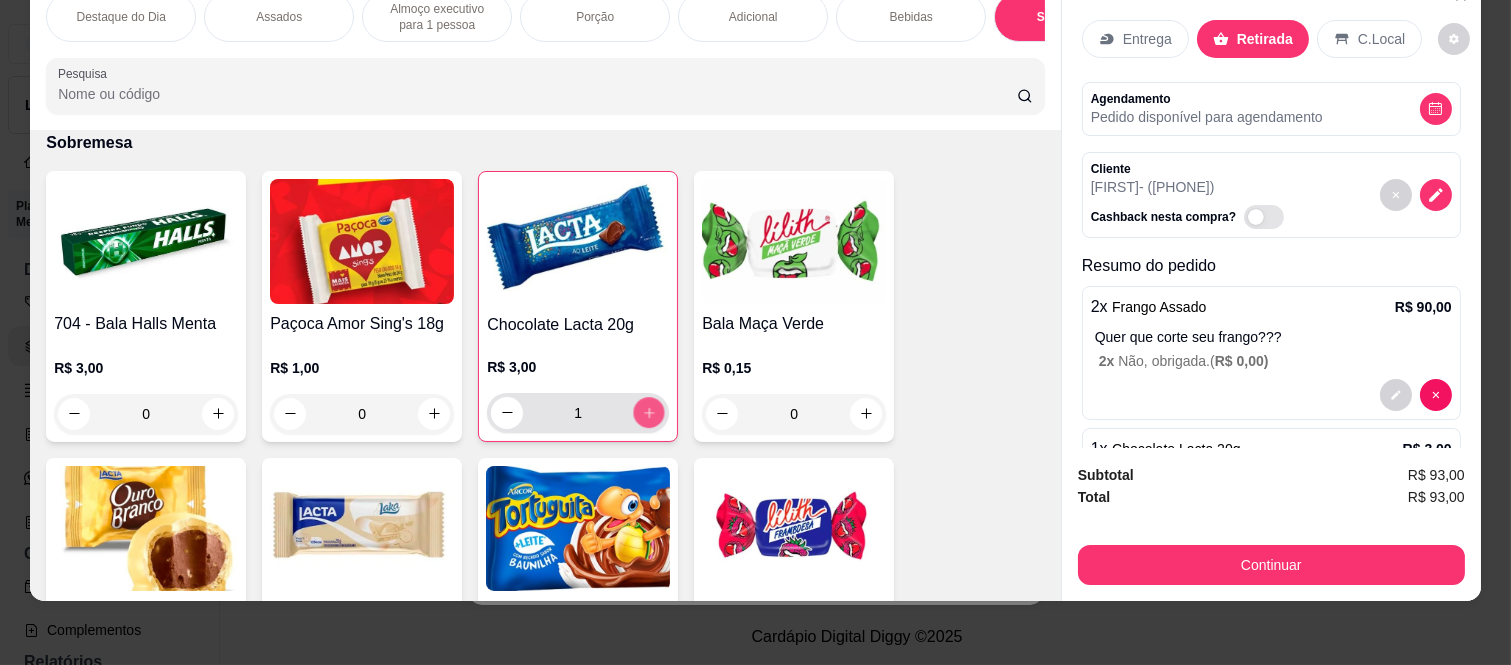 click 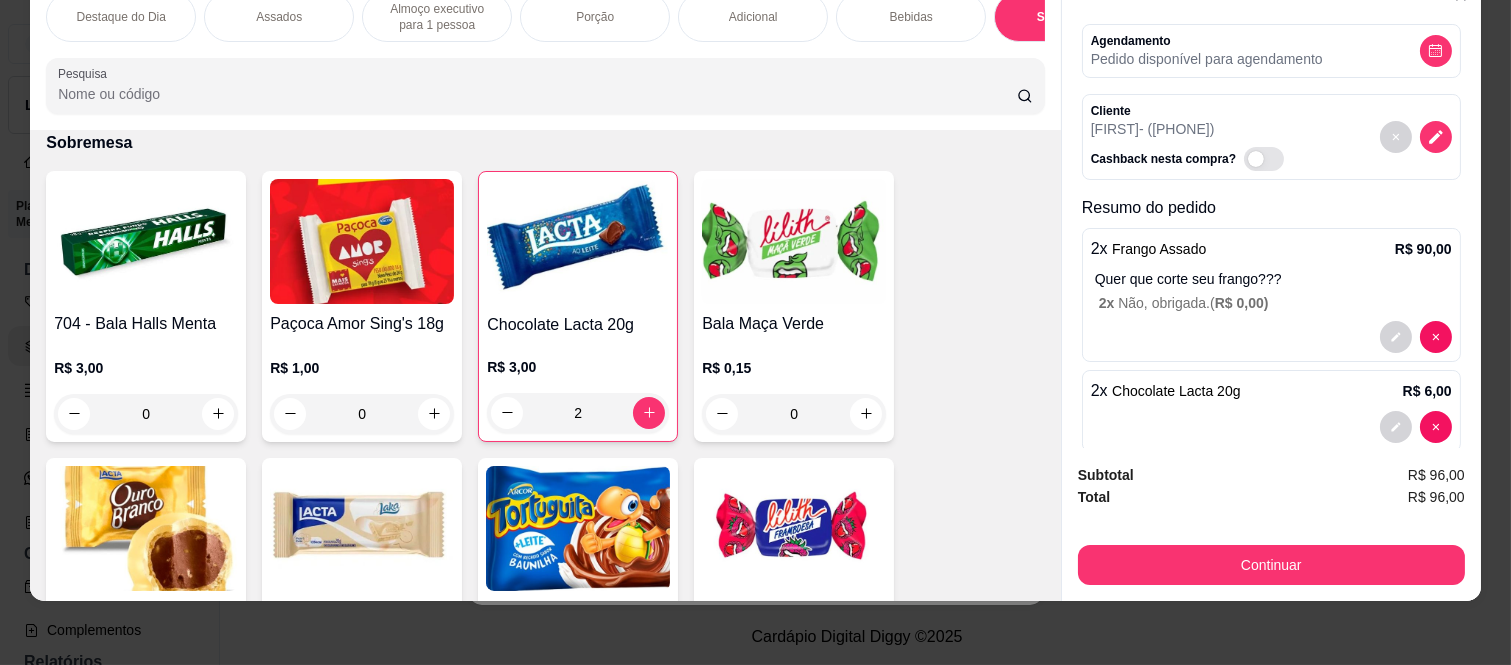 scroll, scrollTop: 90, scrollLeft: 0, axis: vertical 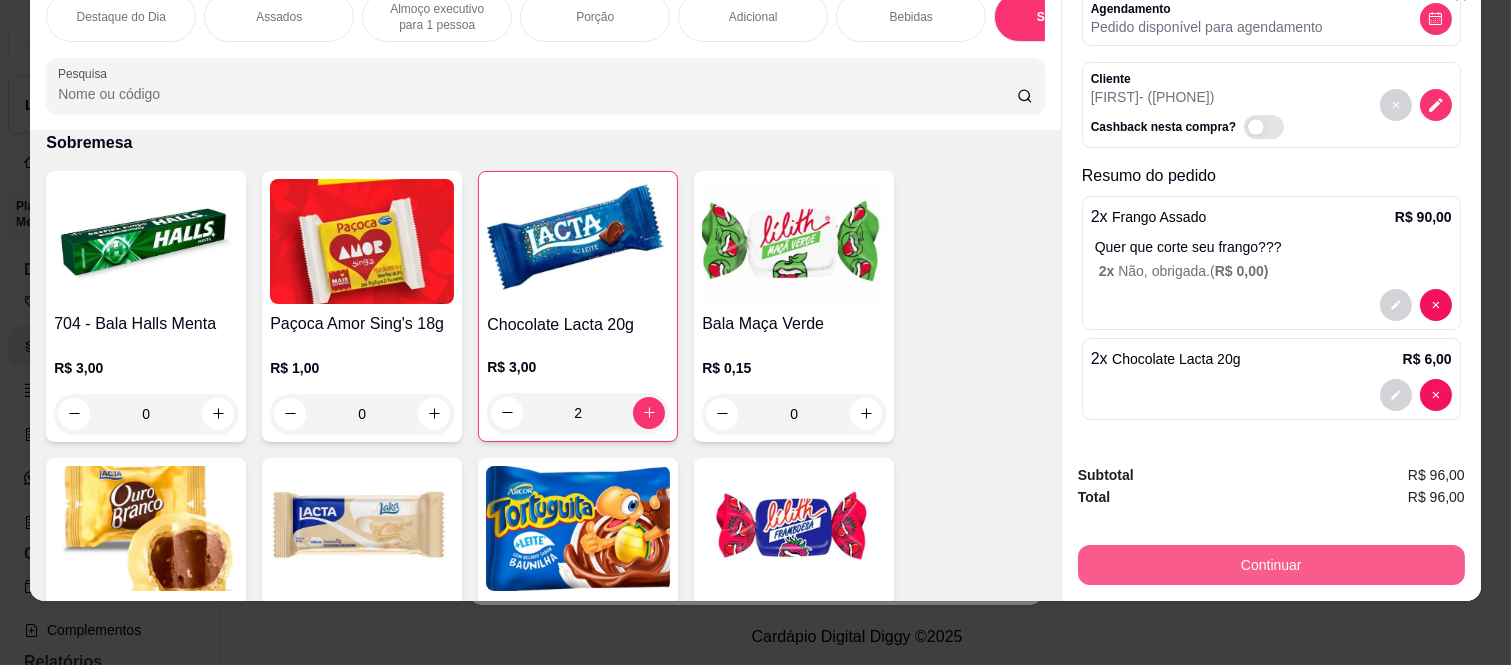 click on "Continuar" at bounding box center [1271, 565] 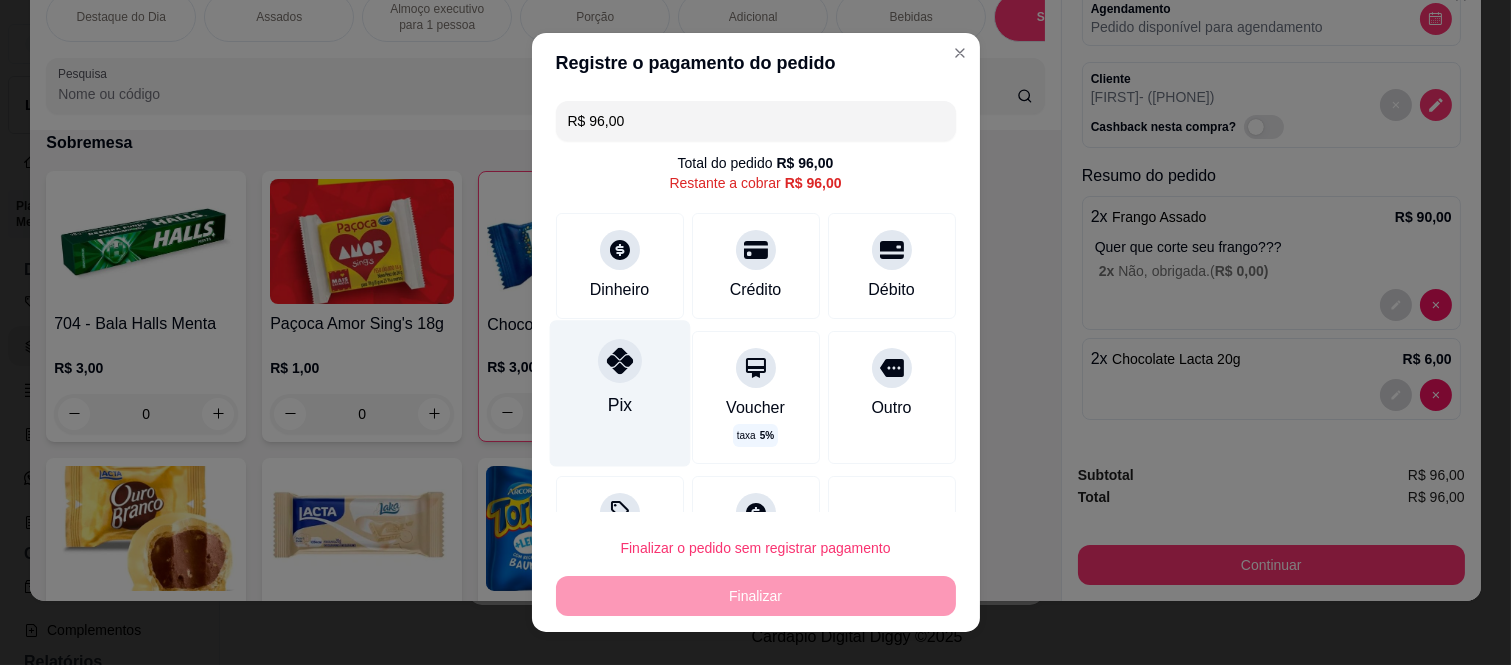 click on "Pix" at bounding box center (619, 405) 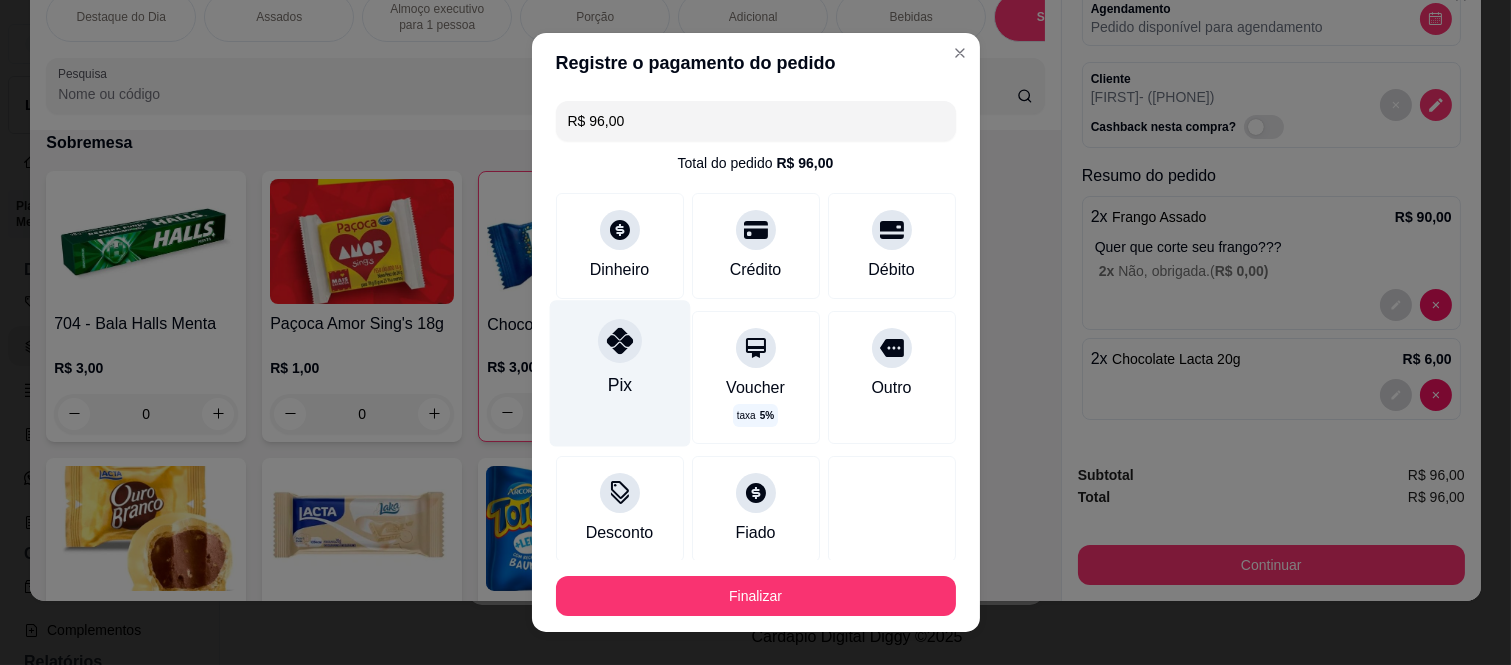 type on "R$ 0,00" 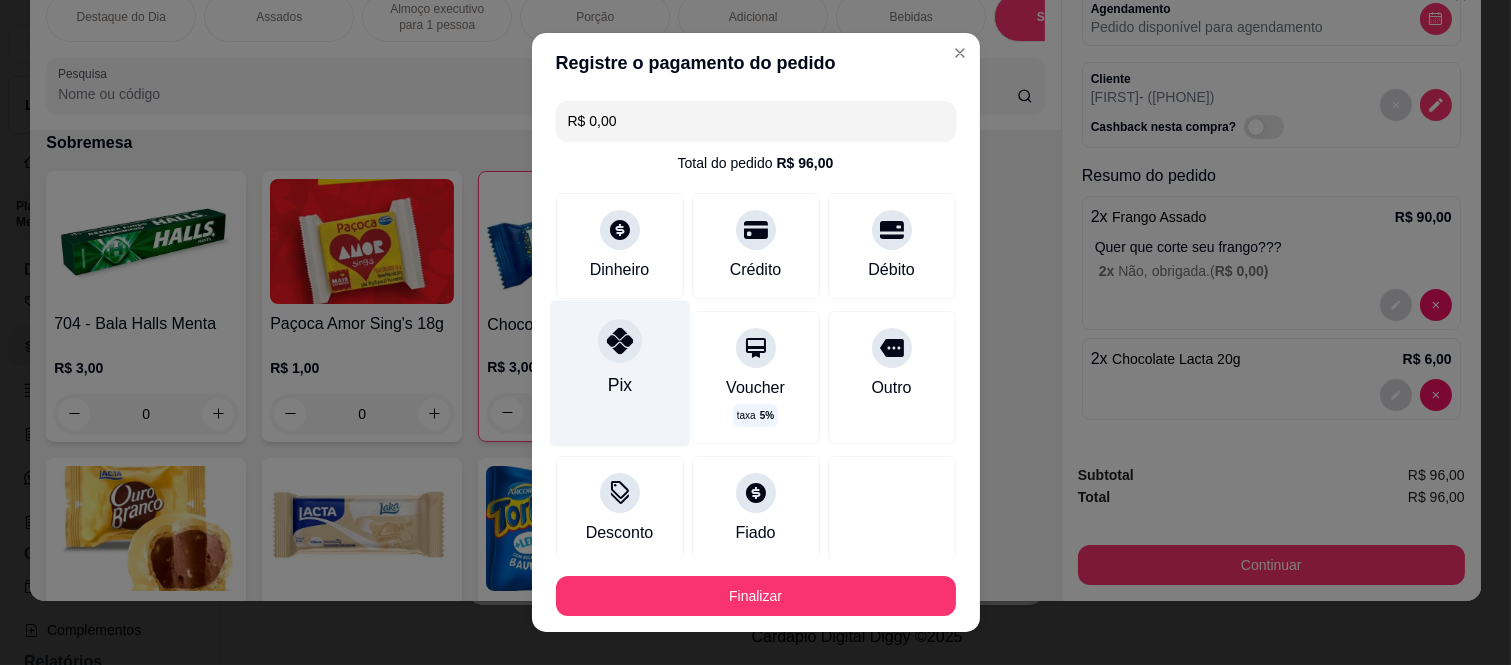 scroll, scrollTop: 114, scrollLeft: 0, axis: vertical 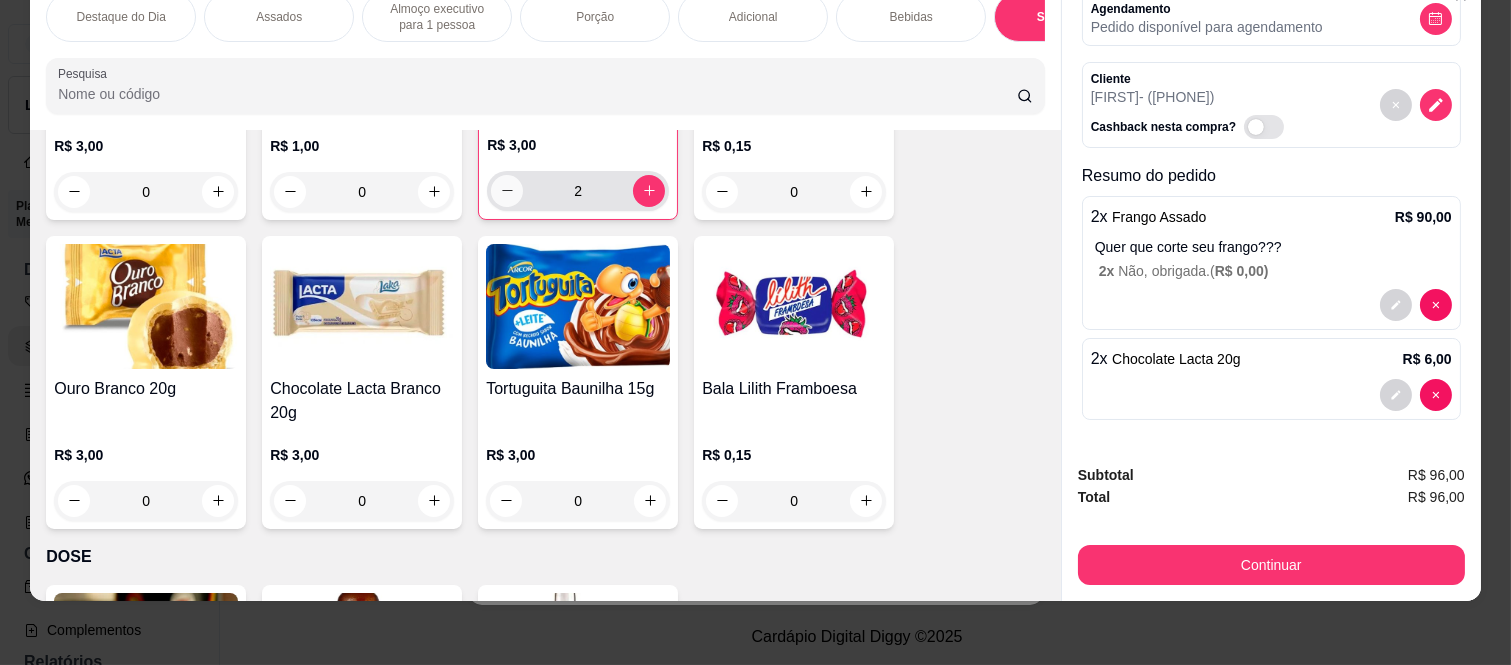 click 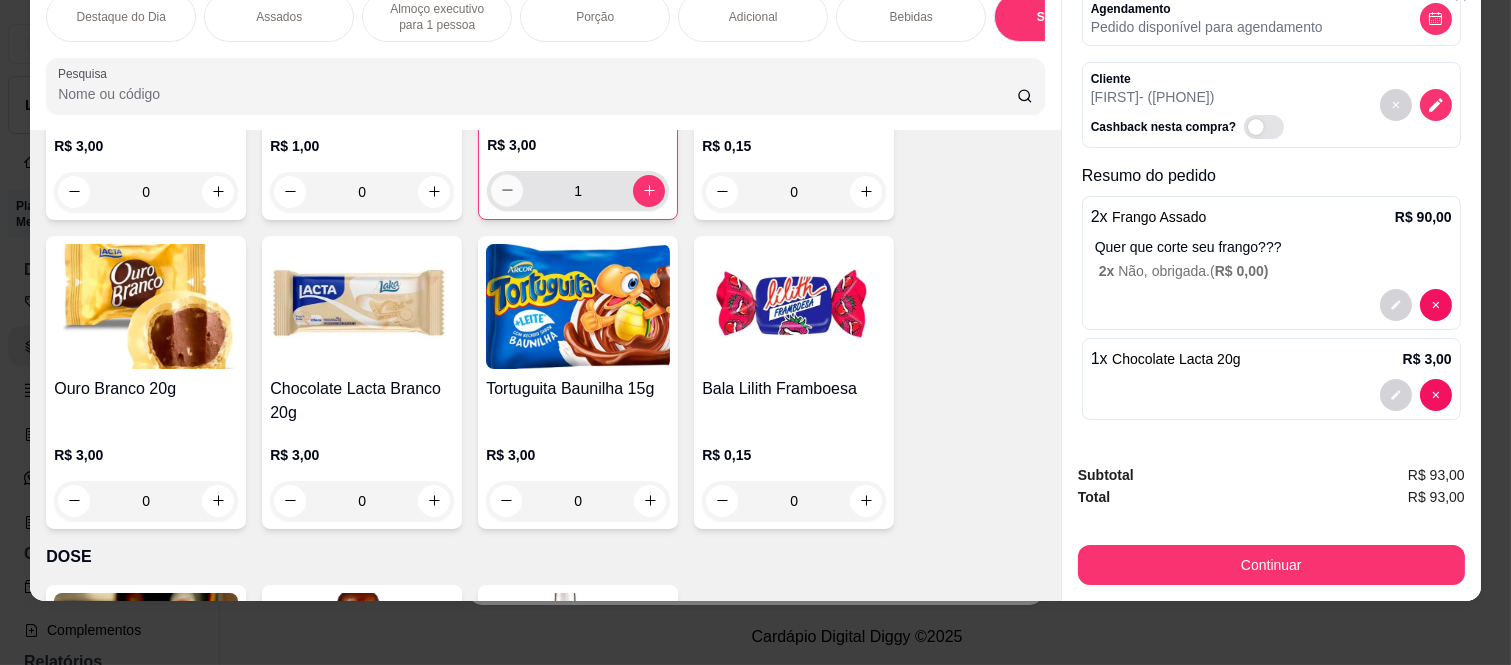 click 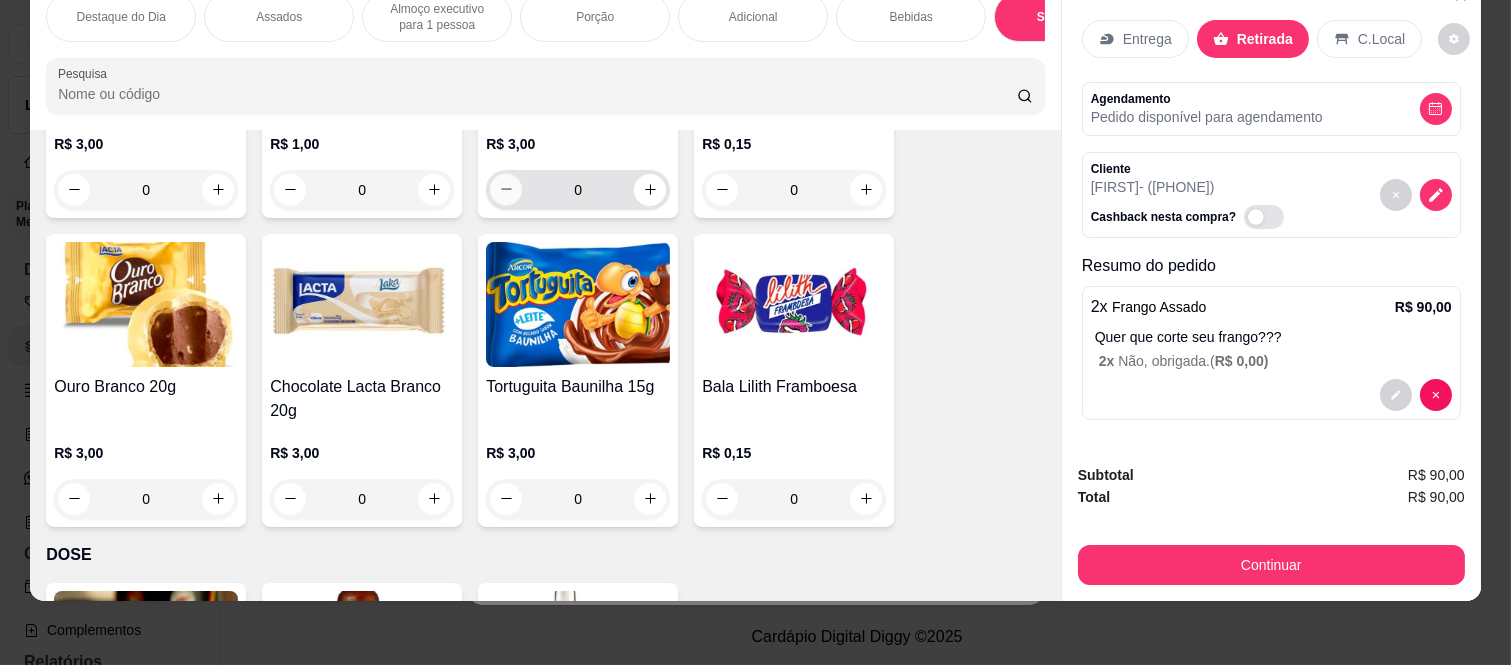 scroll, scrollTop: 0, scrollLeft: 0, axis: both 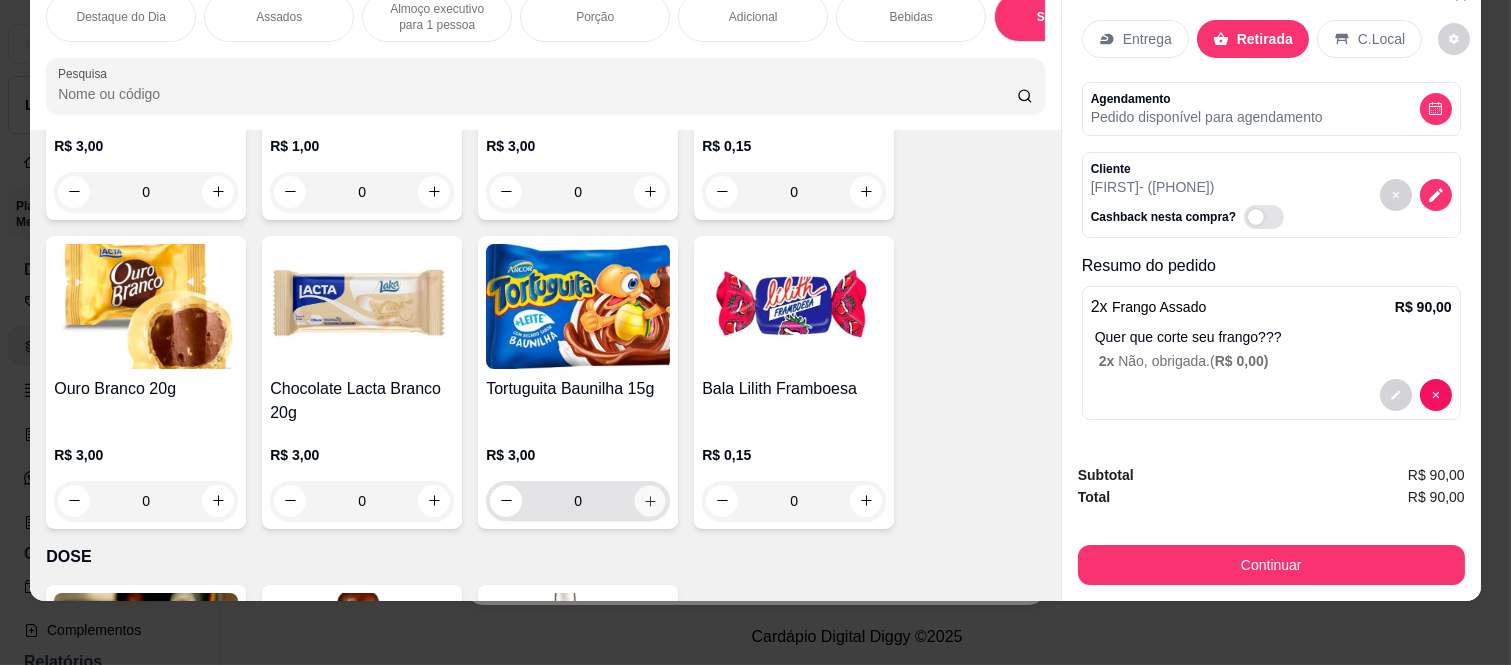 click 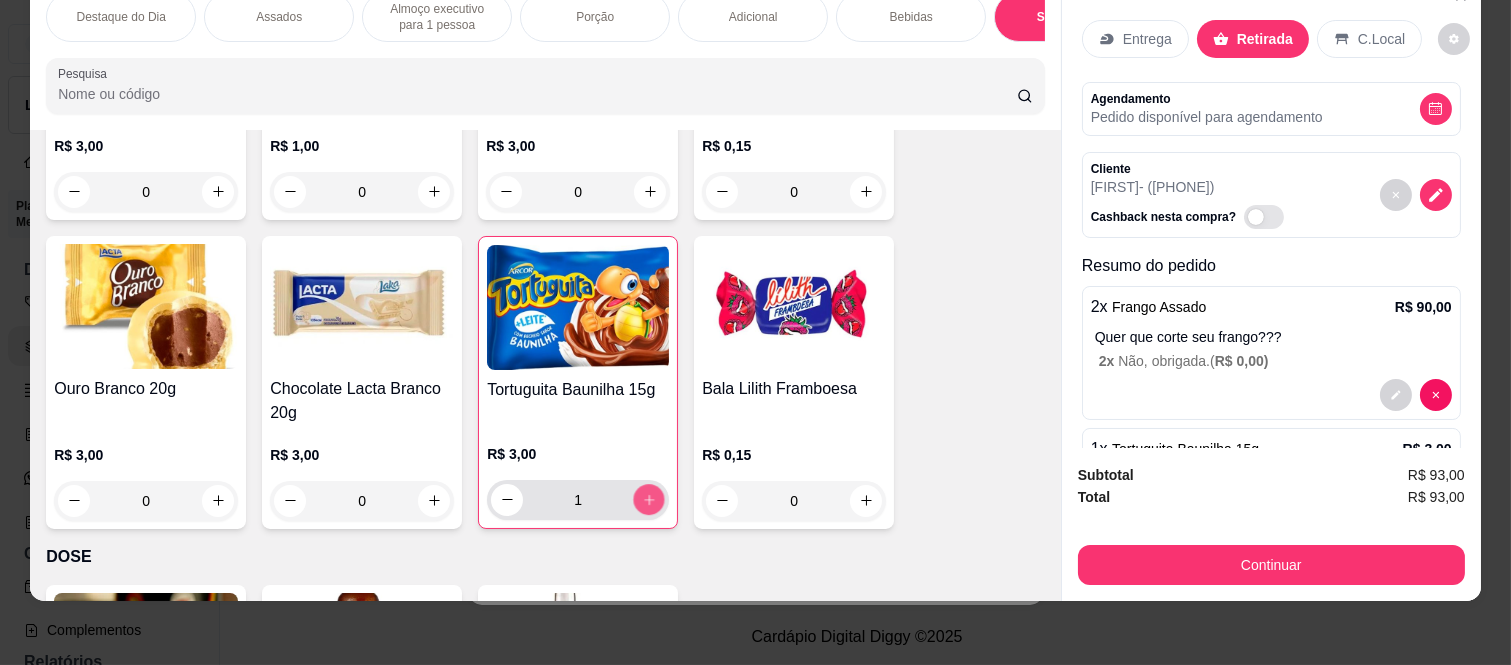 click 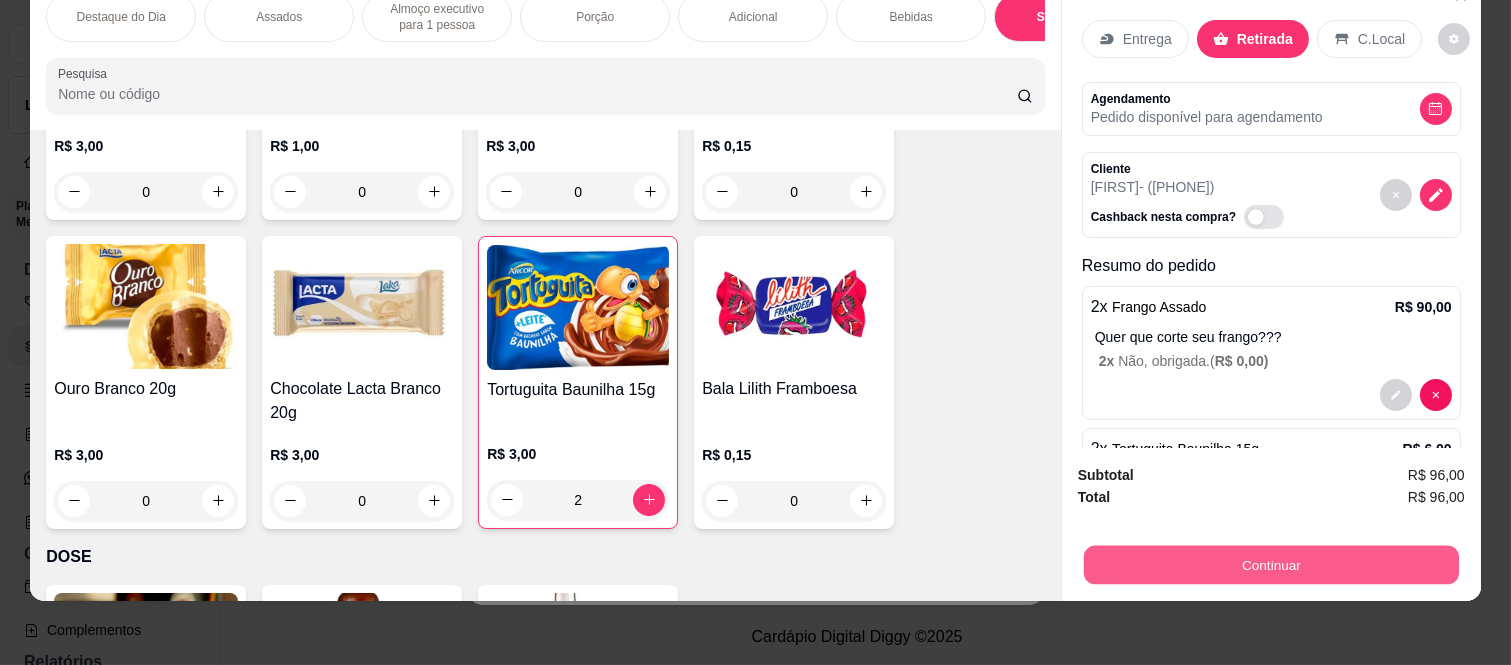 click on "Continuar" at bounding box center [1271, 565] 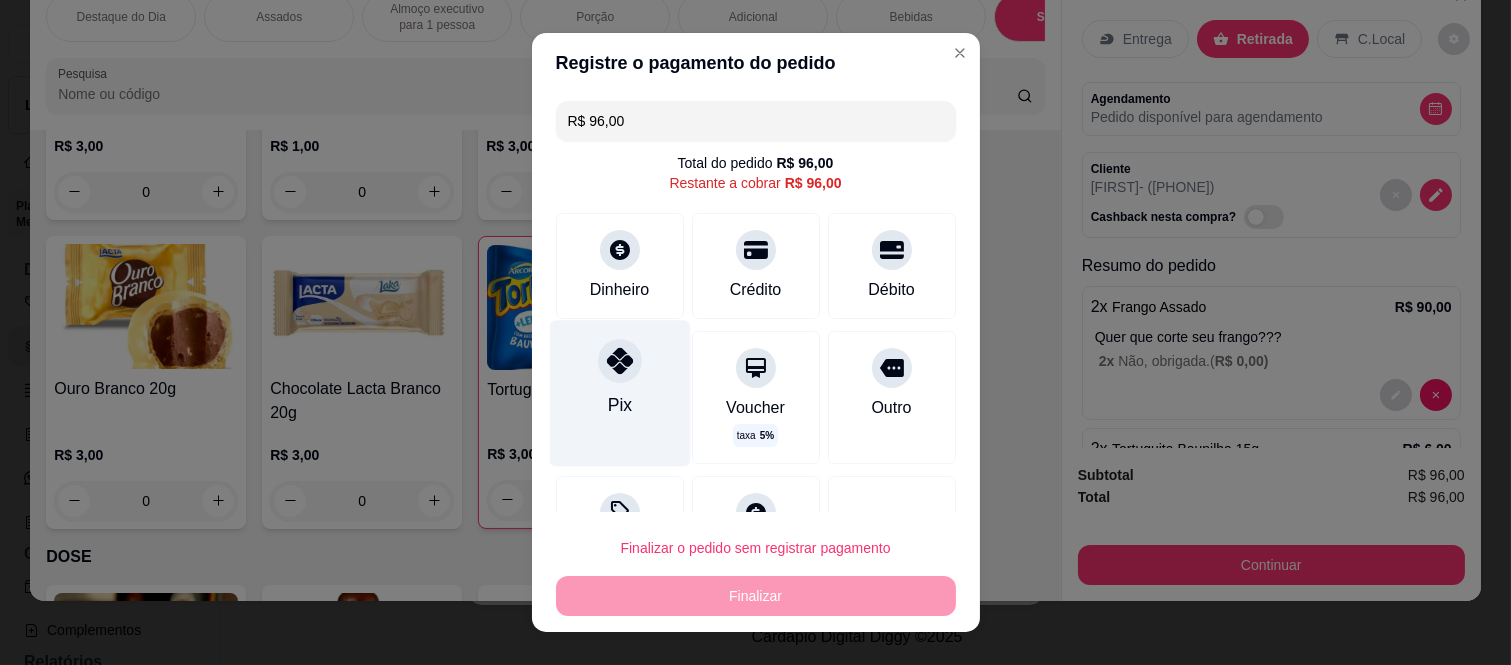 click on "Pix" at bounding box center (619, 394) 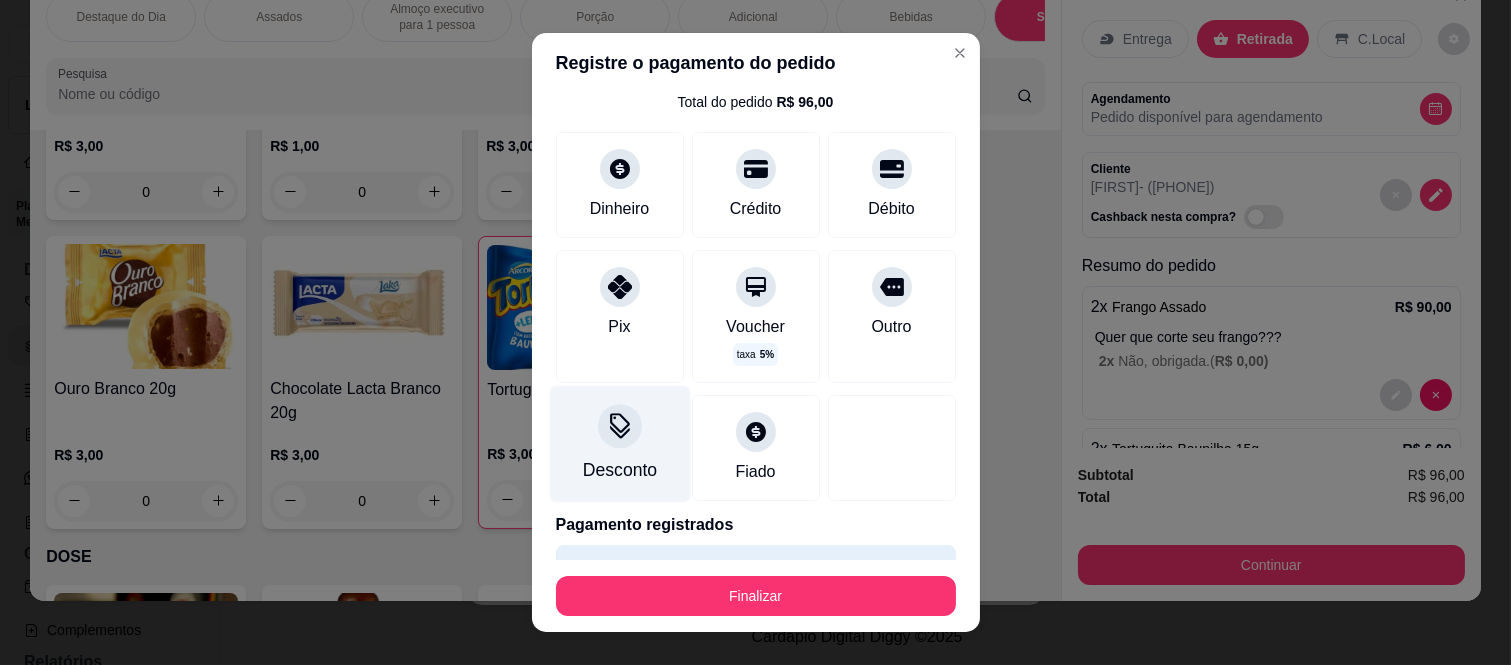 scroll, scrollTop: 114, scrollLeft: 0, axis: vertical 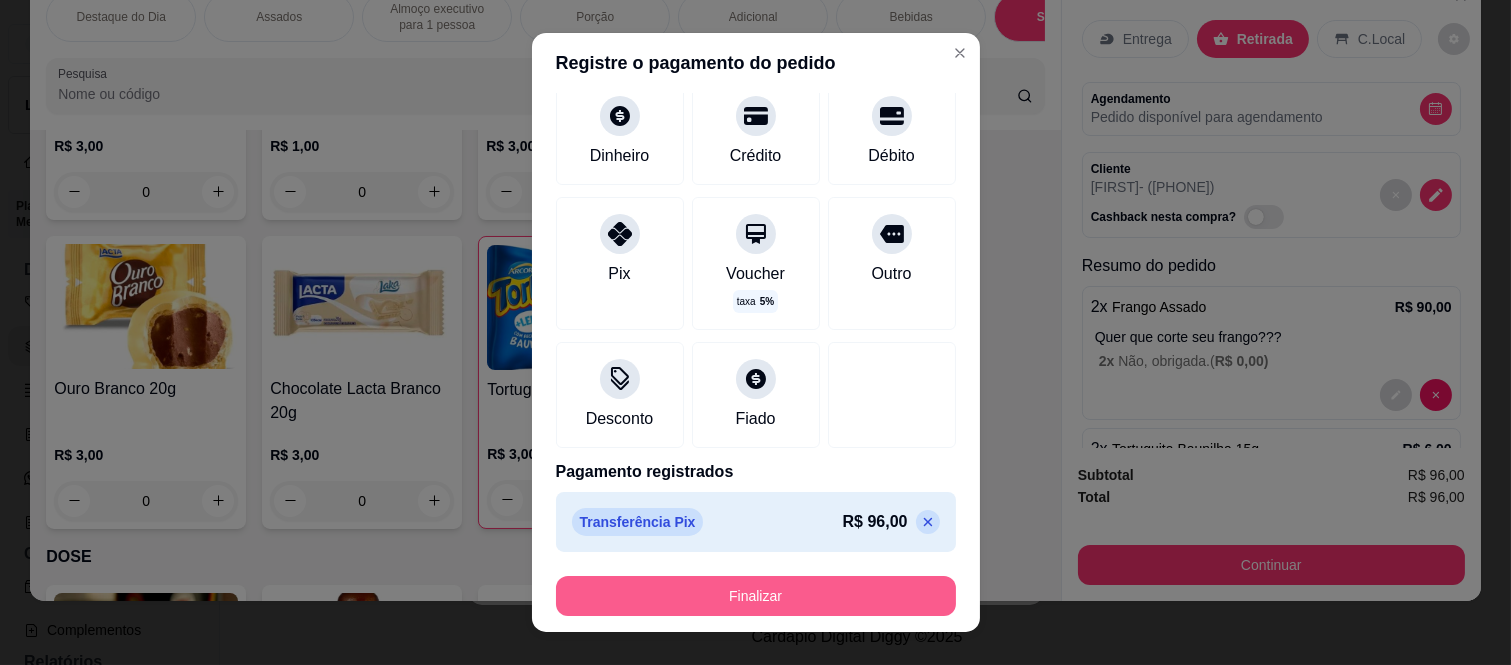 click on "Finalizar" at bounding box center (756, 596) 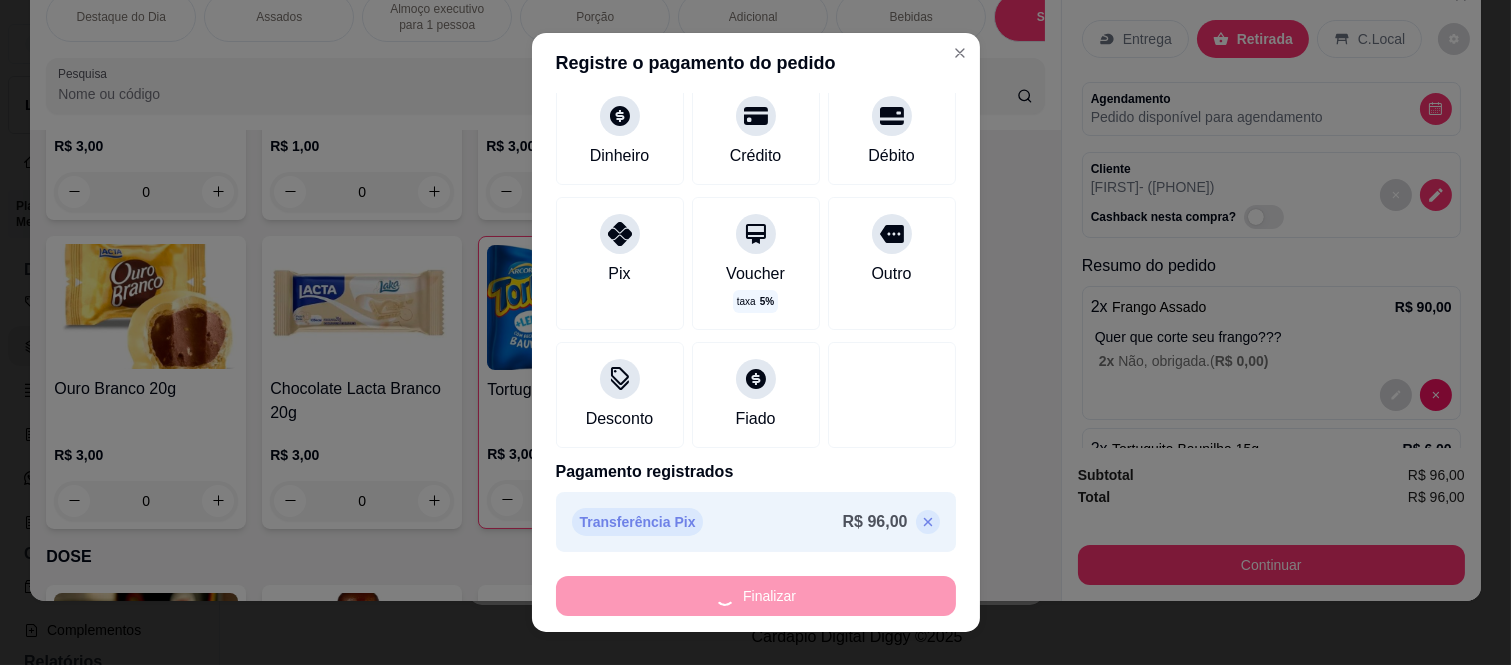 type on "0" 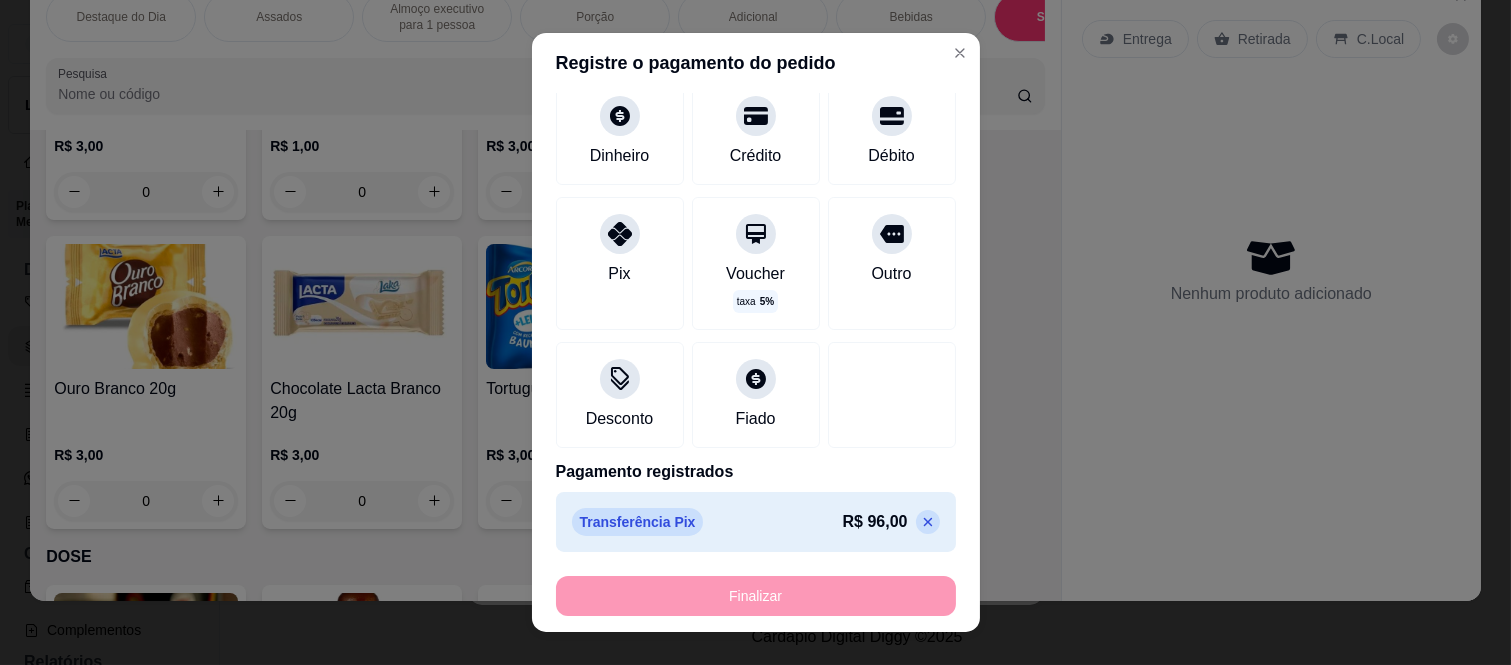 type on "-R$ 96,00" 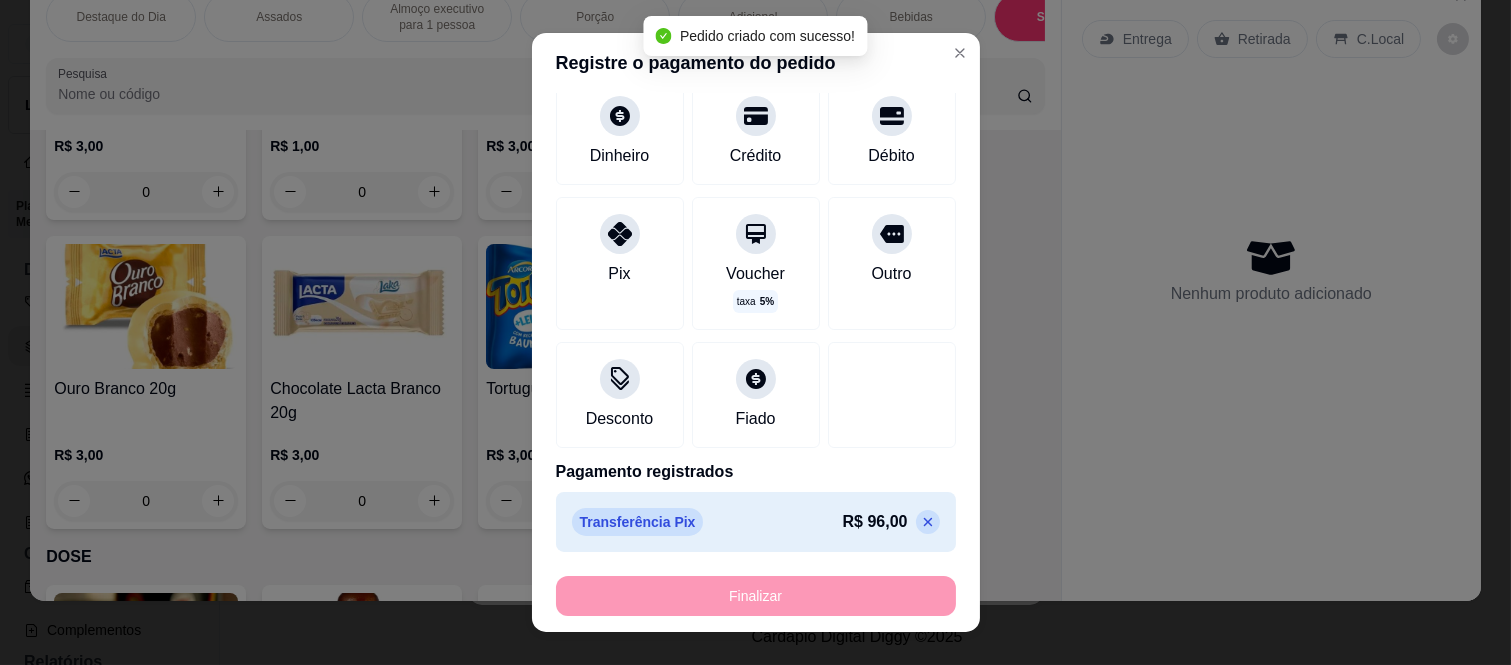 scroll, scrollTop: 287, scrollLeft: 0, axis: vertical 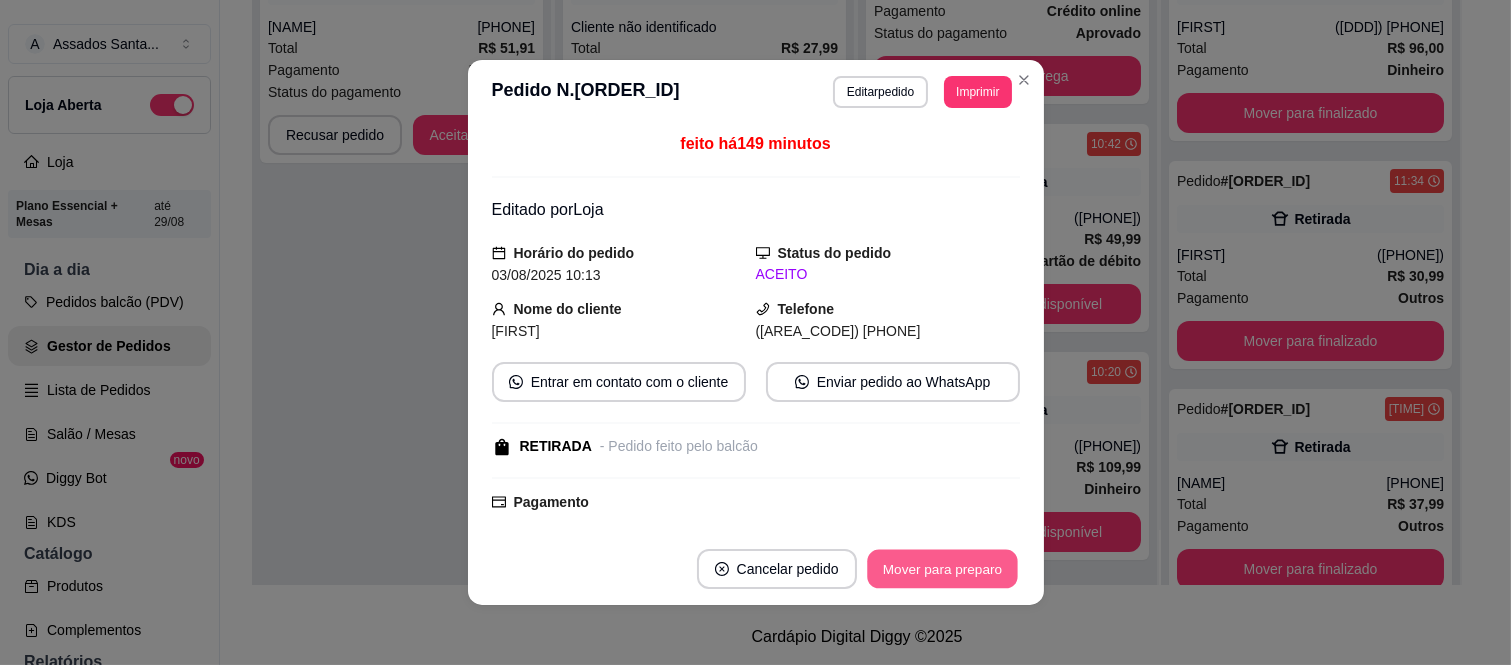 click on "Mover para preparo" at bounding box center [942, 569] 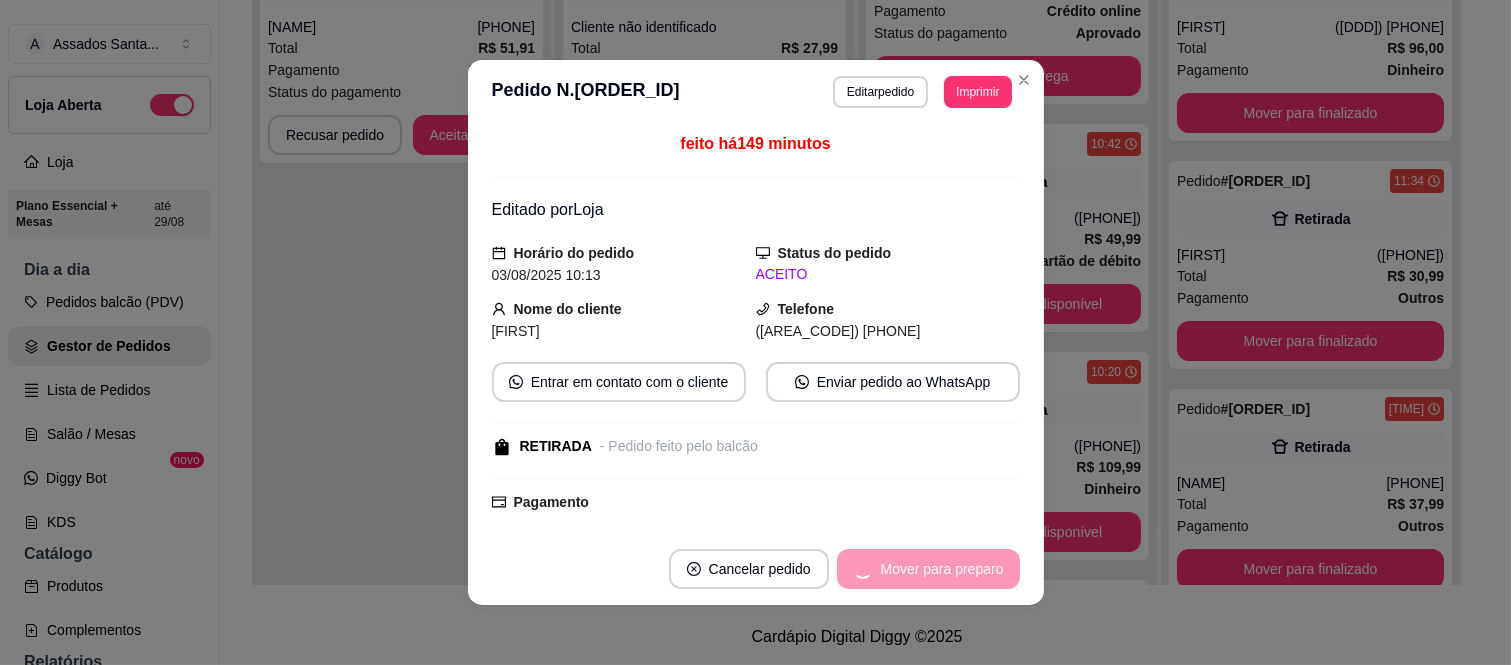scroll, scrollTop: 515, scrollLeft: 0, axis: vertical 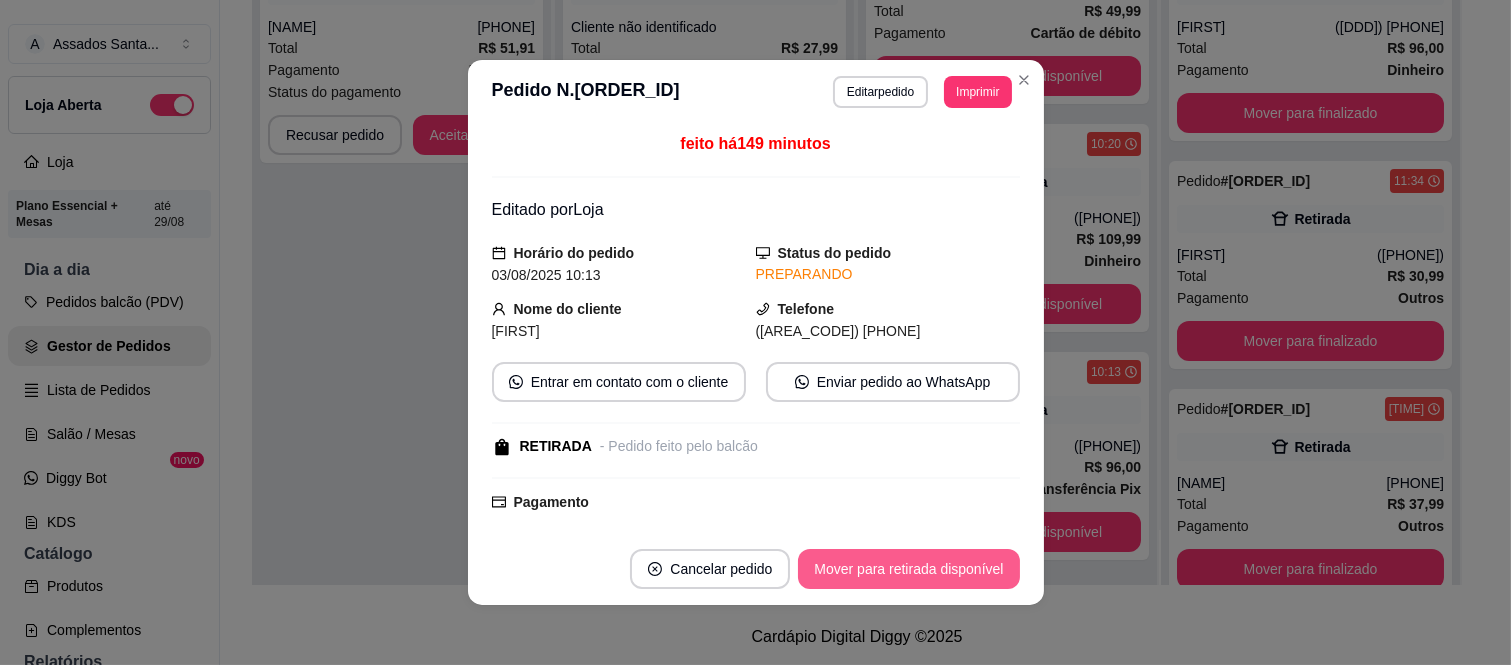 click on "Mover para retirada disponível" at bounding box center [908, 569] 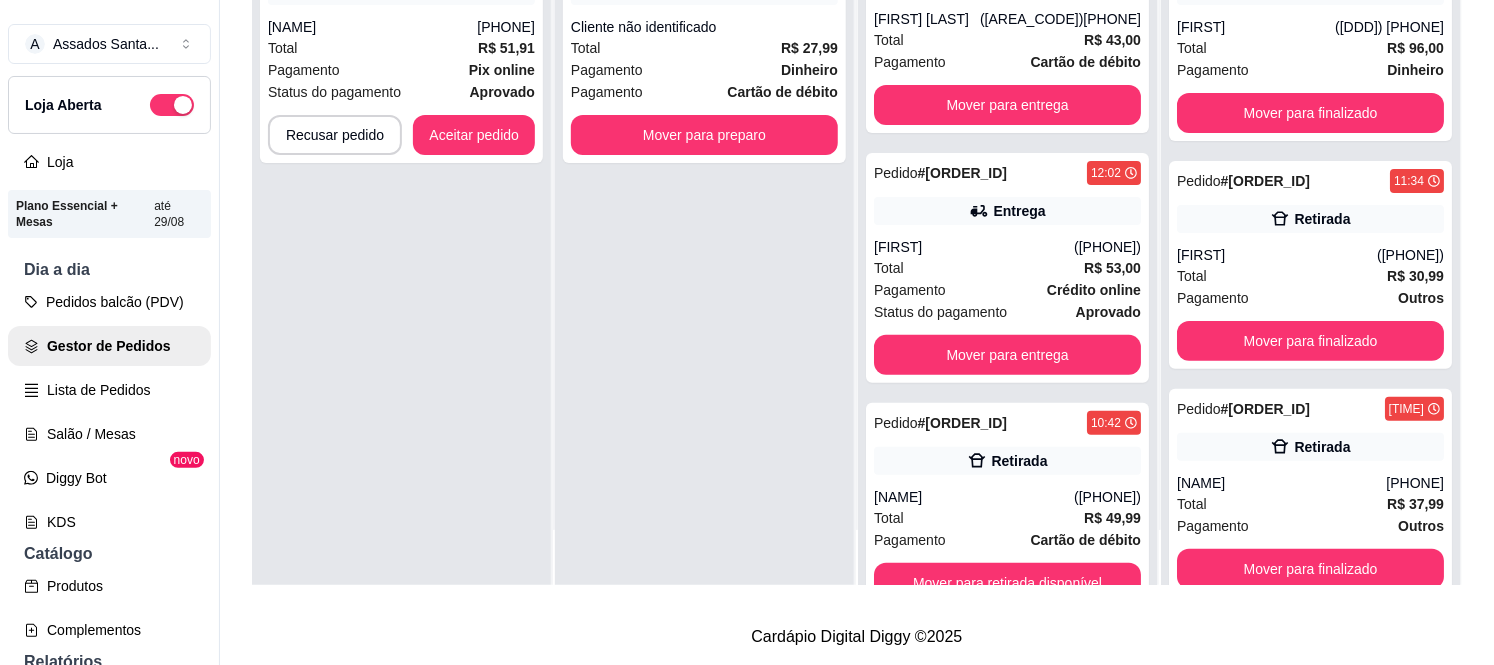 scroll, scrollTop: 0, scrollLeft: 0, axis: both 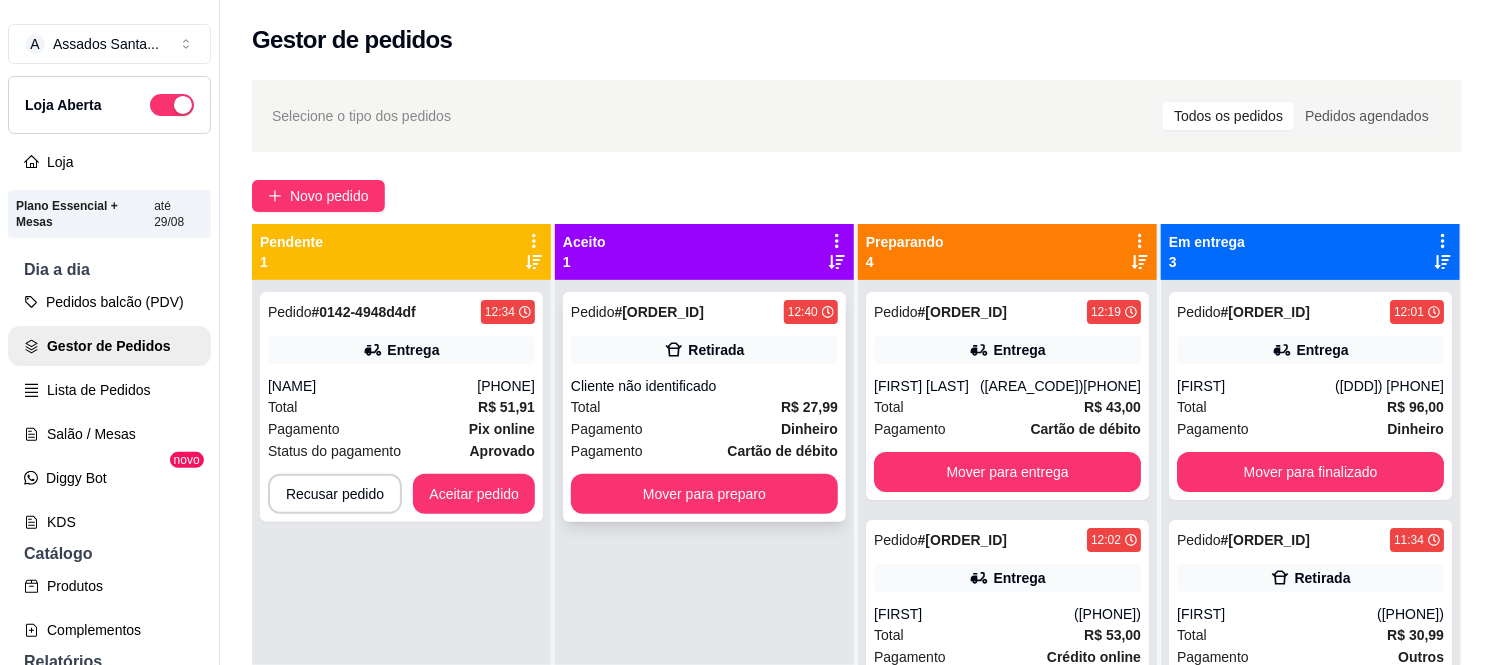 click on "Pedido # [ORDER_ID] [TIME] Retirada Cliente não identificado Total R$ 27,99 Pagamento Dinheiro Pagamento Cartão de débito Mover para preparo" at bounding box center (704, 407) 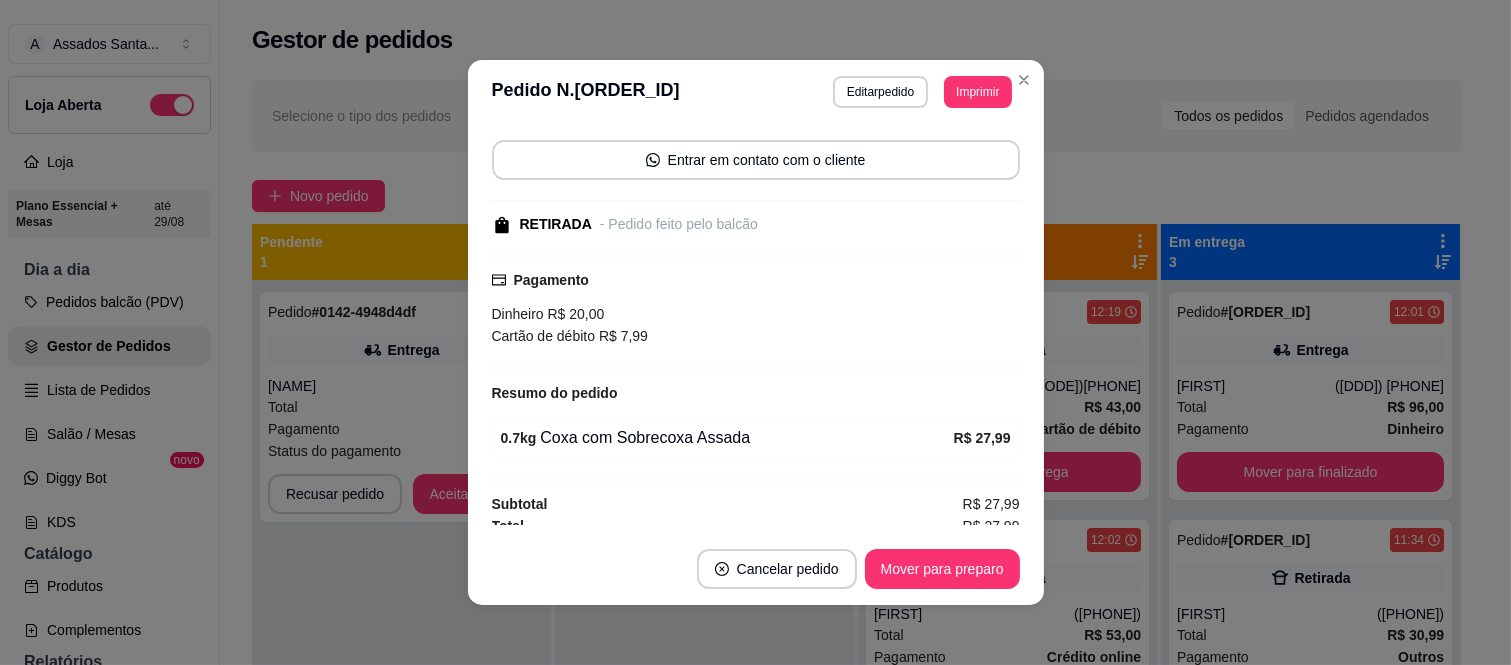 scroll, scrollTop: 147, scrollLeft: 0, axis: vertical 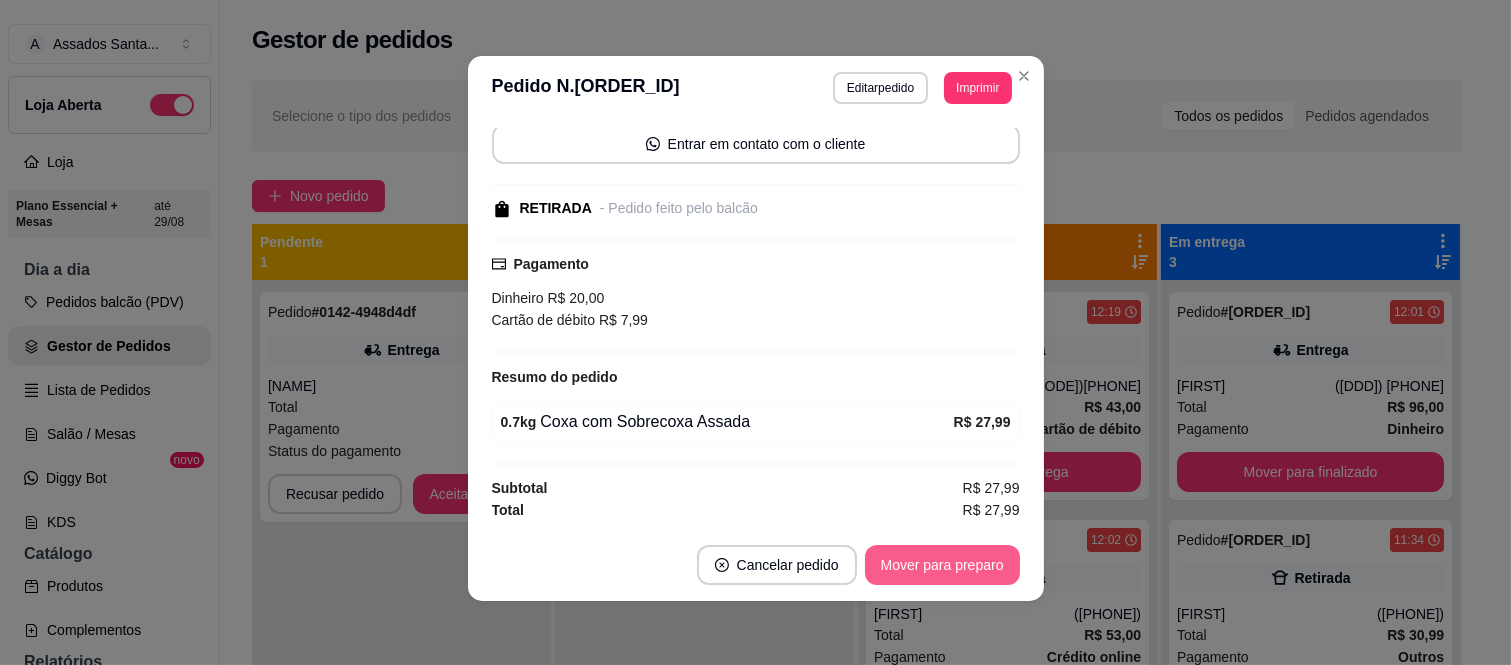 click on "Mover para preparo" at bounding box center (942, 565) 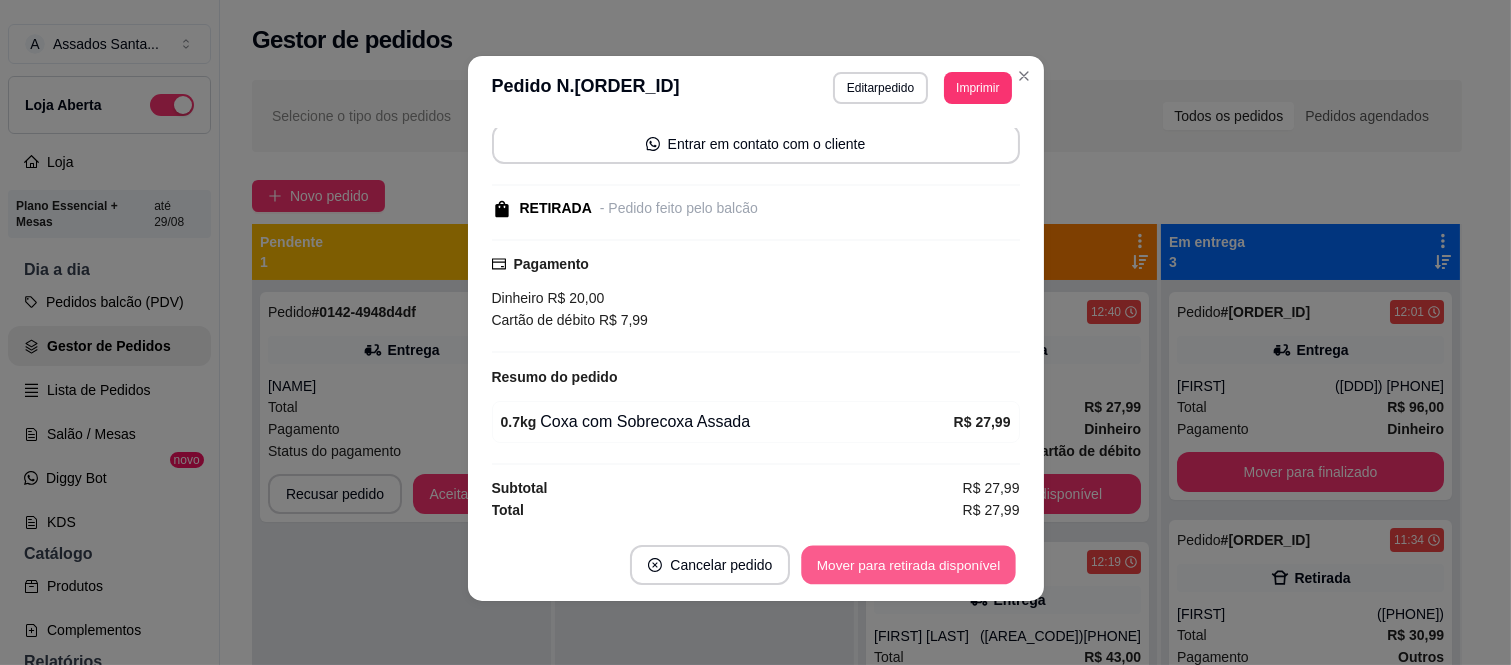click on "Mover para retirada disponível" at bounding box center [909, 565] 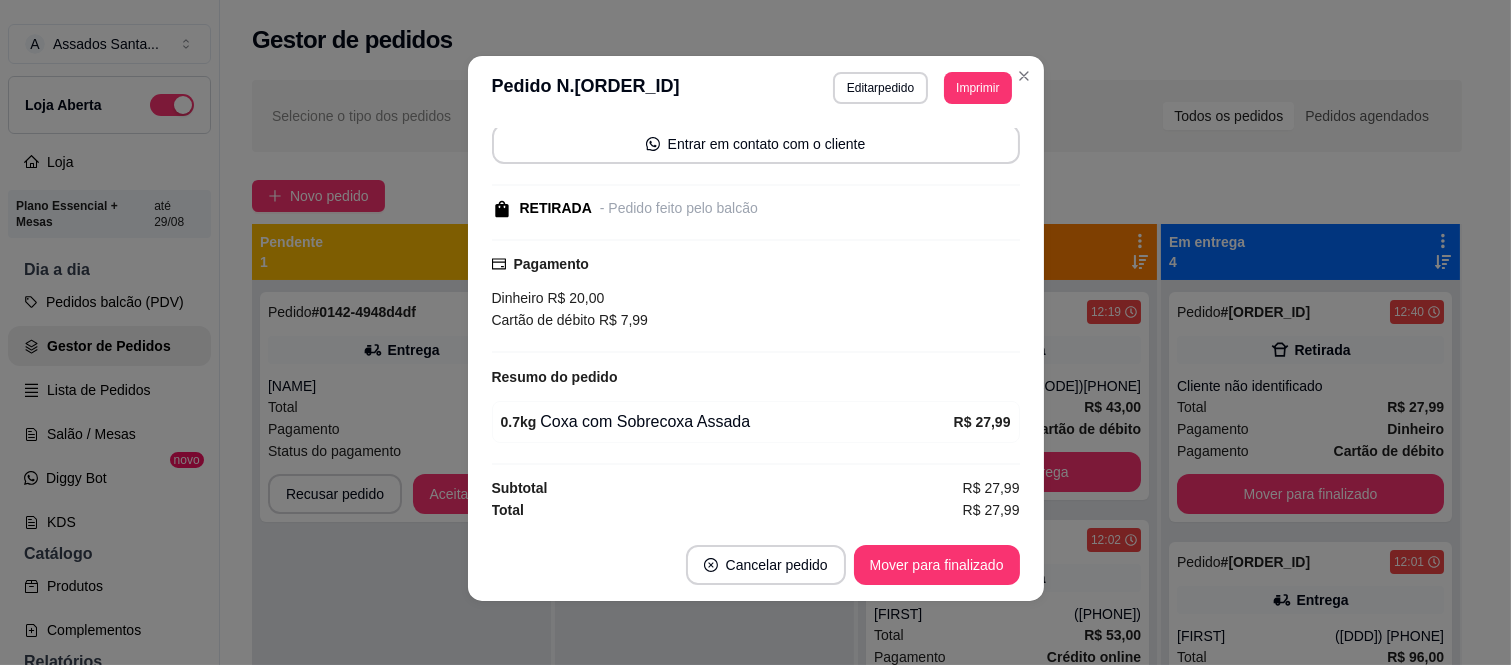 click on "Mover para finalizado" at bounding box center [937, 565] 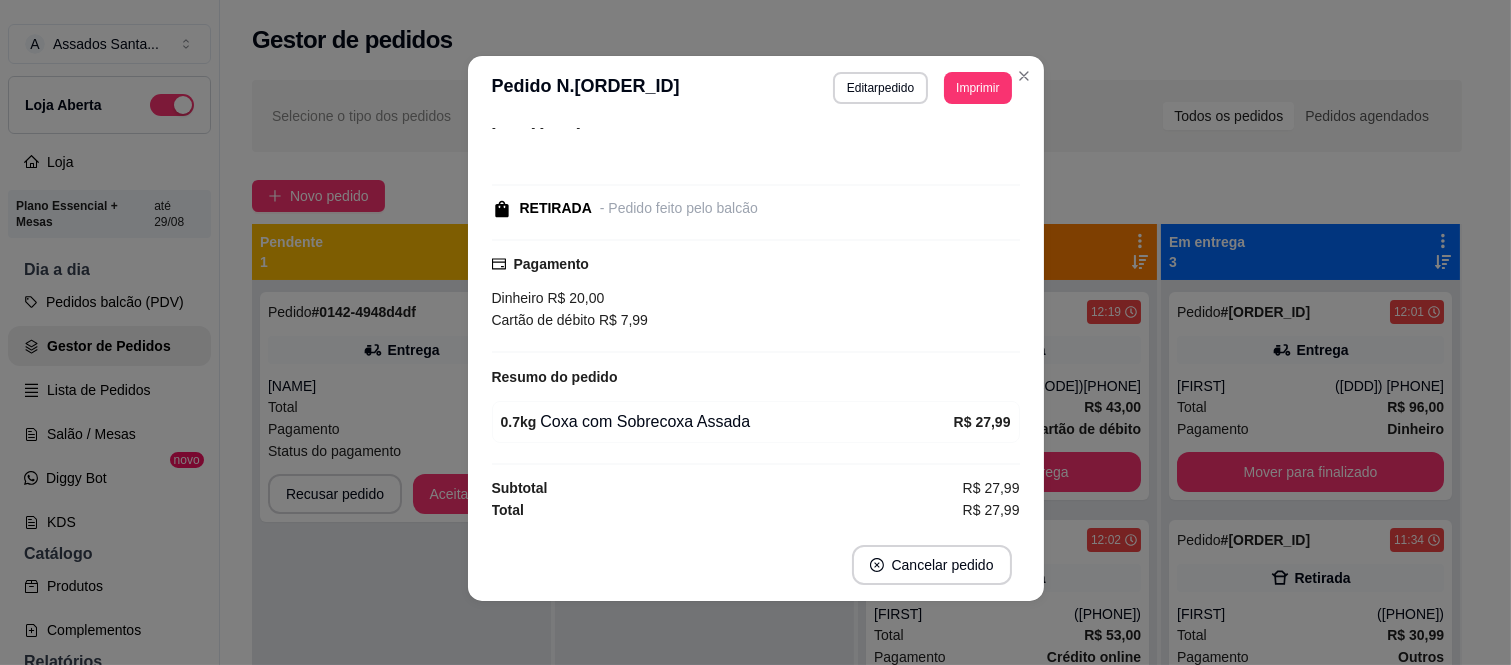 scroll, scrollTop: 62, scrollLeft: 0, axis: vertical 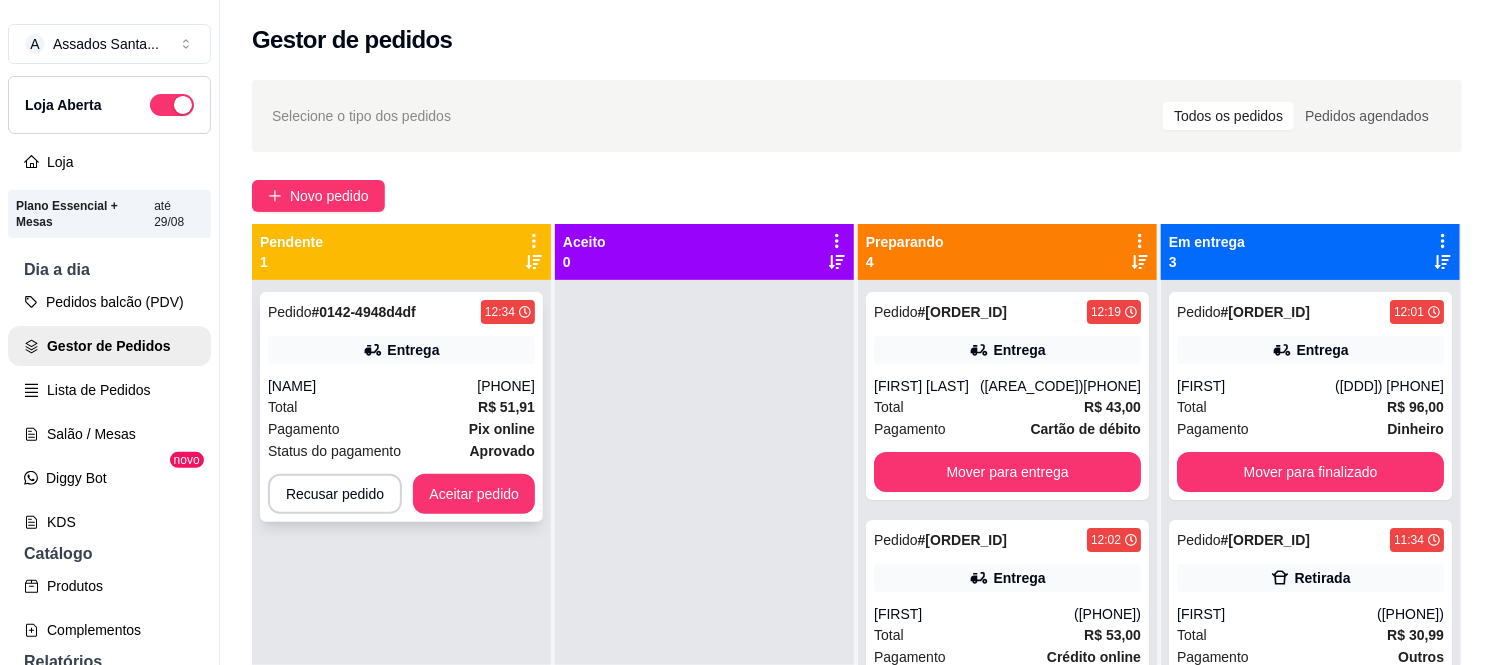 click on "[PHONE]" at bounding box center (506, 386) 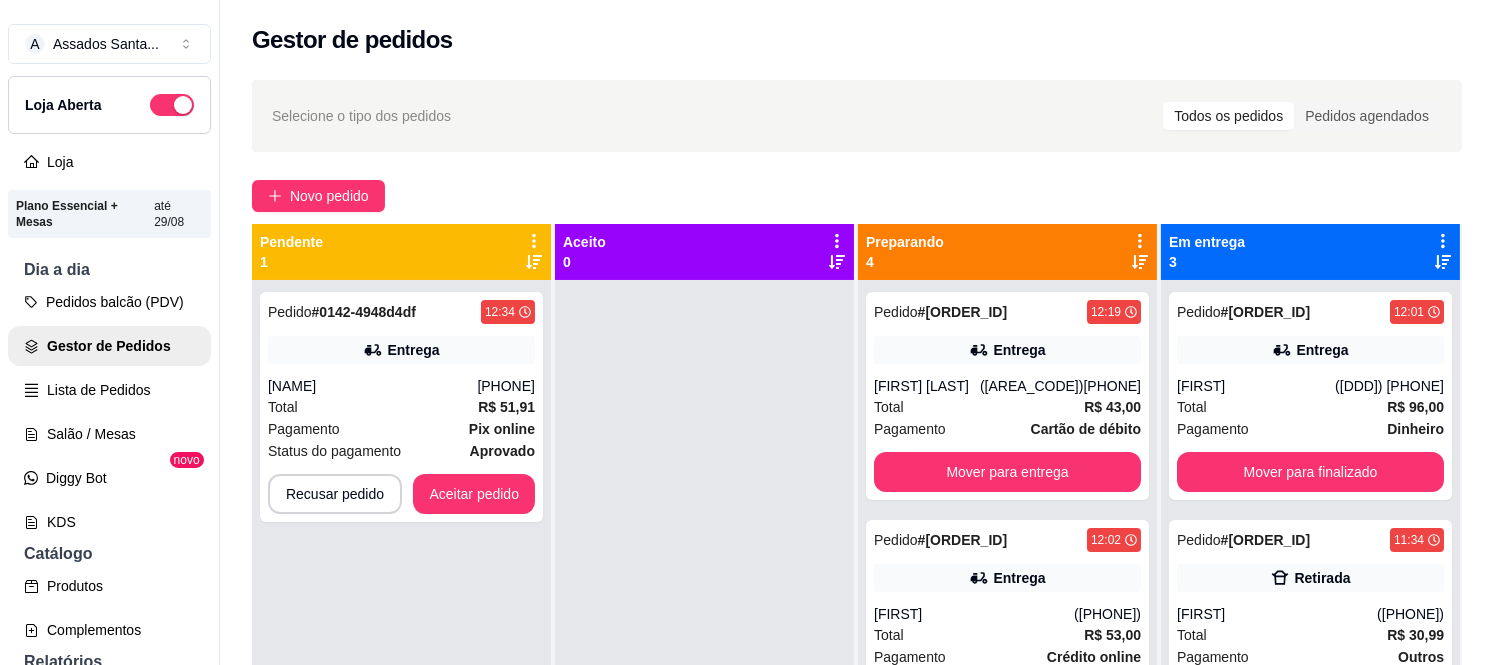 scroll, scrollTop: 607, scrollLeft: 0, axis: vertical 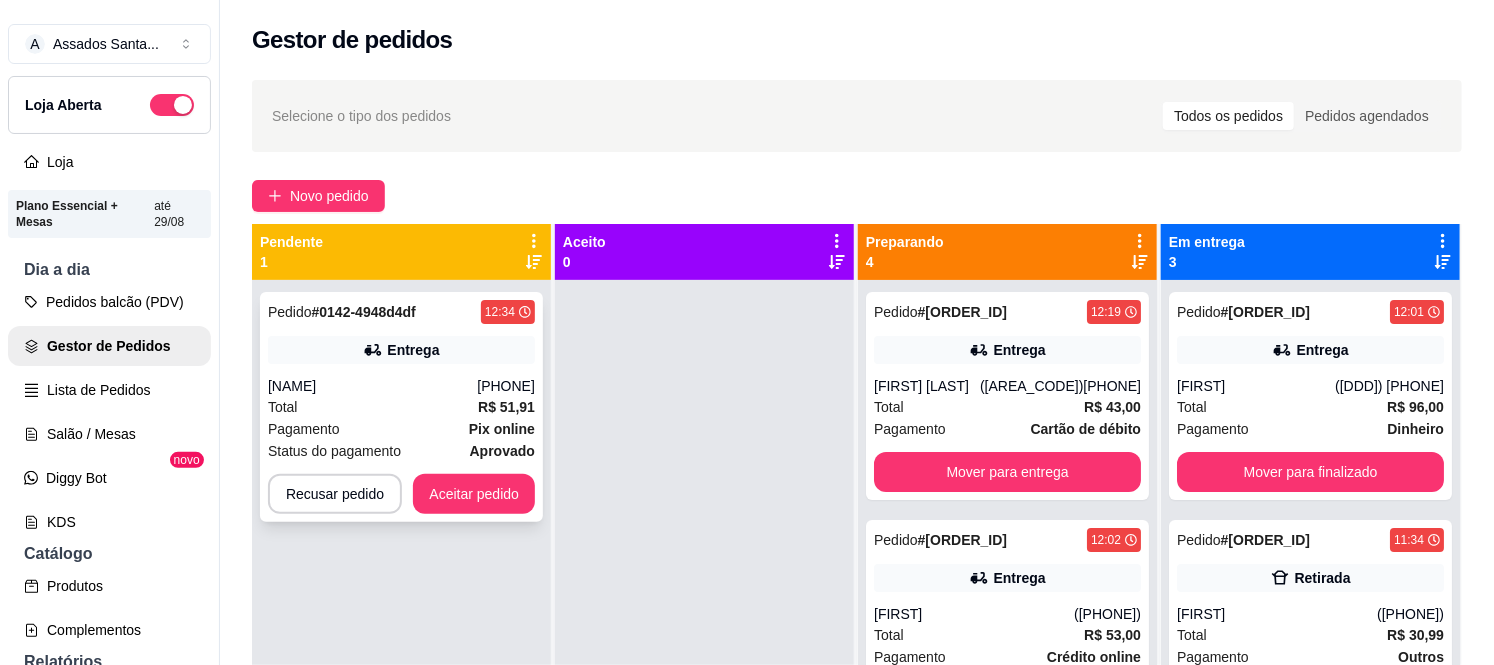 click 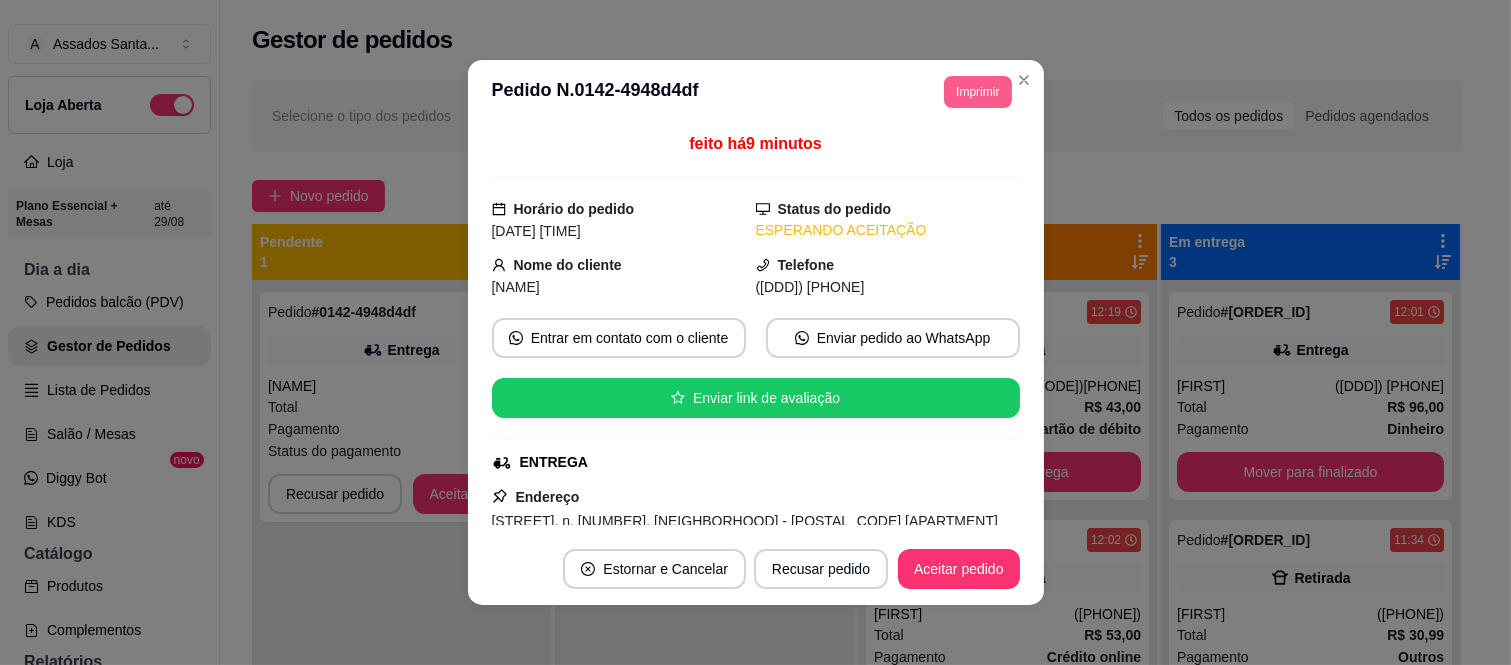 click on "Imprimir" at bounding box center (977, 92) 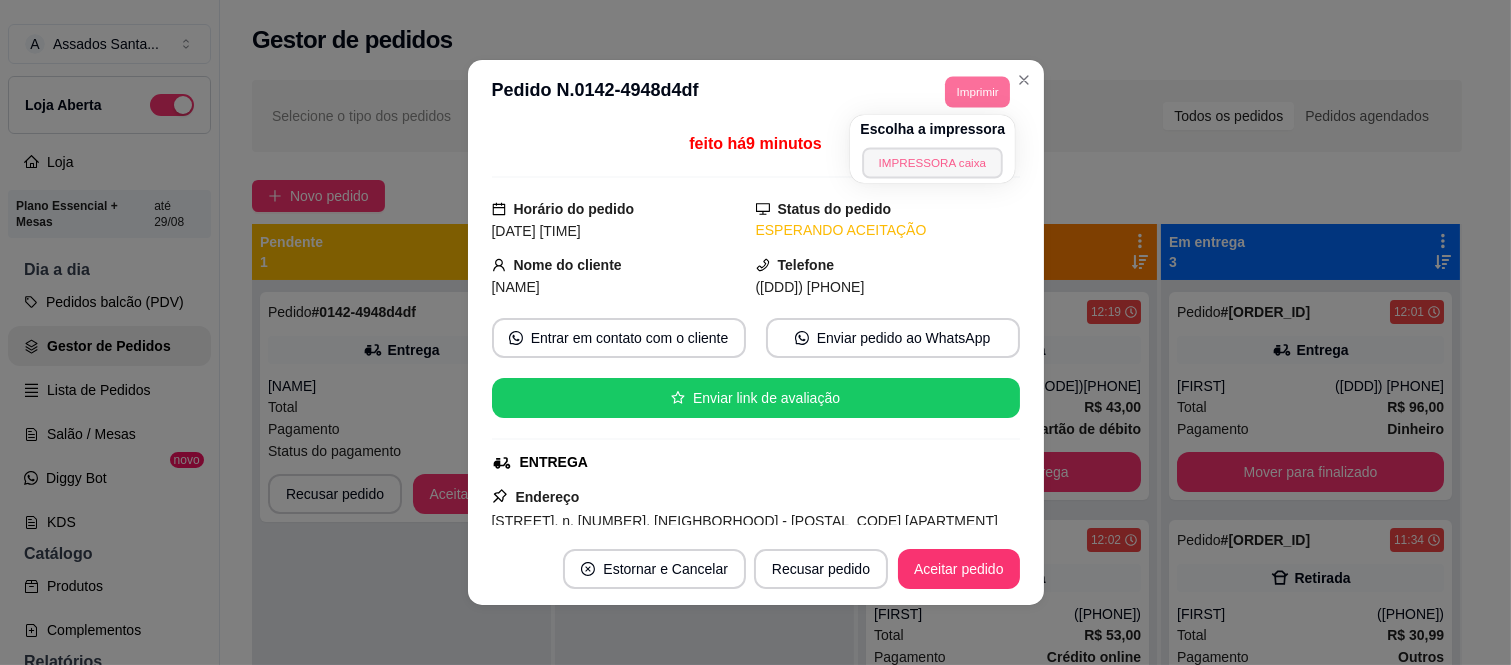 click on "IMPRESSORA caixa" at bounding box center (933, 162) 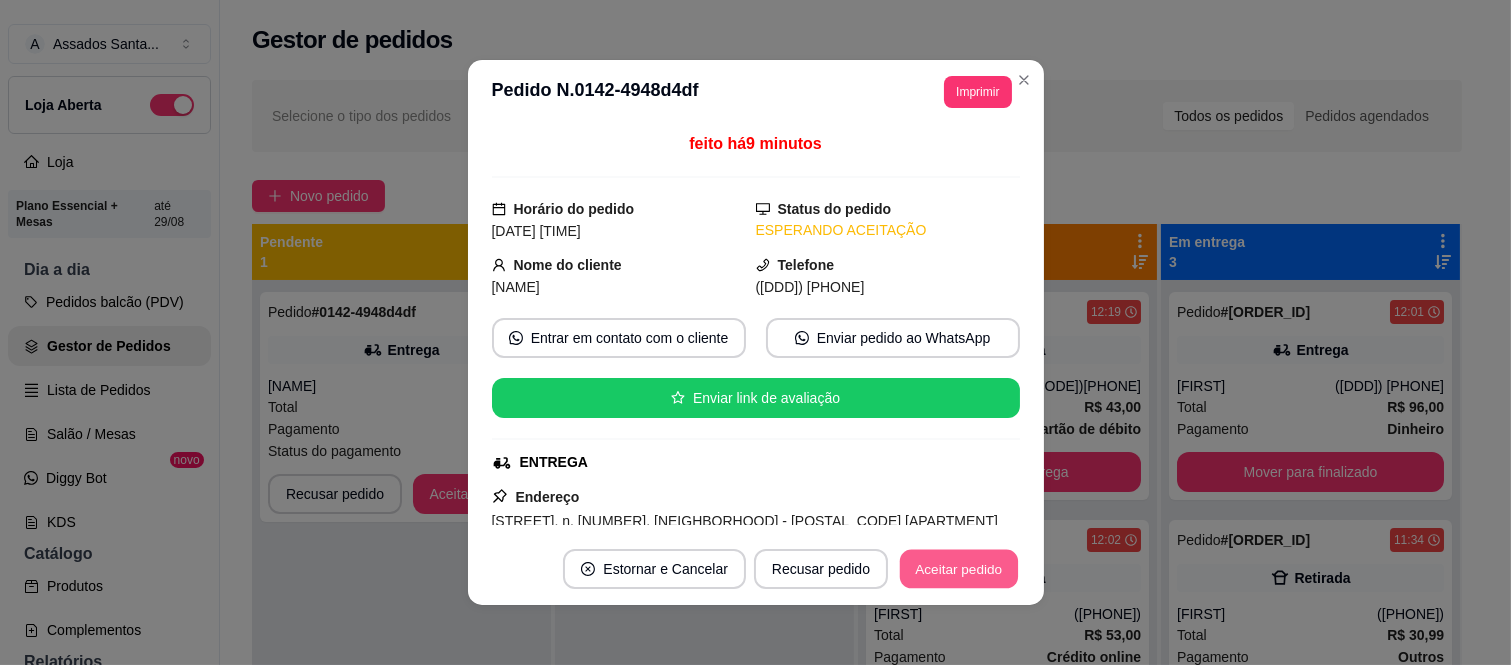 click on "Aceitar pedido" at bounding box center (959, 569) 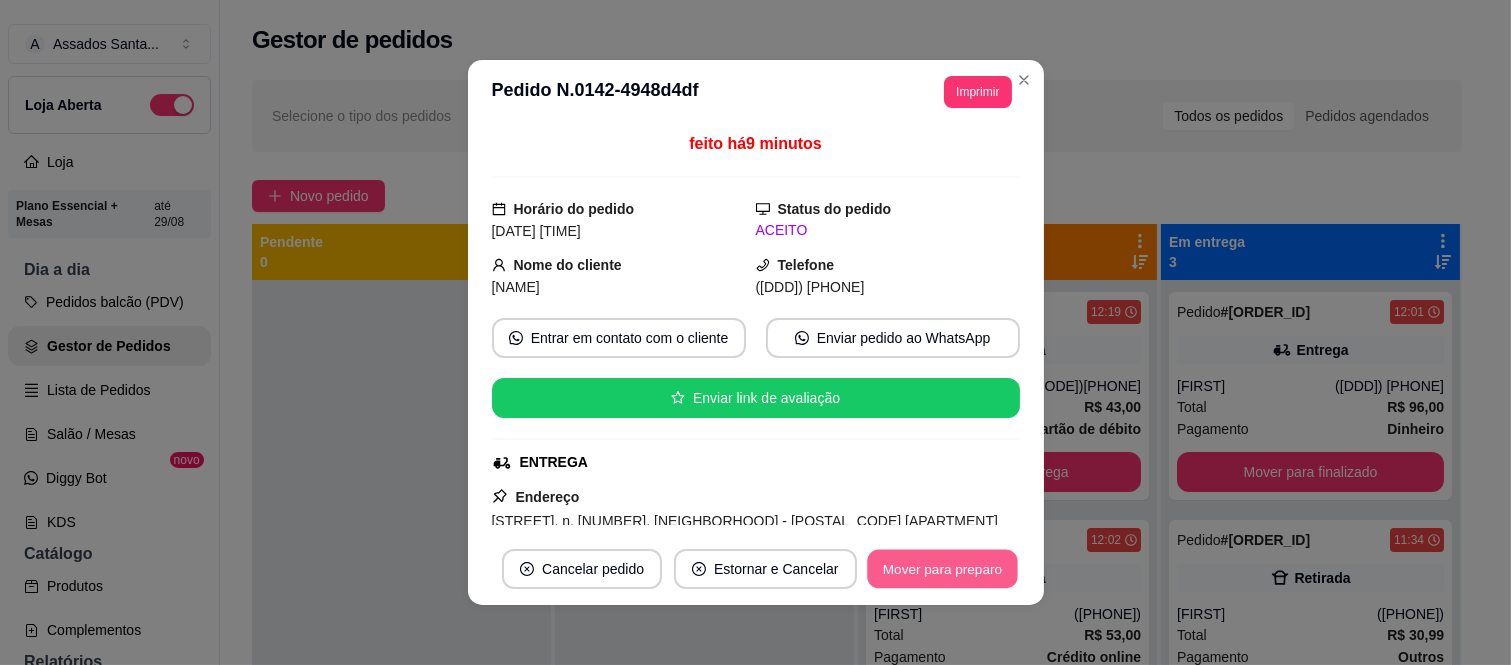 click on "Mover para preparo" at bounding box center (942, 569) 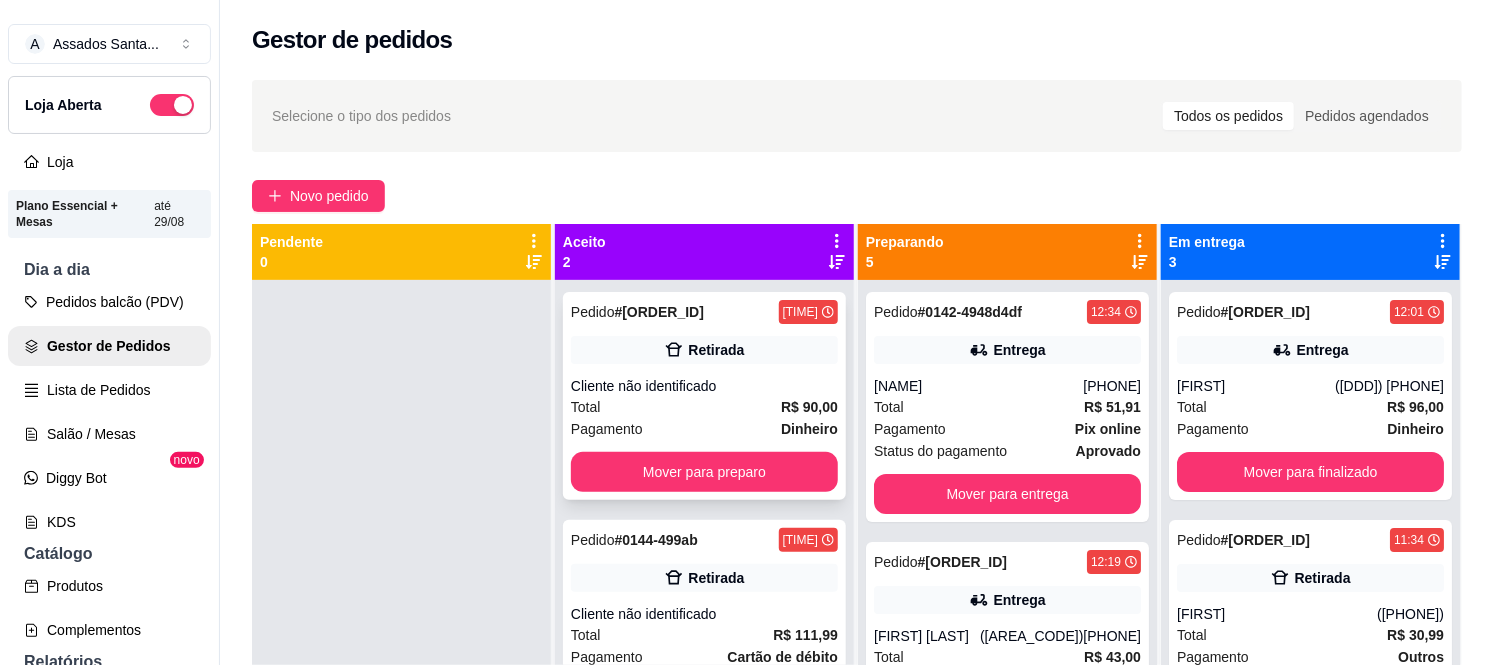click on "Pedido  # [ORDER_ID] 12:44 Retirada Cliente não identificado Total R$ 90,00 Pagamento Dinheiro Mover para preparo" at bounding box center (704, 396) 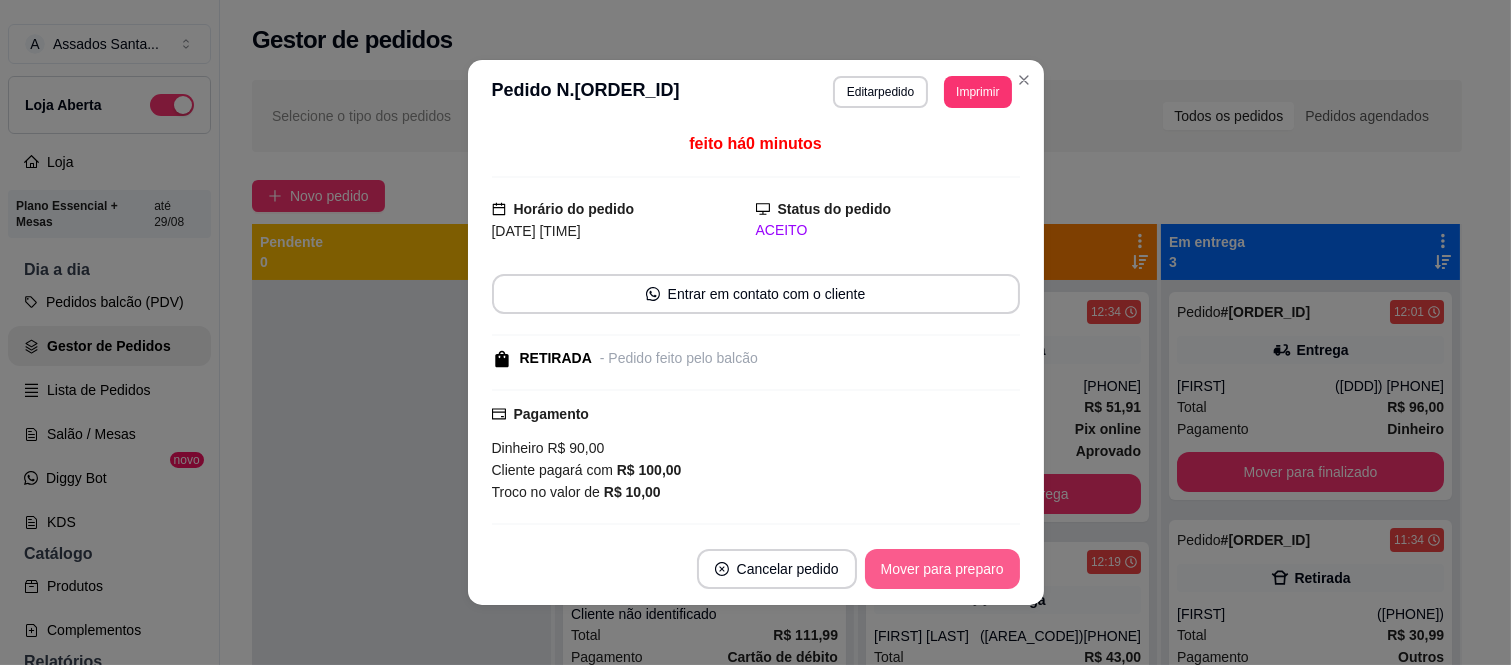 click on "Mover para preparo" at bounding box center [942, 569] 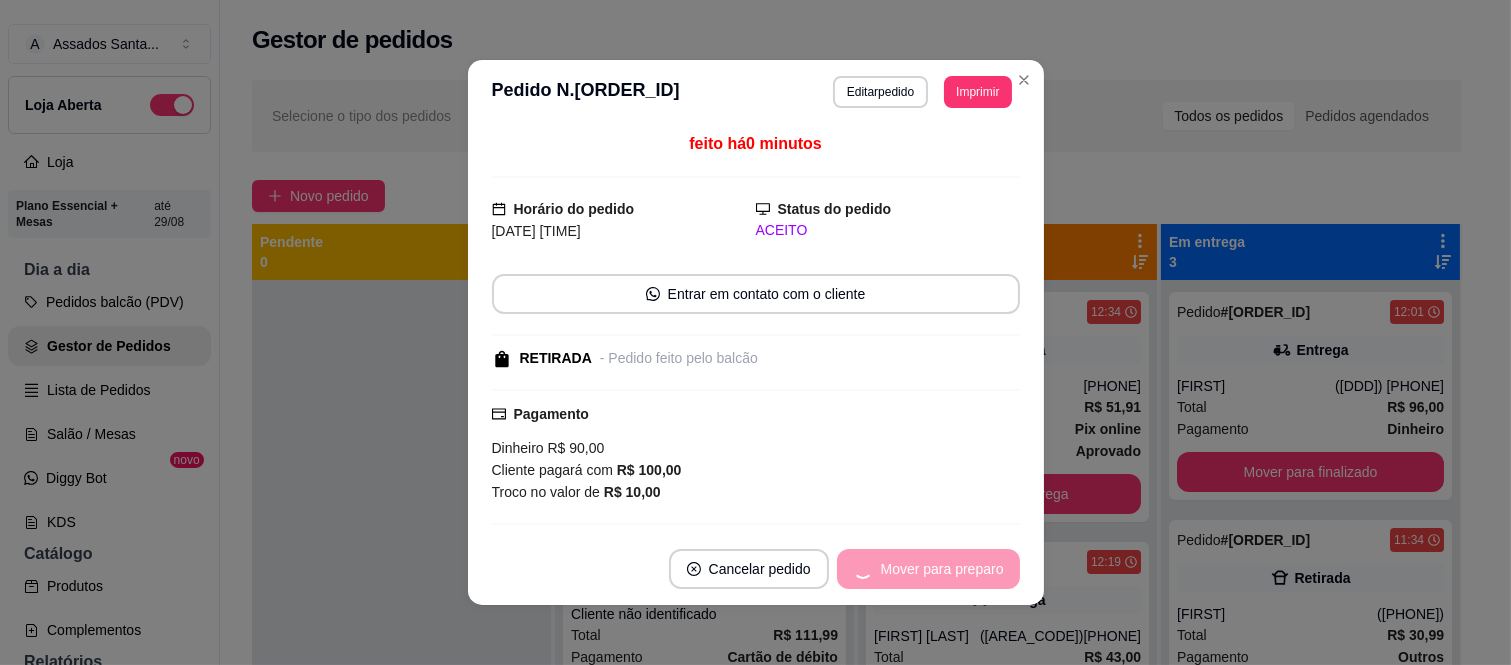 click on "Mover para preparo" at bounding box center [928, 569] 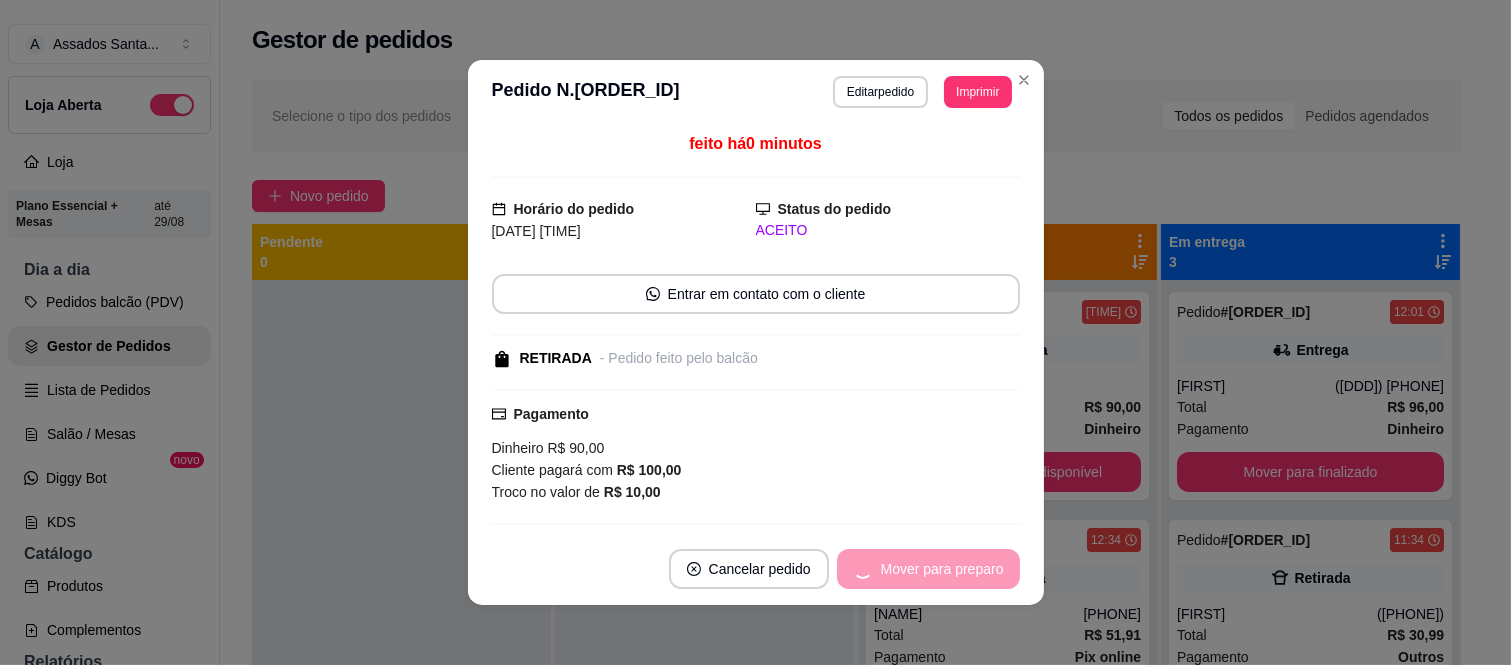 click on "Mover para preparo" at bounding box center [928, 569] 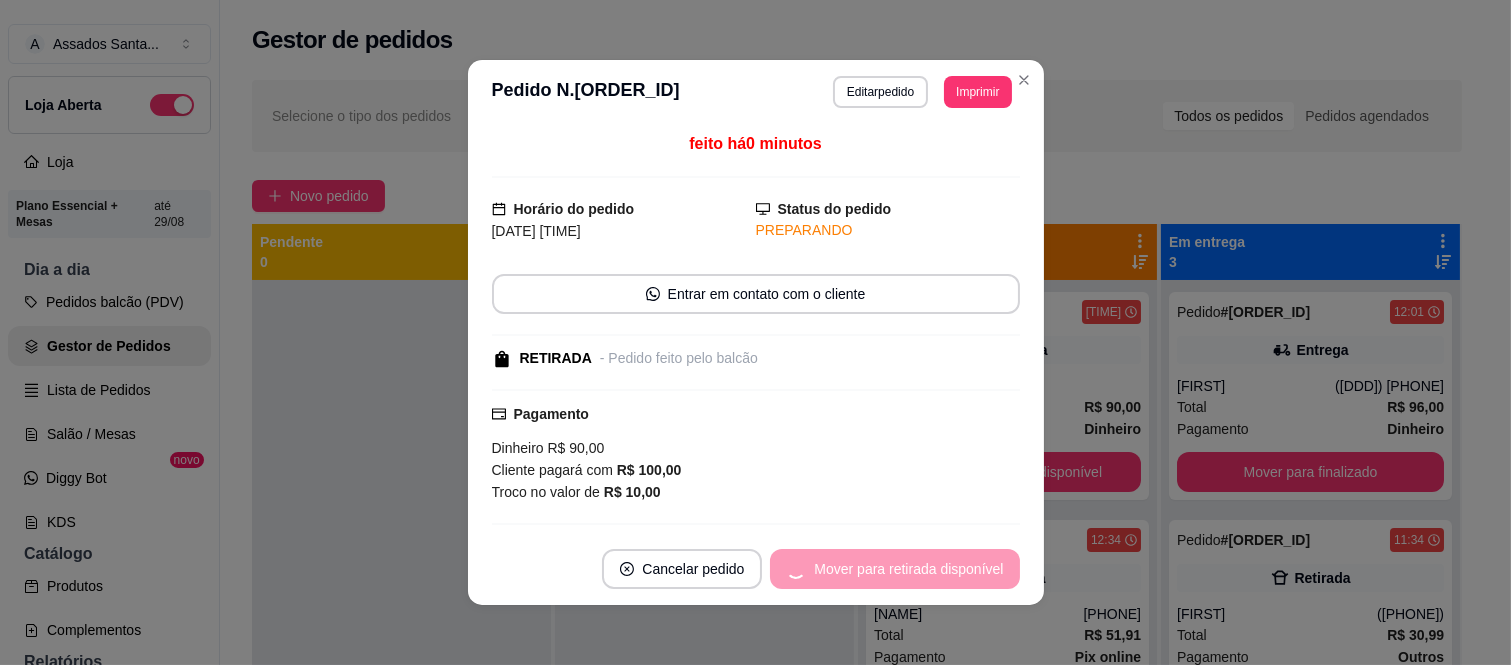 click on "Mover para retirada disponível" at bounding box center [894, 569] 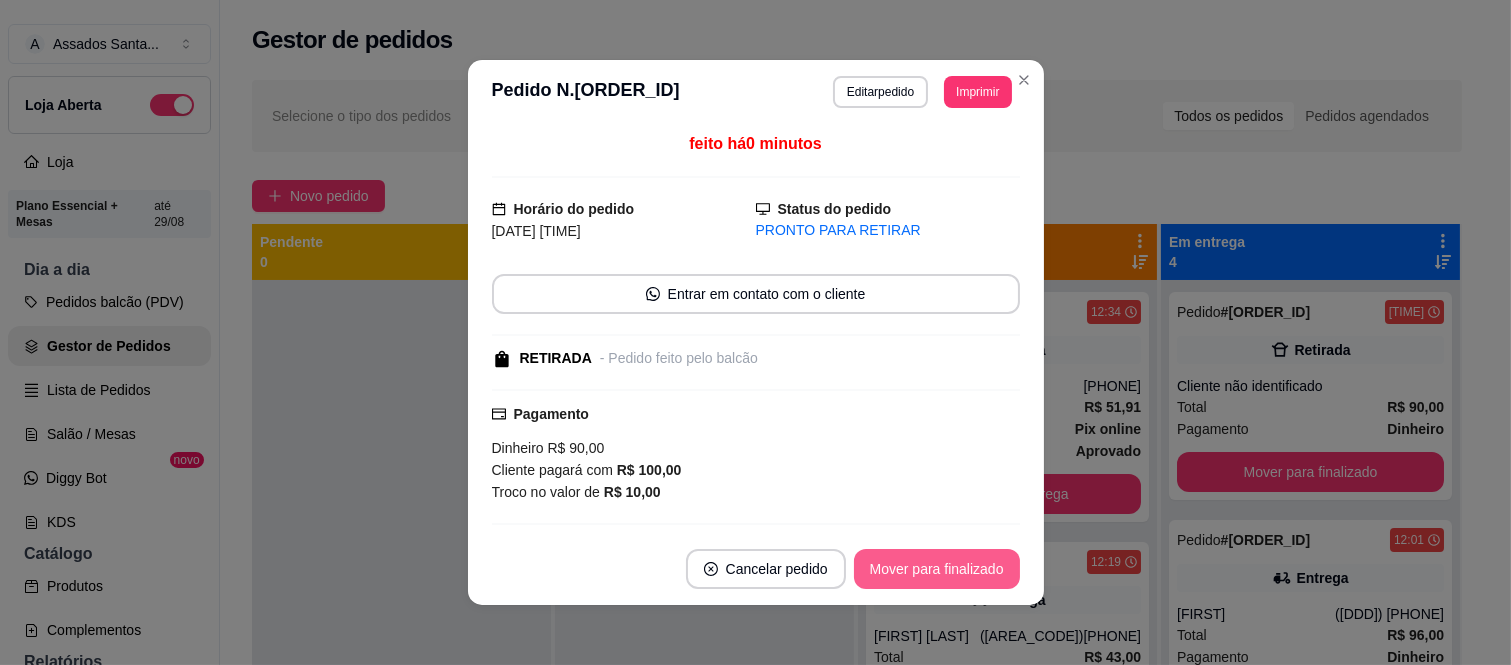 click on "Mover para finalizado" at bounding box center [937, 569] 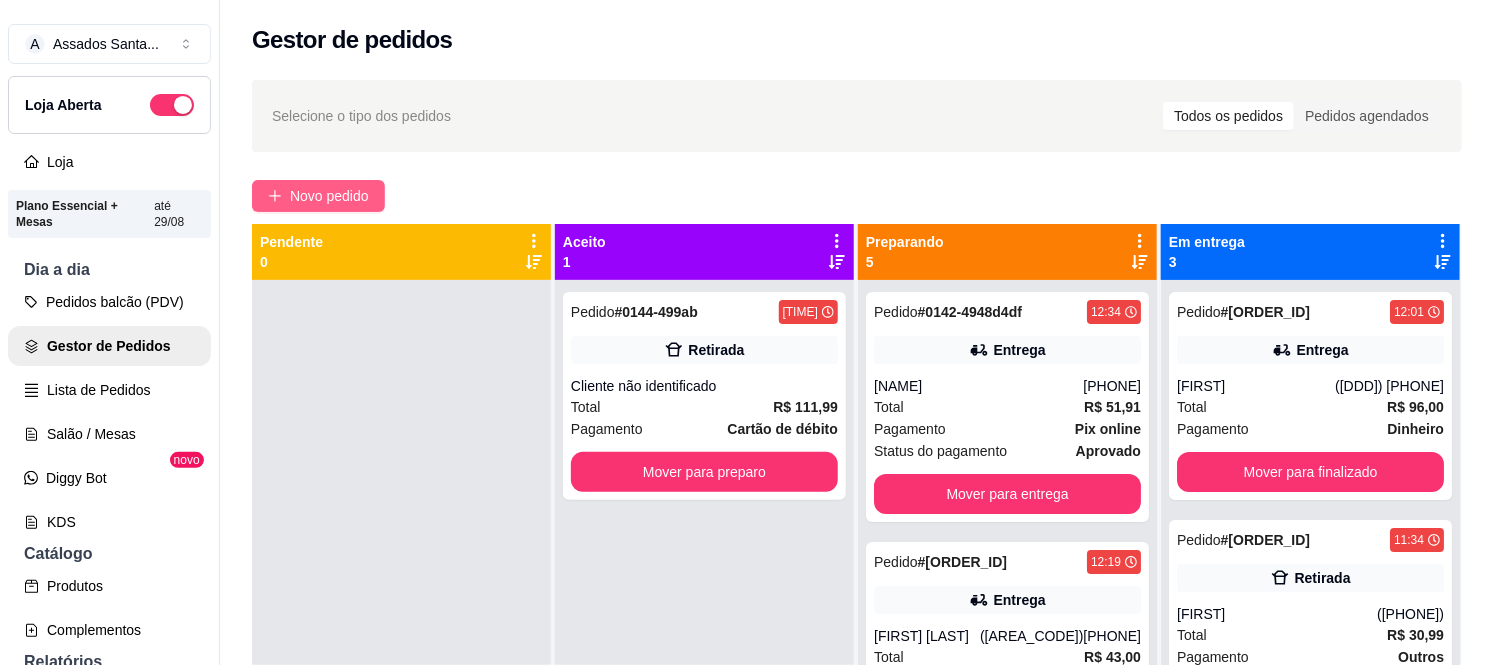 click on "Novo pedido" at bounding box center [329, 196] 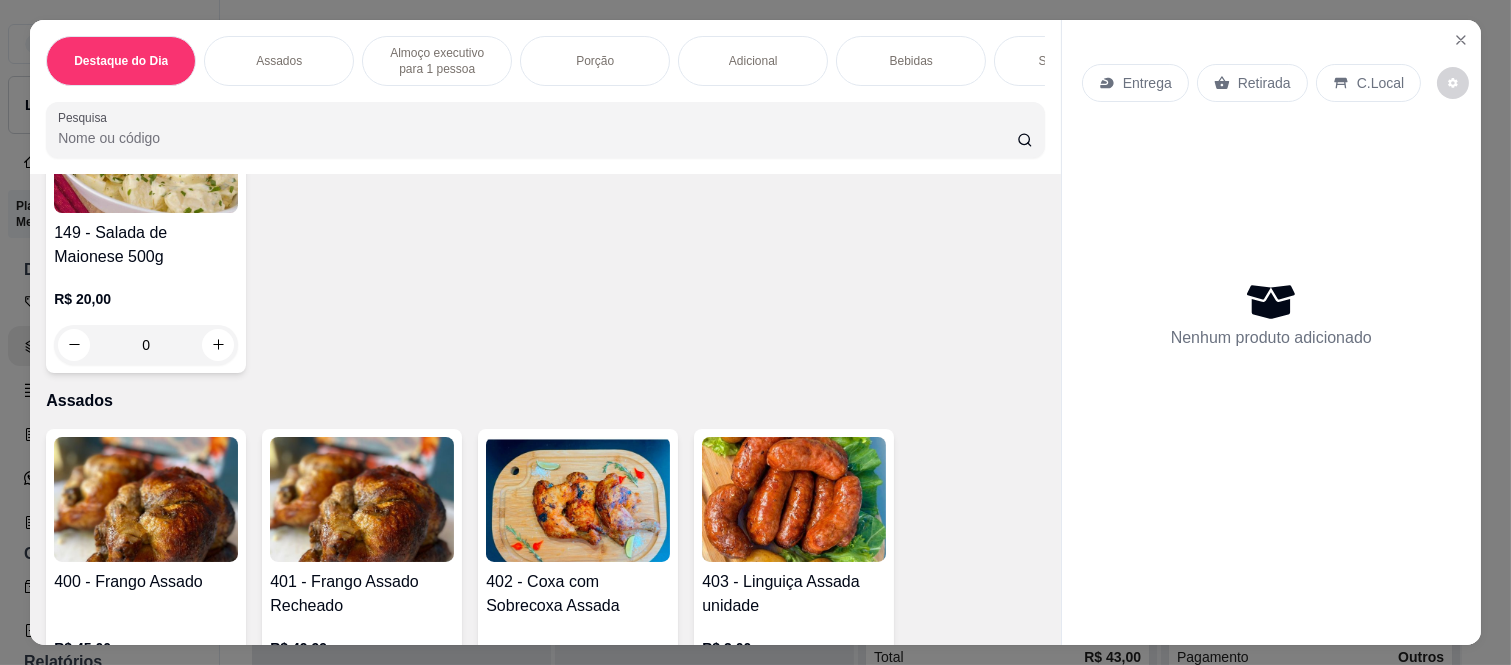 scroll, scrollTop: 555, scrollLeft: 0, axis: vertical 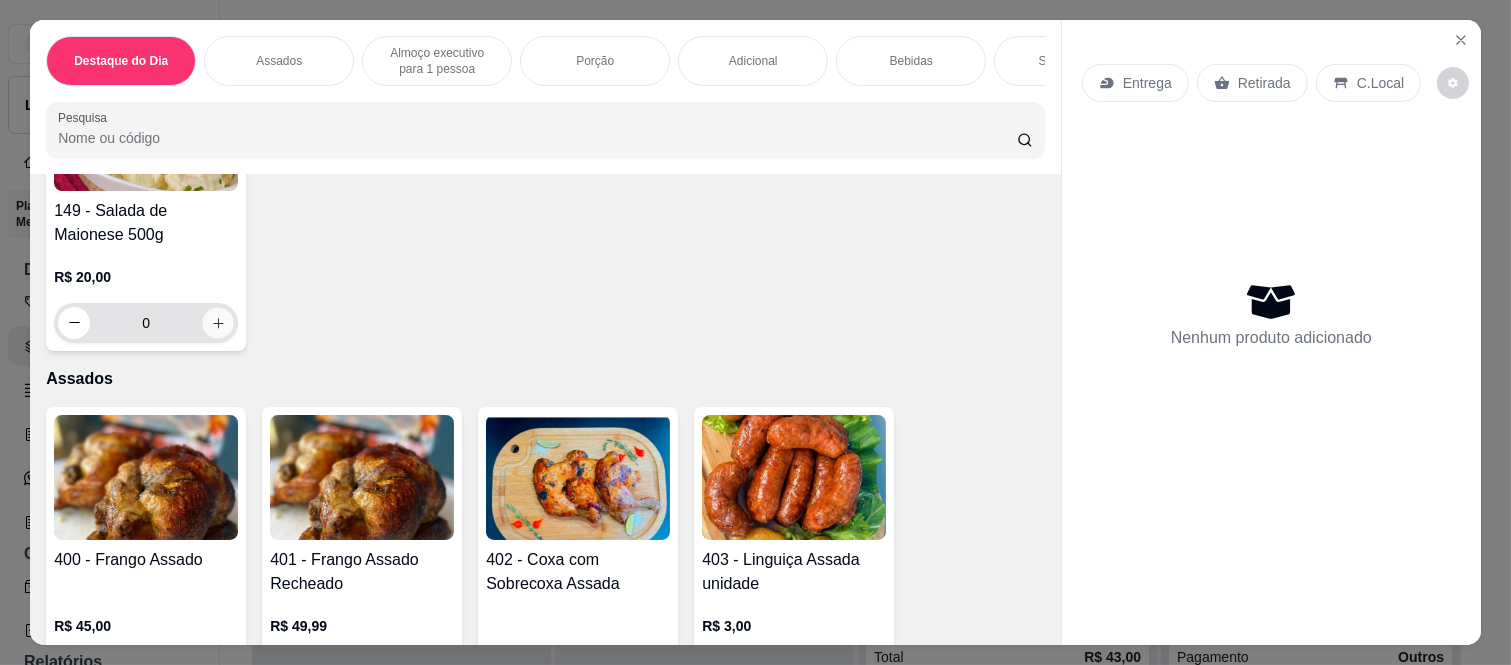 click at bounding box center (218, 322) 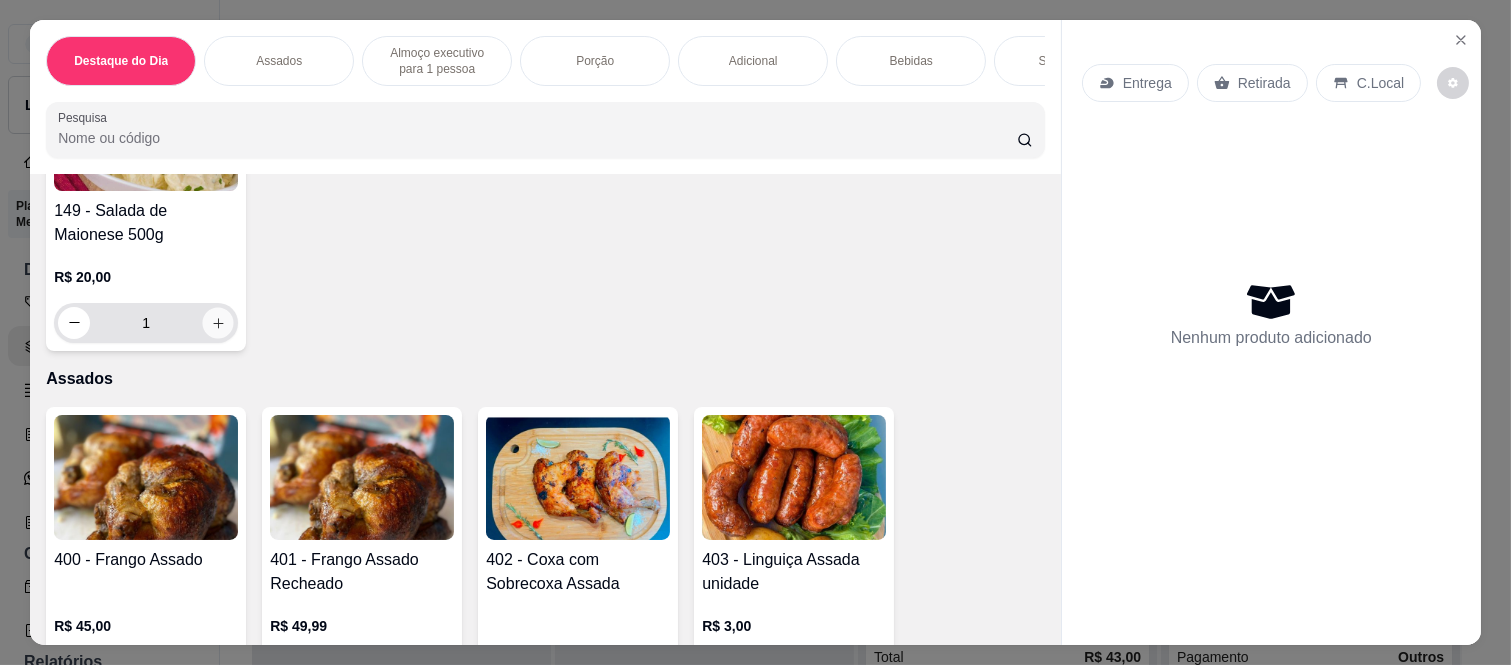 scroll, scrollTop: 556, scrollLeft: 0, axis: vertical 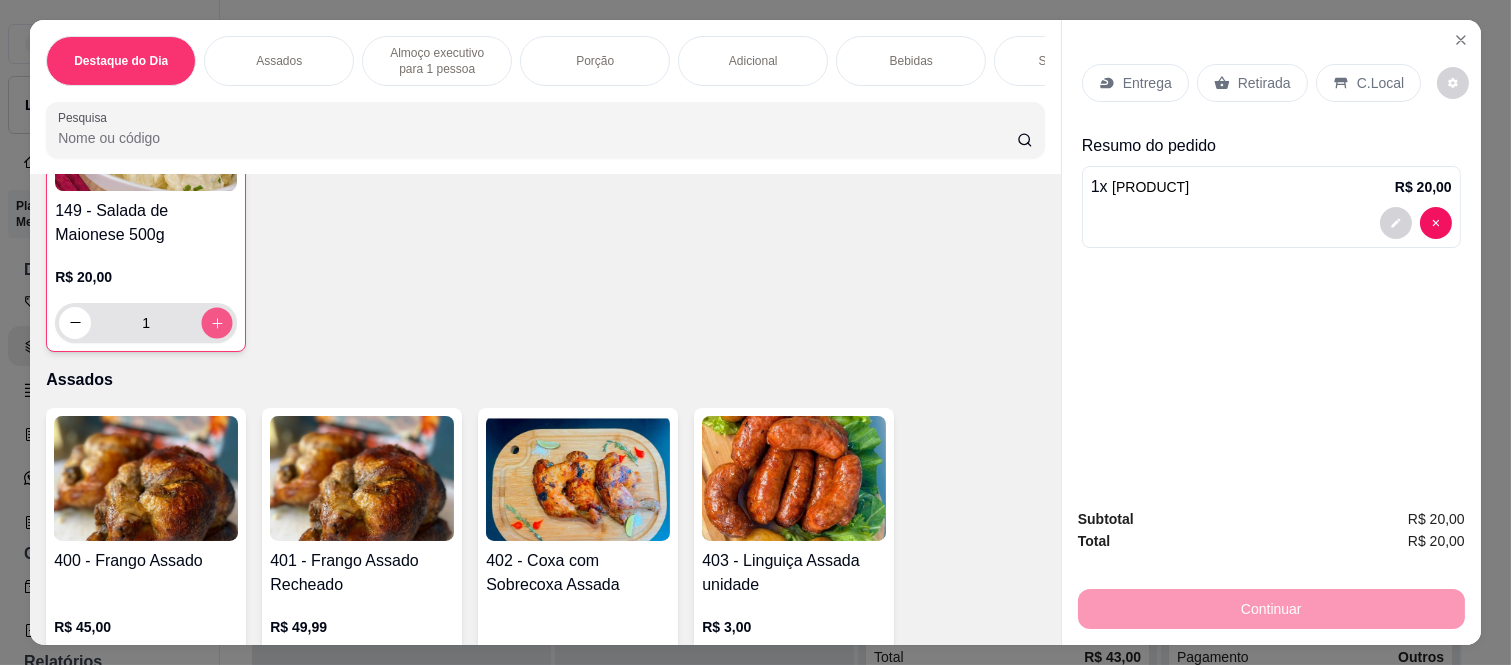 click at bounding box center [217, 322] 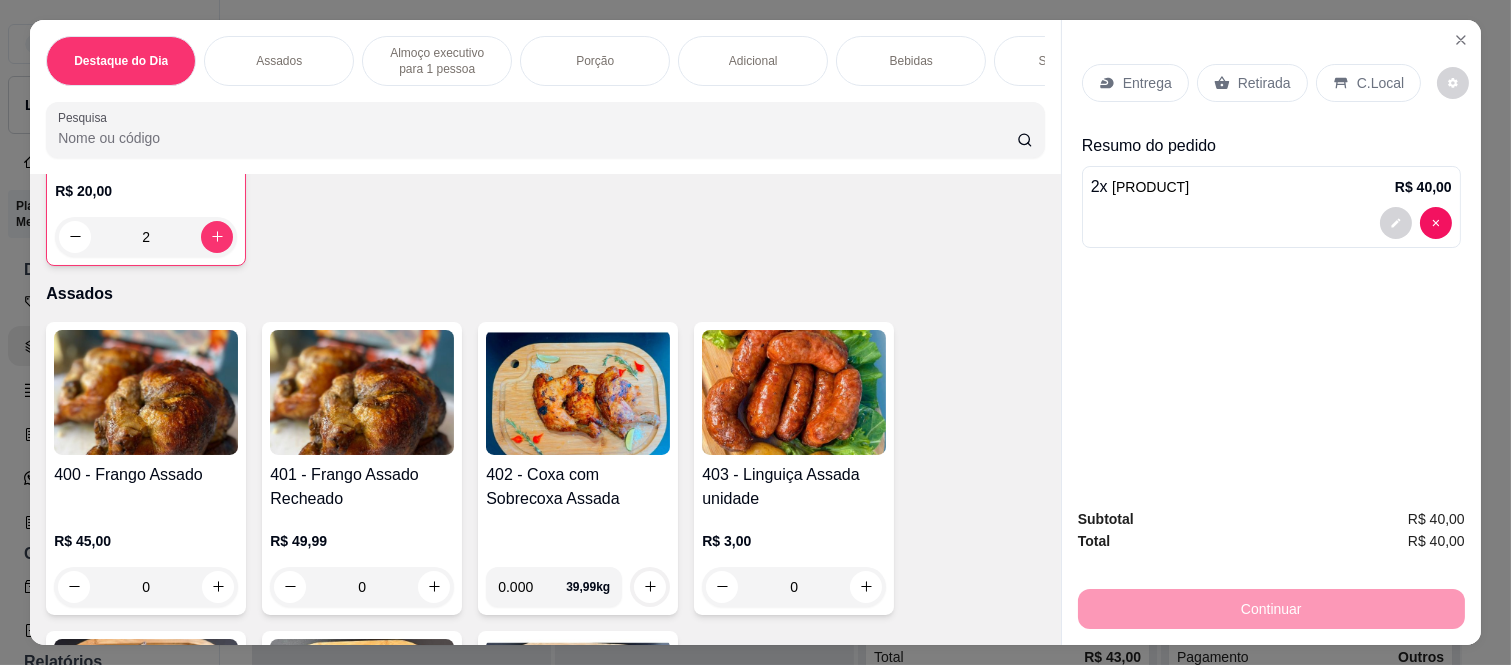 scroll, scrollTop: 778, scrollLeft: 0, axis: vertical 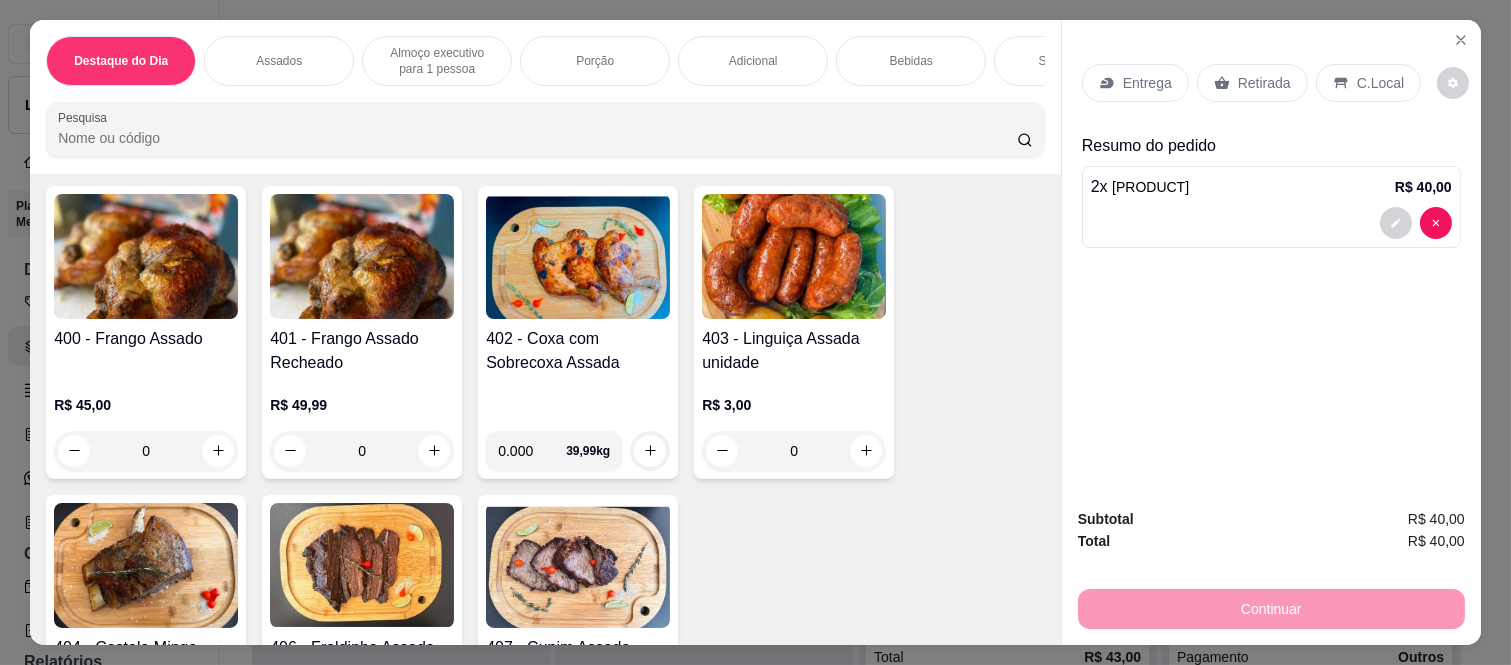 click on "0" at bounding box center (146, 451) 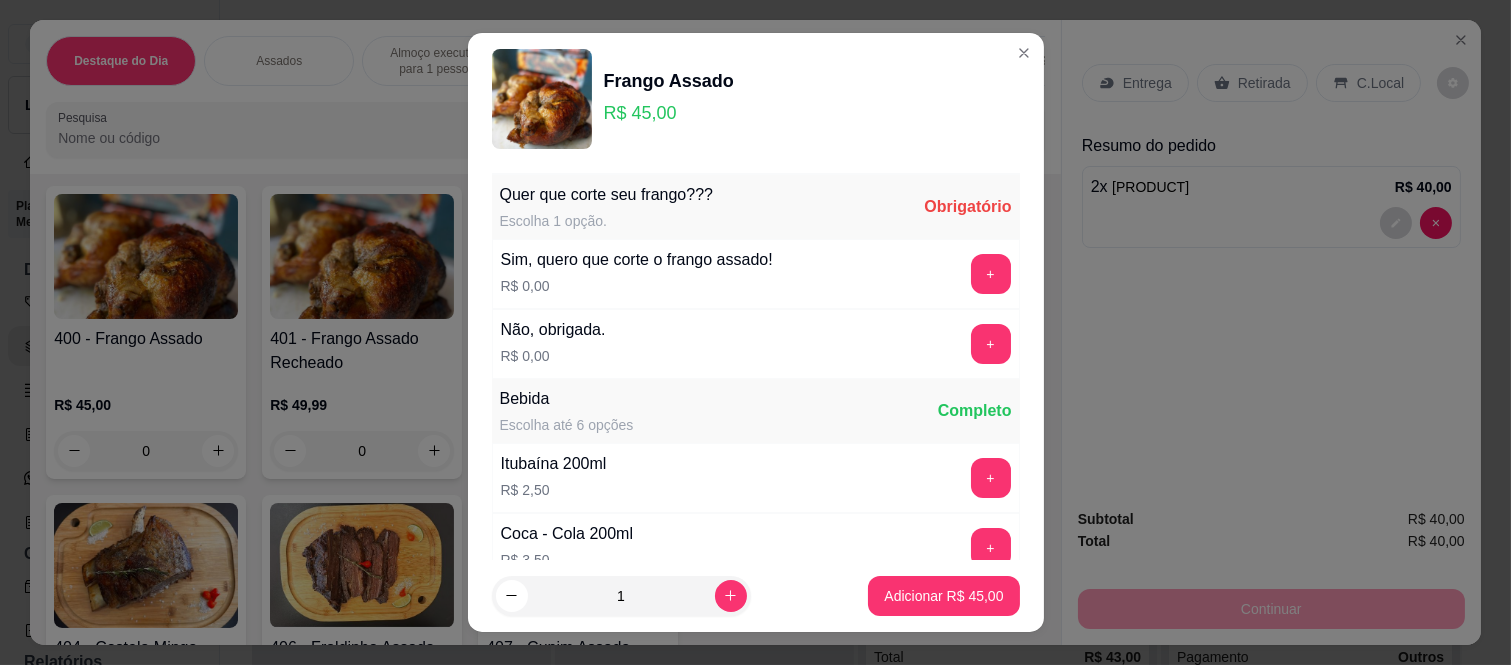 click on "+" at bounding box center (991, 344) 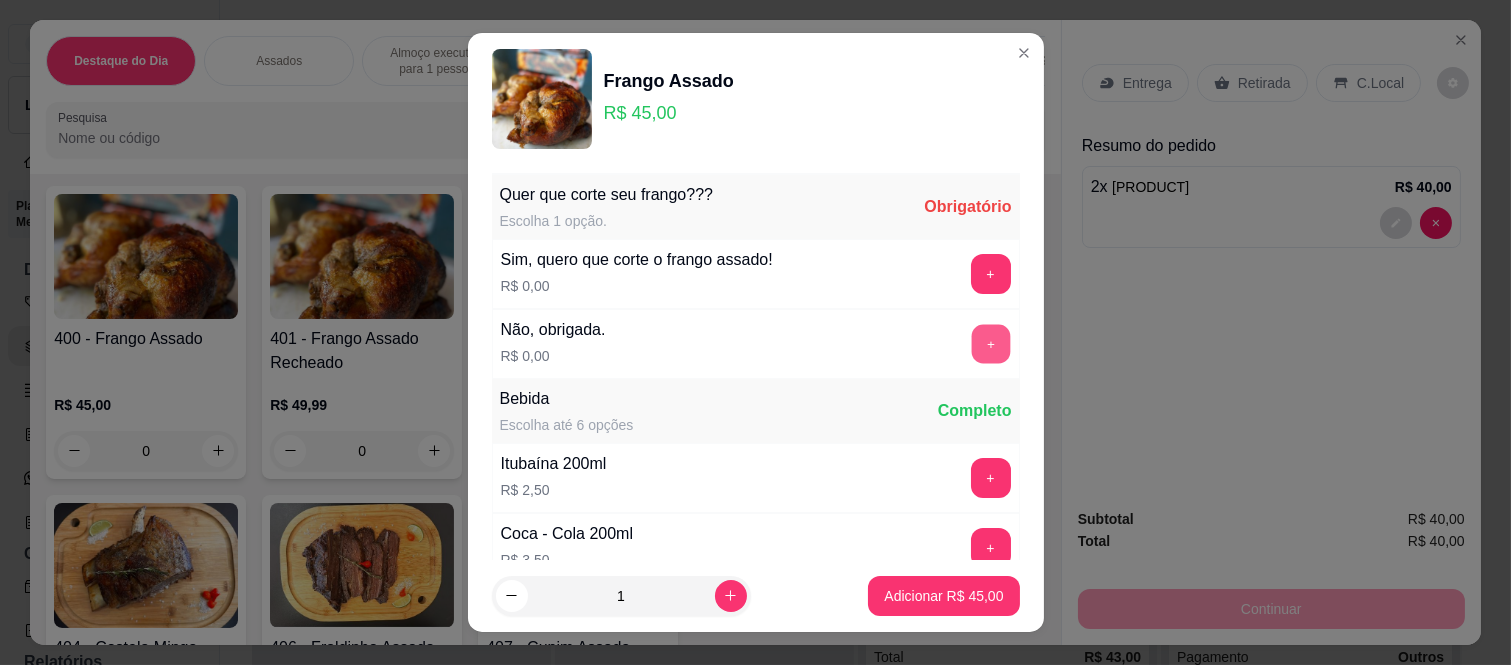 click on "+" at bounding box center [990, 344] 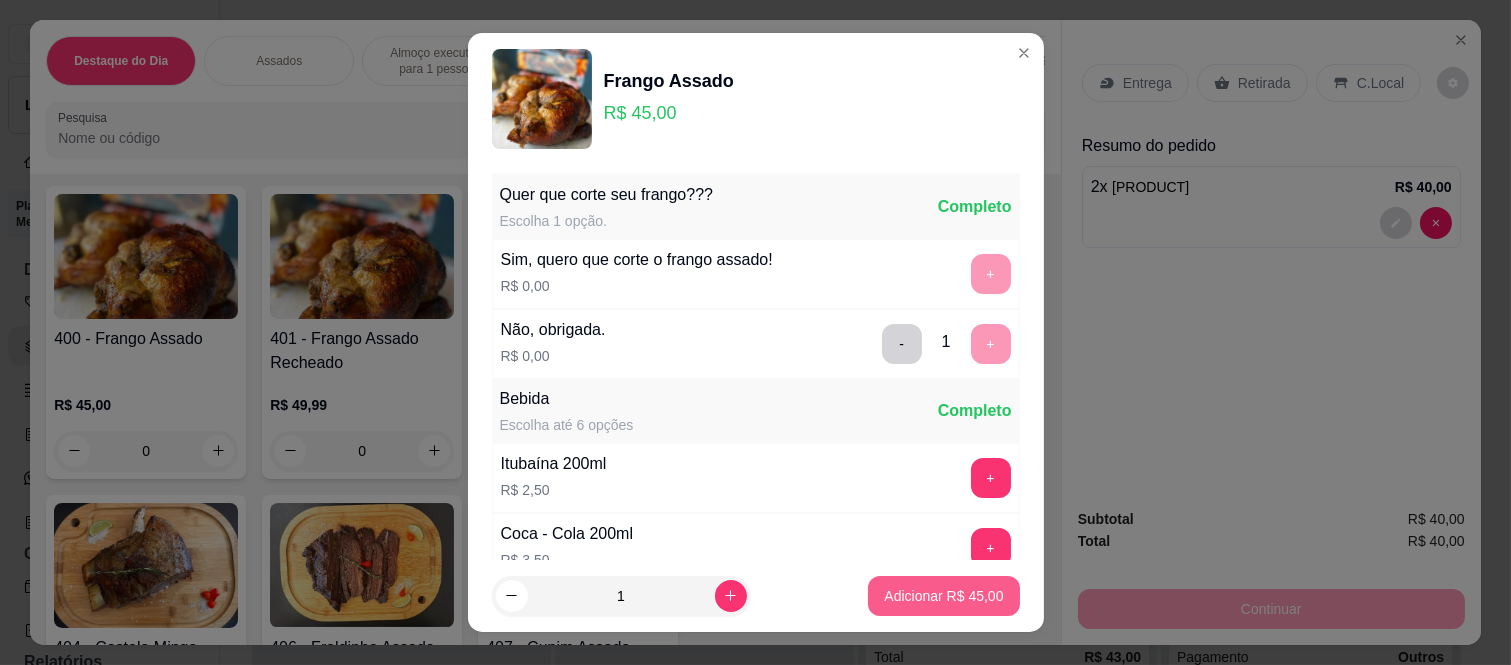 click on "Adicionar   R$ 45,00" at bounding box center (943, 596) 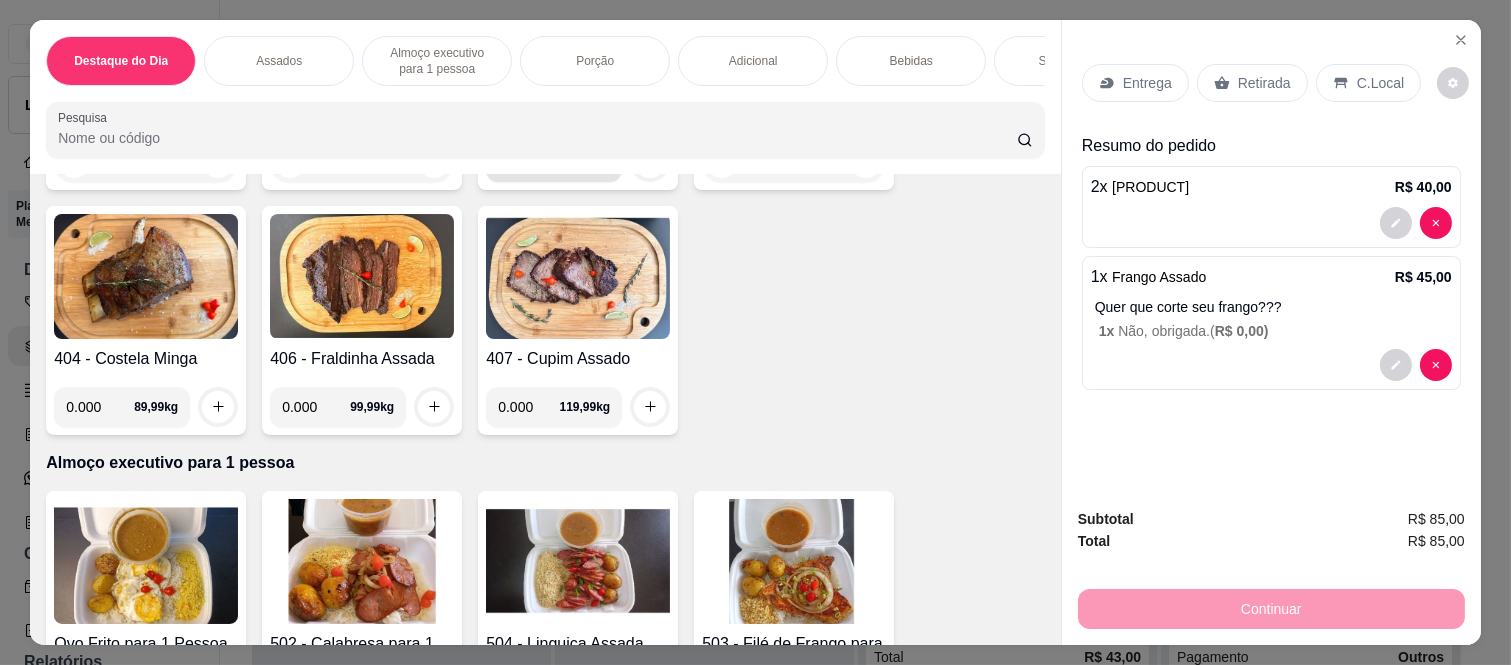 scroll, scrollTop: 1112, scrollLeft: 0, axis: vertical 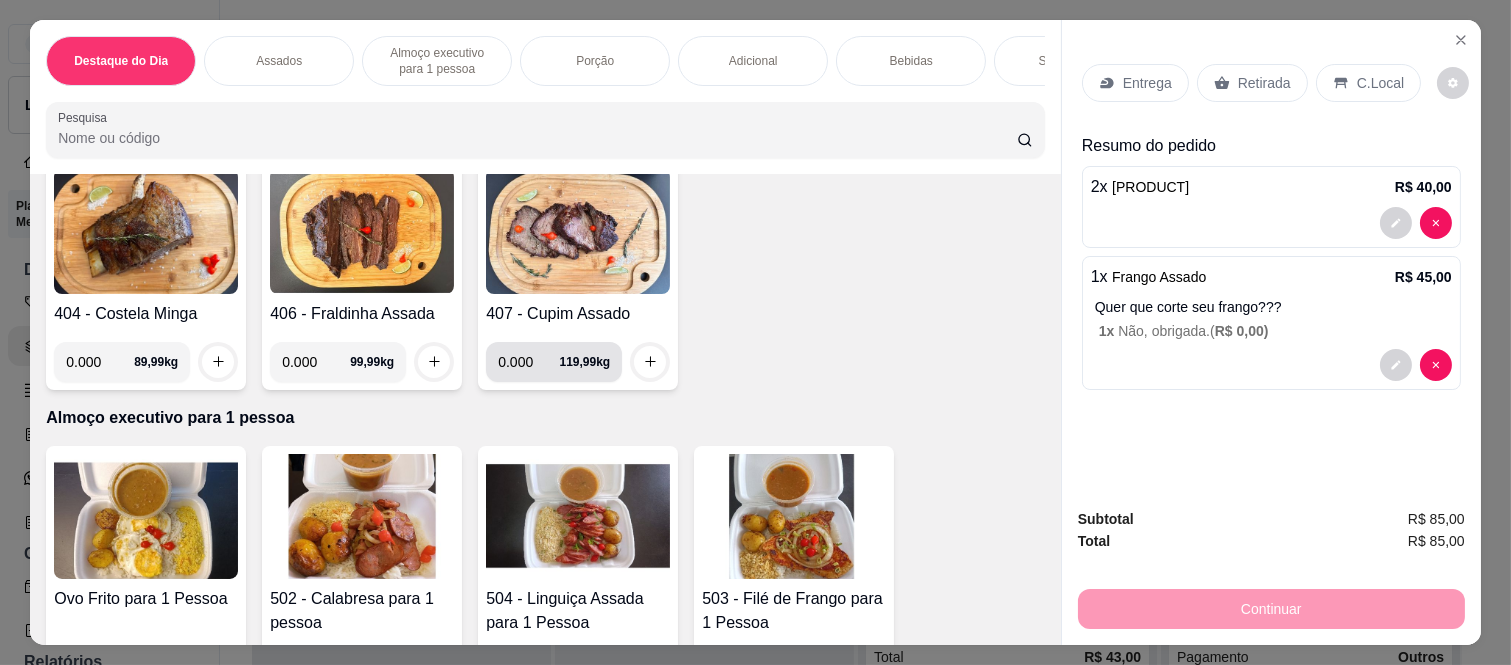 click on "0.000" at bounding box center [528, 362] 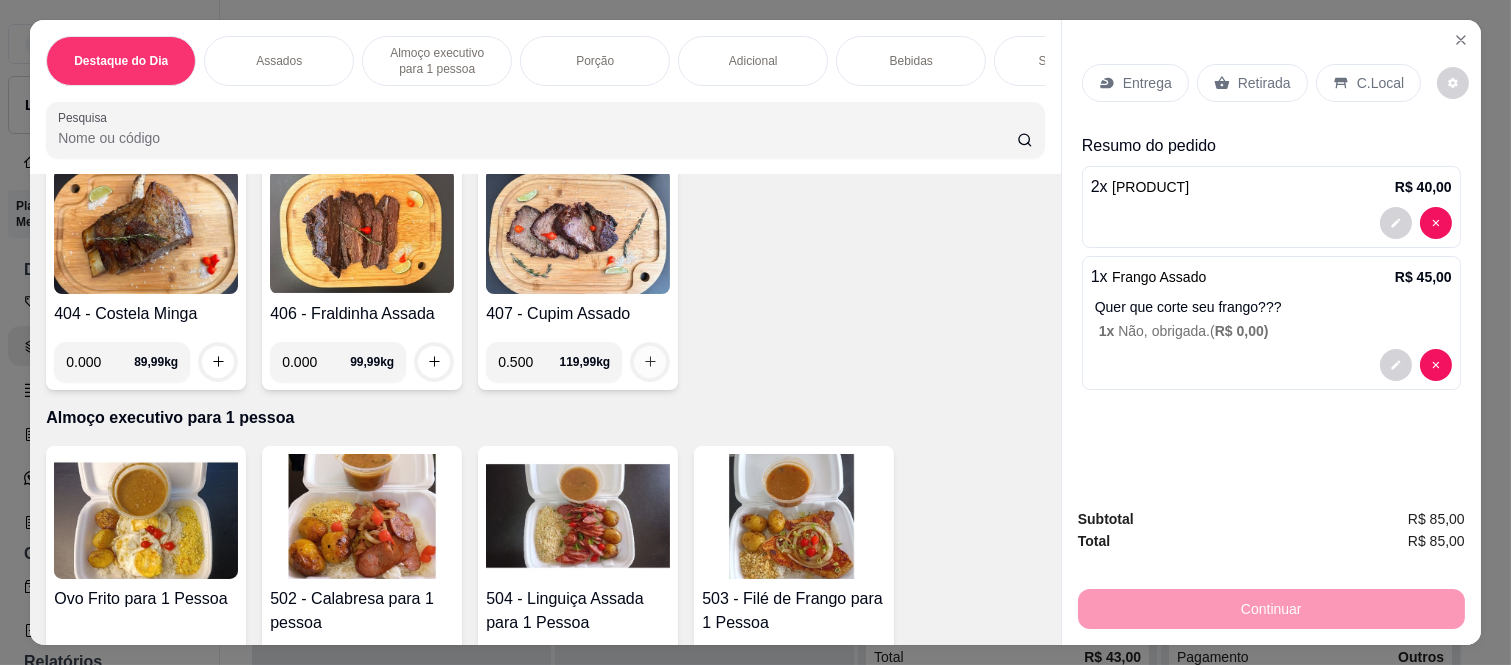 type on "0.500" 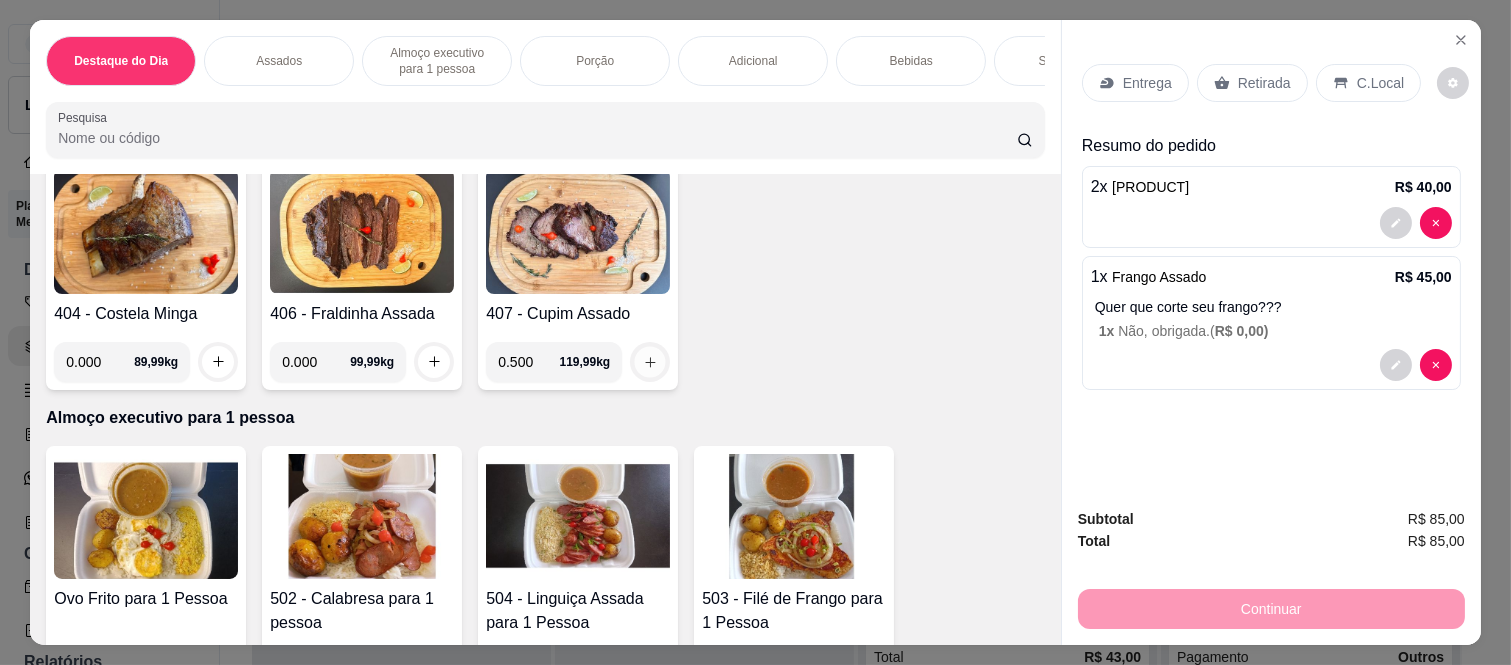 click 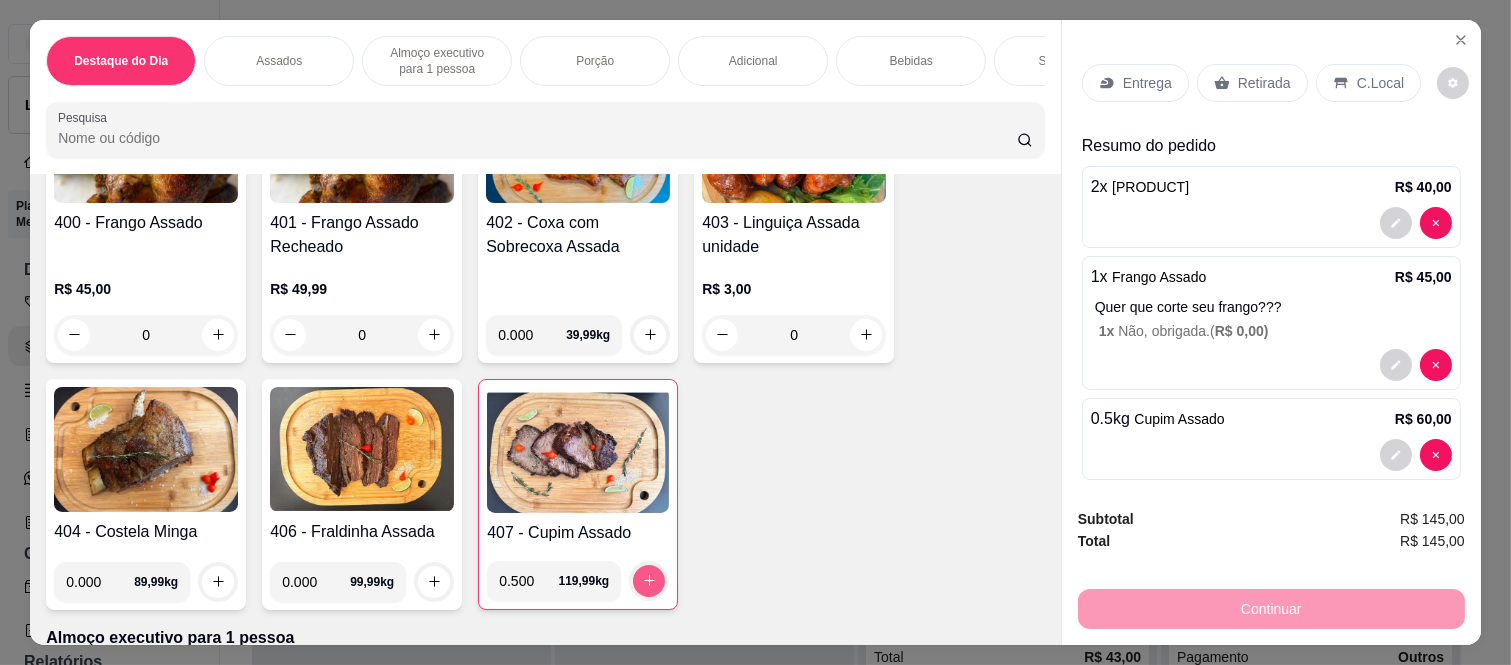 scroll, scrollTop: 778, scrollLeft: 0, axis: vertical 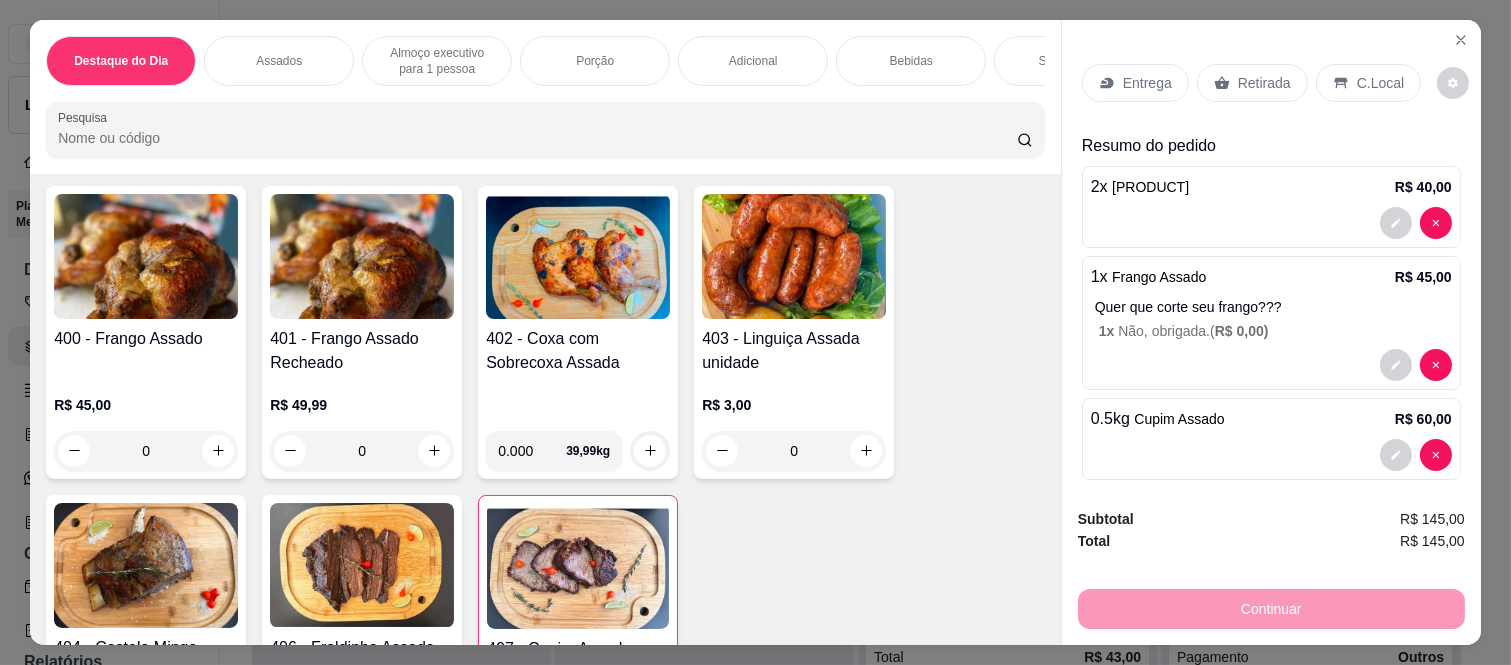 click on "Retirada" at bounding box center (1252, 83) 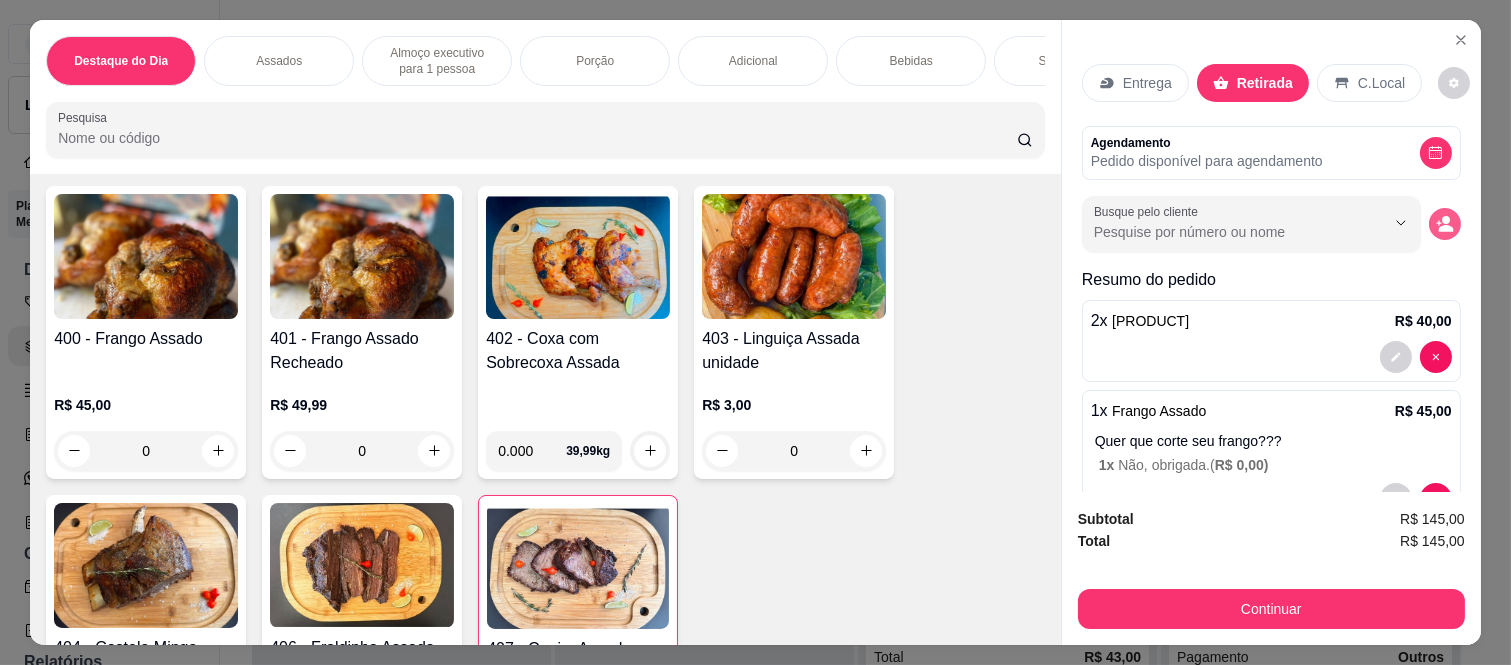 click 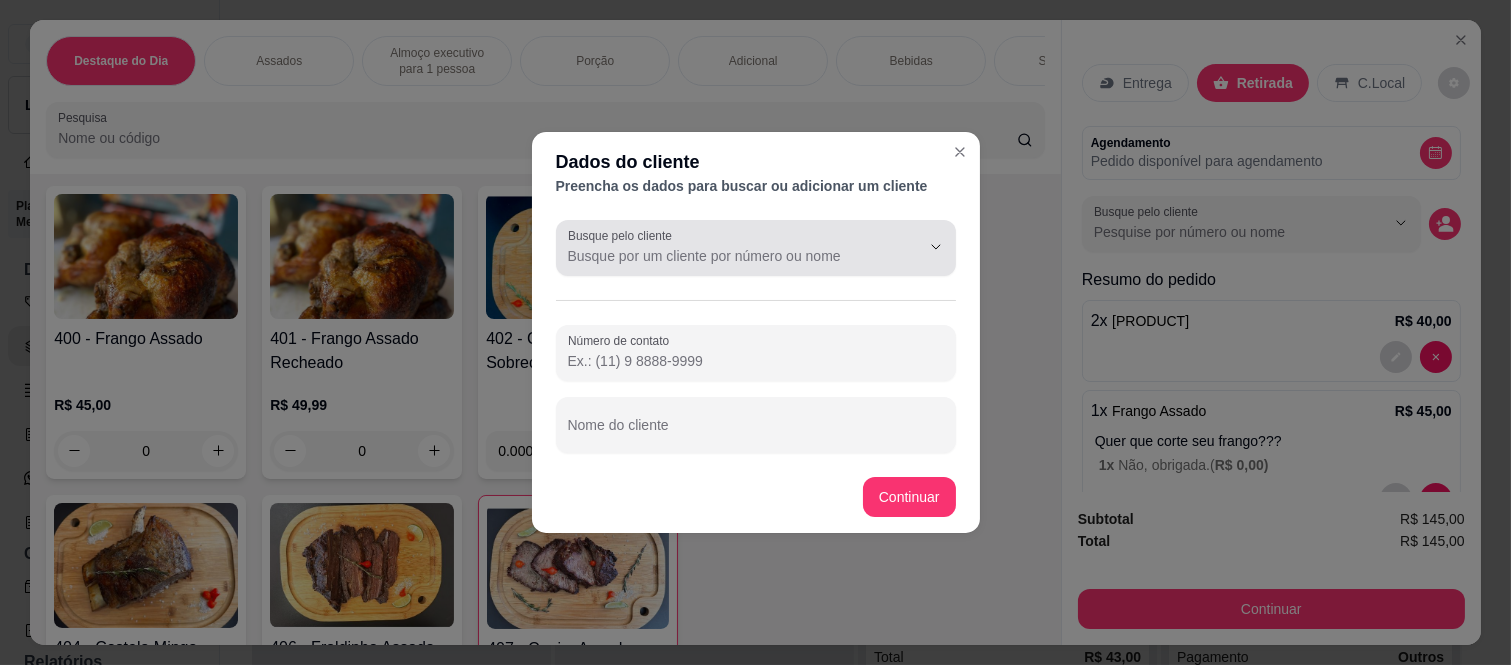 click on "Busque pelo cliente" at bounding box center [728, 256] 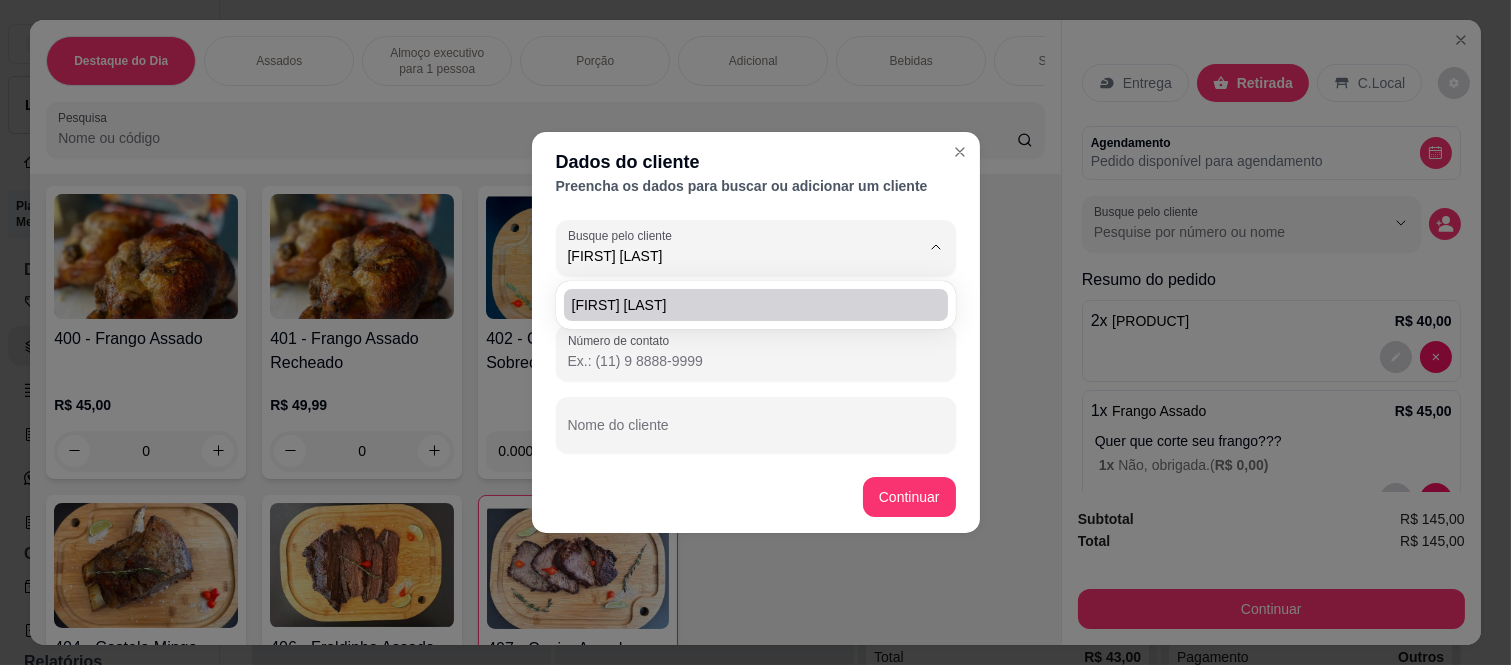 click on "[FIRST] [LAST]" at bounding box center (746, 305) 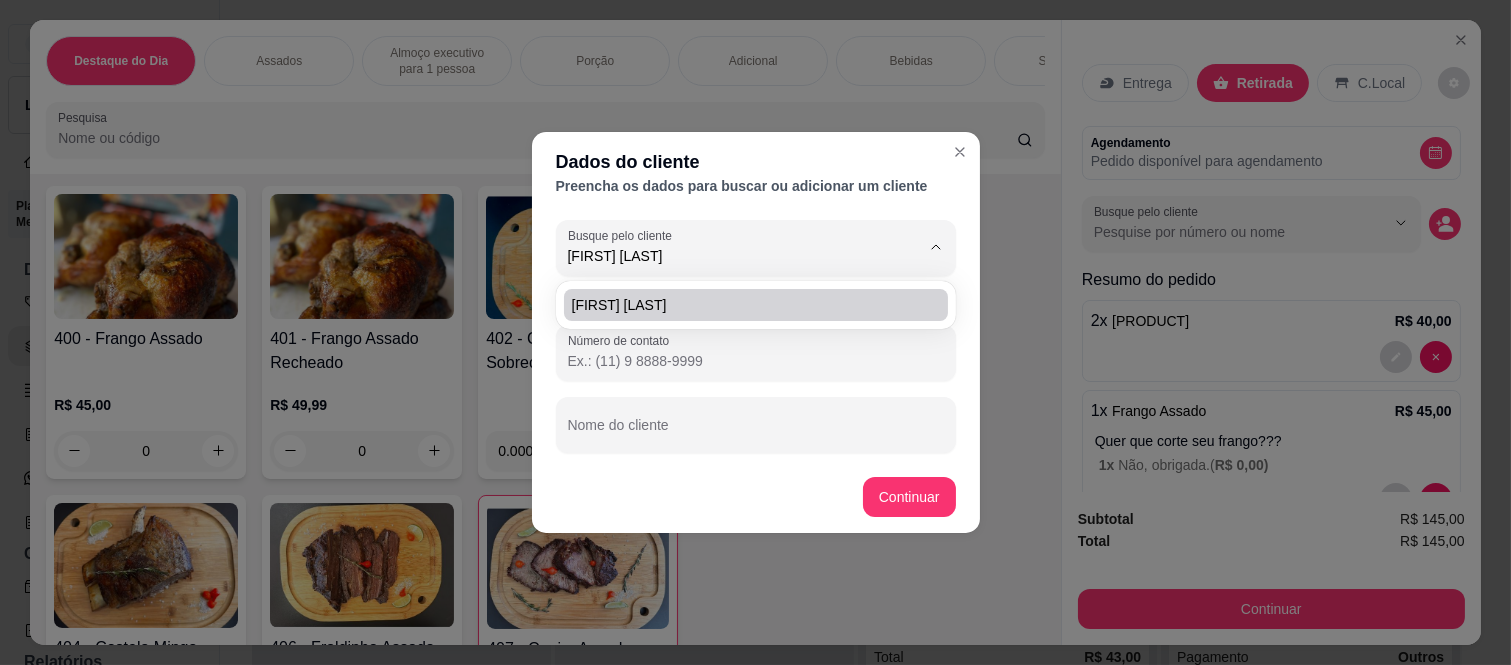 type on "[FIRST] [LAST]" 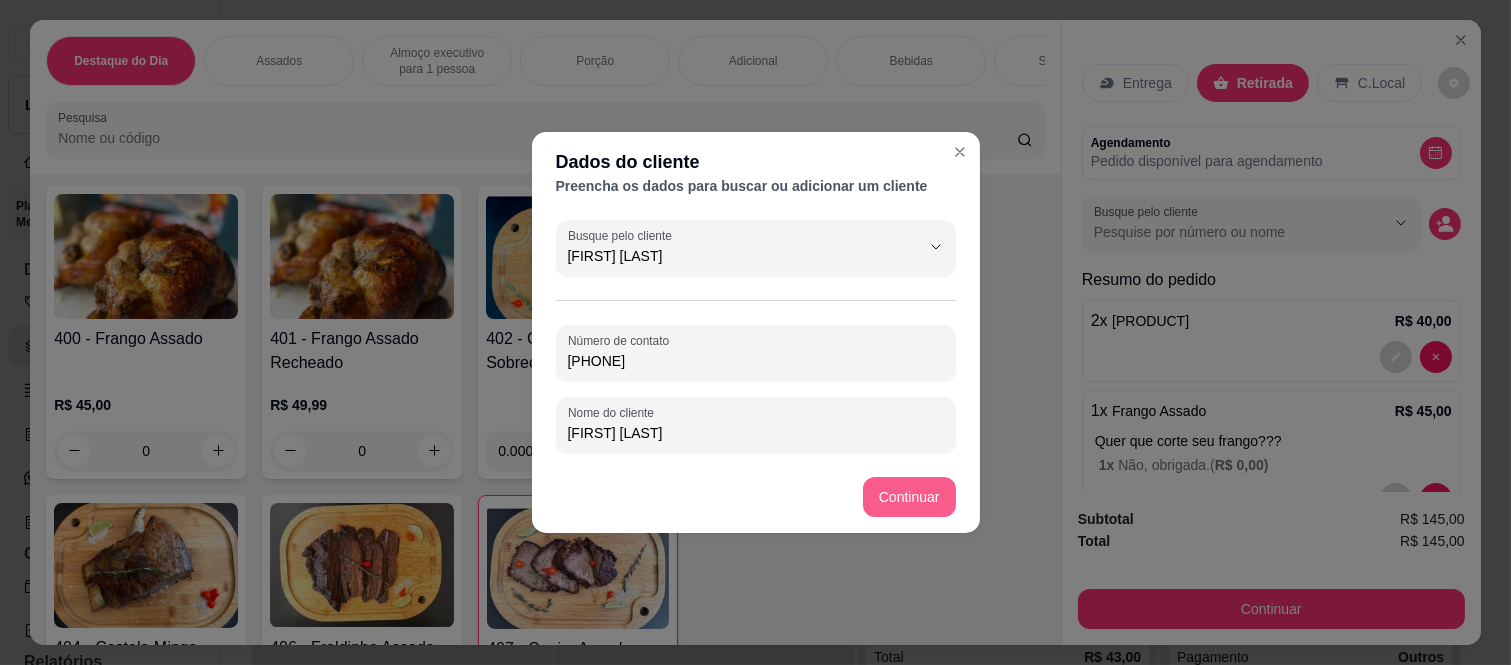 type on "[FIRST] [LAST]" 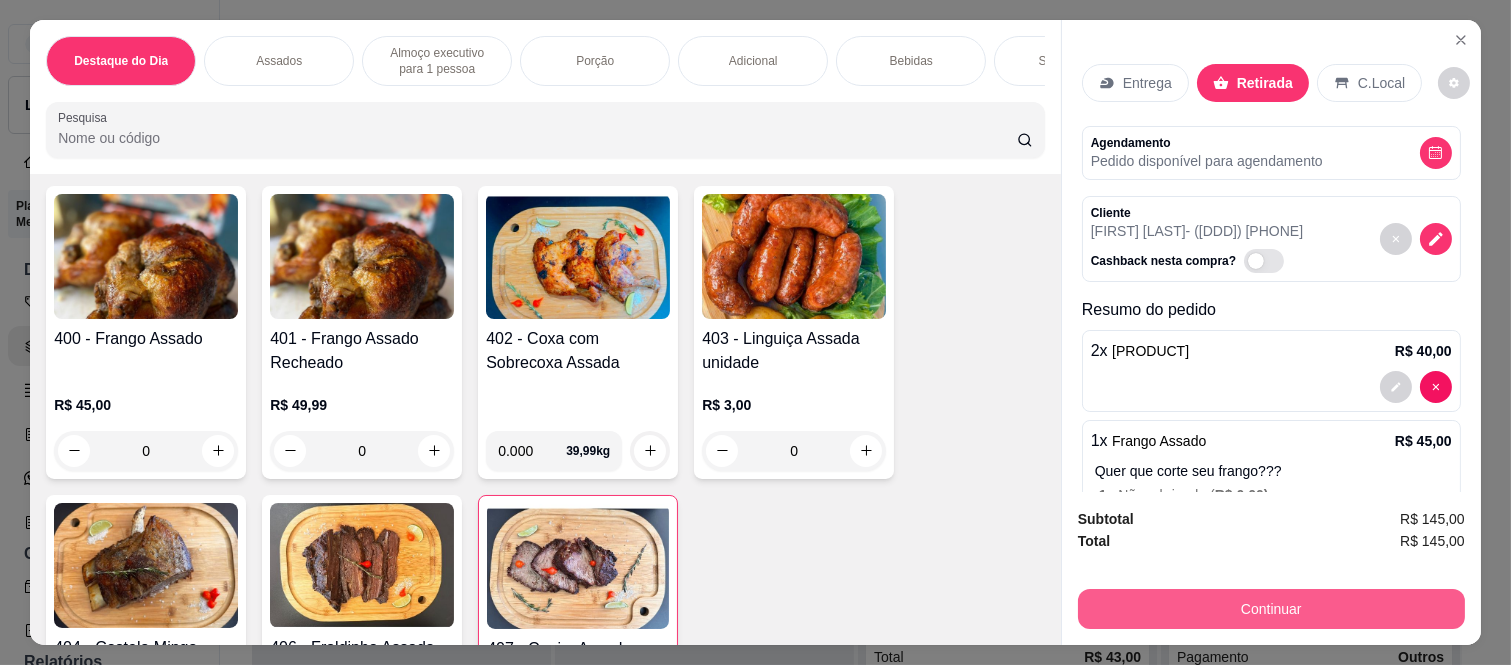 click on "Continuar" at bounding box center [1271, 609] 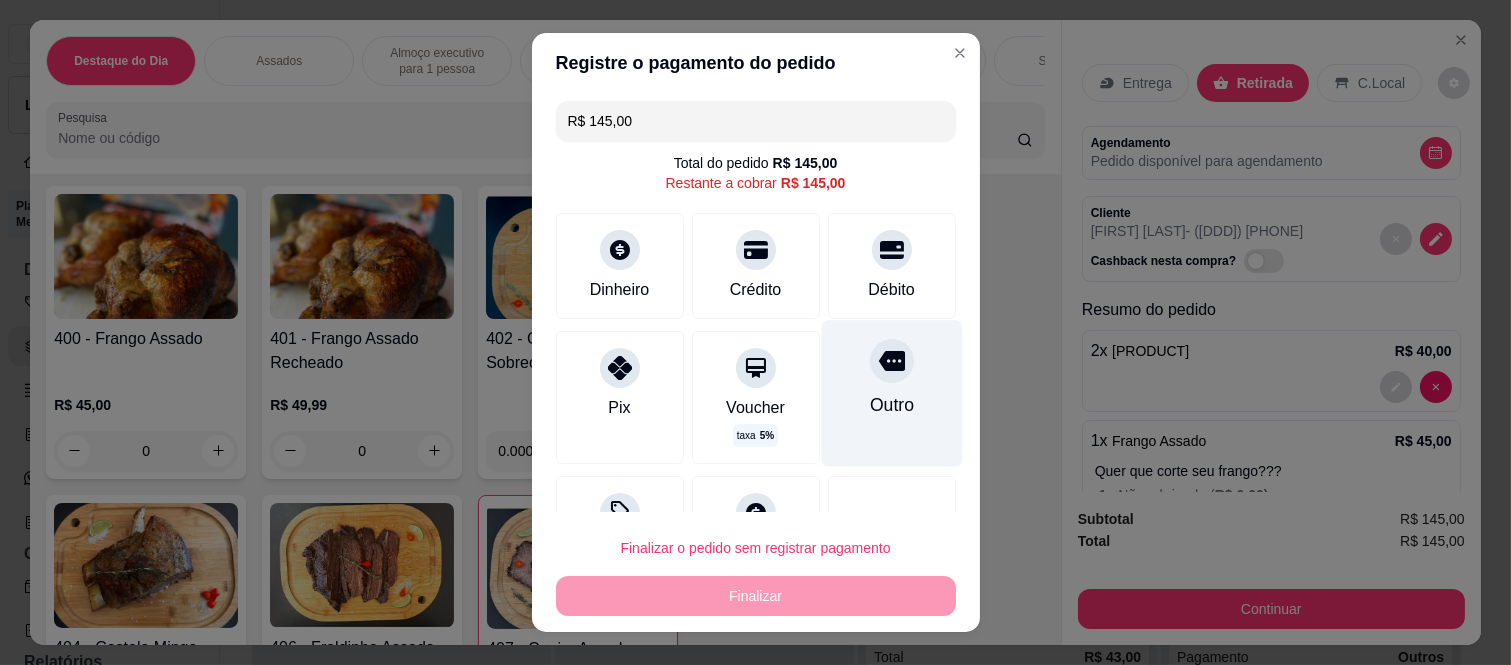 click on "Outro" at bounding box center (891, 405) 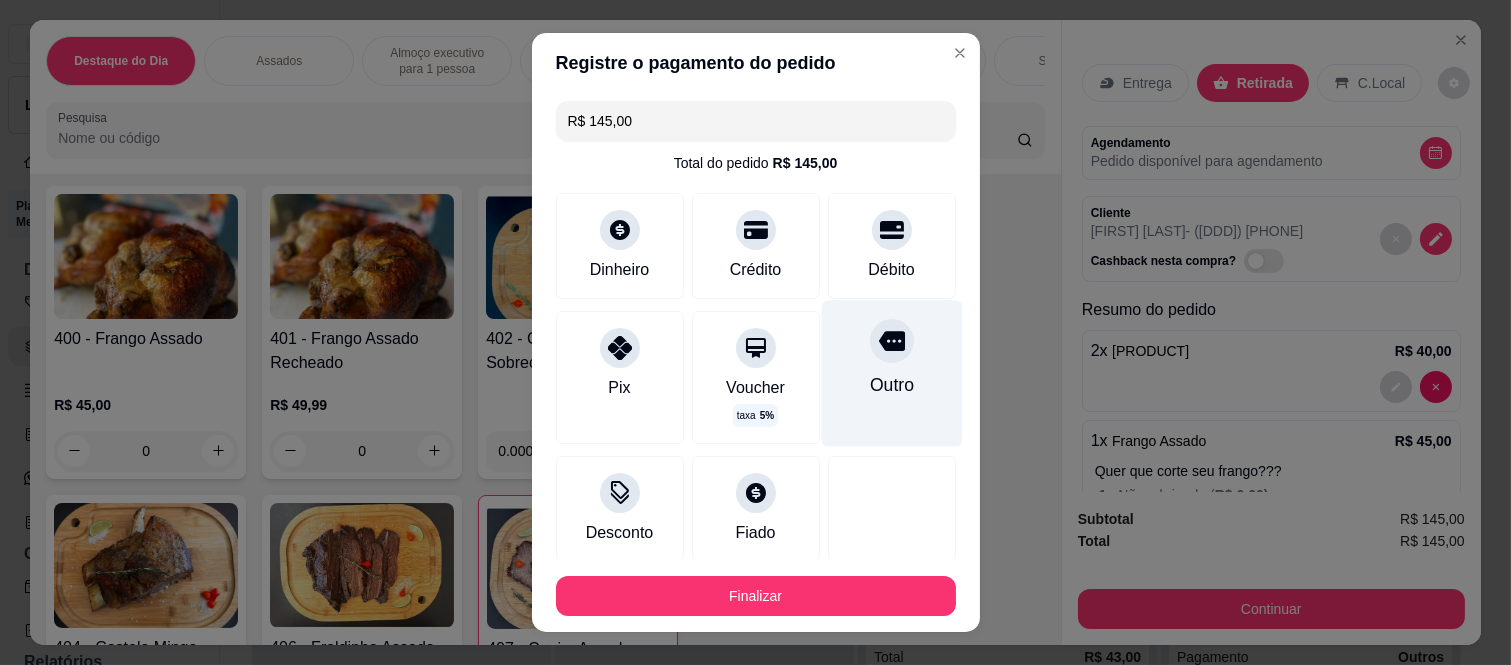 type on "R$ 0,00" 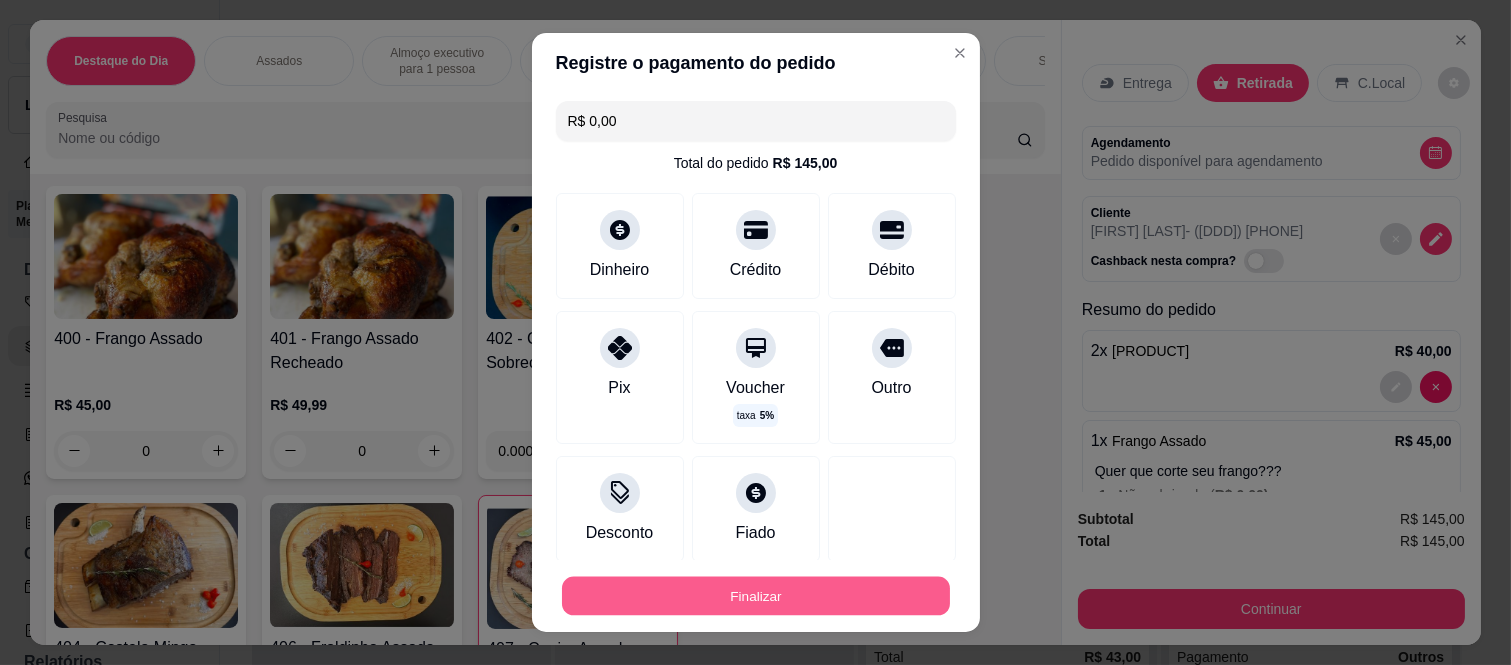click on "Finalizar" at bounding box center [756, 595] 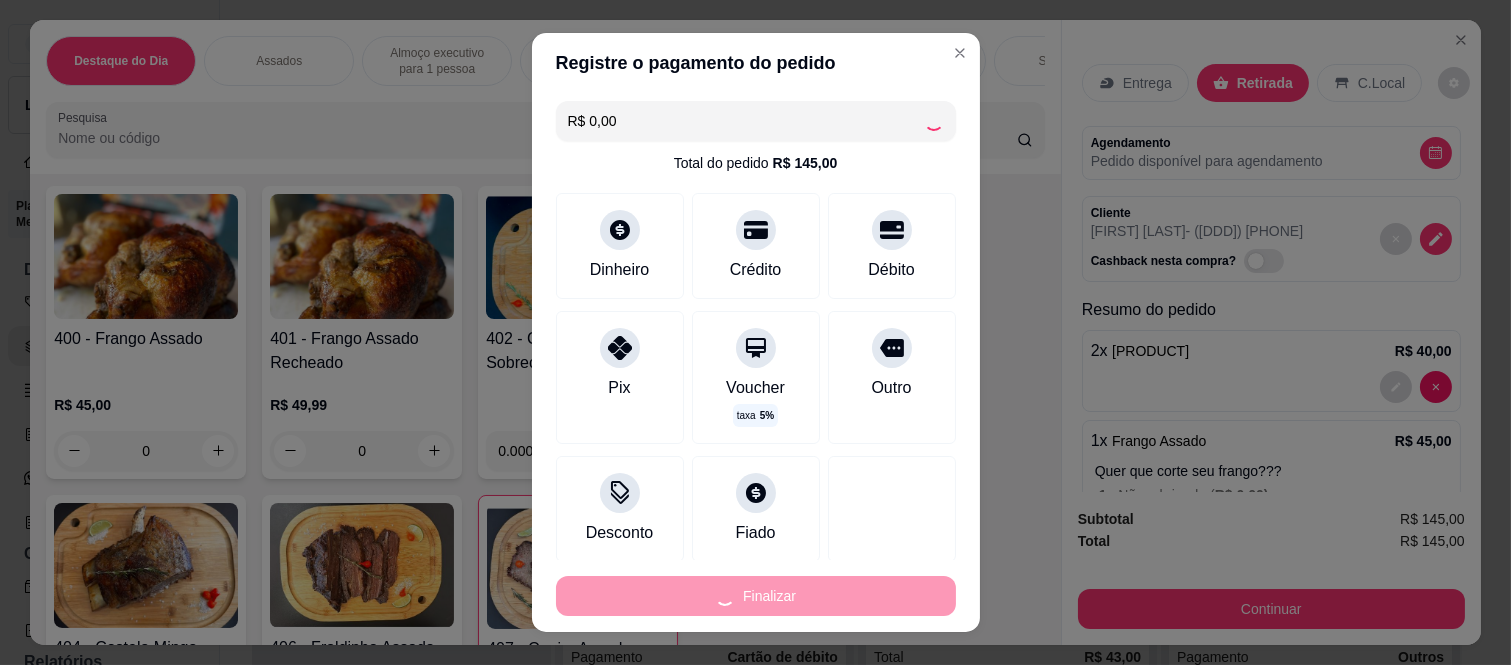 type on "0" 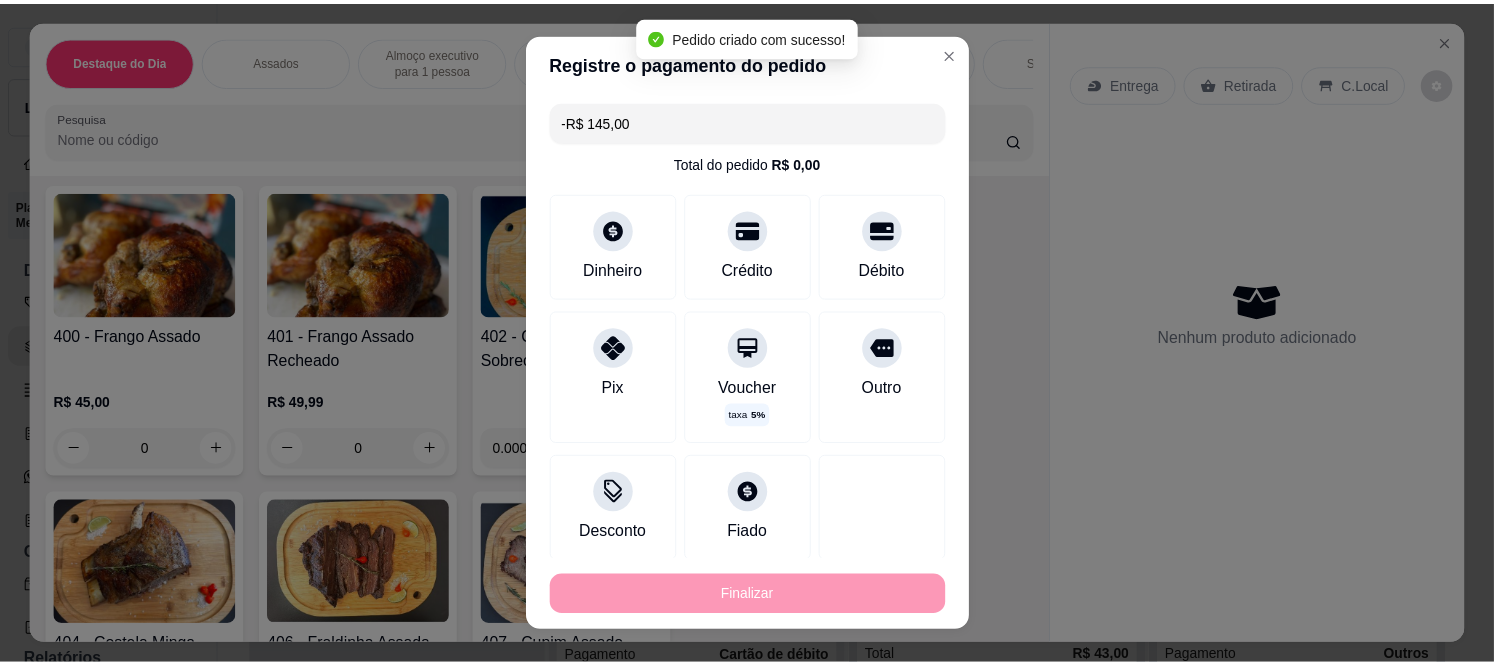scroll, scrollTop: 776, scrollLeft: 0, axis: vertical 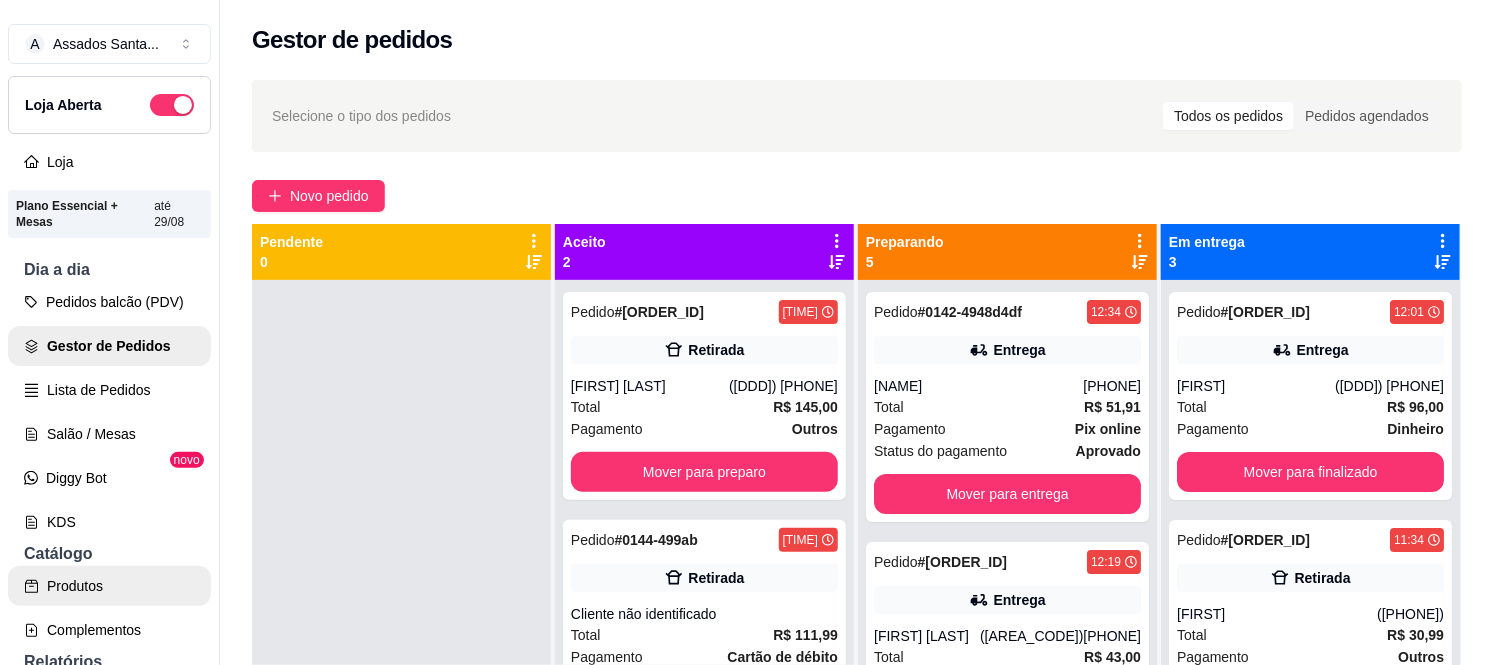 click on "Produtos" at bounding box center (109, 586) 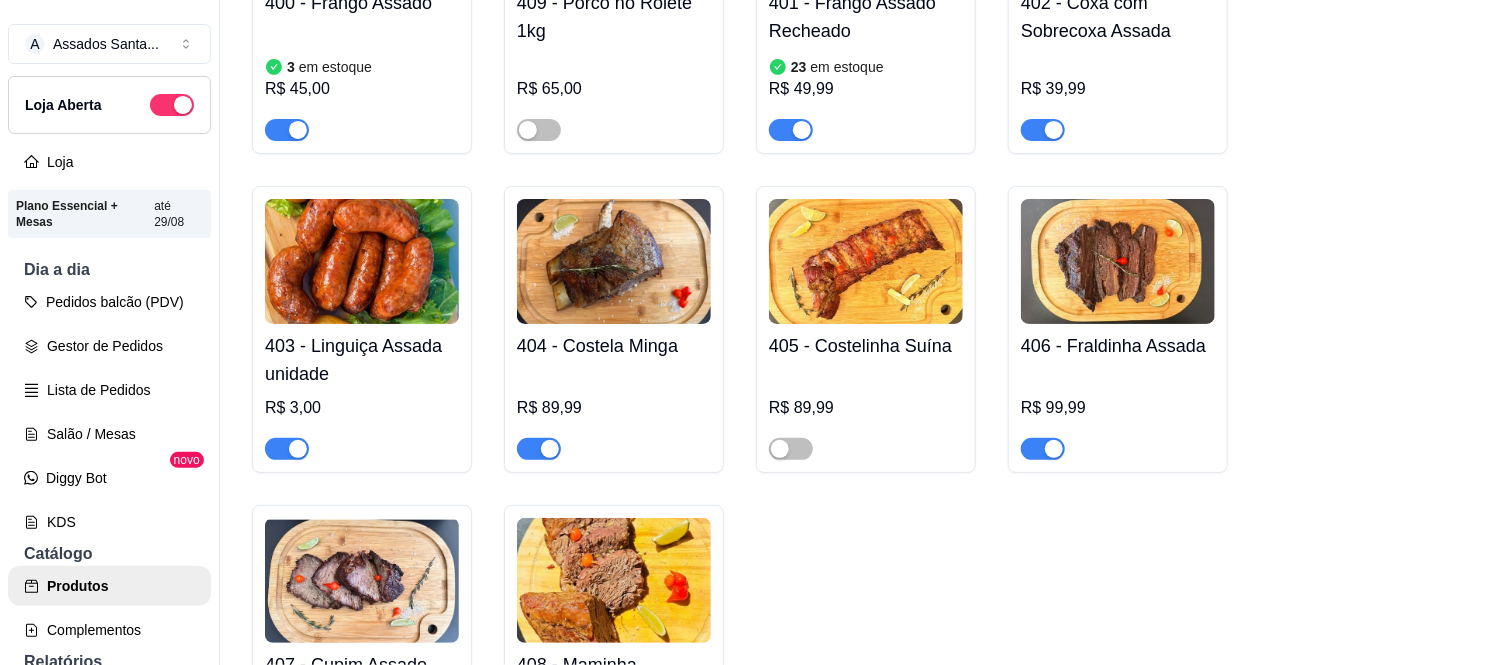 scroll, scrollTop: 1111, scrollLeft: 0, axis: vertical 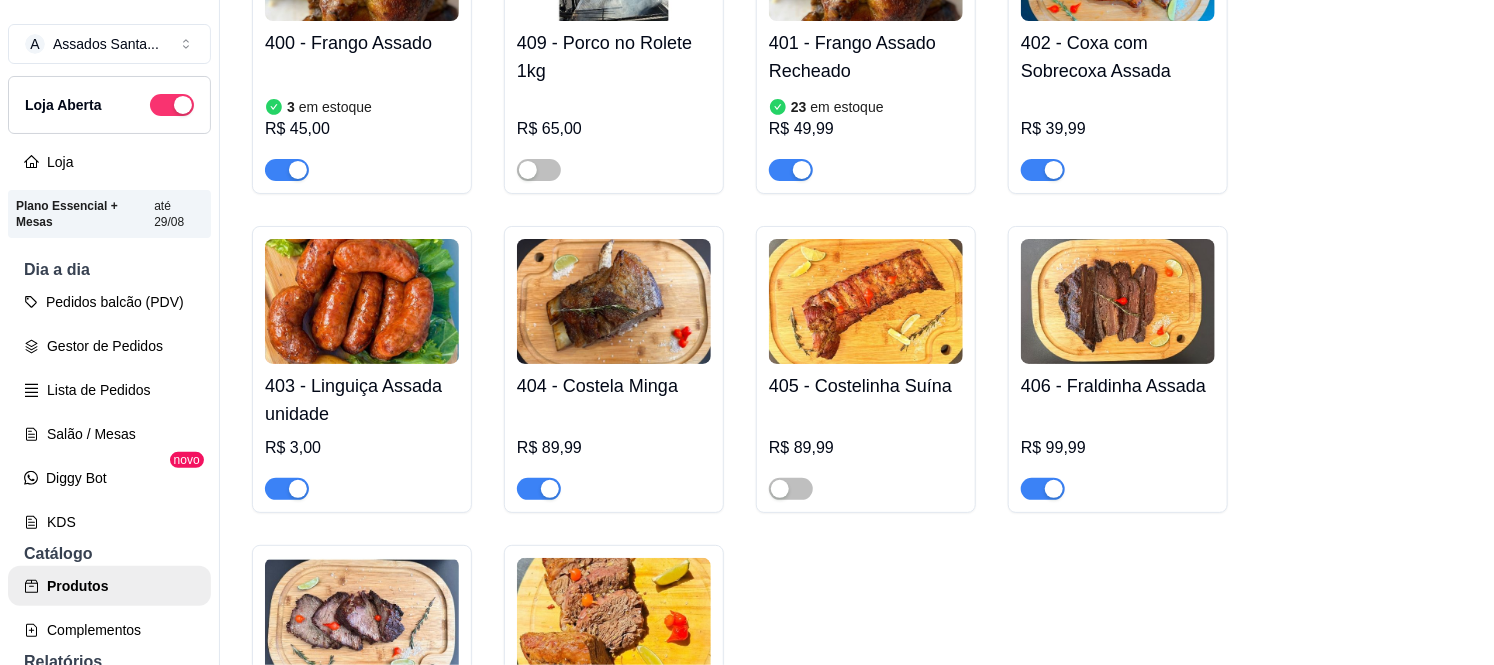 click at bounding box center (1043, 169) 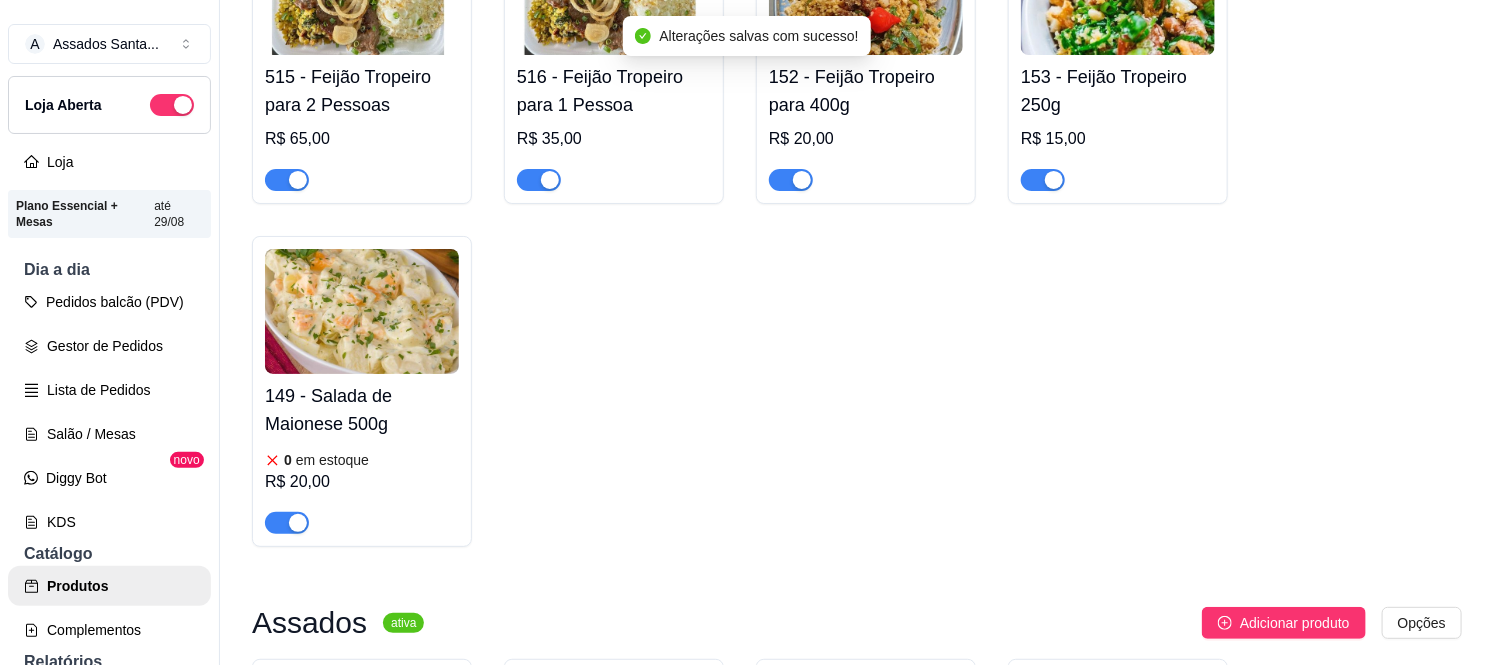 scroll, scrollTop: 333, scrollLeft: 0, axis: vertical 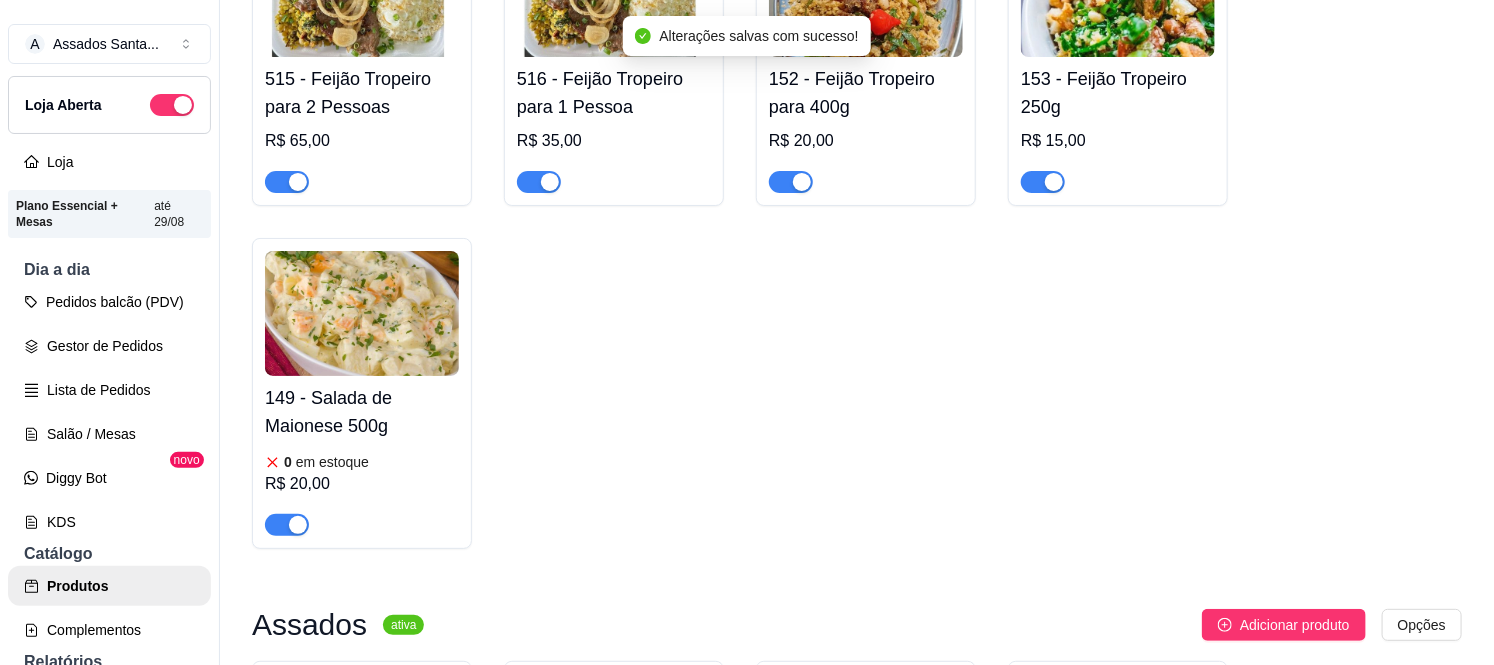 click at bounding box center [287, 525] 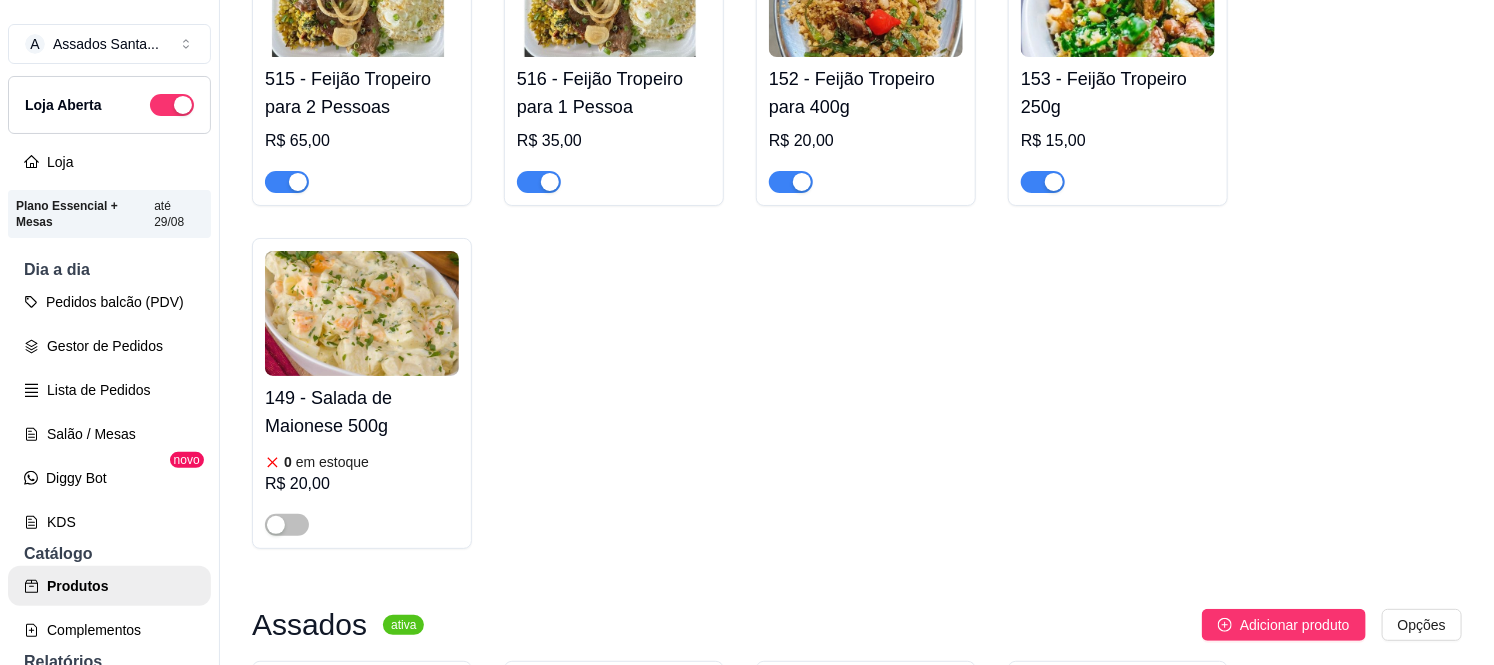 click on "Pedidos balcão (PDV) Gestor de Pedidos Lista de Pedidos Salão / Mesas Diggy Bot novo KDS" at bounding box center [109, 412] 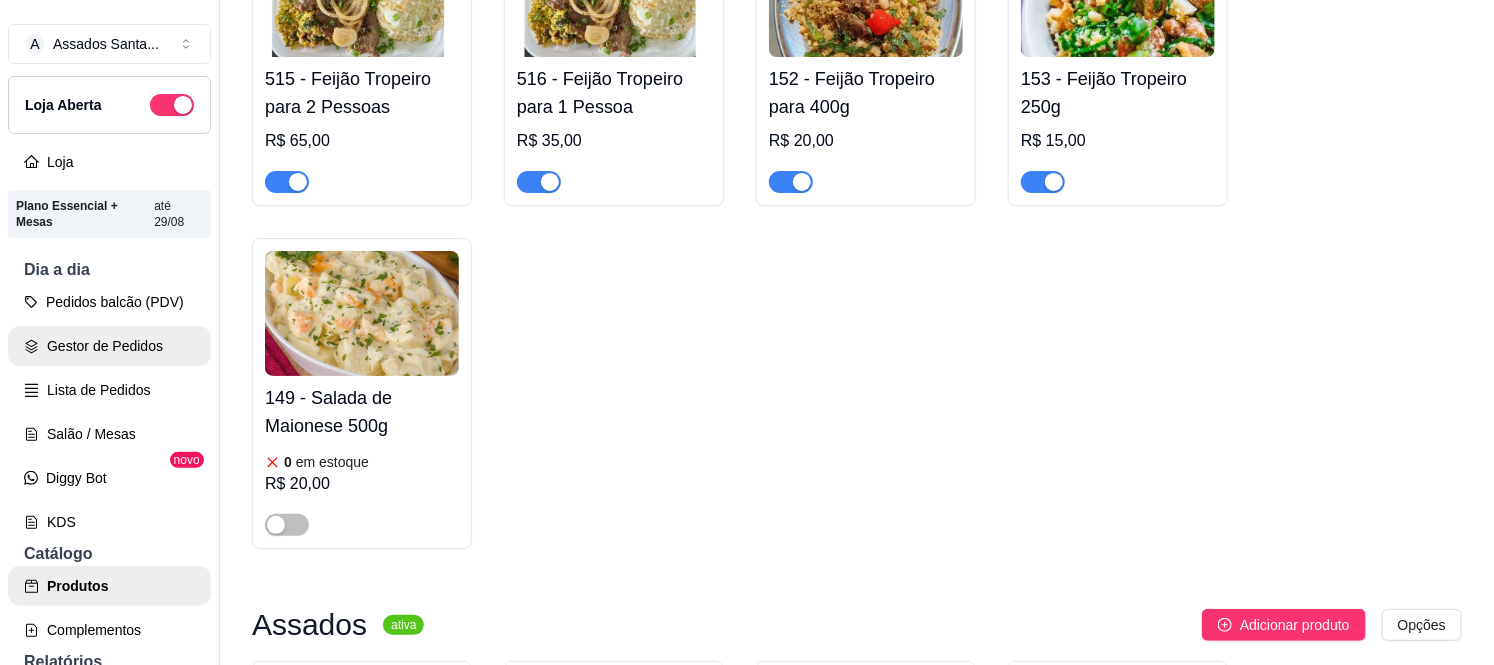 click on "Gestor de Pedidos" at bounding box center (109, 346) 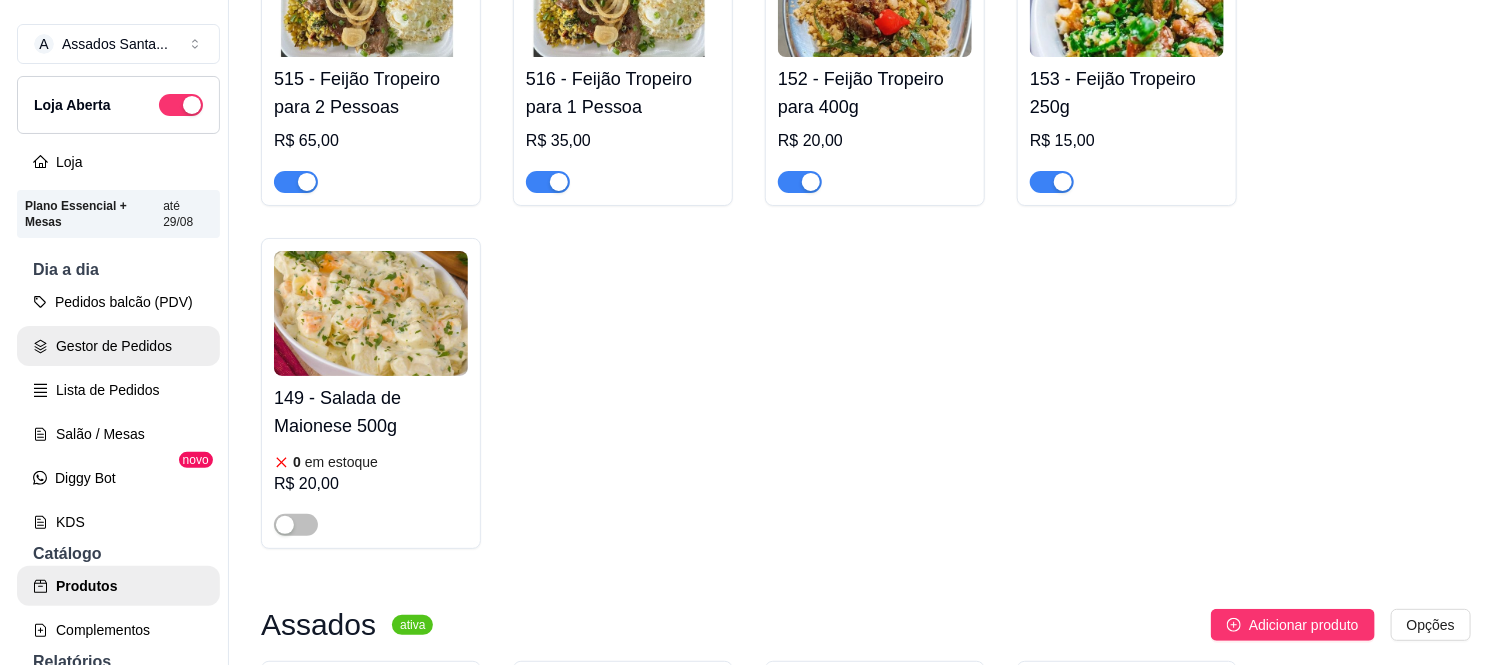 scroll, scrollTop: 0, scrollLeft: 0, axis: both 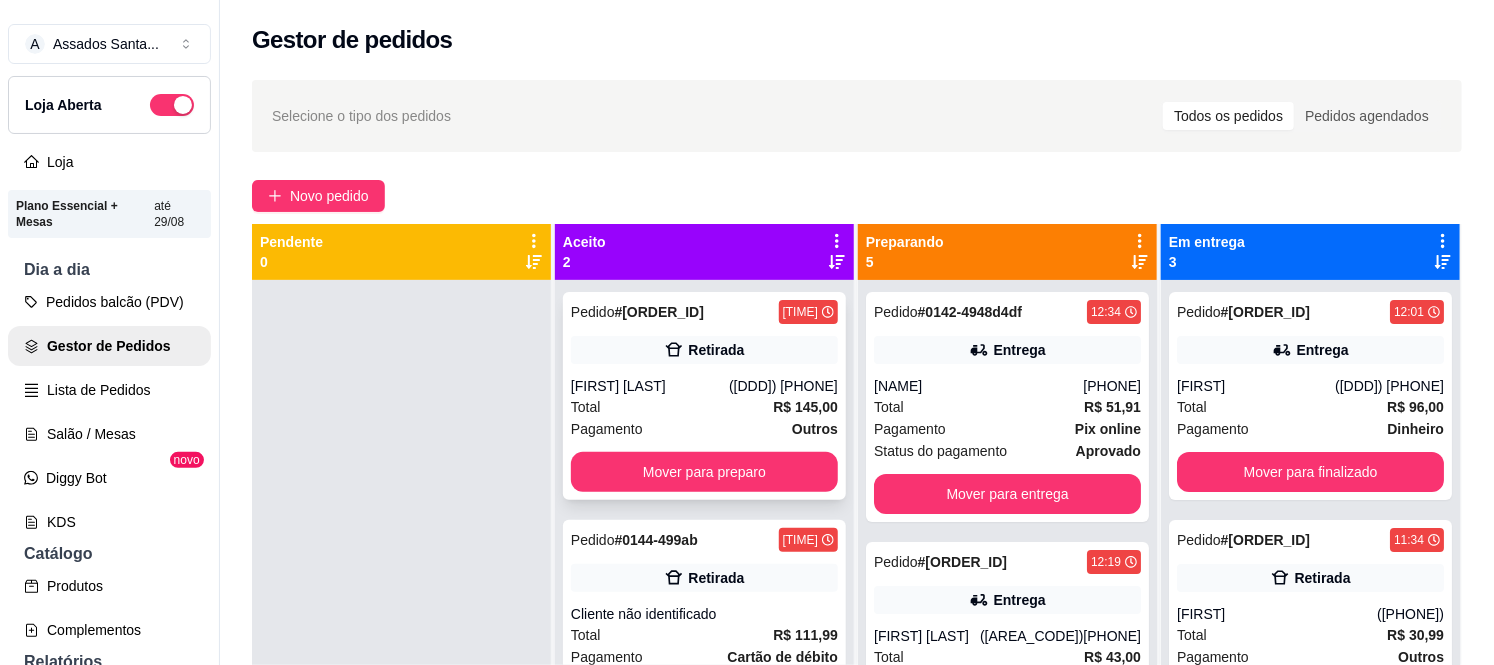 click on "Pedido # [ORDER_ID] [TIME] Retirada [NAME] ([PHONE]) Total R$ 145,00 Pagamento Outros Mover para preparo" at bounding box center [704, 396] 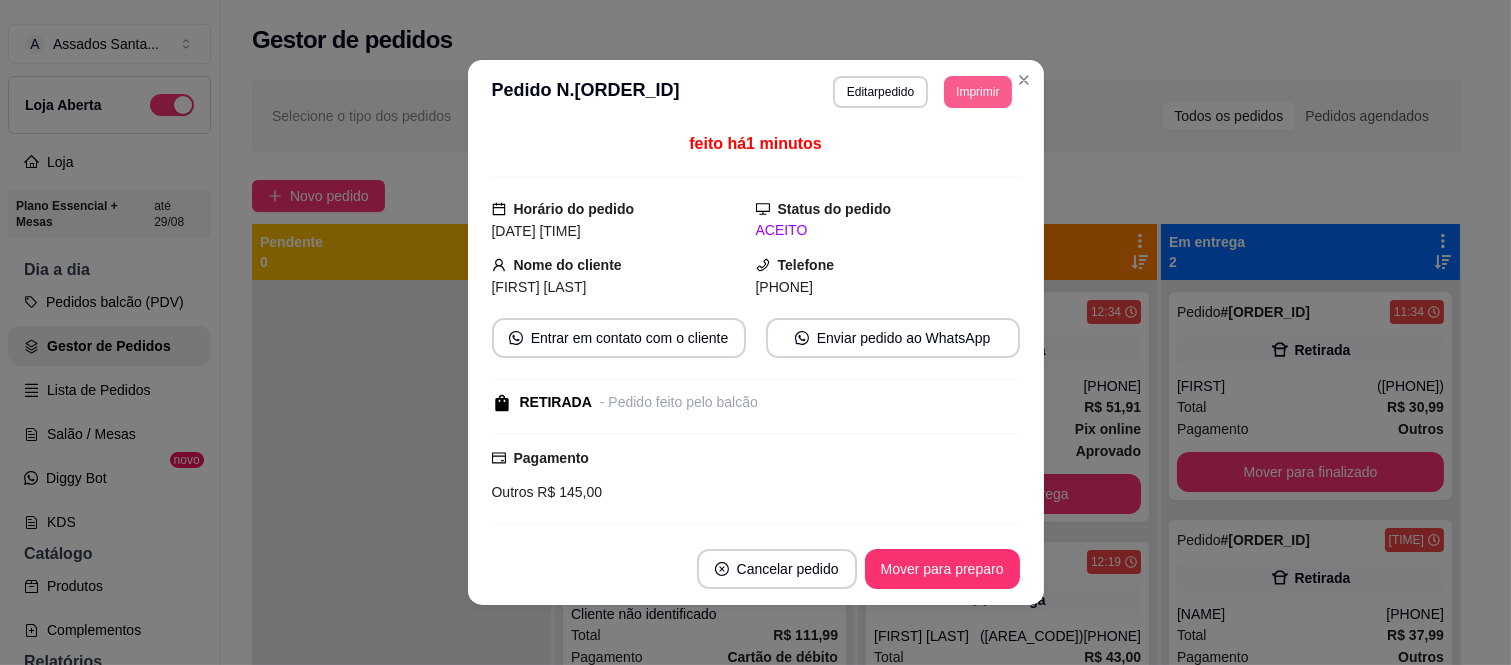 click on "Imprimir" at bounding box center [977, 92] 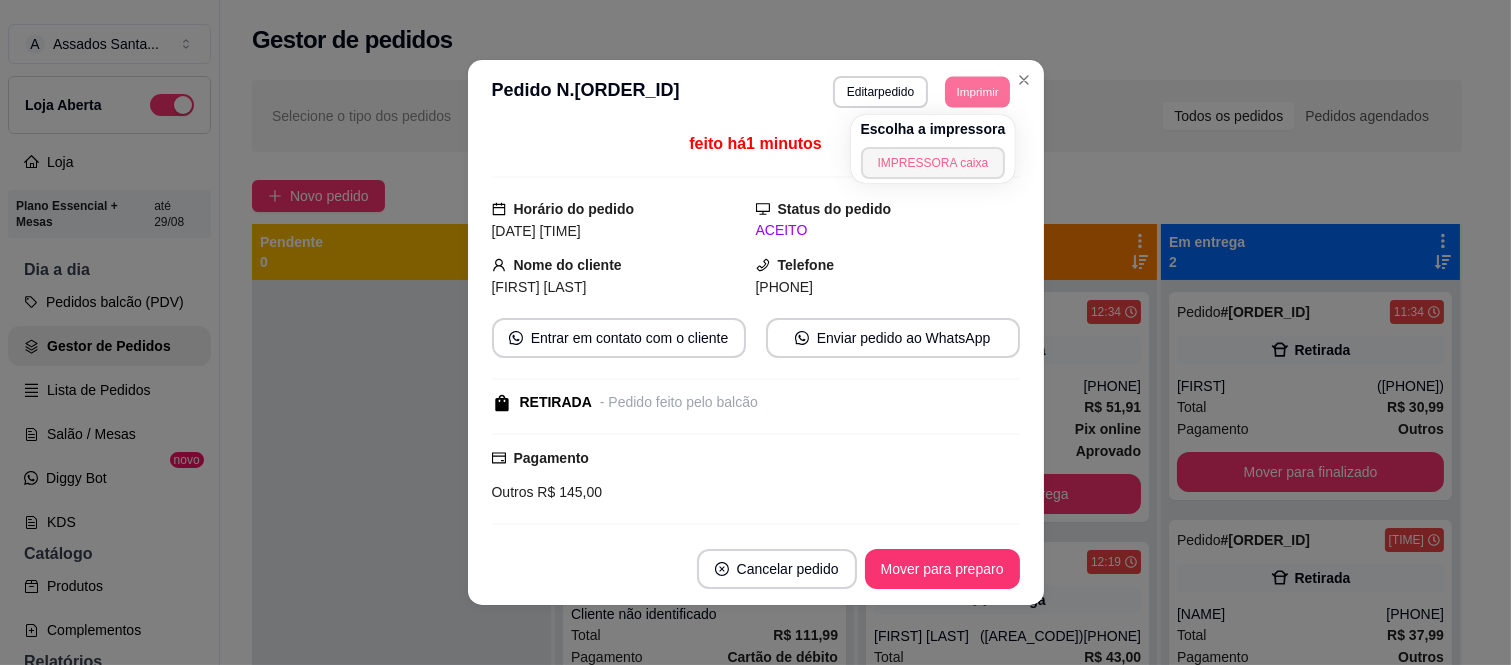 click on "IMPRESSORA caixa" at bounding box center (933, 163) 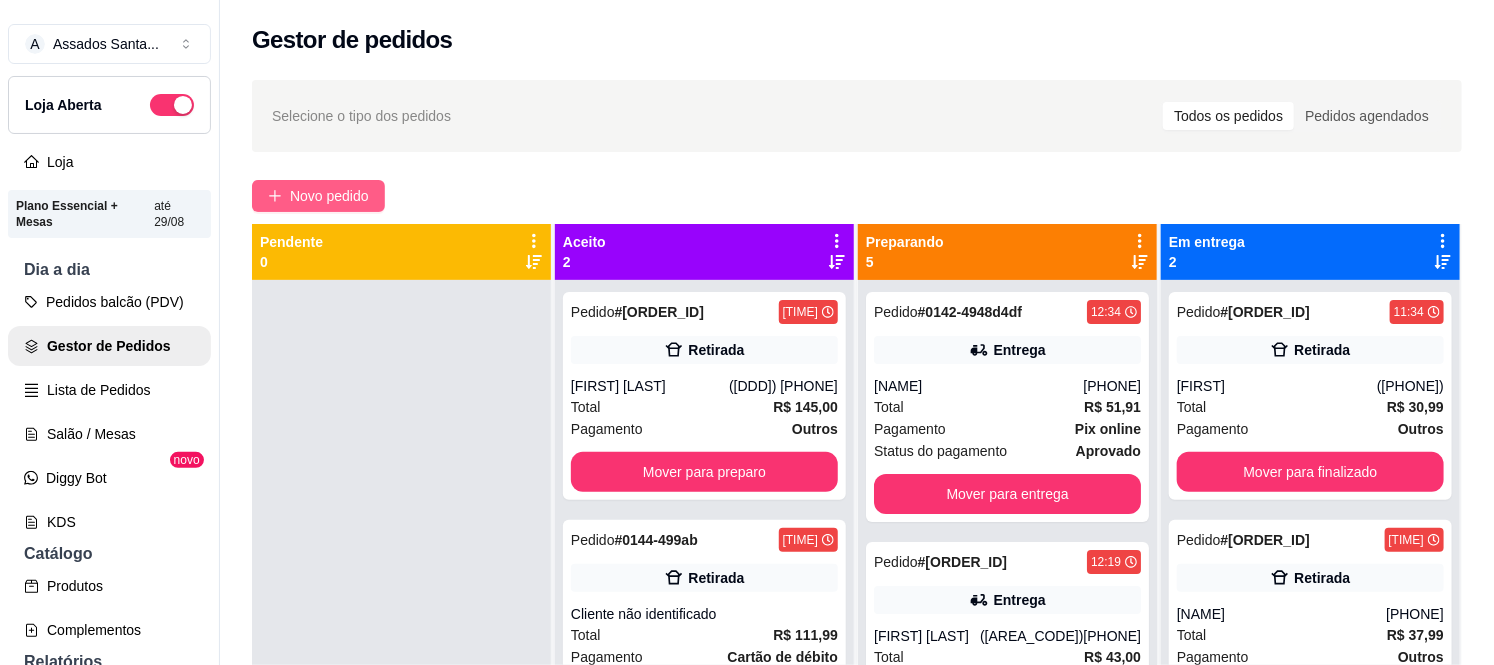 click on "Novo pedido" at bounding box center (329, 196) 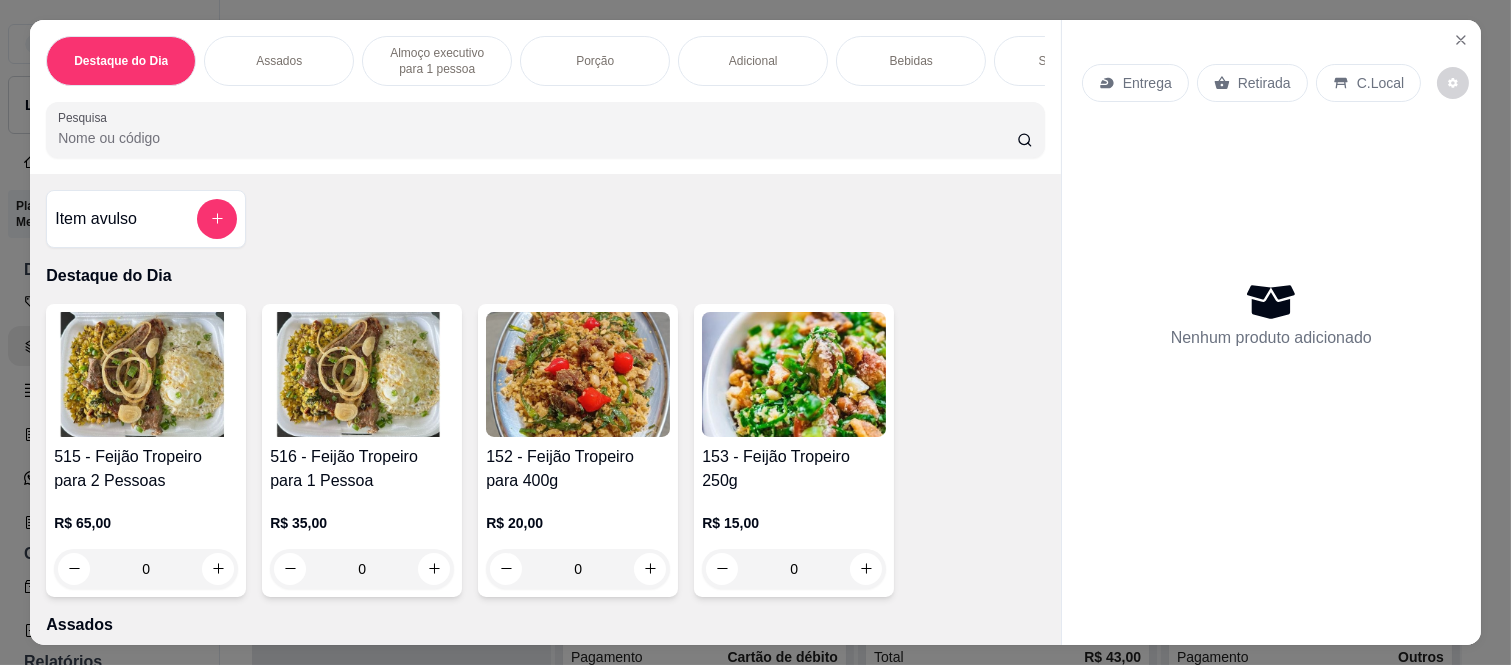 click on "Assados" at bounding box center (279, 61) 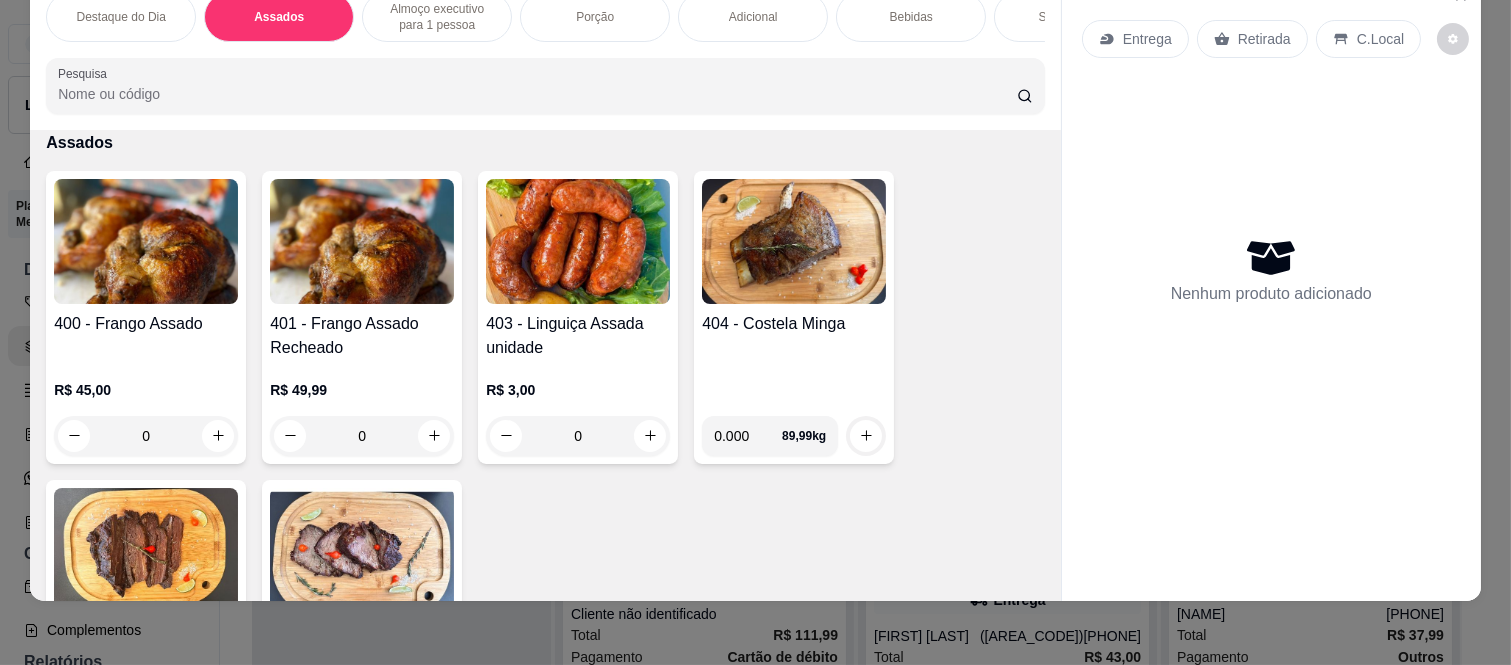 click on "0" at bounding box center [146, 436] 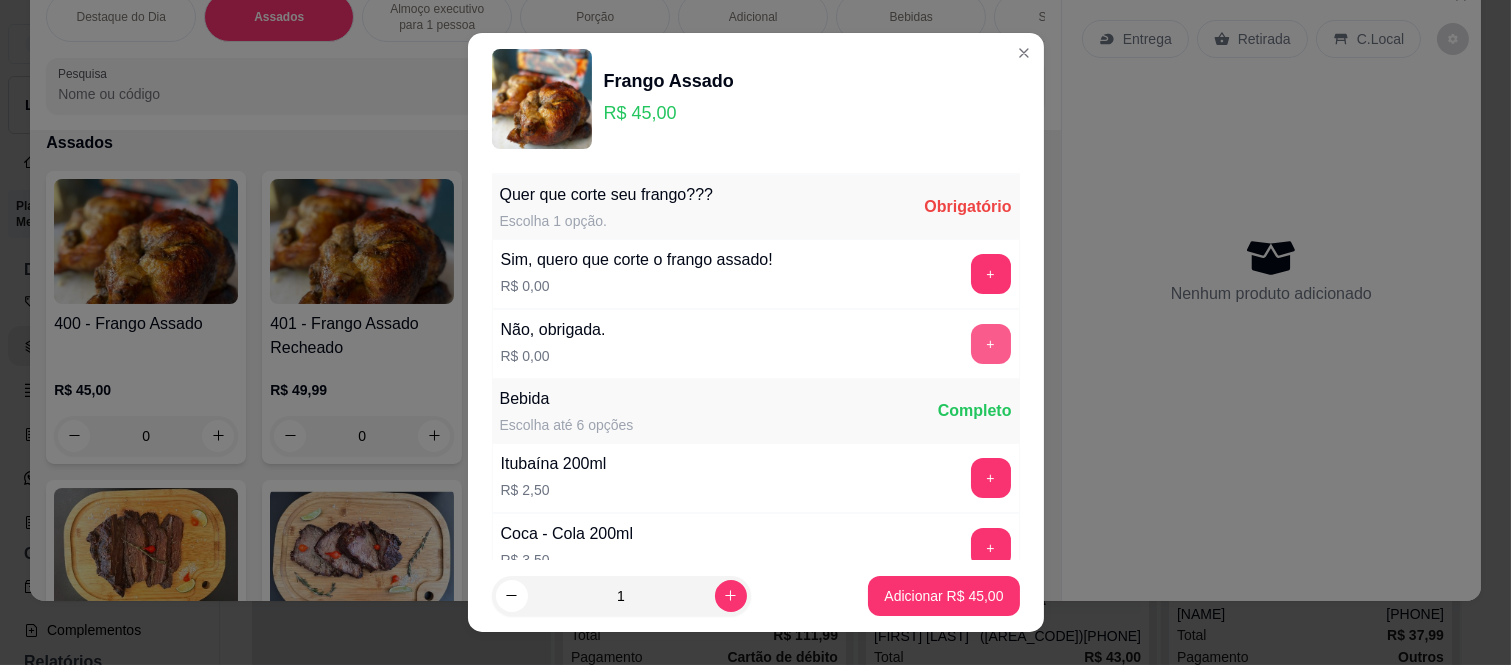 click on "+" at bounding box center (991, 344) 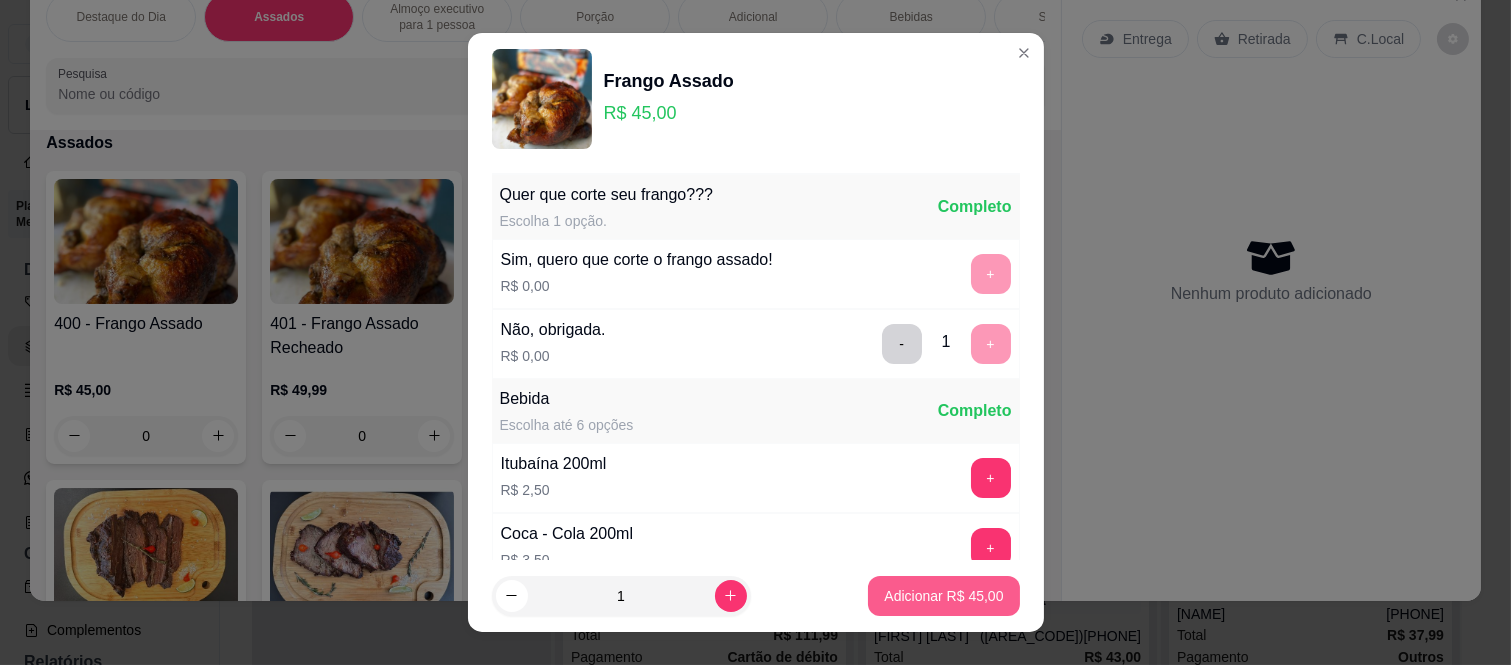 click on "Adicionar   R$ 45,00" at bounding box center [943, 596] 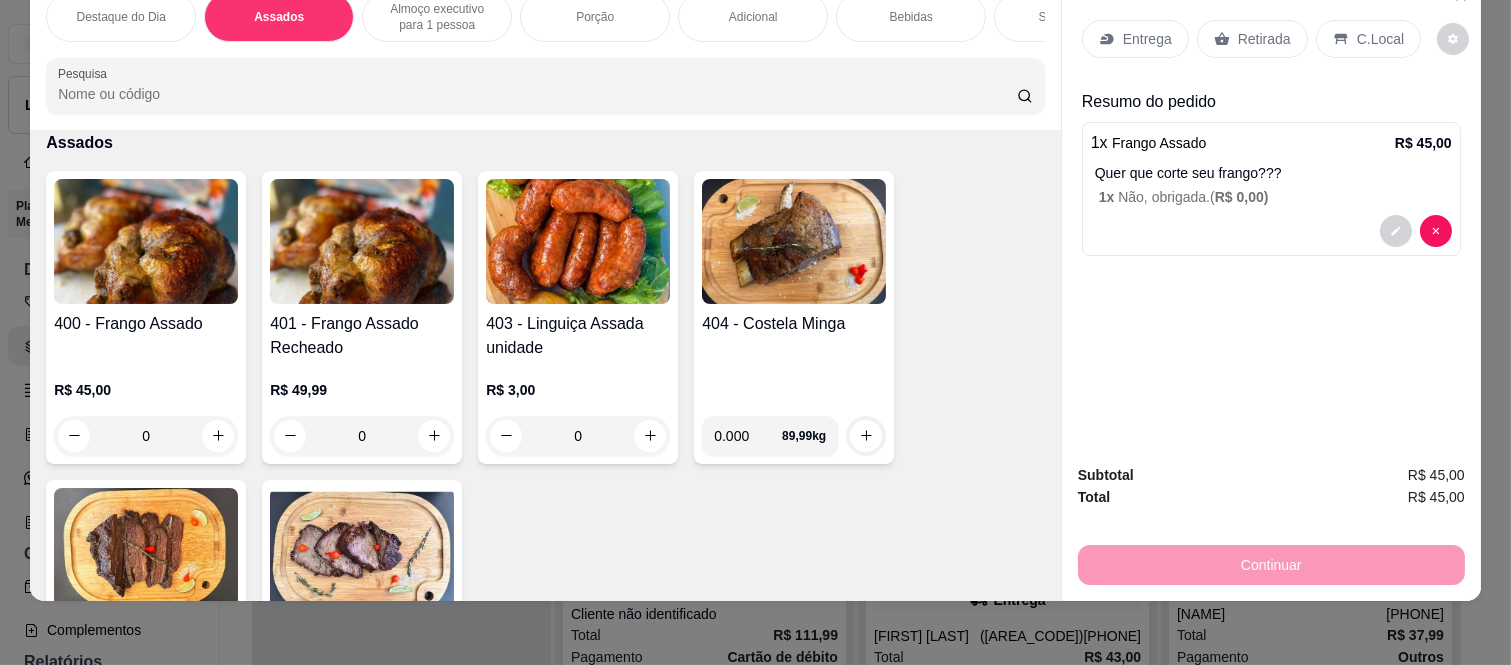 click on "Bebidas" at bounding box center [911, 17] 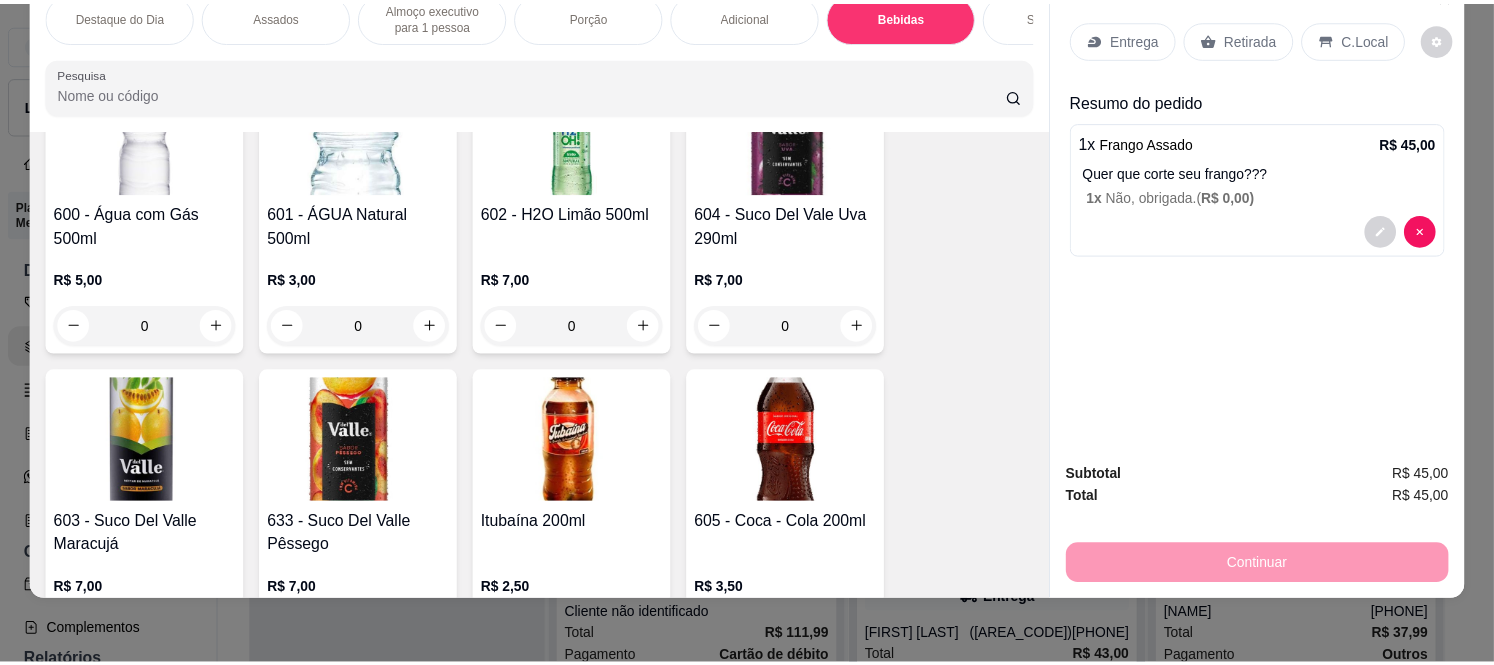 scroll, scrollTop: 3402, scrollLeft: 0, axis: vertical 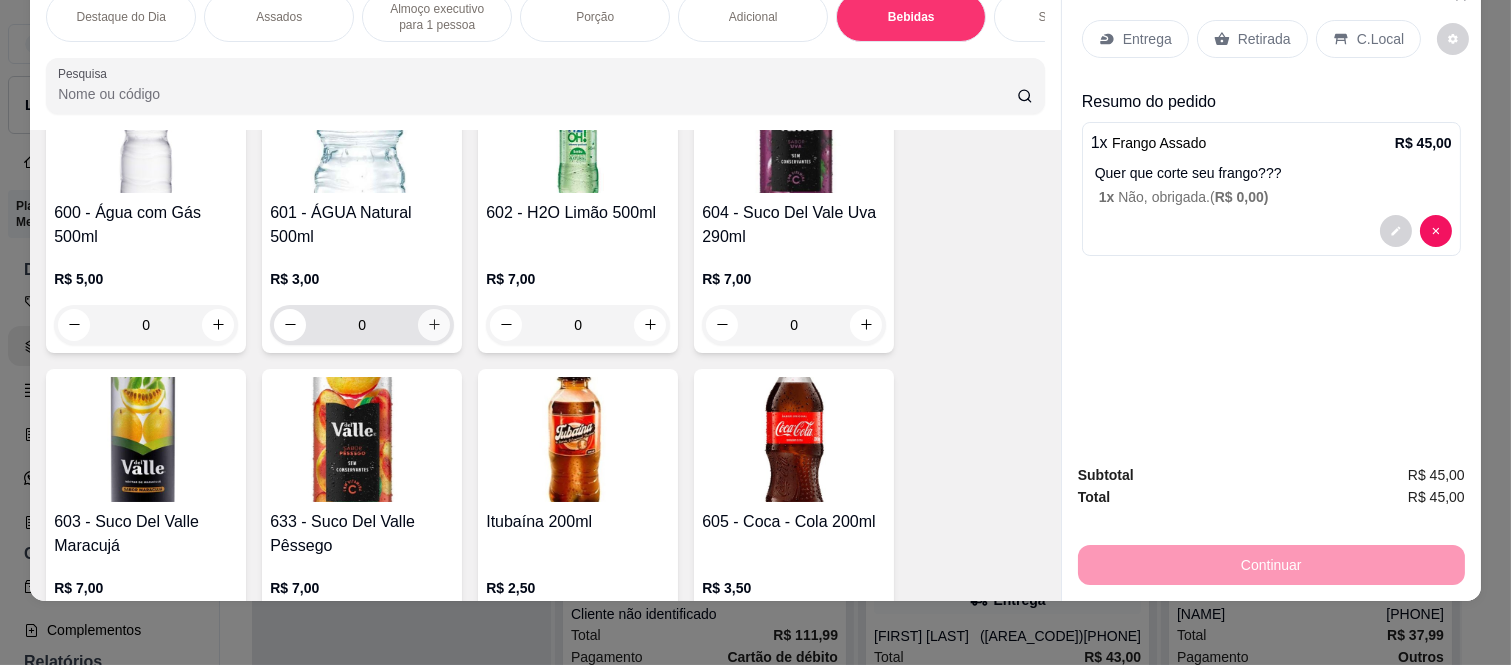 click 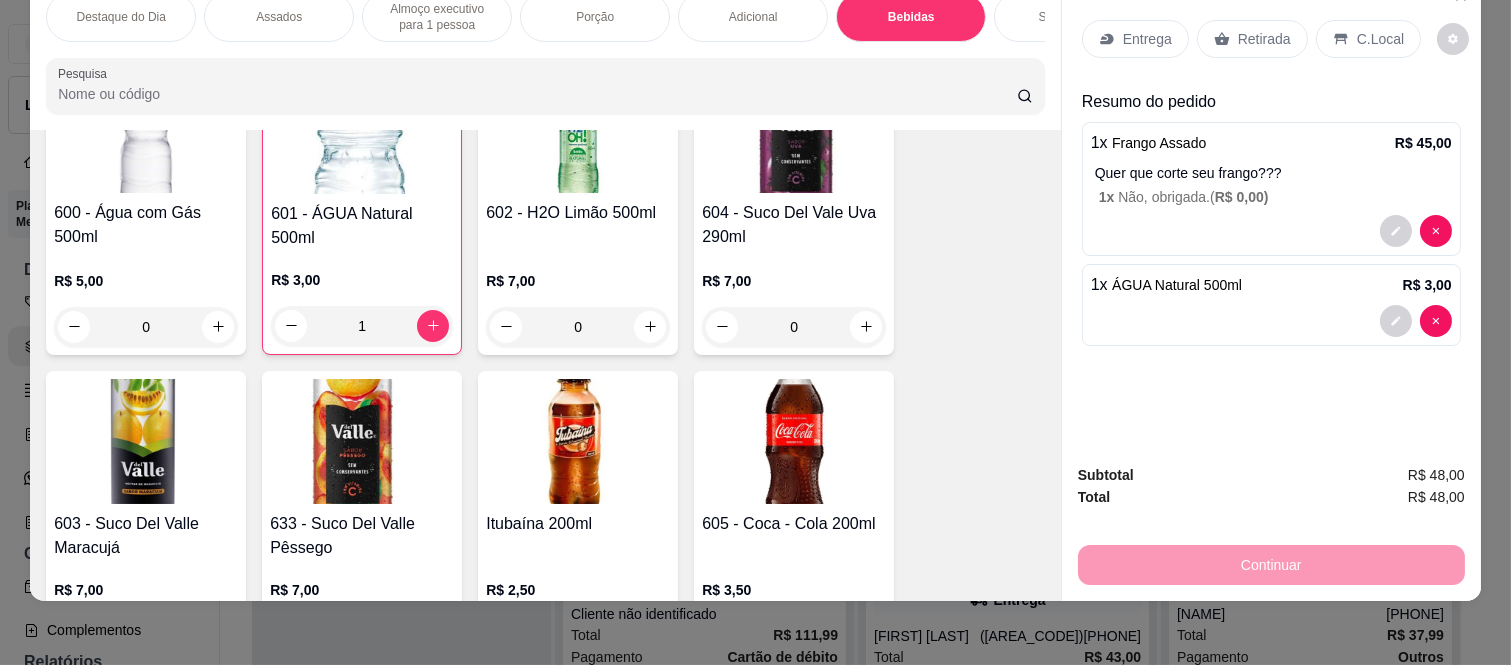 click on "Retirada" at bounding box center (1252, 39) 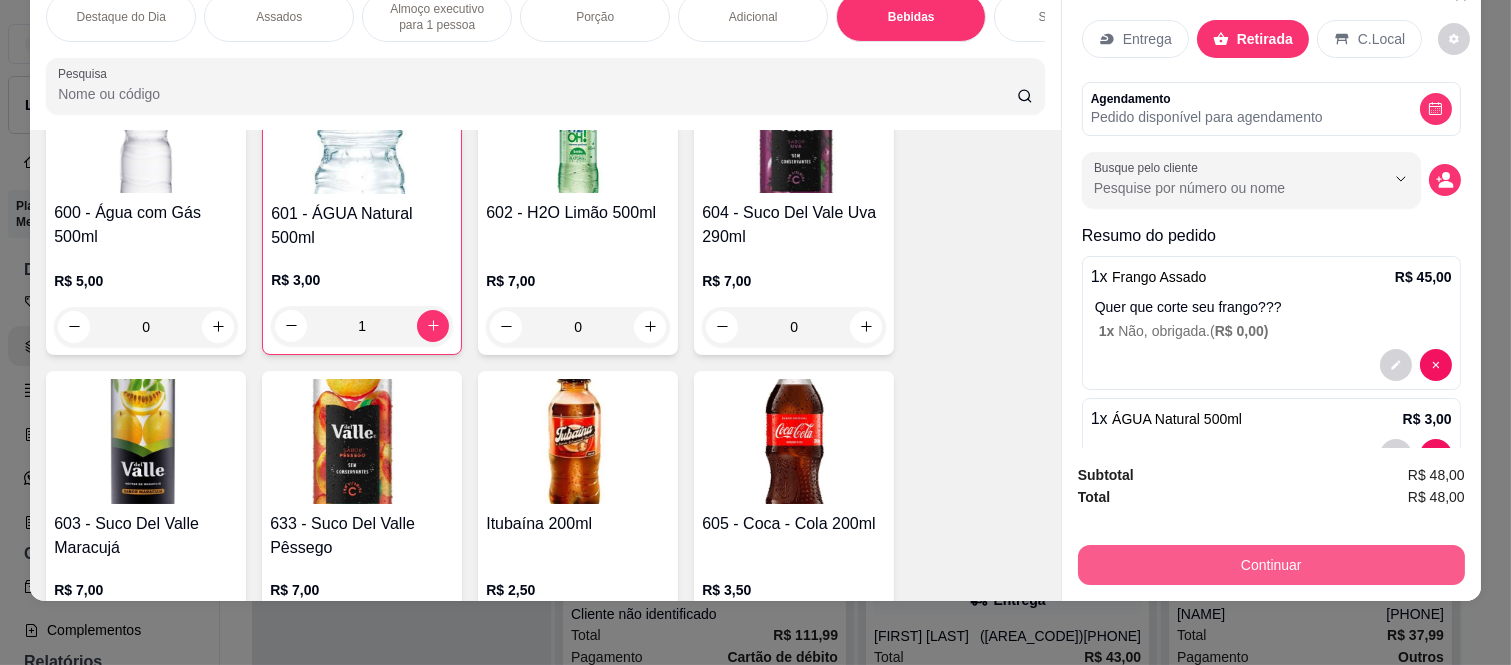 click on "Continuar" at bounding box center [1271, 565] 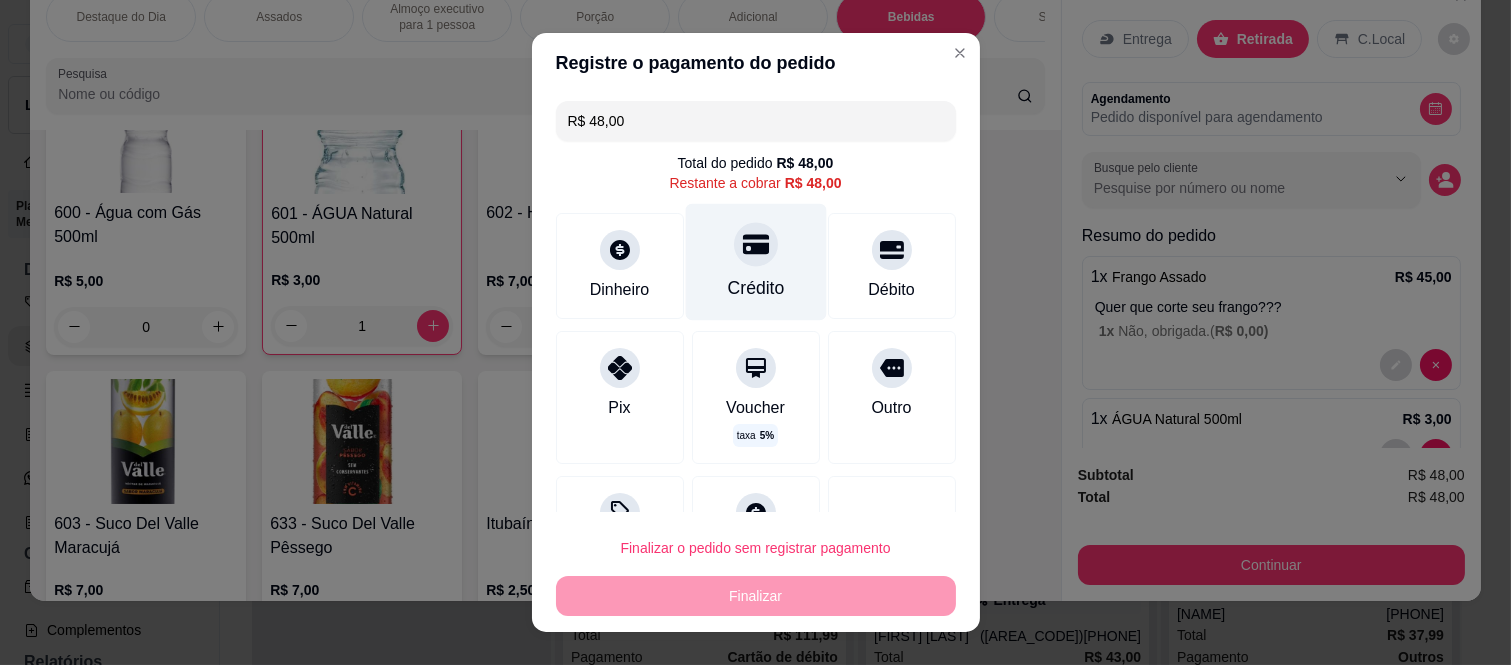 click 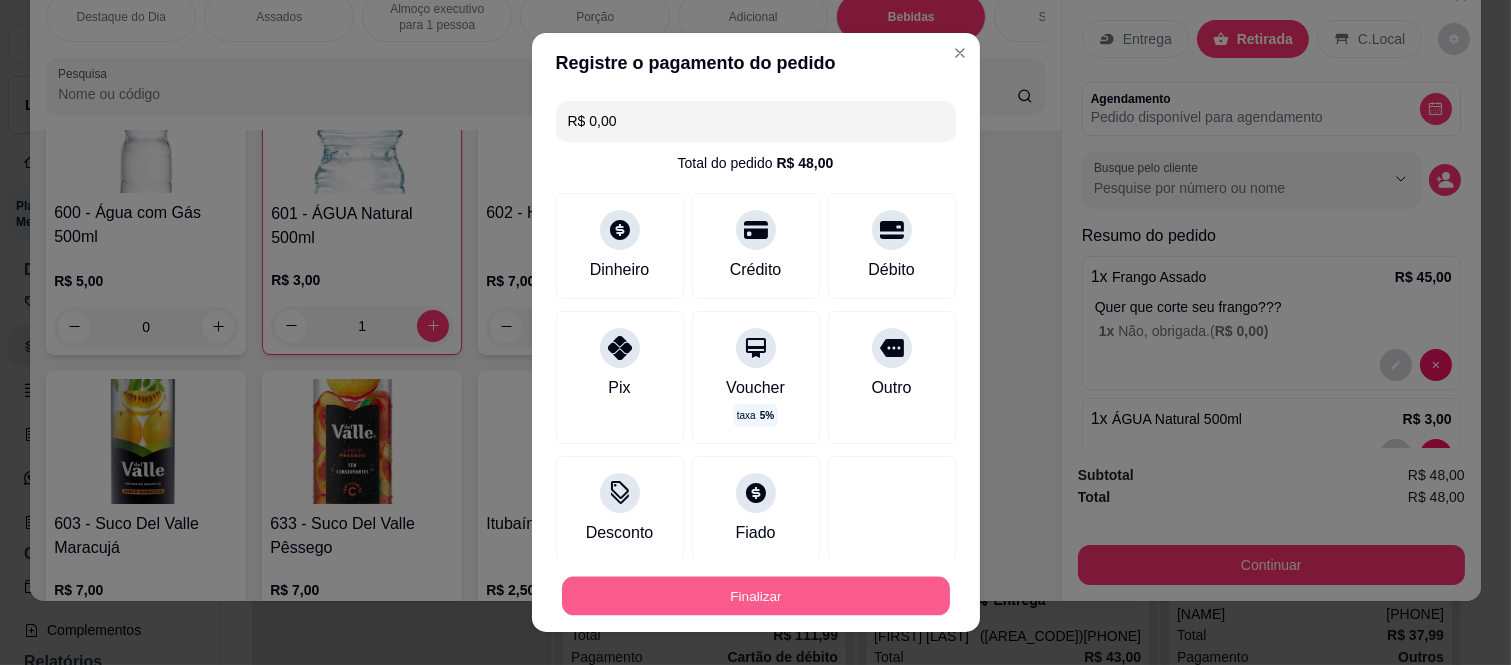 click on "Finalizar" at bounding box center (756, 595) 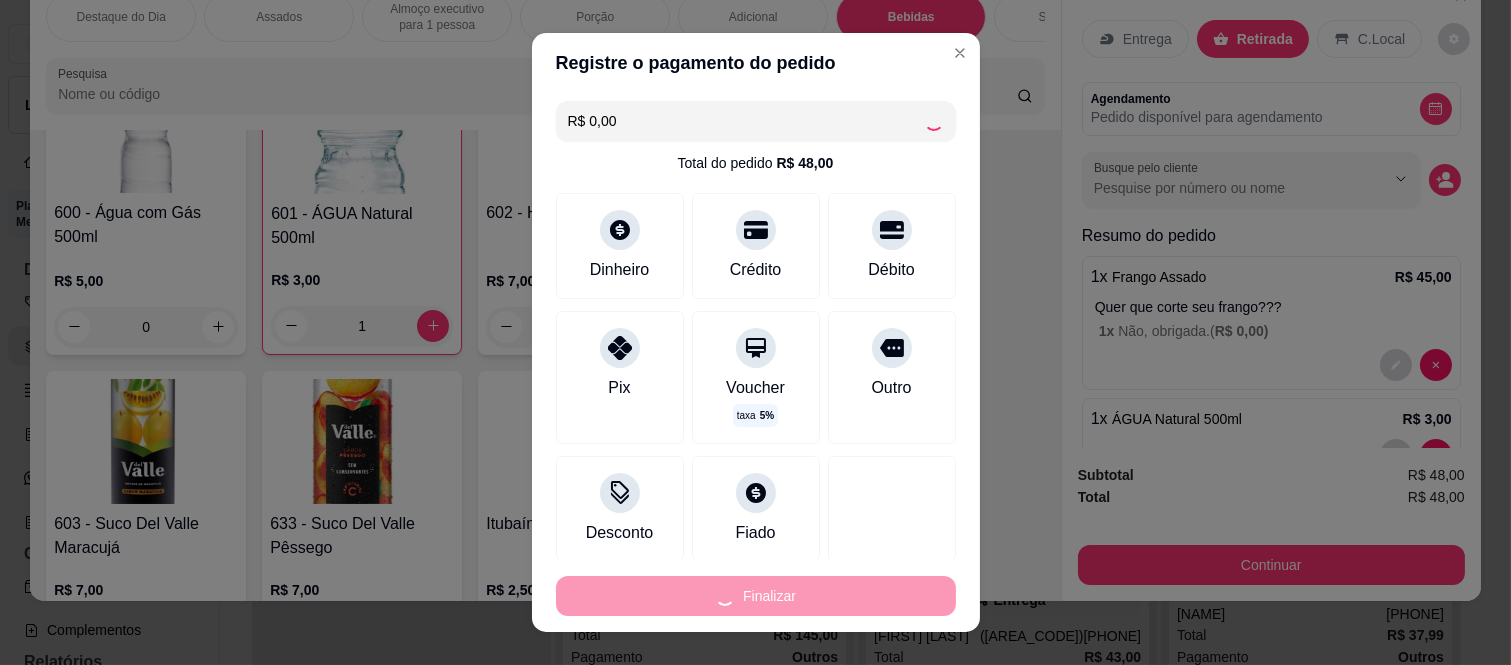 type on "0" 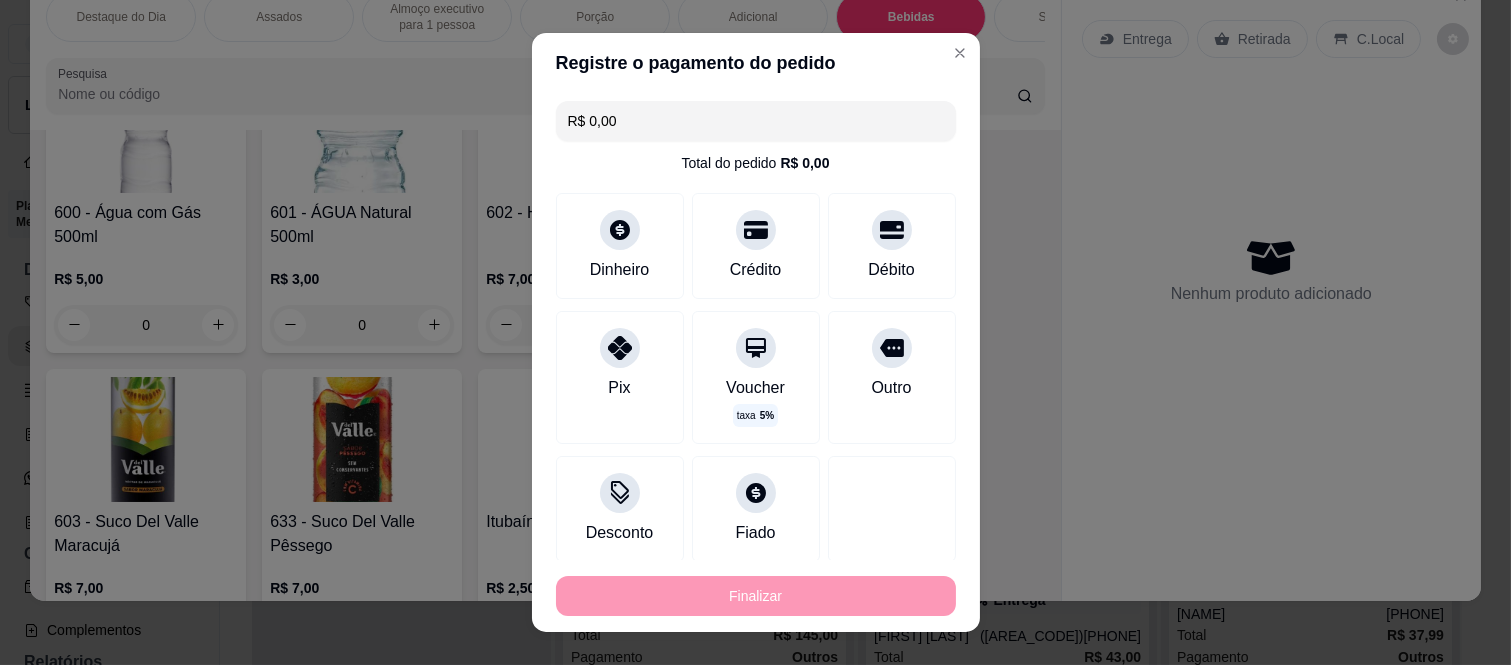 type on "-R$ 48,00" 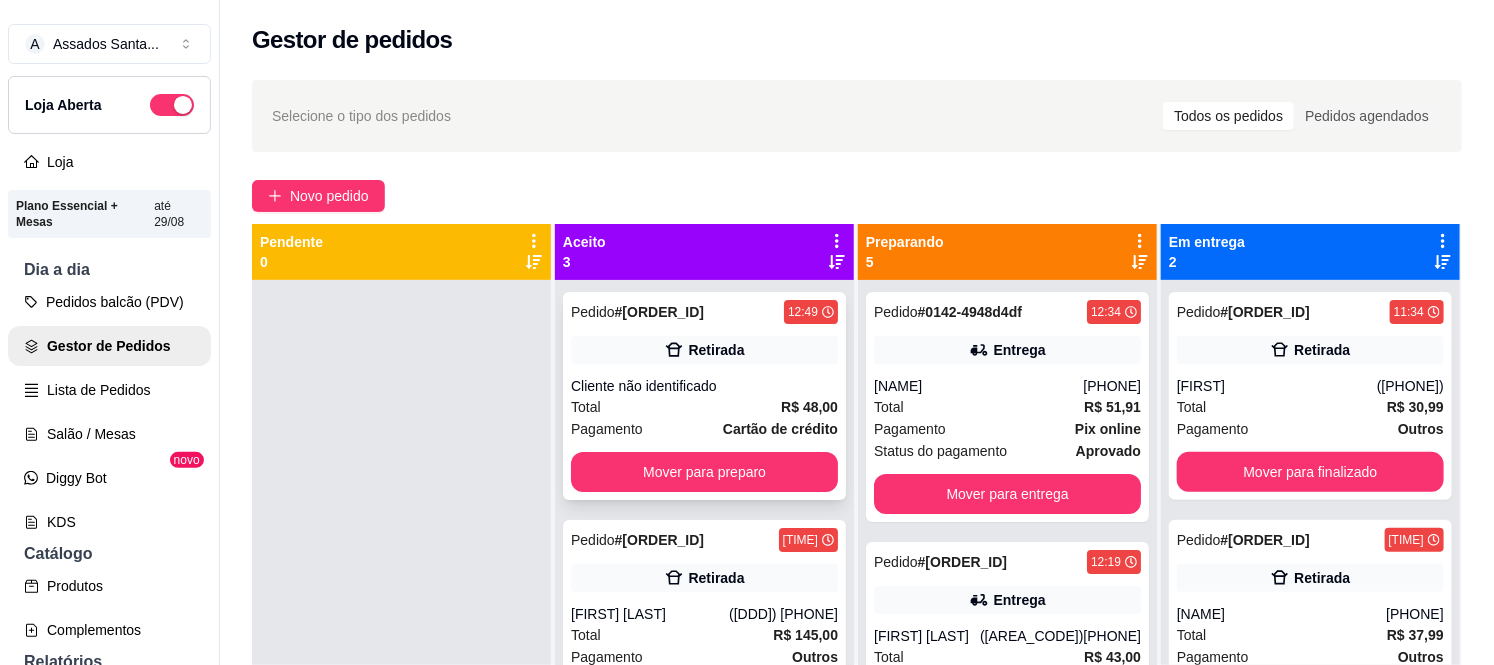 click on "Pagamento Cartão de crédito" at bounding box center (704, 429) 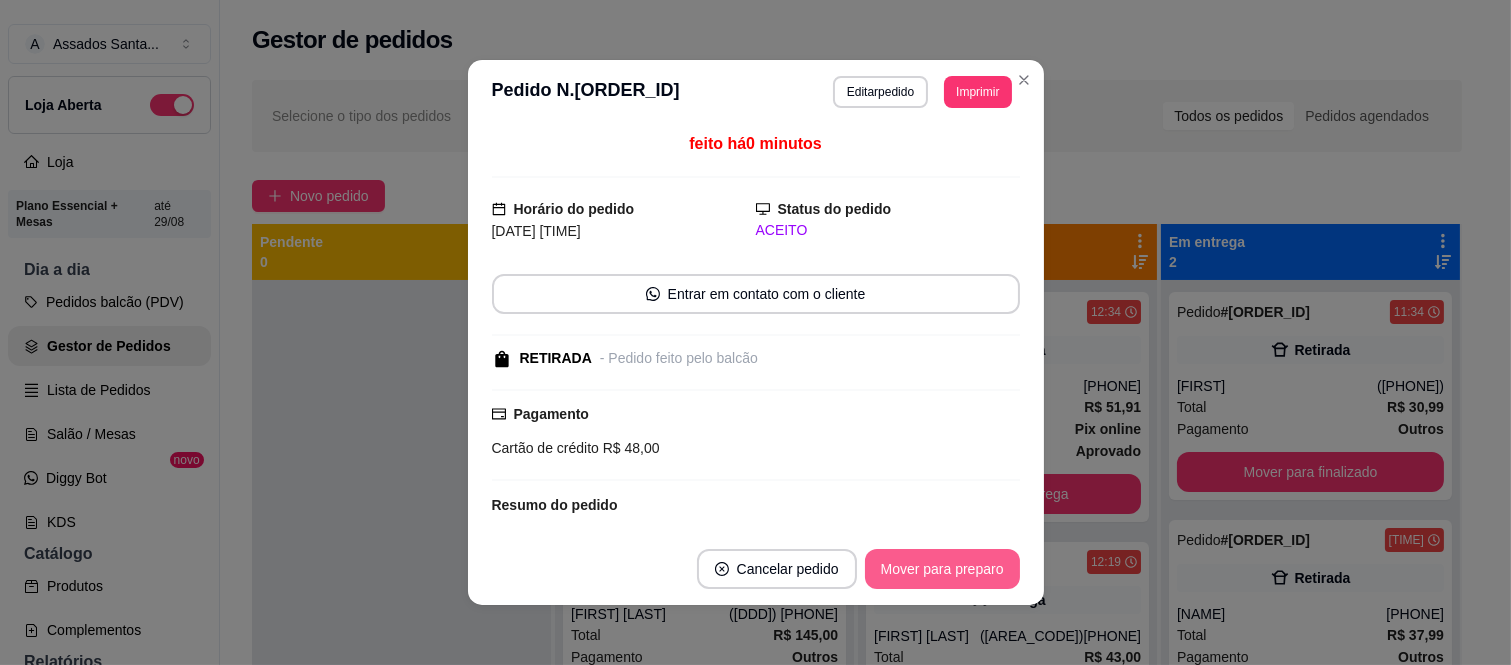 click on "Mover para preparo" at bounding box center (942, 569) 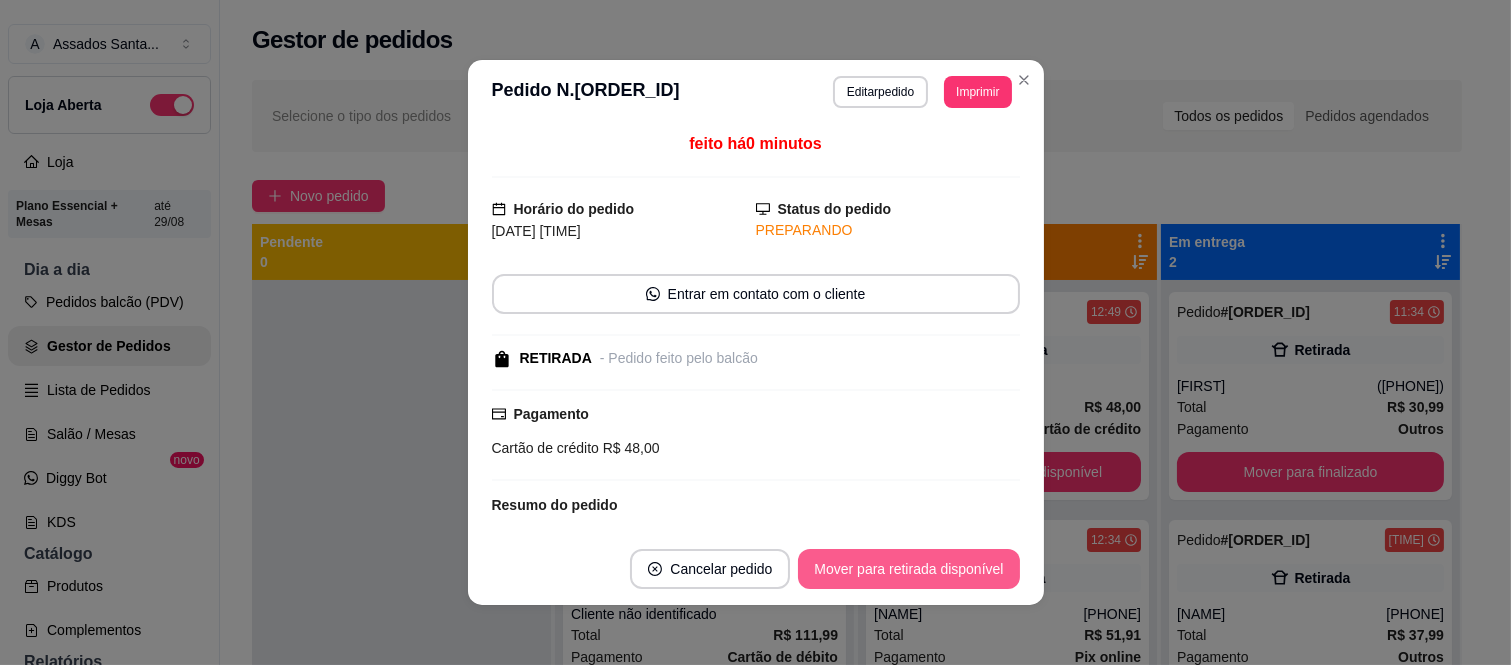 click on "Mover para retirada disponível" at bounding box center [908, 569] 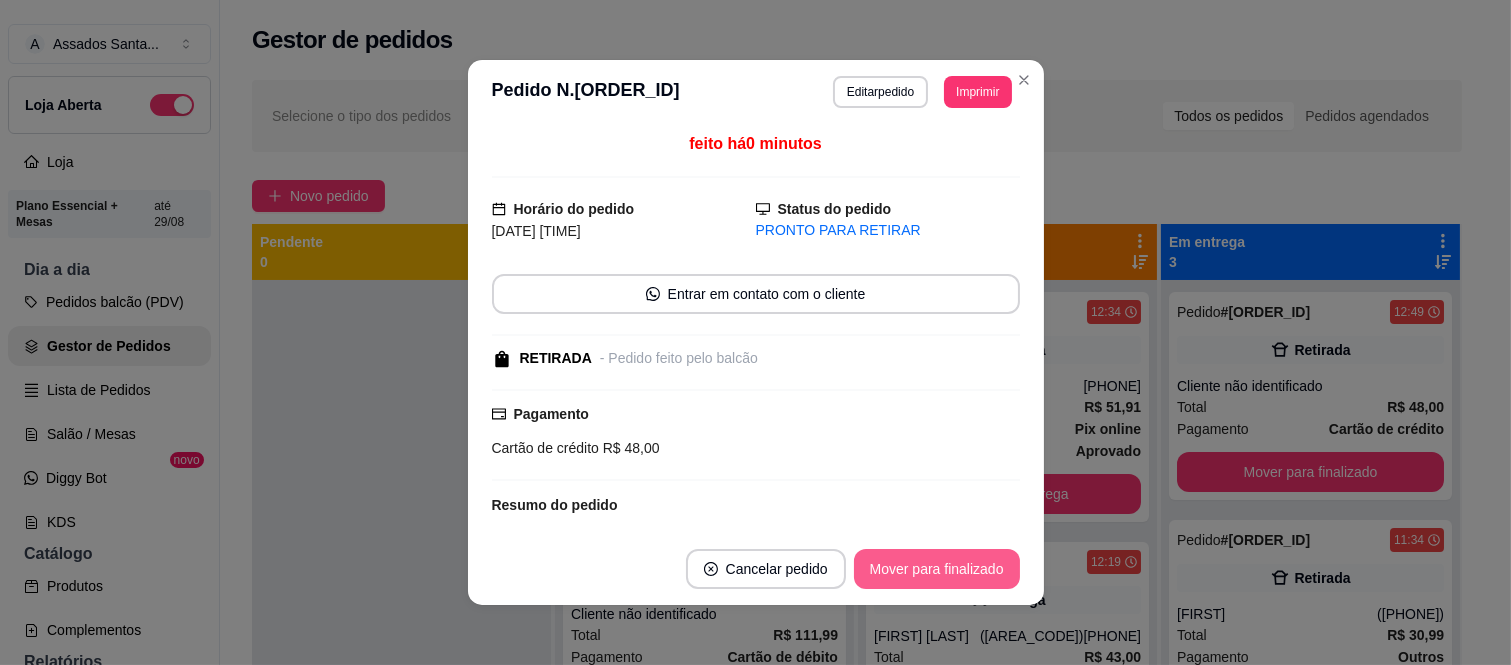 click on "Mover para finalizado" at bounding box center [937, 569] 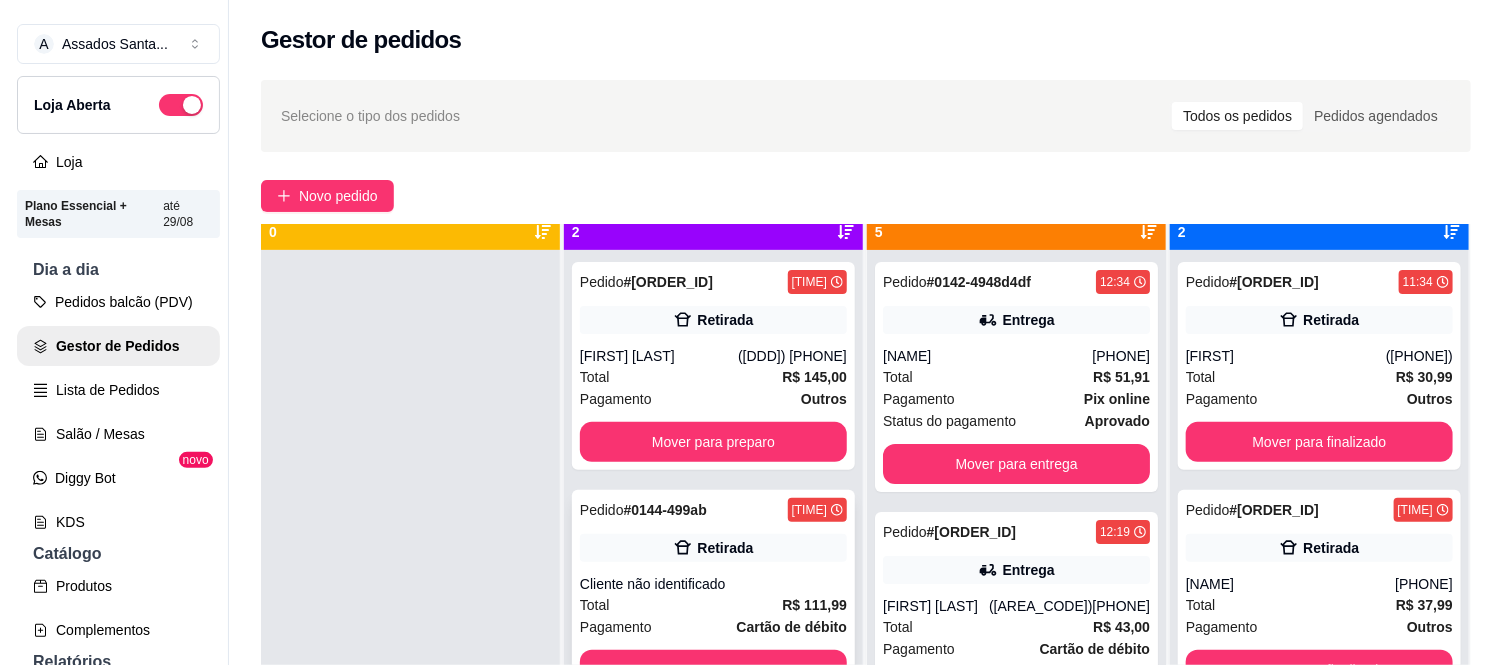 scroll, scrollTop: 55, scrollLeft: 0, axis: vertical 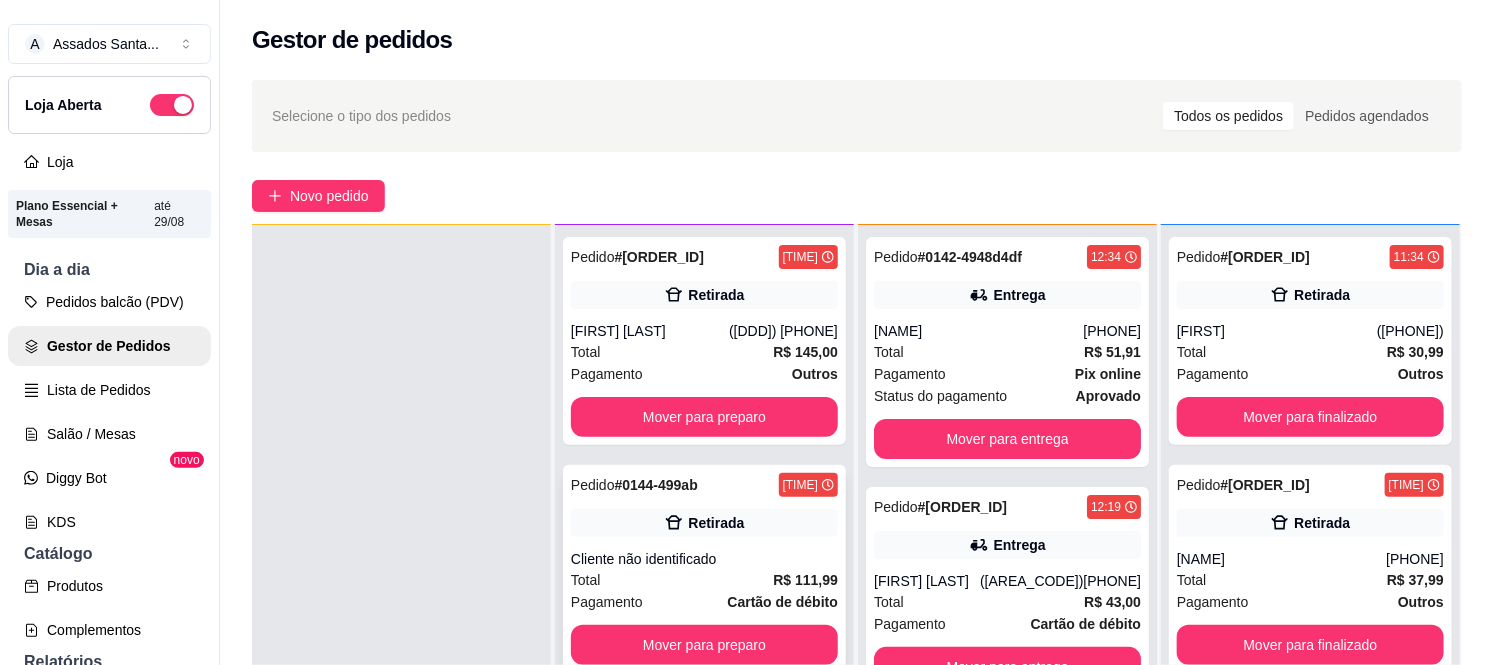 click on "Retirada" at bounding box center [716, 523] 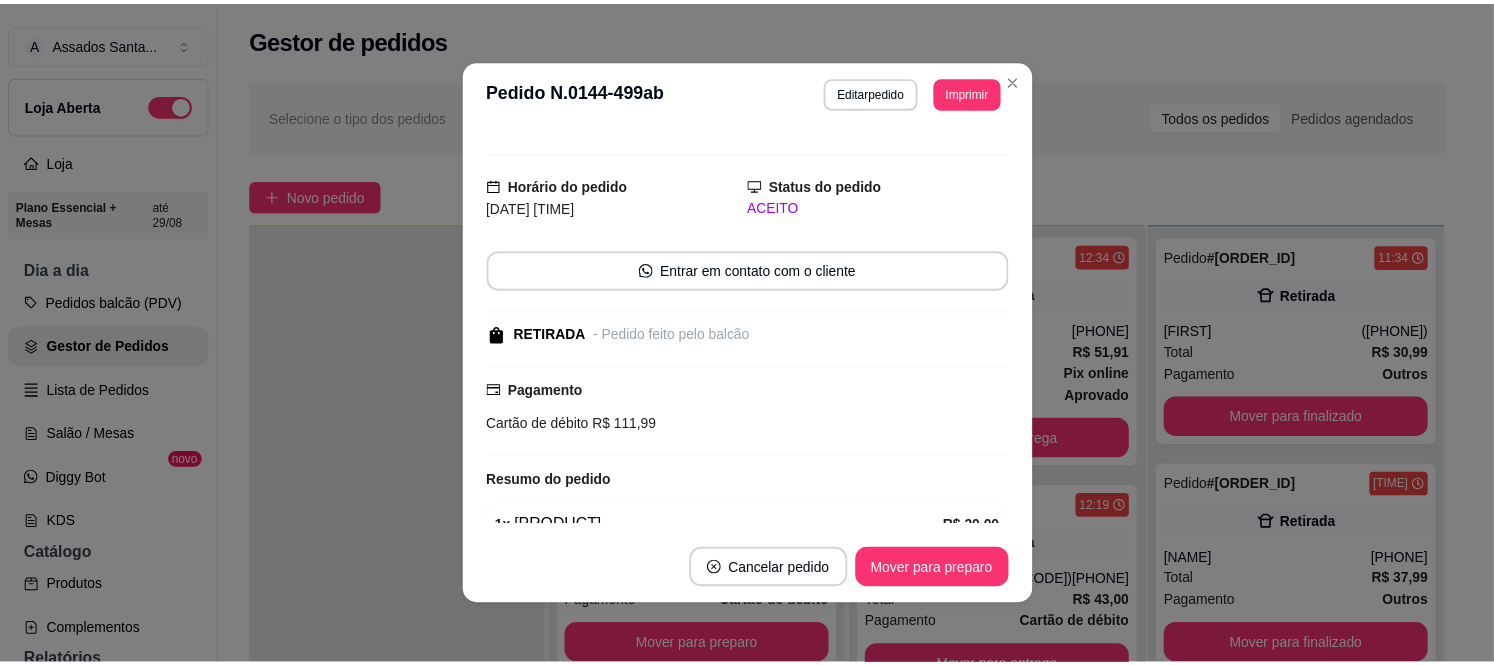 scroll, scrollTop: 0, scrollLeft: 0, axis: both 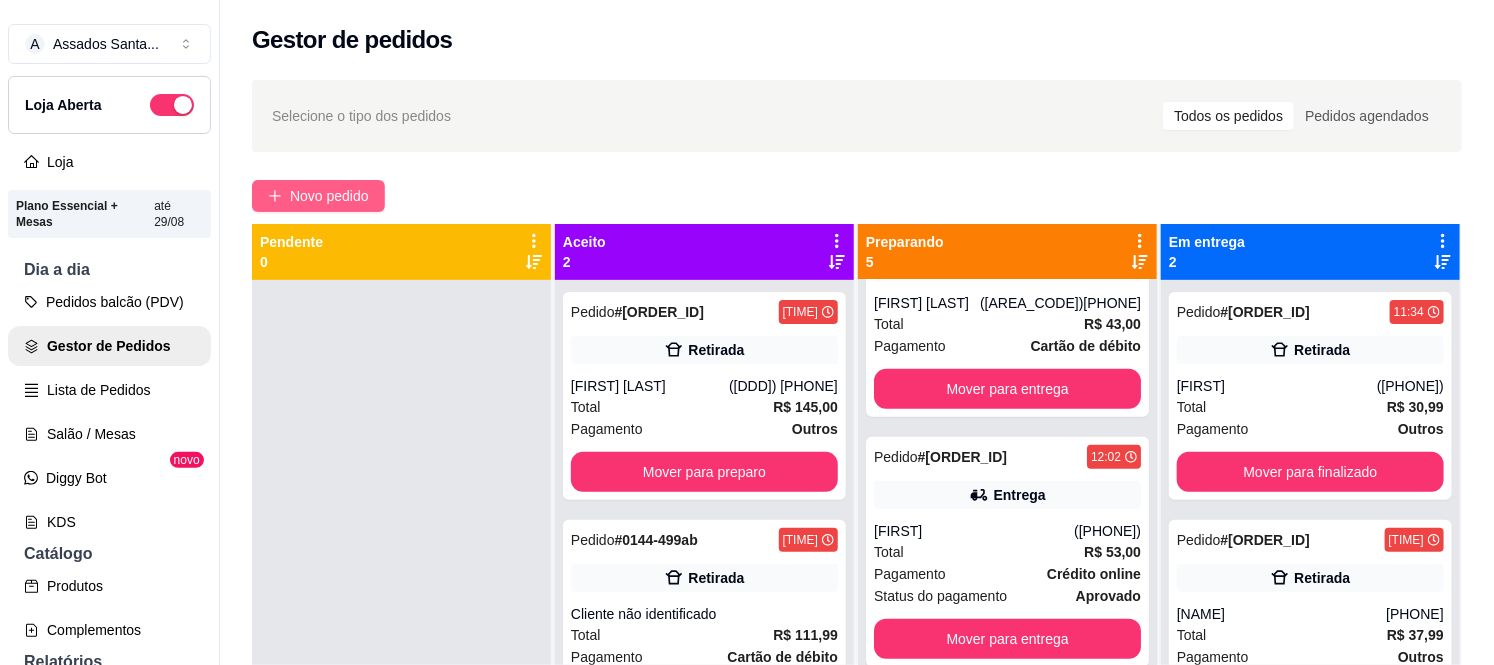 click on "Novo pedido" at bounding box center [329, 196] 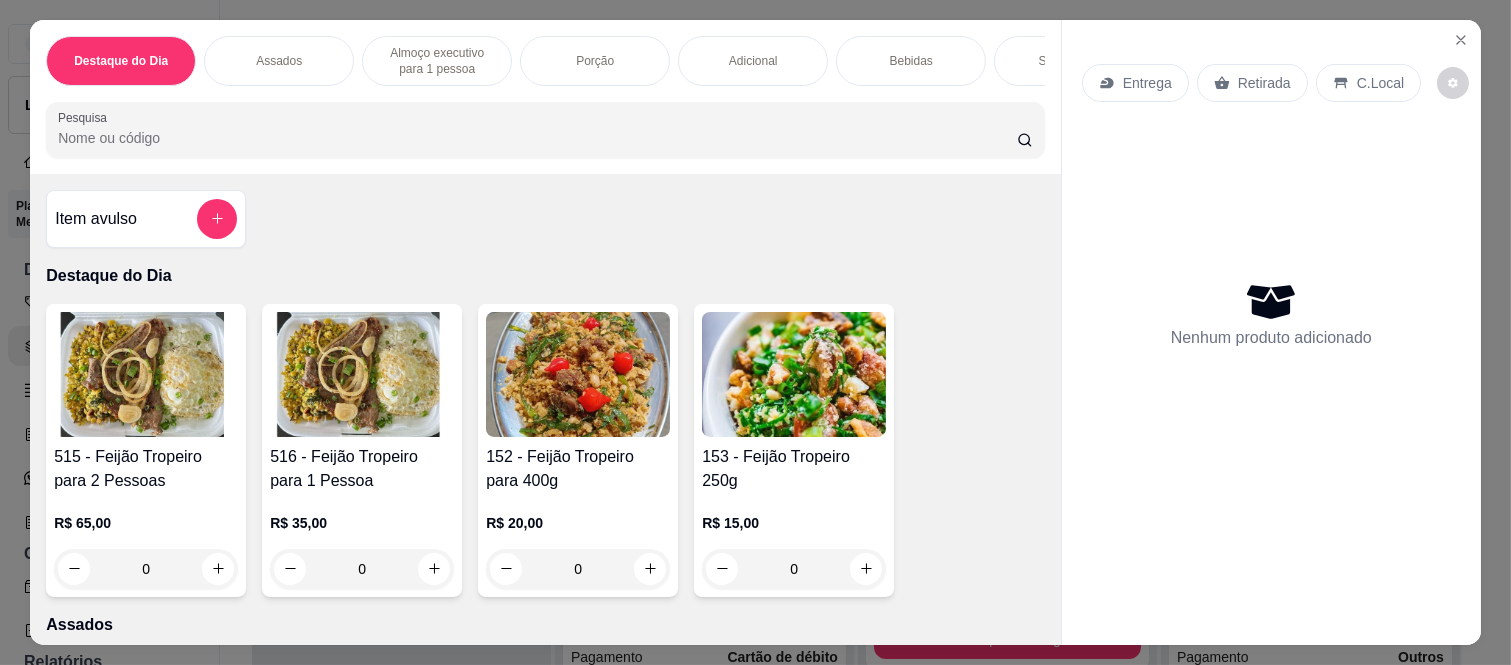 click on "0" at bounding box center [362, 569] 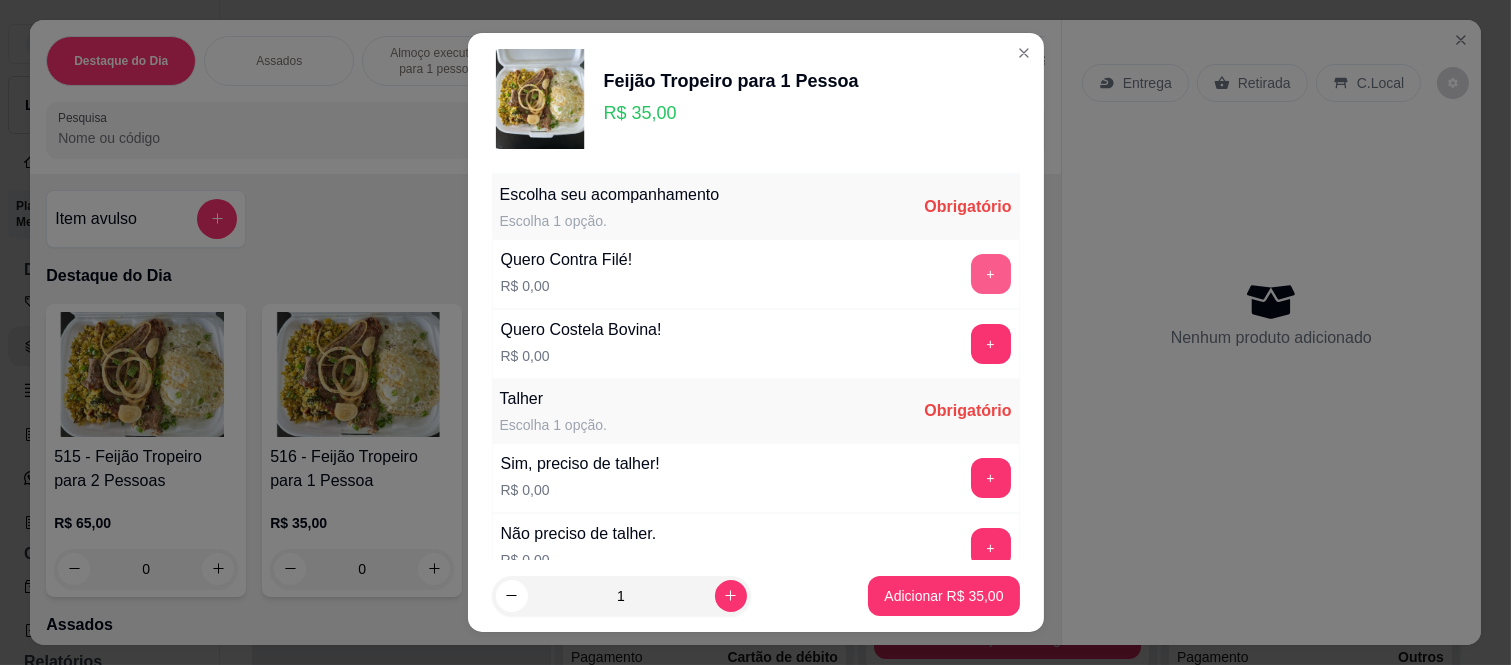 click on "+" at bounding box center (991, 274) 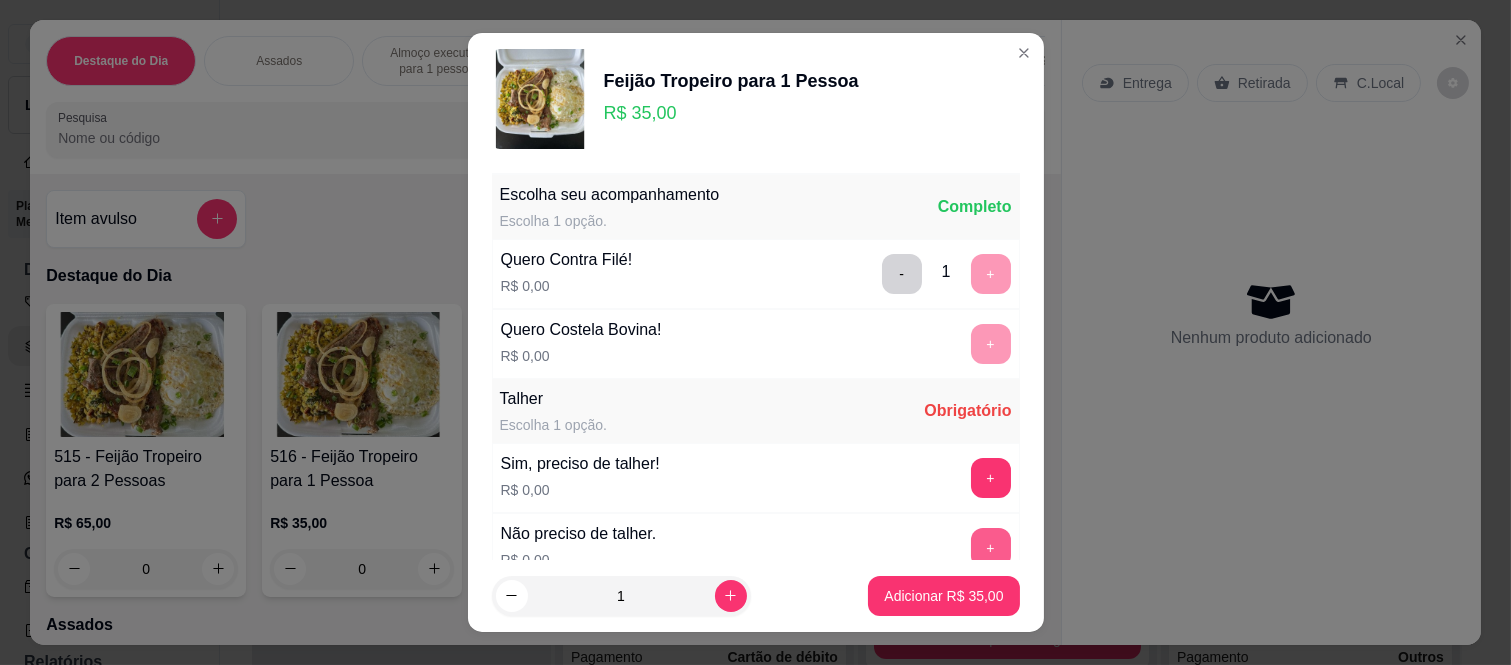click on "+" at bounding box center (991, 548) 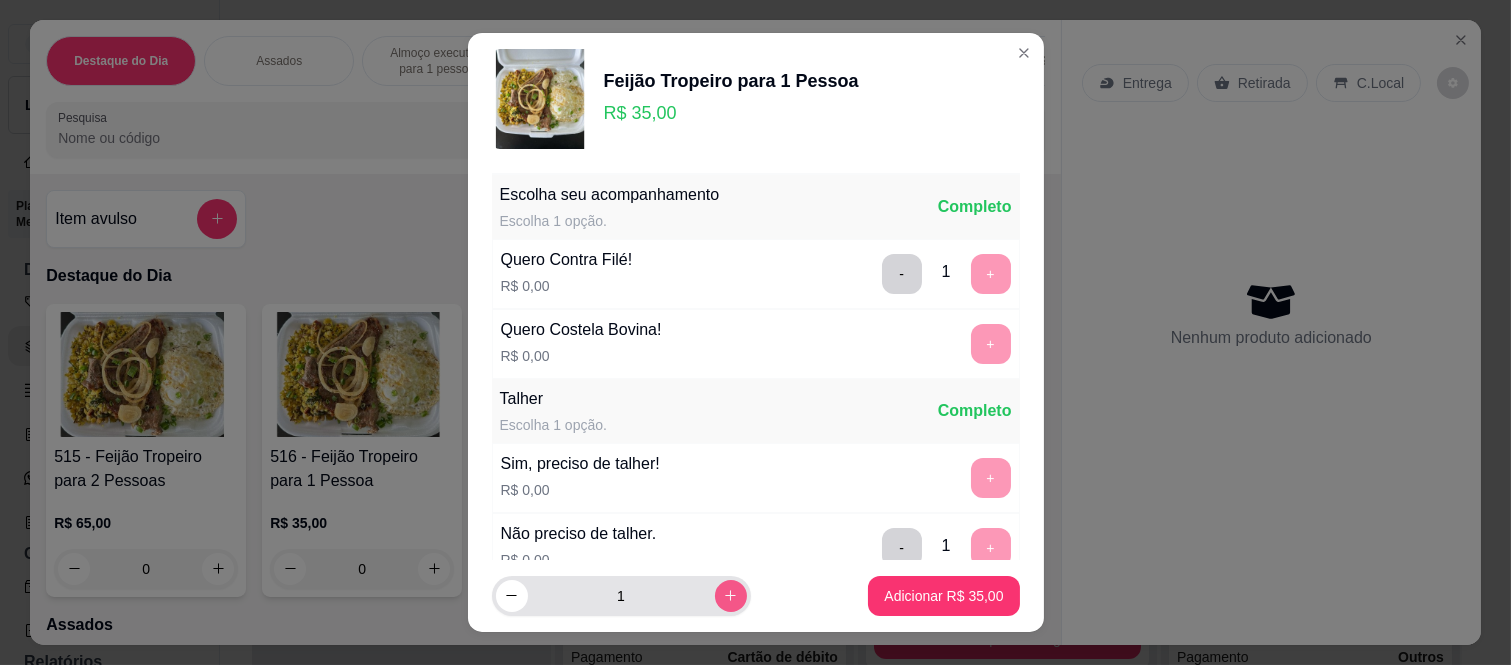 click at bounding box center [731, 596] 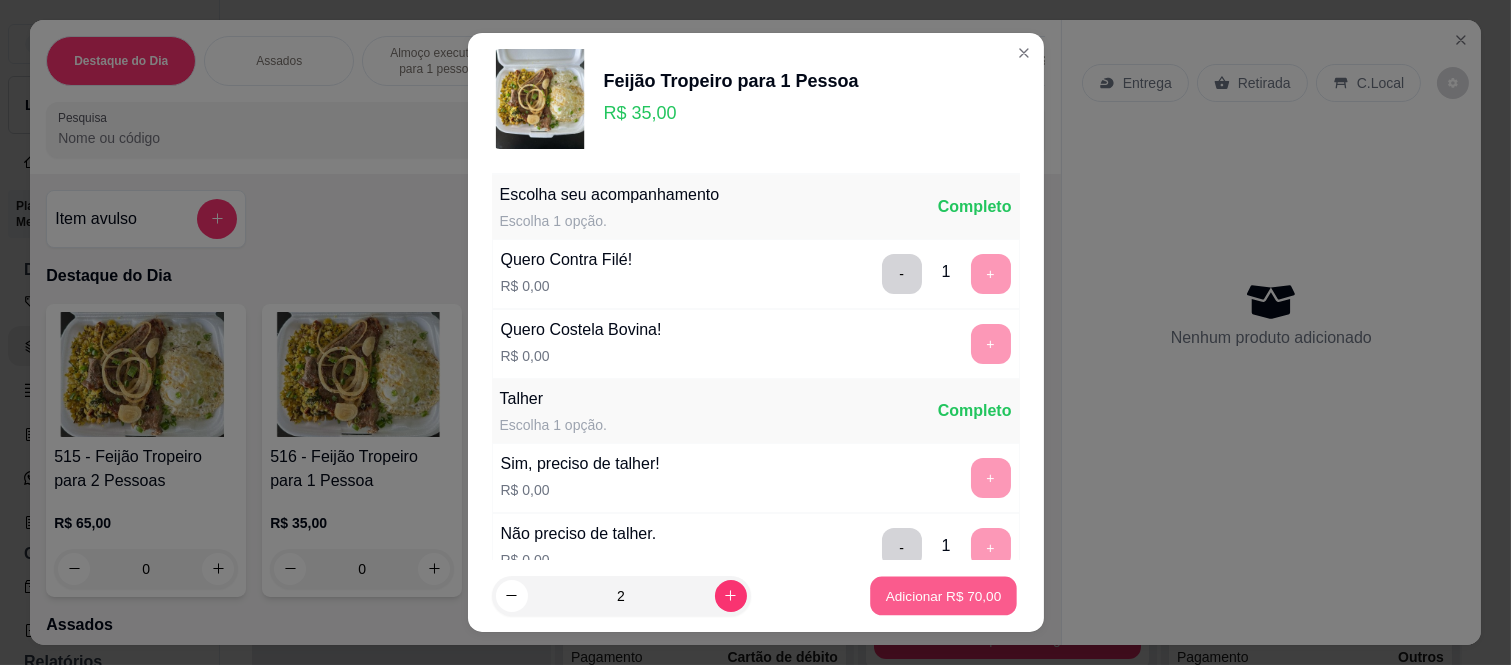 click on "Adicionar R$ 70,00" at bounding box center (944, 595) 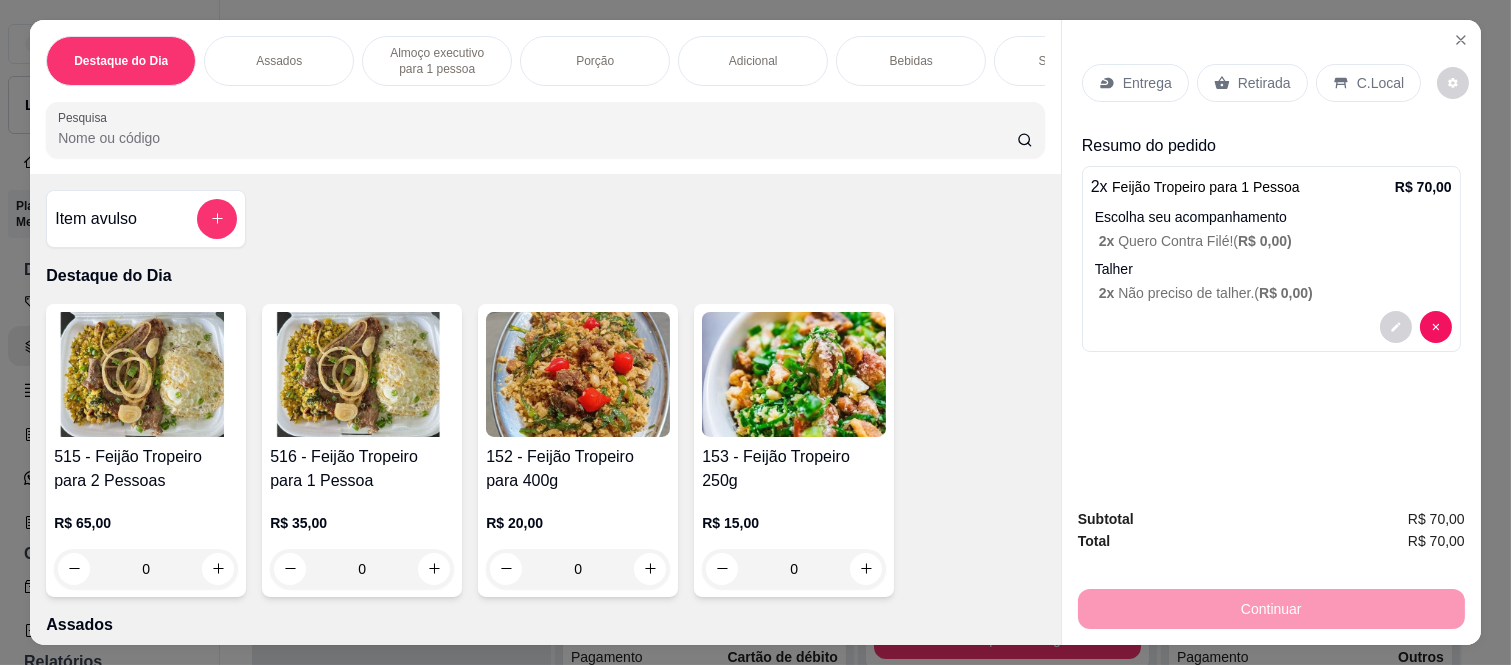 click on "Entrega" at bounding box center [1147, 83] 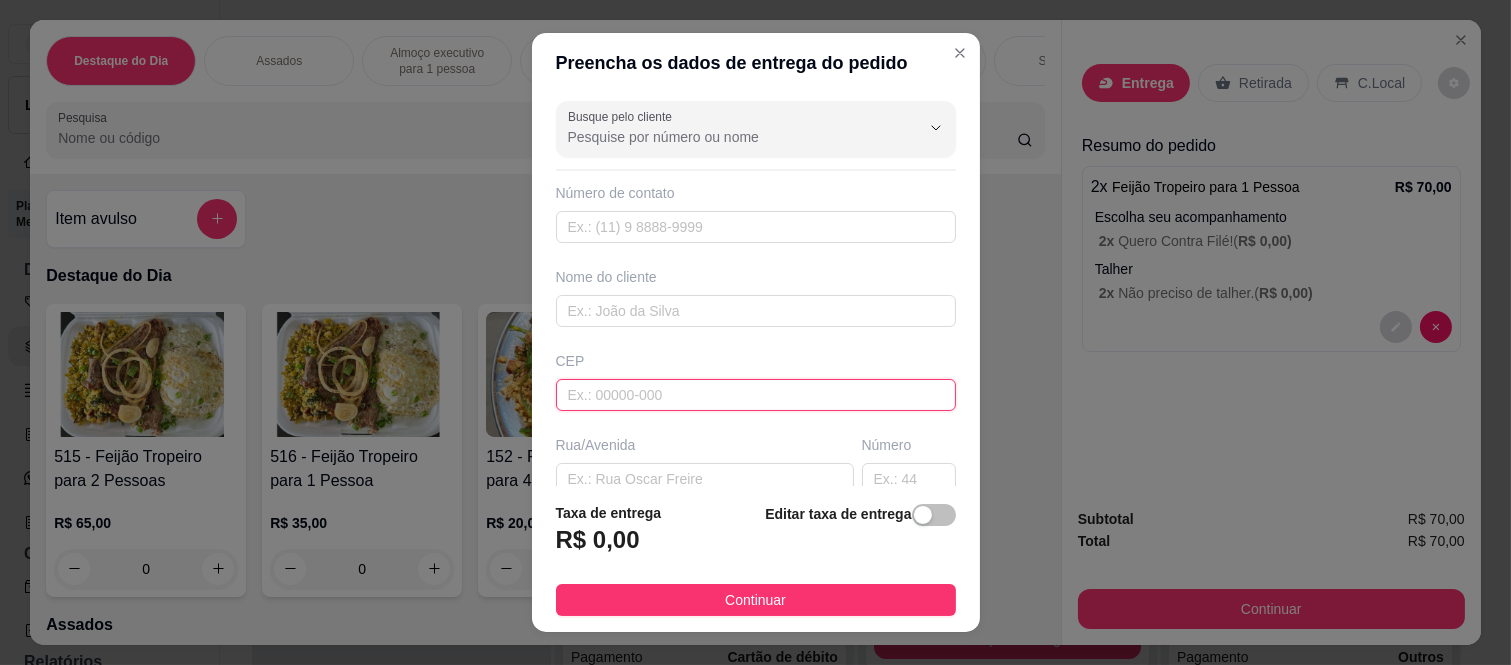click at bounding box center (756, 395) 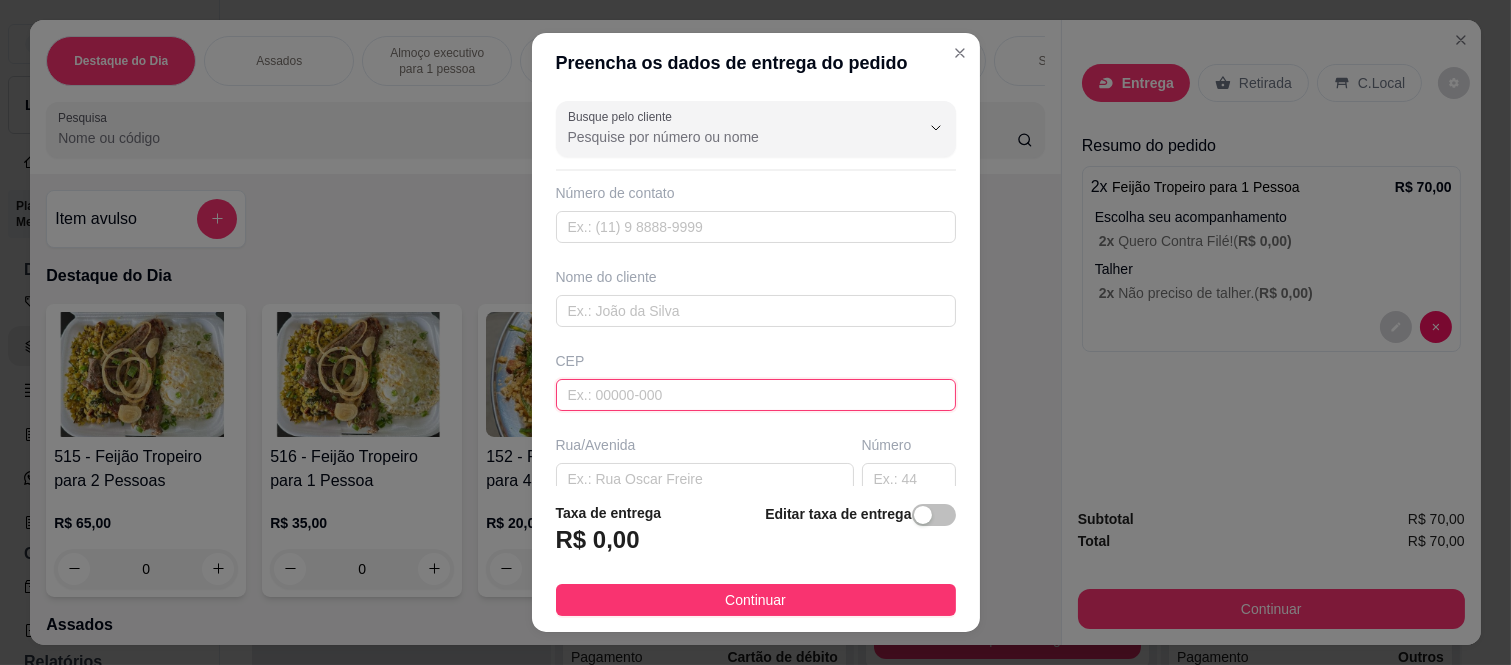 paste on "[POSTAL_CODE]" 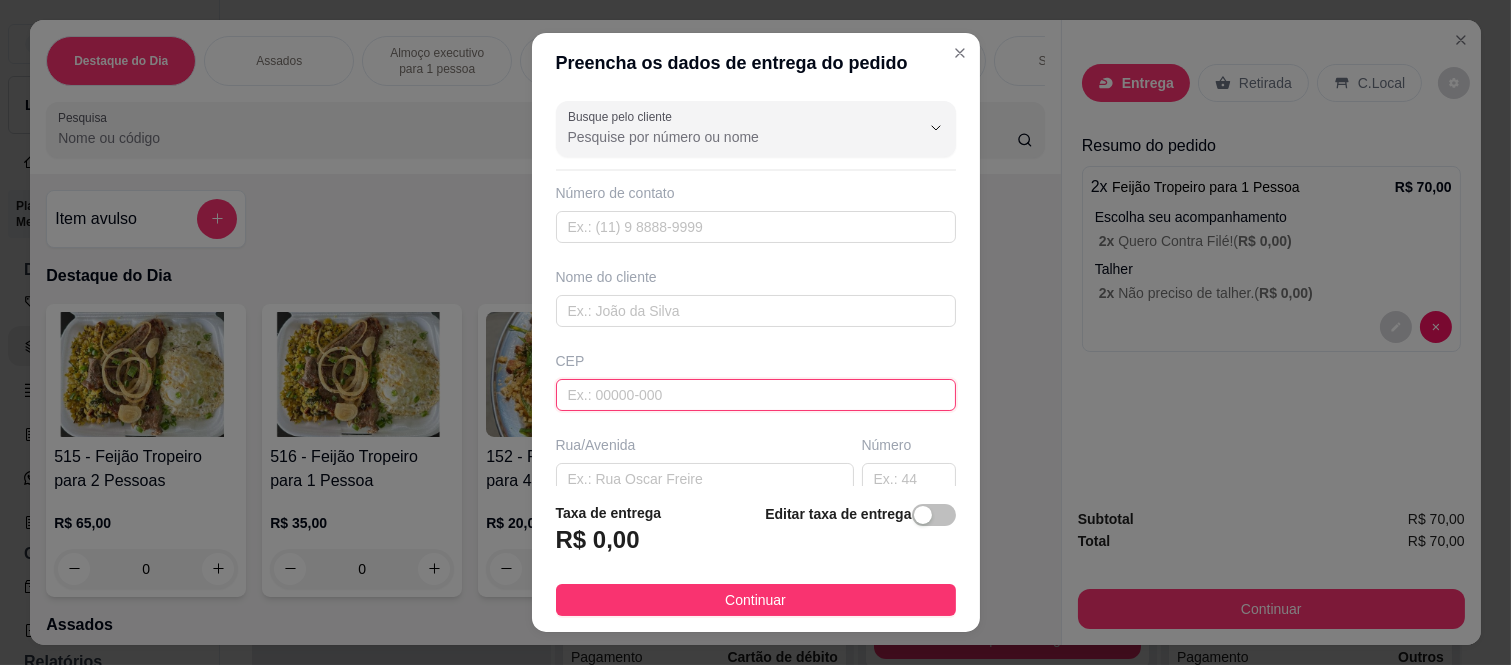 type on "[POSTAL_CODE]" 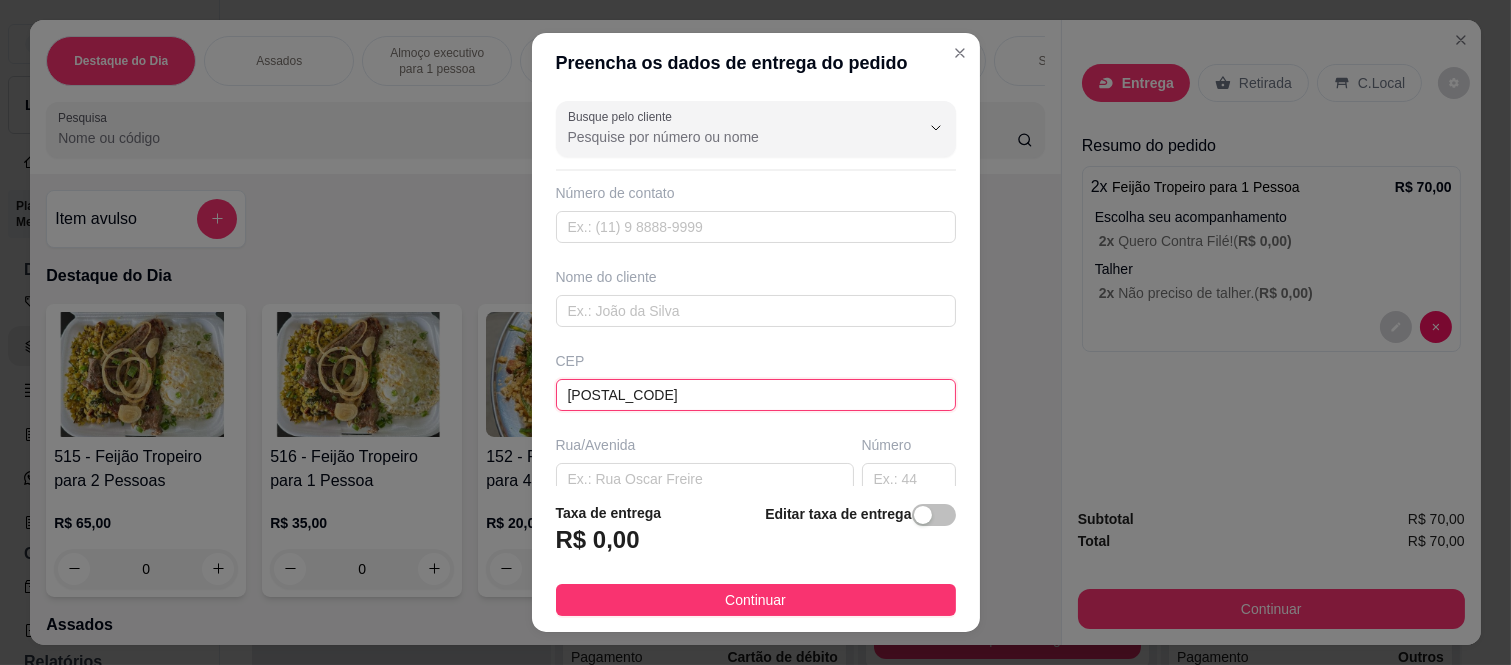 type on "[STREET]" 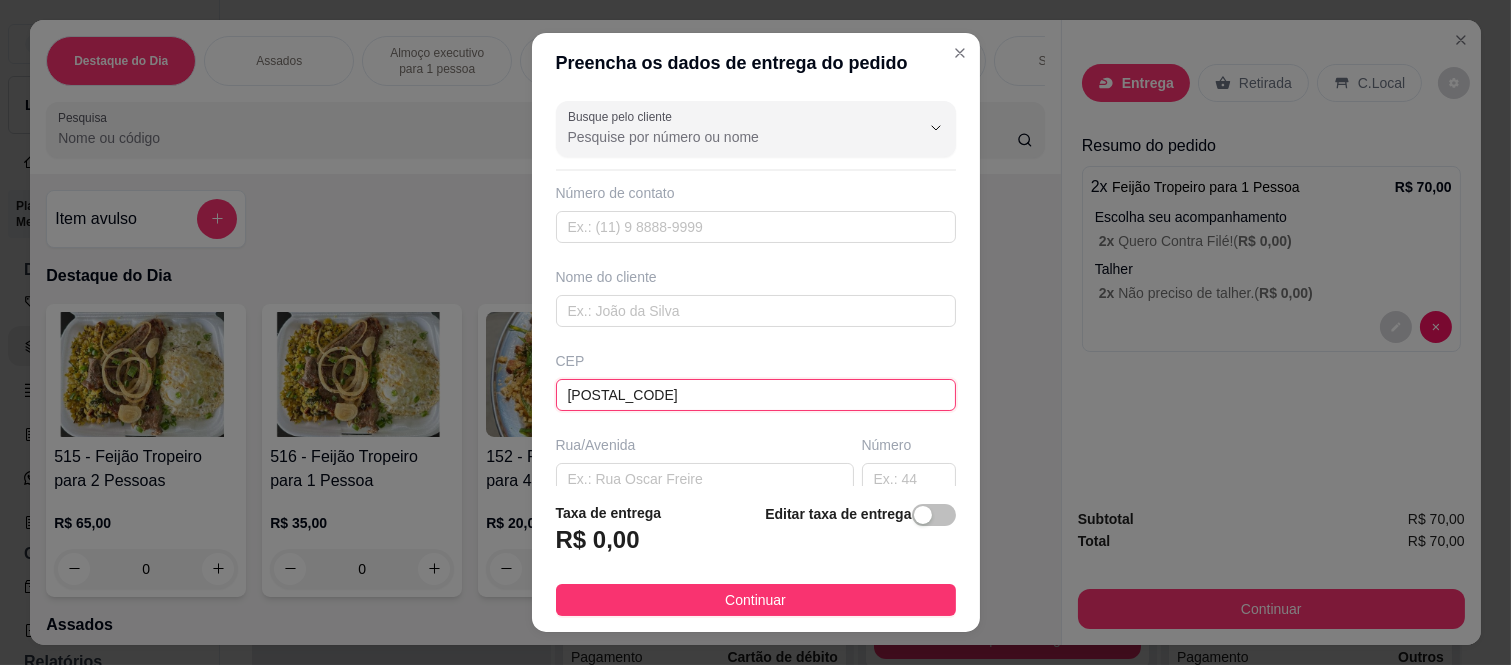 type on "[BAIRRO]" 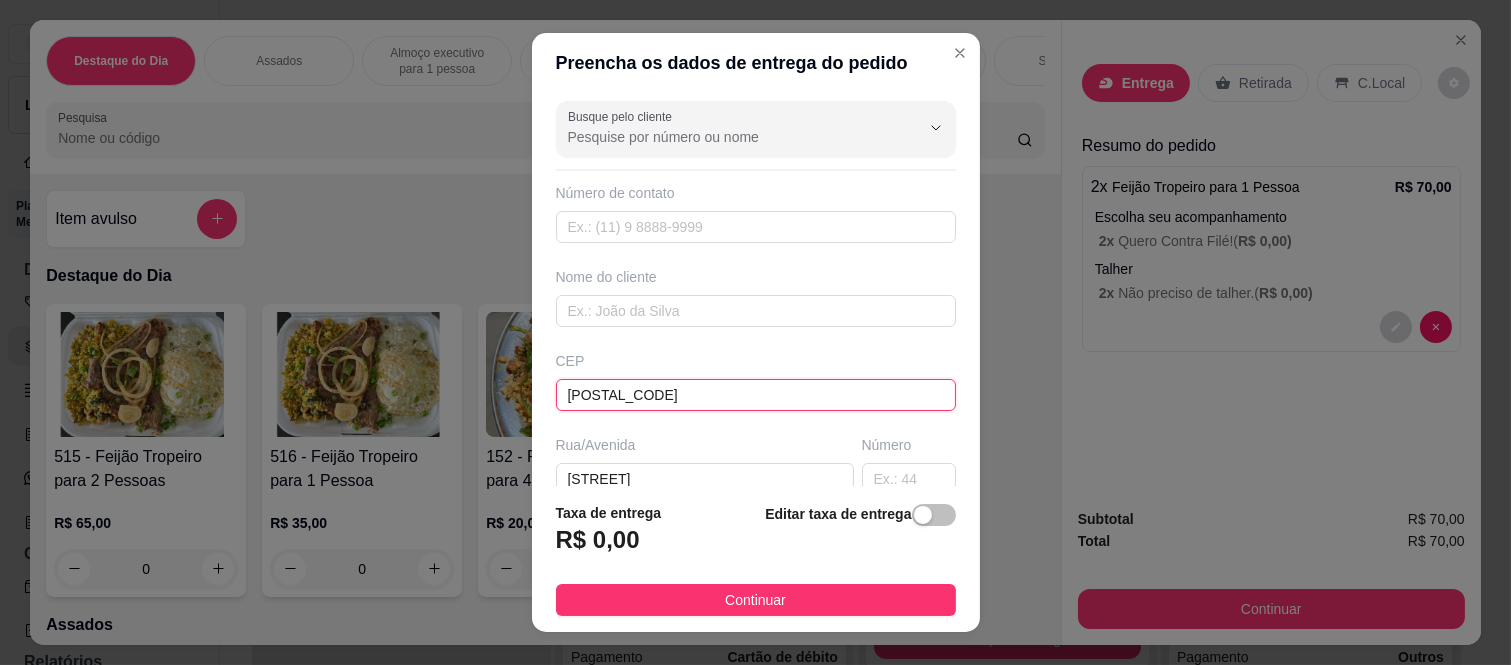 type on "São Paulo" 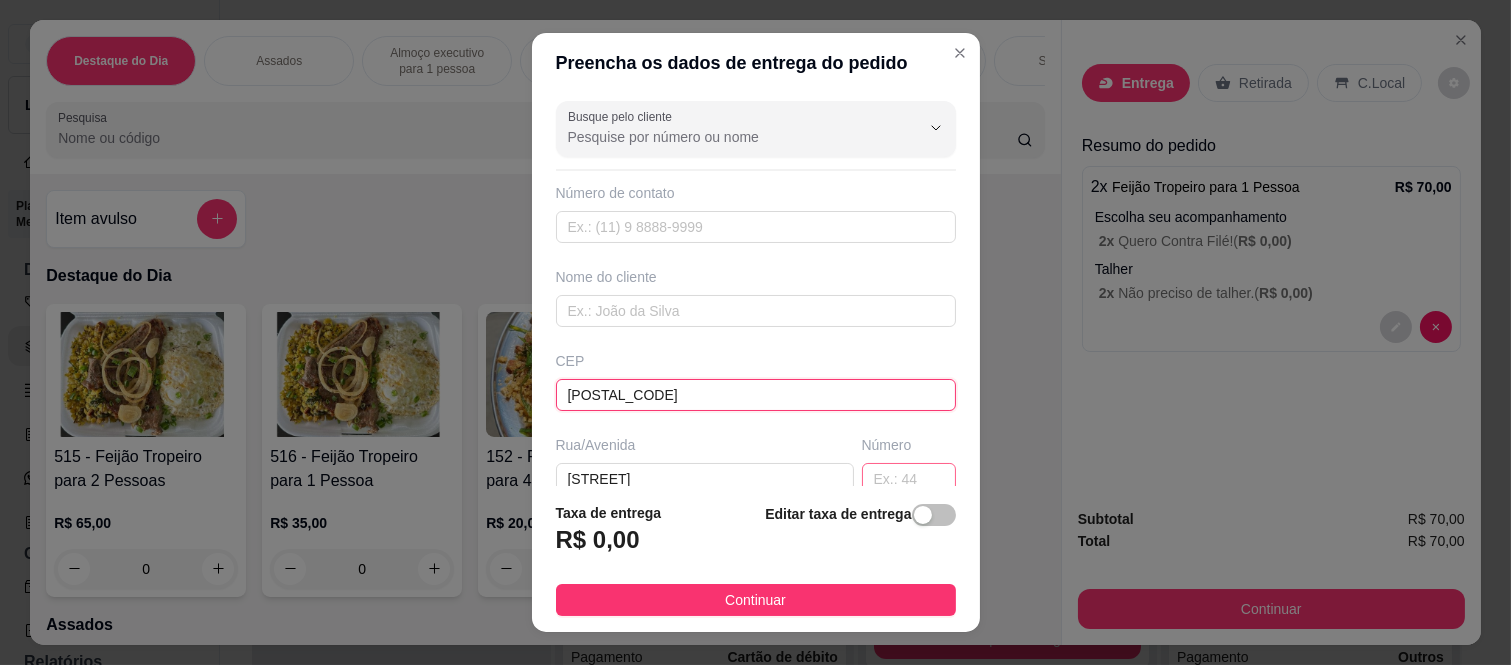type on "[POSTAL_CODE]" 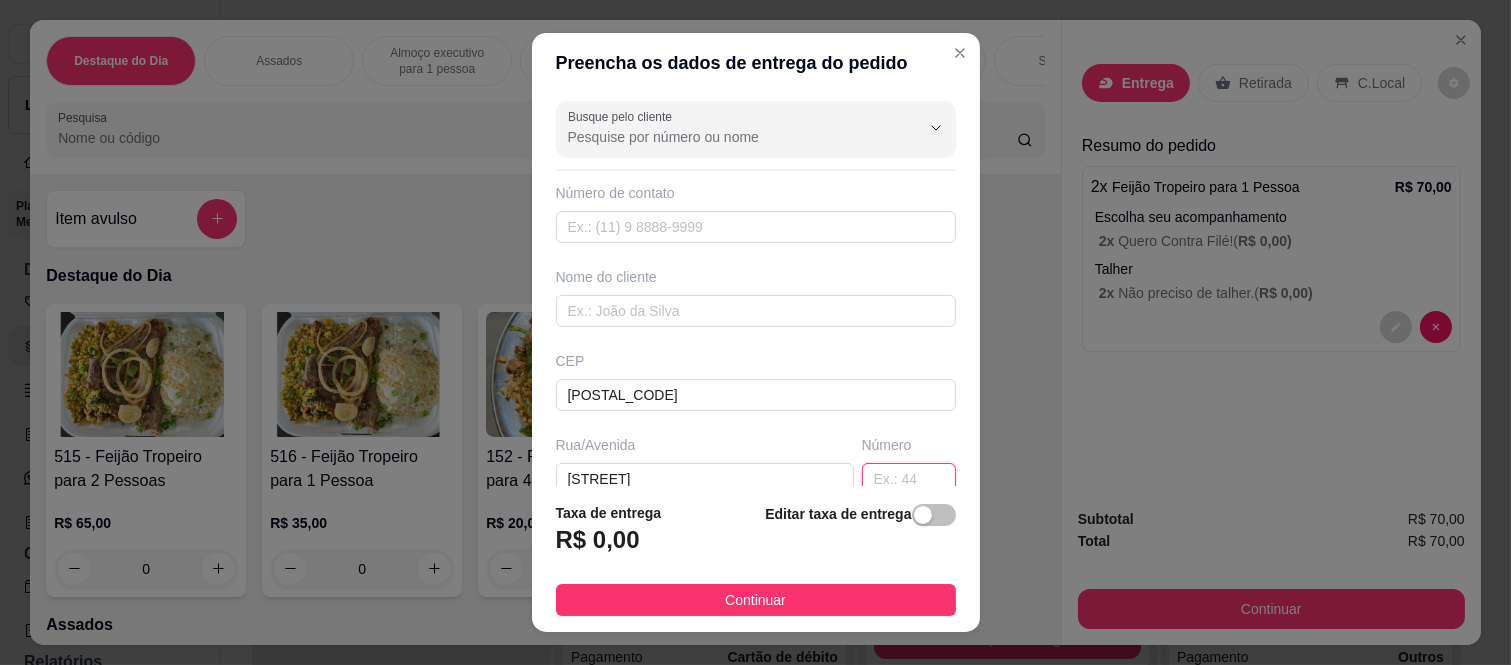 click at bounding box center [909, 479] 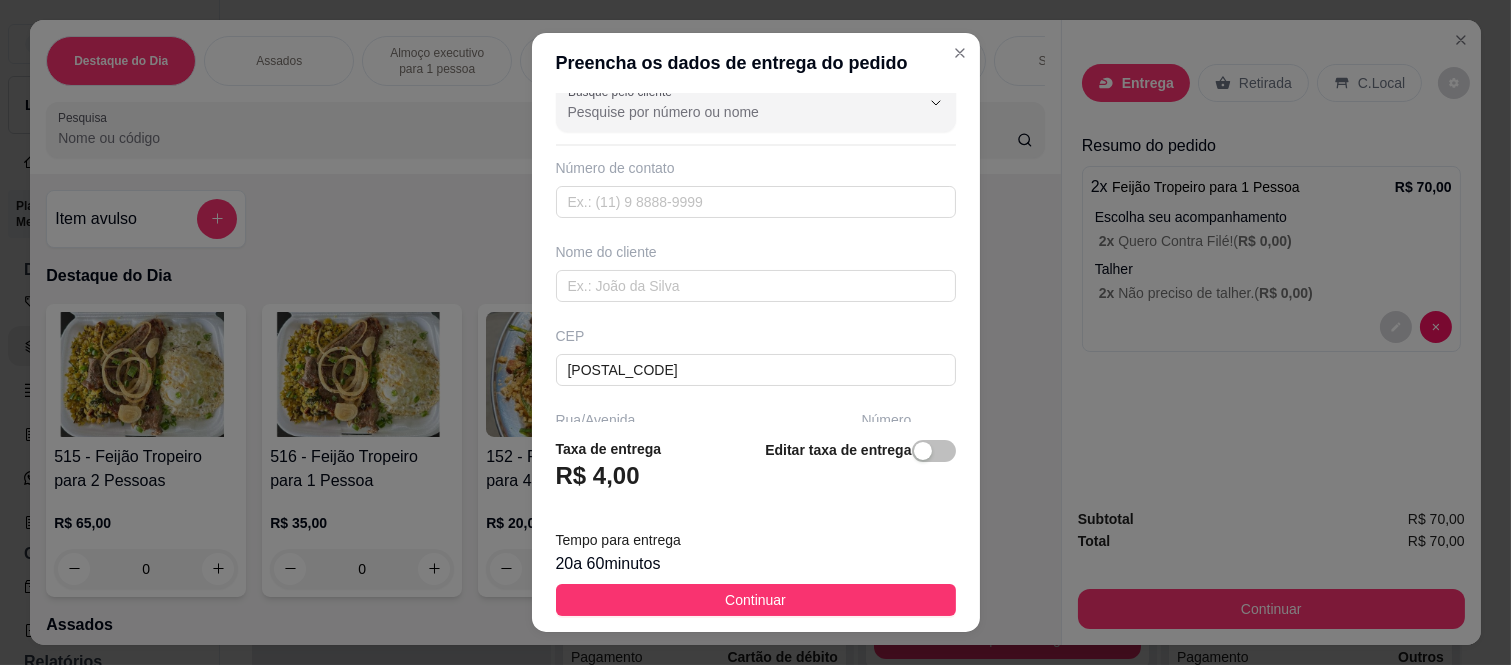 scroll, scrollTop: 0, scrollLeft: 0, axis: both 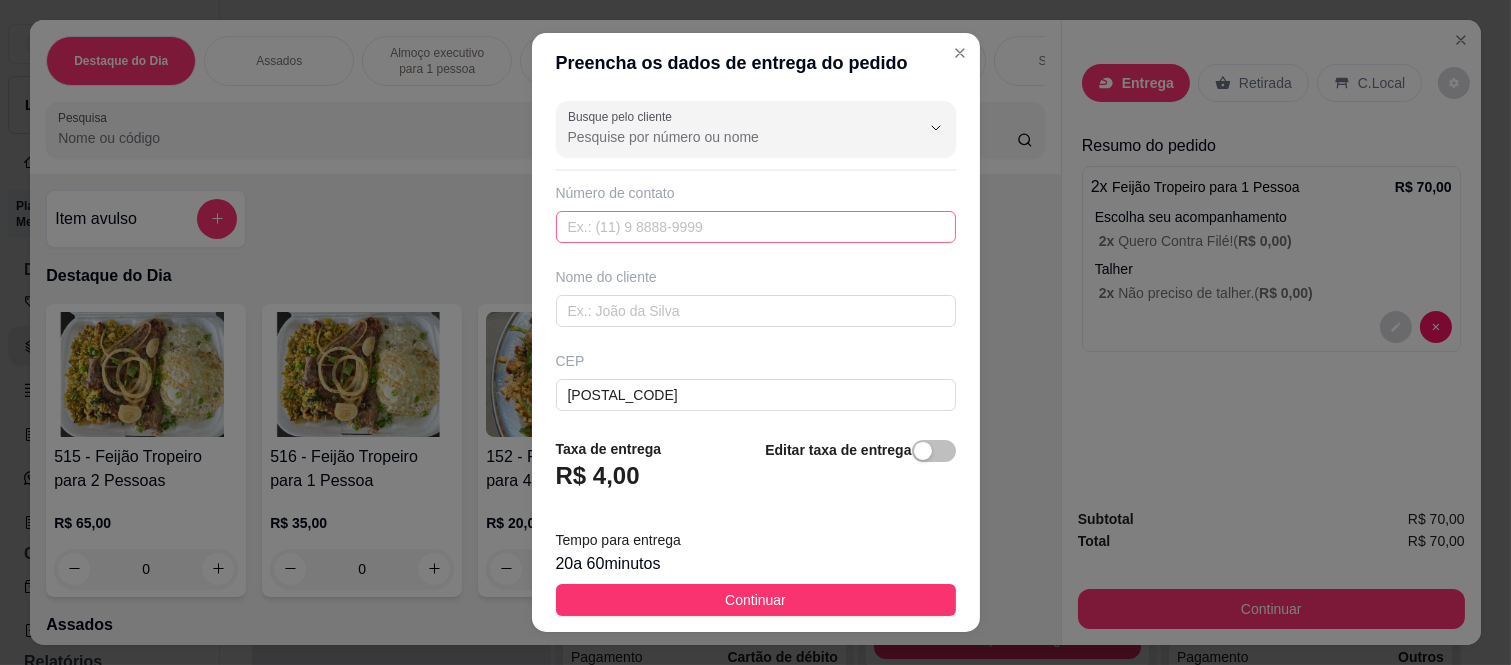 type on "[NUMBER]" 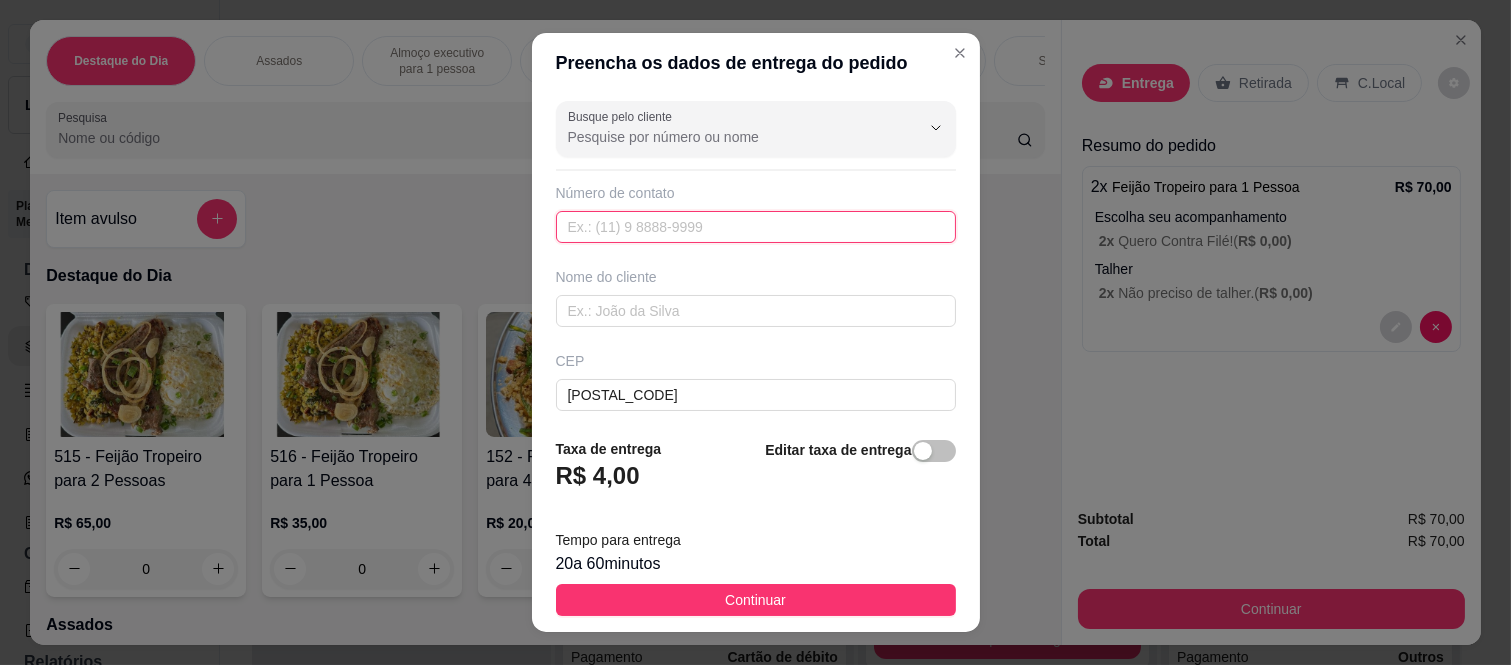 click at bounding box center [756, 227] 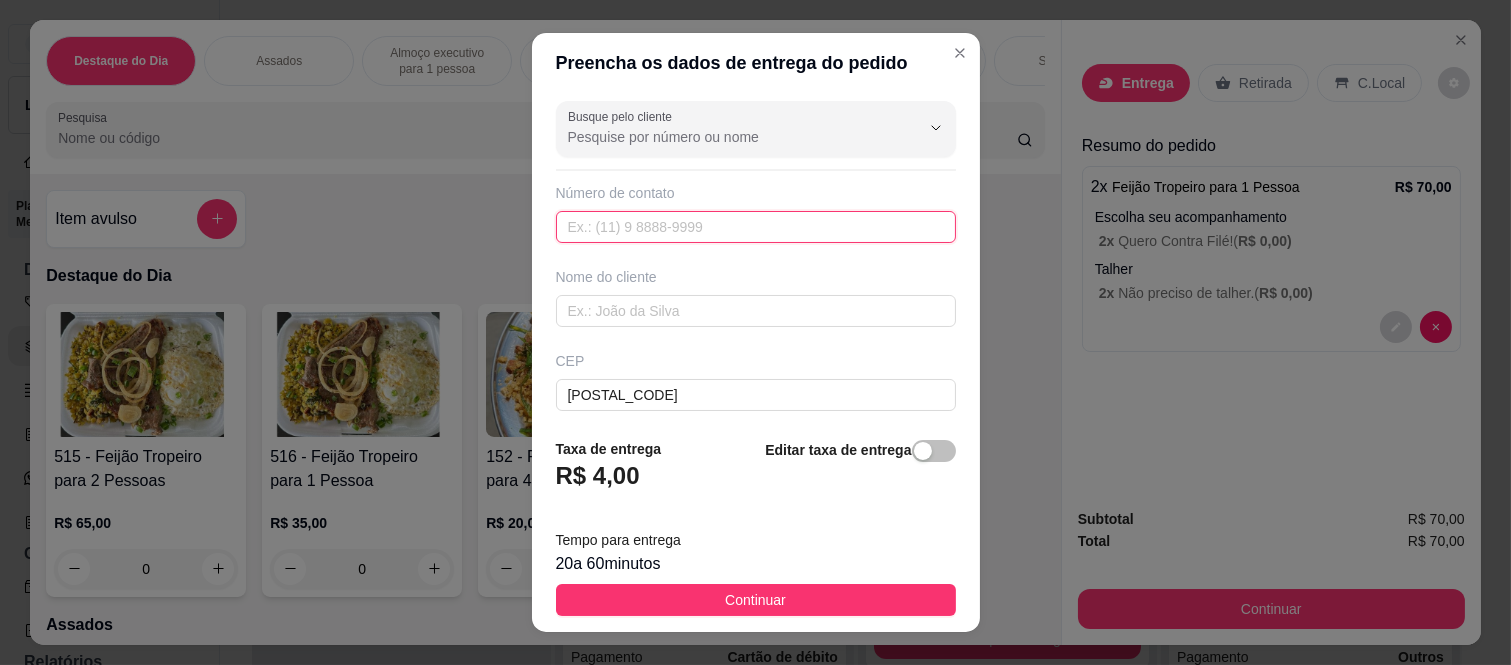 paste on "([PHONE])" 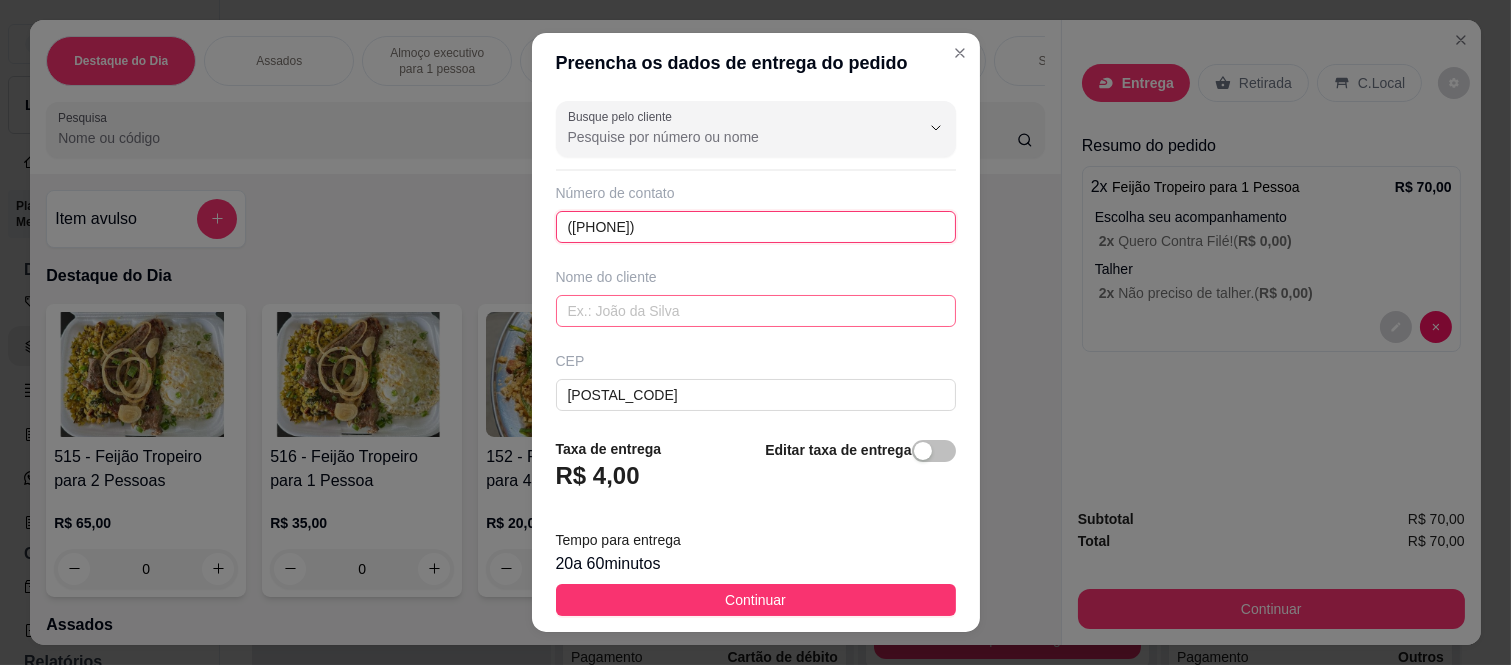 type on "([PHONE])" 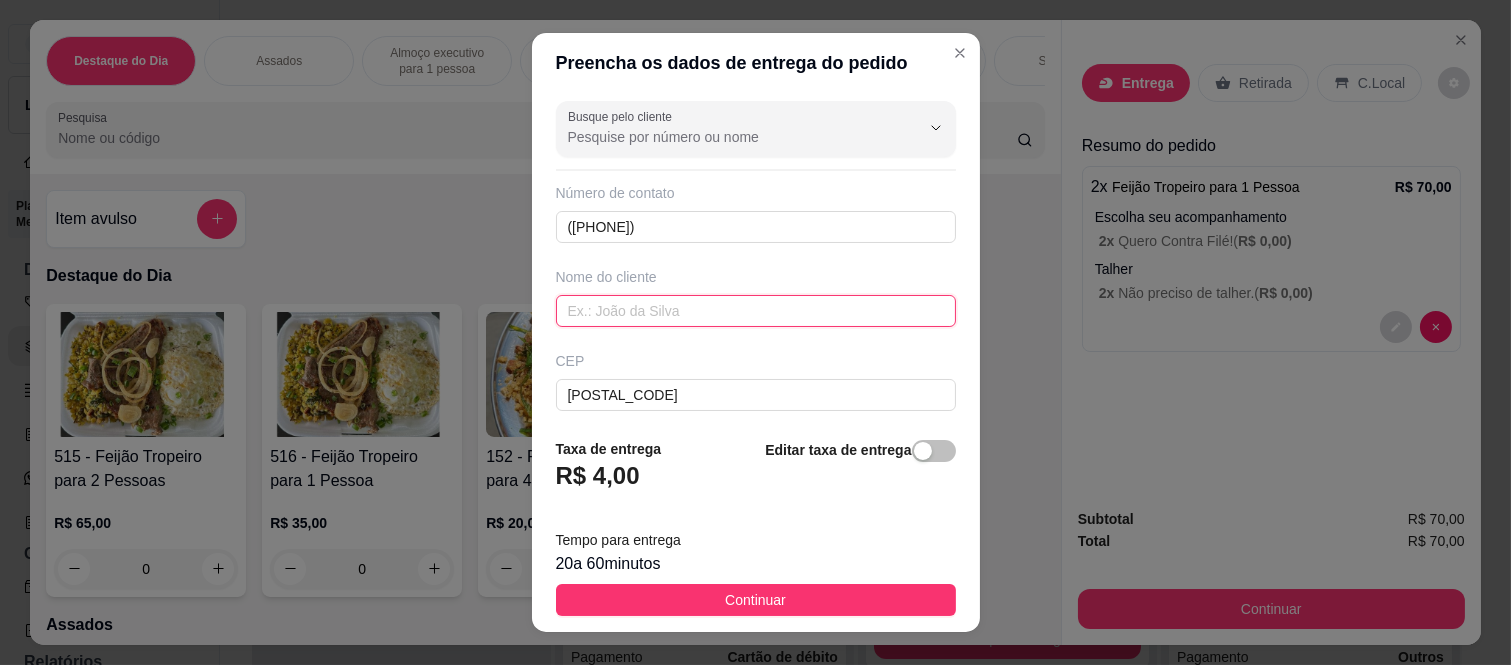 click at bounding box center (756, 311) 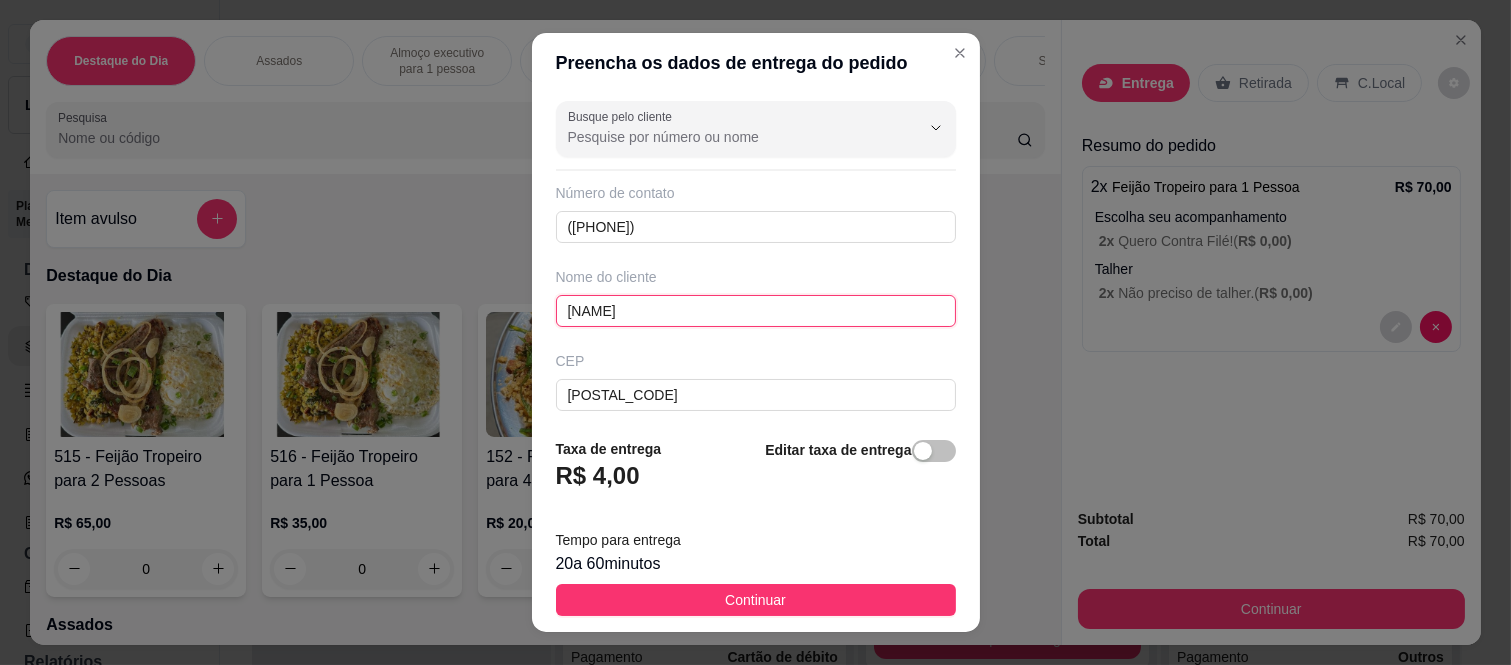 type on "[FIRST]" 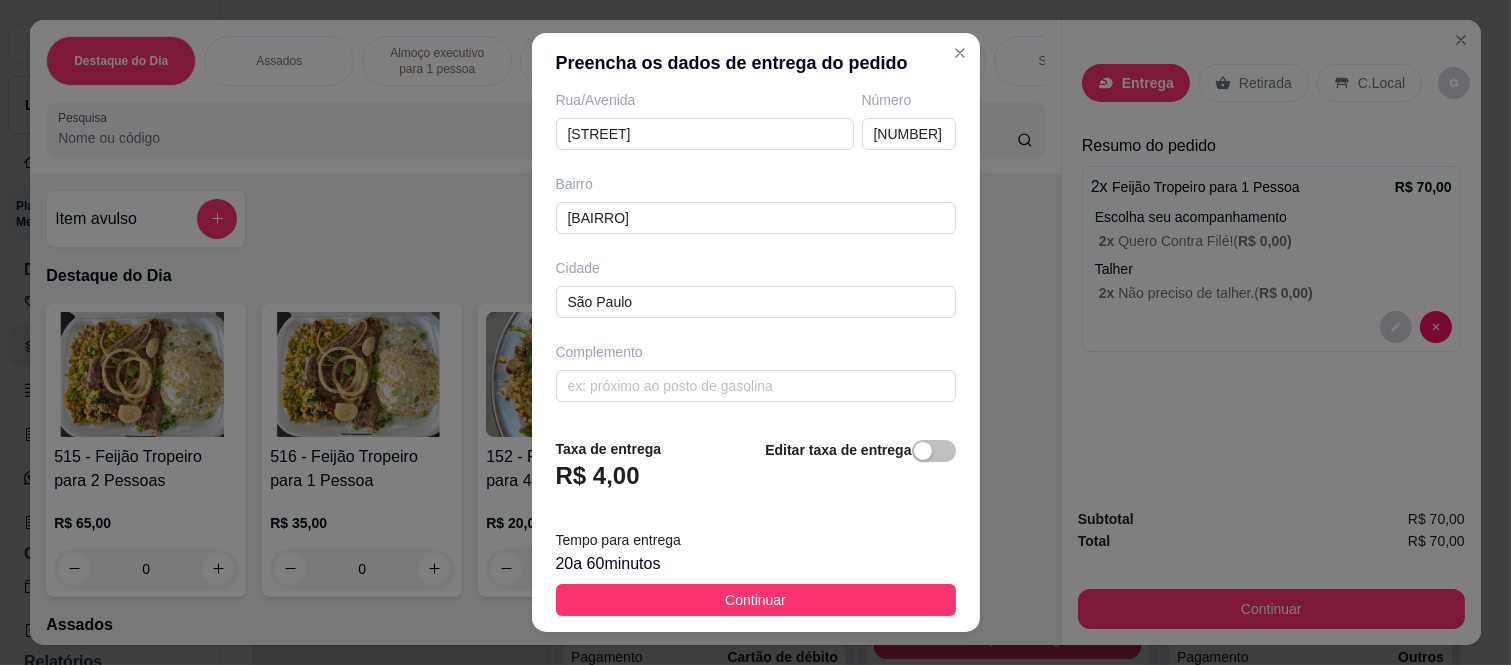 scroll, scrollTop: 346, scrollLeft: 0, axis: vertical 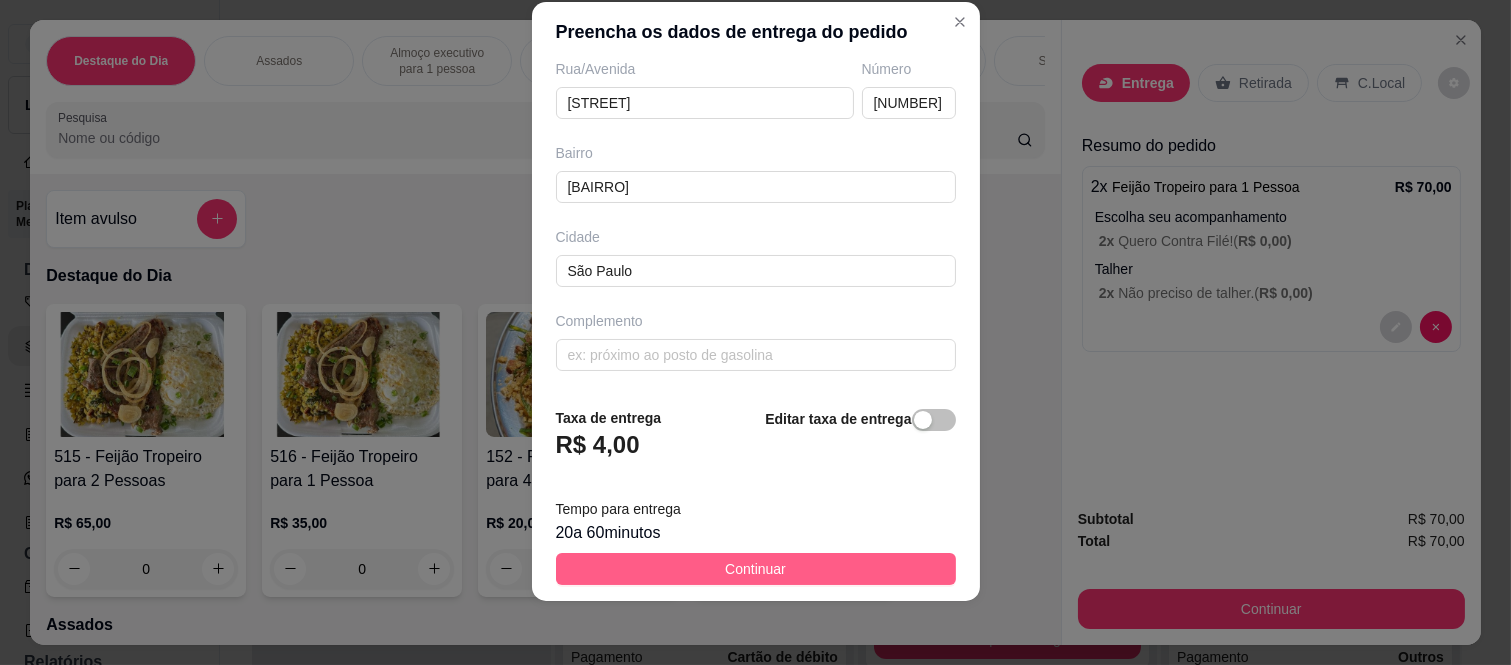 click on "Continuar" at bounding box center (756, 569) 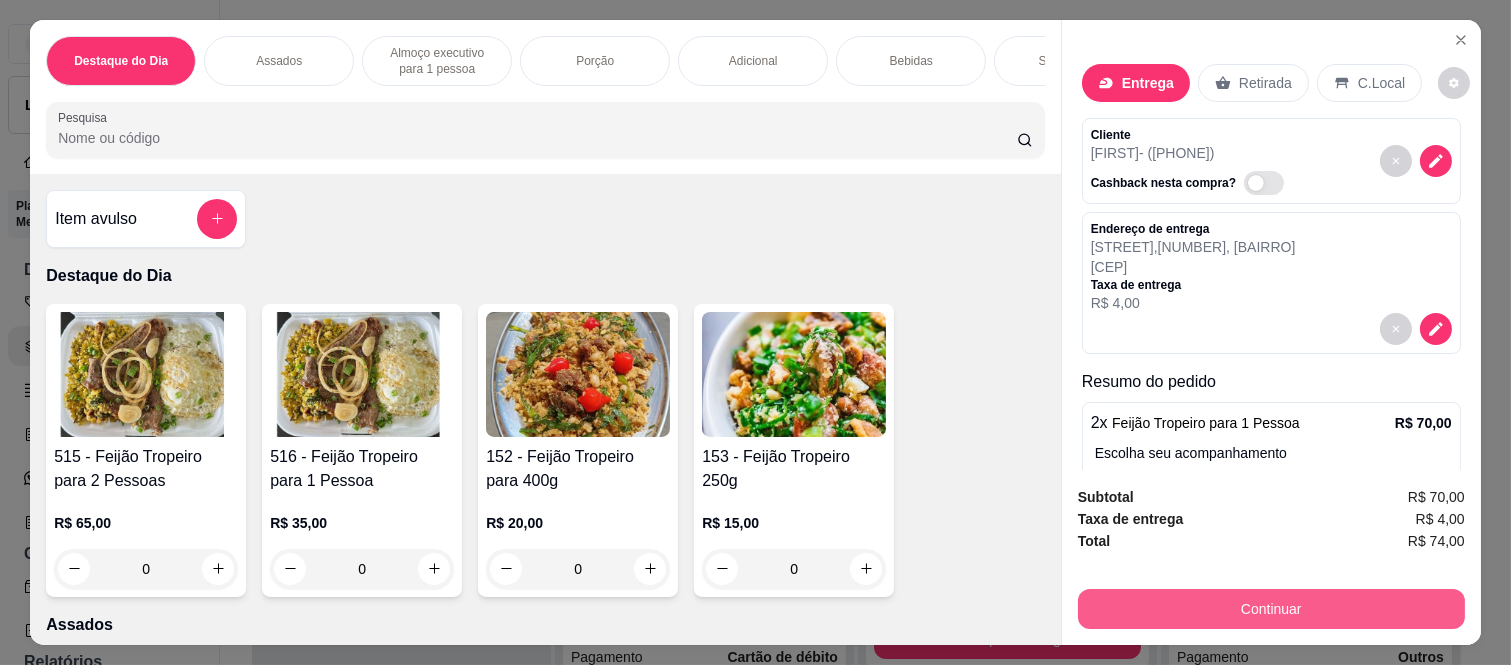 click on "Continuar" at bounding box center (1271, 609) 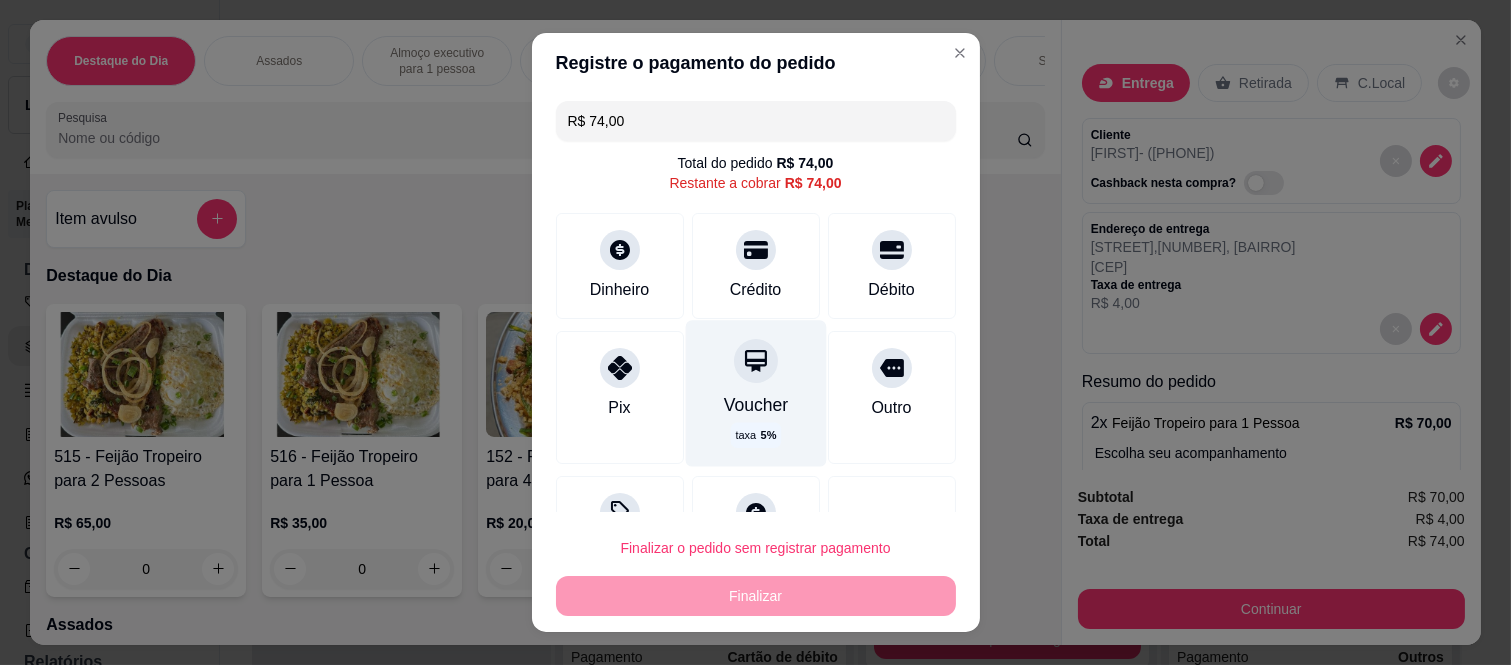click at bounding box center [756, 361] 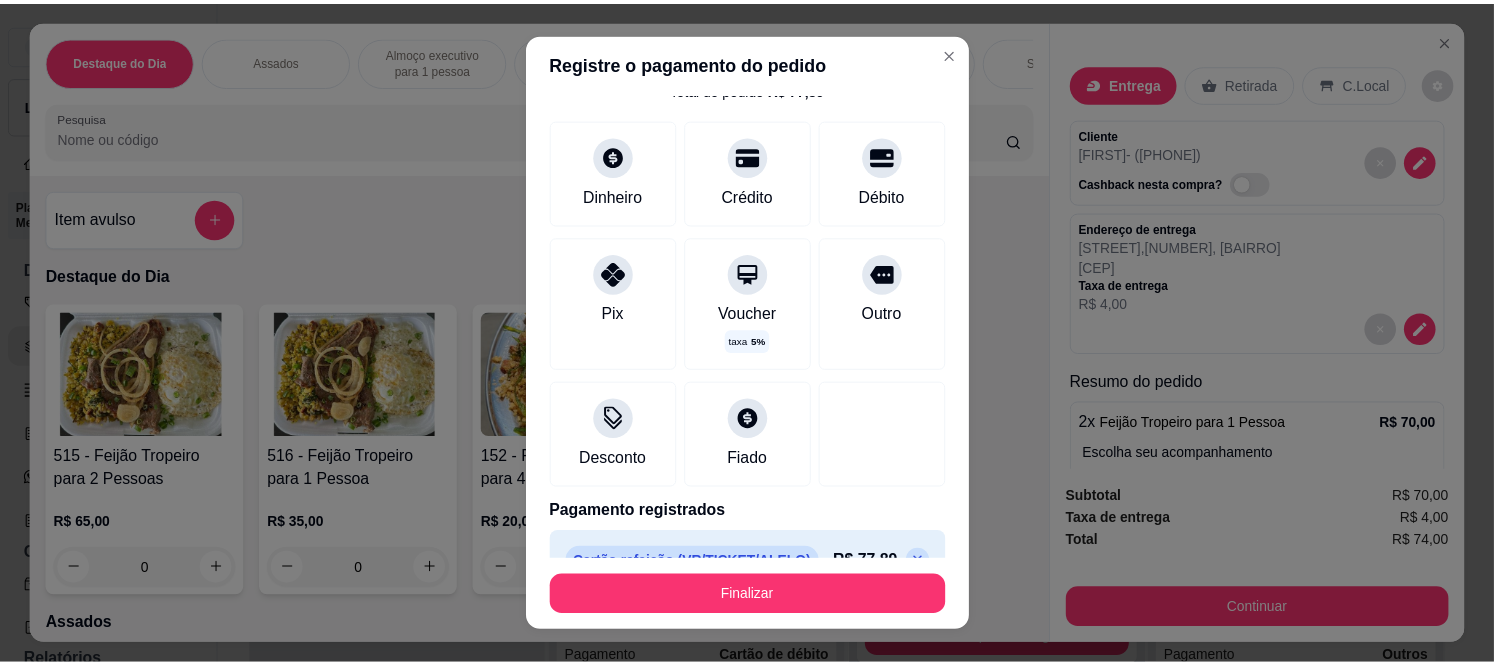 scroll, scrollTop: 114, scrollLeft: 0, axis: vertical 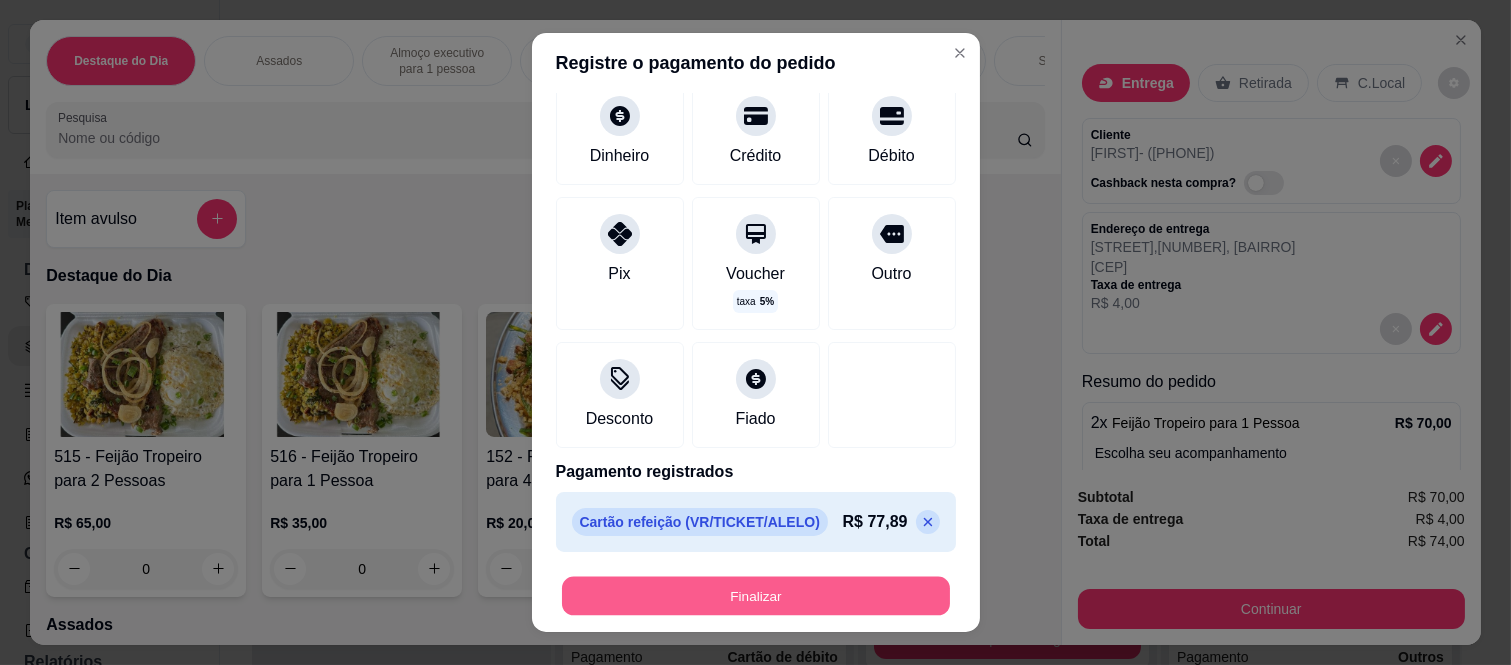 click on "Finalizar" at bounding box center (756, 595) 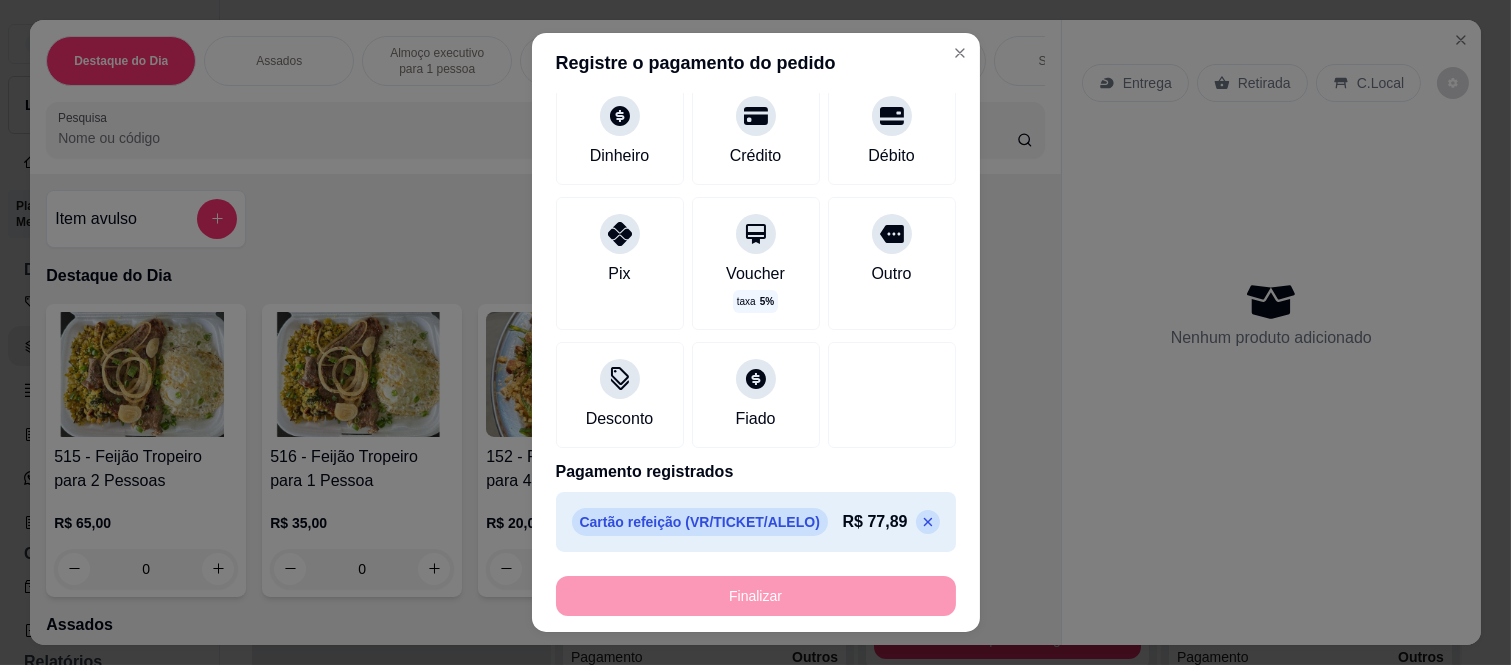type on "-R$ 74,00" 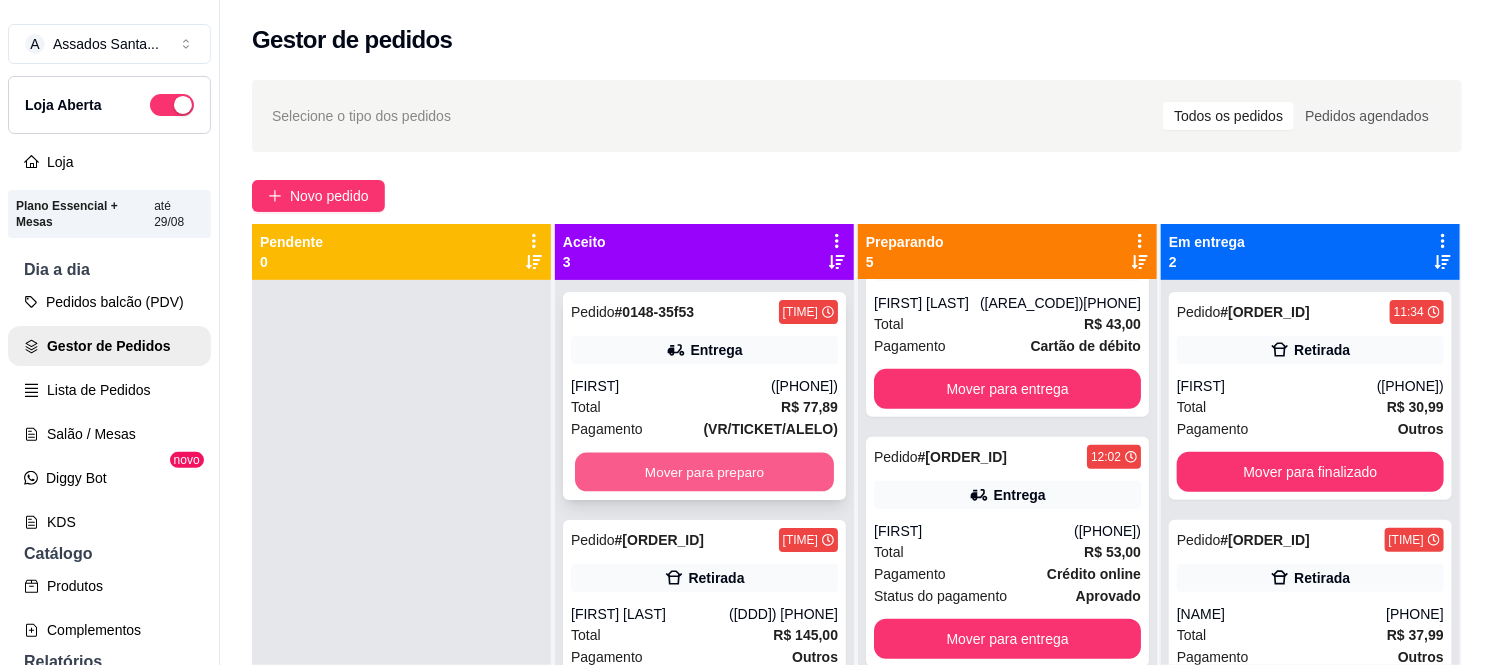 click on "Mover para preparo" at bounding box center (704, 472) 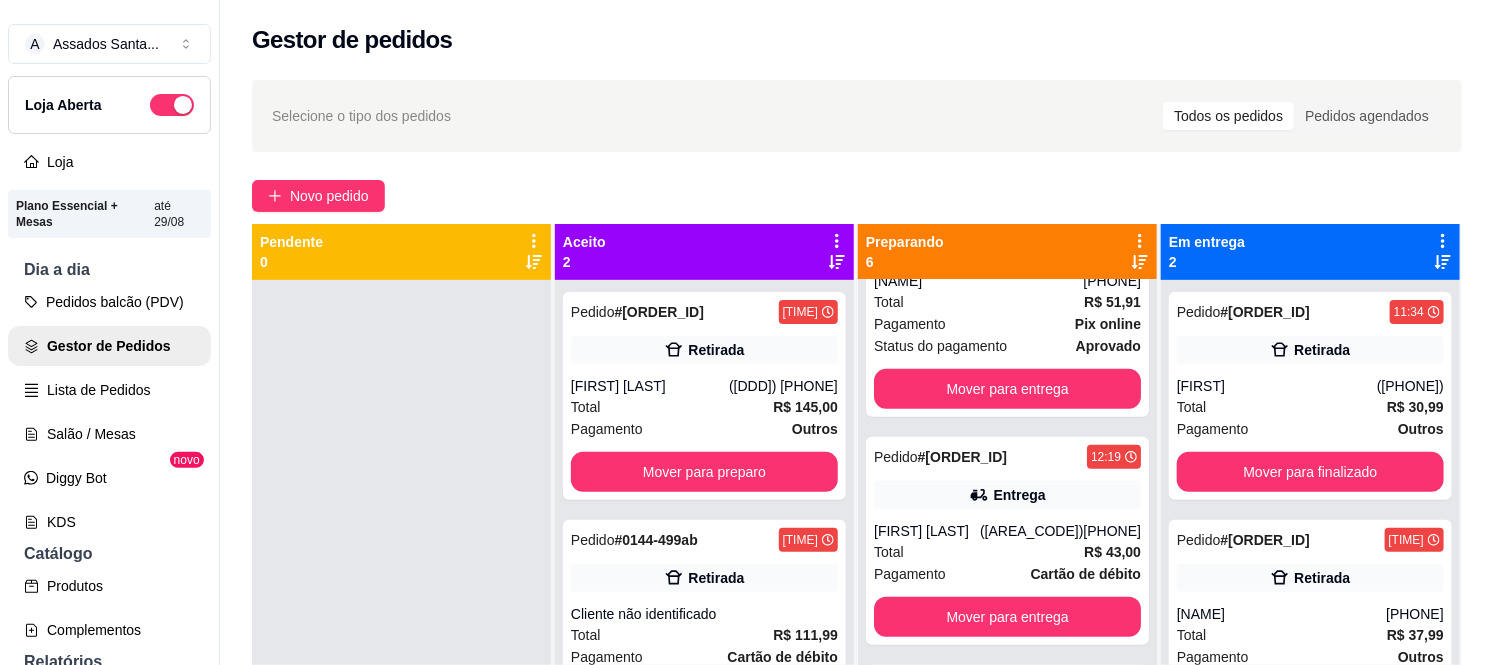 scroll, scrollTop: 561, scrollLeft: 0, axis: vertical 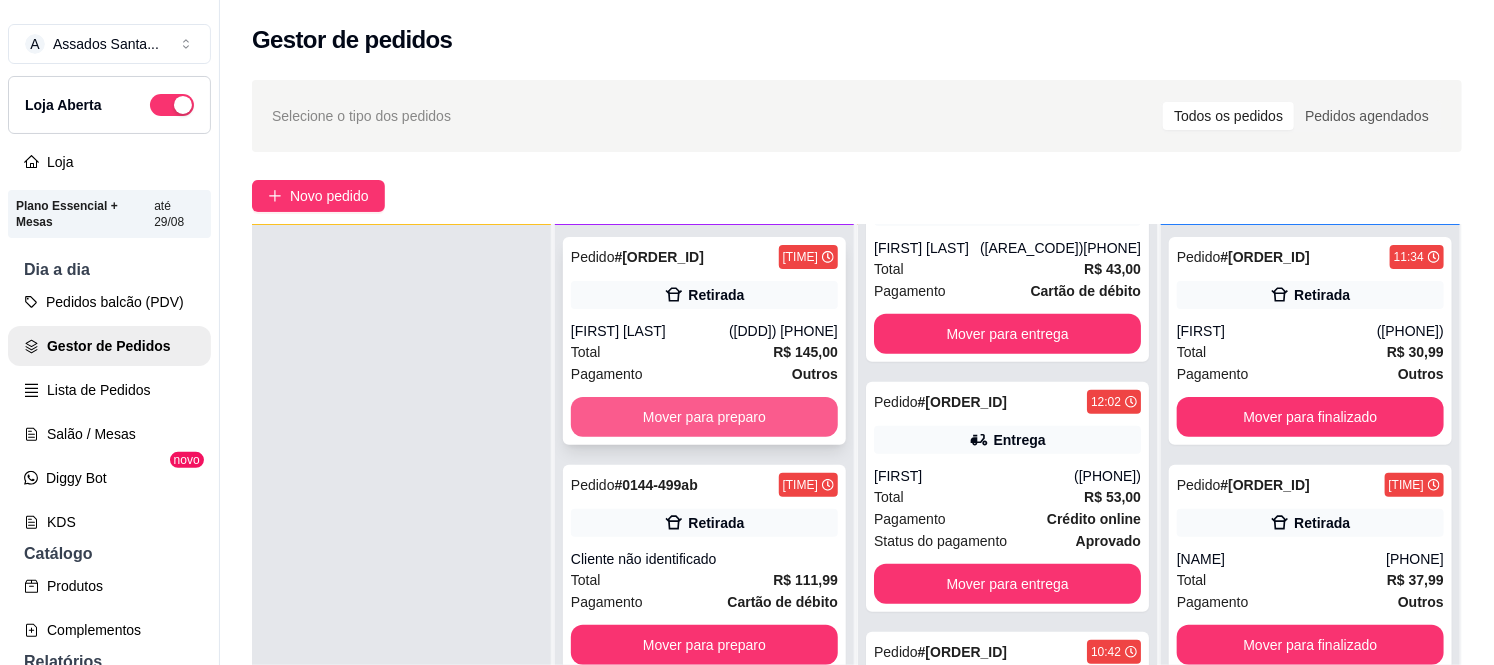 click on "Mover para preparo" at bounding box center [704, 417] 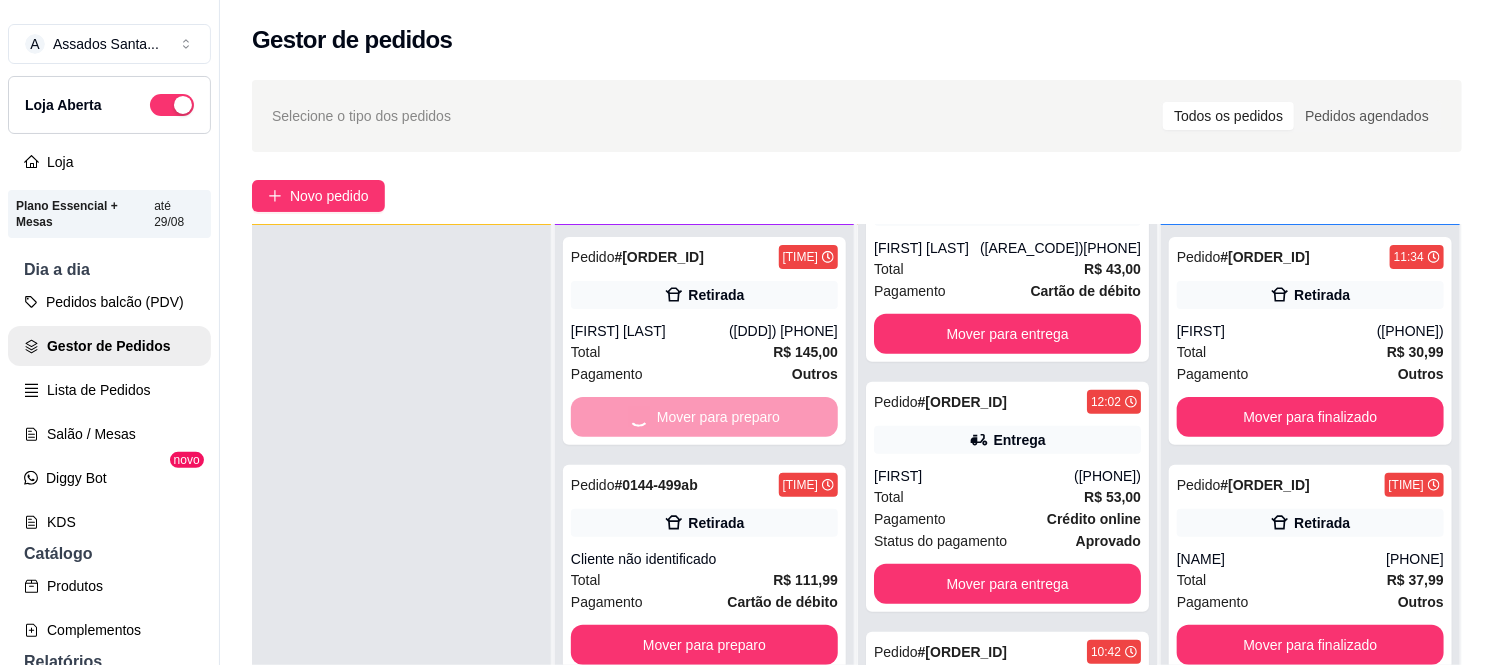 scroll, scrollTop: 788, scrollLeft: 0, axis: vertical 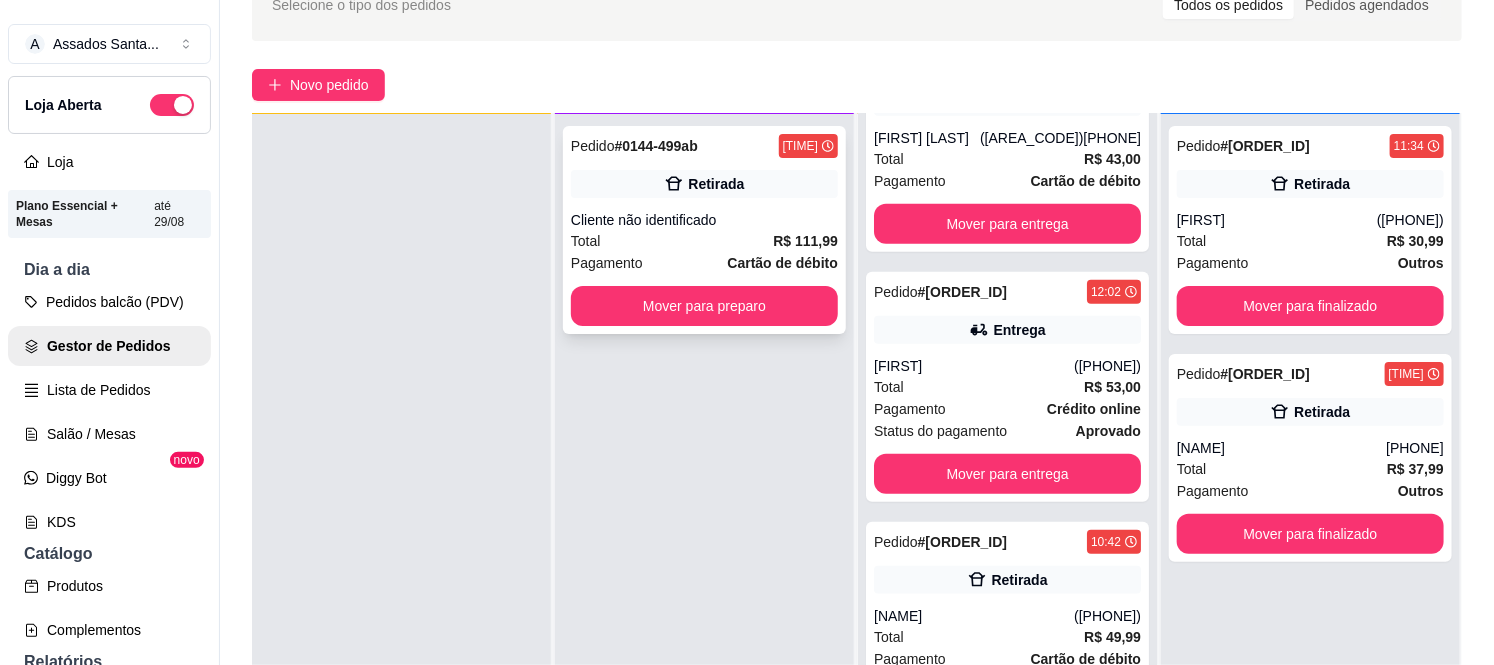 click on "Cliente não identificado" at bounding box center [704, 220] 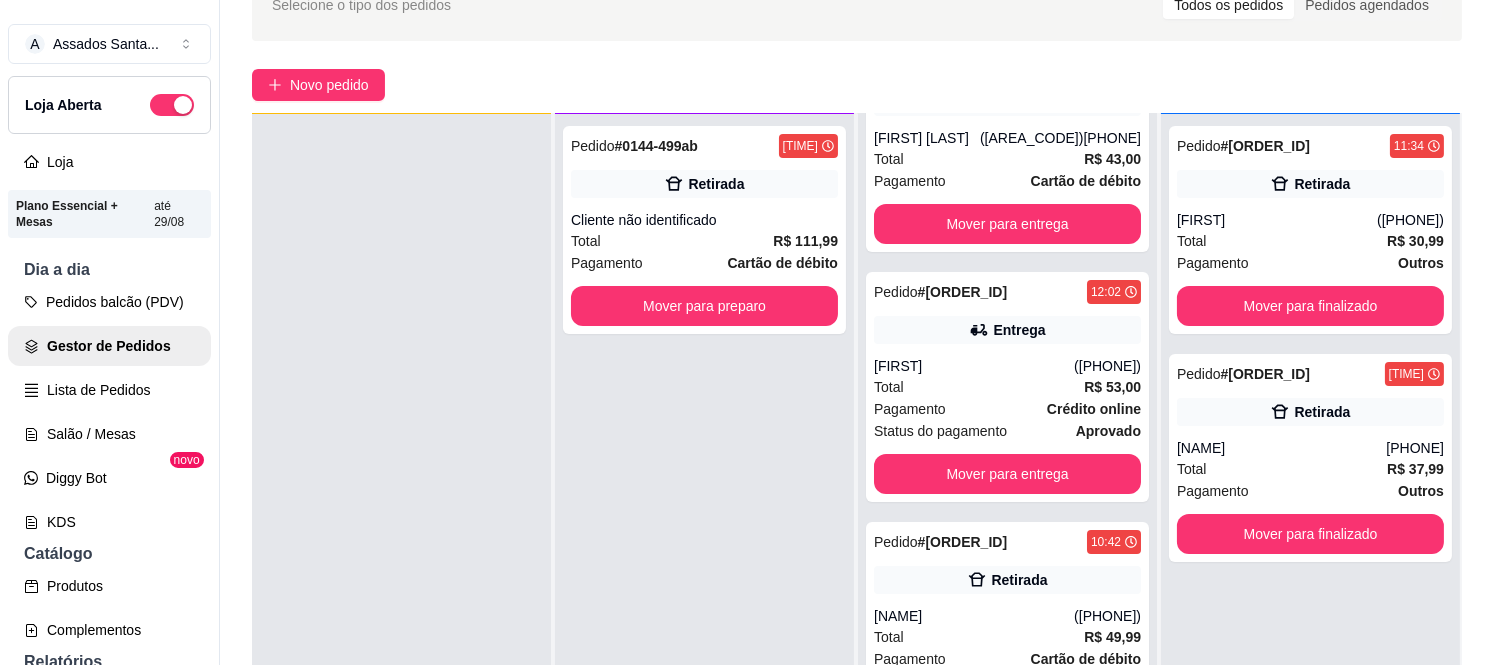 scroll, scrollTop: 250, scrollLeft: 0, axis: vertical 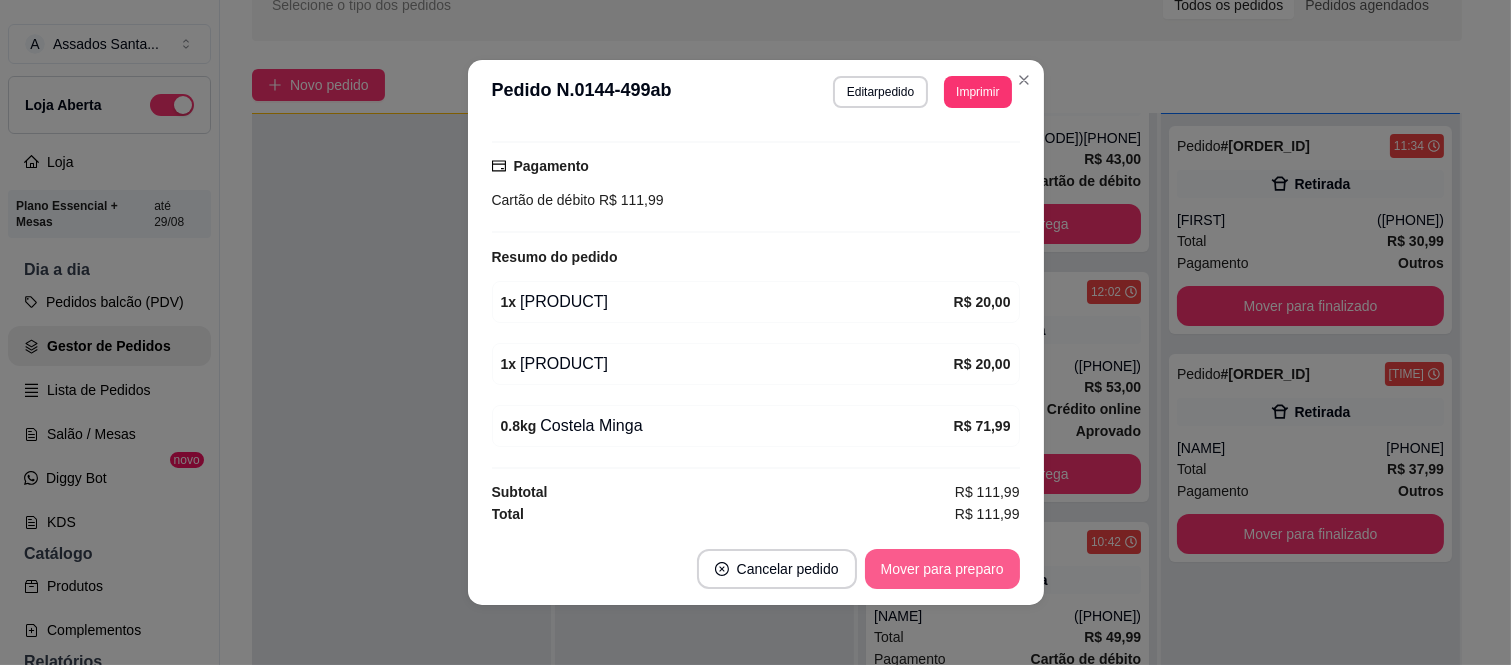 click on "Mover para preparo" at bounding box center [942, 569] 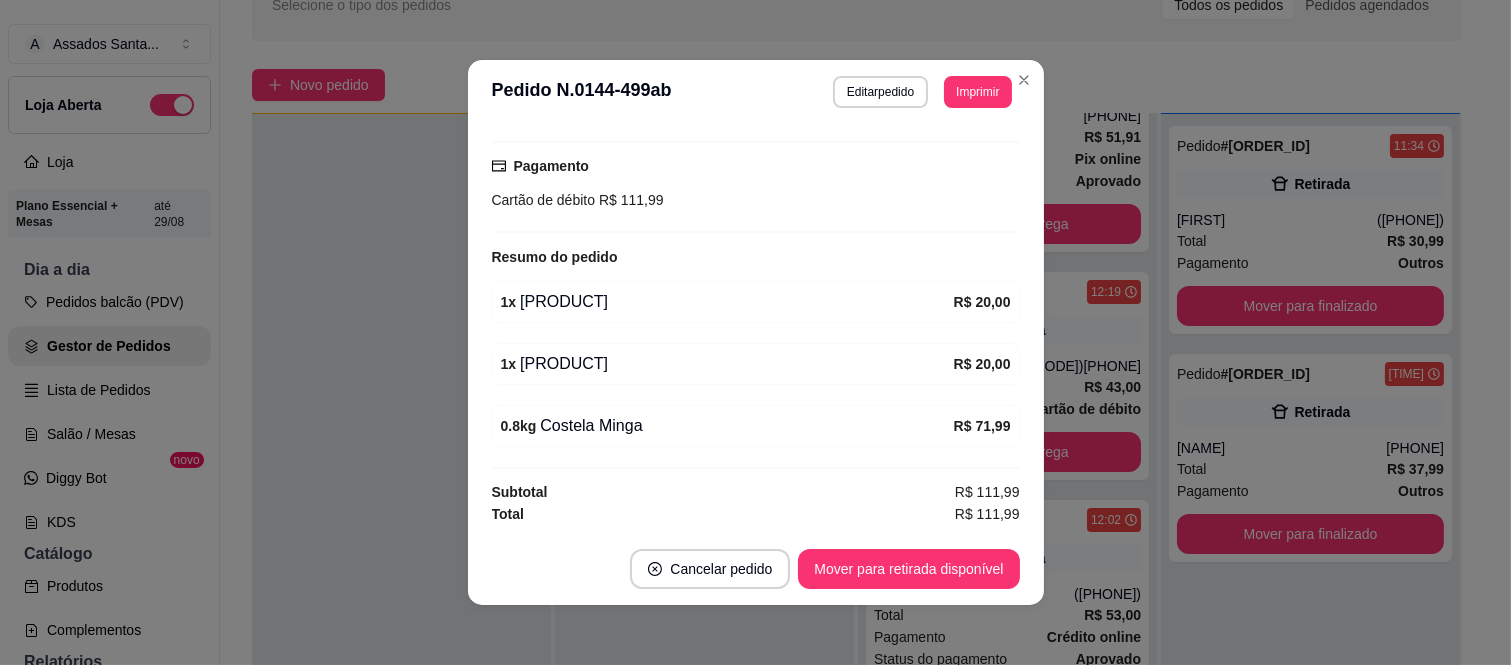 scroll, scrollTop: 1016, scrollLeft: 0, axis: vertical 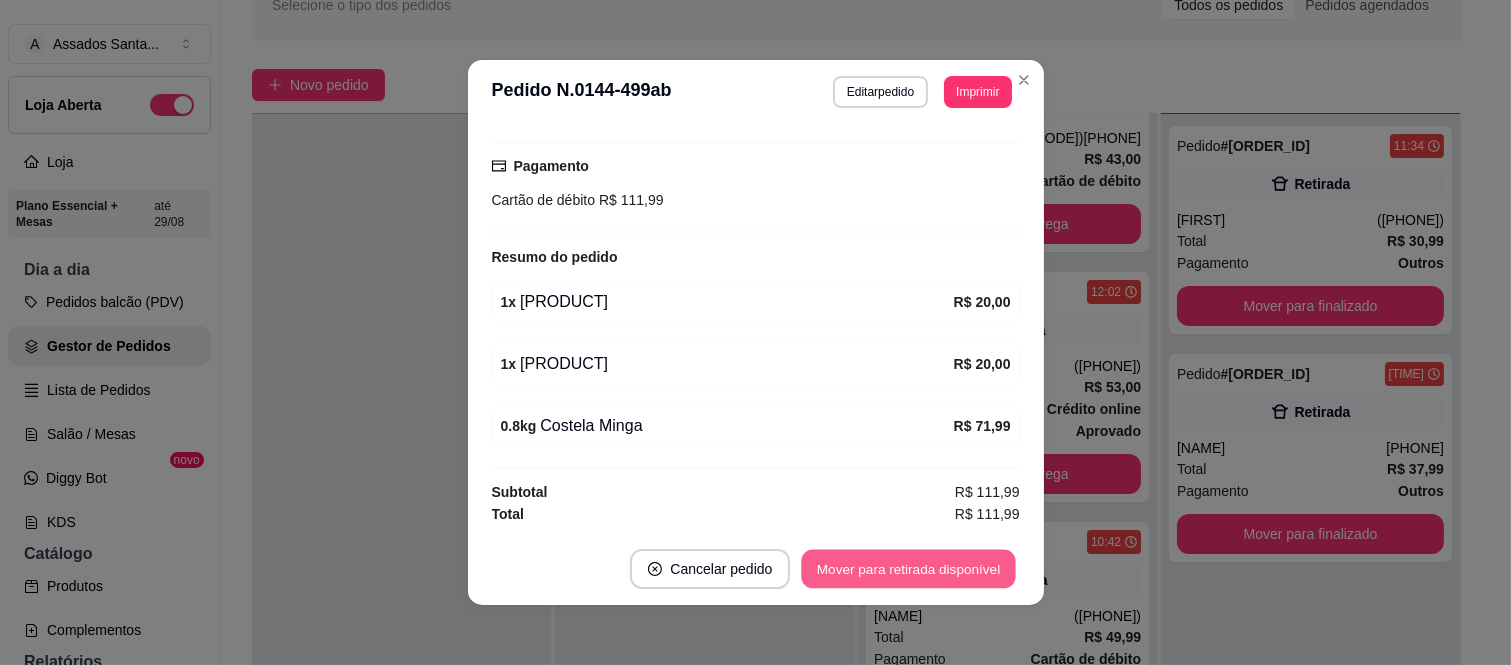 click on "Mover para retirada disponível" at bounding box center (909, 569) 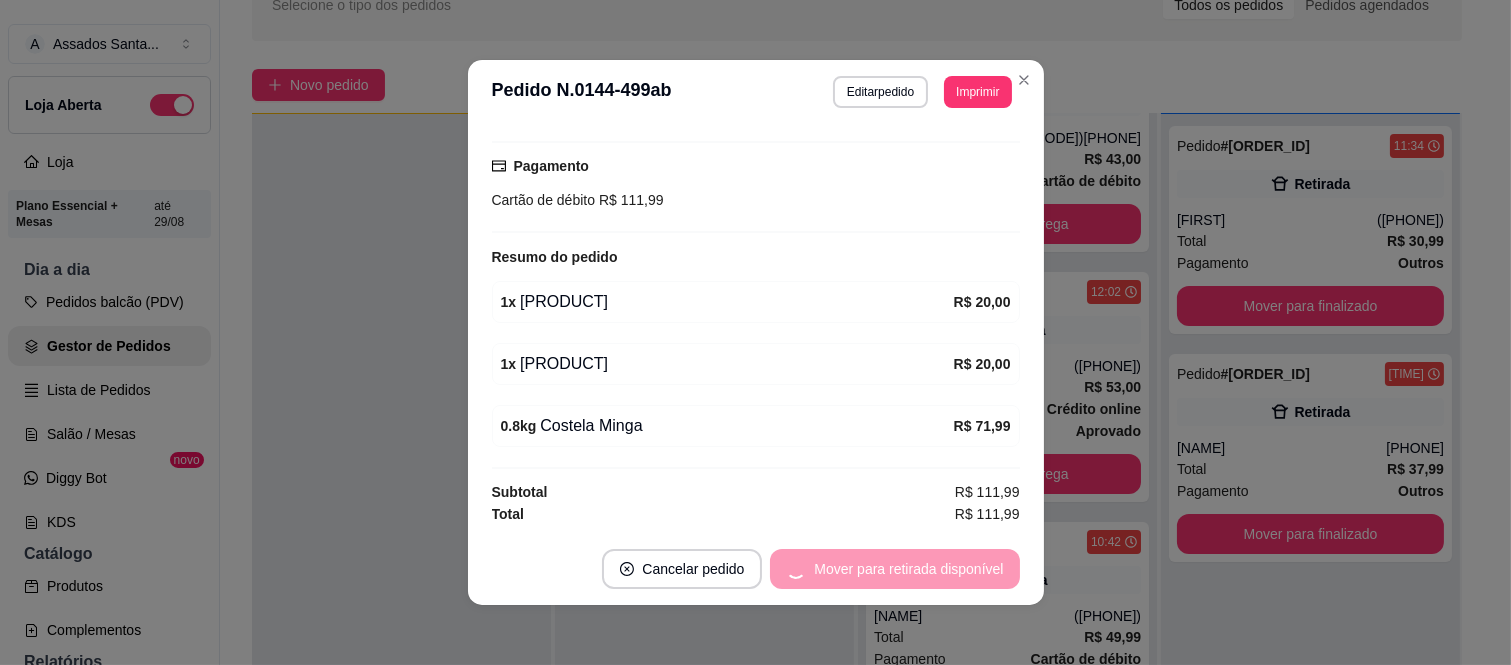 scroll, scrollTop: 788, scrollLeft: 0, axis: vertical 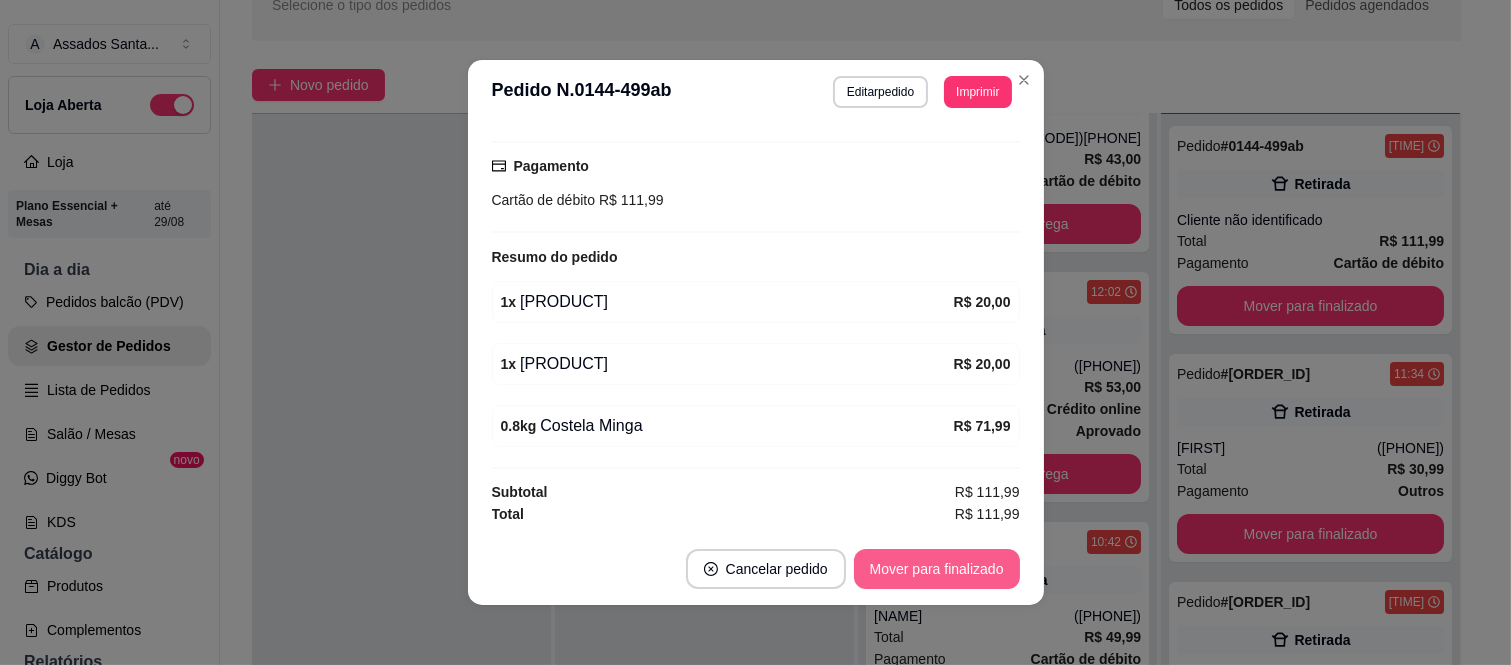 click on "Mover para finalizado" at bounding box center [937, 569] 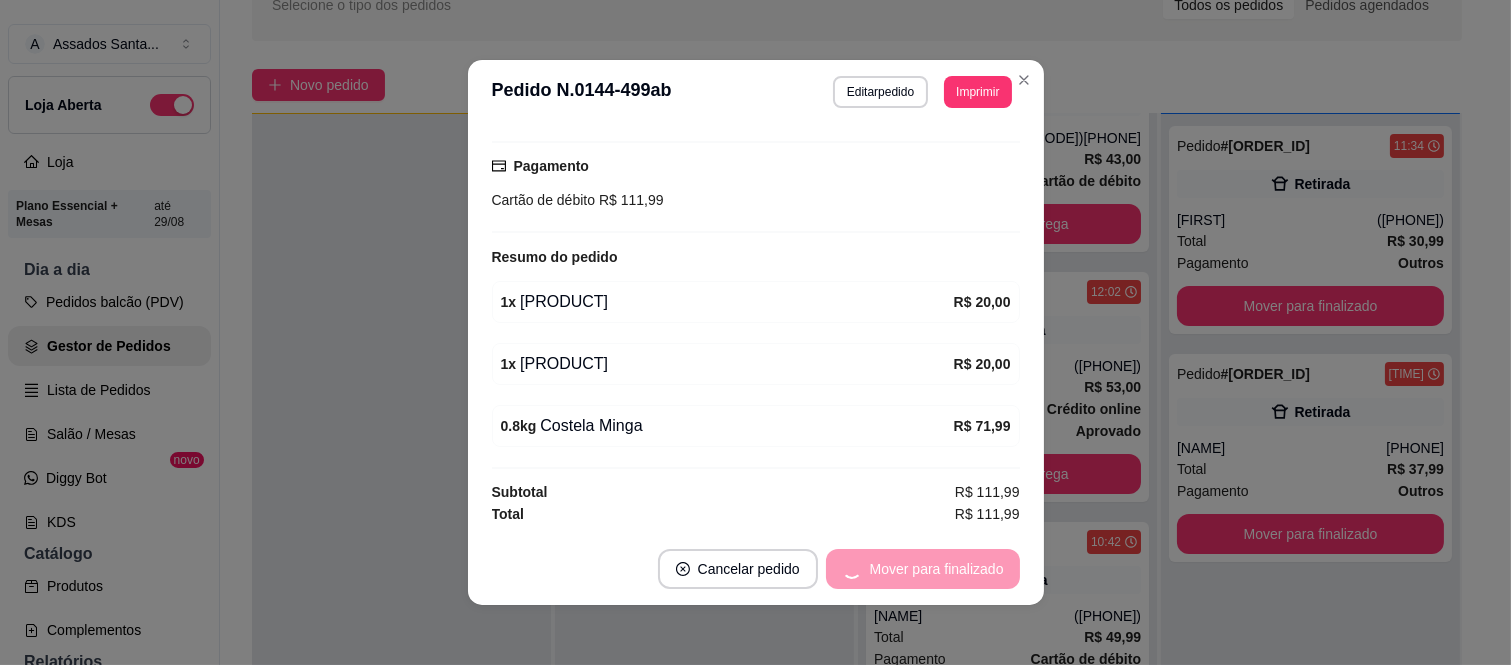 scroll, scrollTop: 163, scrollLeft: 0, axis: vertical 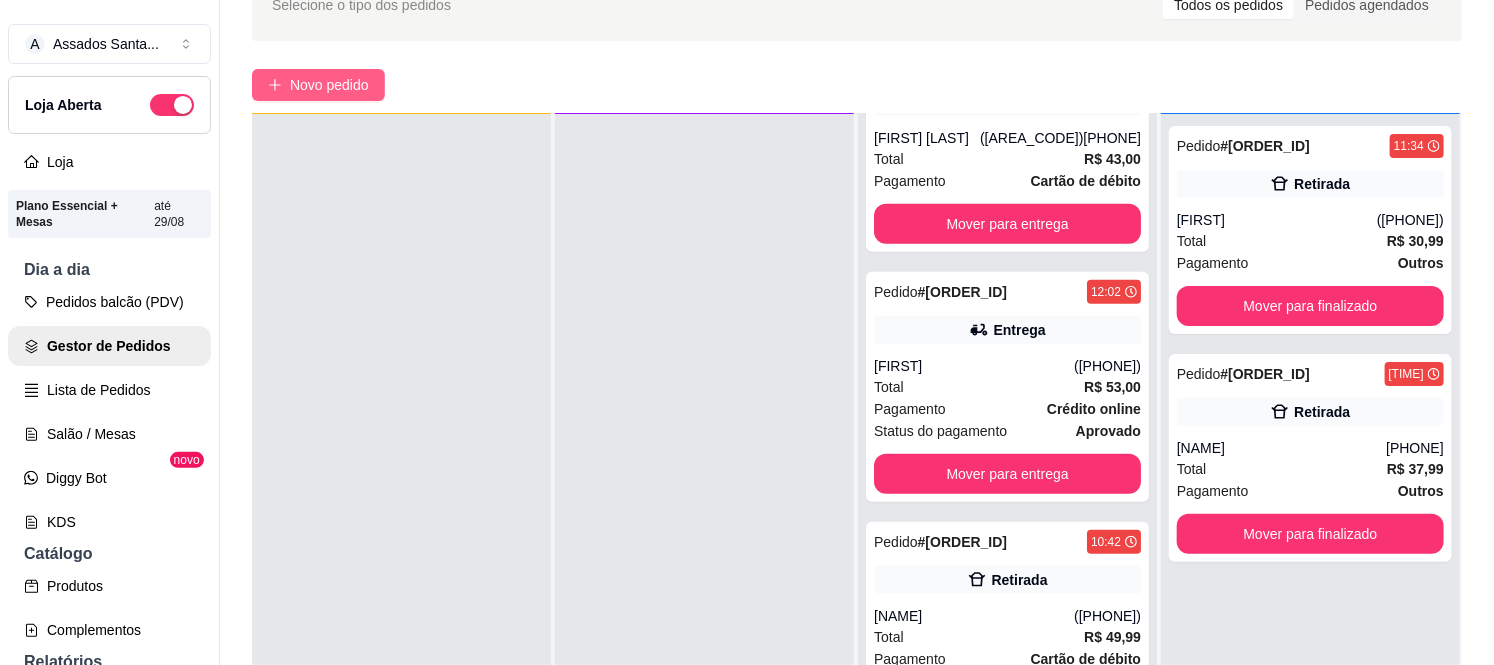 click on "Novo pedido" at bounding box center (318, 85) 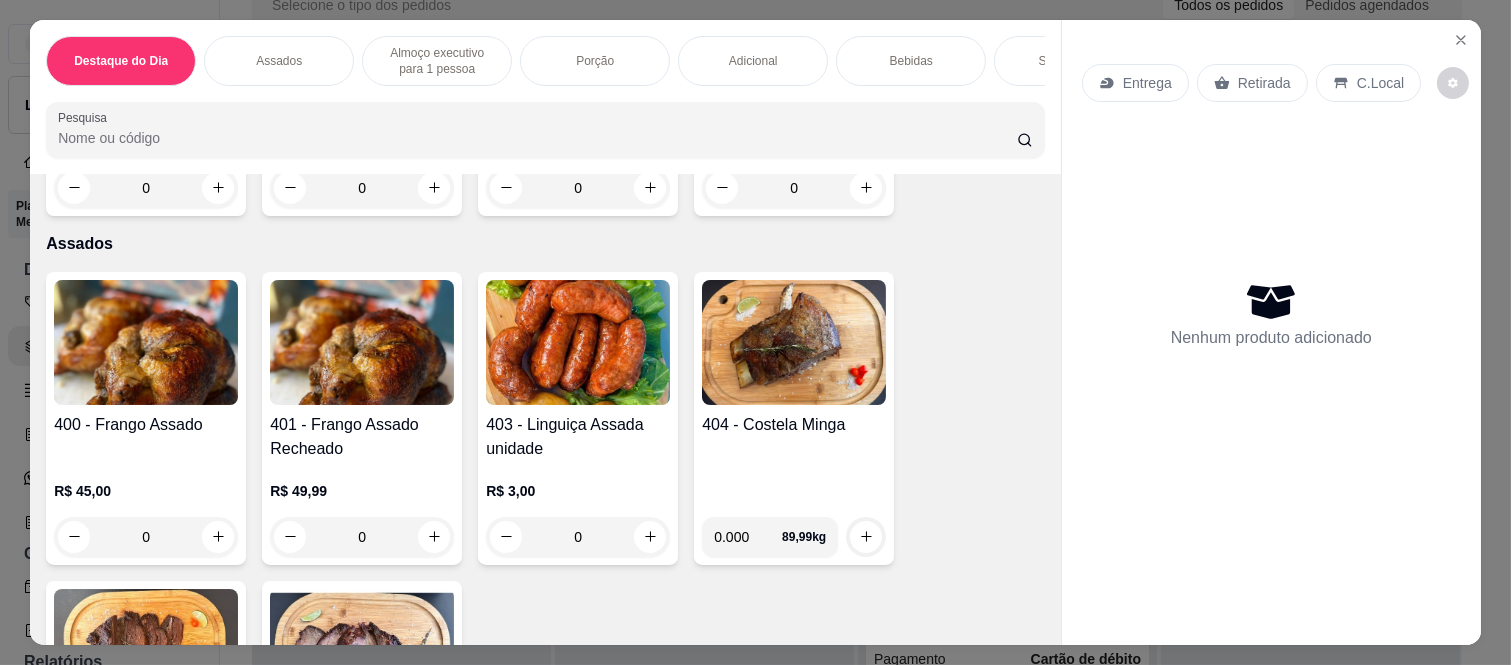 scroll, scrollTop: 444, scrollLeft: 0, axis: vertical 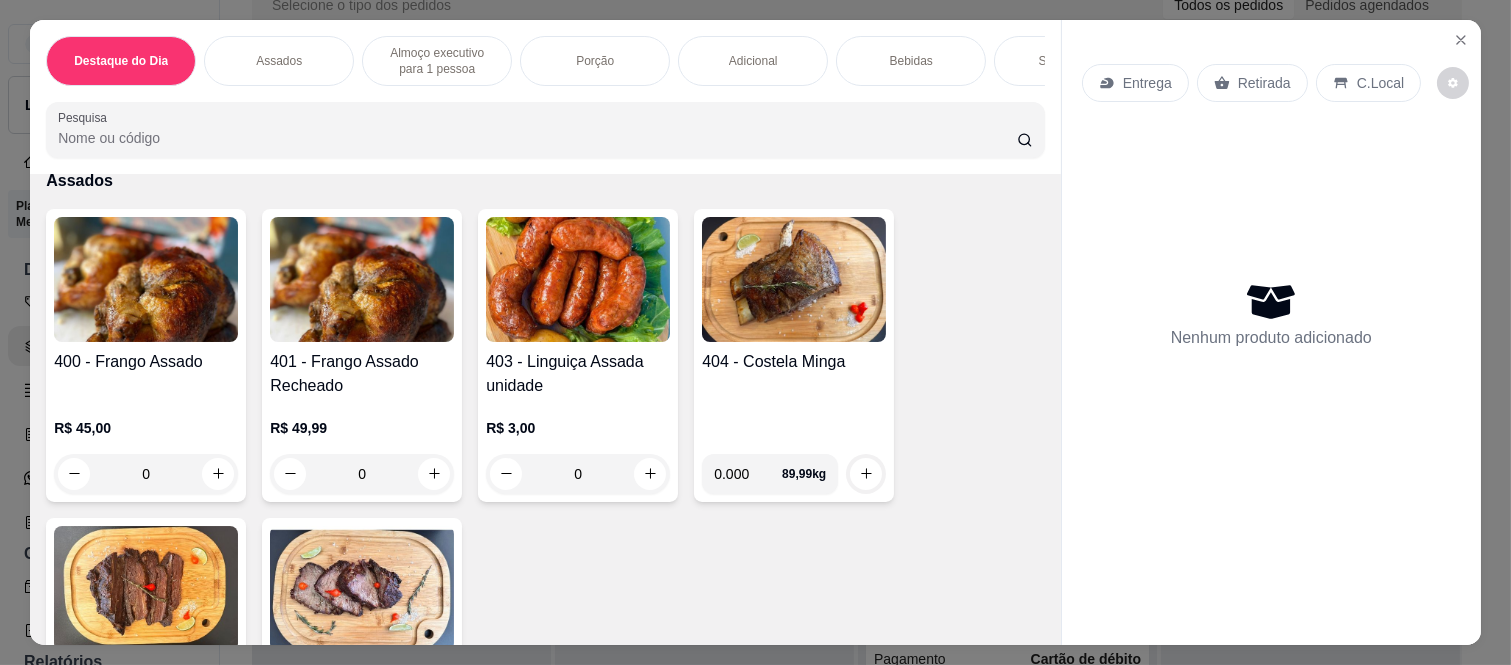 click on "0" at bounding box center [146, 474] 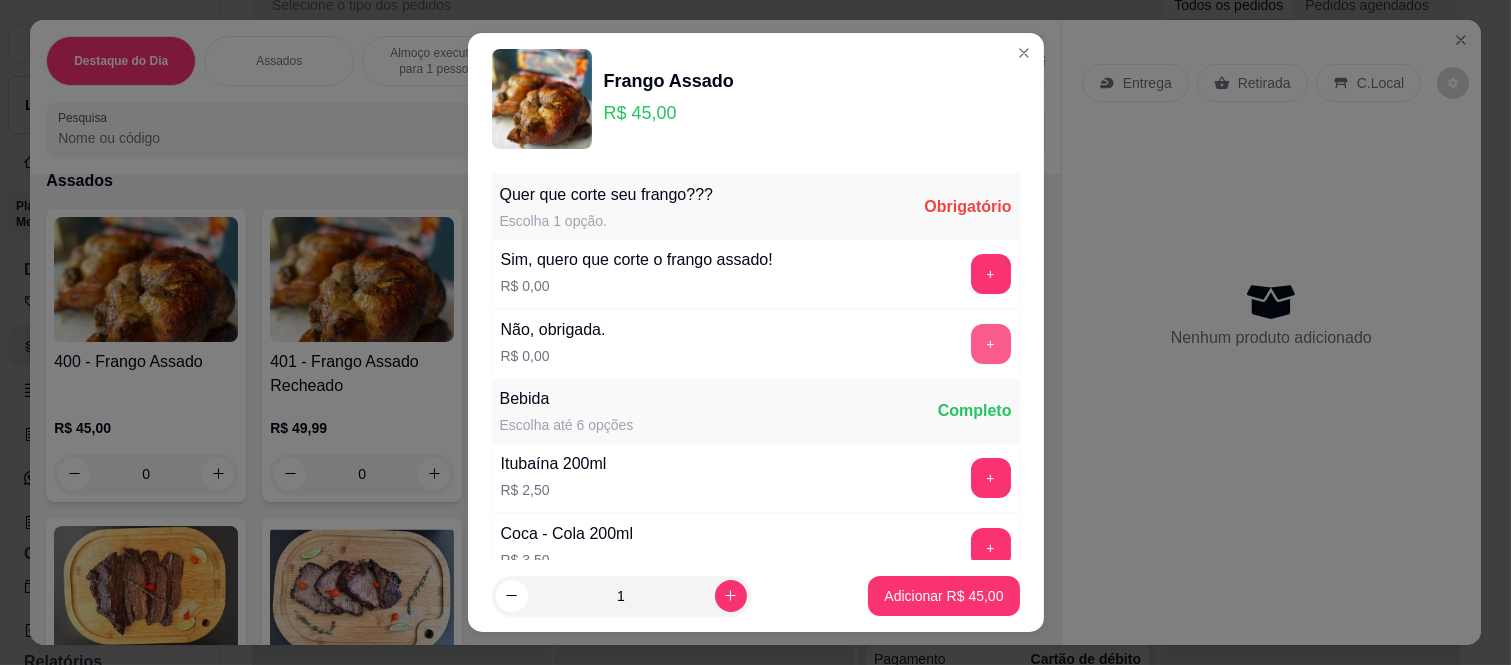 click on "+" at bounding box center [991, 344] 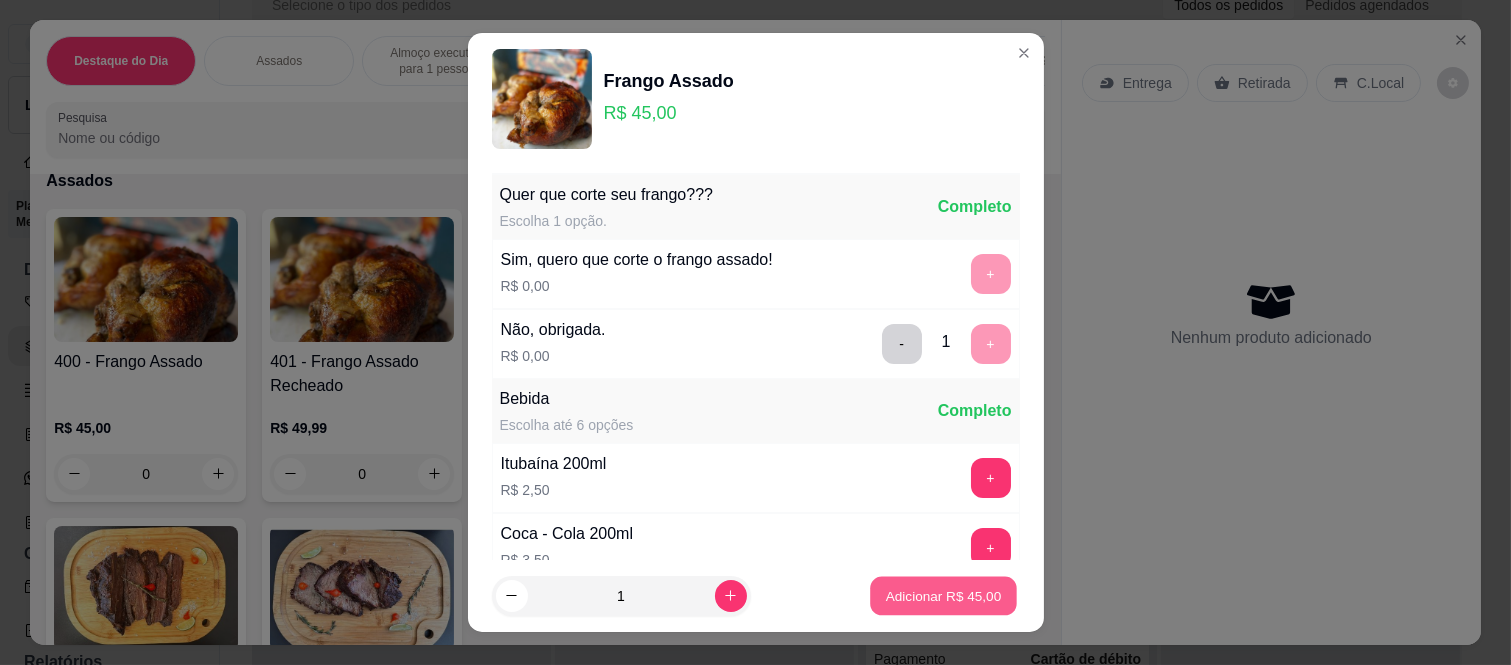 click on "Adicionar   R$ 45,00" at bounding box center [944, 595] 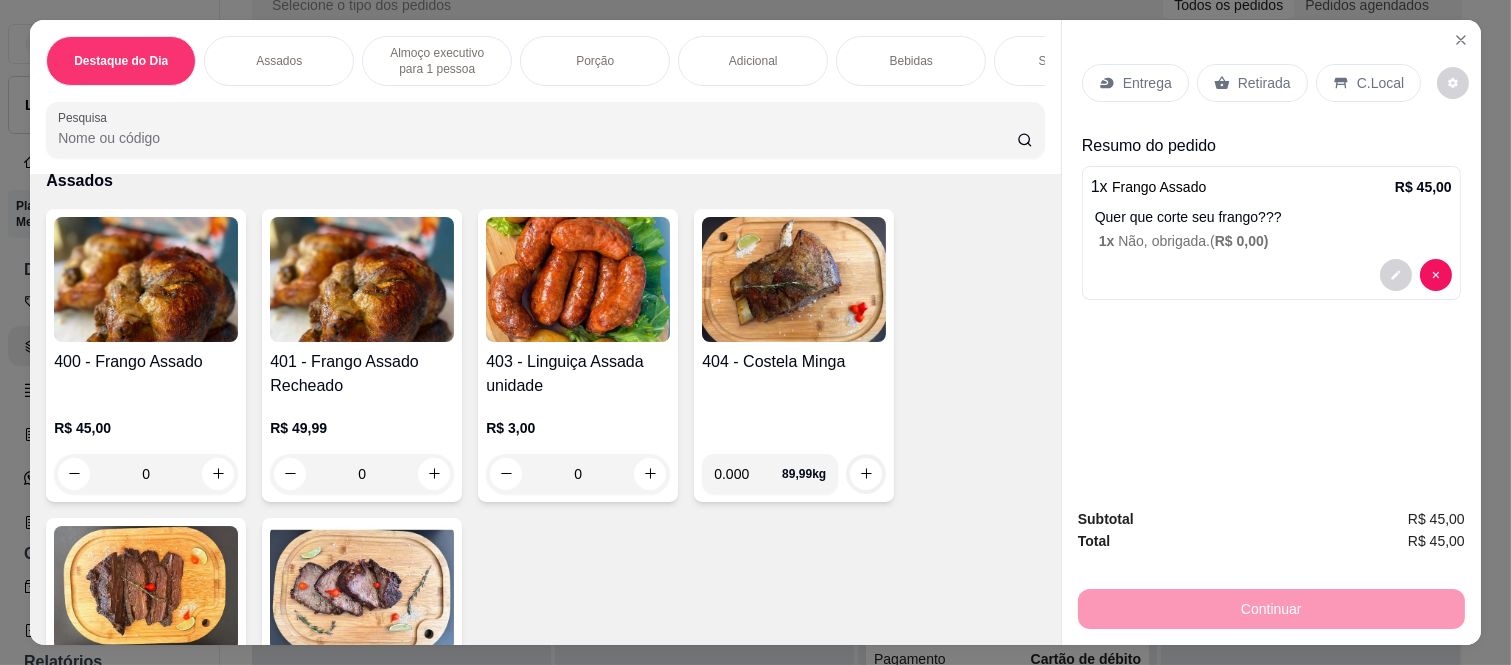 click on "1 x Frango Assado R$ 45,00 Quer que corte seu frango??? 1 x Não, obrigada. ( R$ 0,00 )" at bounding box center (1271, 233) 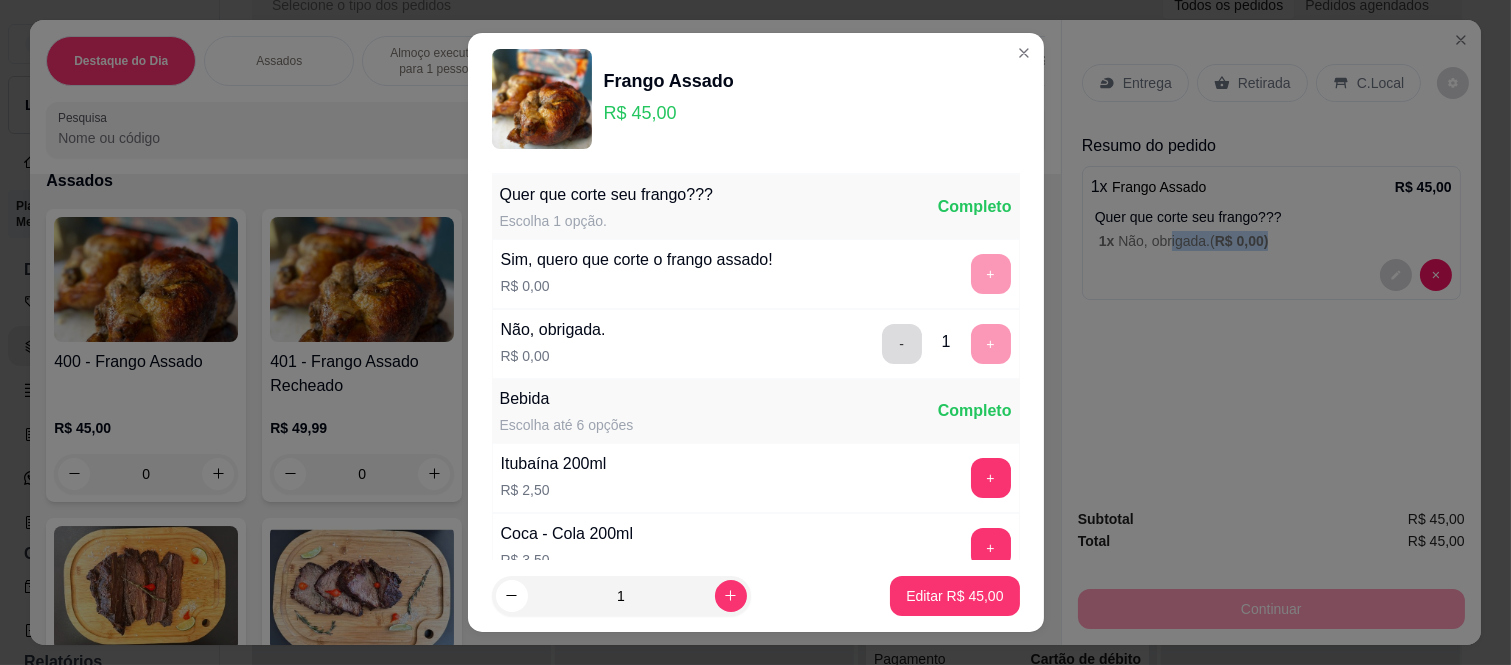 click on "-" at bounding box center [902, 344] 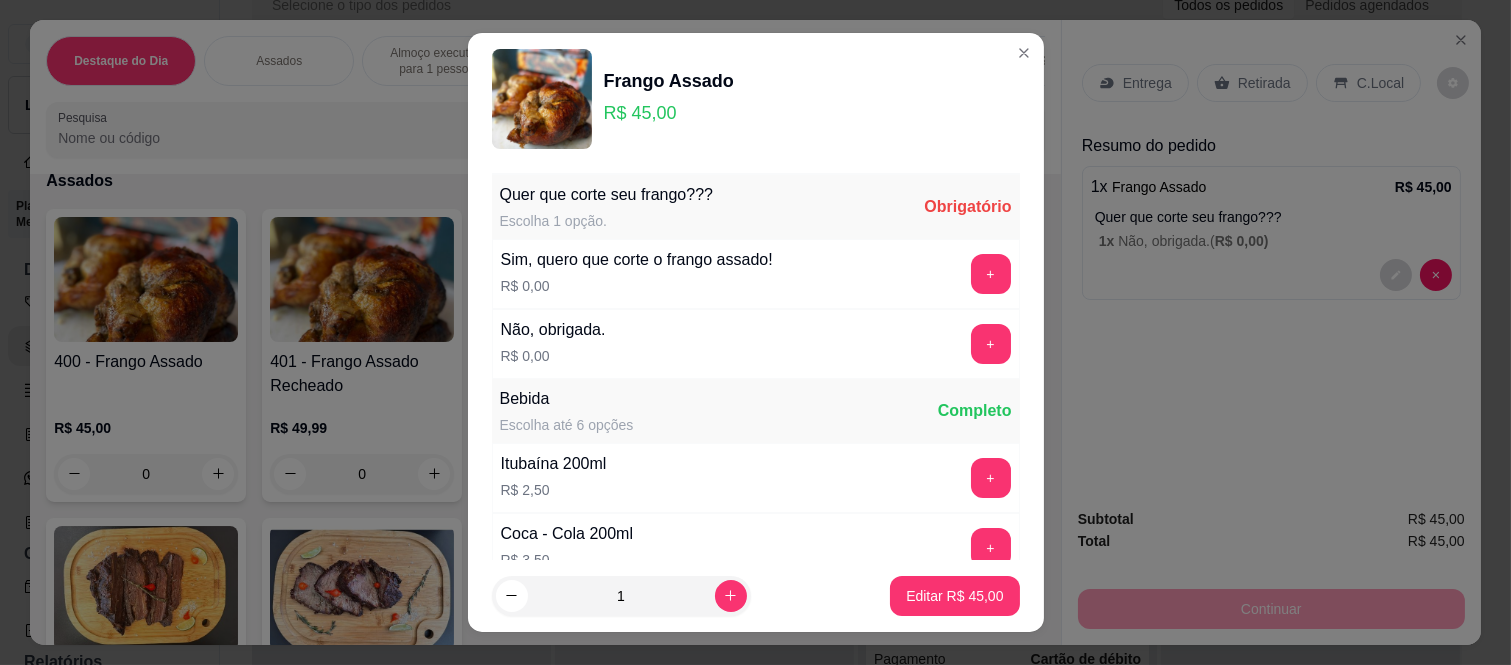 click on "Sim, quero que corte o frango assado! R$ 0,00 +" at bounding box center [756, 274] 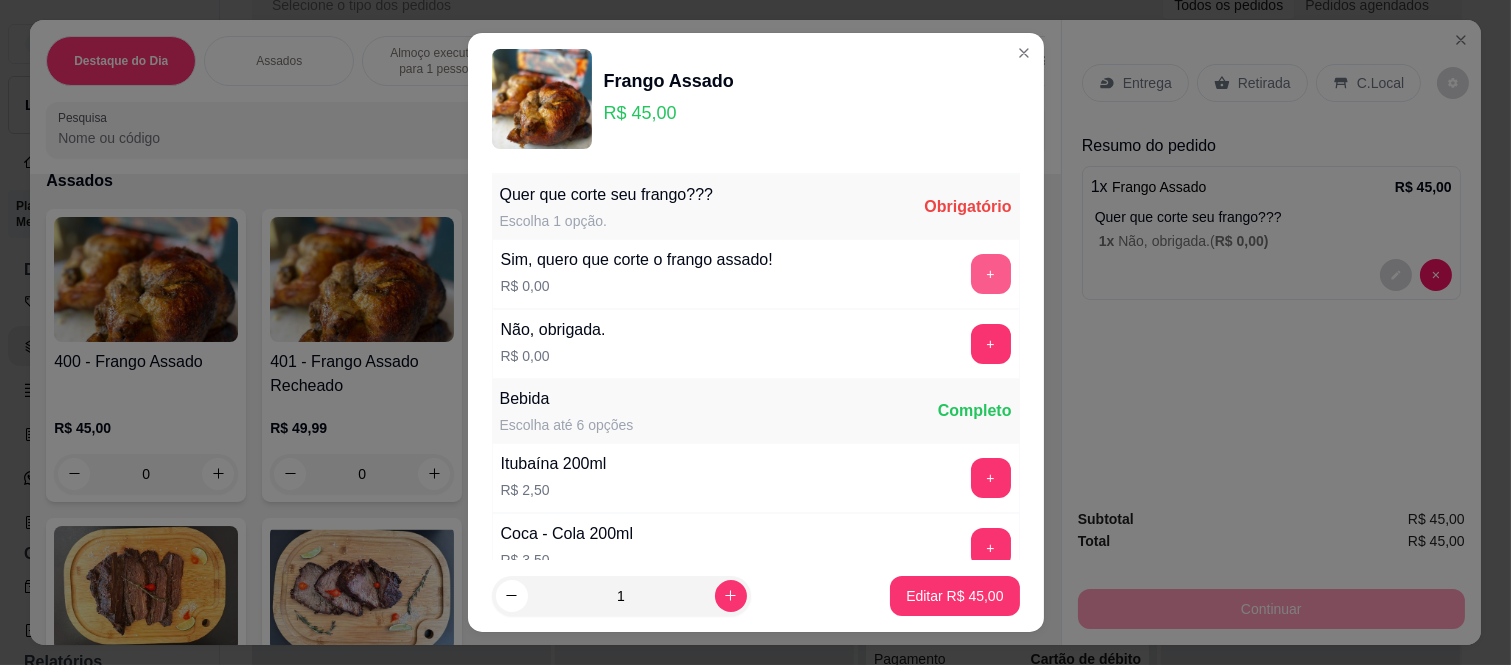 click on "+" at bounding box center [991, 274] 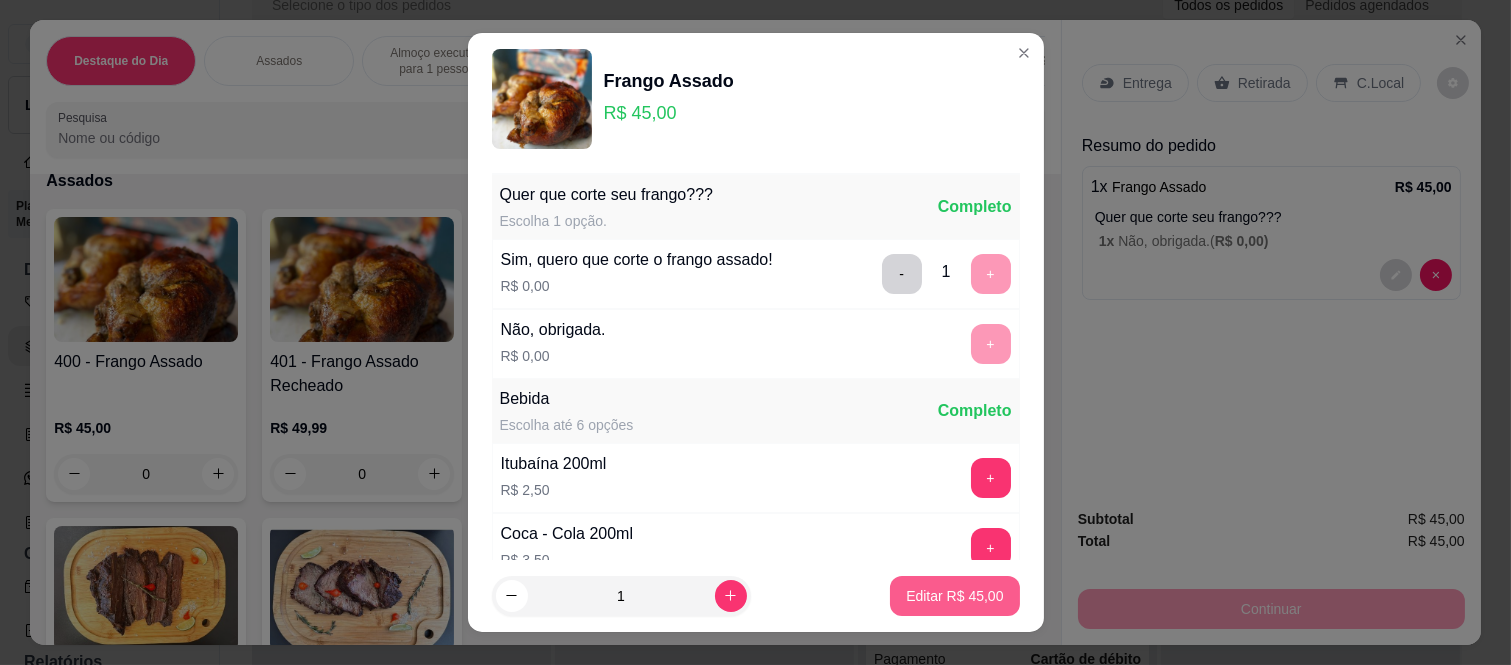 click on "Editar   R$ 45,00" at bounding box center [954, 596] 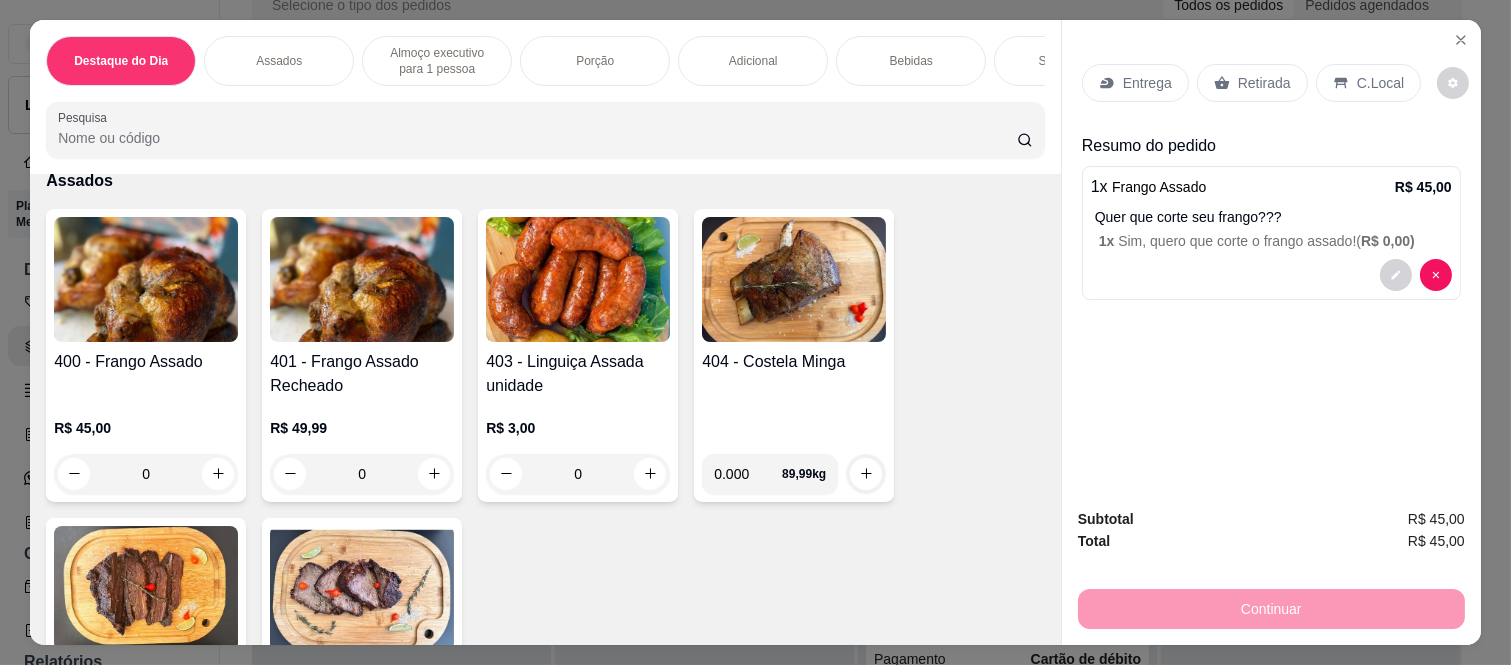drag, startPoint x: 617, startPoint y: 45, endPoint x: 588, endPoint y: 53, distance: 30.083218 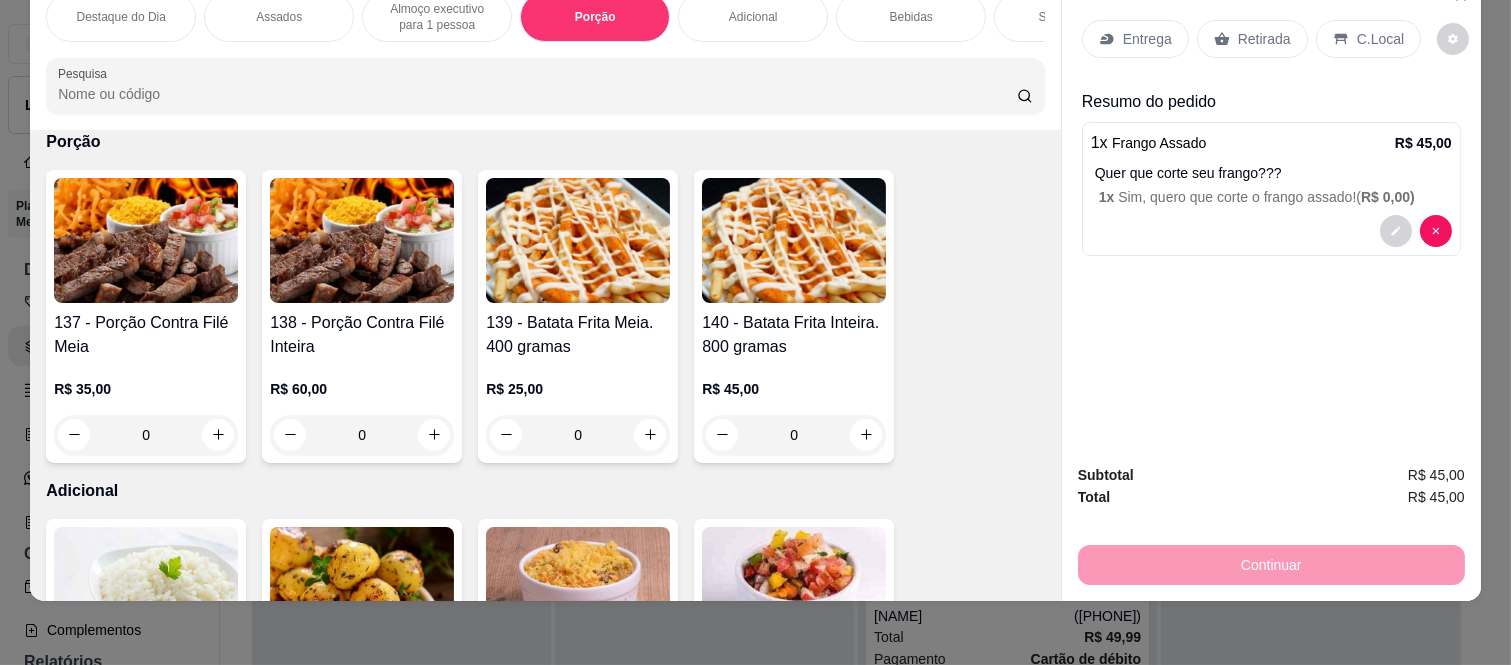 click on "Adicional" at bounding box center (753, 17) 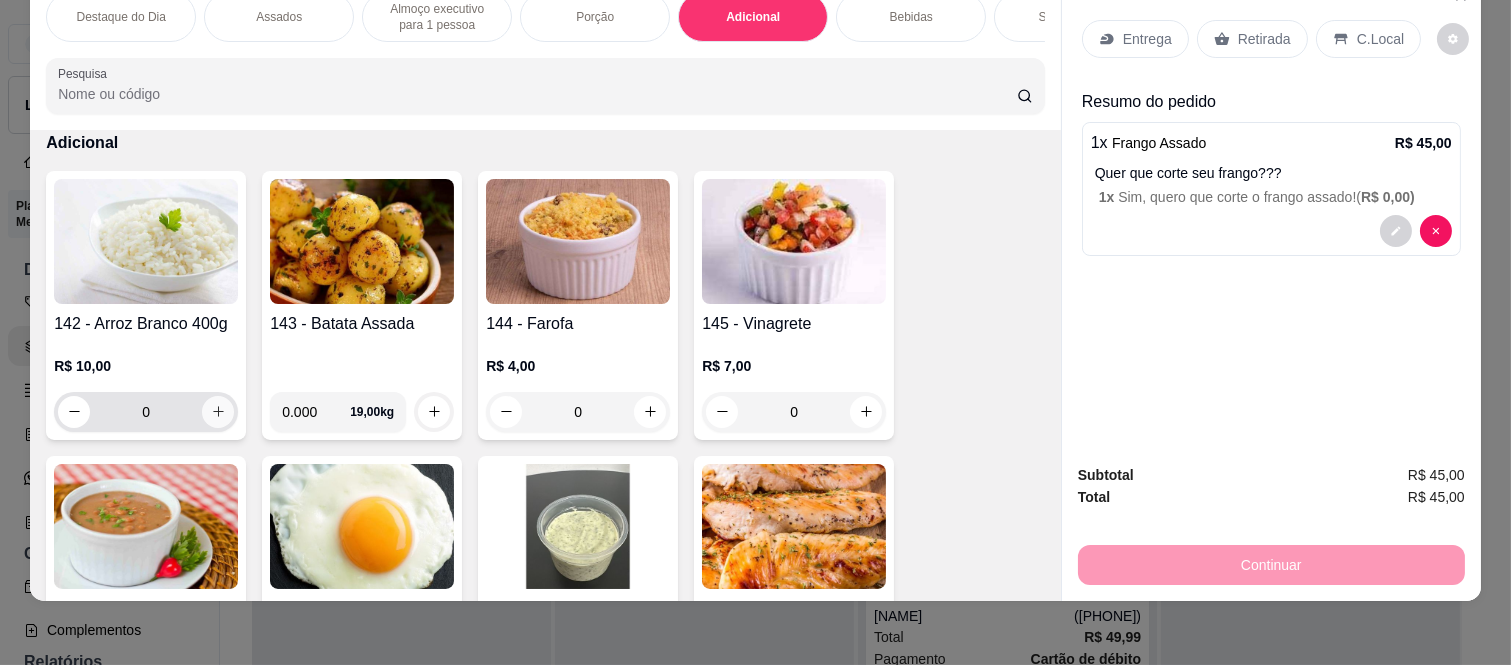 click 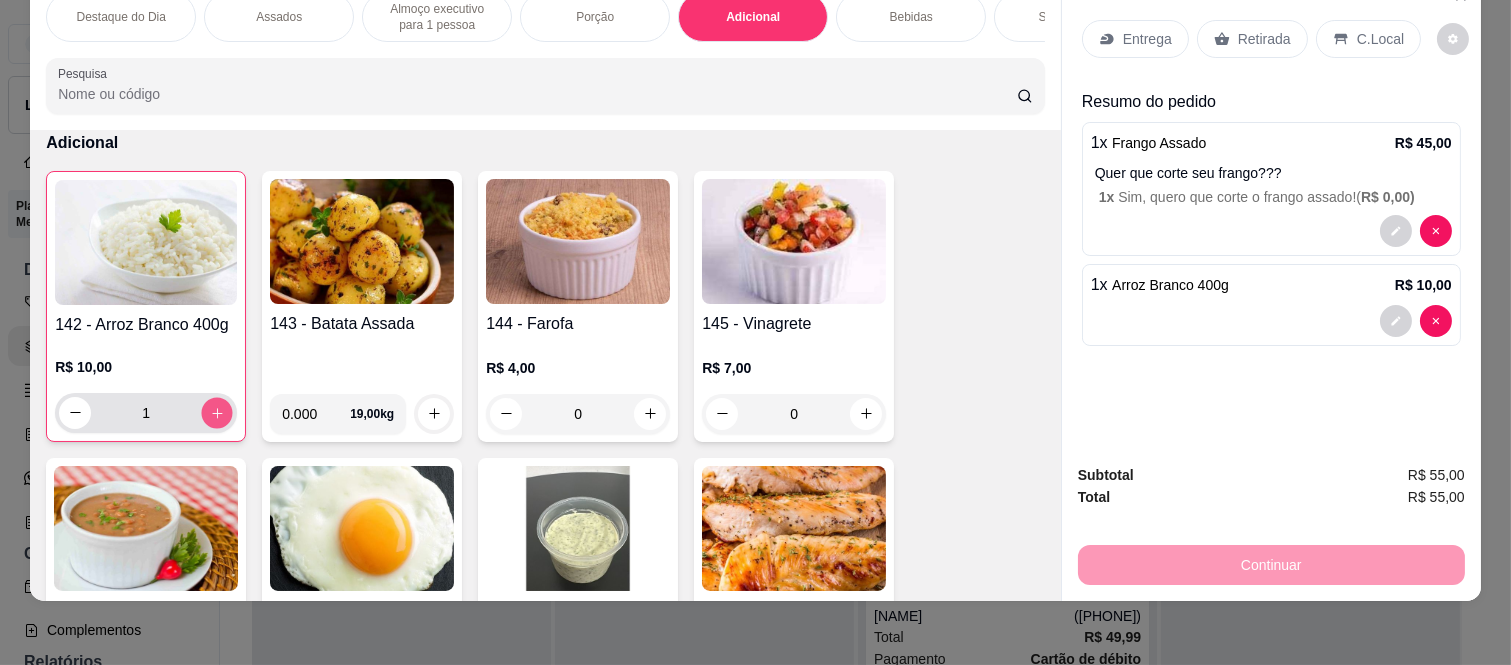 click 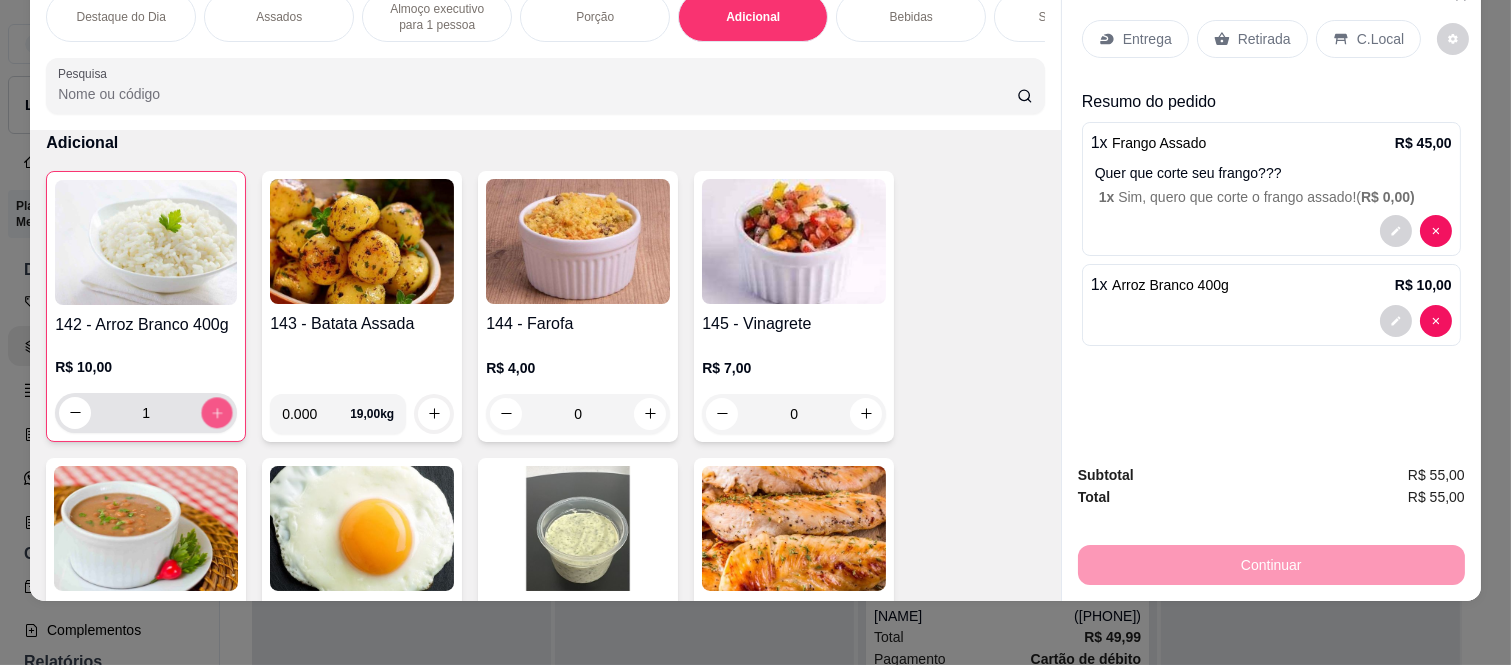 type on "2" 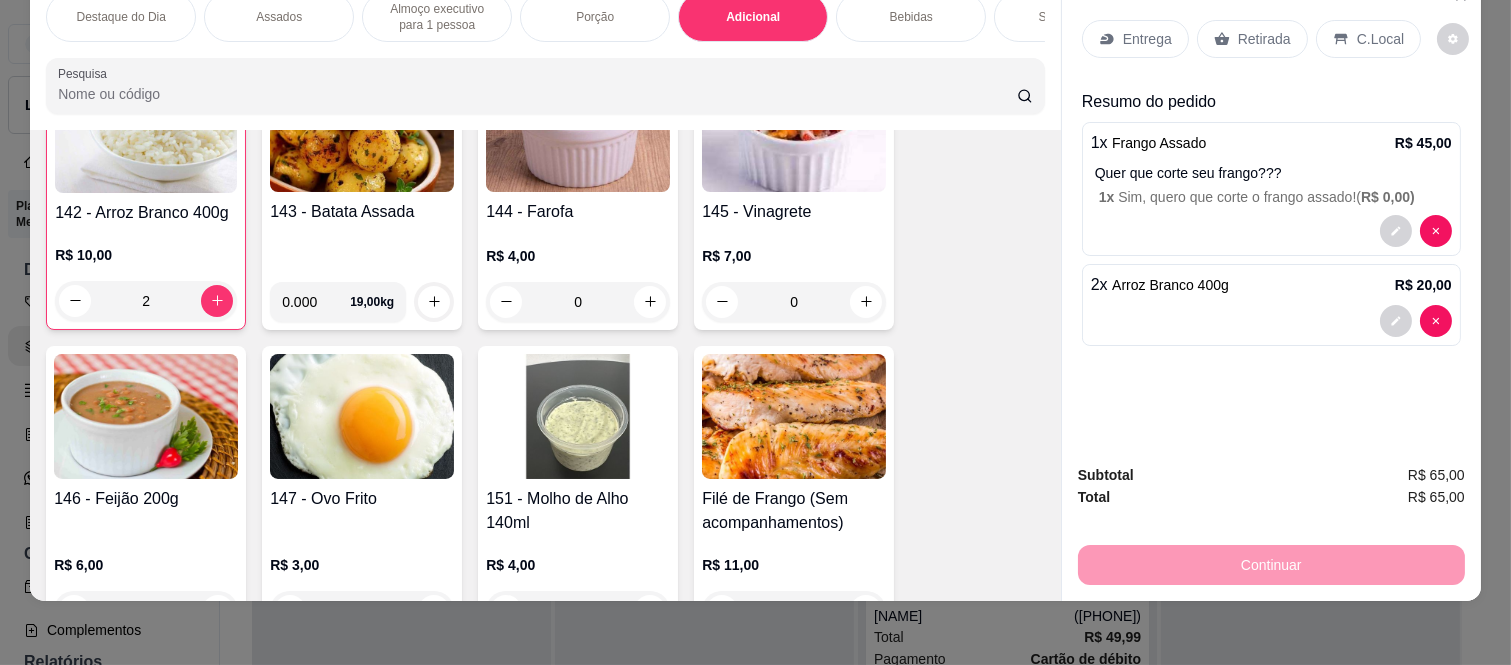 scroll, scrollTop: 2682, scrollLeft: 0, axis: vertical 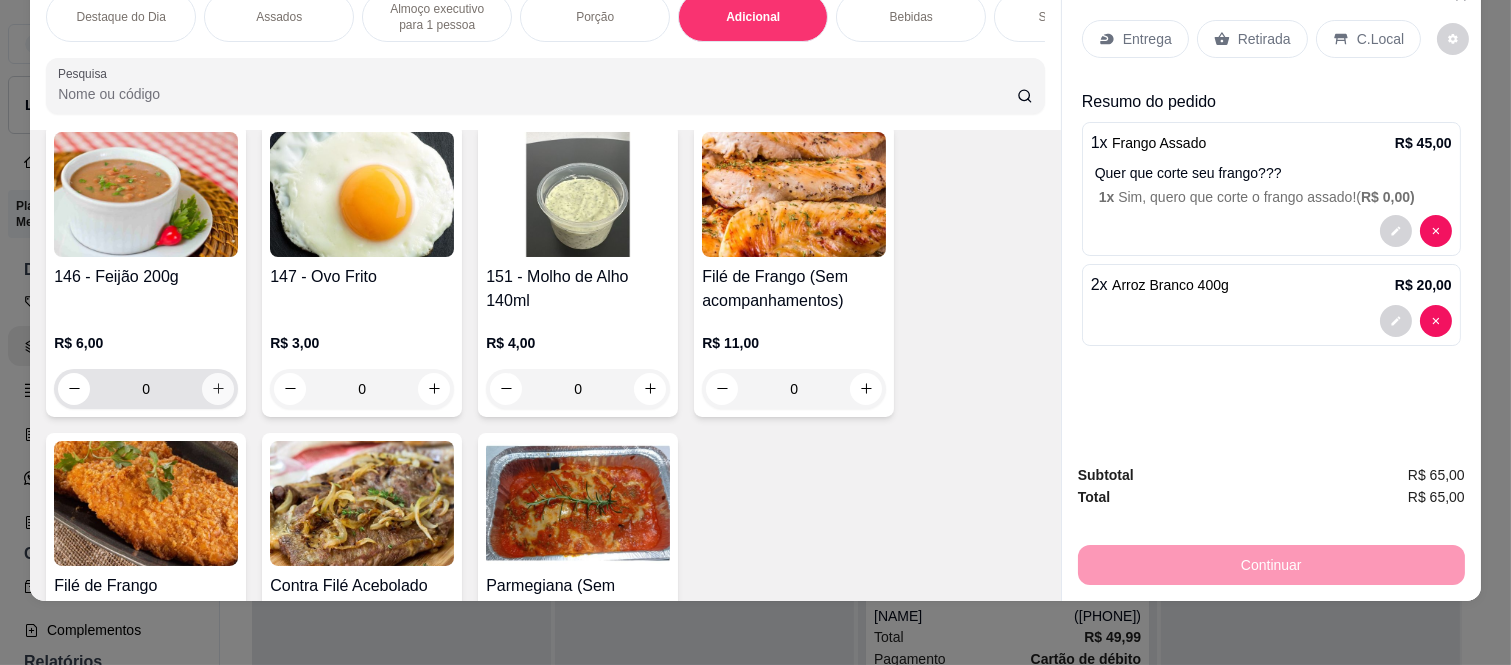 click at bounding box center (218, 389) 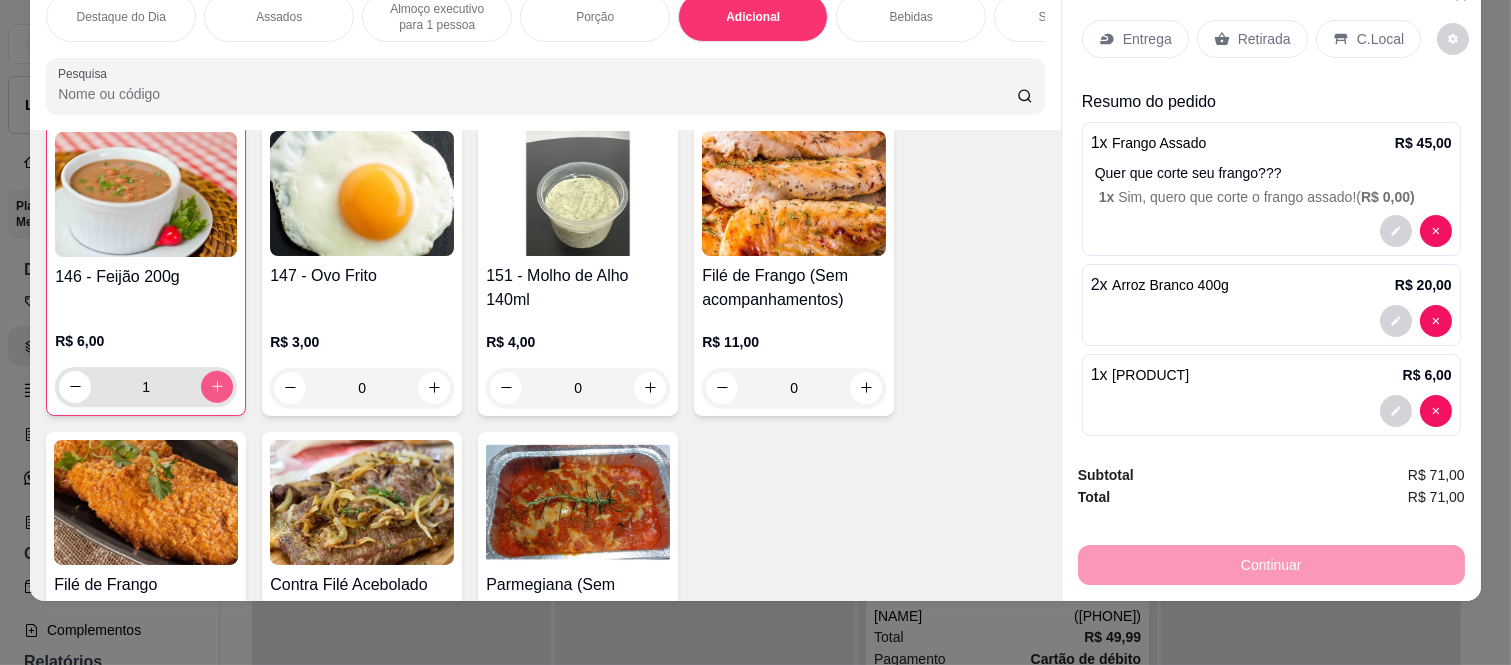 click at bounding box center (217, 387) 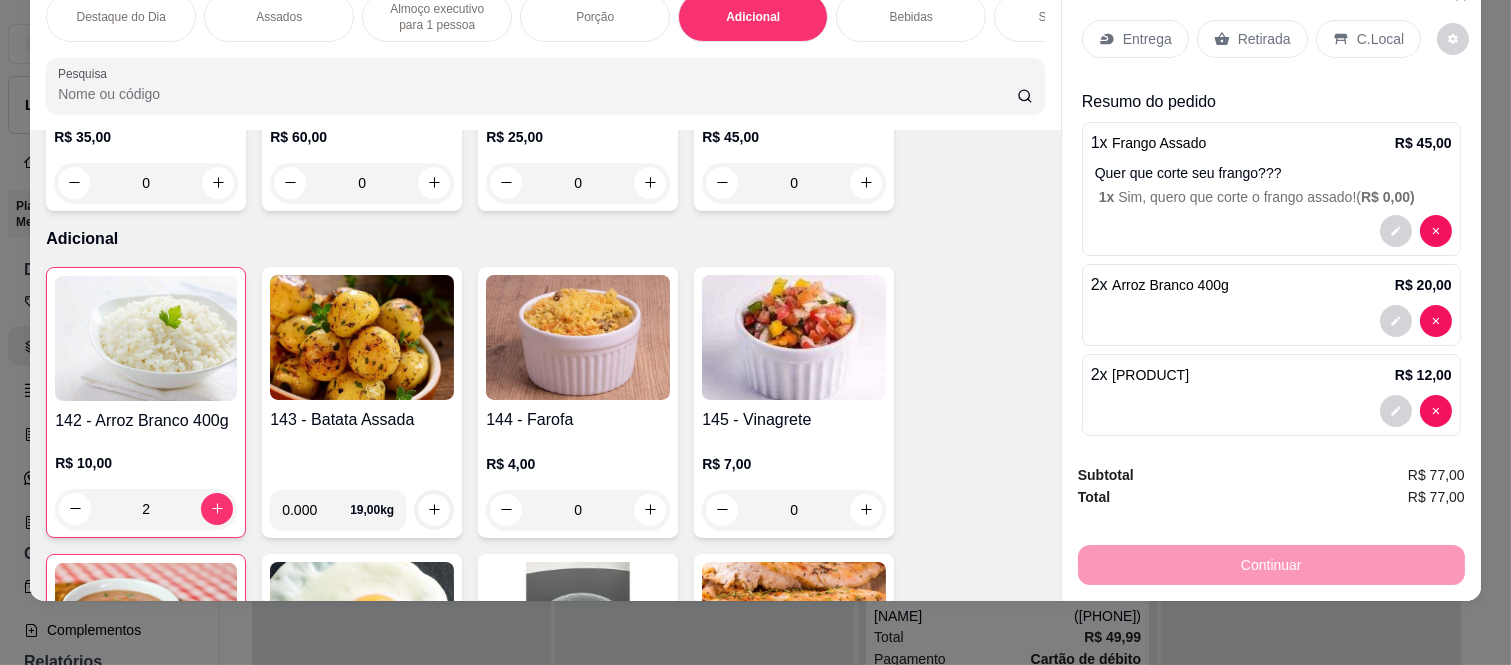 scroll, scrollTop: 2238, scrollLeft: 0, axis: vertical 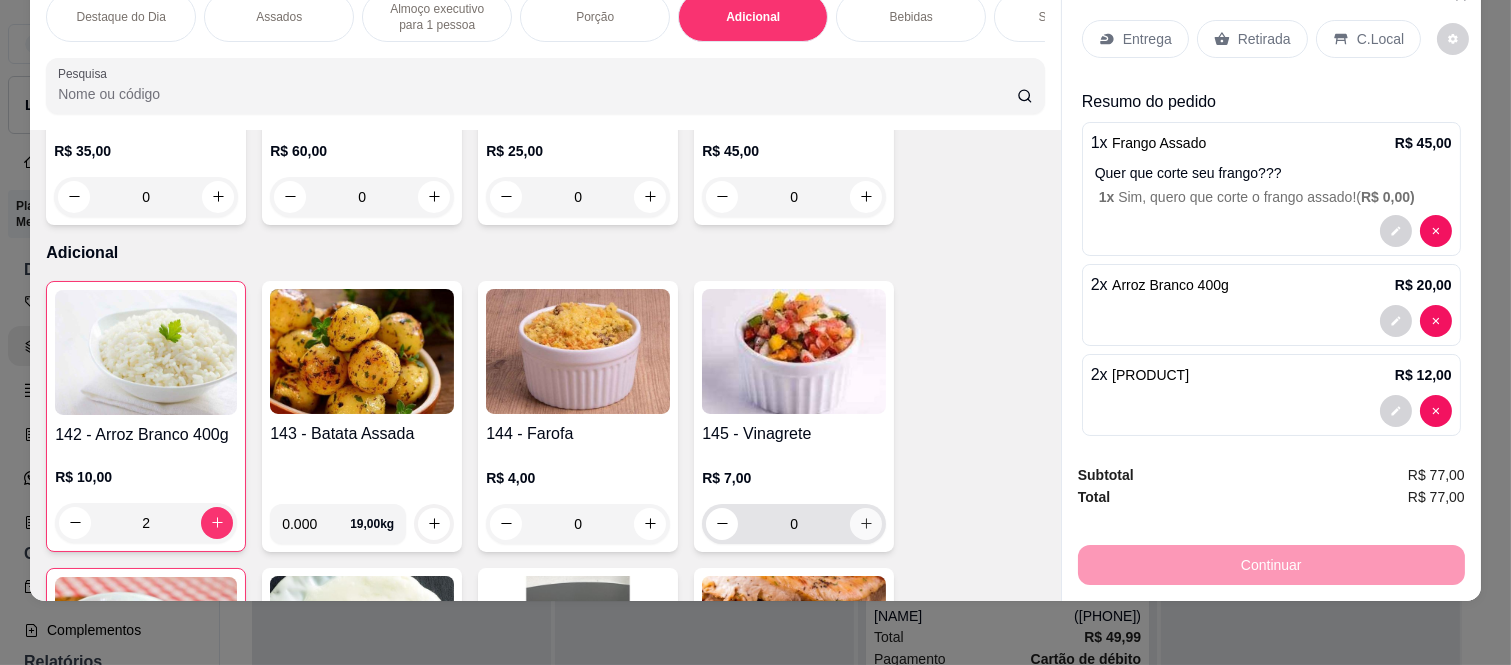 click 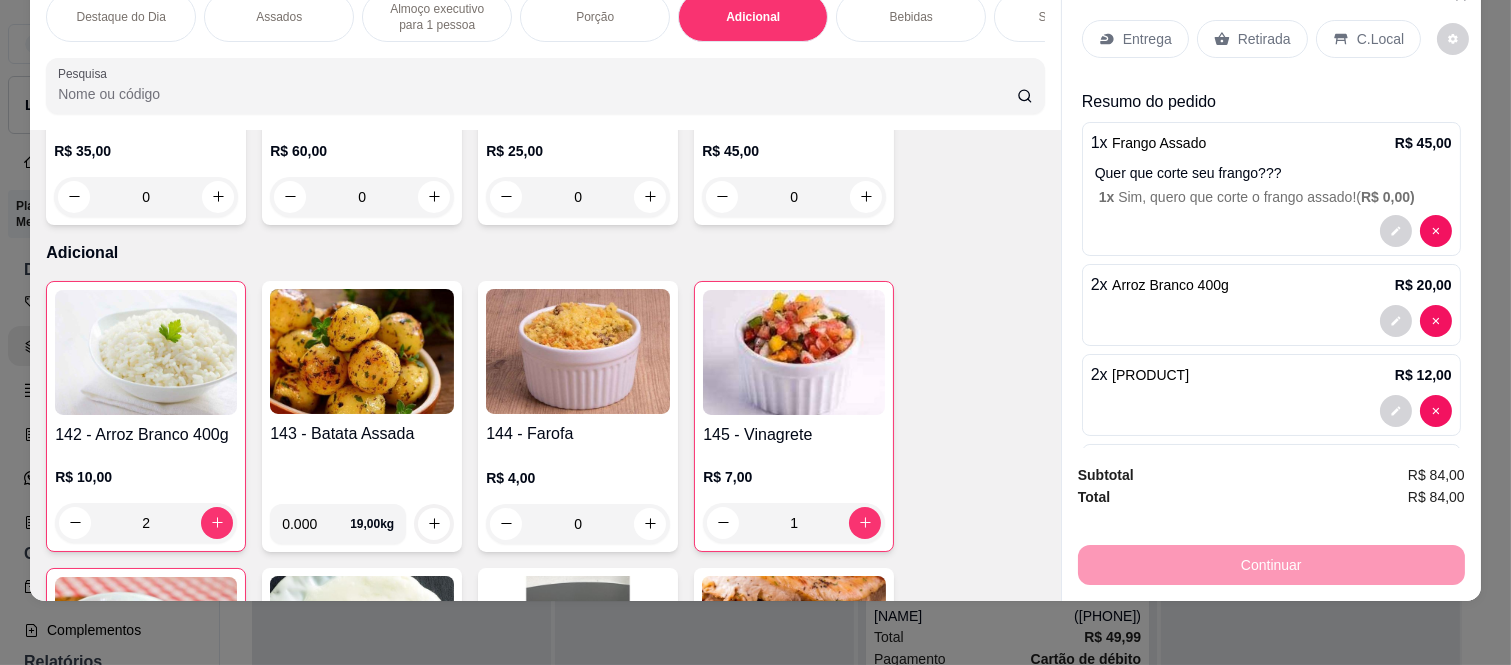 click on "Entrega" at bounding box center (1147, 39) 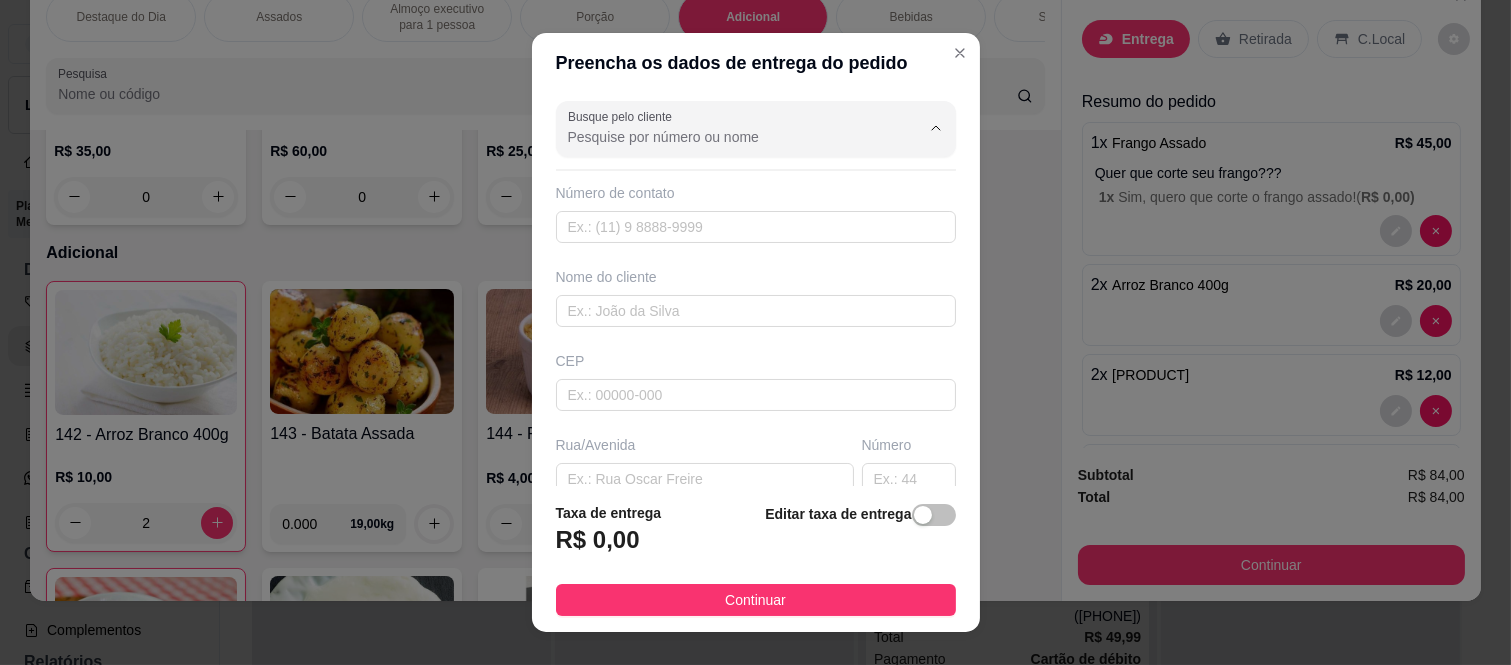 click on "Busque pelo cliente" at bounding box center (728, 137) 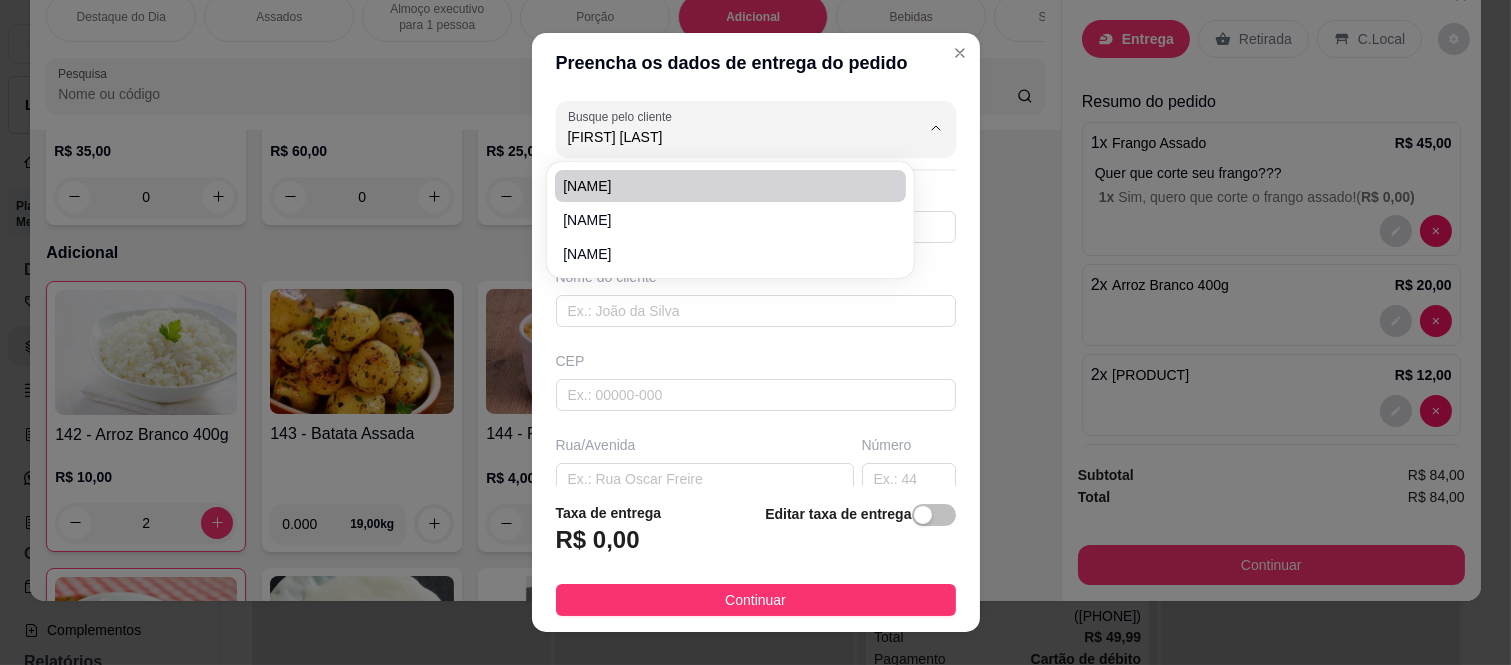 click on "[NAME]" at bounding box center [720, 186] 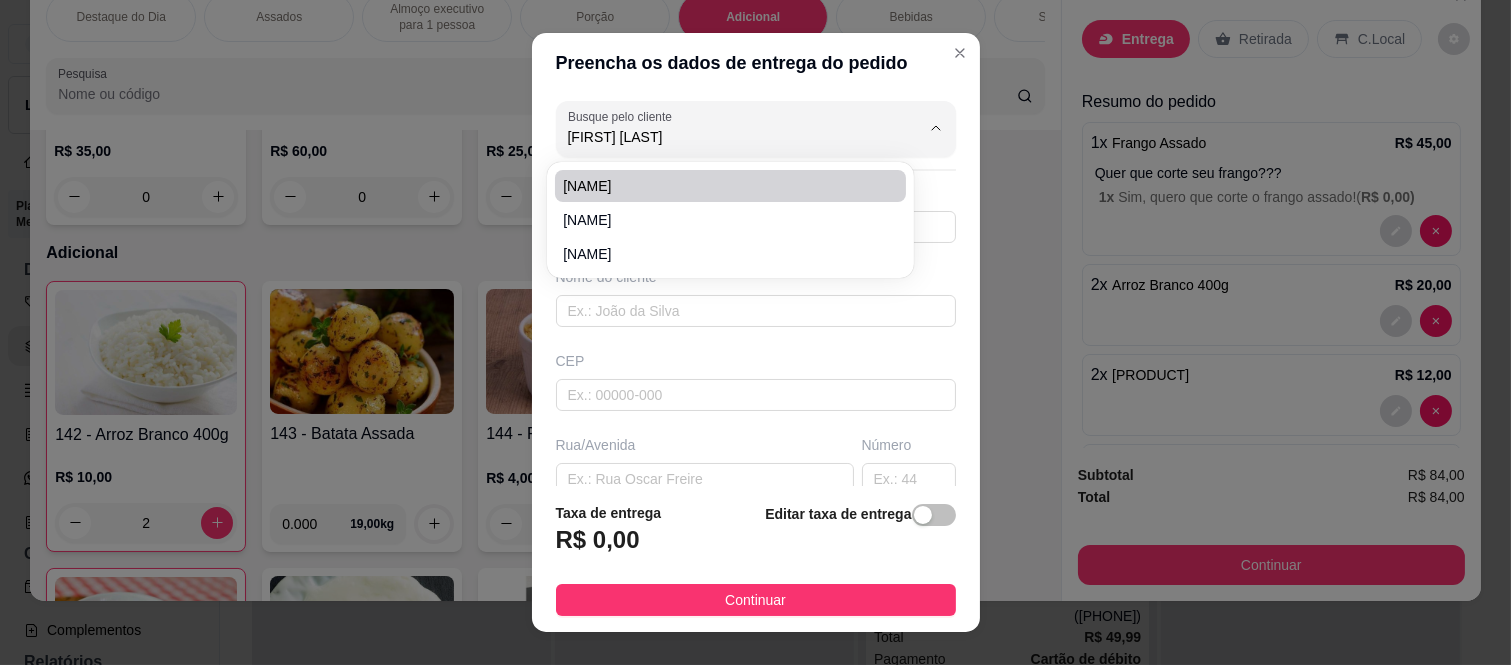 type on "[NAME]" 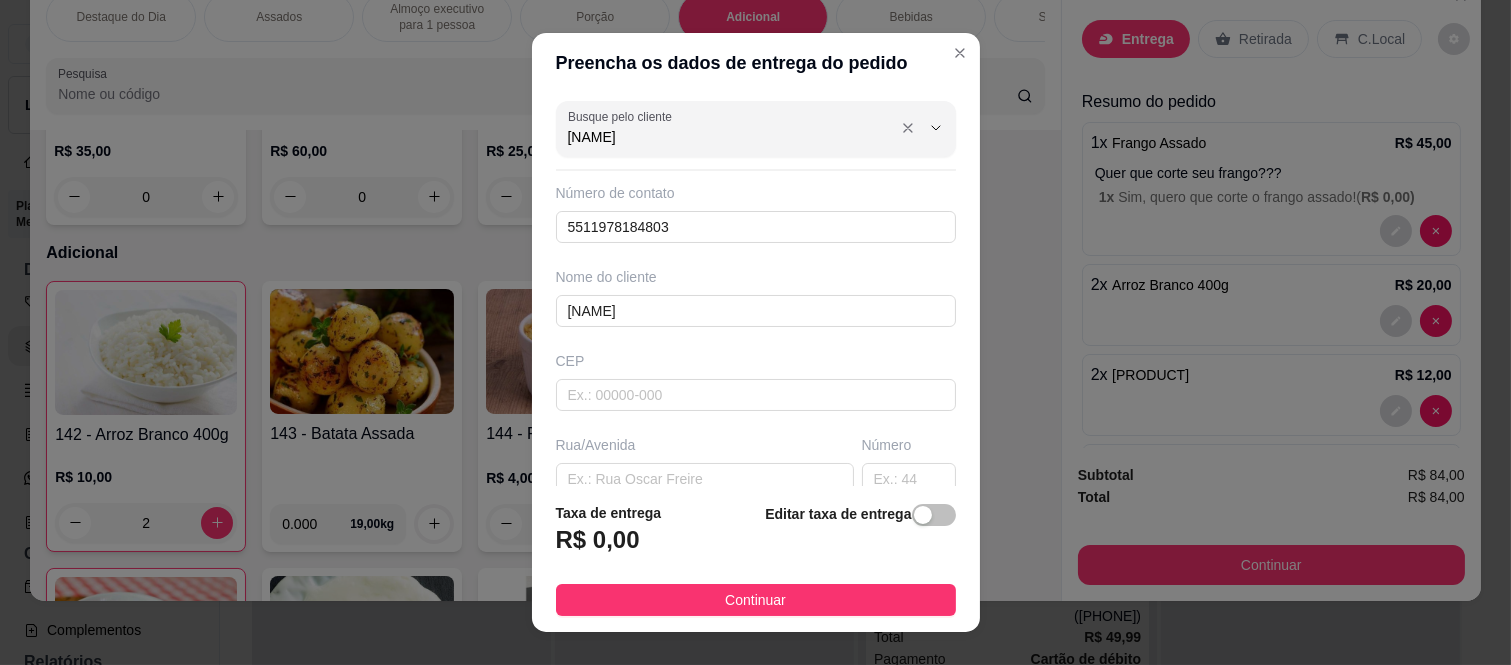 click on "[NAME]" at bounding box center [728, 137] 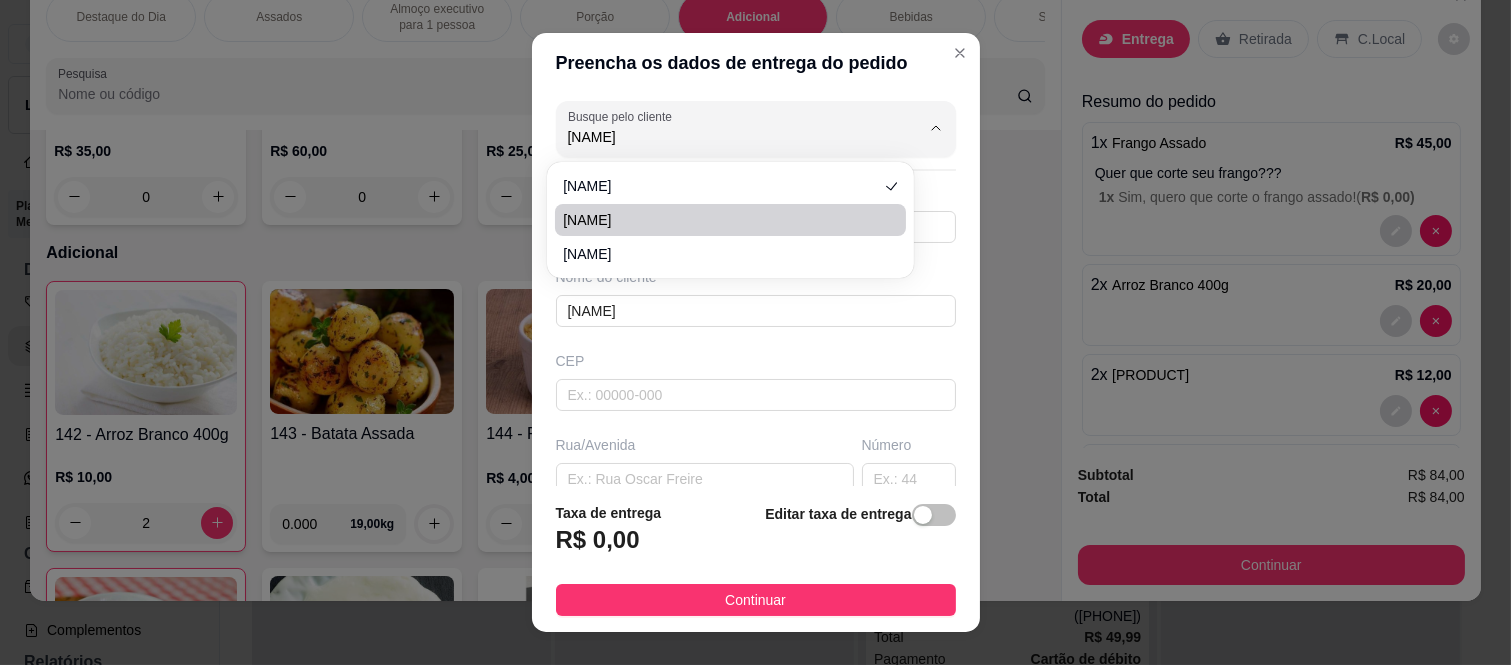 click on "[NAME]" at bounding box center [720, 220] 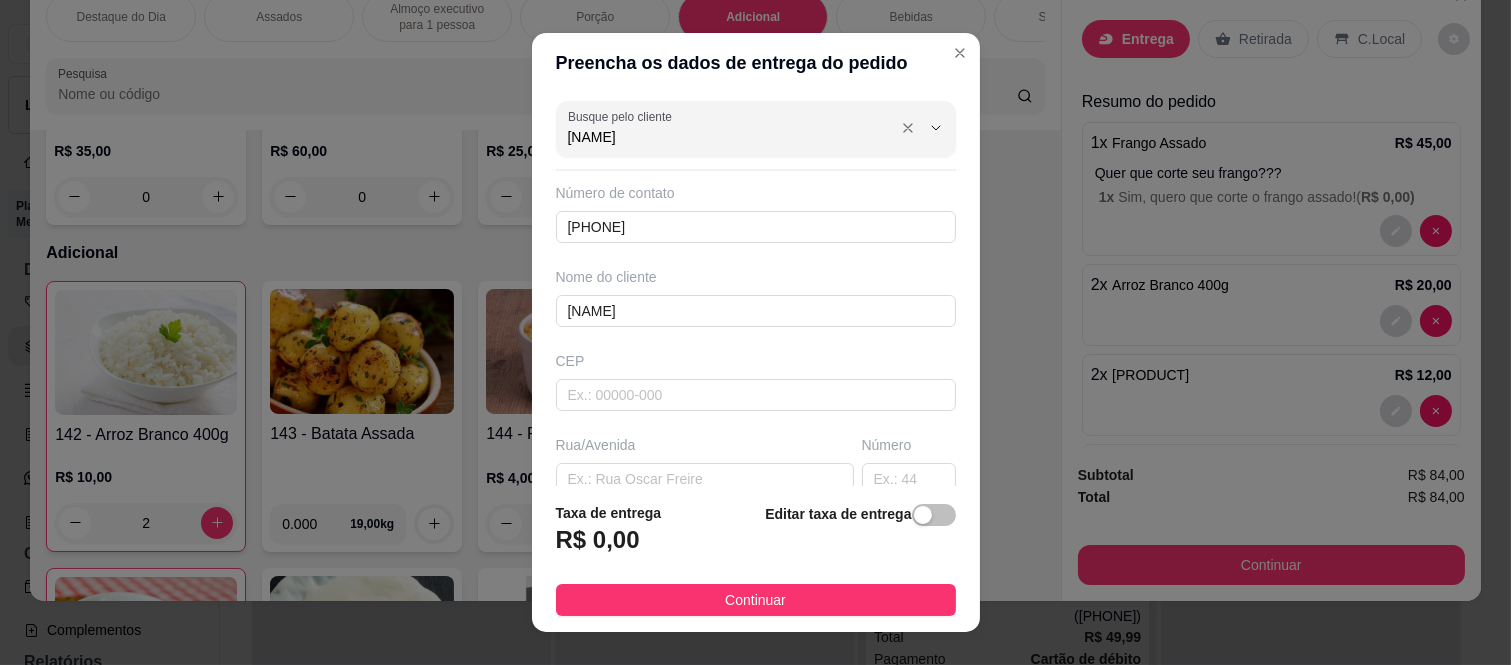 click on "[NAME]" at bounding box center [728, 137] 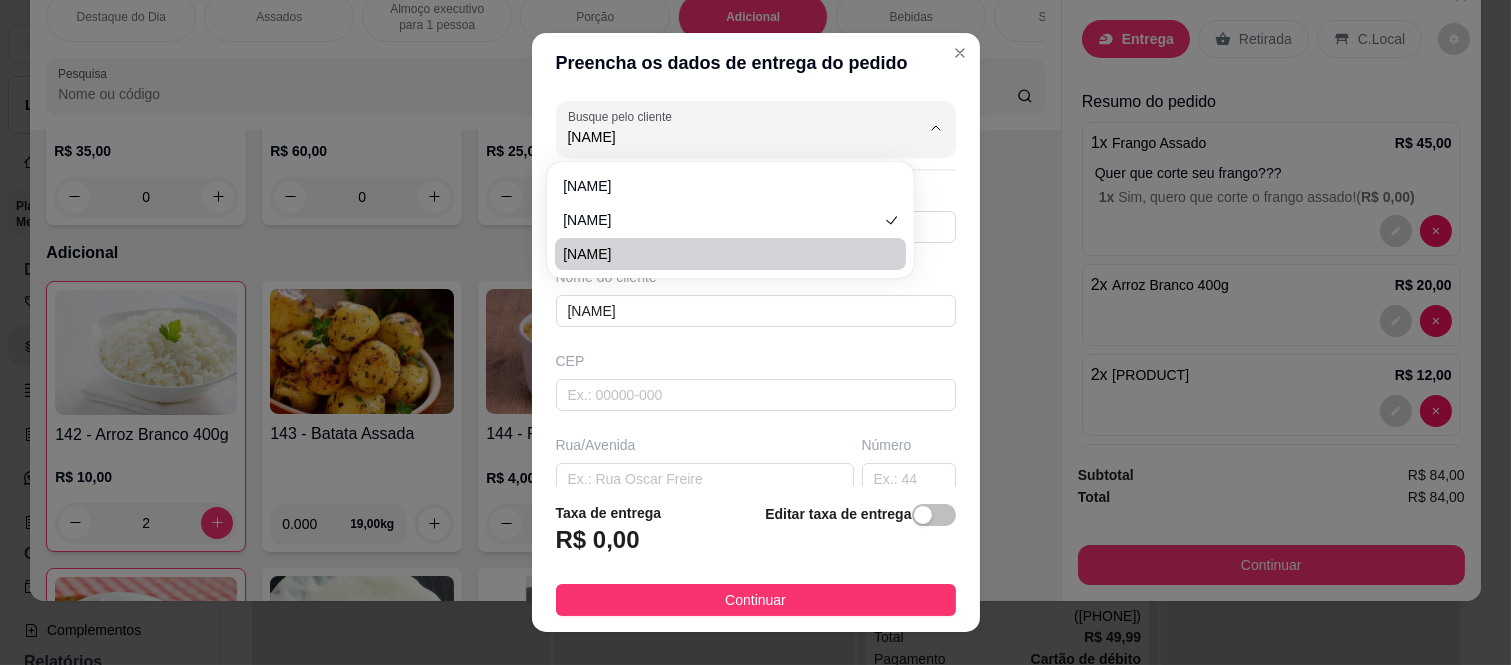 click on "[NAME]" at bounding box center [720, 254] 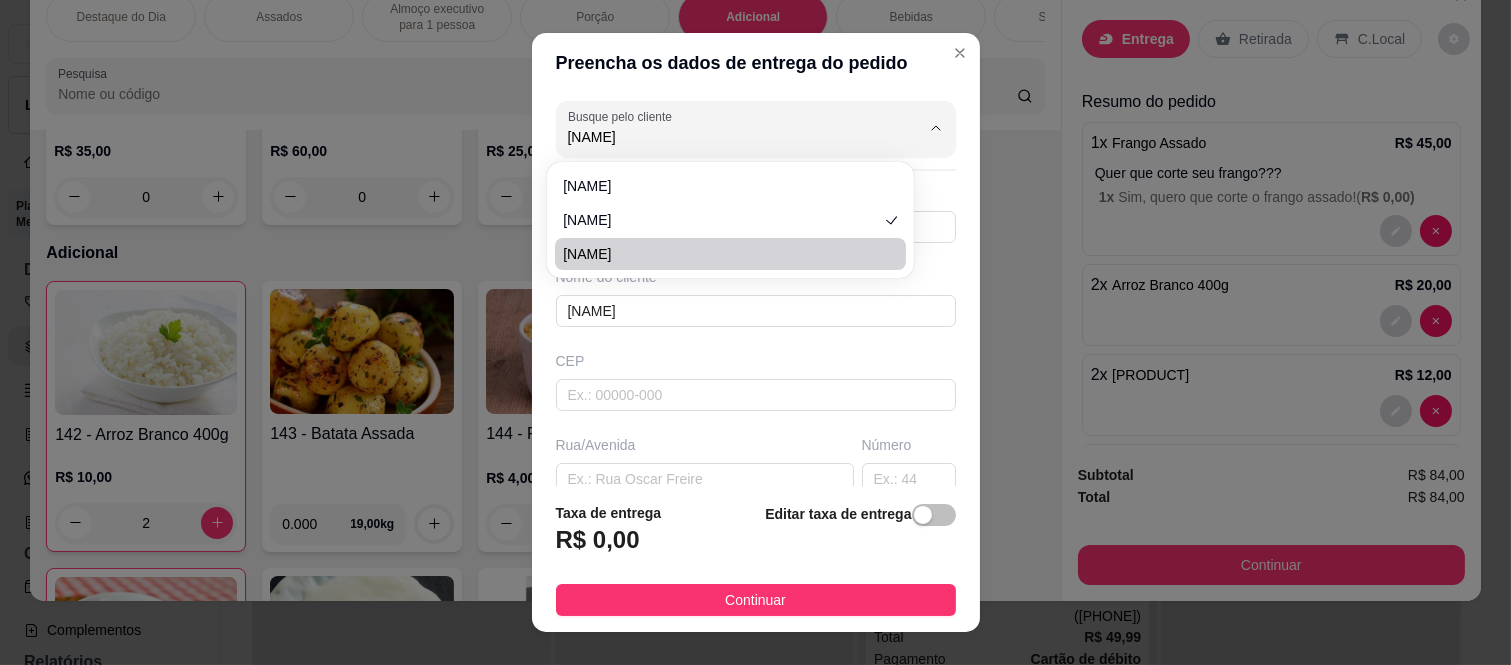 type on "[PHONE]" 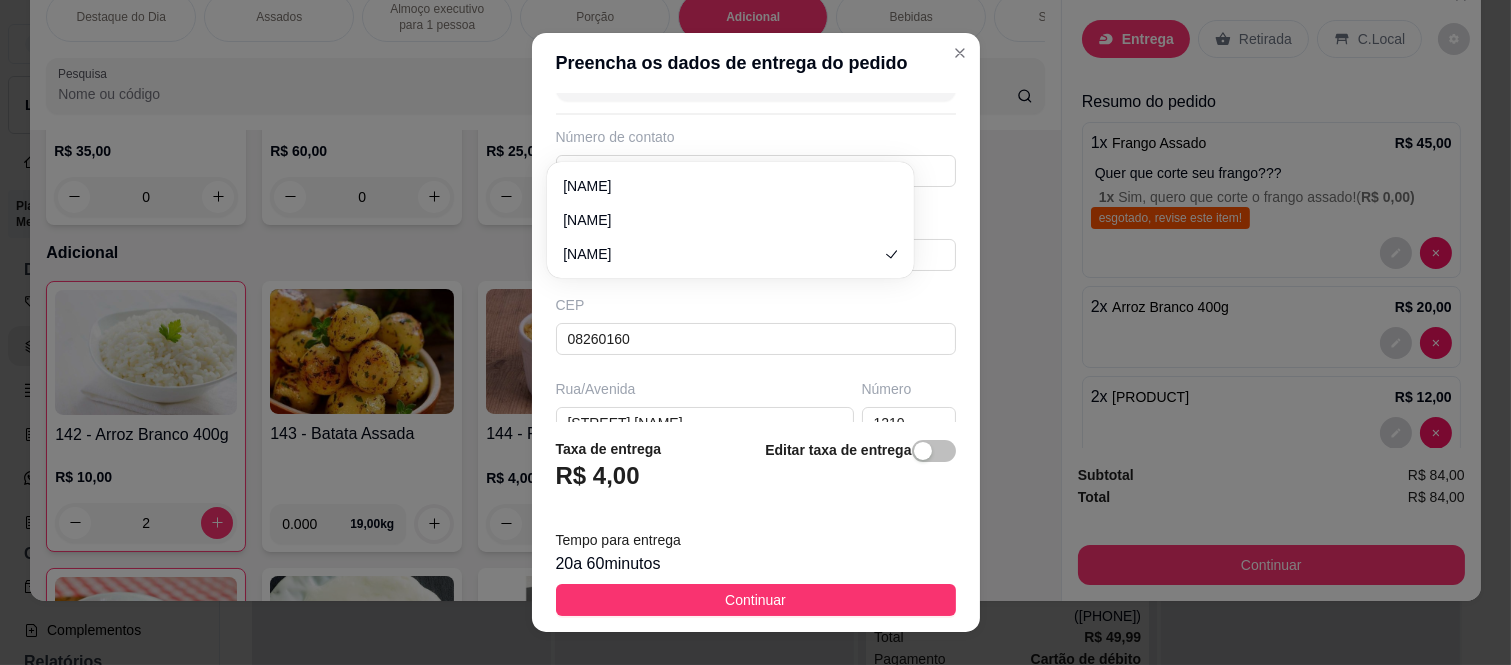 scroll, scrollTop: 111, scrollLeft: 0, axis: vertical 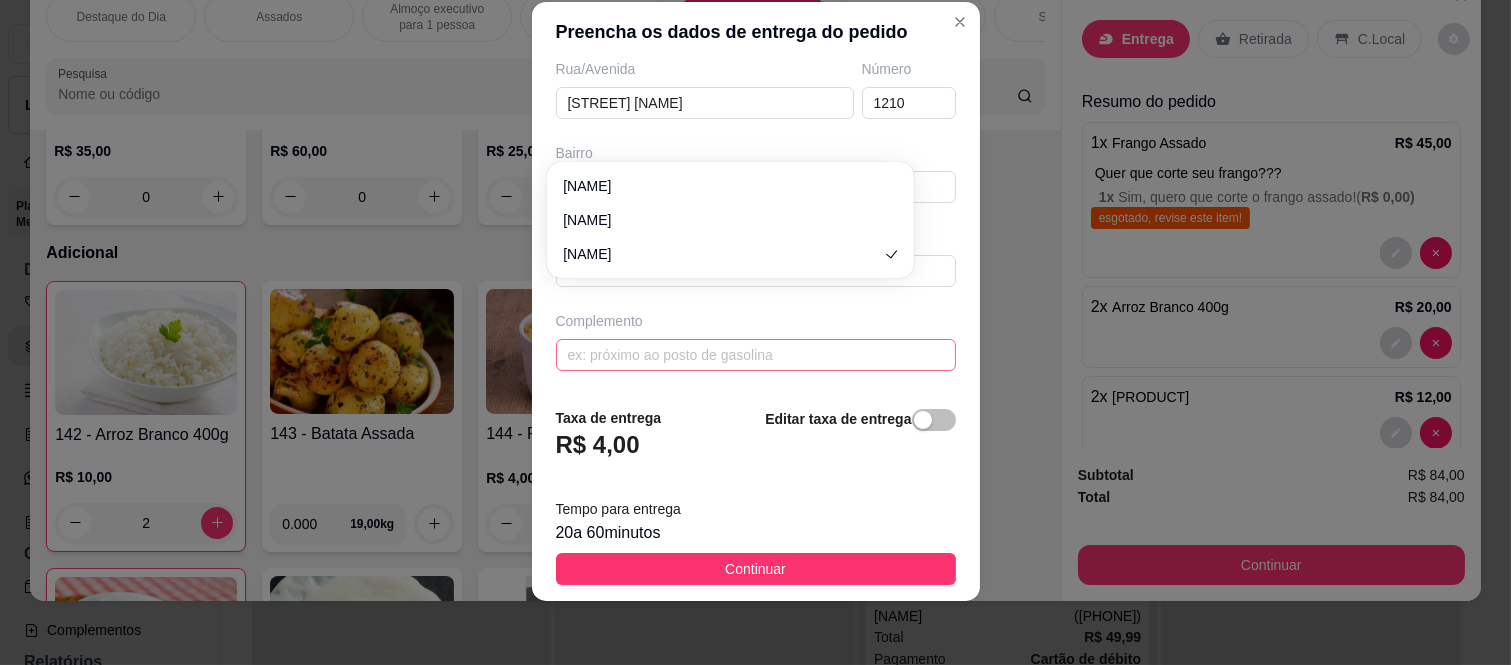 click at bounding box center [756, 355] 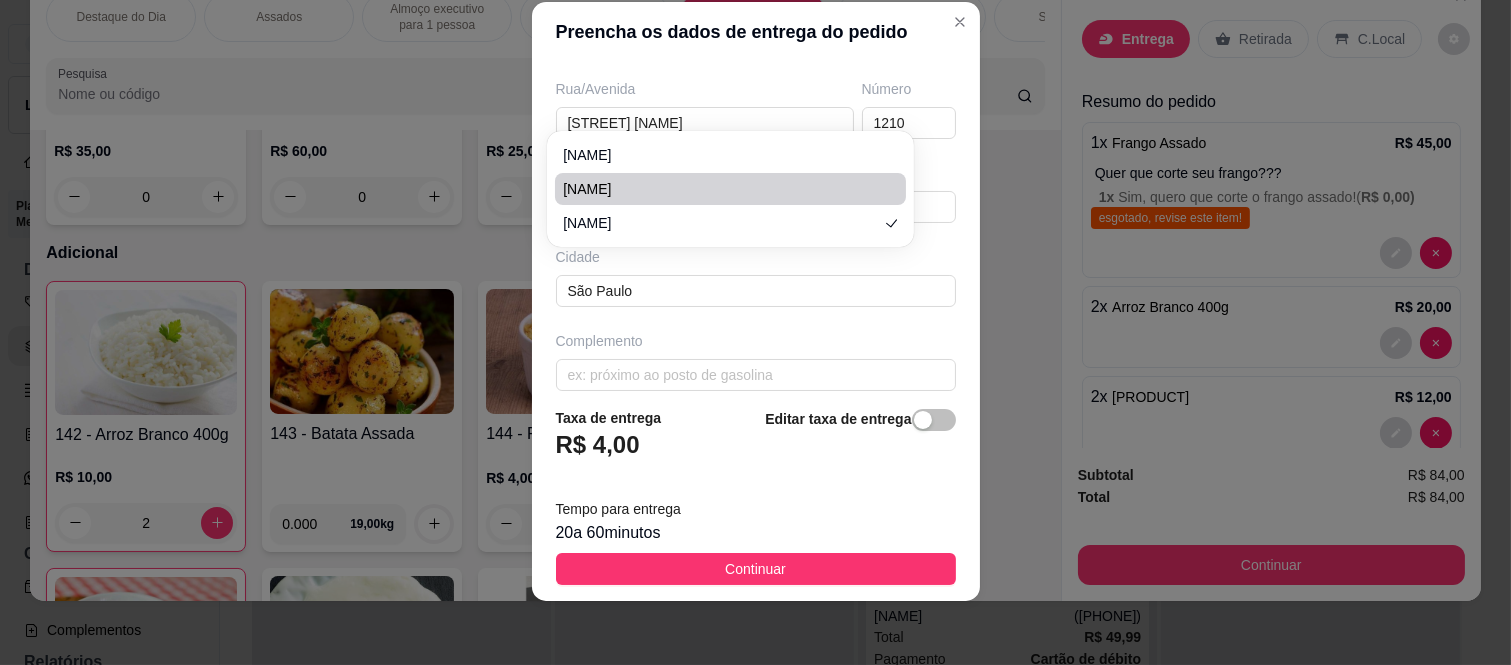 scroll, scrollTop: 346, scrollLeft: 0, axis: vertical 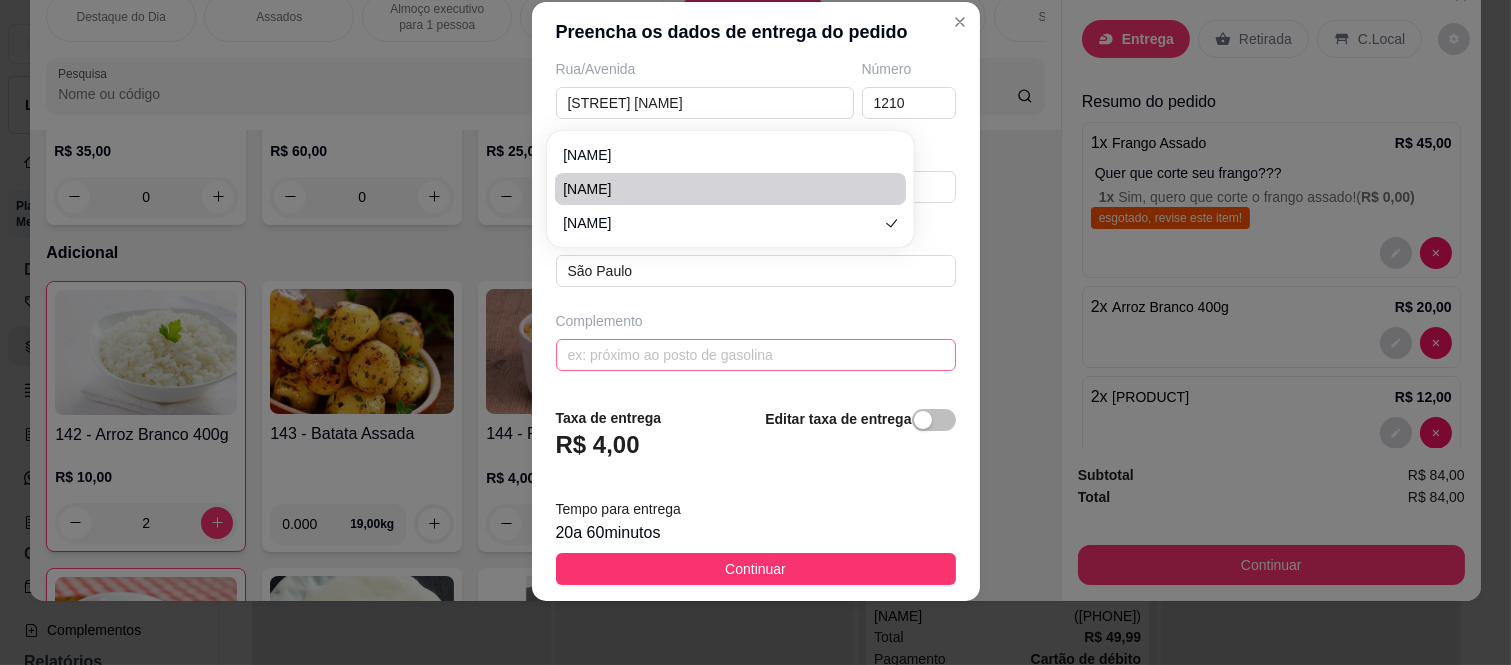 click at bounding box center (756, 355) 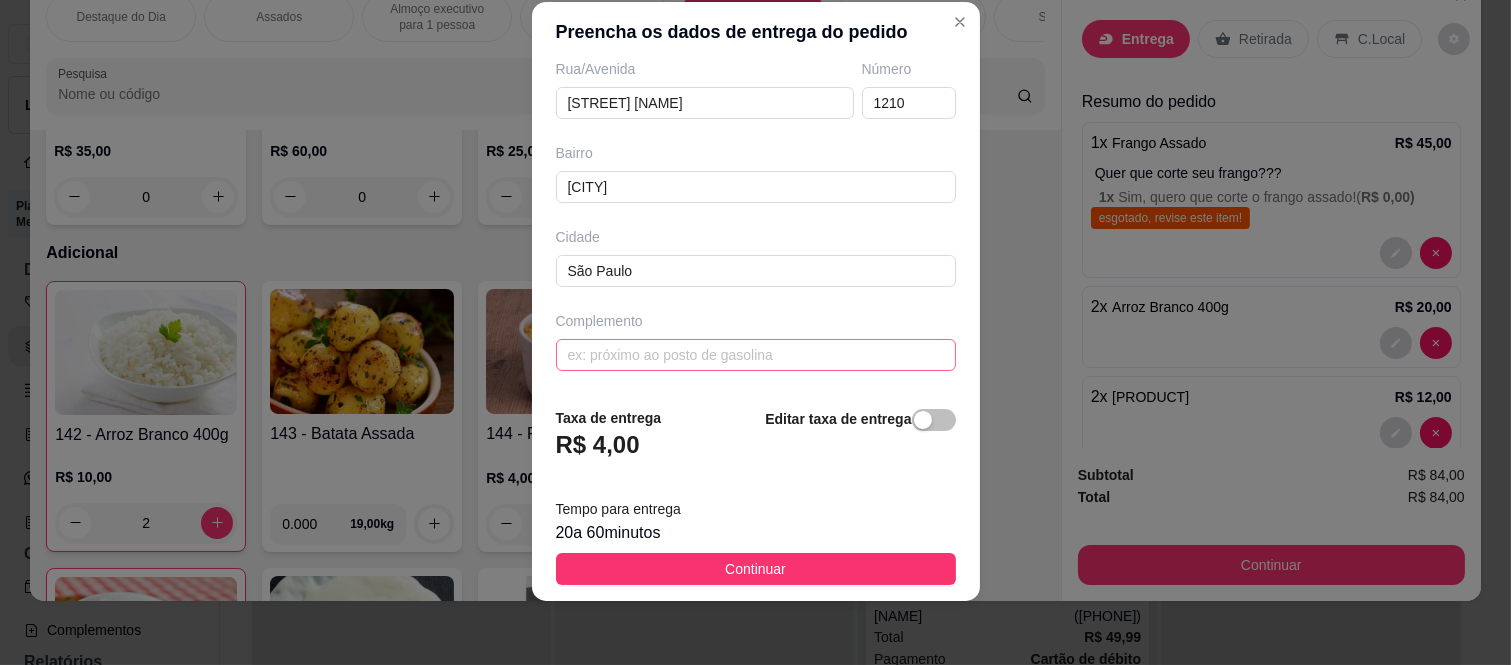 paste on "Apto [NUMBER] bloco [LETTER]" 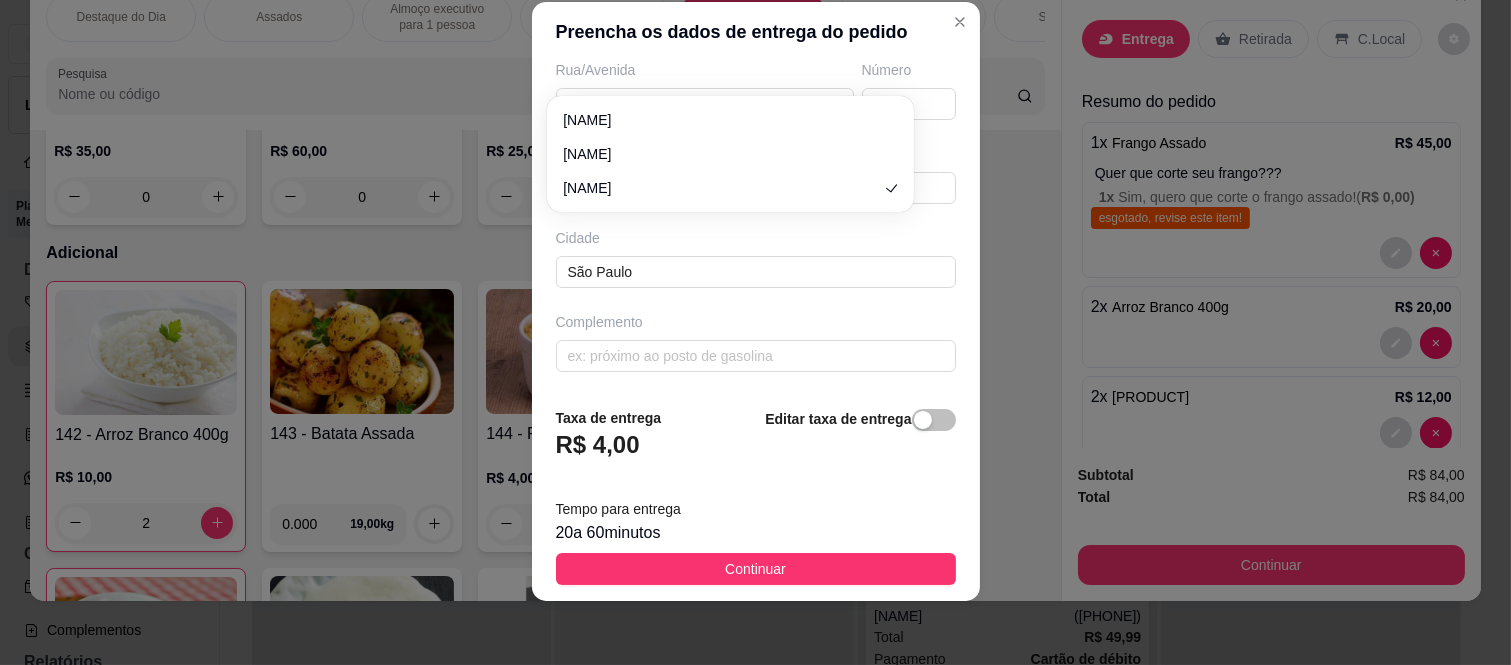 scroll, scrollTop: 346, scrollLeft: 0, axis: vertical 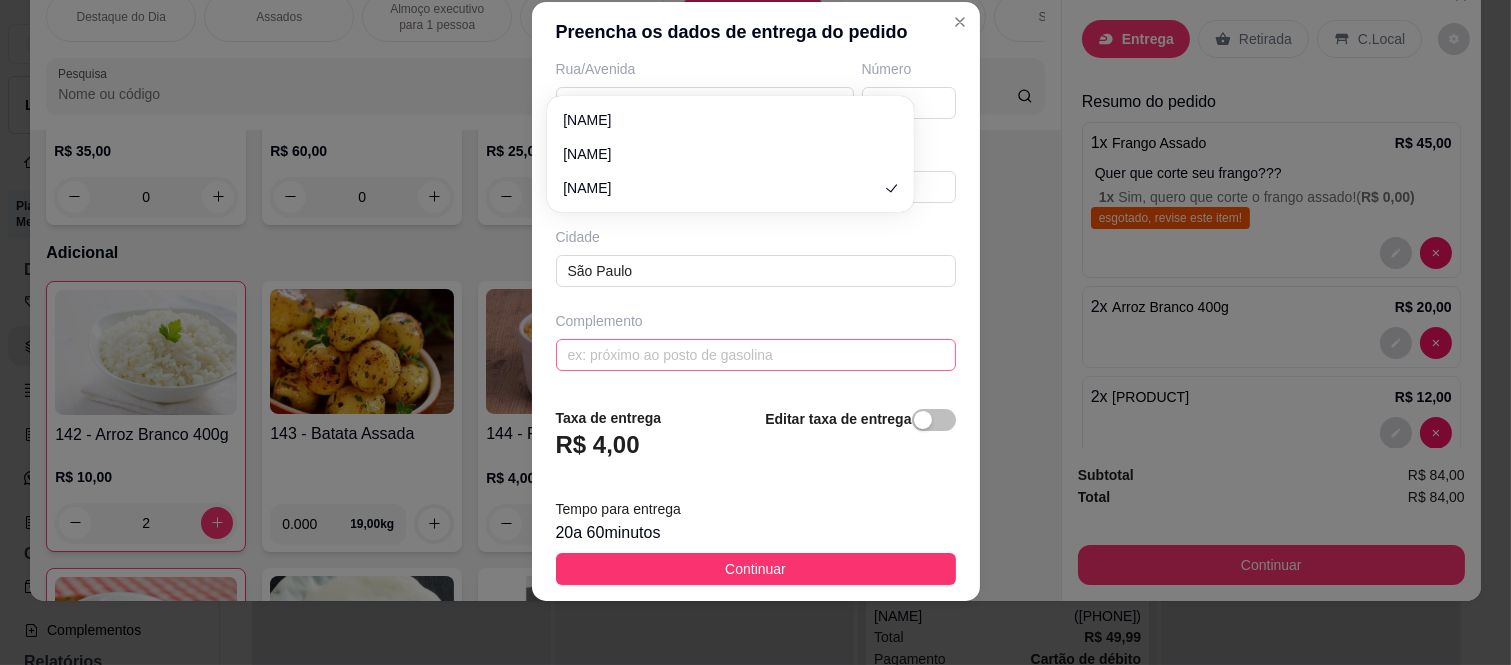 click at bounding box center [756, 355] 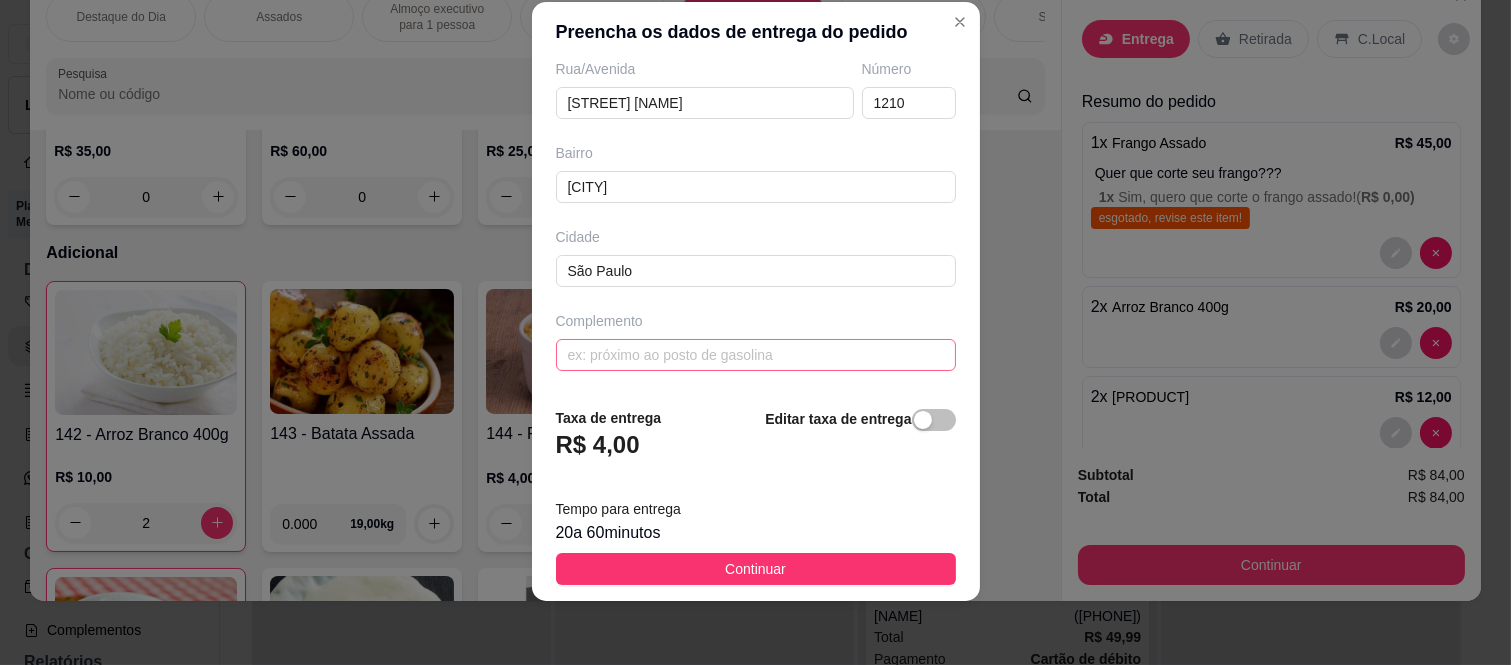 type on "[NAME]" 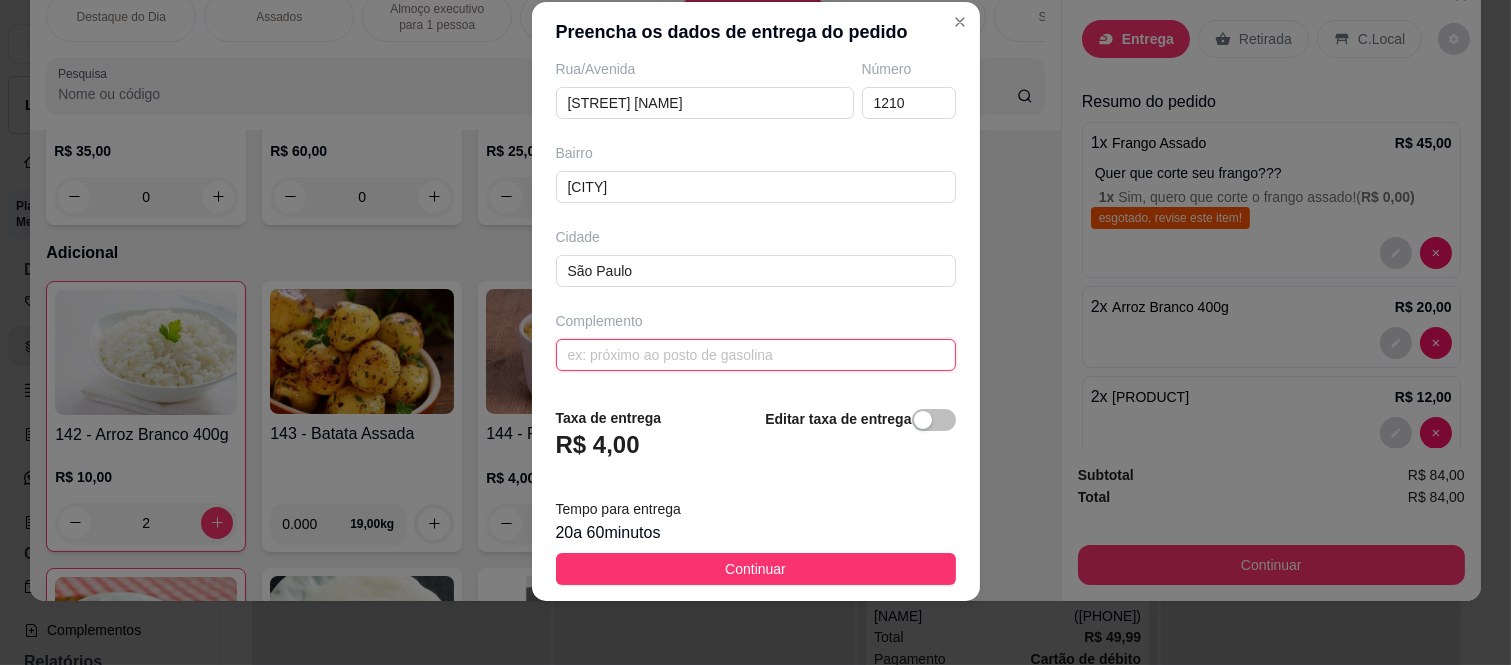 click at bounding box center (756, 355) 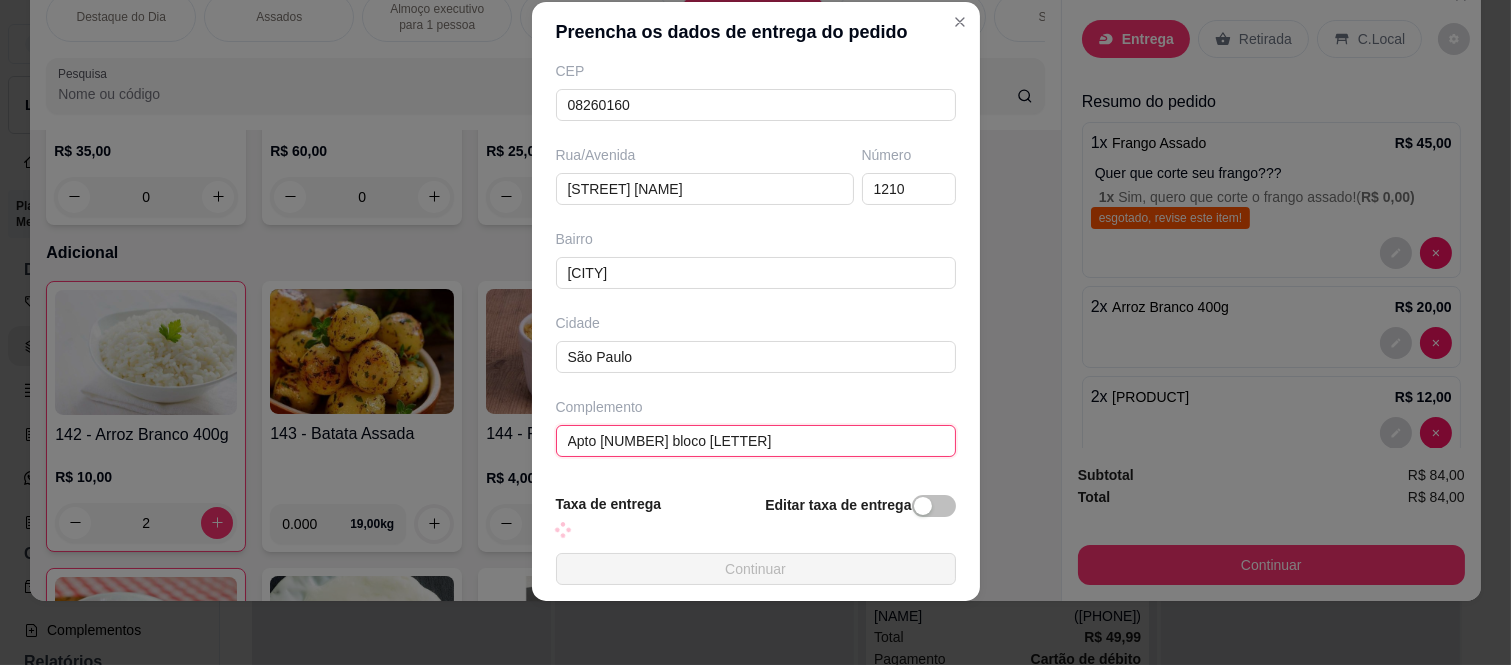 scroll, scrollTop: 346, scrollLeft: 0, axis: vertical 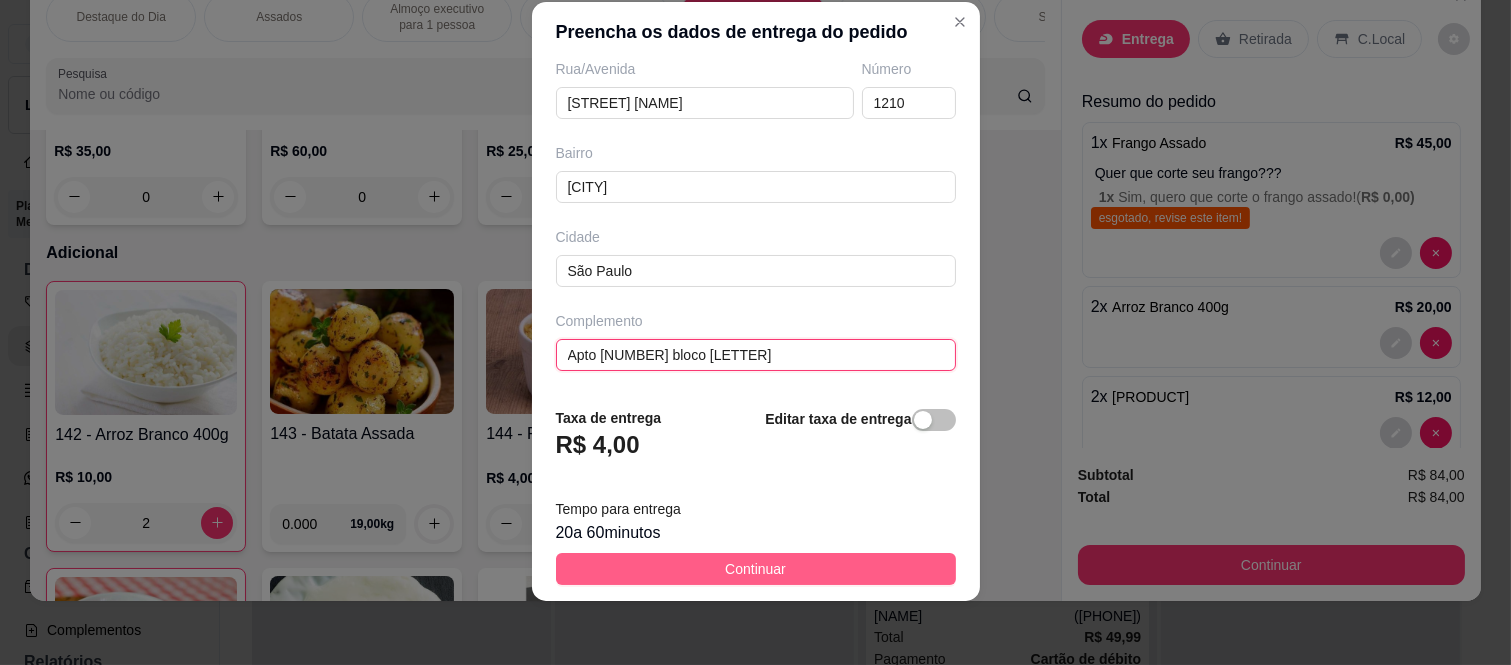 type on "Apto [NUMBER] bloco [LETTER]" 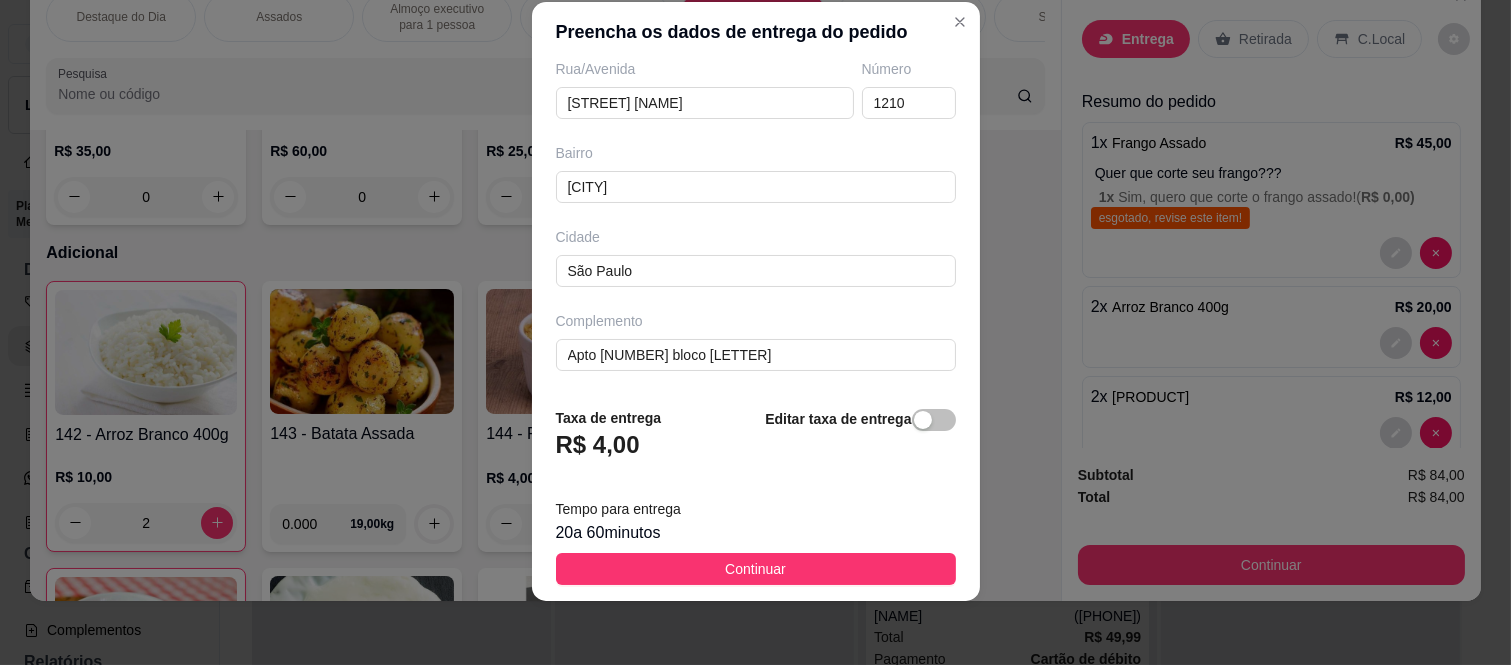 drag, startPoint x: 655, startPoint y: 578, endPoint x: 670, endPoint y: 511, distance: 68.65858 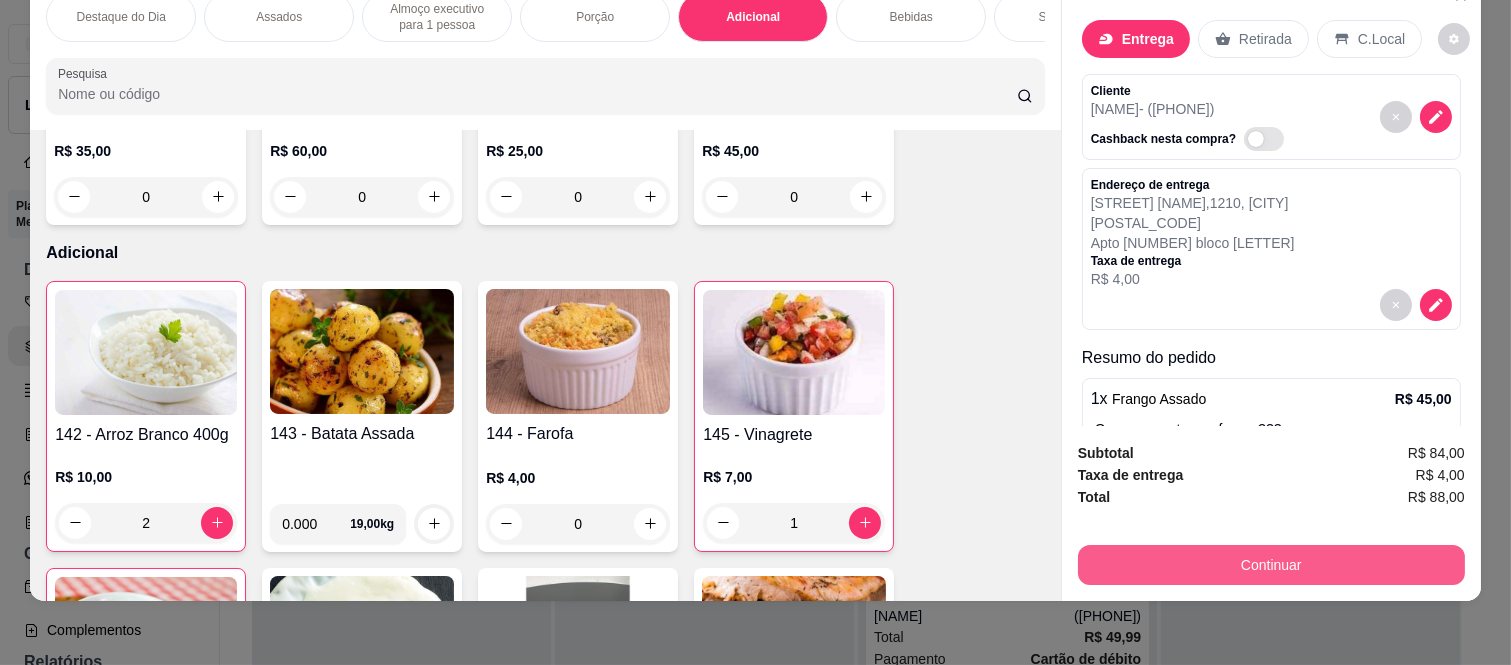 click on "Continuar" at bounding box center (1271, 565) 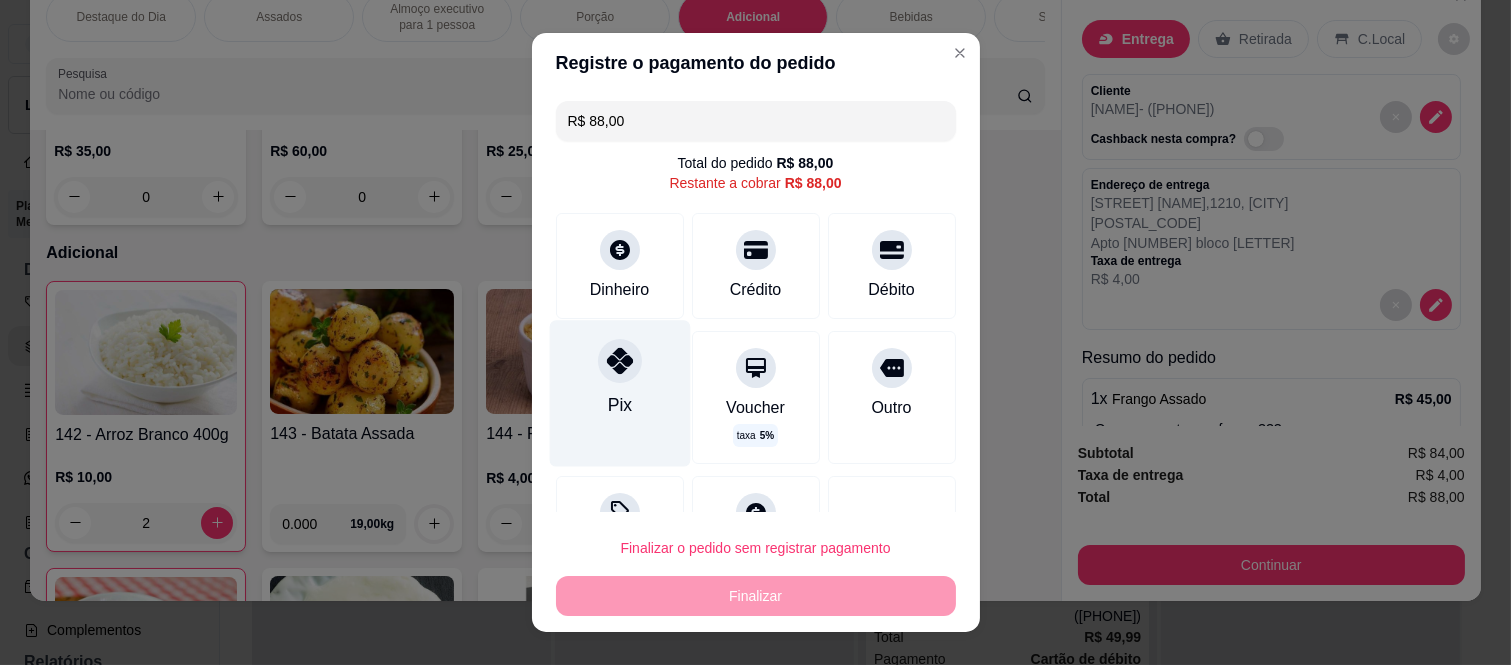 click 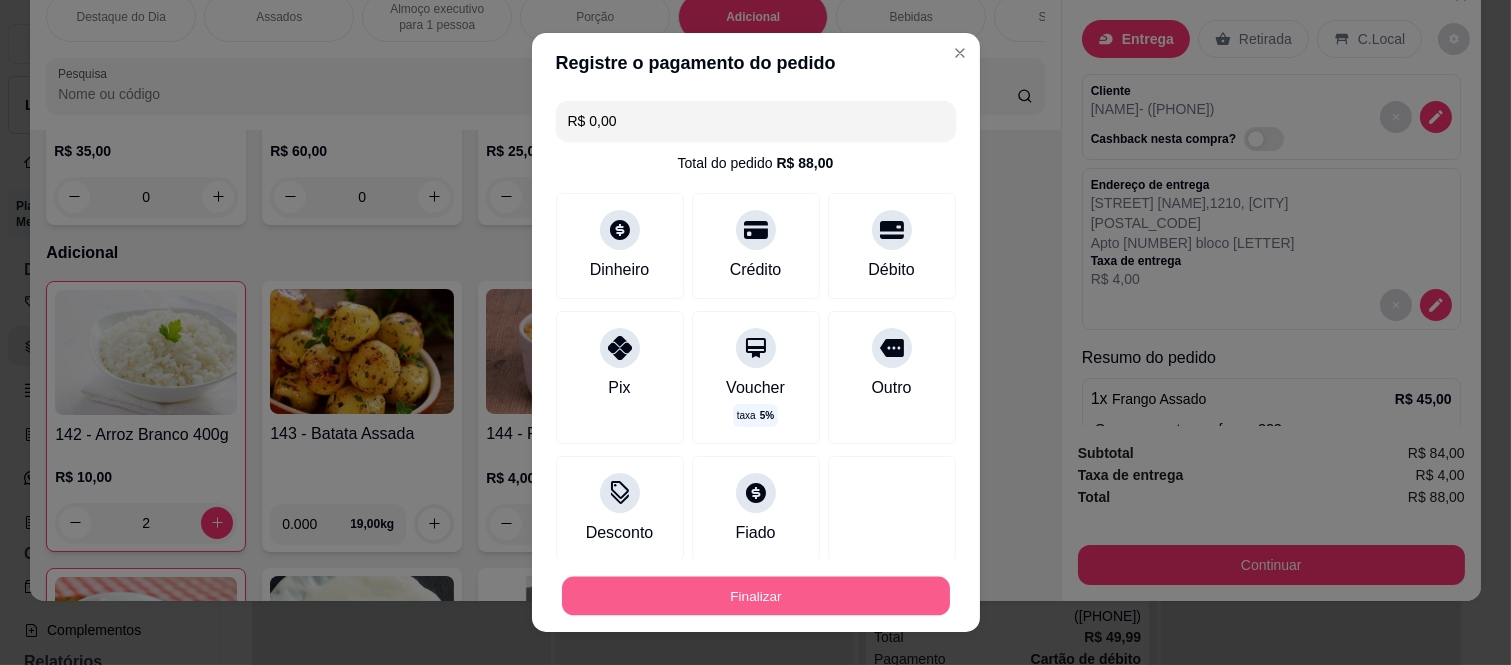 click on "Finalizar" at bounding box center (756, 595) 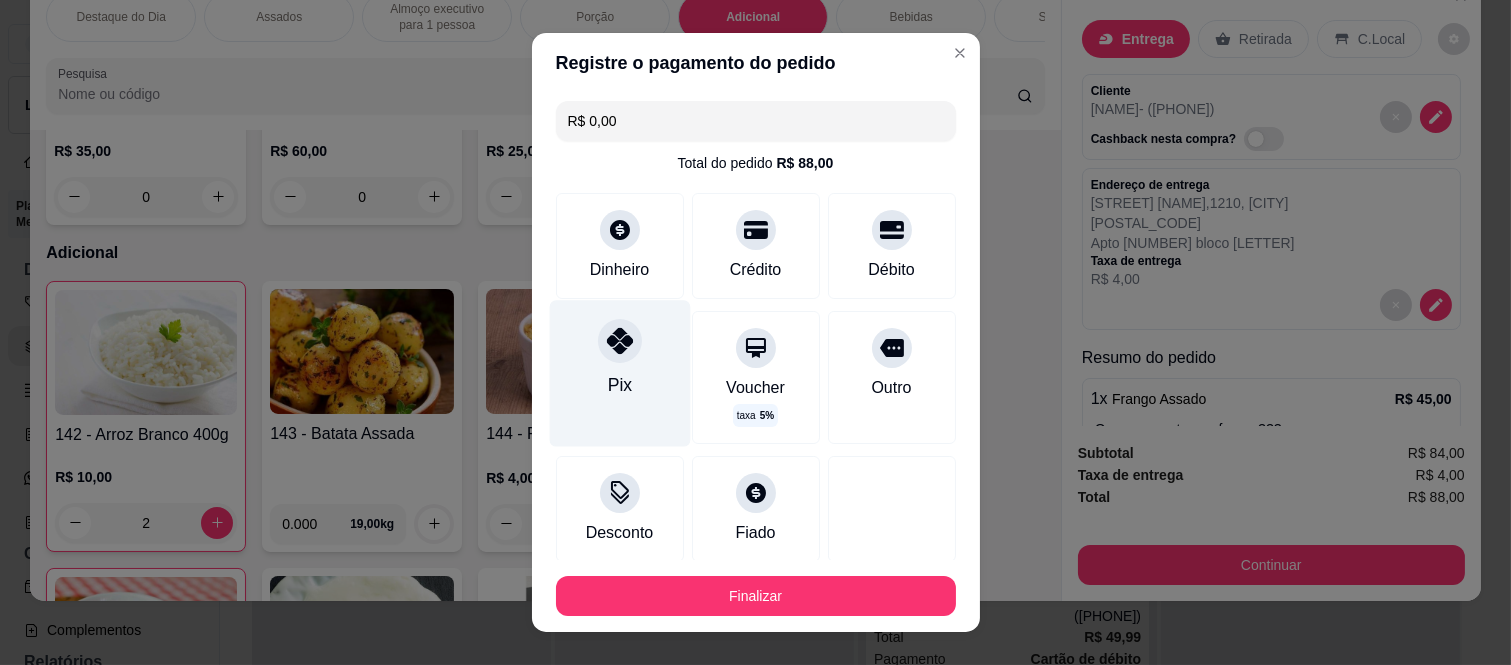 click on "Pix" at bounding box center (619, 374) 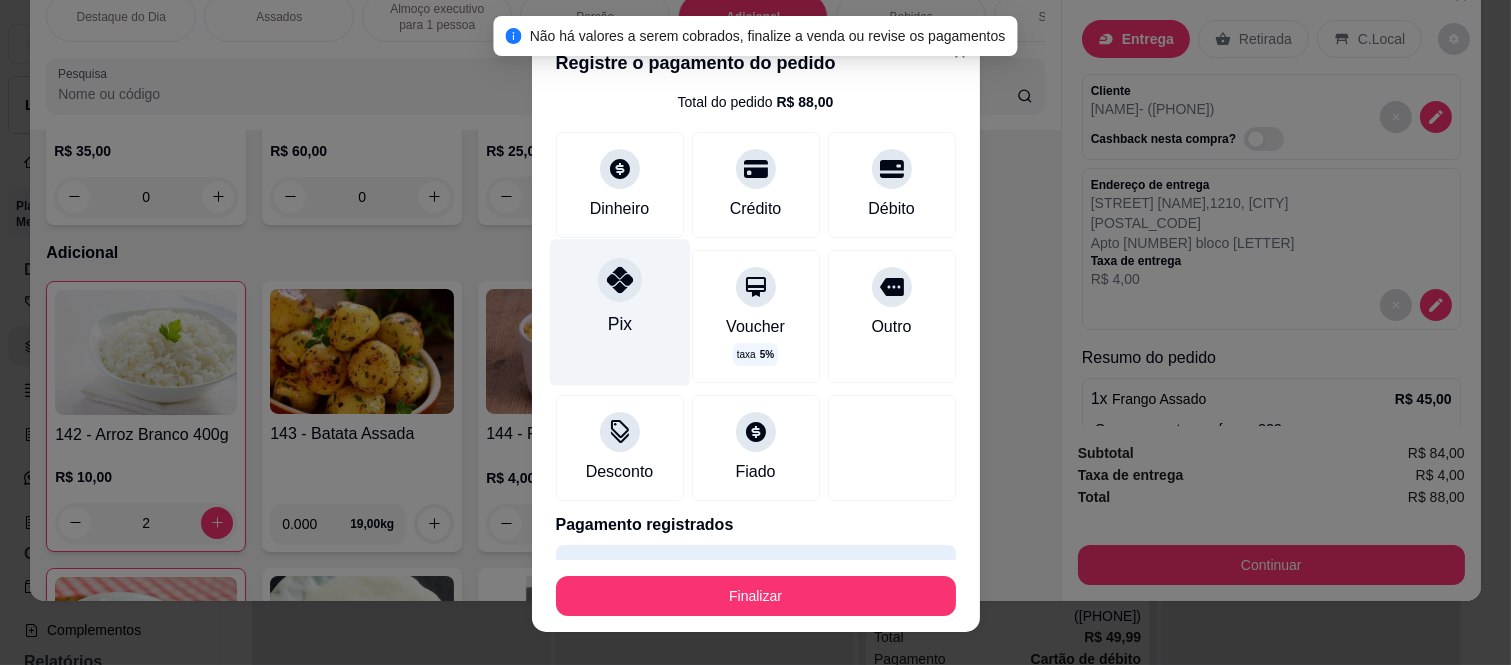 scroll, scrollTop: 114, scrollLeft: 0, axis: vertical 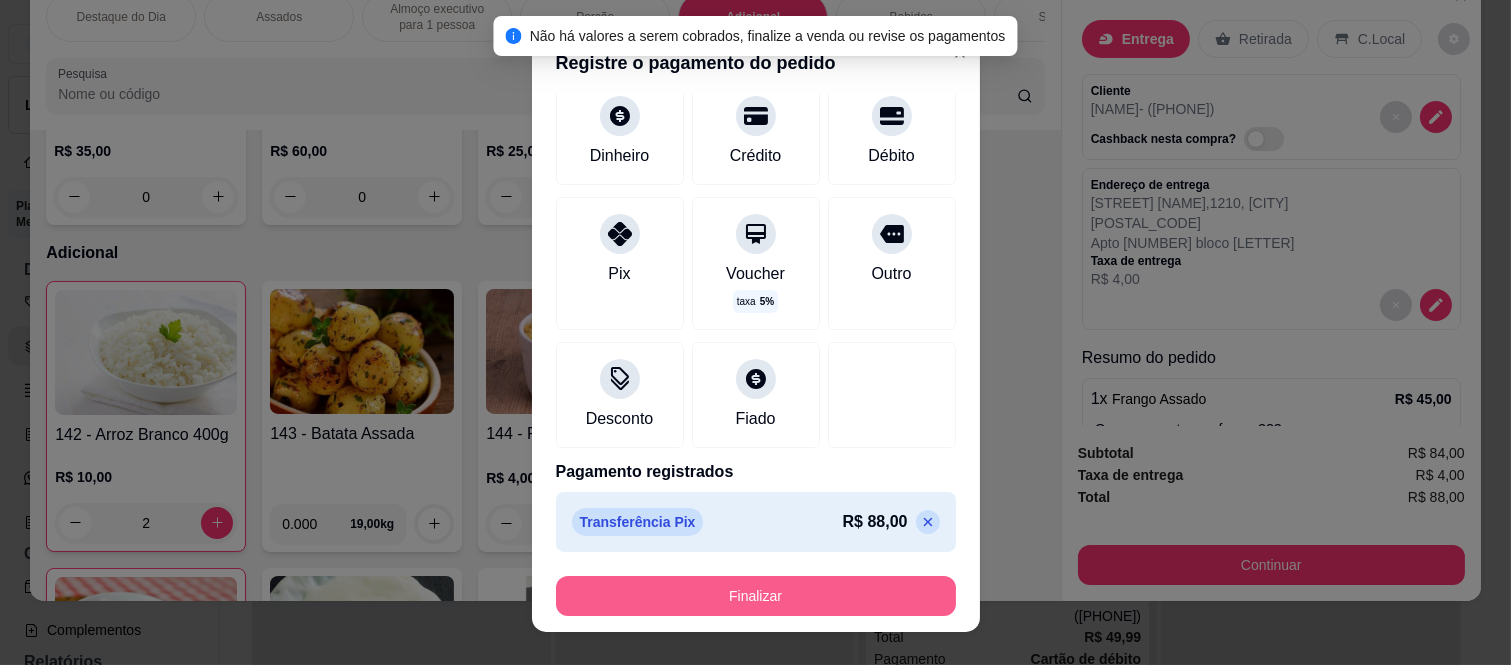 click on "Finalizar" at bounding box center [756, 596] 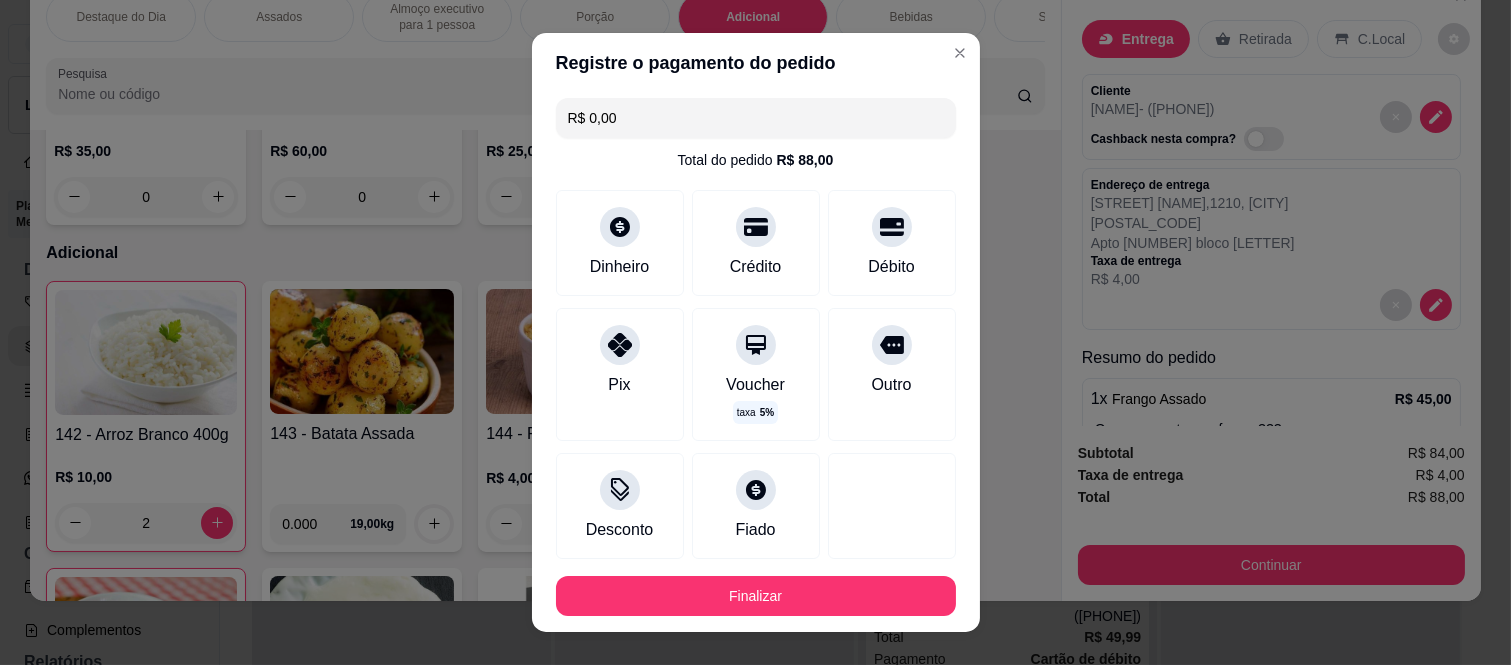 scroll, scrollTop: 0, scrollLeft: 0, axis: both 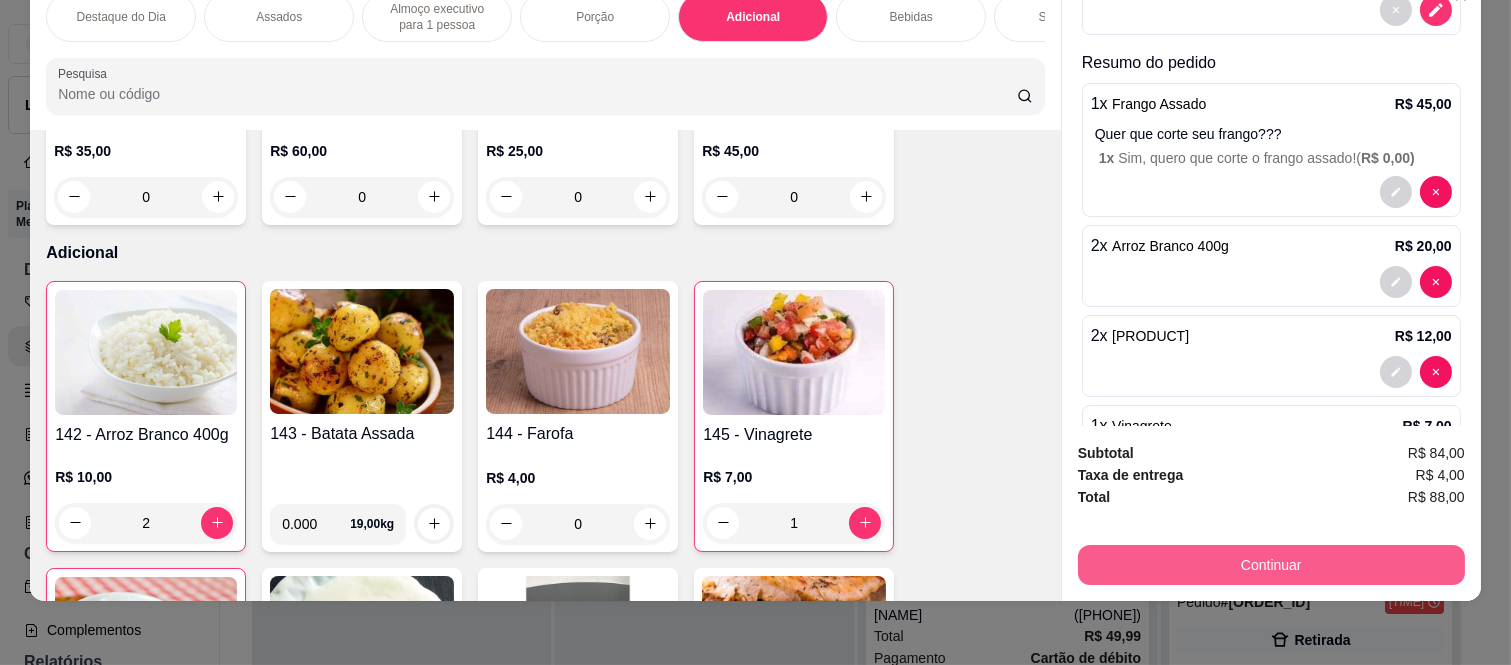 click on "Continuar" at bounding box center (1271, 565) 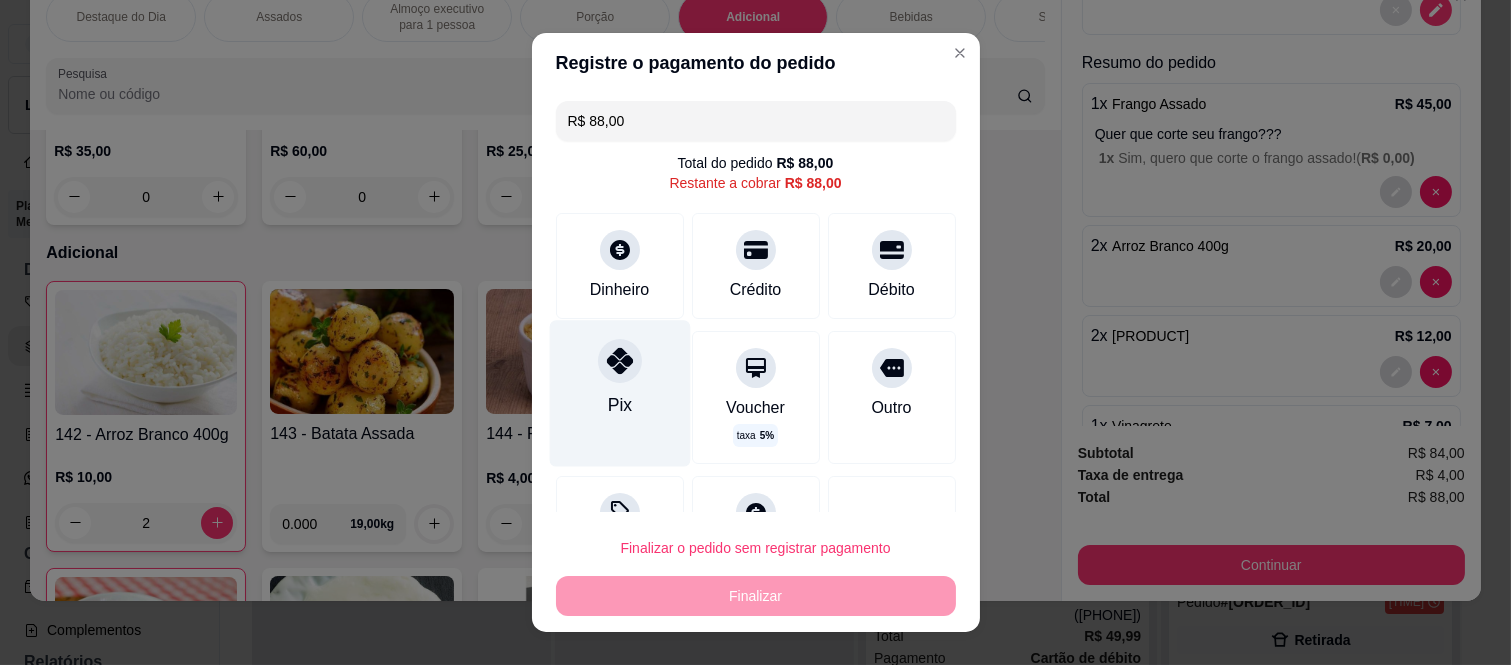 click on "Pix" at bounding box center (619, 394) 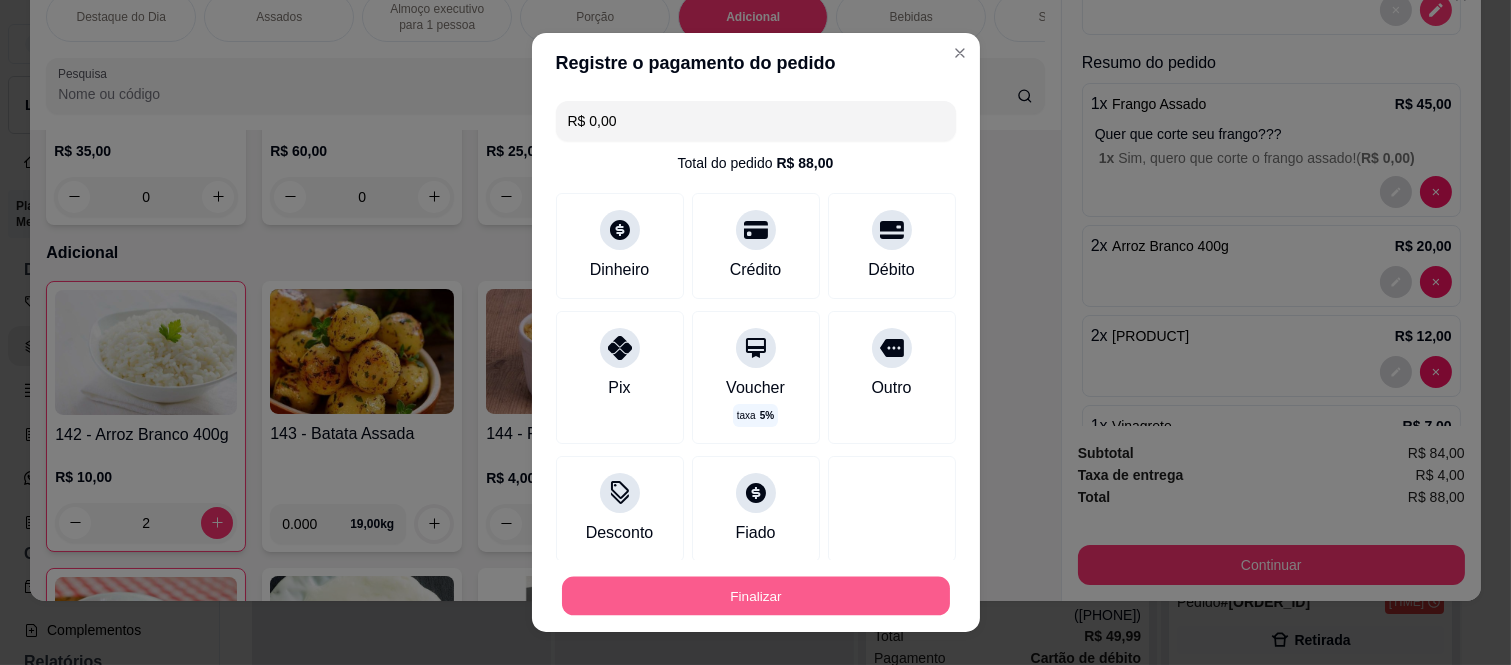 click on "Finalizar" at bounding box center (756, 595) 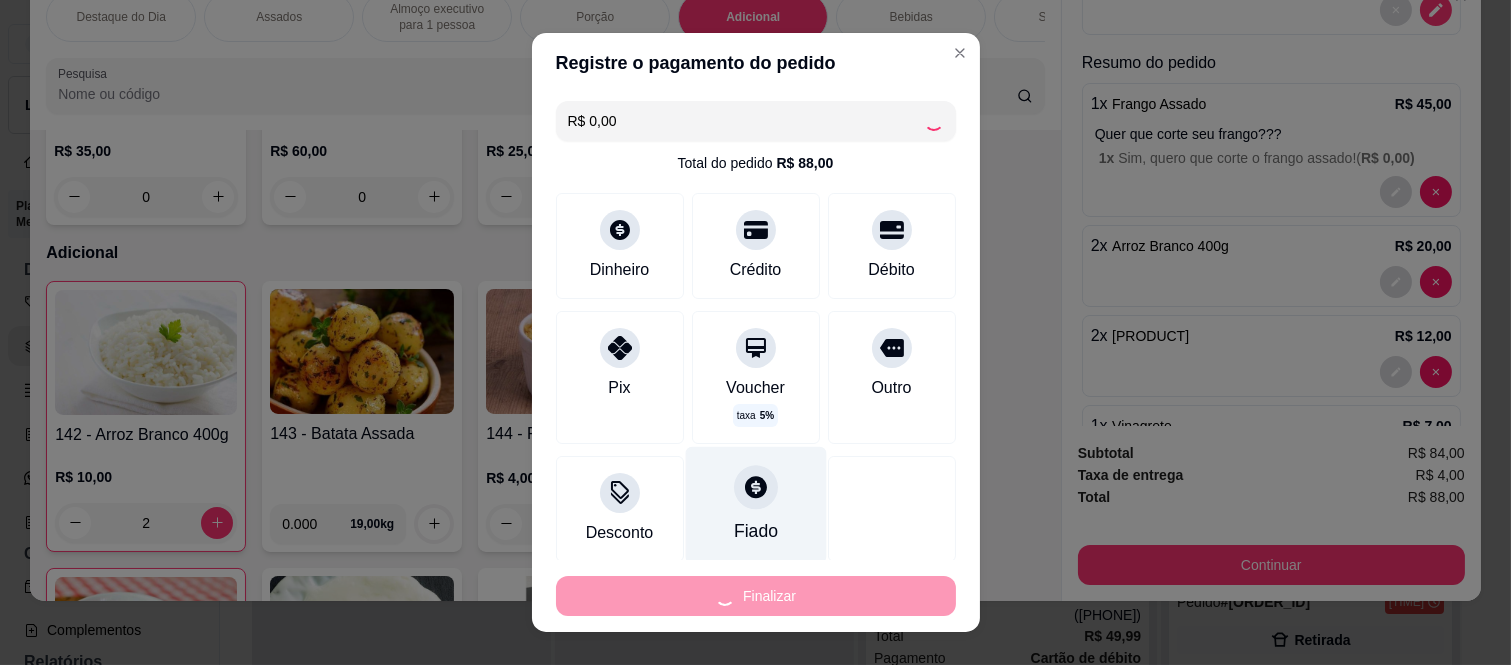 type on "0" 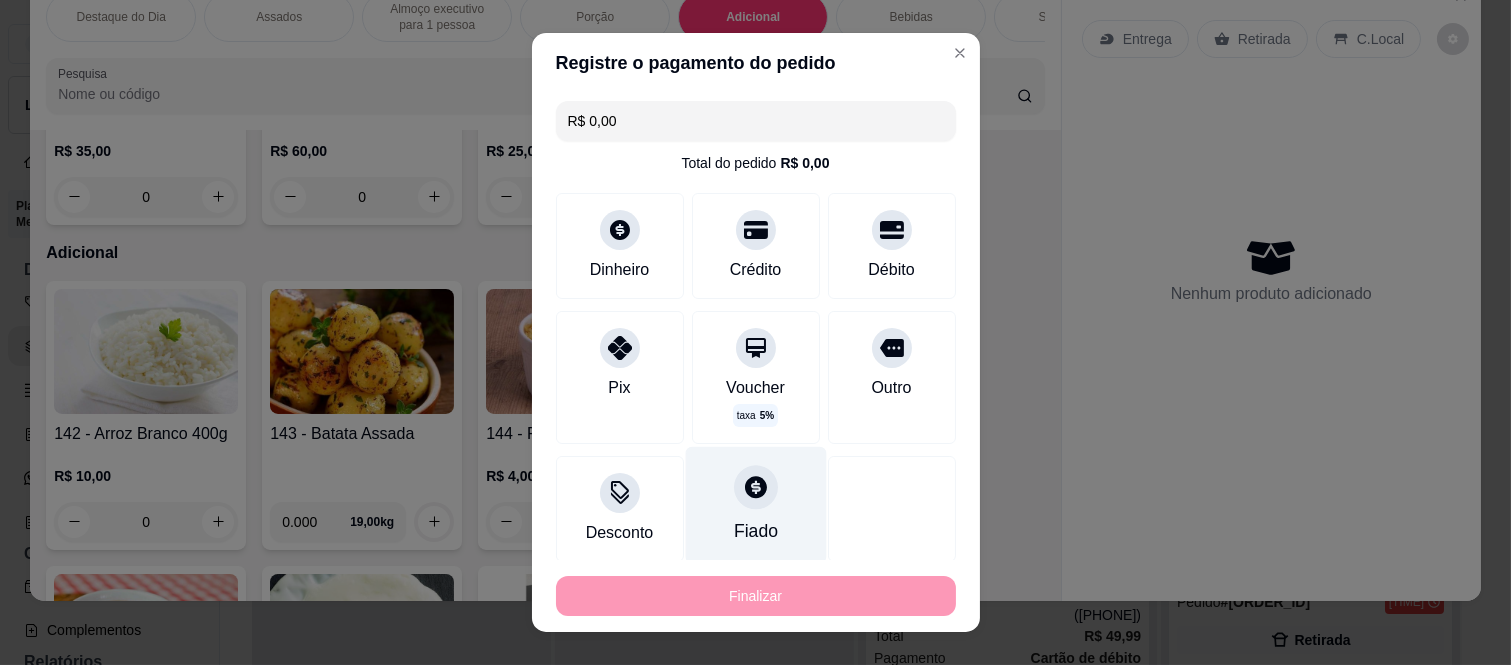 type on "-R$ 88,00" 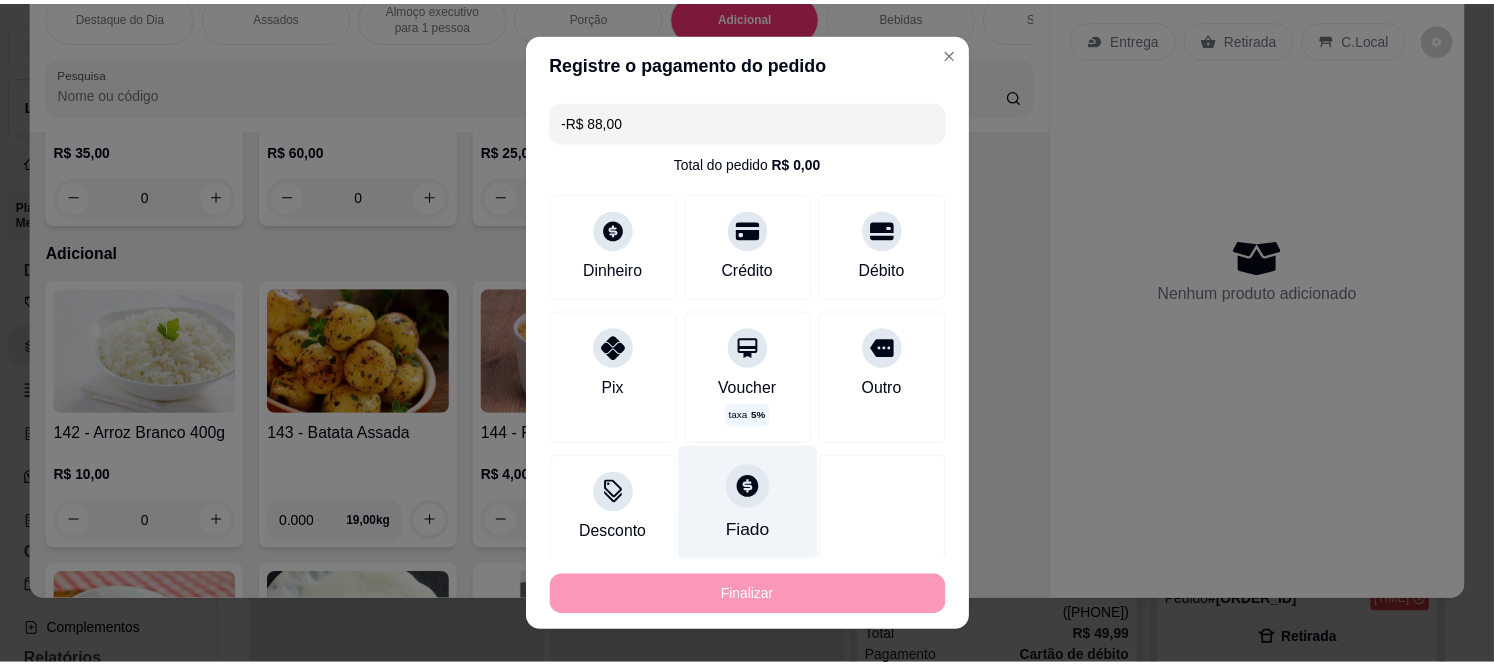 scroll, scrollTop: 0, scrollLeft: 0, axis: both 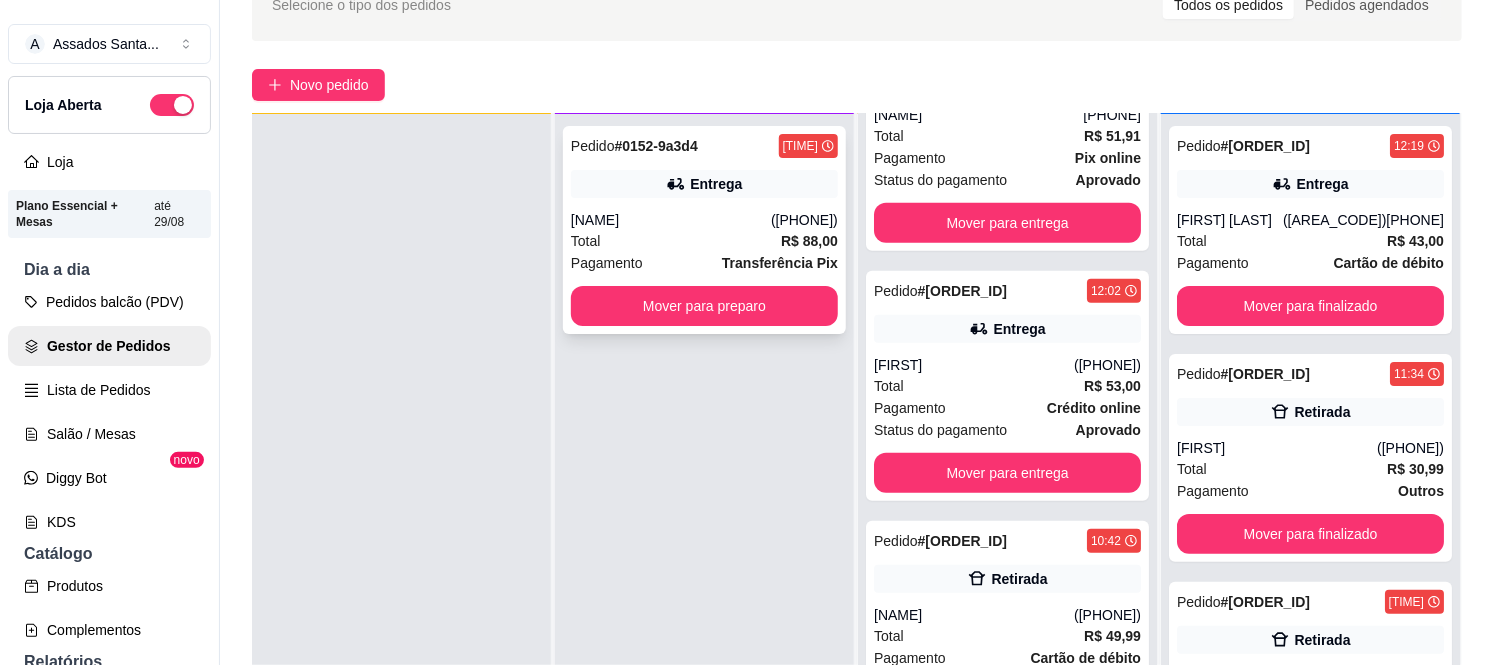click on "Entrega" at bounding box center (704, 184) 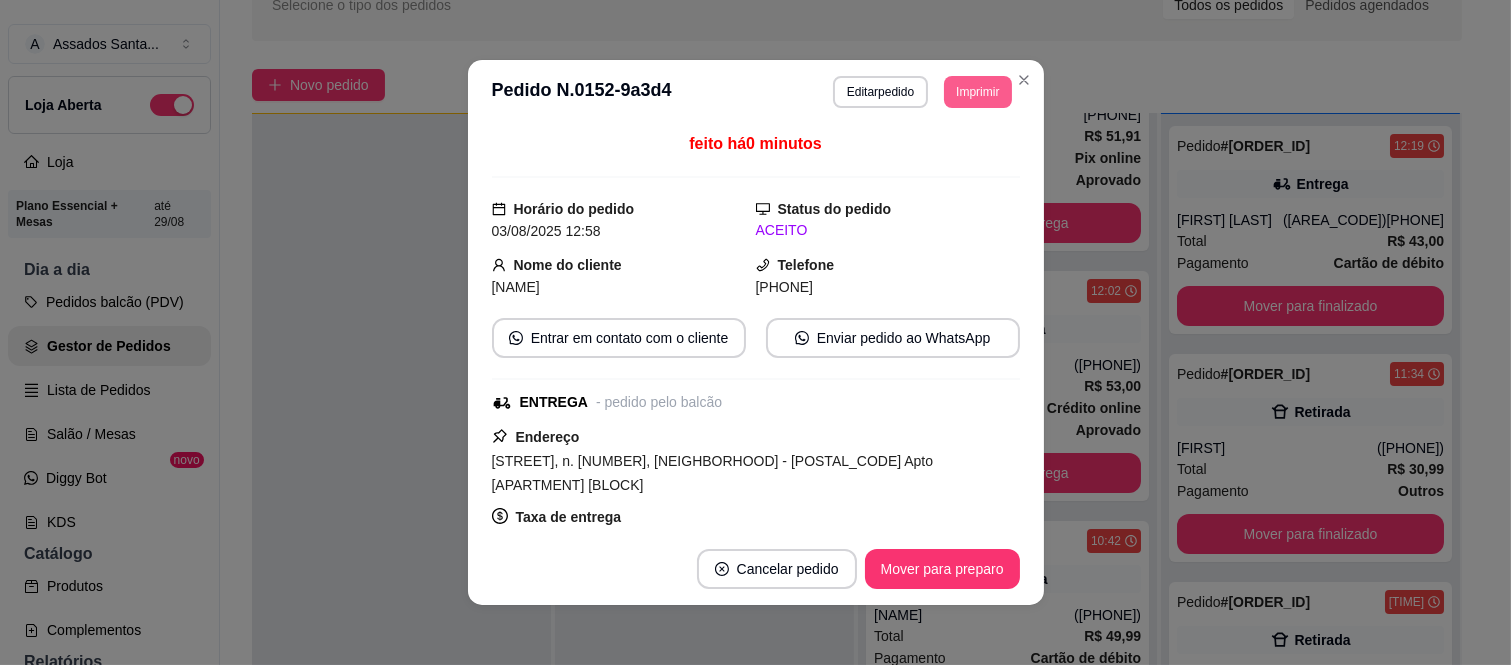 click on "Imprimir" at bounding box center [977, 92] 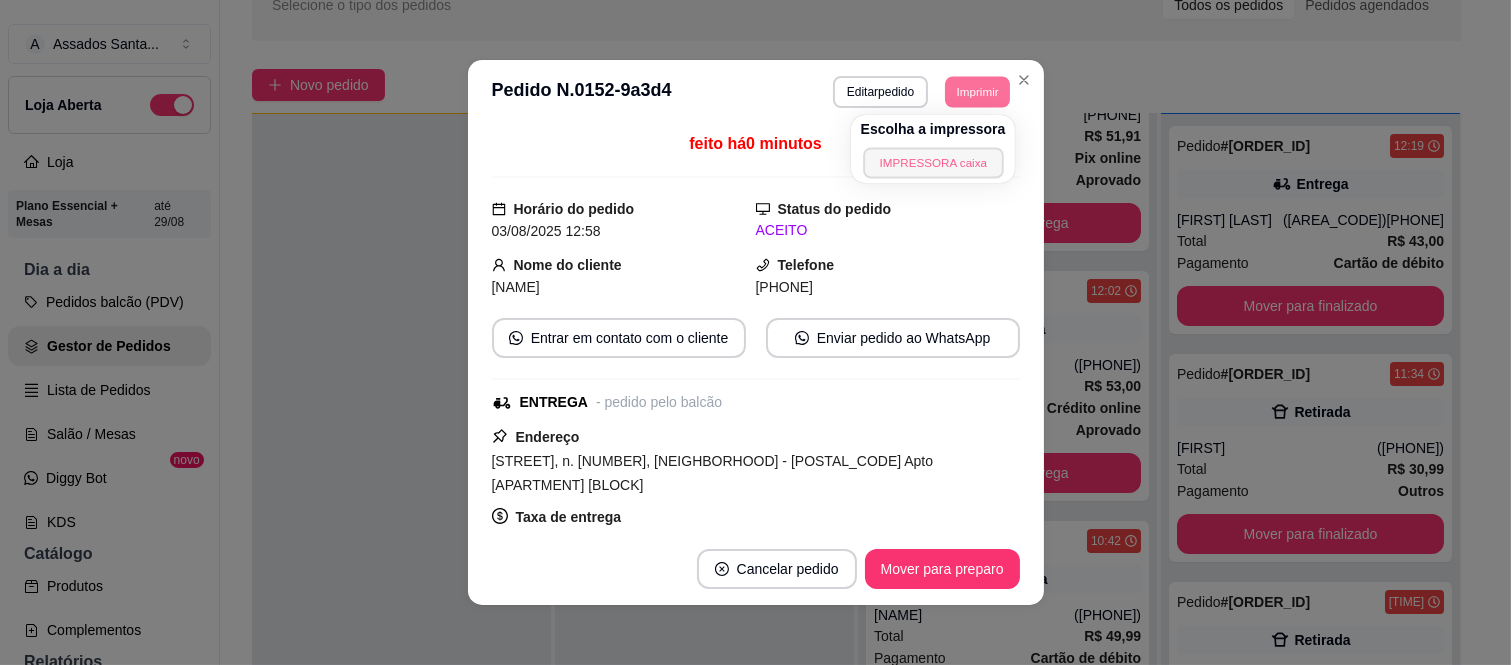 click on "IMPRESSORA caixa" at bounding box center (933, 162) 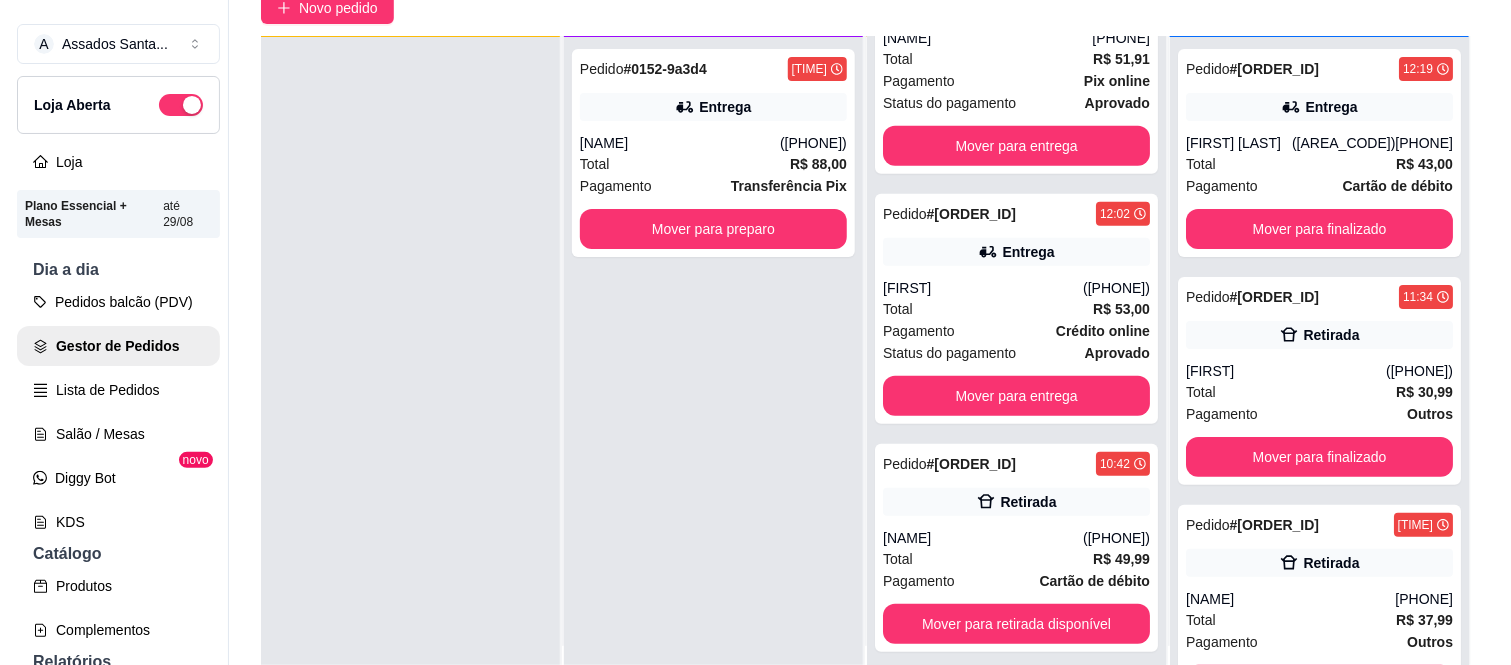scroll, scrollTop: 222, scrollLeft: 0, axis: vertical 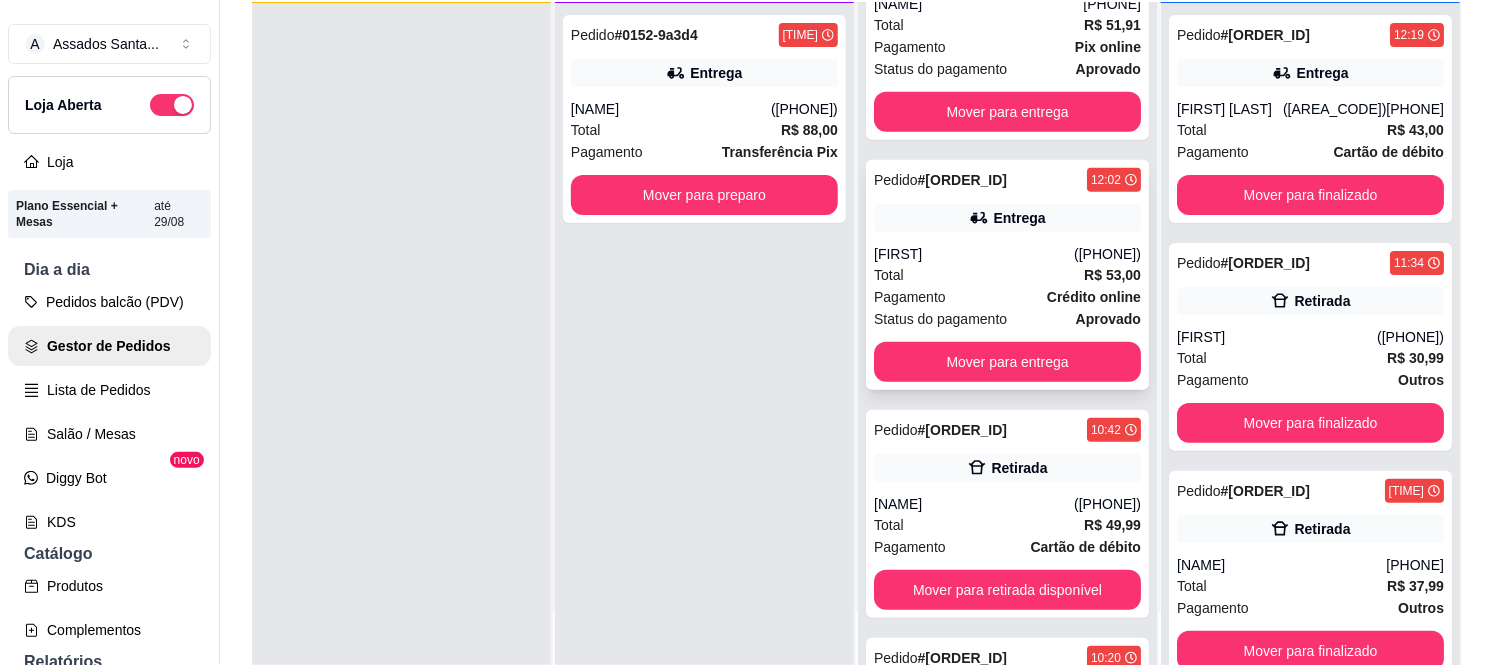 click on "Pedido # [ORDER_ID] [TIME] Entrega [FIRST] ([PHONE]) Total R$ 53,00 Pagamento Crédito online Status do pagamento aprovado Mover para entrega" at bounding box center (1007, 275) 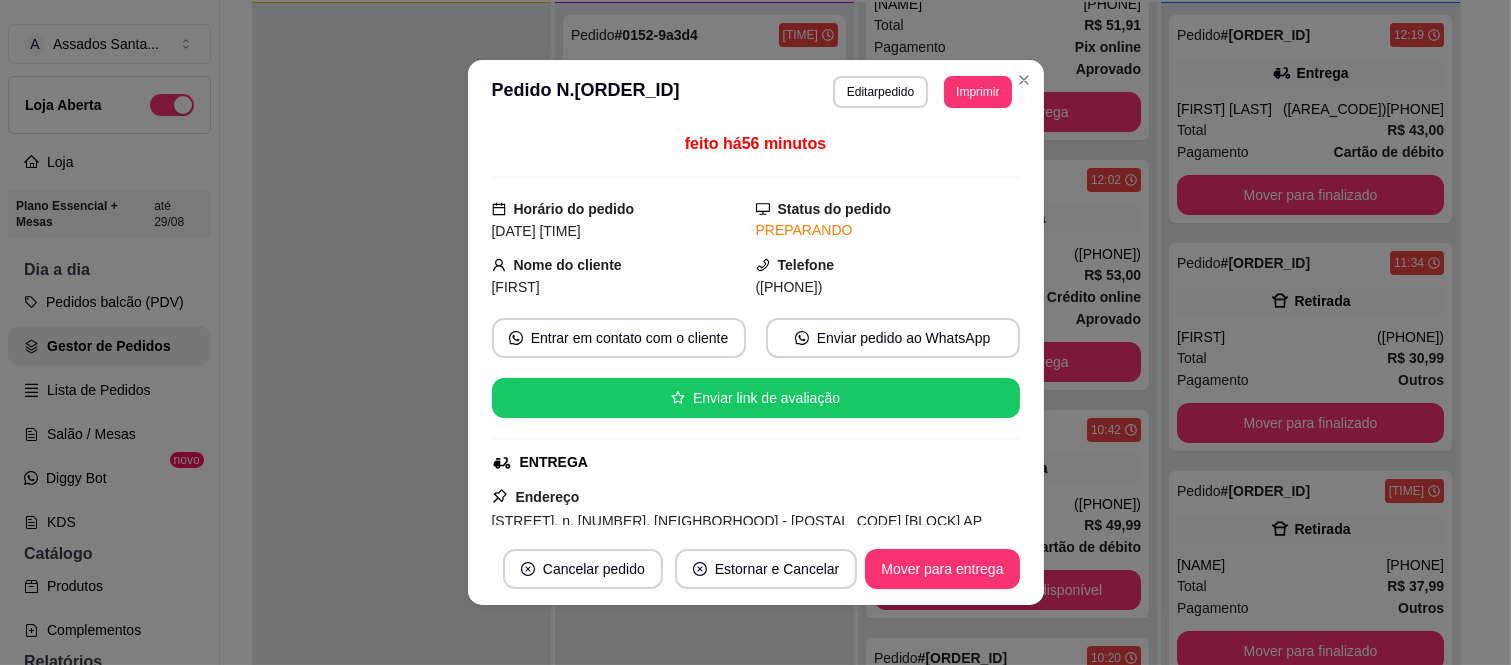 scroll, scrollTop: 333, scrollLeft: 0, axis: vertical 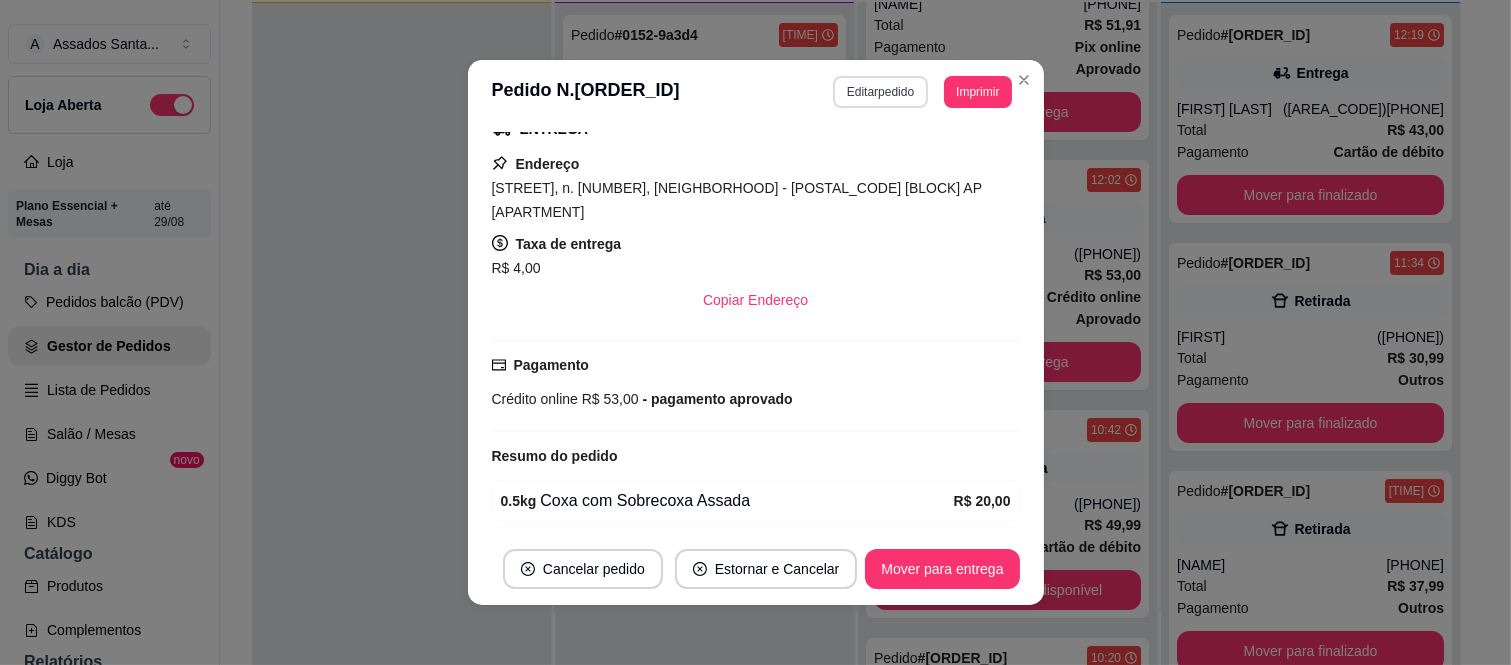 click on "Editar  pedido" at bounding box center (880, 92) 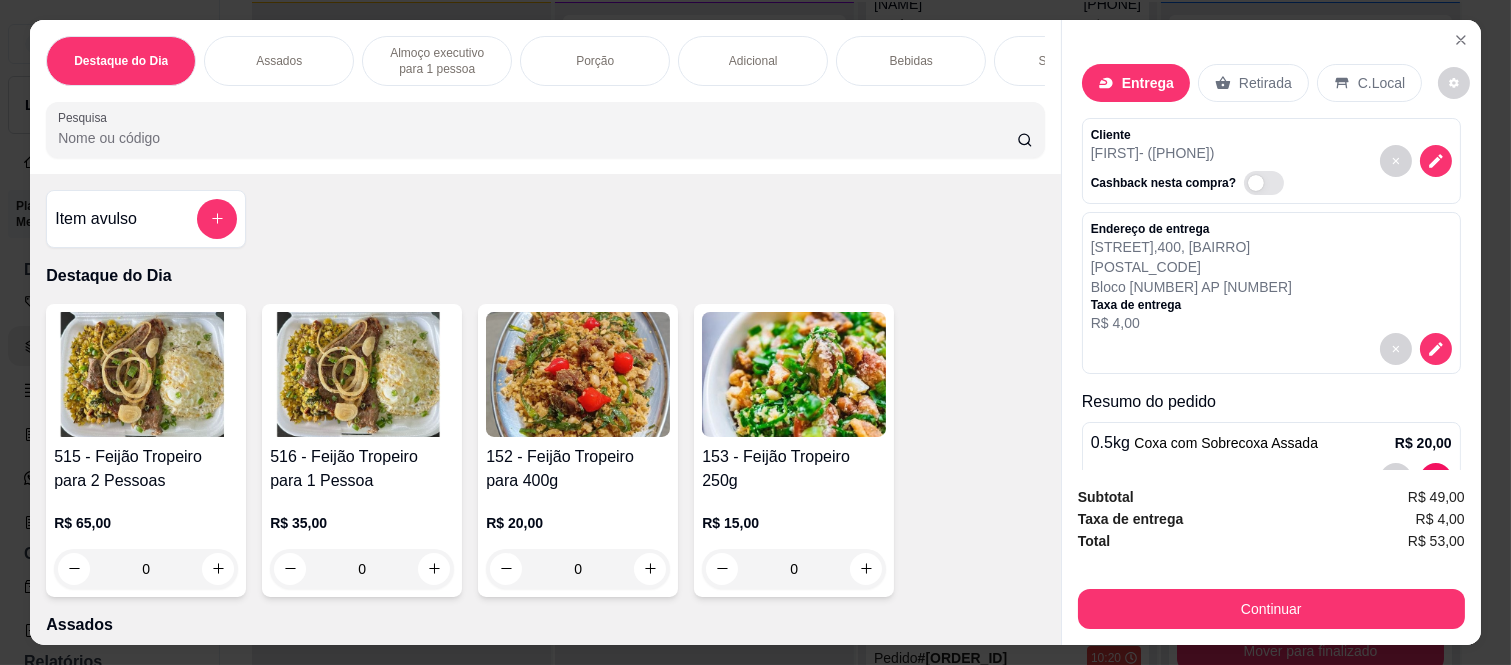 click on "Coxa com Sobrecoxa Assada" at bounding box center [1226, 443] 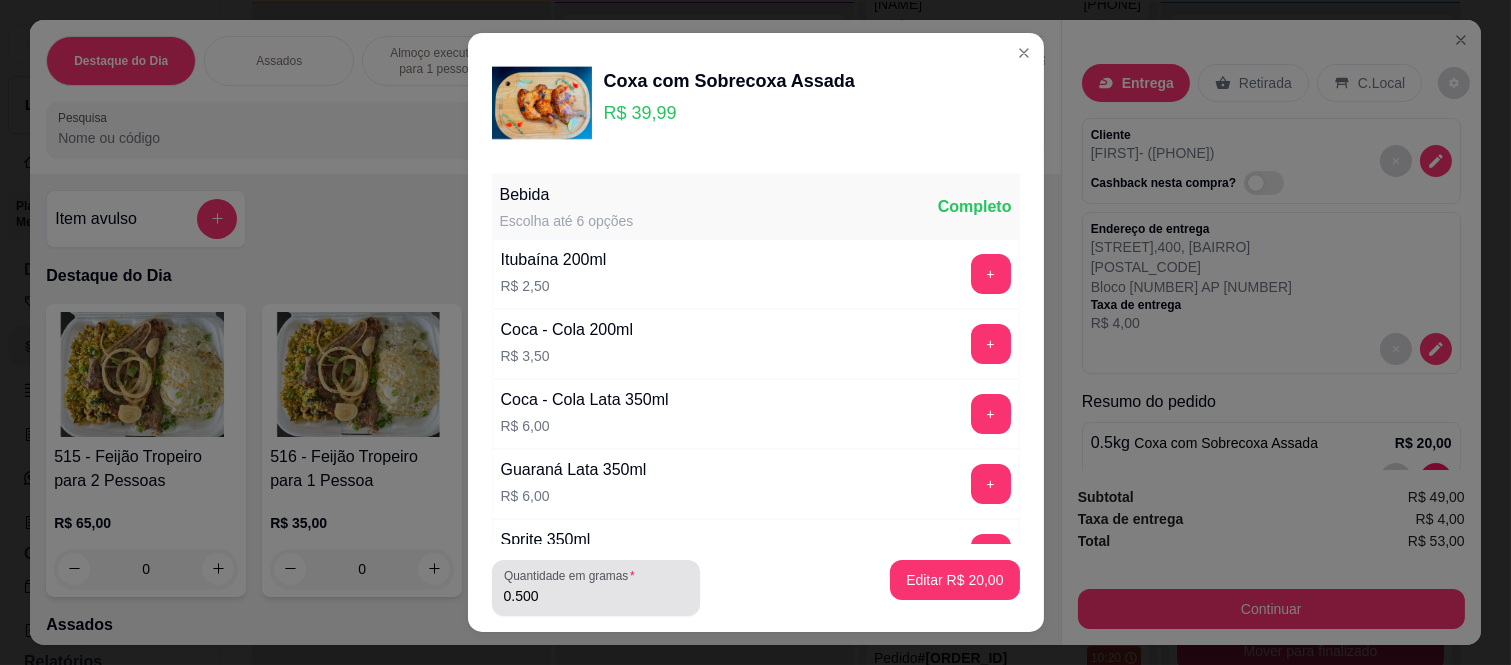 click on "0.500" at bounding box center (596, 596) 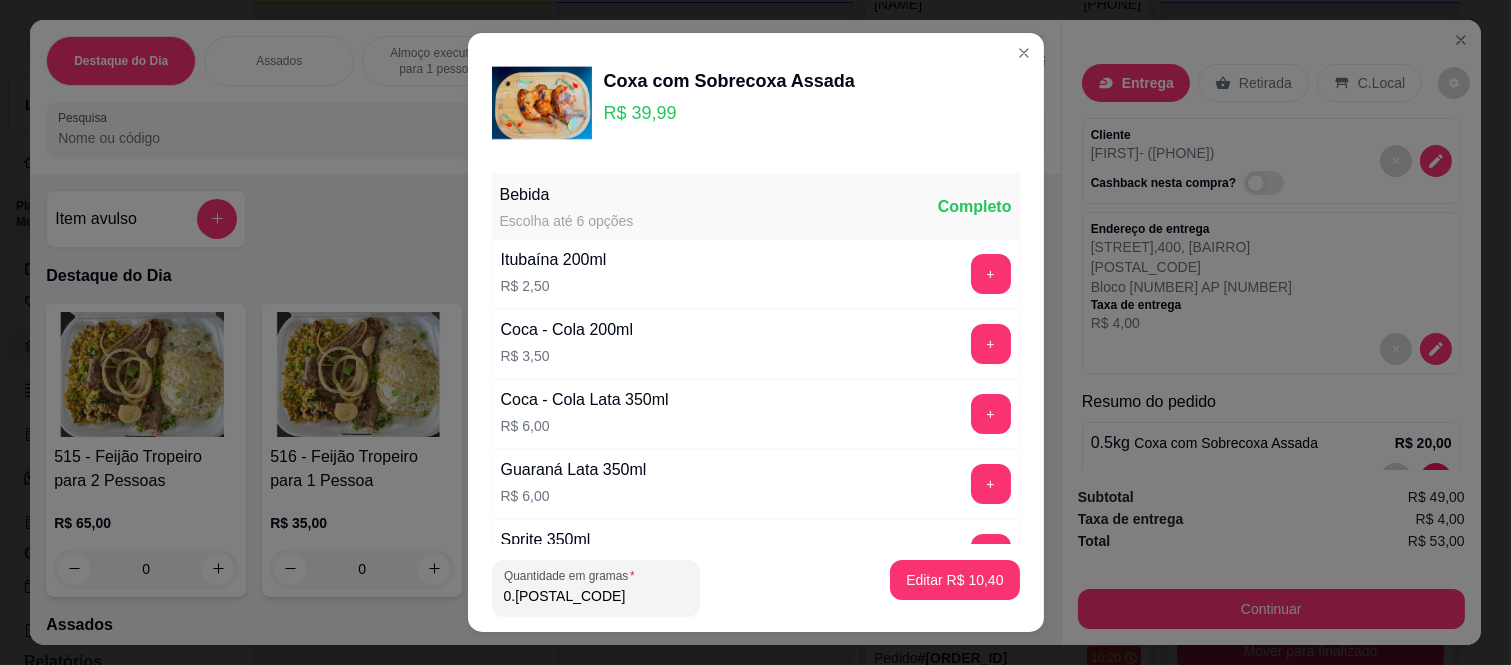 type on "0.[POSTAL_CODE]" 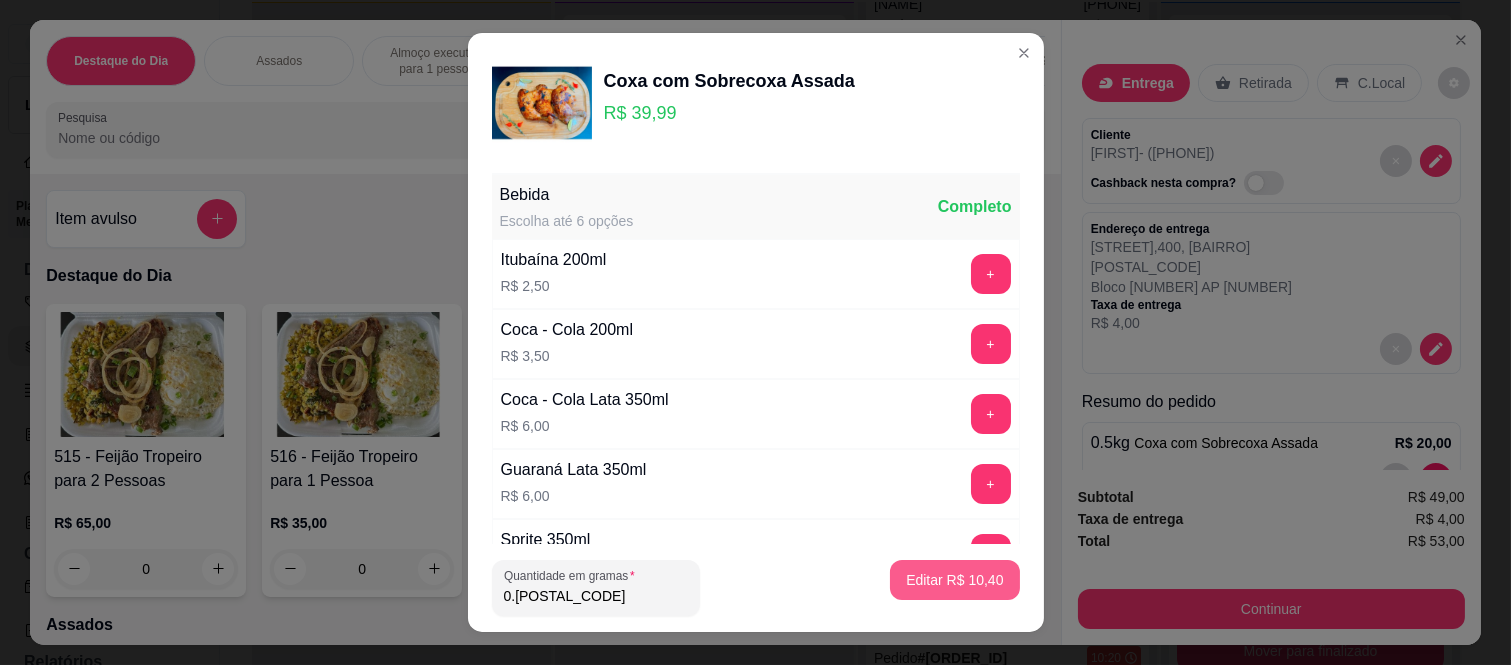 click on "Editar   R$ 10,40" at bounding box center [954, 580] 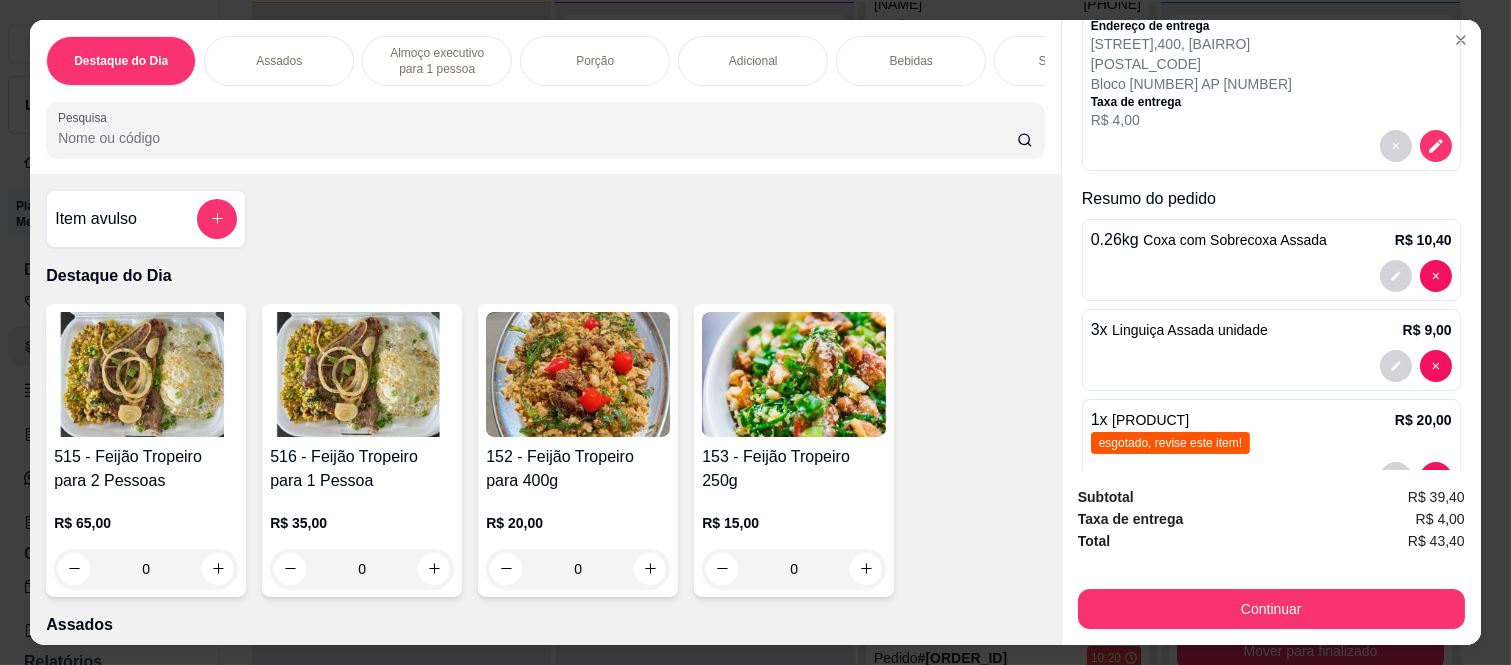 scroll, scrollTop: 264, scrollLeft: 0, axis: vertical 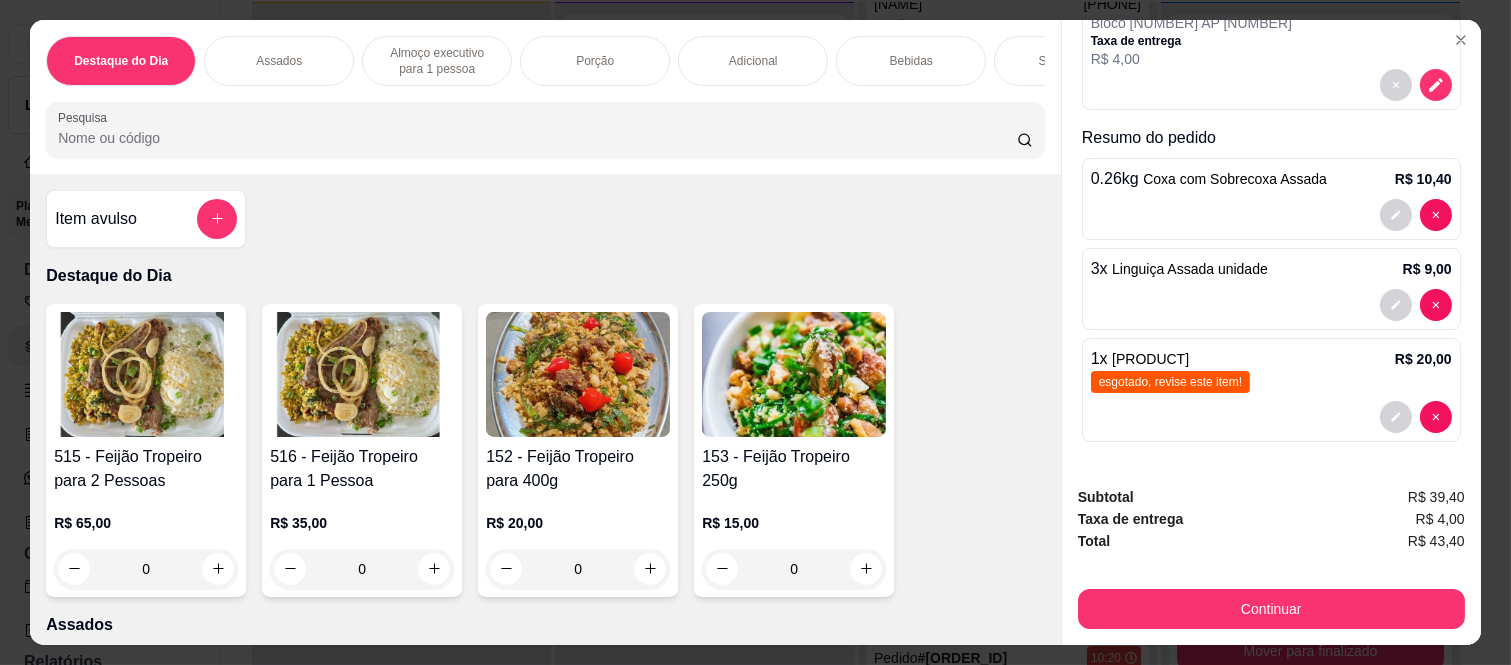 click 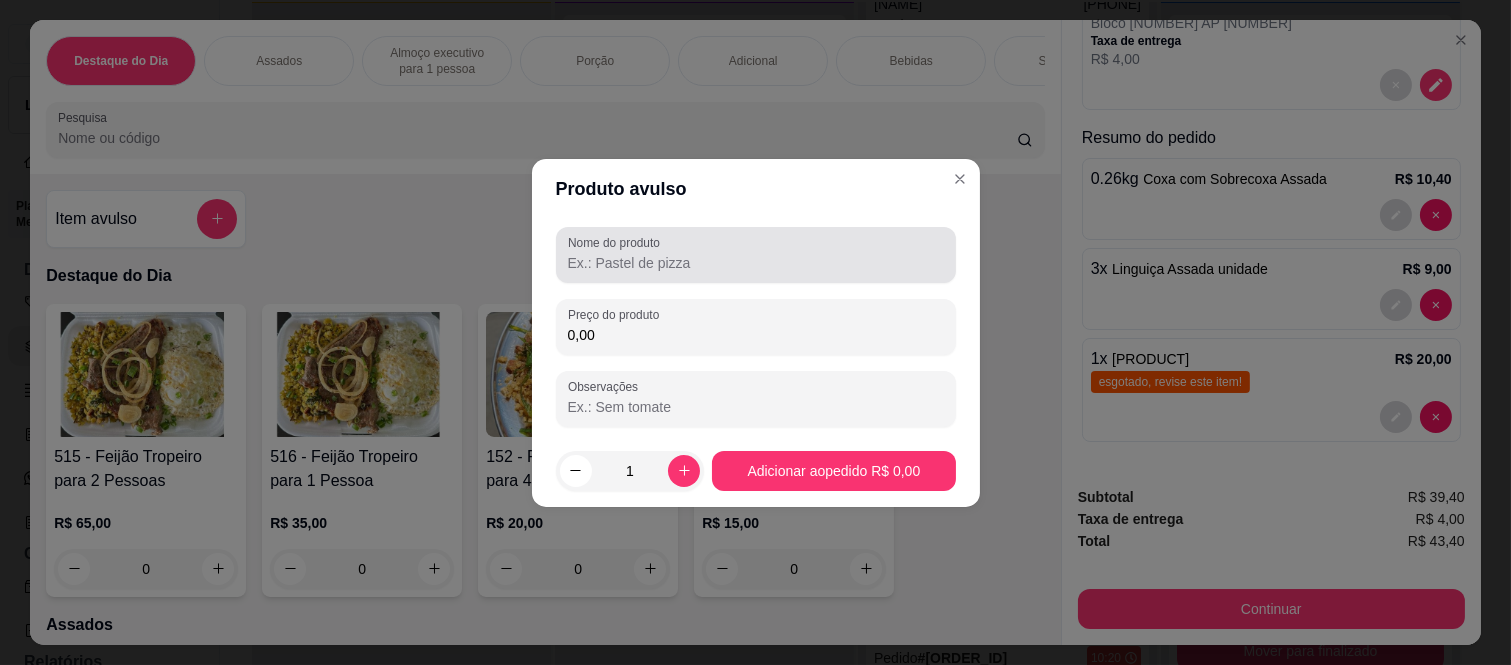 click on "Nome do produto" at bounding box center (756, 263) 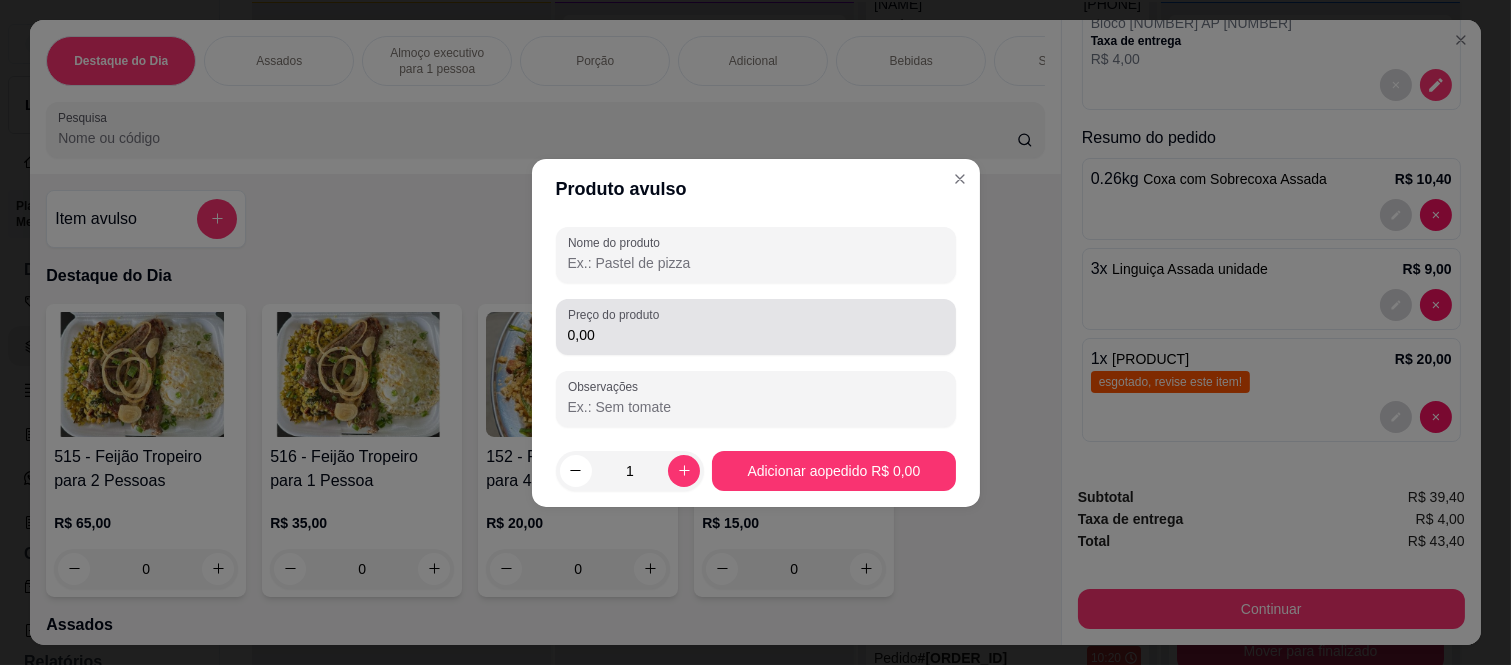 click on "Preço do produto 0,00" at bounding box center (756, 327) 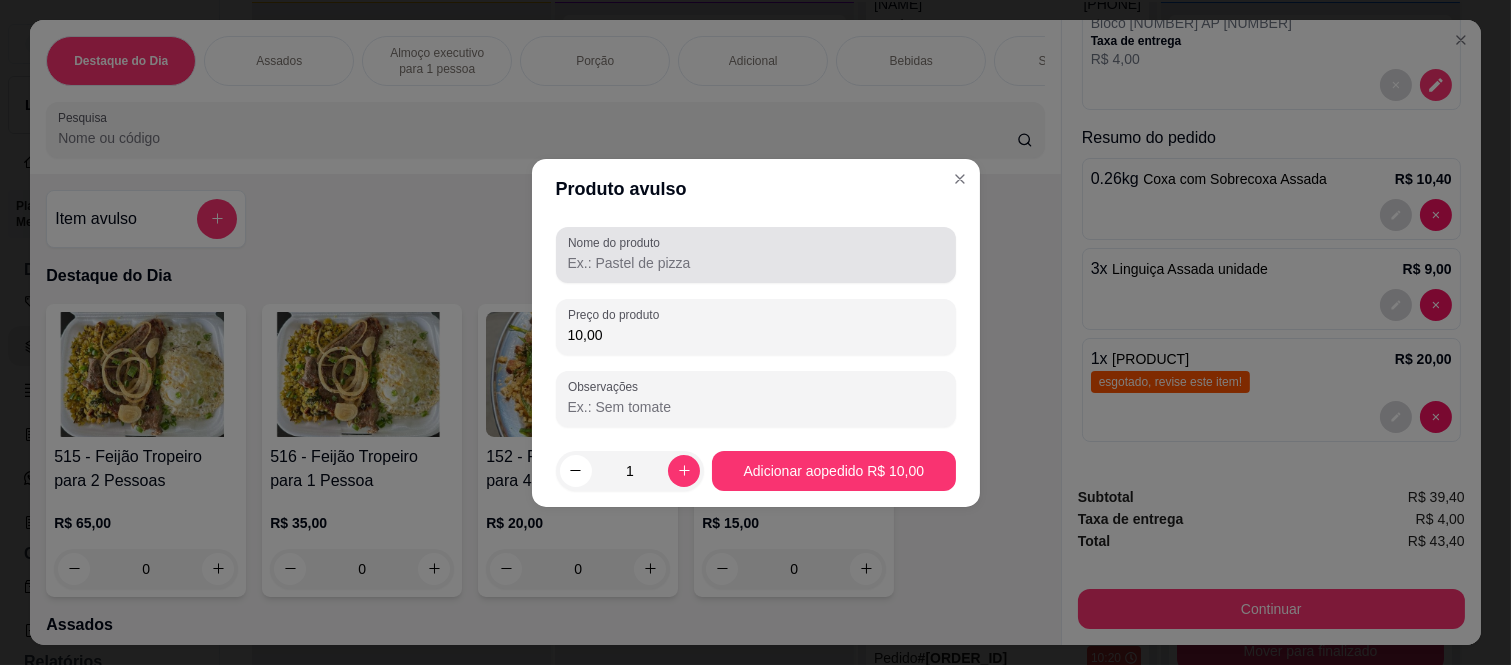 type on "10,00" 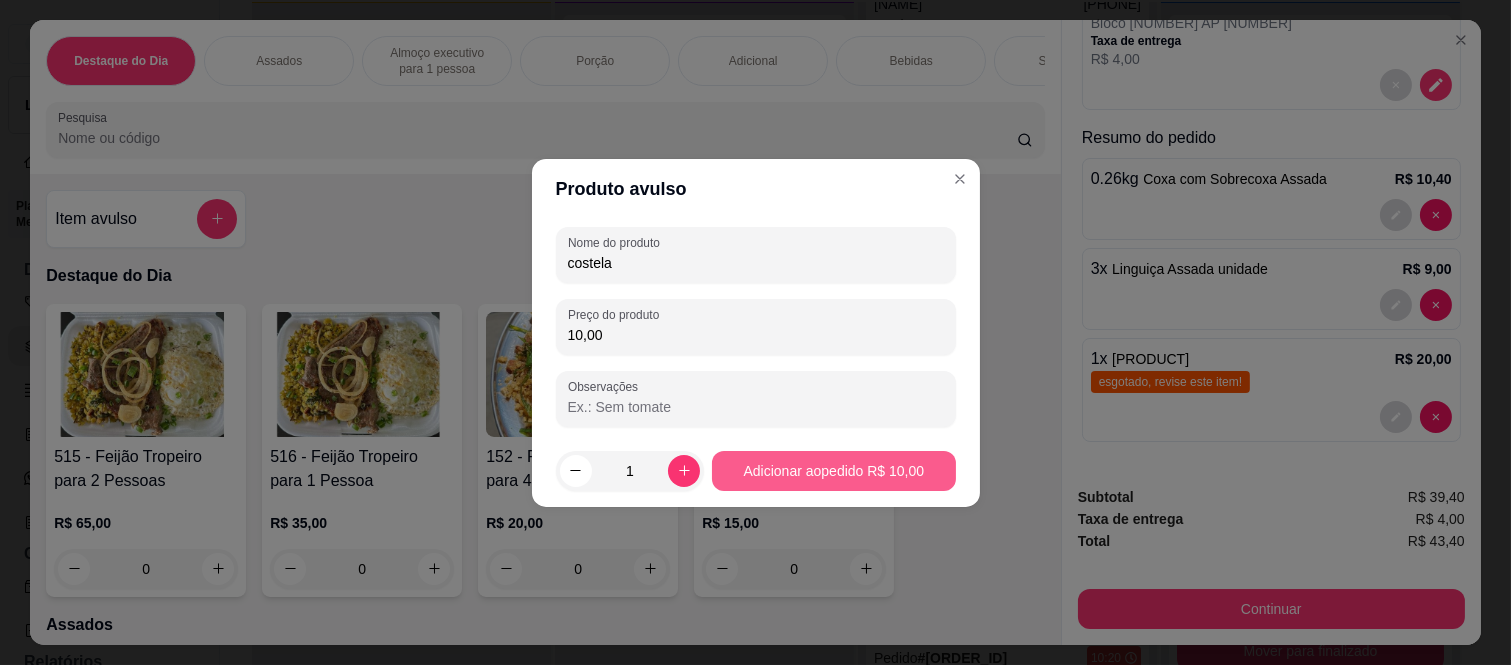type on "costela" 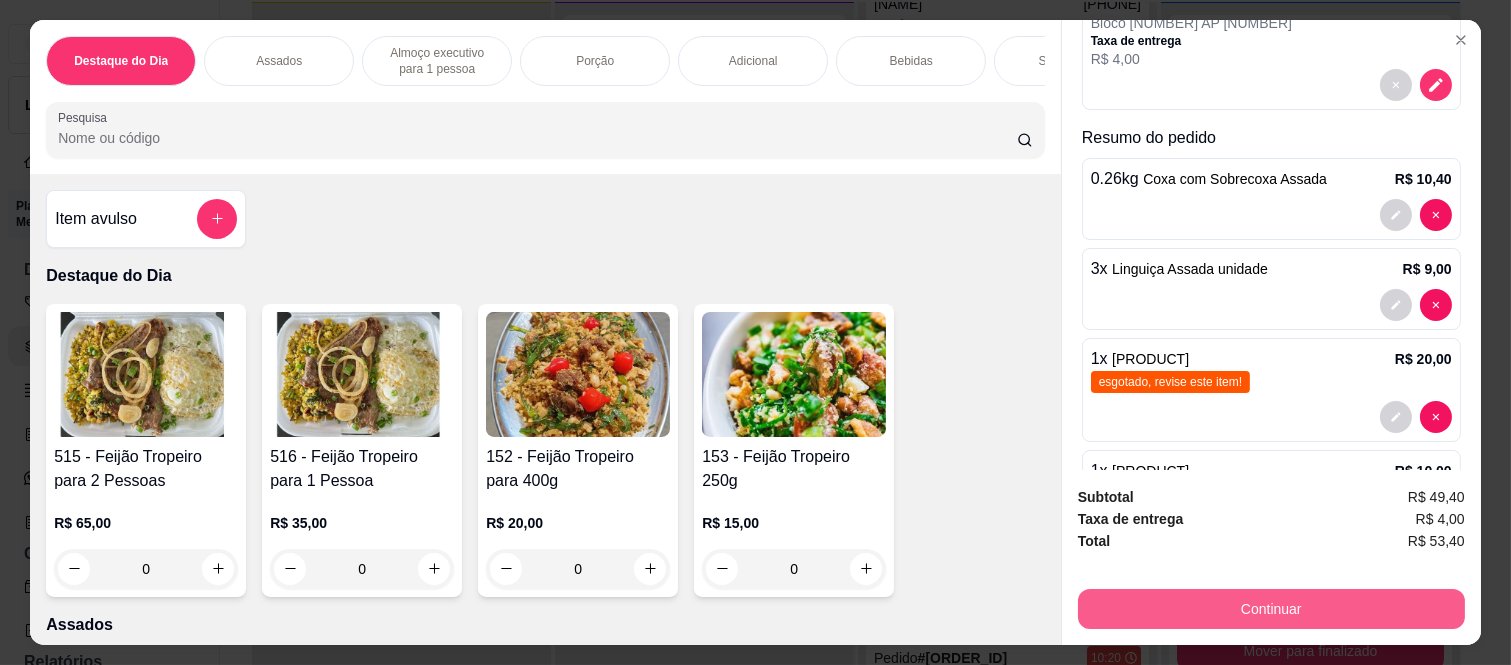 click on "Continuar" at bounding box center (1271, 609) 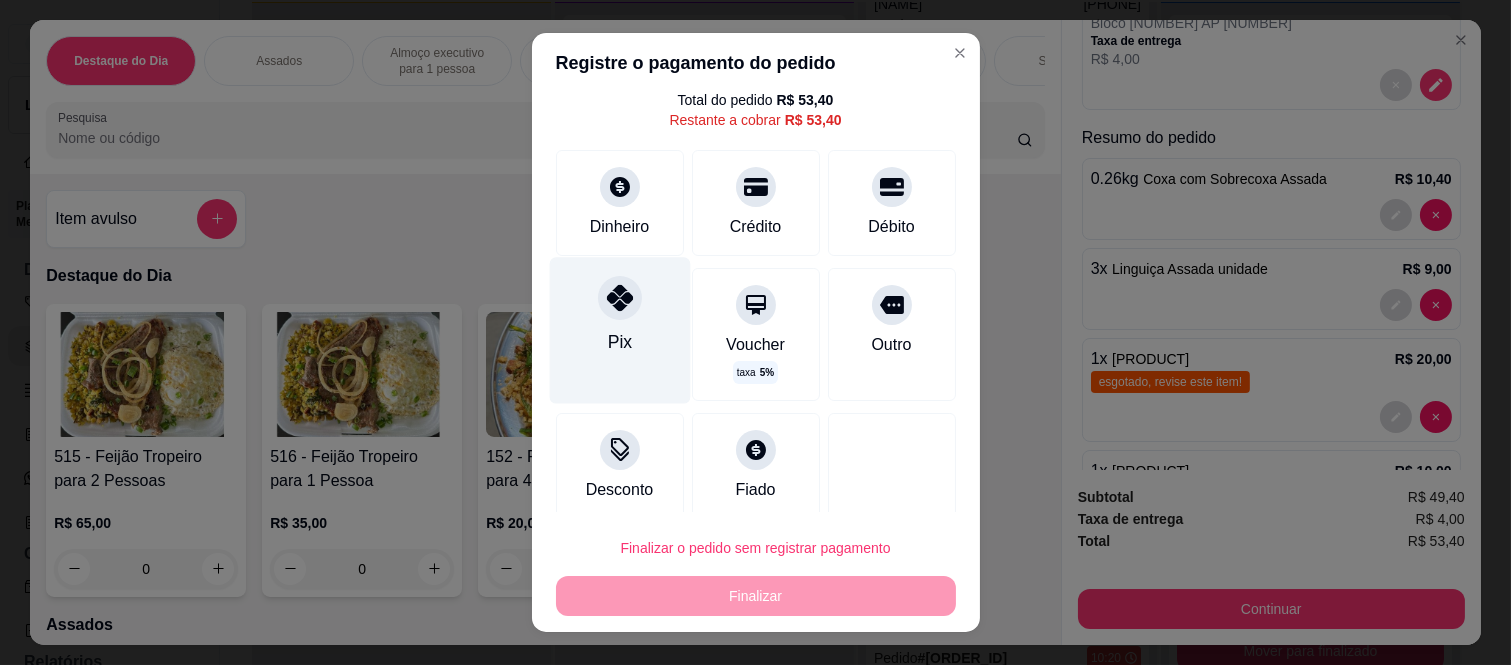 scroll, scrollTop: 78, scrollLeft: 0, axis: vertical 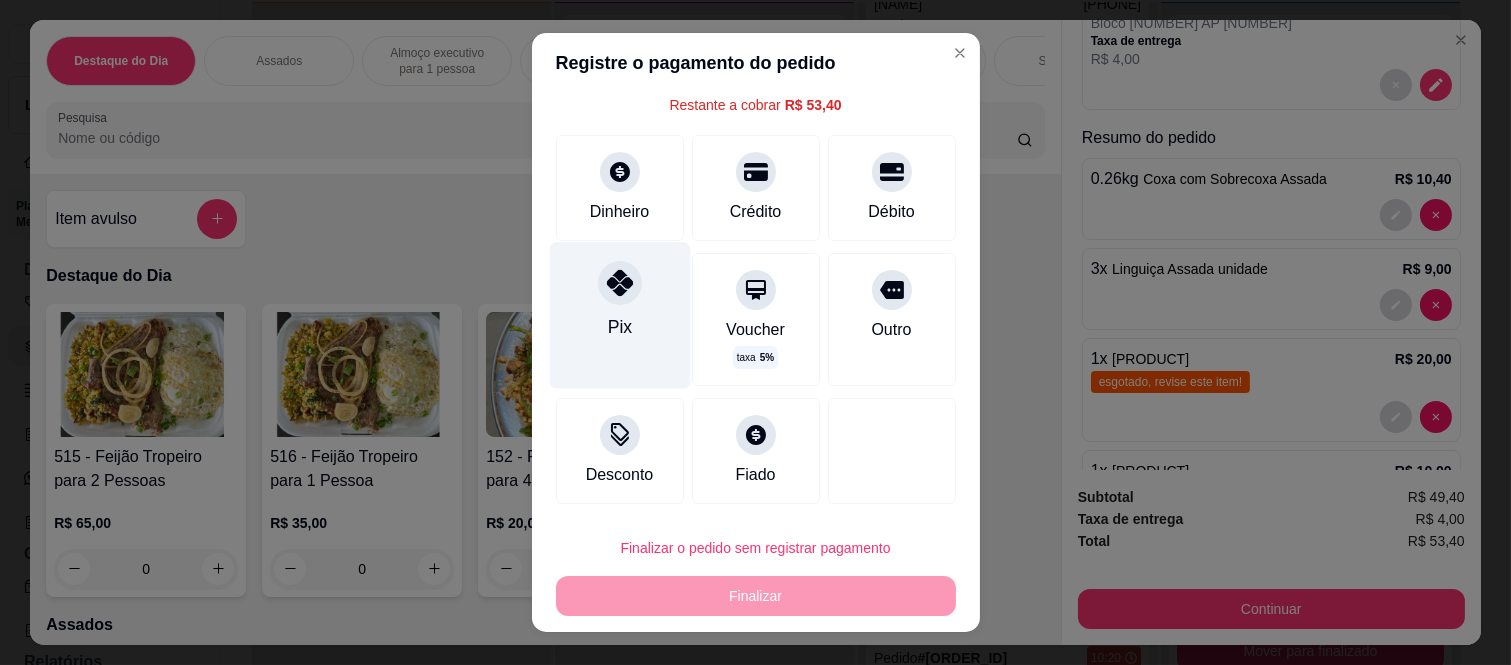 click 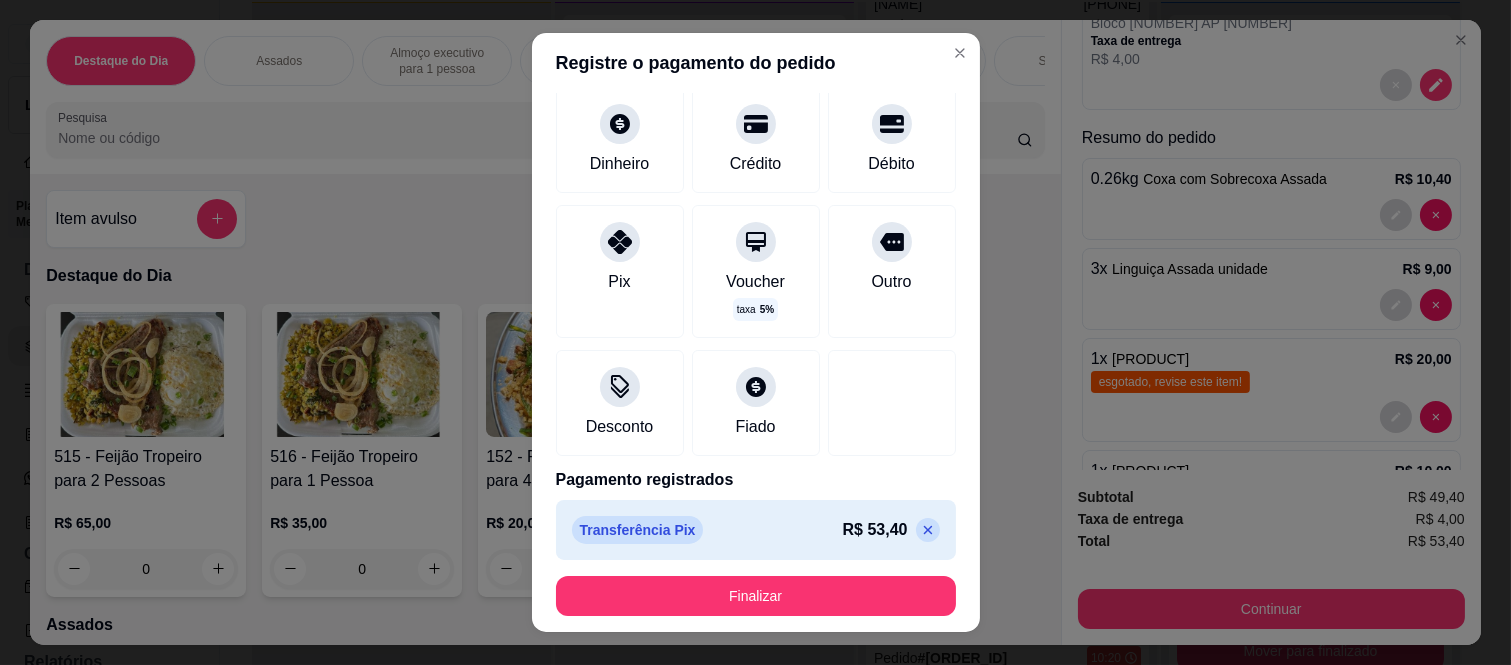 scroll, scrollTop: 114, scrollLeft: 0, axis: vertical 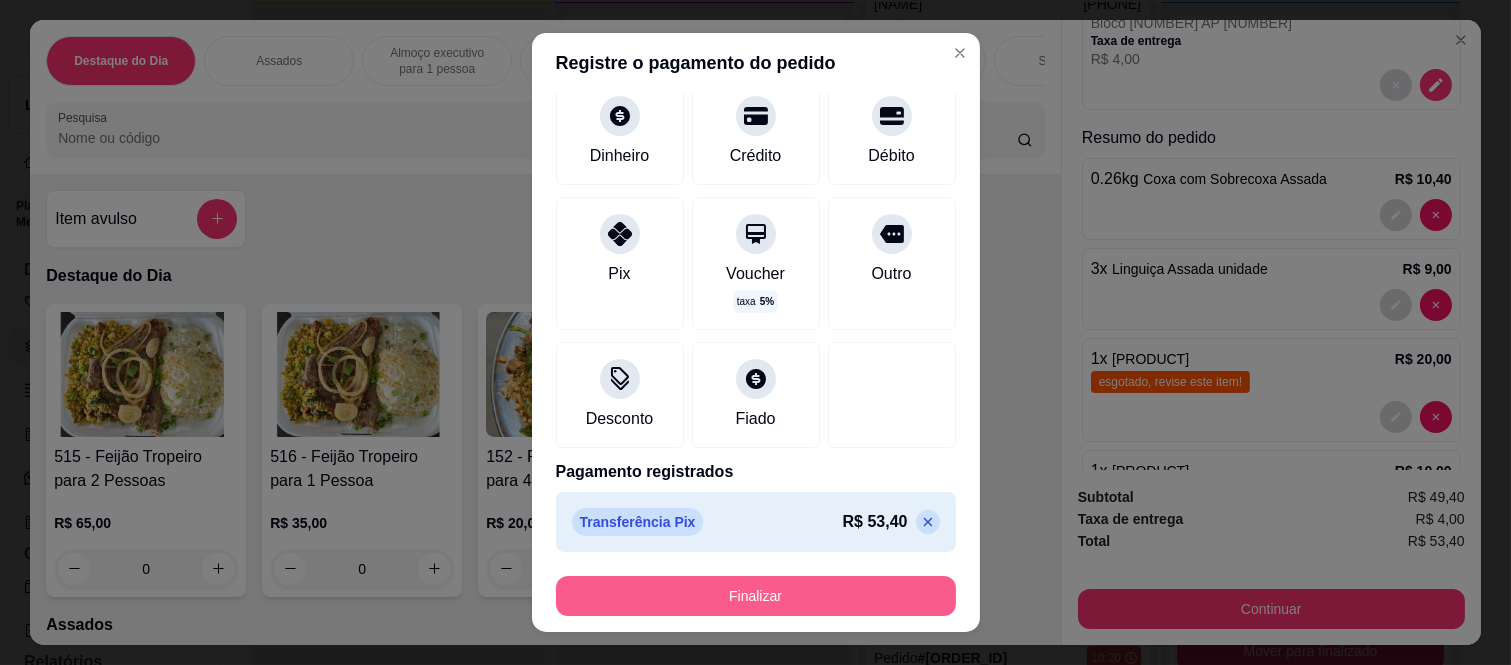 click on "Finalizar" at bounding box center [756, 596] 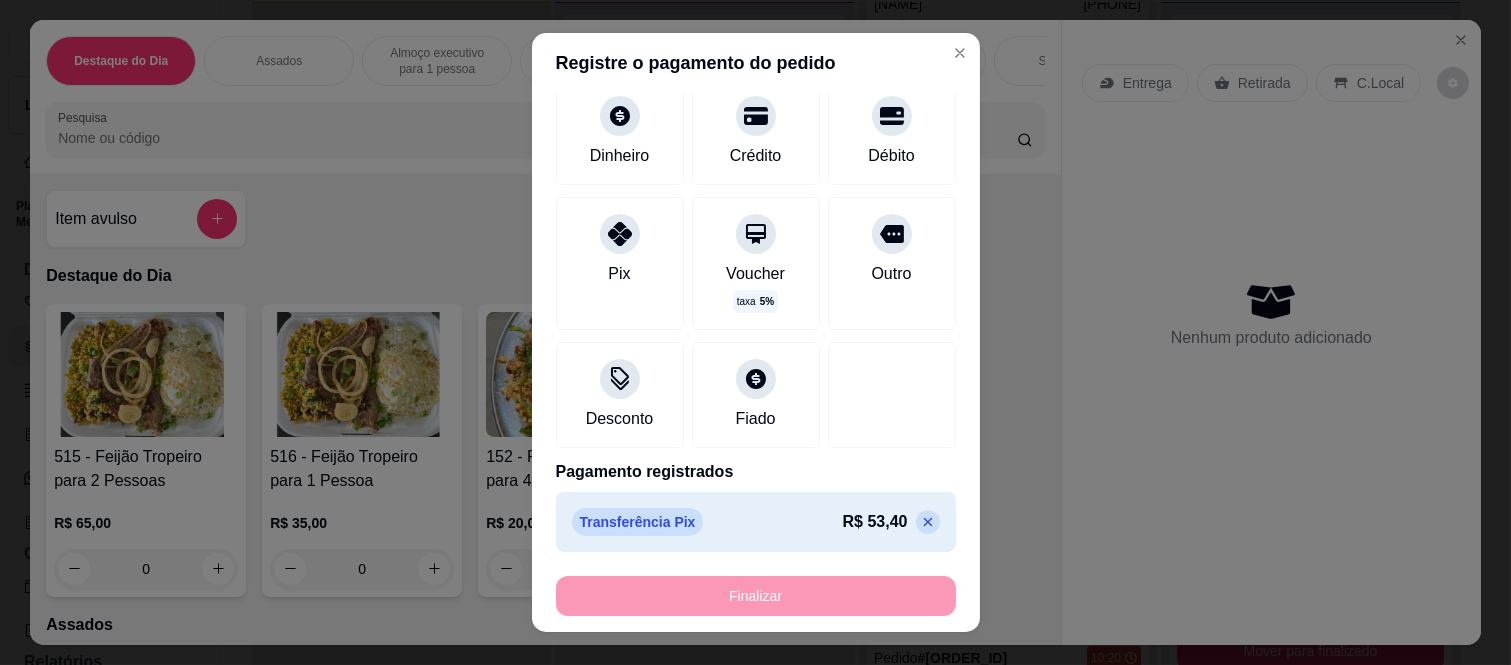 type on "0" 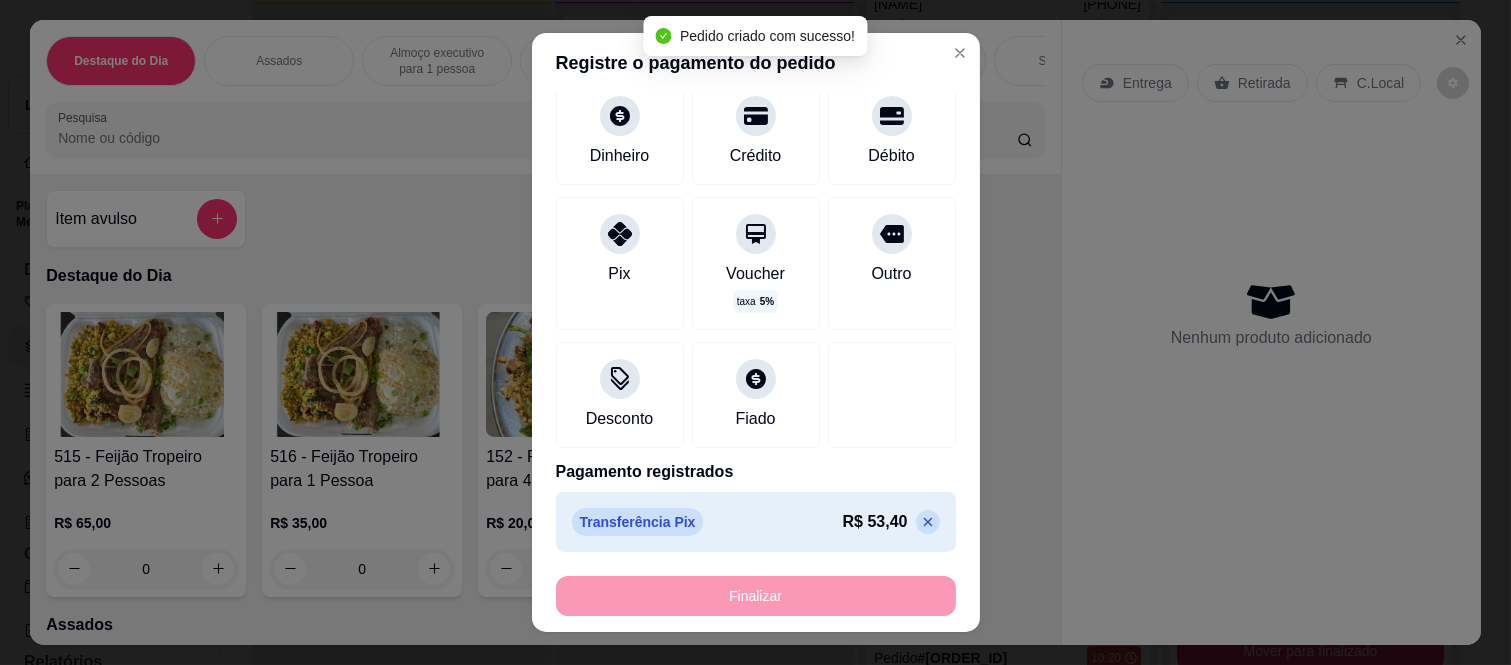 scroll, scrollTop: 0, scrollLeft: 0, axis: both 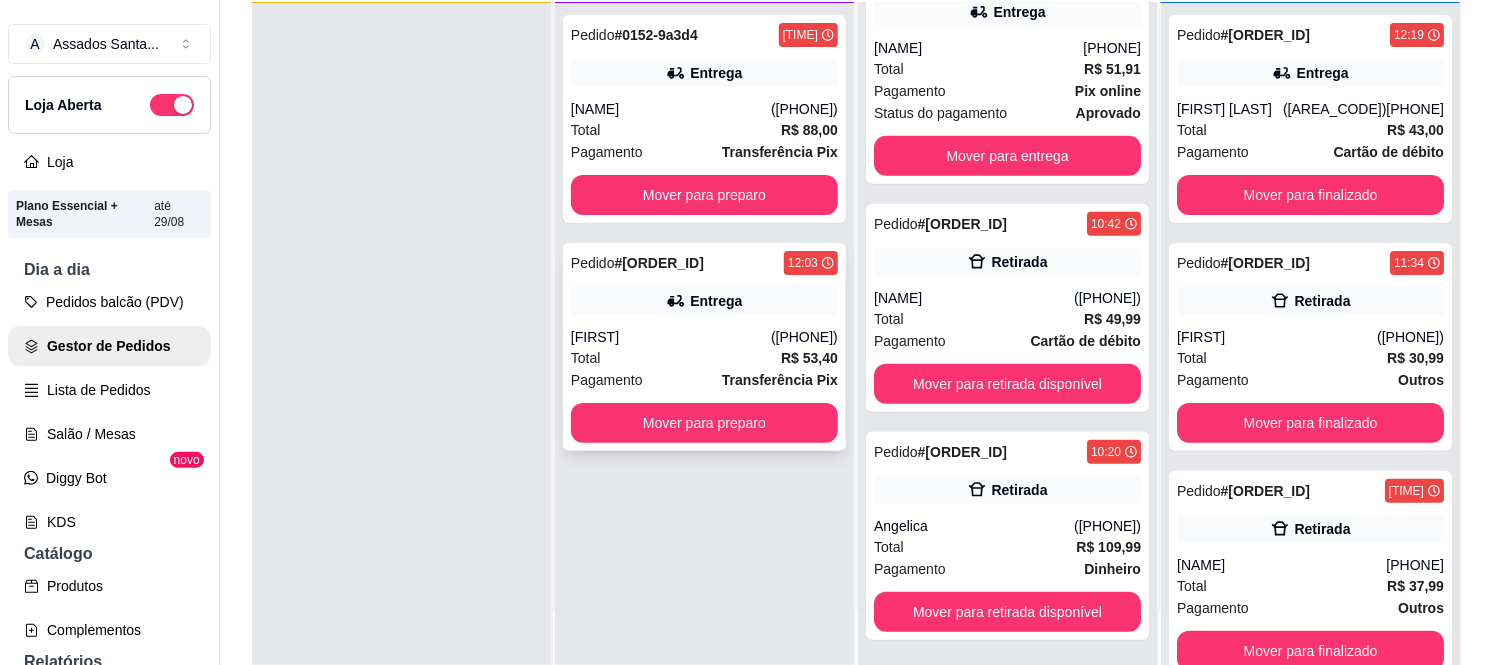 click on "[FIRST]" at bounding box center (671, 337) 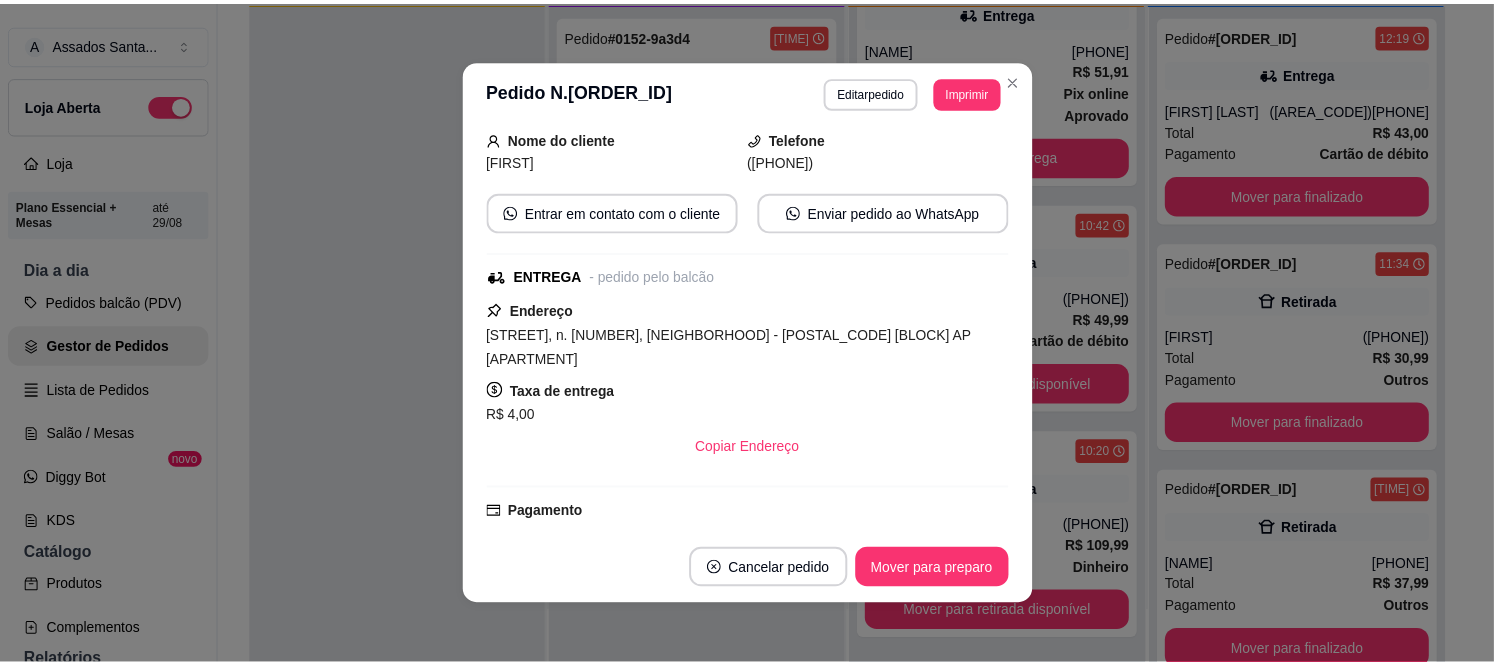 scroll, scrollTop: 556, scrollLeft: 0, axis: vertical 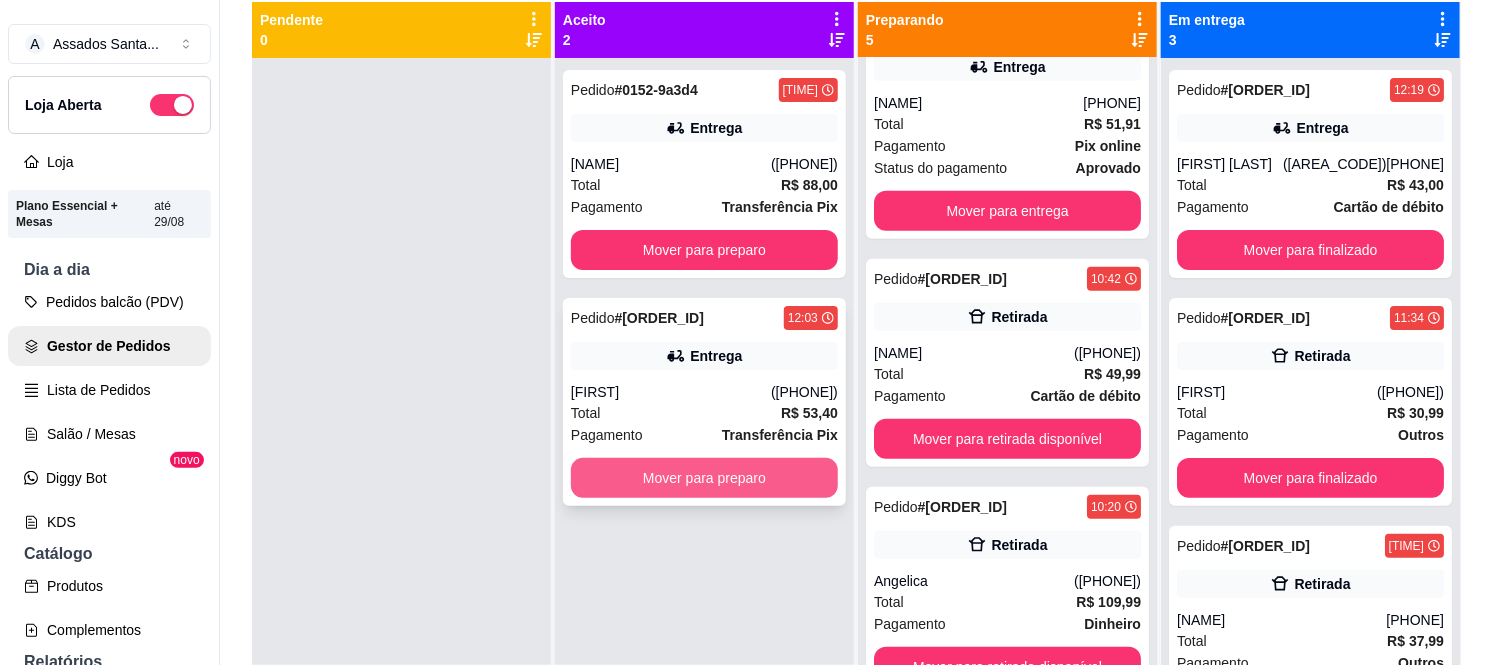 click on "Mover para preparo" at bounding box center (704, 478) 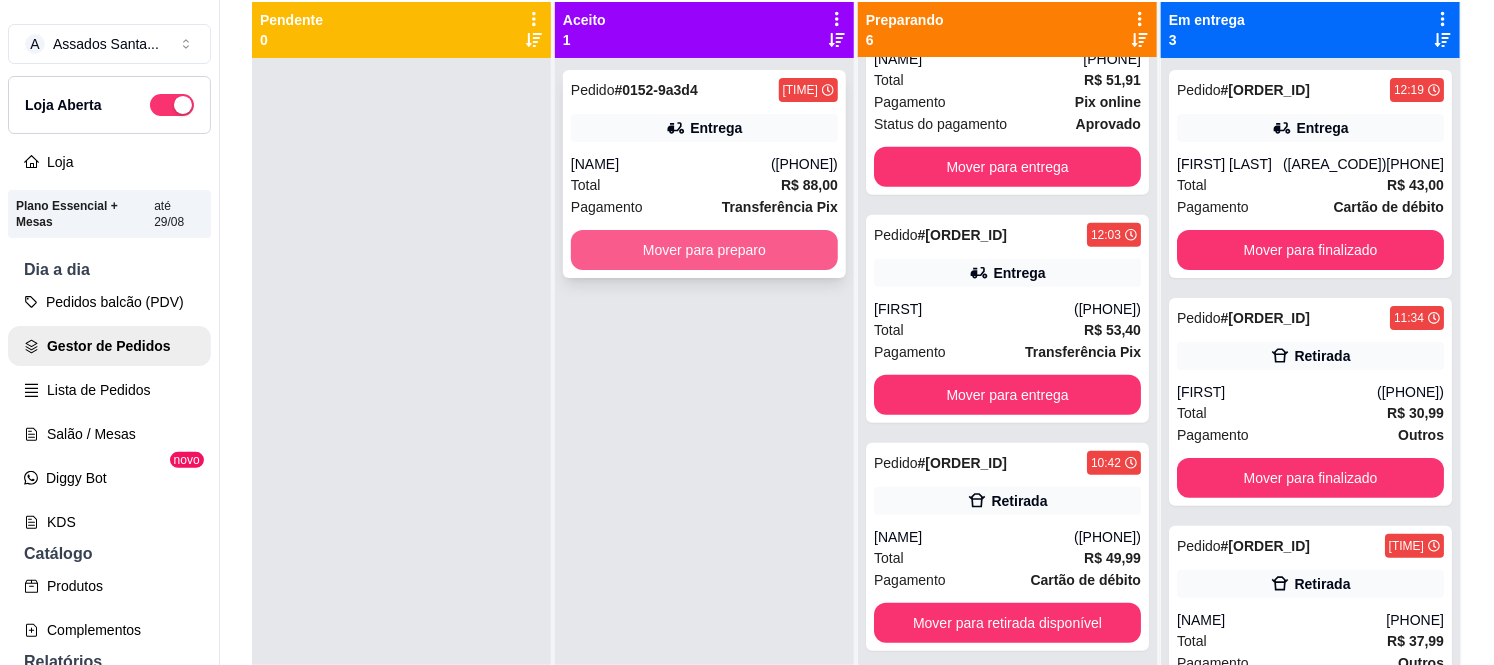 click on "Mover para preparo" at bounding box center (704, 250) 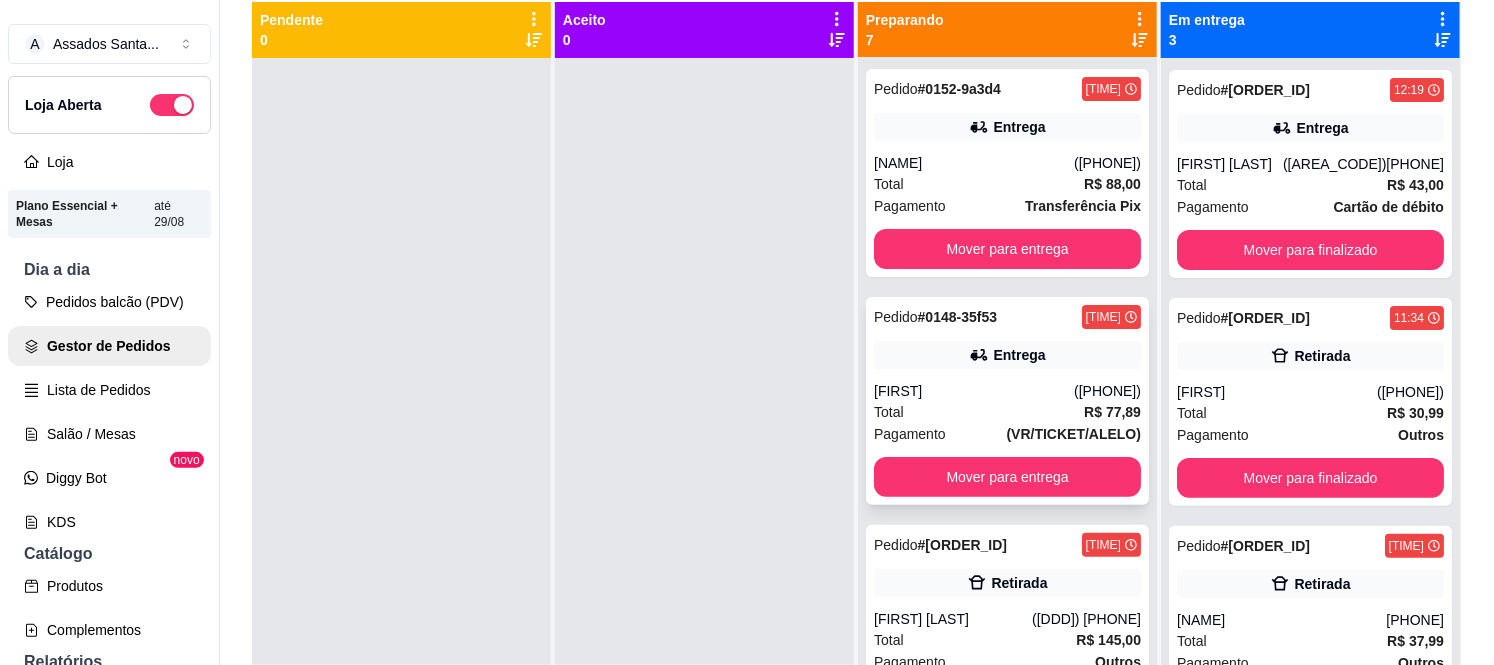 scroll, scrollTop: 0, scrollLeft: 0, axis: both 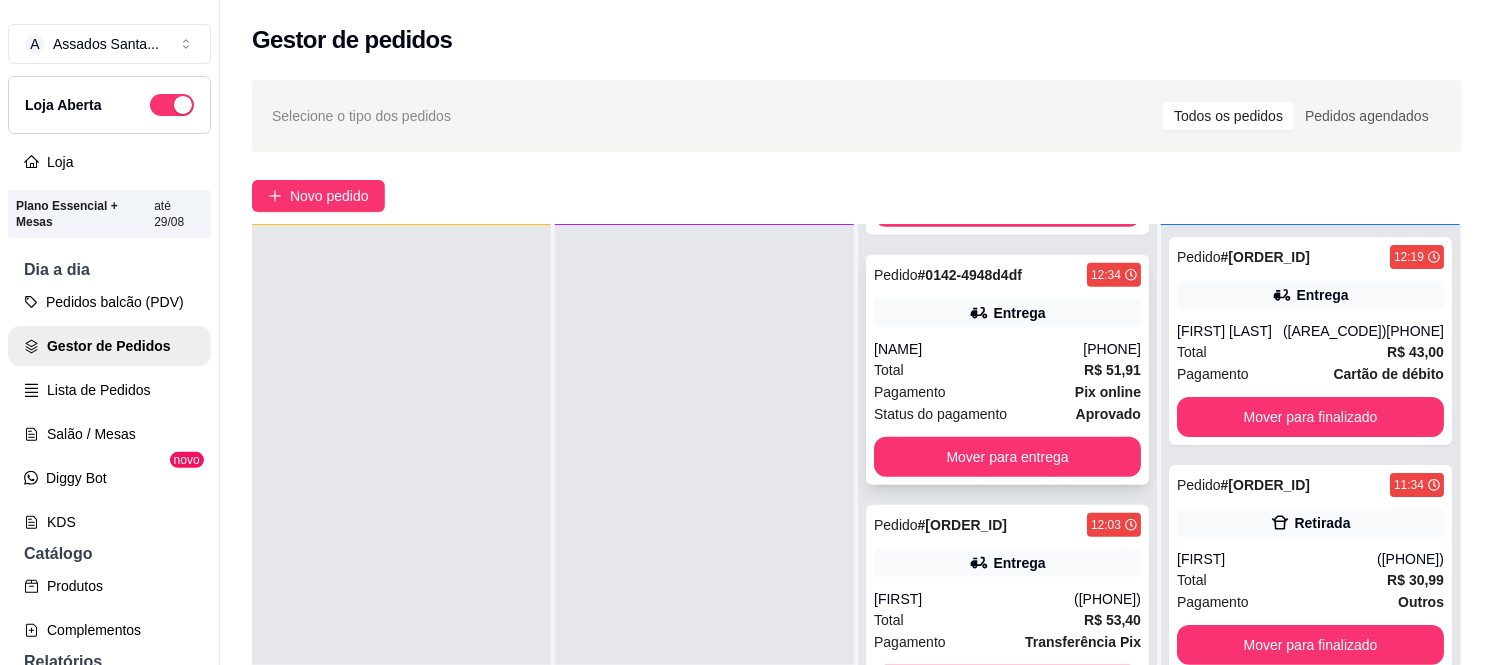click on "[NAME]" at bounding box center (978, 349) 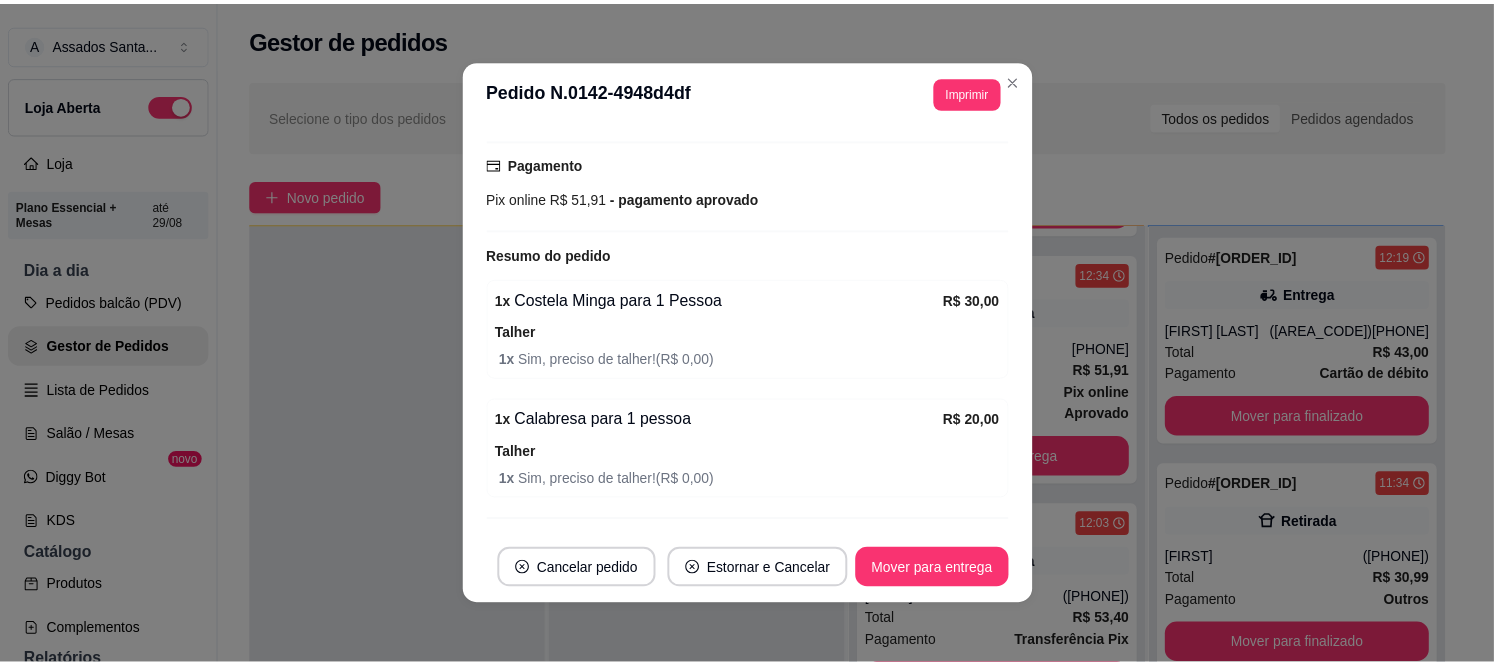 scroll, scrollTop: 496, scrollLeft: 0, axis: vertical 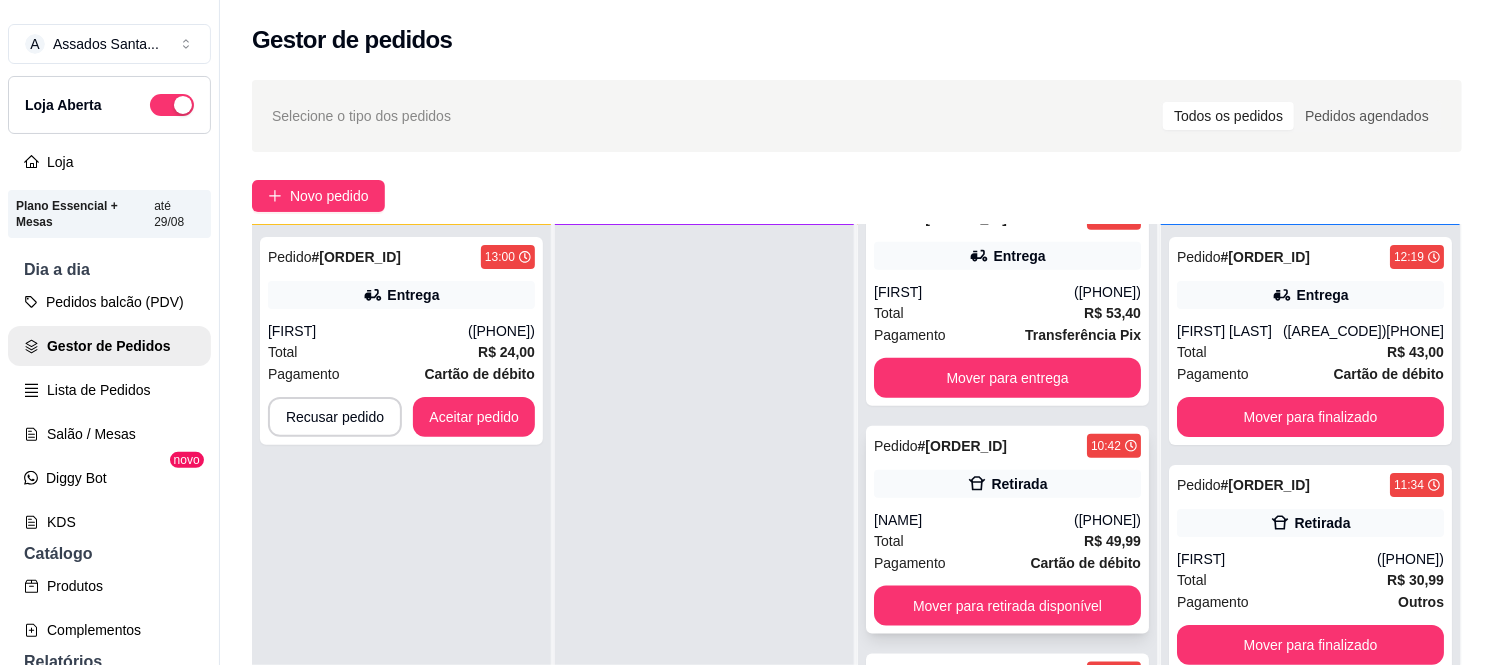 click on "Retirada" at bounding box center (1007, 484) 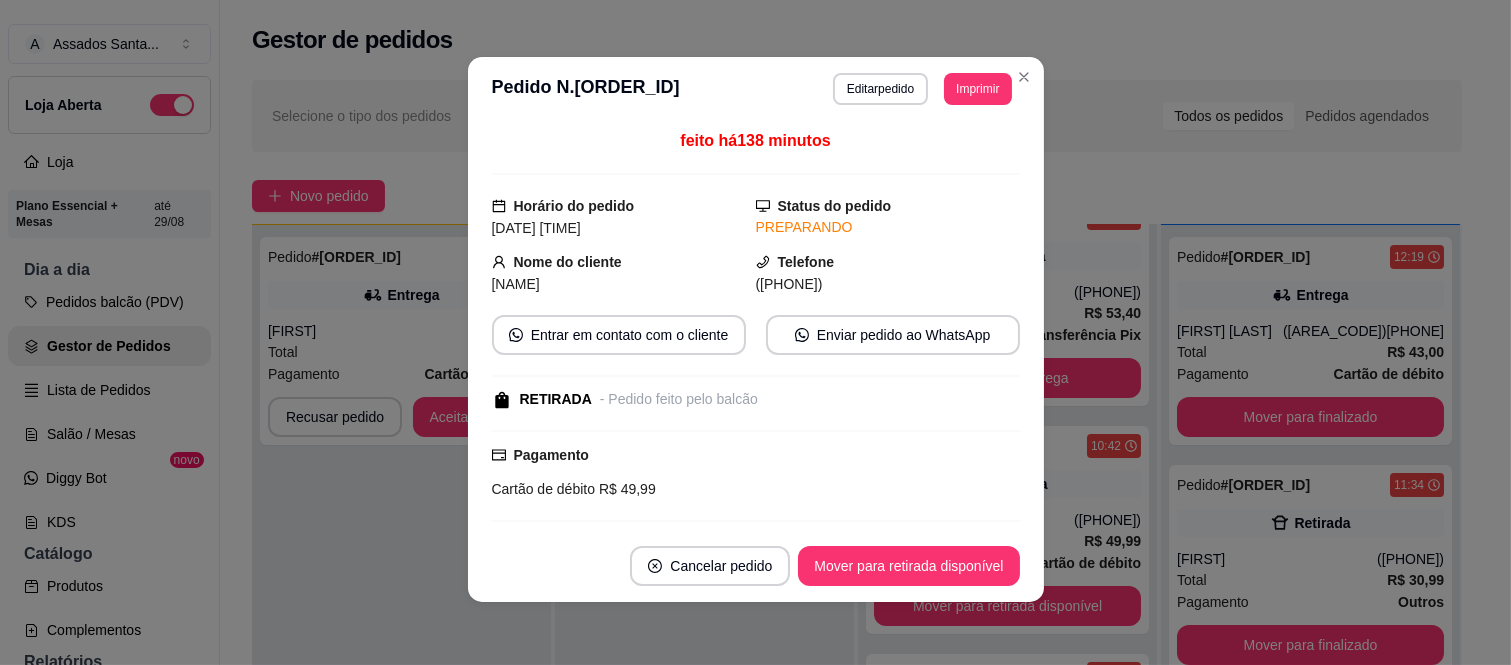 scroll, scrollTop: 4, scrollLeft: 0, axis: vertical 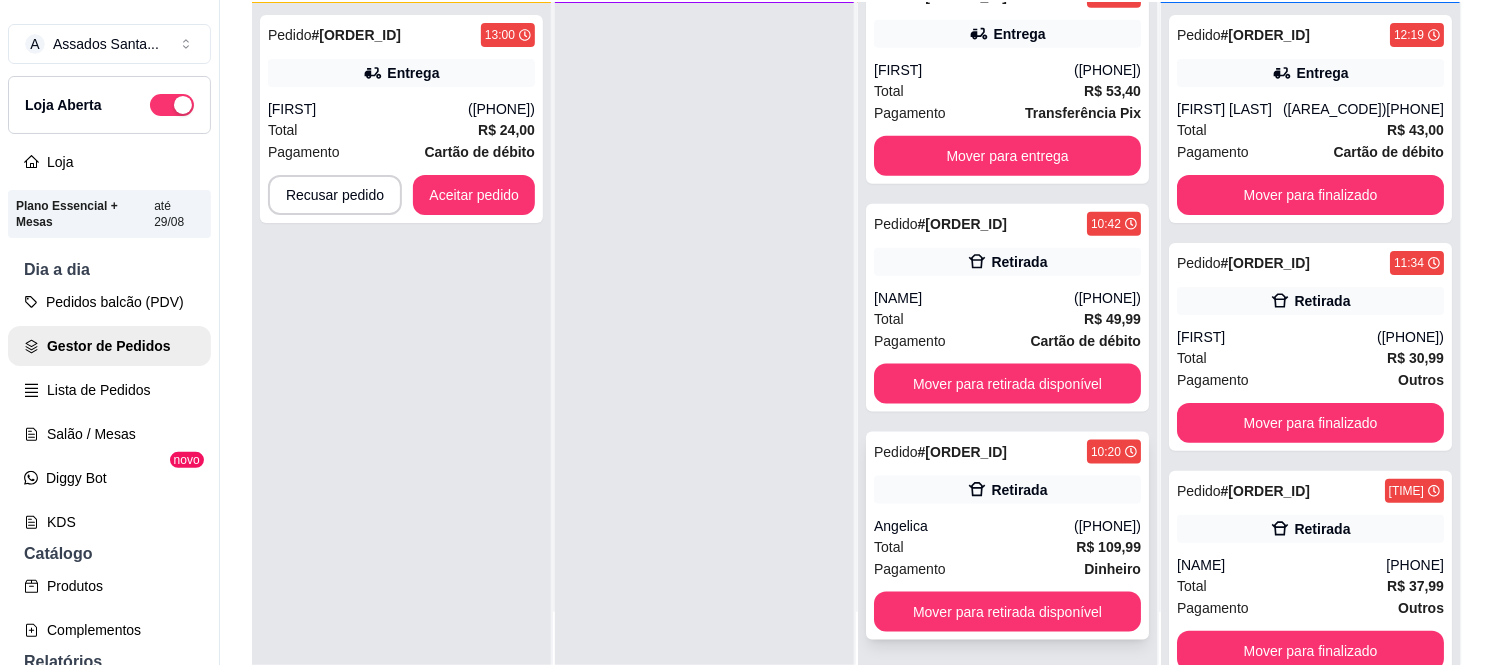 click on "Retirada" at bounding box center [1019, 490] 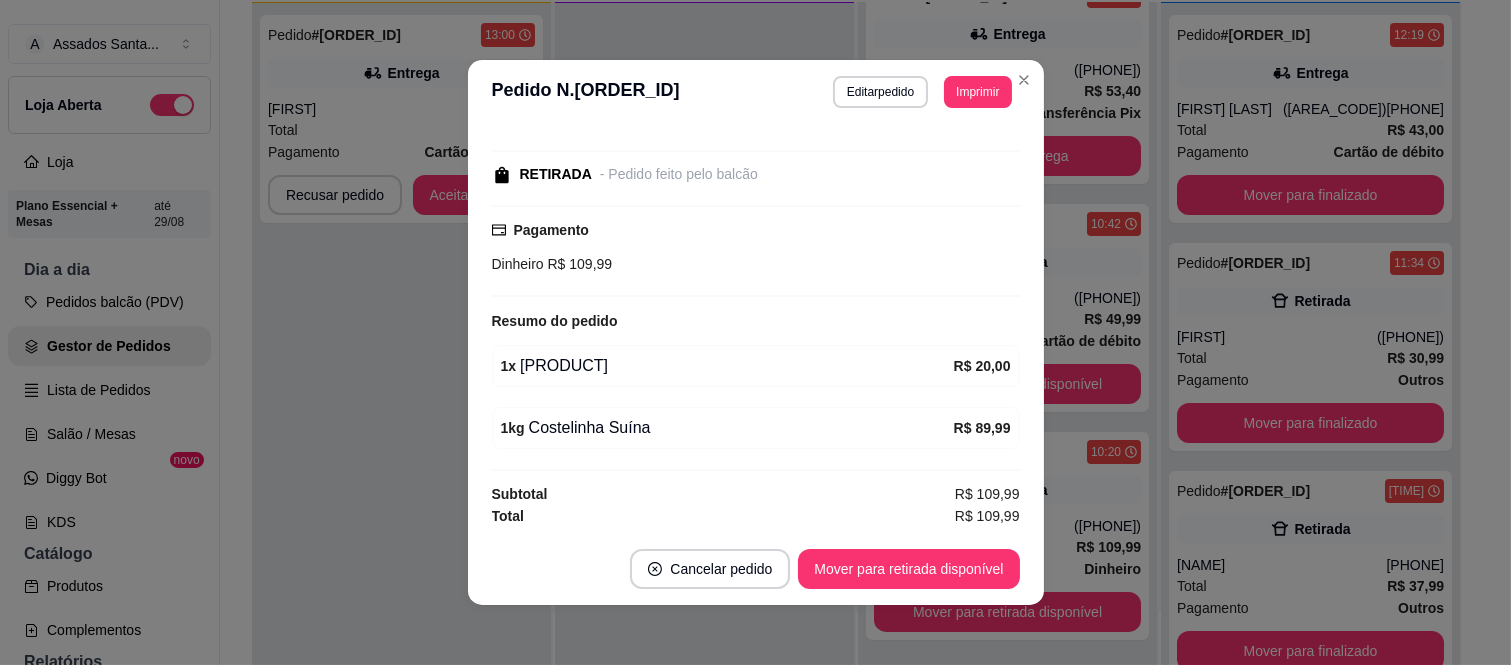 scroll, scrollTop: 276, scrollLeft: 0, axis: vertical 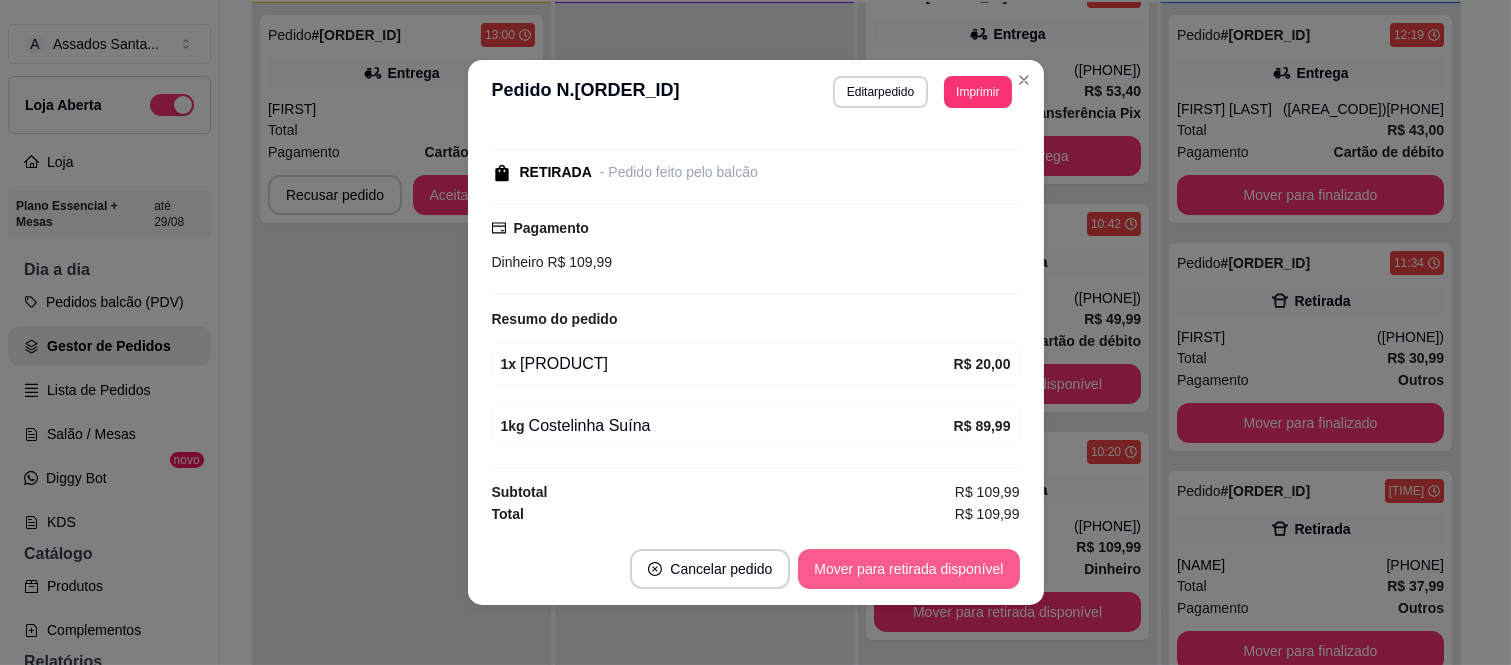 click on "Mover para retirada disponível" at bounding box center (908, 569) 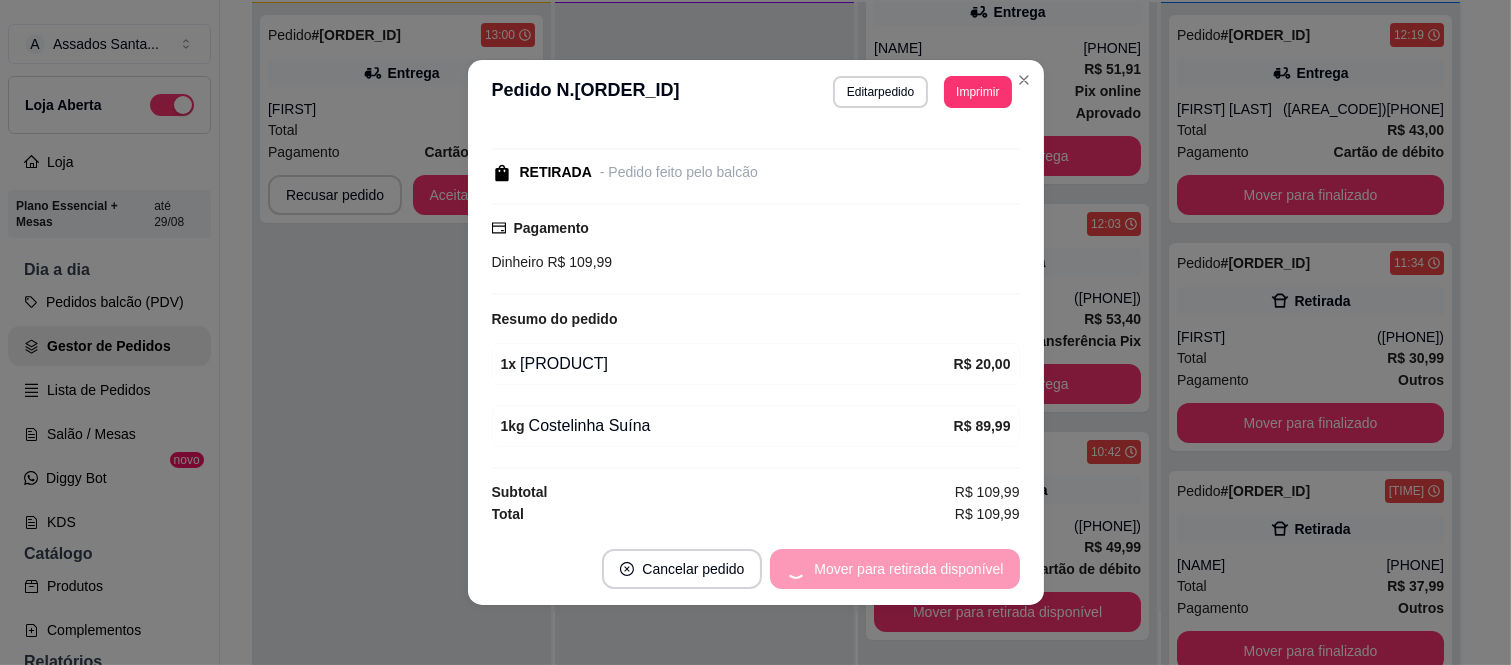 scroll, scrollTop: 764, scrollLeft: 0, axis: vertical 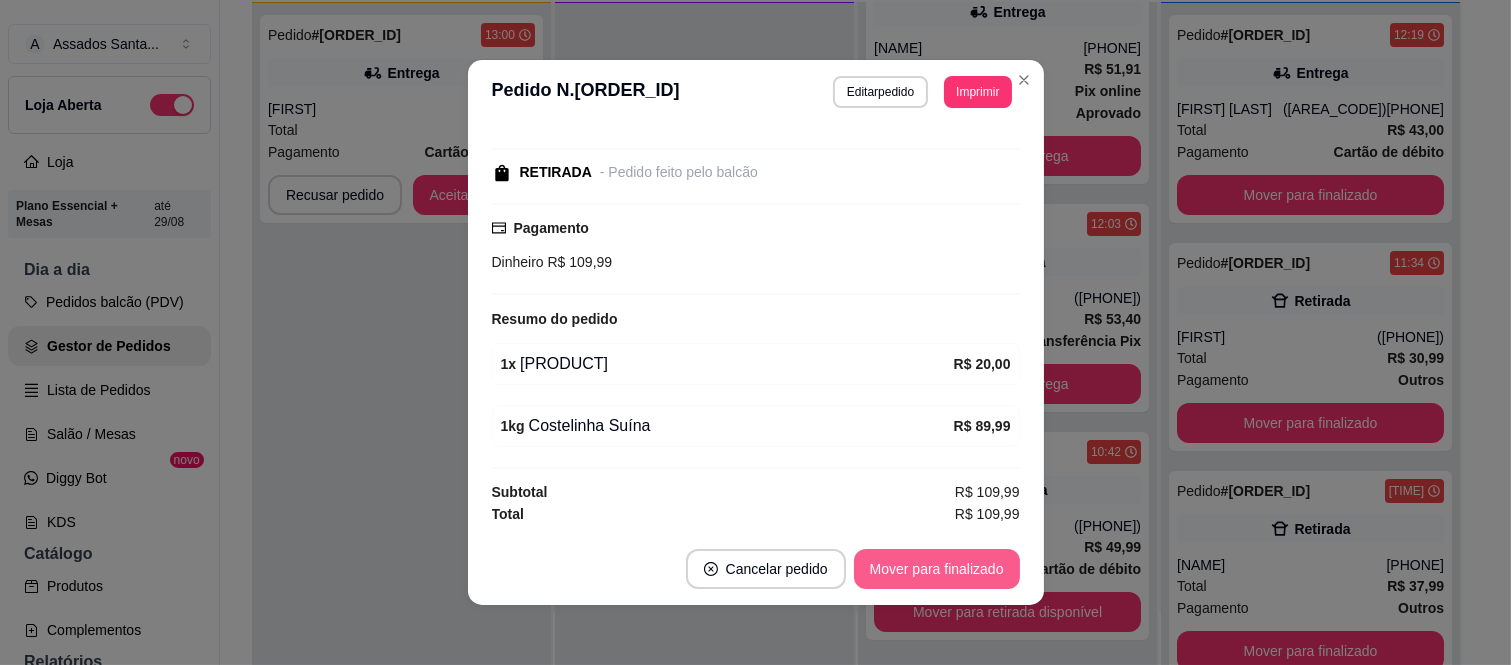 click on "Mover para finalizado" at bounding box center [937, 569] 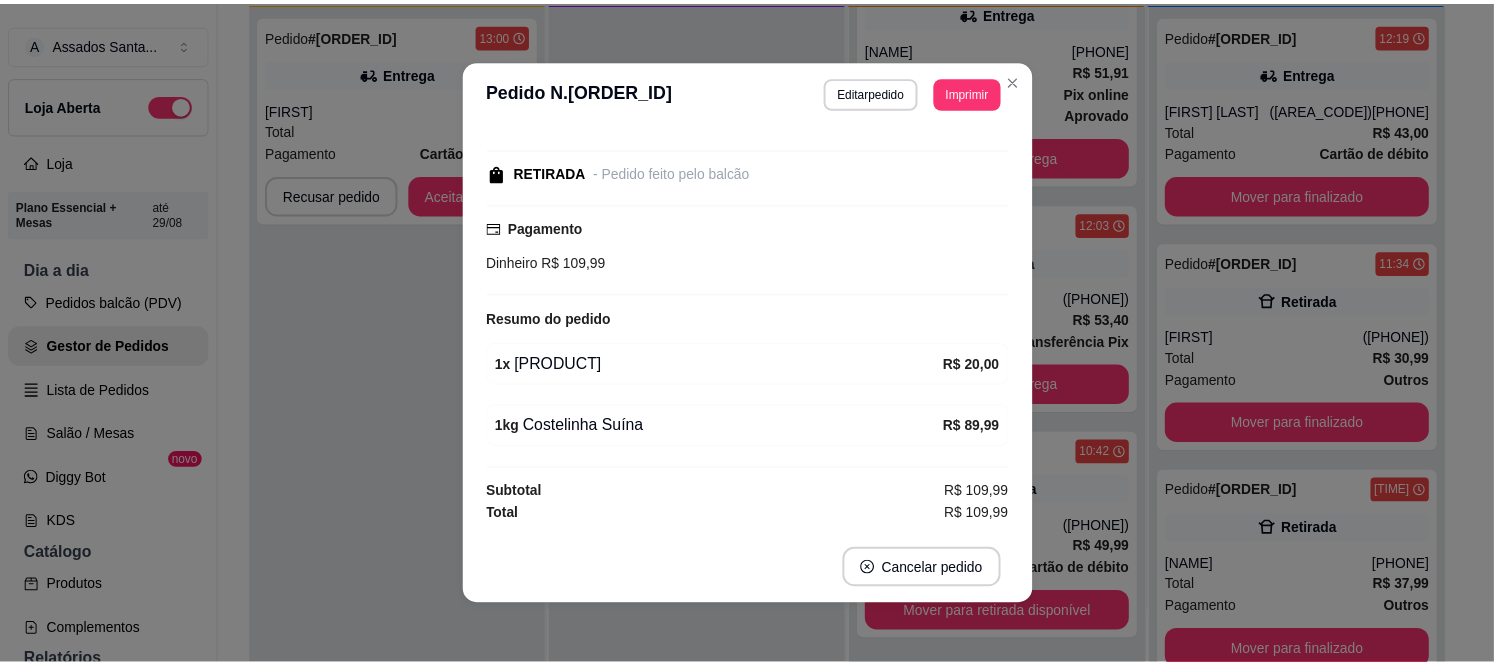 scroll, scrollTop: 0, scrollLeft: 0, axis: both 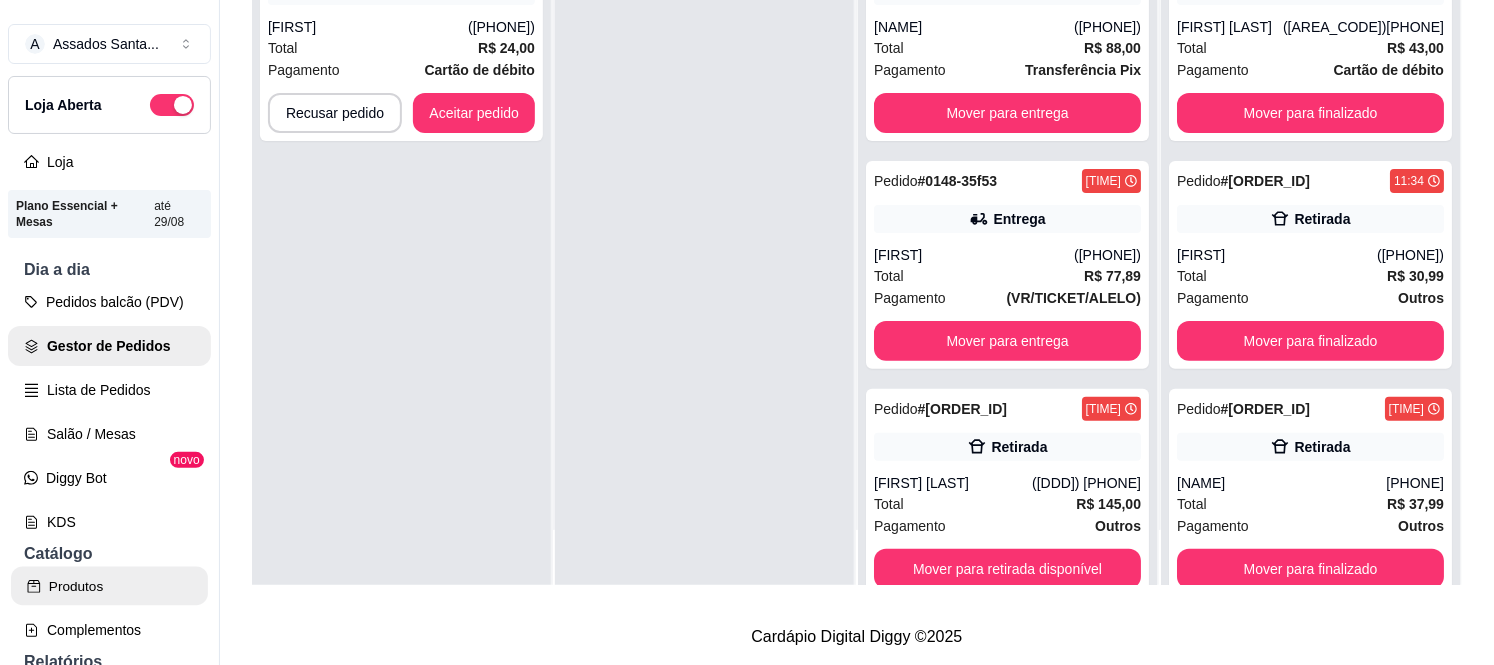 click on "Produtos" at bounding box center (109, 586) 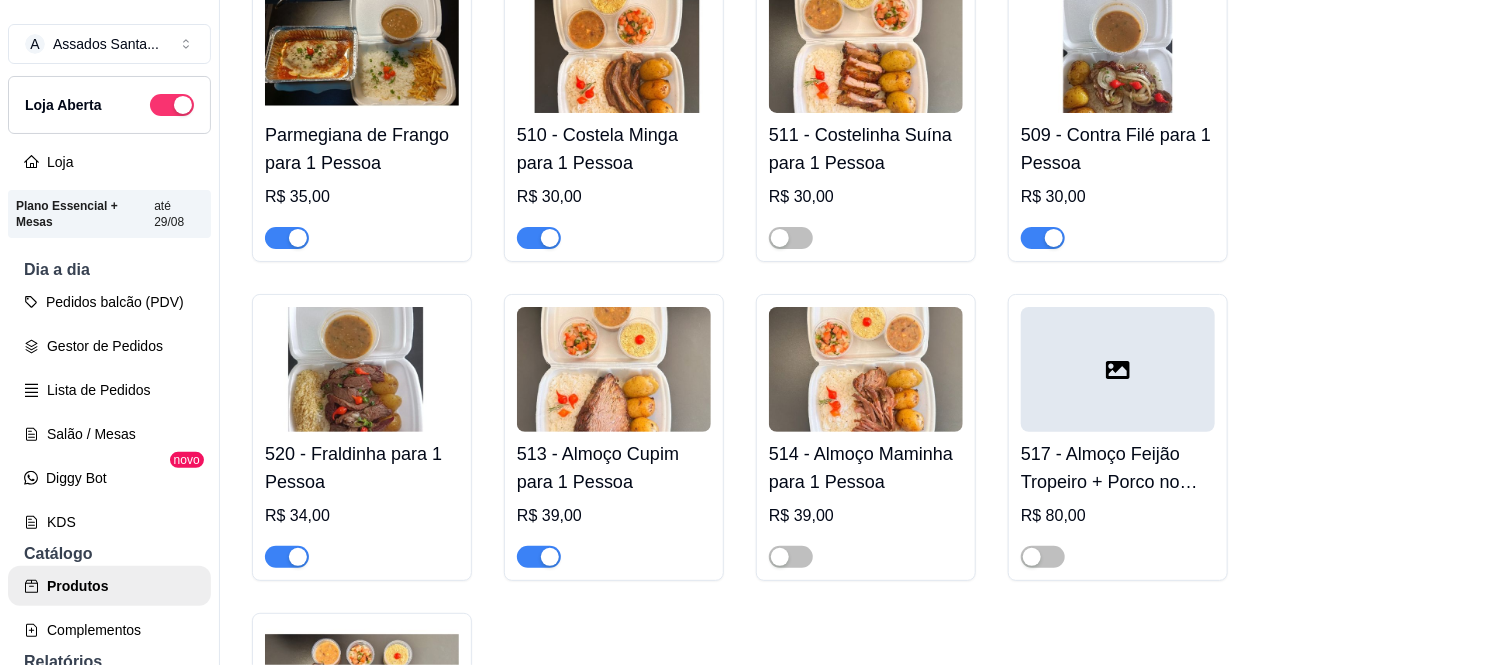 scroll, scrollTop: 3333, scrollLeft: 0, axis: vertical 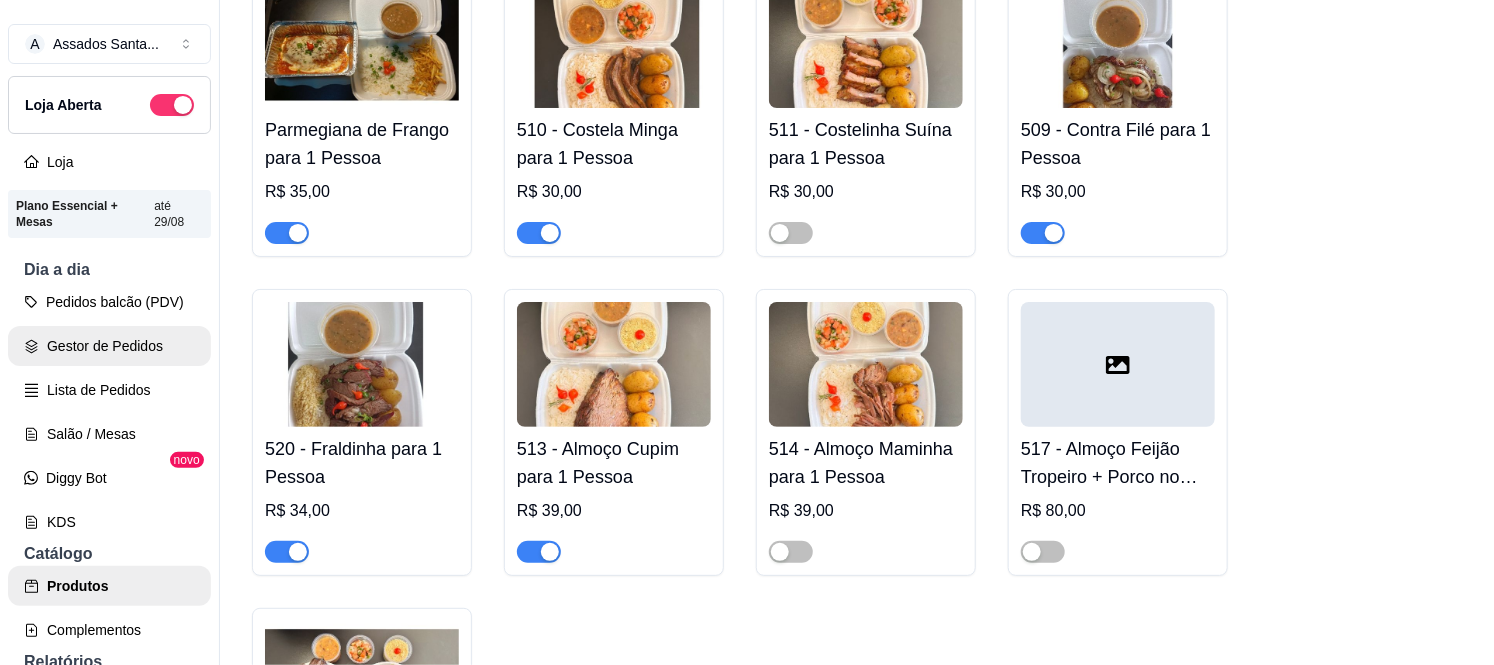 click on "Gestor de Pedidos" at bounding box center (109, 346) 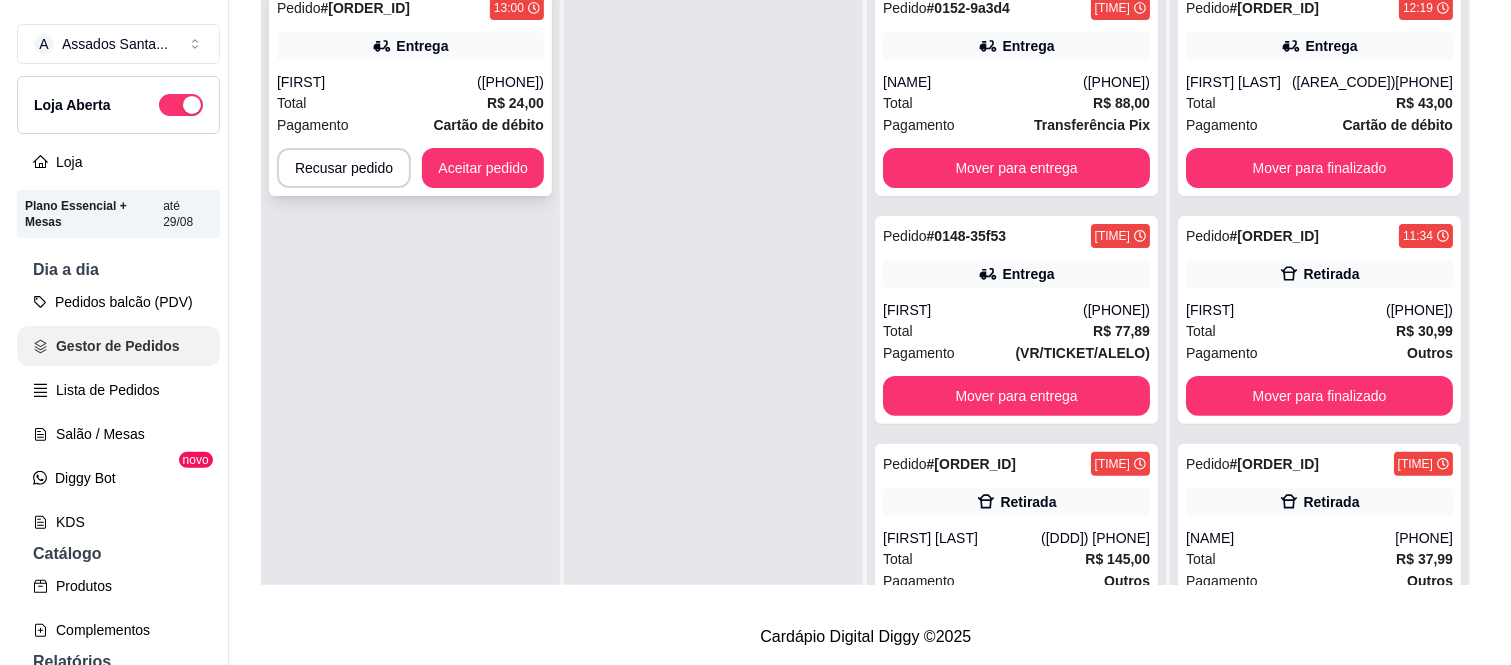 scroll, scrollTop: 0, scrollLeft: 0, axis: both 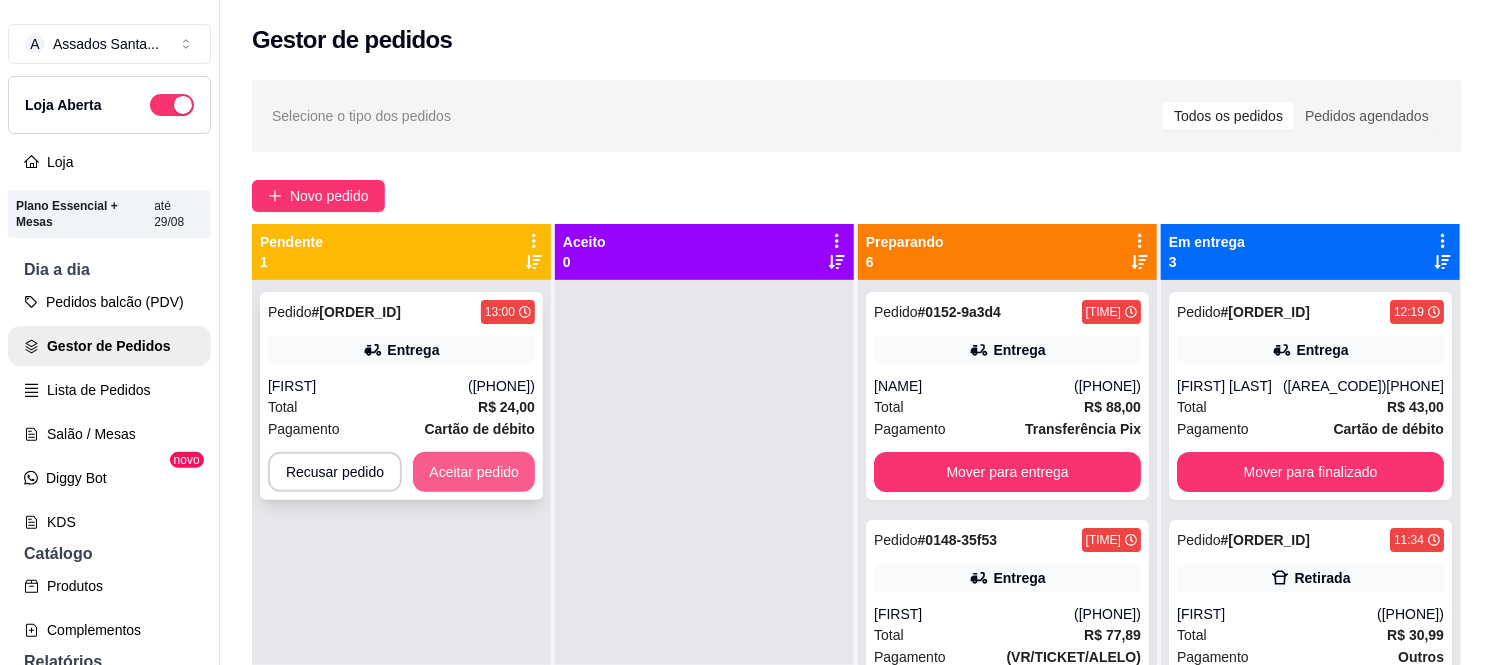 click on "Aceitar pedido" at bounding box center (474, 472) 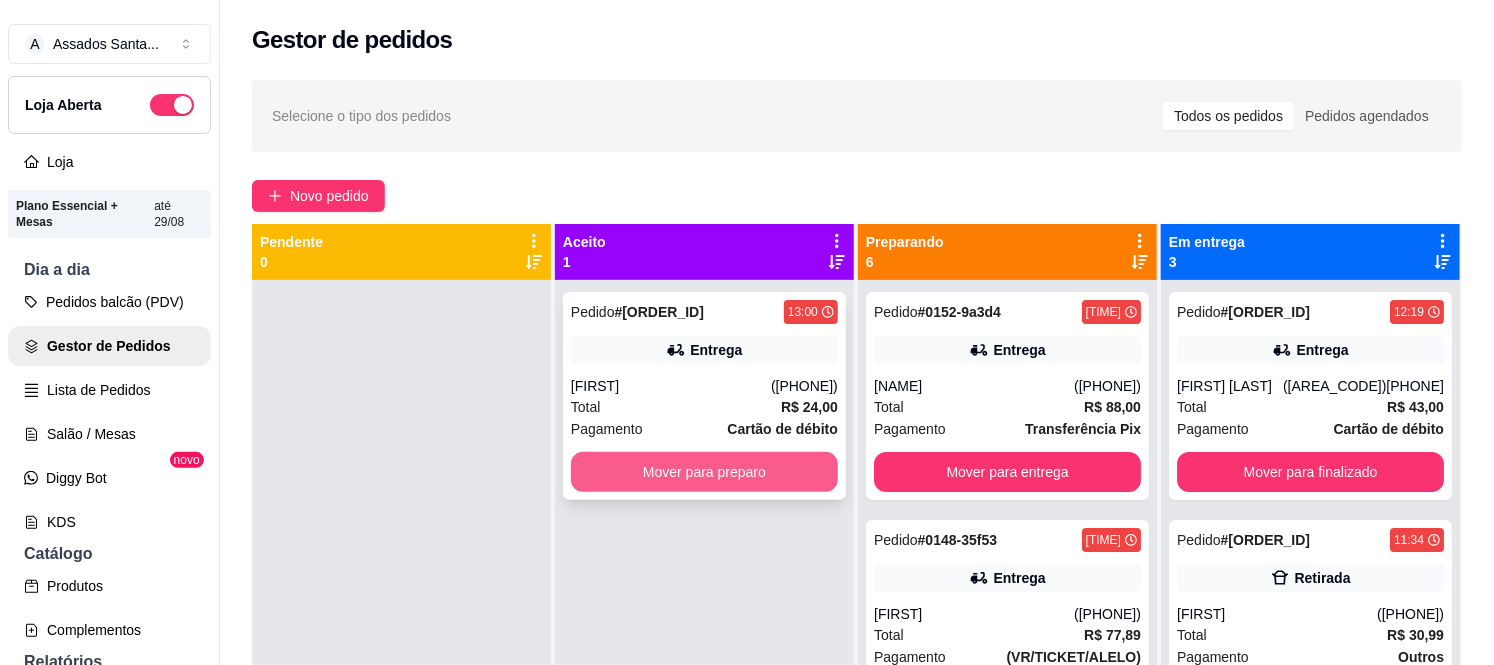 click on "Mover para preparo" at bounding box center (704, 472) 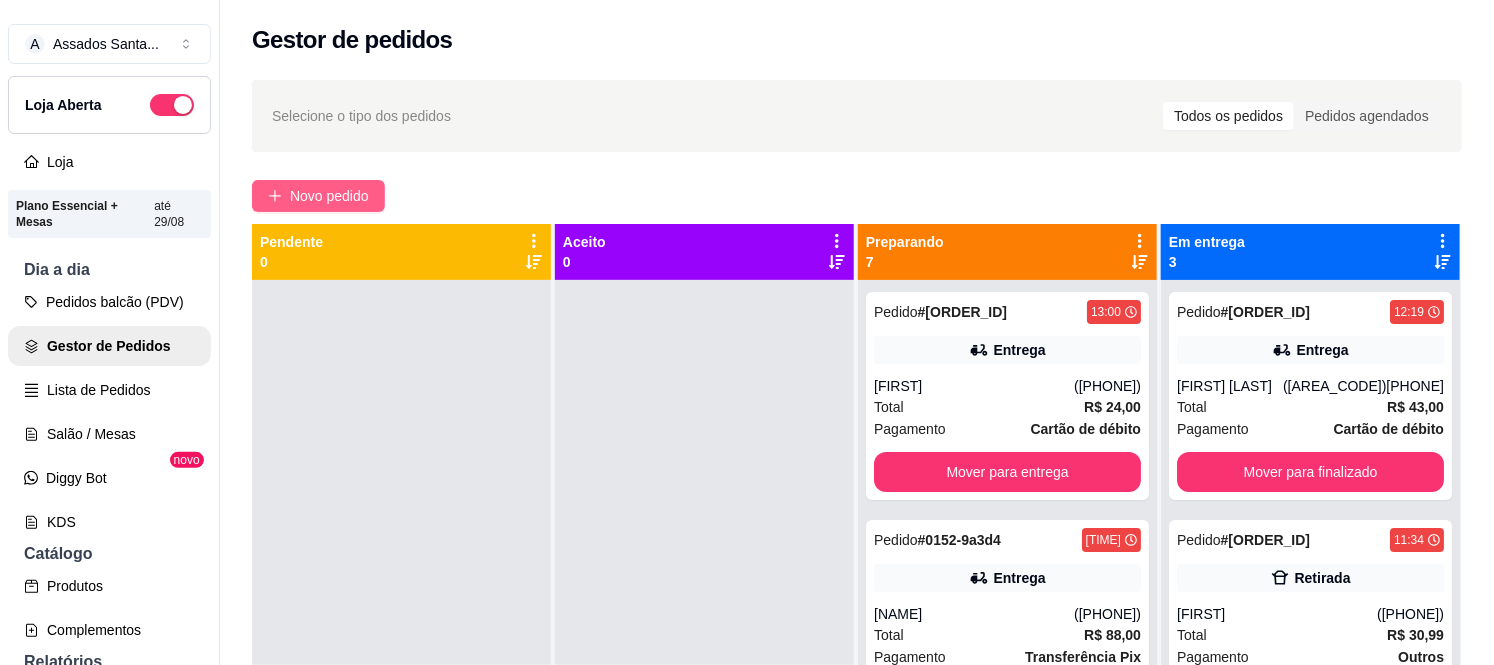 click on "Novo pedido" at bounding box center [329, 196] 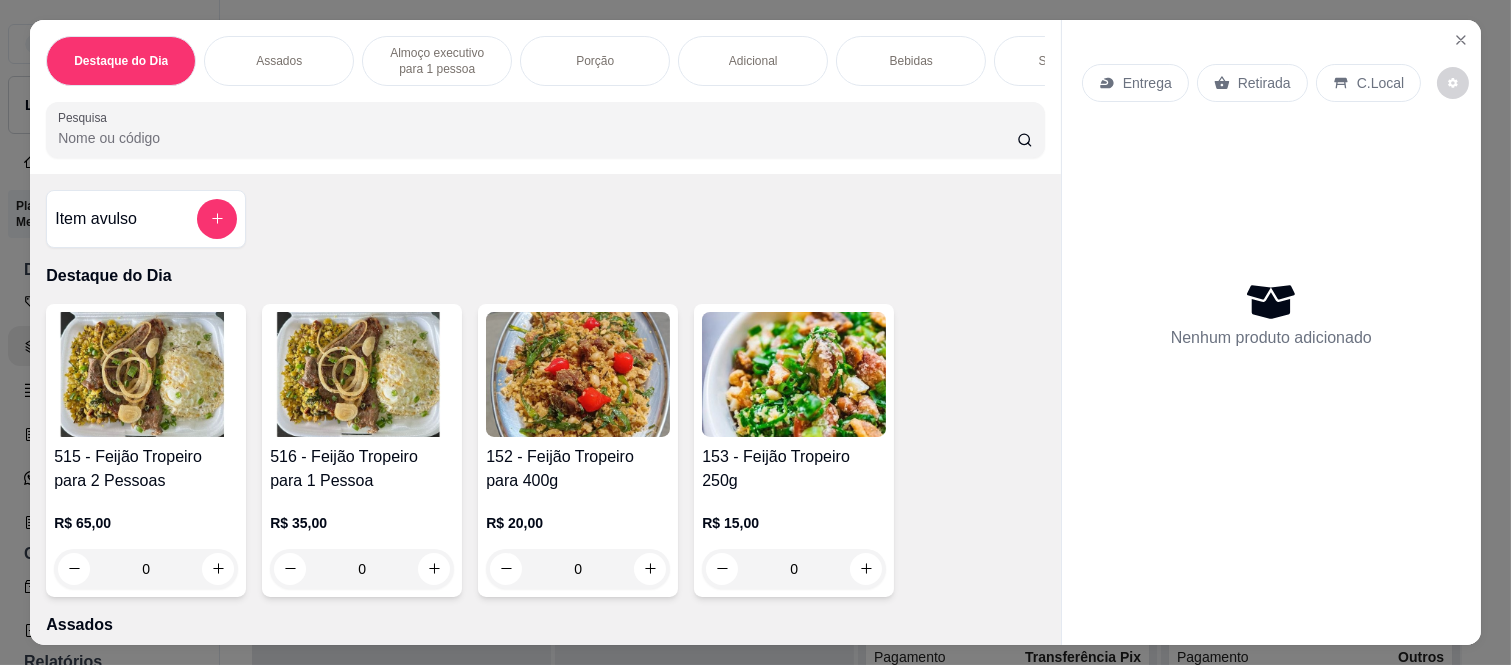 click on "Assados" at bounding box center [279, 61] 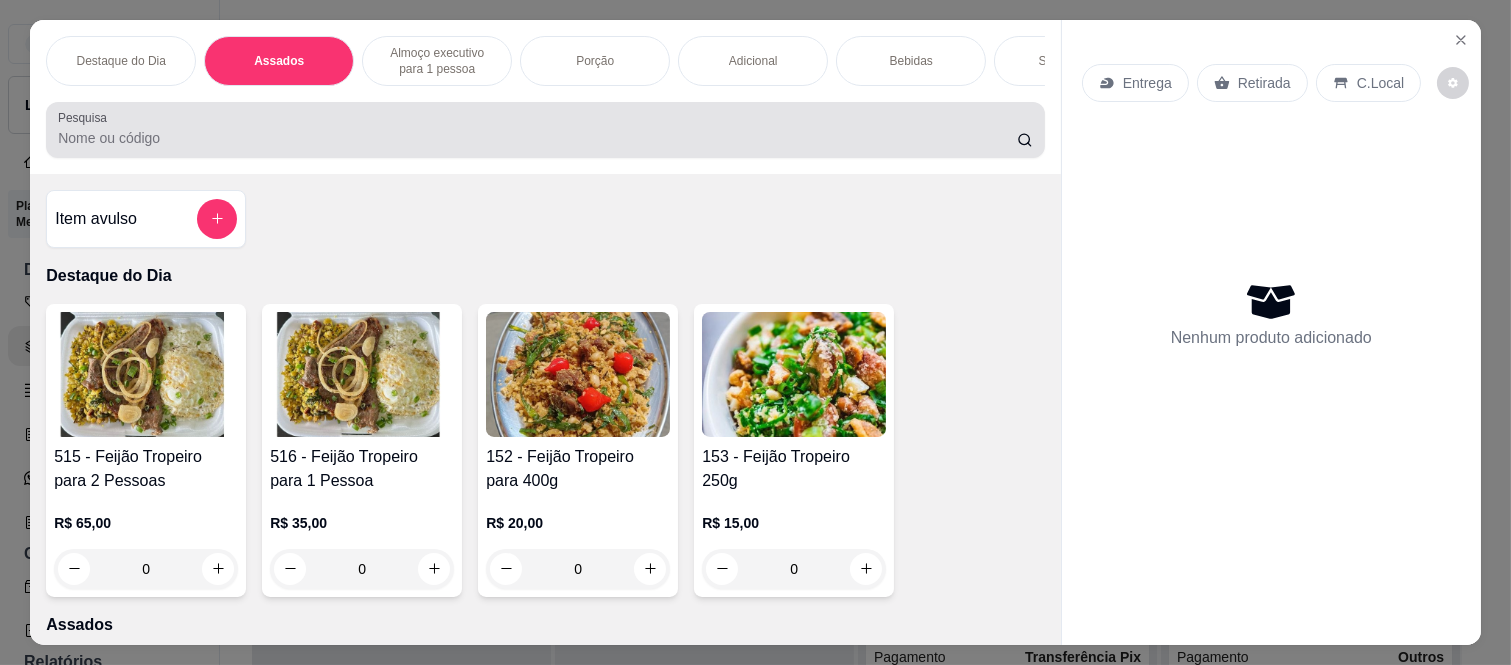 scroll, scrollTop: 438, scrollLeft: 0, axis: vertical 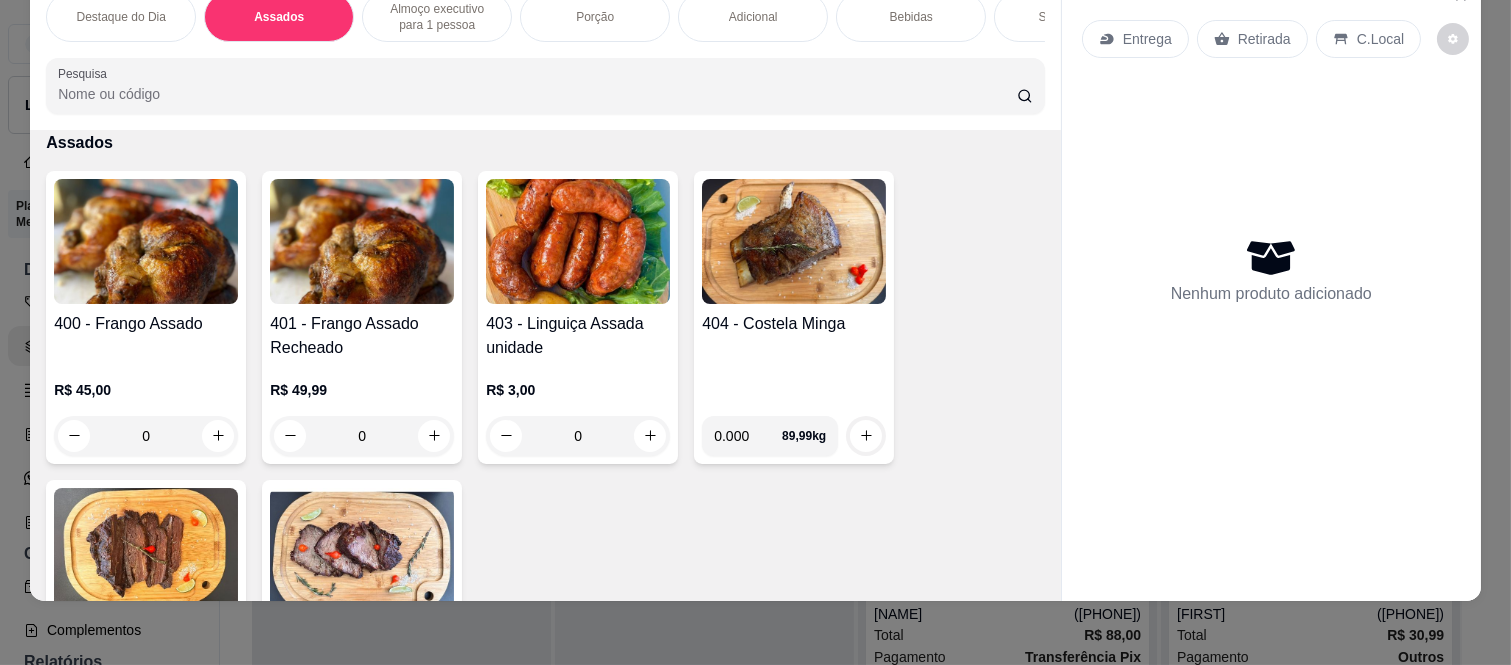 click on "0" at bounding box center (146, 436) 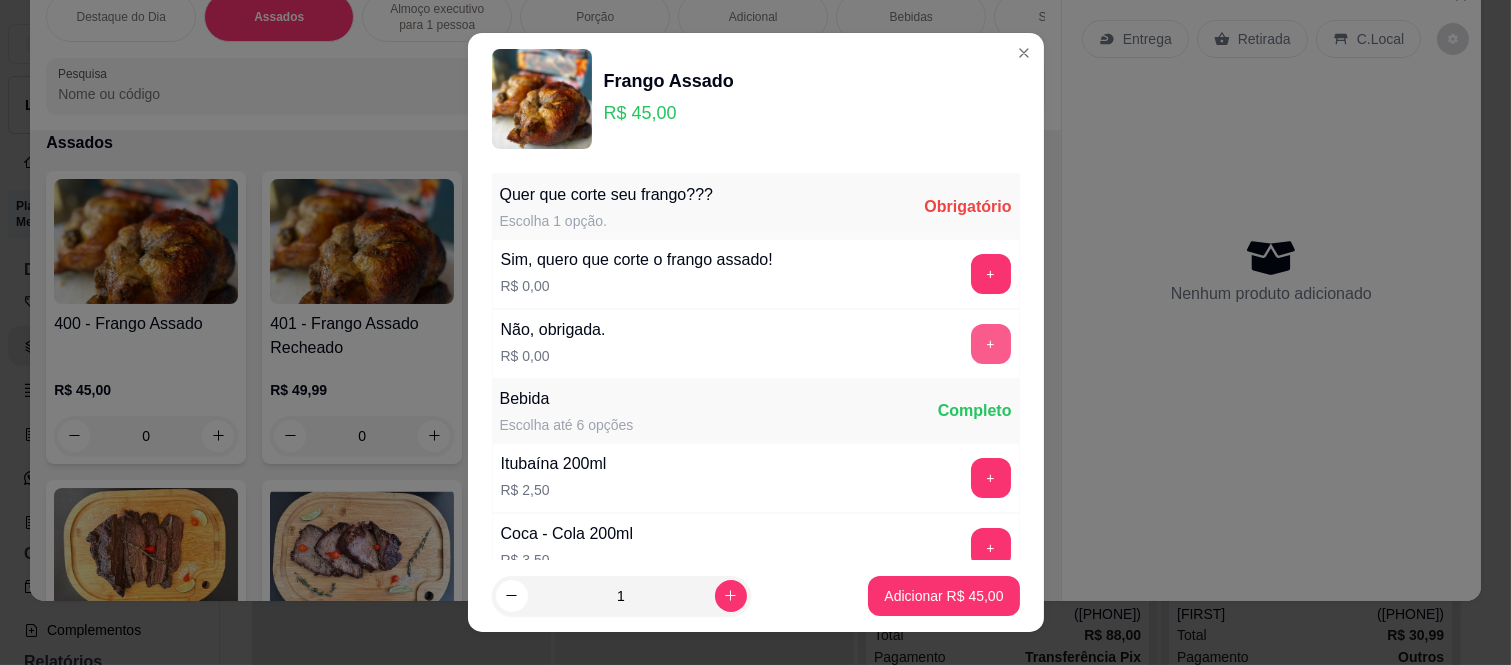 click on "+" at bounding box center [991, 344] 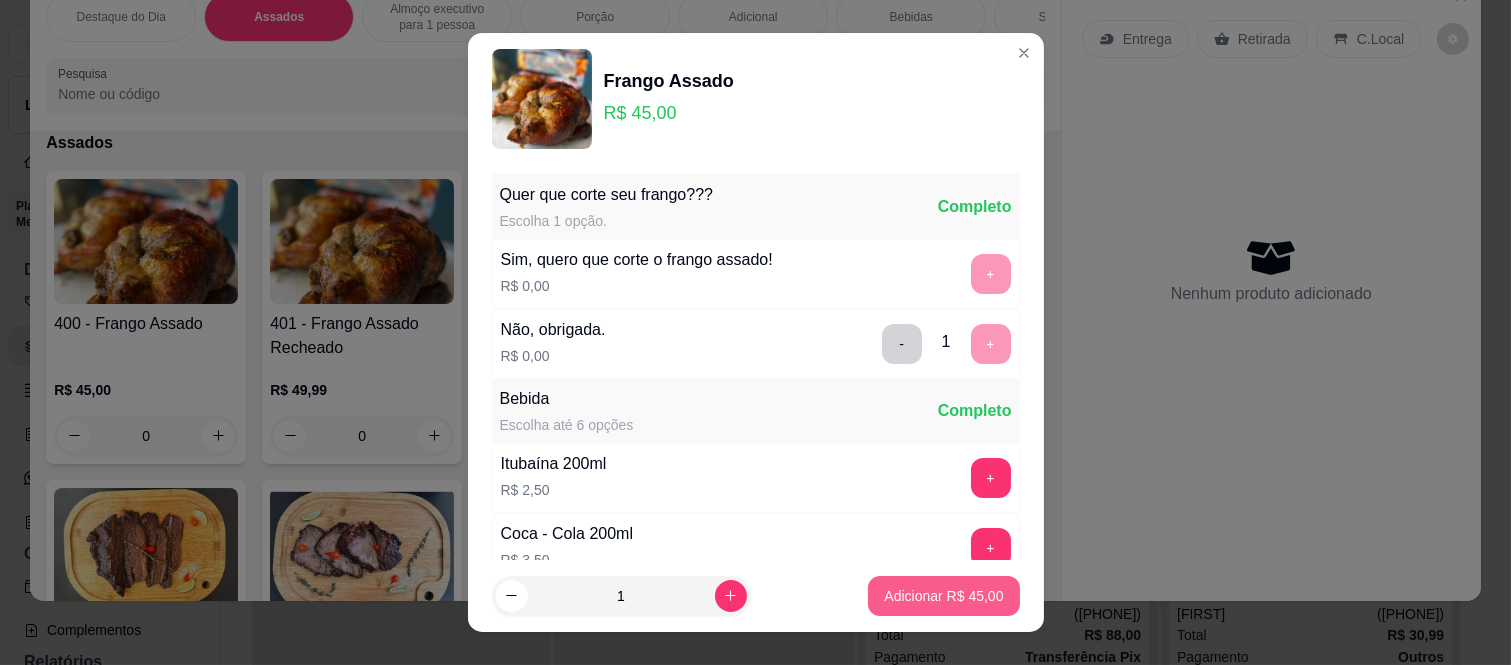 click on "Adicionar   R$ 45,00" at bounding box center [943, 596] 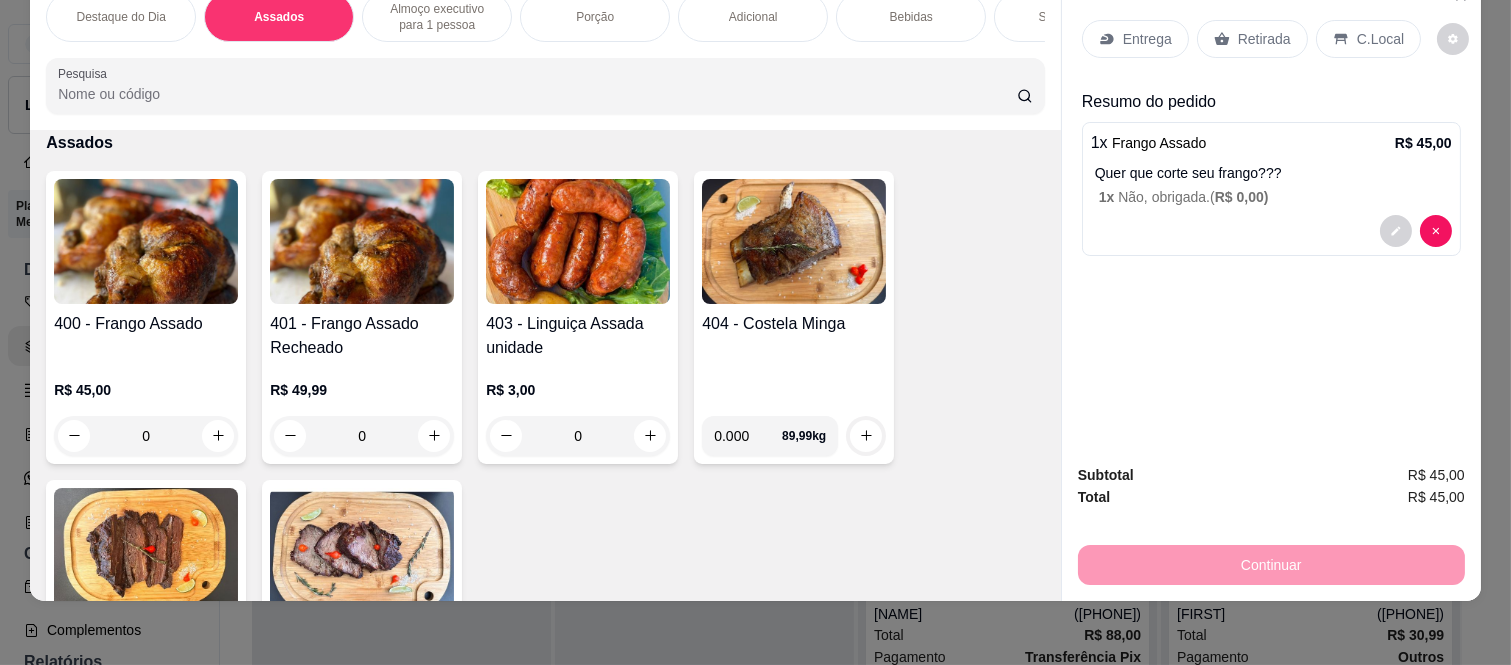 click on "Entrega" at bounding box center (1135, 39) 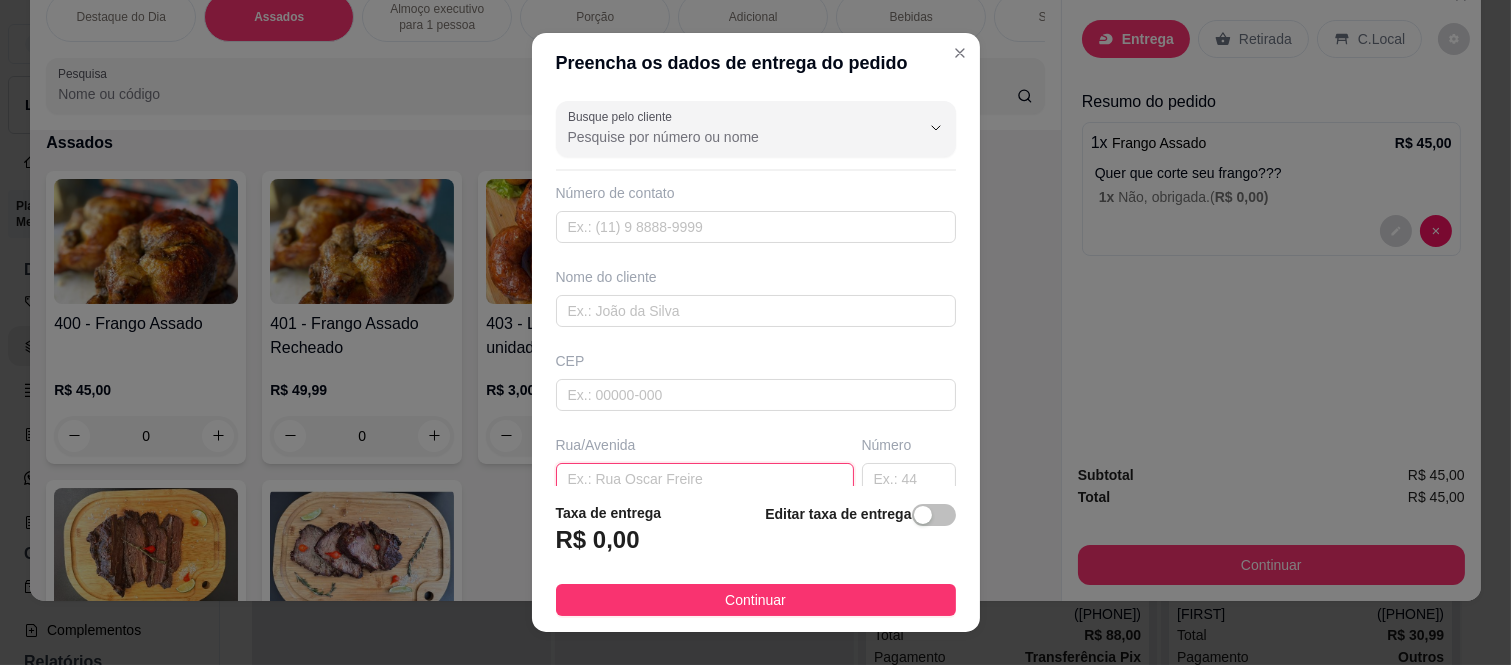 click at bounding box center (705, 479) 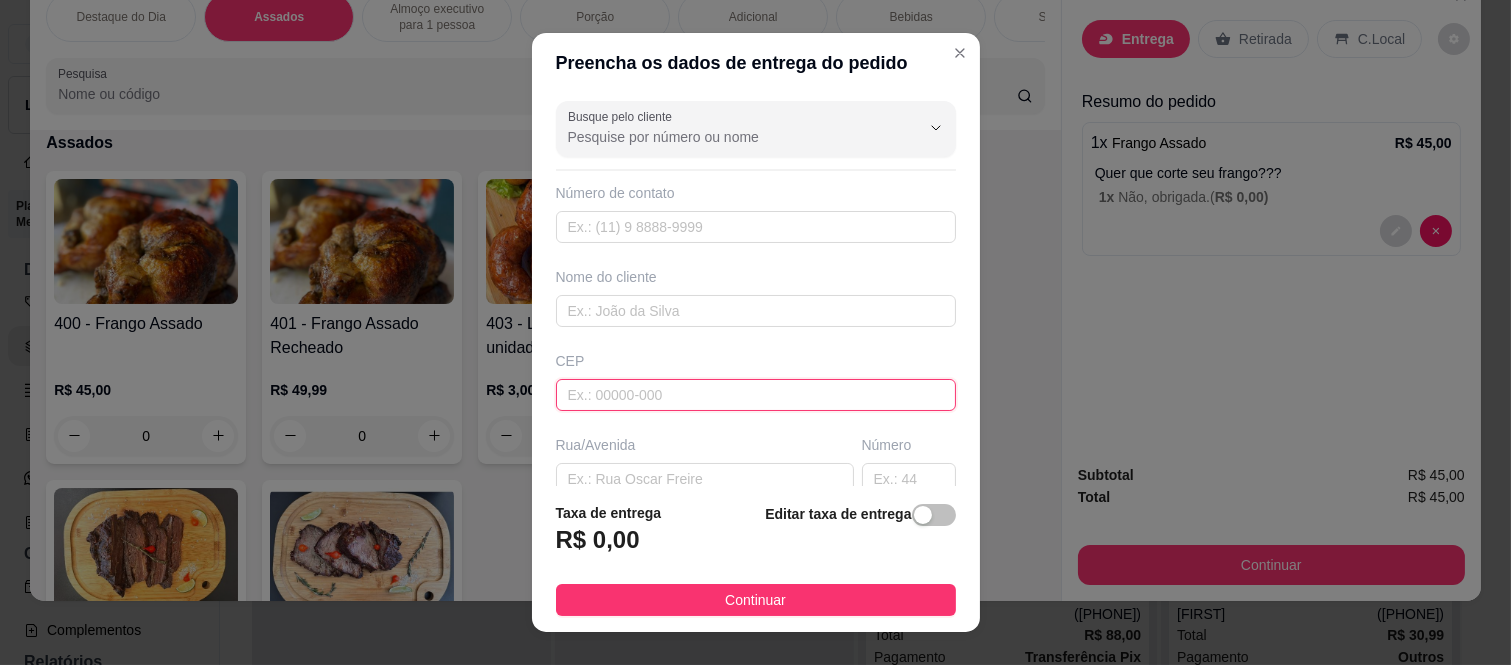 click at bounding box center (756, 395) 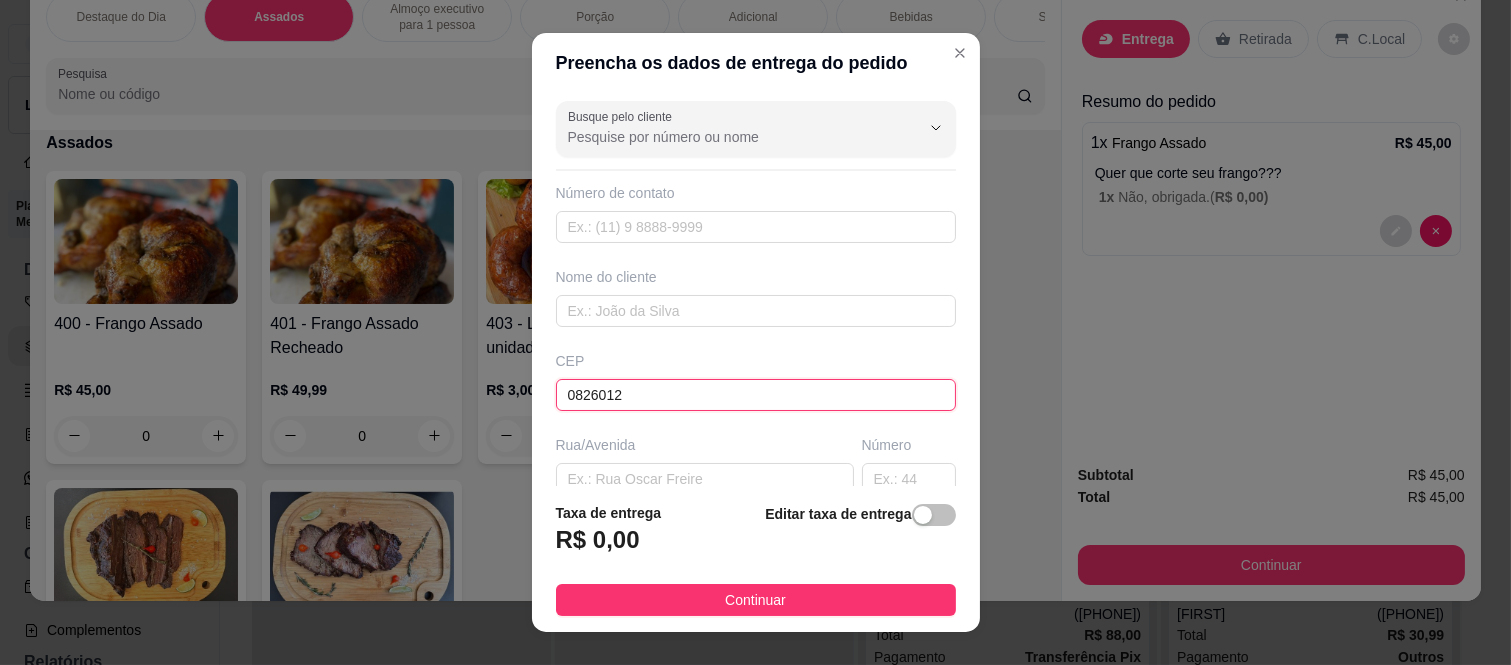 type on "[POSTAL_CODE]" 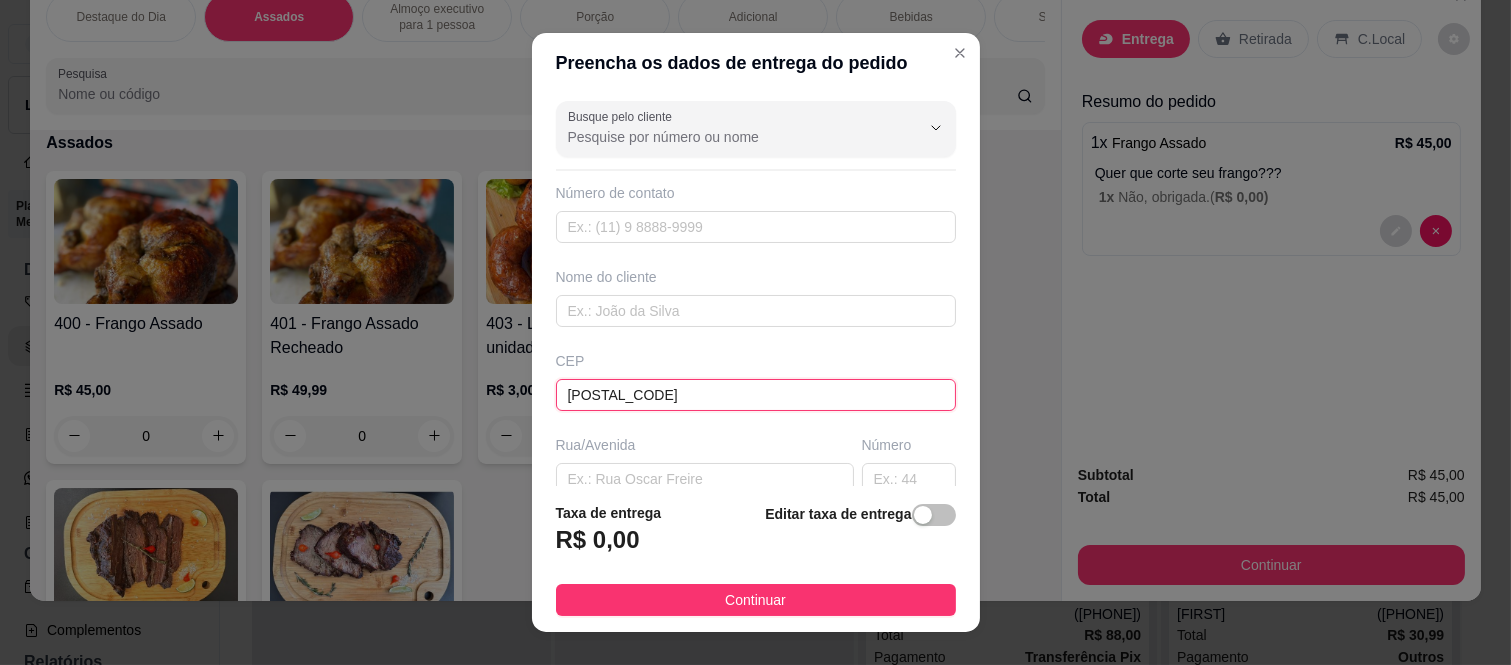 type on "[STREET] [NAME]" 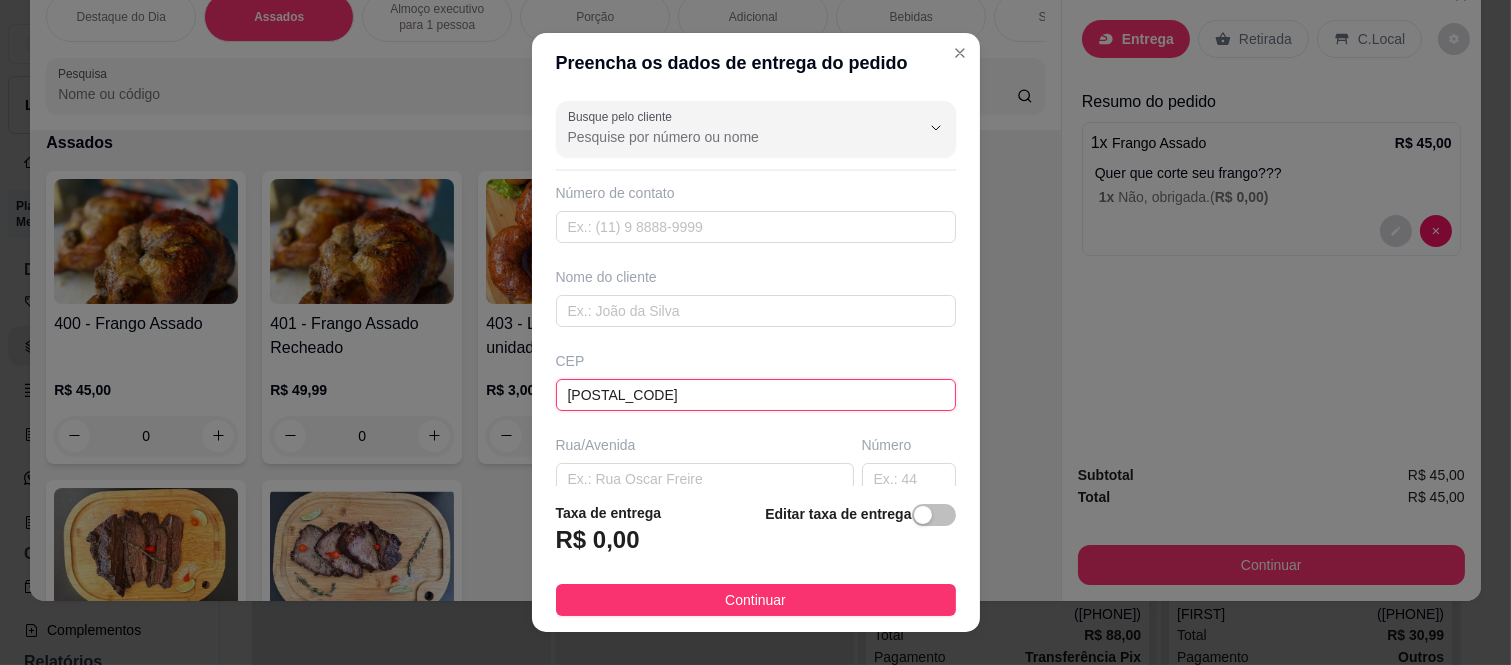 type on "[BAIRRO]" 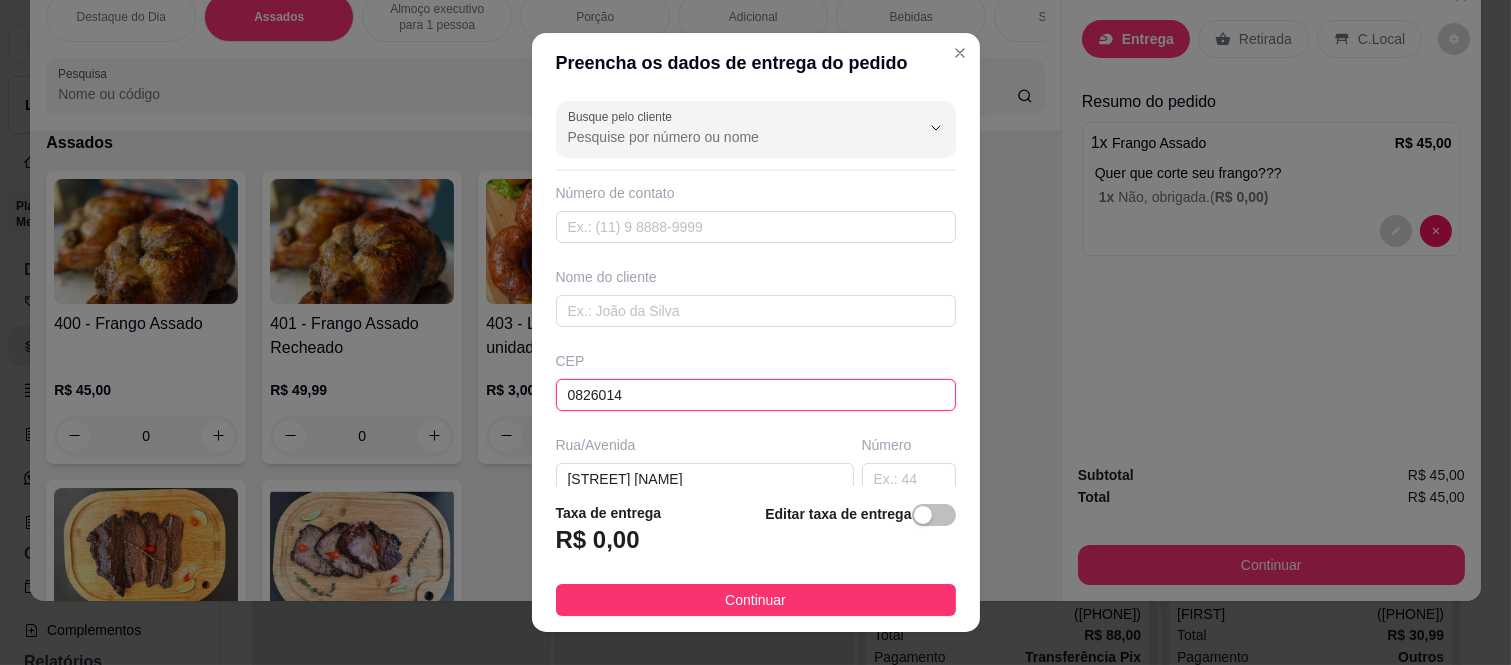 type on "[CEP]" 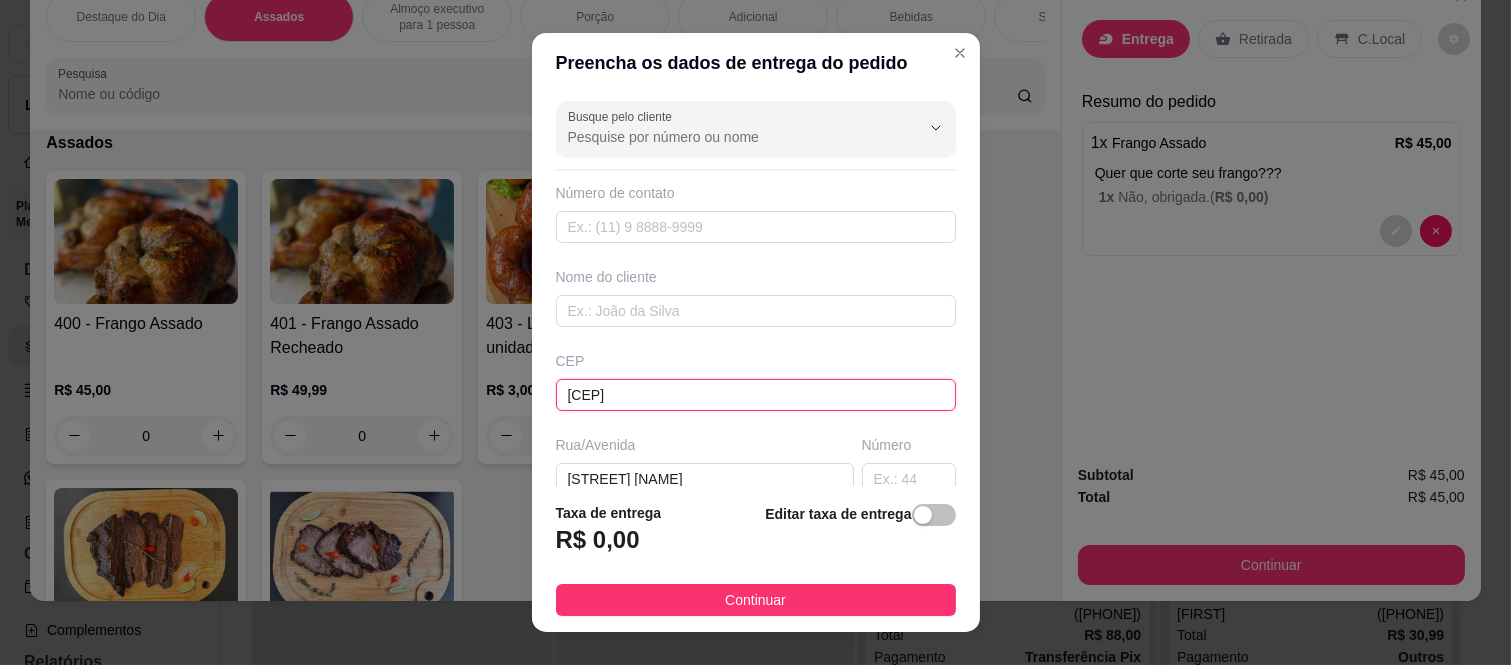 type on "[STREET]" 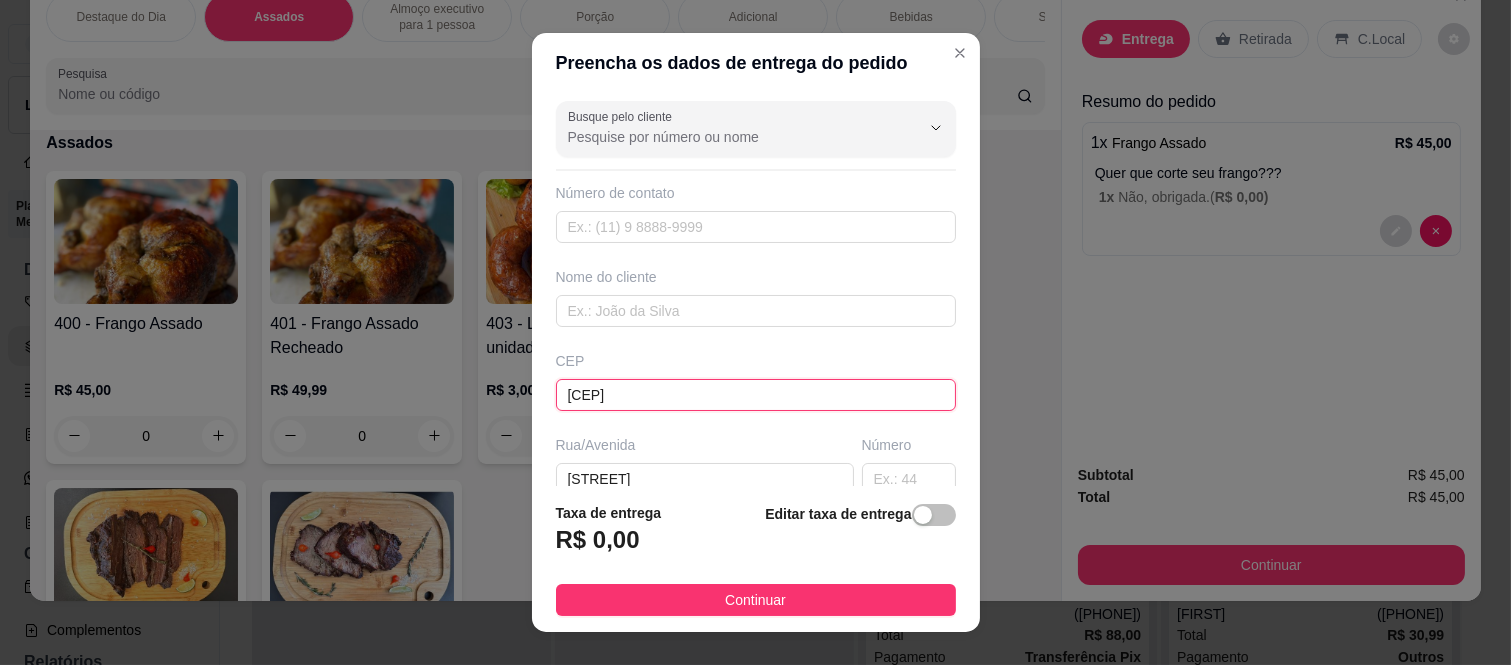 scroll, scrollTop: 111, scrollLeft: 0, axis: vertical 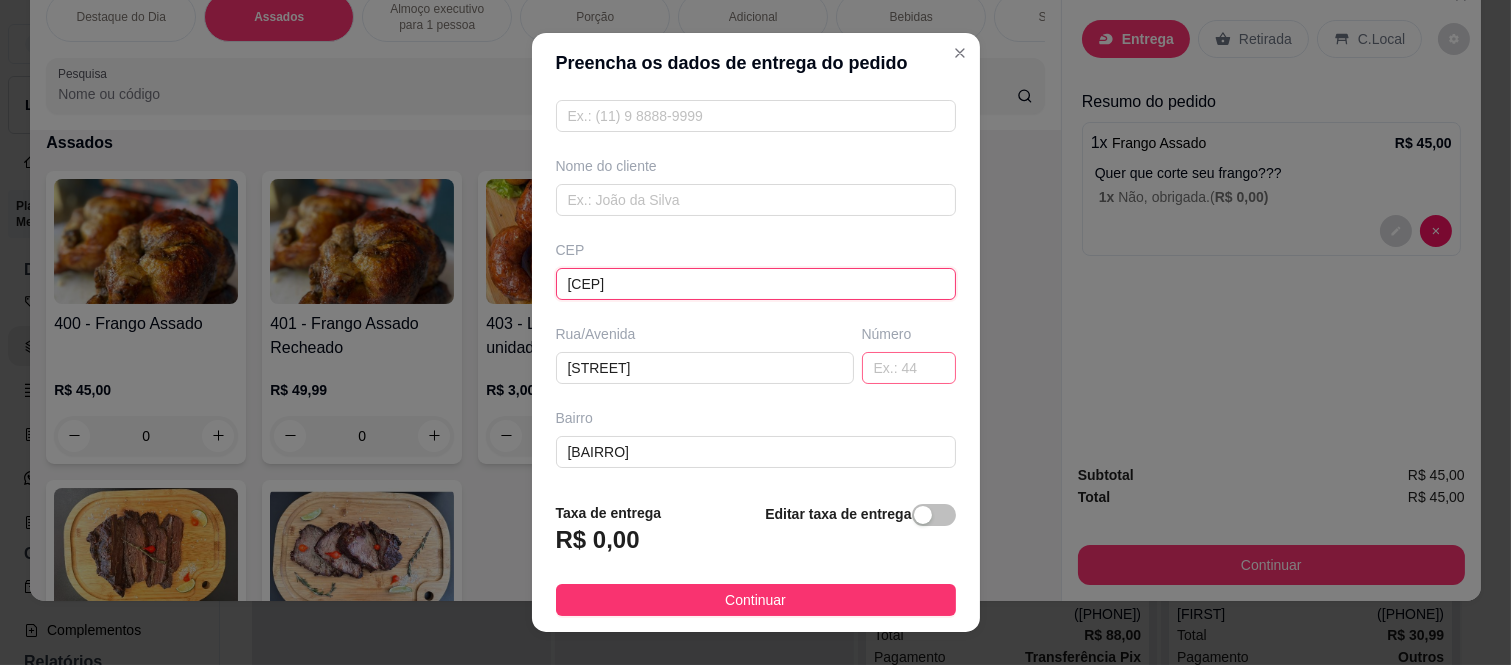 type on "[CEP]" 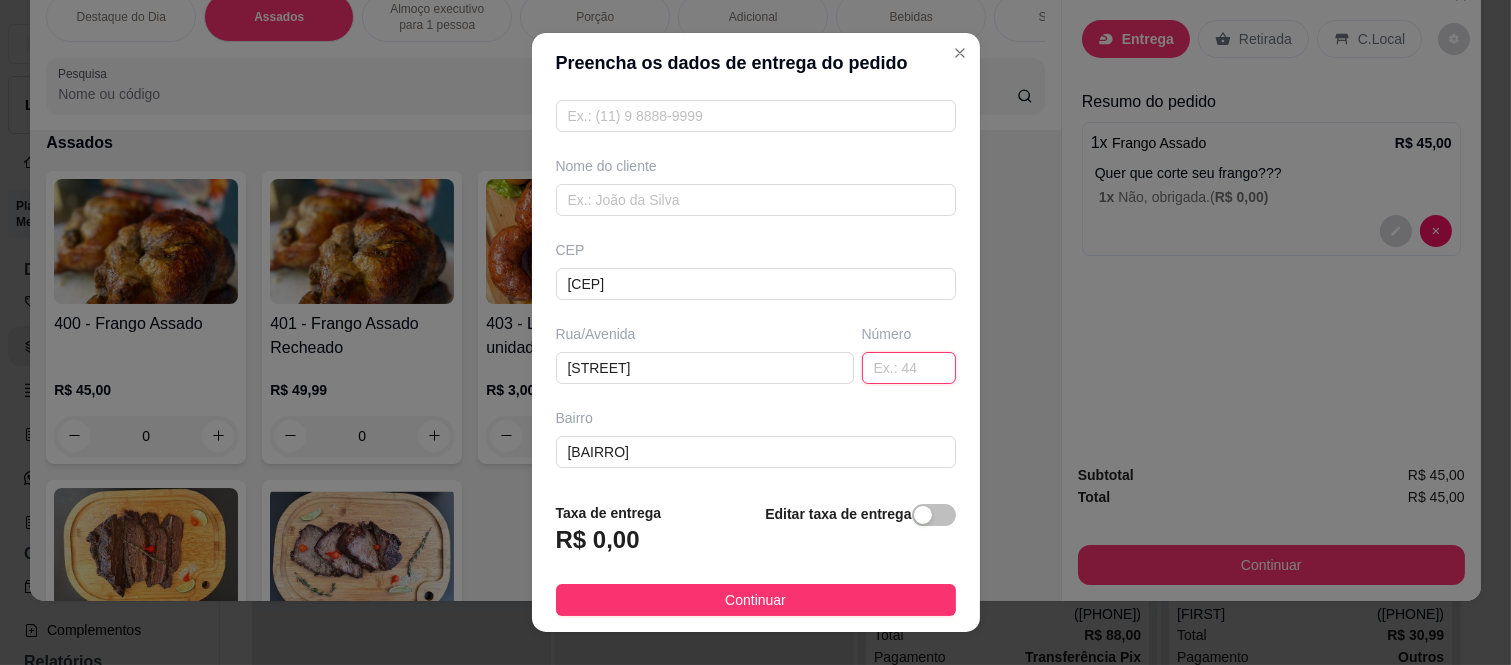 click at bounding box center (909, 368) 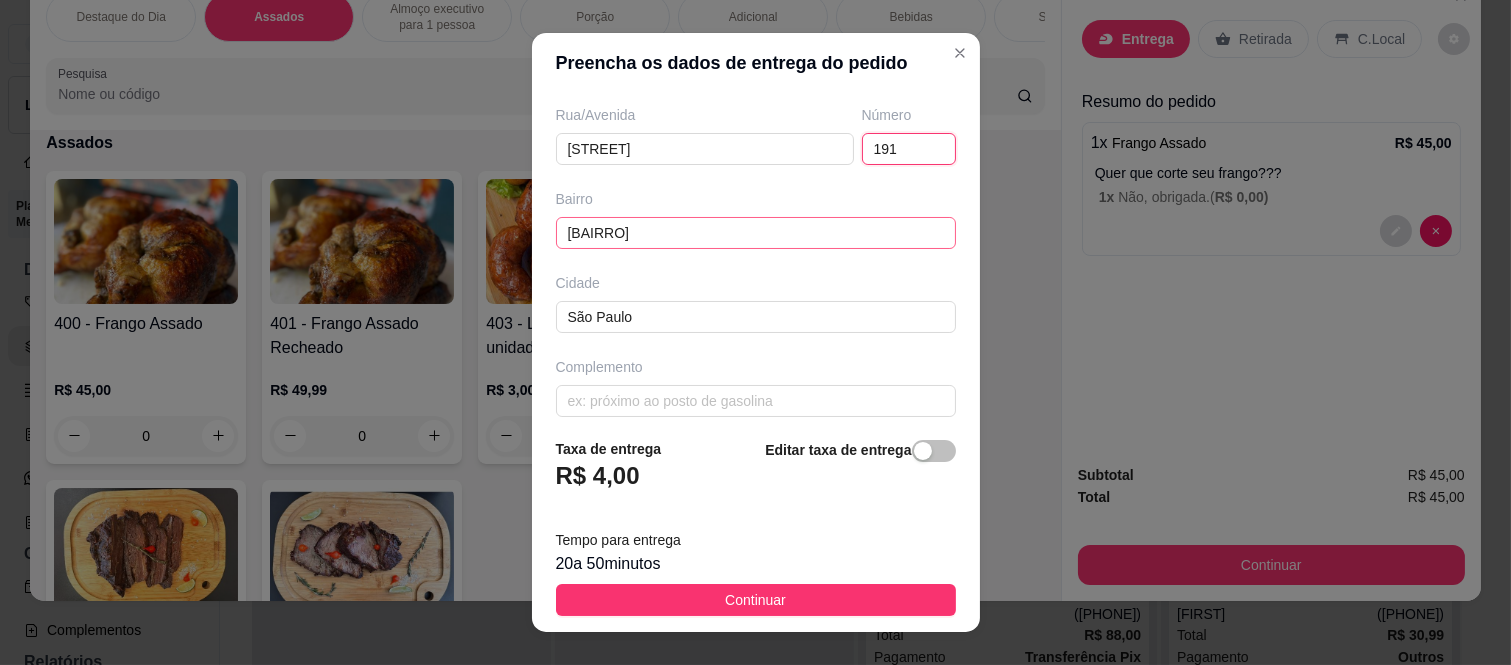 scroll, scrollTop: 346, scrollLeft: 0, axis: vertical 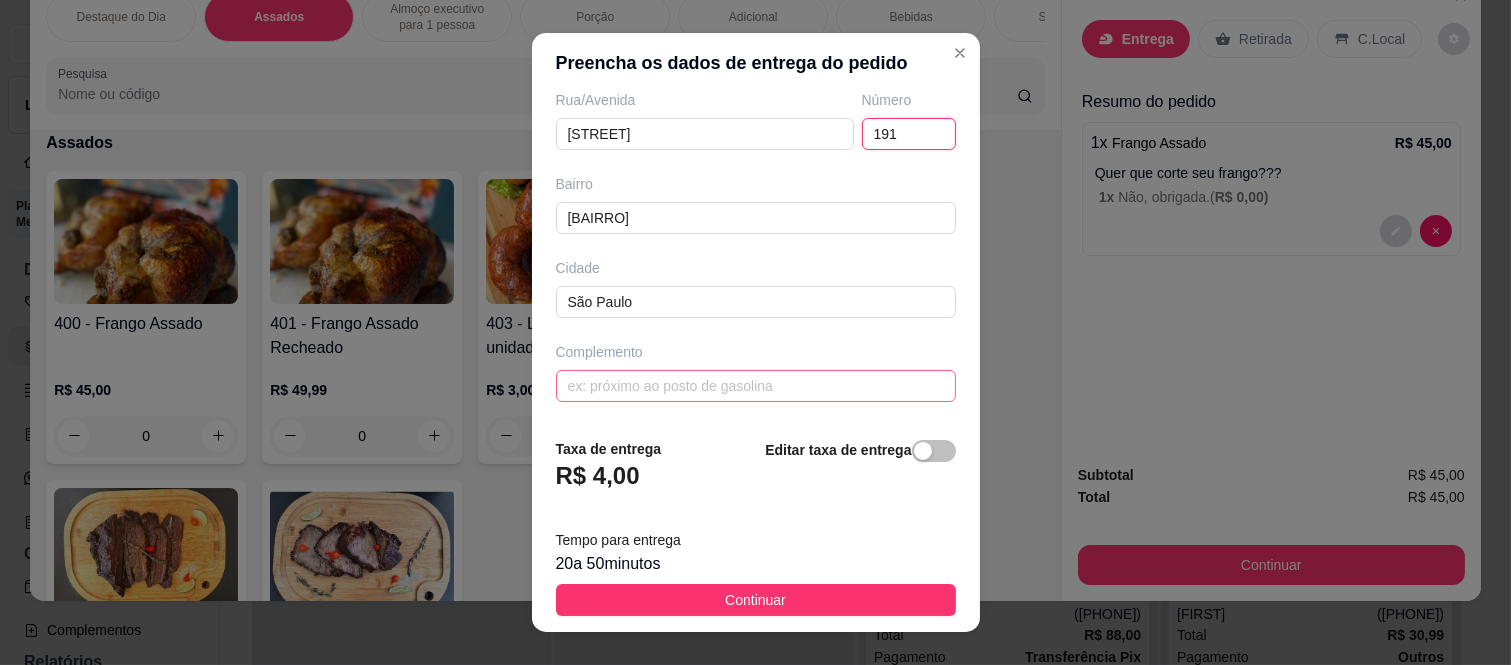 type on "191" 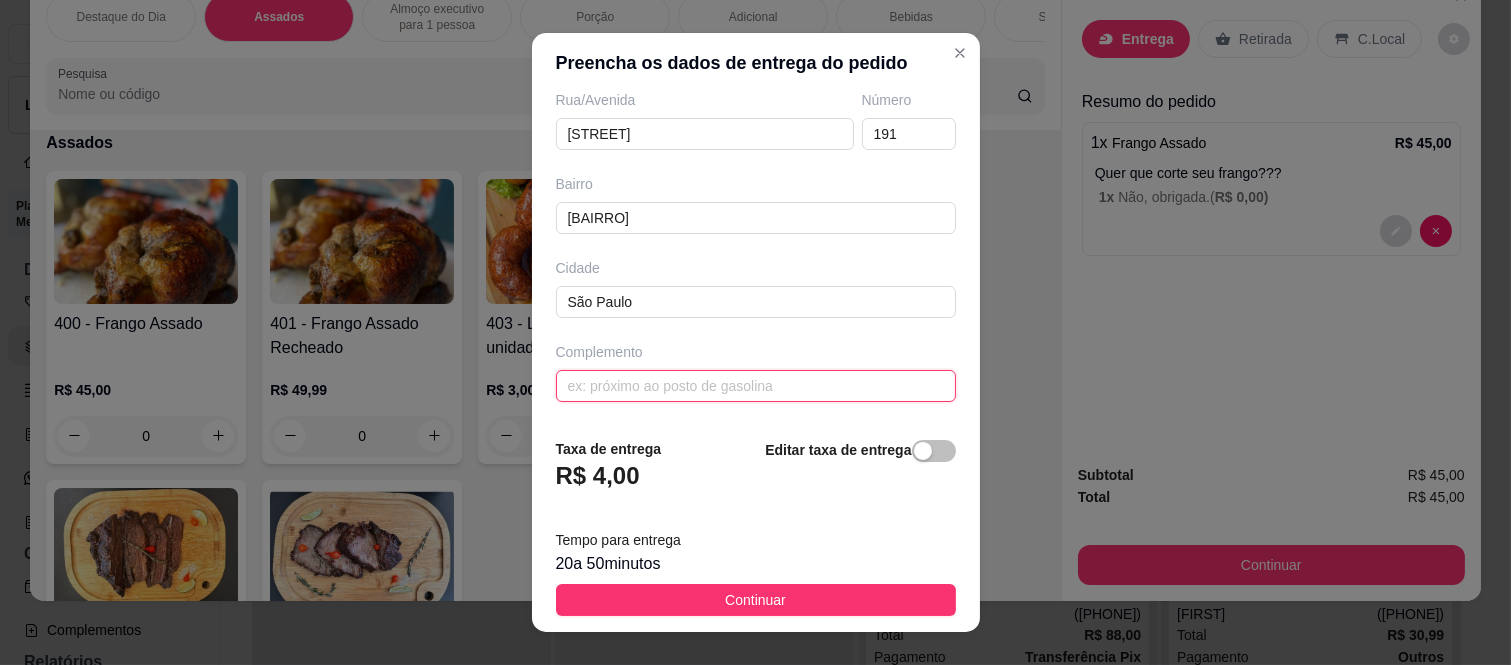 click at bounding box center (756, 386) 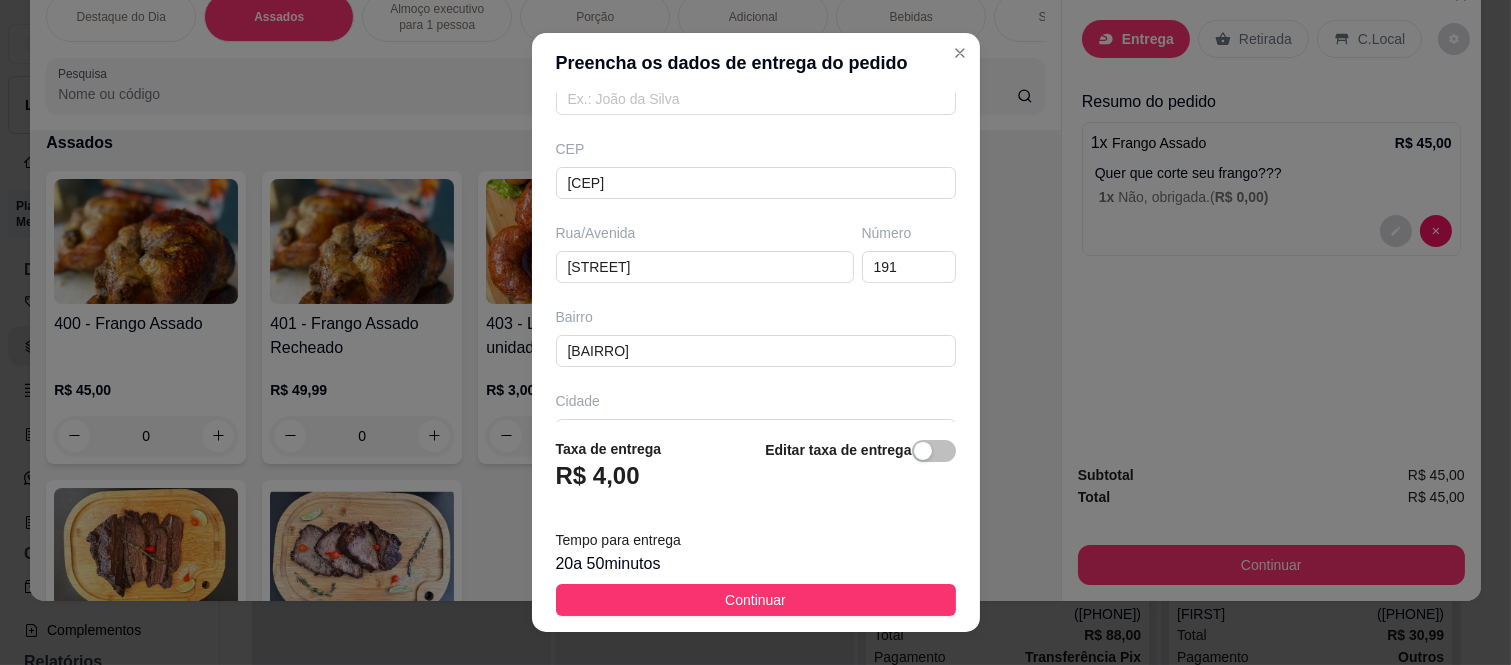 scroll, scrollTop: 0, scrollLeft: 0, axis: both 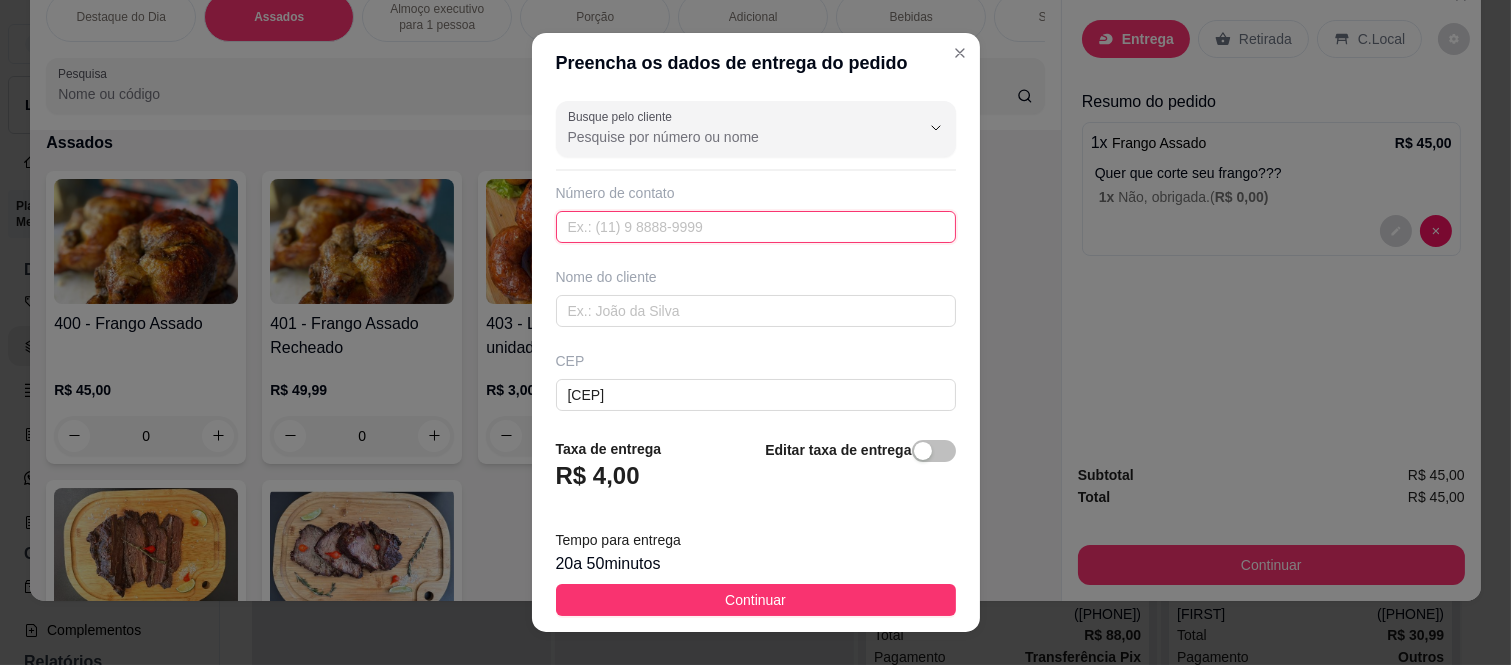click at bounding box center [756, 227] 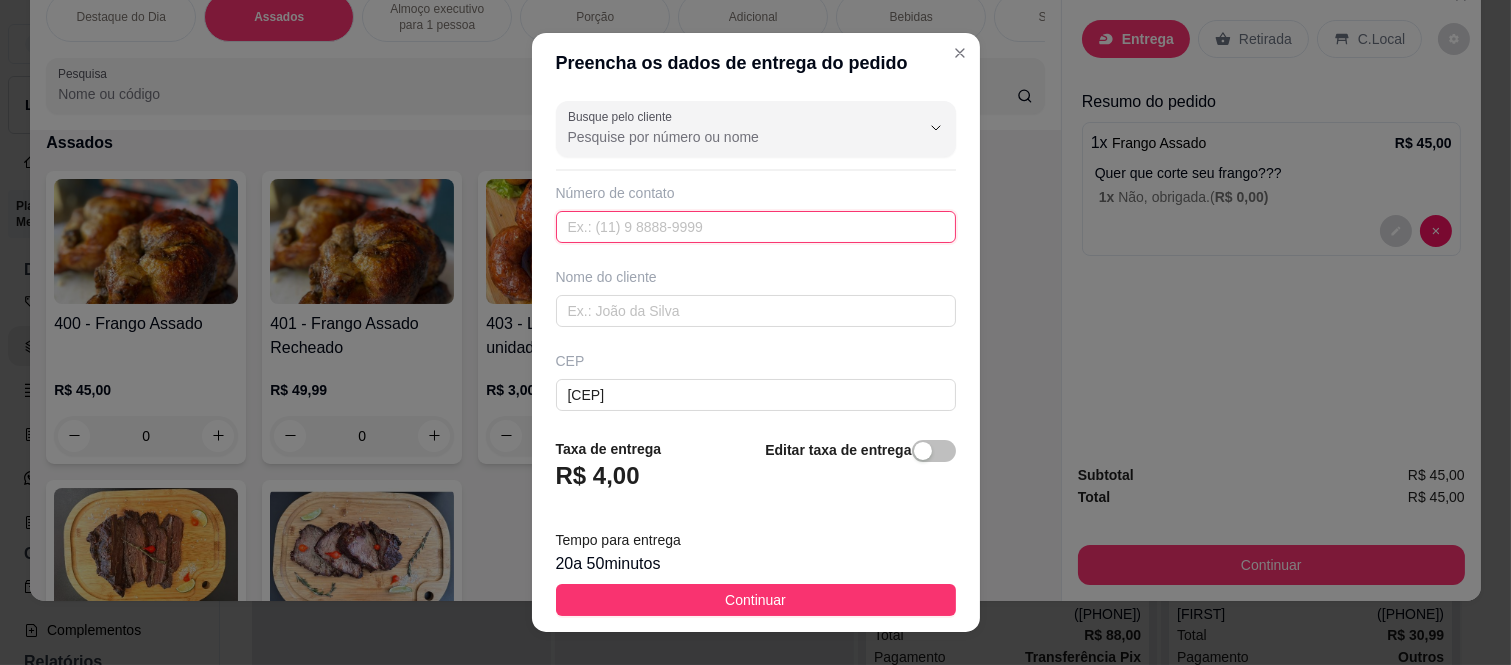 paste on "([AREA]) [PHONE]" 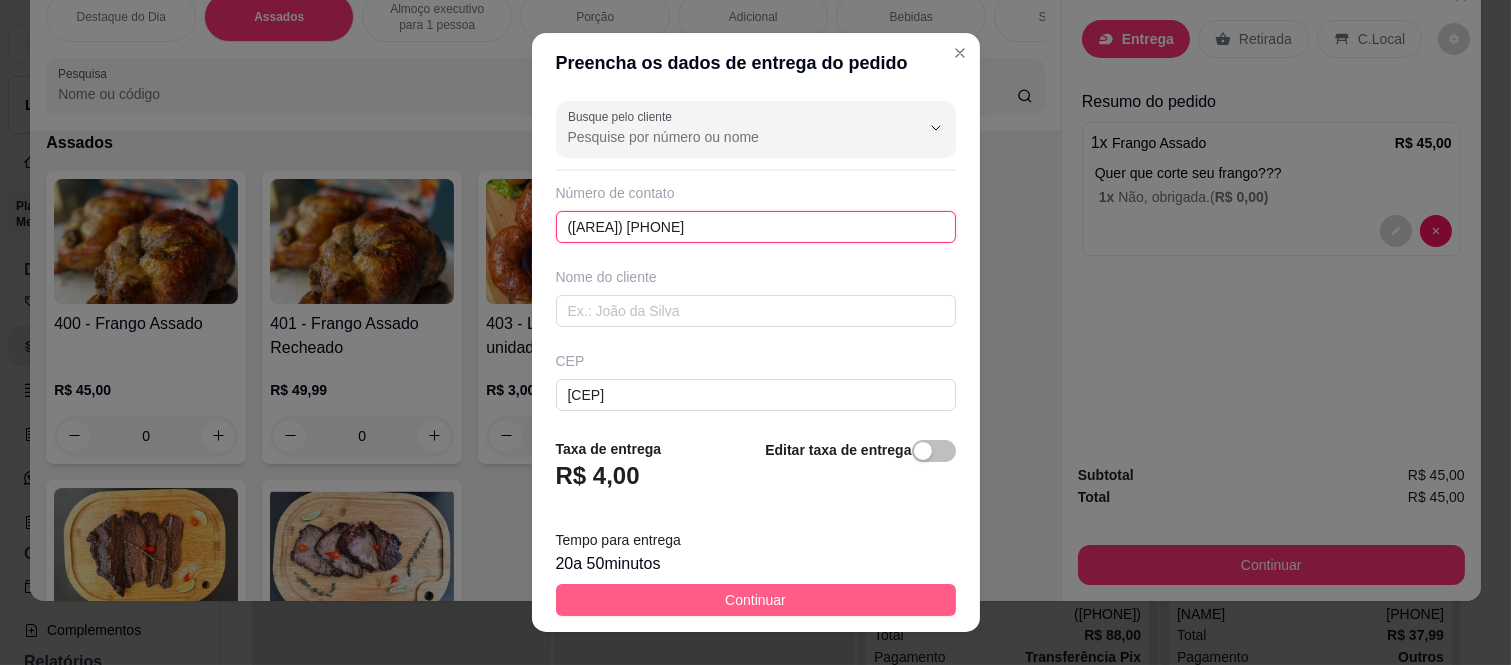 type on "([AREA]) [PHONE]" 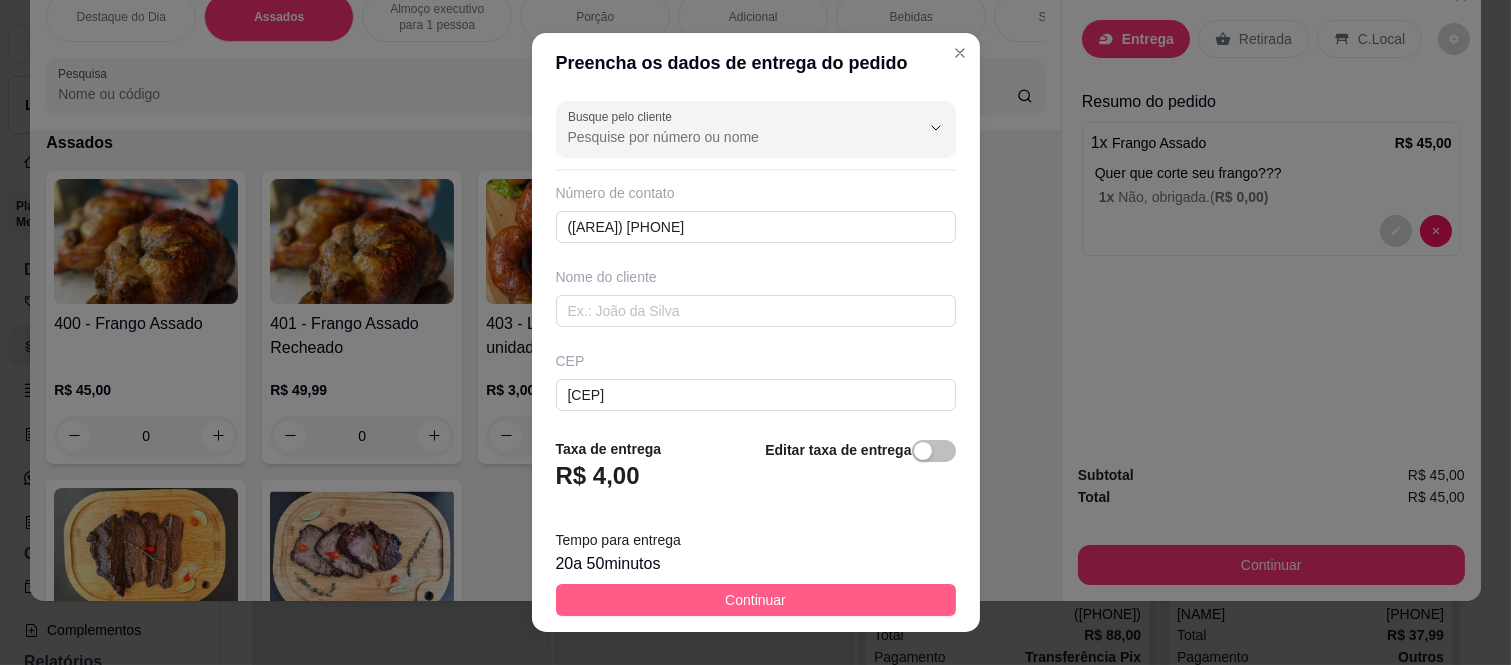 click on "Continuar" at bounding box center [756, 600] 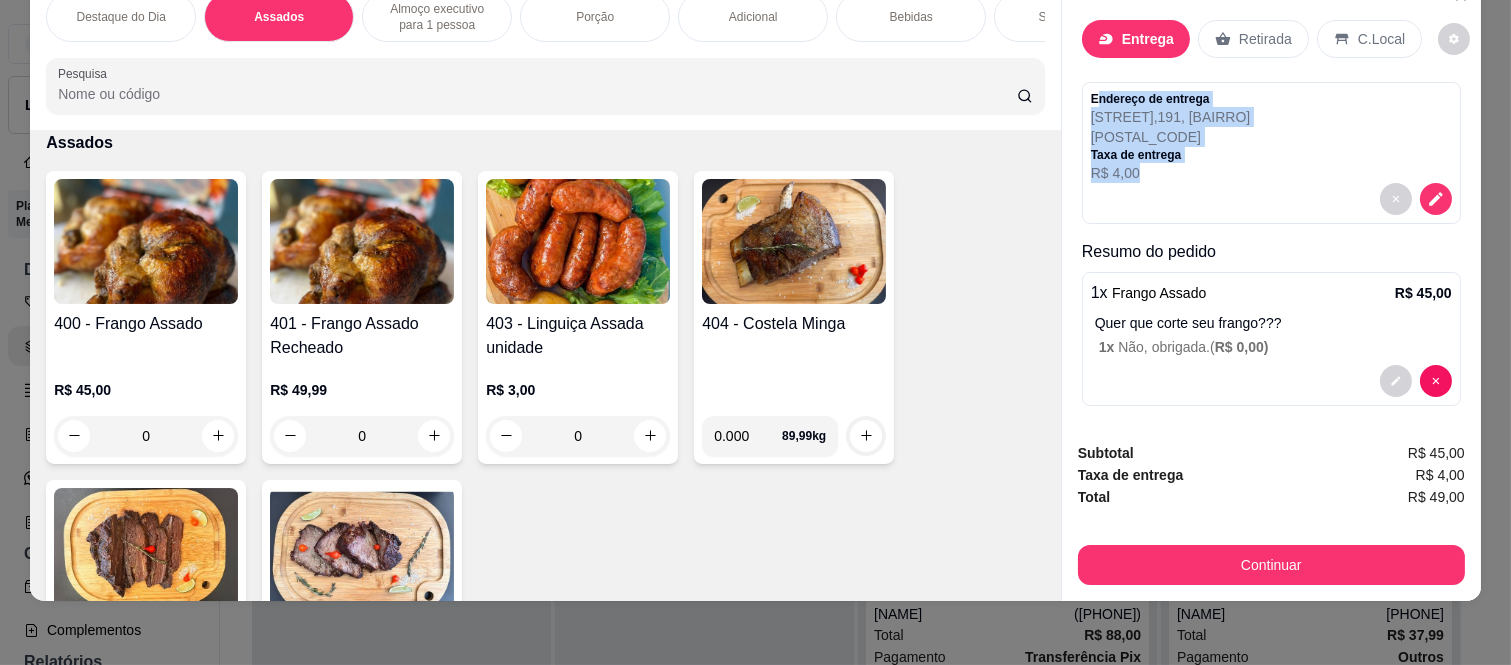 drag, startPoint x: 1087, startPoint y: 78, endPoint x: 1248, endPoint y: 155, distance: 178.46568 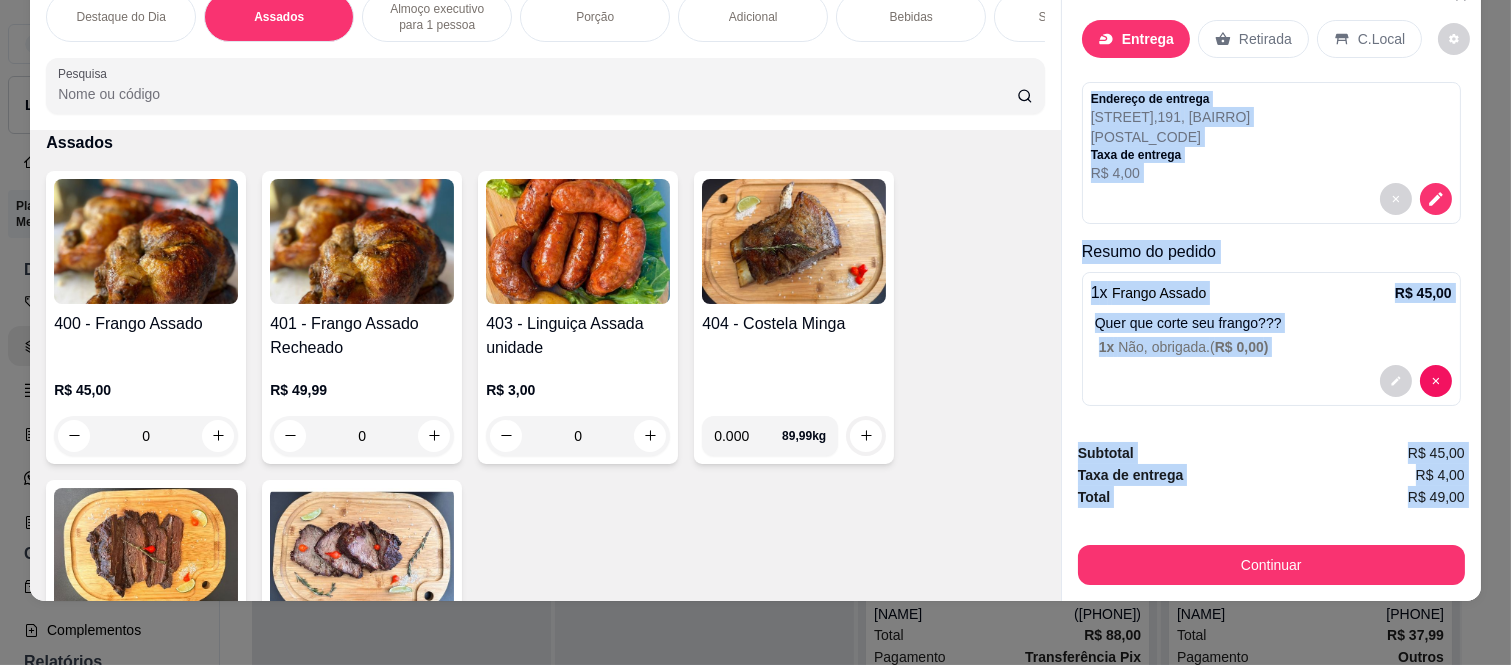 scroll, scrollTop: 7, scrollLeft: 0, axis: vertical 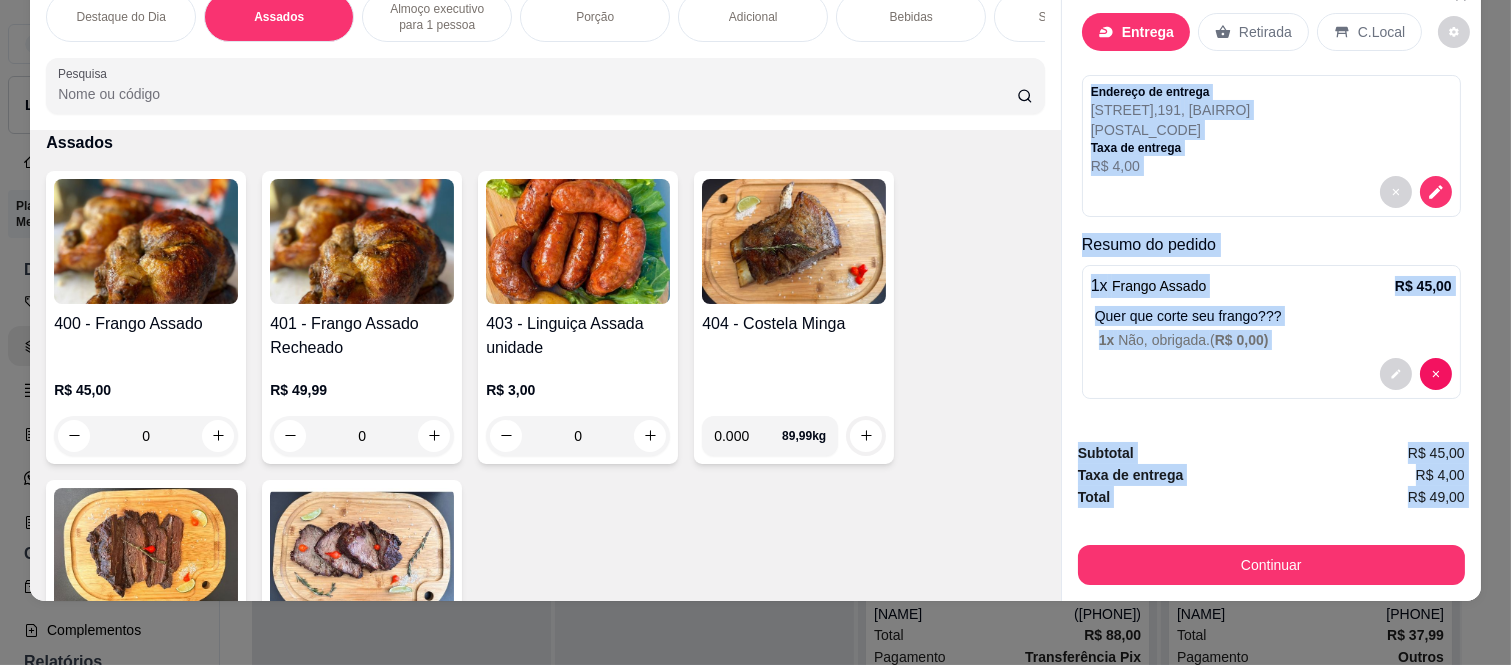 drag, startPoint x: 1081, startPoint y: 76, endPoint x: 1315, endPoint y: 614, distance: 586.6856 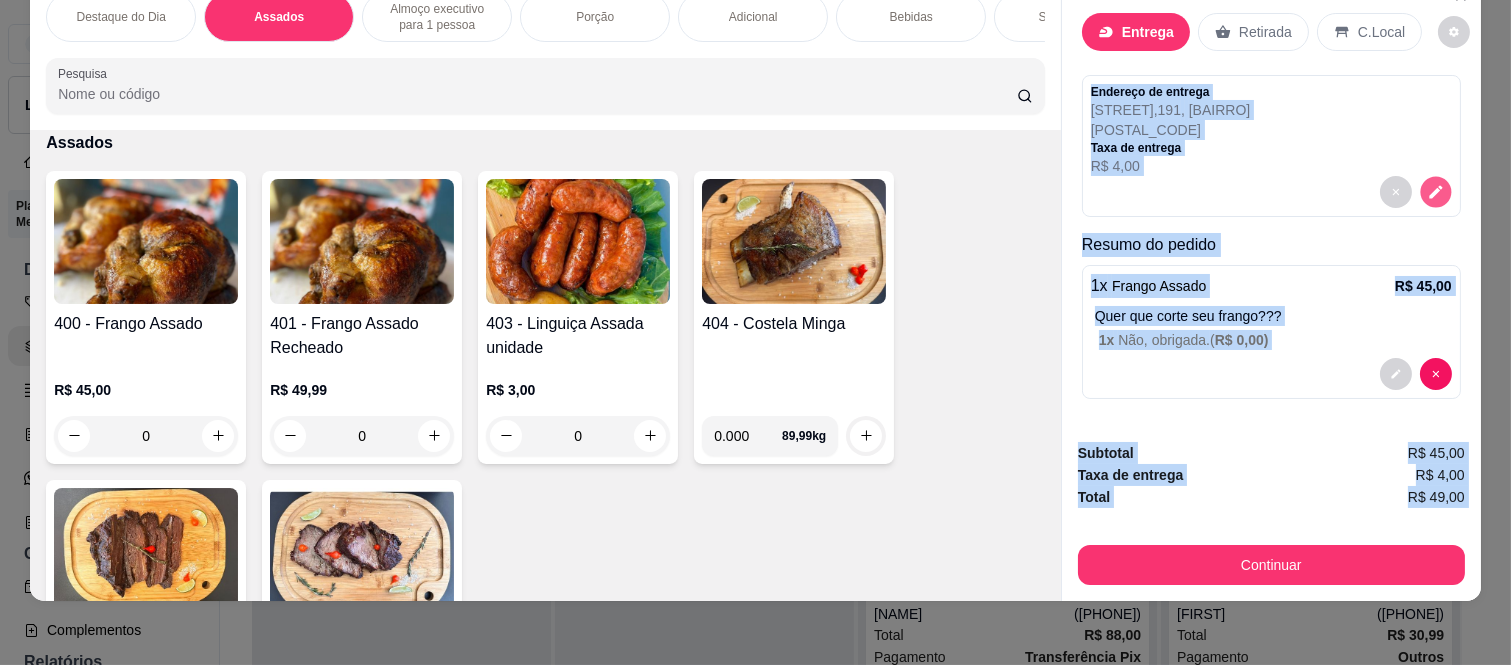 click at bounding box center [1435, 191] 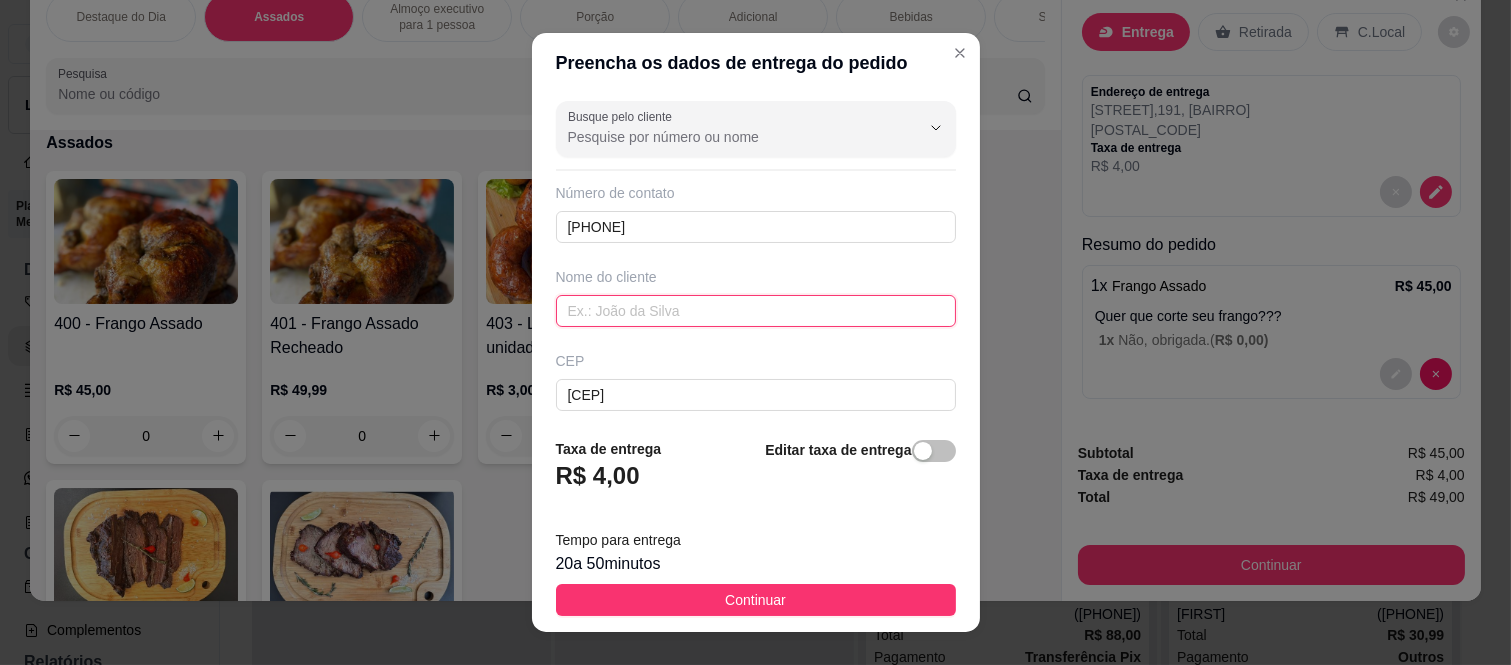 click at bounding box center (756, 311) 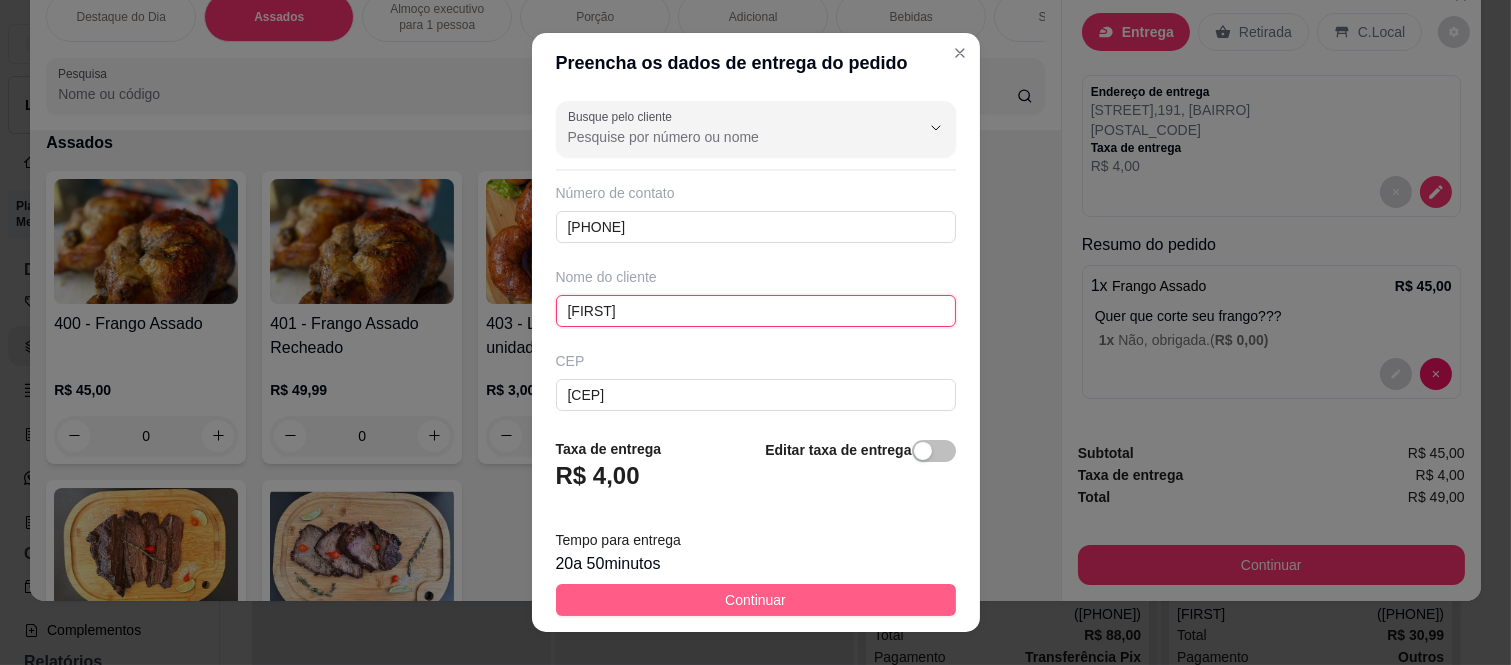 type on "[FIRST]" 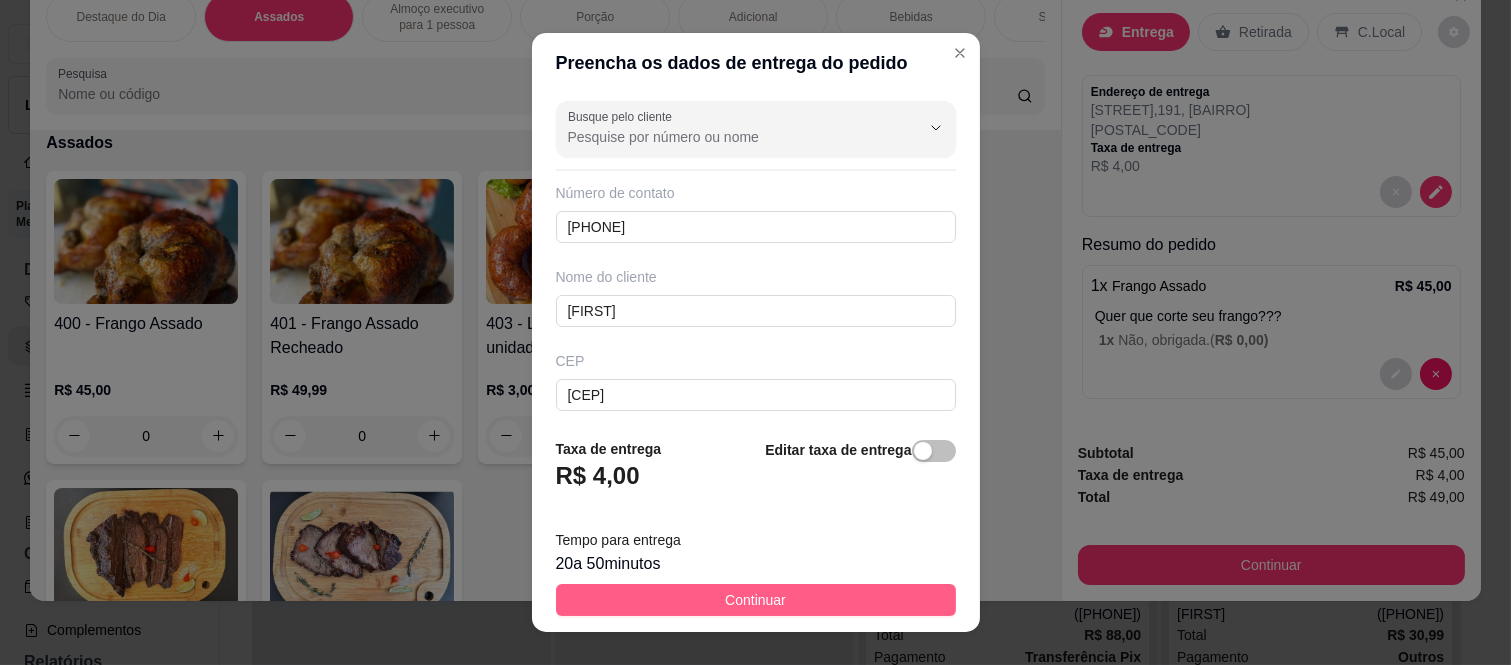 click on "Continuar" at bounding box center (756, 600) 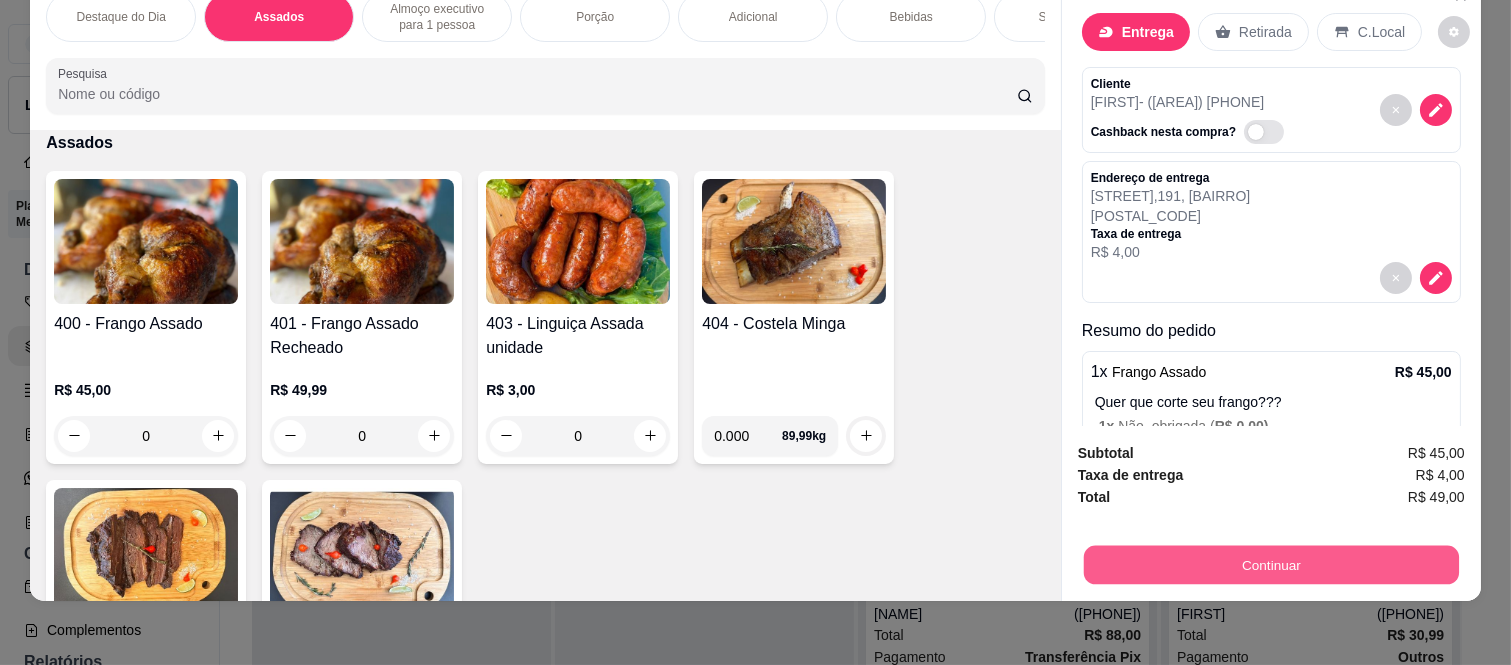 click on "Continuar" at bounding box center (1271, 565) 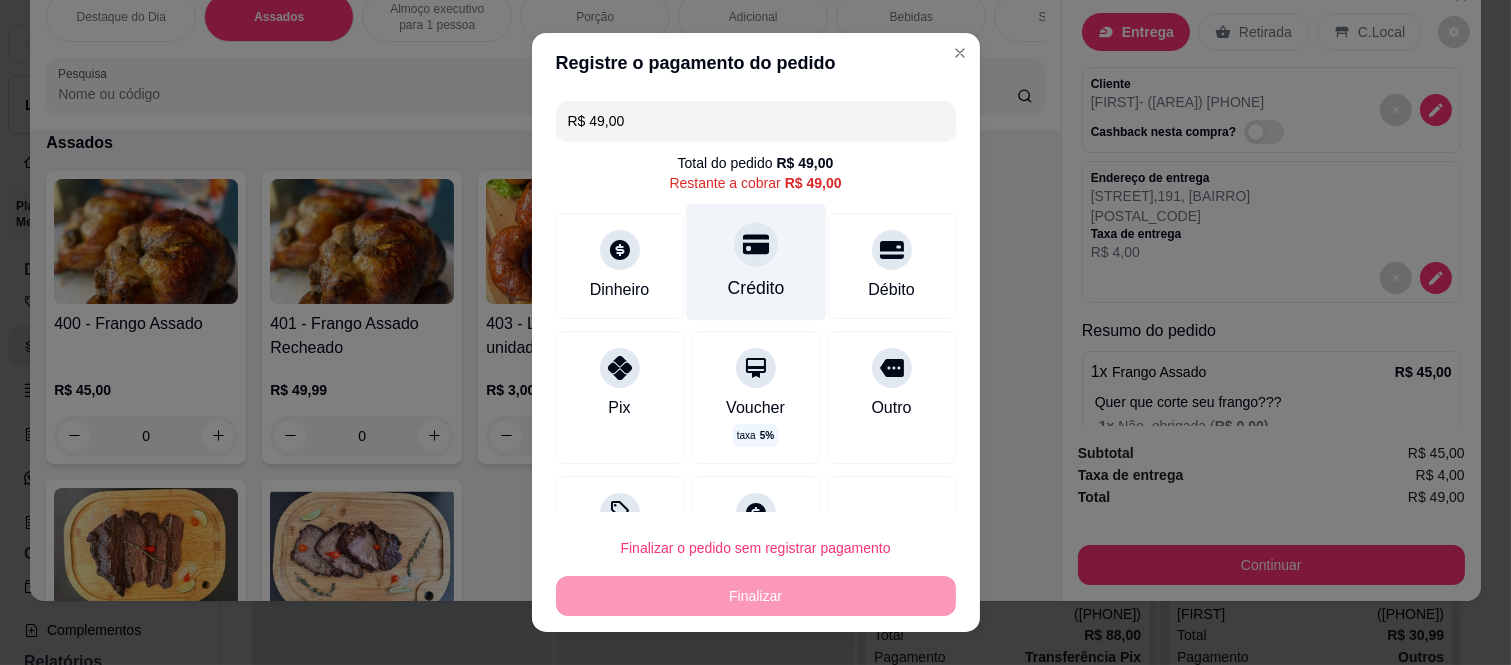 click on "Crédito" at bounding box center (755, 262) 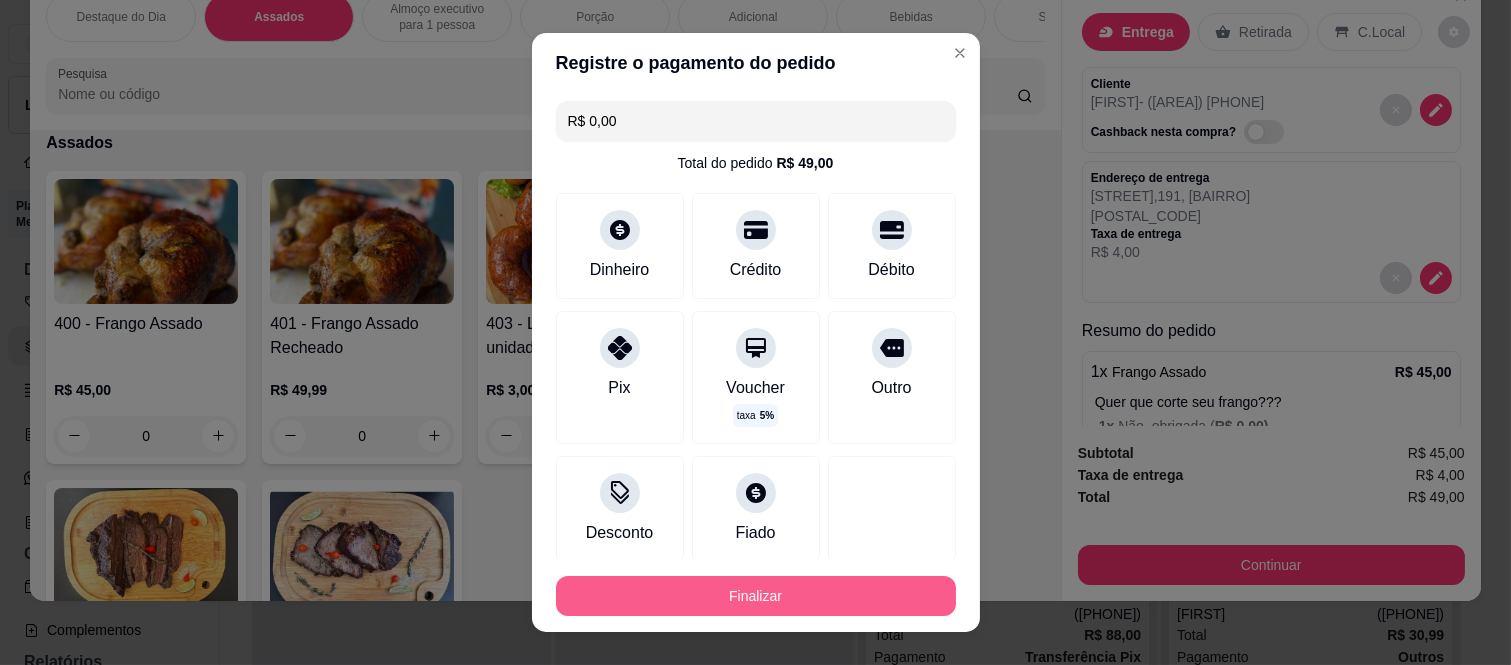 click on "Finalizar" at bounding box center [756, 596] 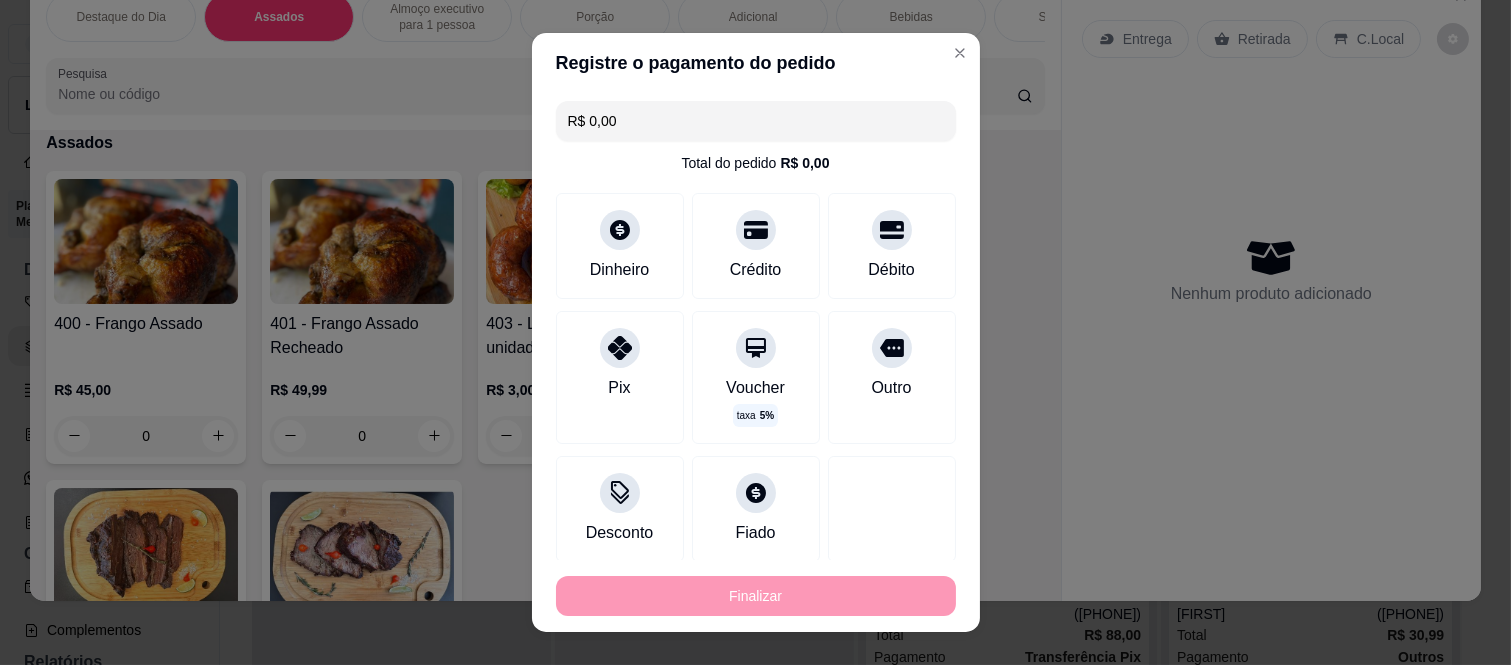 type on "-R$ 49,00" 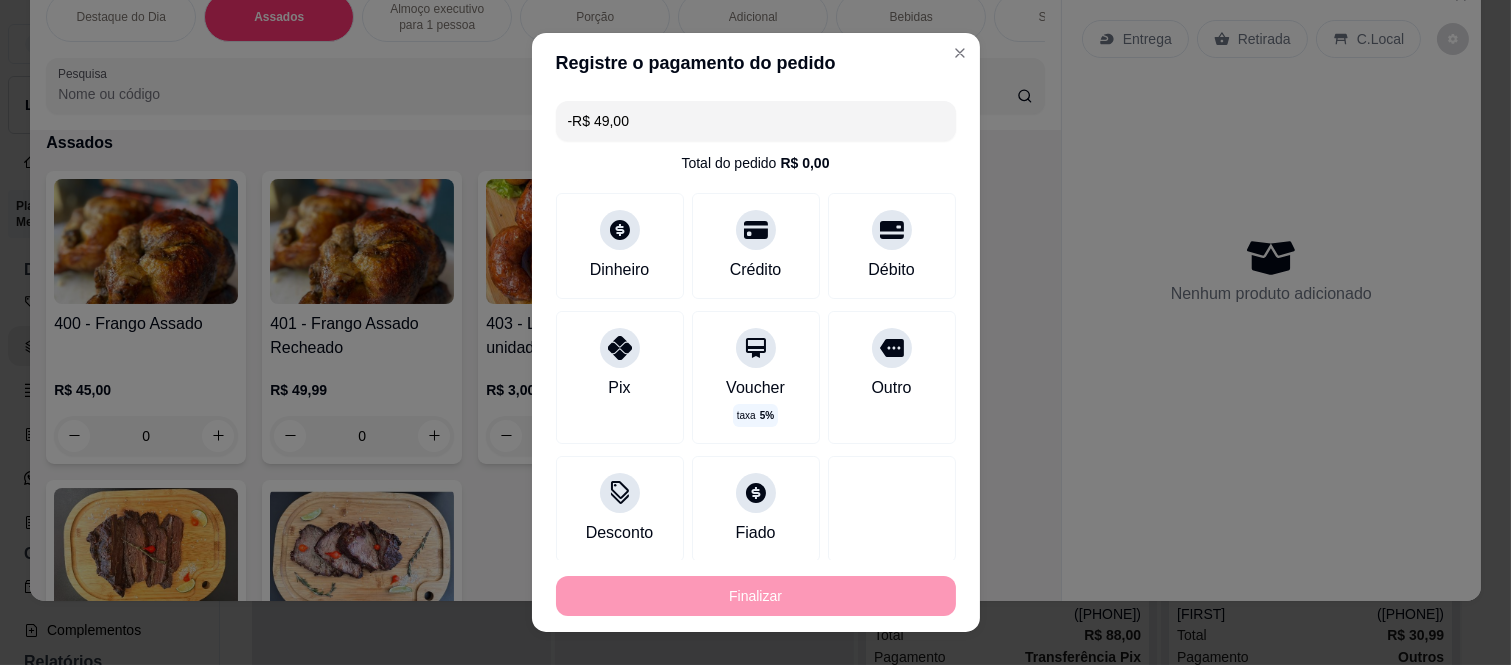 scroll, scrollTop: 0, scrollLeft: 0, axis: both 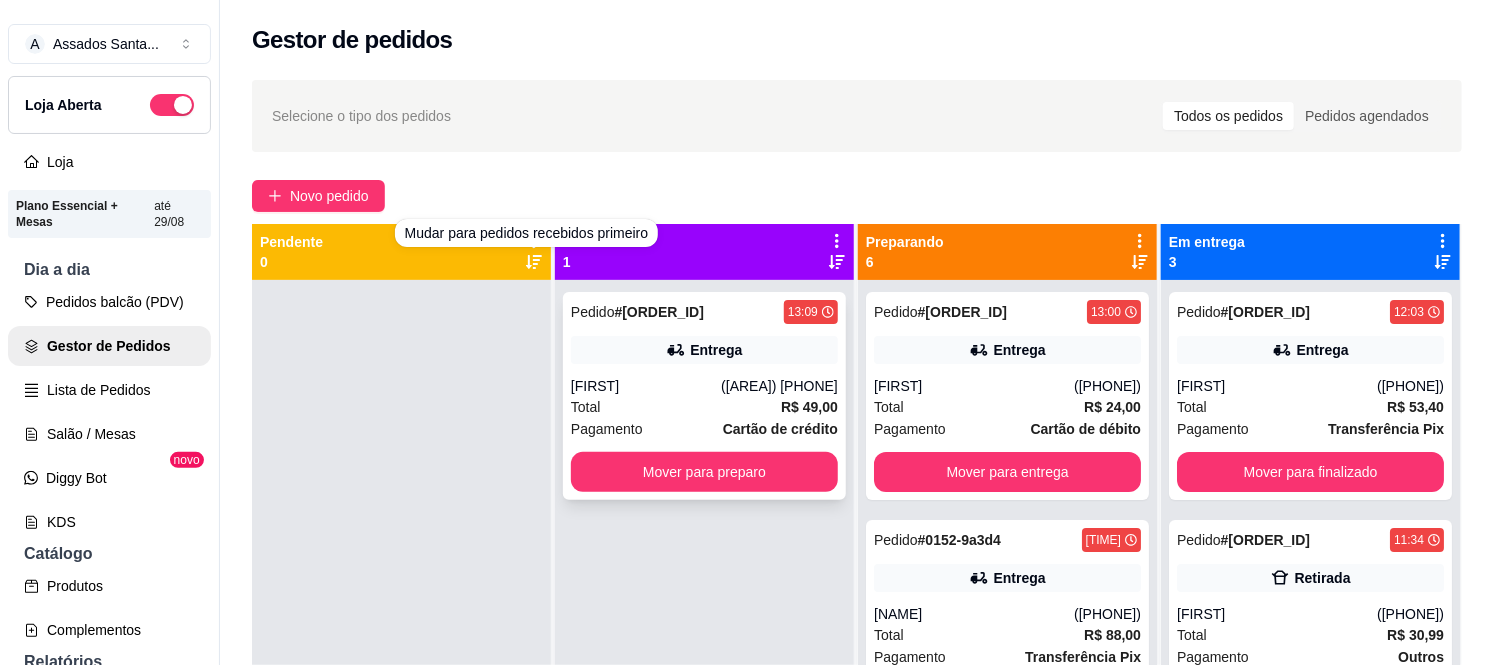 click on "Entrega" at bounding box center (704, 350) 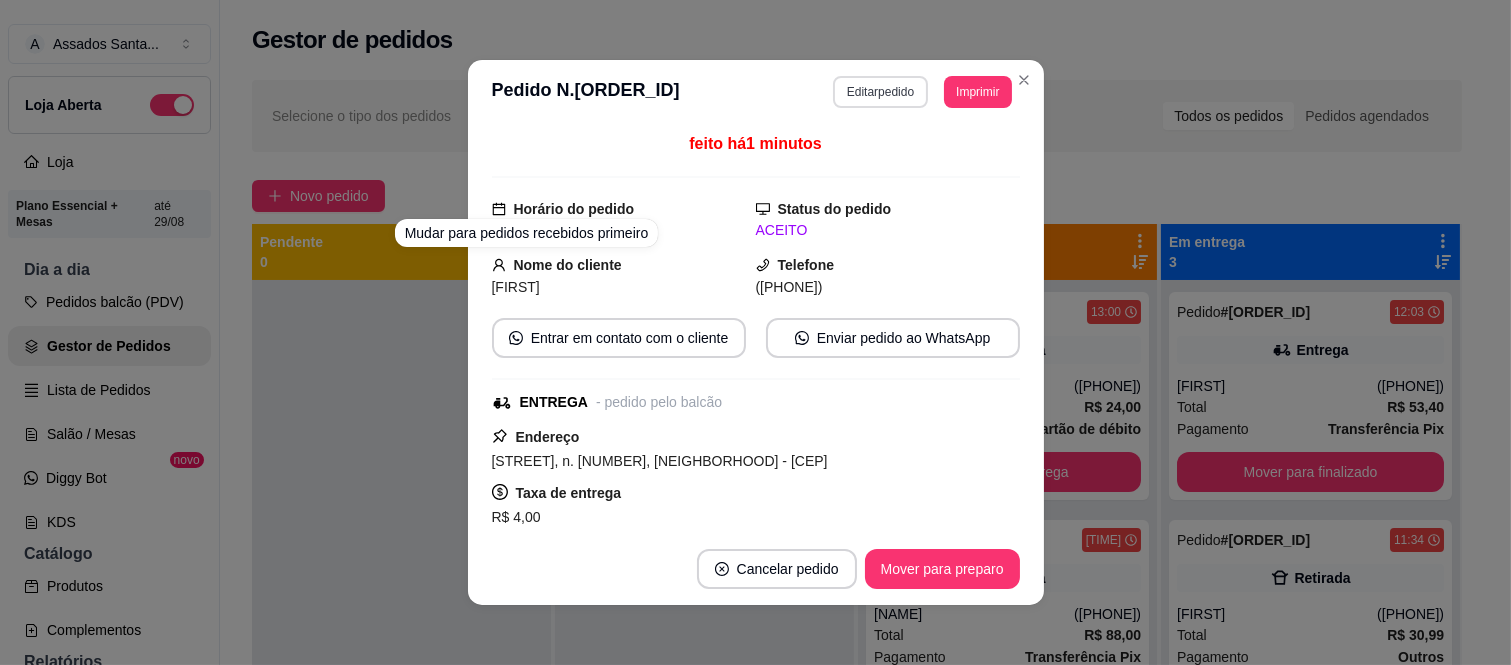 click on "Editar  pedido" at bounding box center (880, 92) 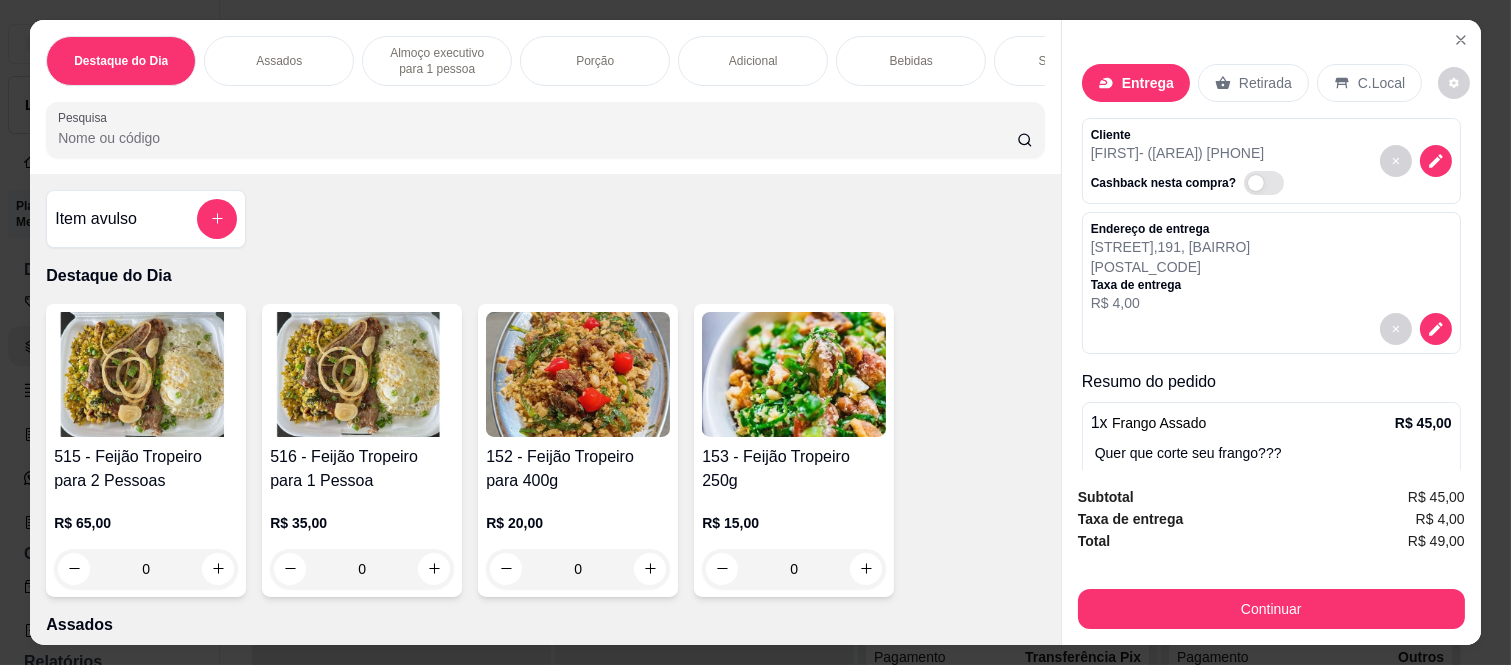 click on "R$ 4,00" at bounding box center (1171, 303) 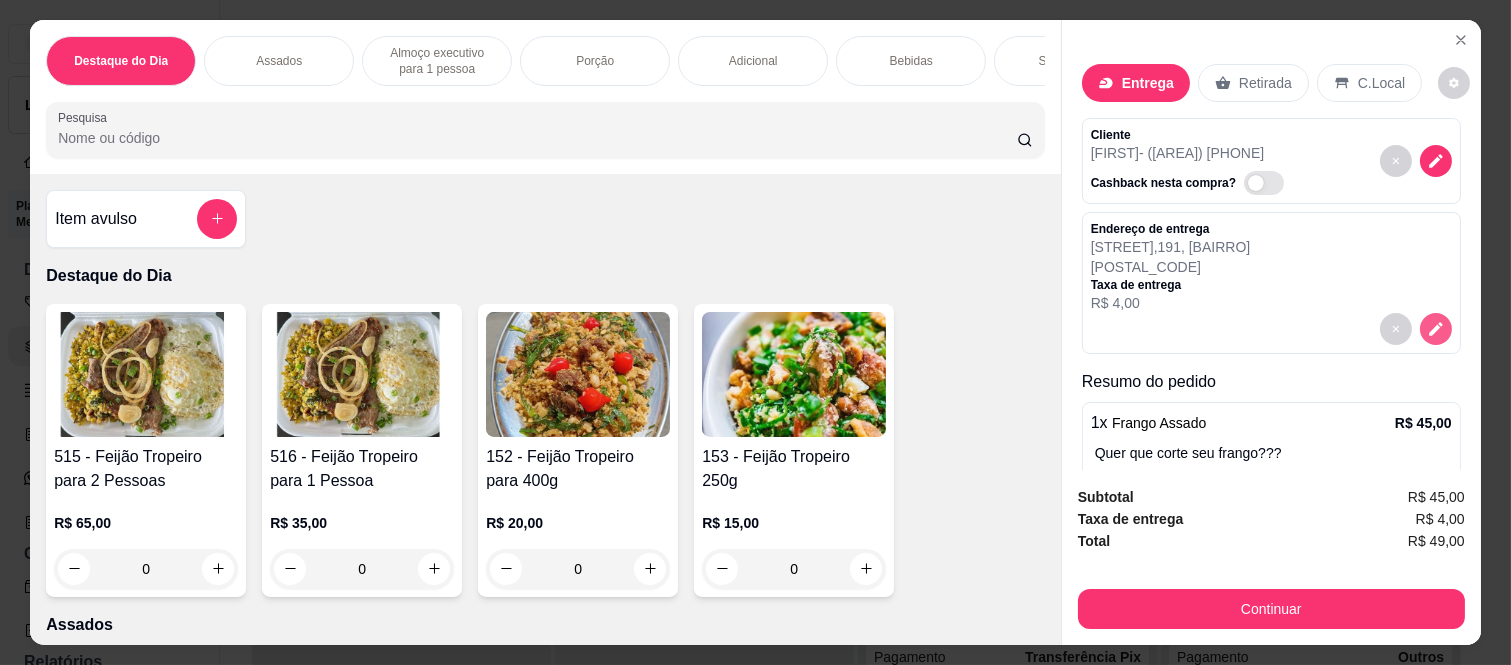 click 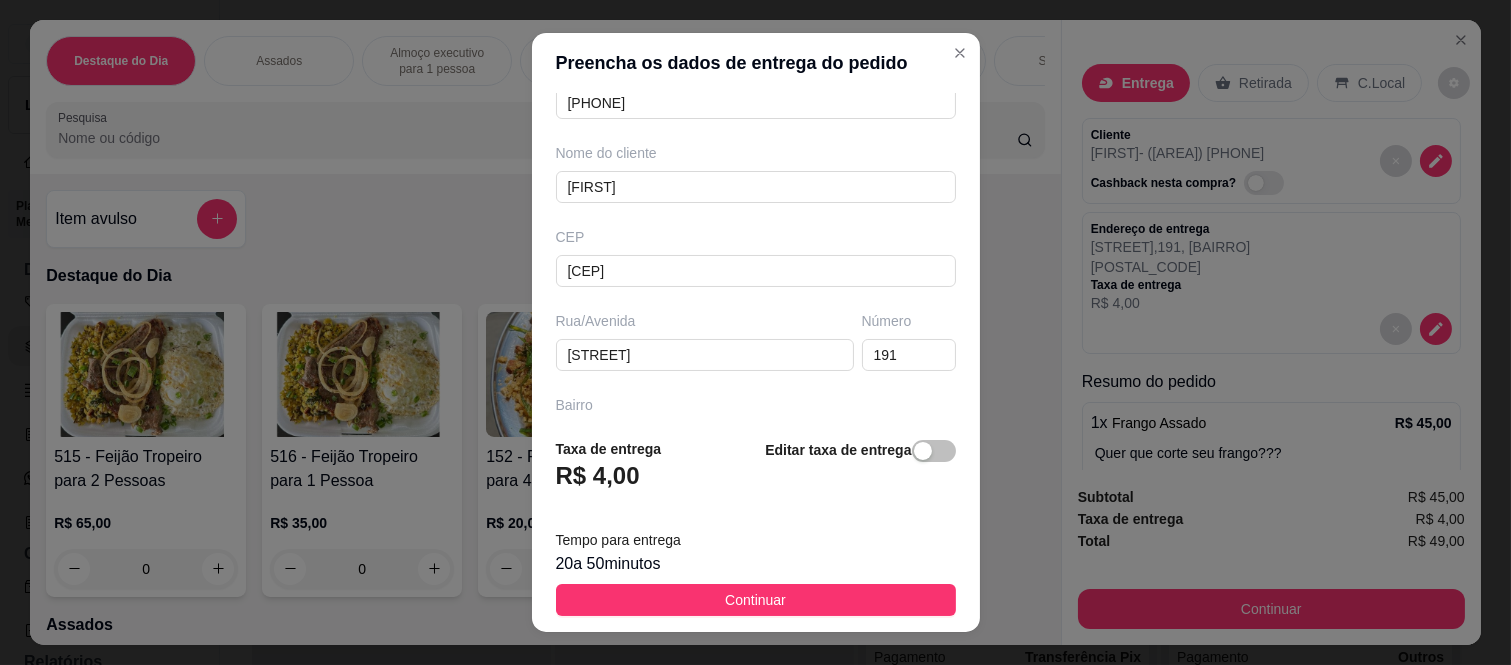 scroll, scrollTop: 346, scrollLeft: 0, axis: vertical 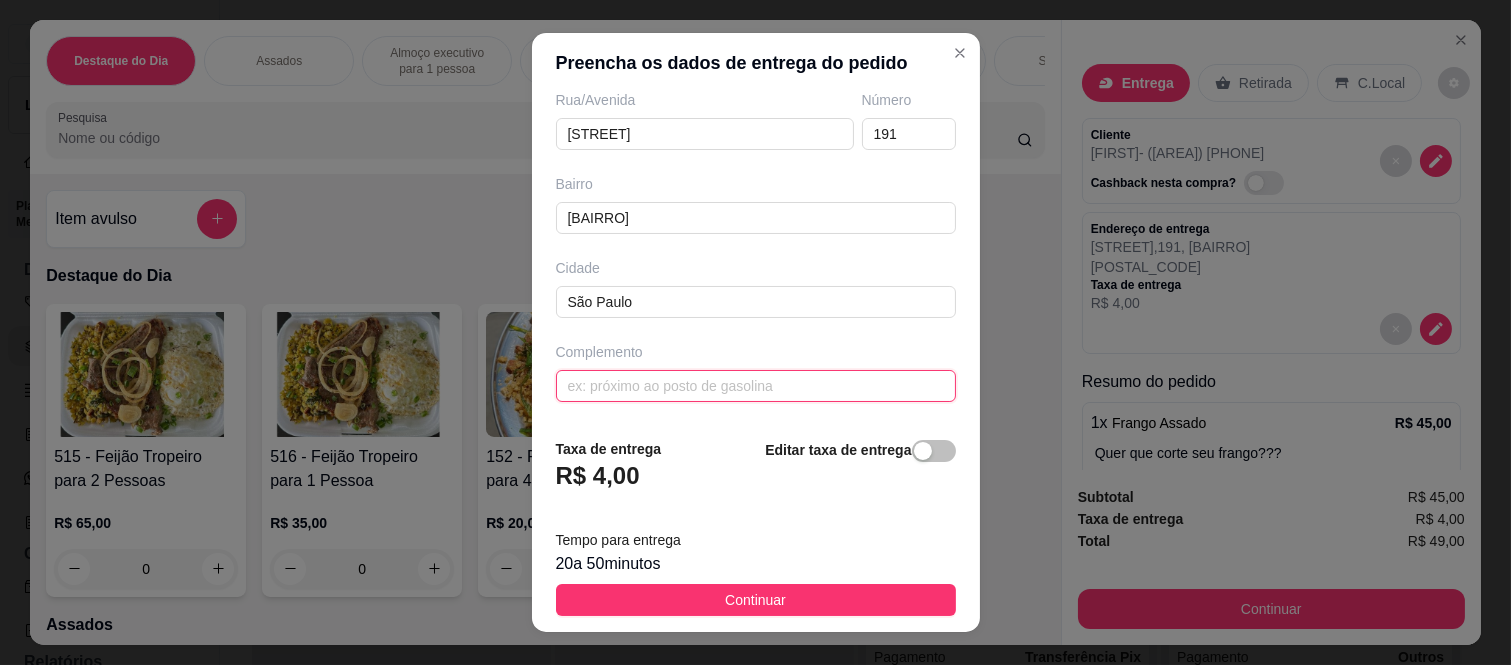 click at bounding box center [756, 386] 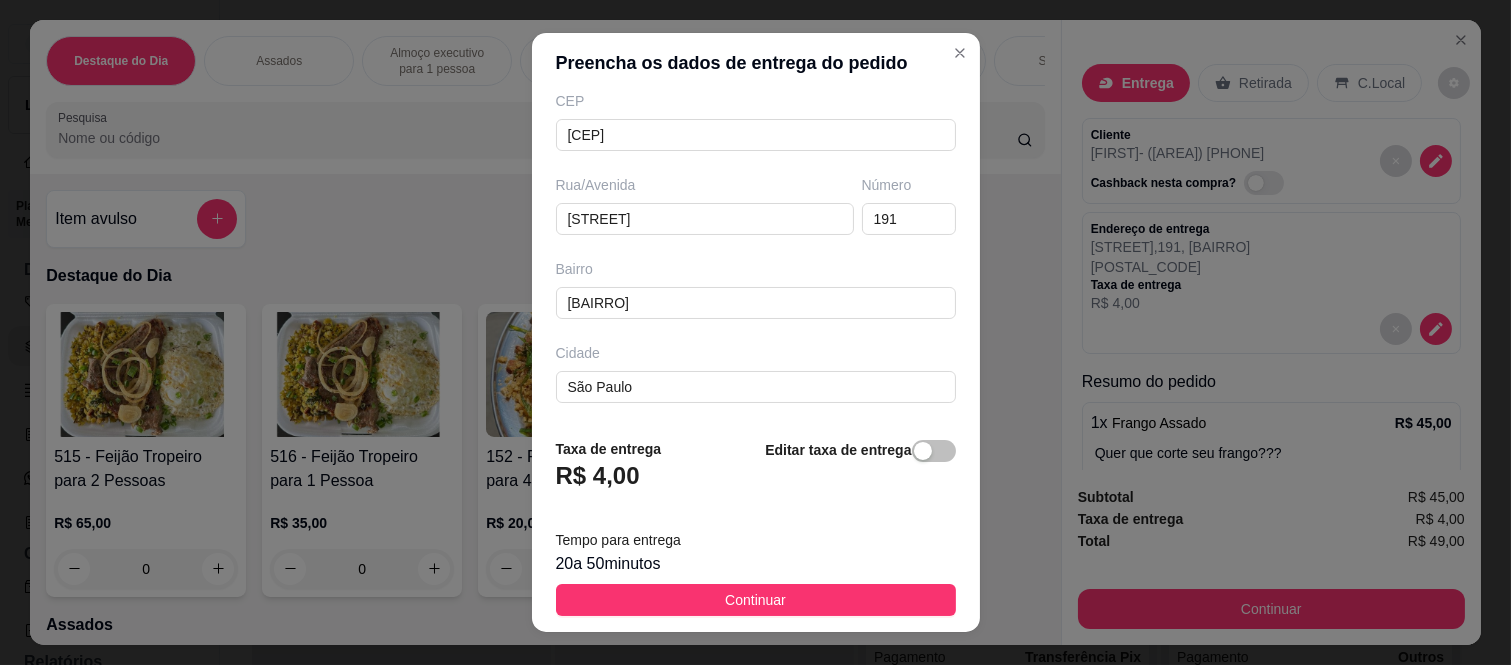 scroll, scrollTop: 346, scrollLeft: 0, axis: vertical 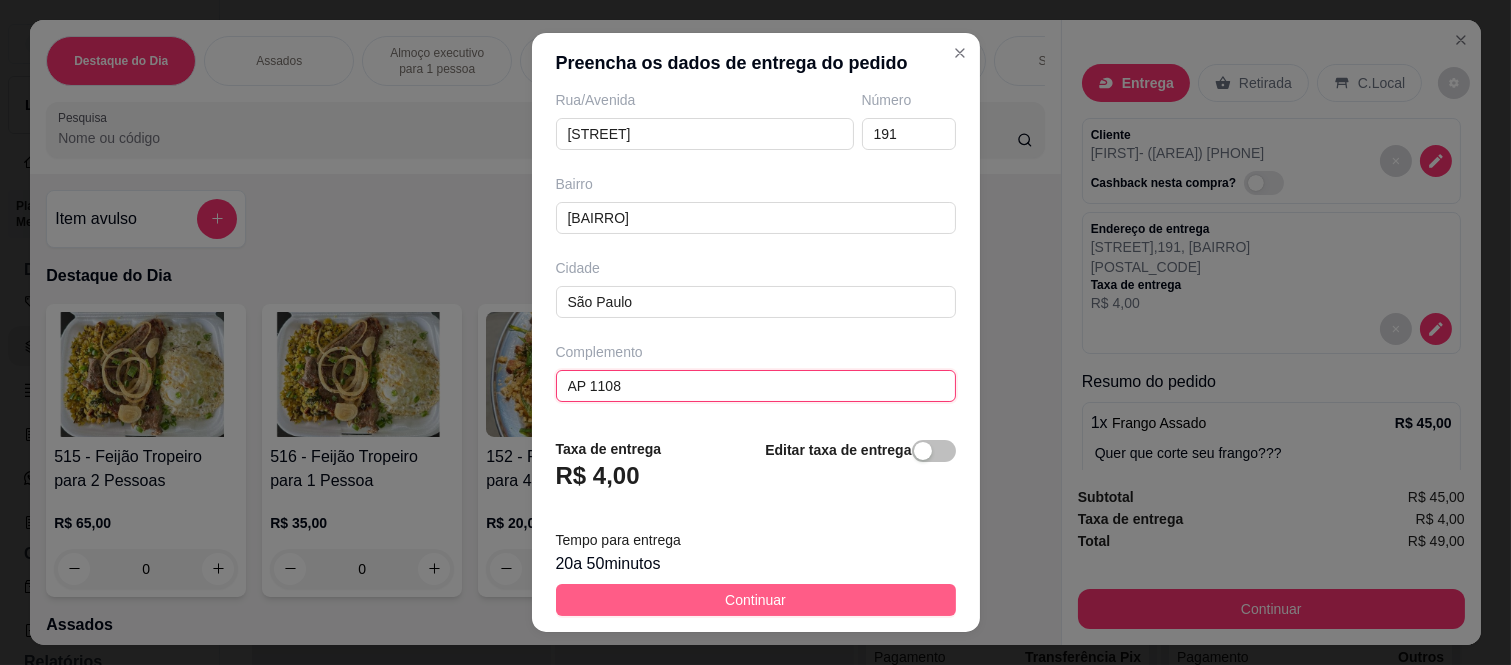 type on "AP 1108" 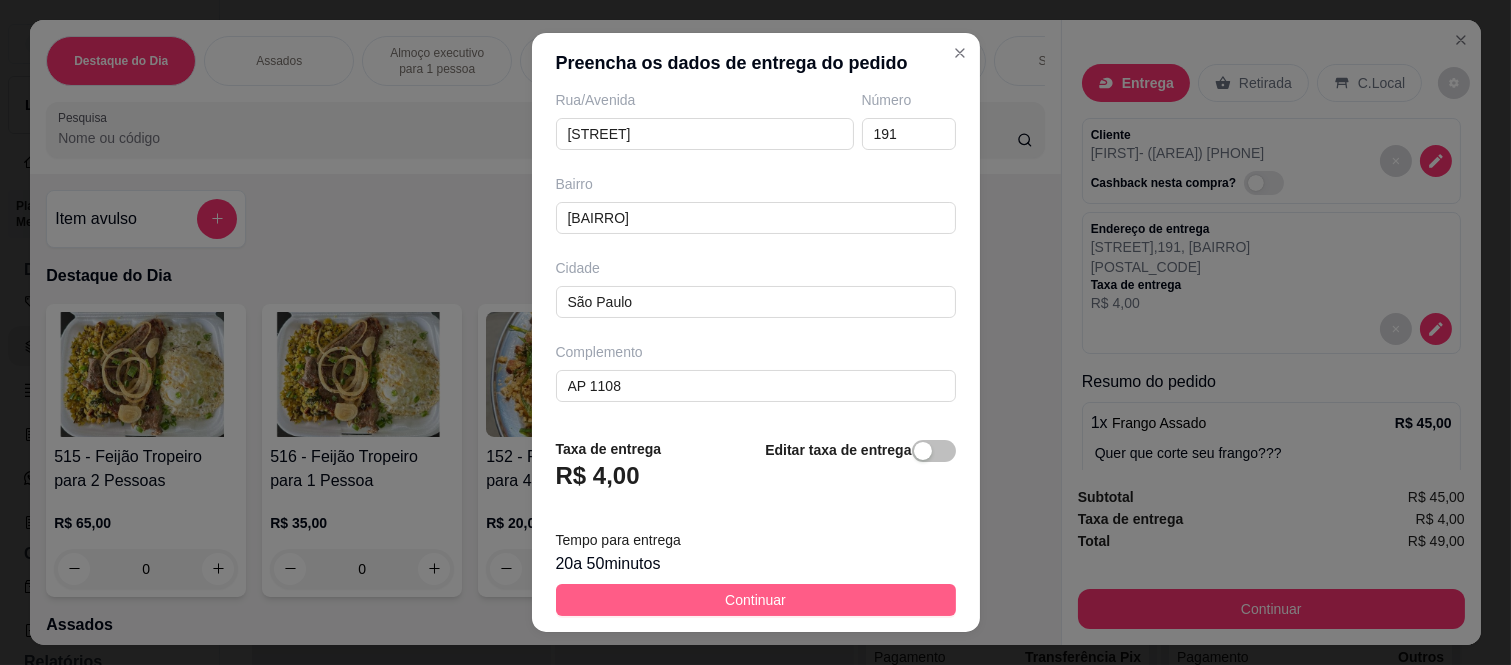 click on "Continuar" at bounding box center [756, 600] 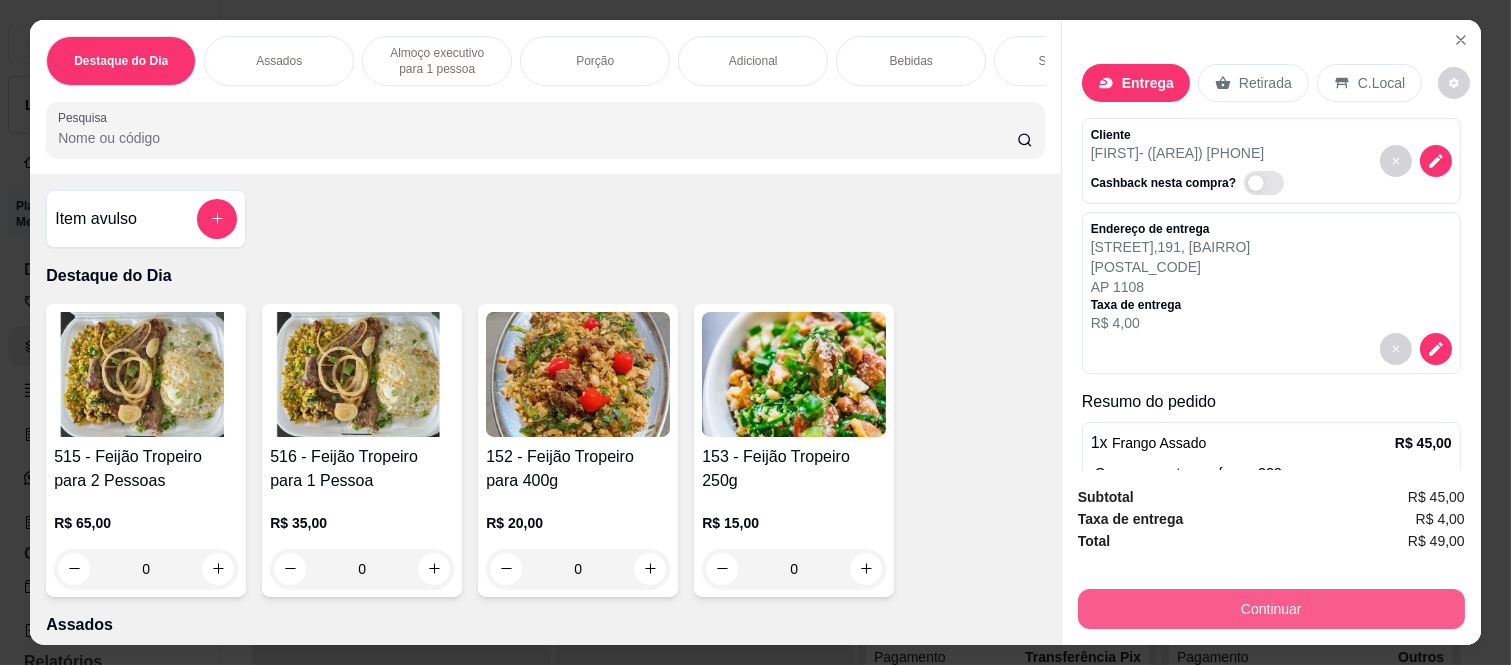 click on "Continuar" at bounding box center (1271, 609) 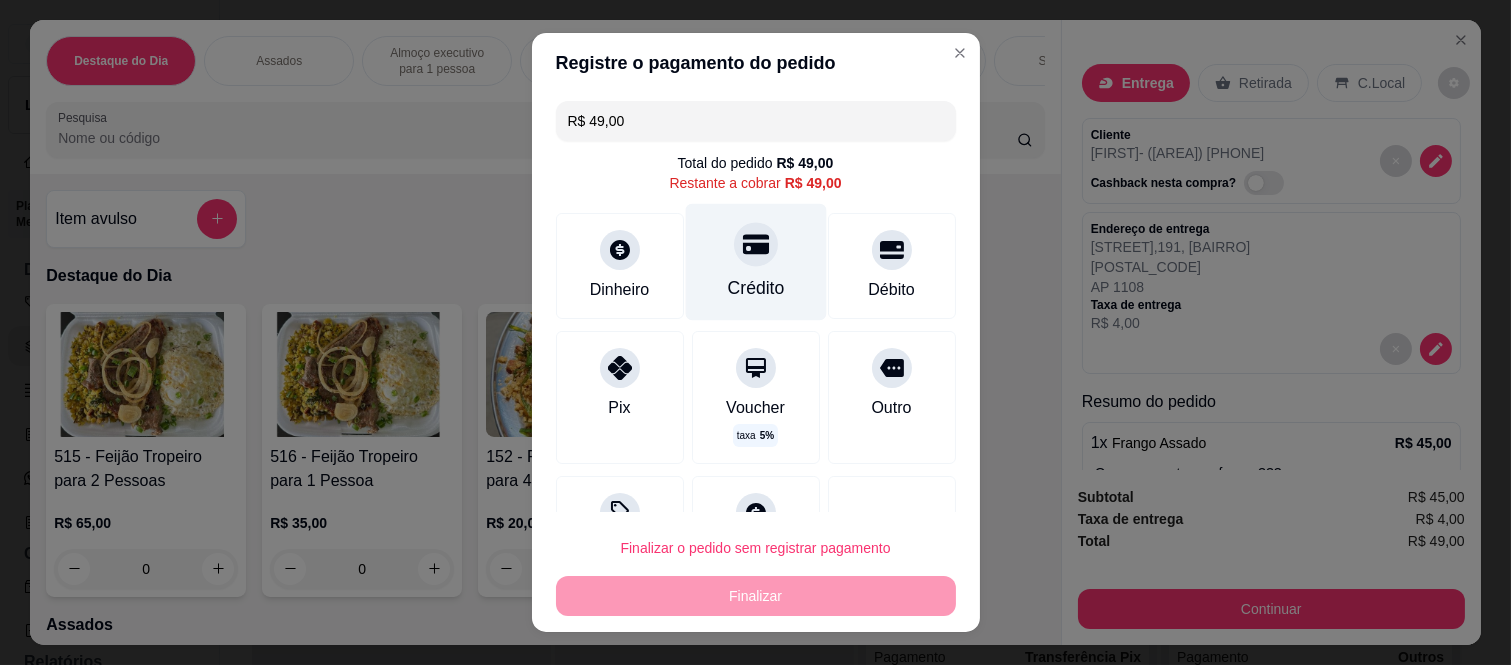 click at bounding box center (756, 245) 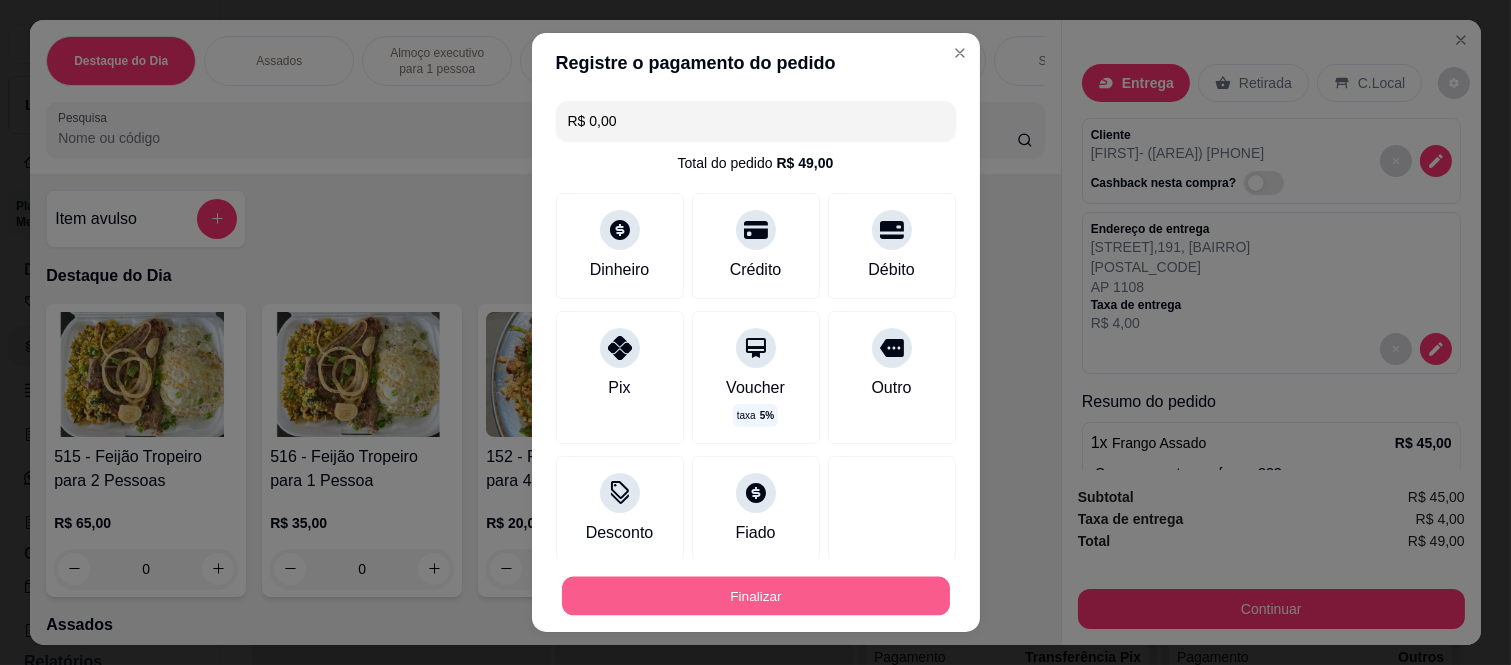 click on "Finalizar" at bounding box center [756, 595] 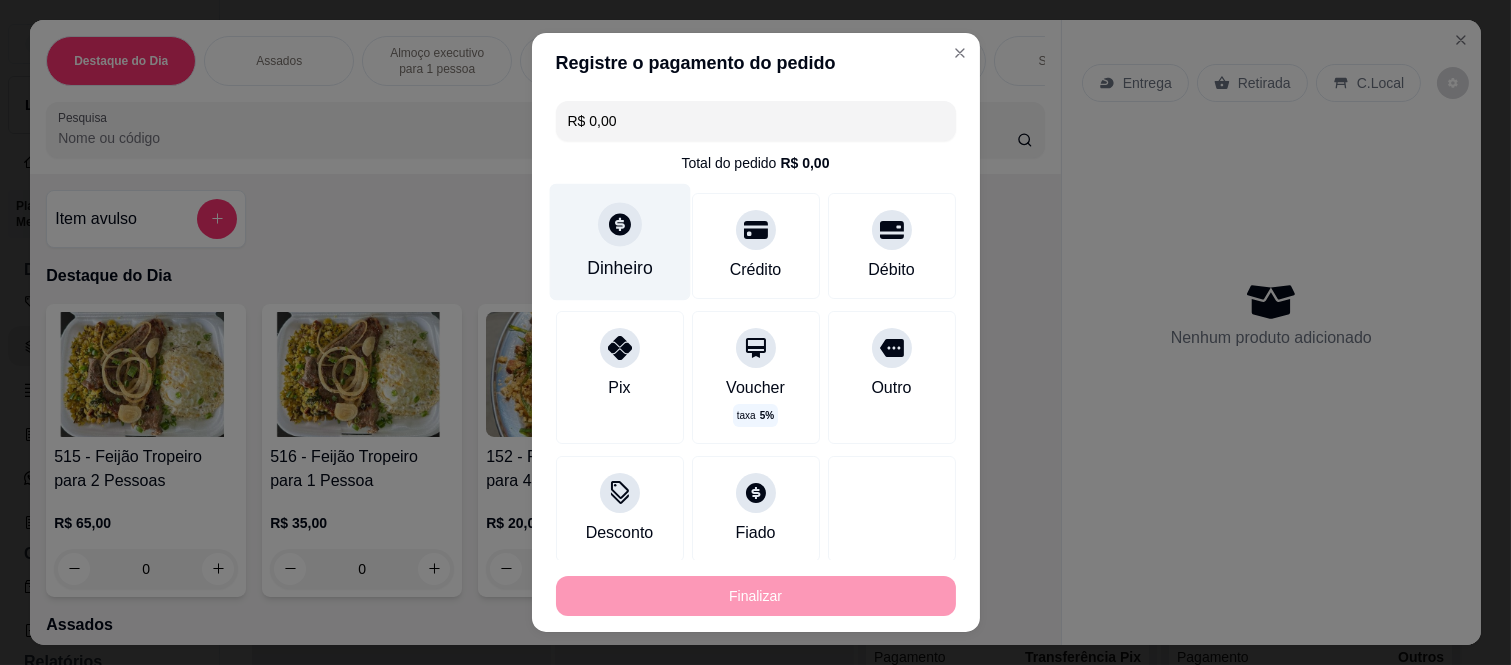 type on "-R$ 49,00" 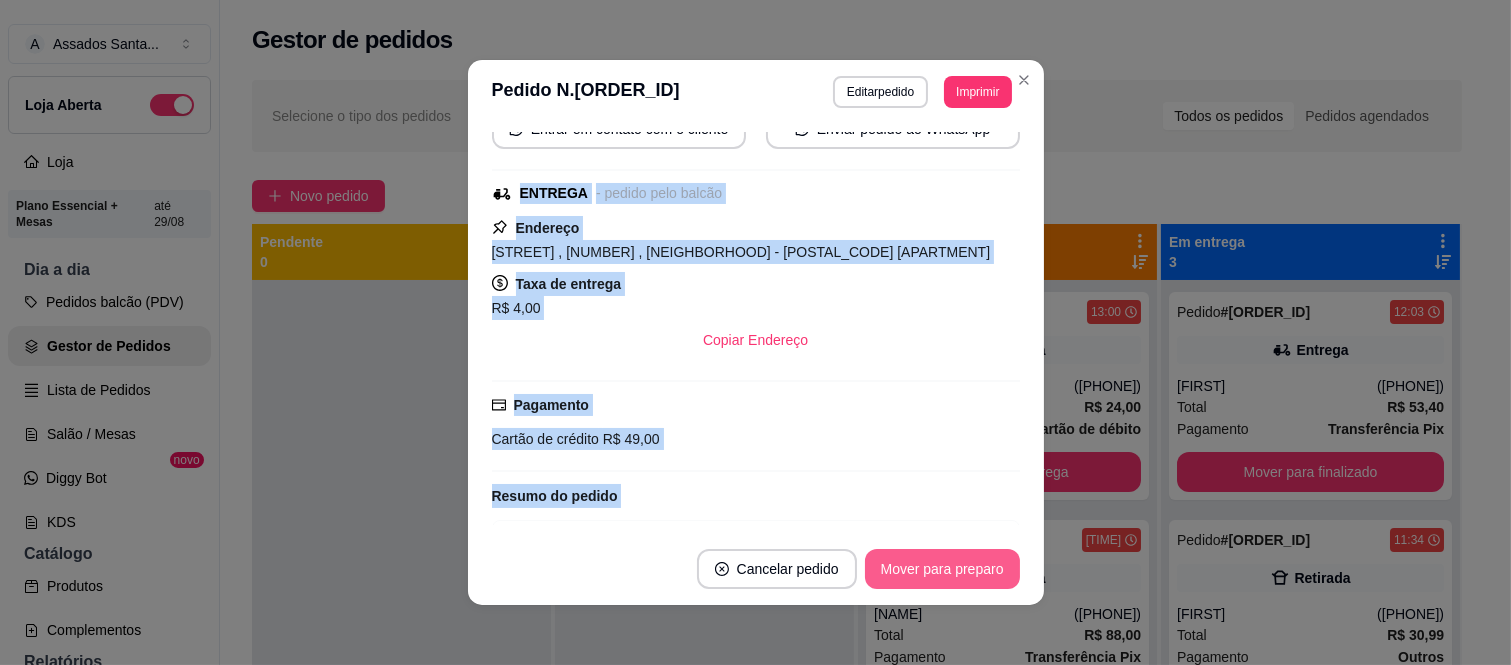 scroll, scrollTop: 428, scrollLeft: 0, axis: vertical 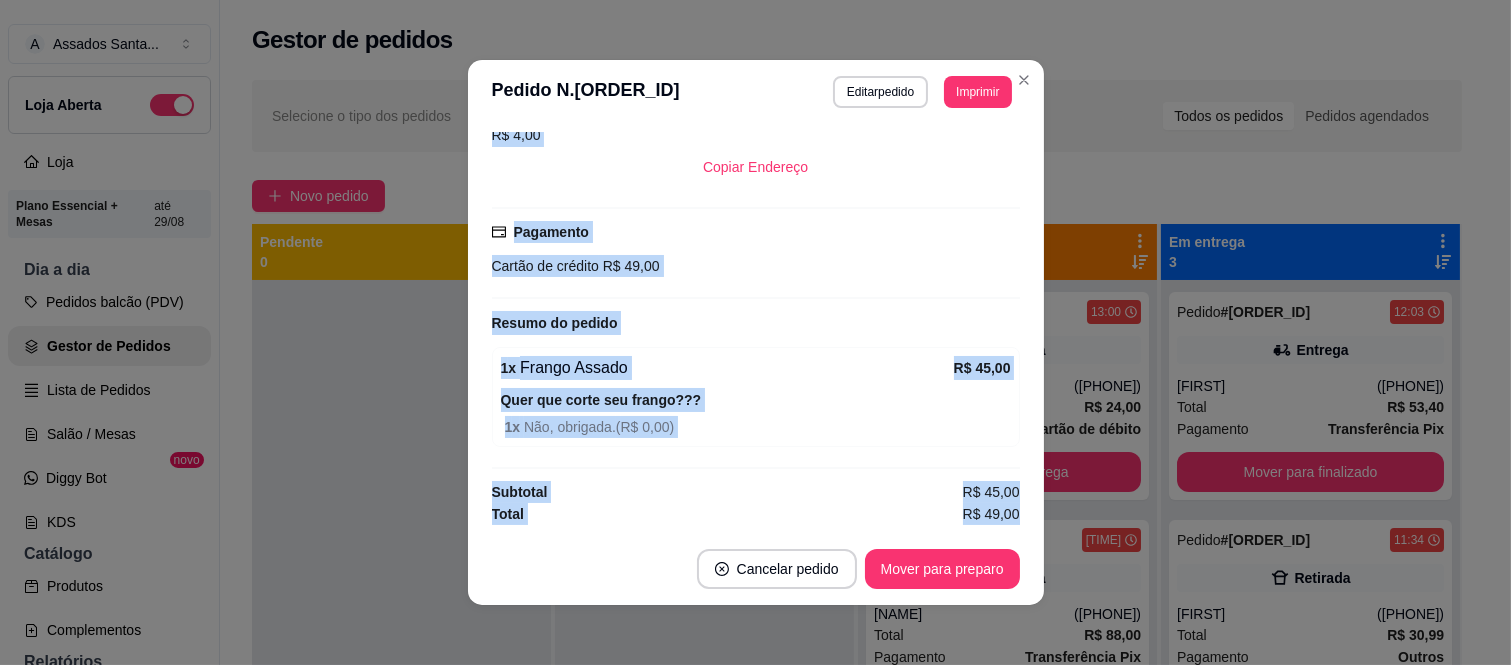 drag, startPoint x: 511, startPoint y: 444, endPoint x: 940, endPoint y: 636, distance: 470.0053 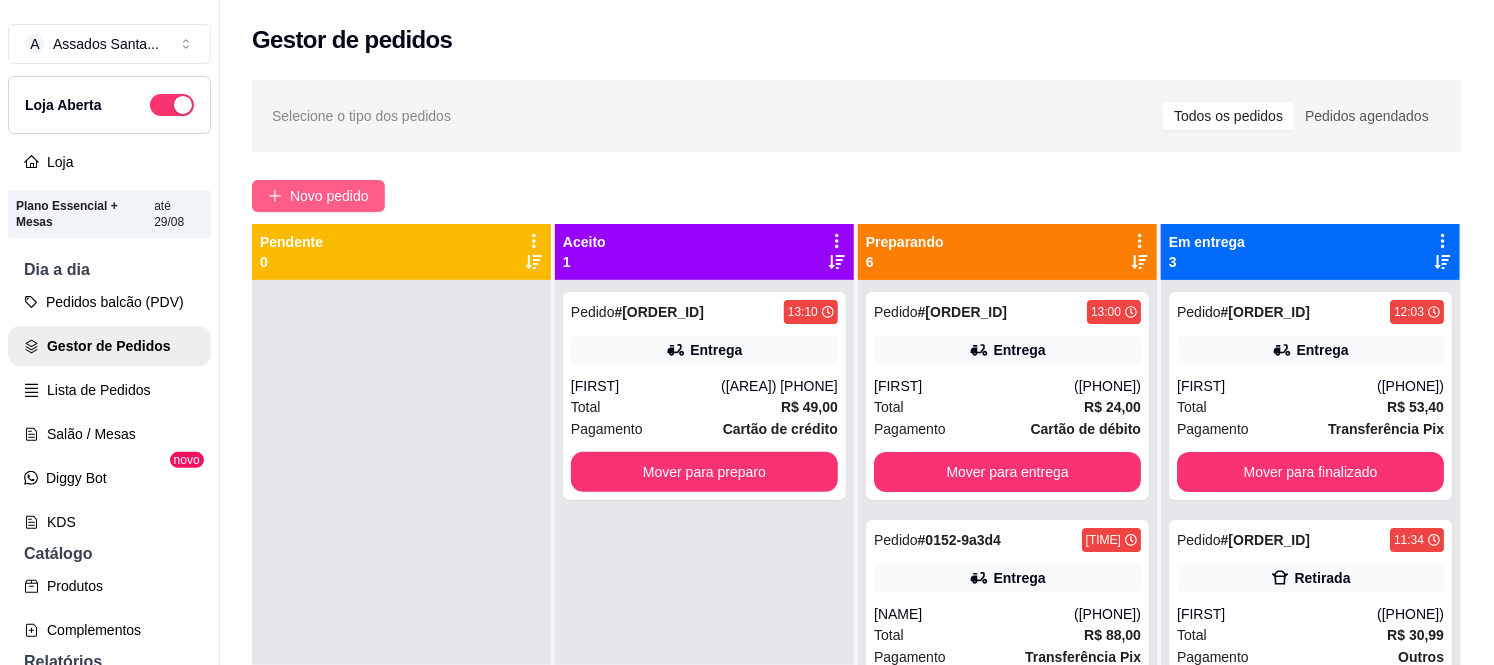 click on "Novo pedido" at bounding box center [329, 196] 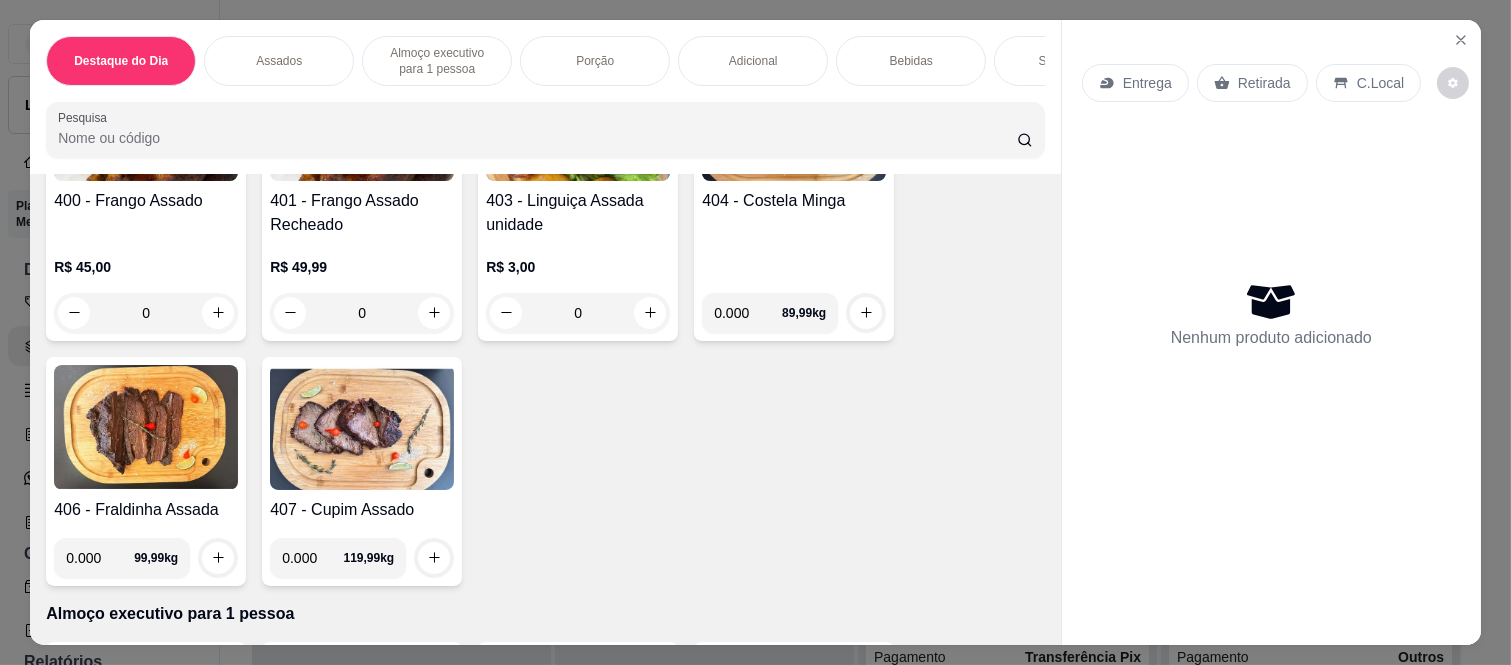 scroll, scrollTop: 555, scrollLeft: 0, axis: vertical 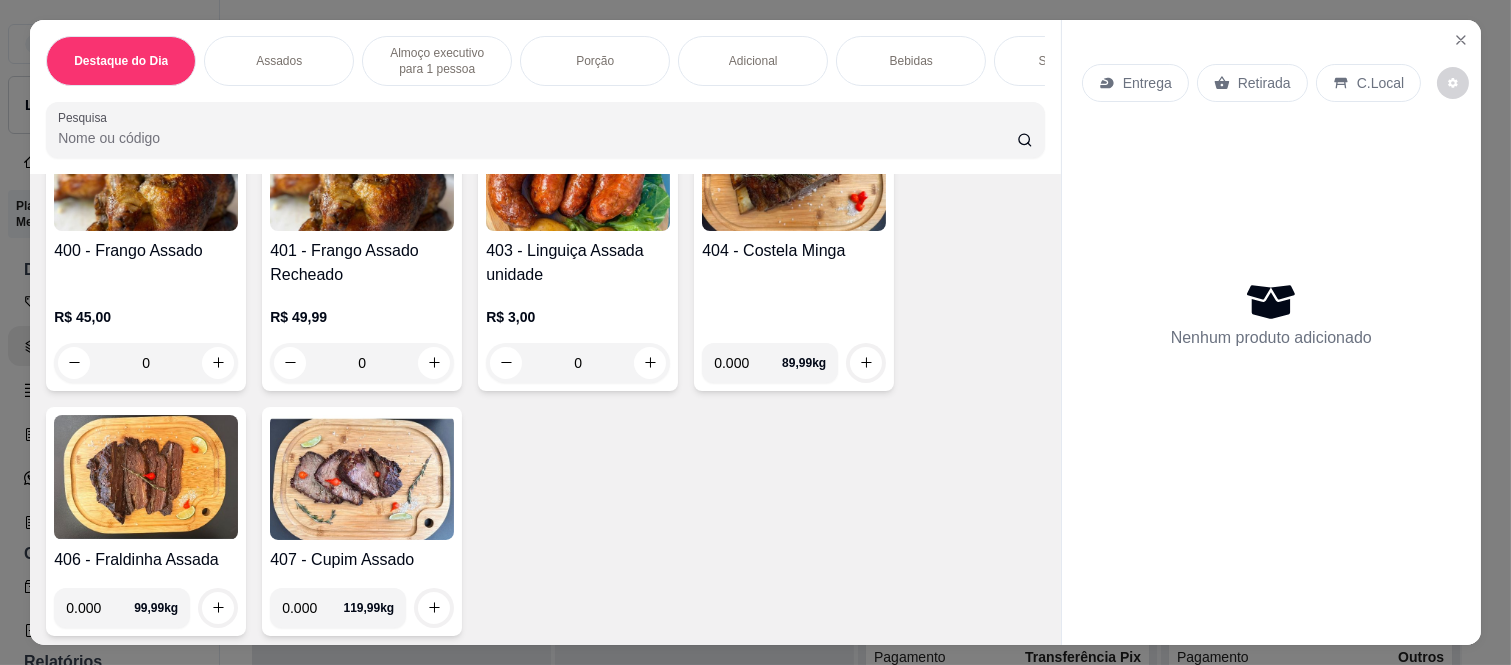 click on "0.000" at bounding box center [748, 363] 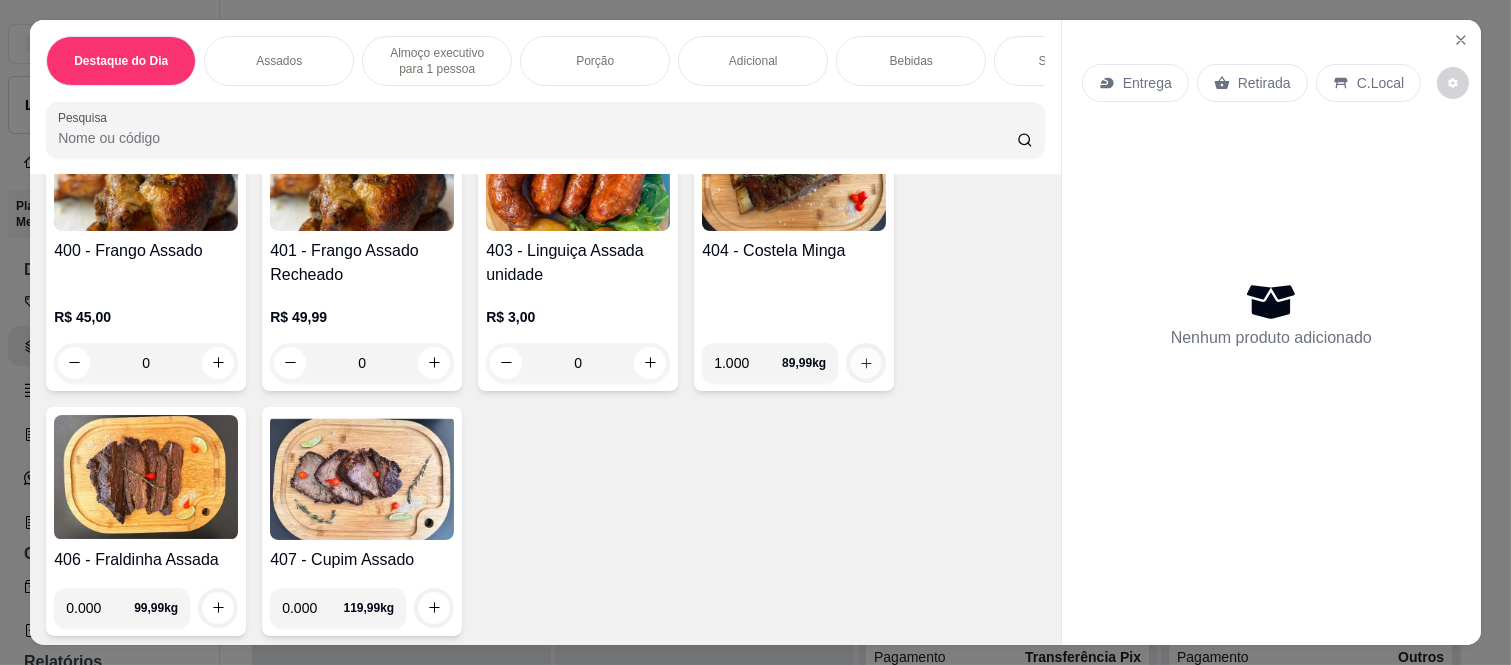 click at bounding box center (866, 362) 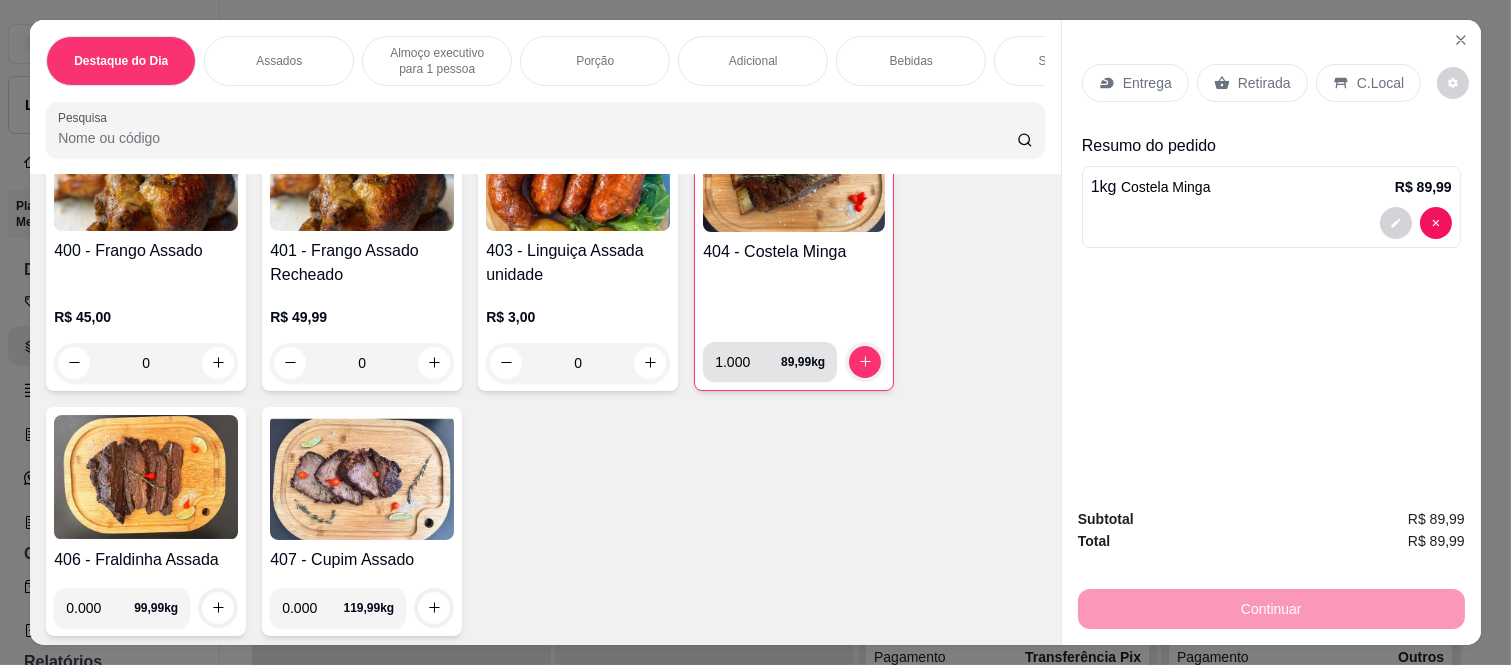 click on "1.000" at bounding box center (748, 362) 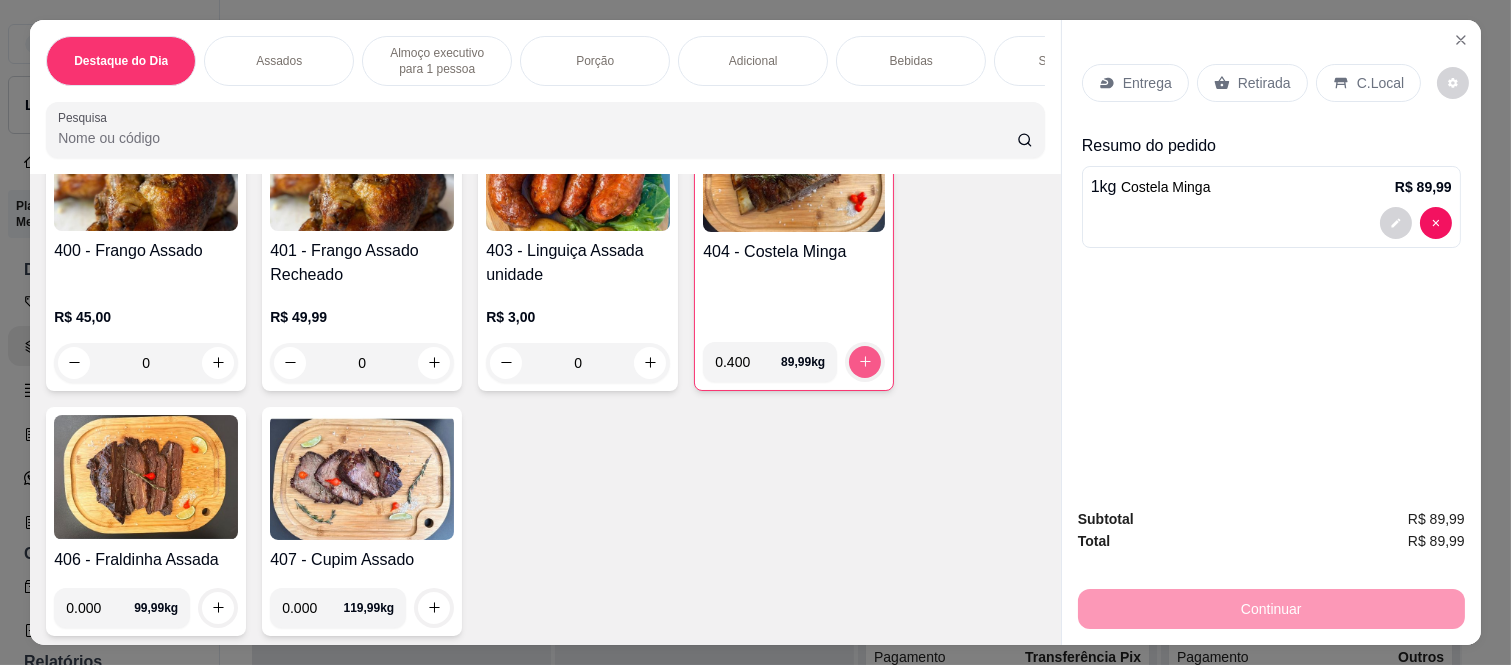 type on "0.400" 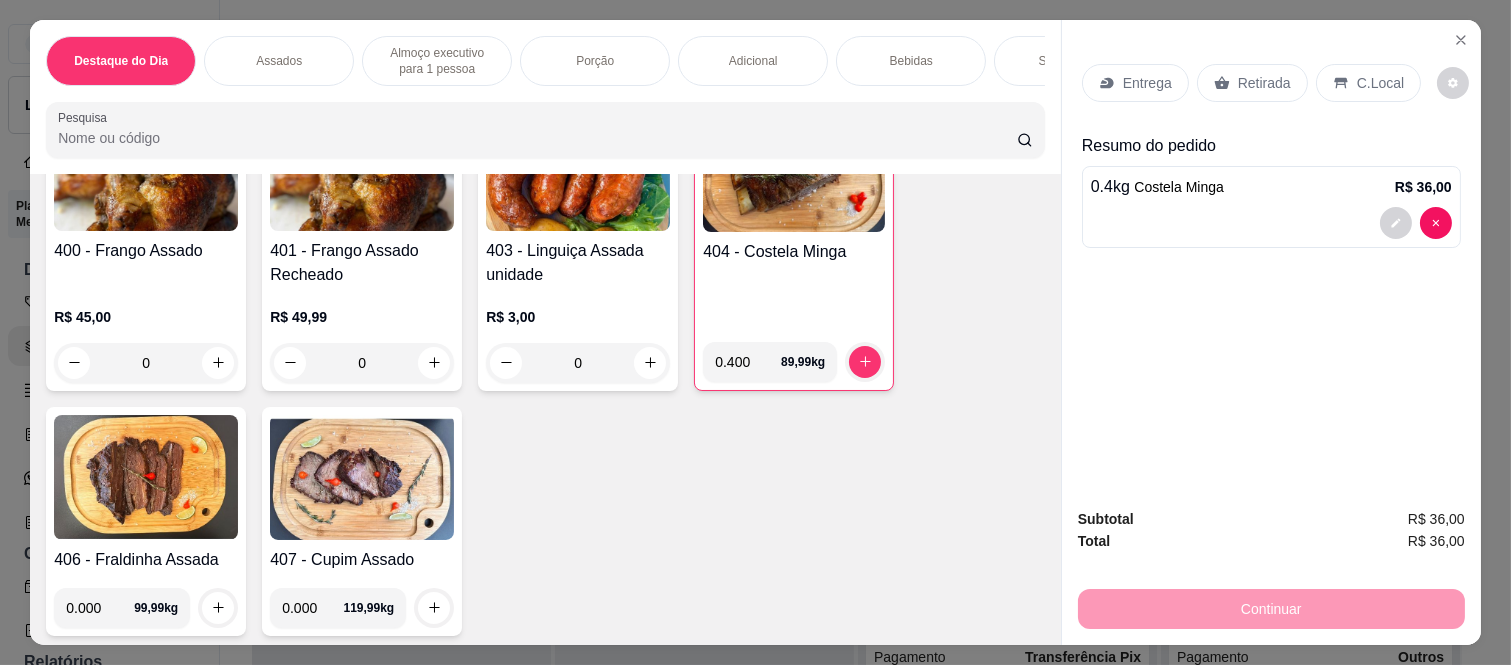 click on "Adicional" at bounding box center [753, 61] 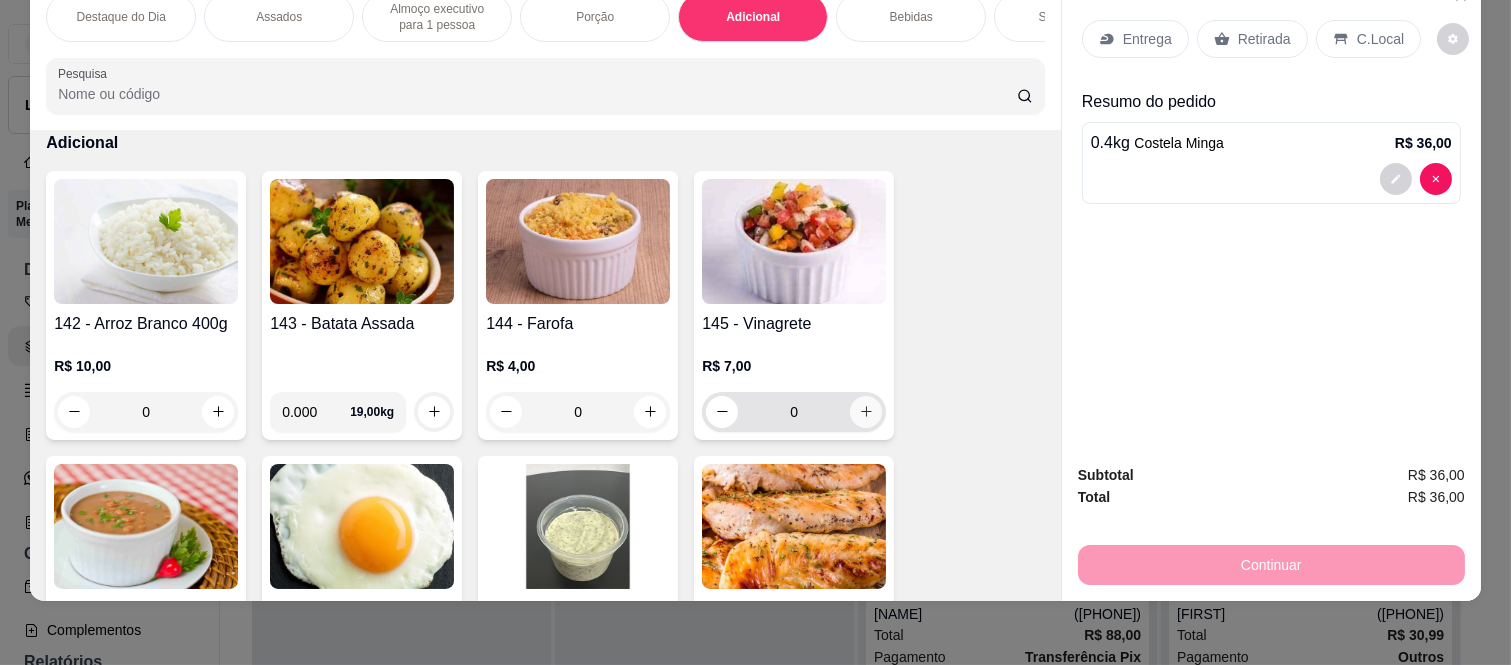 click at bounding box center (866, 412) 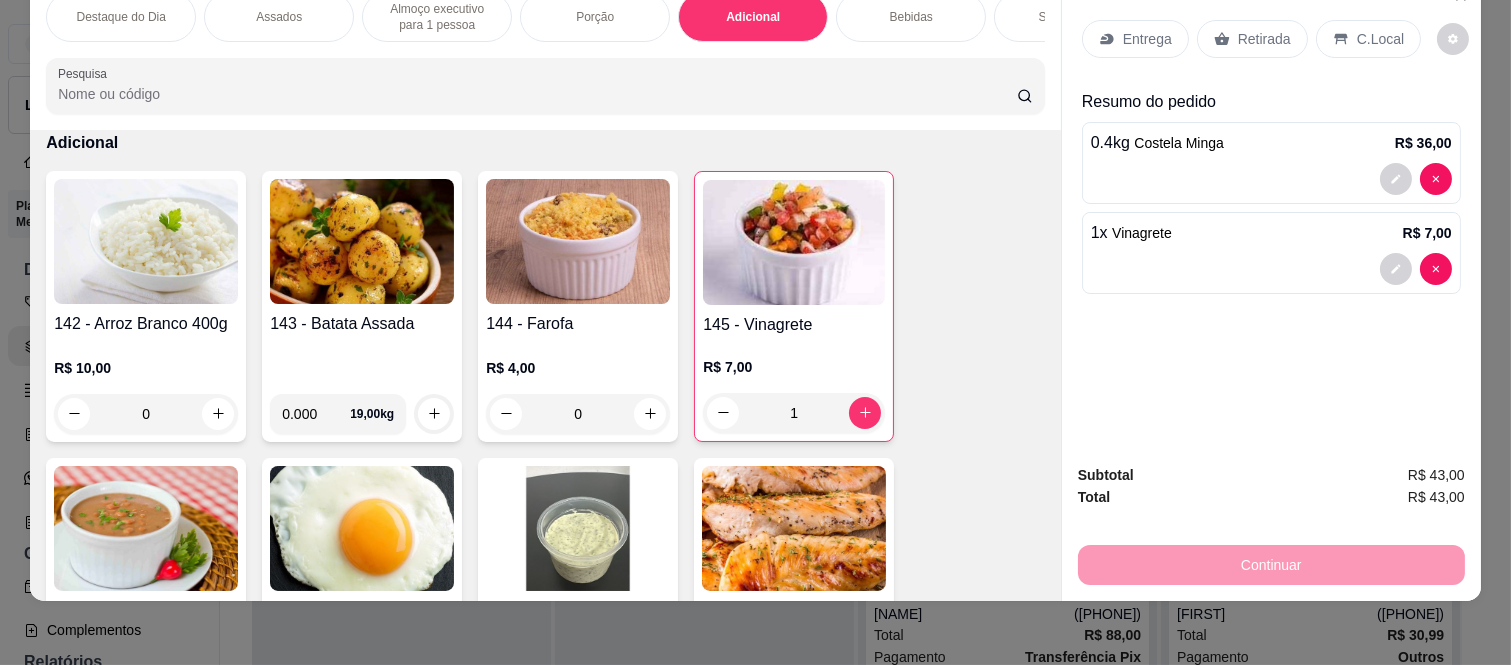 click on "Entrega" at bounding box center (1147, 39) 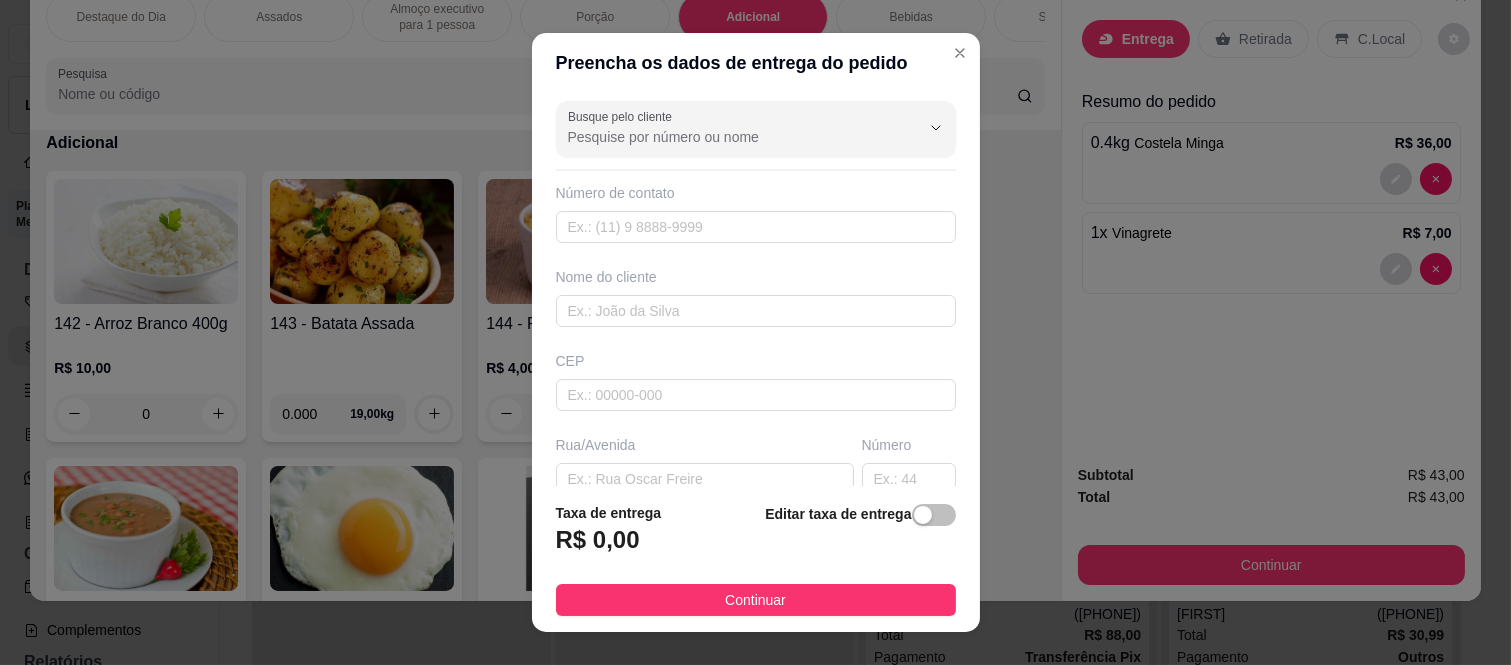 click on "Busque pelo cliente" at bounding box center [728, 137] 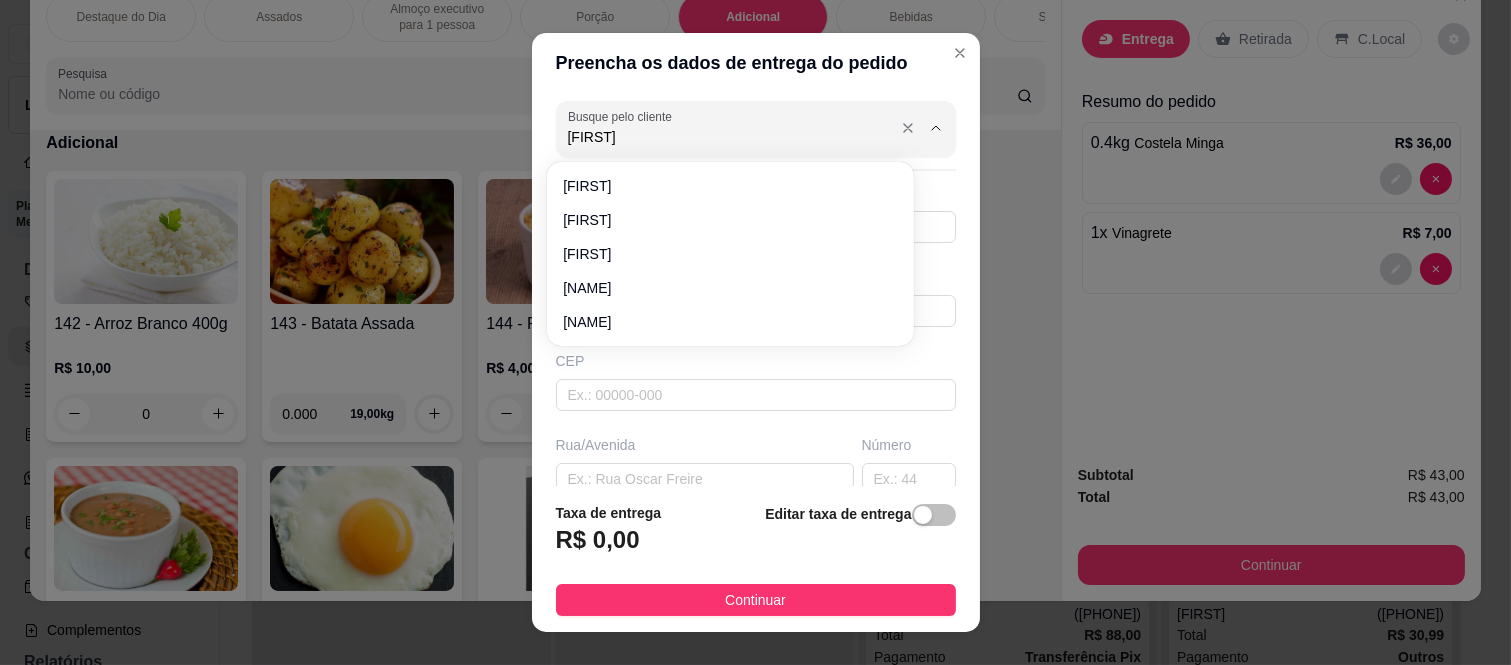 type on "[FIRST] [LAST]" 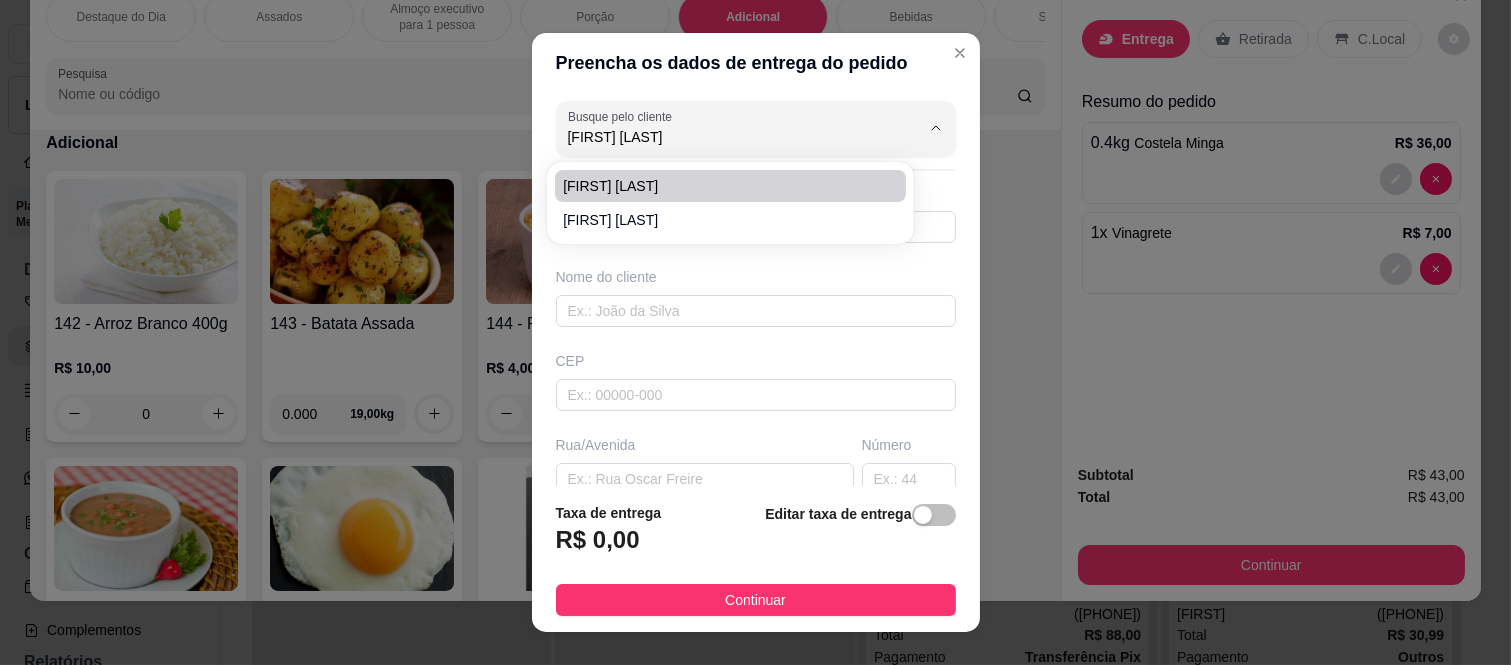 click on "[FIRST] [LAST]" at bounding box center [730, 186] 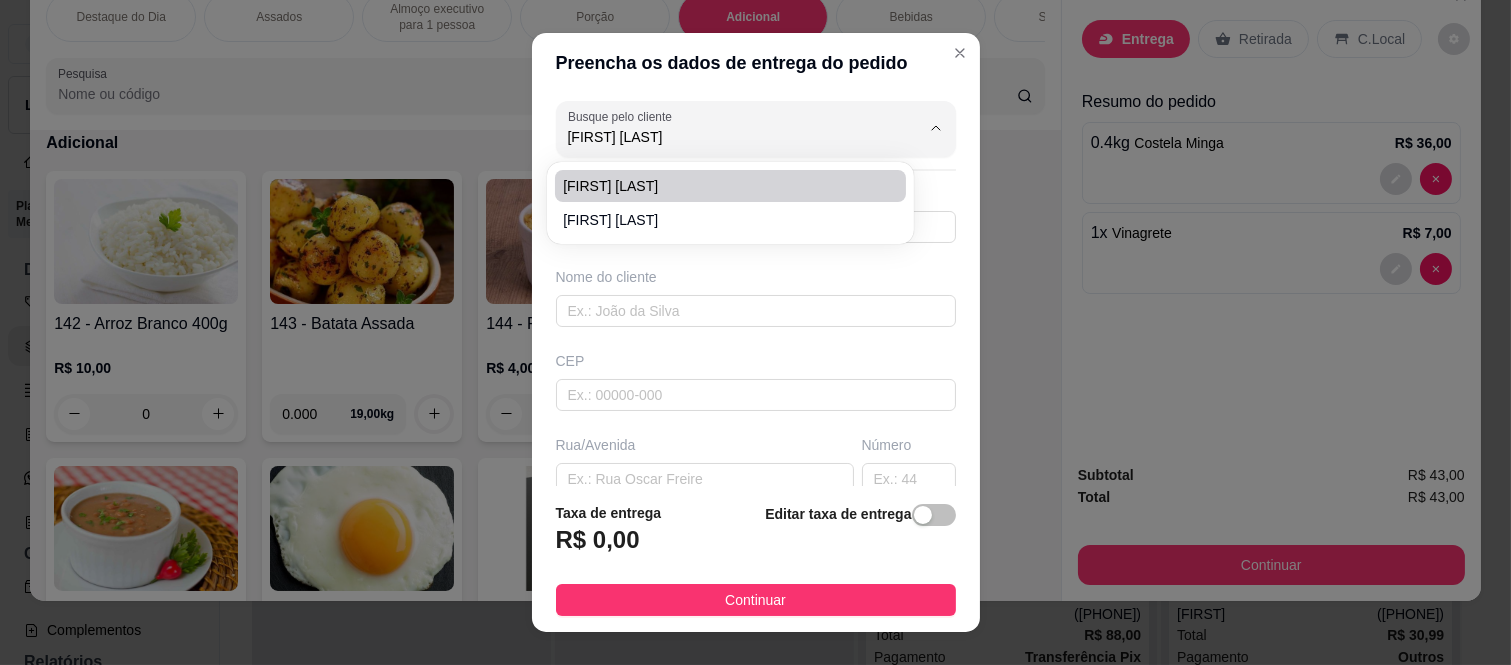 type on "11963043603" 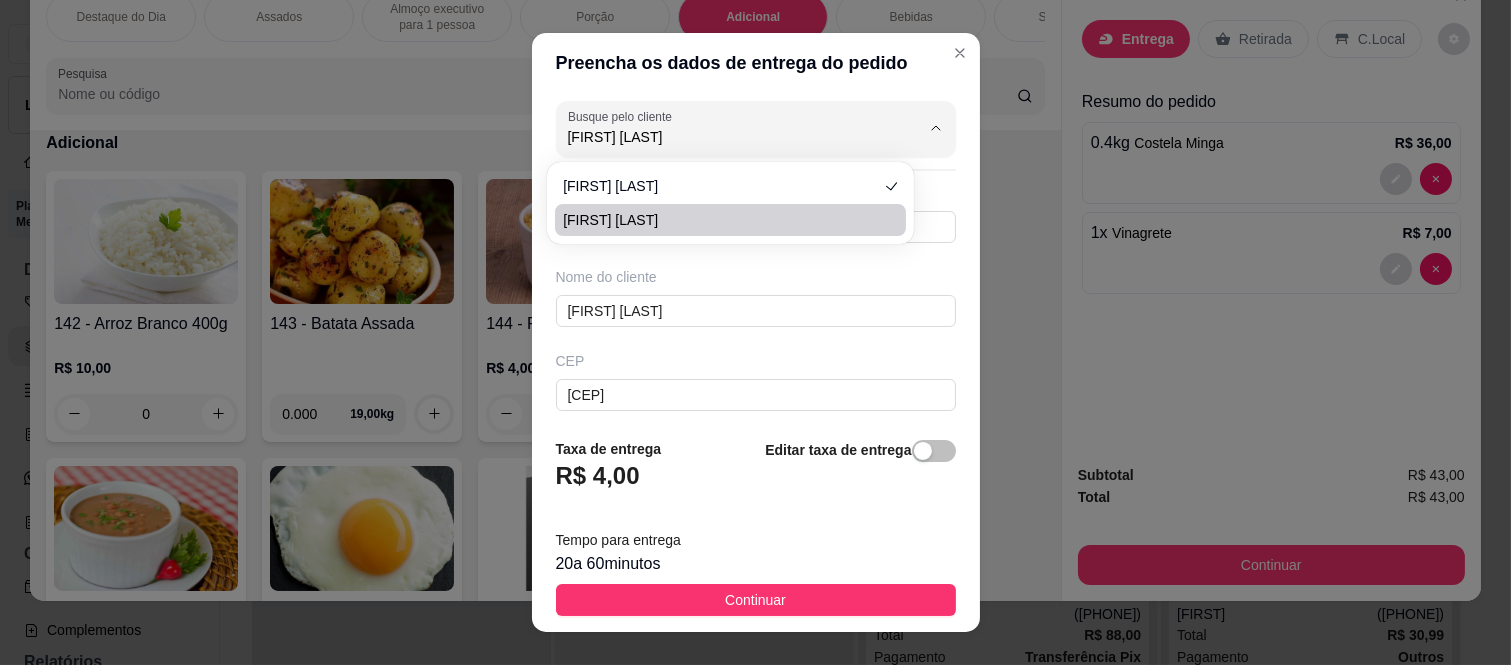 click on "[FIRST] [LAST]" at bounding box center (720, 220) 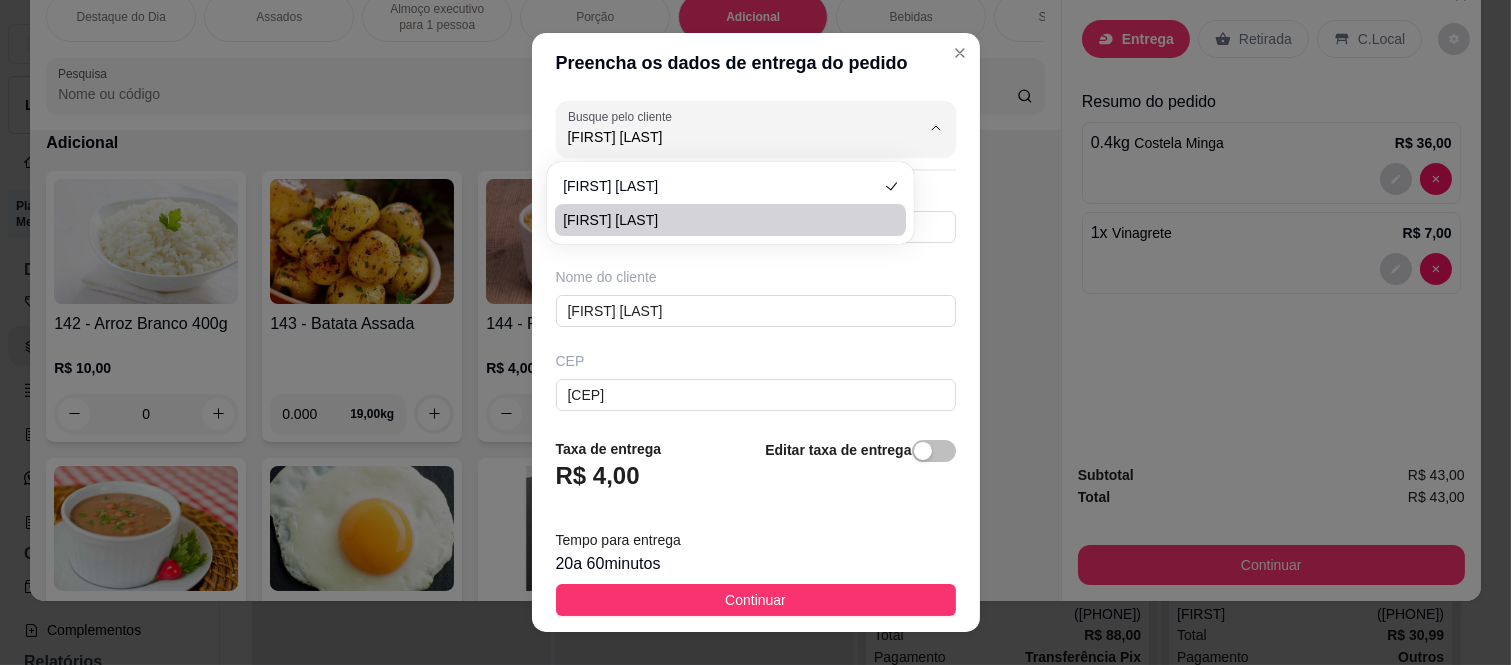 type on "[FIRST] [LAST]" 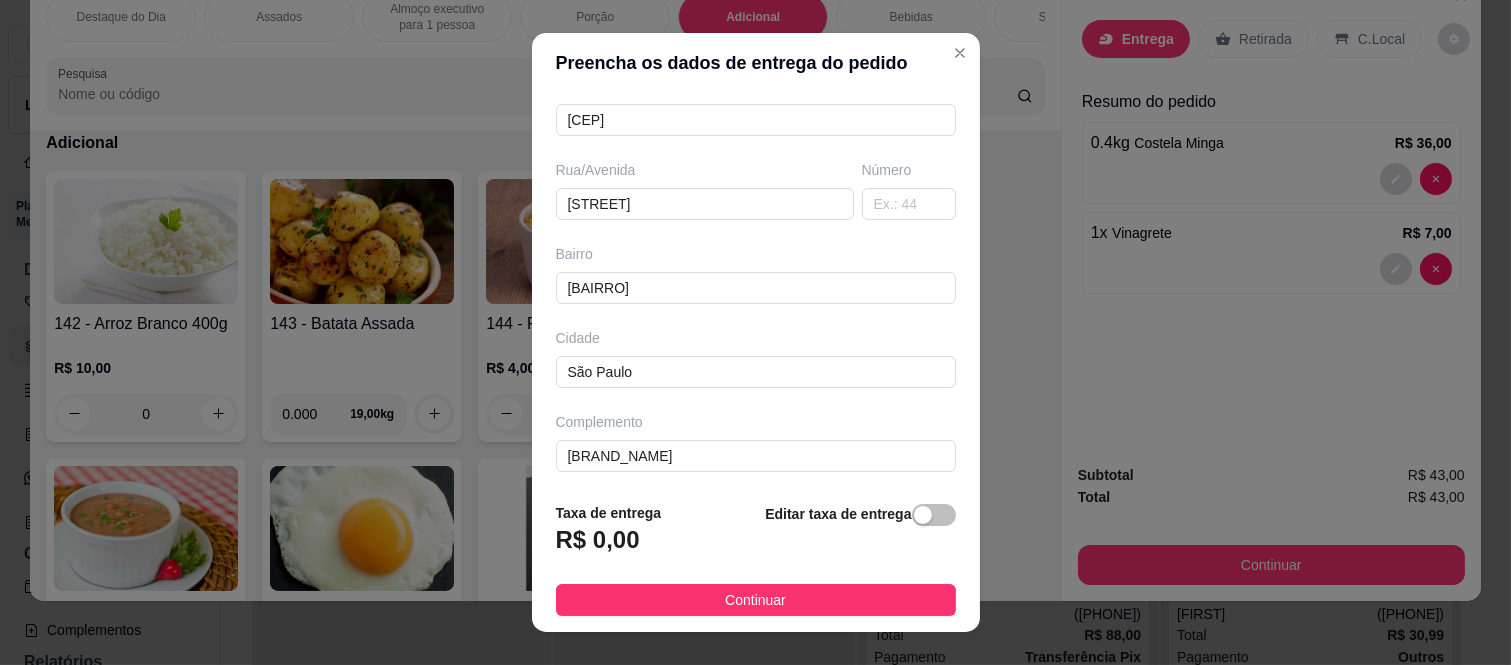 scroll, scrollTop: 282, scrollLeft: 0, axis: vertical 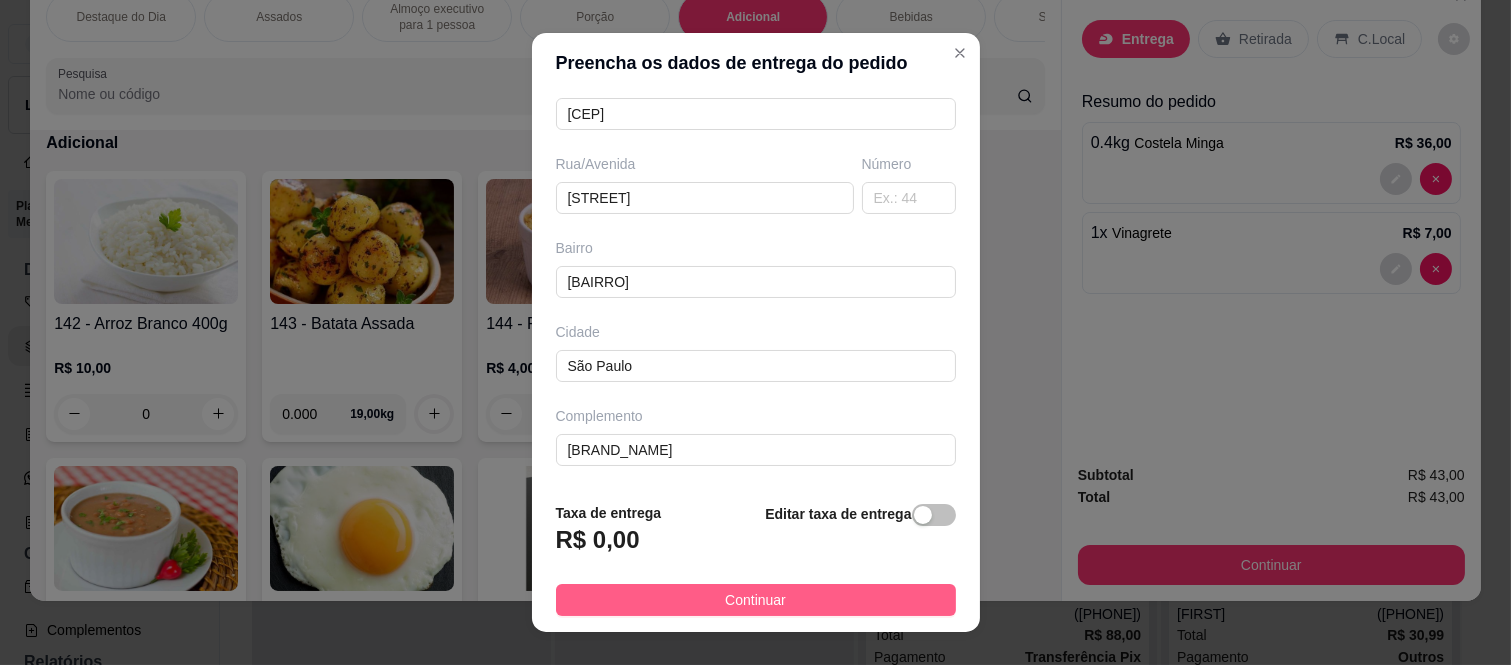 click on "Continuar" at bounding box center [755, 600] 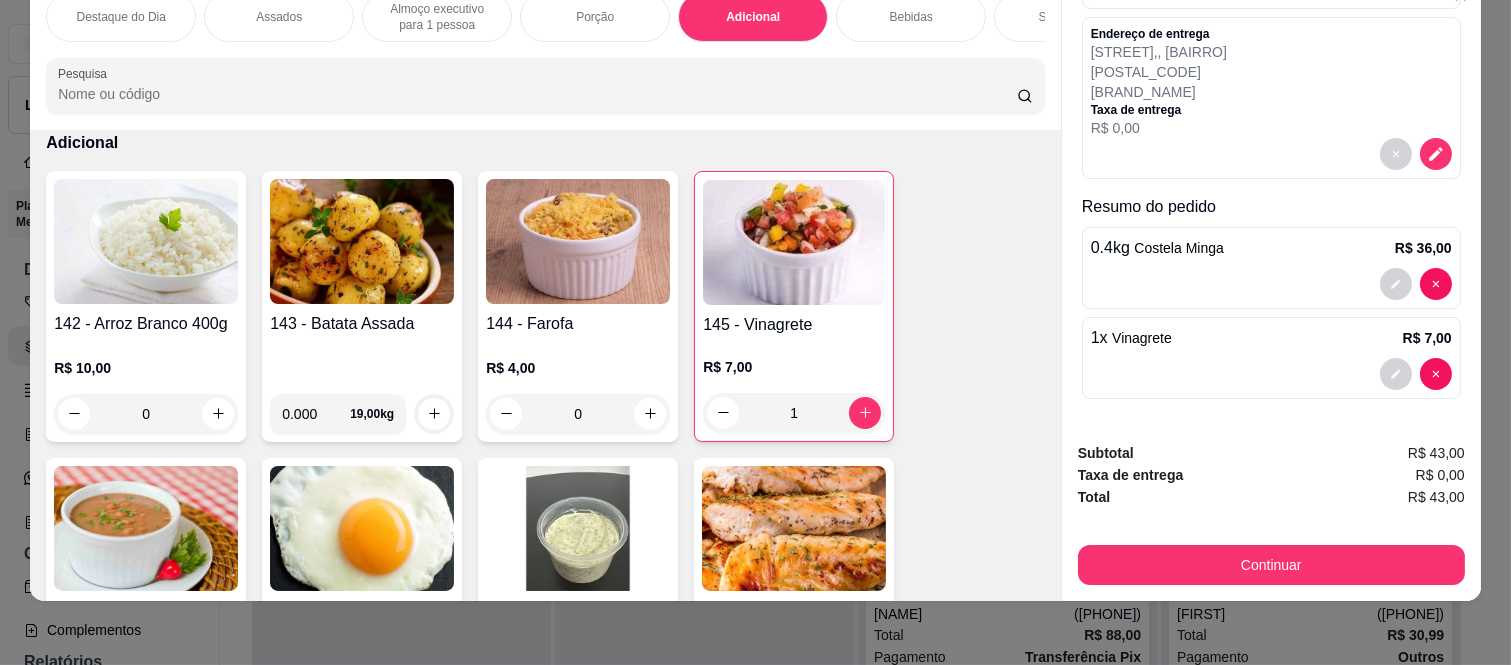 scroll, scrollTop: 152, scrollLeft: 0, axis: vertical 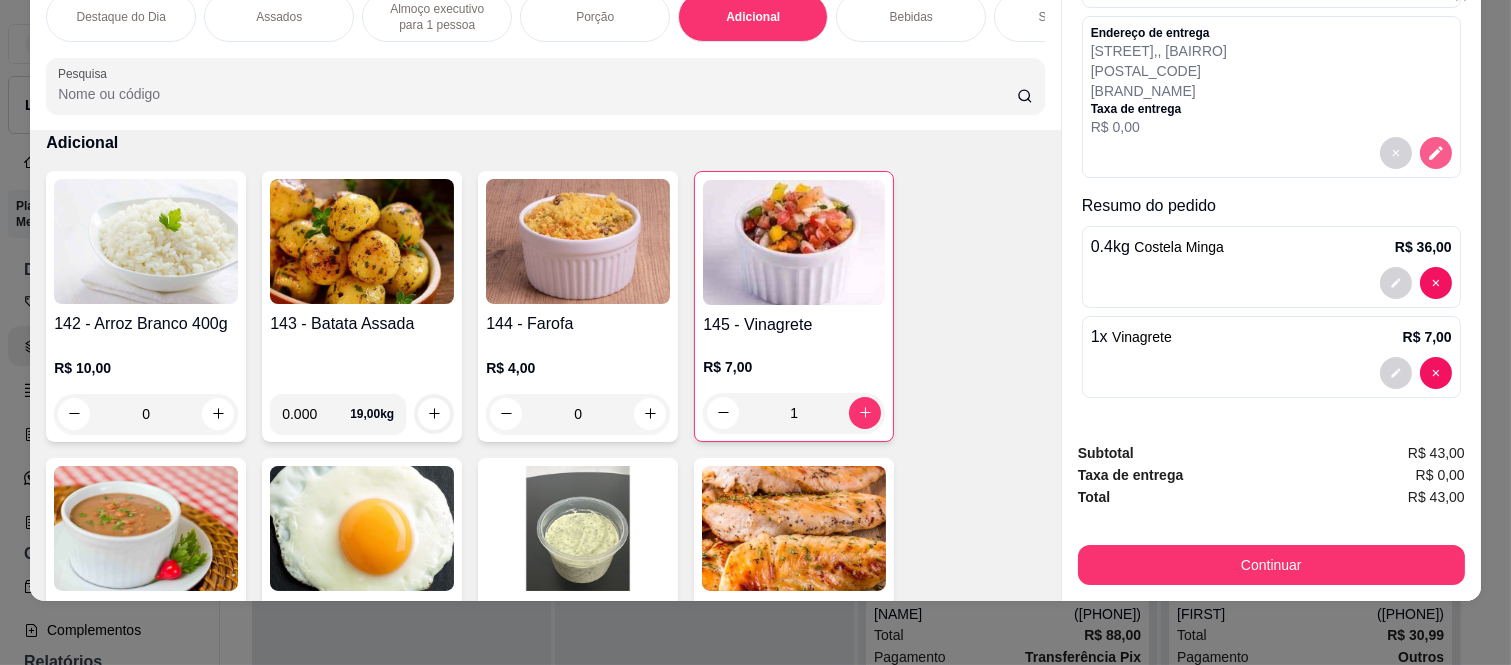 click 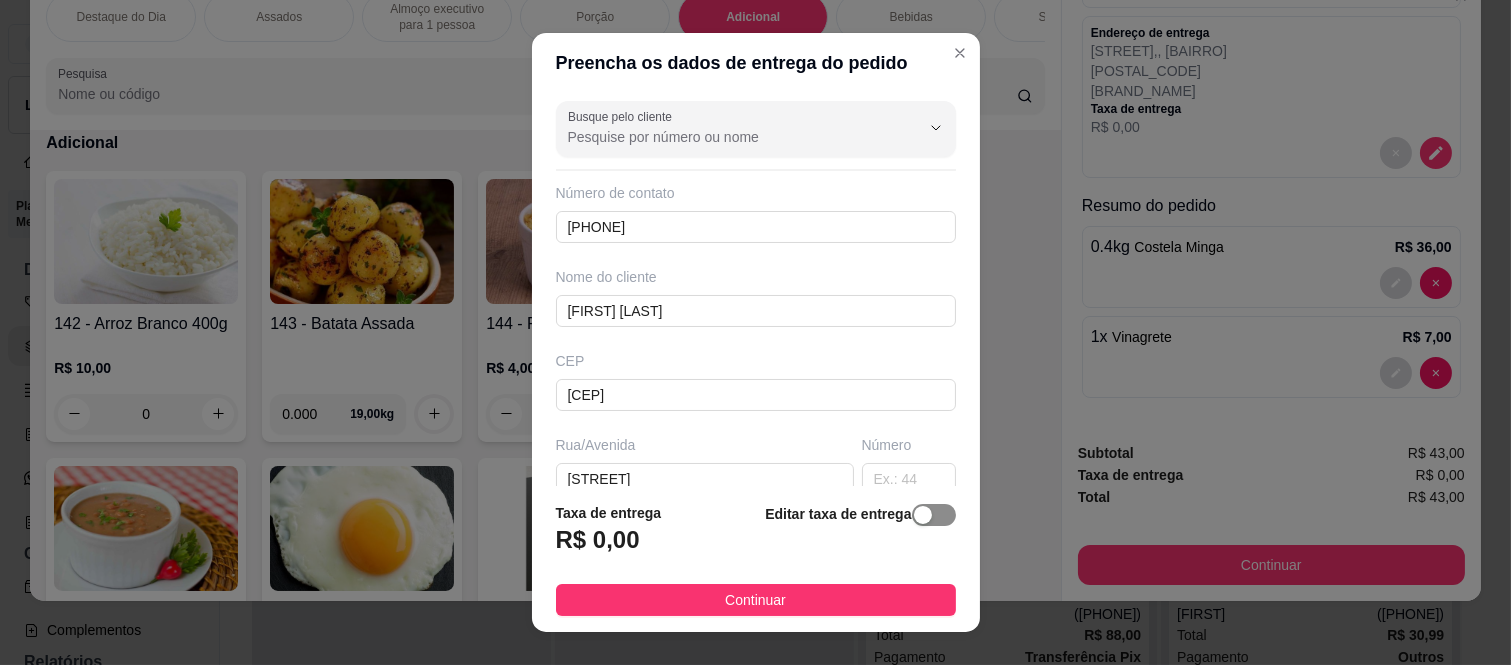 click at bounding box center (934, 515) 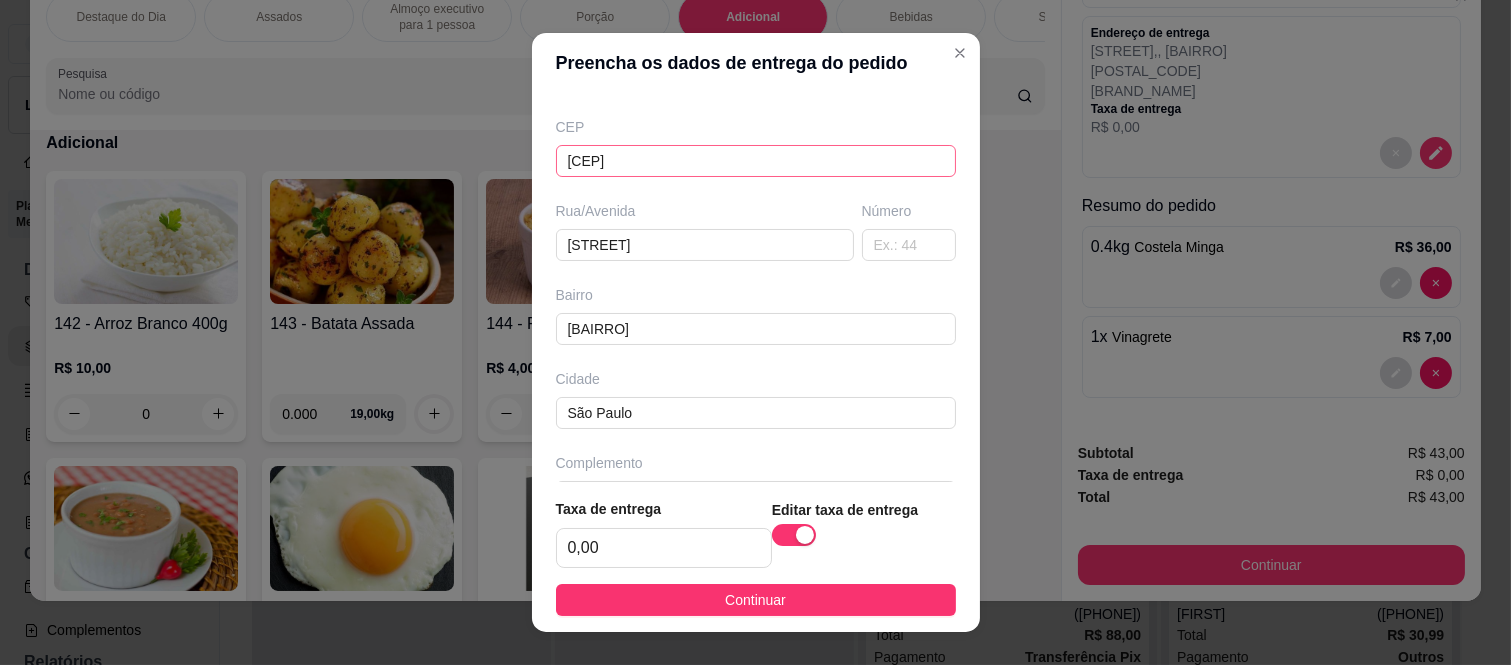 scroll, scrollTop: 286, scrollLeft: 0, axis: vertical 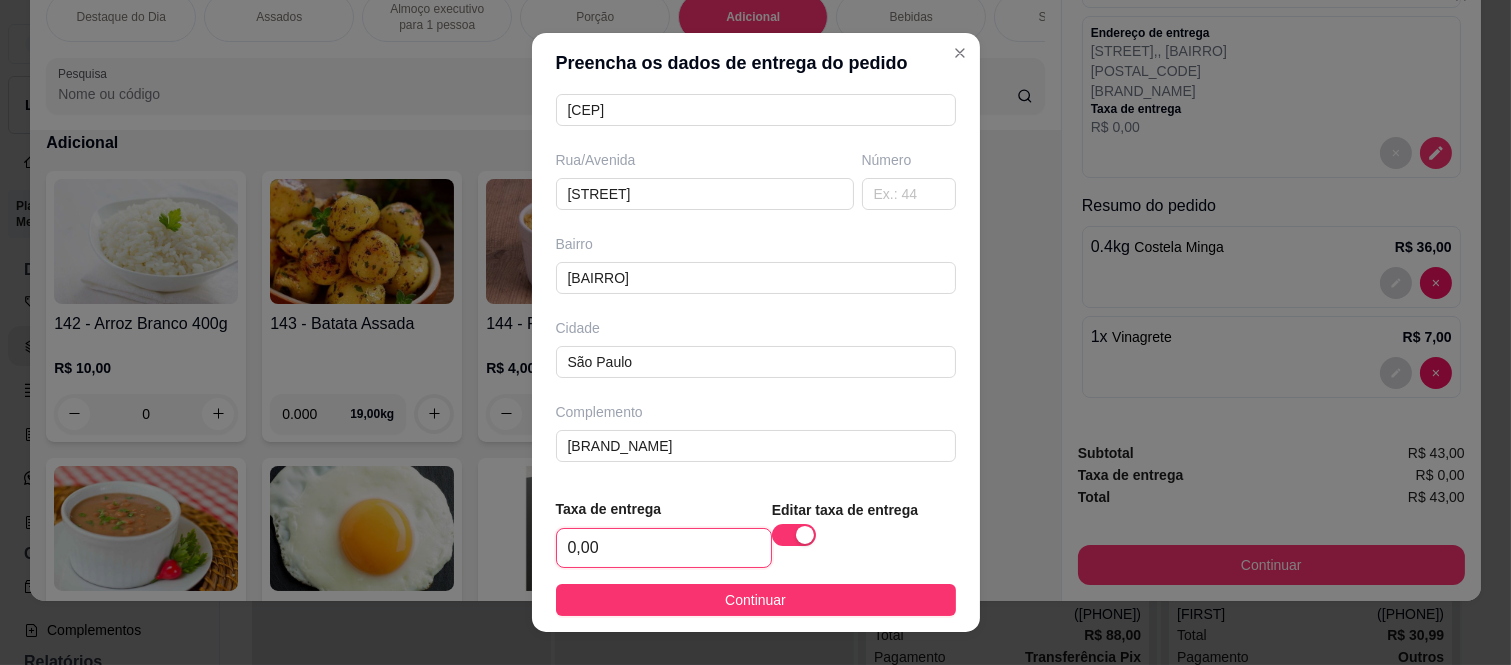 click on "0,00" at bounding box center (664, 548) 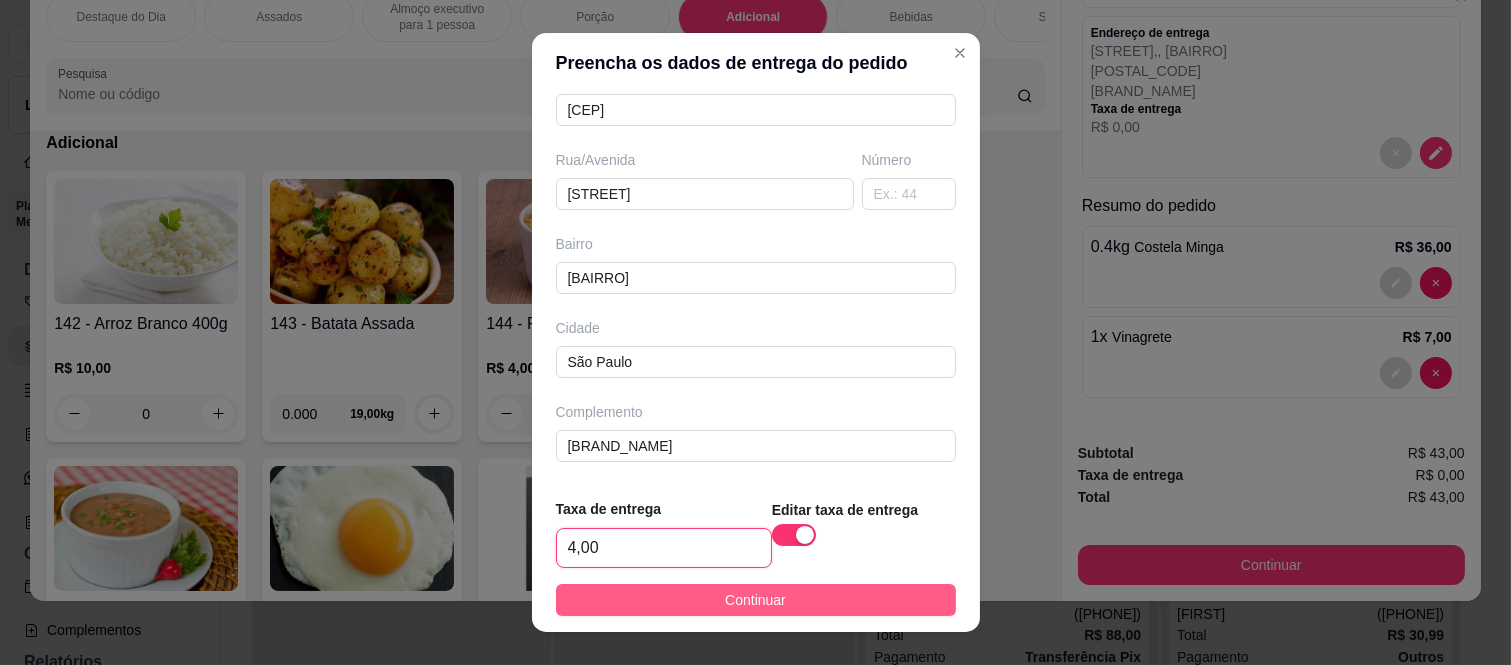 type on "4,00" 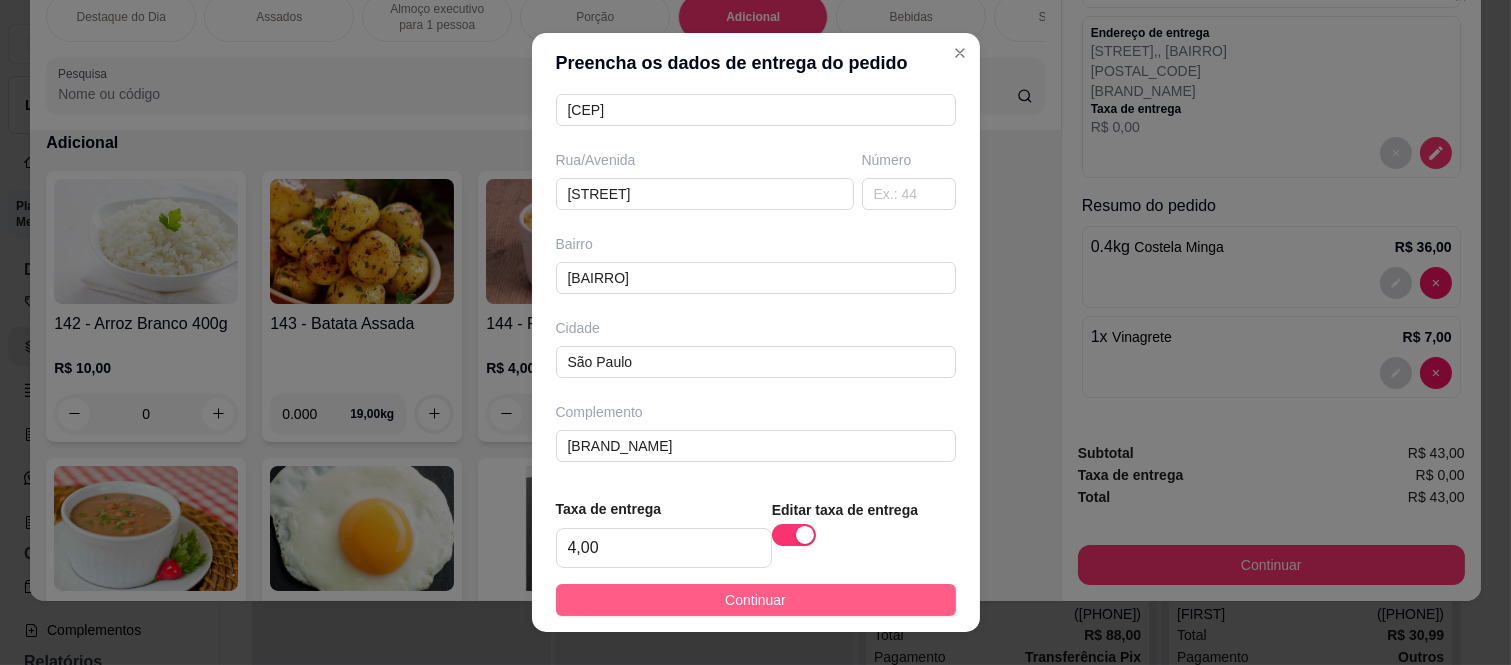 click on "Continuar" at bounding box center [756, 600] 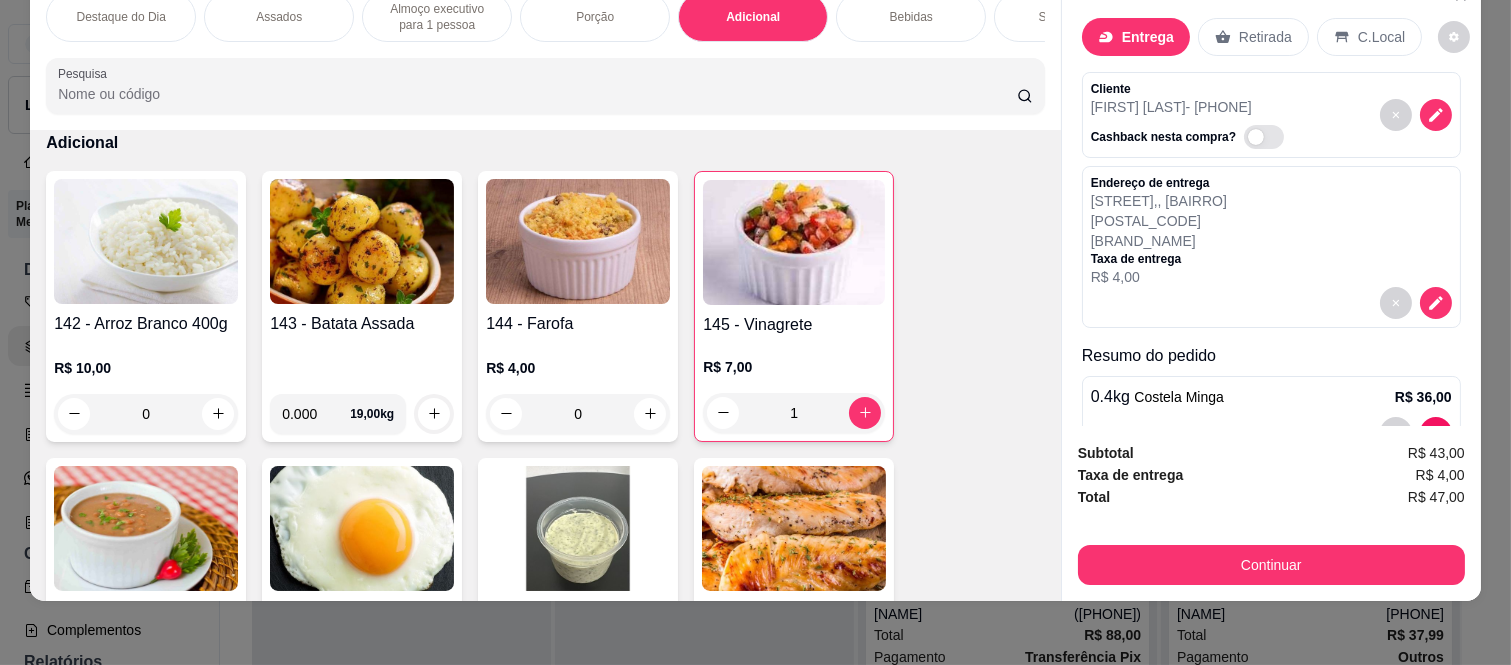 scroll, scrollTop: 0, scrollLeft: 0, axis: both 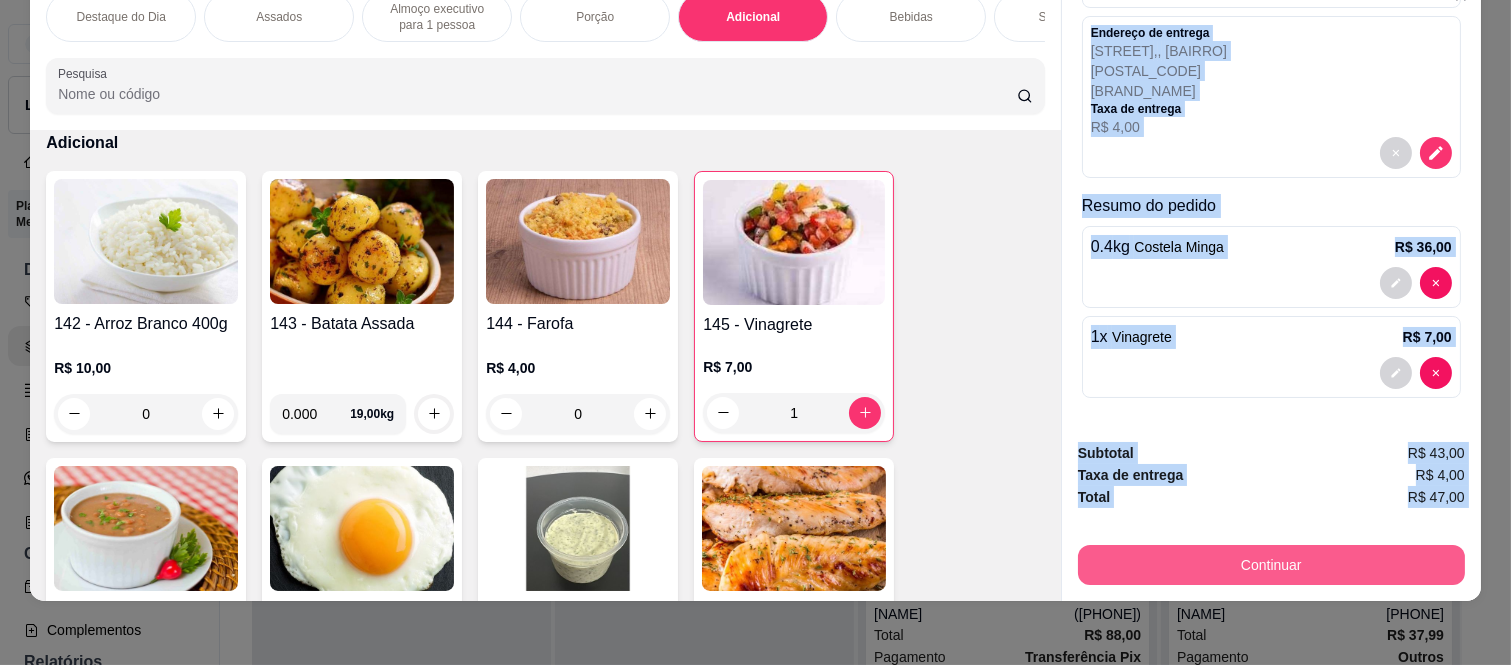 drag, startPoint x: 1078, startPoint y: 70, endPoint x: 1148, endPoint y: 548, distance: 483.09833 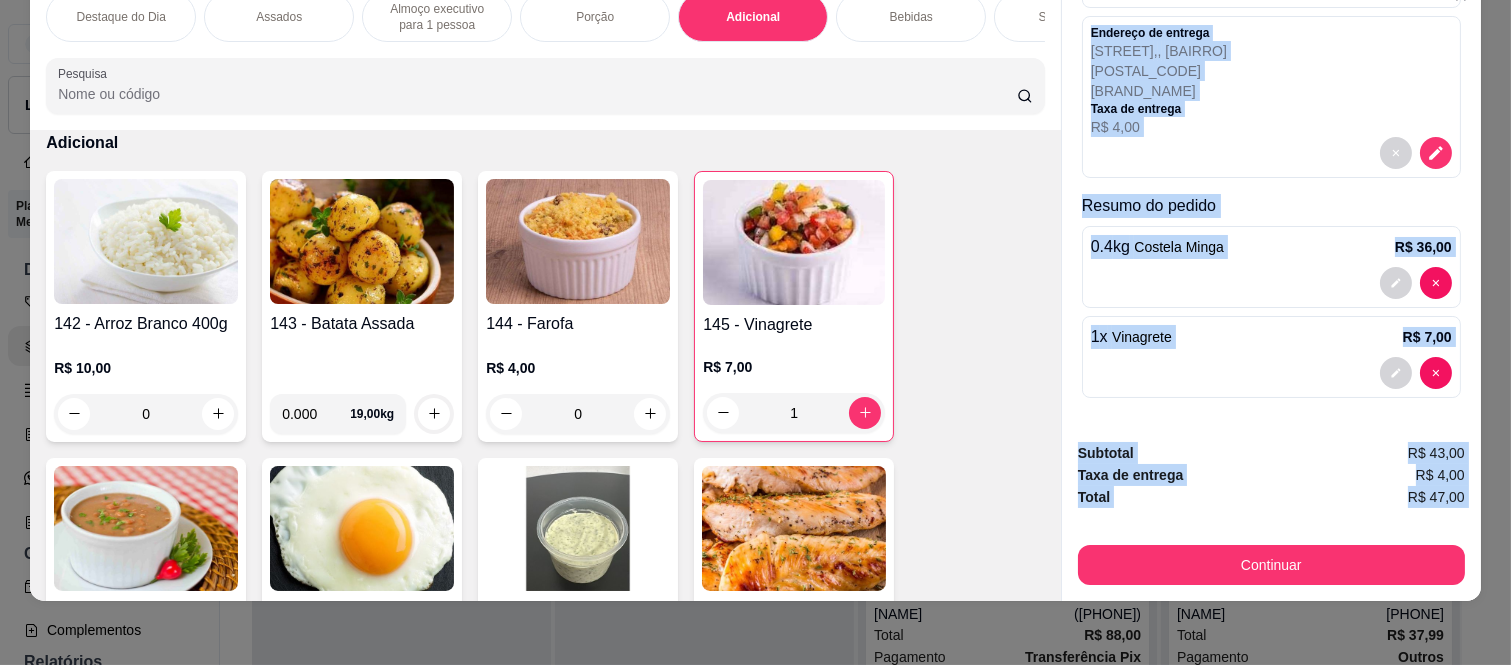 copy on "Cliente [FIRST]  -   [PHONE] Cashback nesta compra?   Endereço de entrega Rua Tomoichi Shimizu ,  ,   Colônia (Zona Leste) [POSTAL_CODE] adega tomoichi  Taxa de entrega R$ 4,00 Resumo do pedido 0.4 kg    Costela Minga R$ 36,00 1 x   Vinagrete R$ 7,00 Subtotal R$ 43,00 Taxa de entrega R$ 4,00 Total R$ 47,00 Continuar" 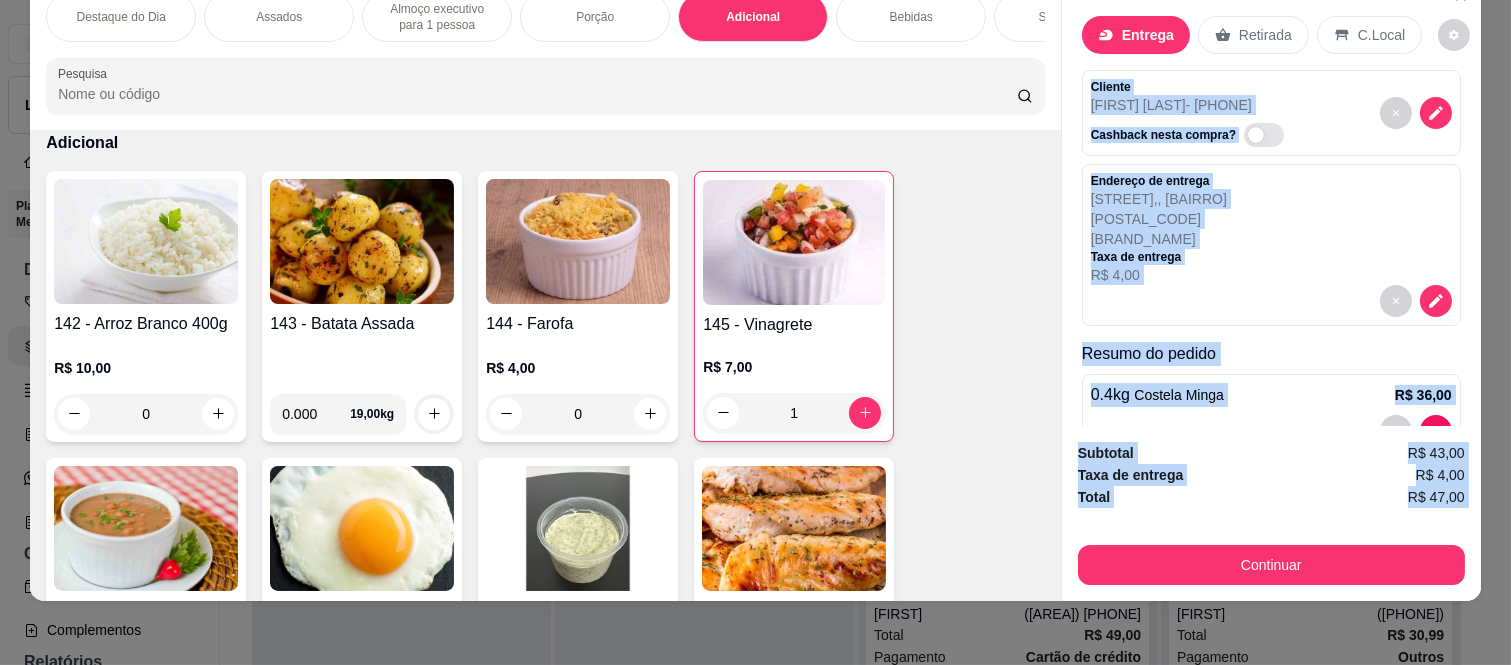 scroll, scrollTop: 0, scrollLeft: 0, axis: both 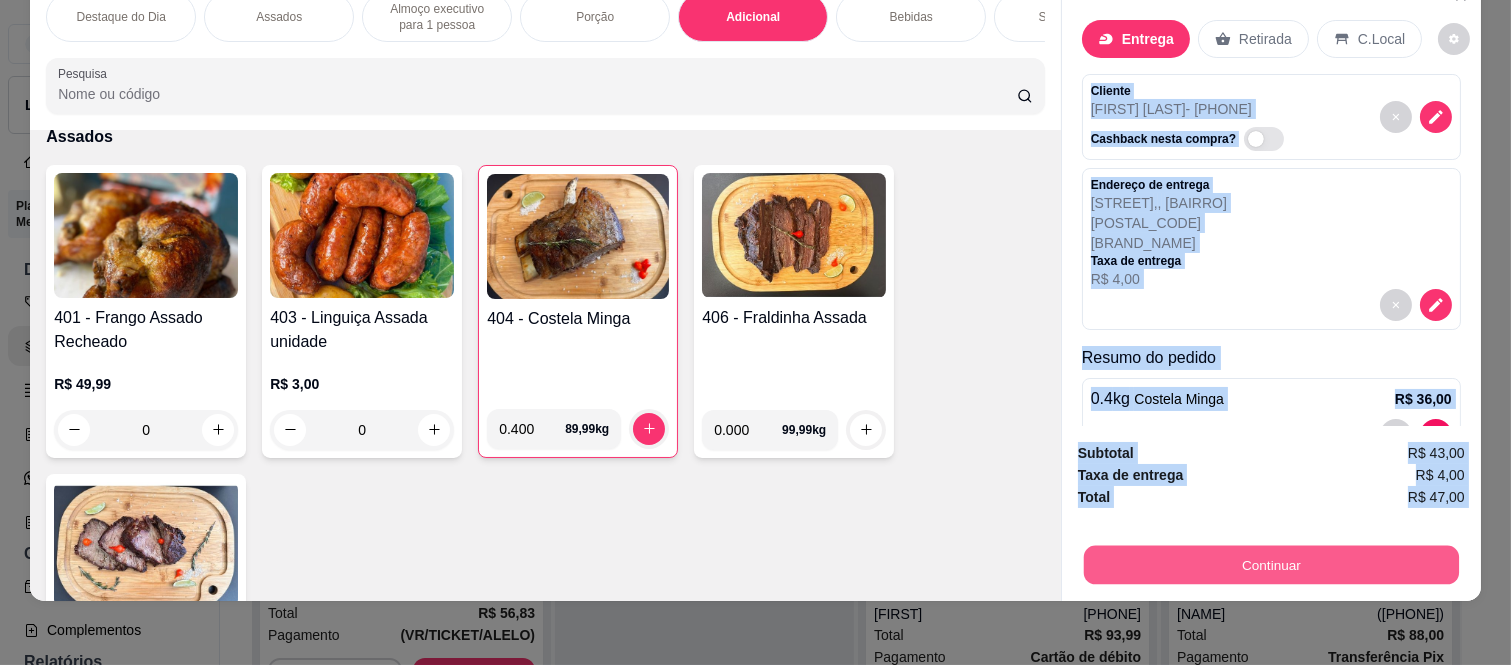 click on "Continuar" at bounding box center [1271, 565] 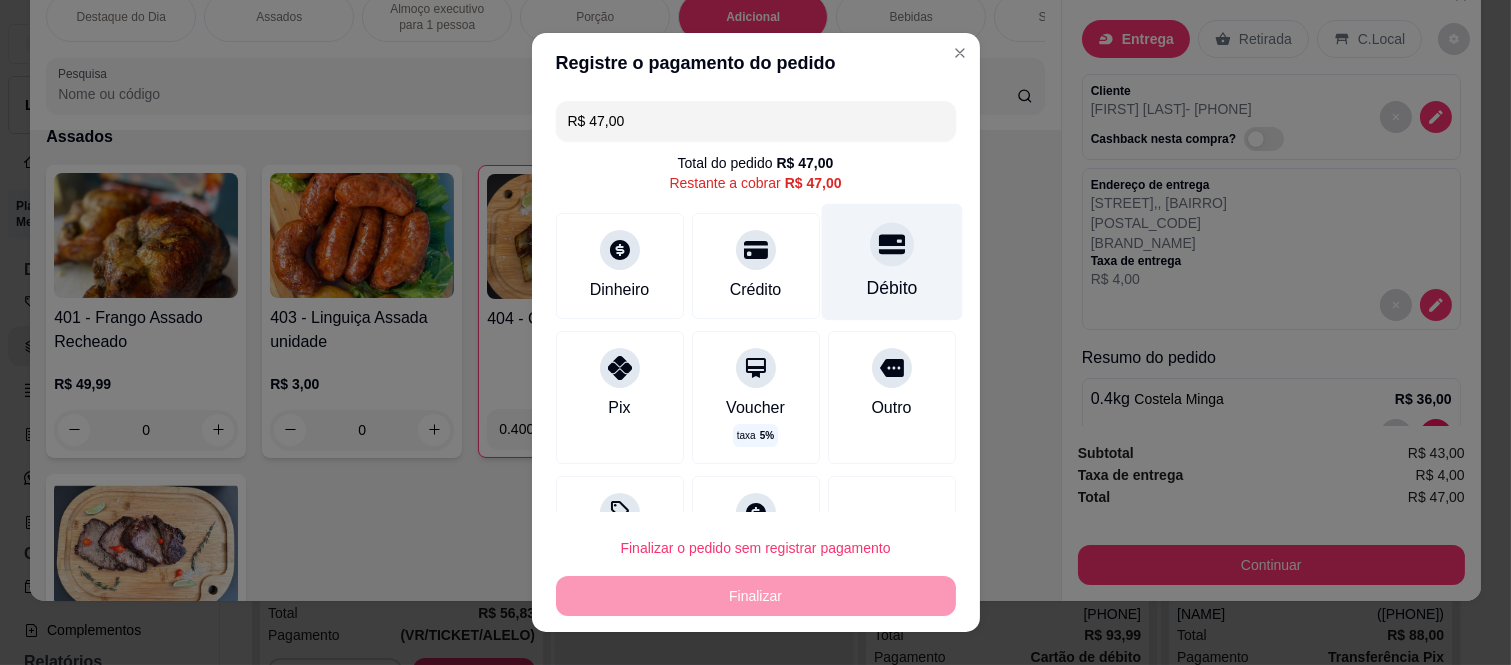 click 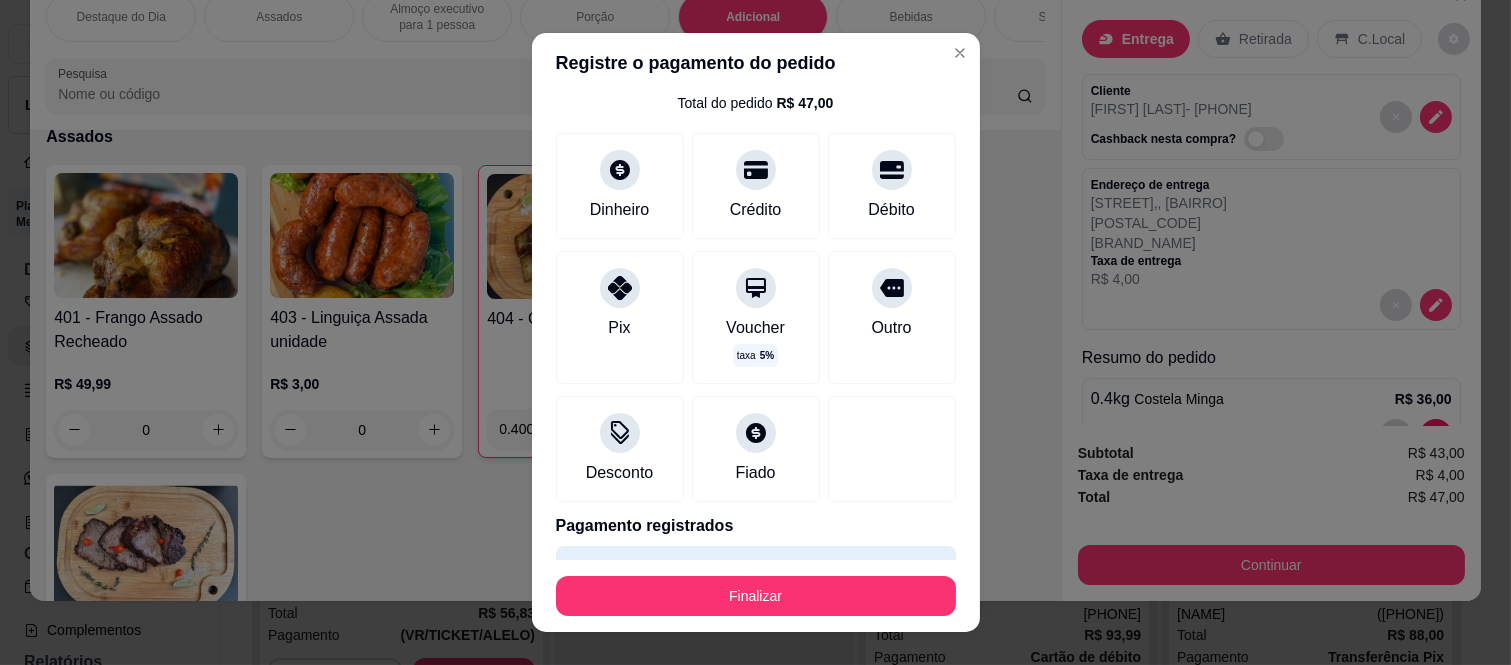 scroll, scrollTop: 114, scrollLeft: 0, axis: vertical 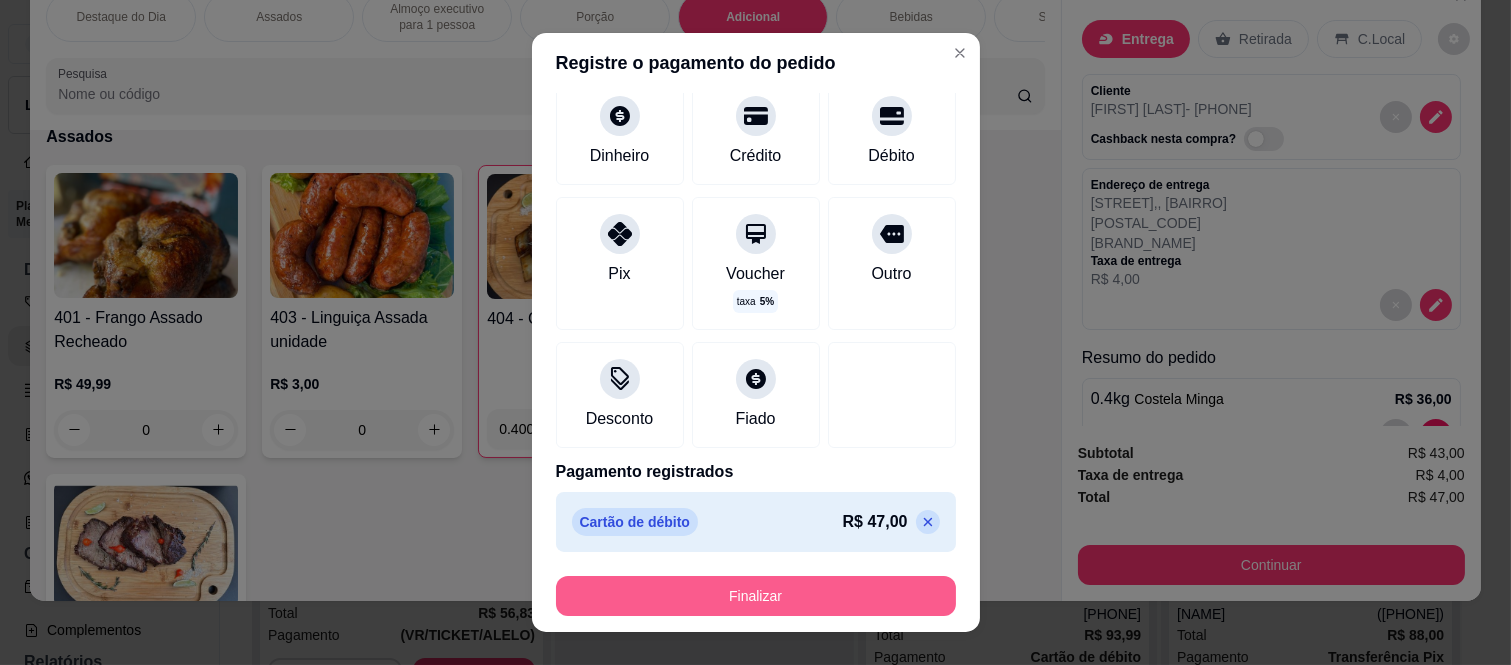 click on "Finalizar" at bounding box center (756, 596) 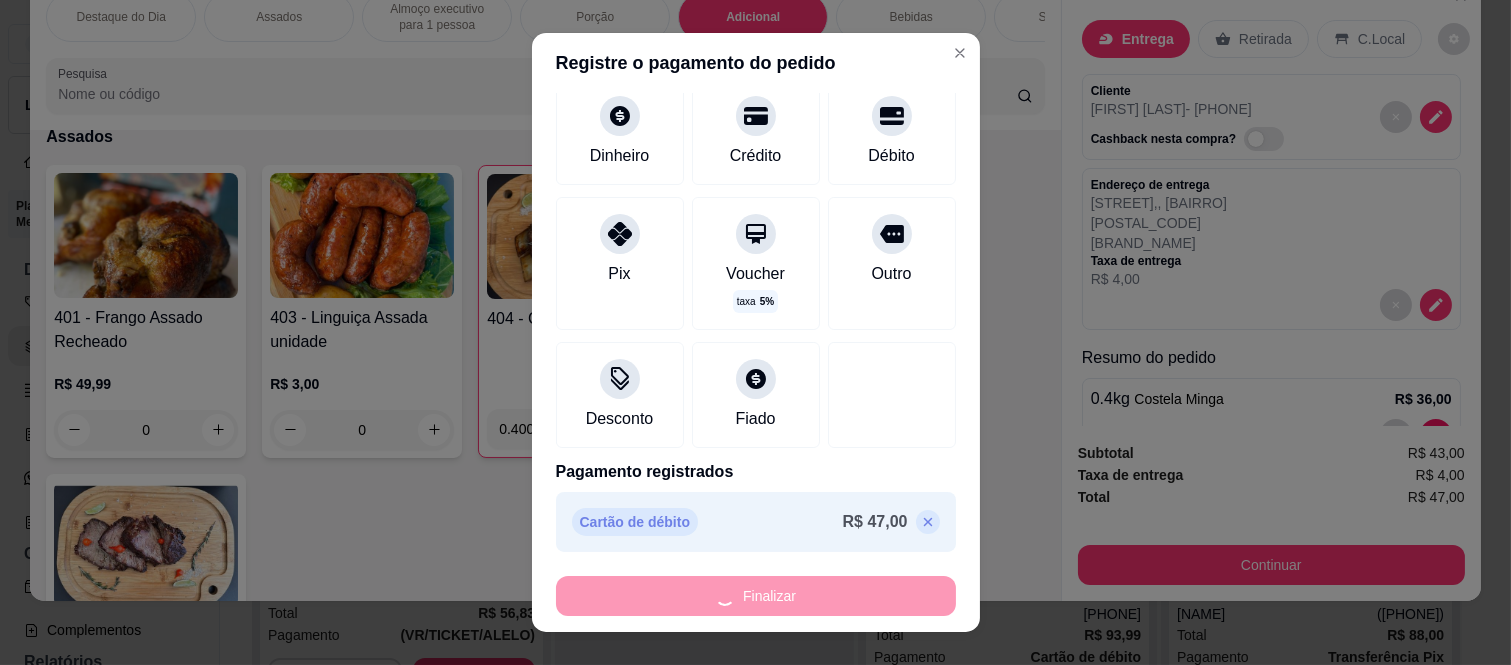 type on "0" 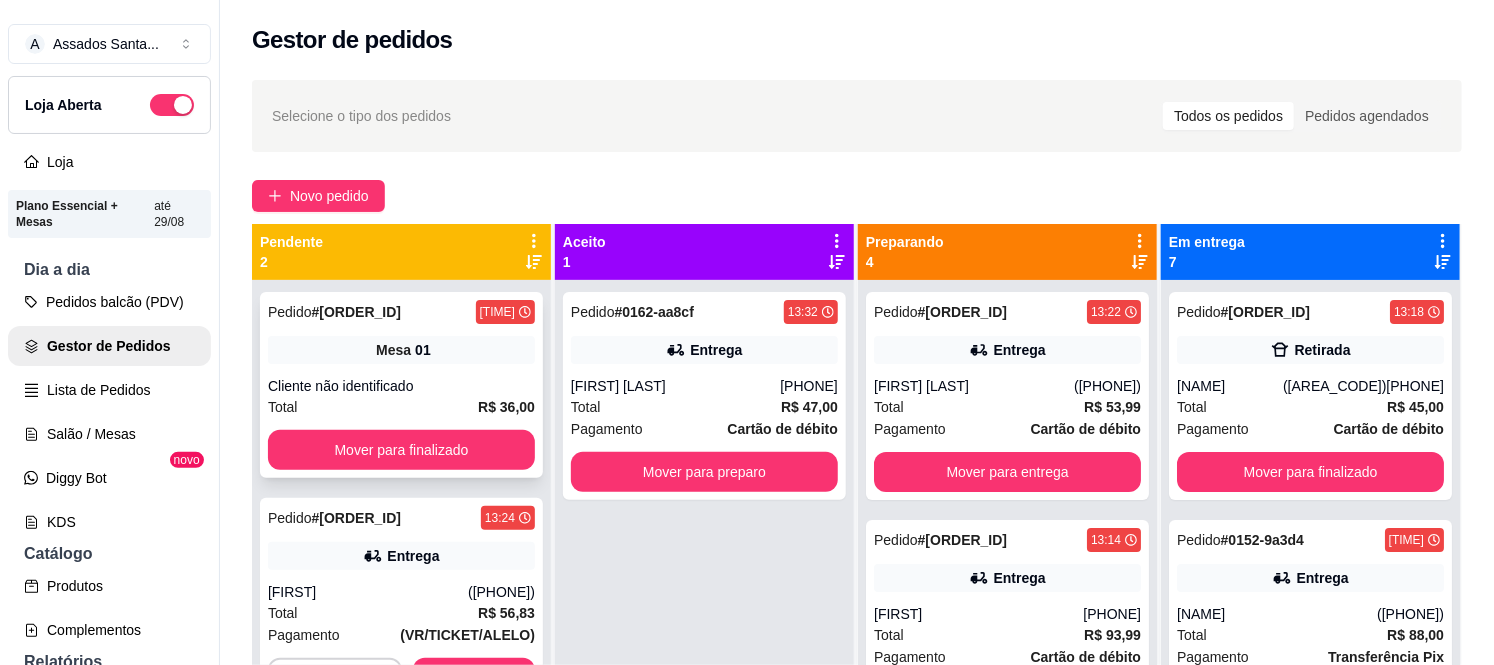 click on "Mesa 01" at bounding box center [401, 350] 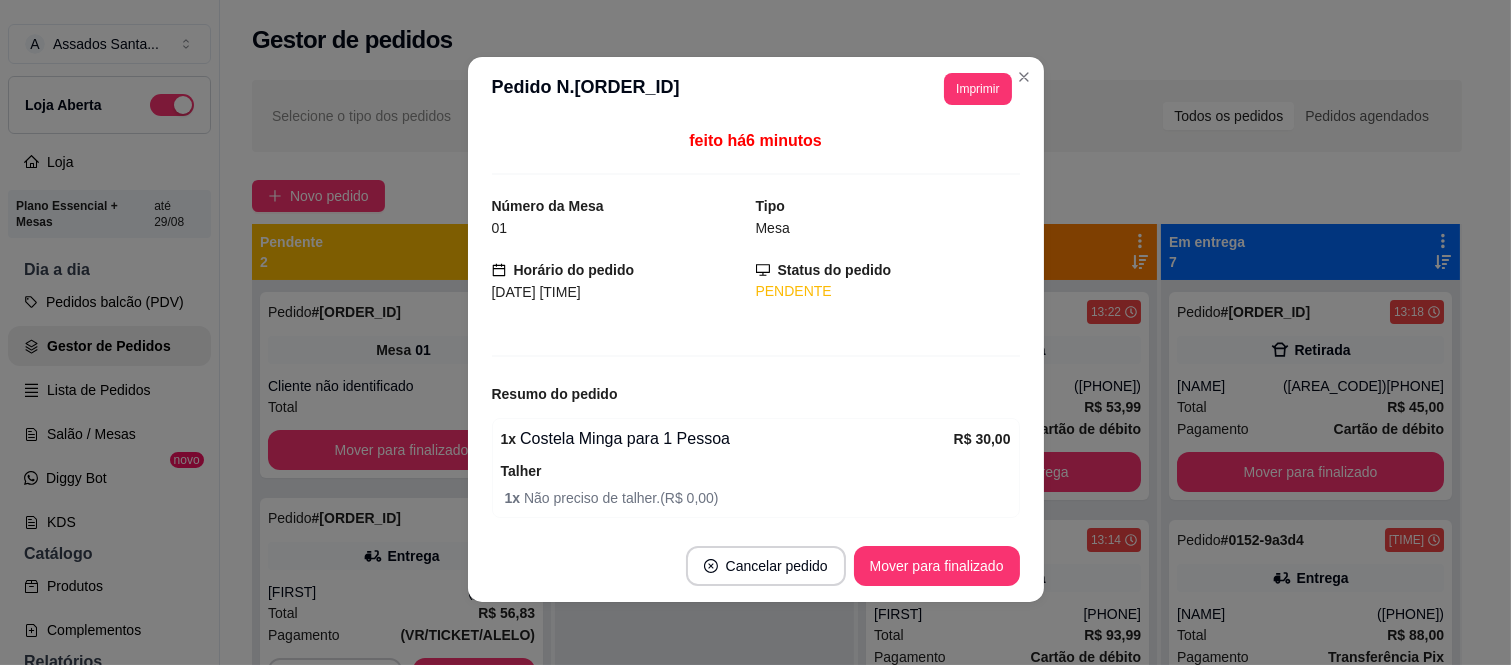 scroll, scrollTop: 4, scrollLeft: 0, axis: vertical 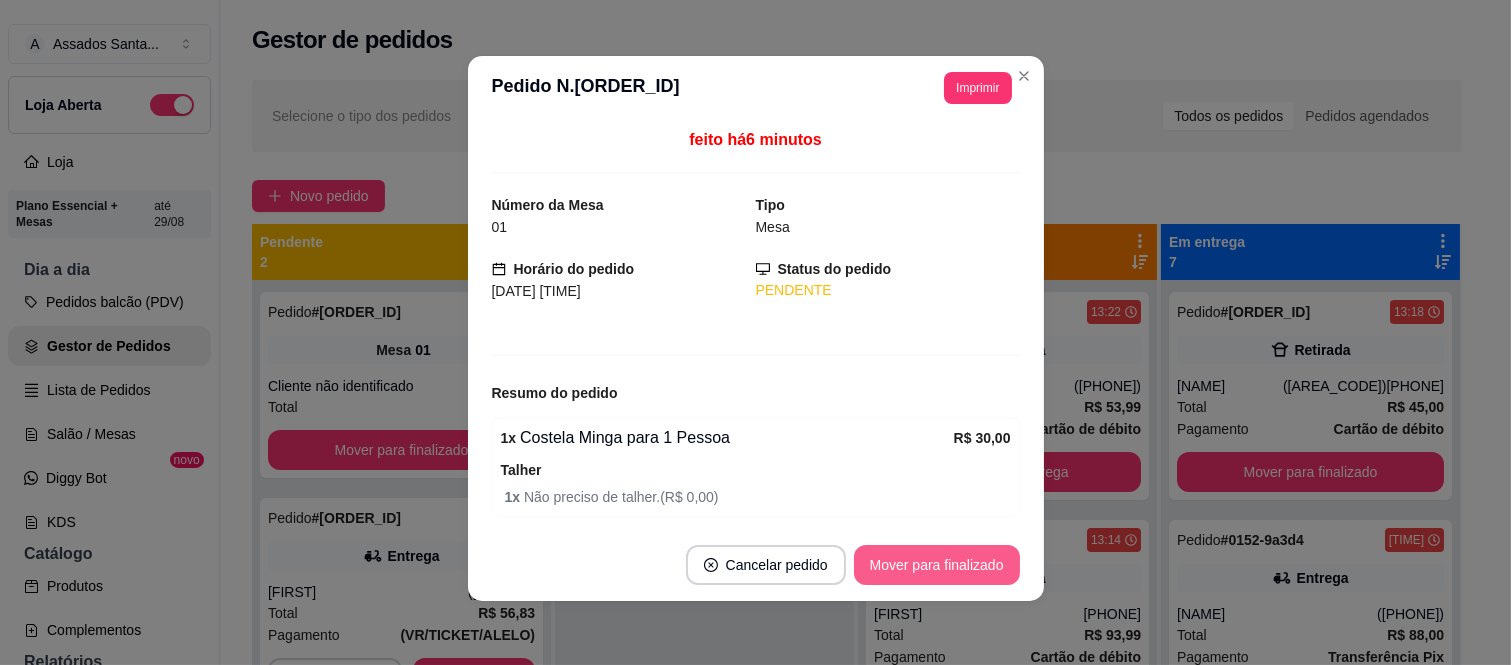 click on "Mover para finalizado" at bounding box center (937, 565) 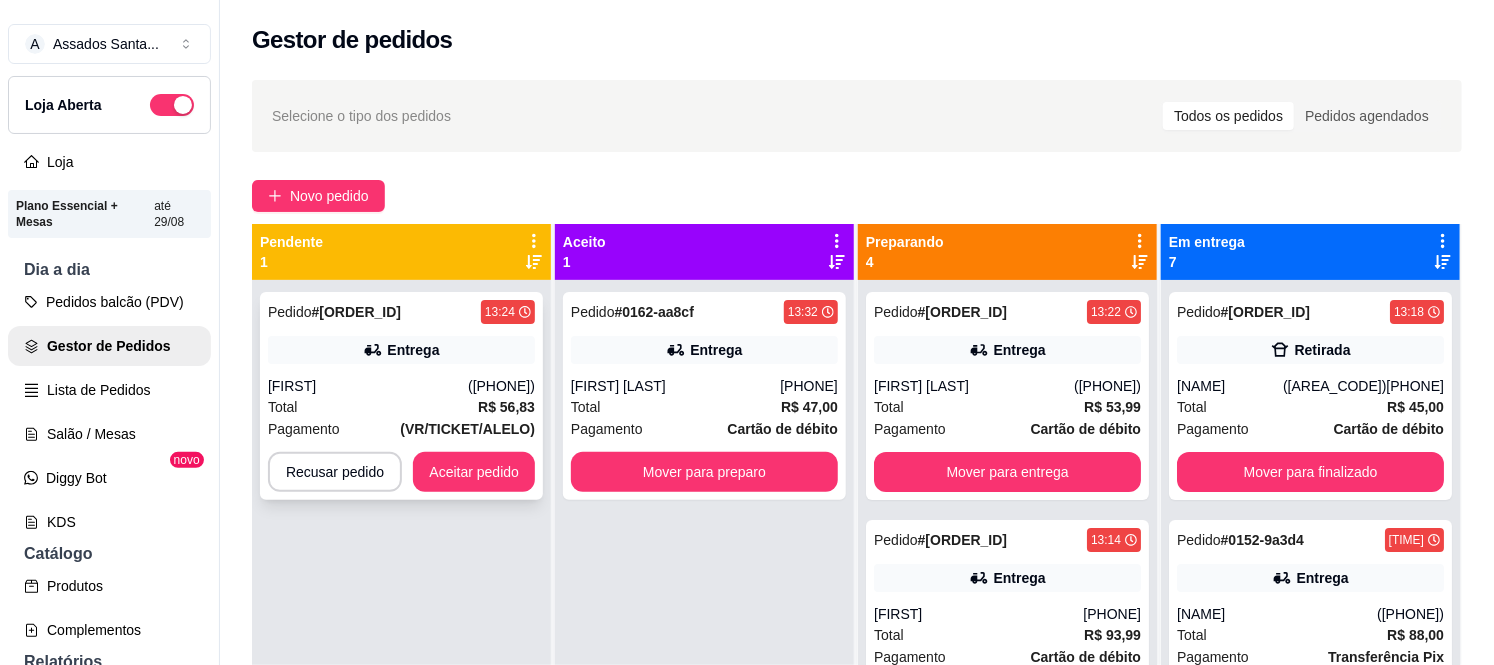 click on "Total R$ 56,83" at bounding box center [401, 407] 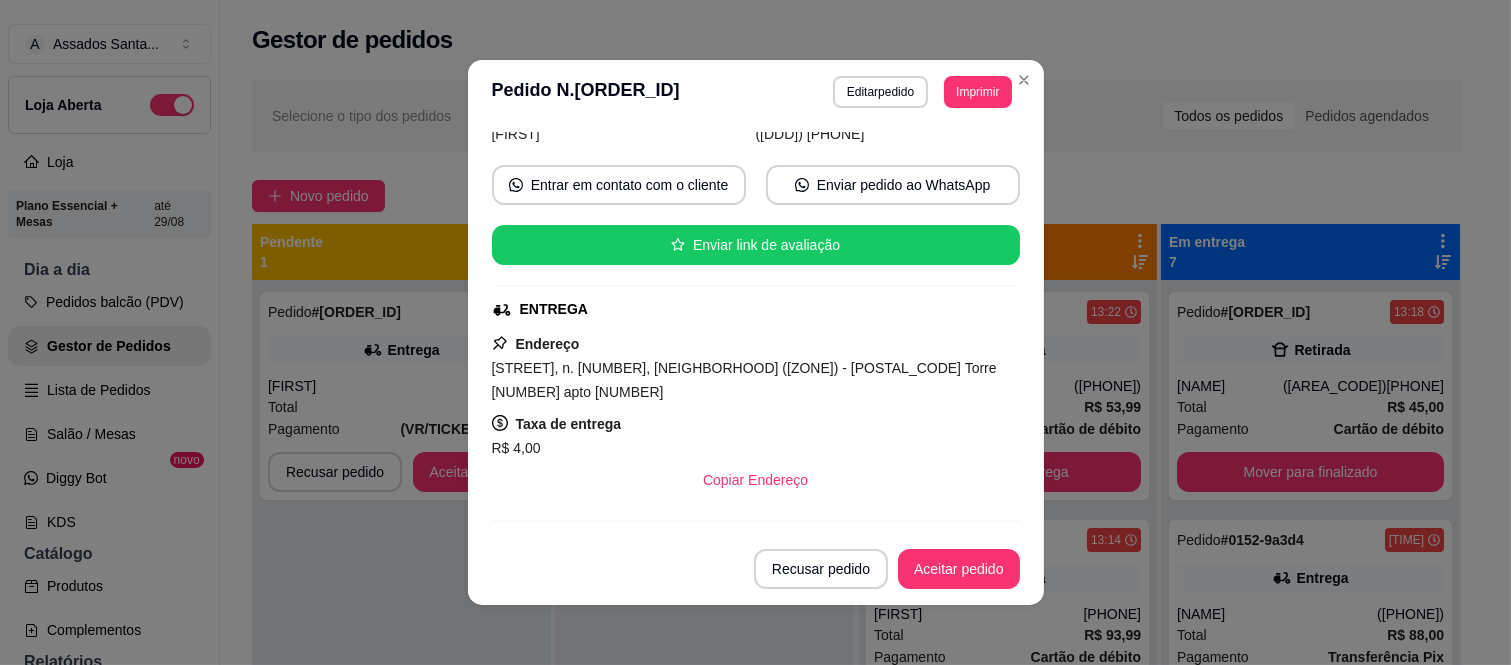 scroll, scrollTop: 466, scrollLeft: 0, axis: vertical 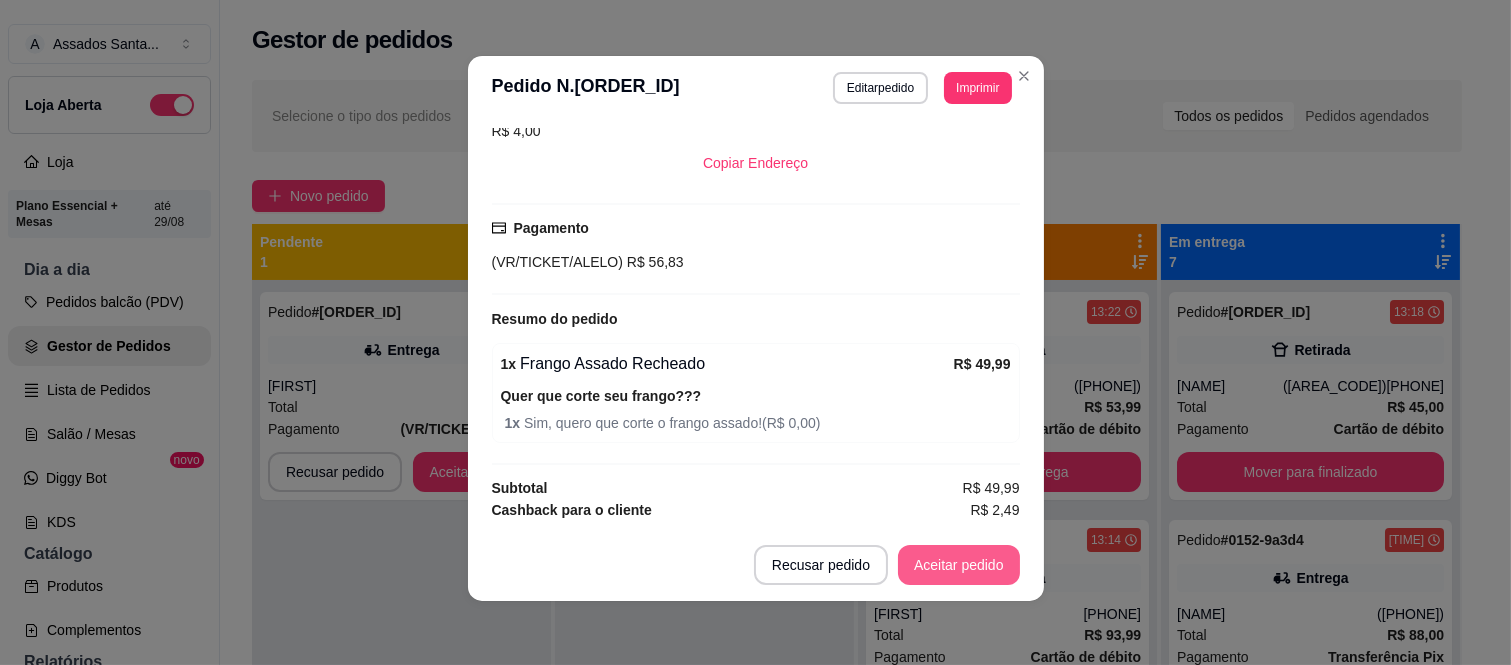 click on "Aceitar pedido" at bounding box center (959, 565) 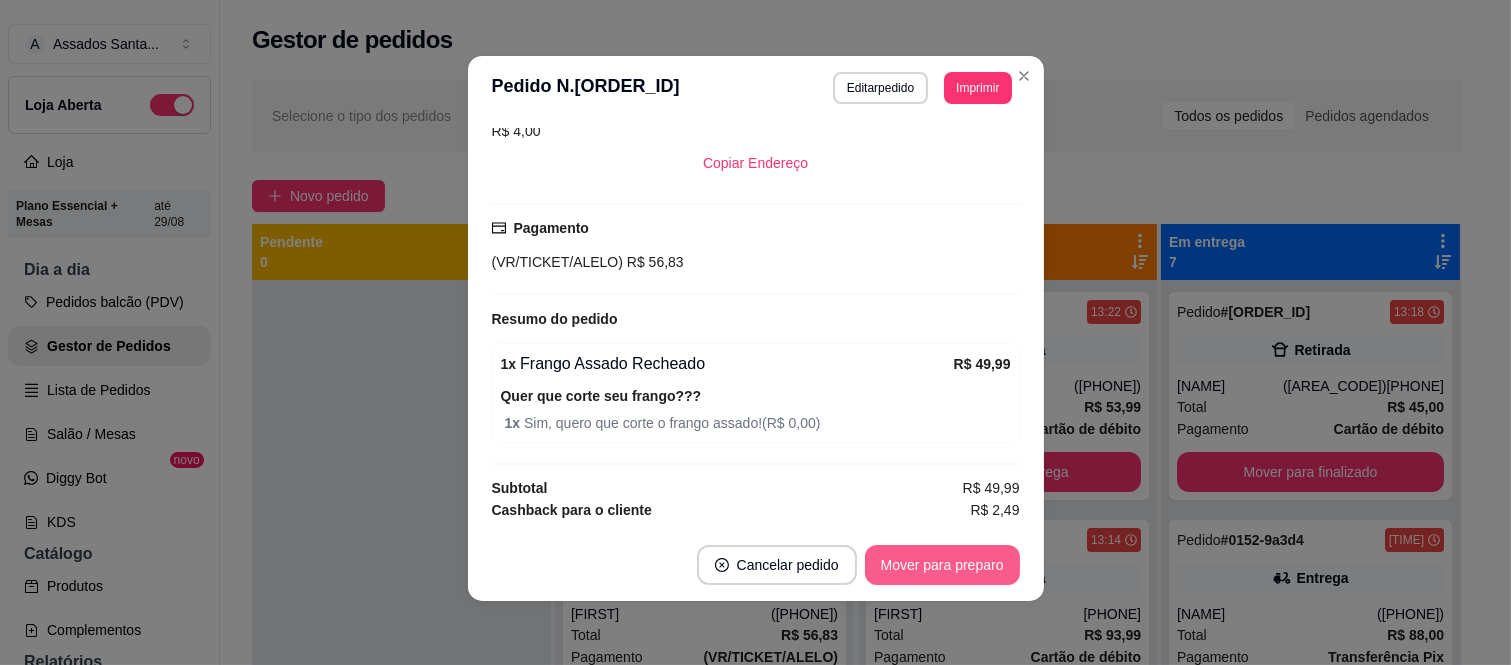click on "Mover para preparo" at bounding box center [942, 565] 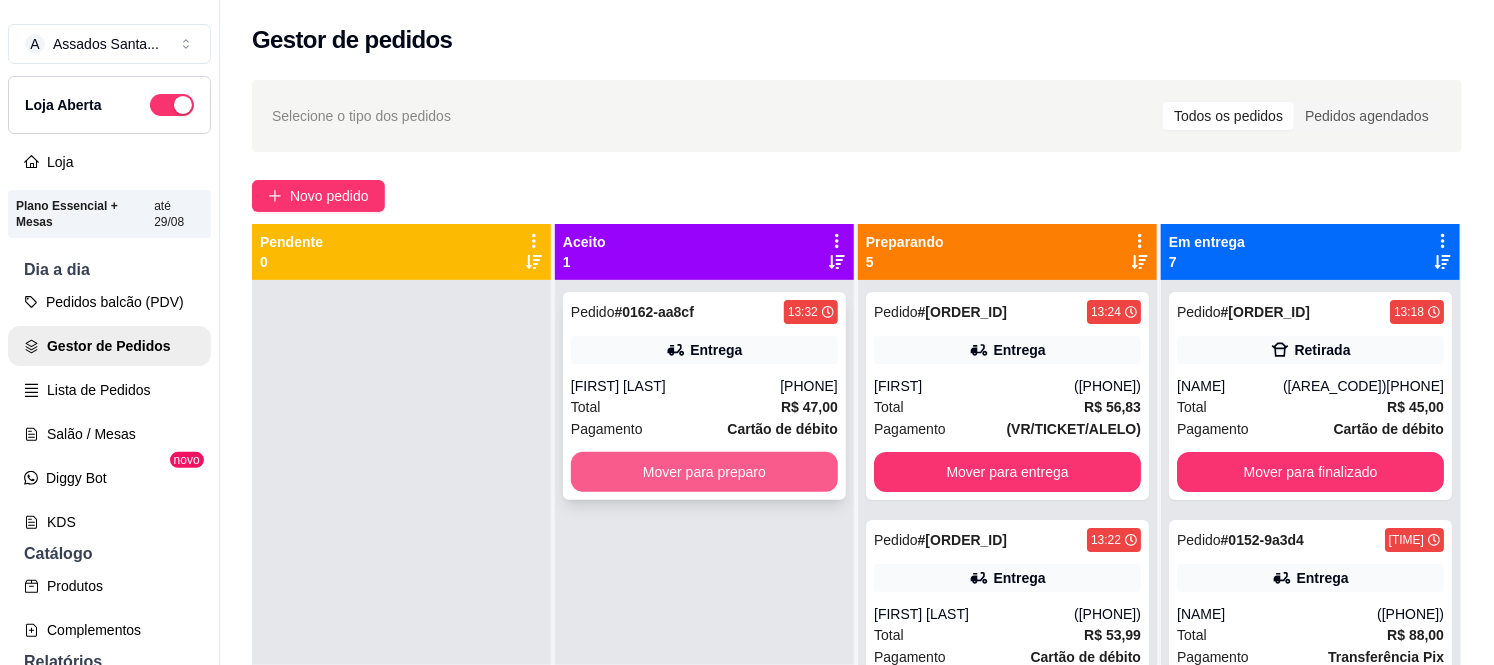 click on "Mover para preparo" at bounding box center (704, 472) 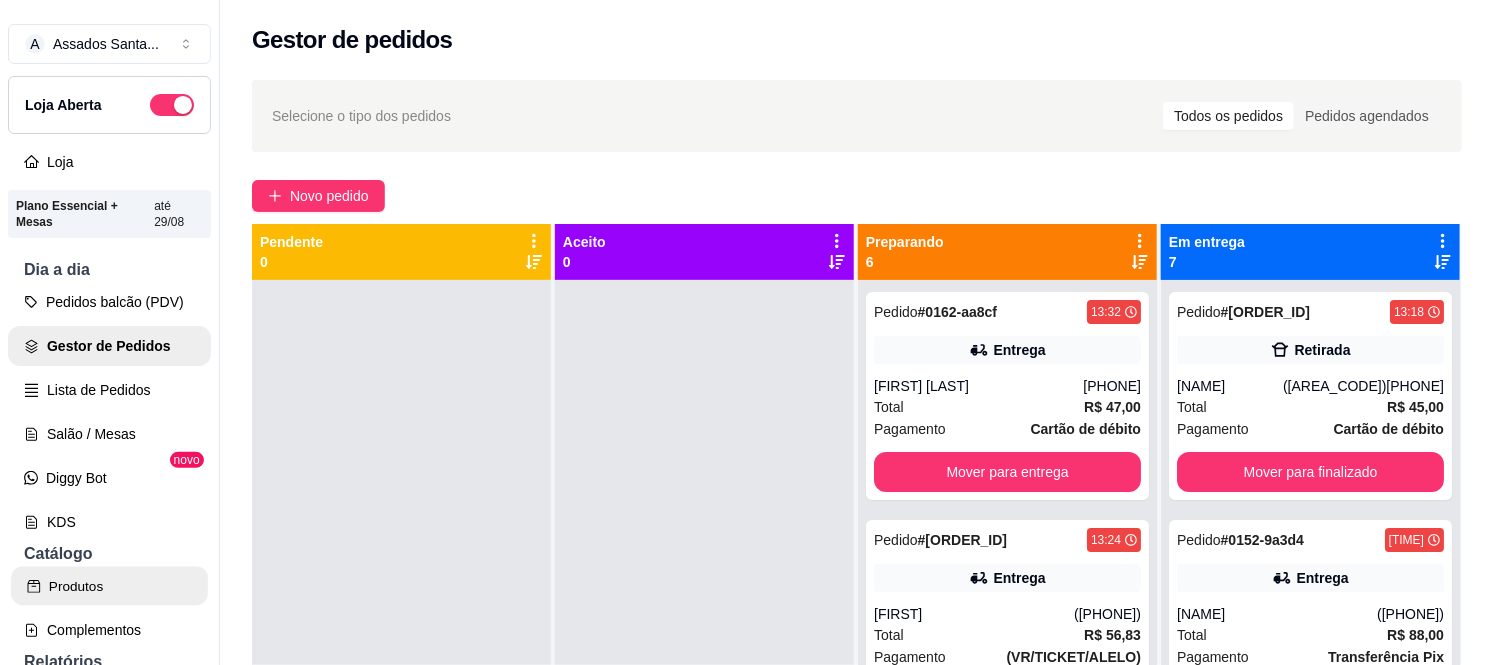 click on "Produtos" at bounding box center (109, 586) 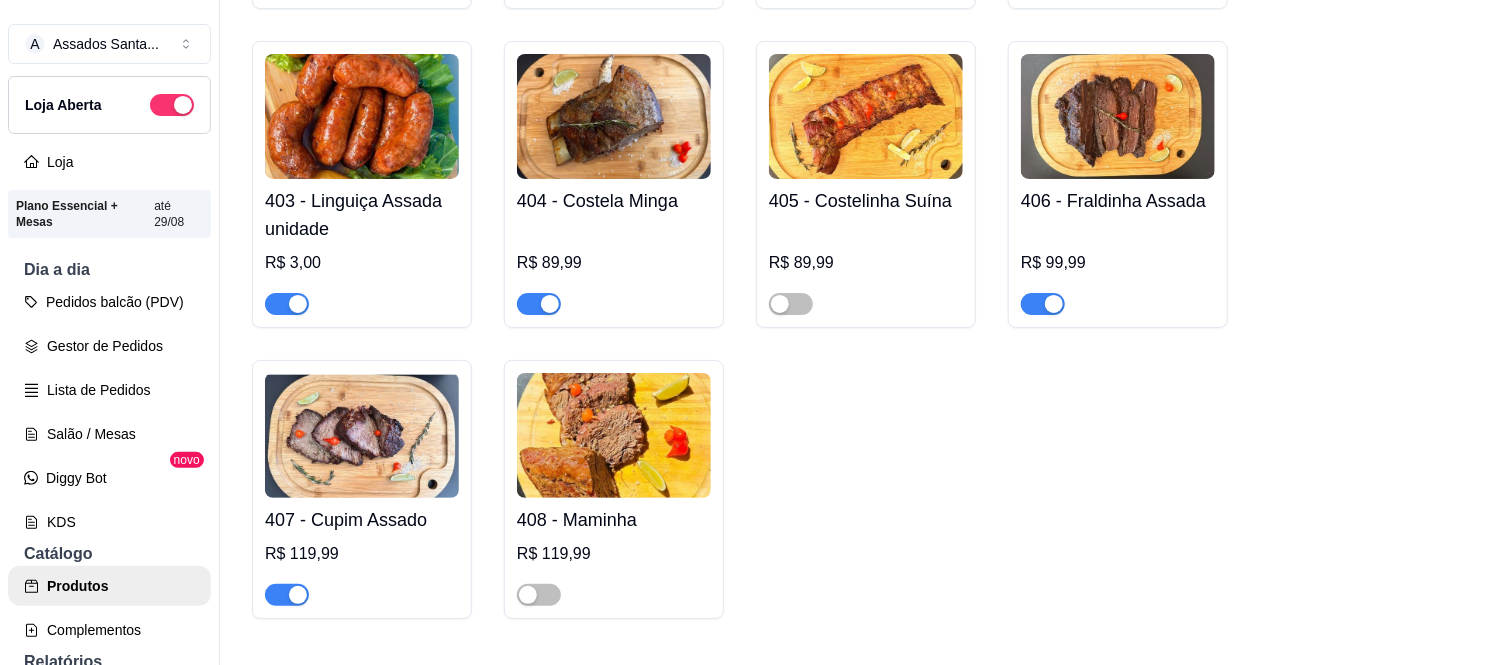 scroll, scrollTop: 1333, scrollLeft: 0, axis: vertical 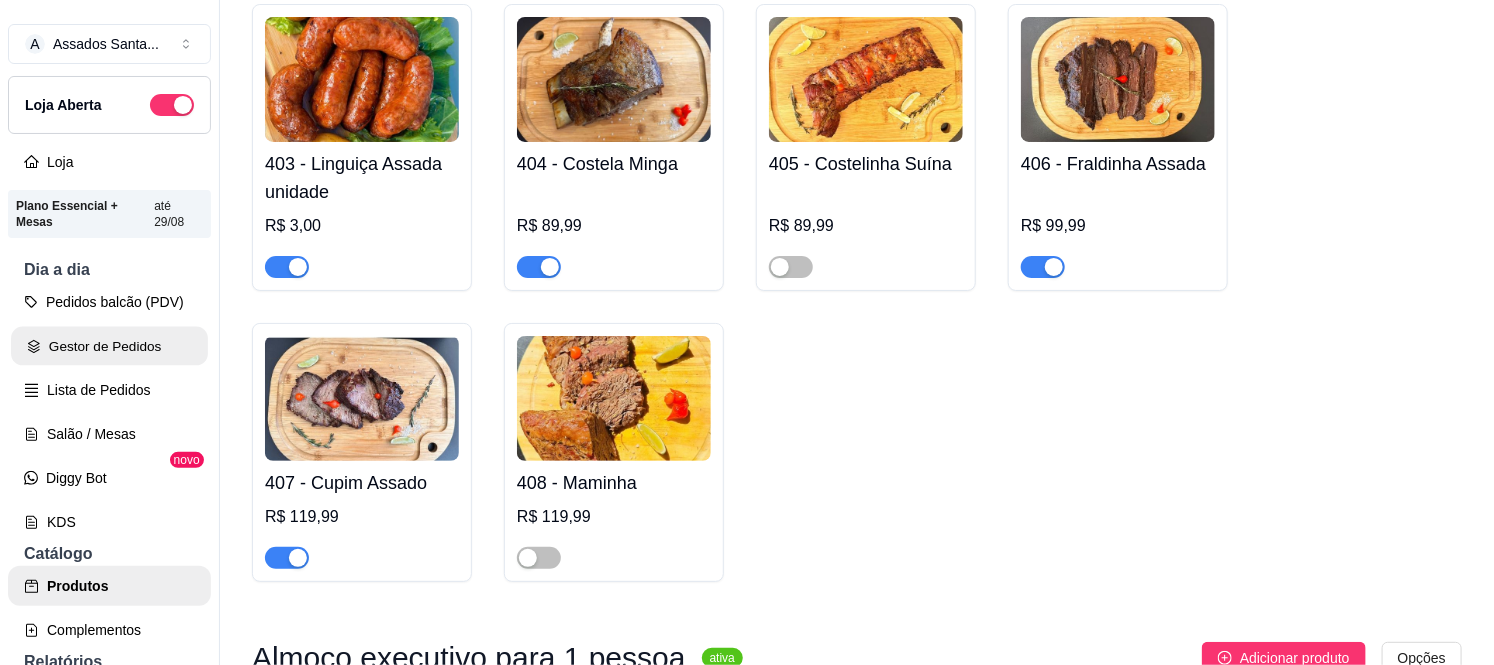 click on "Gestor de Pedidos" at bounding box center (109, 346) 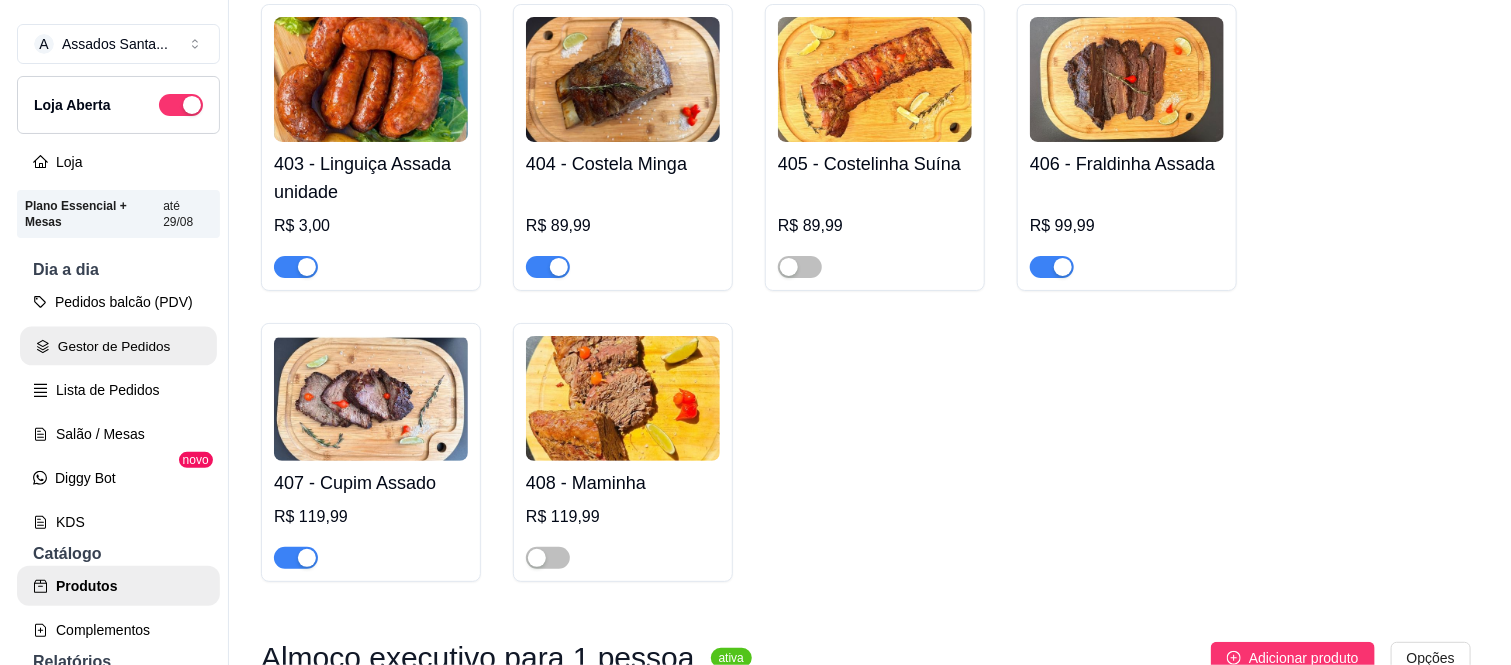 scroll, scrollTop: 0, scrollLeft: 0, axis: both 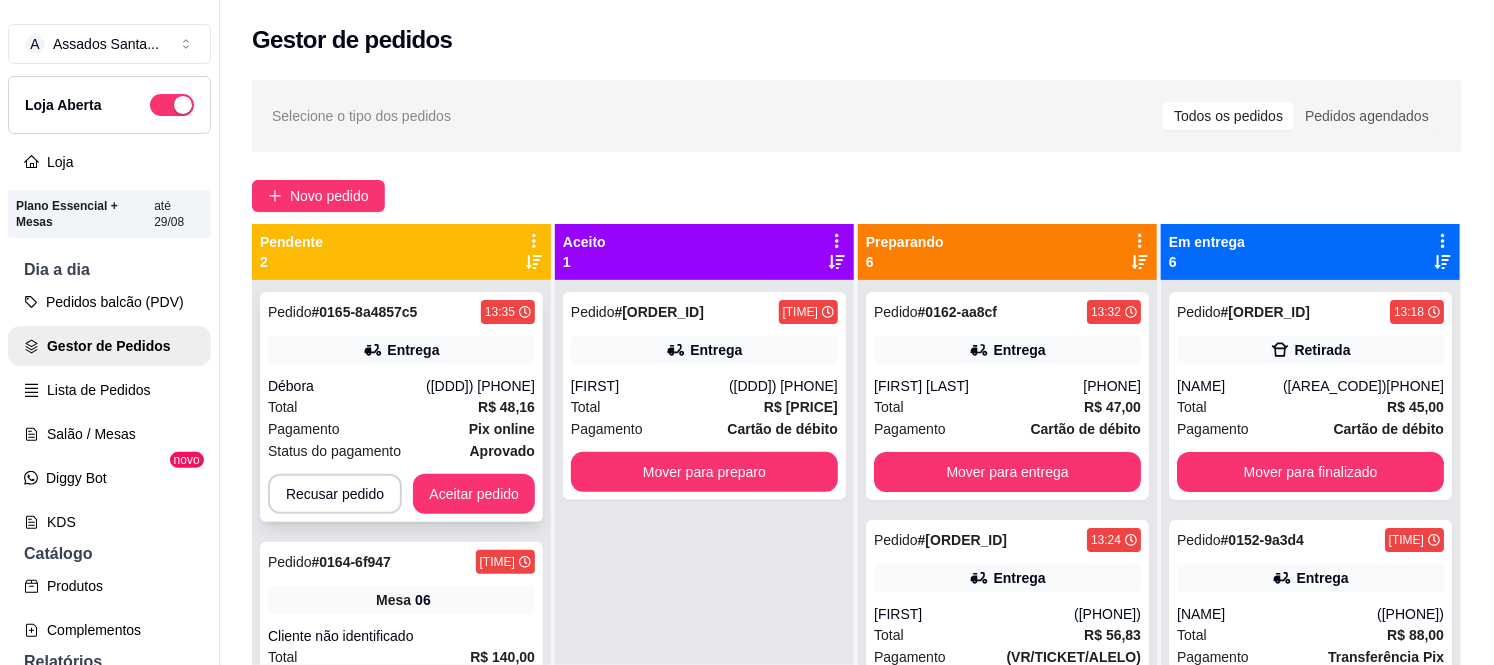 click on "Pagamento Pix online" at bounding box center (401, 429) 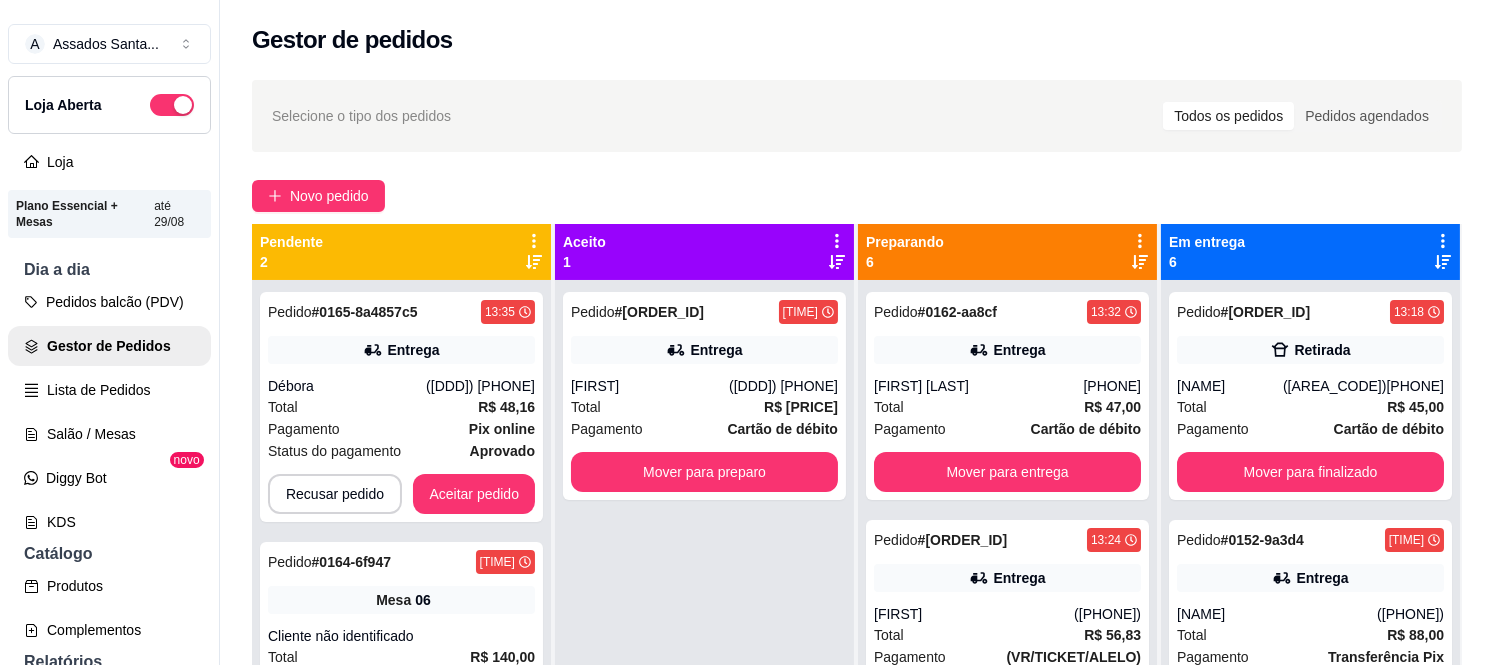 scroll, scrollTop: 4, scrollLeft: 0, axis: vertical 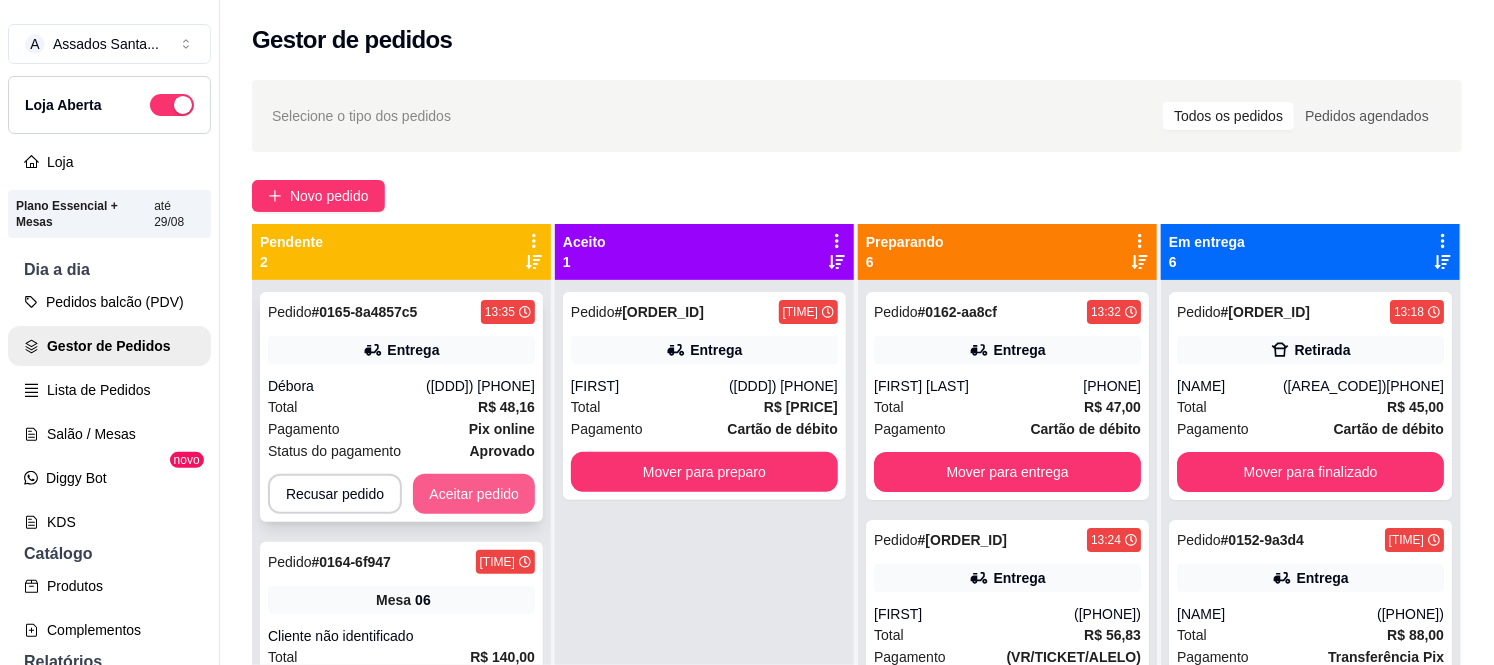 click on "Aceitar pedido" at bounding box center (474, 494) 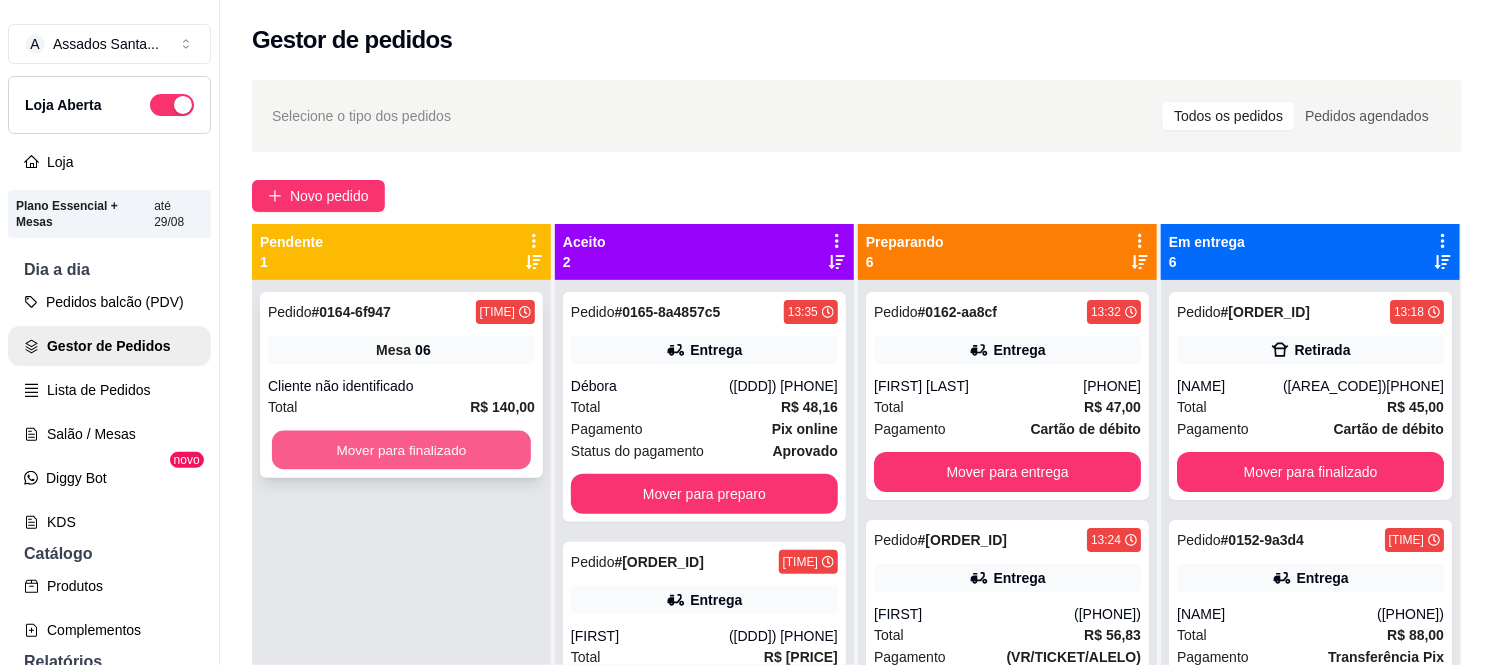 click on "Mover para finalizado" at bounding box center [401, 450] 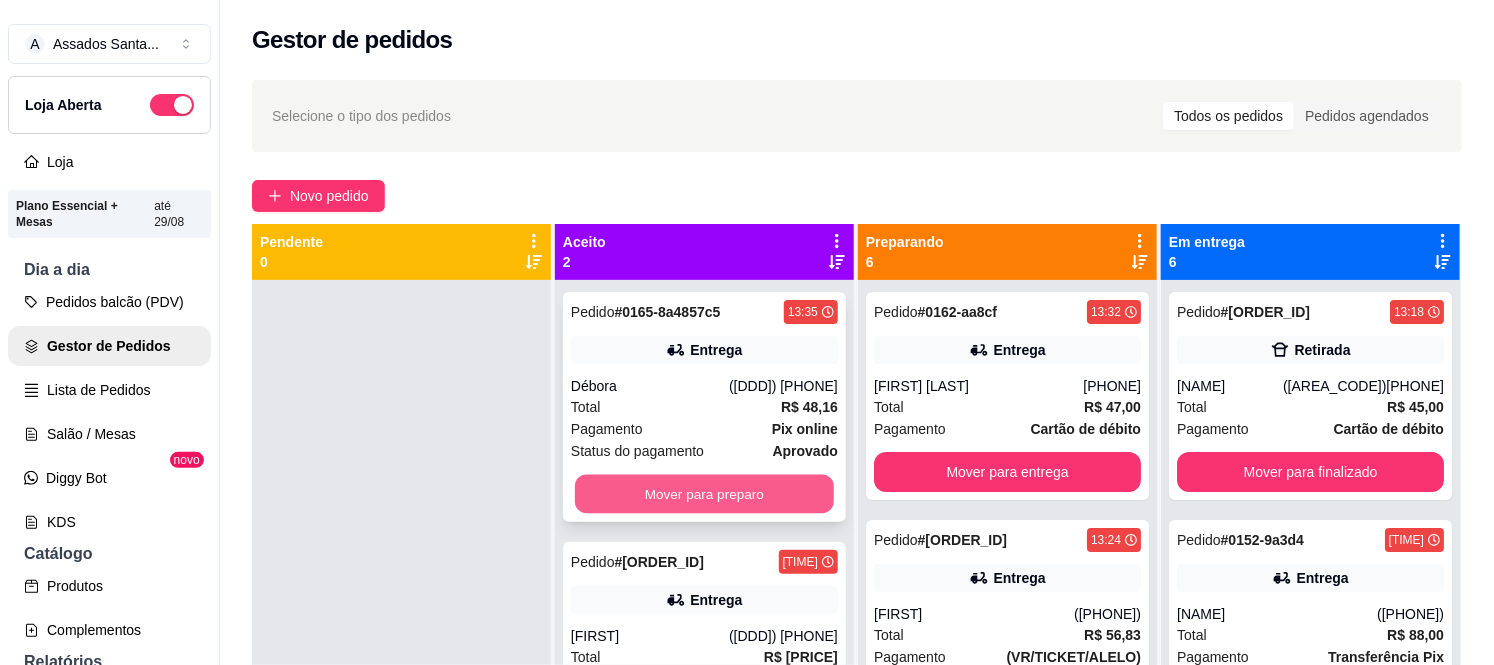 click on "Mover para preparo" at bounding box center (704, 494) 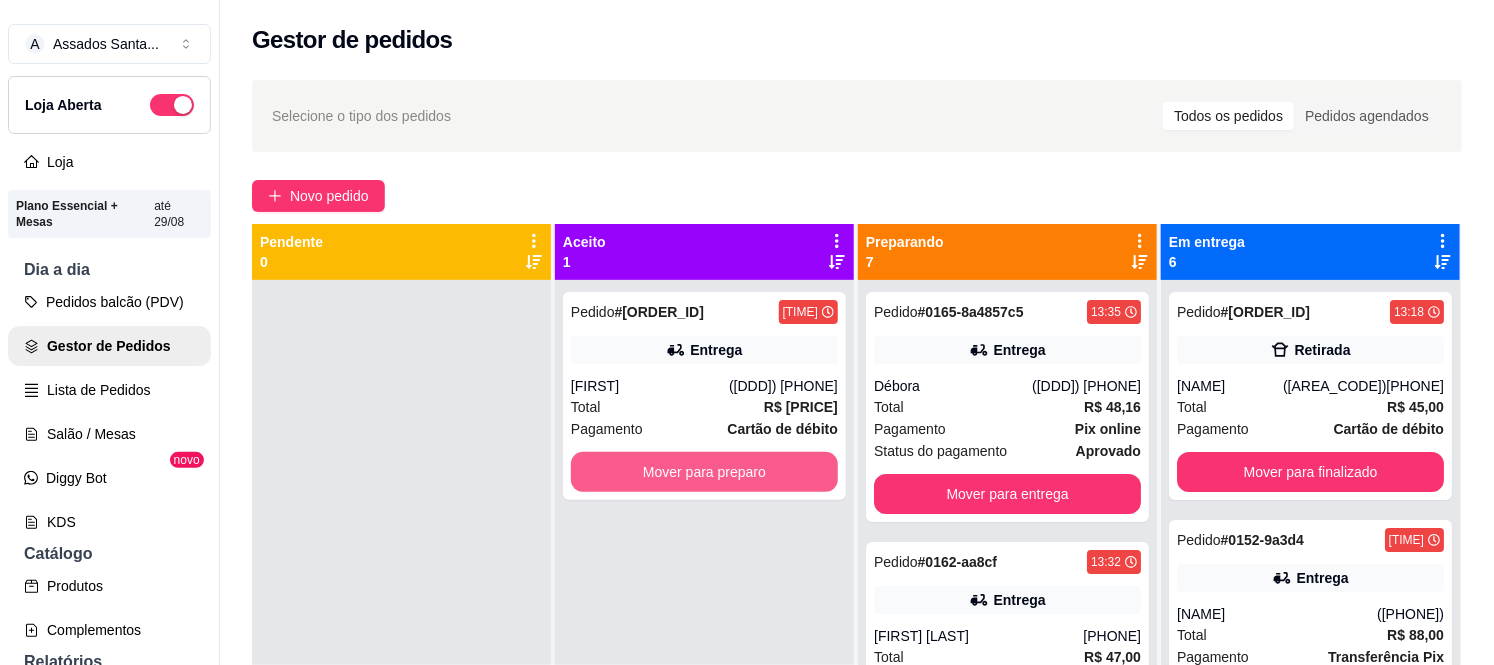 click on "Mover para preparo" at bounding box center [704, 472] 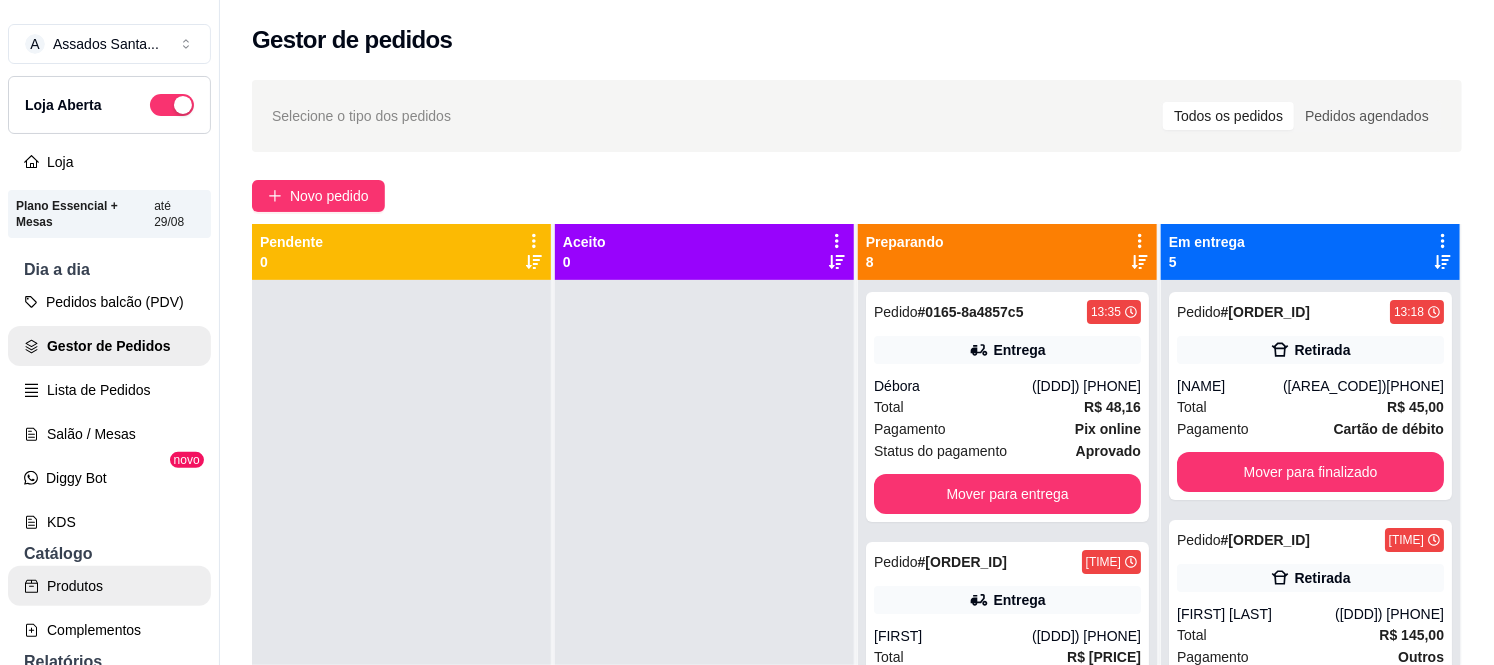 click on "Produtos" at bounding box center [109, 586] 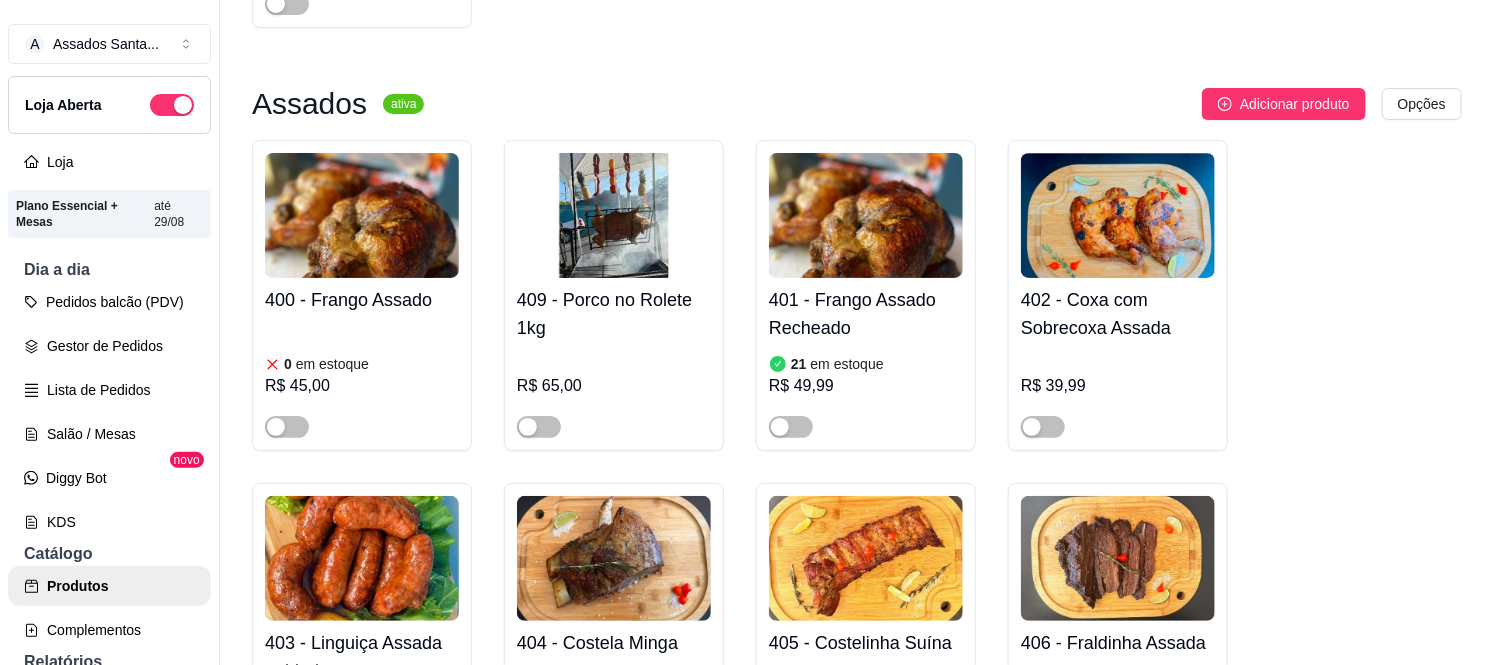 scroll, scrollTop: 888, scrollLeft: 0, axis: vertical 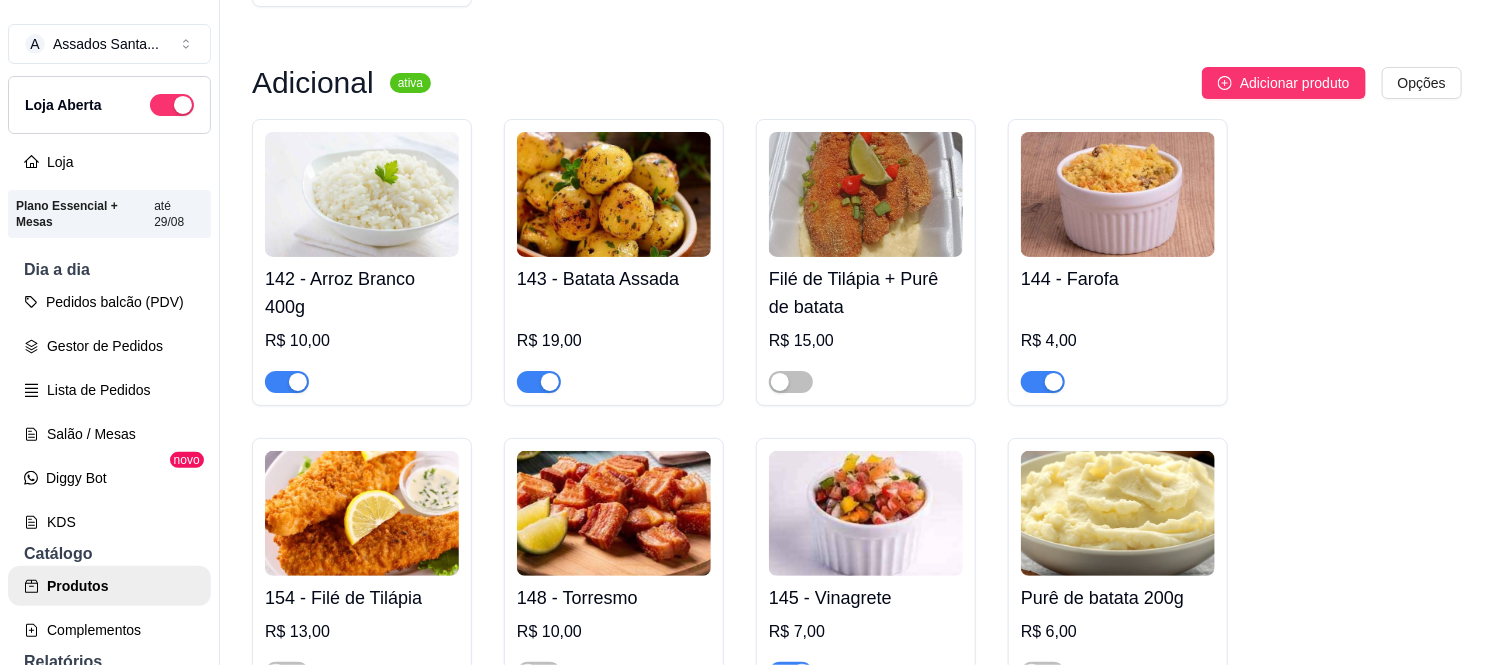 click at bounding box center [539, 382] 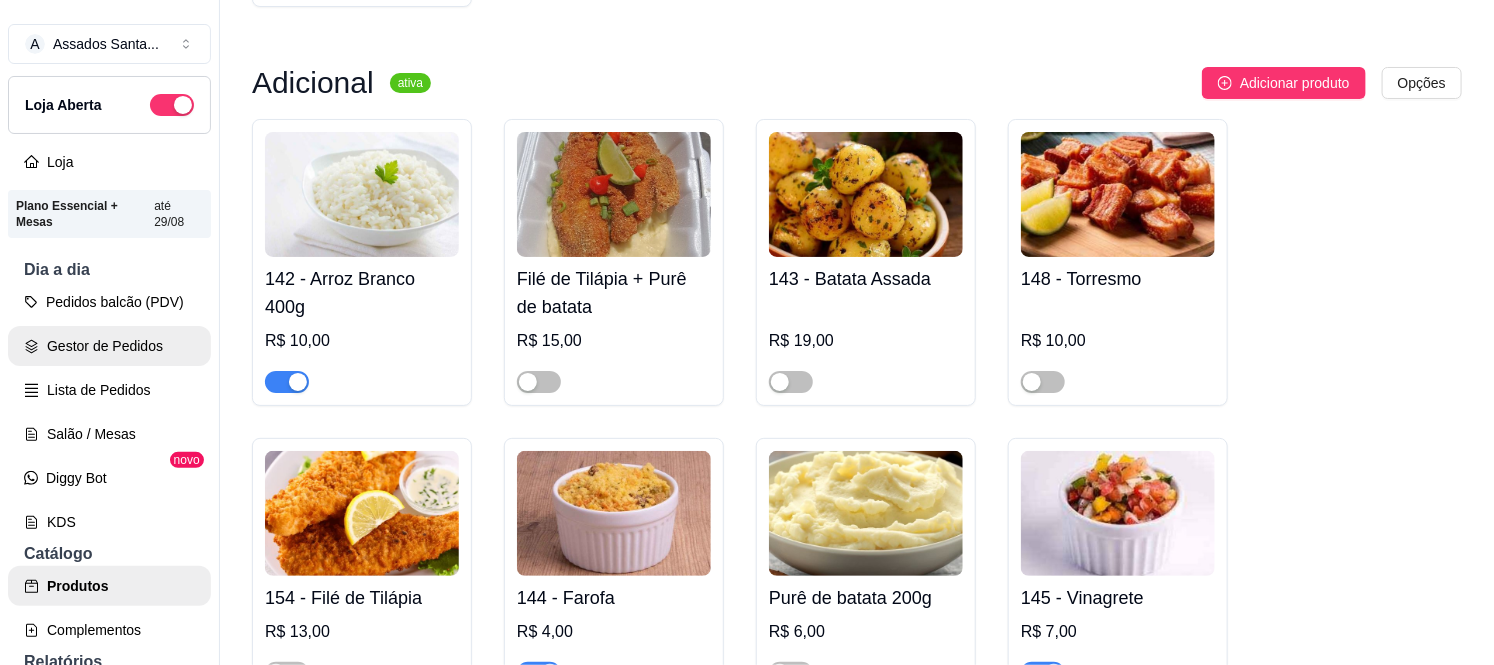 click on "Gestor de Pedidos" at bounding box center [109, 346] 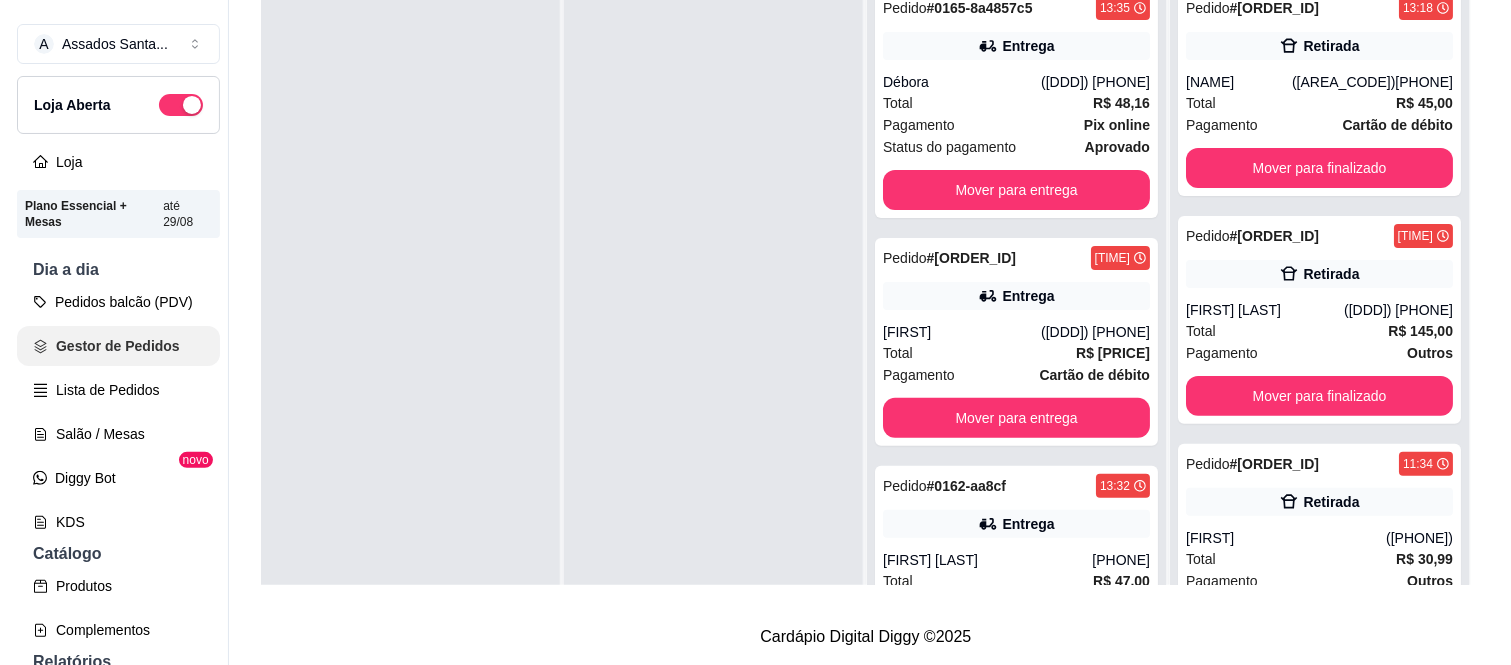 scroll, scrollTop: 0, scrollLeft: 0, axis: both 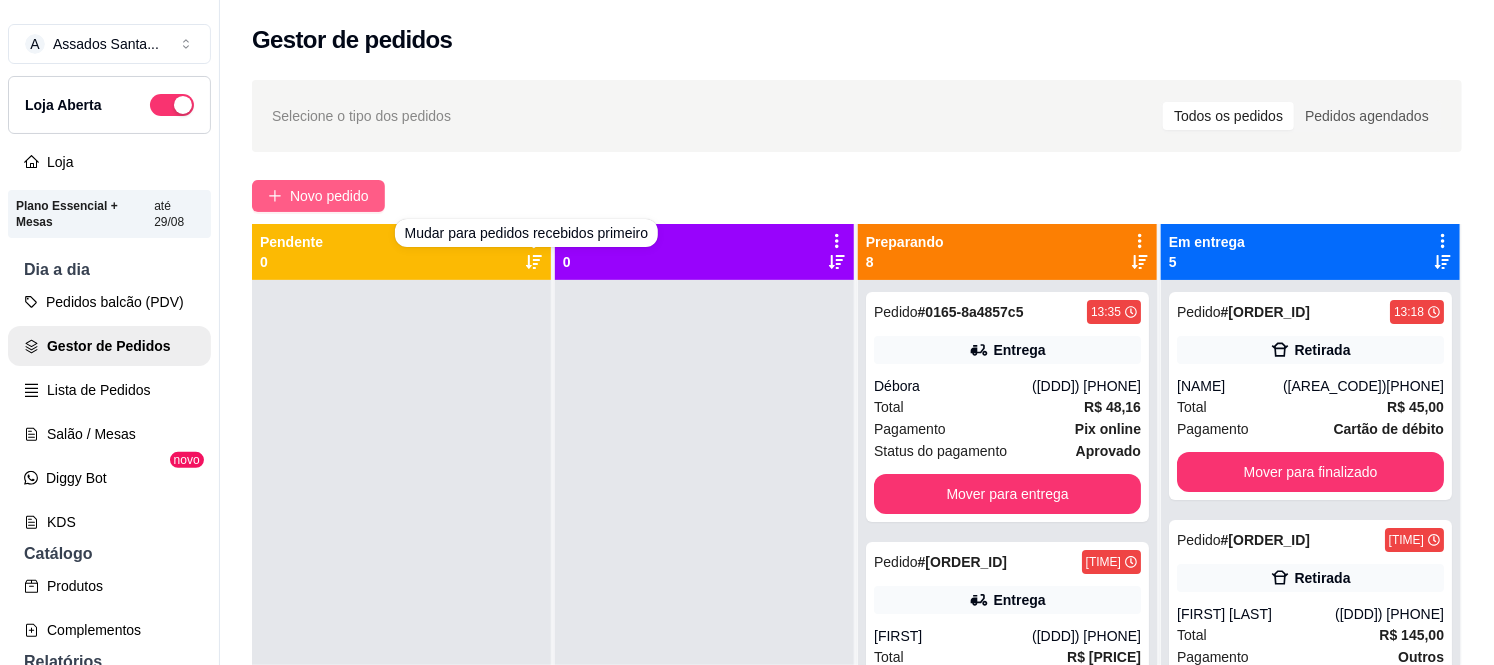 click on "Novo pedido" at bounding box center [318, 196] 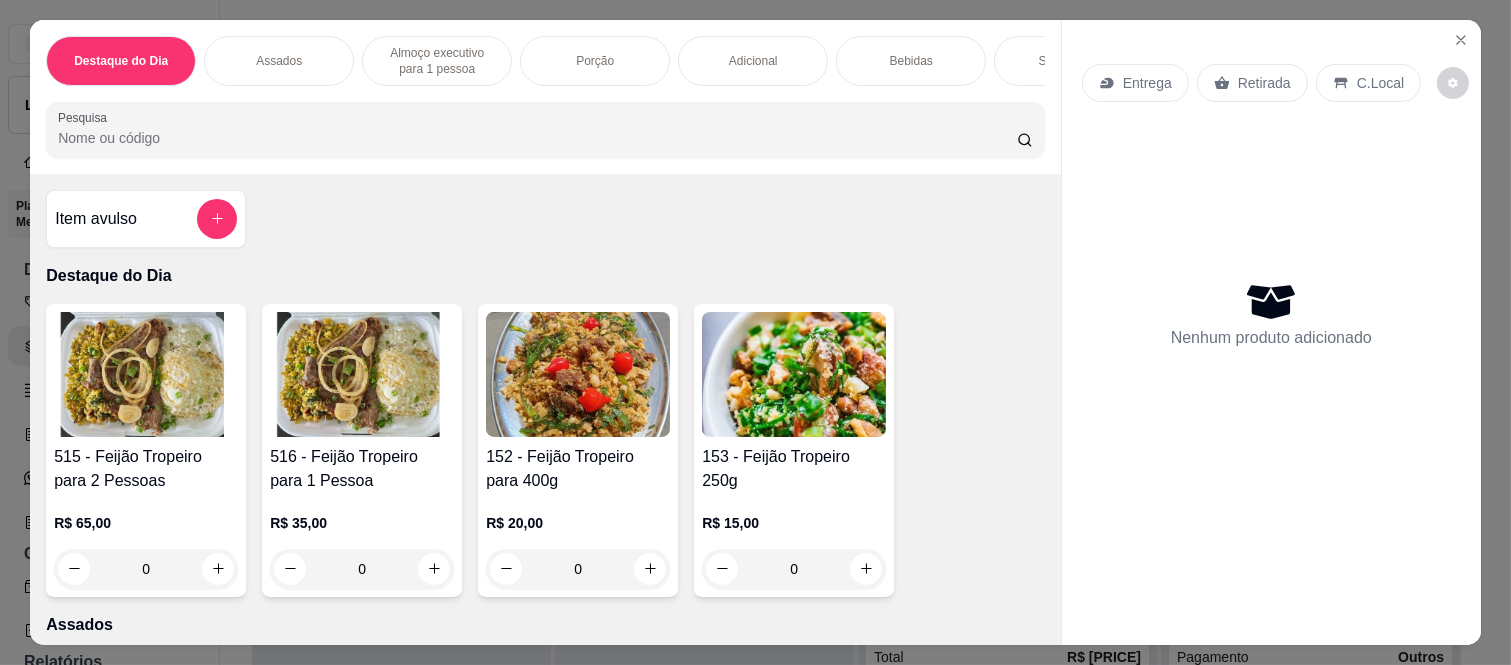 click on "Bebidas" at bounding box center [911, 61] 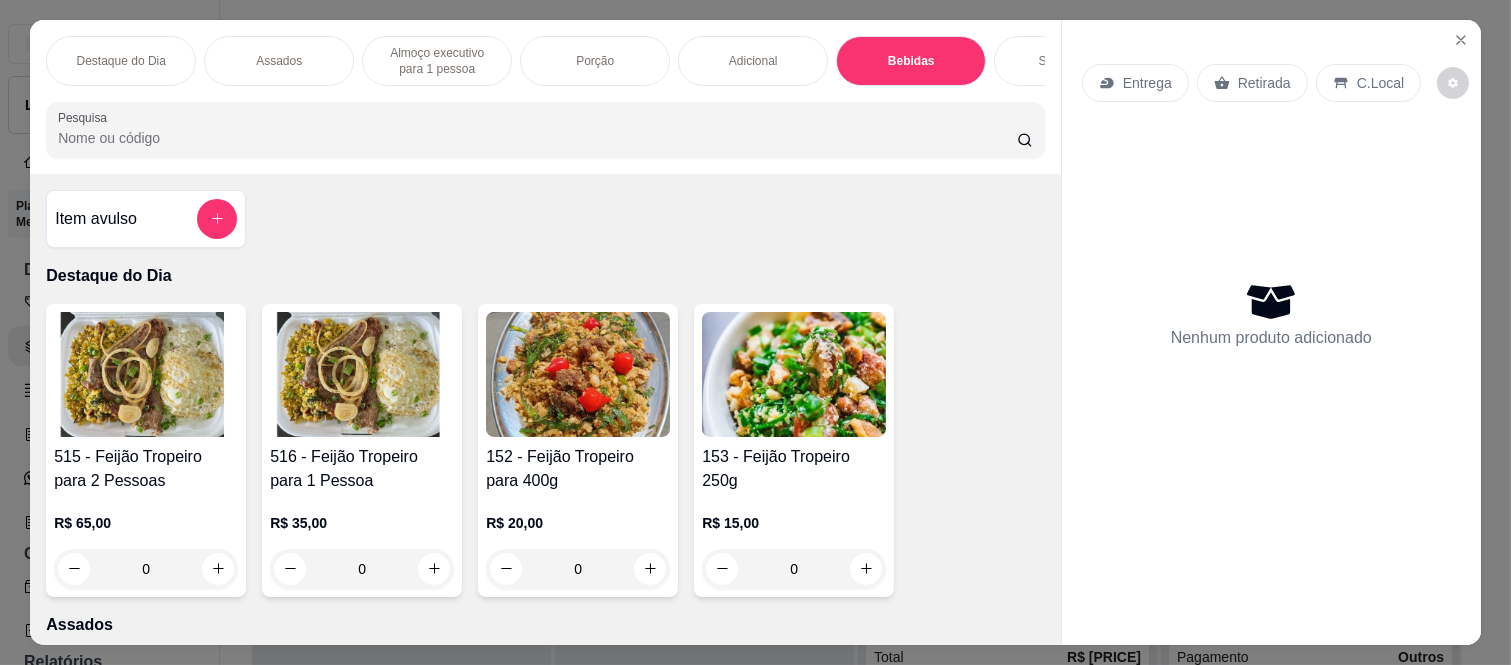 scroll, scrollTop: 3046, scrollLeft: 0, axis: vertical 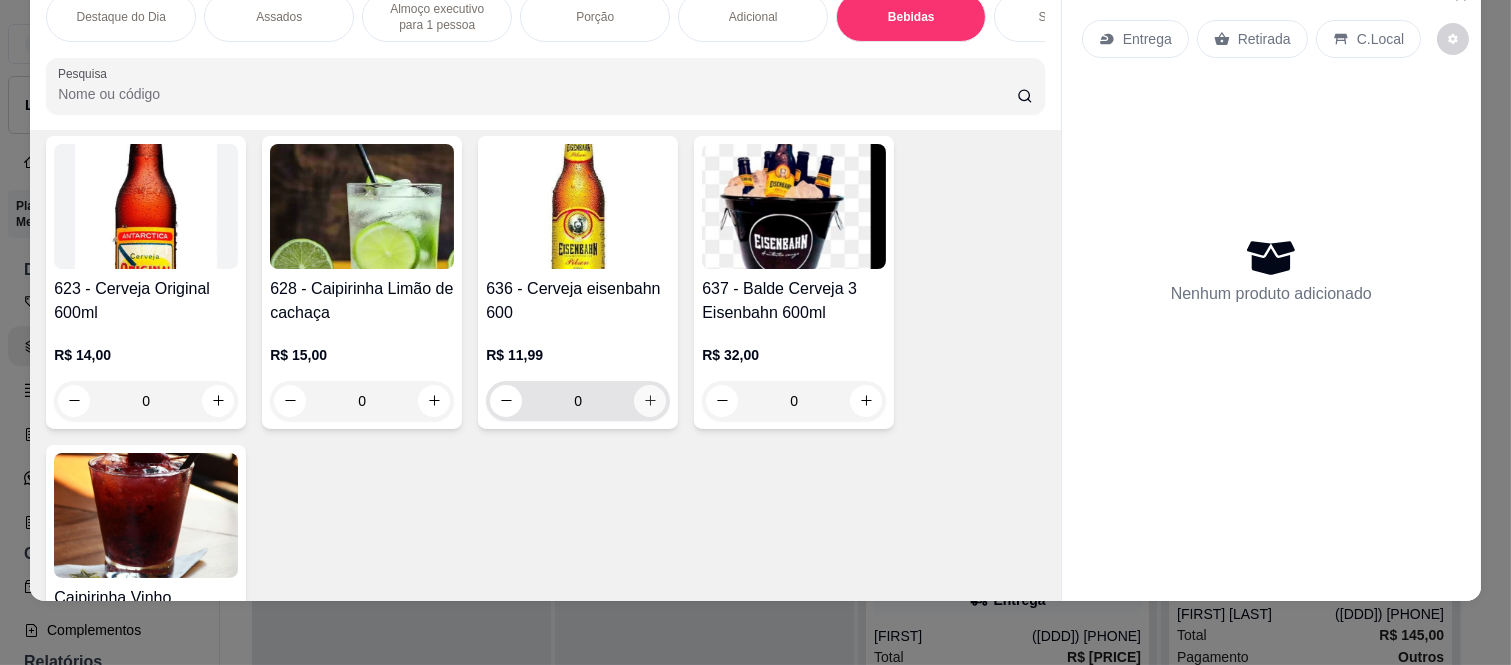 click 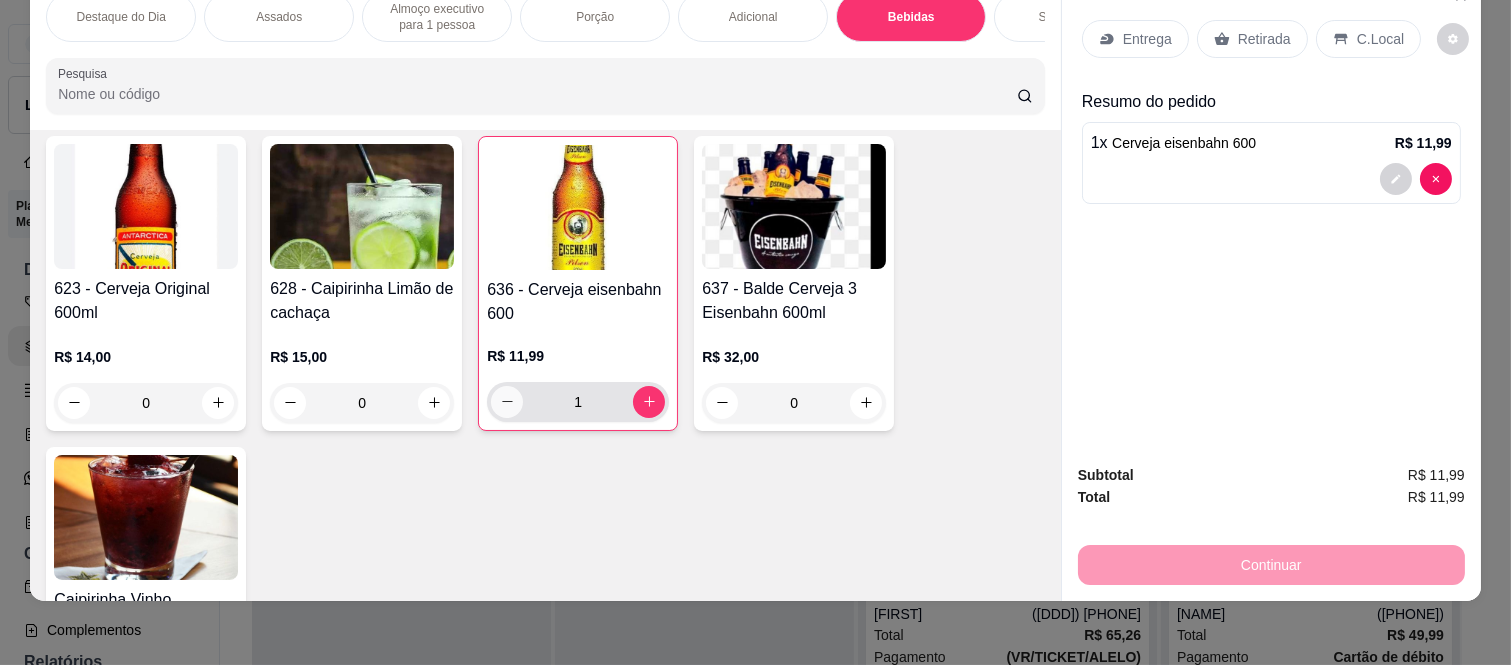 click 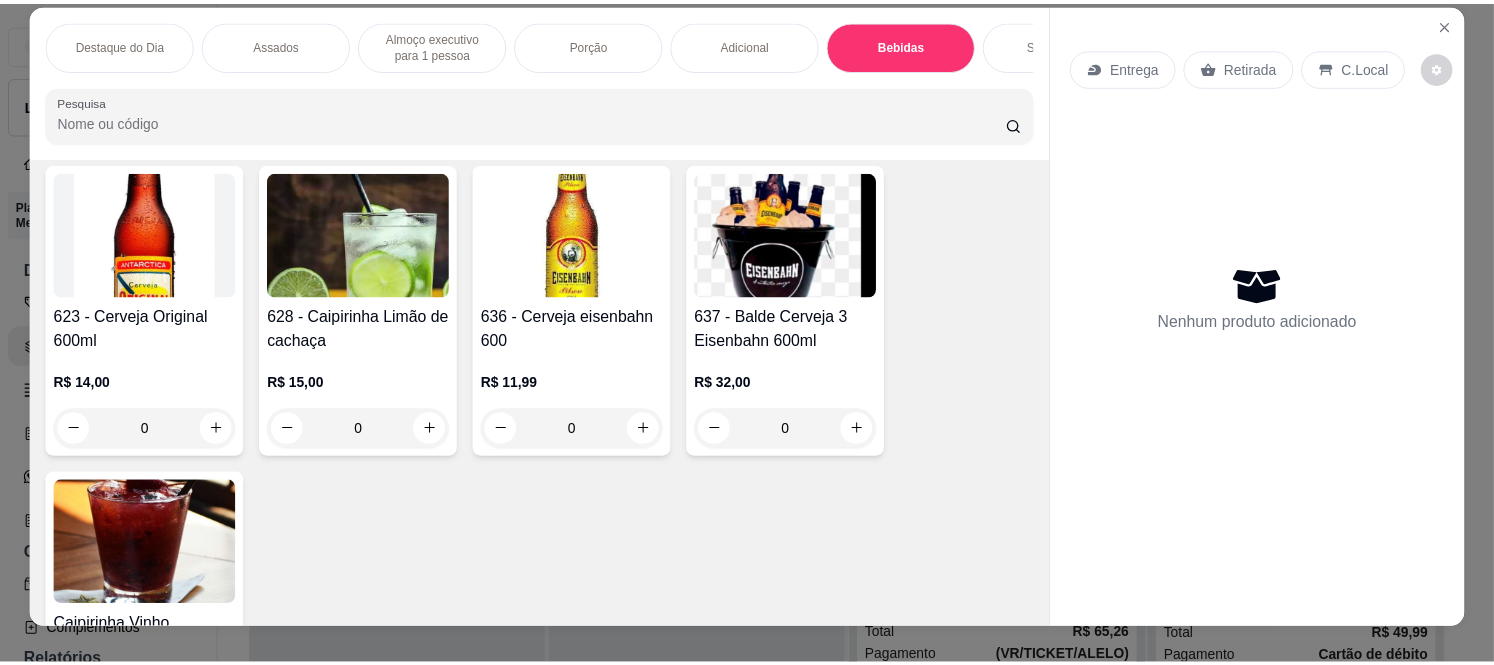 scroll, scrollTop: 0, scrollLeft: 0, axis: both 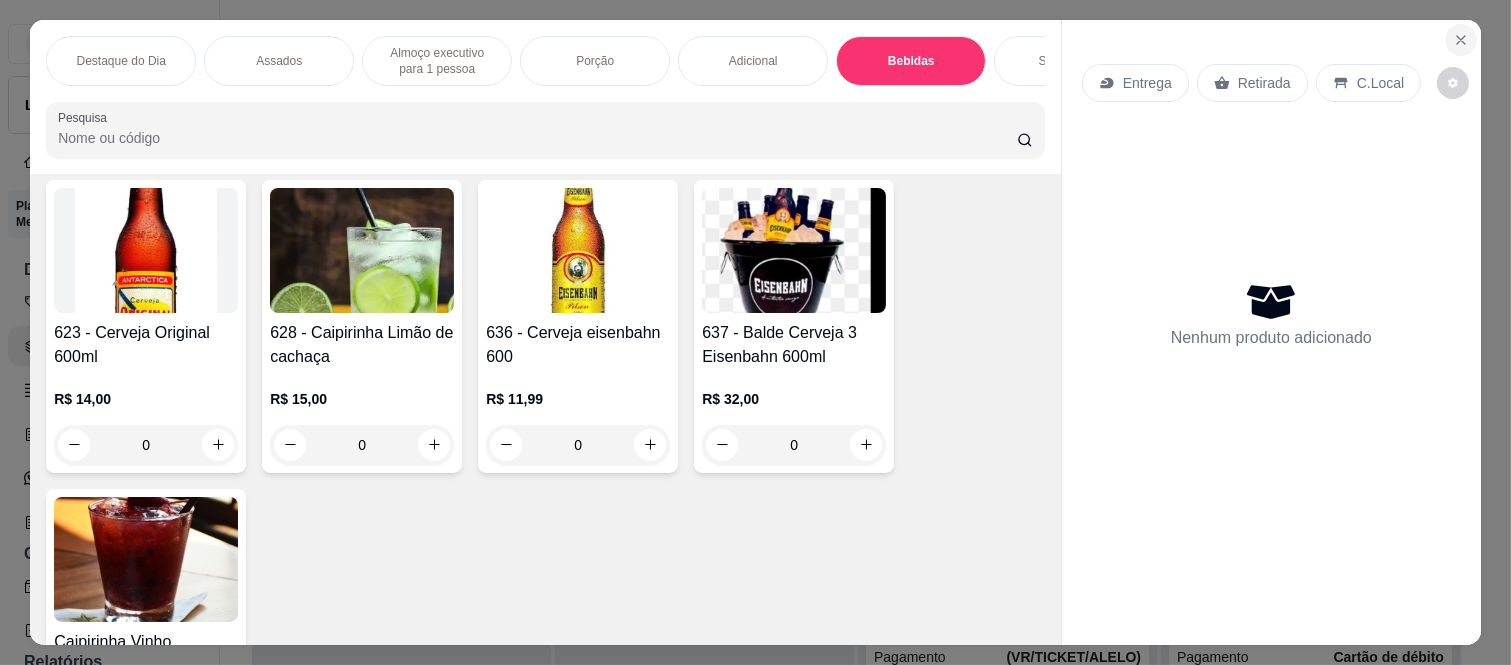 click 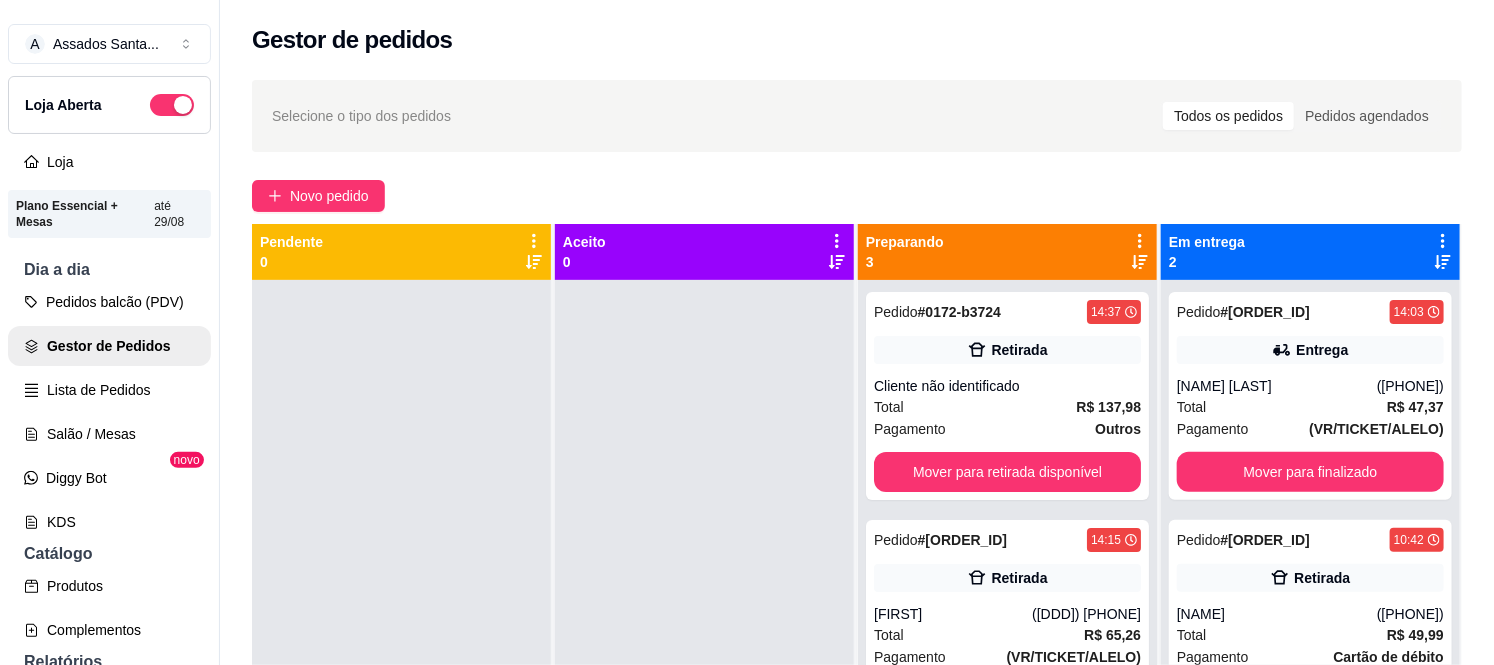 type 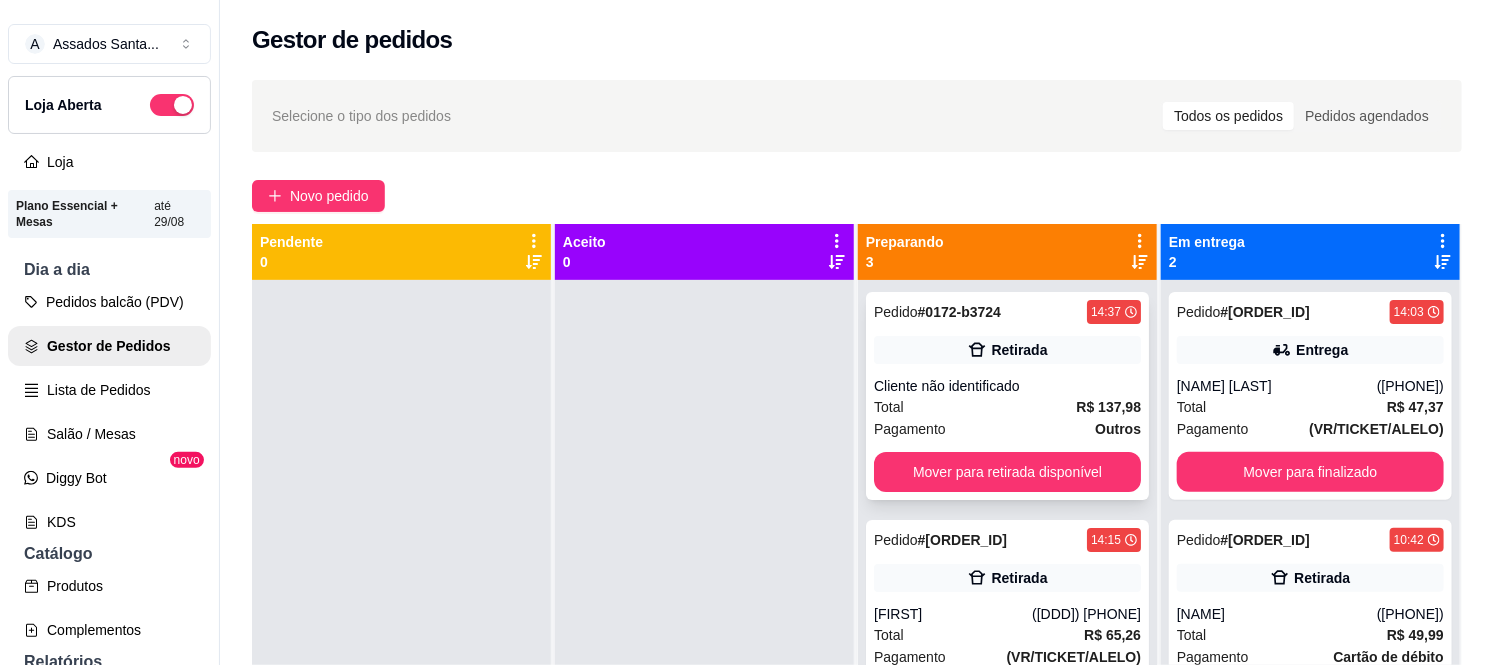 click on "Total R$ 137,98" at bounding box center (1007, 407) 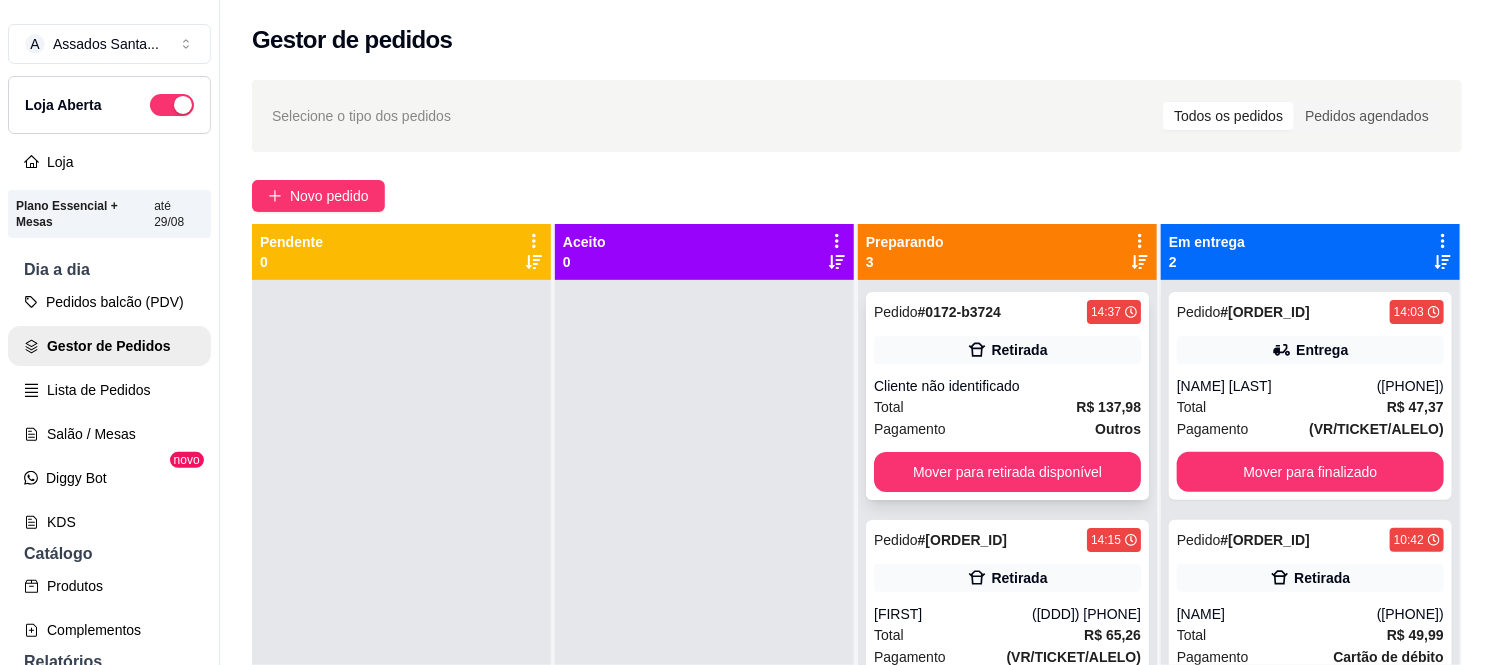 scroll, scrollTop: 37, scrollLeft: 0, axis: vertical 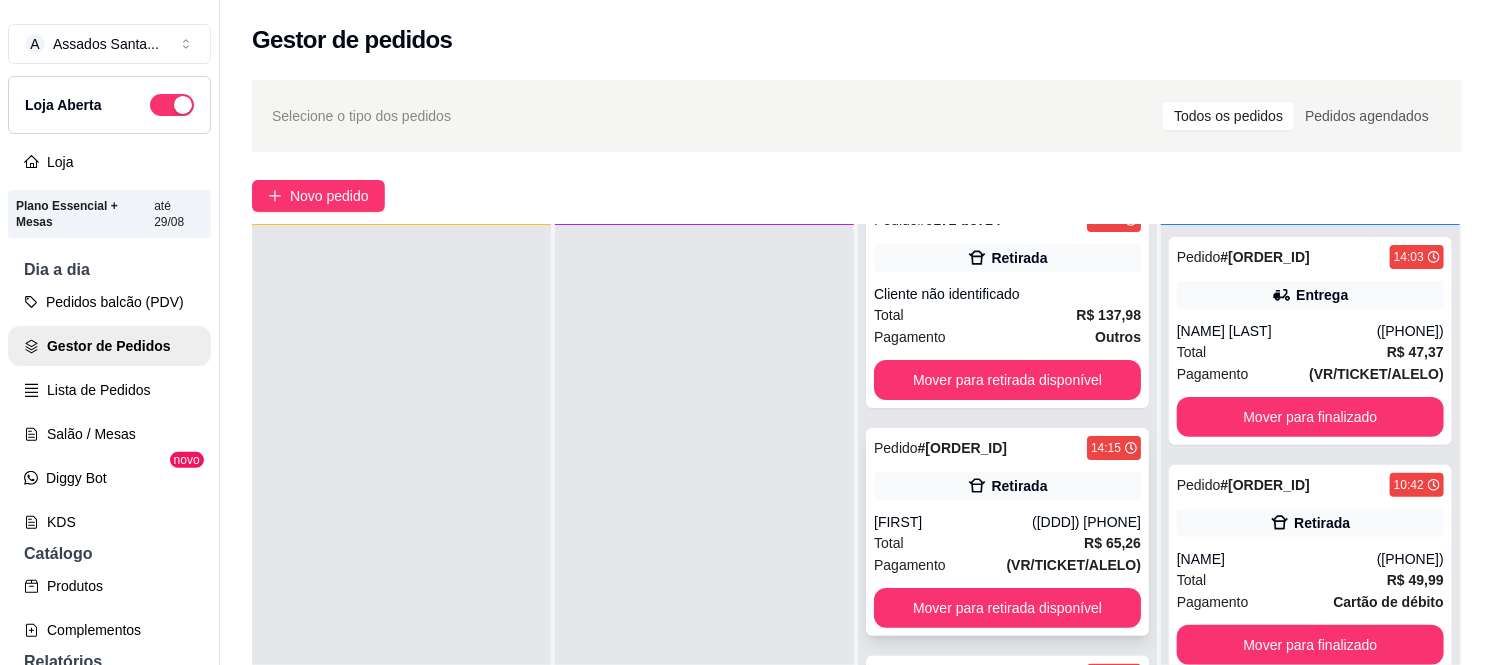 click on "Pedido  # [ORDER_ID] 14:15 Retirada [FIRST] ([PHONE]) Total R$ 65,26 Pagamento (VR/TICKET/ALELO) Mover para retirada disponível" at bounding box center [1007, 532] 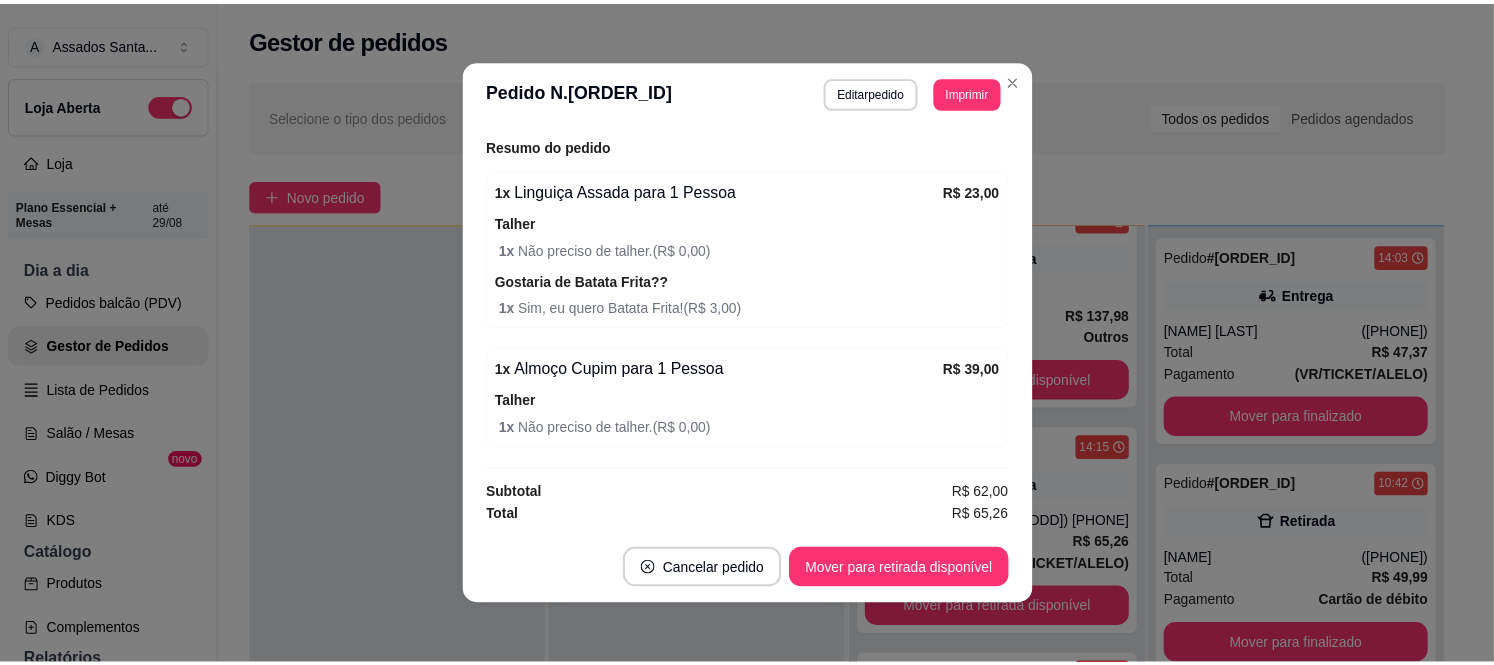 scroll, scrollTop: 406, scrollLeft: 0, axis: vertical 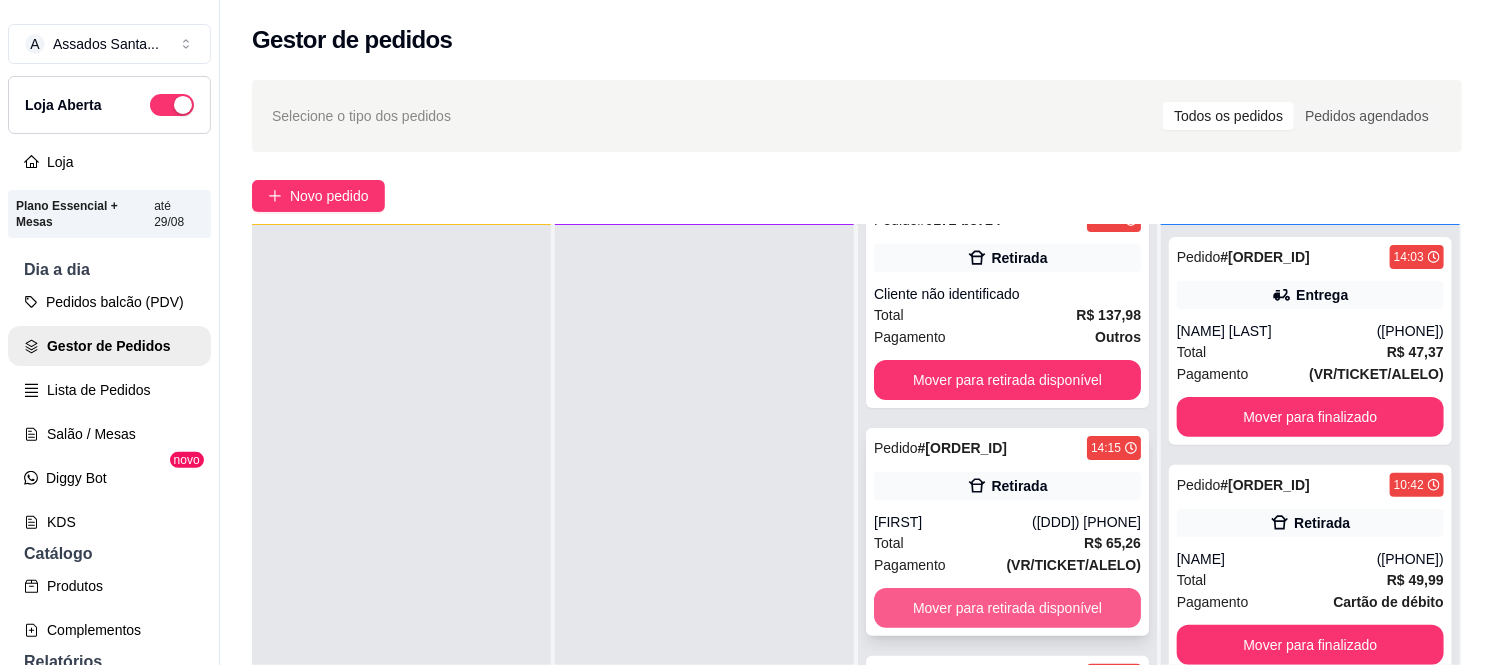 click on "Mover para retirada disponível" at bounding box center (1007, 608) 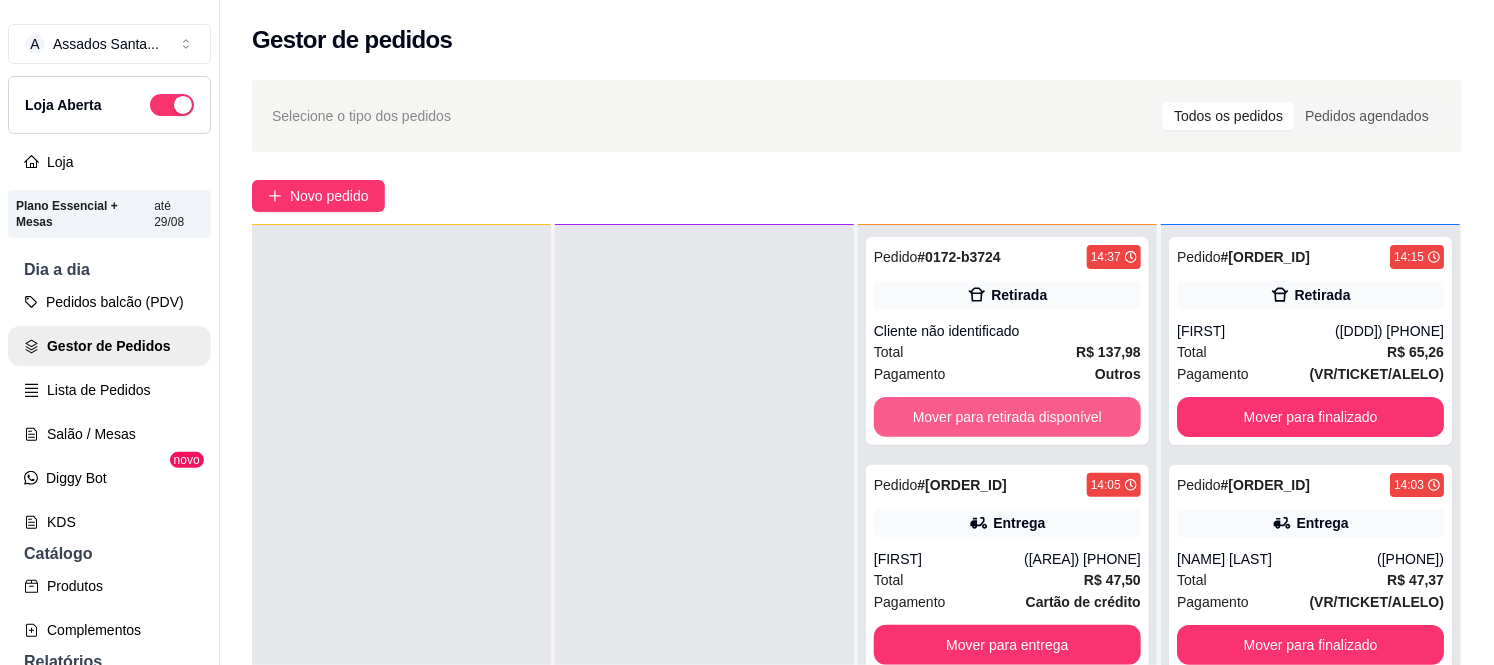 scroll, scrollTop: 0, scrollLeft: 0, axis: both 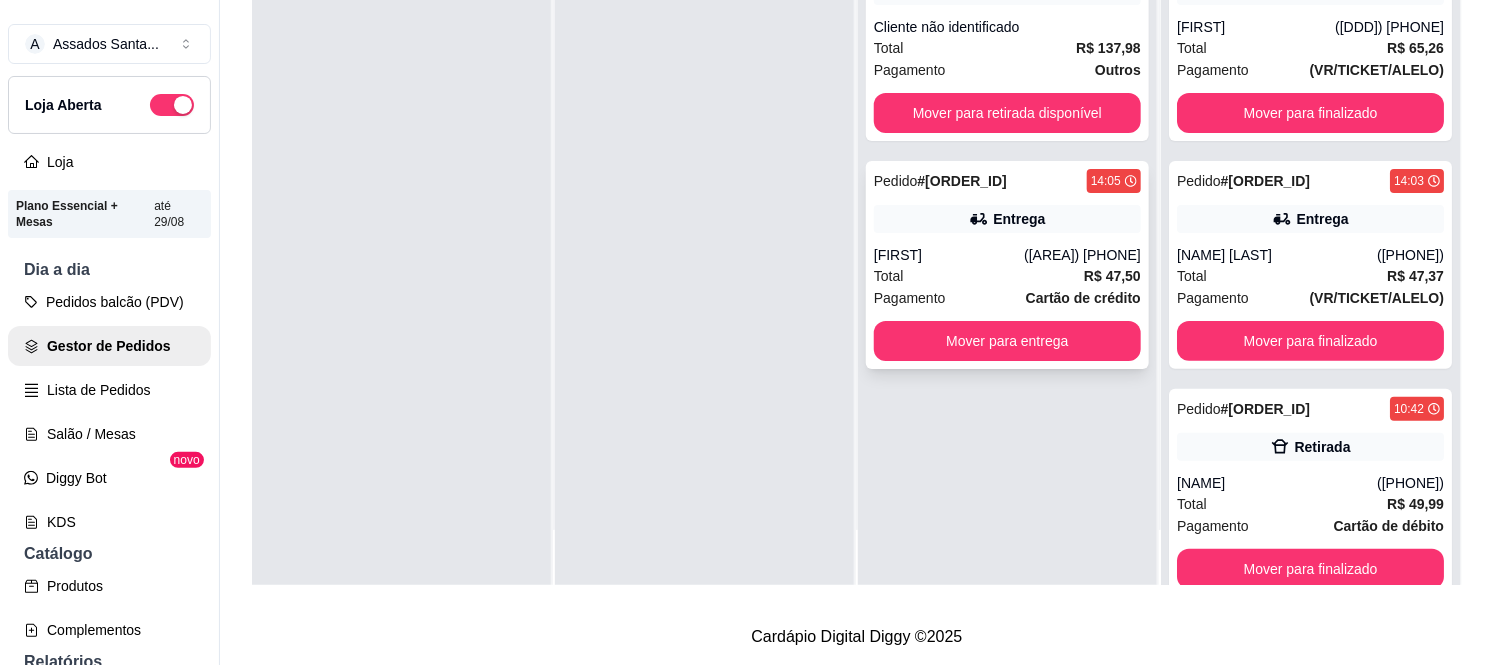click on "Pagamento Cartão de crédito" at bounding box center (1007, 298) 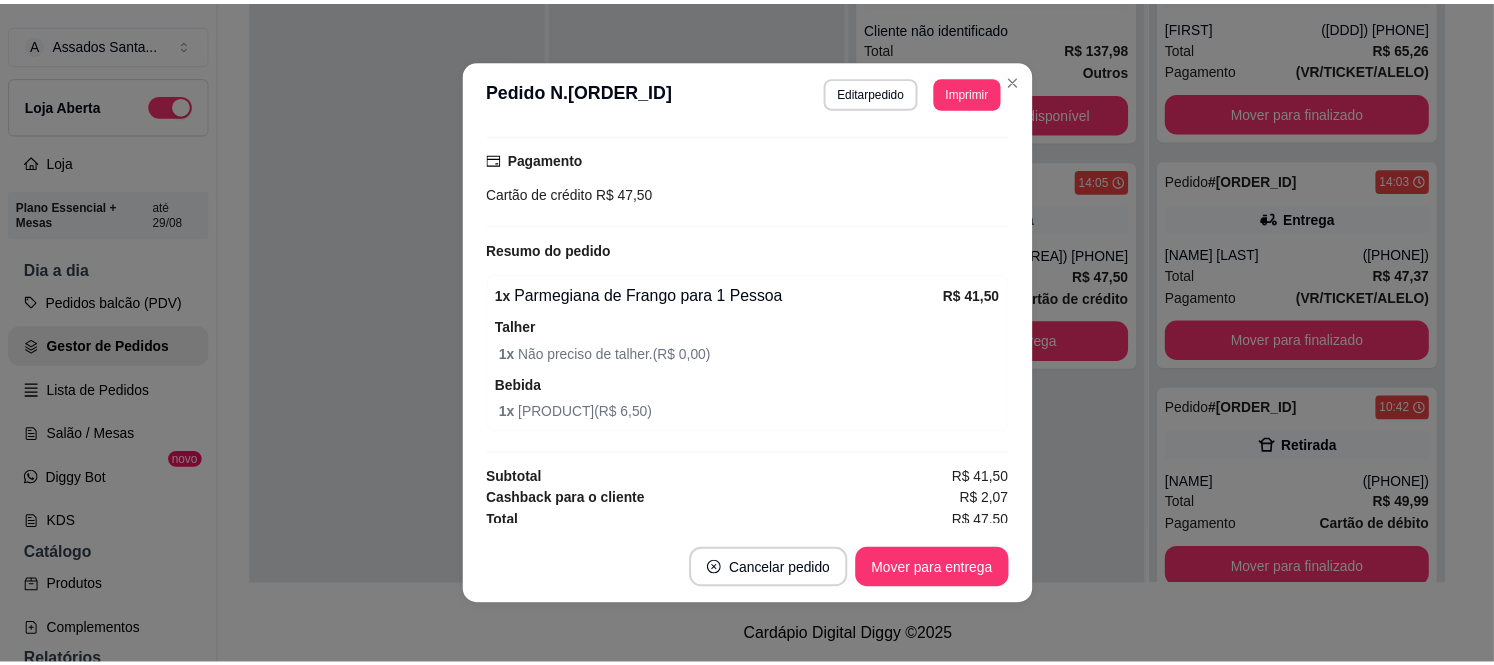scroll, scrollTop: 524, scrollLeft: 0, axis: vertical 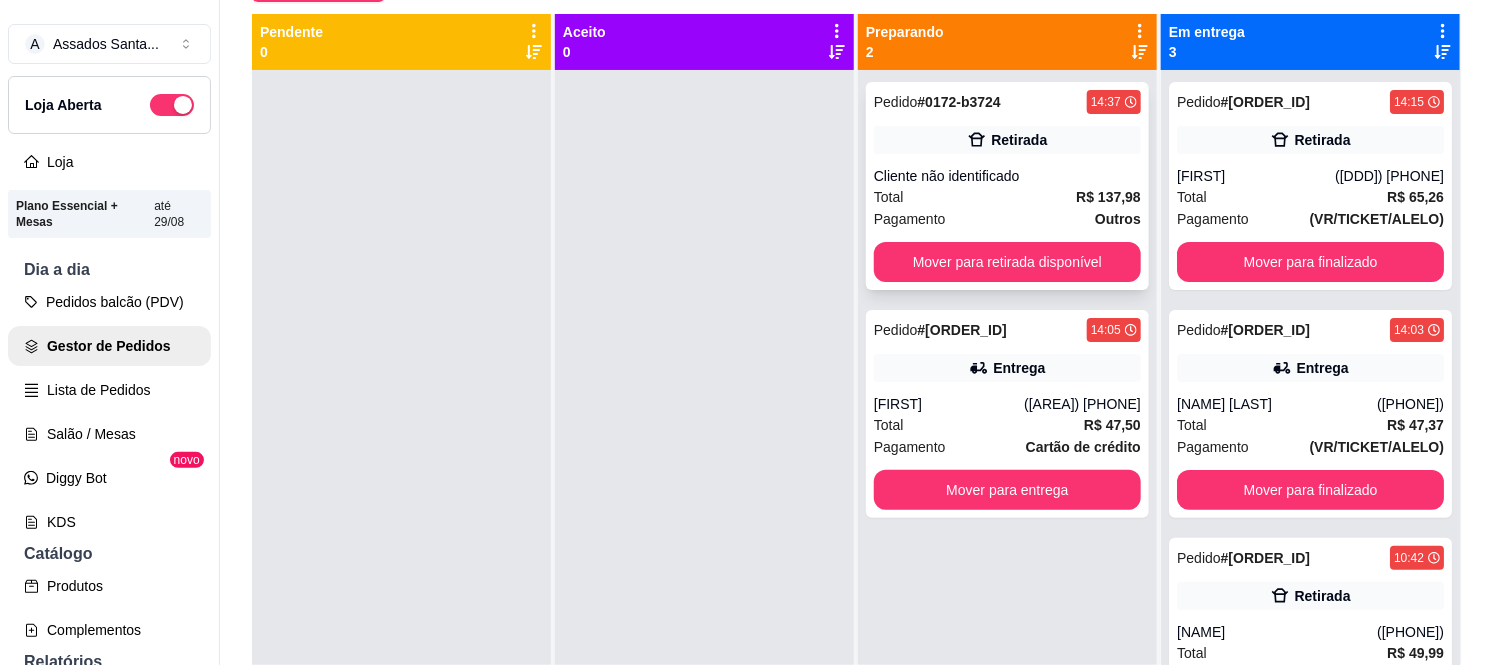 click on "Pedido  # [ORDER_ID] [TIME] Retirada Cliente não identificado Total R$ 137,98 Pagamento Outros Mover para retirada disponível" at bounding box center [1007, 186] 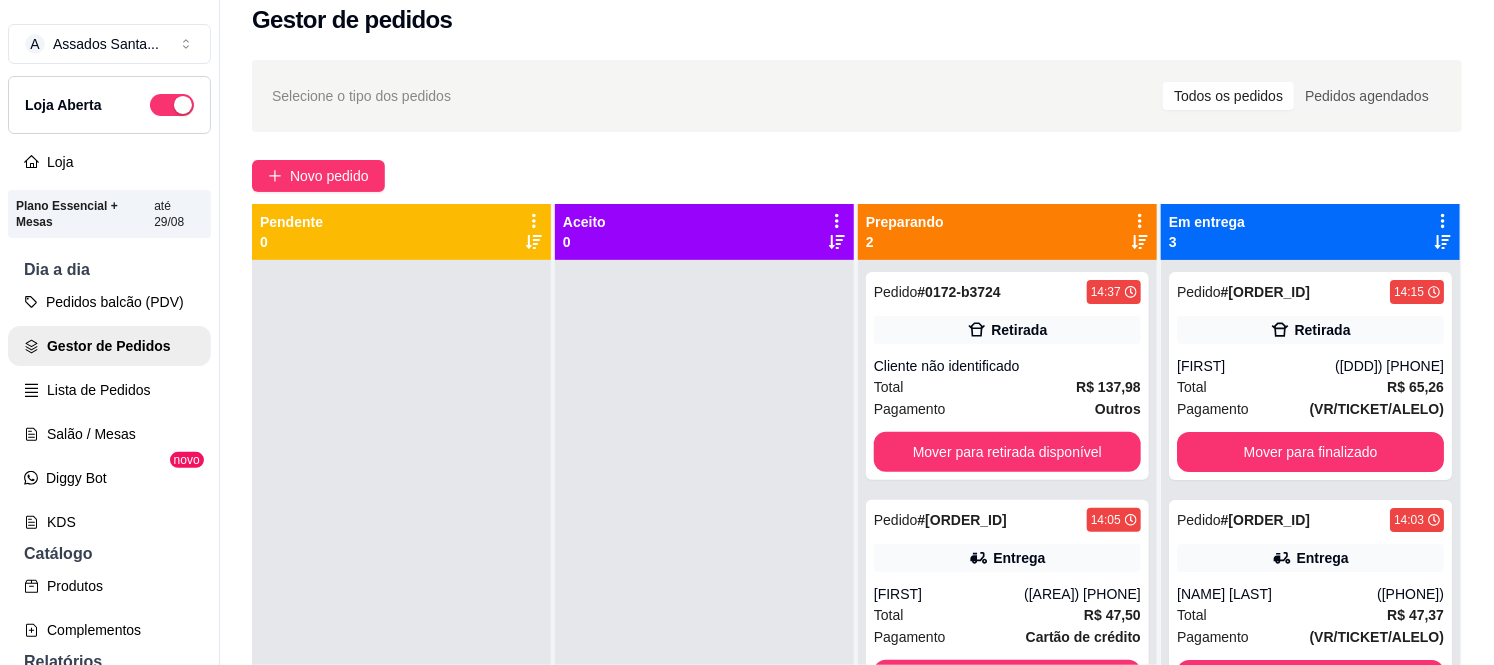 scroll, scrollTop: 0, scrollLeft: 0, axis: both 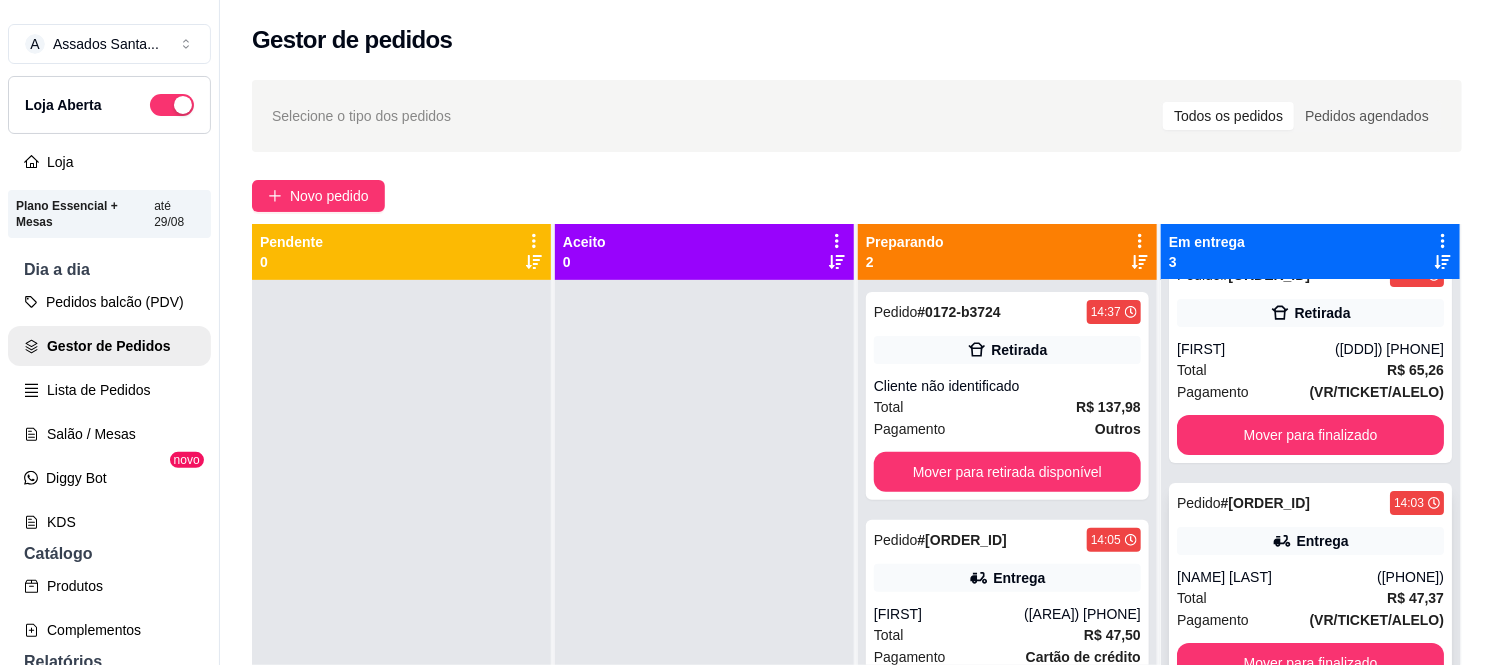 click on "Pedido # [ORDER_ID] [TIME] Entrega [NAME] ([PHONE]) Total R$ 47,37 Pagamento (VR/TICKET/ALELO) Mover para finalizado" at bounding box center (1310, 587) 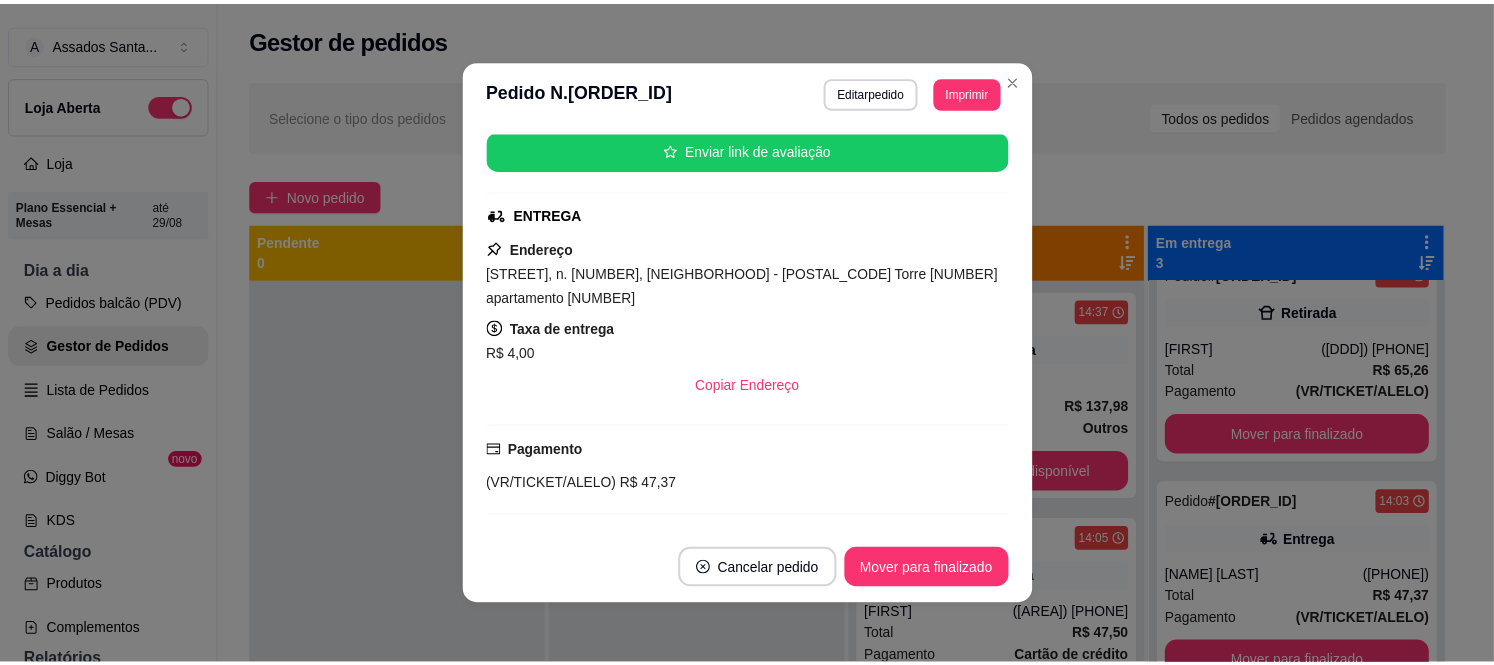 scroll, scrollTop: 470, scrollLeft: 0, axis: vertical 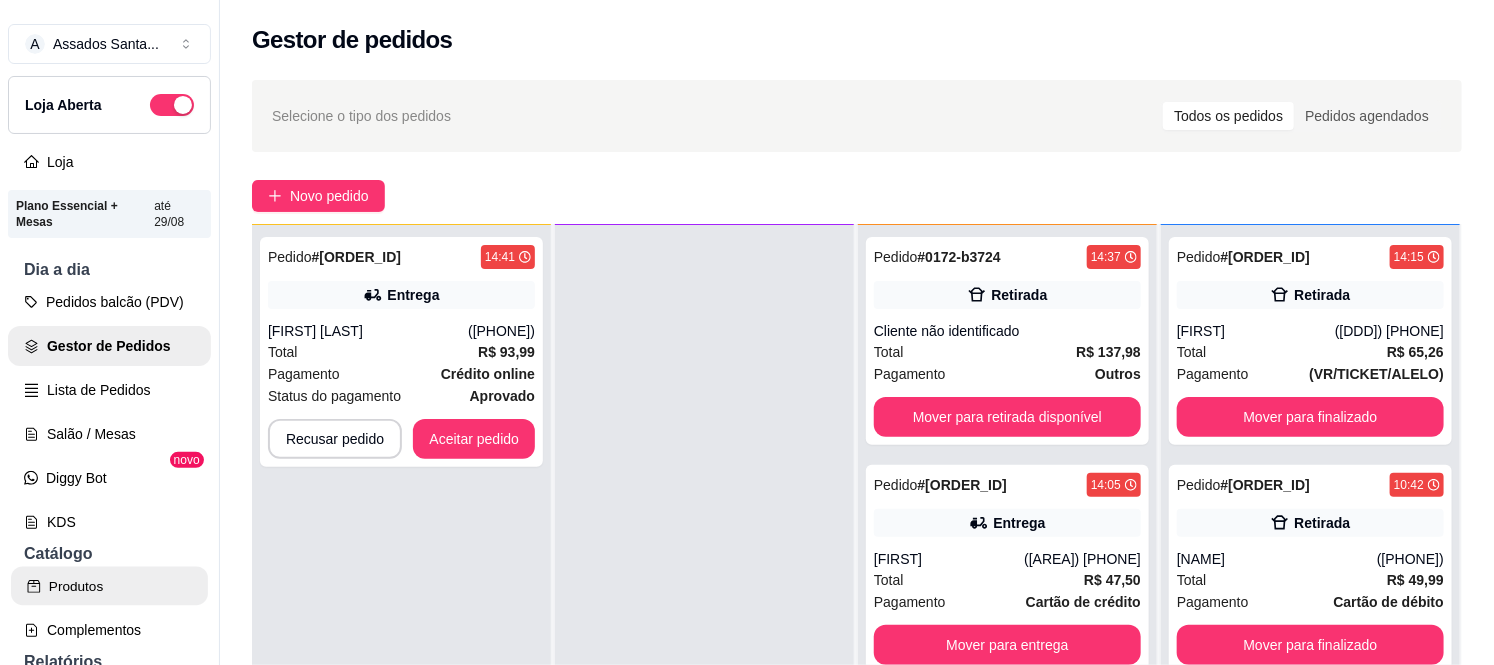 click on "Produtos" at bounding box center [109, 586] 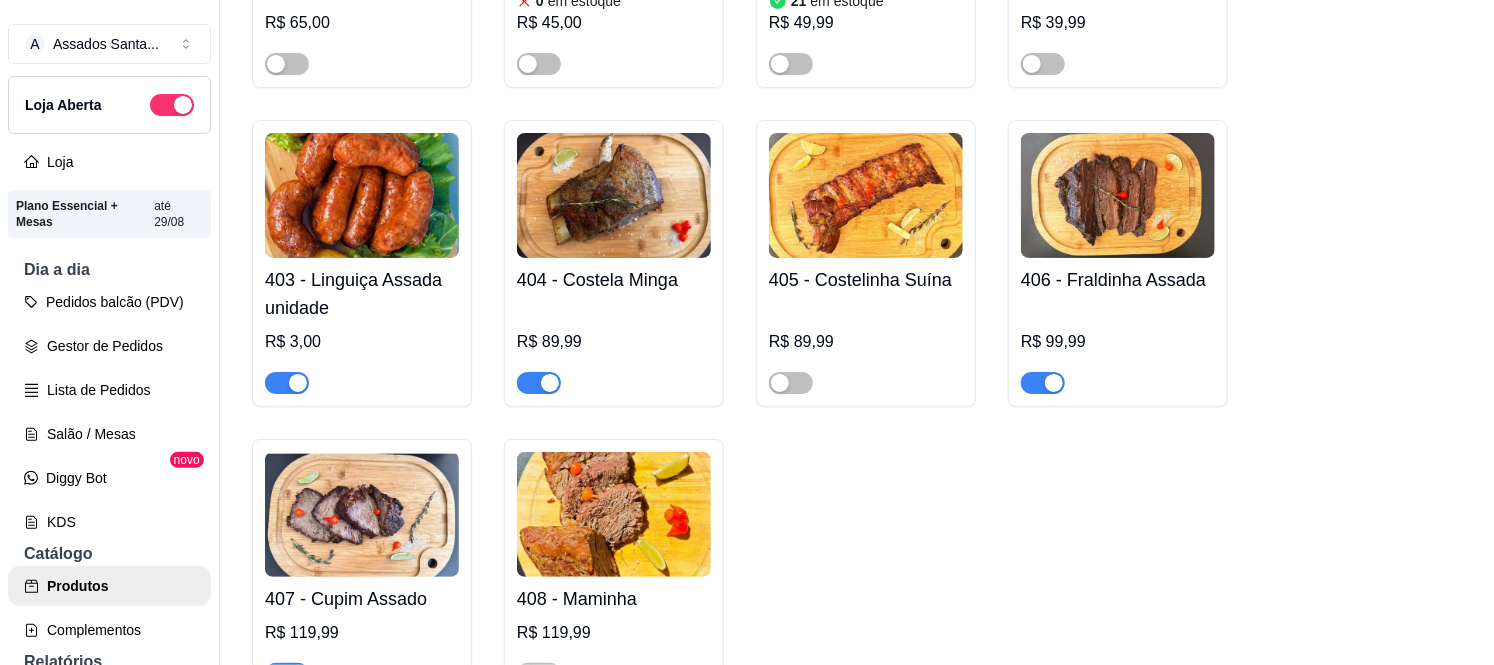 scroll, scrollTop: 1222, scrollLeft: 0, axis: vertical 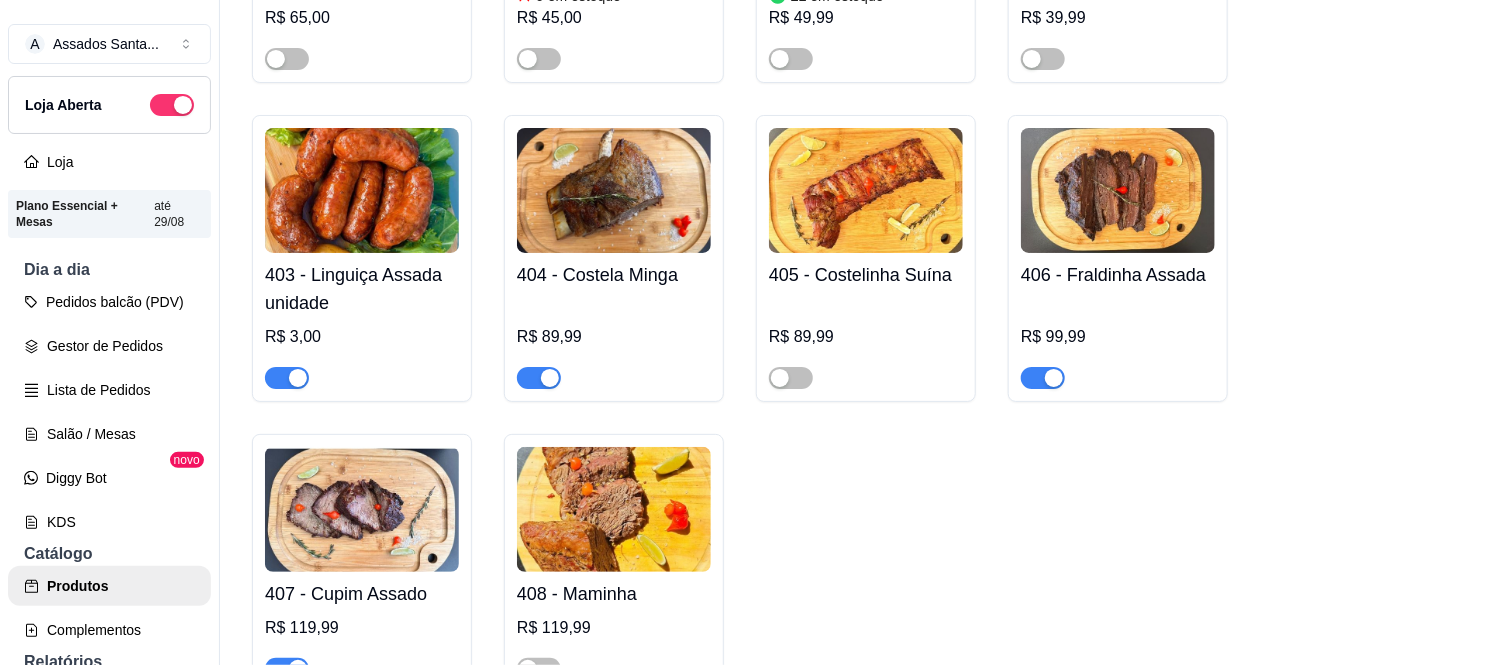 click at bounding box center (539, 378) 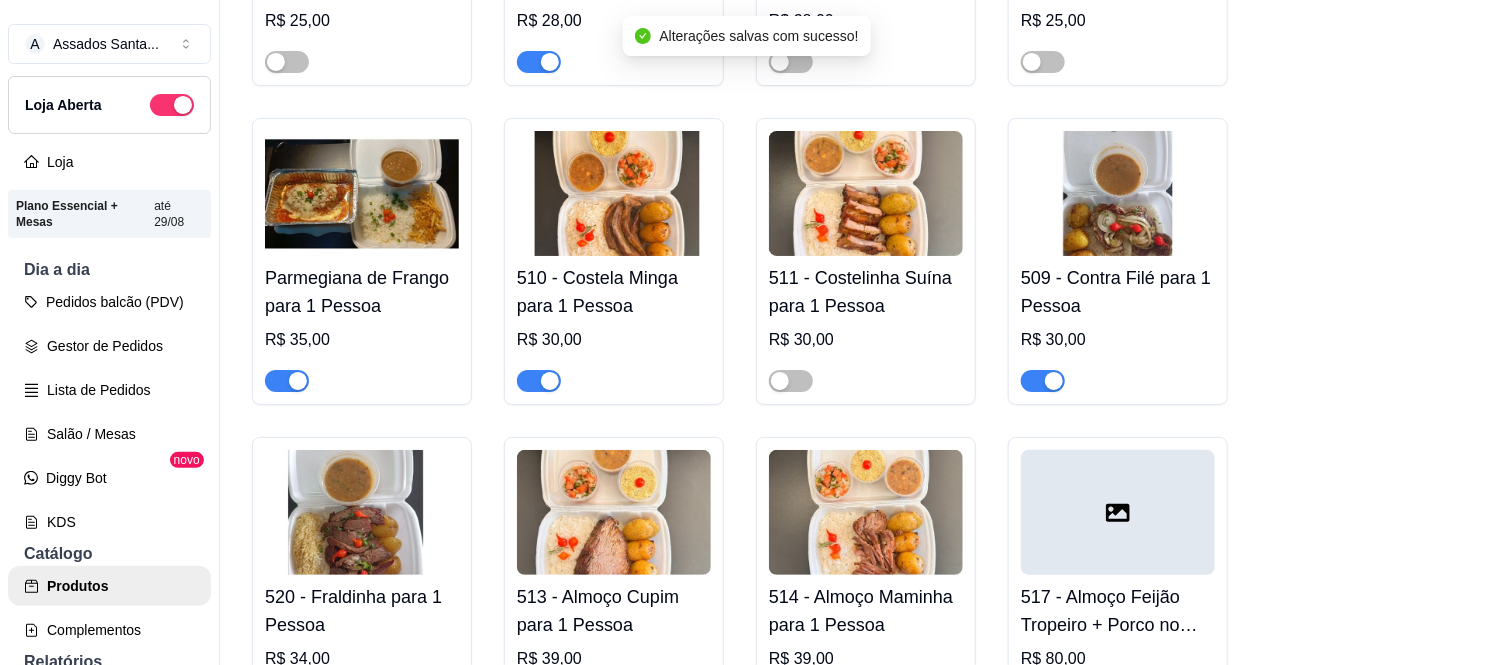 scroll, scrollTop: 3222, scrollLeft: 0, axis: vertical 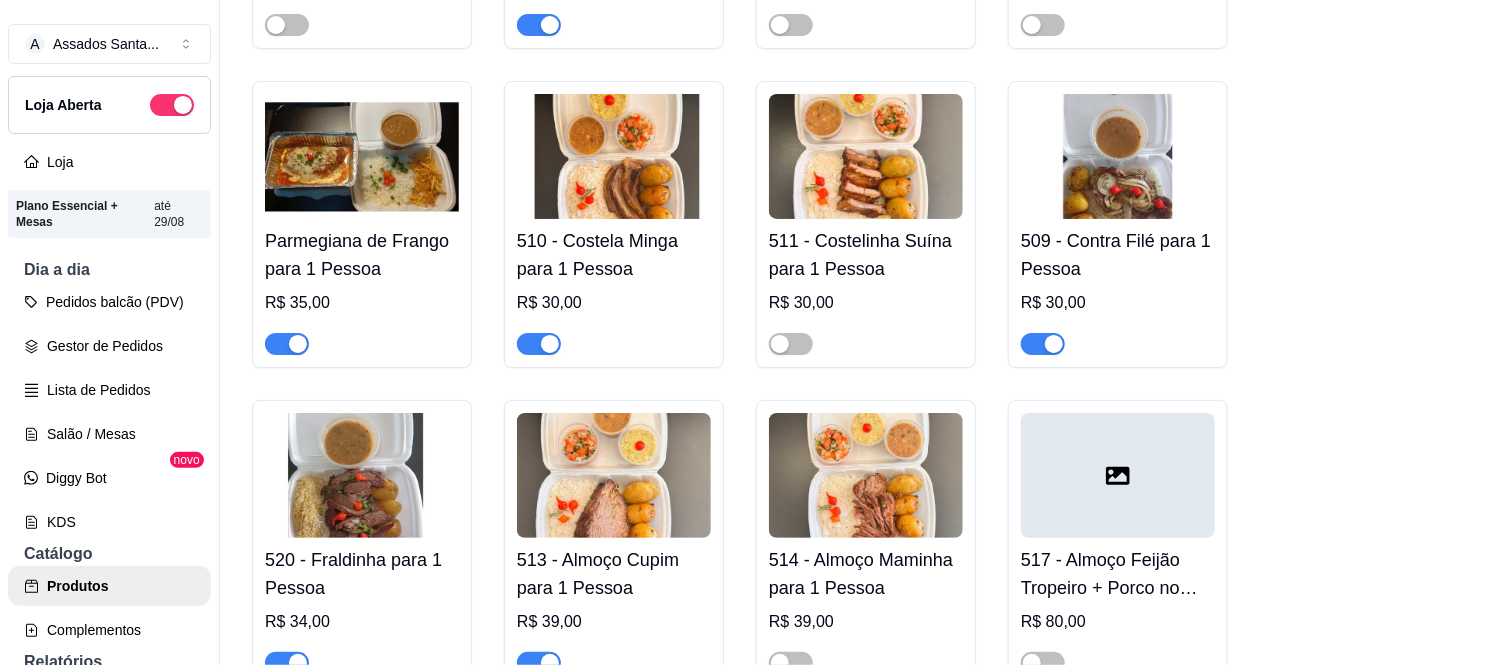click at bounding box center (539, 344) 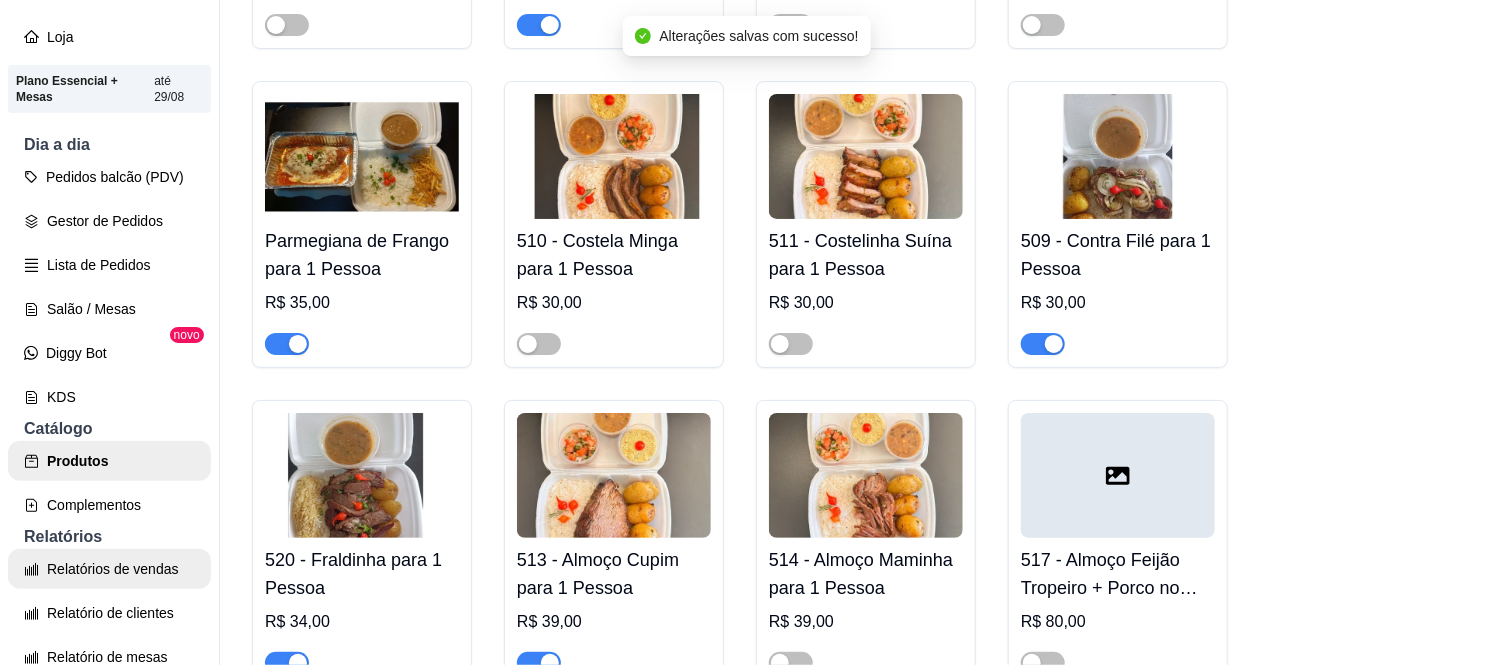 scroll, scrollTop: 222, scrollLeft: 0, axis: vertical 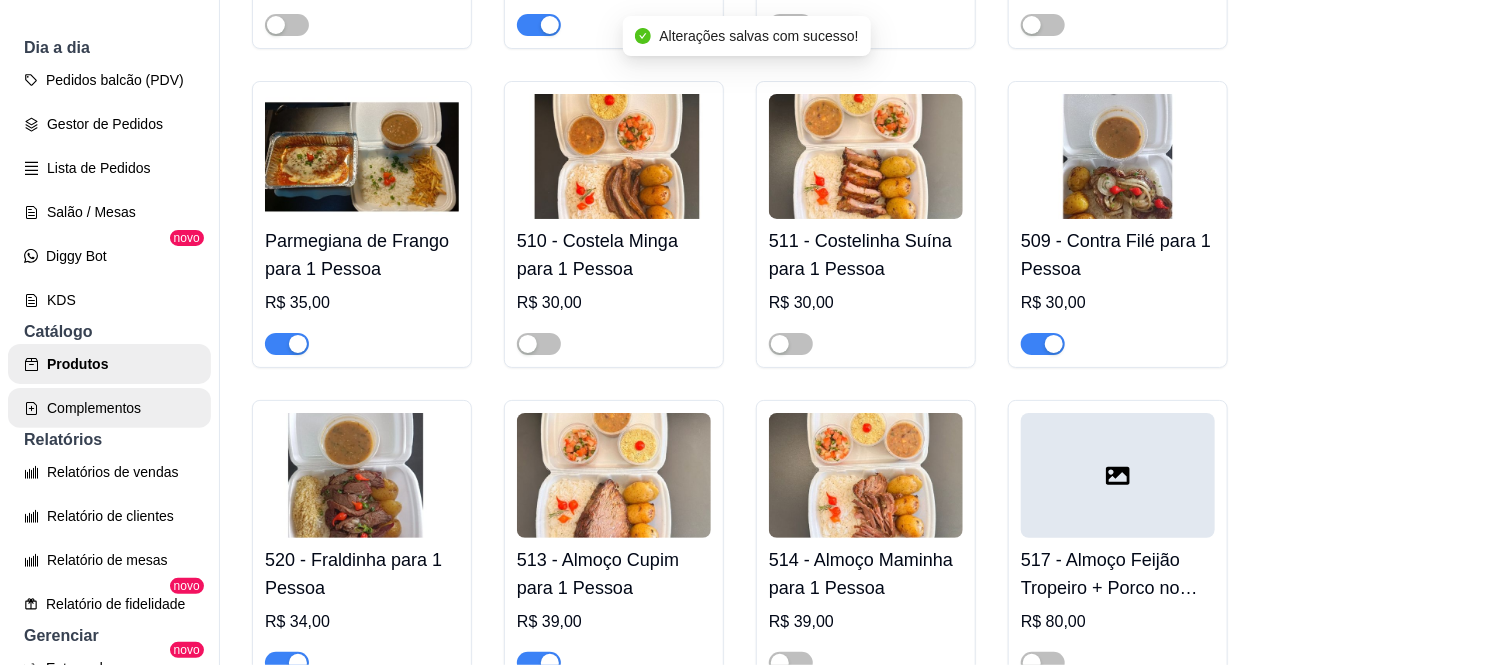 click on "Complementos" at bounding box center [109, 408] 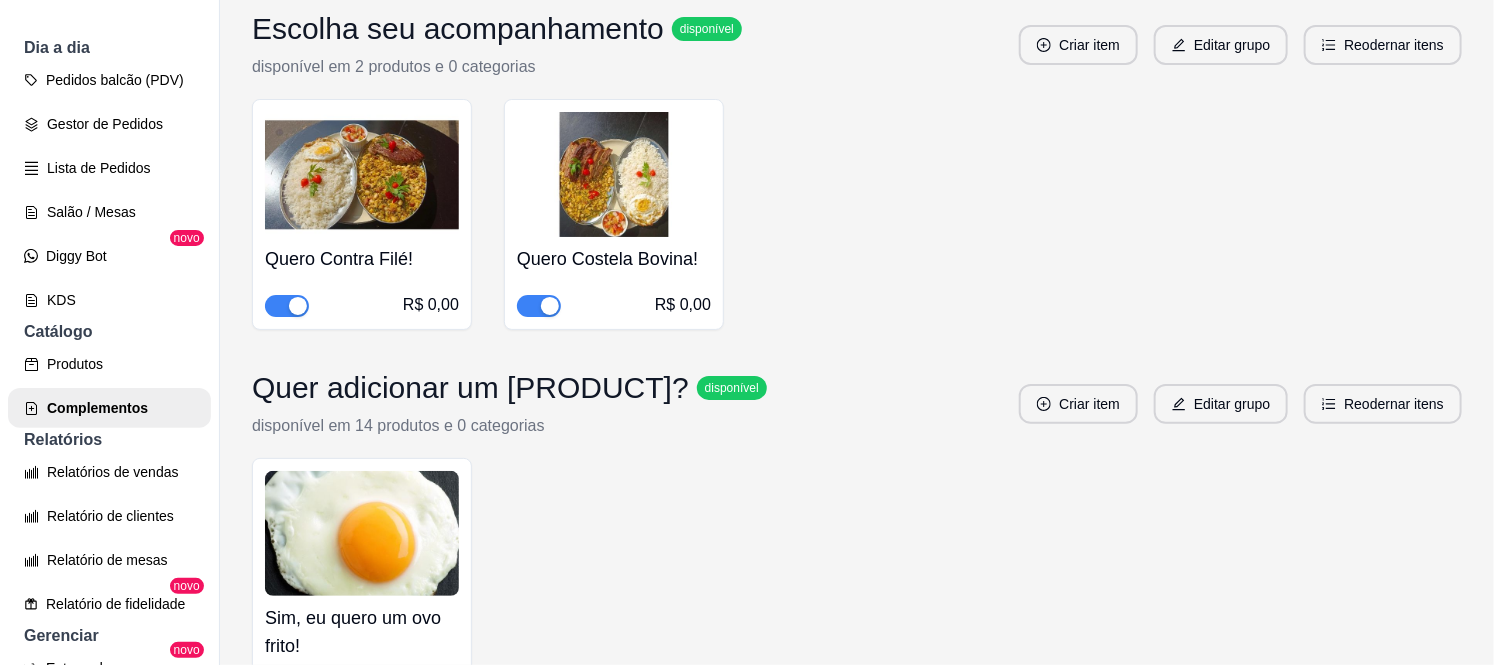 scroll, scrollTop: 4666, scrollLeft: 0, axis: vertical 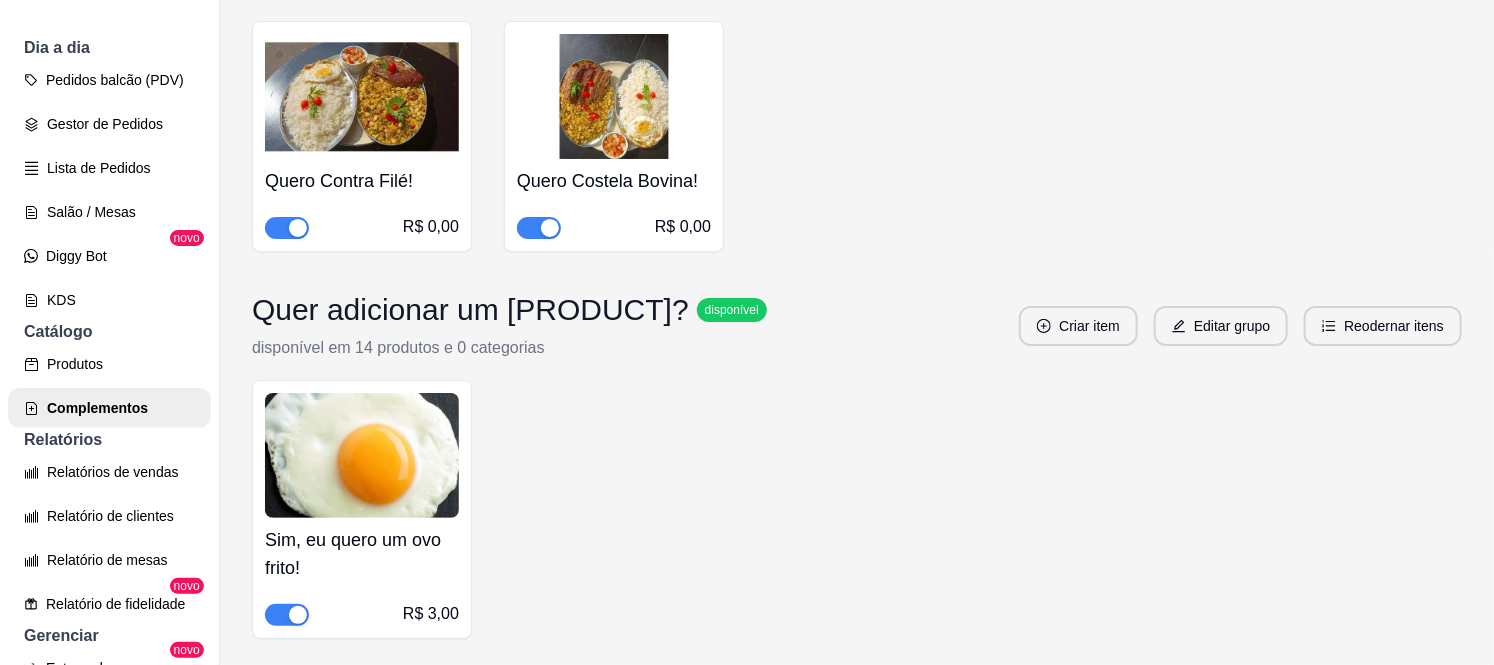 click at bounding box center [539, 228] 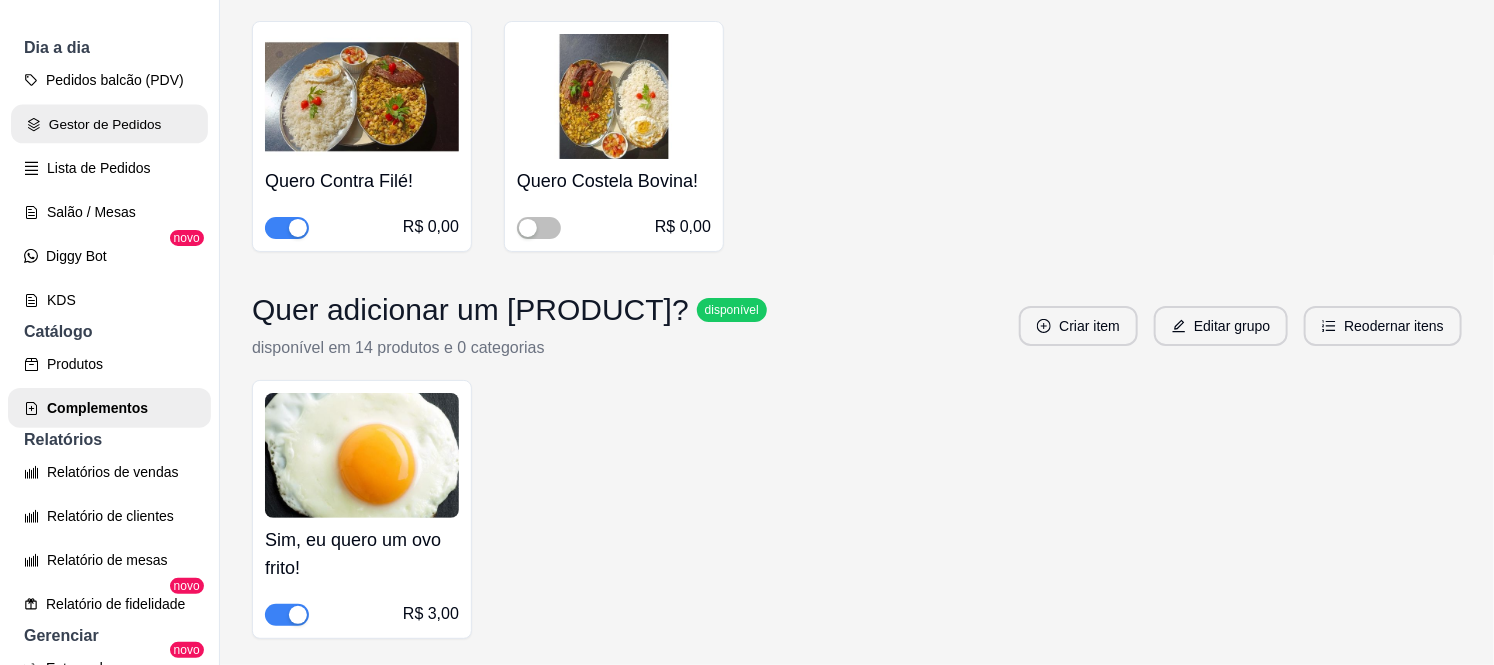 click on "Gestor de Pedidos" at bounding box center [109, 124] 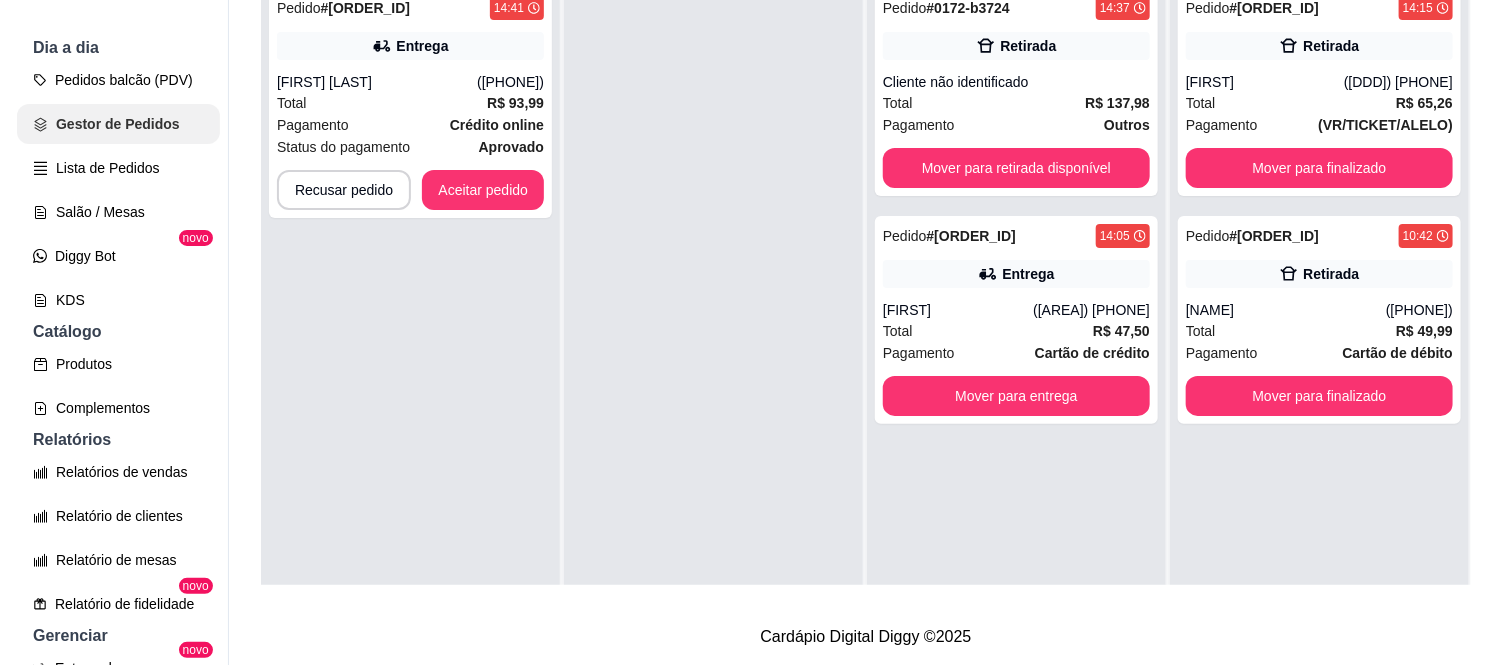 scroll, scrollTop: 0, scrollLeft: 0, axis: both 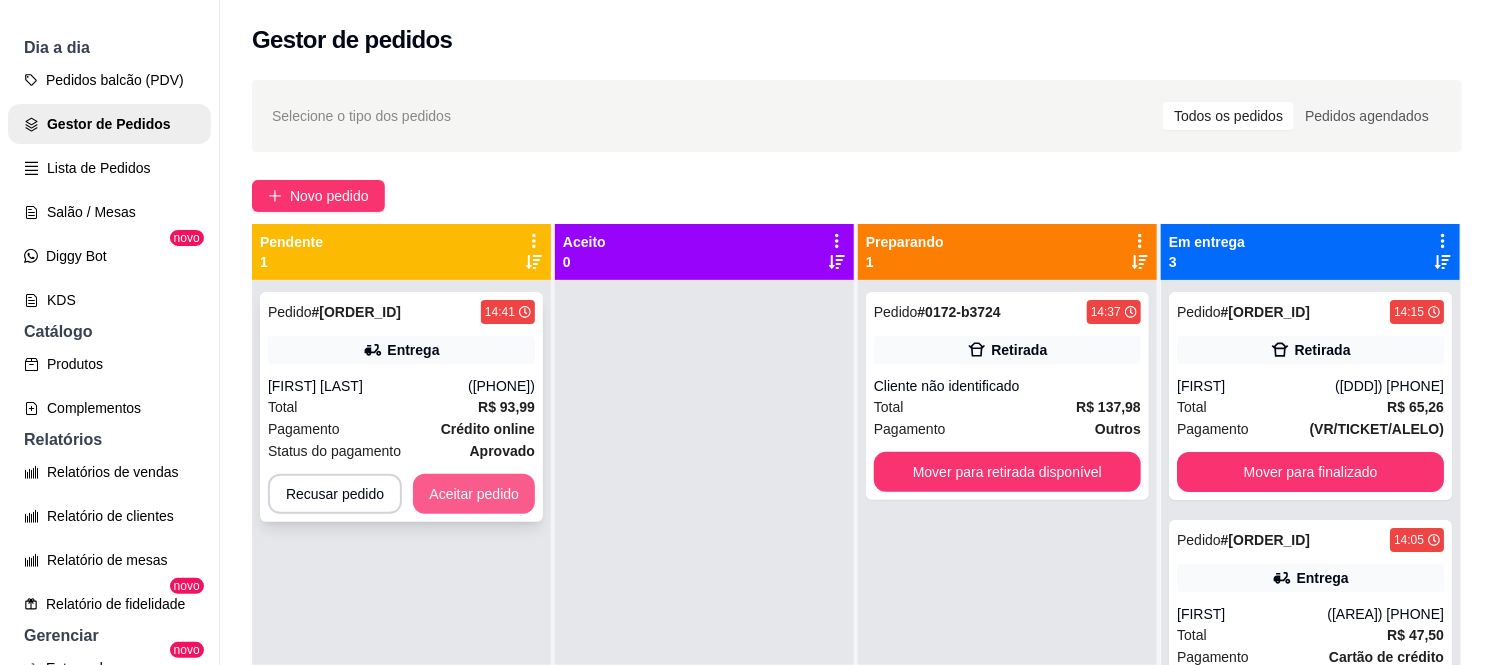 click on "Aceitar pedido" at bounding box center [474, 494] 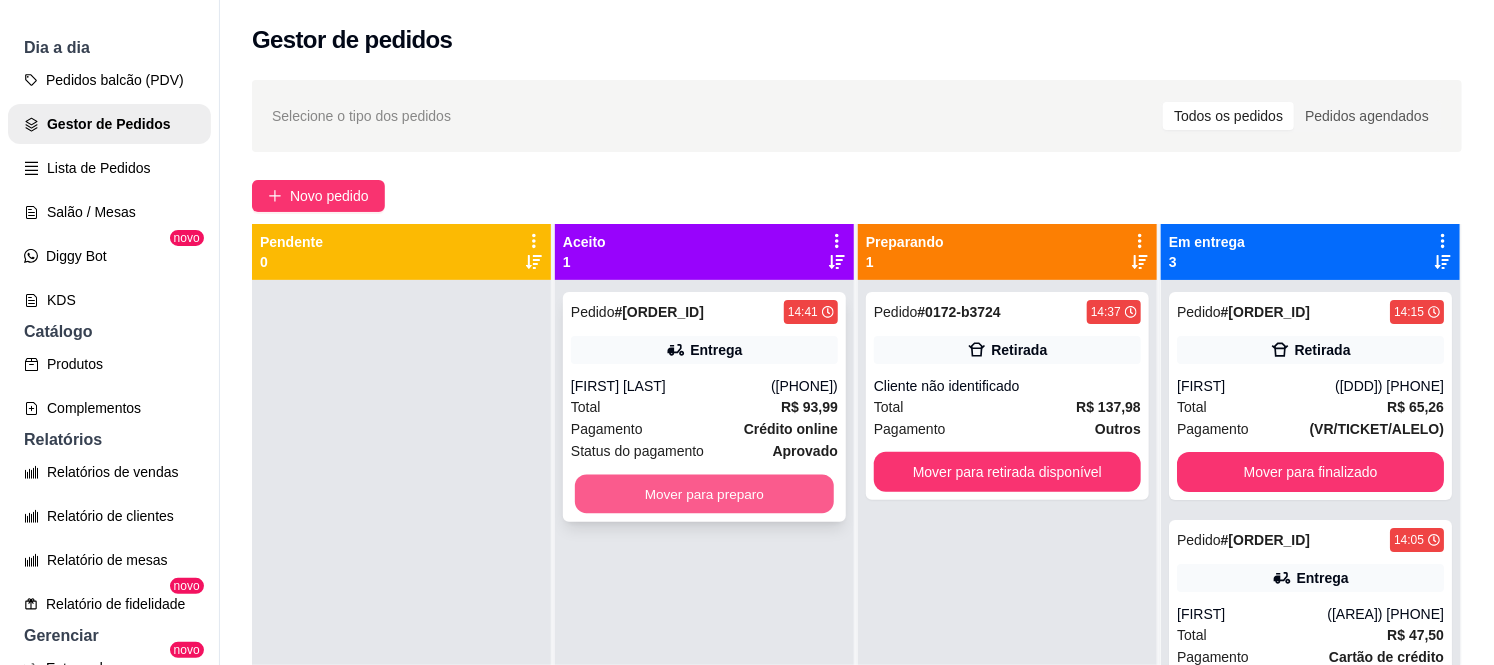 click on "Mover para preparo" at bounding box center (704, 494) 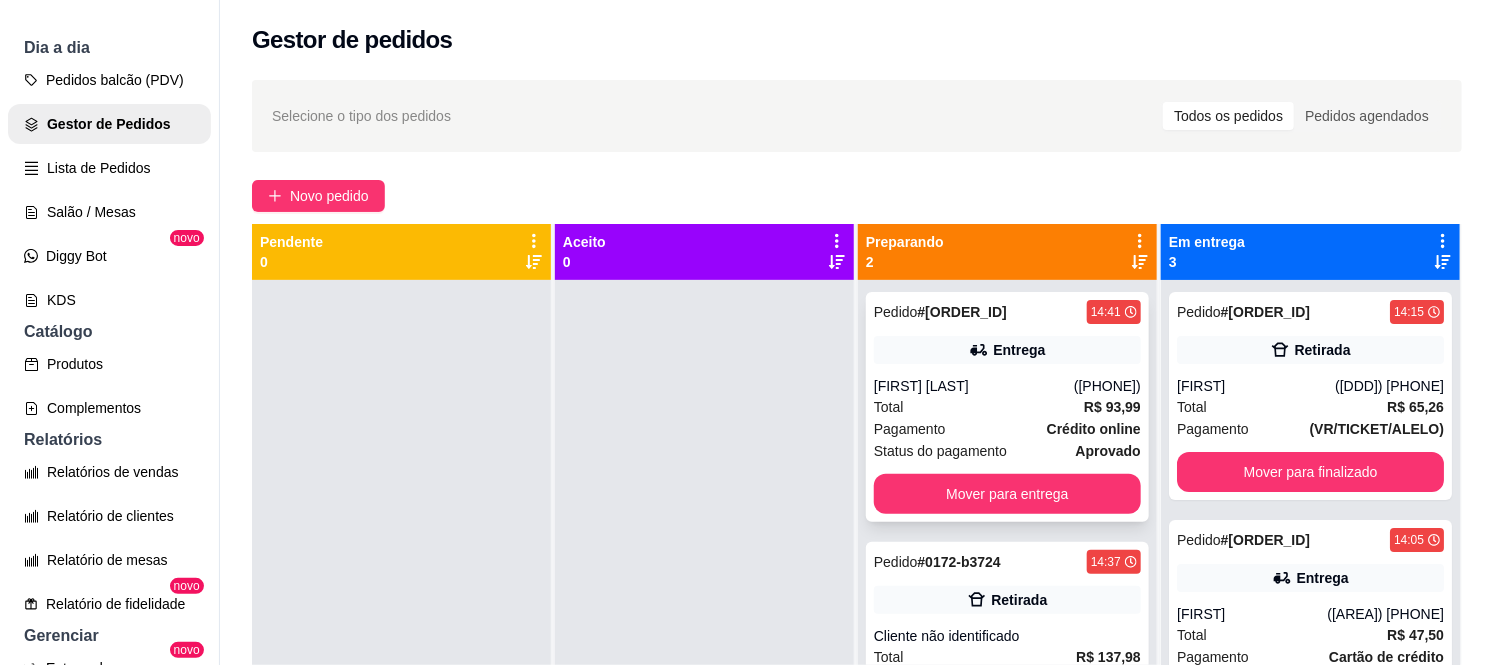 click on "([PHONE])" at bounding box center (1107, 386) 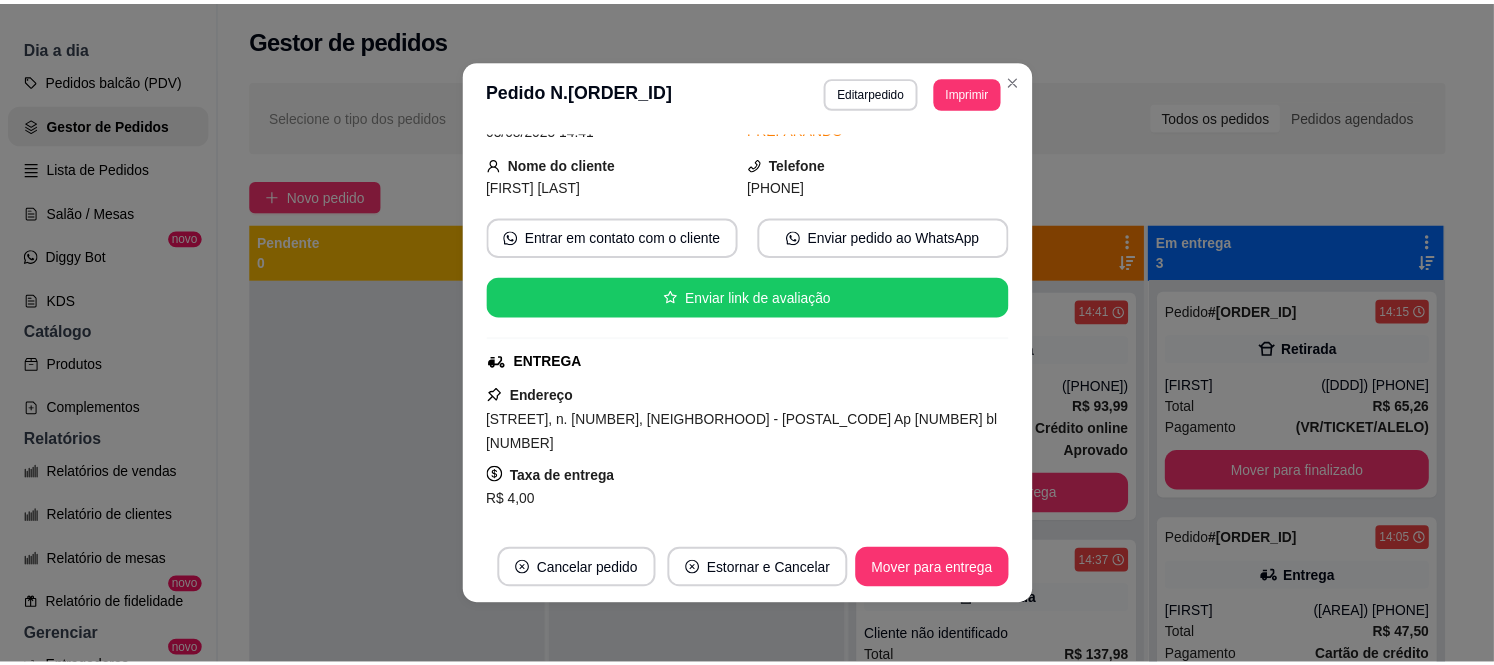 scroll, scrollTop: 407, scrollLeft: 0, axis: vertical 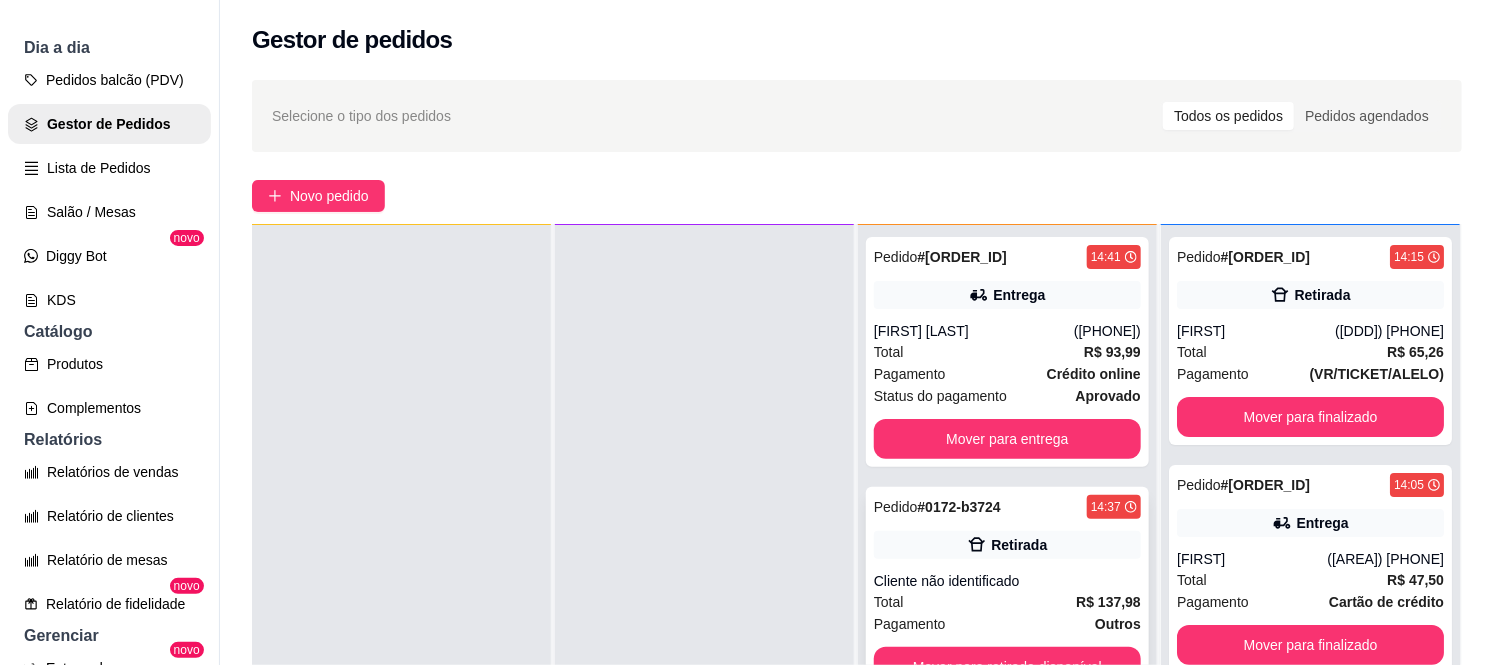 click on "Pedido  # [ORDER_ID] [TIME] Retirada Cliente não identificado Total R$ 137,98 Pagamento Outros Mover para retirada disponível" at bounding box center (1007, 591) 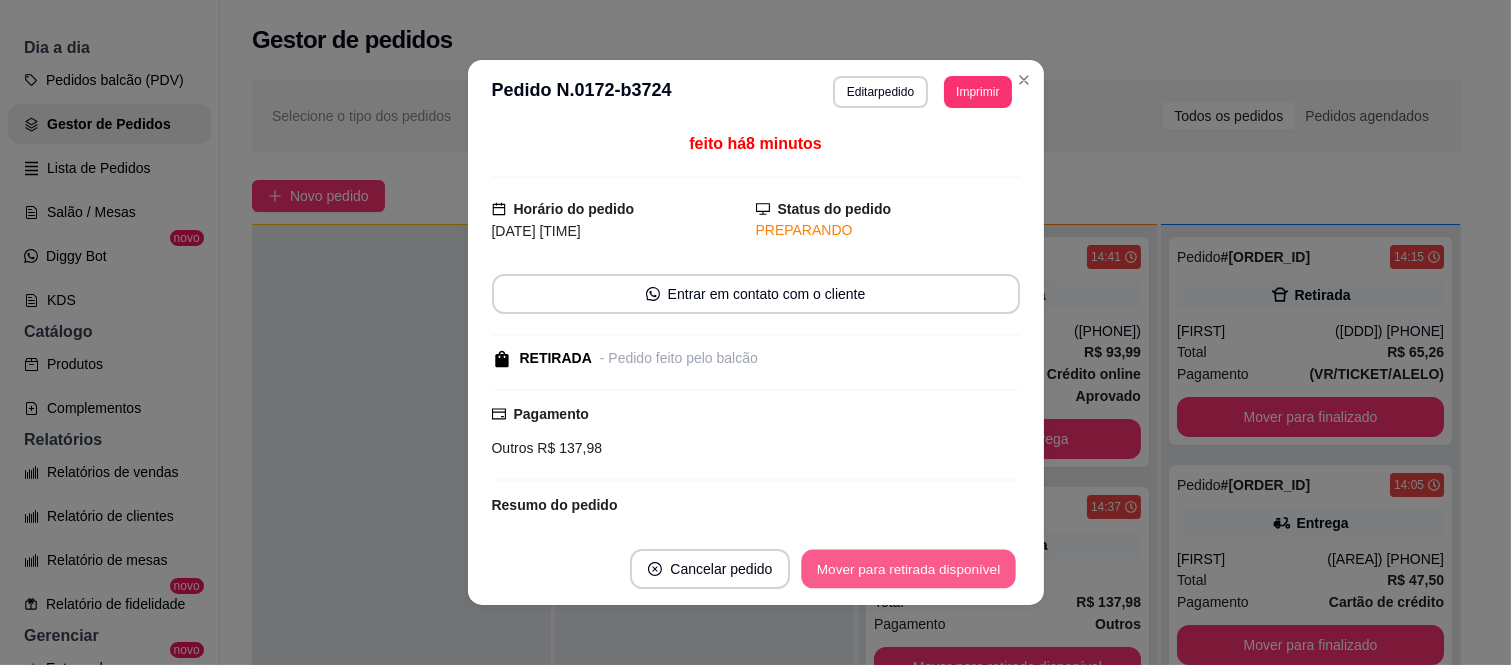 click on "Mover para retirada disponível" at bounding box center [909, 569] 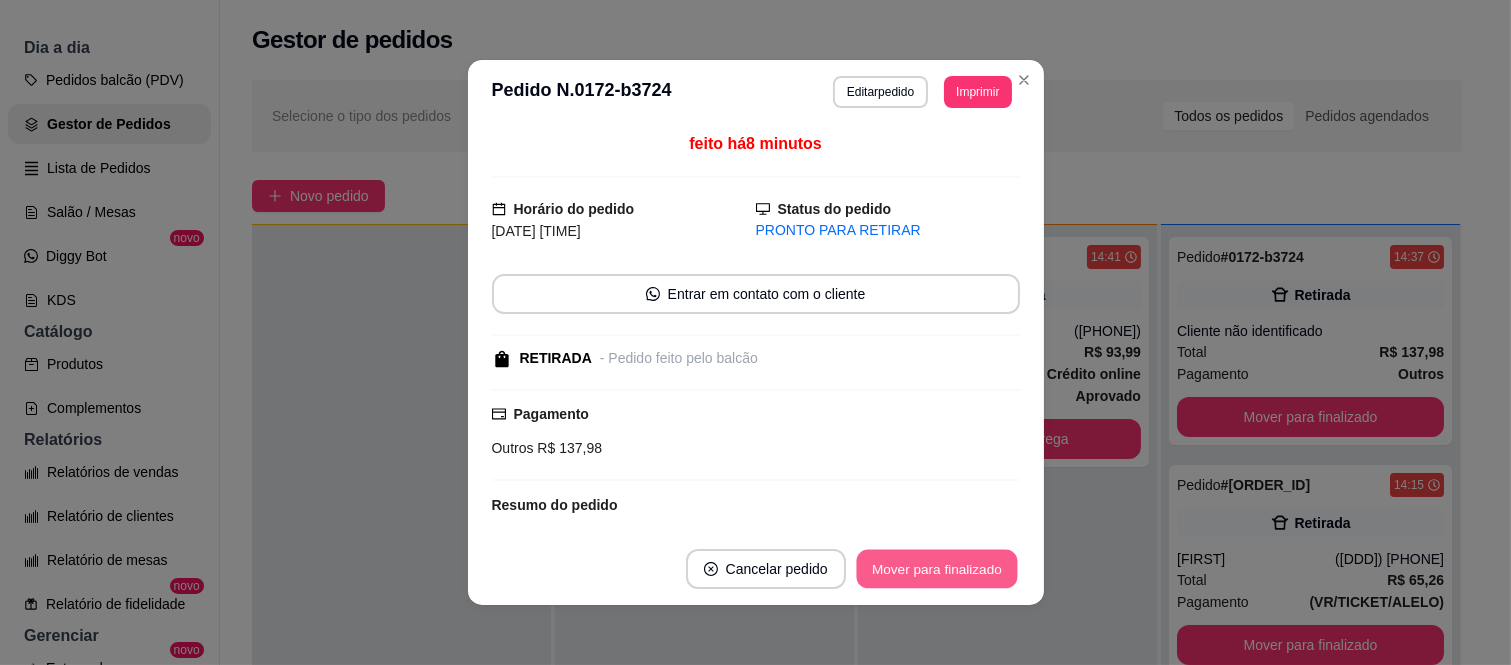click on "Mover para finalizado" at bounding box center [936, 569] 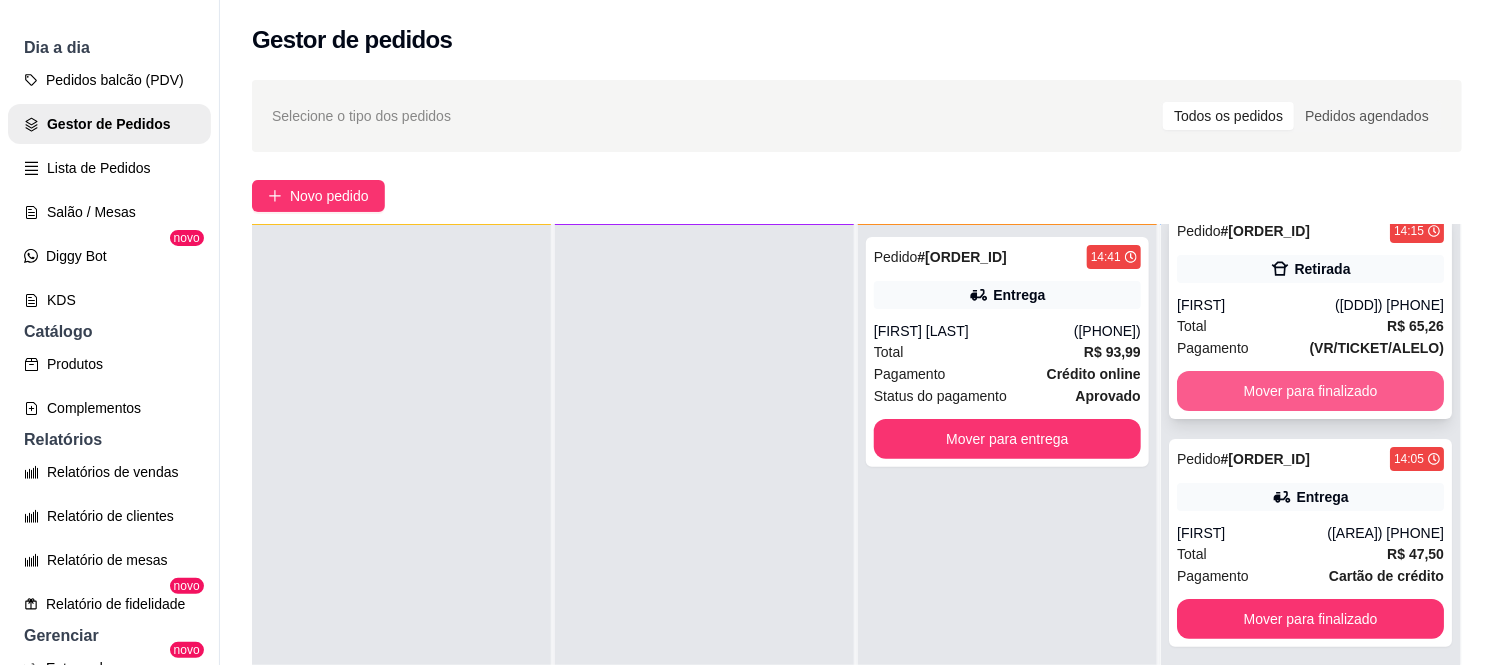 scroll, scrollTop: 37, scrollLeft: 0, axis: vertical 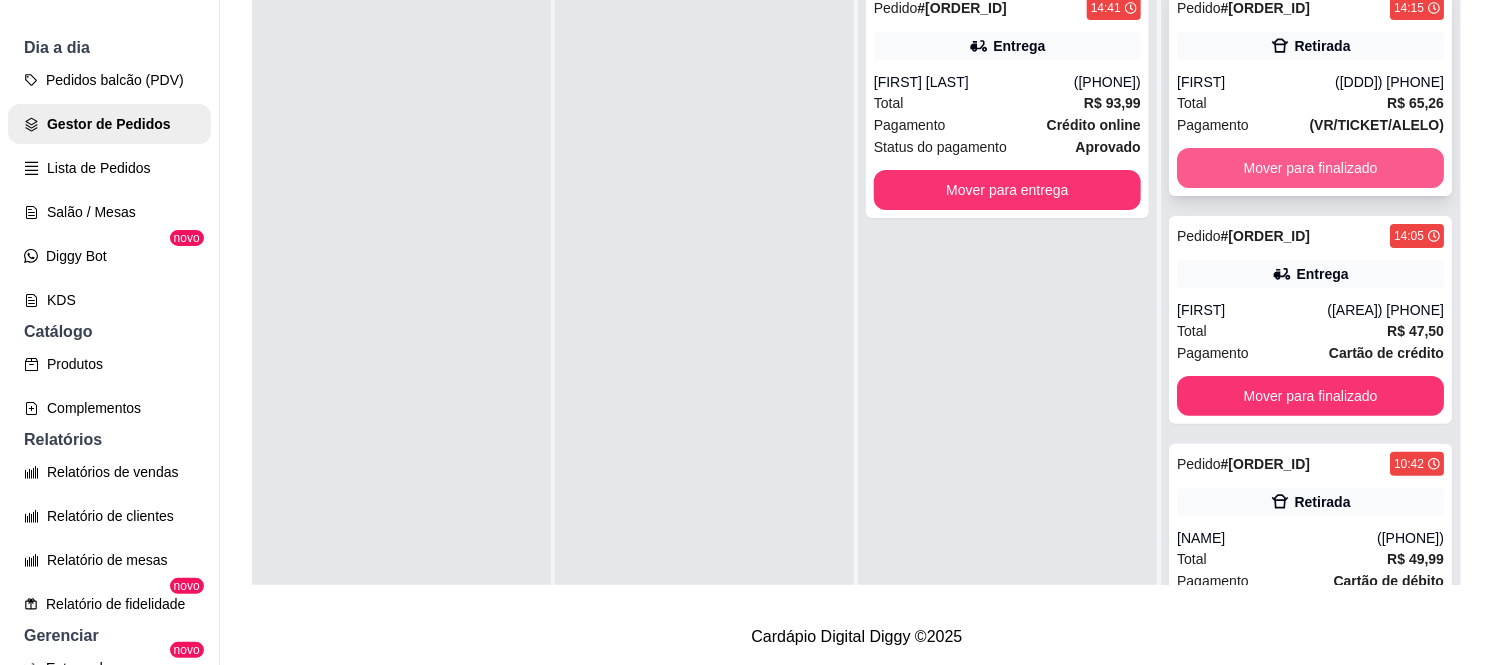 click on "Mover para finalizado" at bounding box center (1310, 168) 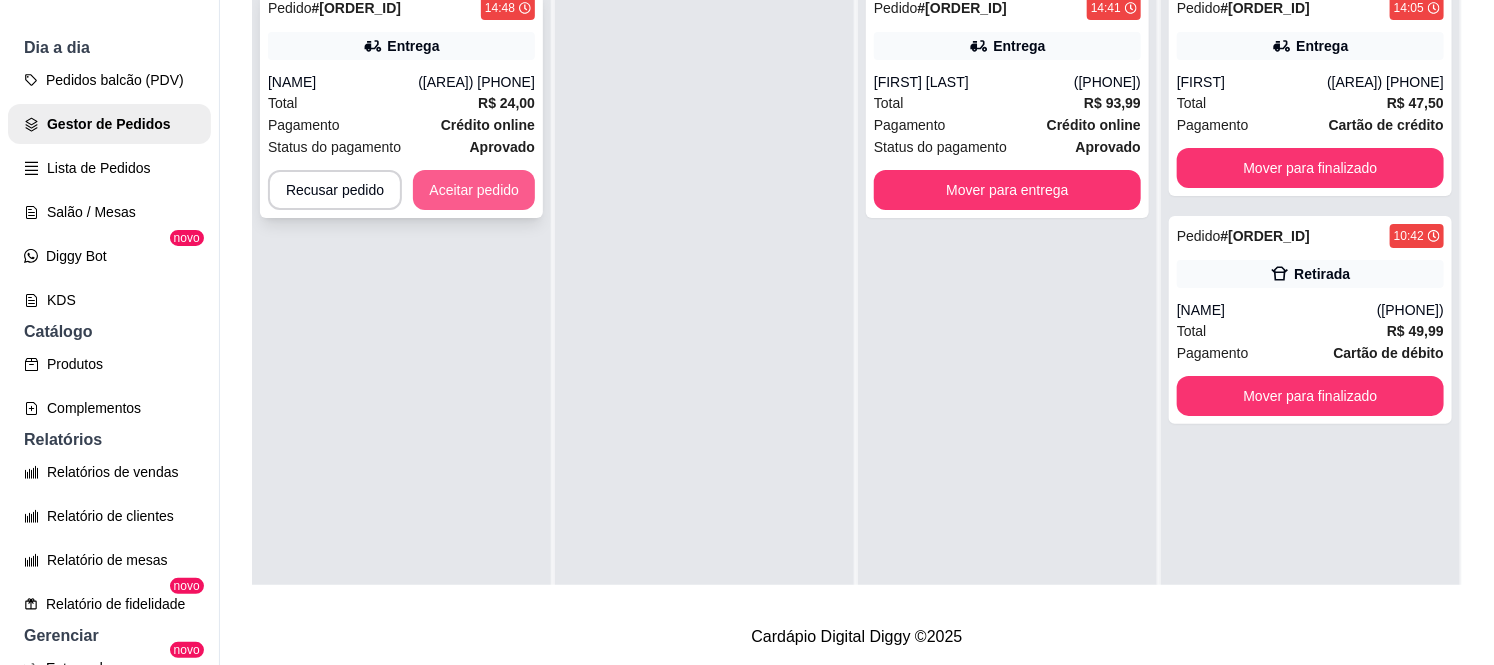 click on "Aceitar pedido" at bounding box center [474, 190] 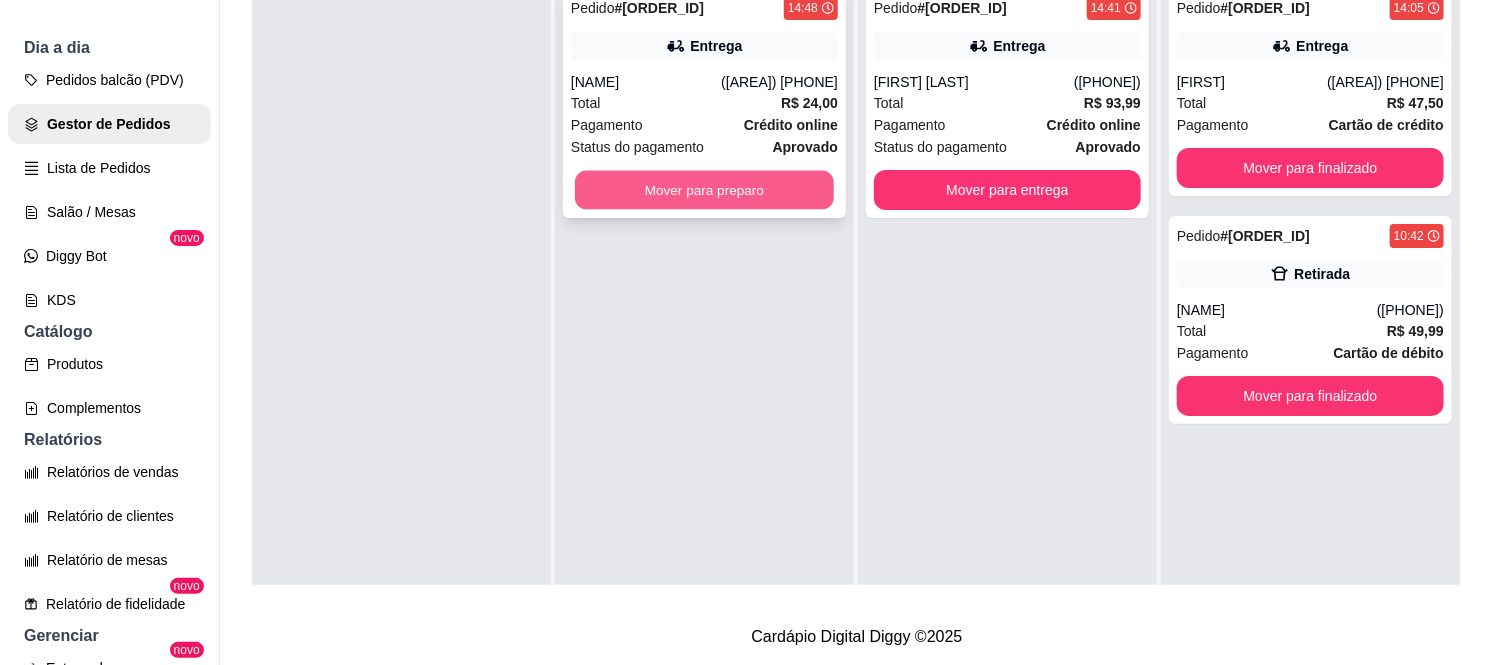 click on "Mover para preparo" at bounding box center [704, 190] 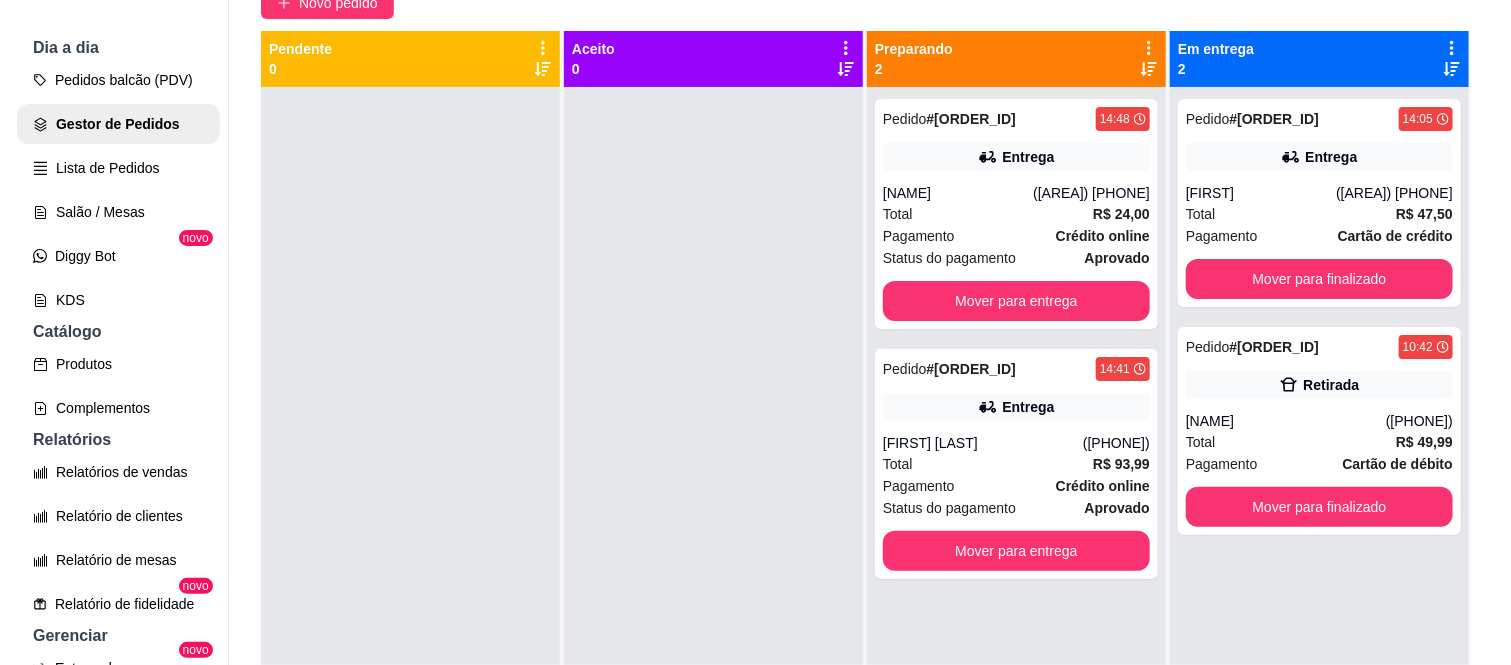 scroll, scrollTop: 0, scrollLeft: 0, axis: both 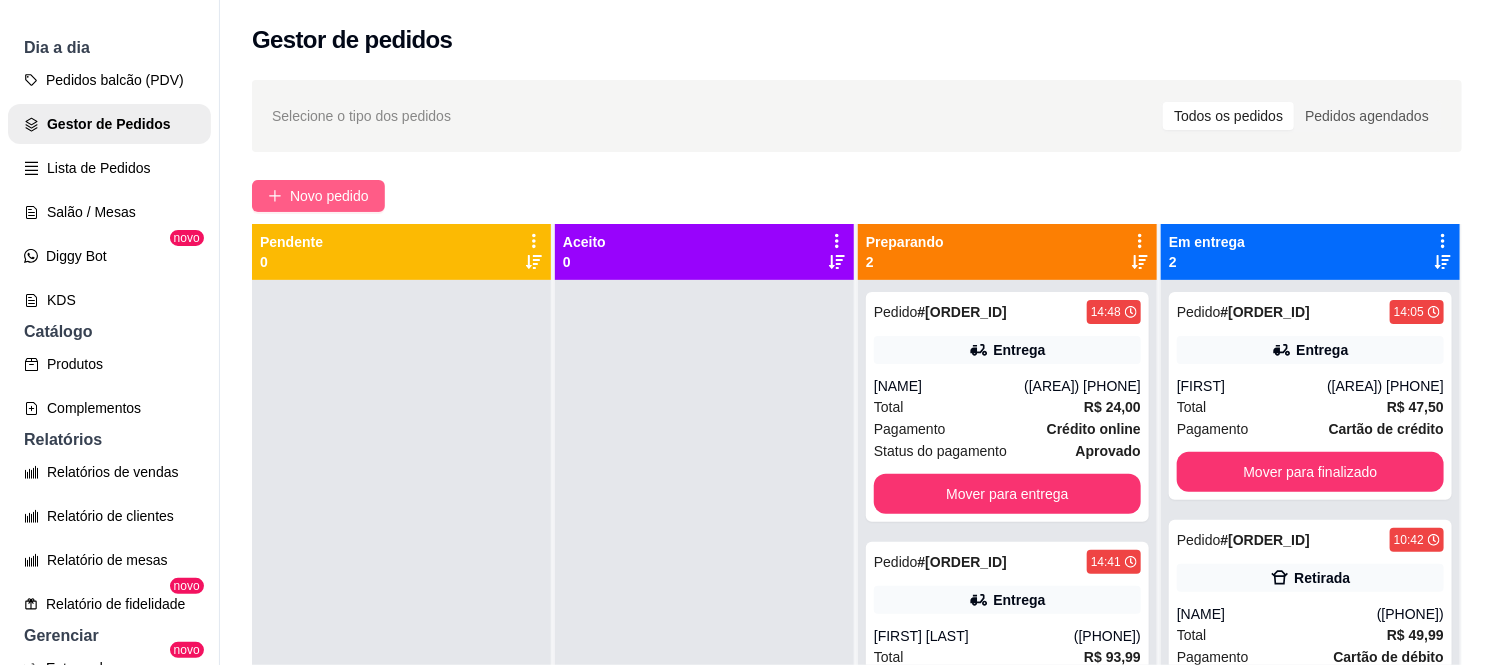 click on "Novo pedido" at bounding box center [329, 196] 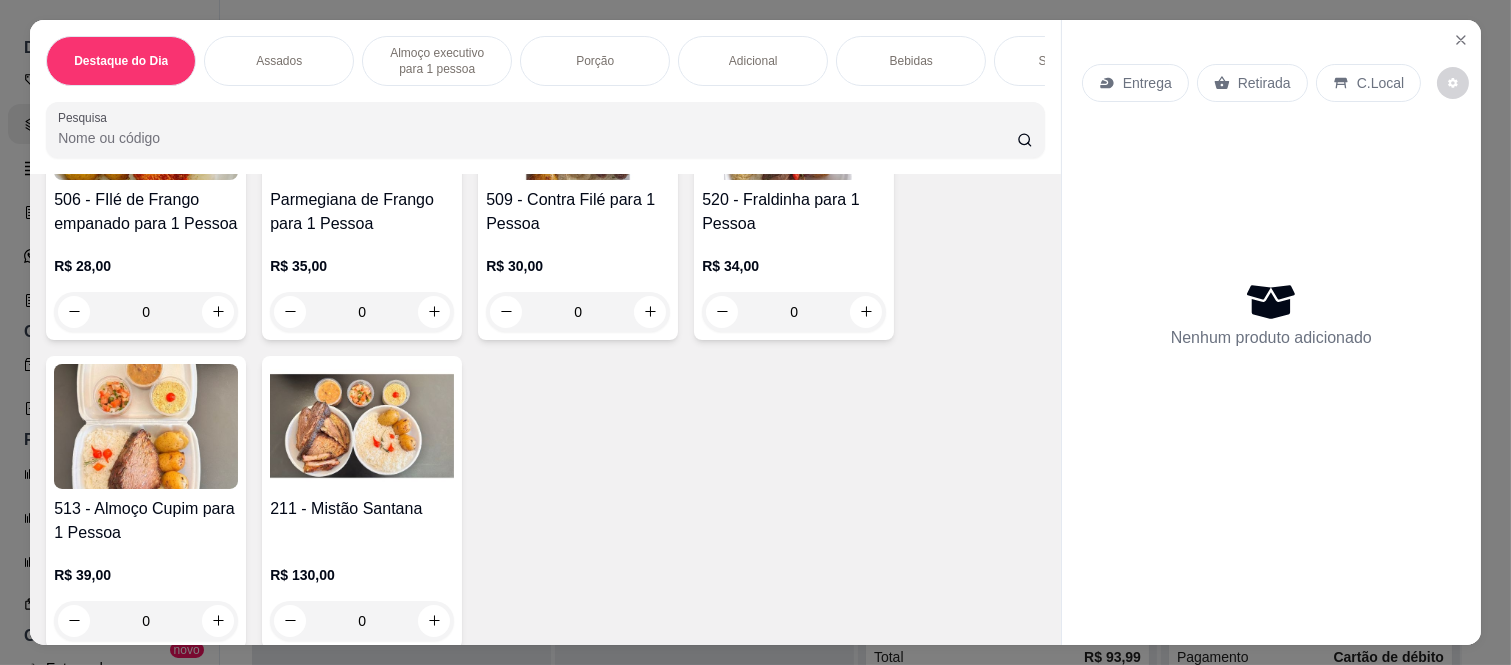 scroll, scrollTop: 1333, scrollLeft: 0, axis: vertical 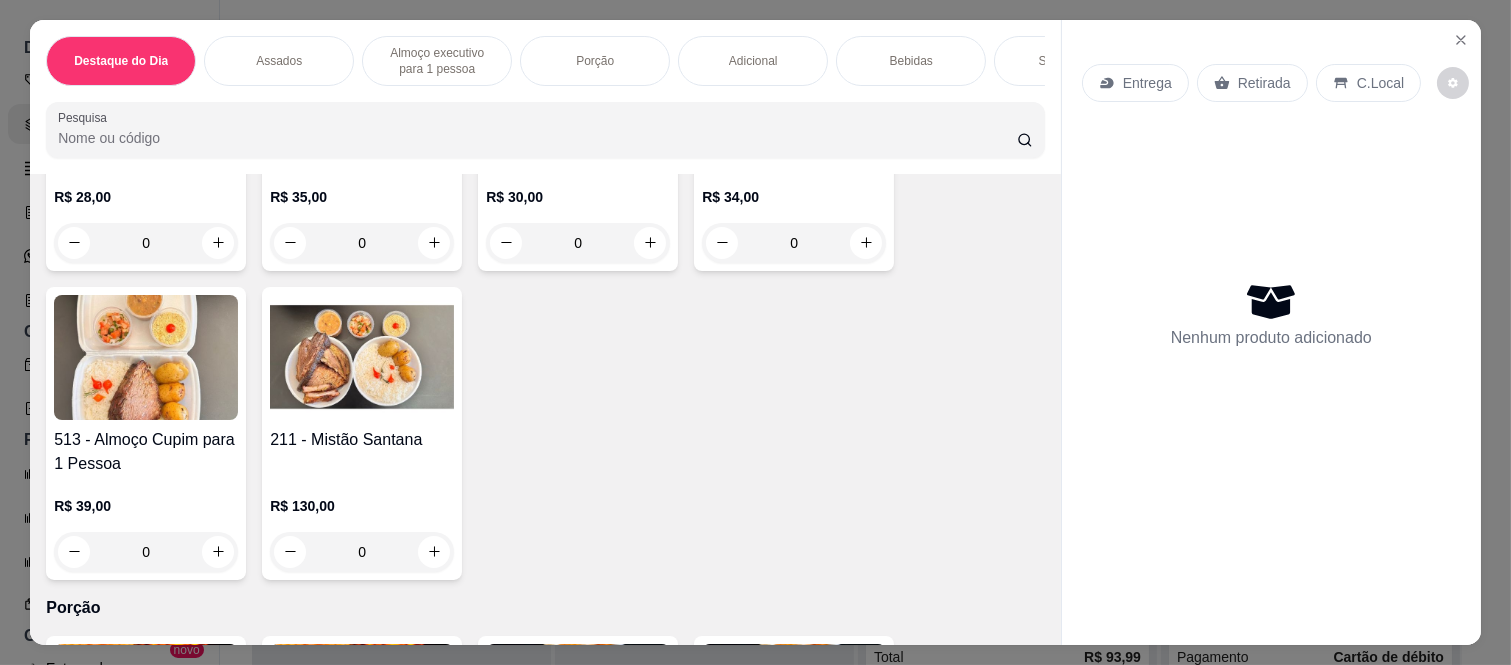 click on "0" at bounding box center (146, 552) 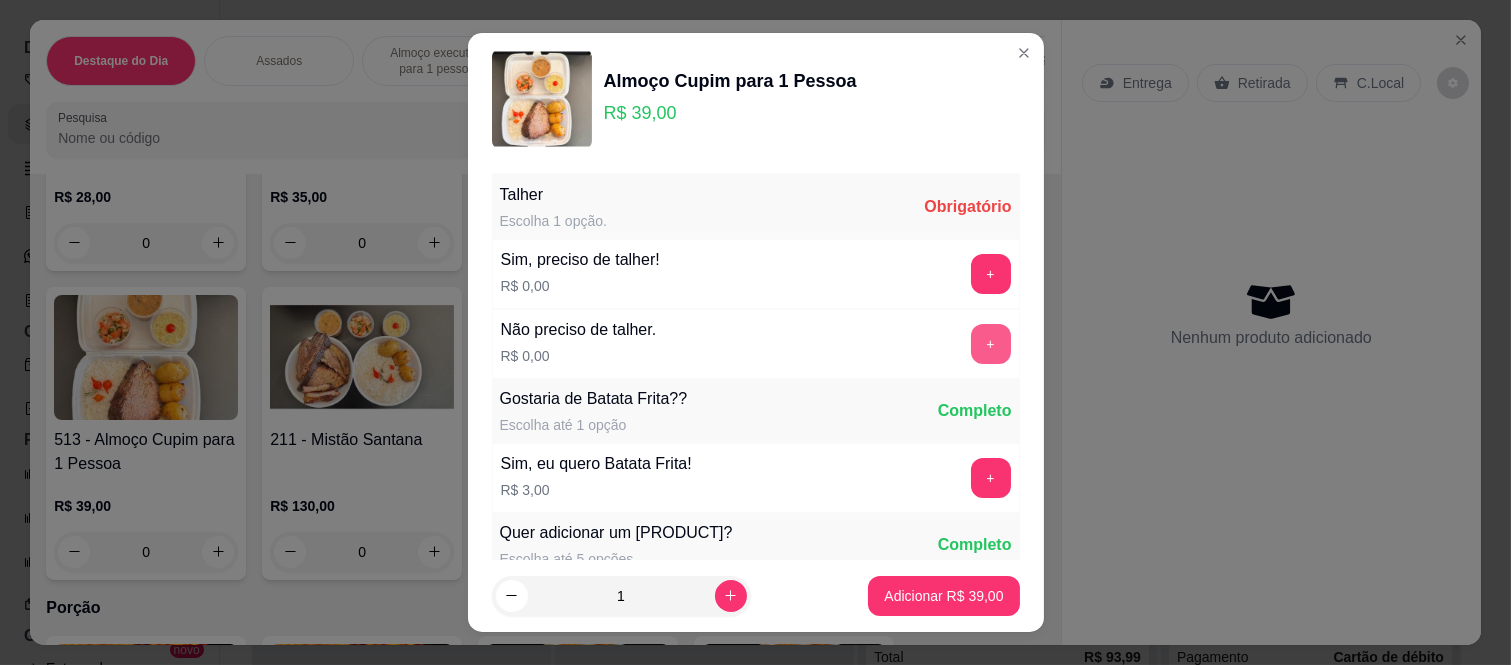 click on "+" at bounding box center (991, 344) 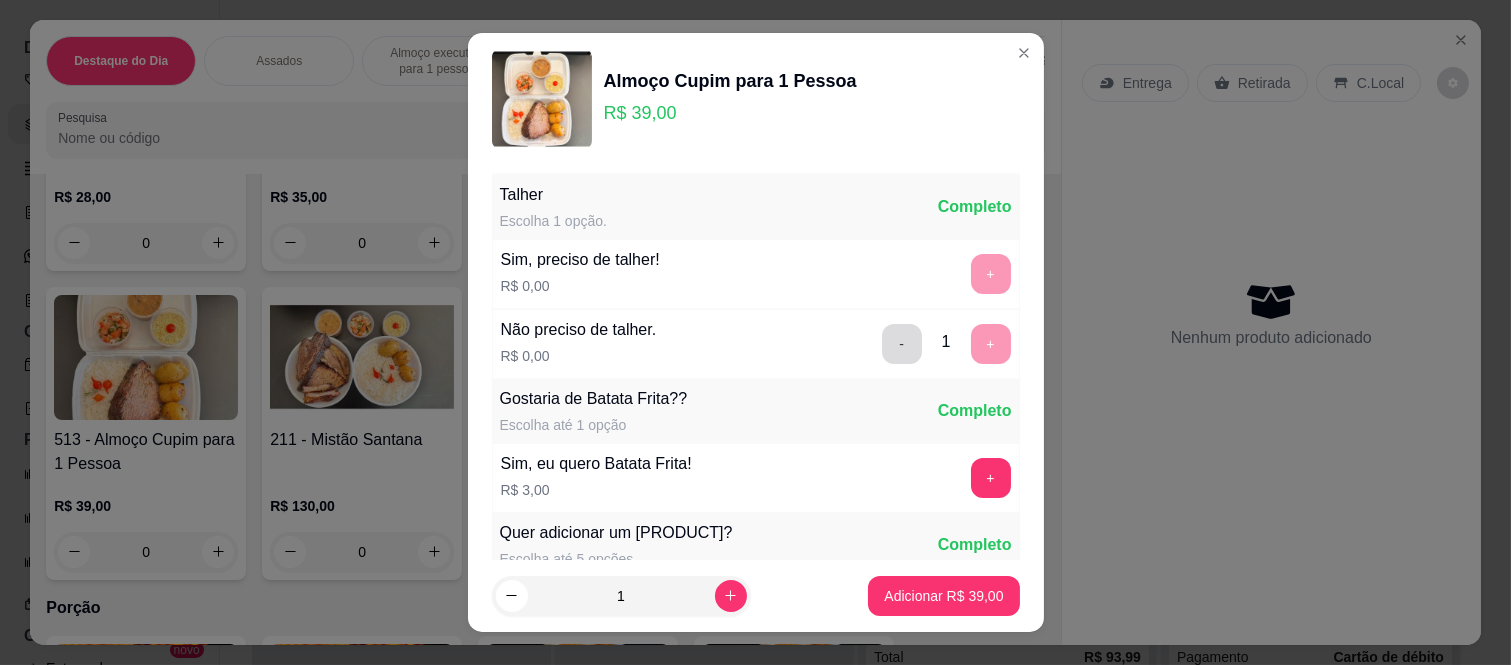 click on "-" at bounding box center [902, 344] 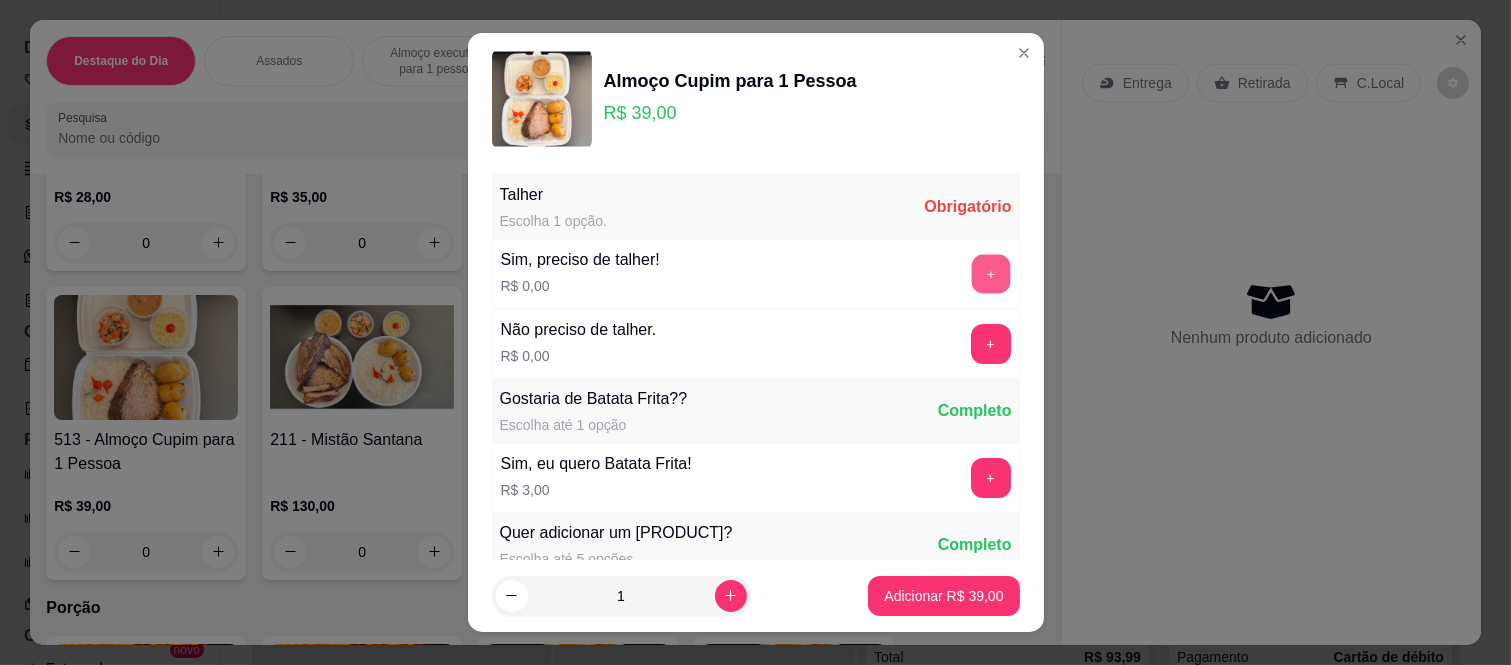click on "+" at bounding box center (990, 274) 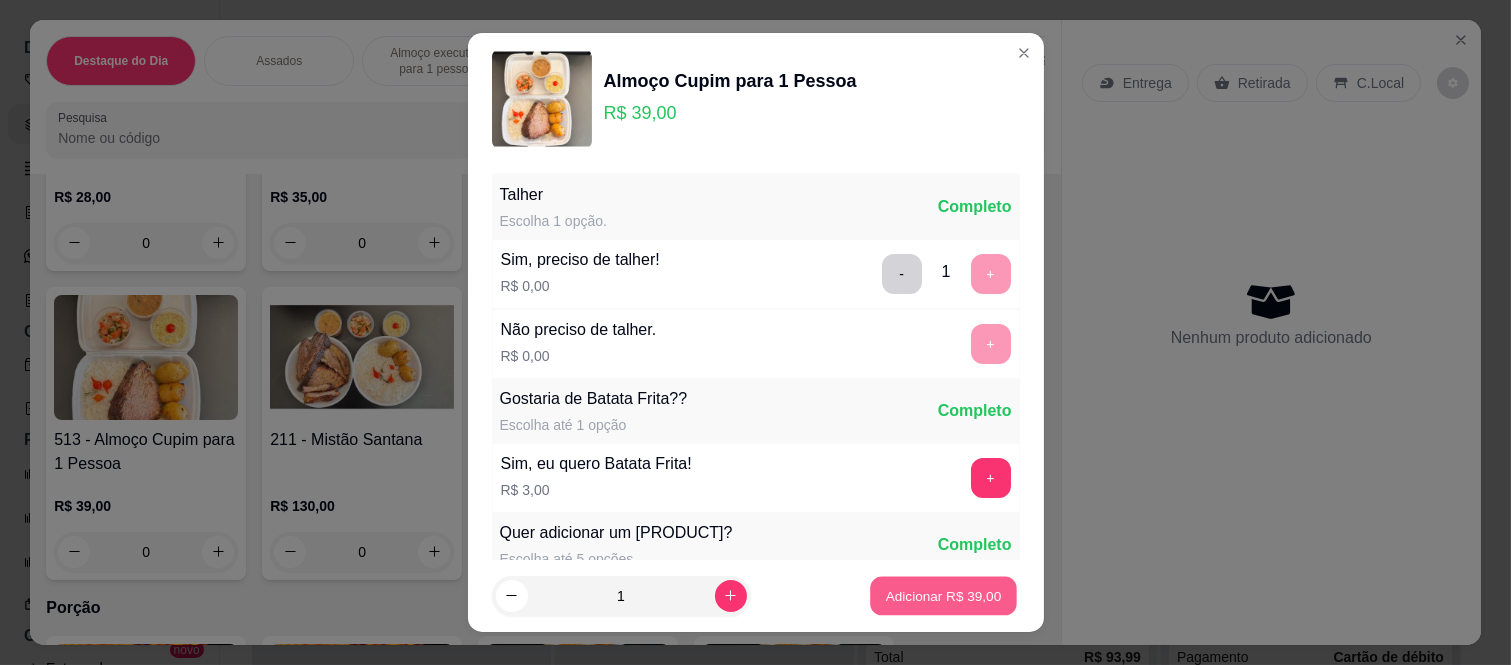 click on "Adicionar   R$ 39,00" at bounding box center (944, 595) 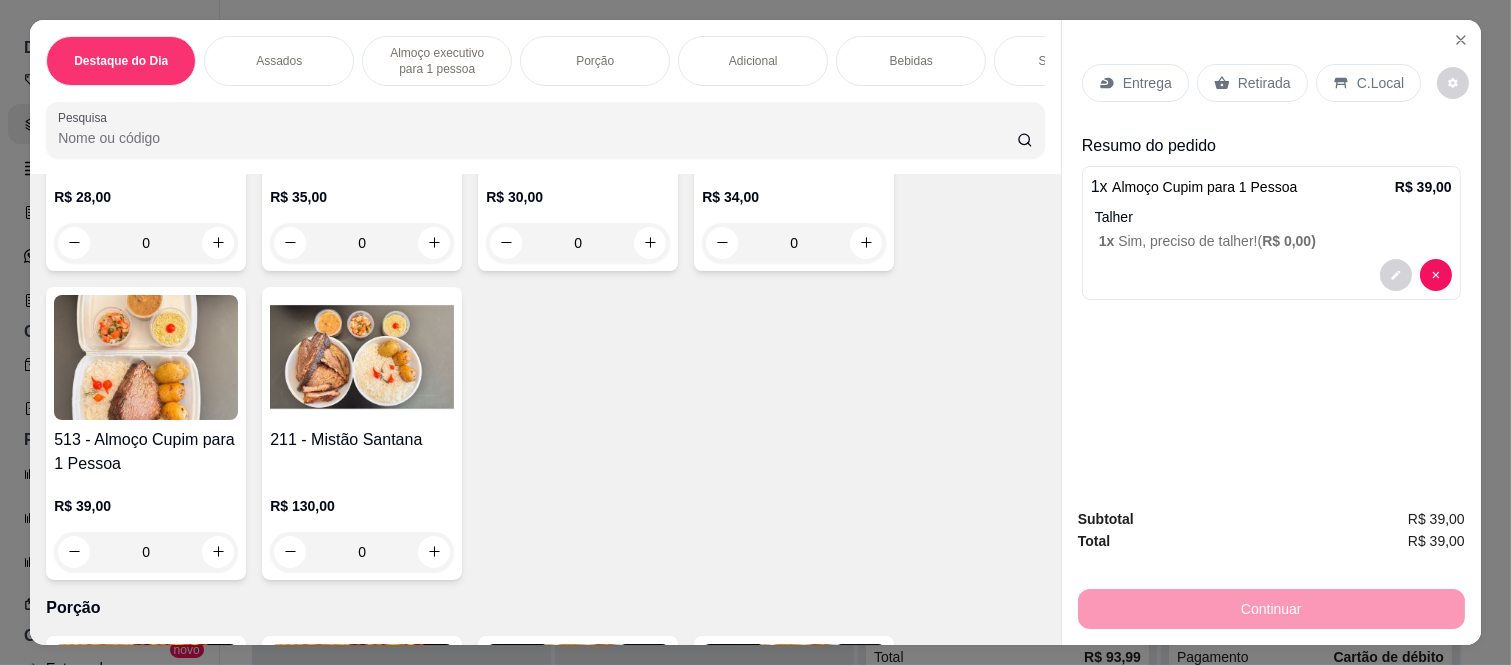 click on "Entrega" at bounding box center (1147, 83) 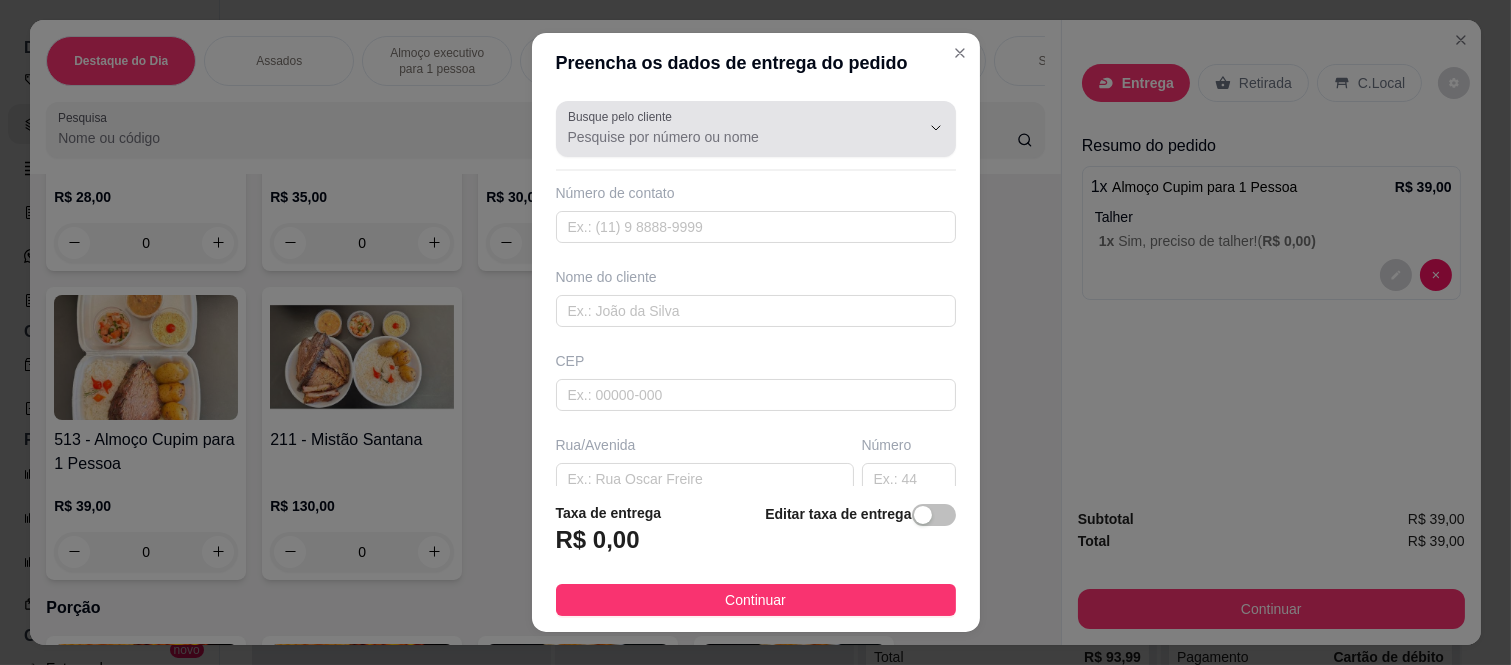 click at bounding box center [756, 129] 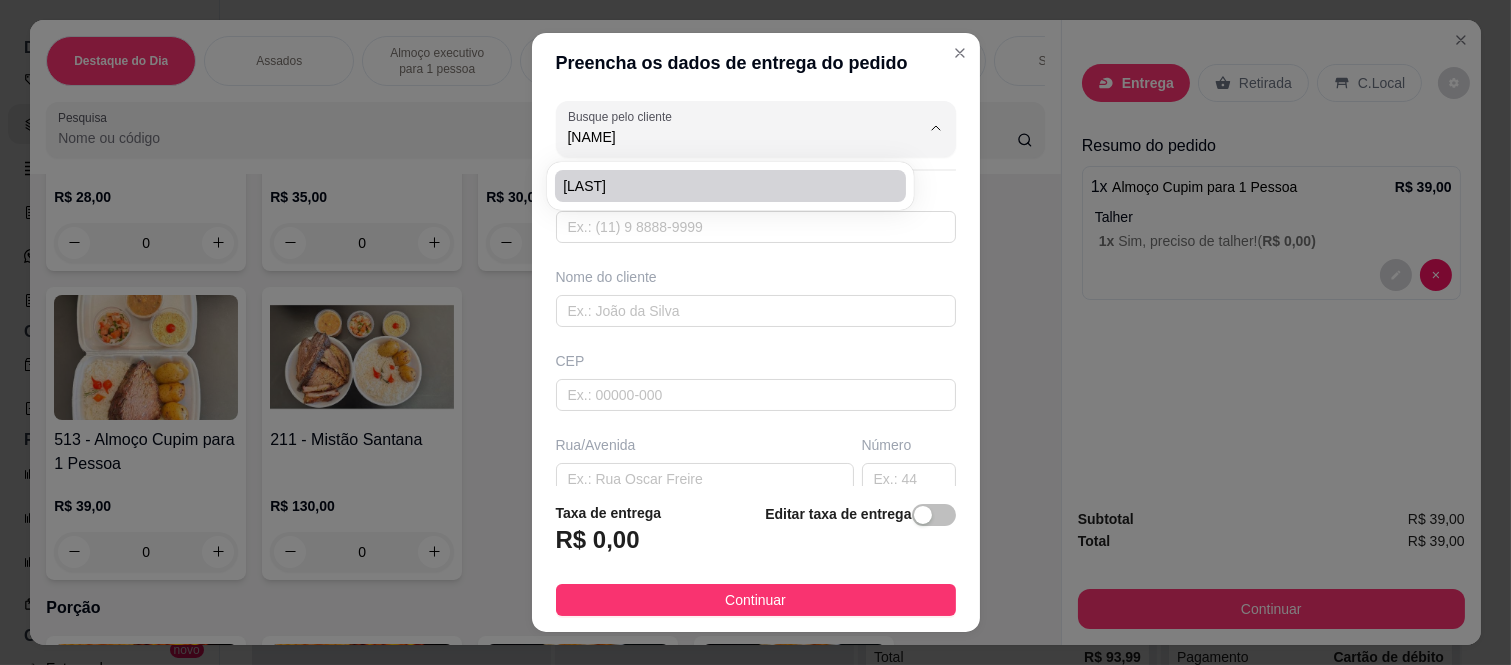 click on "[LAST]" at bounding box center [720, 186] 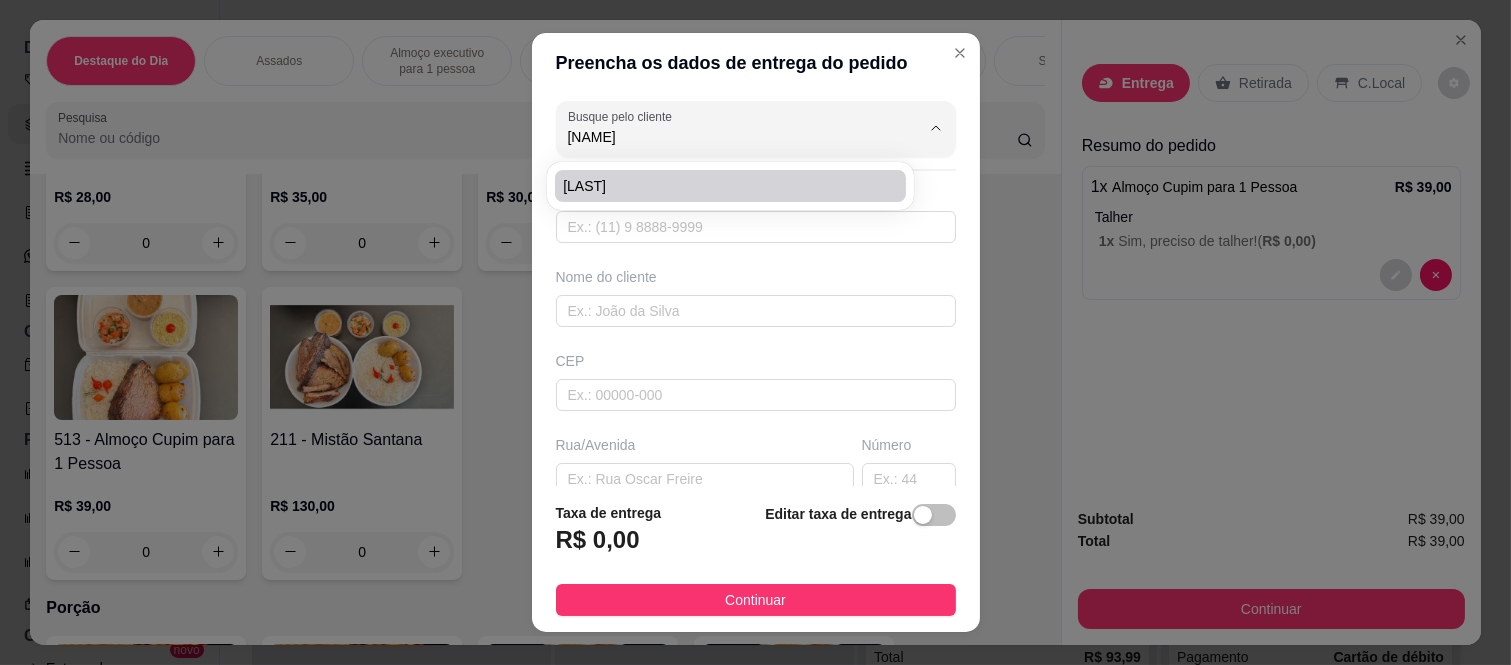 type on "[LAST]" 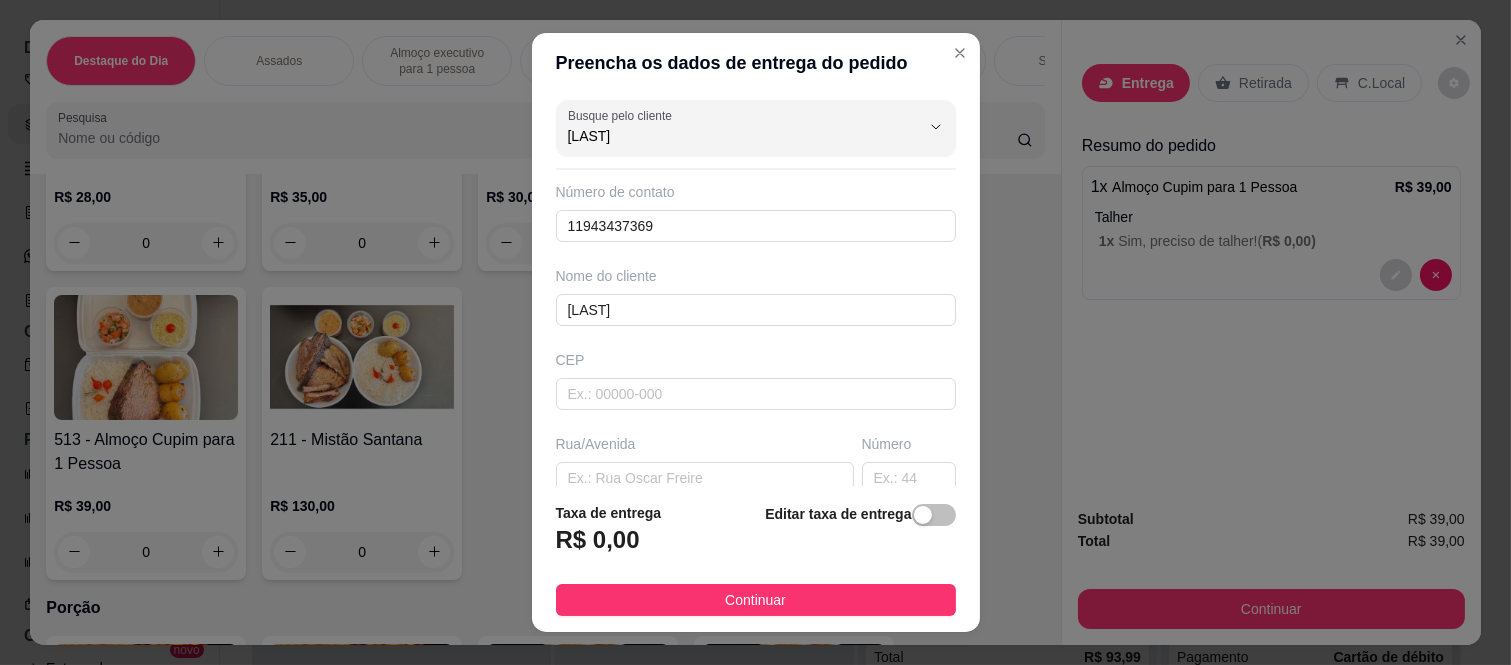 scroll, scrollTop: 0, scrollLeft: 0, axis: both 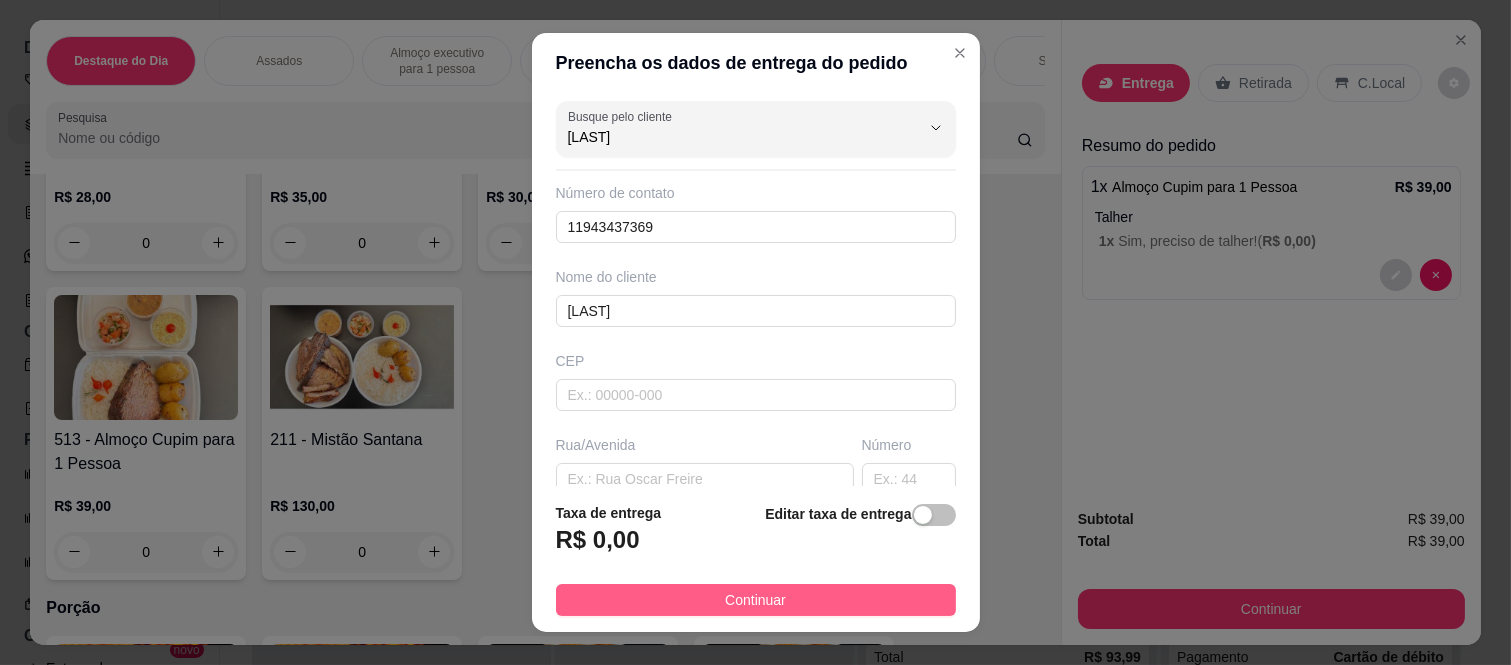 type on "[LAST]" 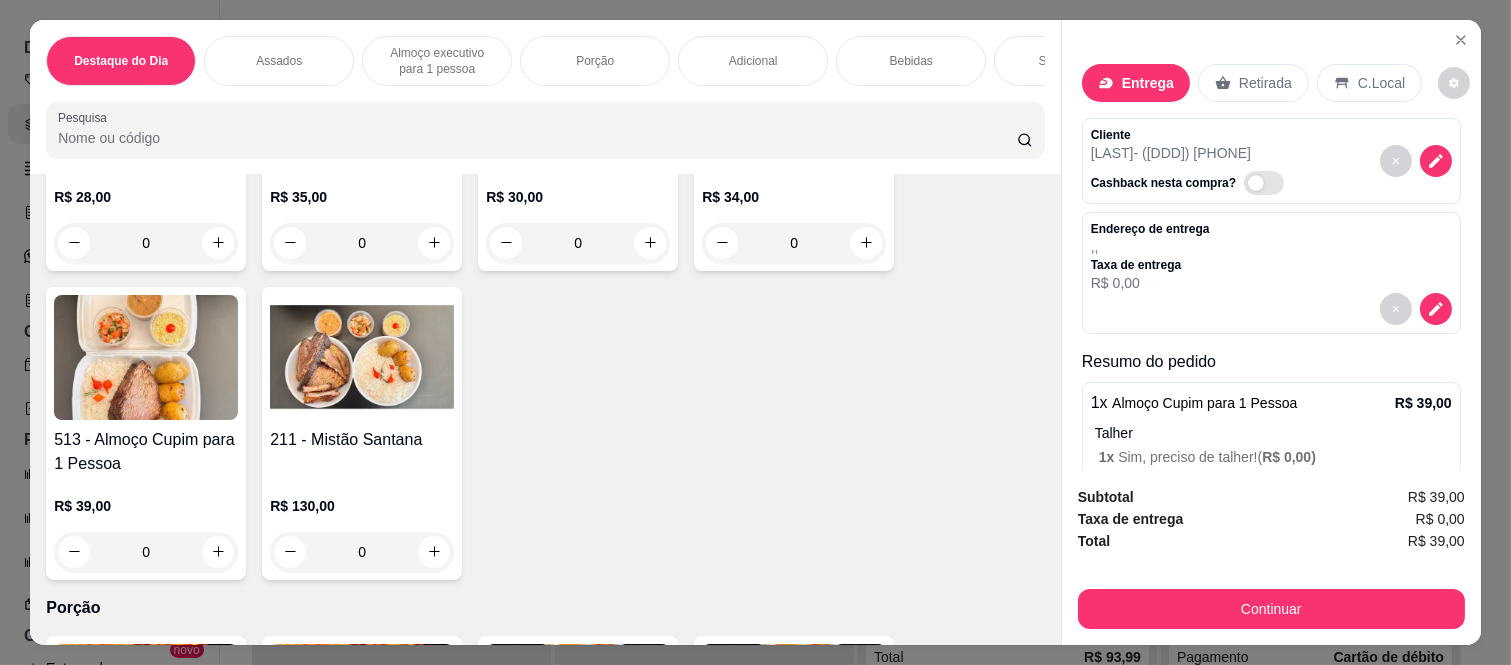 scroll, scrollTop: 73, scrollLeft: 0, axis: vertical 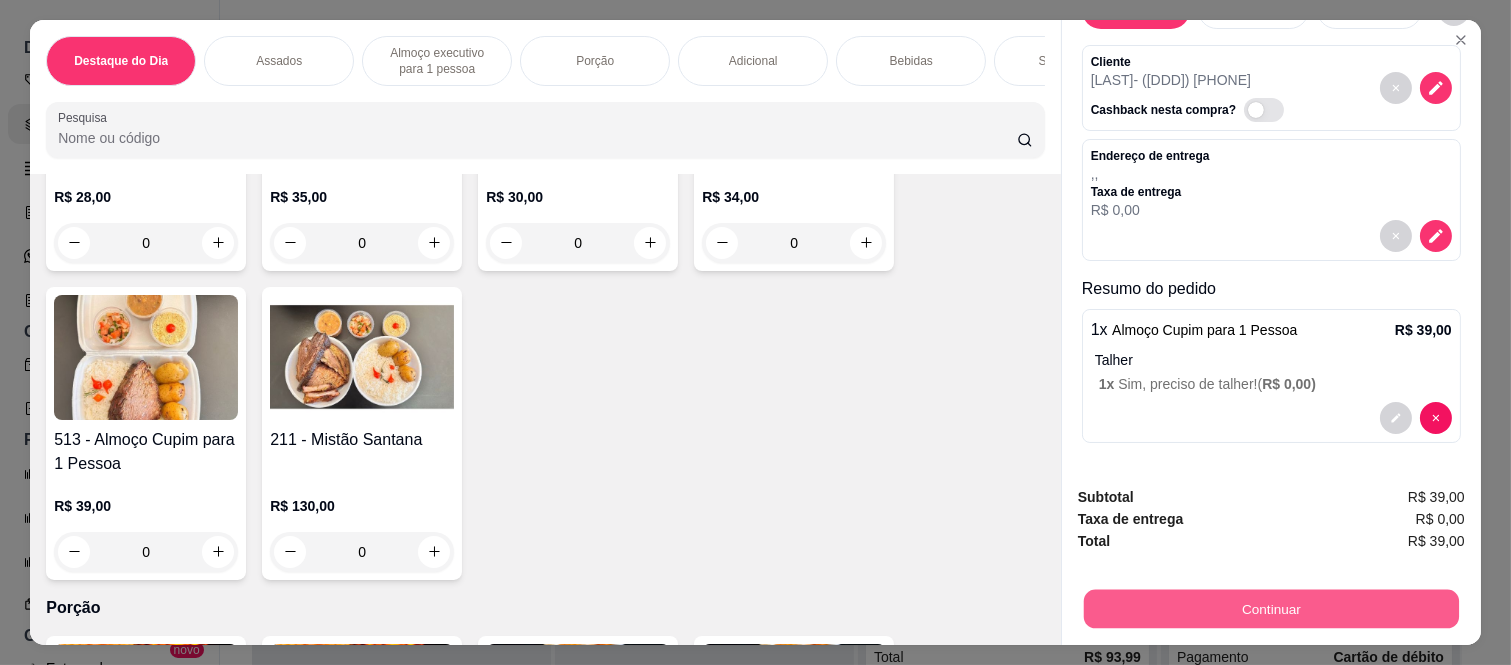 click on "Continuar" at bounding box center [1271, 609] 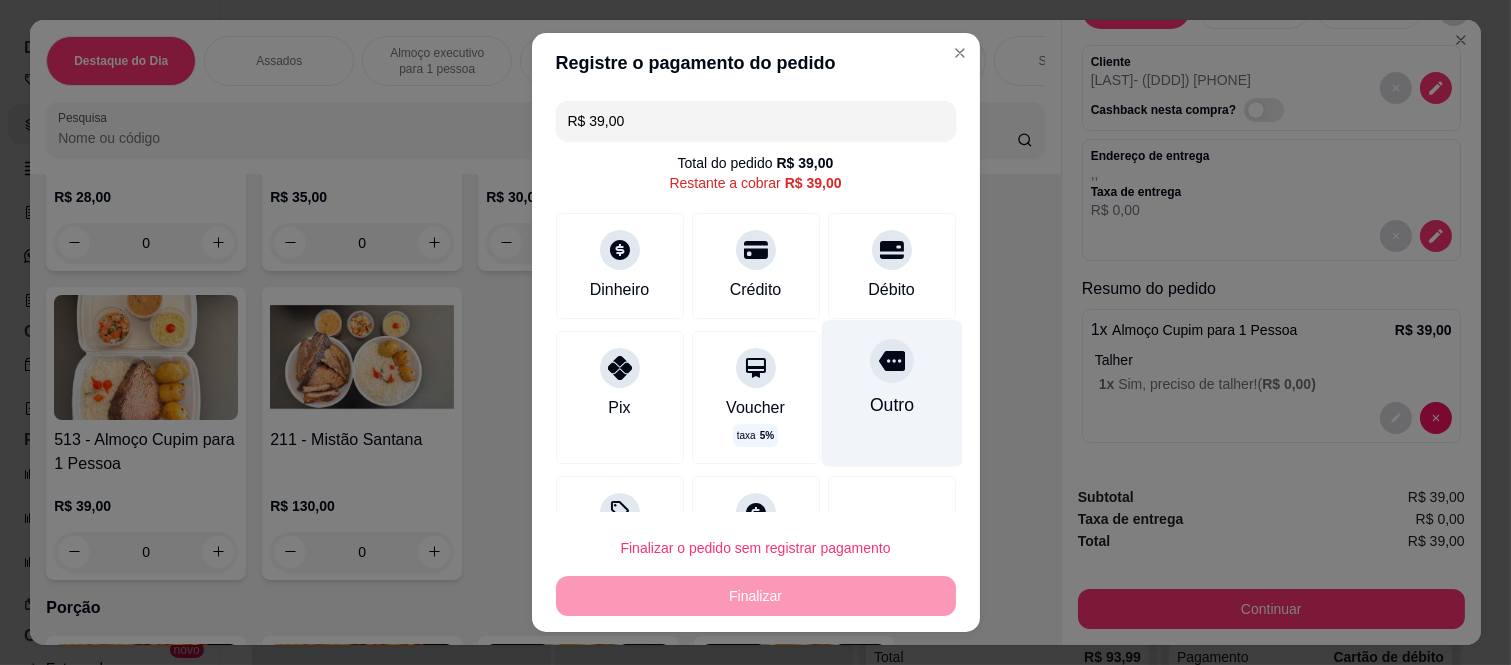 drag, startPoint x: 855, startPoint y: 381, endPoint x: 842, endPoint y: 381, distance: 13 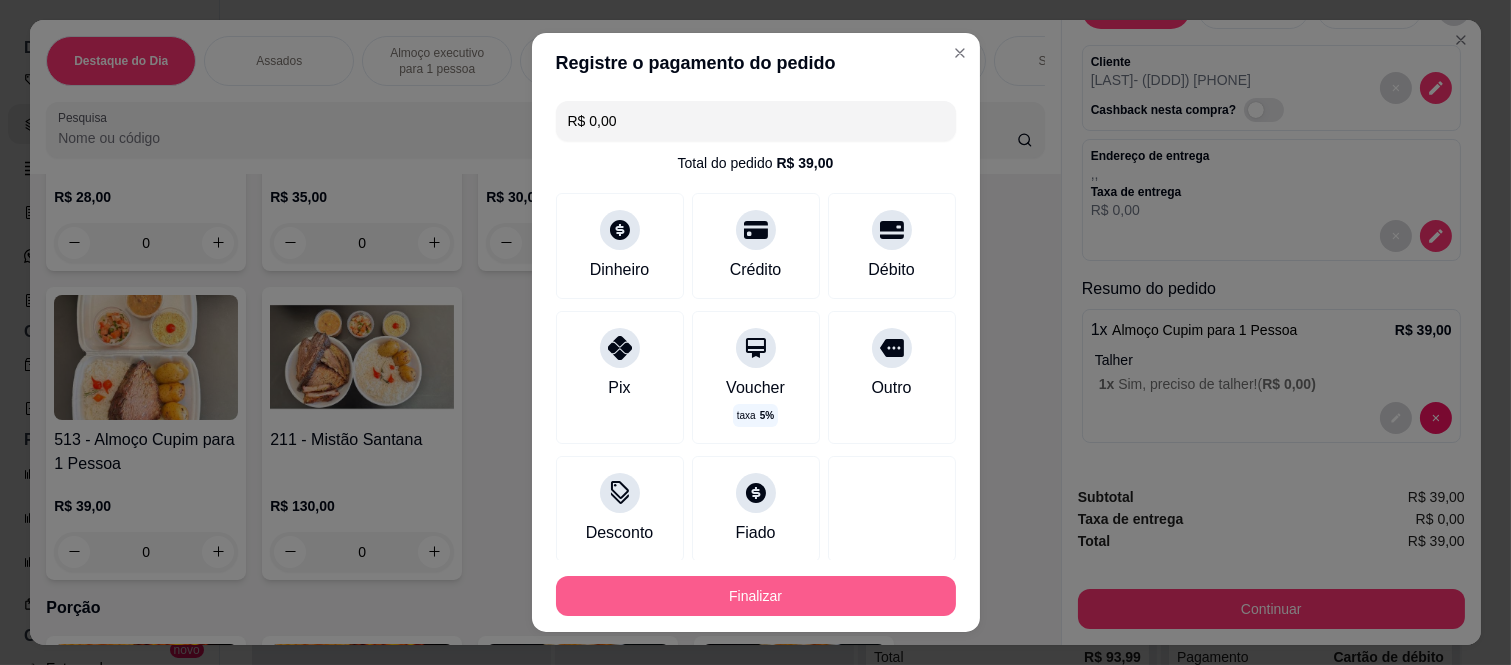 click on "Finalizar" at bounding box center [756, 596] 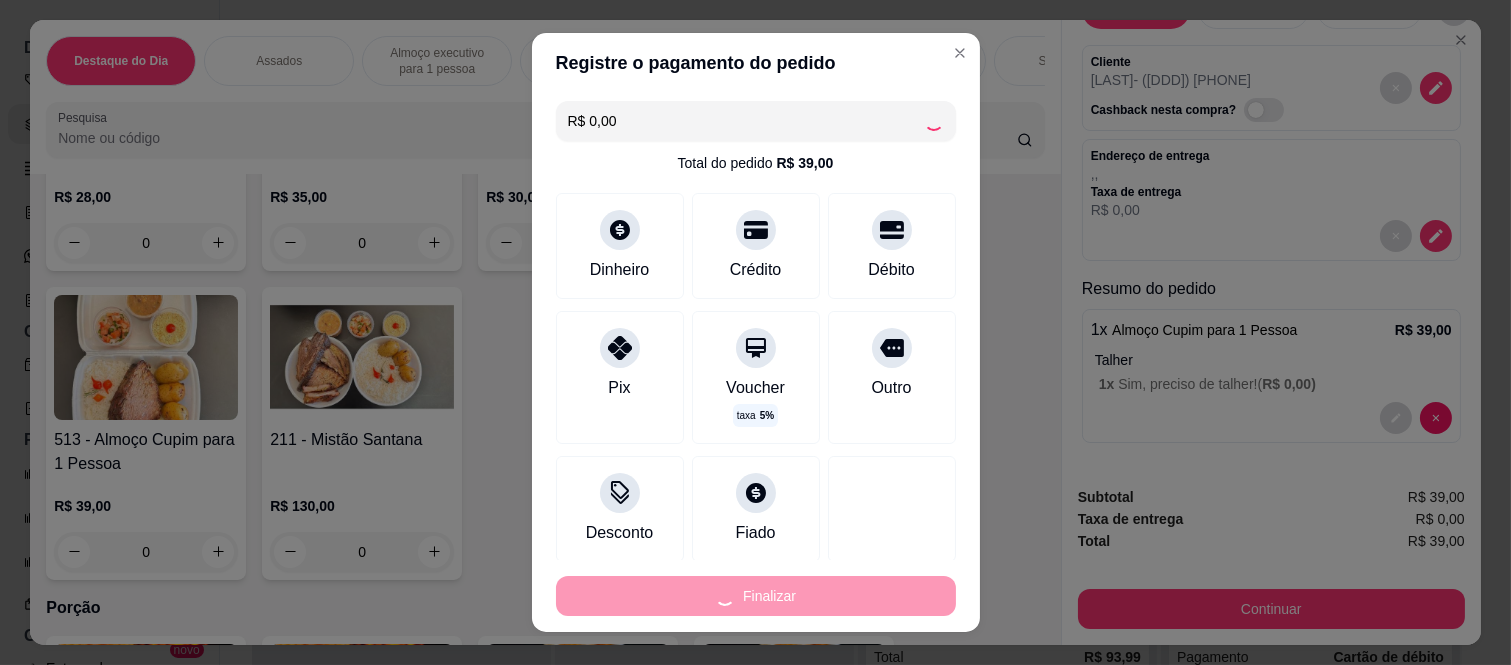 type on "-R$ 39,00" 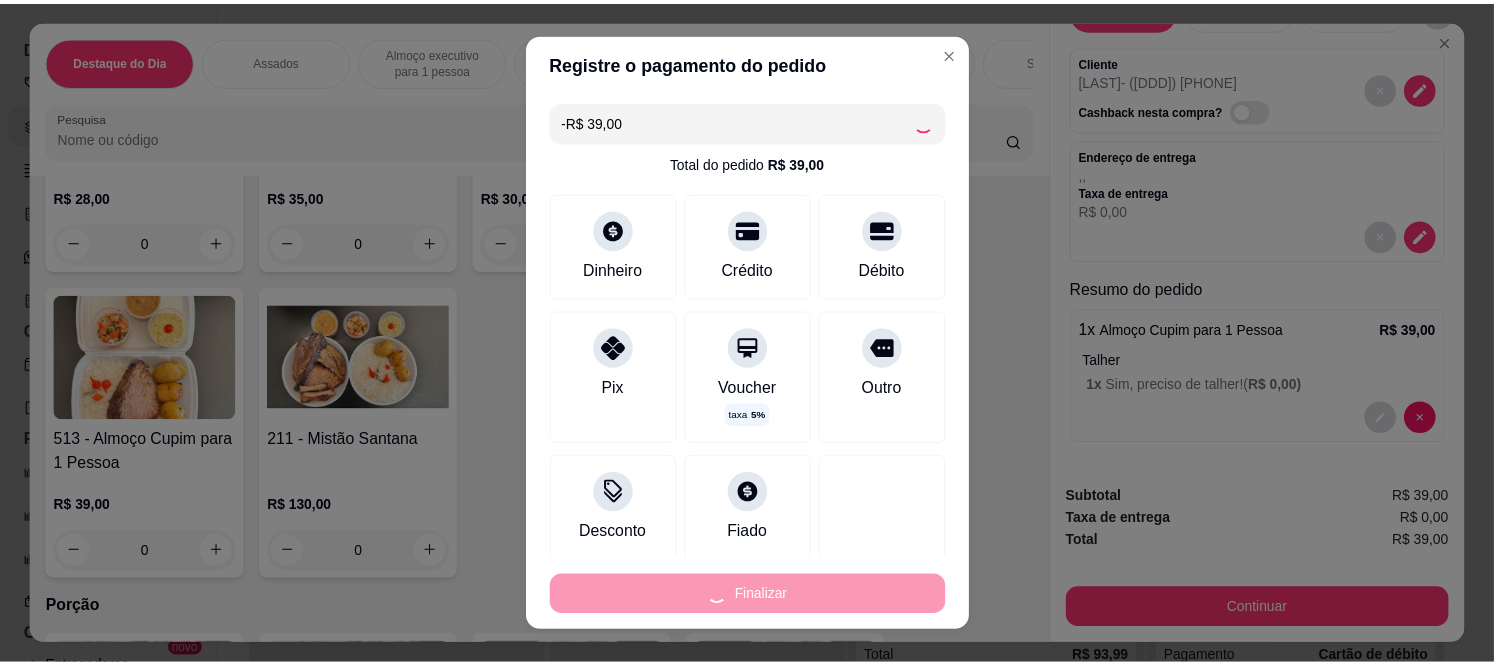 scroll, scrollTop: 0, scrollLeft: 0, axis: both 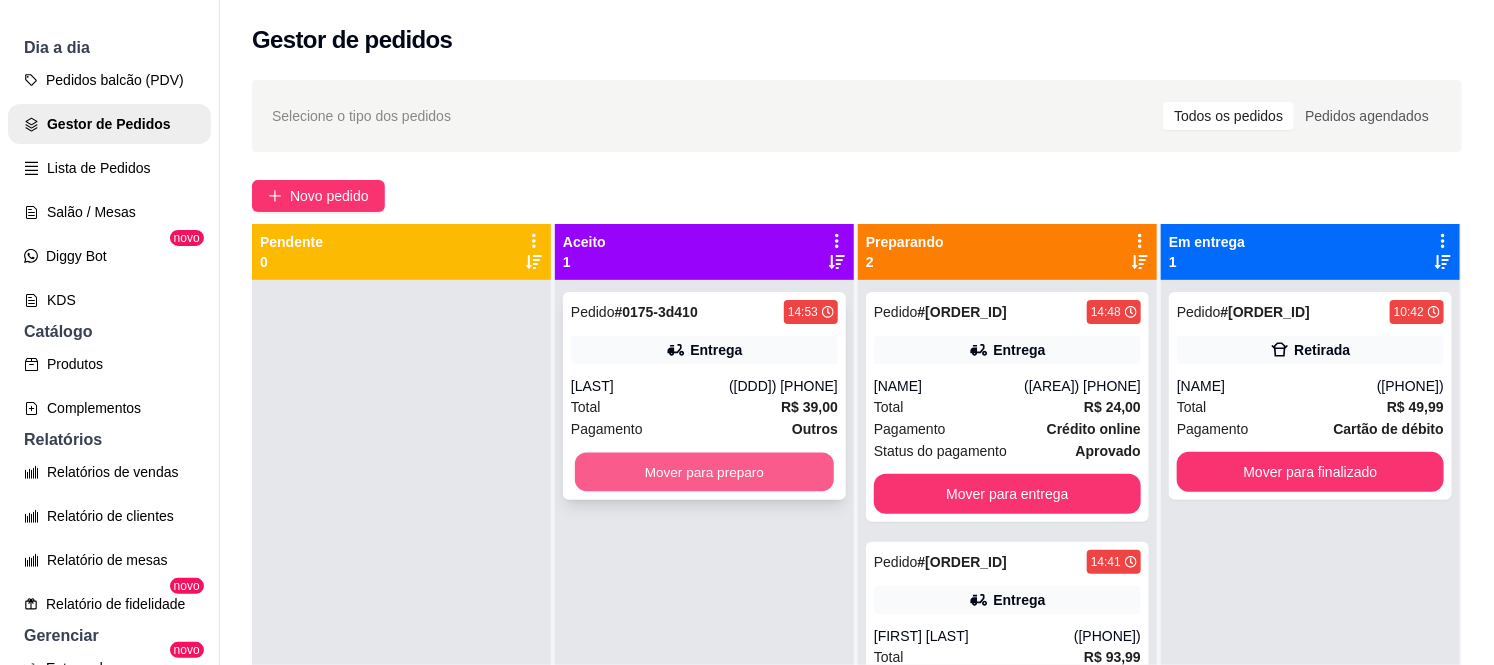 click on "Mover para preparo" at bounding box center (704, 472) 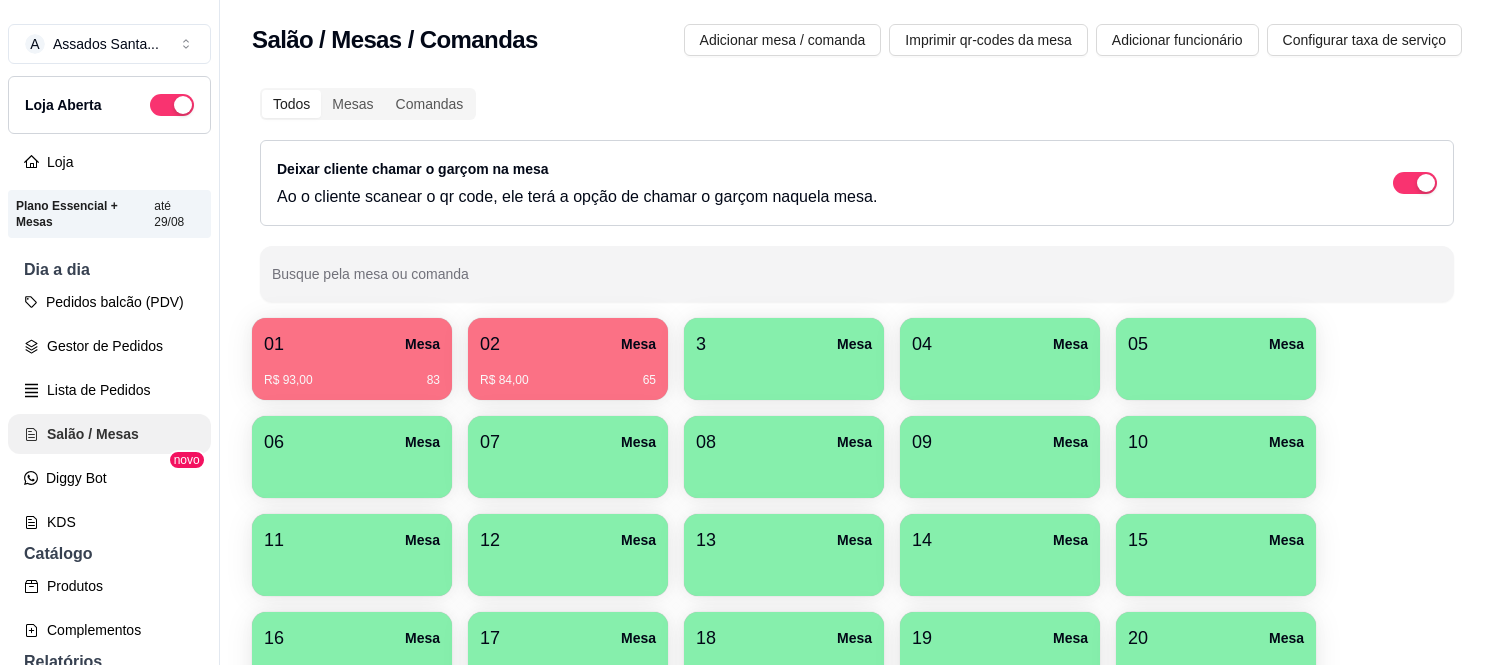 scroll, scrollTop: 0, scrollLeft: 0, axis: both 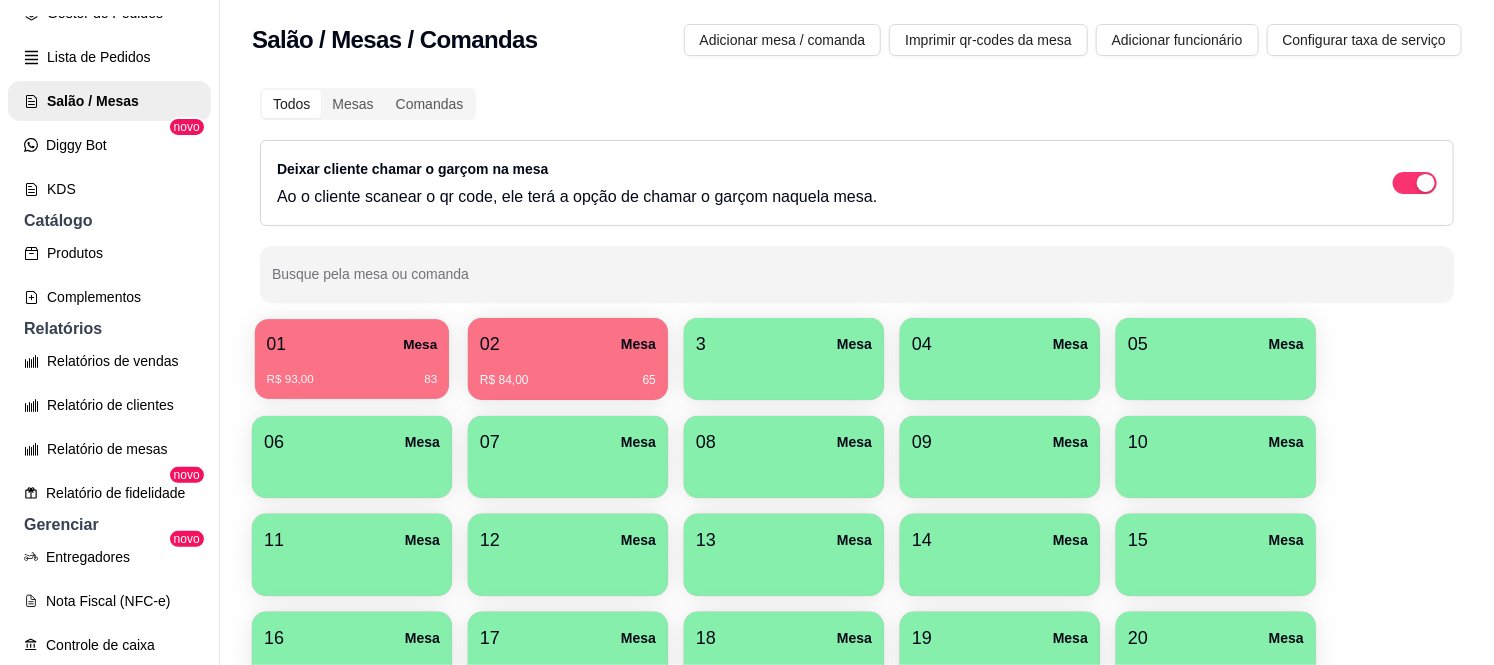 click on "R$ 93,00 83" at bounding box center [352, 380] 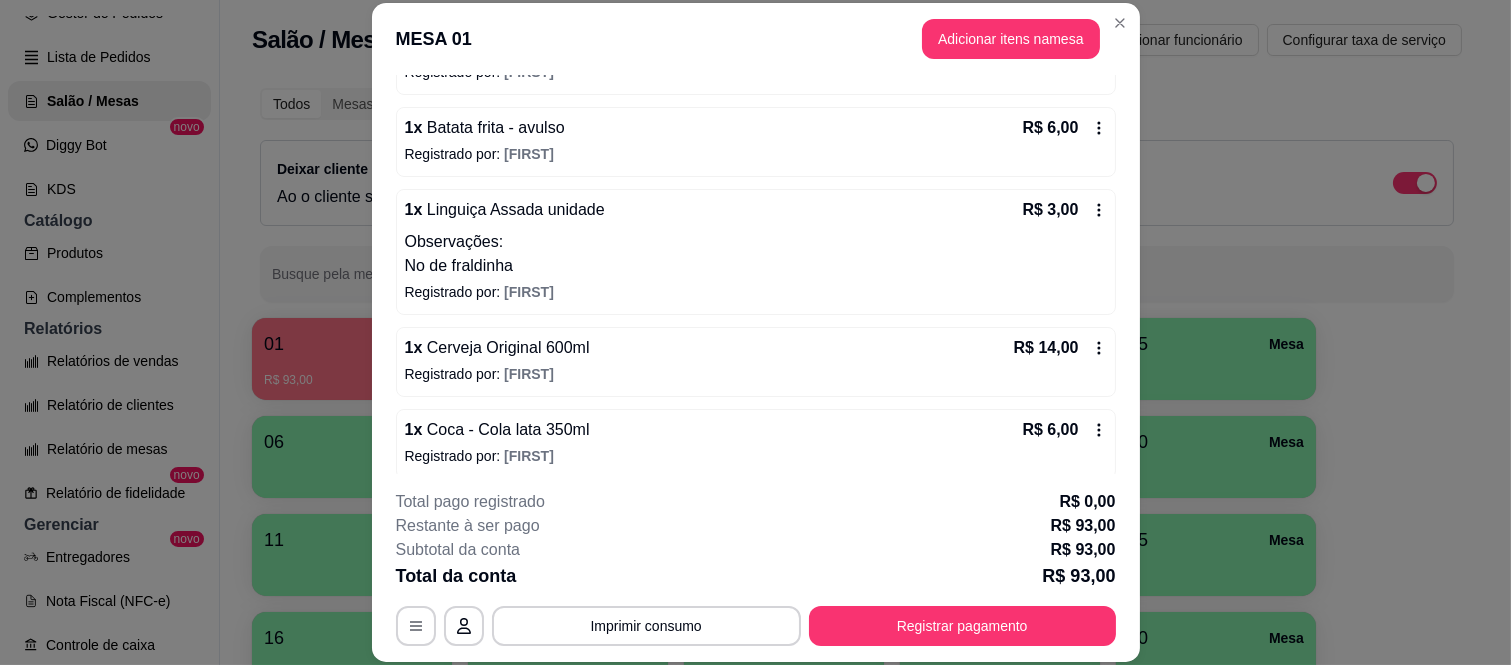 scroll, scrollTop: 555, scrollLeft: 0, axis: vertical 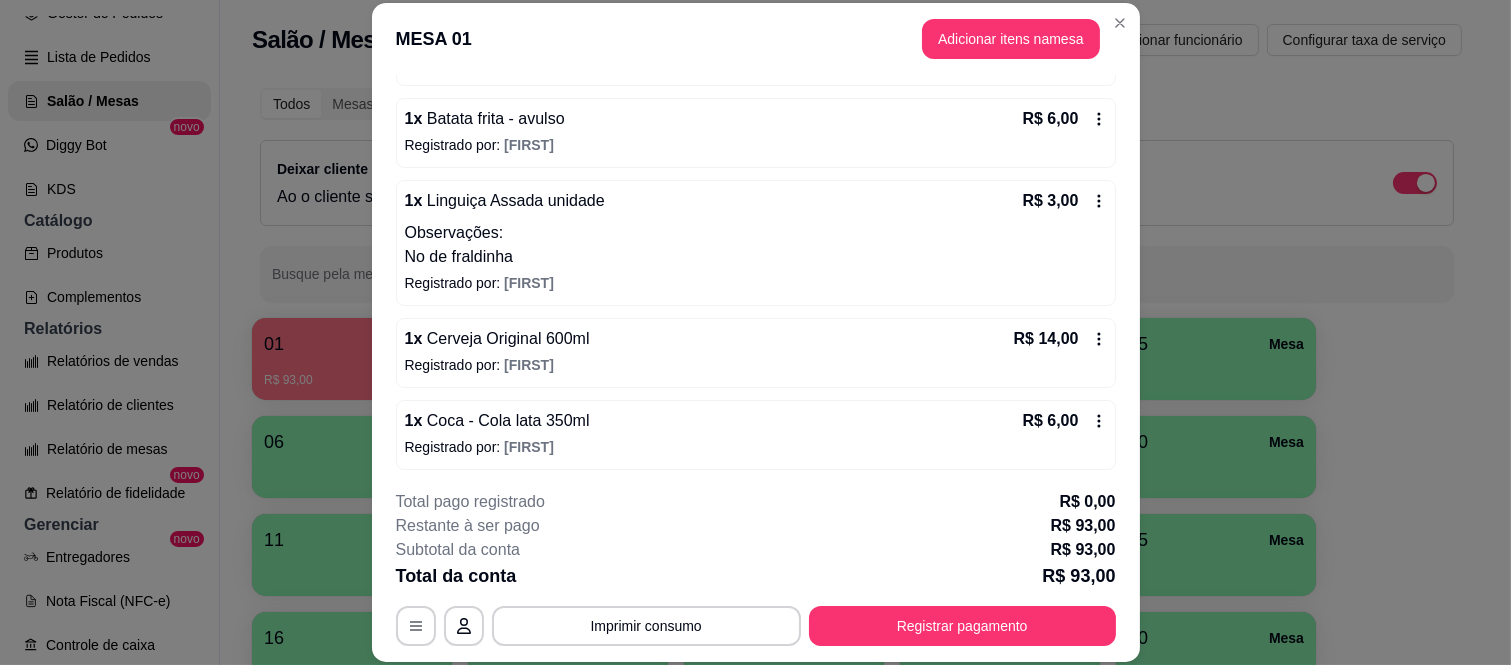 click on "1 x Cerveja Original 600ml R$ 14,00 Registrado por: [FIRST]" at bounding box center (756, 353) 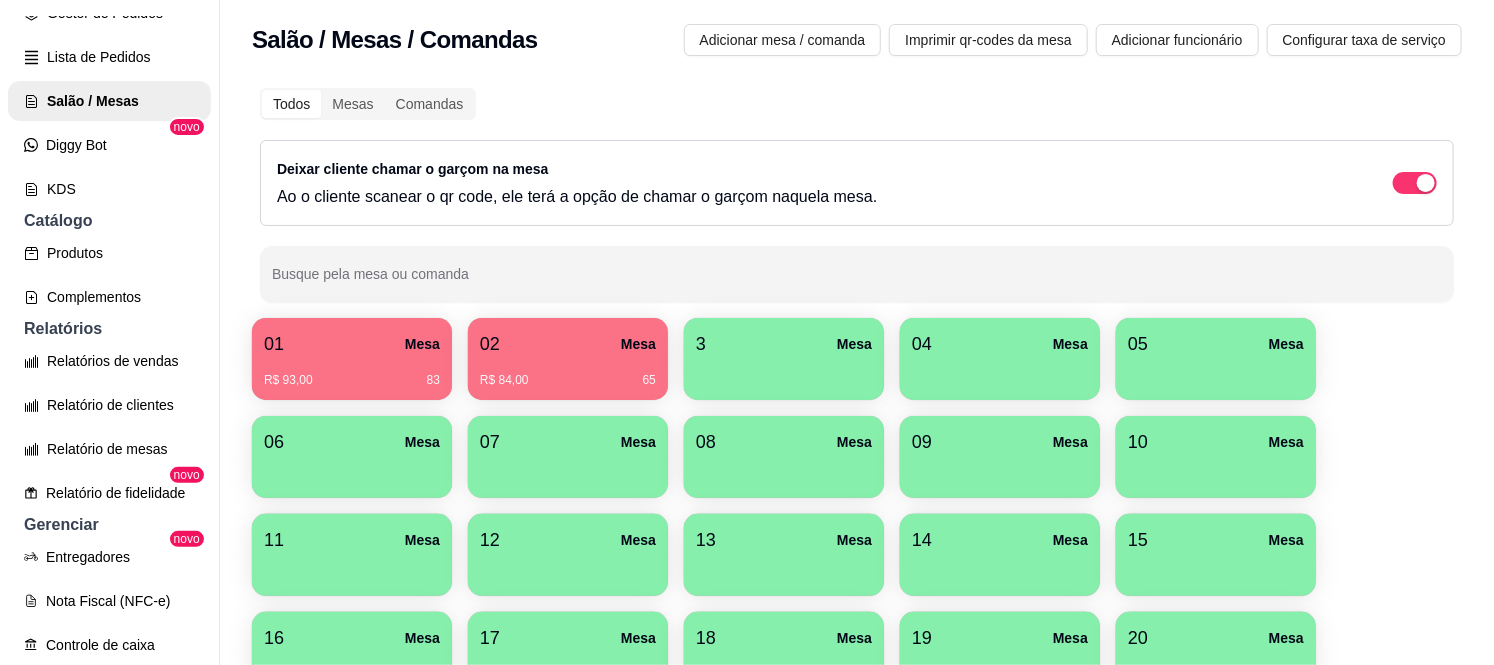 click on "Todos Mesas Comandas Deixar cliente chamar o garçom na mesa Ao o cliente scanear o qr code, ele terá a opção de chamar o garçom naquela mesa. Busque pela mesa ou comanda" at bounding box center (857, 195) 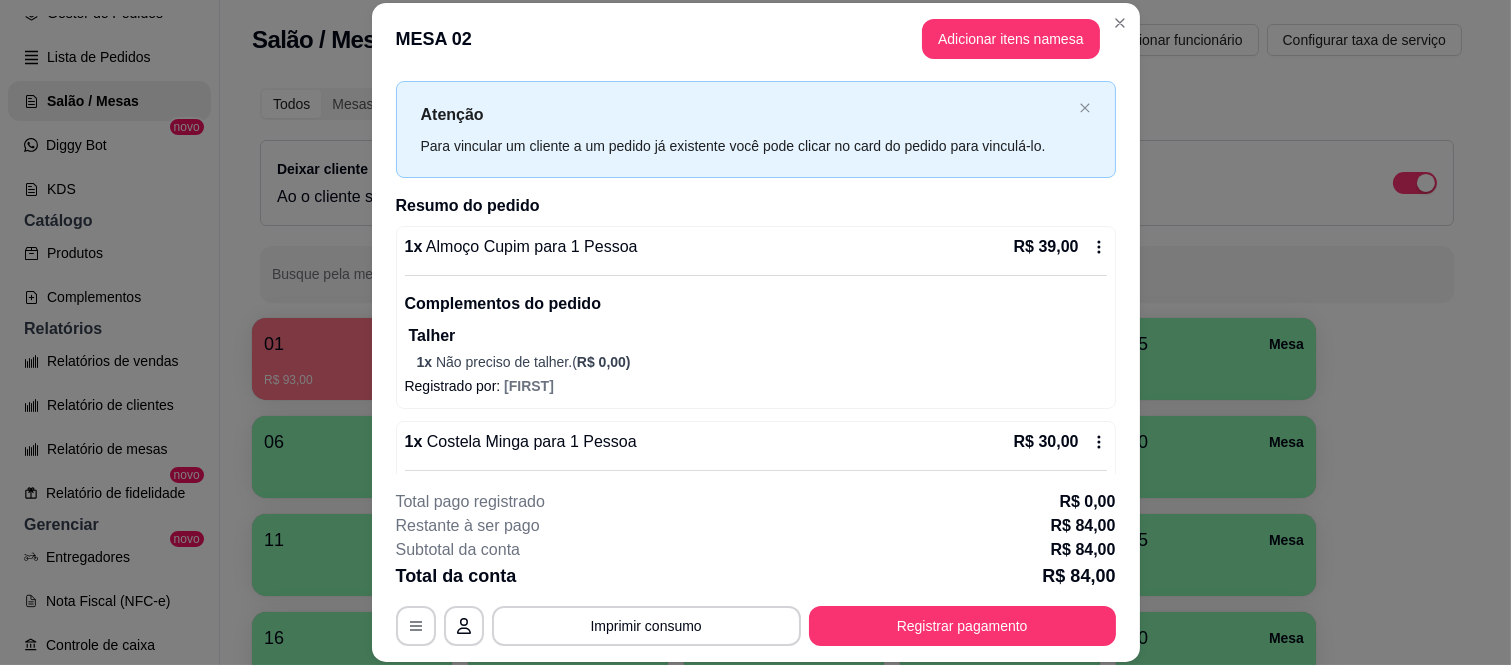 scroll, scrollTop: 0, scrollLeft: 0, axis: both 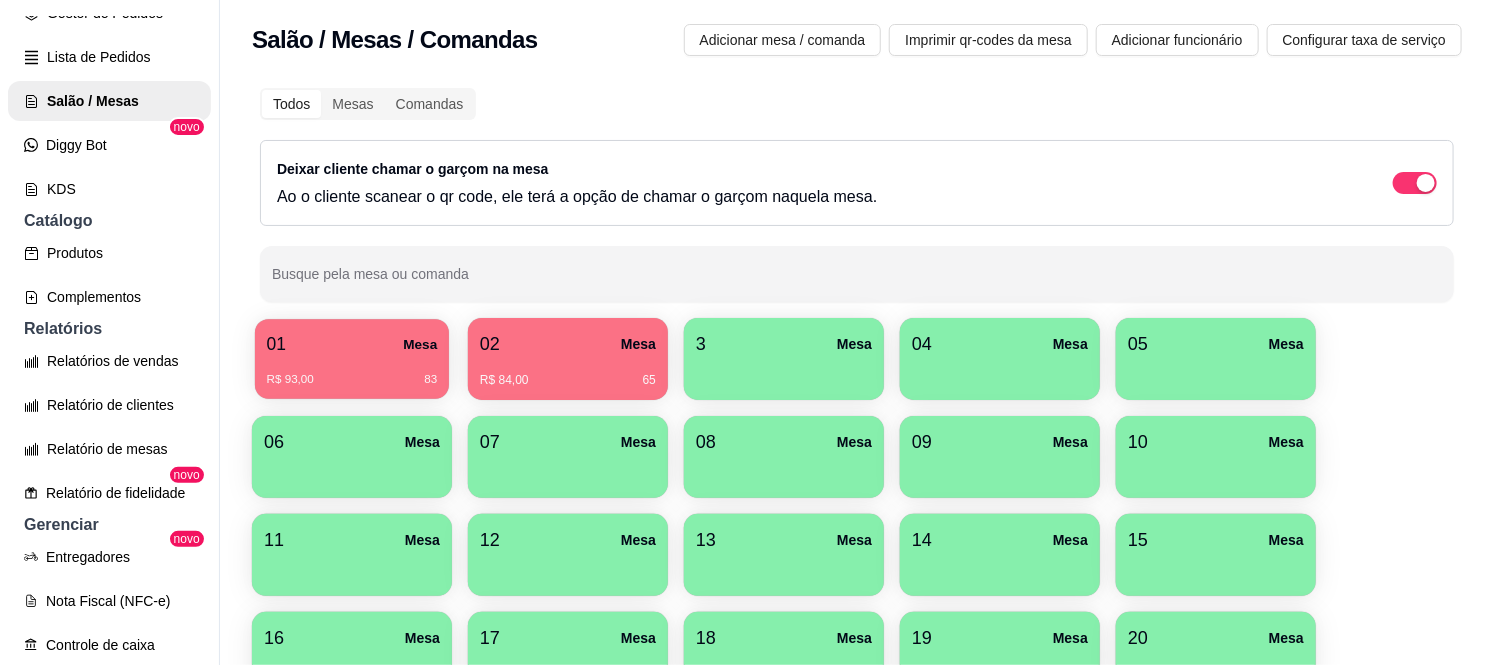 click on "R$ 93,00" at bounding box center (290, 380) 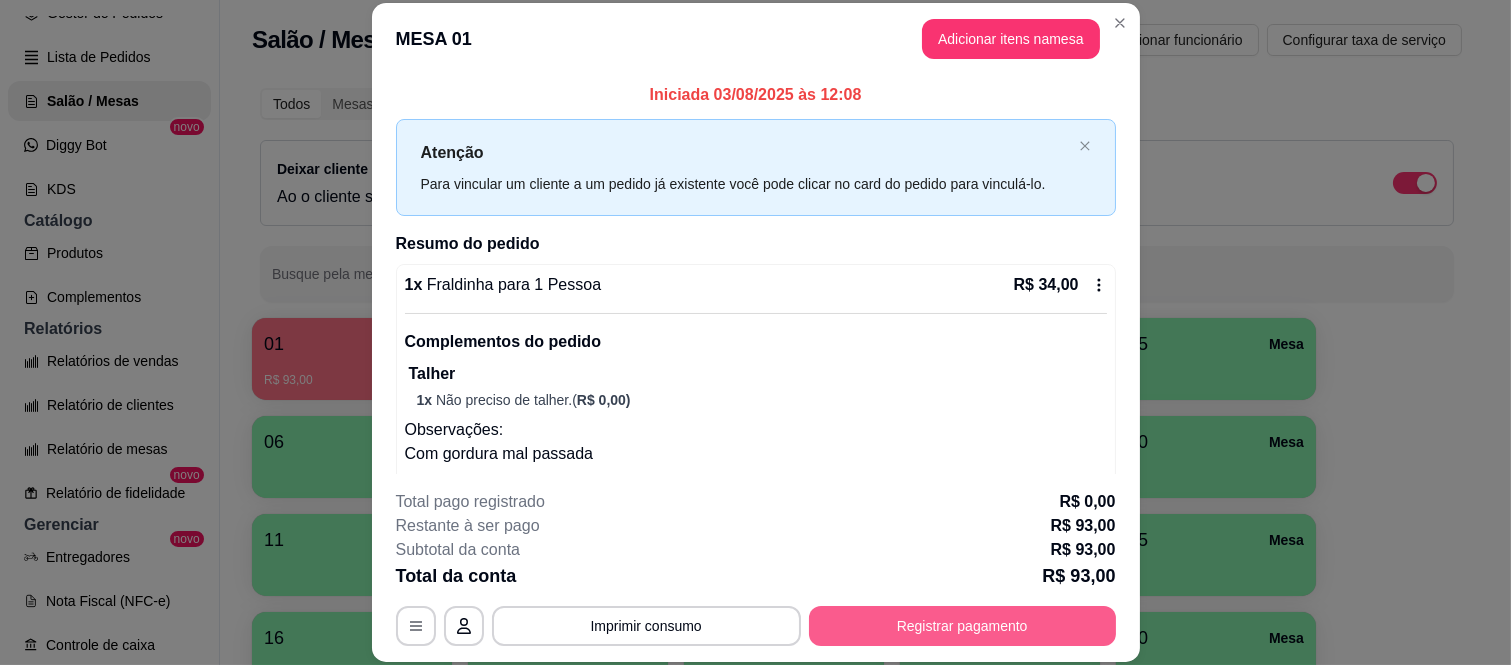 click on "Registrar pagamento" at bounding box center (962, 626) 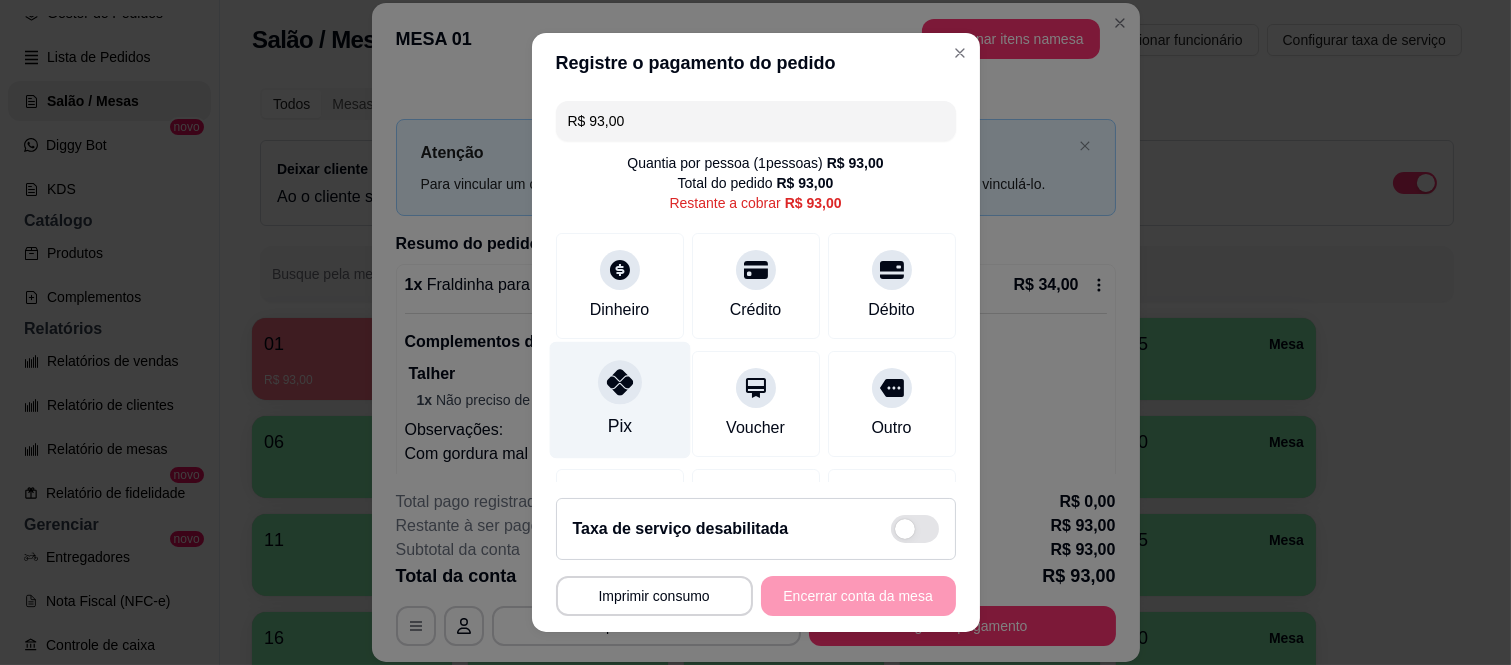 click 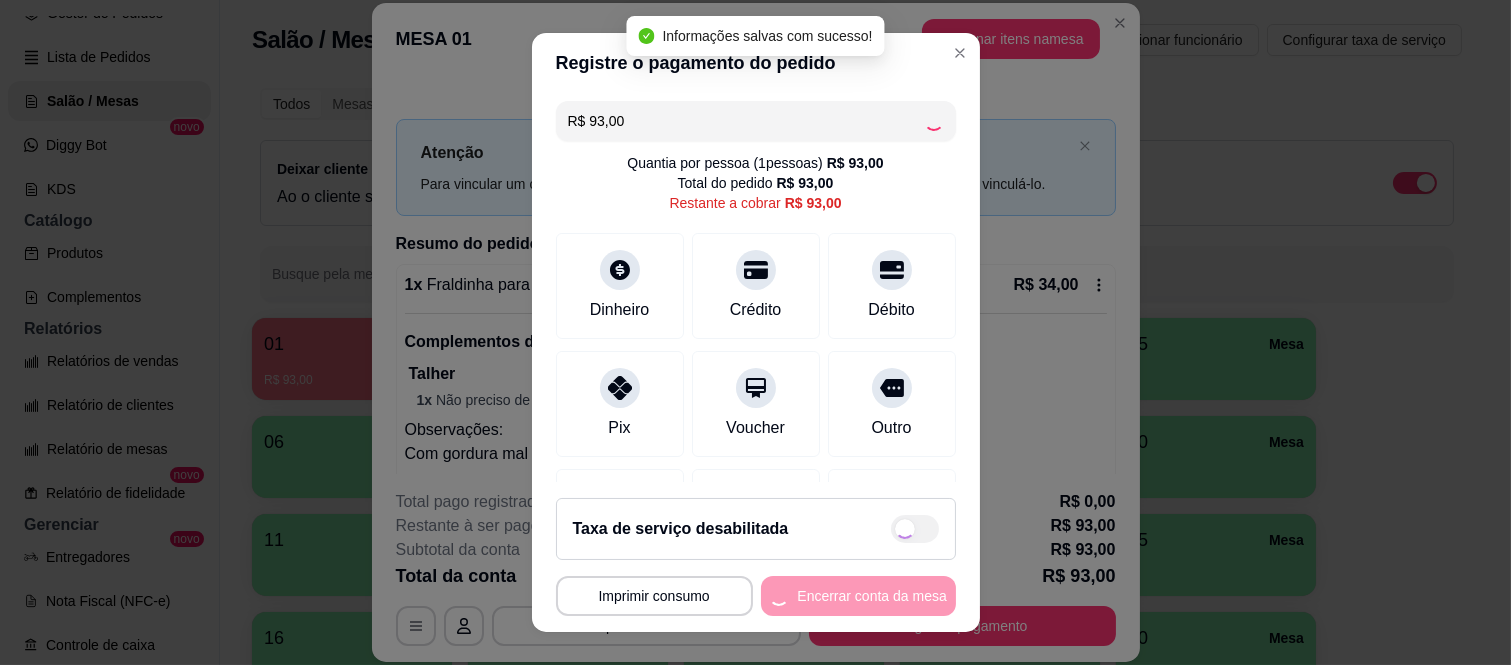 type on "R$ 0,00" 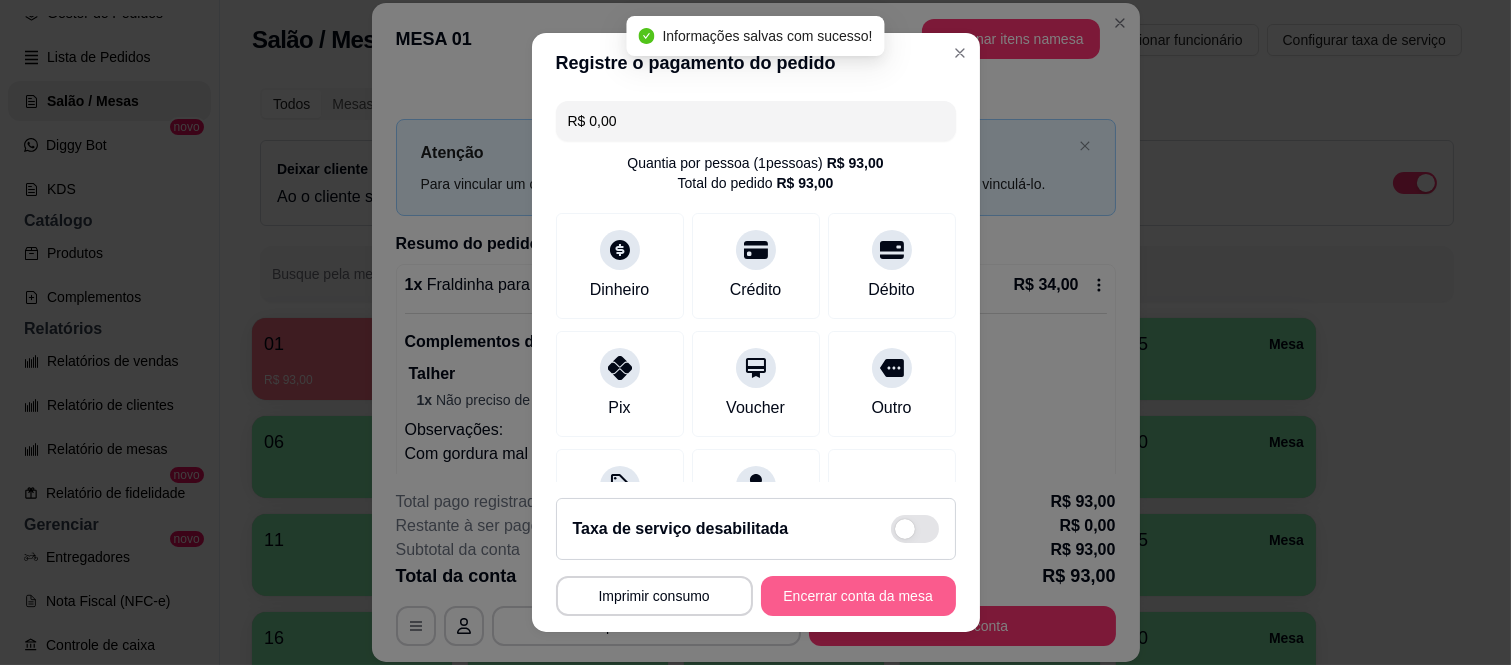 click on "Encerrar conta da mesa" at bounding box center (858, 596) 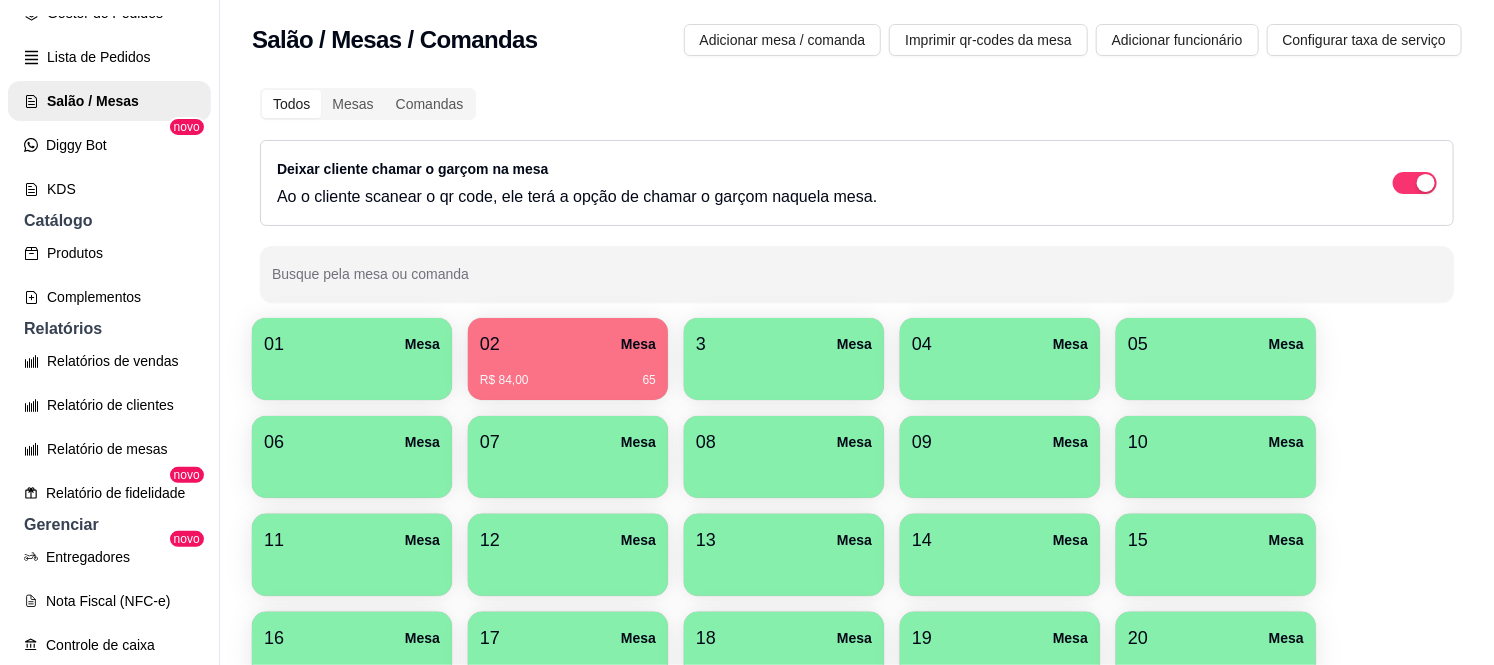 click on "01 Mesa" at bounding box center [352, 344] 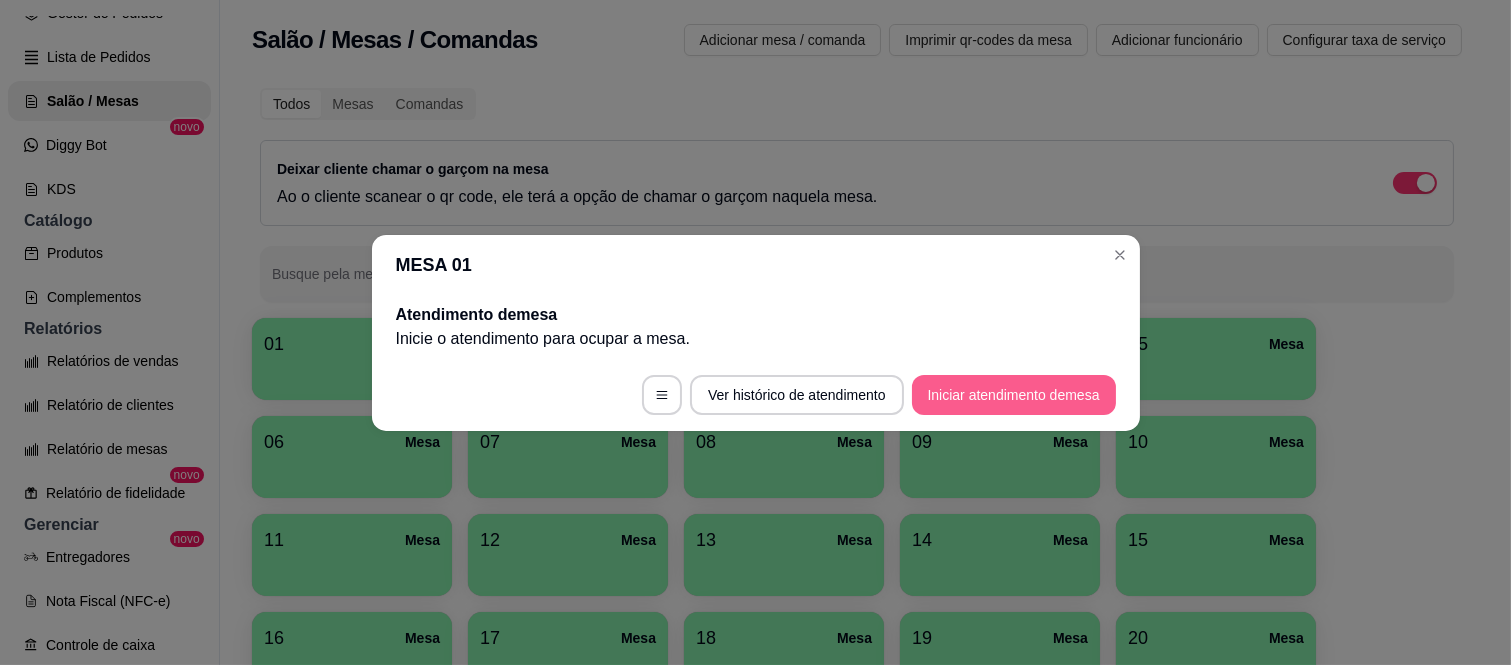 click on "Iniciar atendimento de  mesa" at bounding box center [1014, 395] 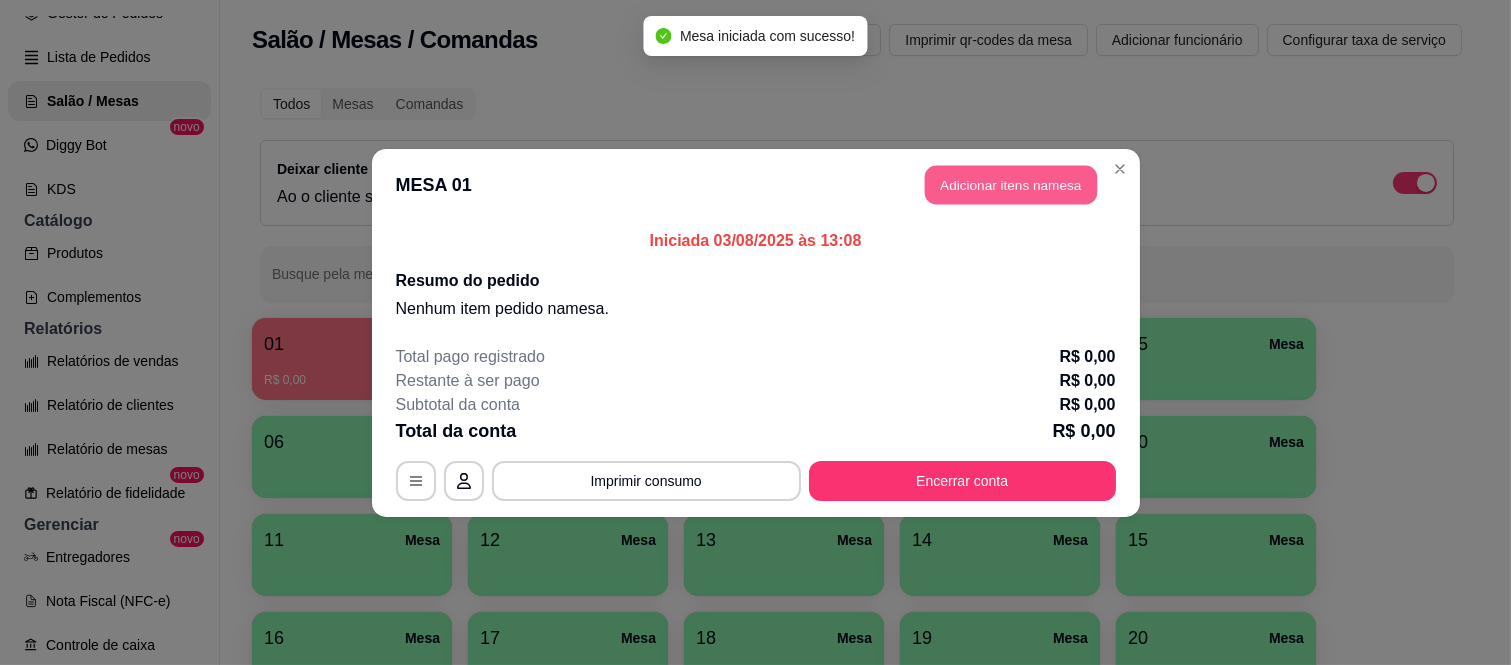 click on "Adicionar itens na  mesa" at bounding box center (1011, 184) 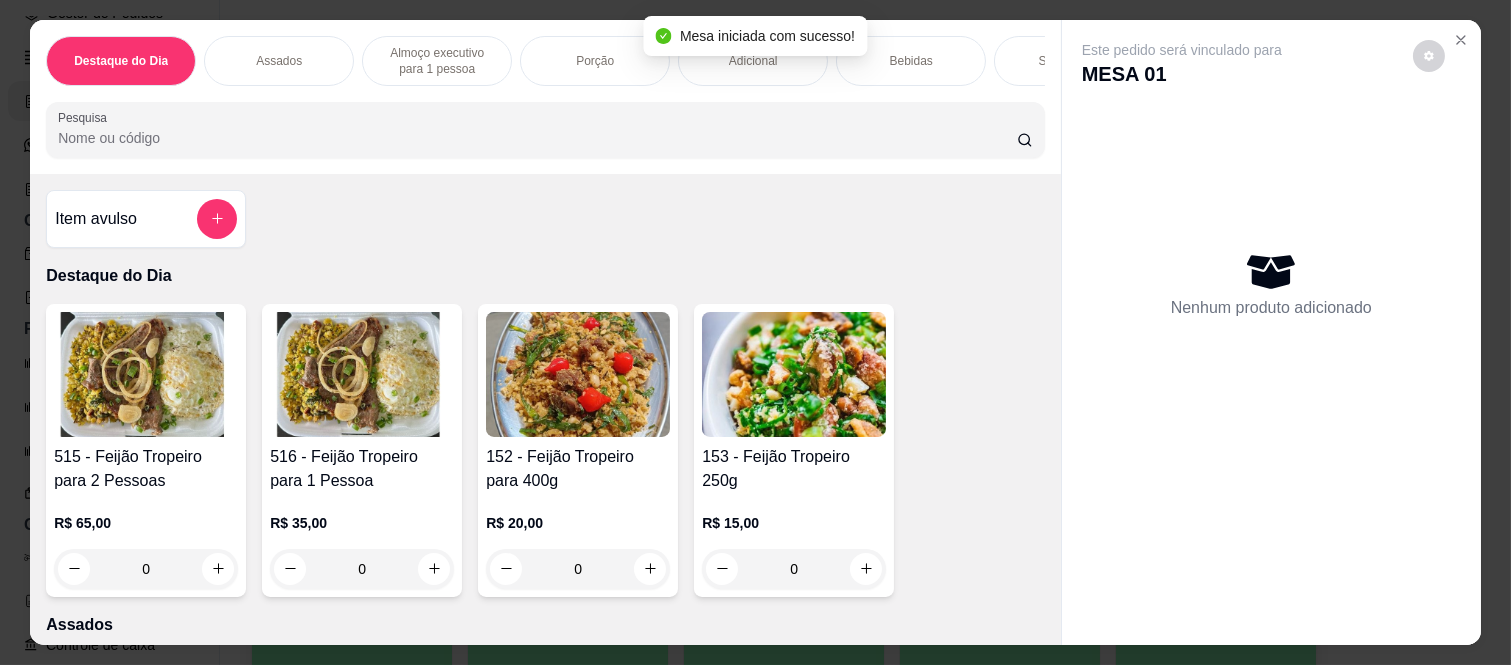 click on "Almoço executivo para 1 pessoa" at bounding box center (437, 61) 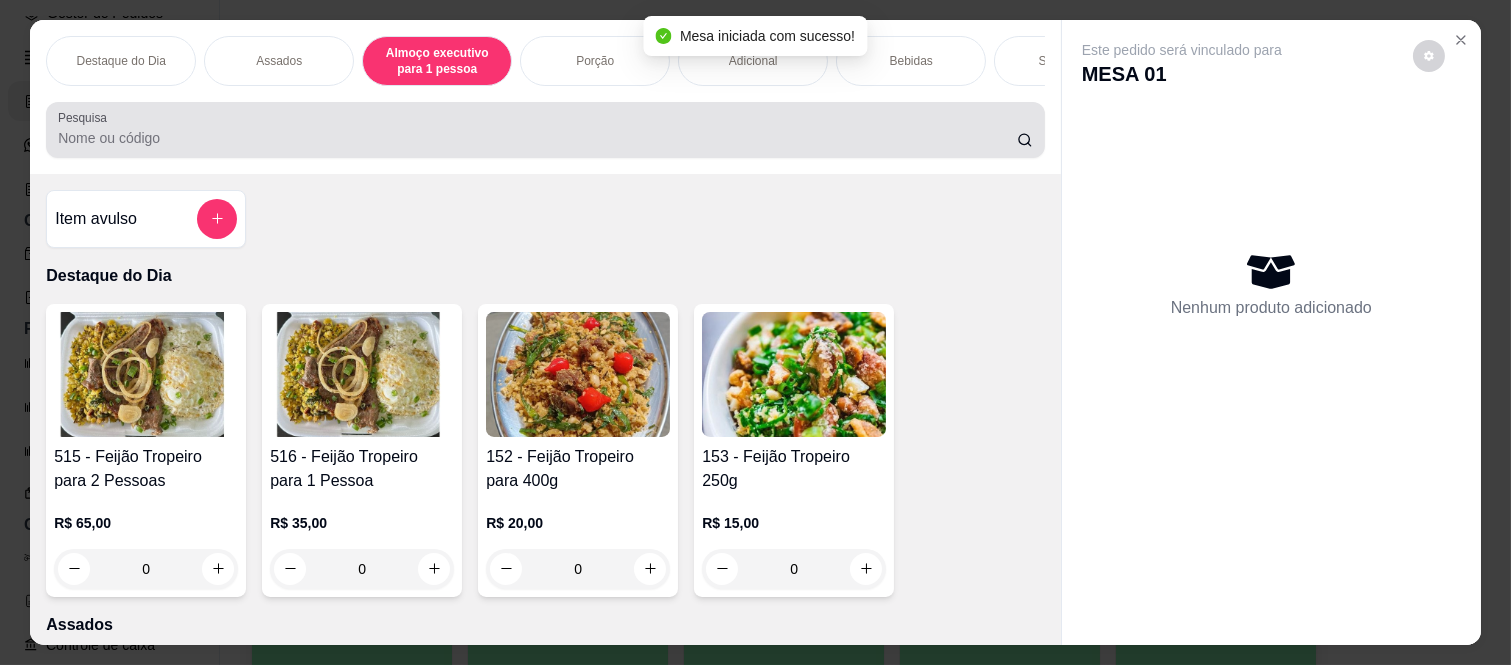 scroll, scrollTop: 1033, scrollLeft: 0, axis: vertical 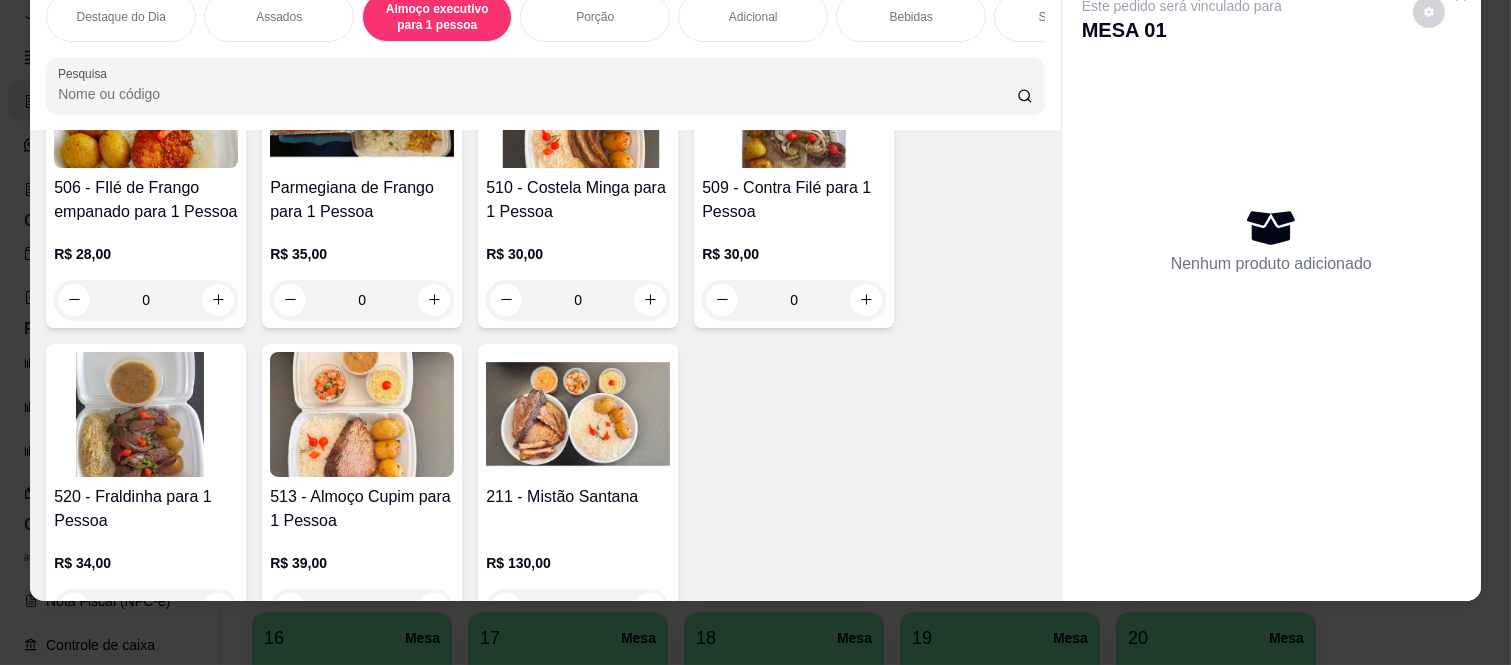 click on "0" at bounding box center [578, 300] 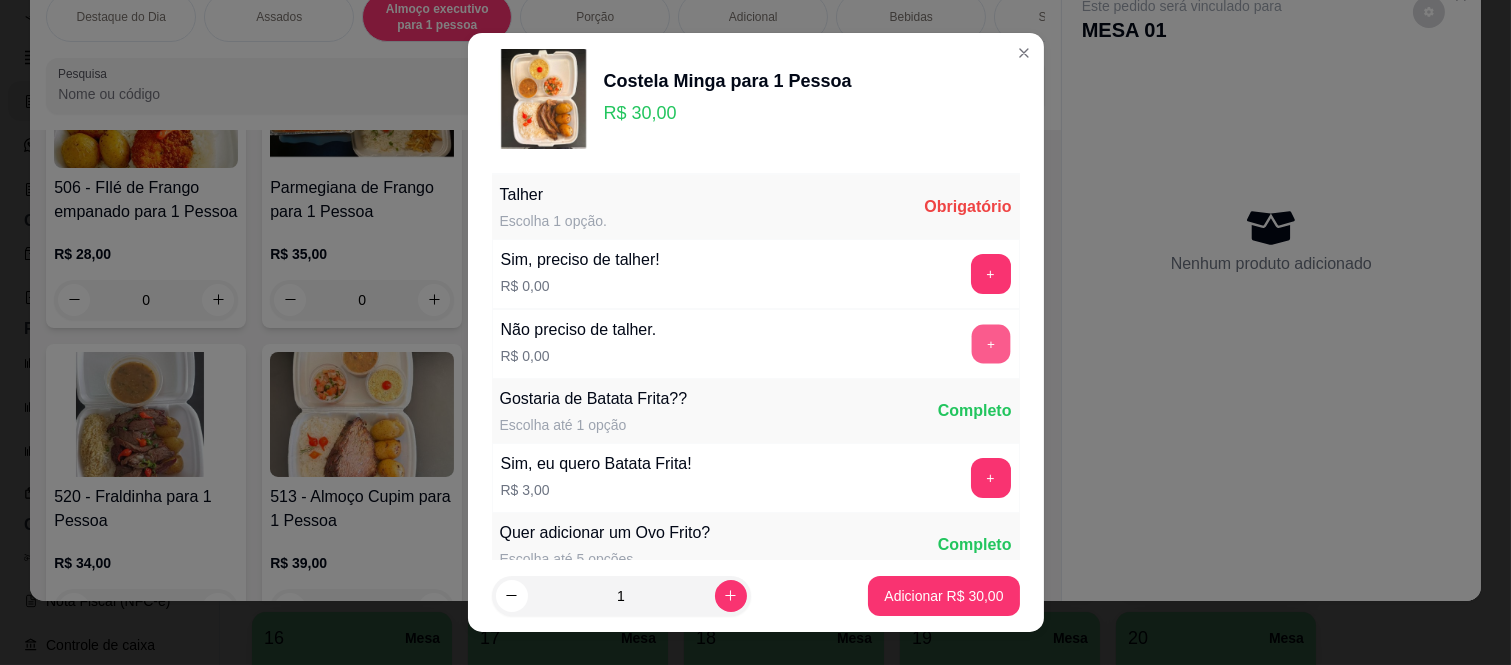 click on "+" at bounding box center (990, 344) 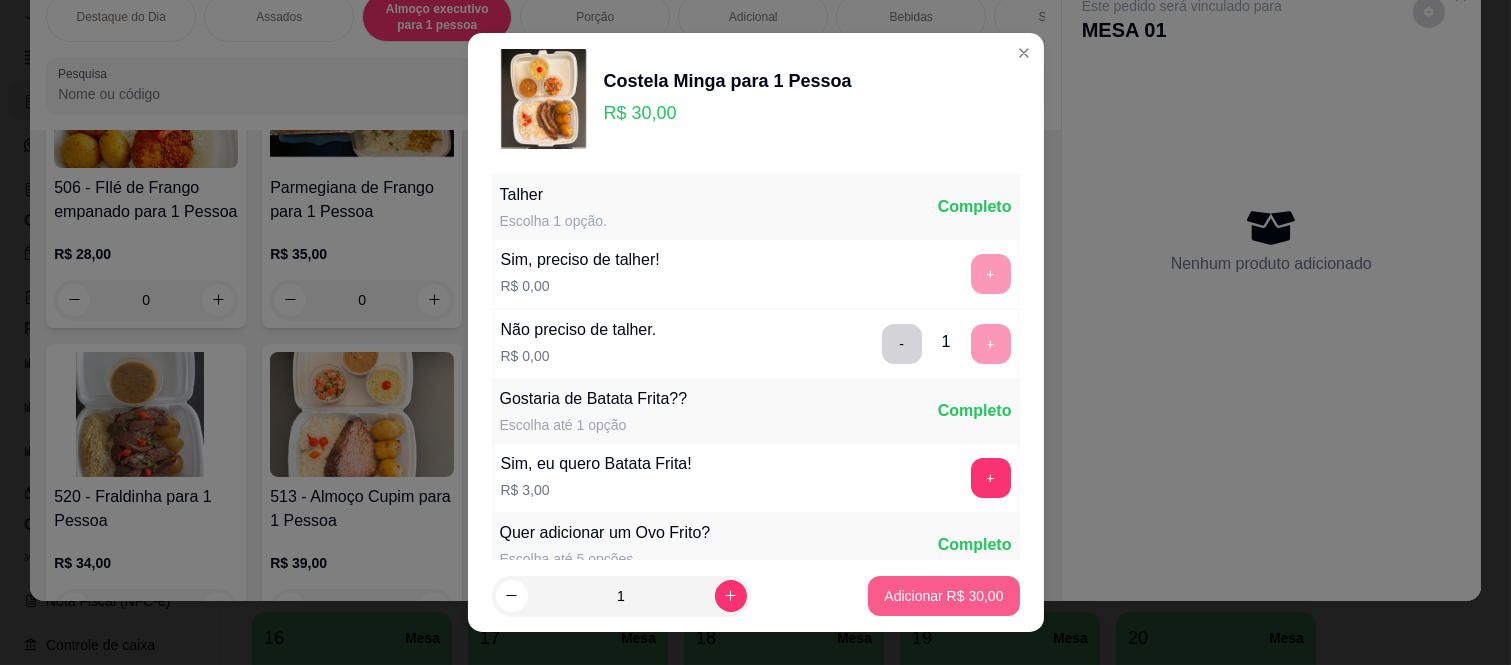click on "Adicionar   R$ 30,00" at bounding box center [943, 596] 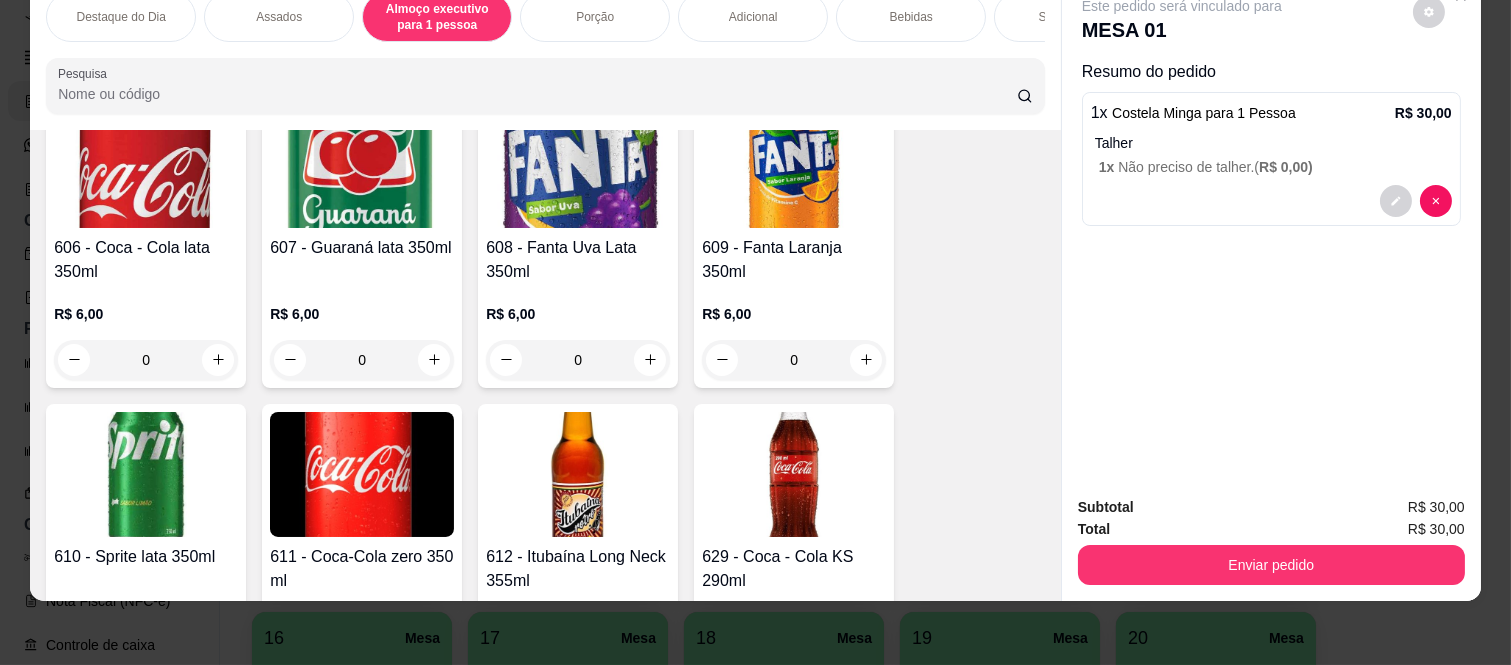 scroll, scrollTop: 4033, scrollLeft: 0, axis: vertical 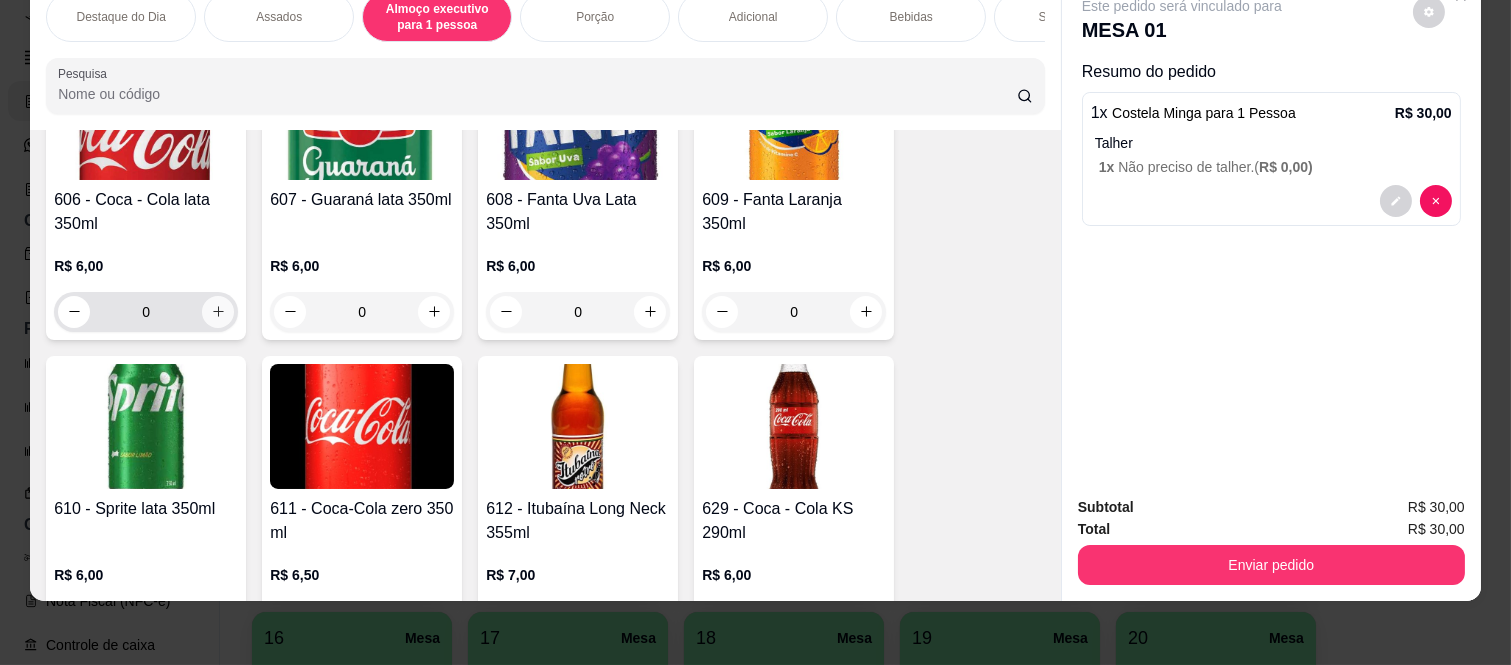 click 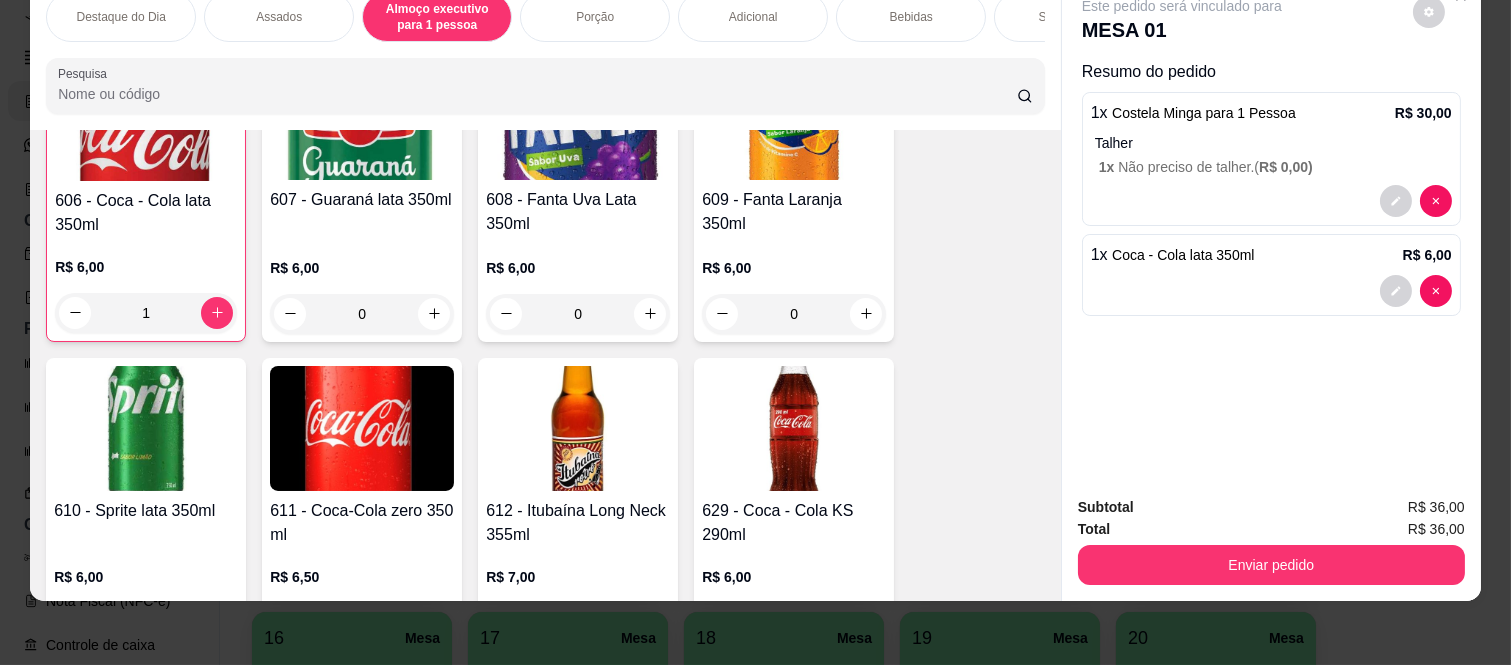 scroll, scrollTop: 4034, scrollLeft: 0, axis: vertical 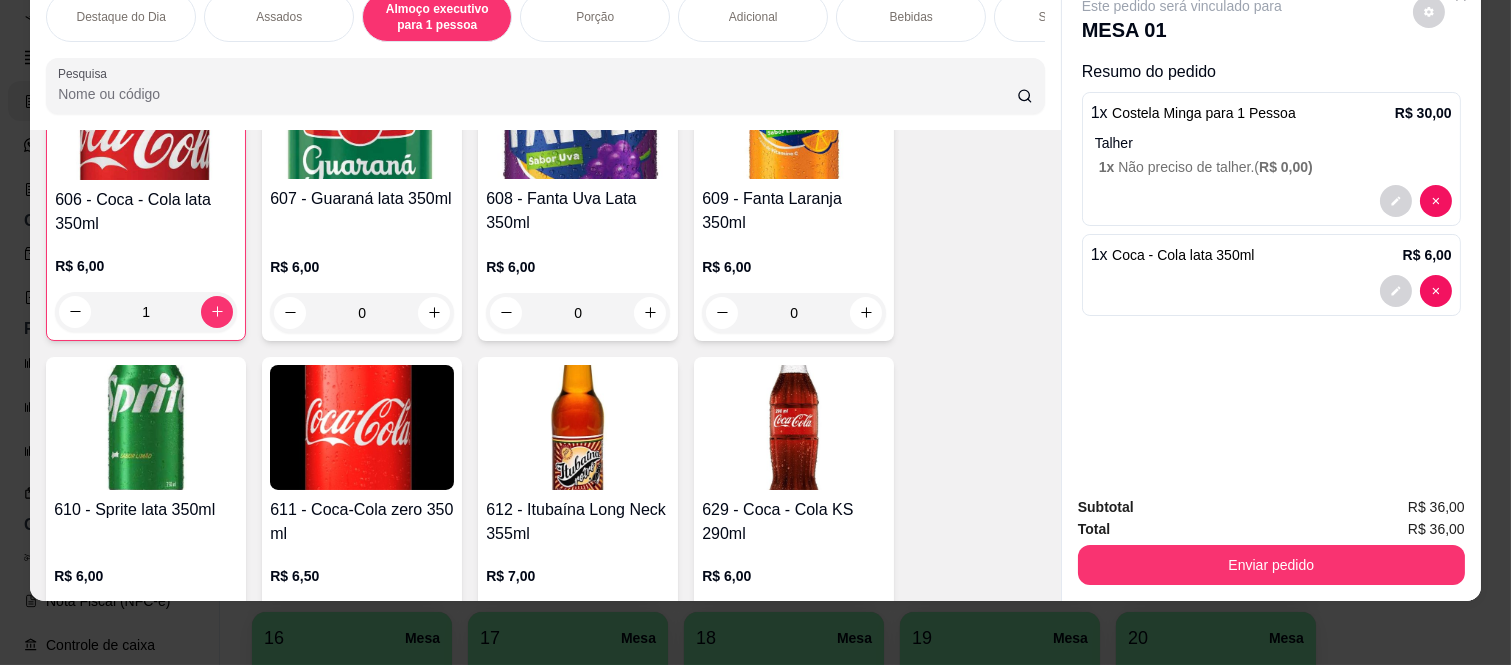 click on "Enviar pedido" at bounding box center (1271, 562) 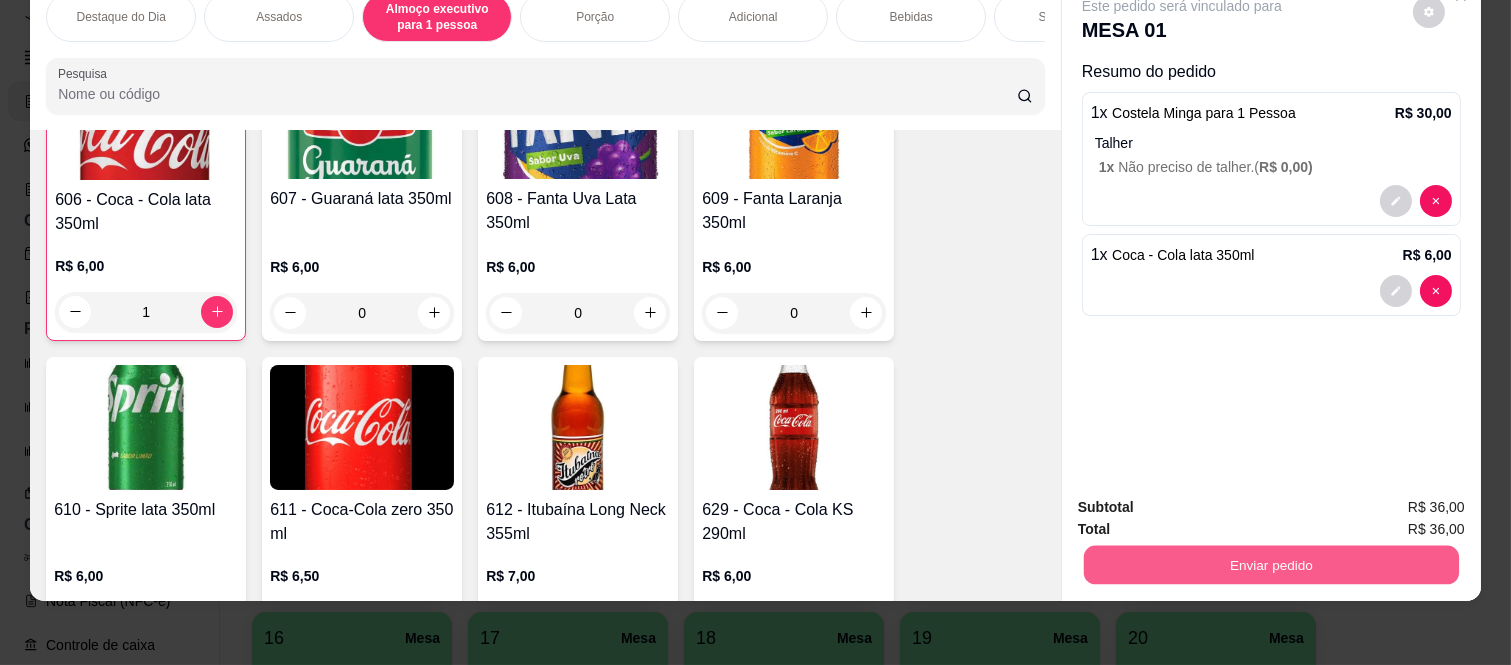 click on "Enviar pedido" at bounding box center (1271, 565) 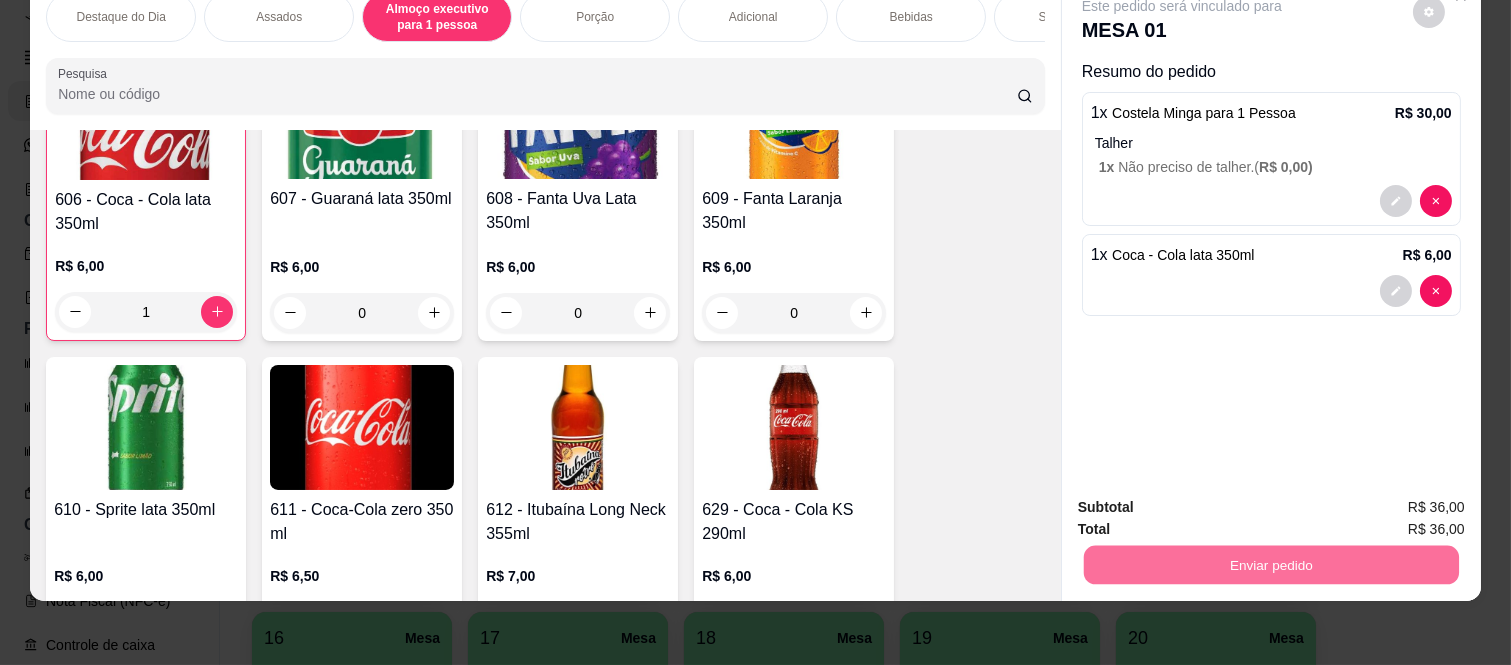 click on "Não registrar e enviar pedido" at bounding box center [1204, 500] 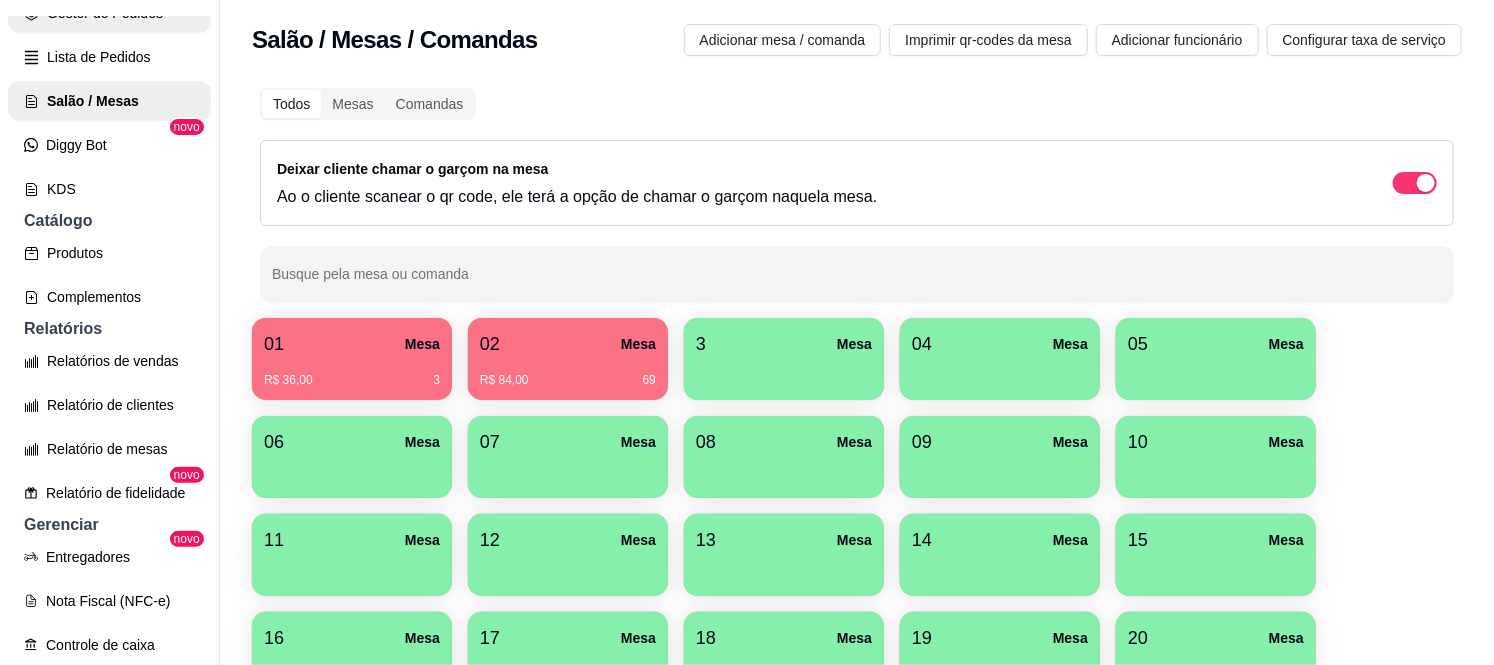 click on "Gestor de Pedidos" at bounding box center [109, 13] 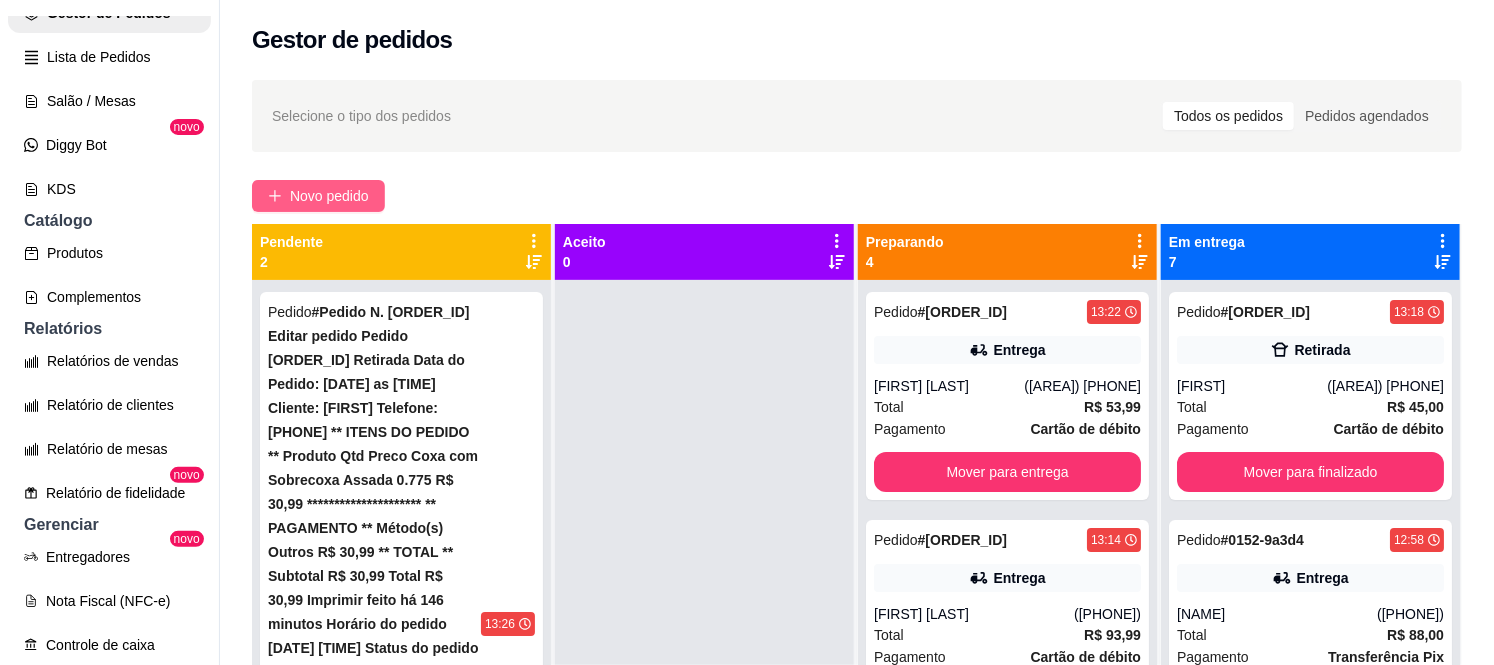 click on "Novo pedido" at bounding box center [329, 196] 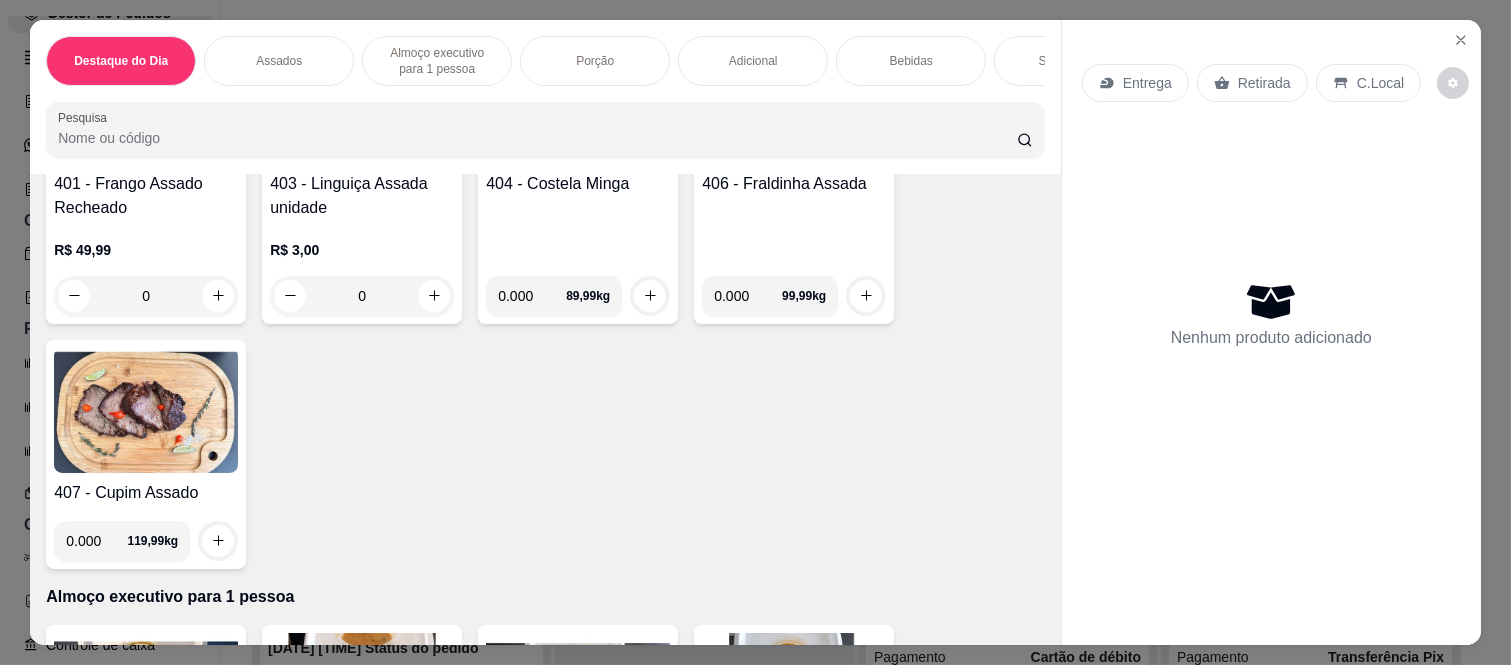 scroll, scrollTop: 555, scrollLeft: 0, axis: vertical 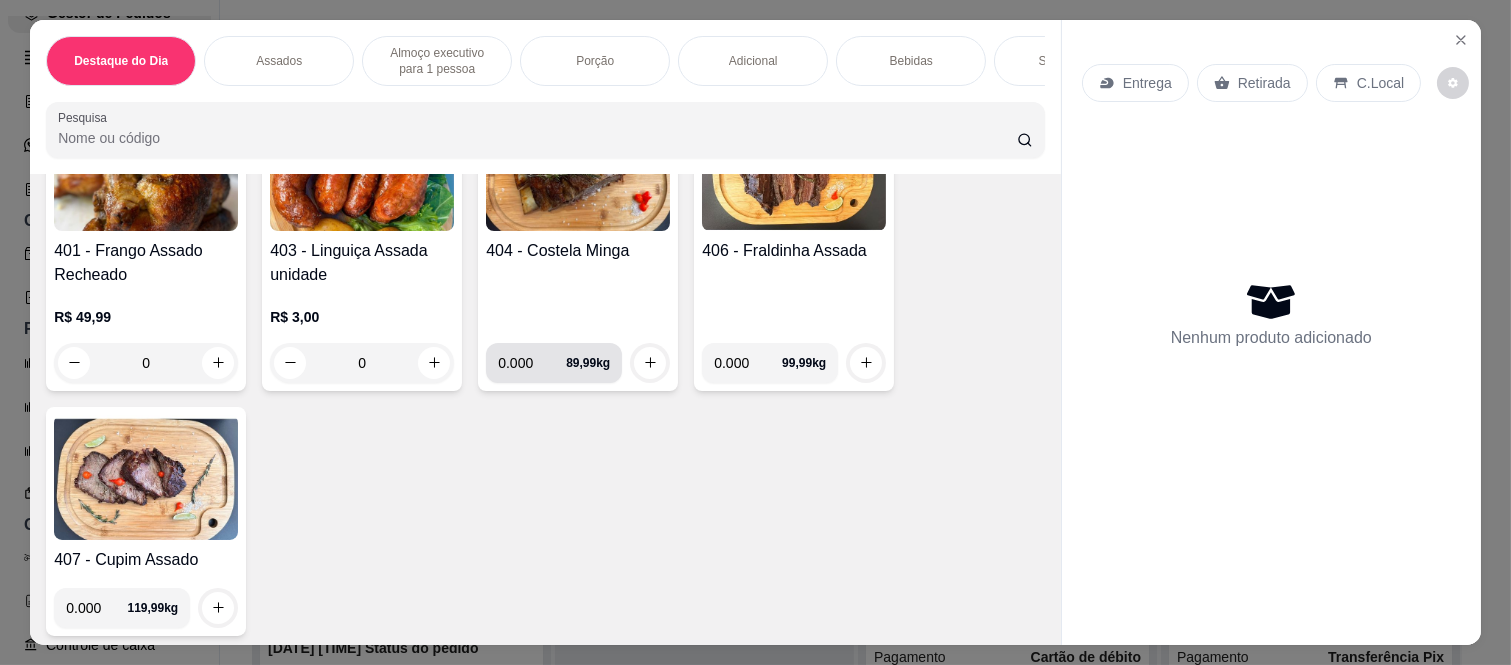 click on "0.000" at bounding box center [532, 363] 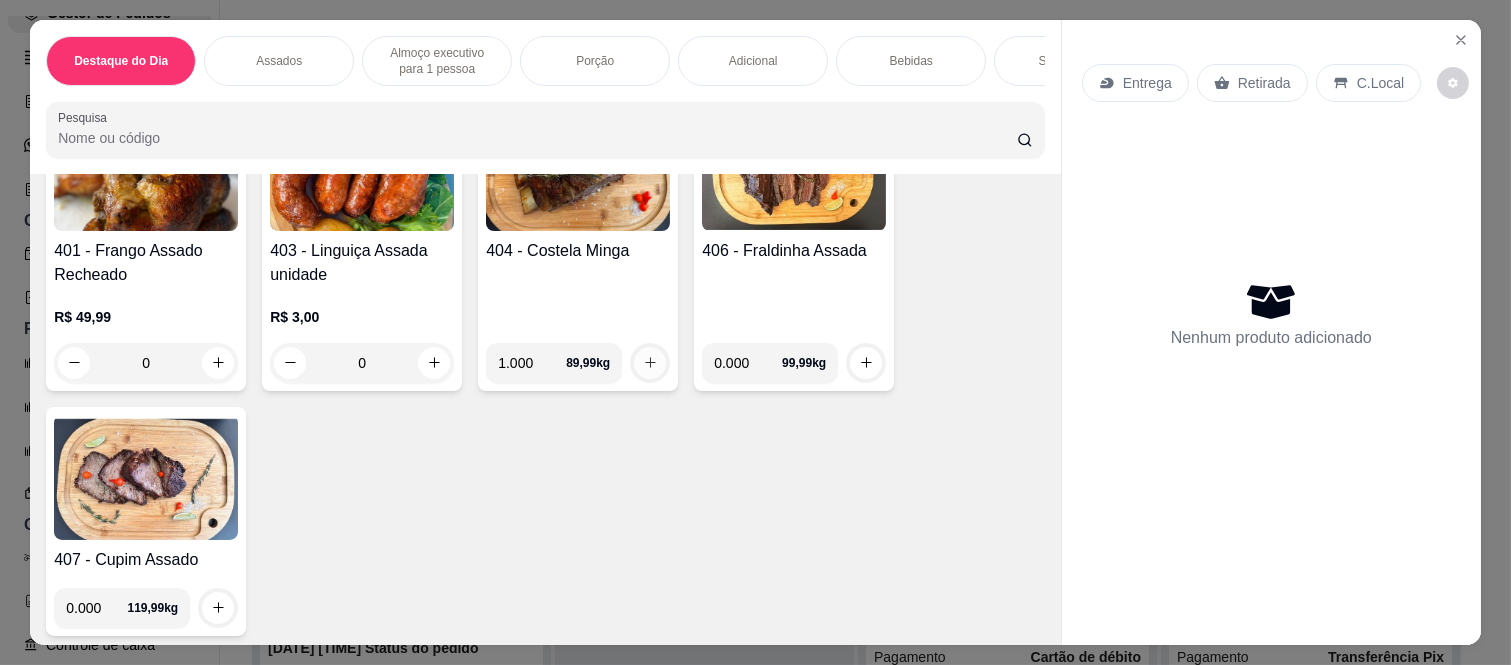 type on "1.000" 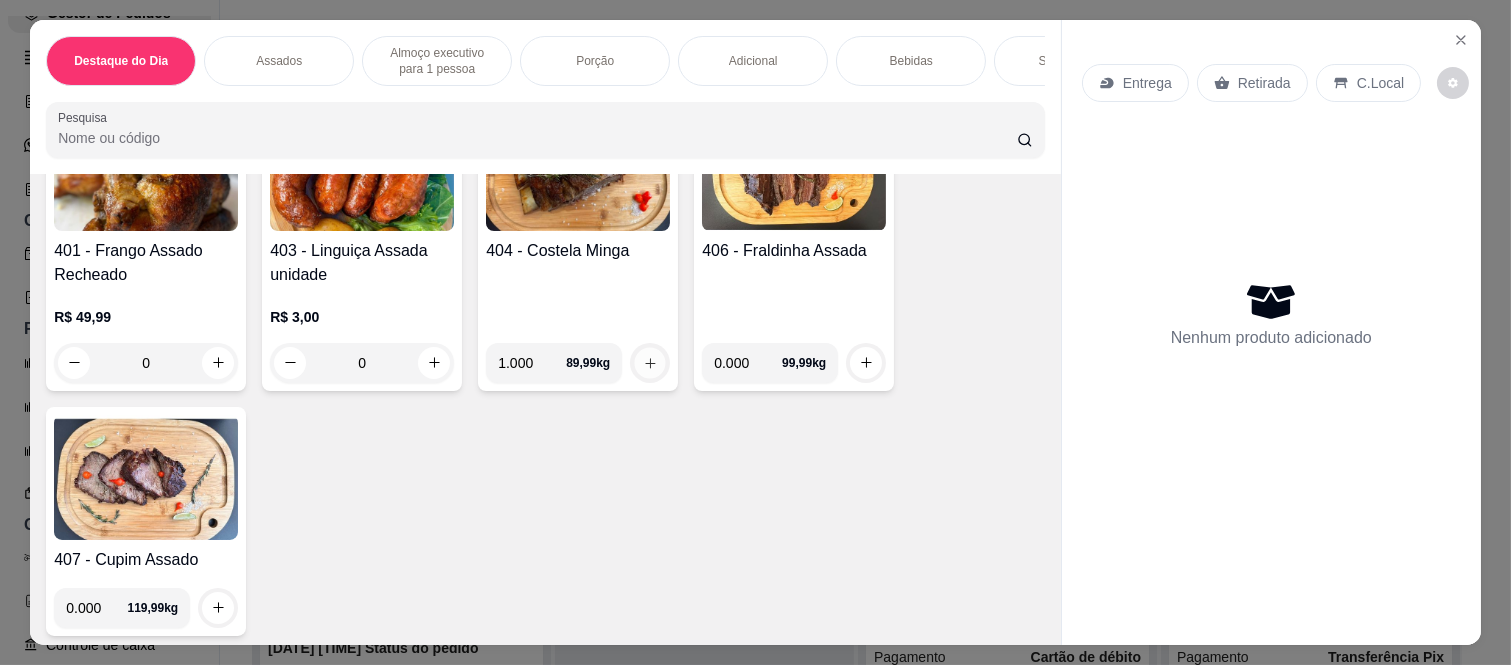 click 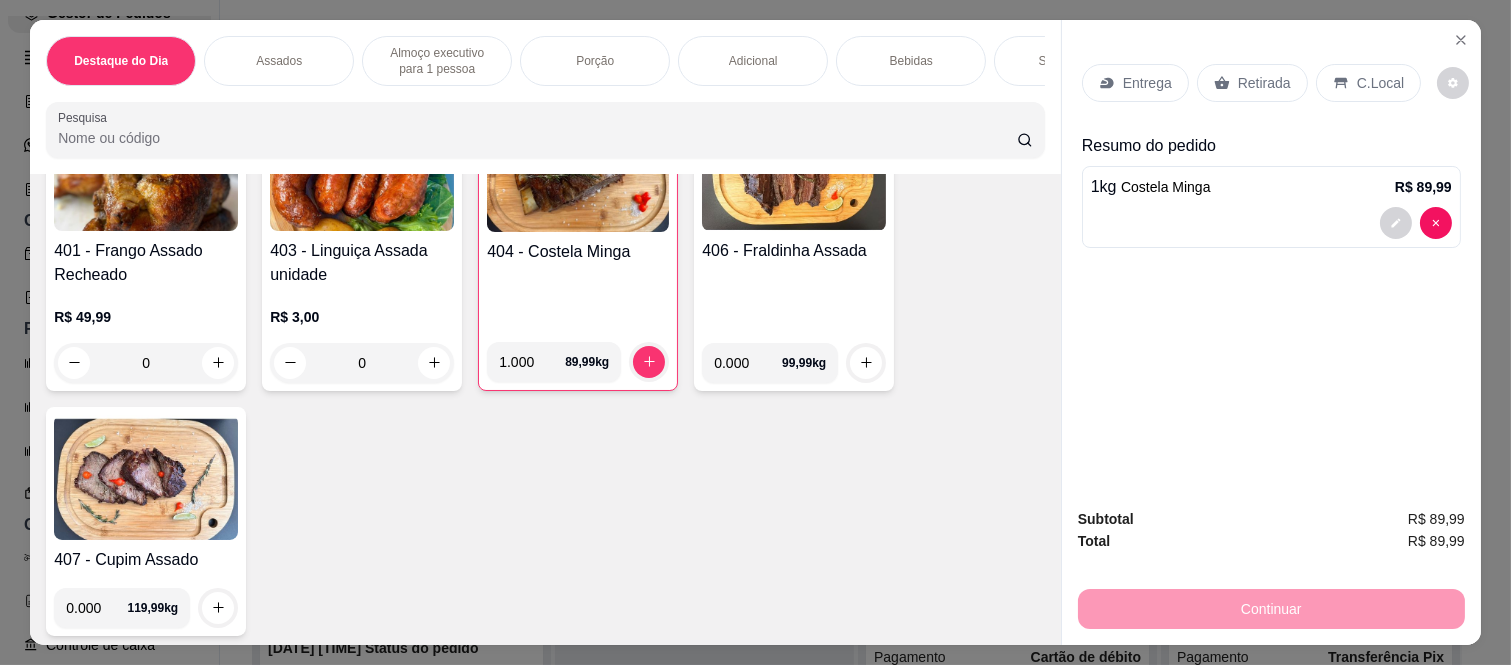 click on "Porção" at bounding box center (595, 61) 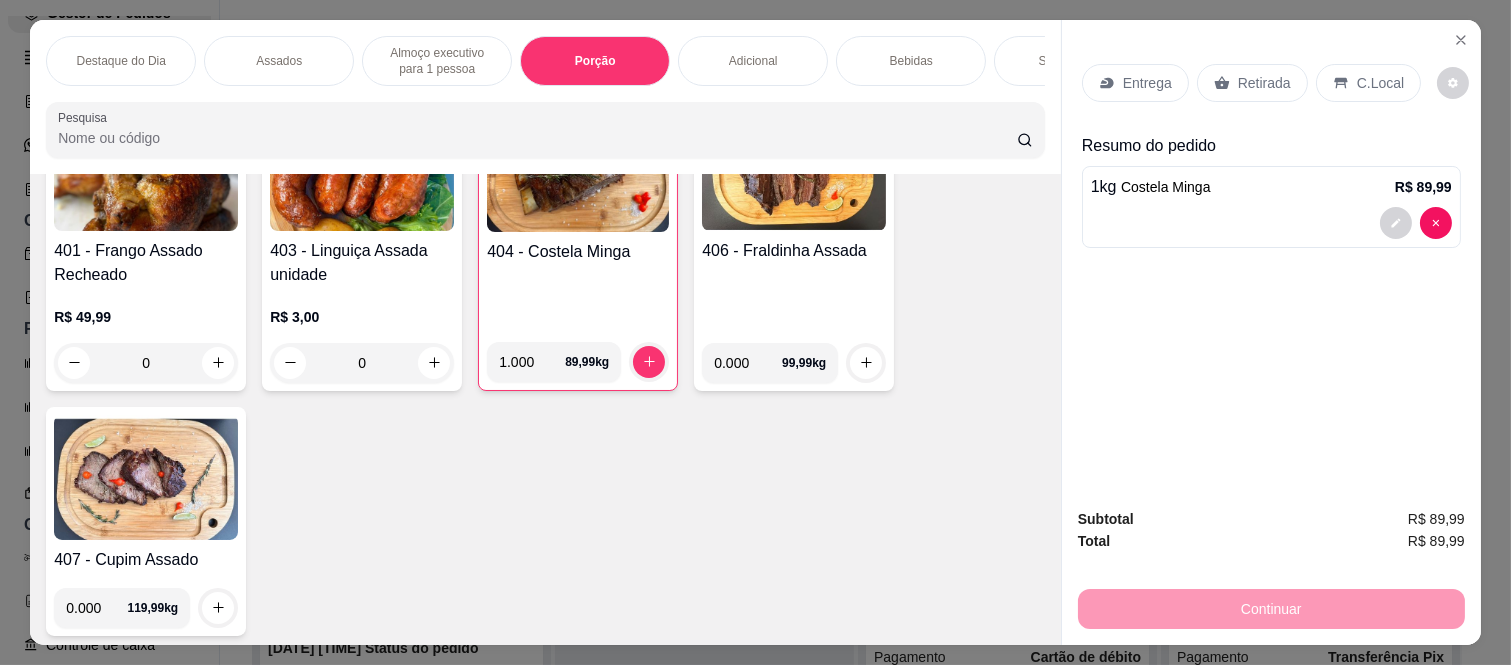 scroll, scrollTop: 2000, scrollLeft: 0, axis: vertical 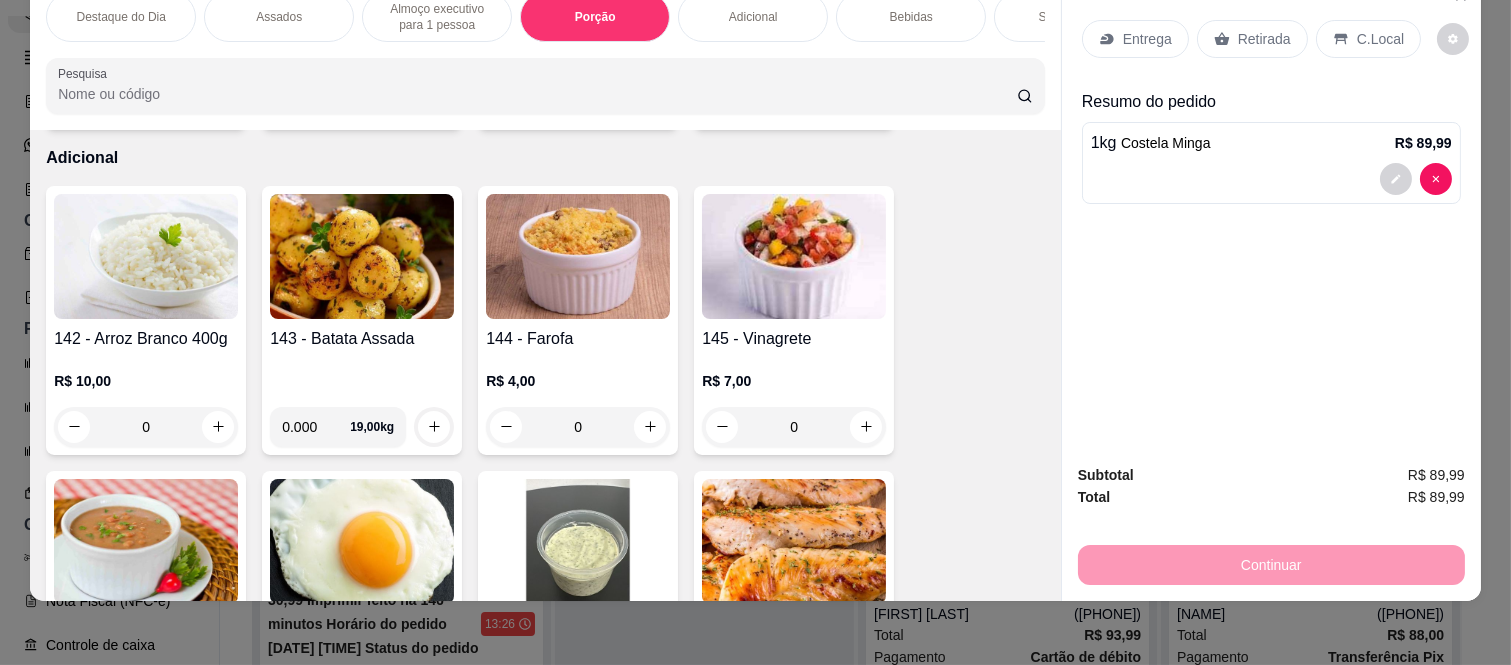 click on "0.000" at bounding box center (316, 427) 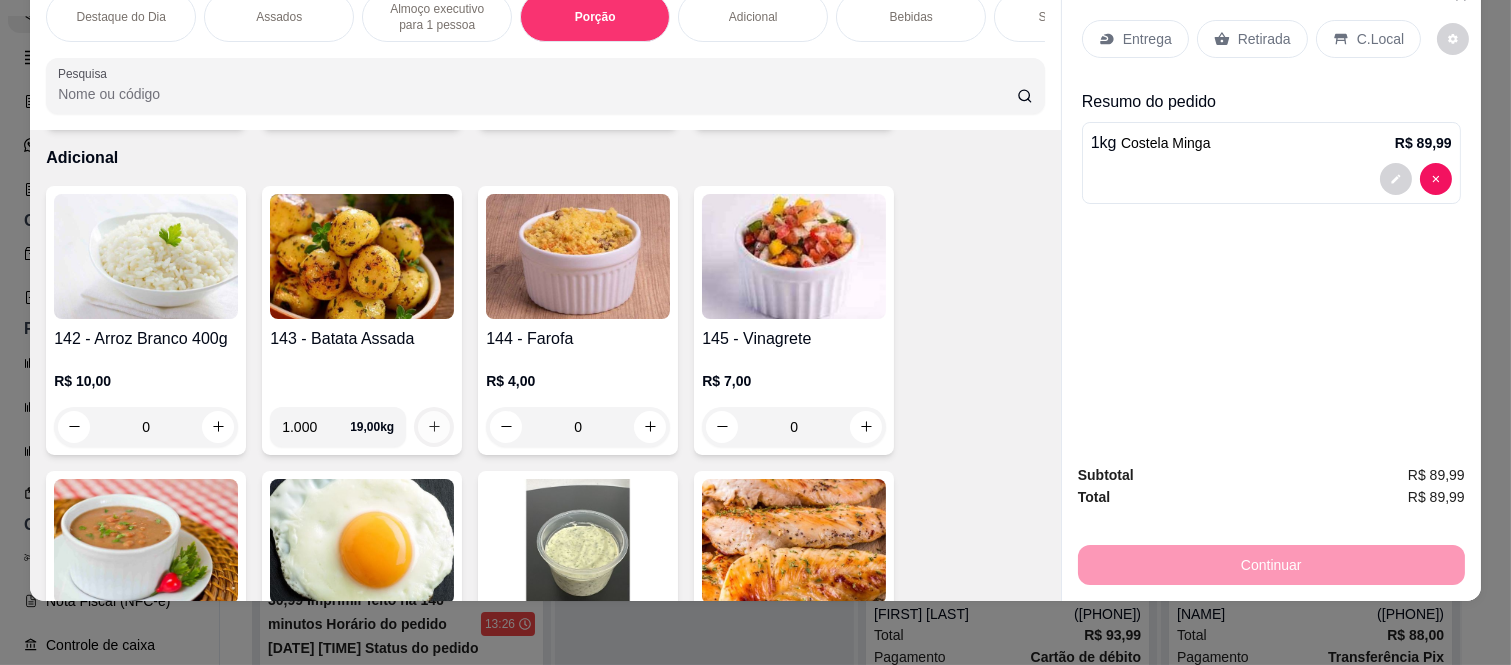 type on "1.000" 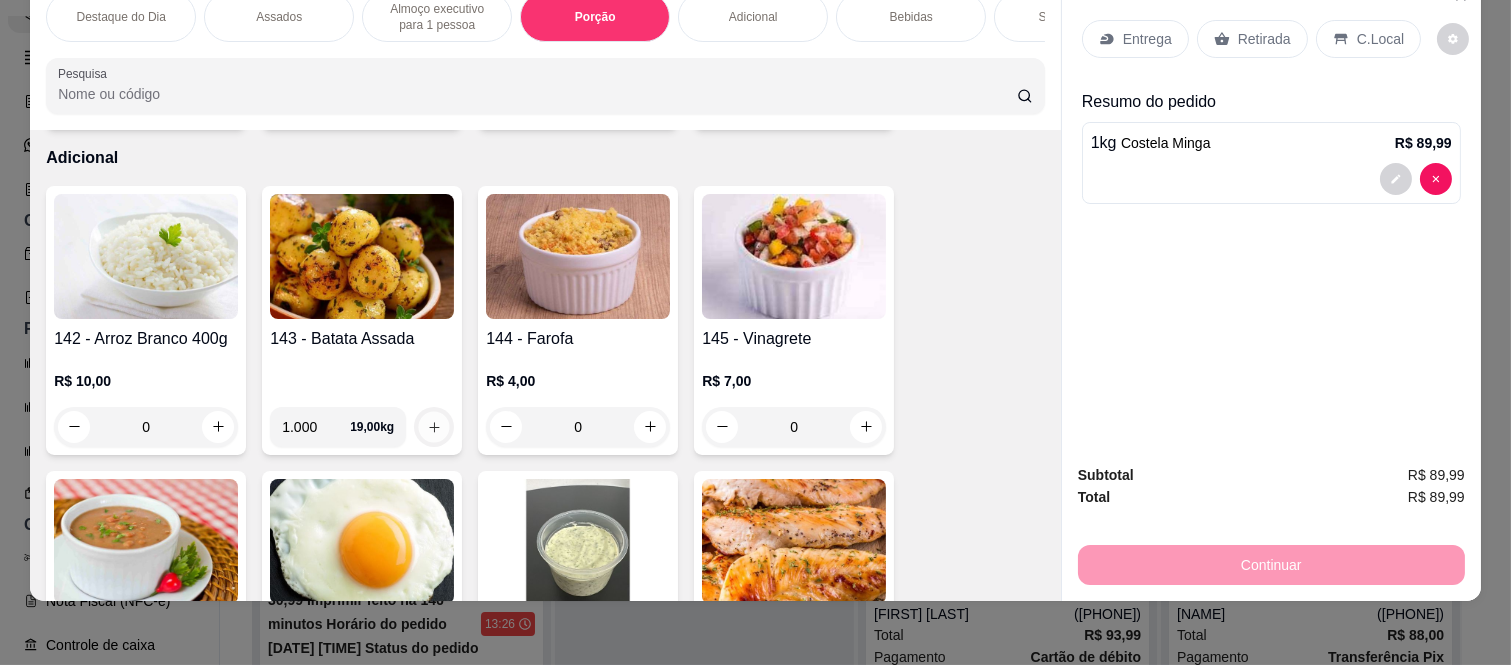 click at bounding box center [434, 426] 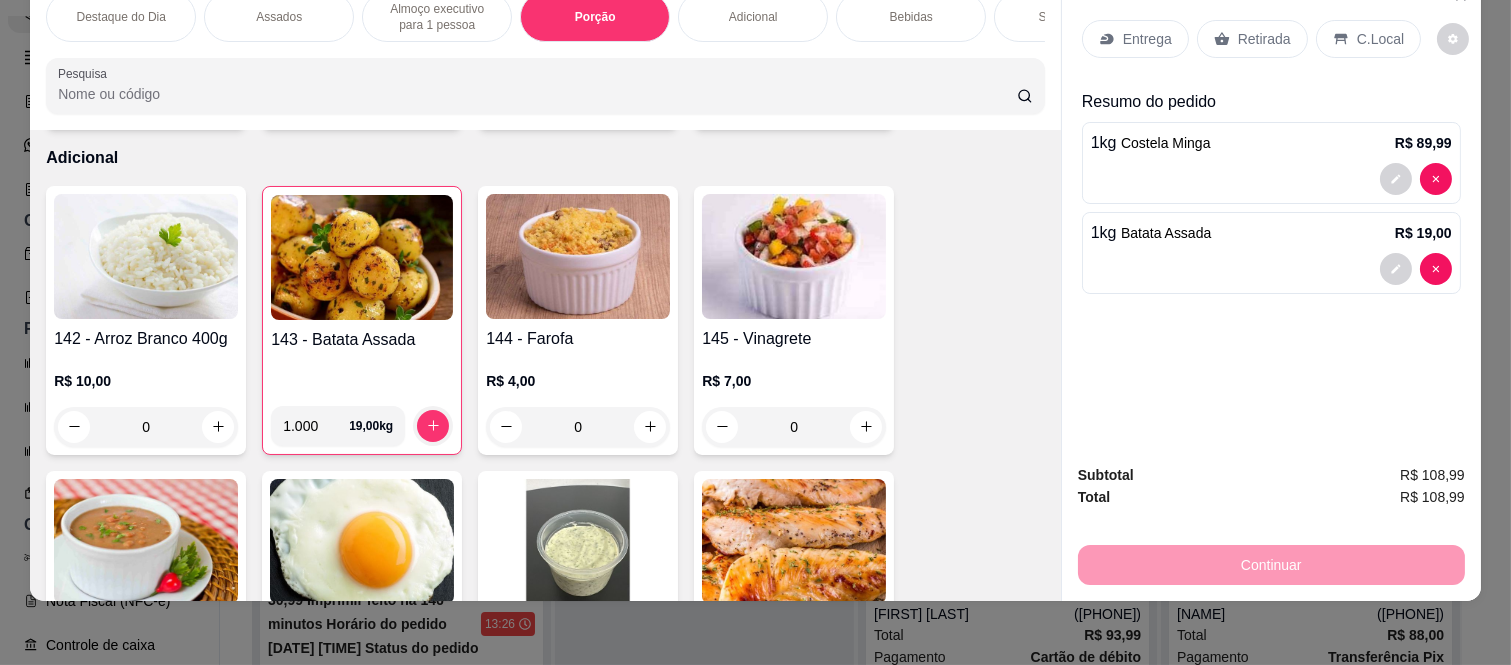 click on "Entrega" at bounding box center (1147, 39) 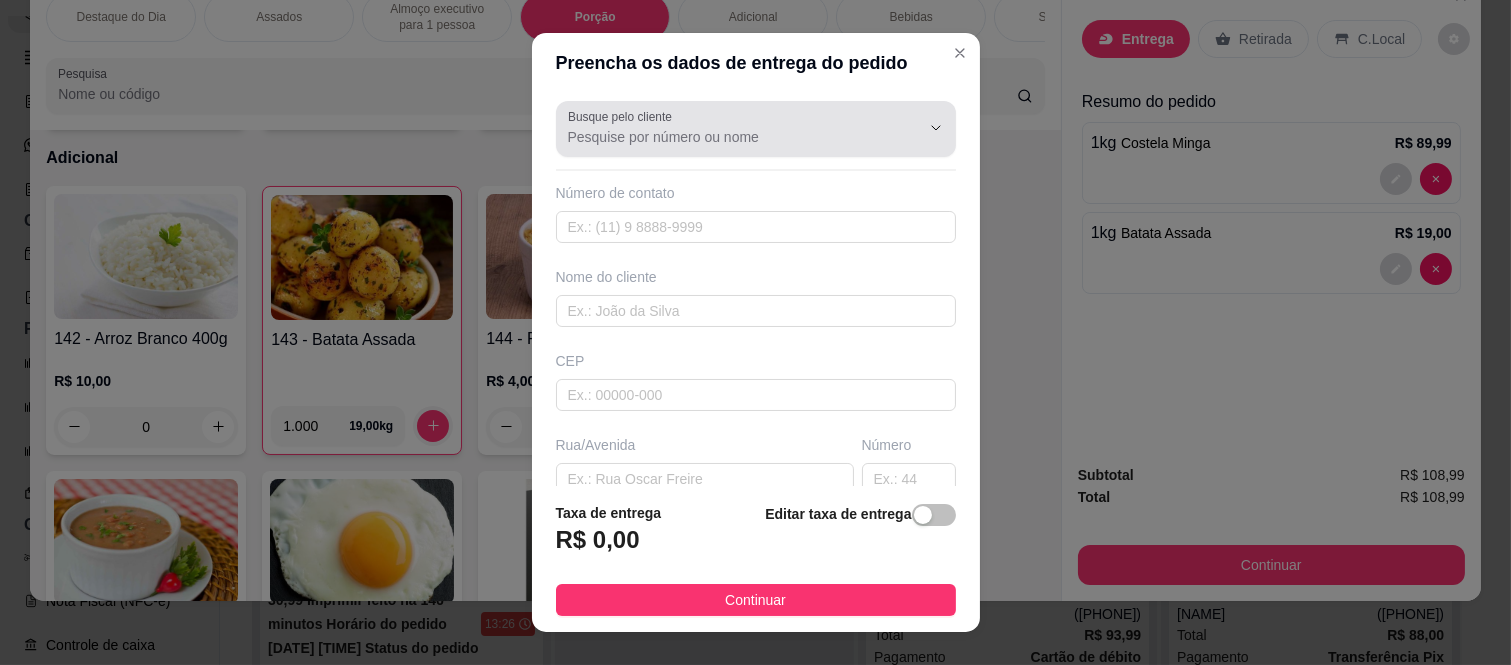 click on "Busque pelo cliente" at bounding box center [623, 116] 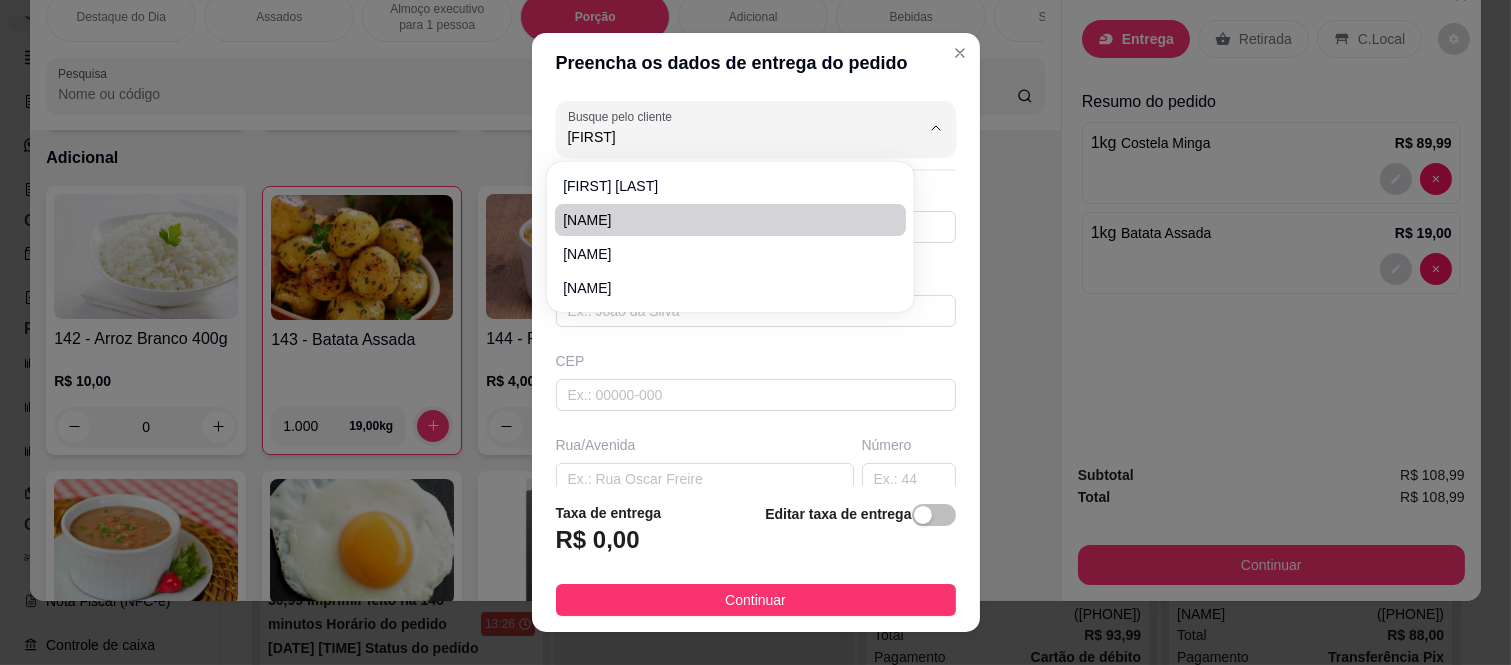 click on "[FIRST]" at bounding box center [720, 220] 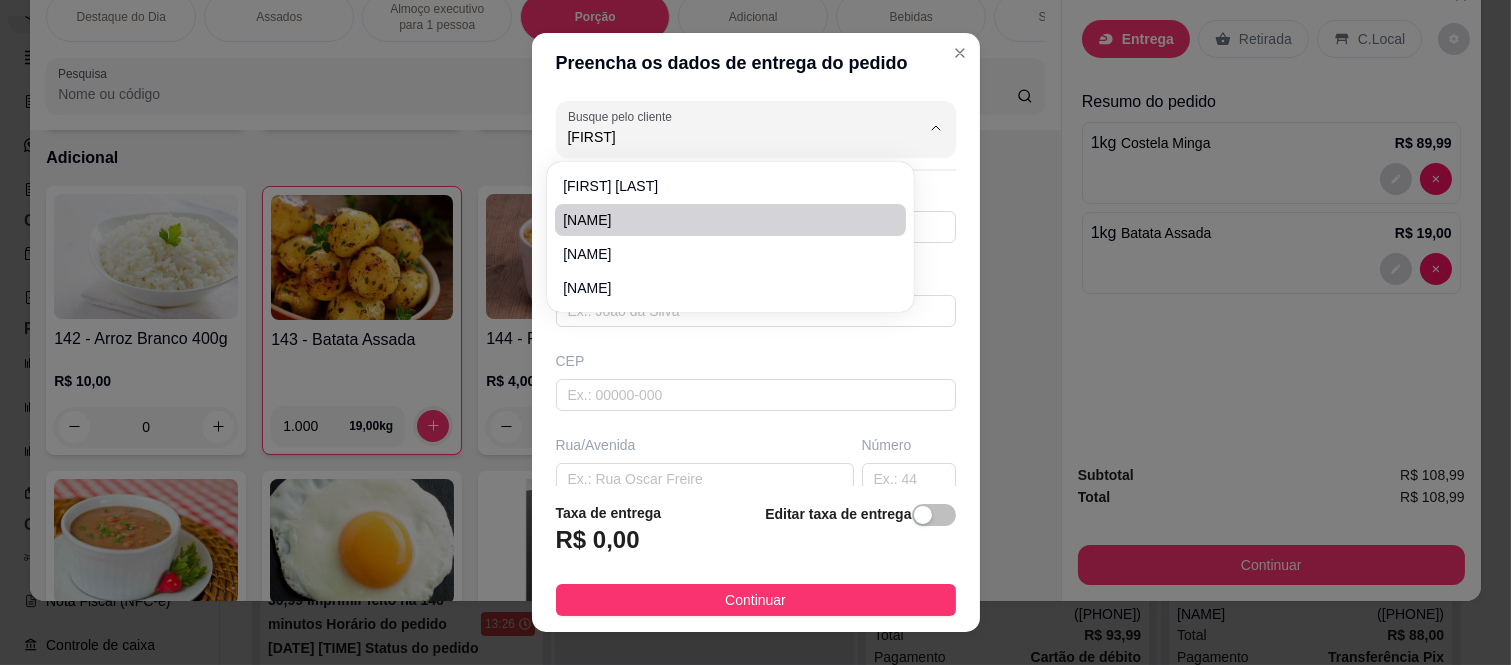 type on "[FIRST]" 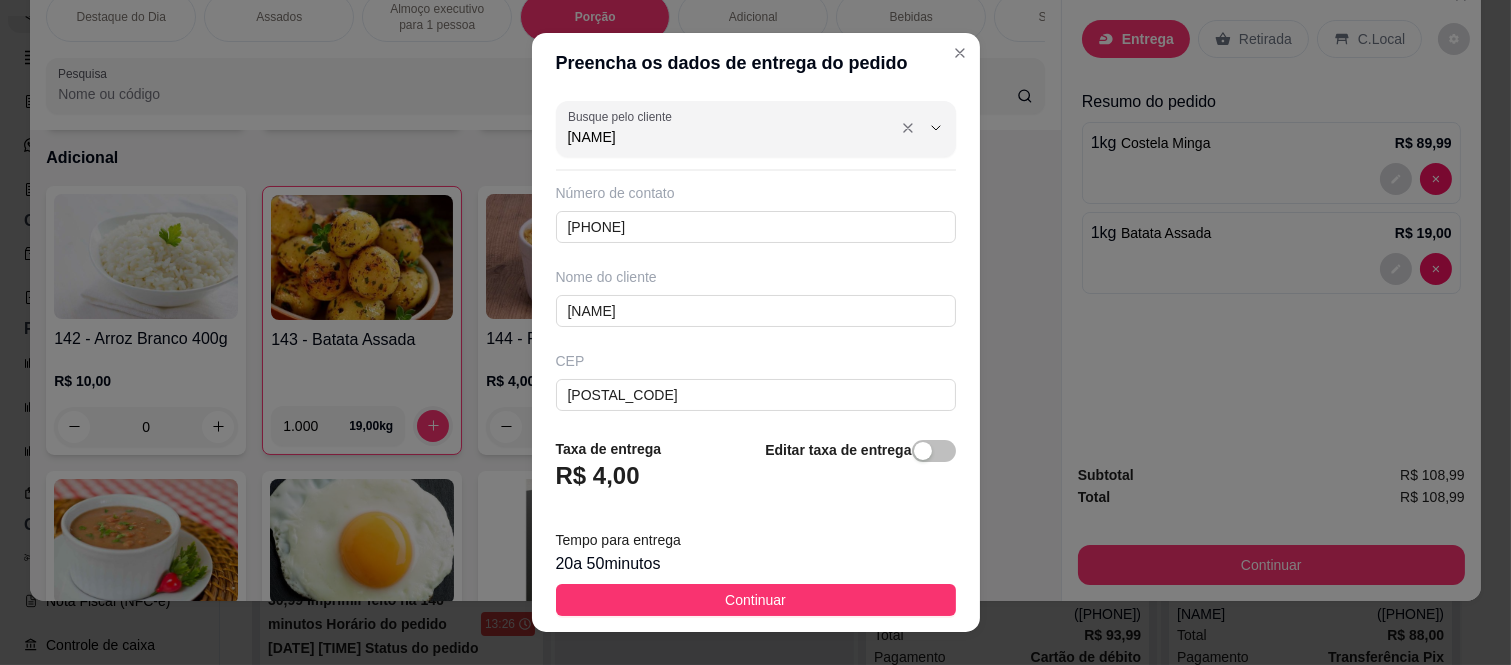 click on "[FIRST]" at bounding box center [728, 137] 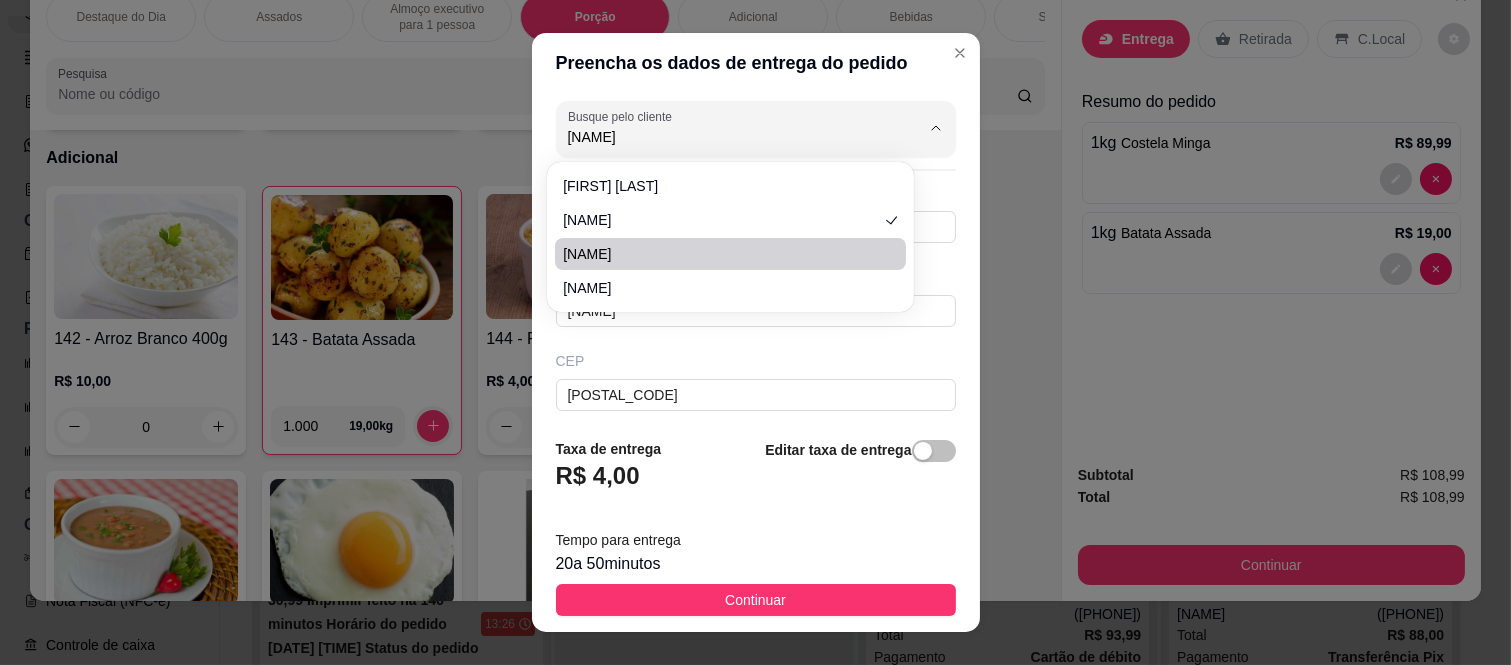 click on "[FIRST]" at bounding box center (720, 254) 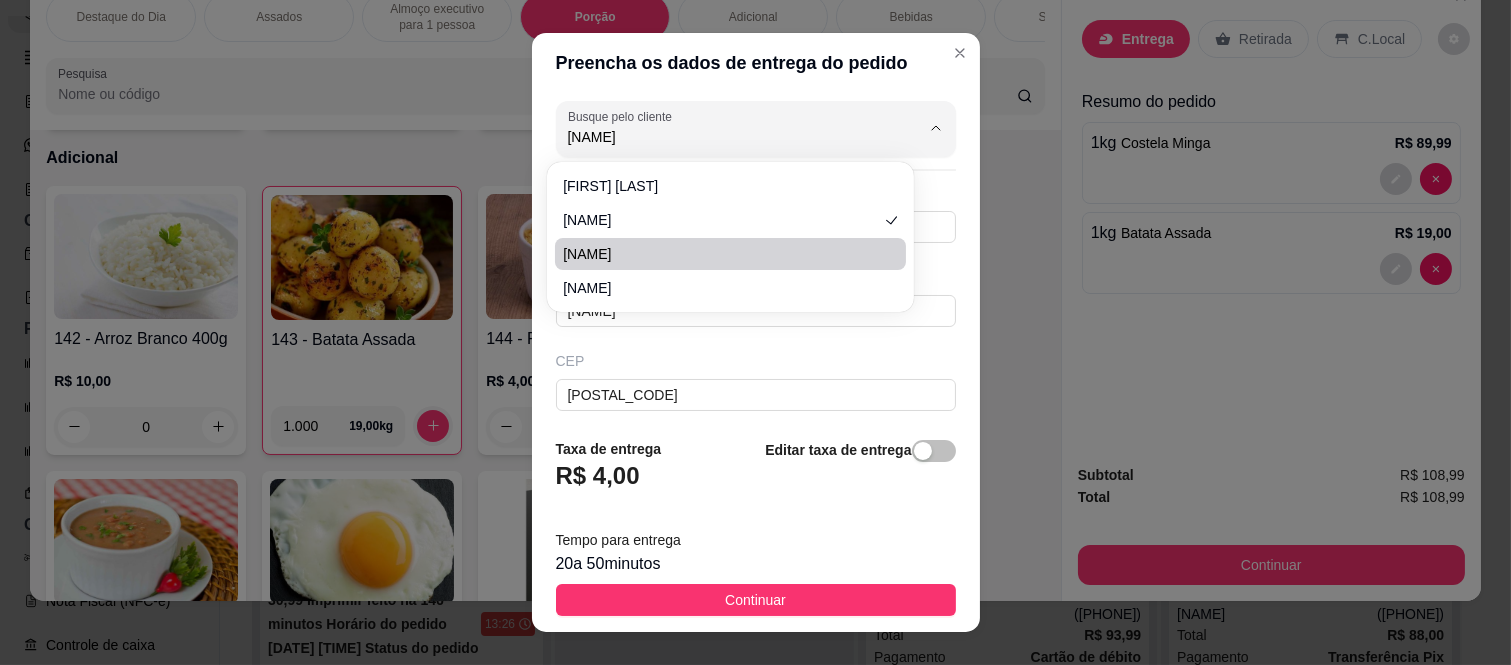 type on "6592398456" 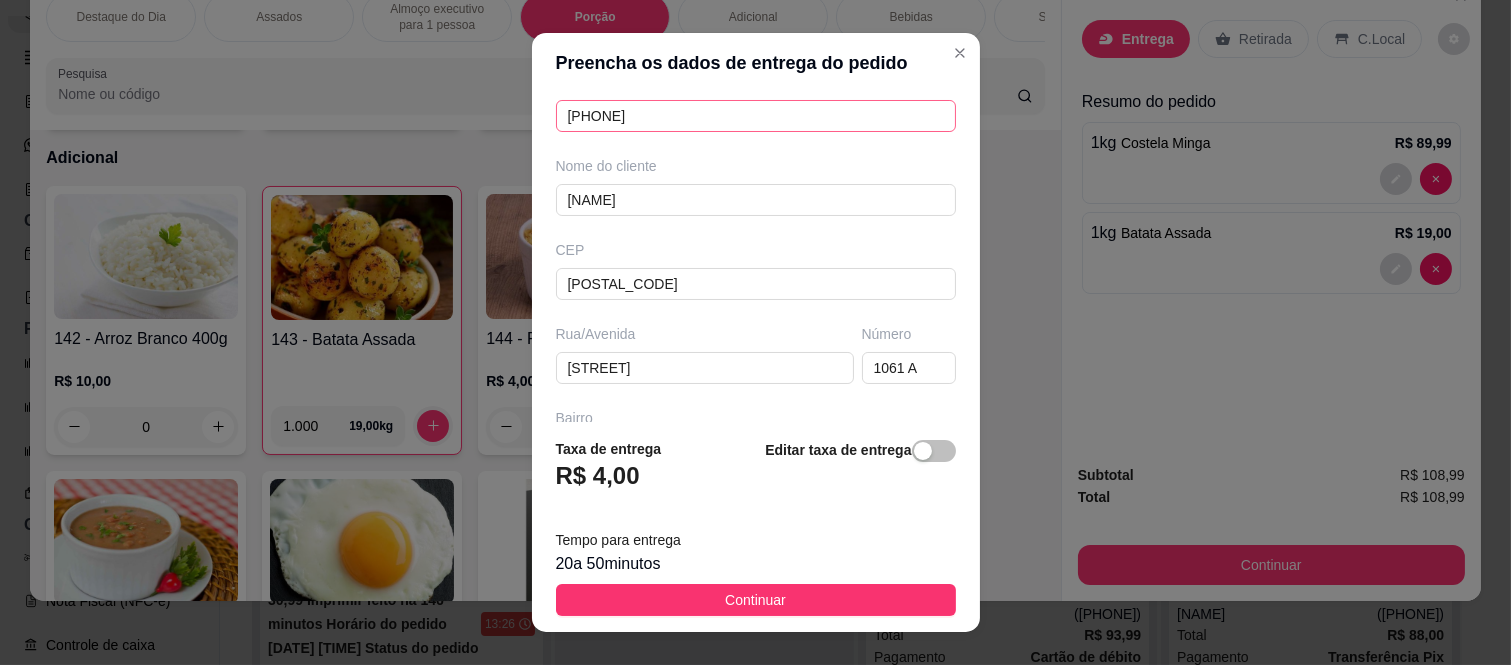scroll, scrollTop: 0, scrollLeft: 0, axis: both 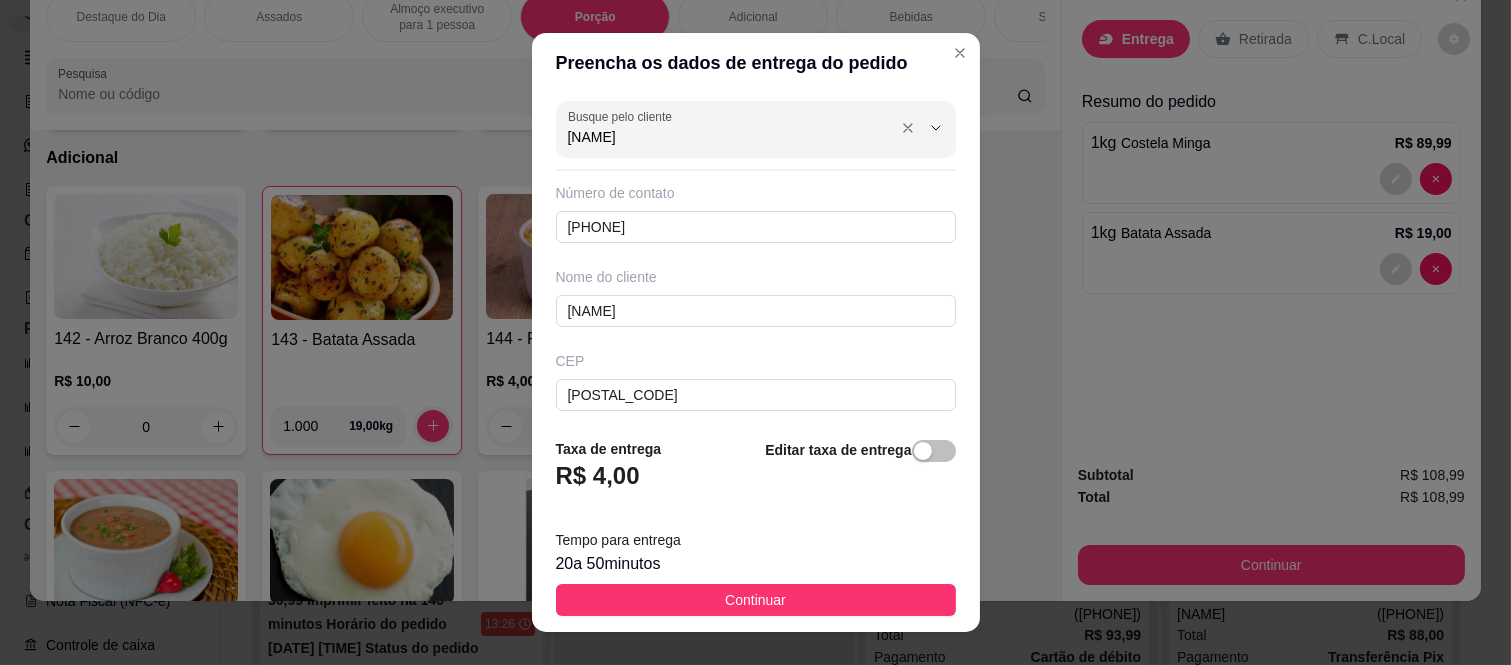 click on "[FIRST]" at bounding box center (728, 137) 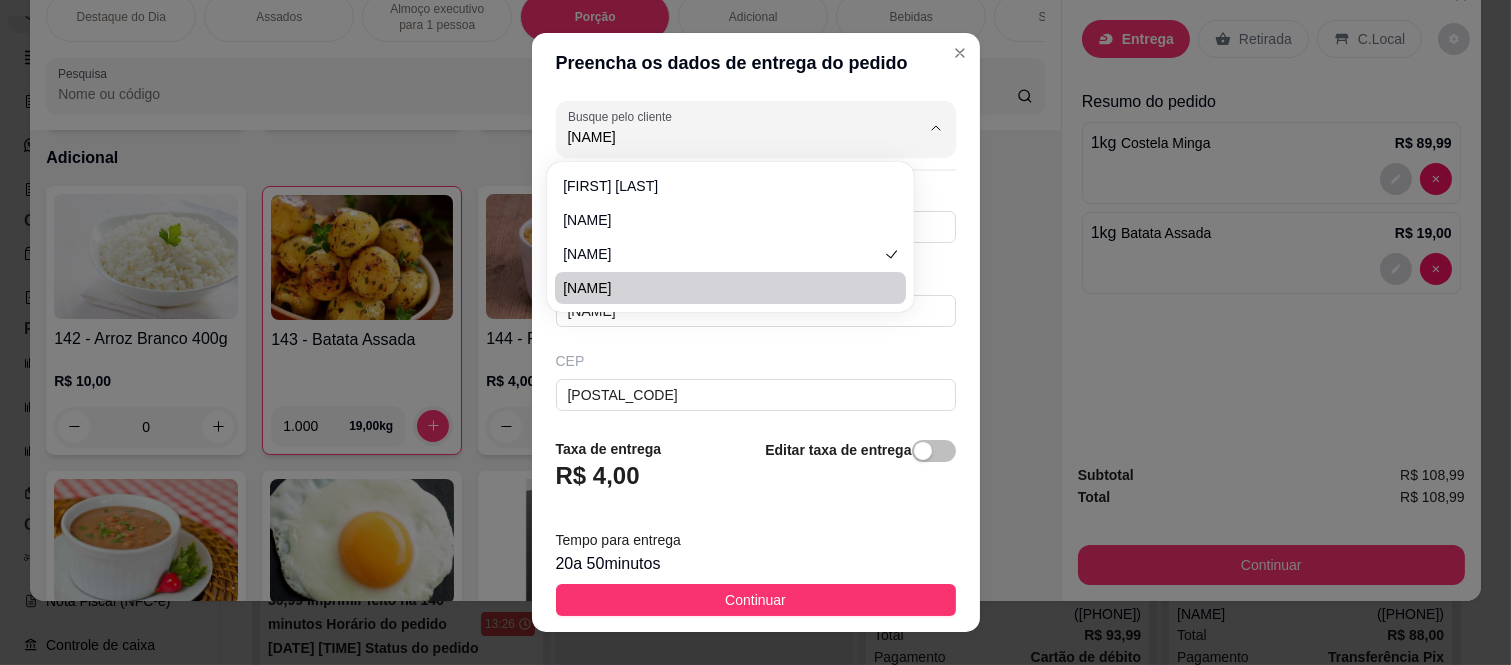 click on "[FIRST]" at bounding box center (720, 288) 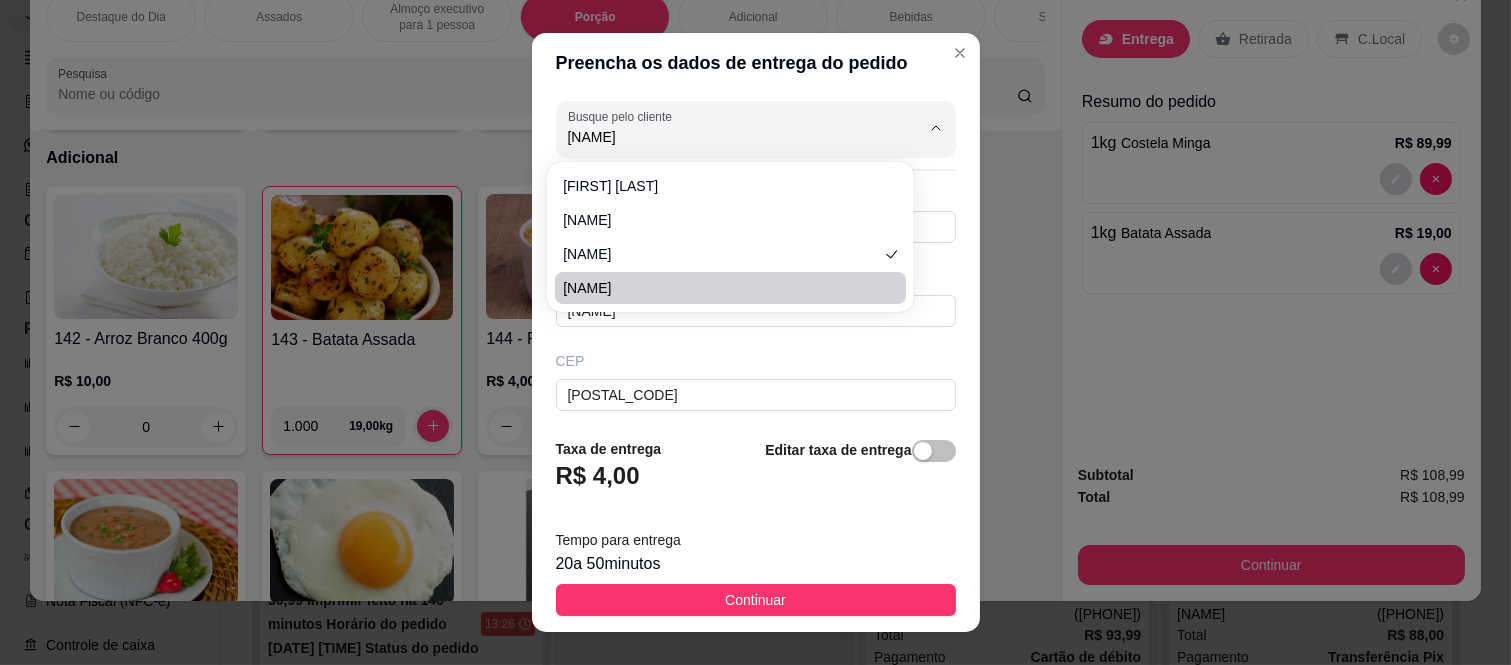 type on "[FIRST]" 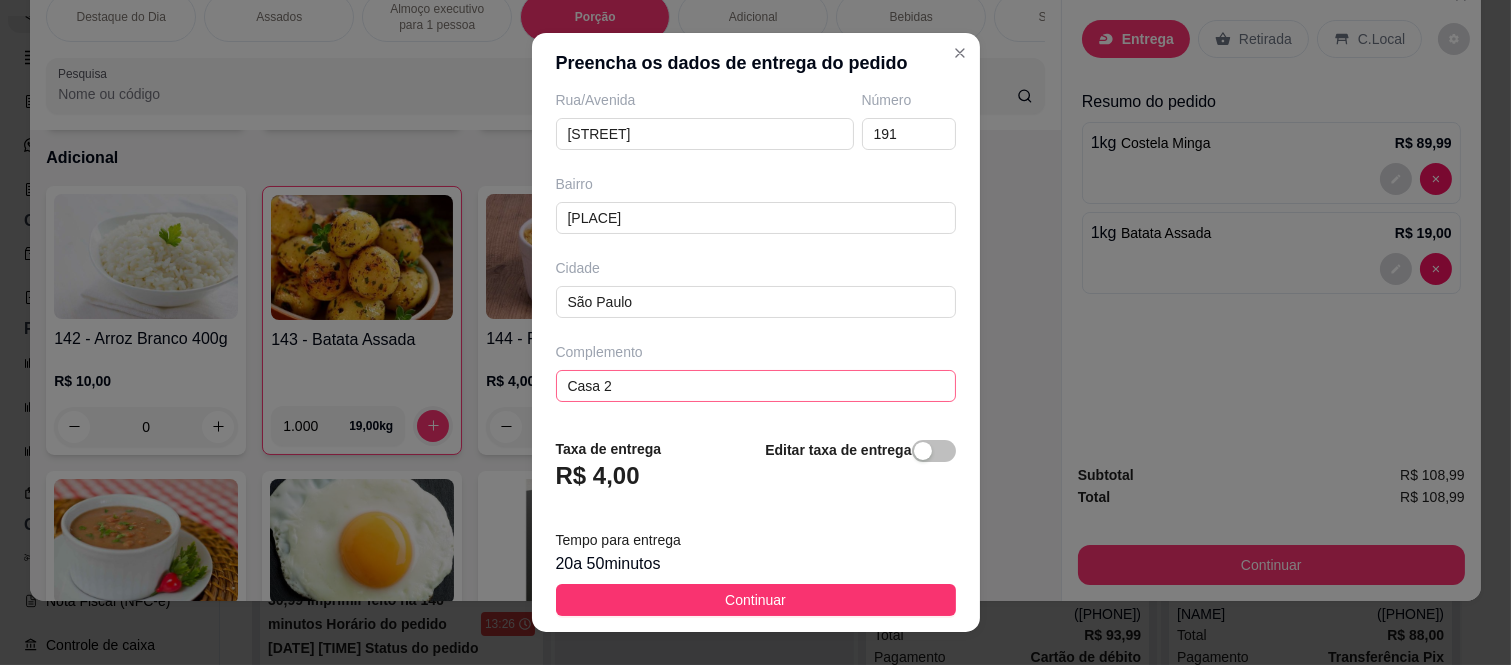 scroll, scrollTop: 346, scrollLeft: 0, axis: vertical 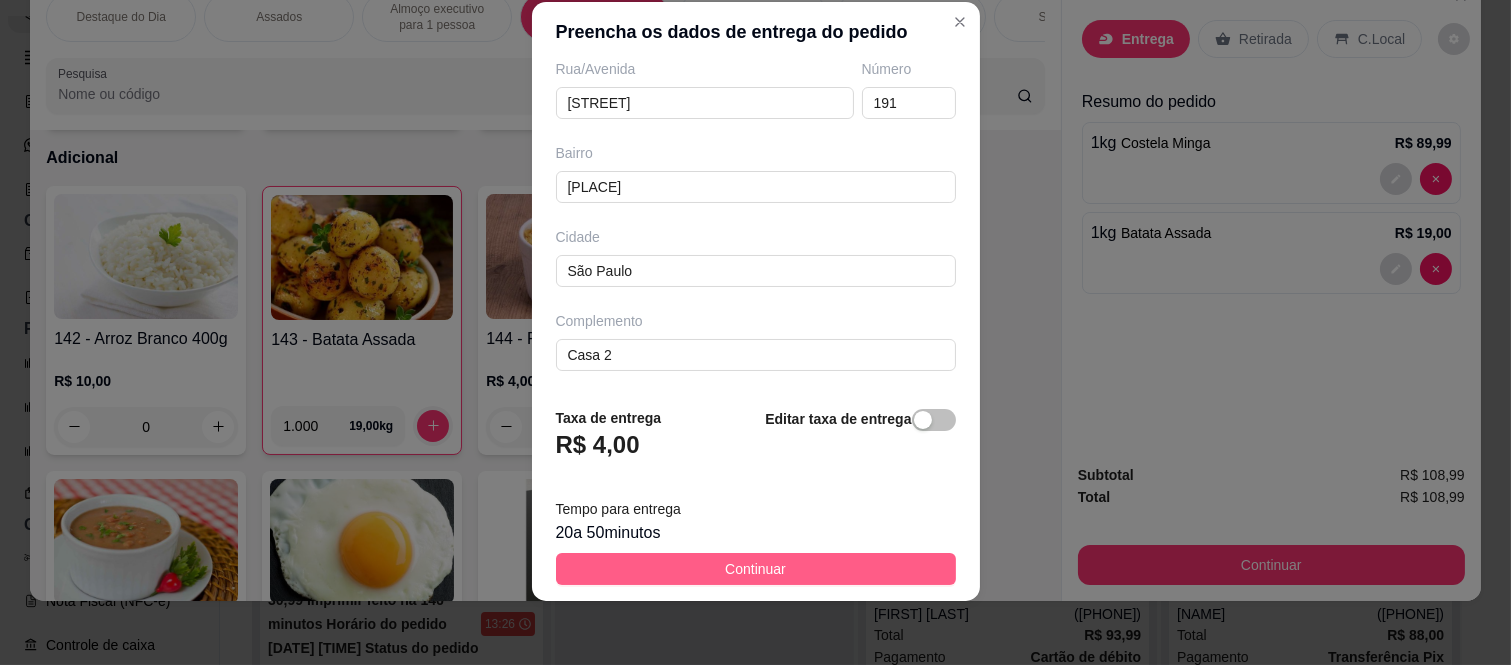 click on "Continuar" at bounding box center [756, 569] 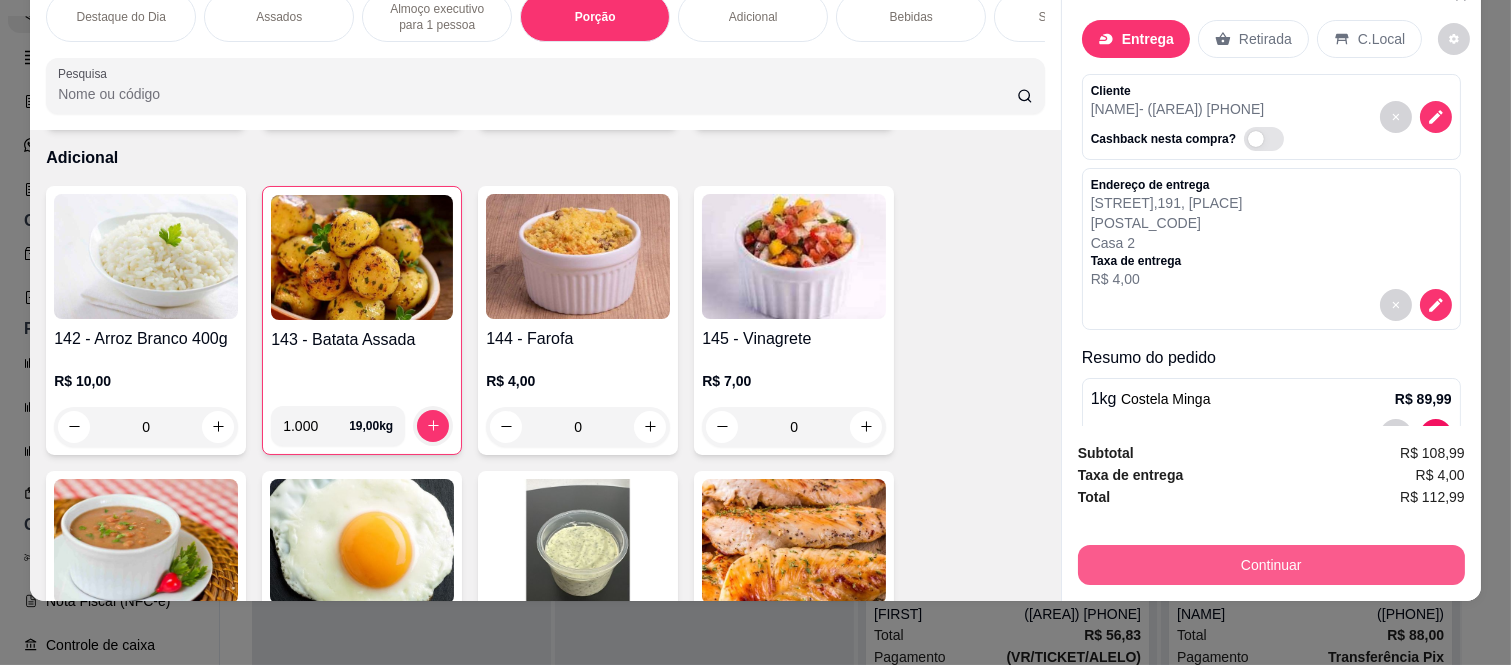 click on "Continuar" at bounding box center (1271, 565) 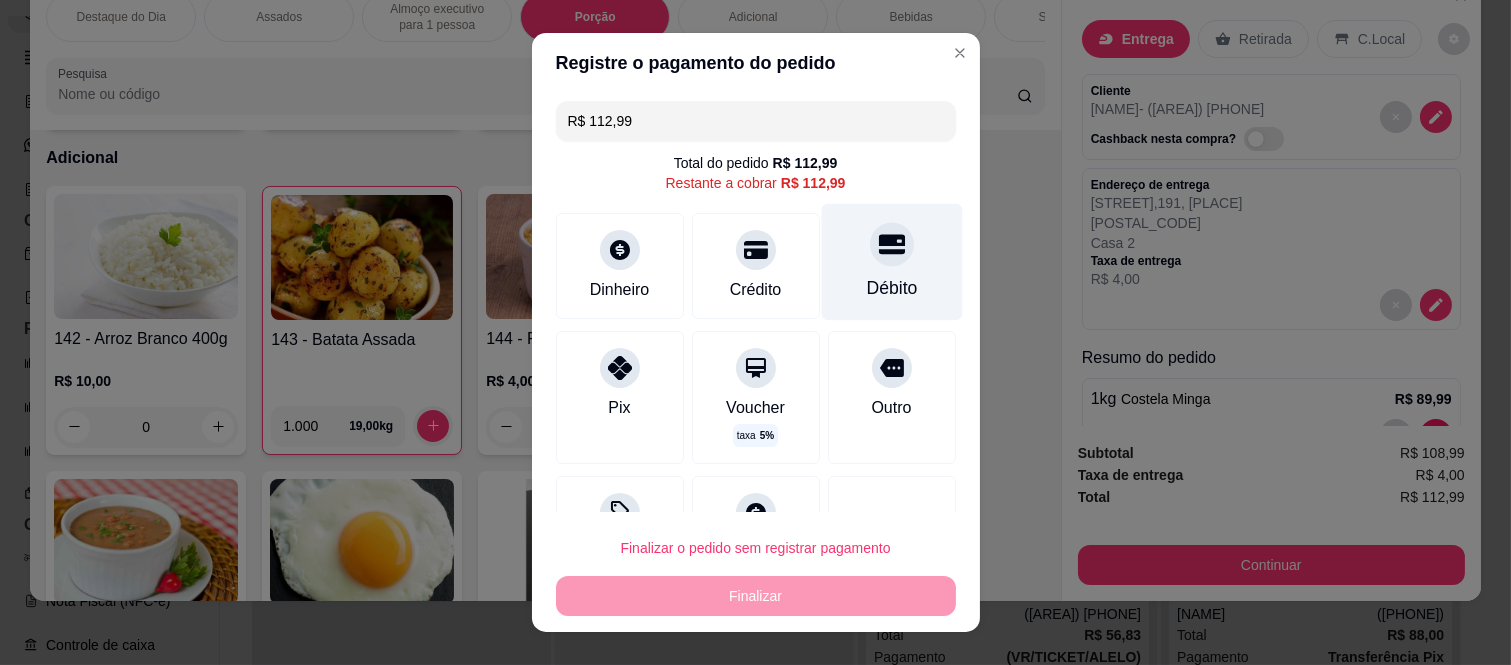 click at bounding box center (892, 245) 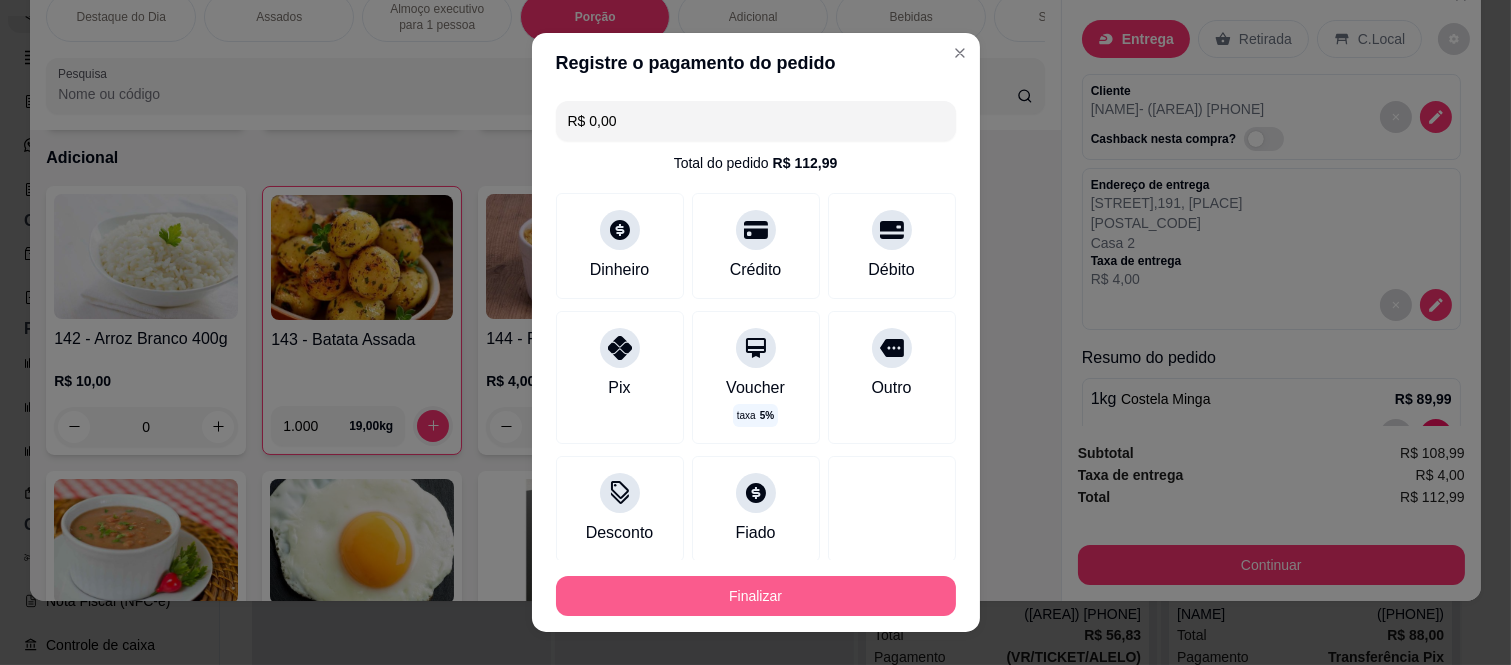 click on "Finalizar" at bounding box center (756, 596) 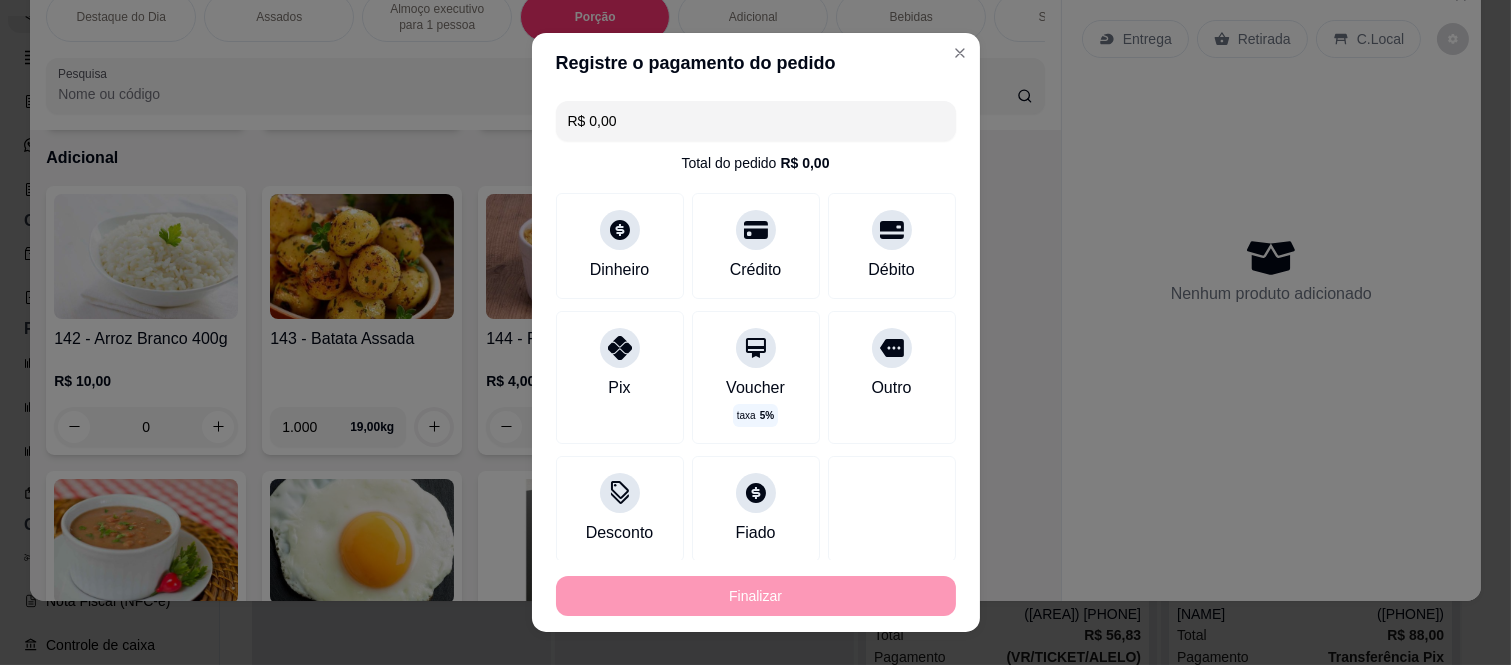 type on "-R$ 112,99" 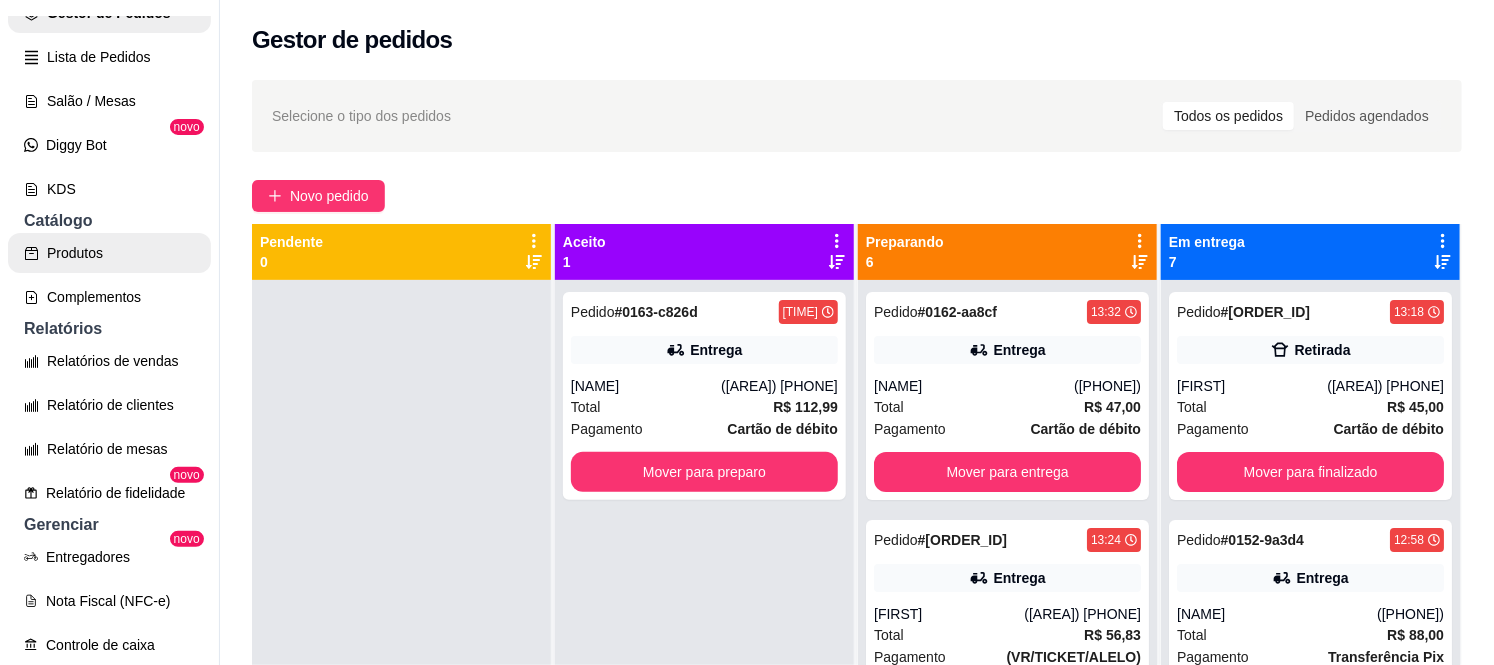 click on "Produtos" at bounding box center [109, 253] 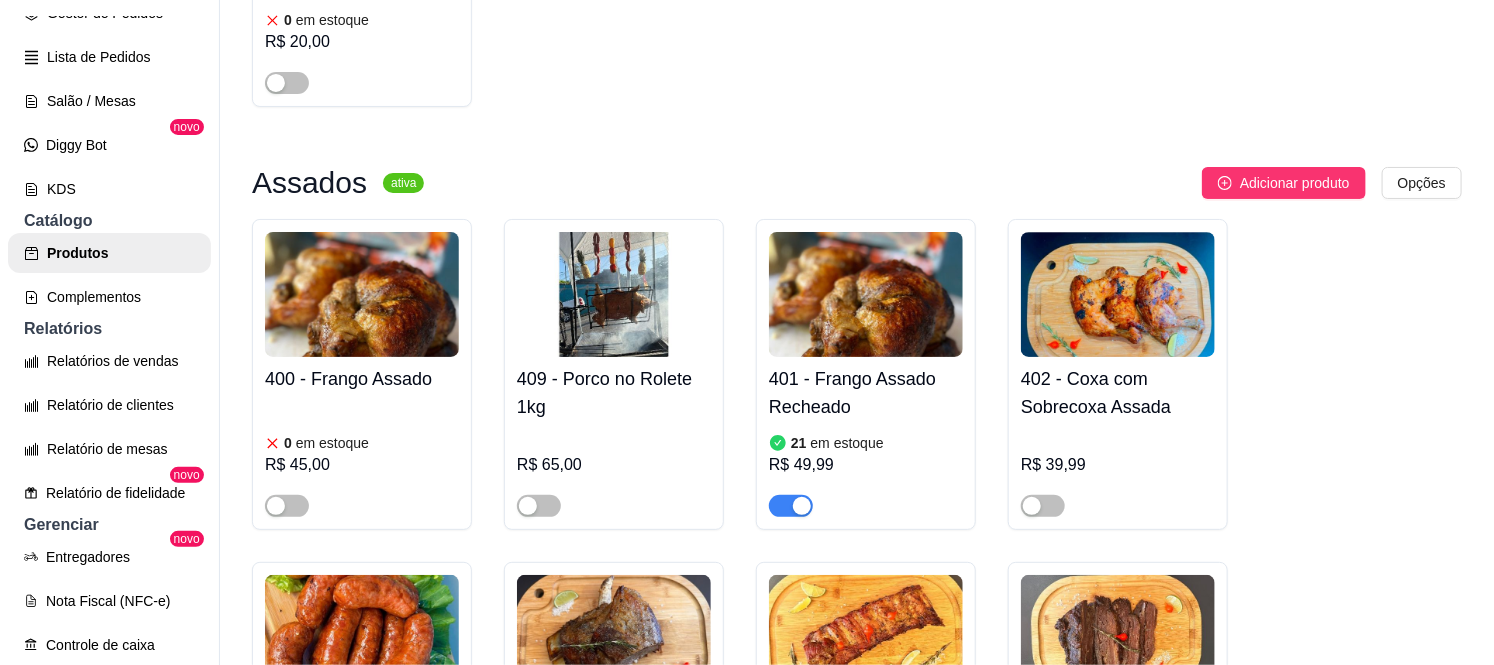 scroll, scrollTop: 777, scrollLeft: 0, axis: vertical 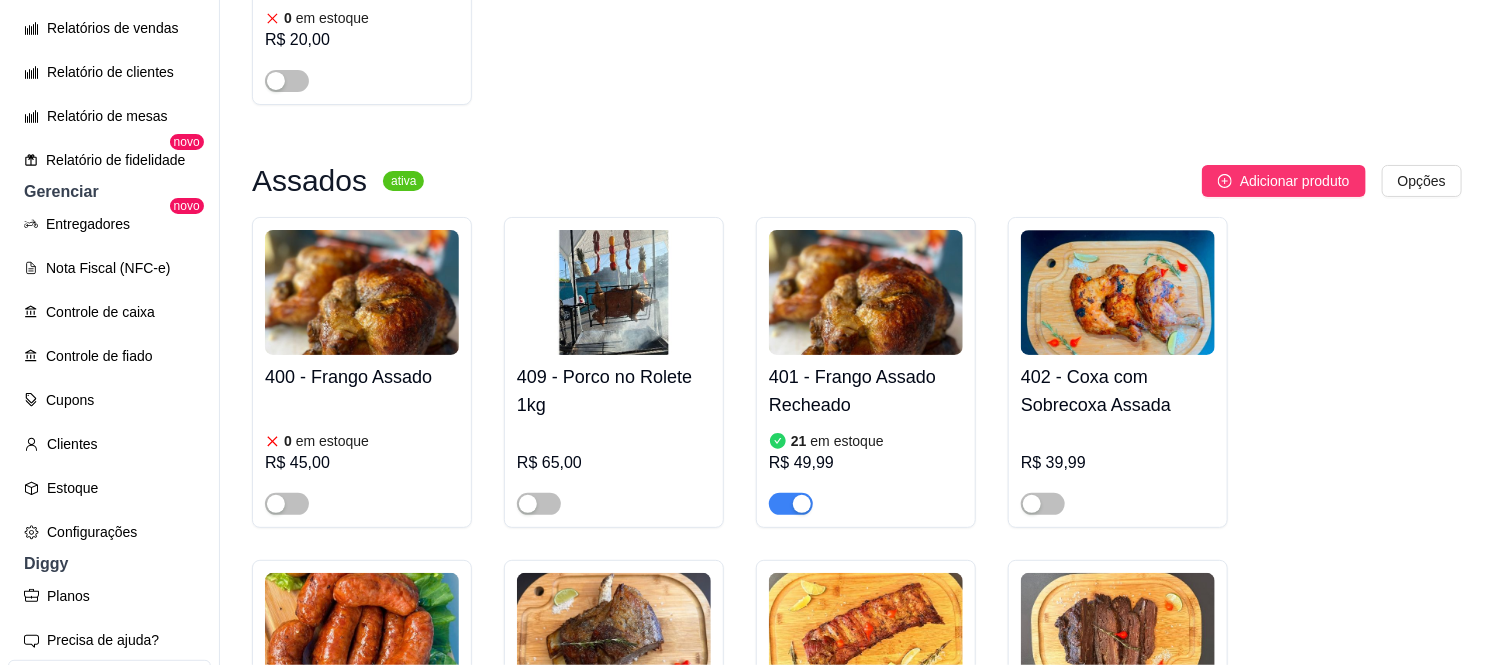 click at bounding box center (791, 504) 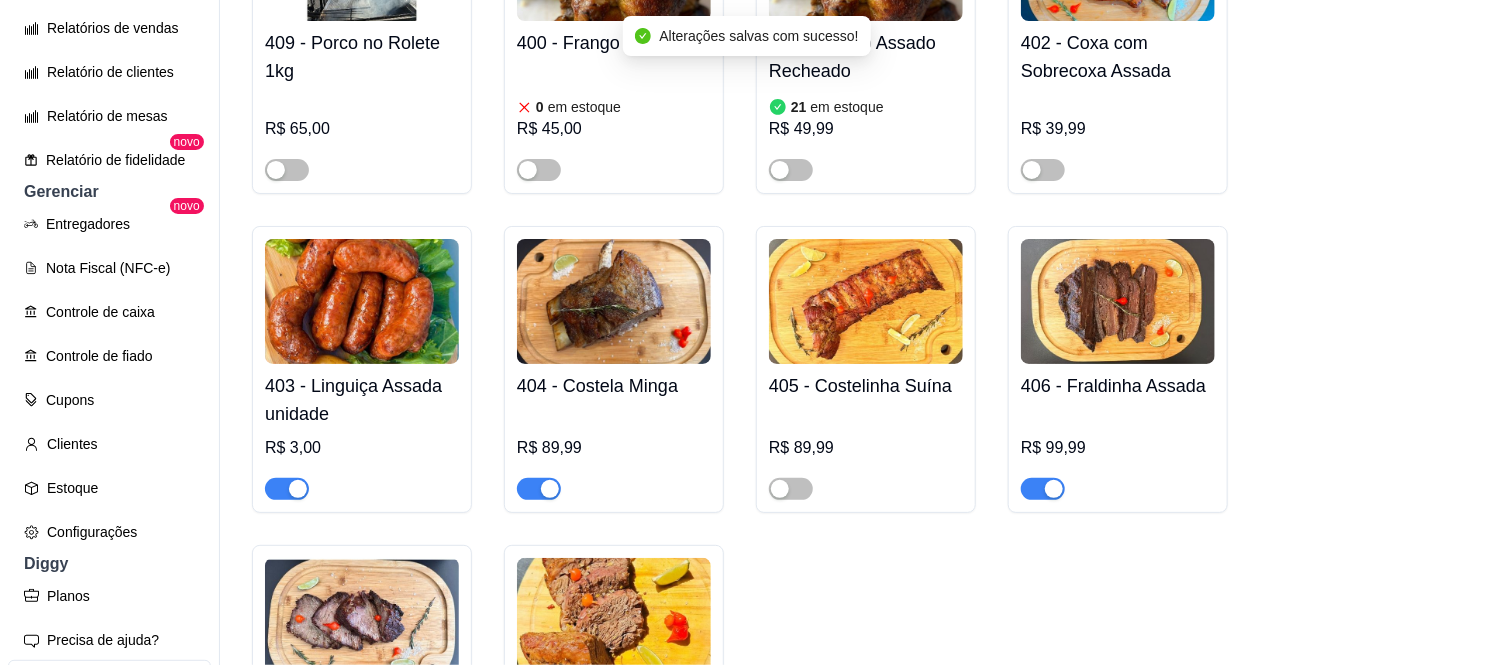 scroll, scrollTop: 1222, scrollLeft: 0, axis: vertical 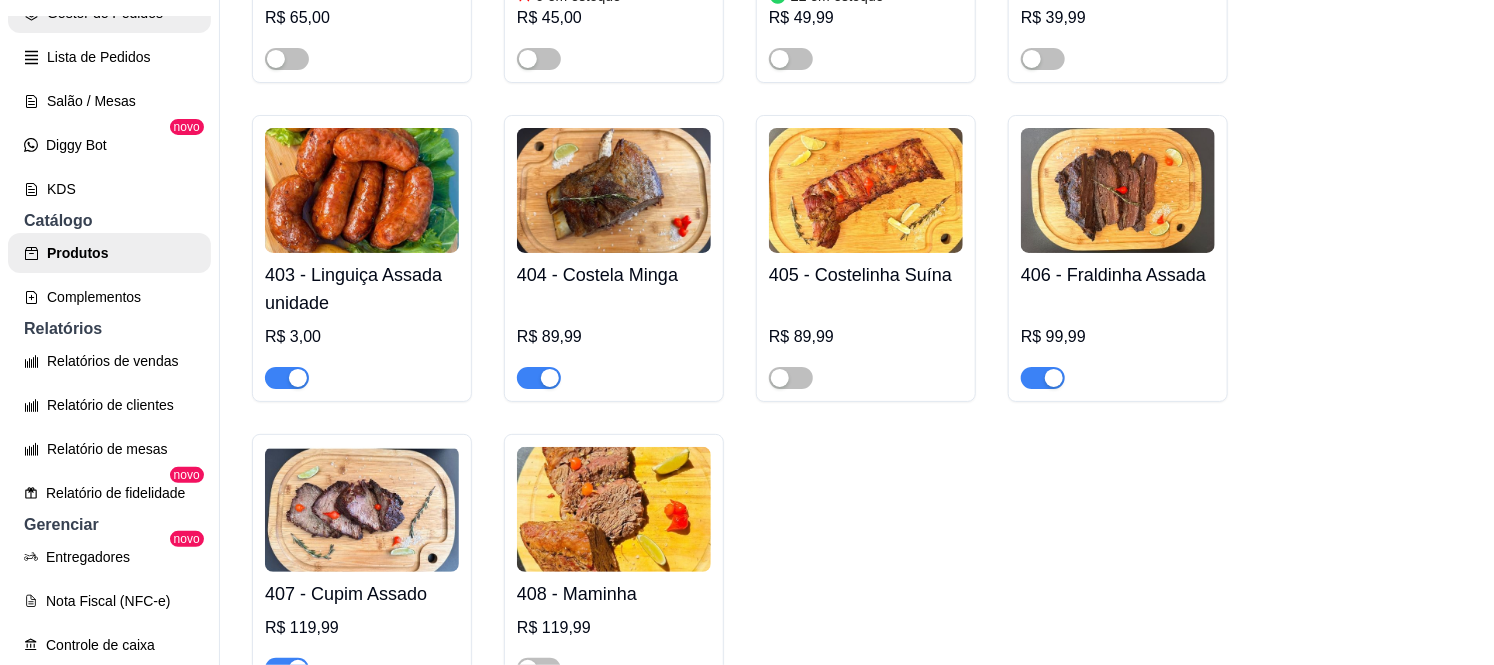 click on "Gestor de Pedidos" at bounding box center (109, 13) 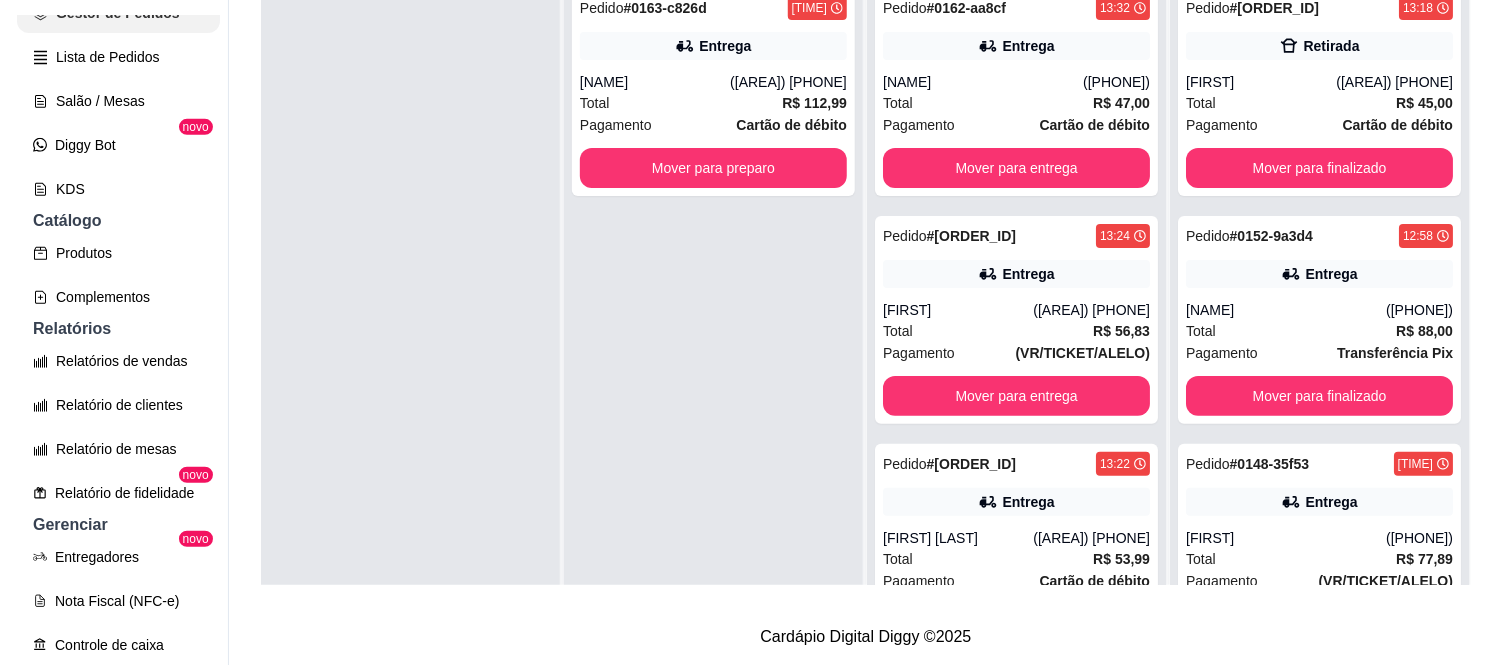 scroll, scrollTop: 0, scrollLeft: 0, axis: both 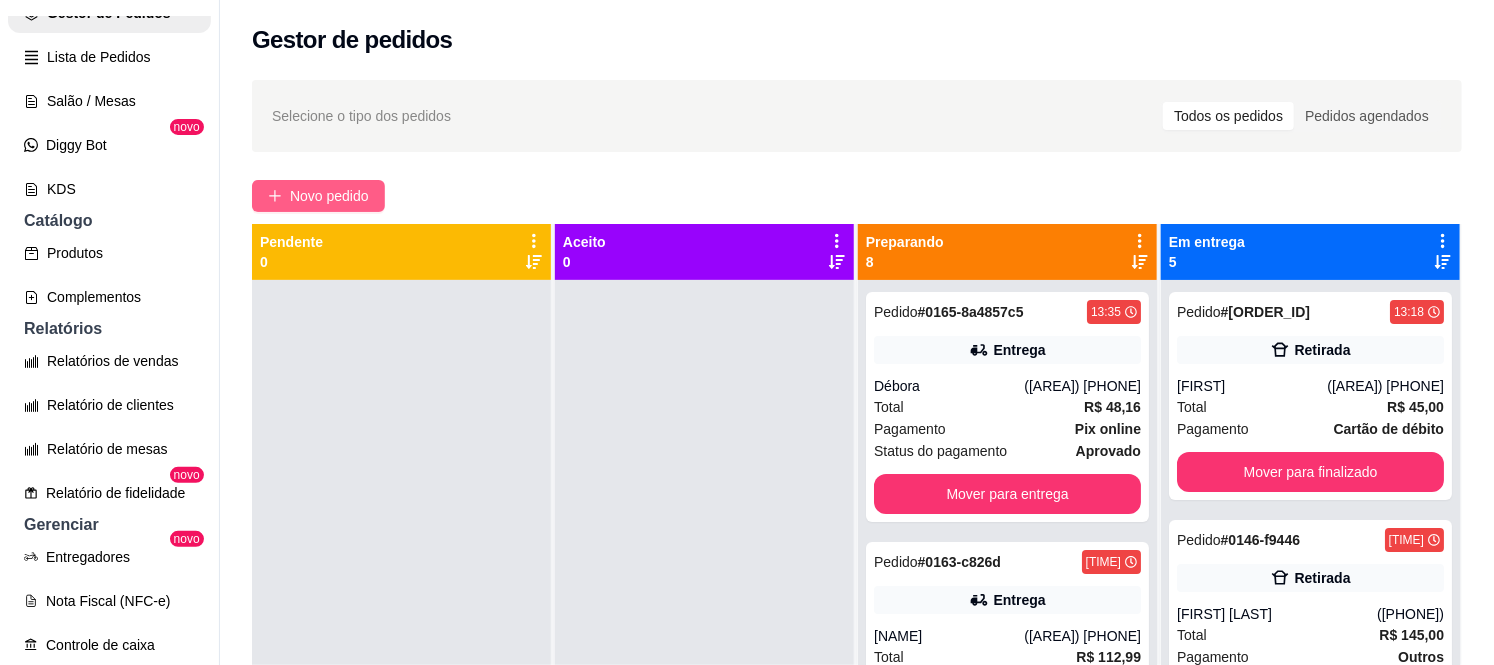 click on "Novo pedido" at bounding box center (329, 196) 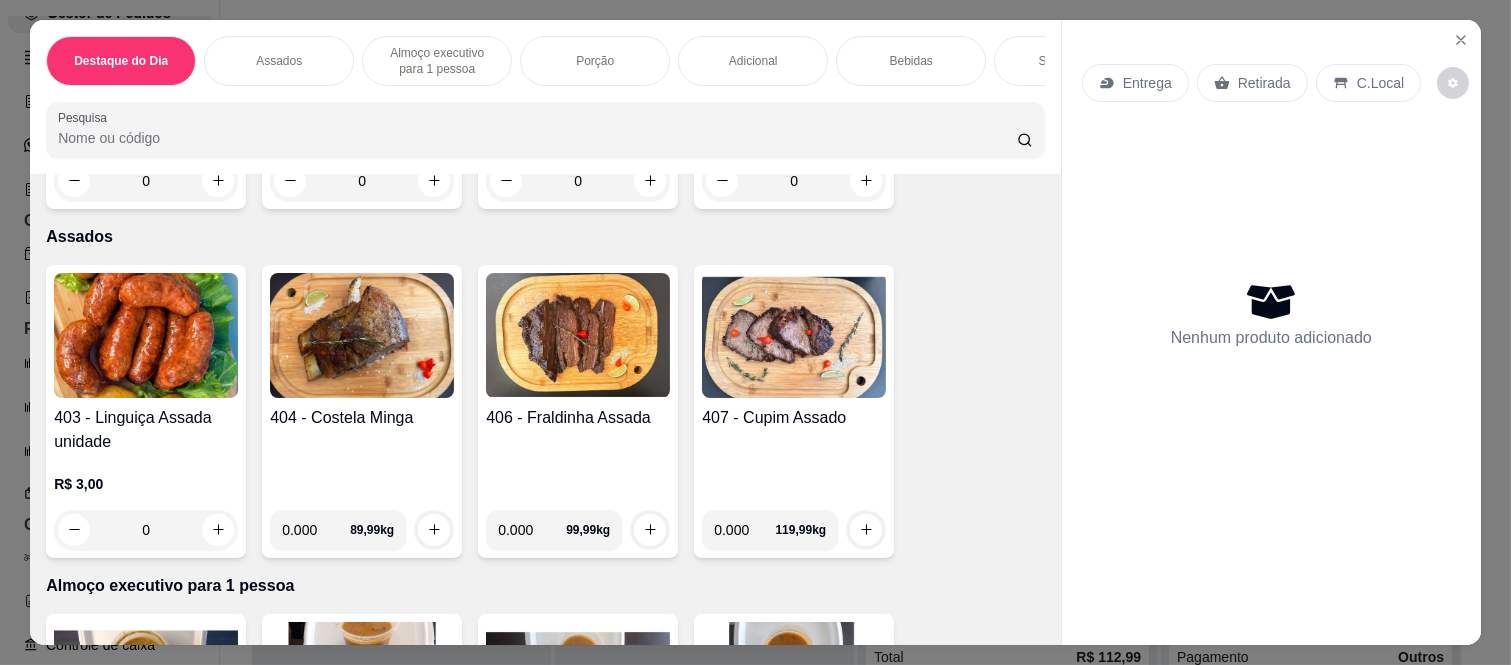 scroll, scrollTop: 444, scrollLeft: 0, axis: vertical 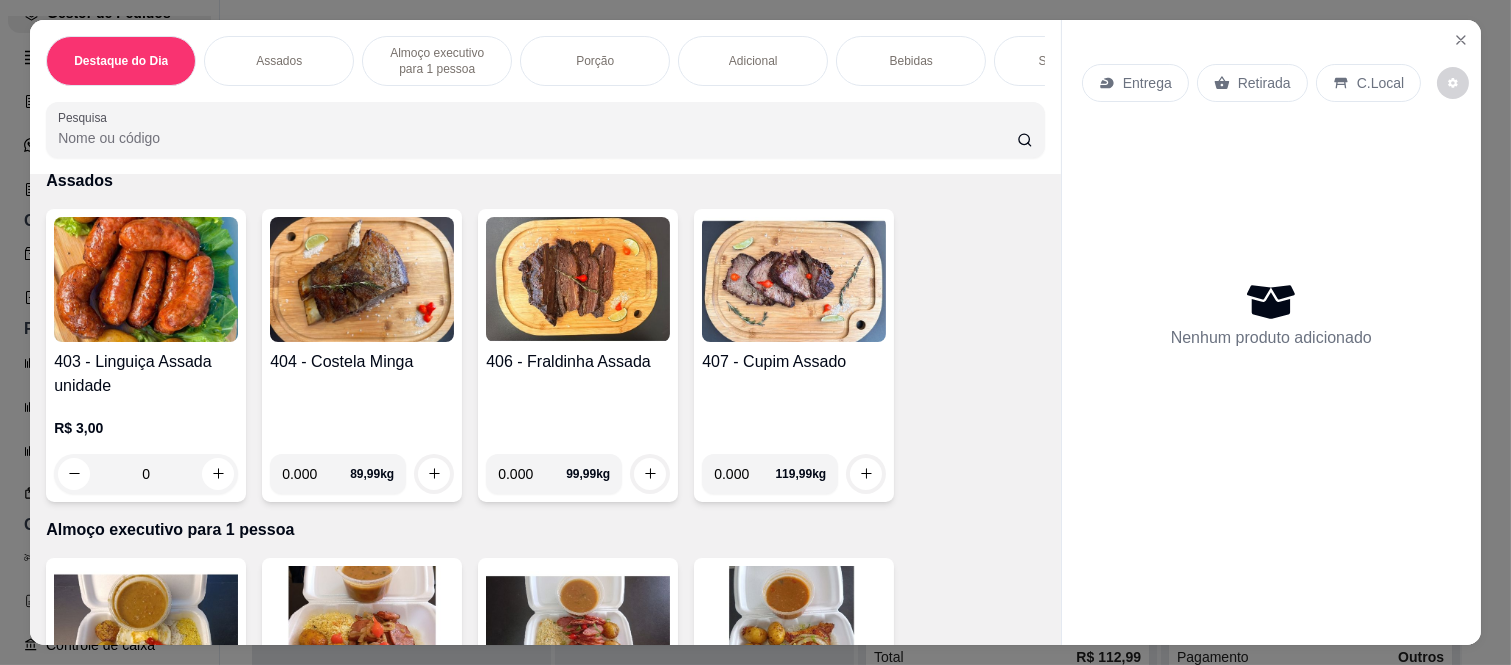 click on "0.000" at bounding box center (316, 474) 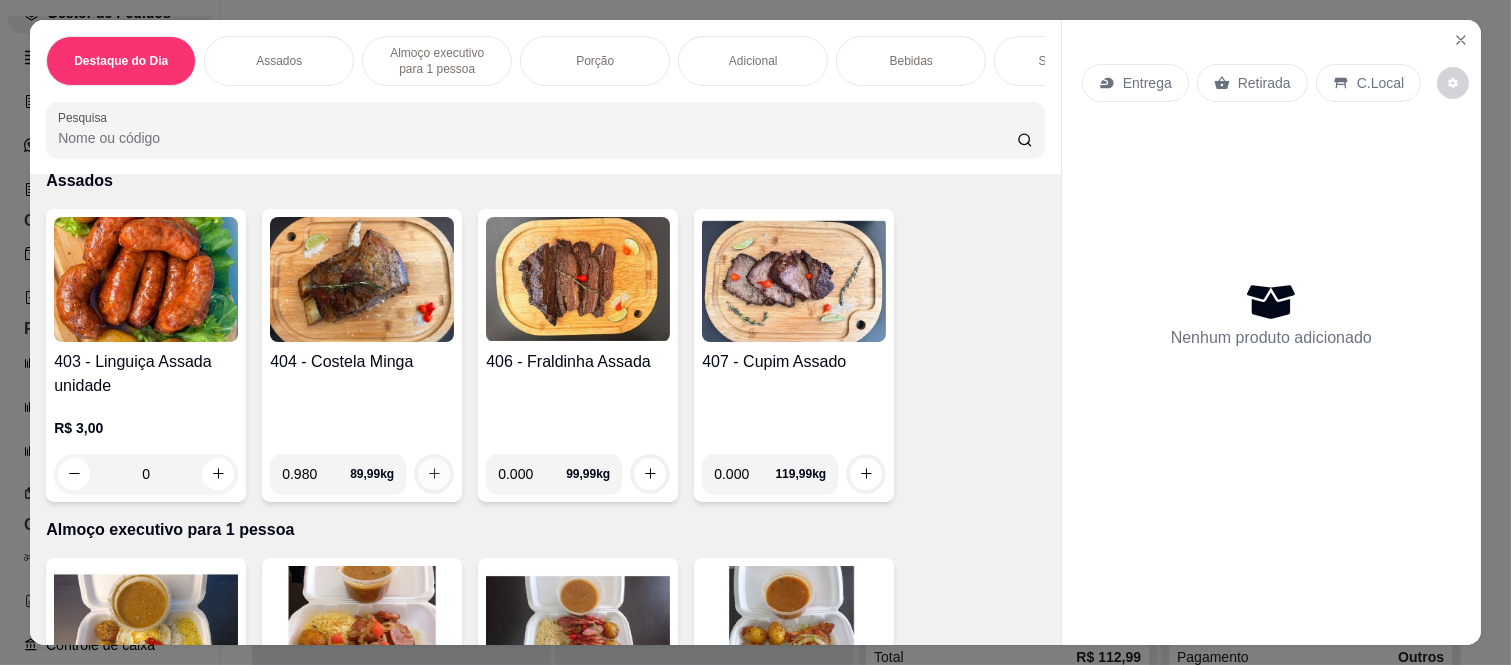 type on "0.980" 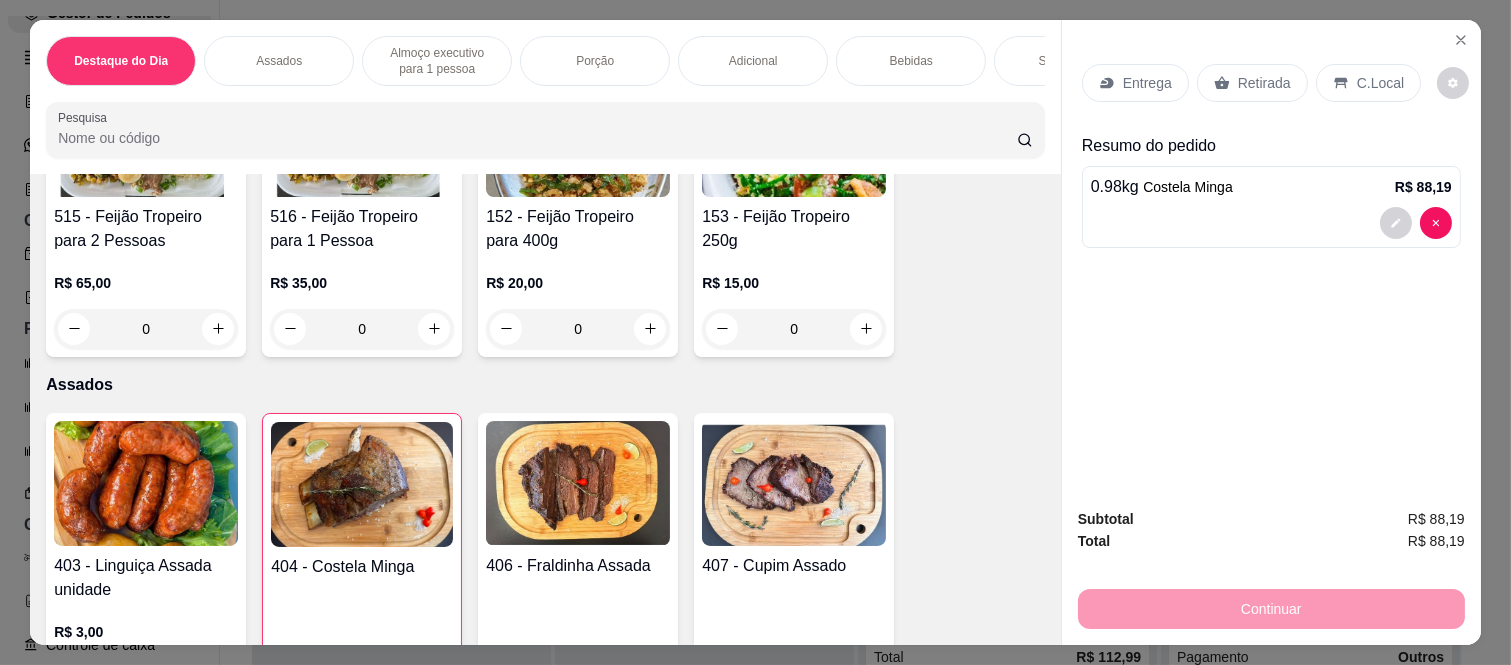 scroll, scrollTop: 0, scrollLeft: 0, axis: both 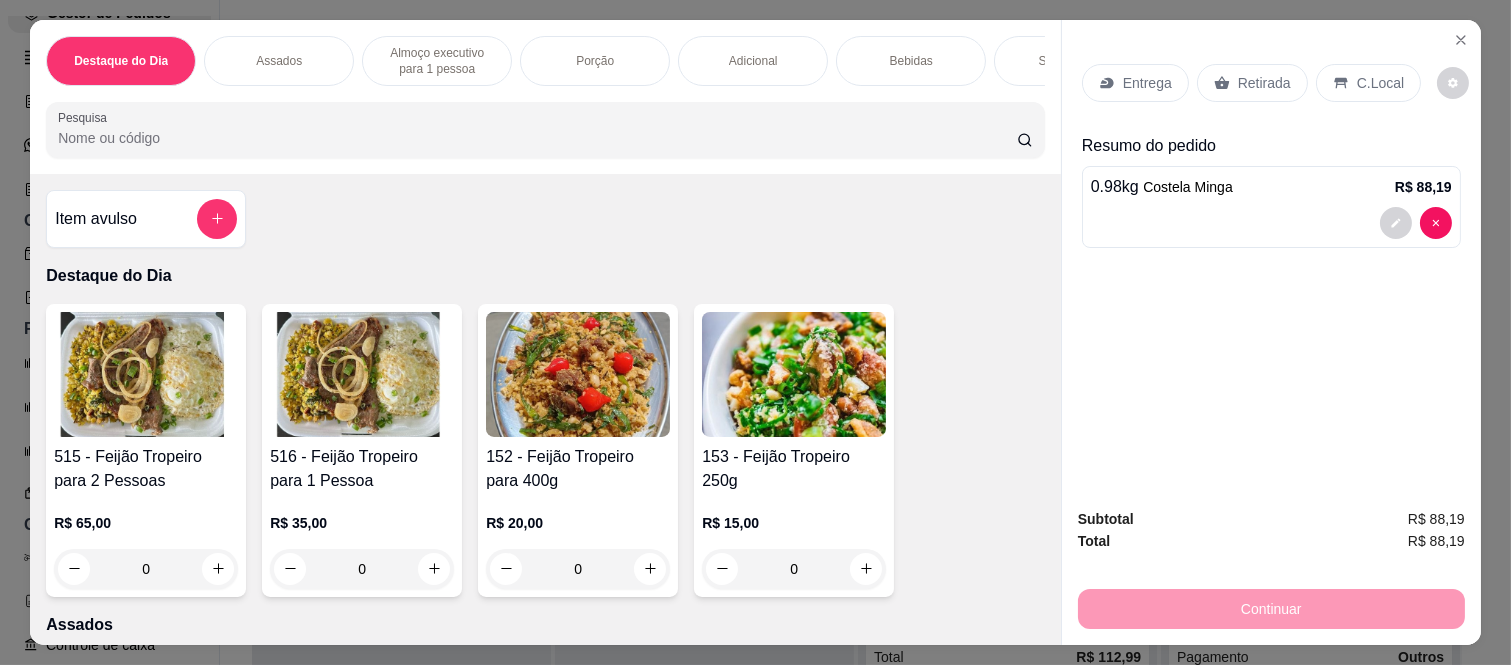 click 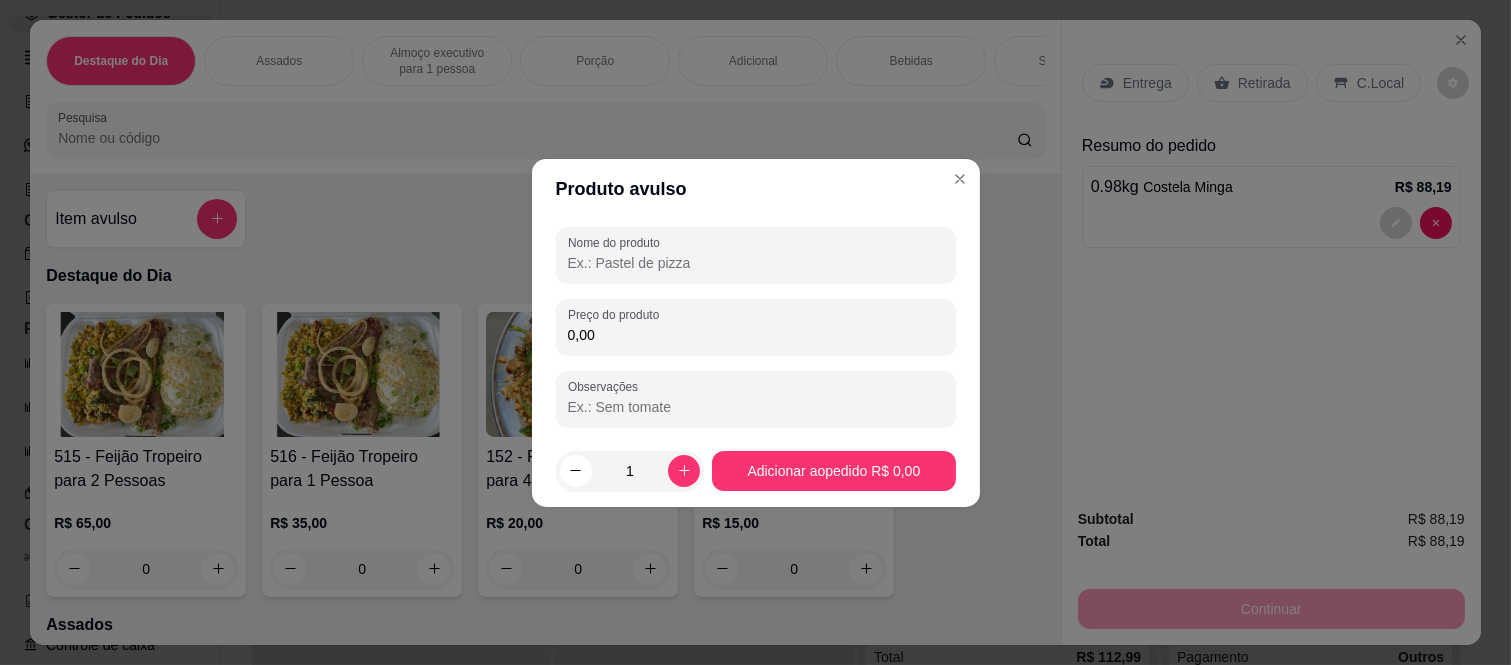 click on "0,00" at bounding box center [756, 335] 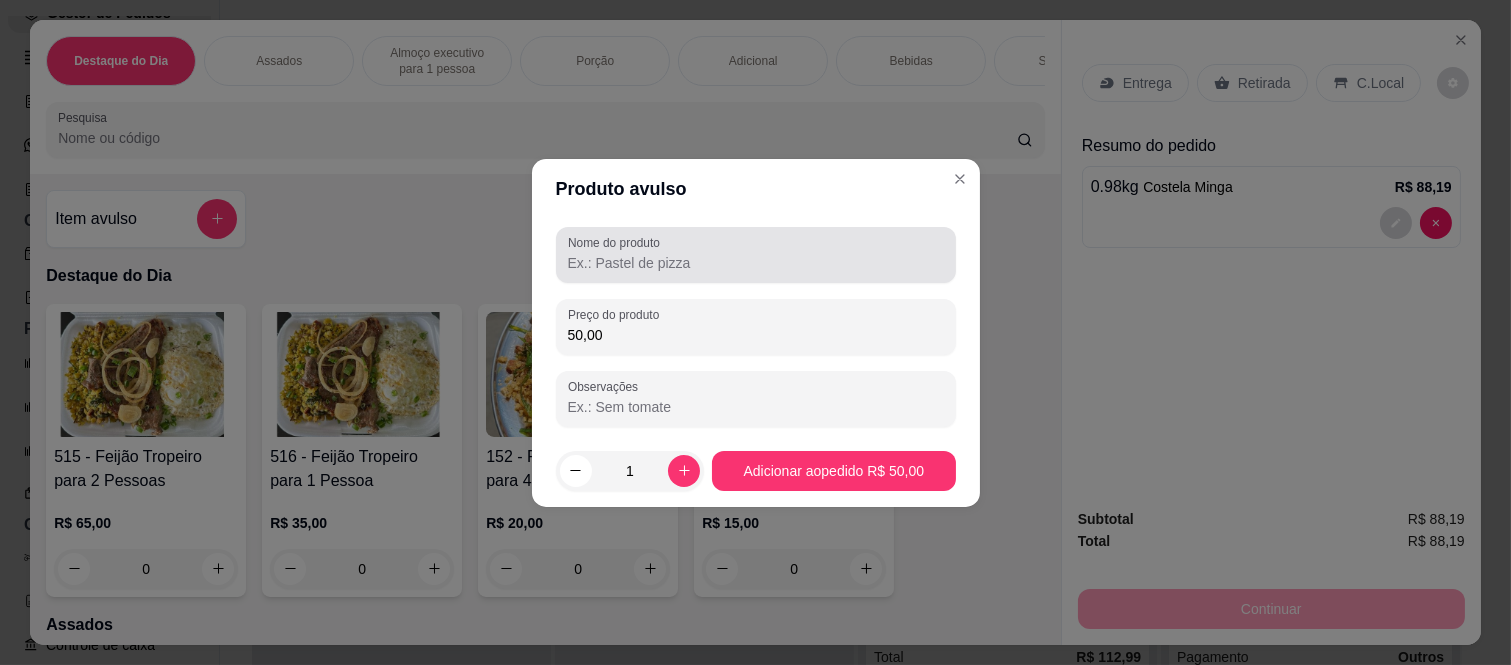 type on "50,00" 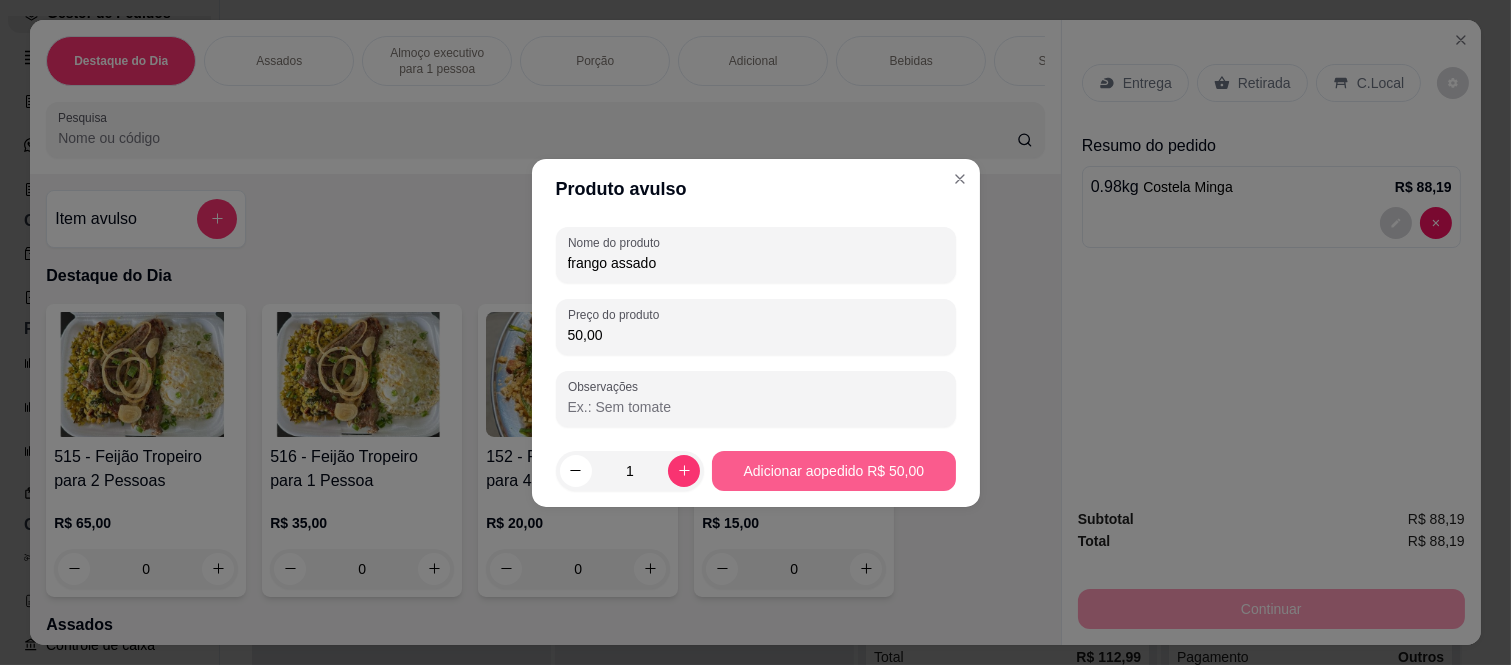 type on "frango assado" 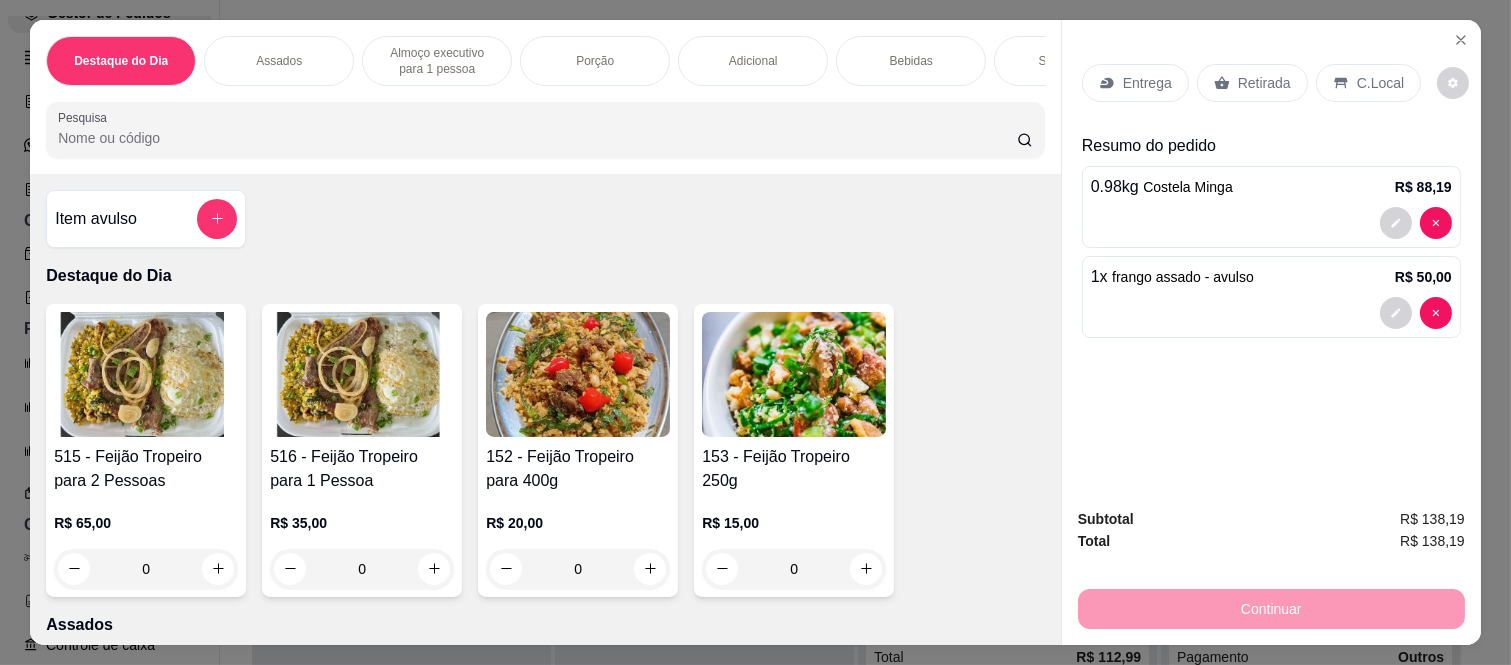 click on "Adicional" at bounding box center [753, 61] 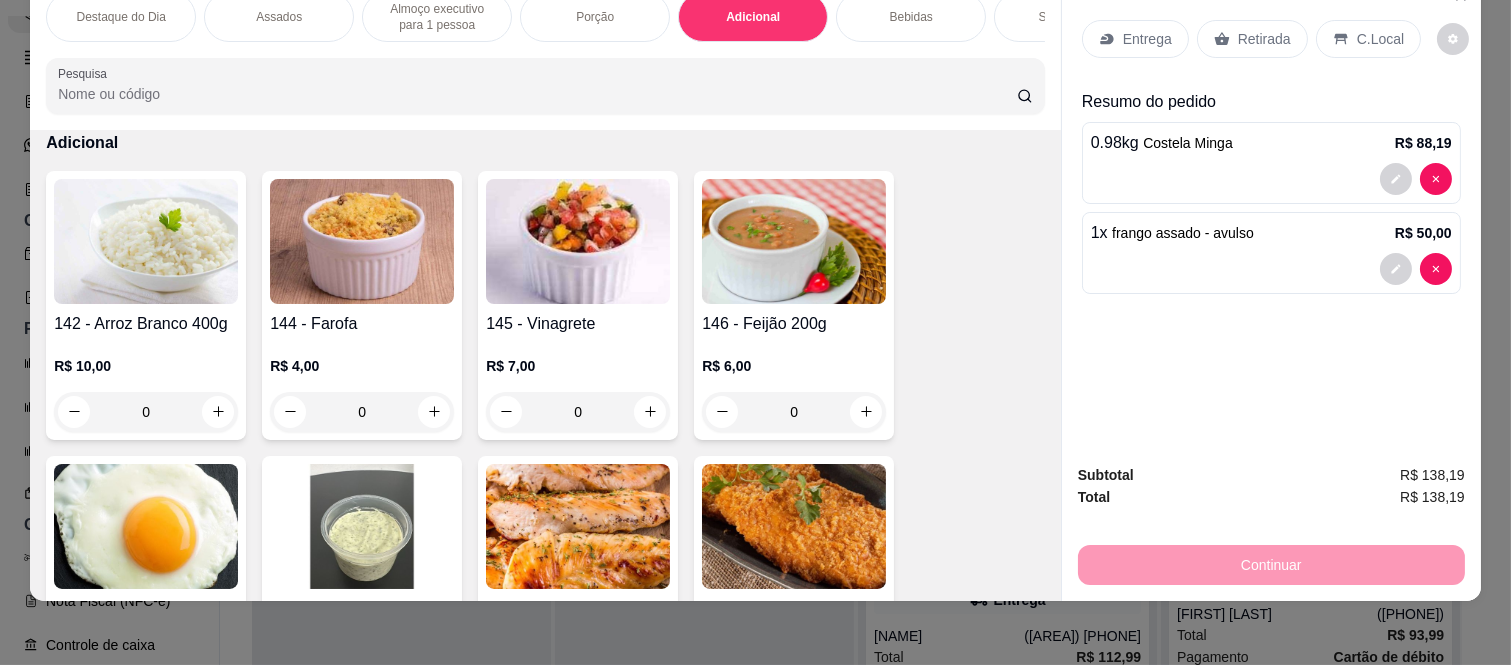 click on "Retirada" at bounding box center (1264, 39) 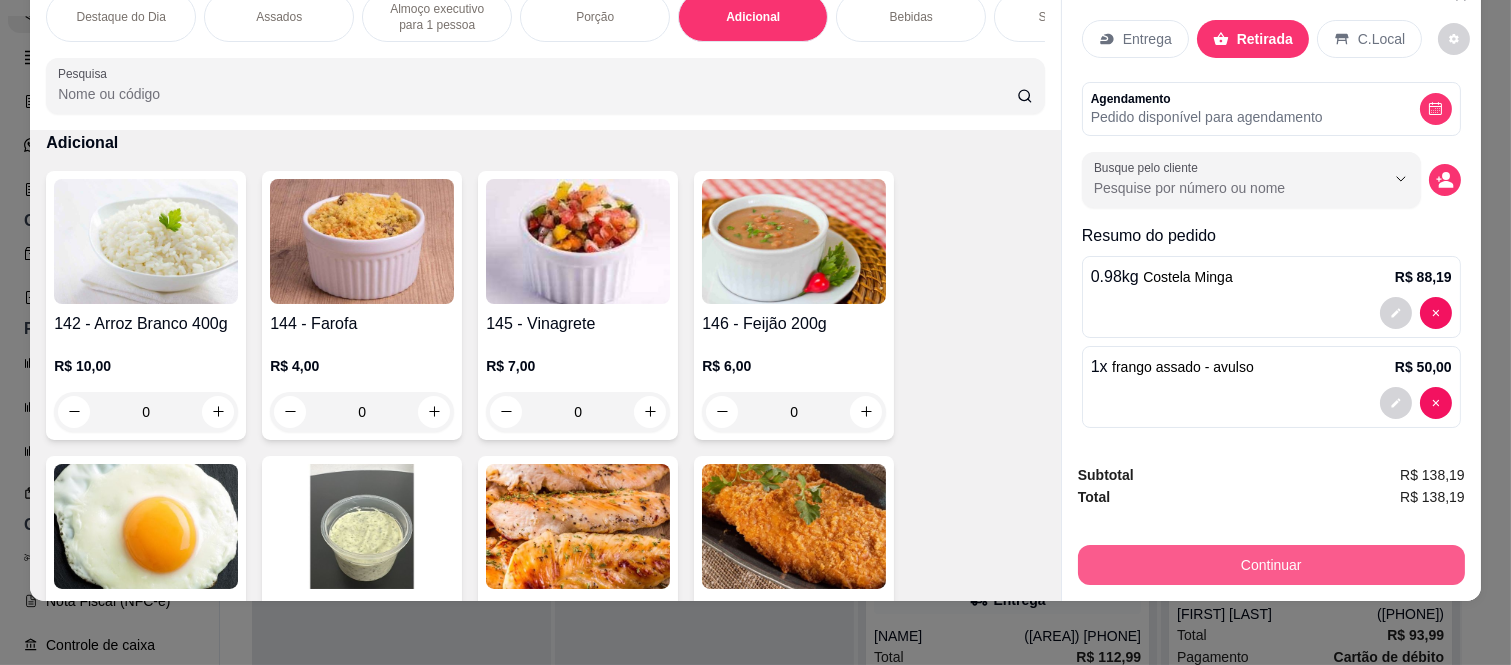 click on "Continuar" at bounding box center (1271, 565) 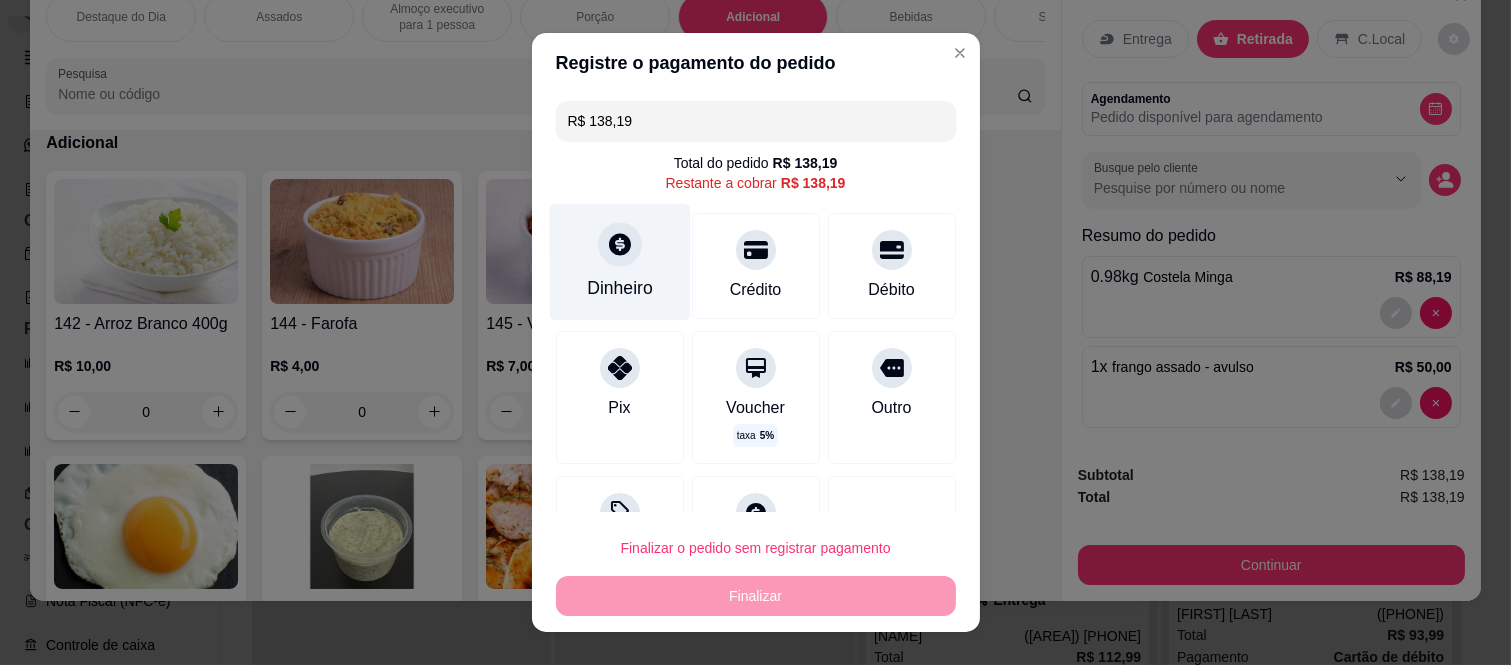 click on "Dinheiro" at bounding box center (619, 262) 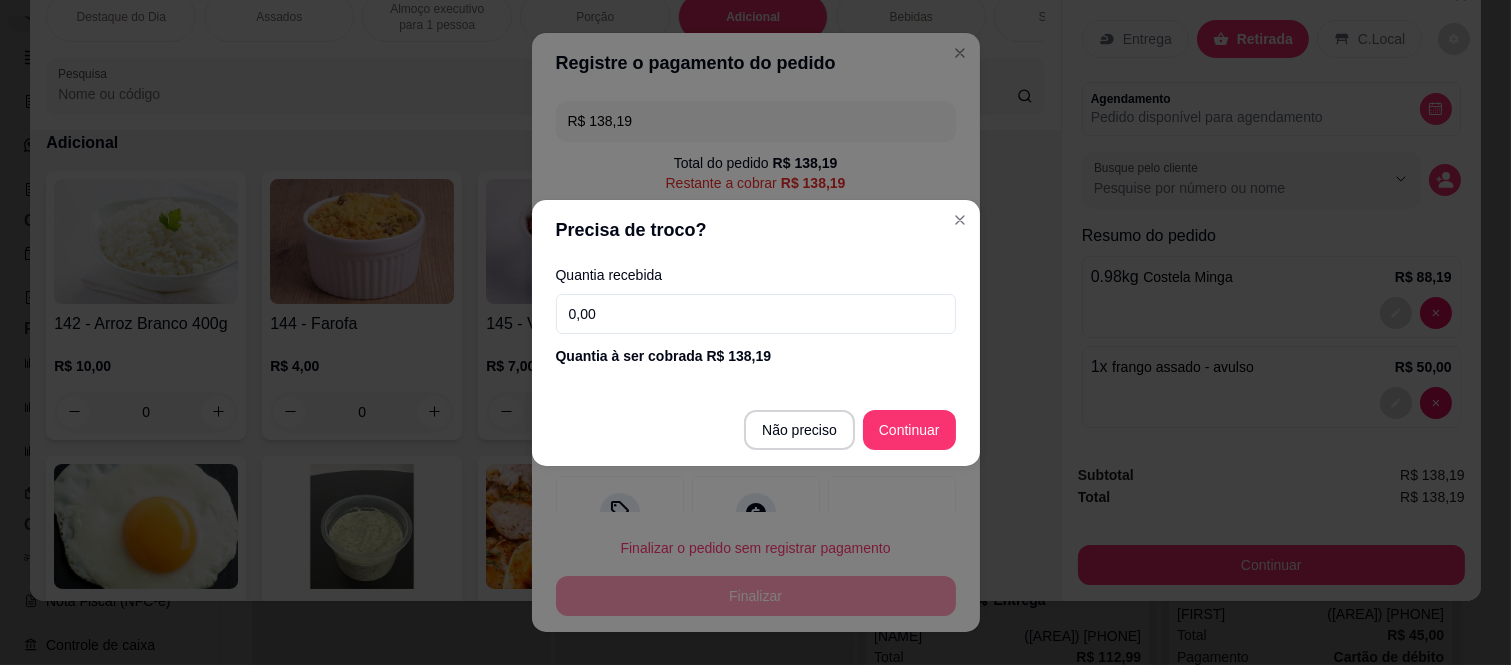 click on "0,00" at bounding box center (756, 314) 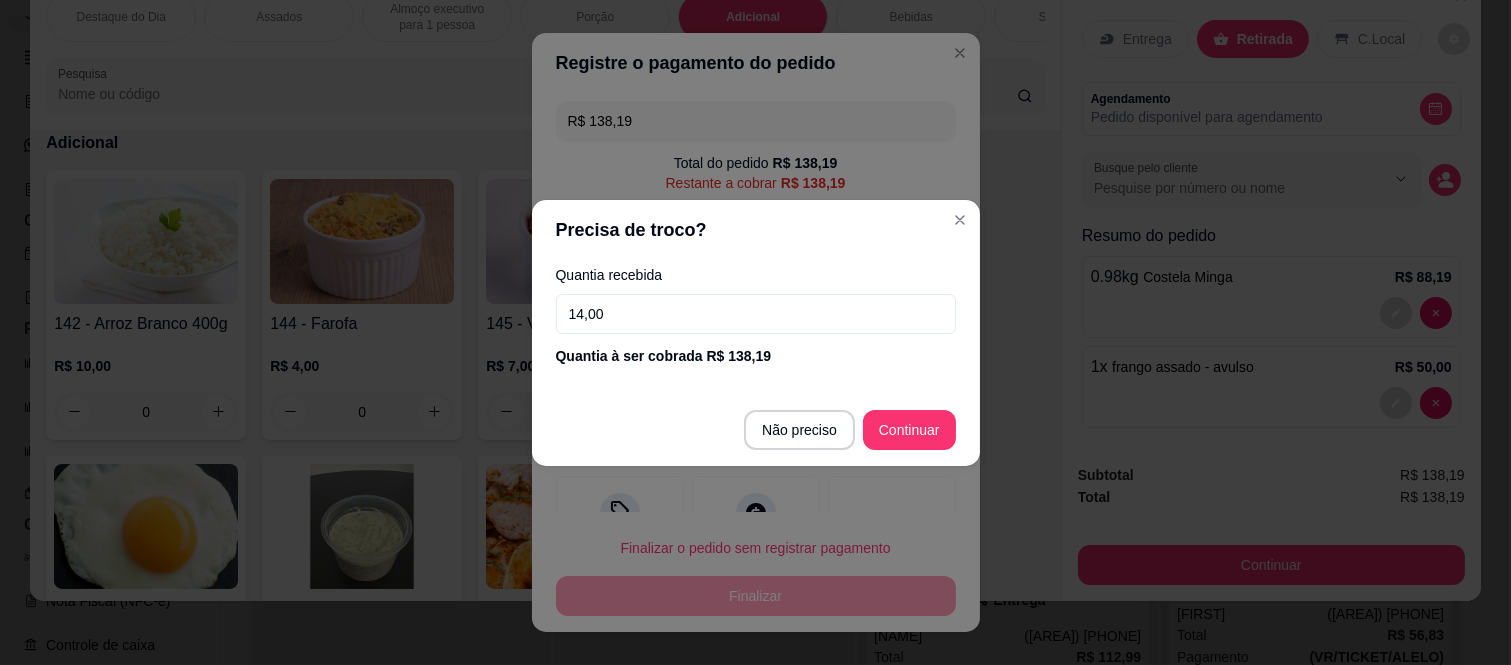 type on "140,00" 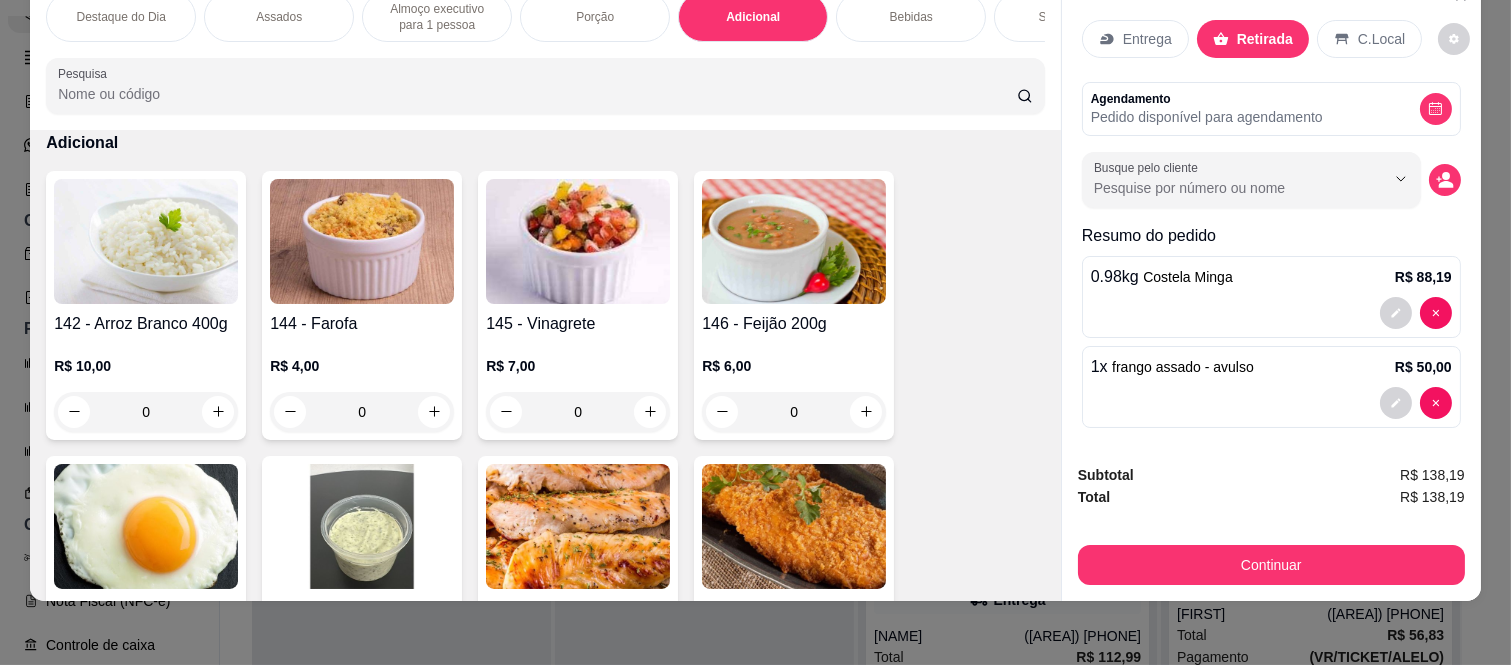 click on "Bebidas" at bounding box center (911, 17) 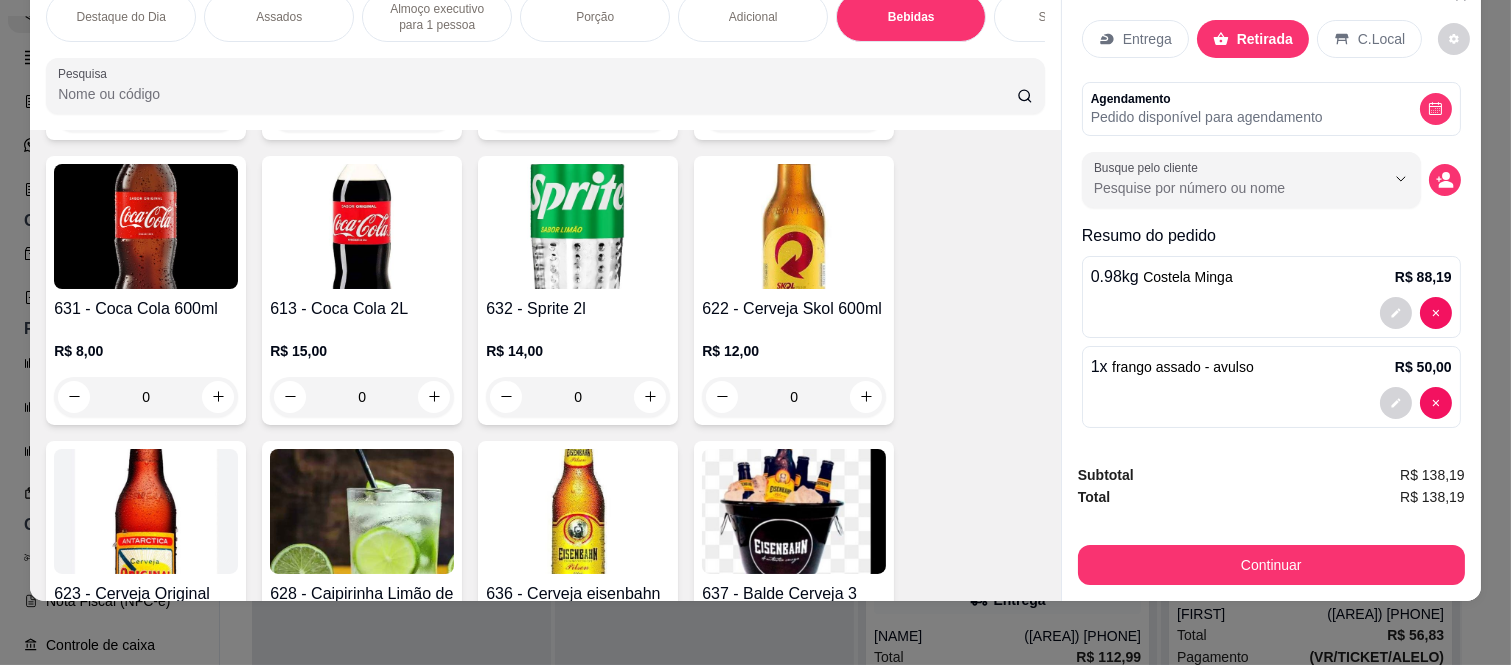 scroll, scrollTop: 4380, scrollLeft: 0, axis: vertical 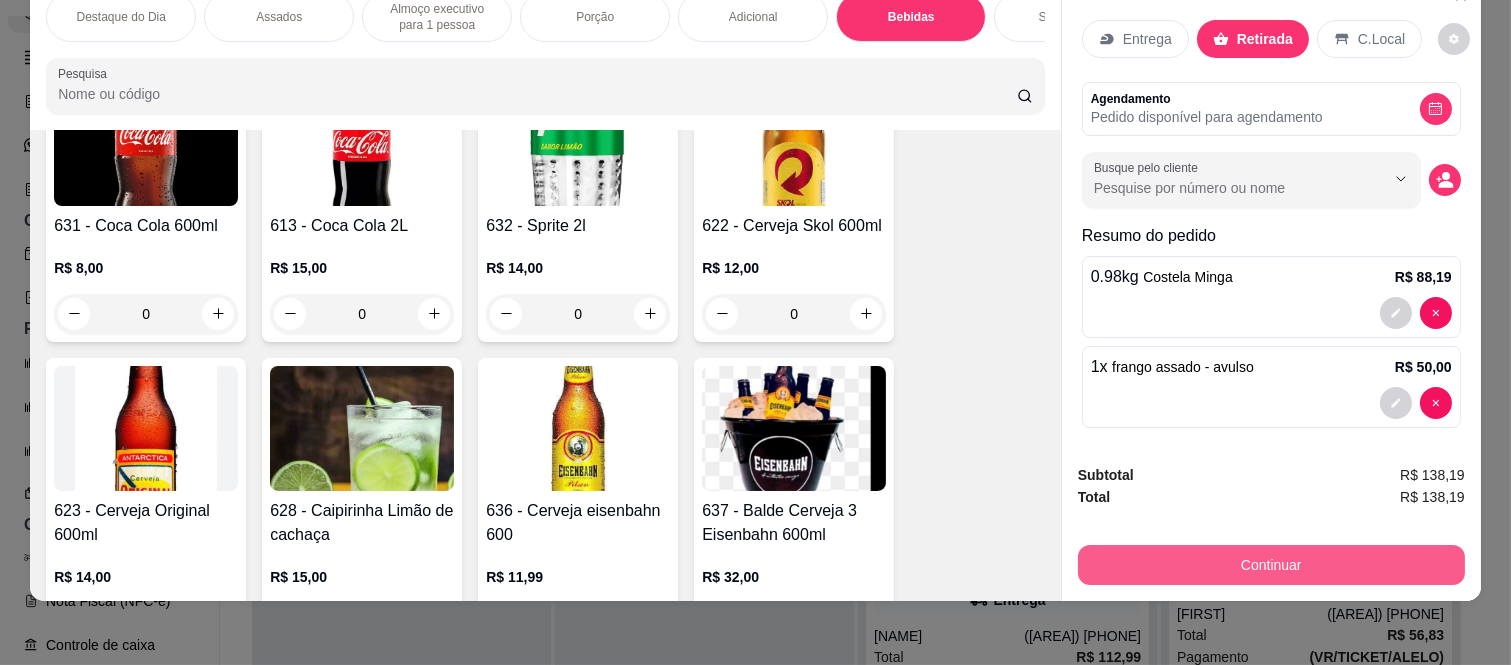 click on "Continuar" at bounding box center (1271, 565) 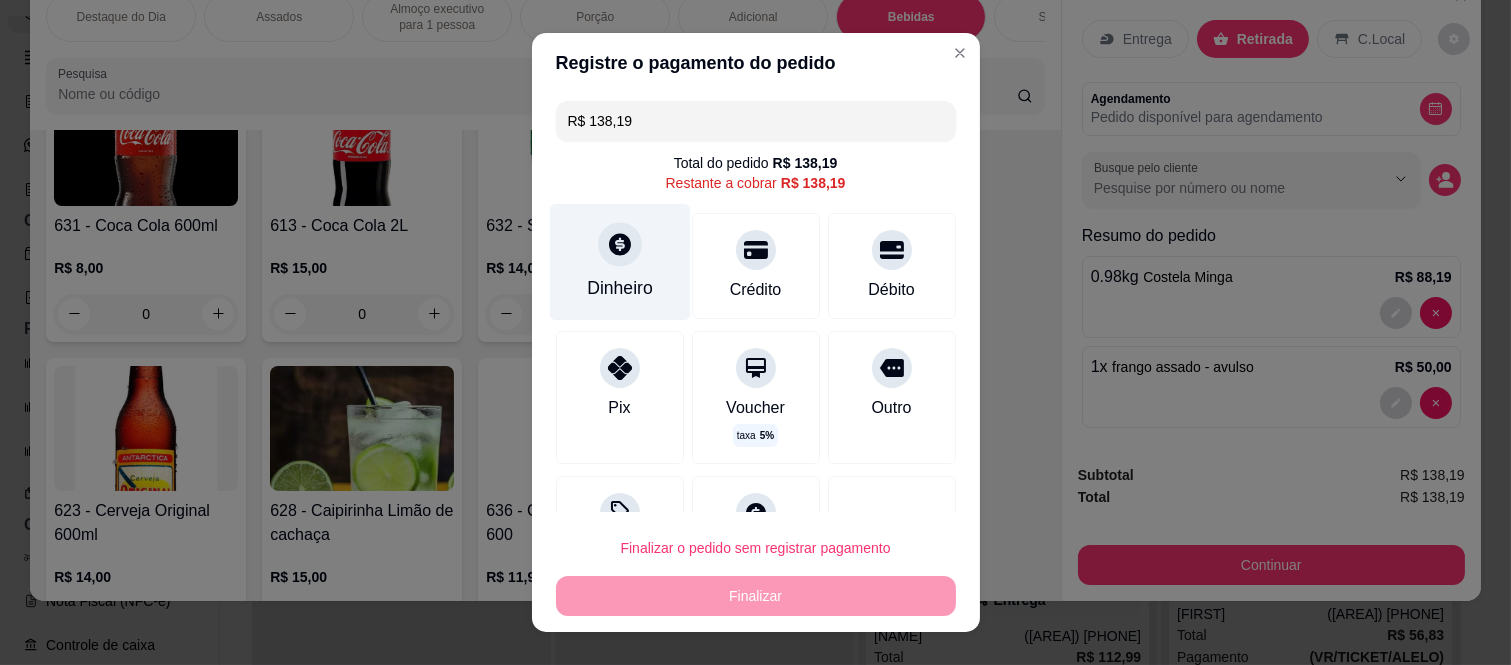 click on "Dinheiro" at bounding box center (619, 262) 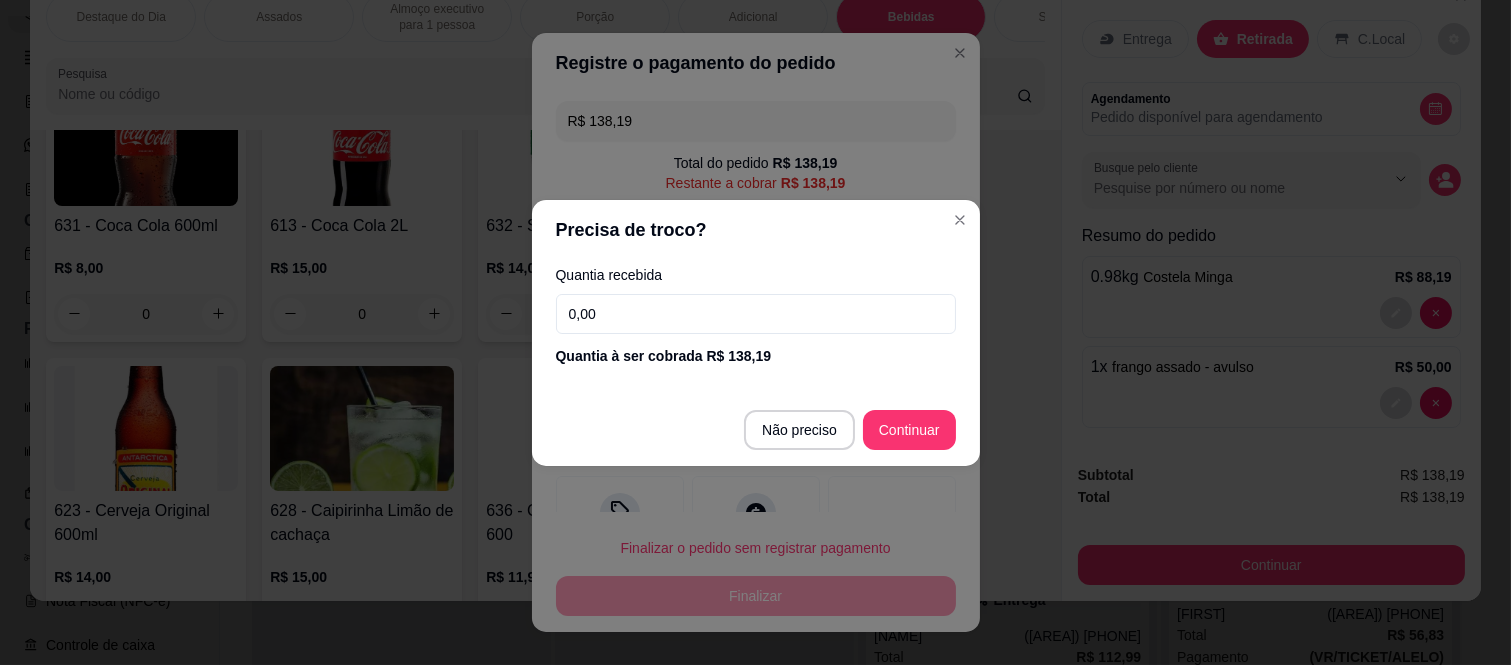 click on "0,00" at bounding box center (756, 314) 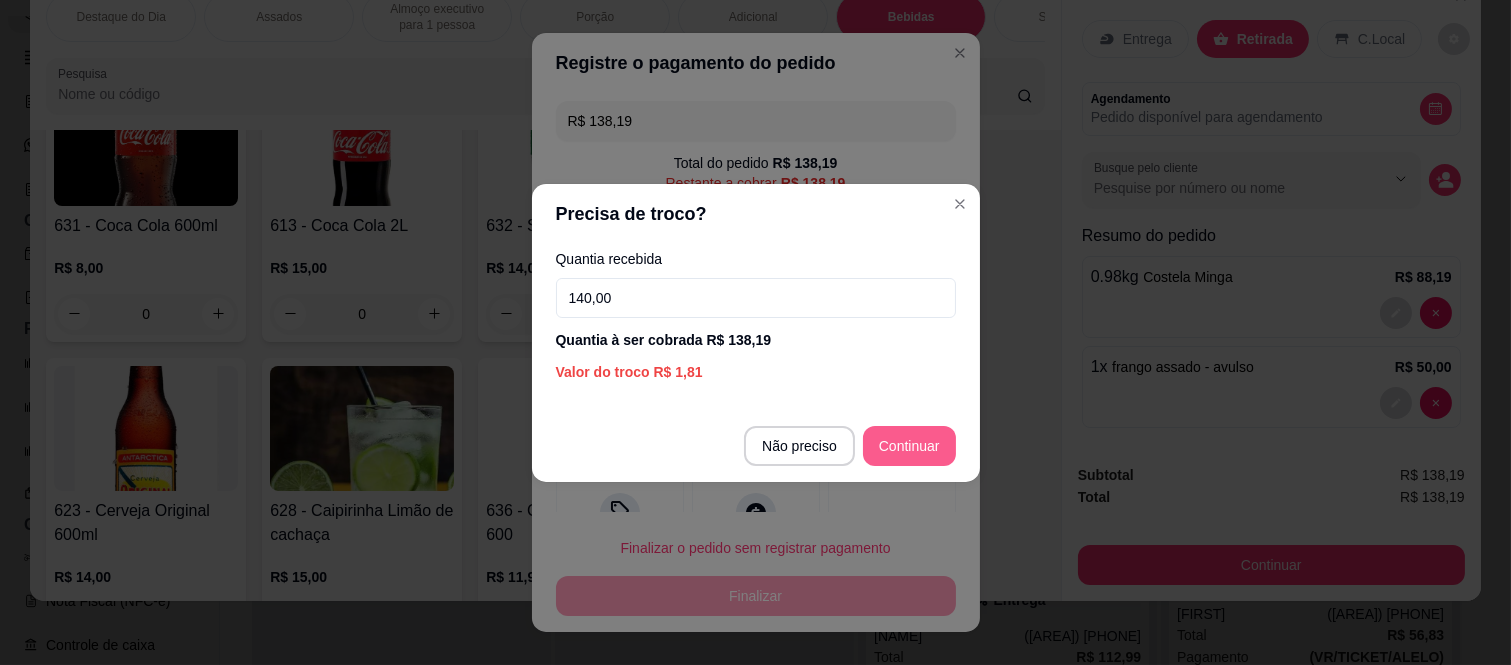 type on "140,00" 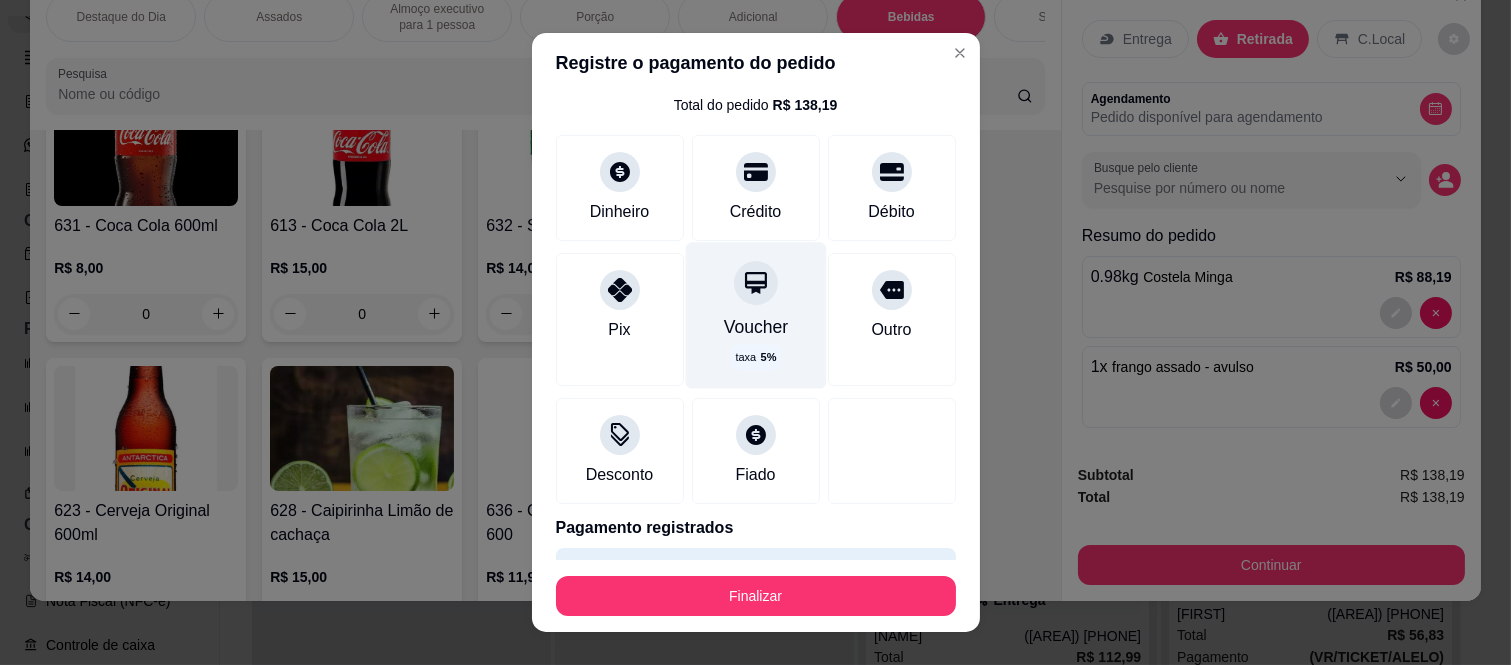 scroll, scrollTop: 114, scrollLeft: 0, axis: vertical 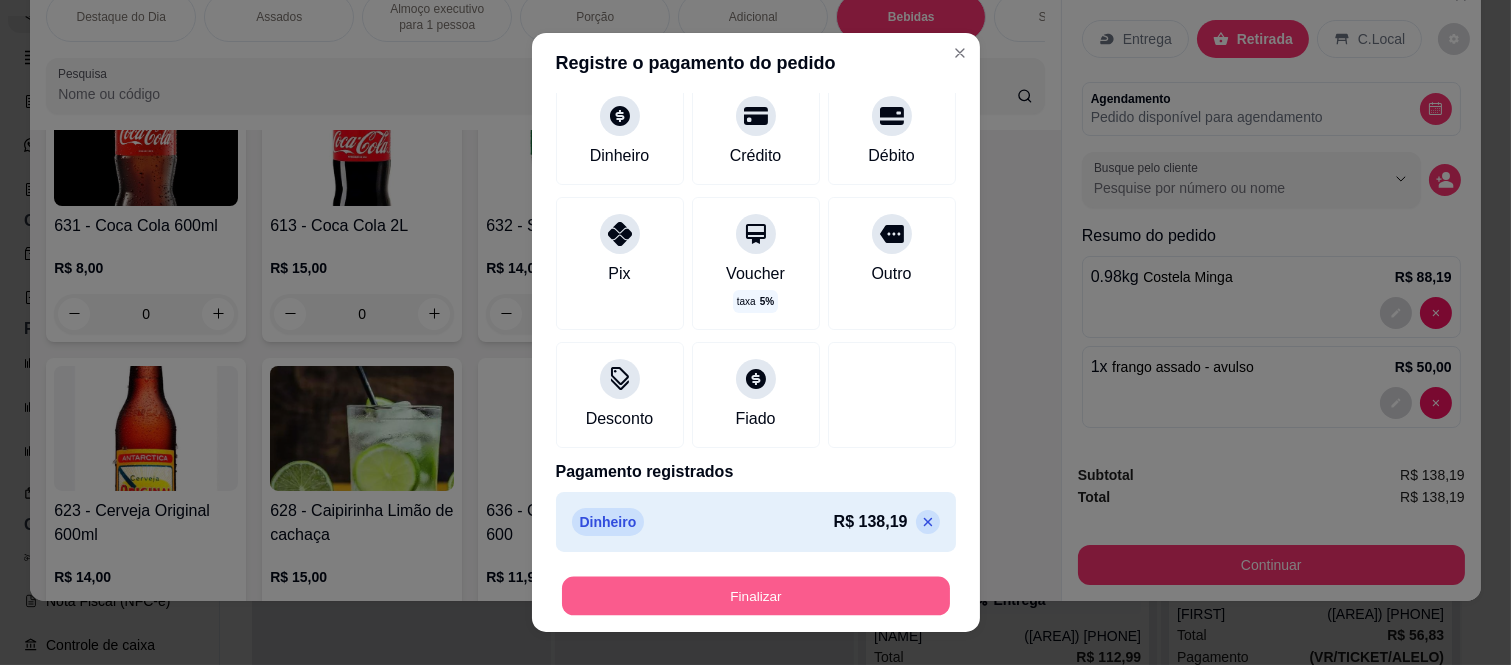 click on "Finalizar" at bounding box center (756, 595) 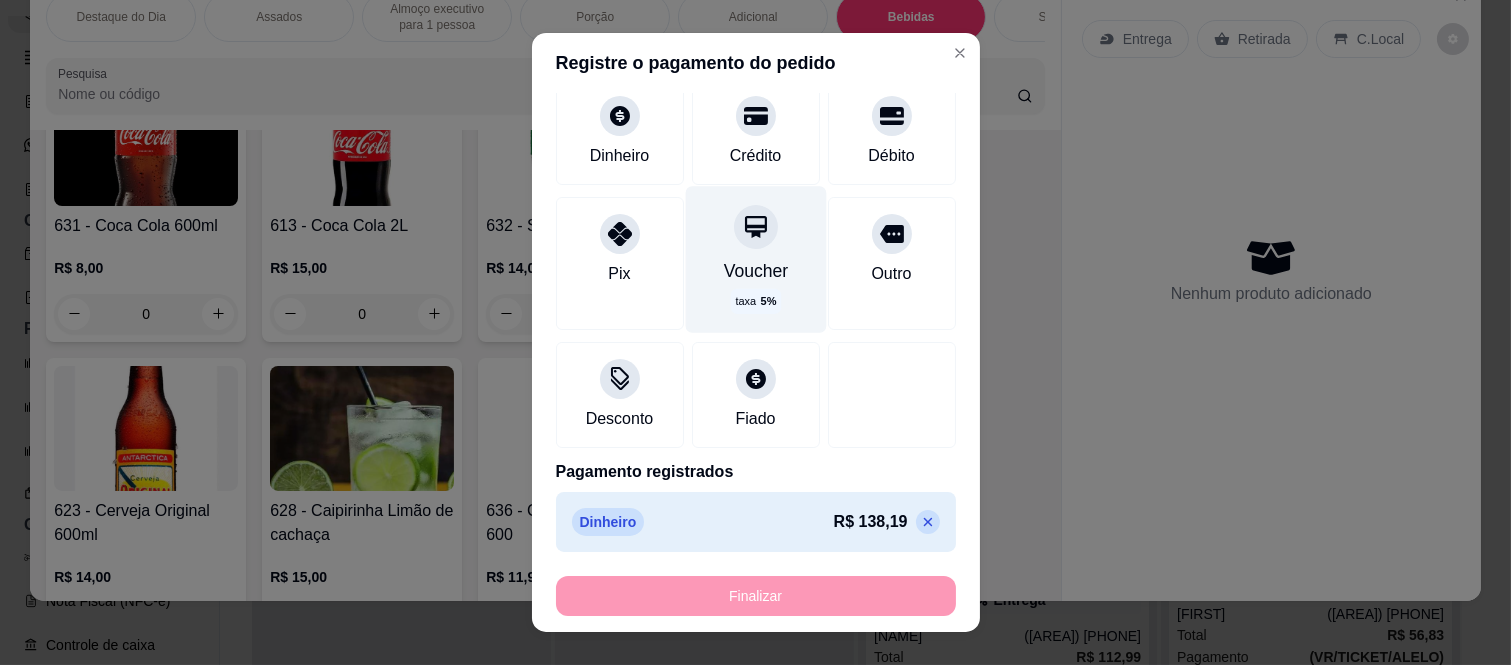 type on "-R$ 138,19" 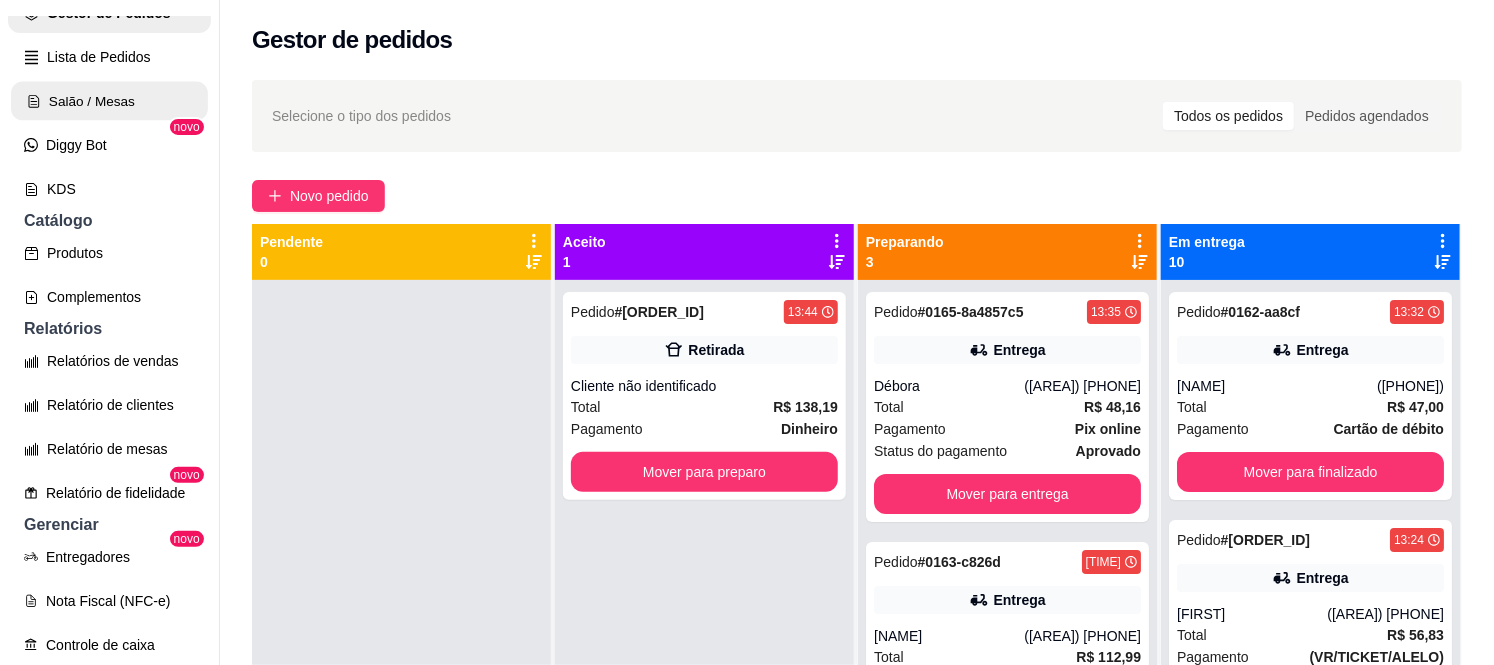 click on "Salão / Mesas" at bounding box center (109, 101) 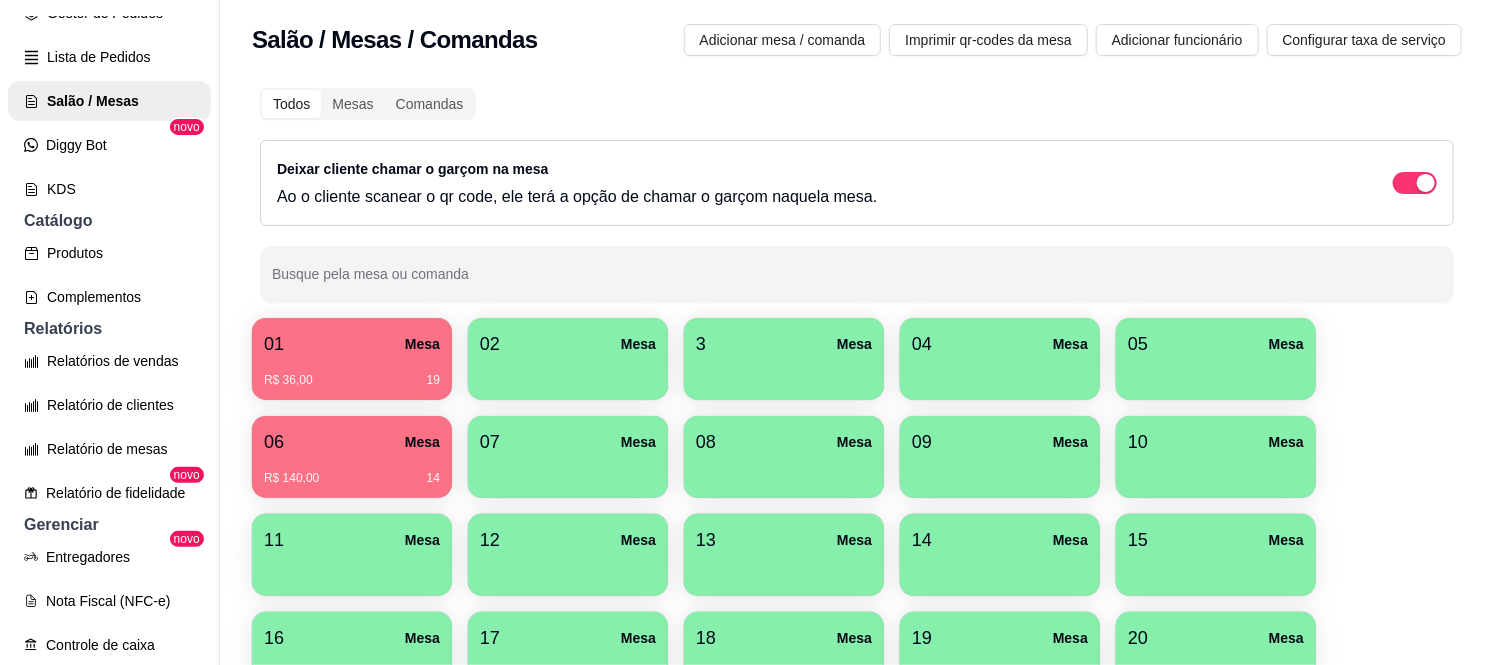 click on "01 Mesa" at bounding box center (352, 344) 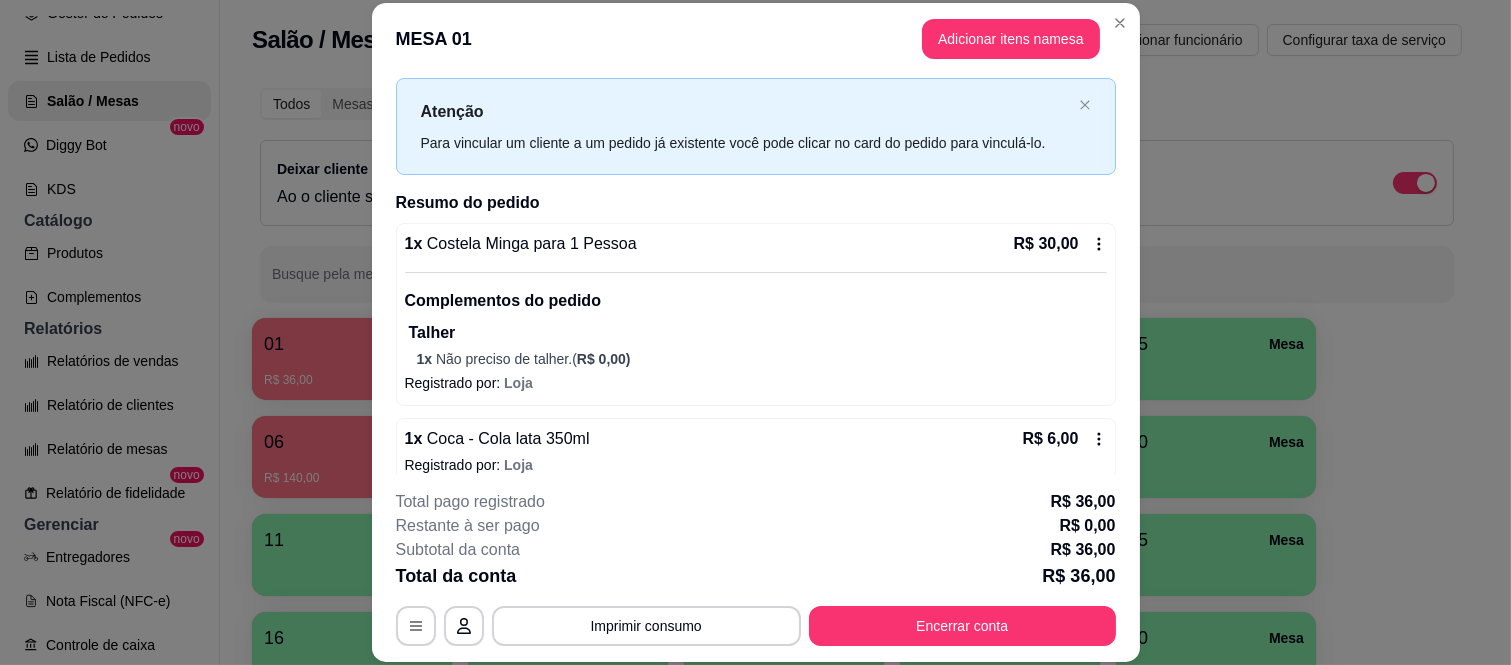 scroll, scrollTop: 63, scrollLeft: 0, axis: vertical 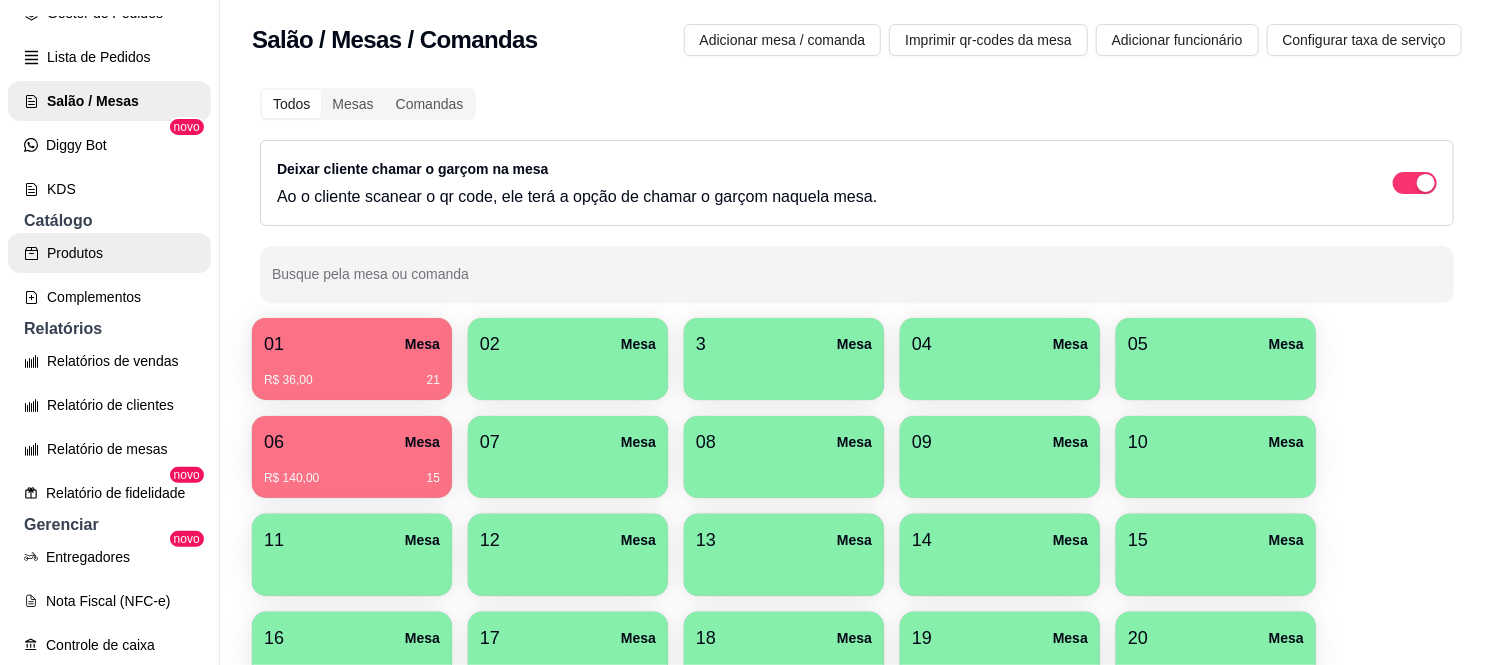 click 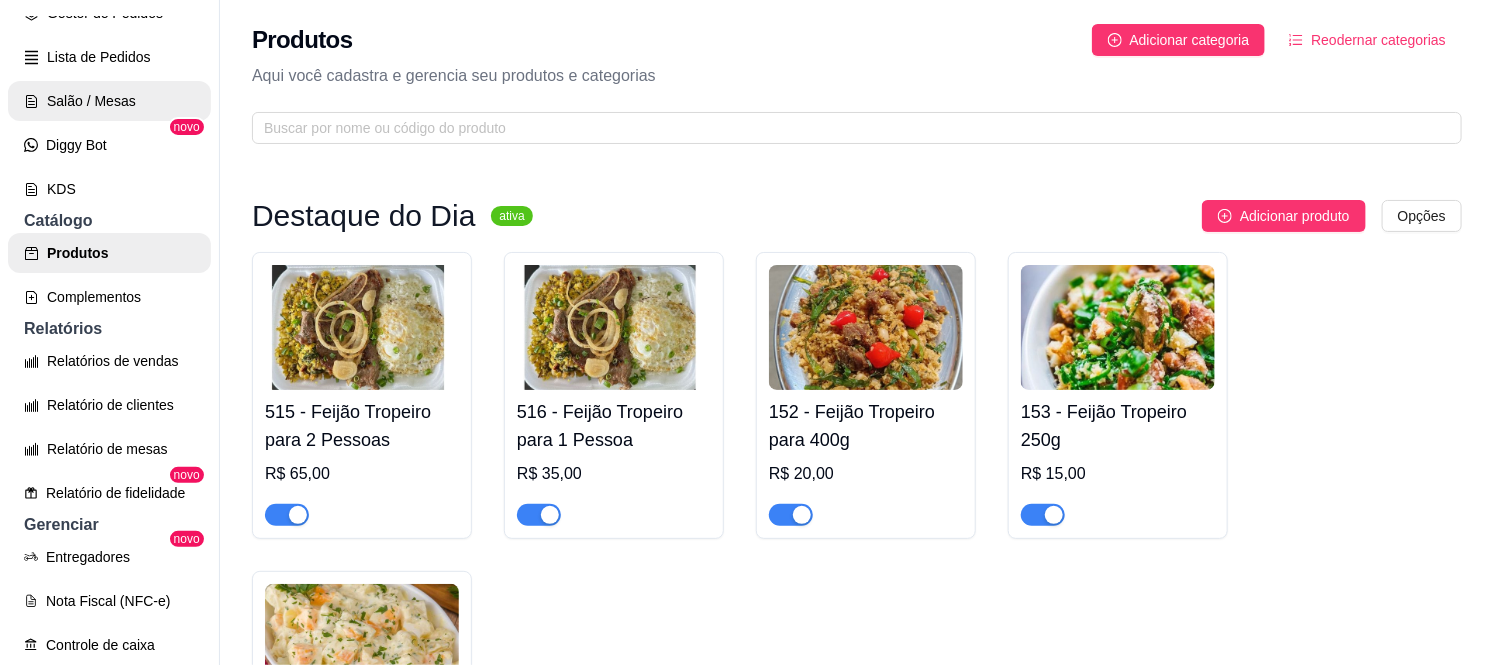 click on "Salão / Mesas" at bounding box center (109, 101) 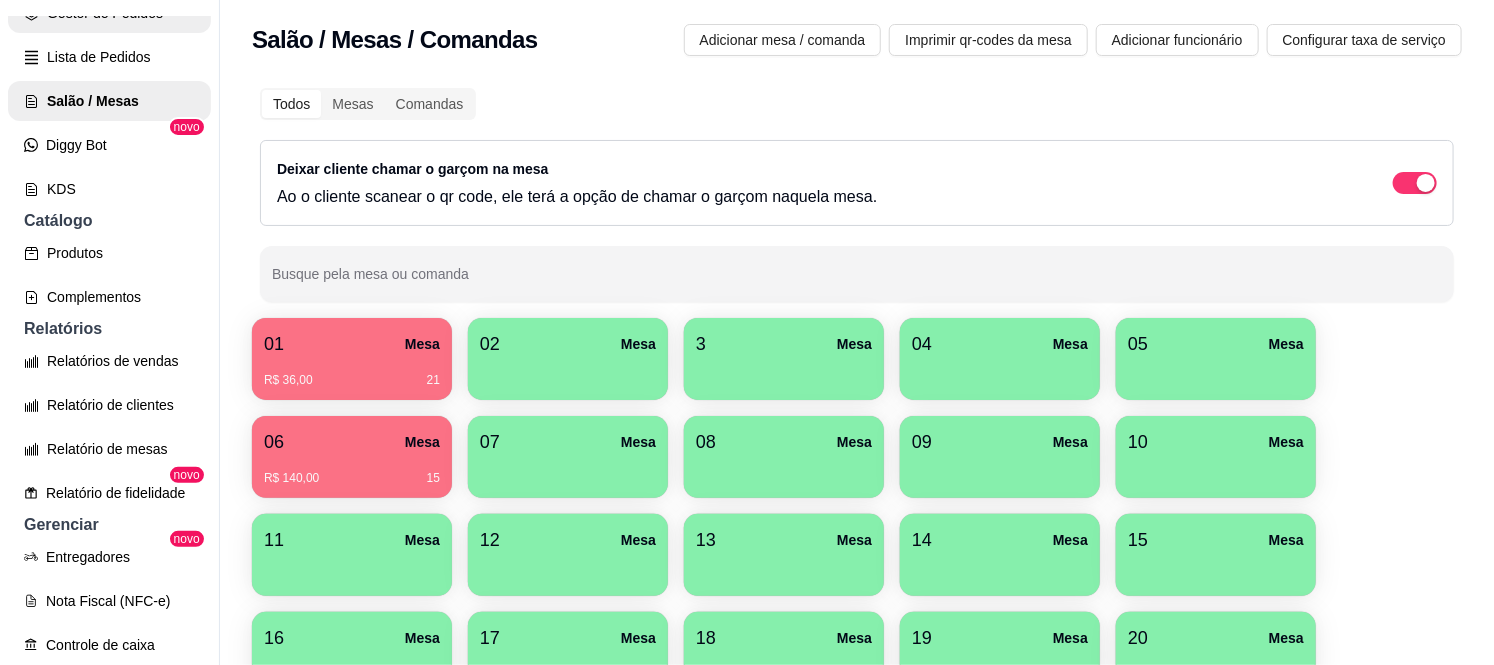 click on "Gestor de Pedidos" at bounding box center [109, 13] 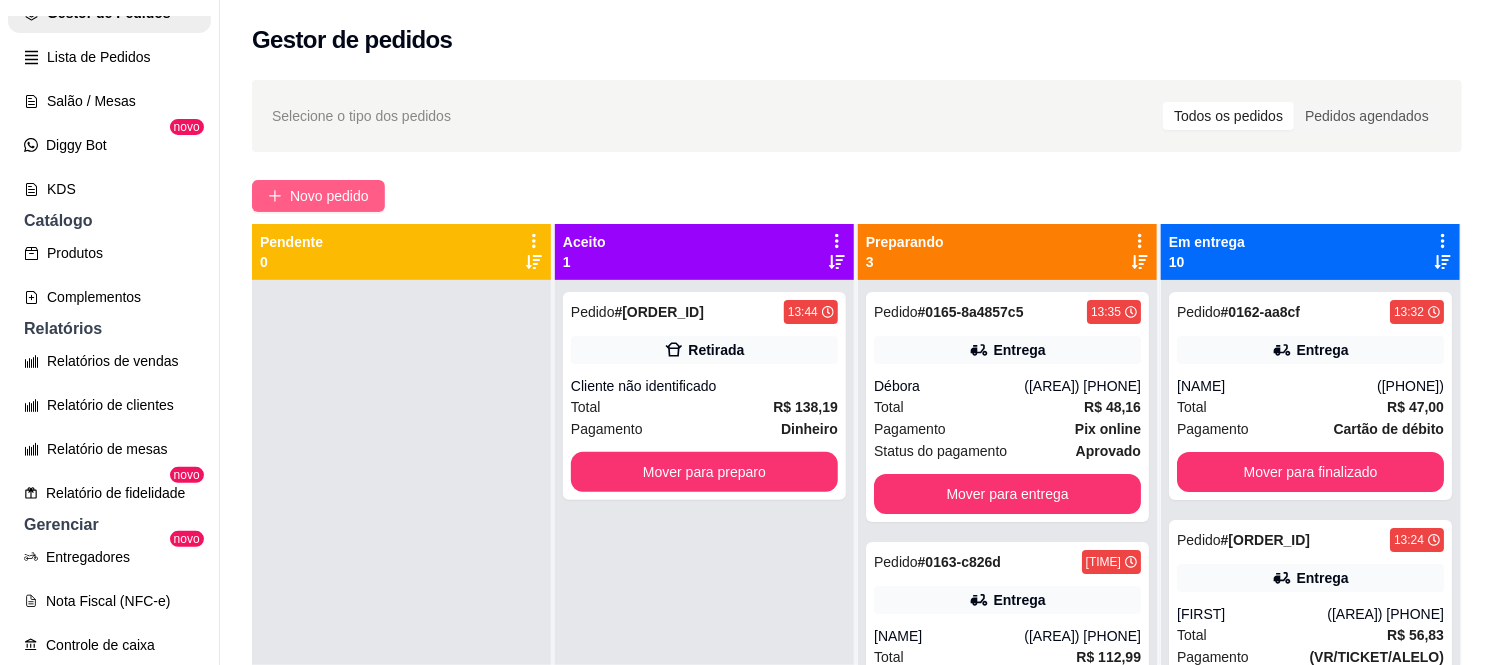 click on "Novo pedido" at bounding box center [329, 196] 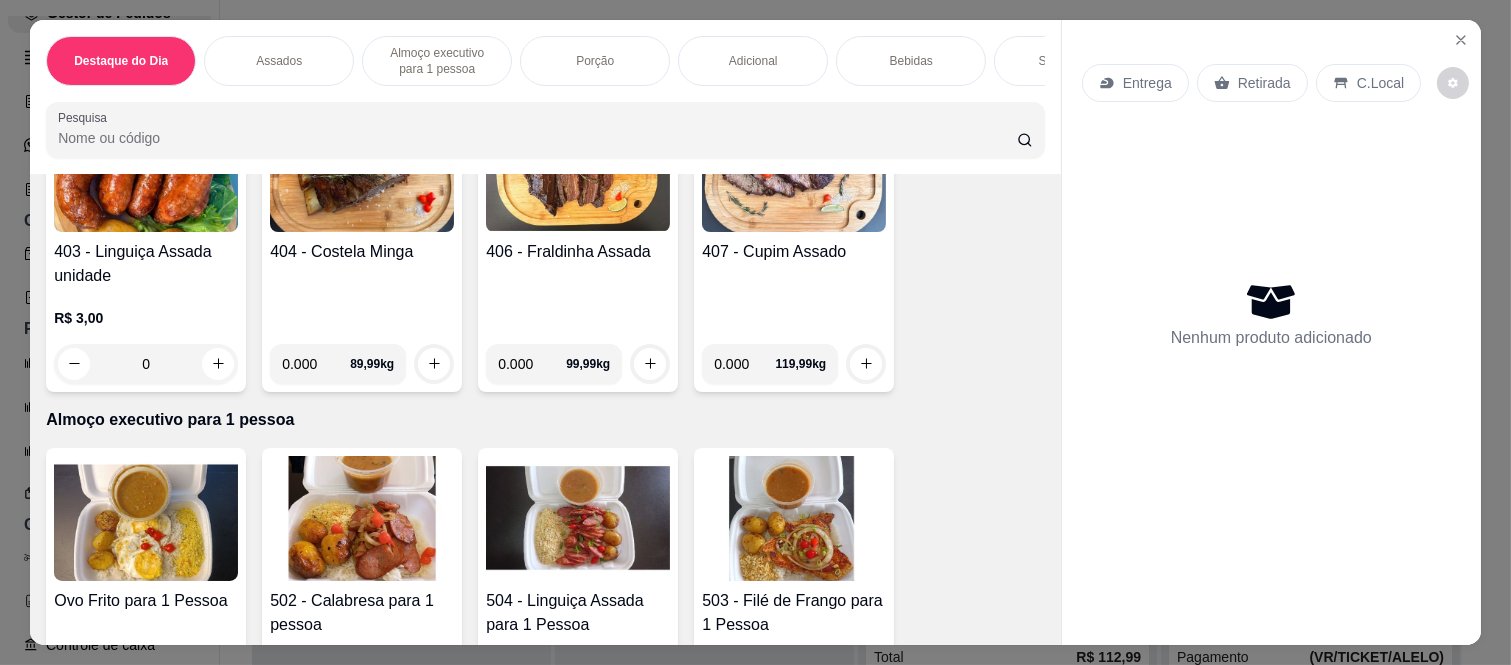 scroll, scrollTop: 555, scrollLeft: 0, axis: vertical 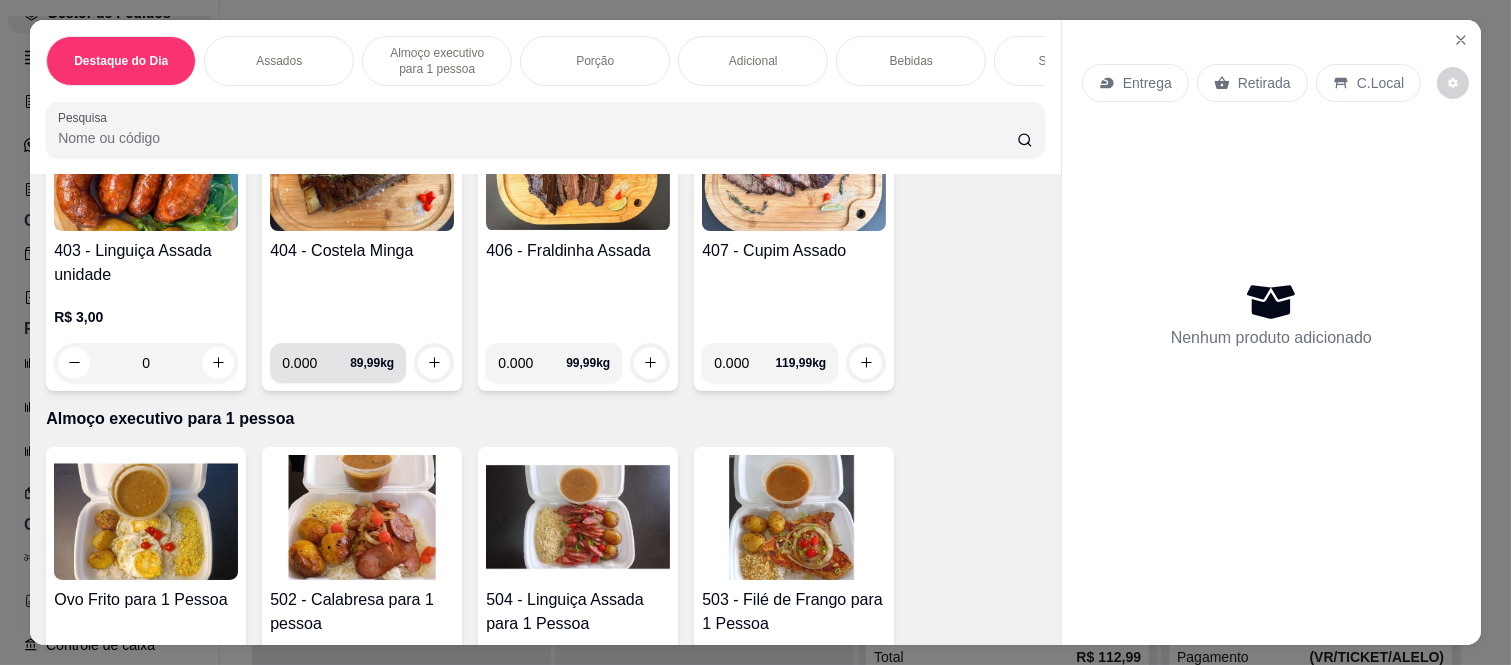 drag, startPoint x: 314, startPoint y: 376, endPoint x: 333, endPoint y: 362, distance: 23.600847 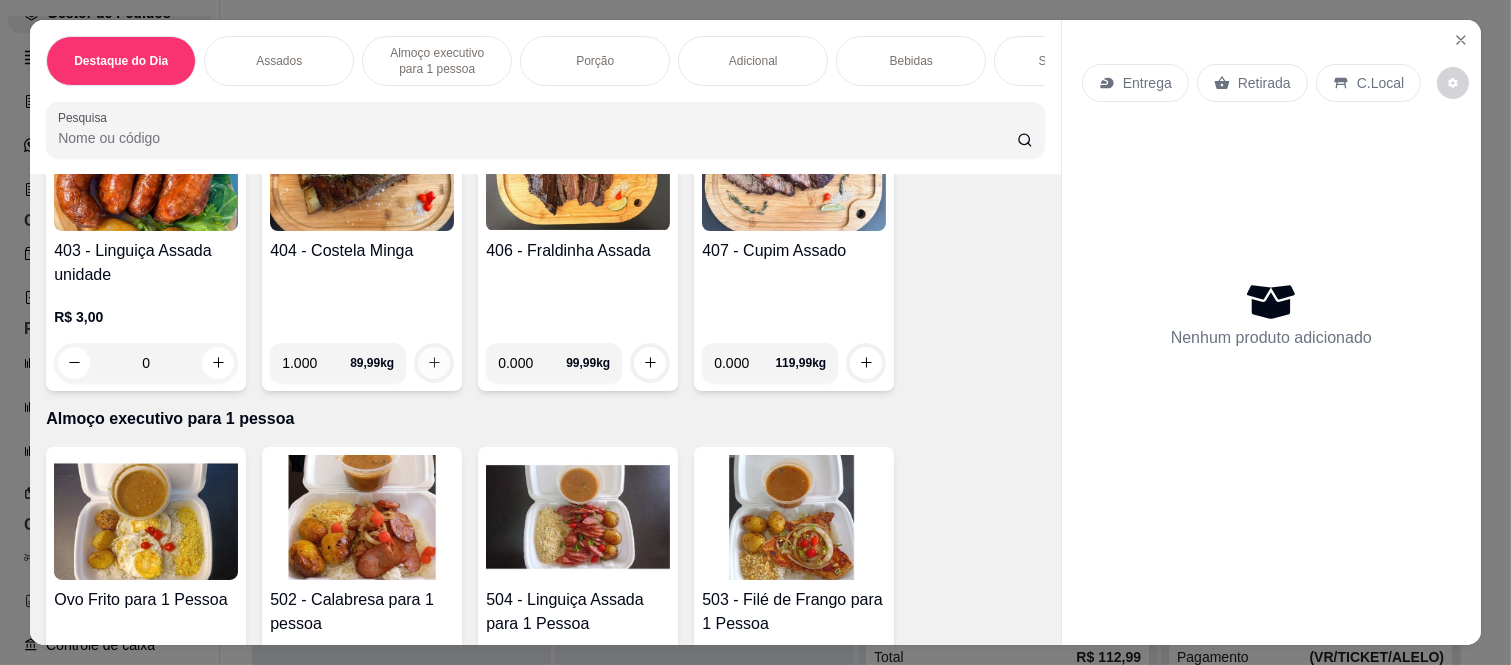 type on "1.000" 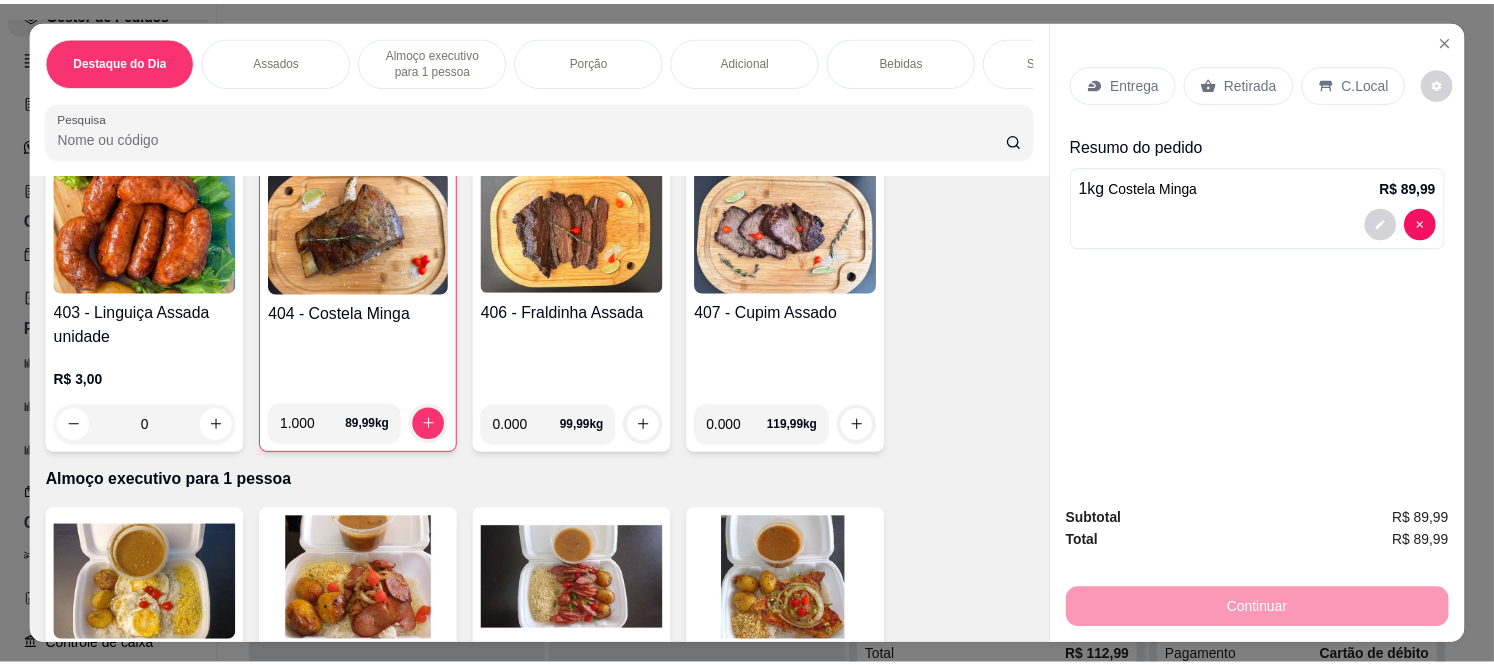 scroll, scrollTop: 444, scrollLeft: 0, axis: vertical 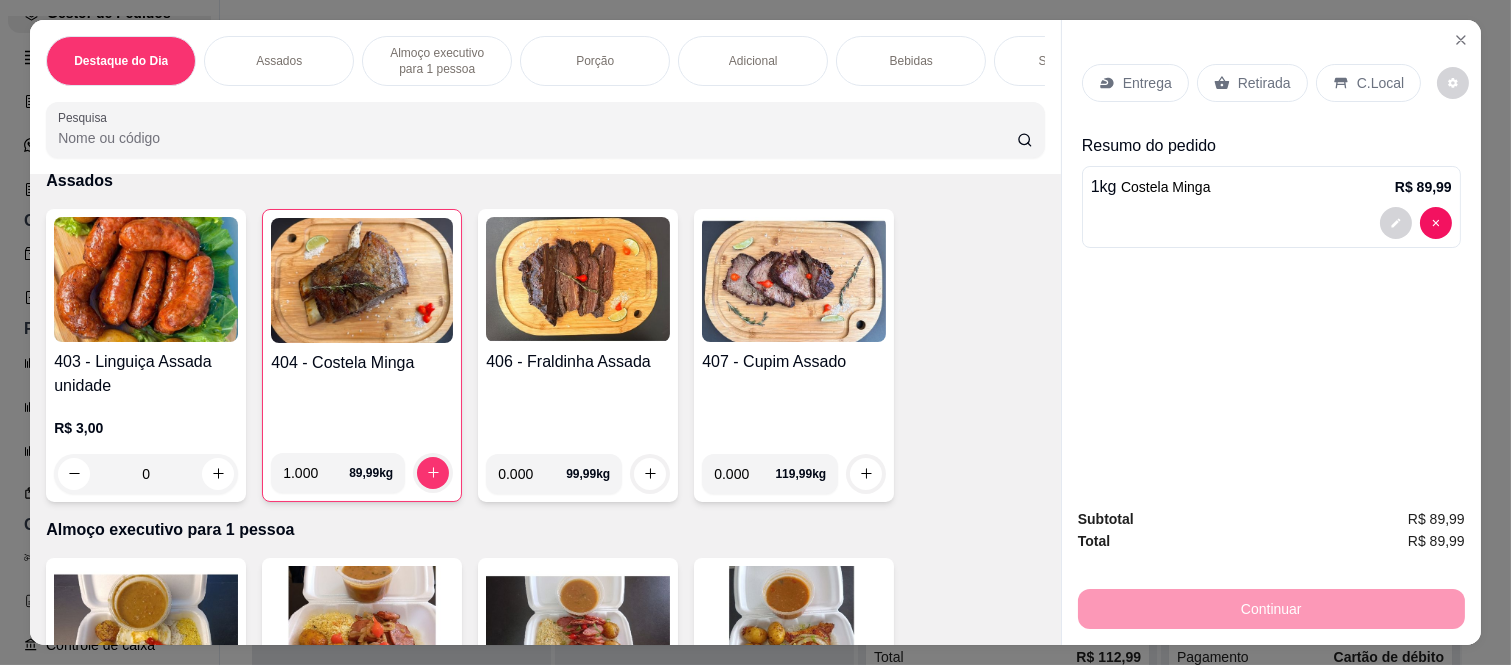 click on "Retirada" at bounding box center [1252, 83] 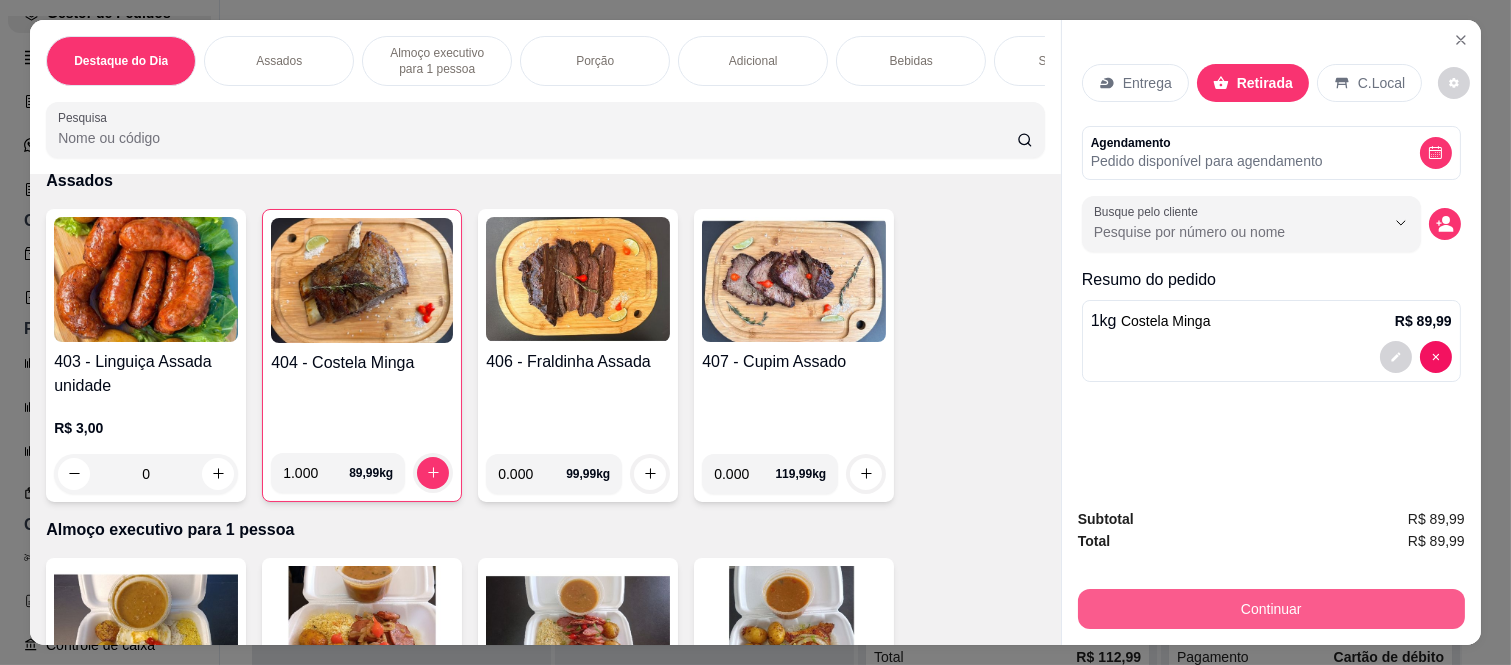 click on "Continuar" at bounding box center [1271, 609] 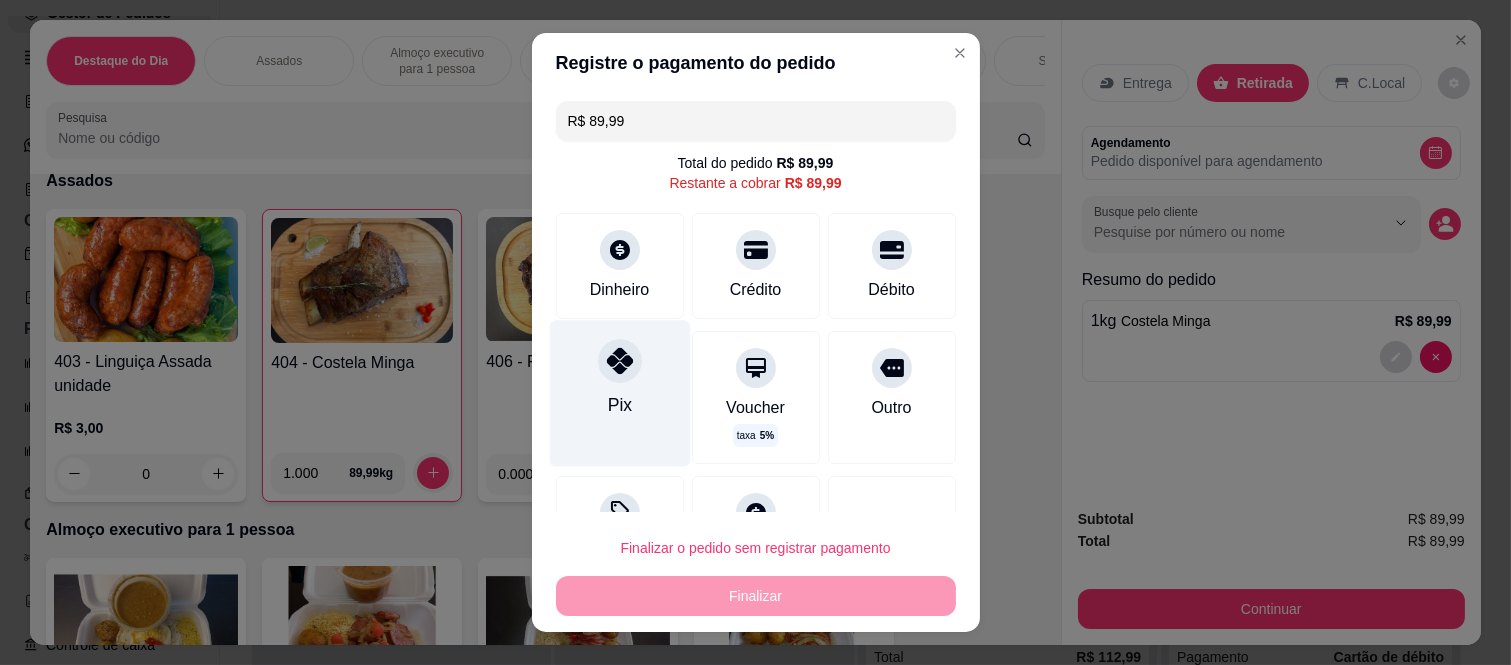 click at bounding box center [620, 361] 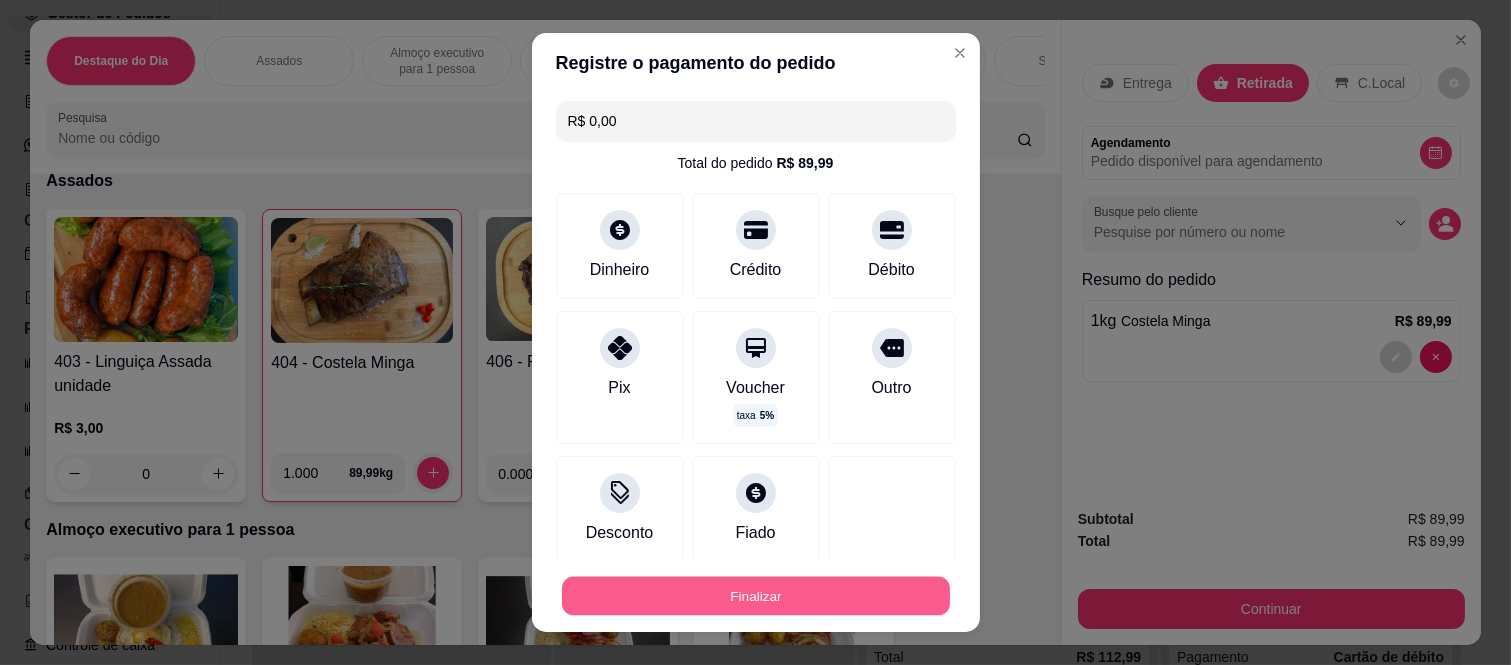 click on "Finalizar" at bounding box center (756, 595) 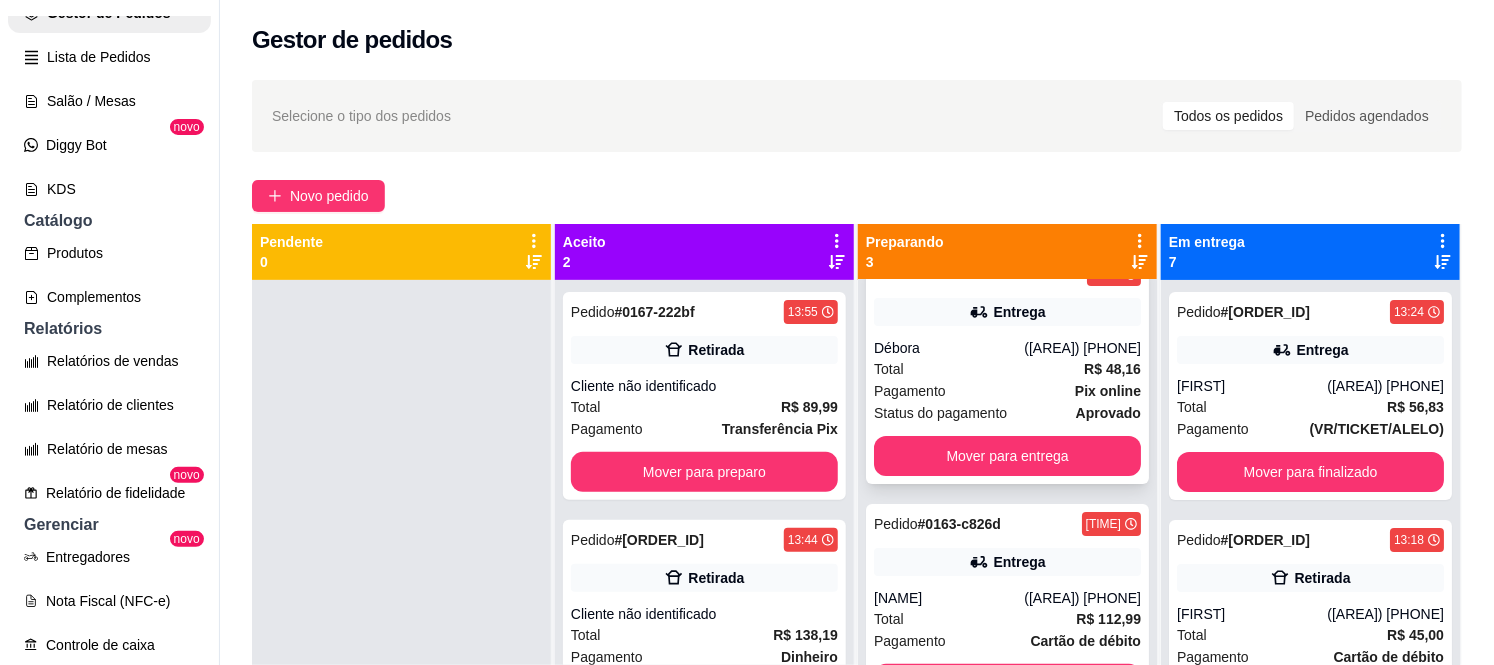 scroll, scrollTop: 60, scrollLeft: 0, axis: vertical 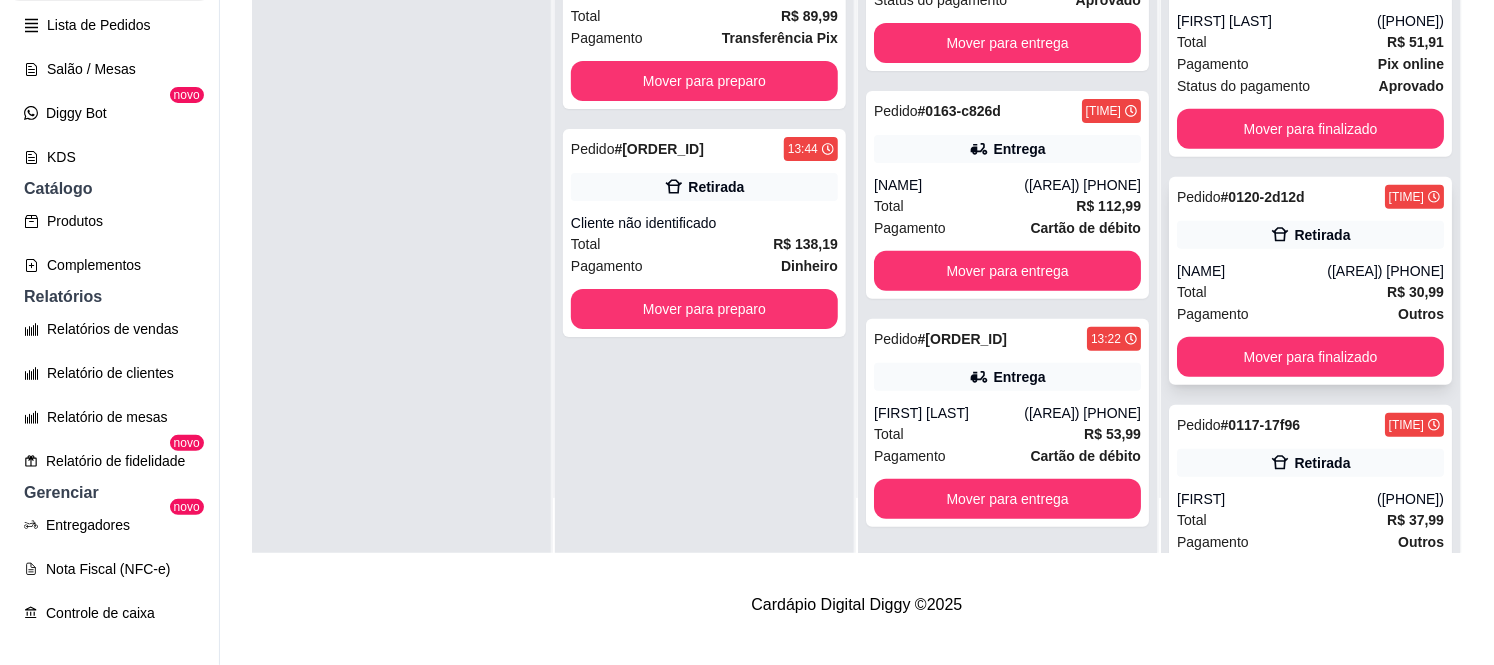 click on "Retirada" at bounding box center [1322, 235] 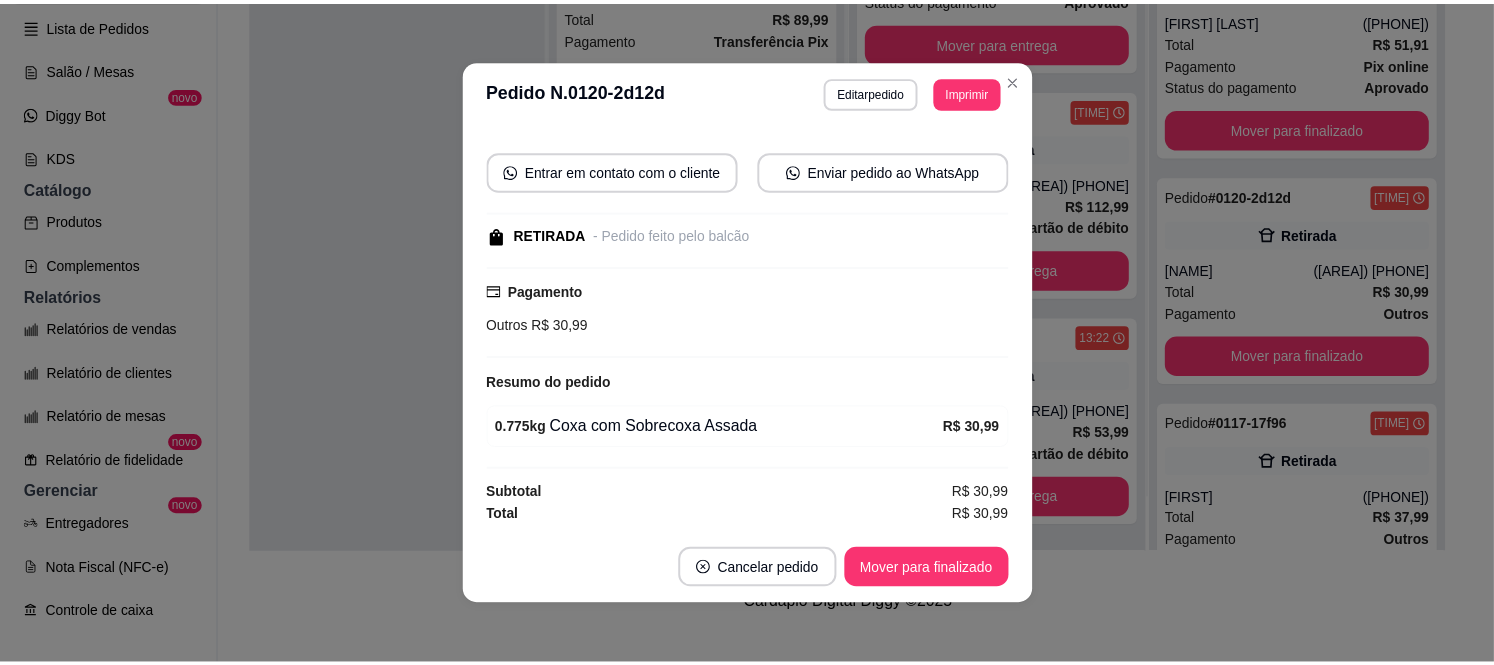 scroll, scrollTop: 170, scrollLeft: 0, axis: vertical 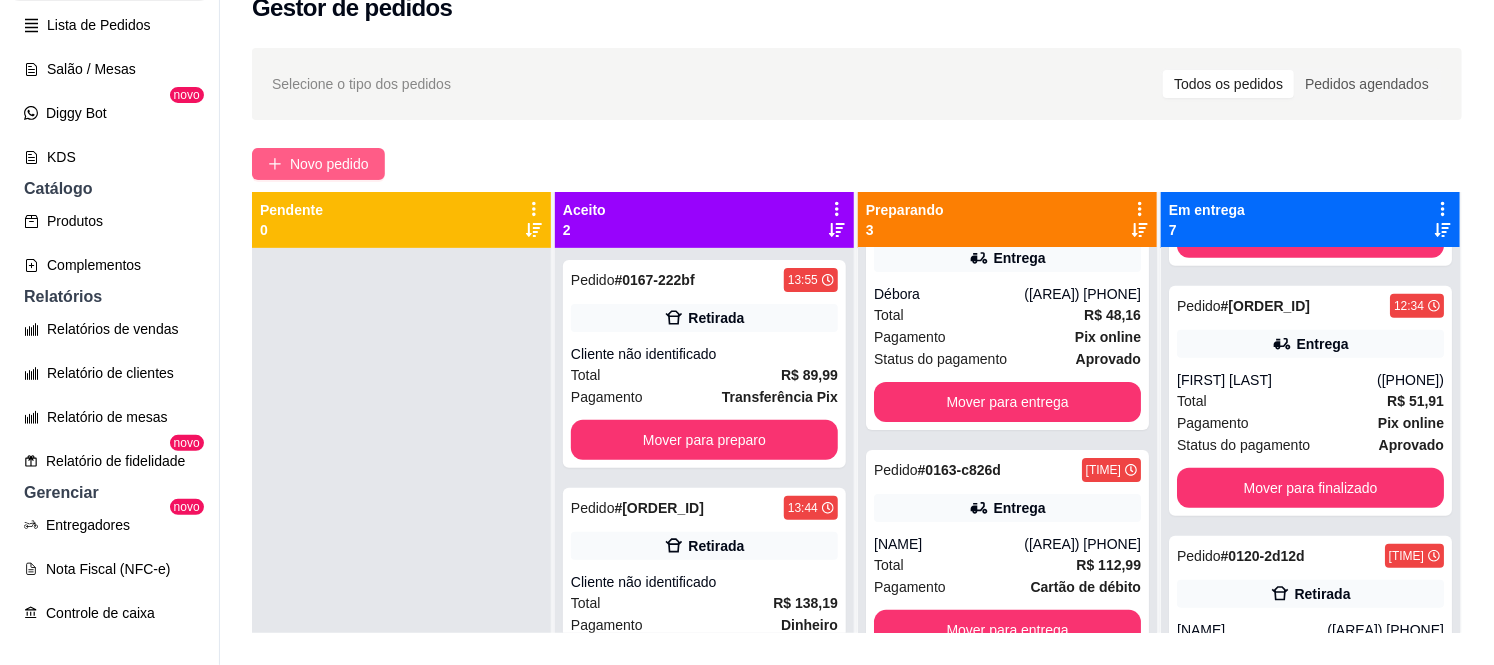 click on "Novo pedido" at bounding box center (329, 164) 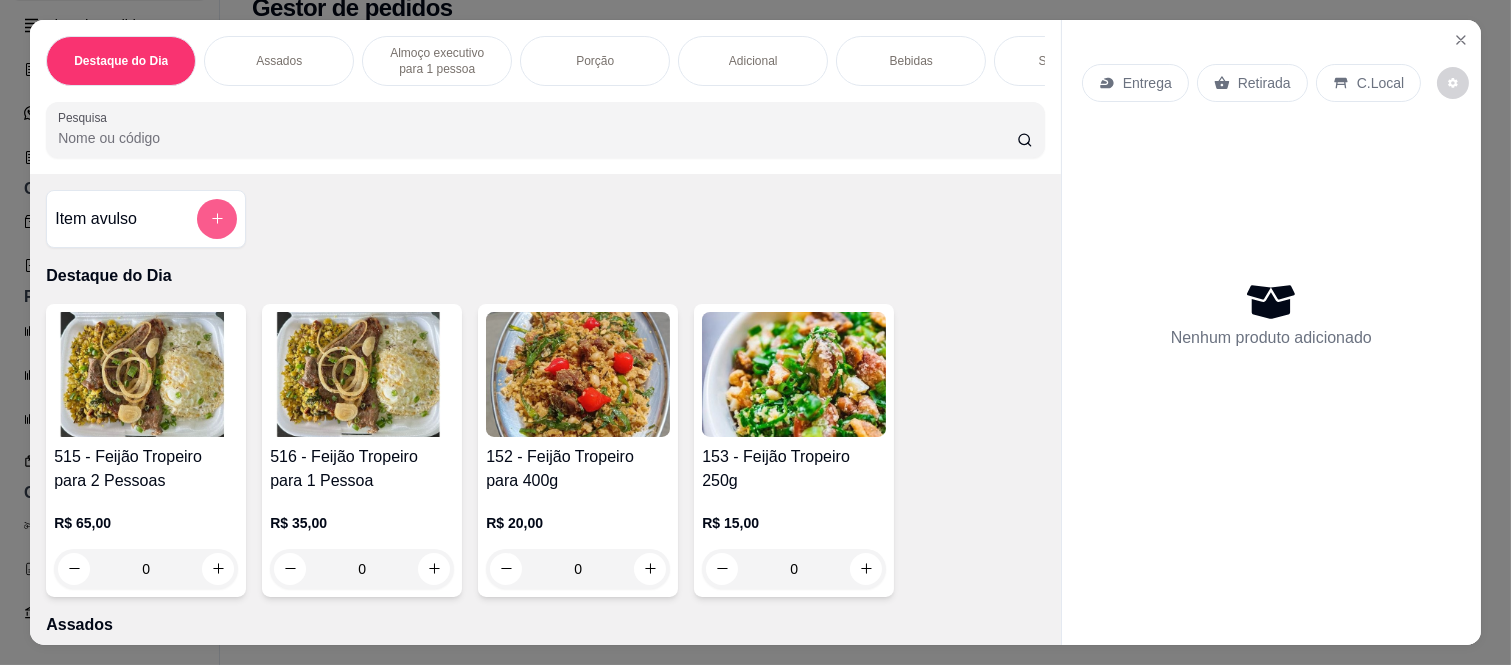 click at bounding box center (217, 219) 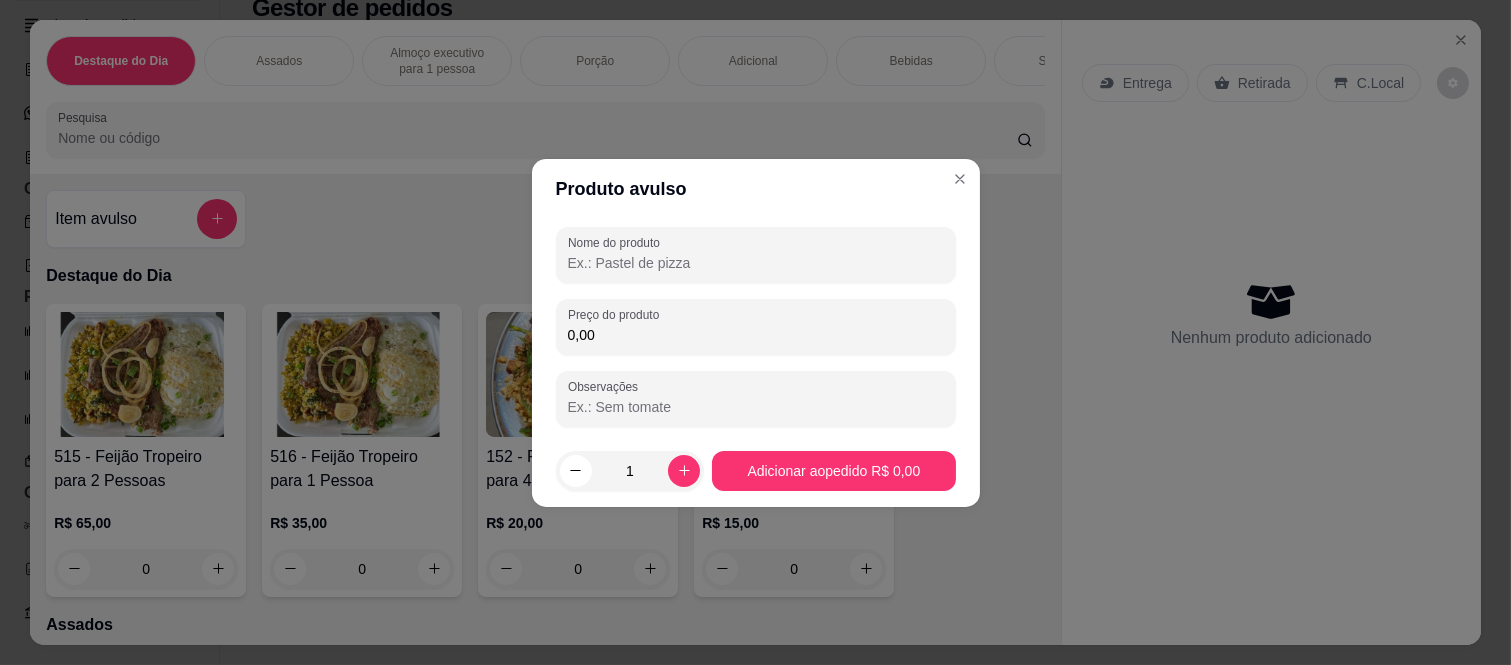 click on "0,00" at bounding box center [756, 335] 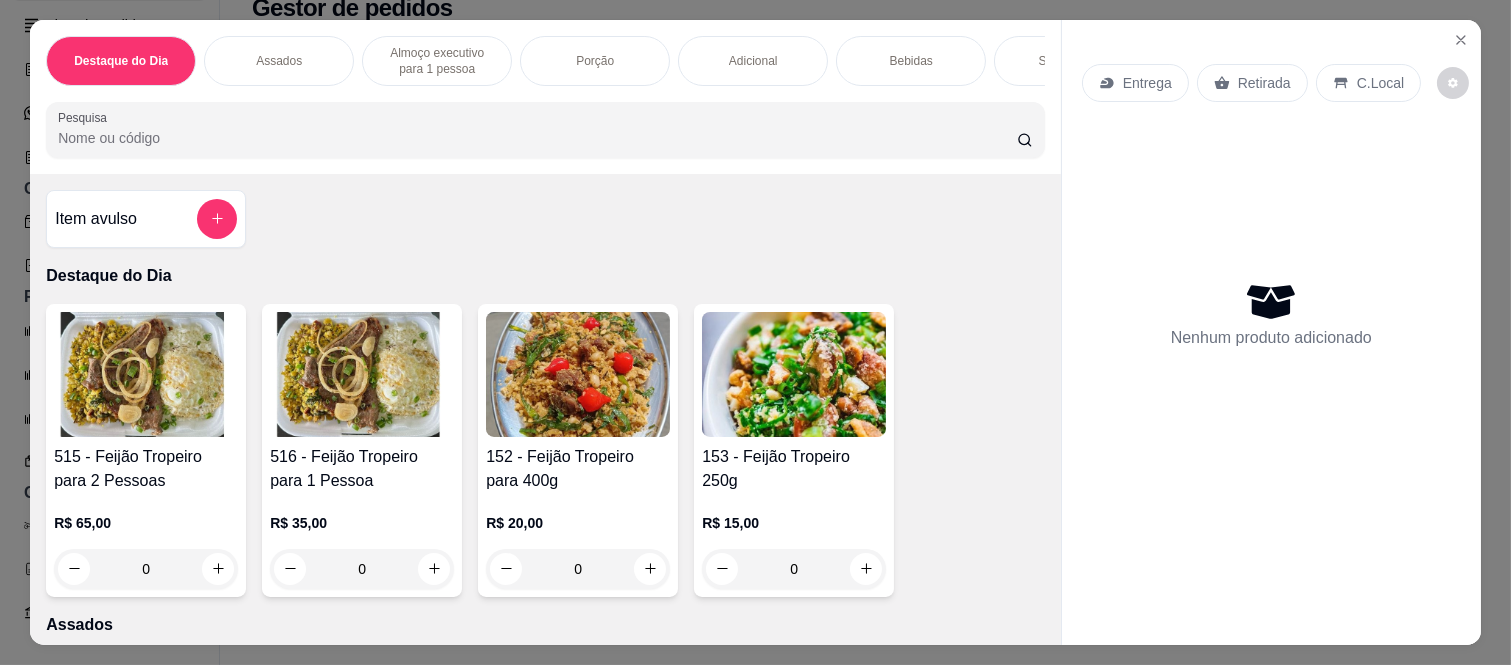click at bounding box center (217, 219) 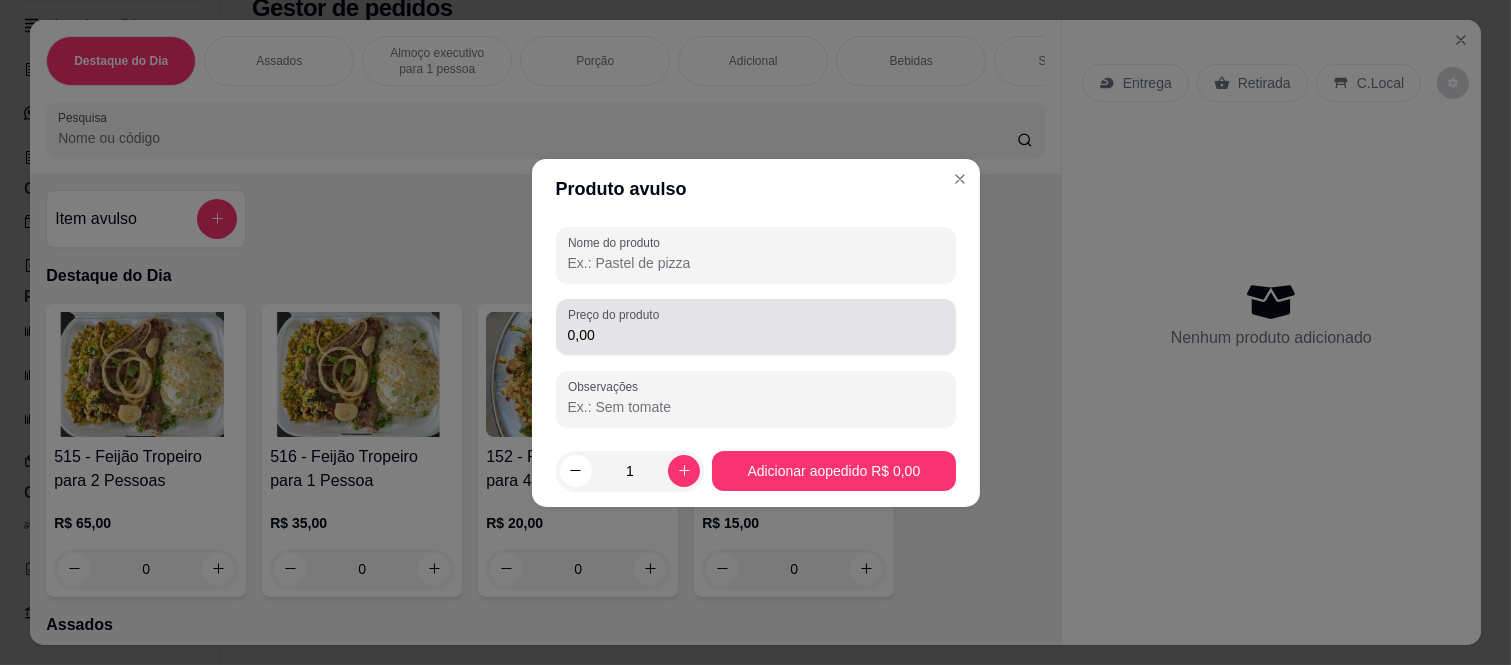click on "0,00" at bounding box center [756, 335] 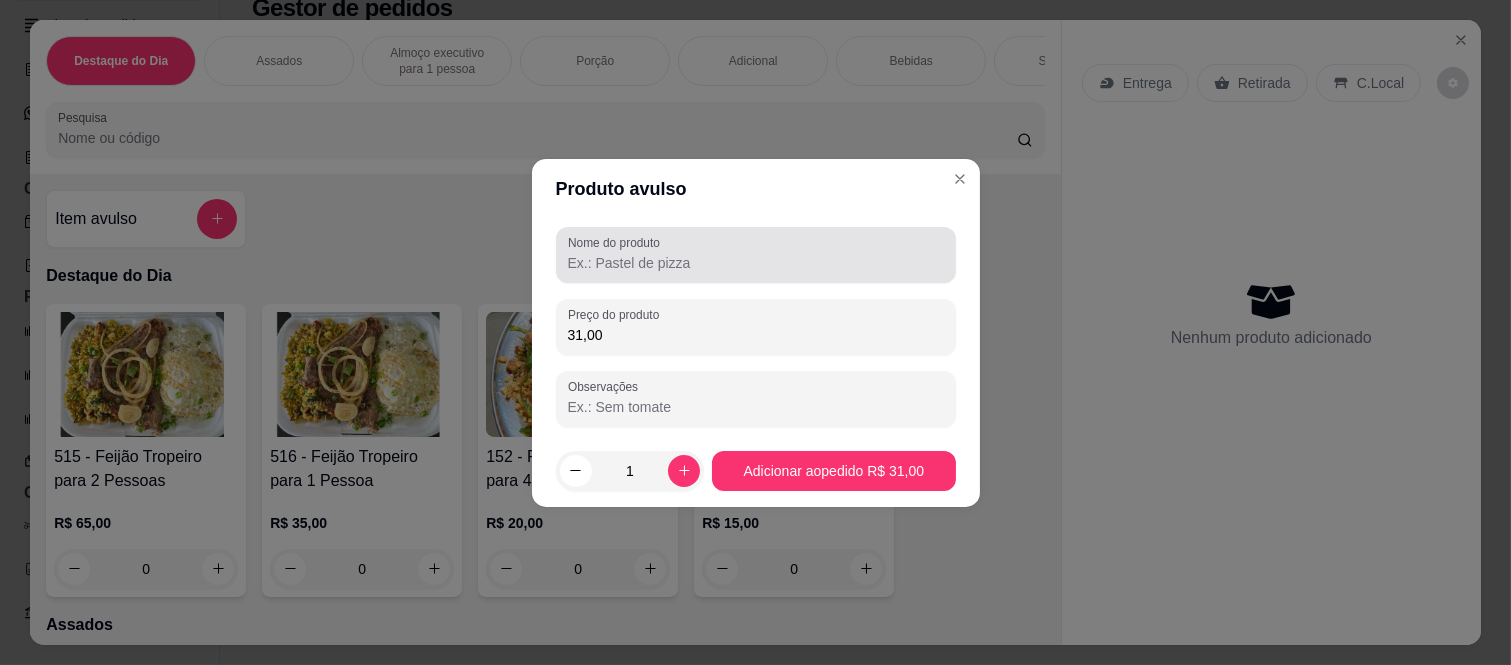 type on "31,00" 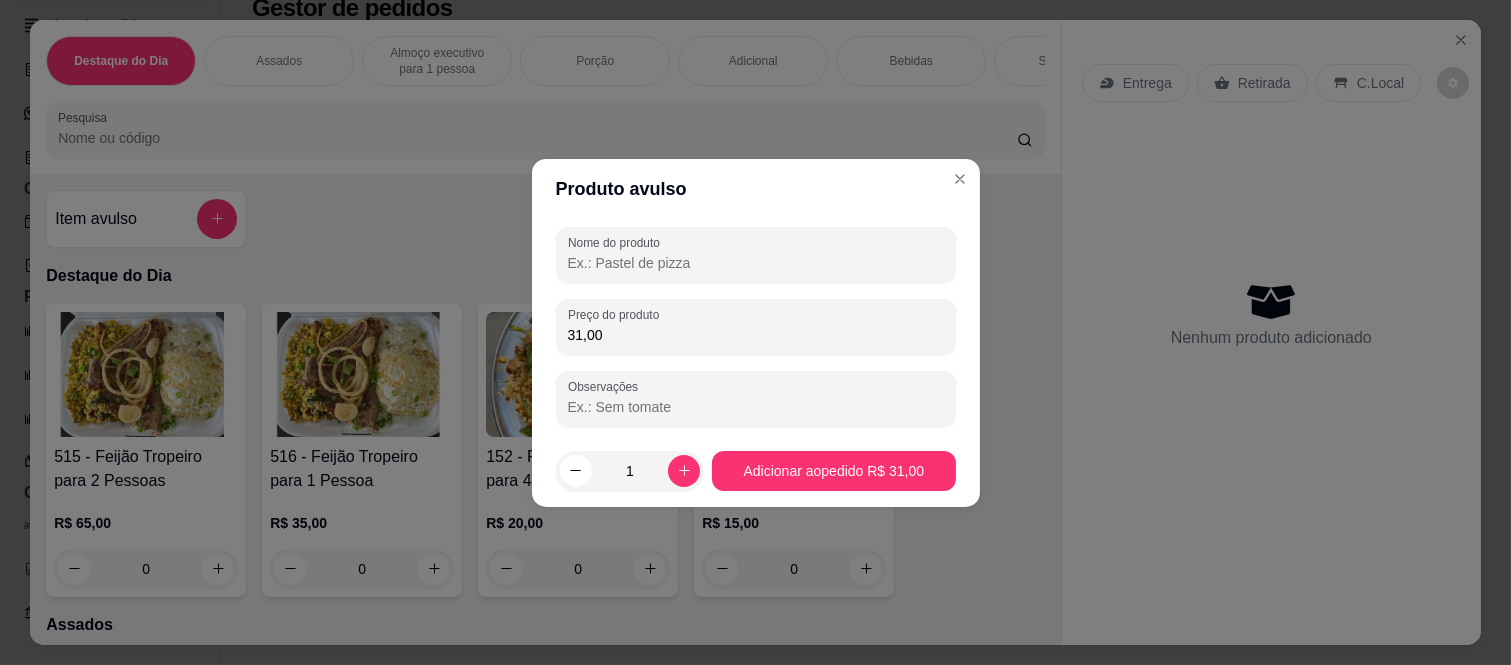 drag, startPoint x: 612, startPoint y: 267, endPoint x: 631, endPoint y: 301, distance: 38.948685 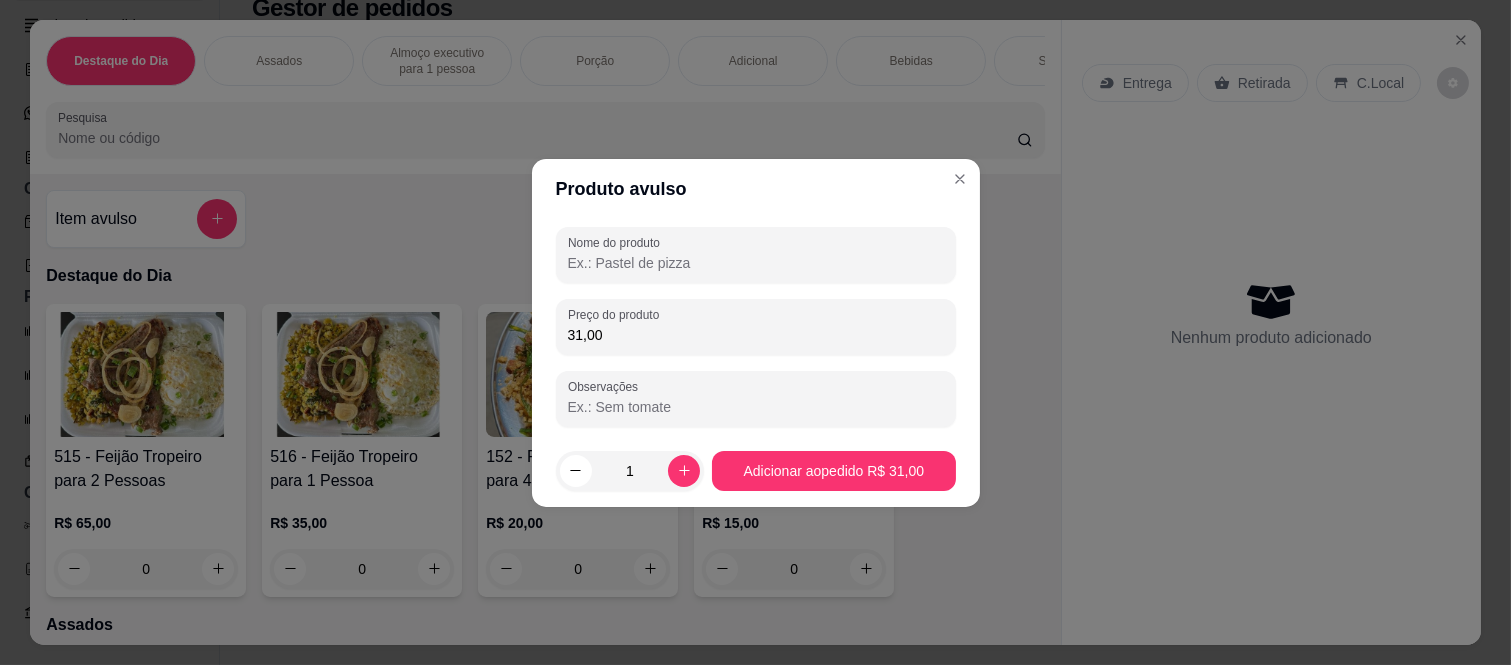 click on "Nome do produto" at bounding box center [756, 263] 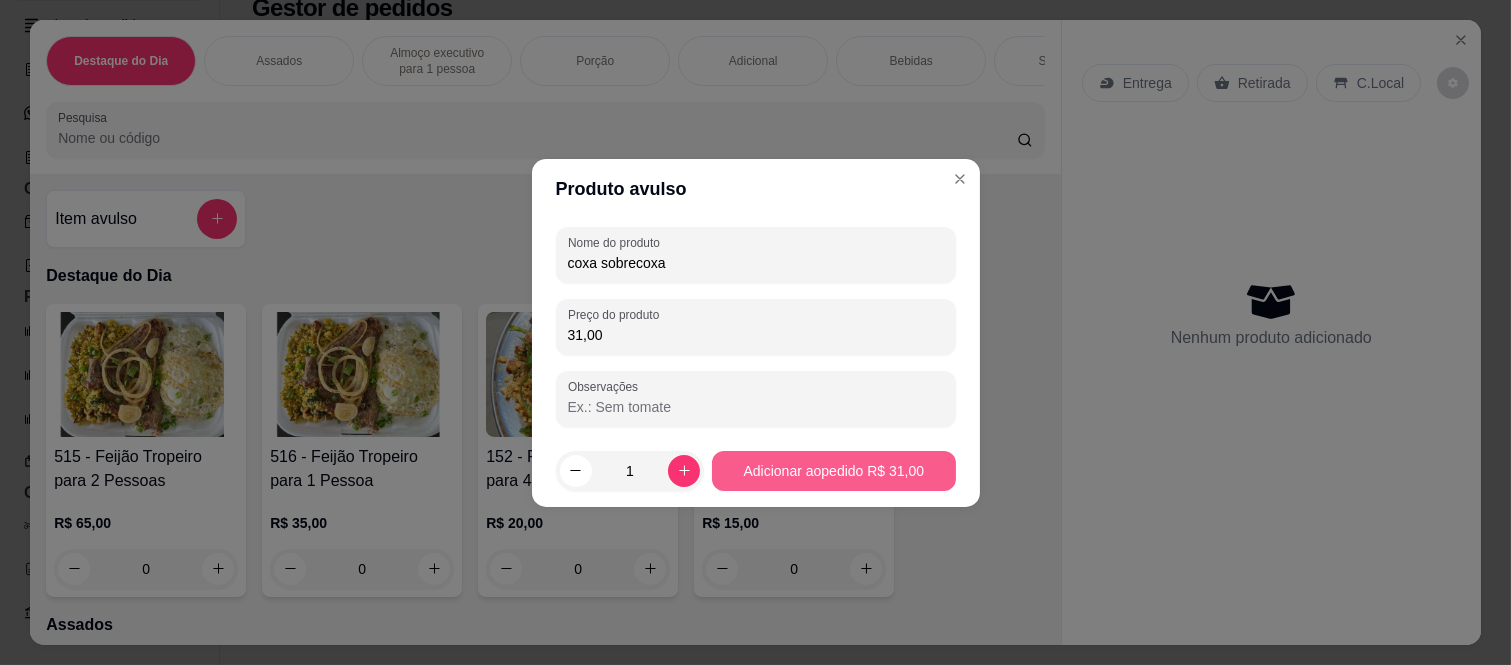 type on "coxa sobrecoxa" 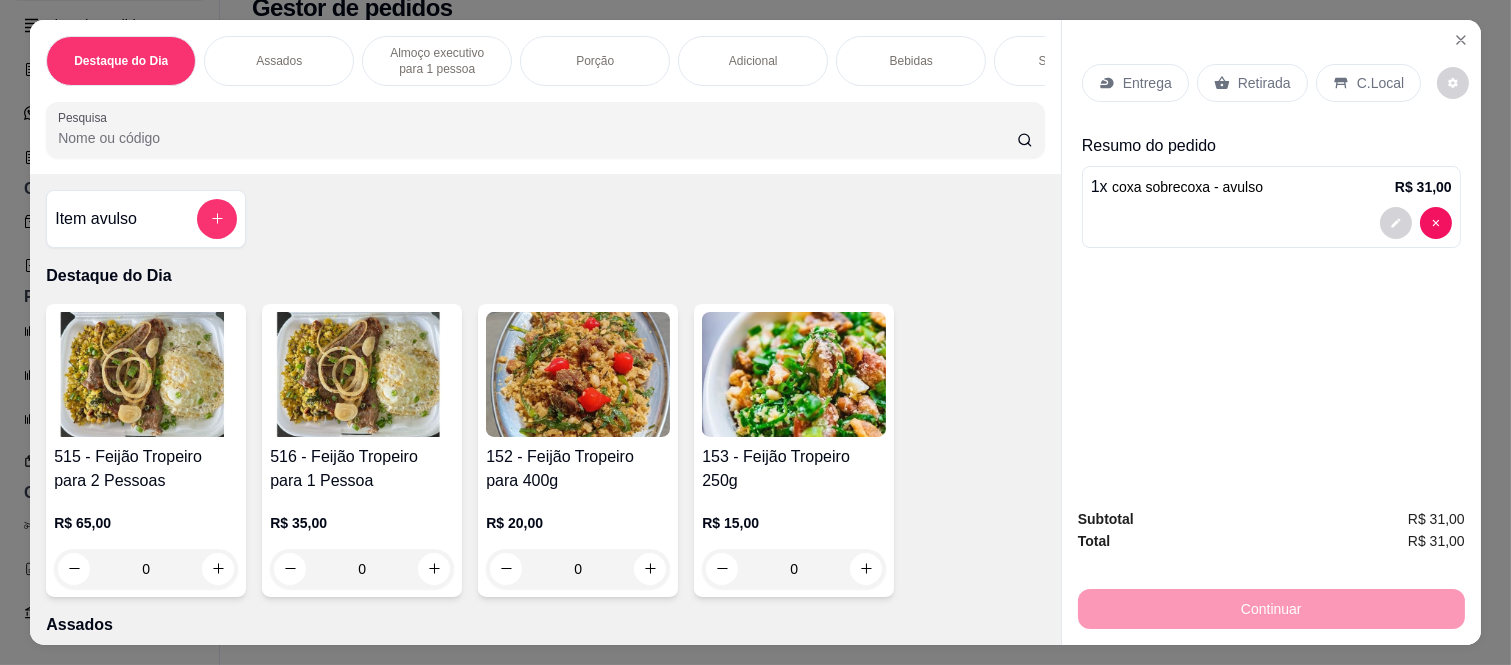 click on "Entrega" at bounding box center [1147, 83] 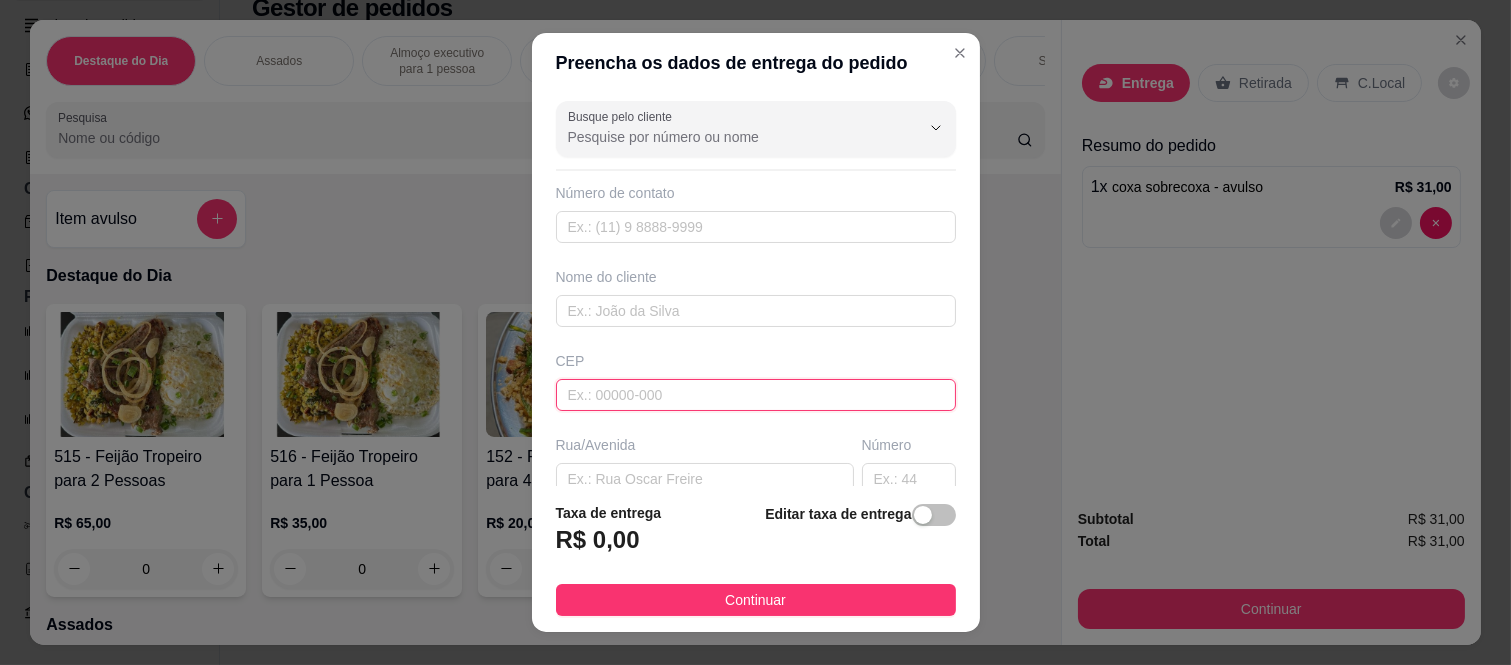 click at bounding box center (756, 395) 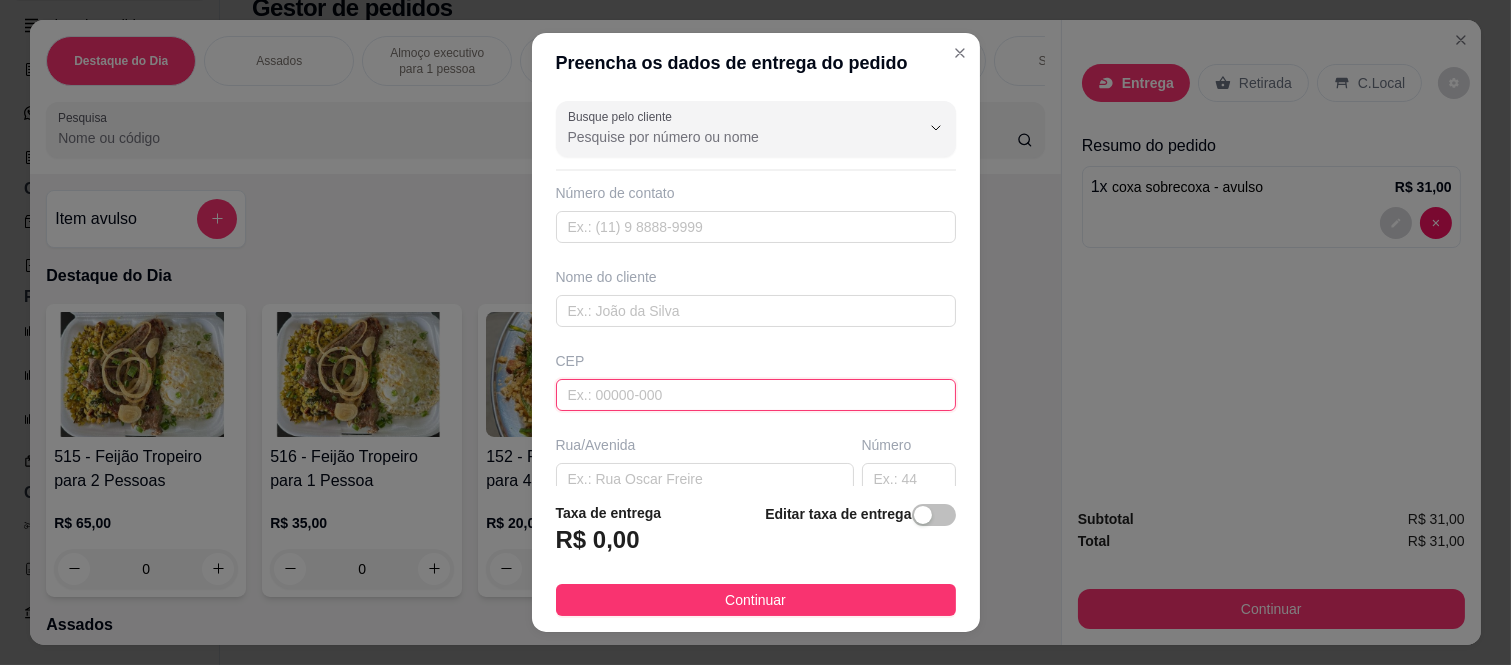 paste on "[CEP]" 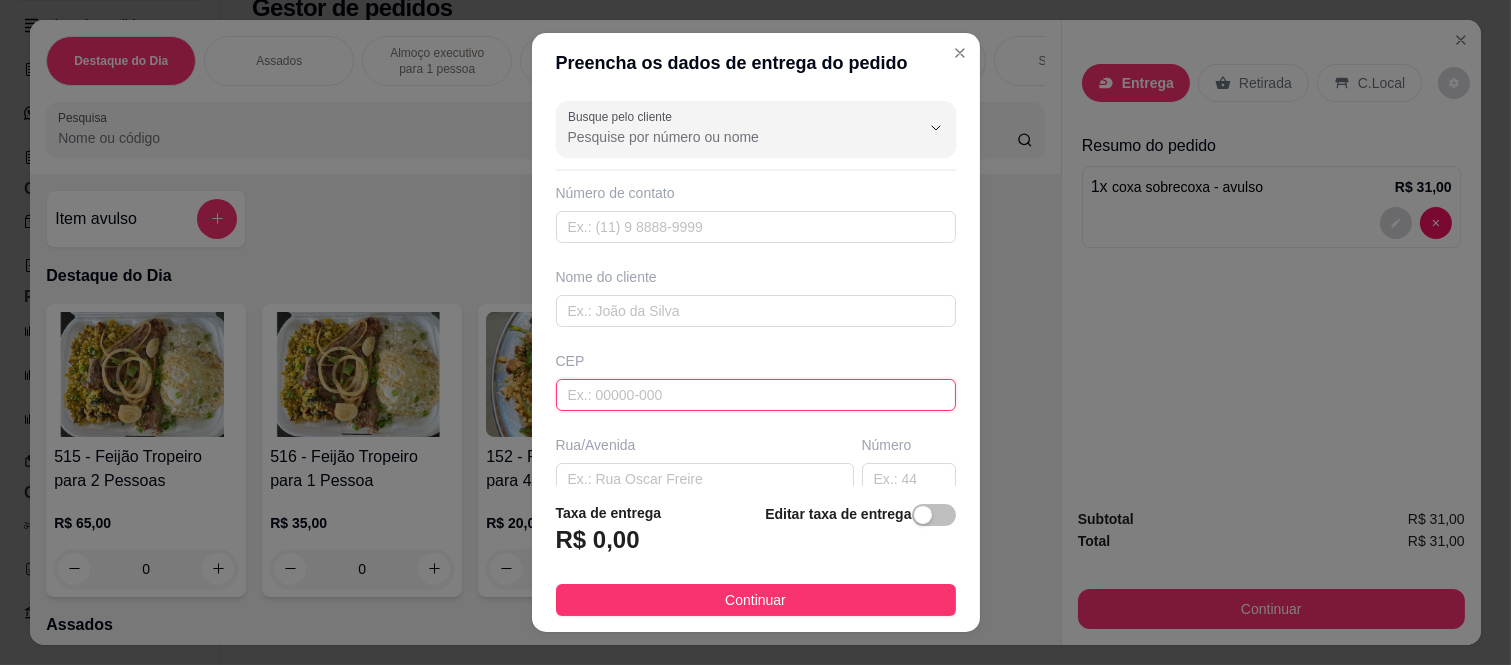 type on "[CEP]" 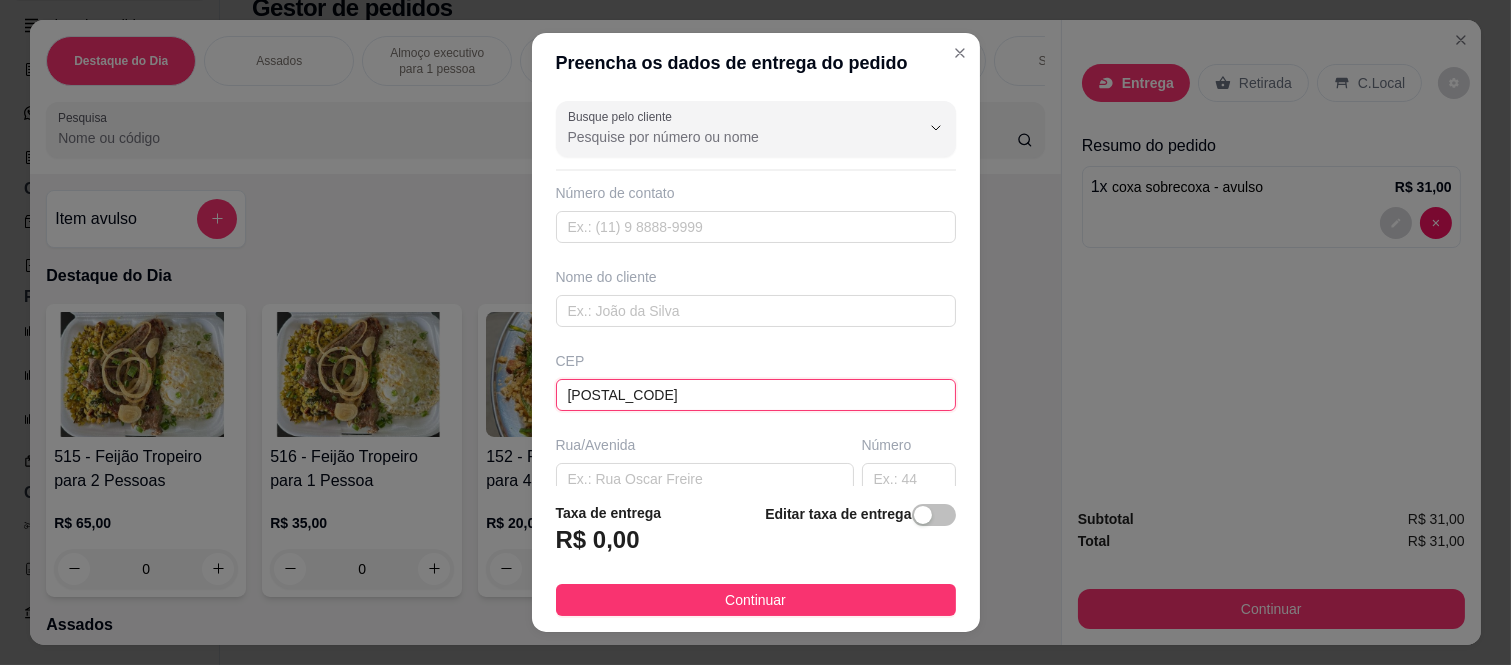 type on "[STREET]" 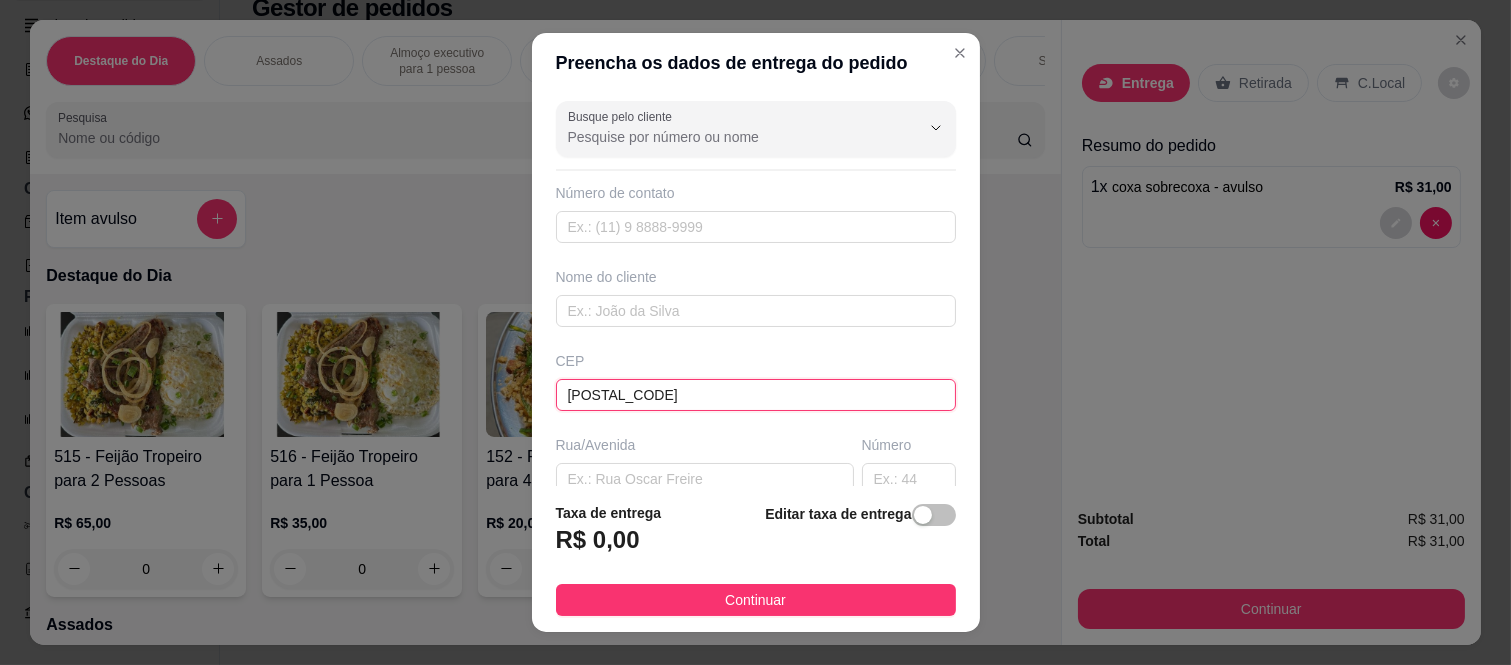 type on "[NEIGHBORHOOD]" 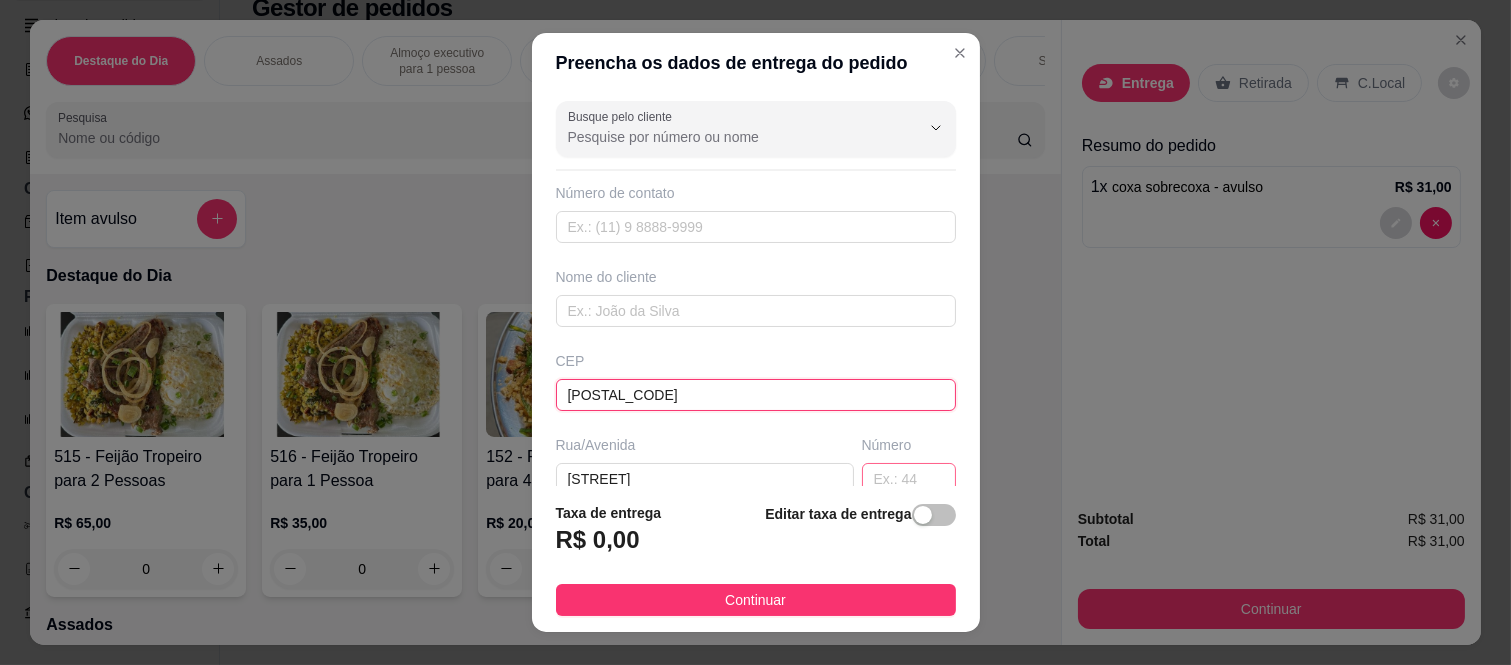 type on "[CEP]" 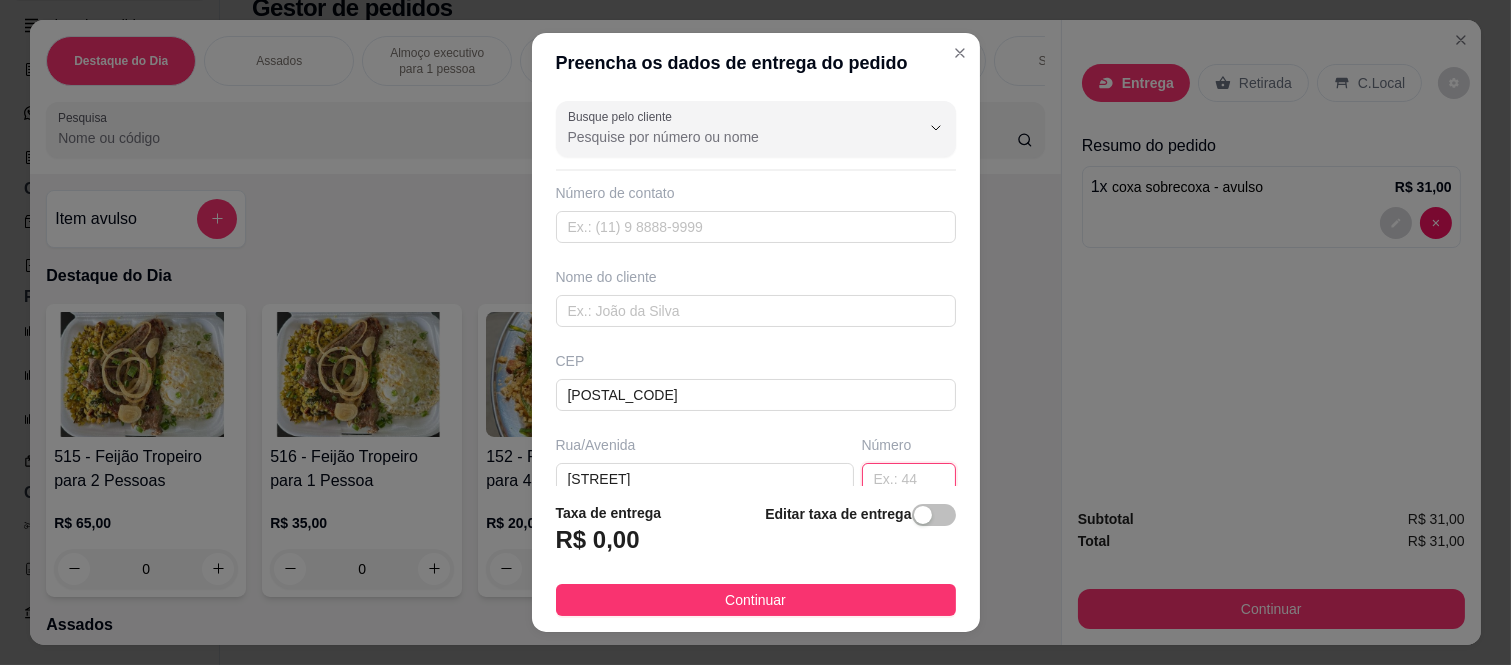 click at bounding box center (909, 479) 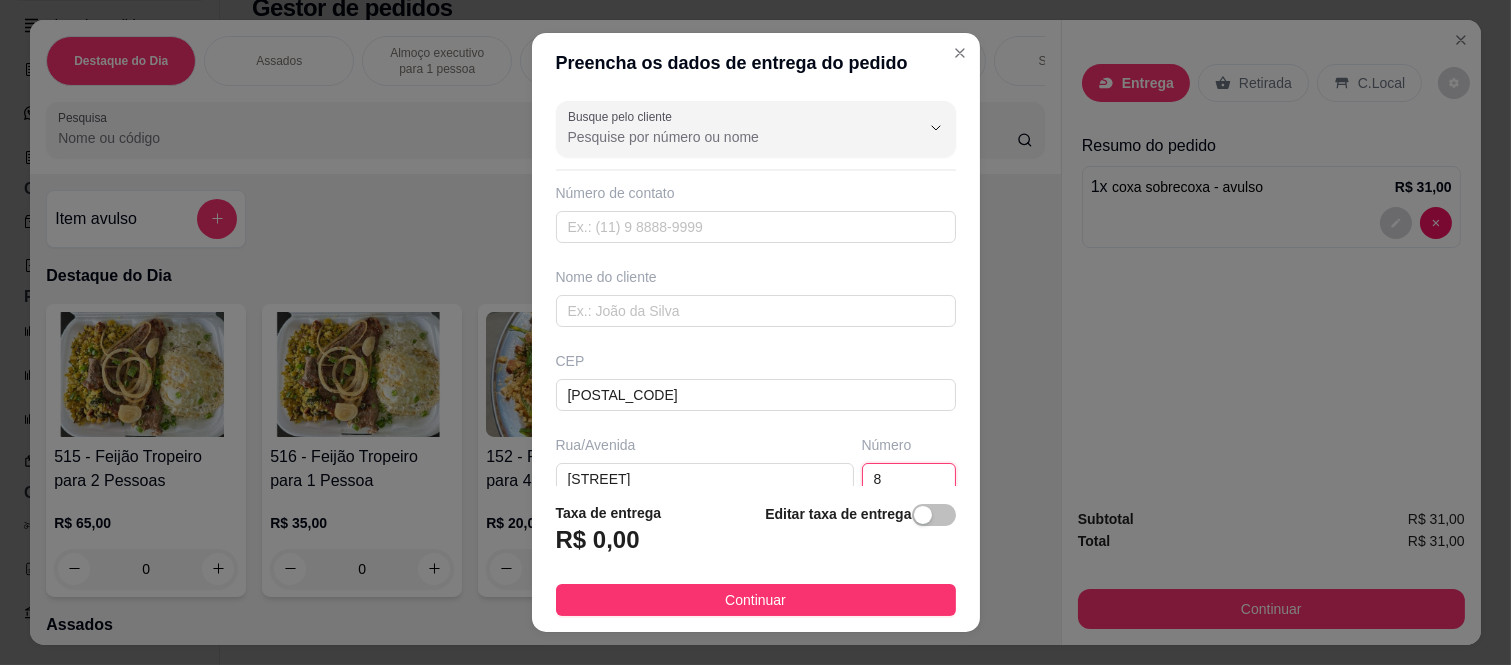 scroll, scrollTop: 3, scrollLeft: 0, axis: vertical 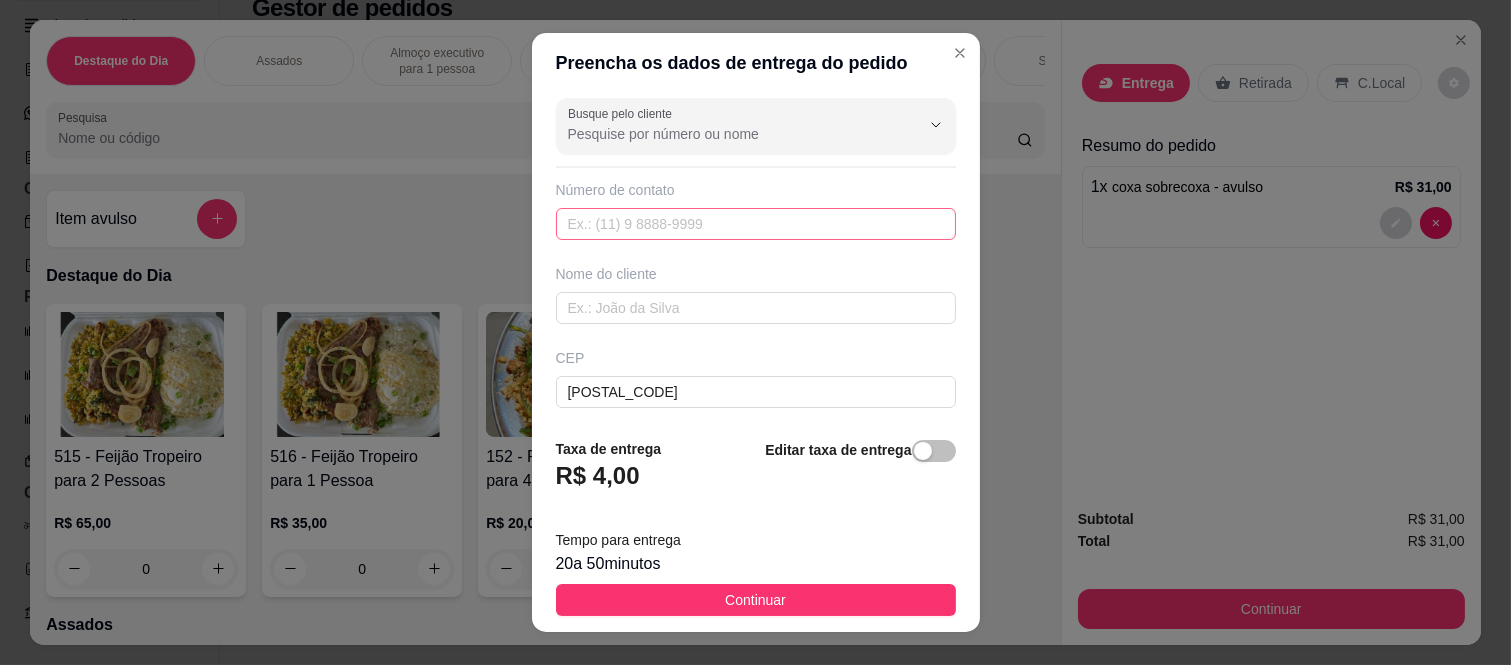 type on "84" 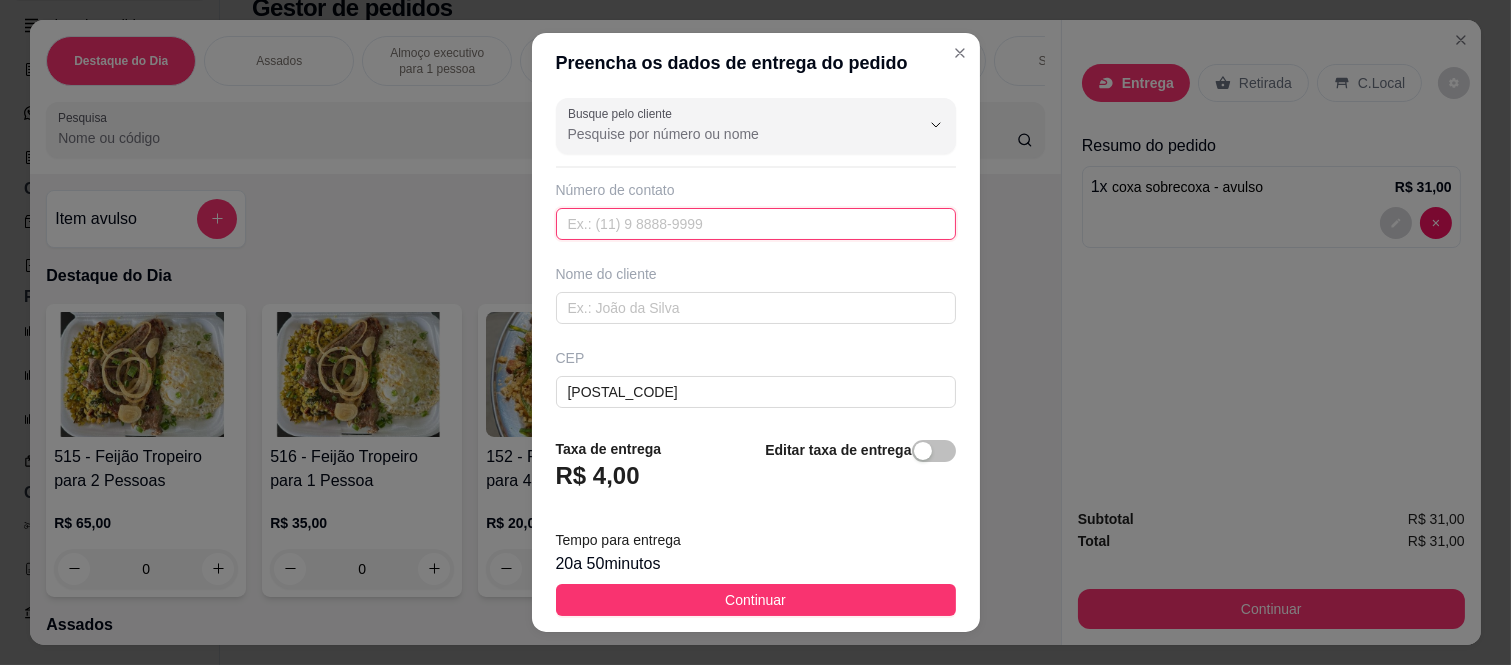 click at bounding box center (756, 224) 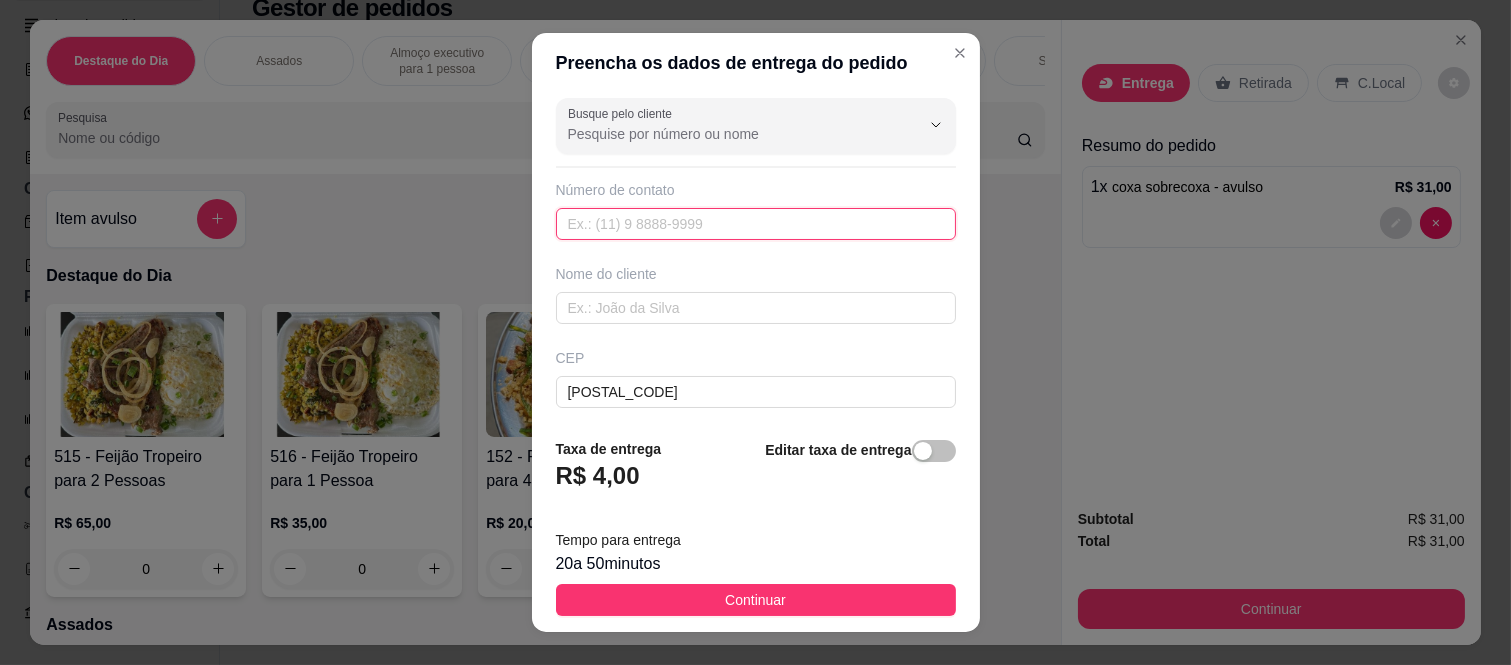 scroll, scrollTop: 431, scrollLeft: 0, axis: vertical 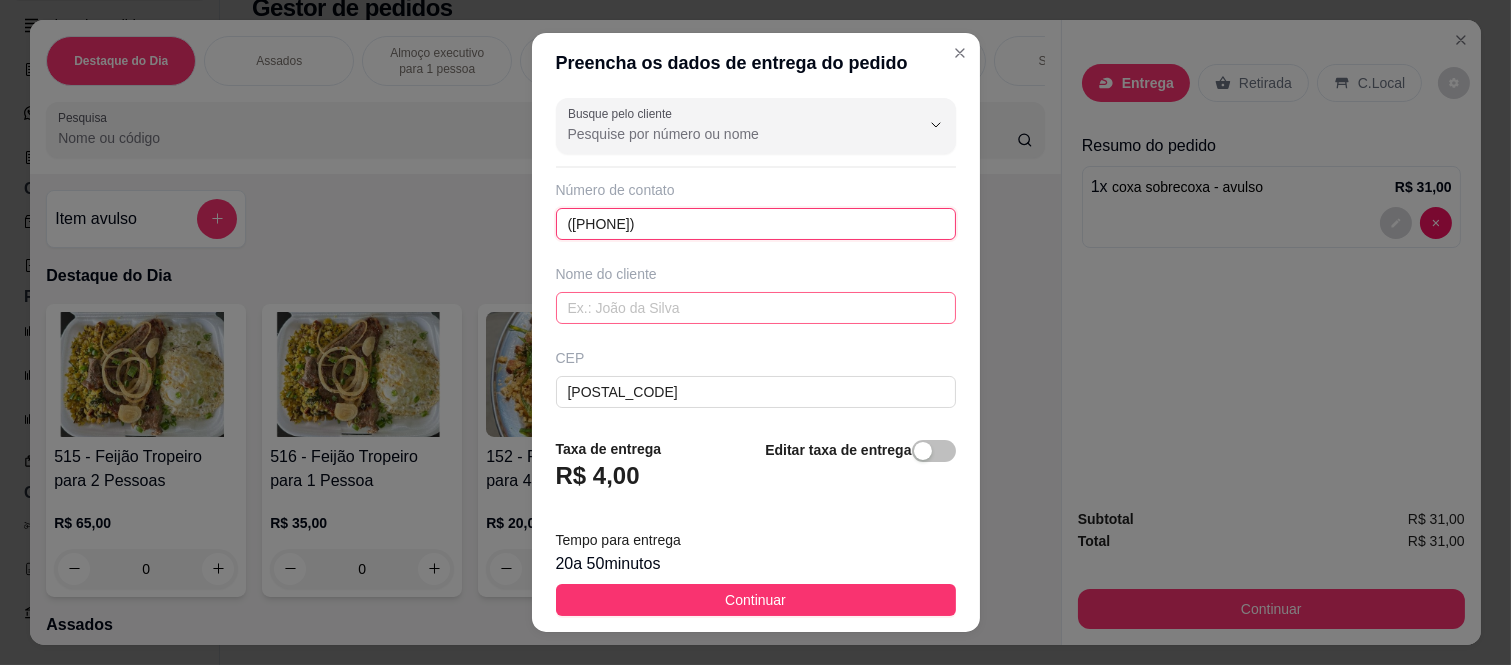 type on "[PHONE]" 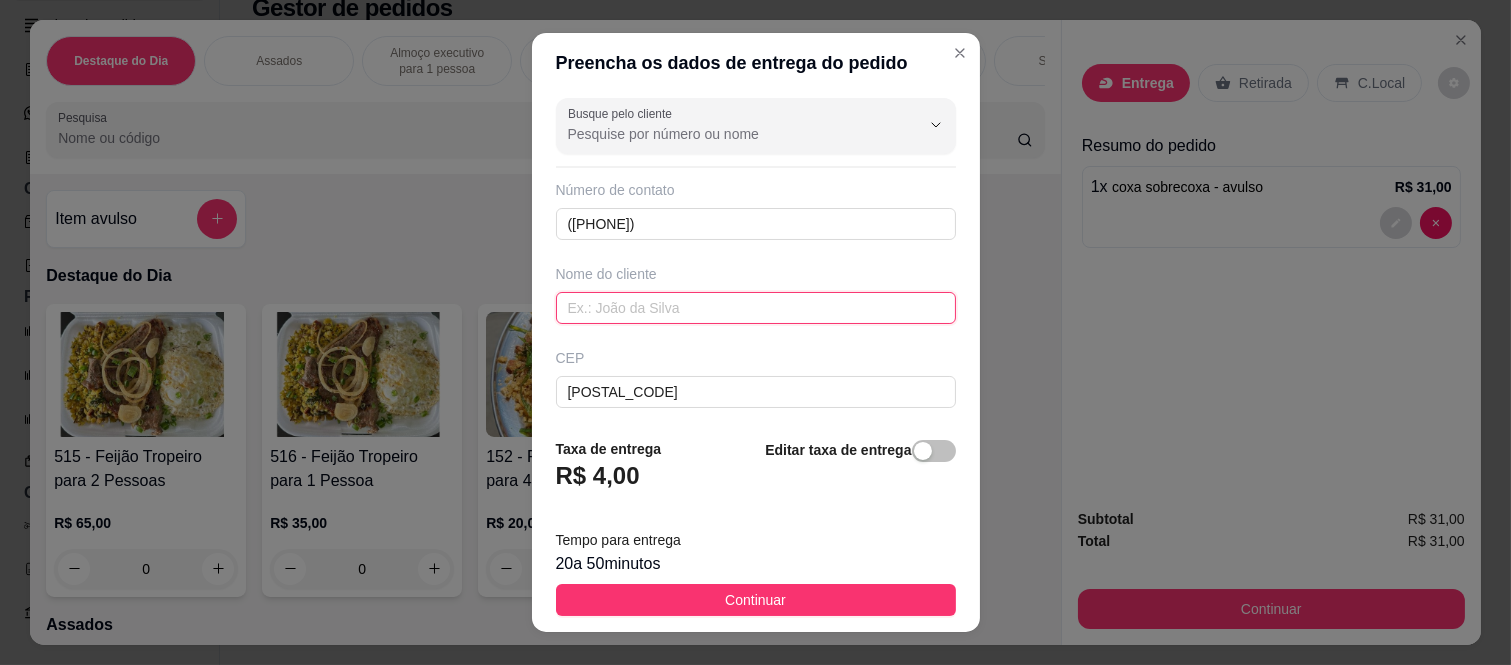 click at bounding box center (756, 308) 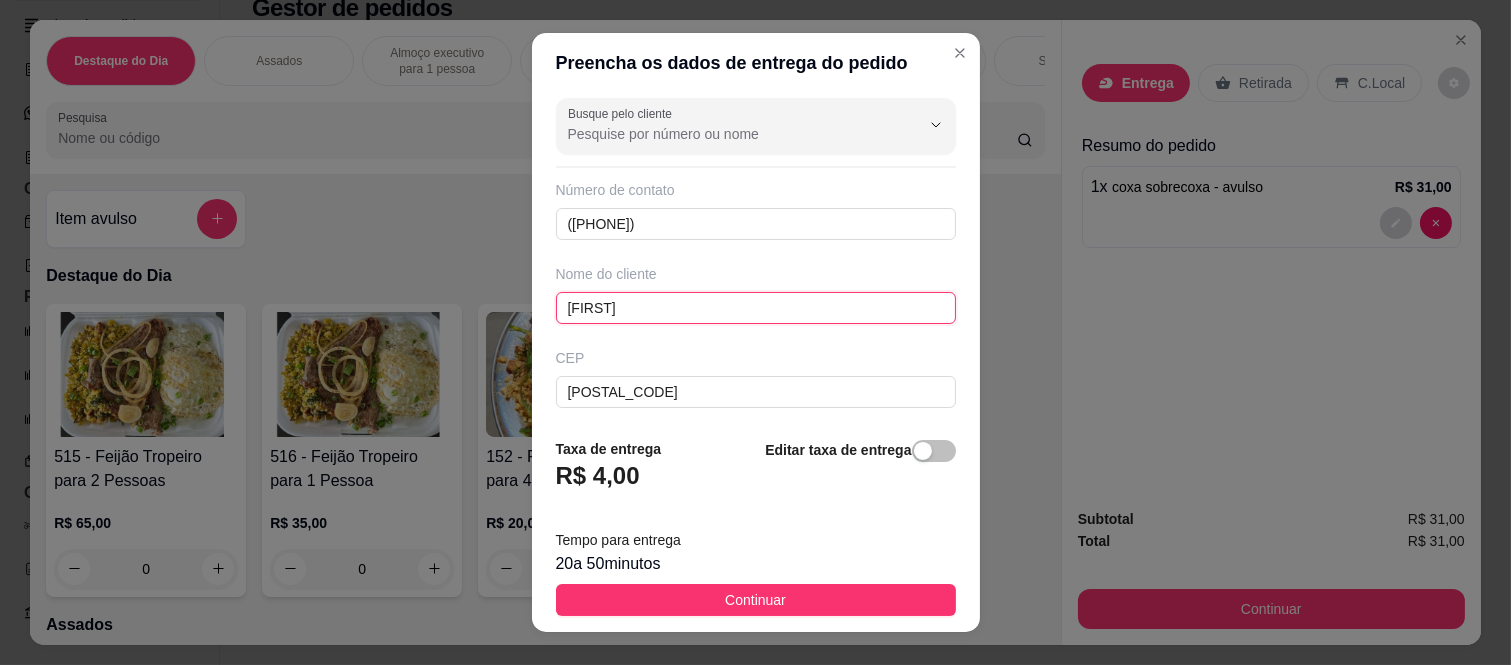 type on "[NAME]" 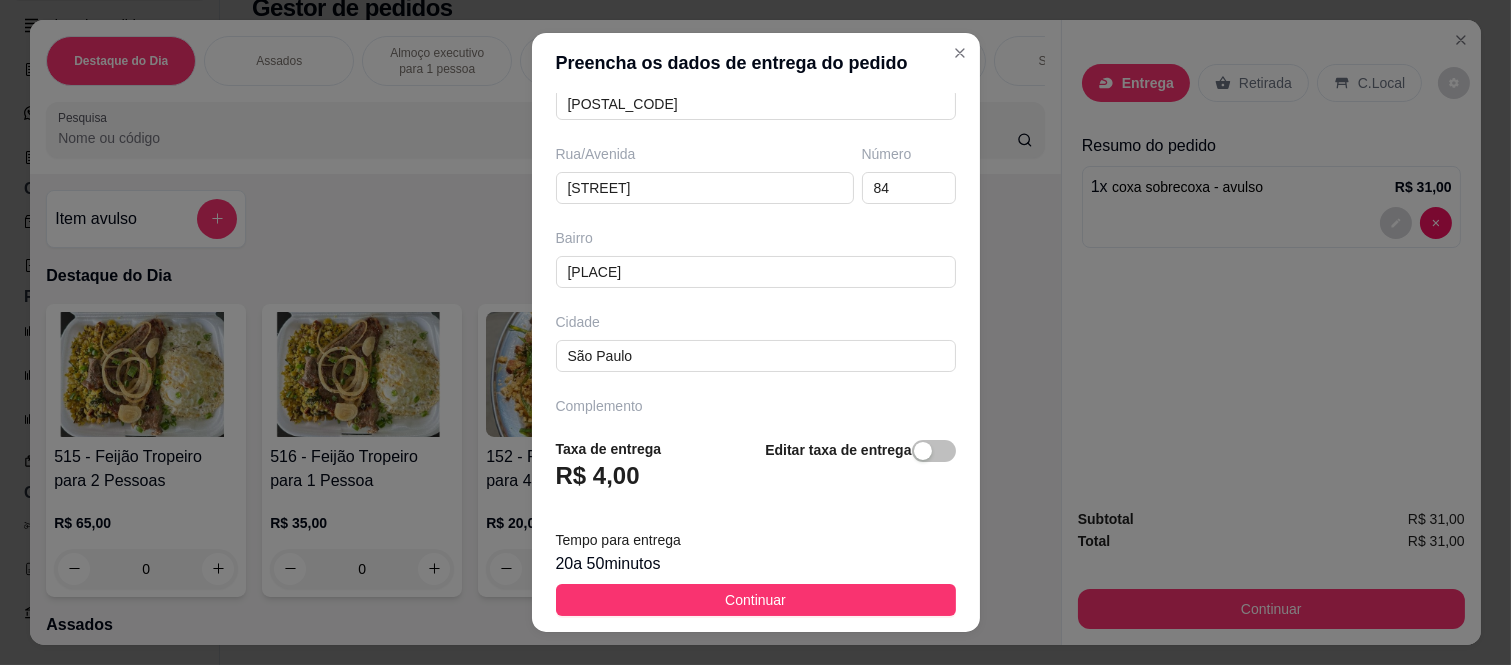 scroll, scrollTop: 346, scrollLeft: 0, axis: vertical 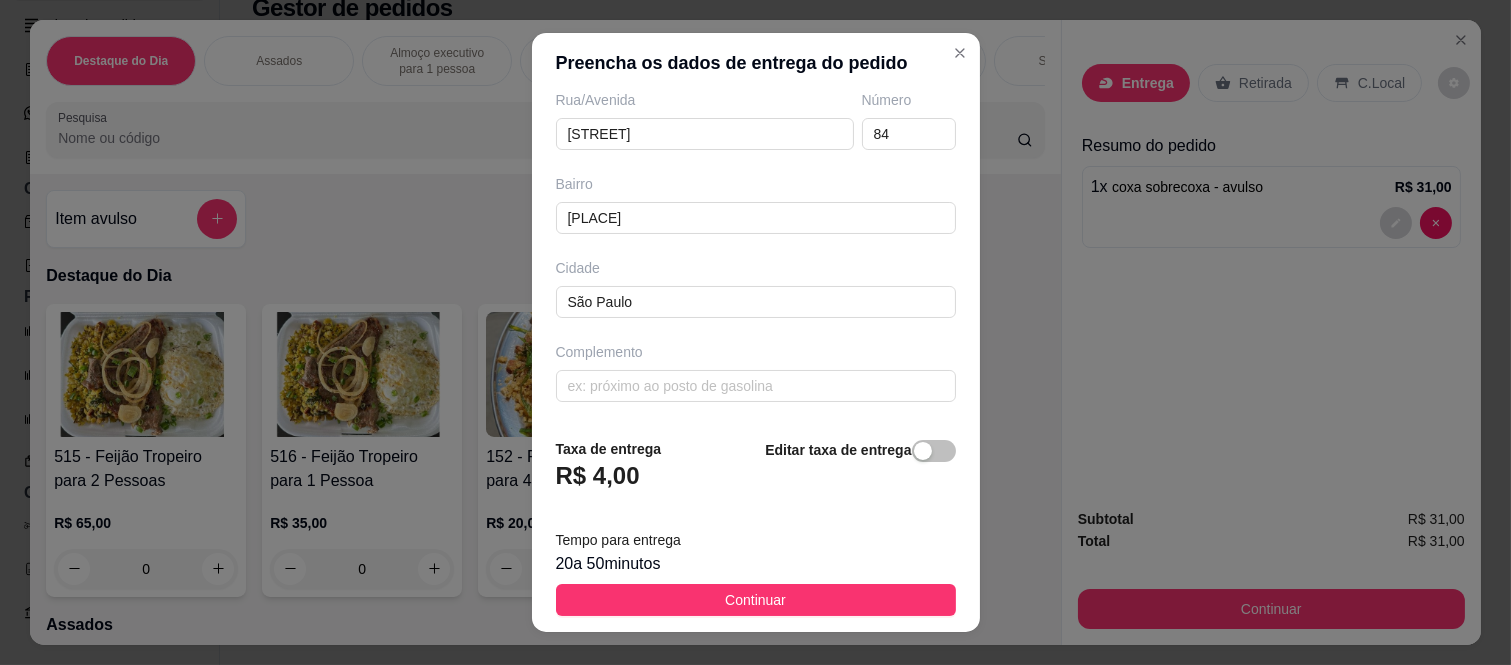 drag, startPoint x: 643, startPoint y: 601, endPoint x: 680, endPoint y: 544, distance: 67.95587 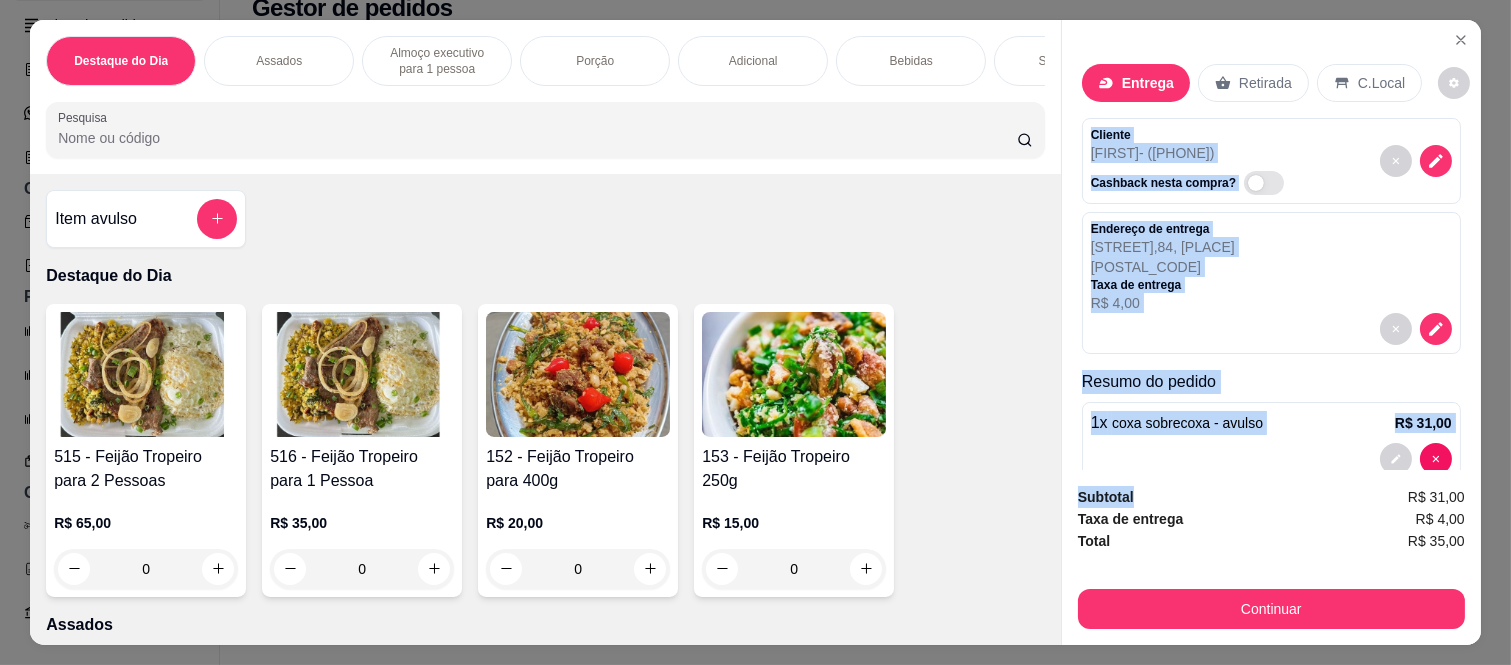scroll, scrollTop: 41, scrollLeft: 0, axis: vertical 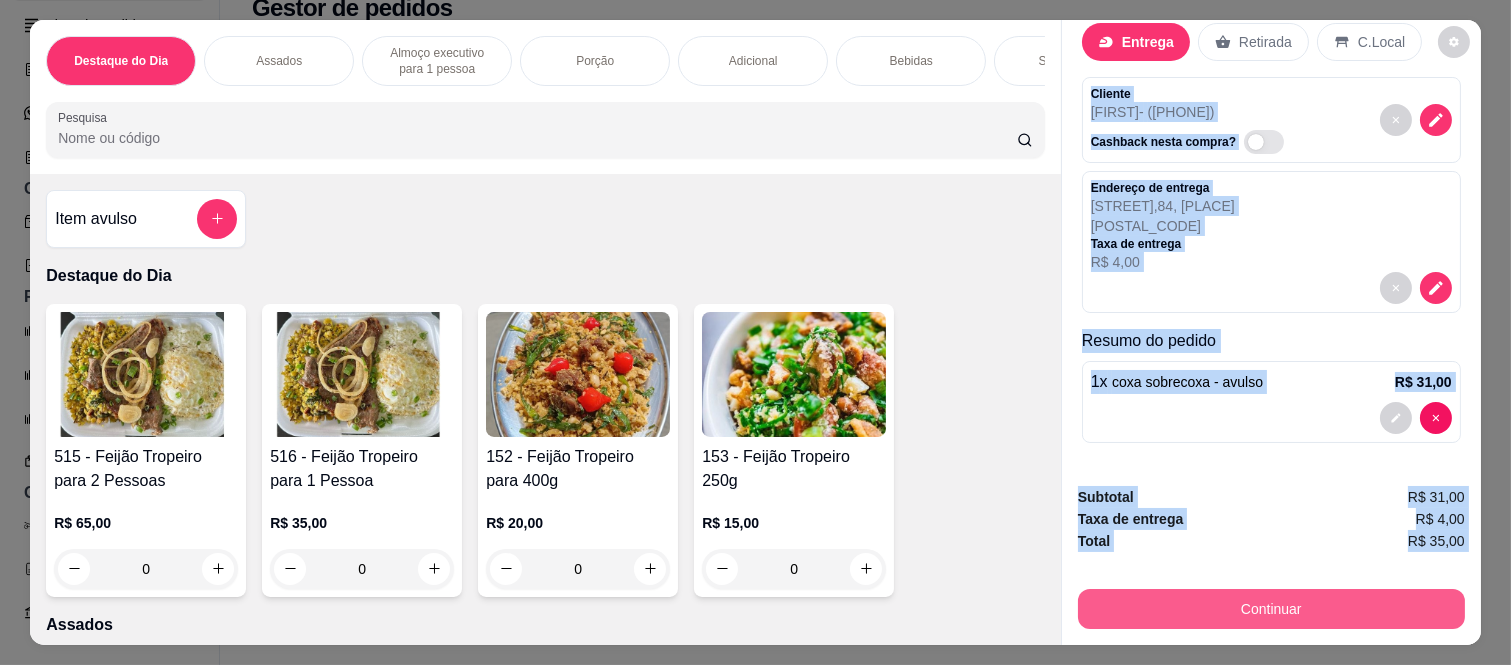drag, startPoint x: 1071, startPoint y: 120, endPoint x: 1177, endPoint y: 614, distance: 505.2445 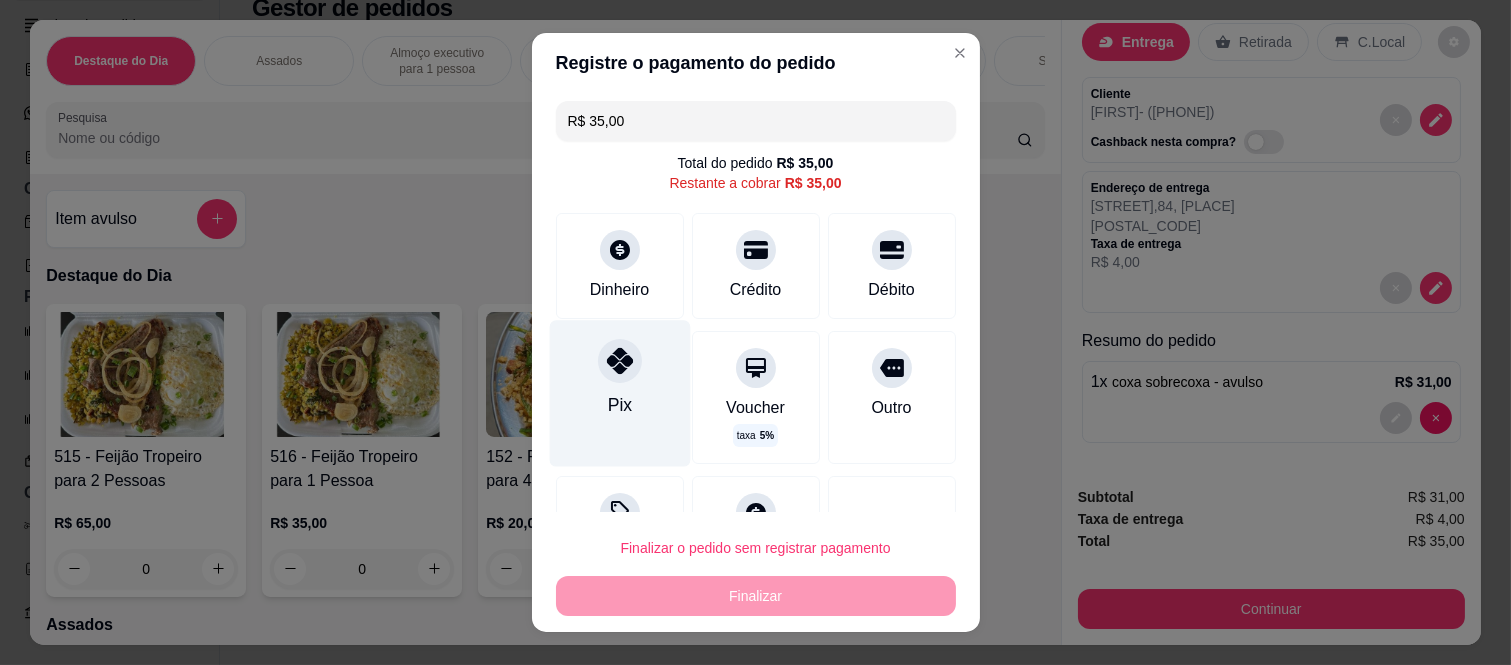 click at bounding box center (620, 361) 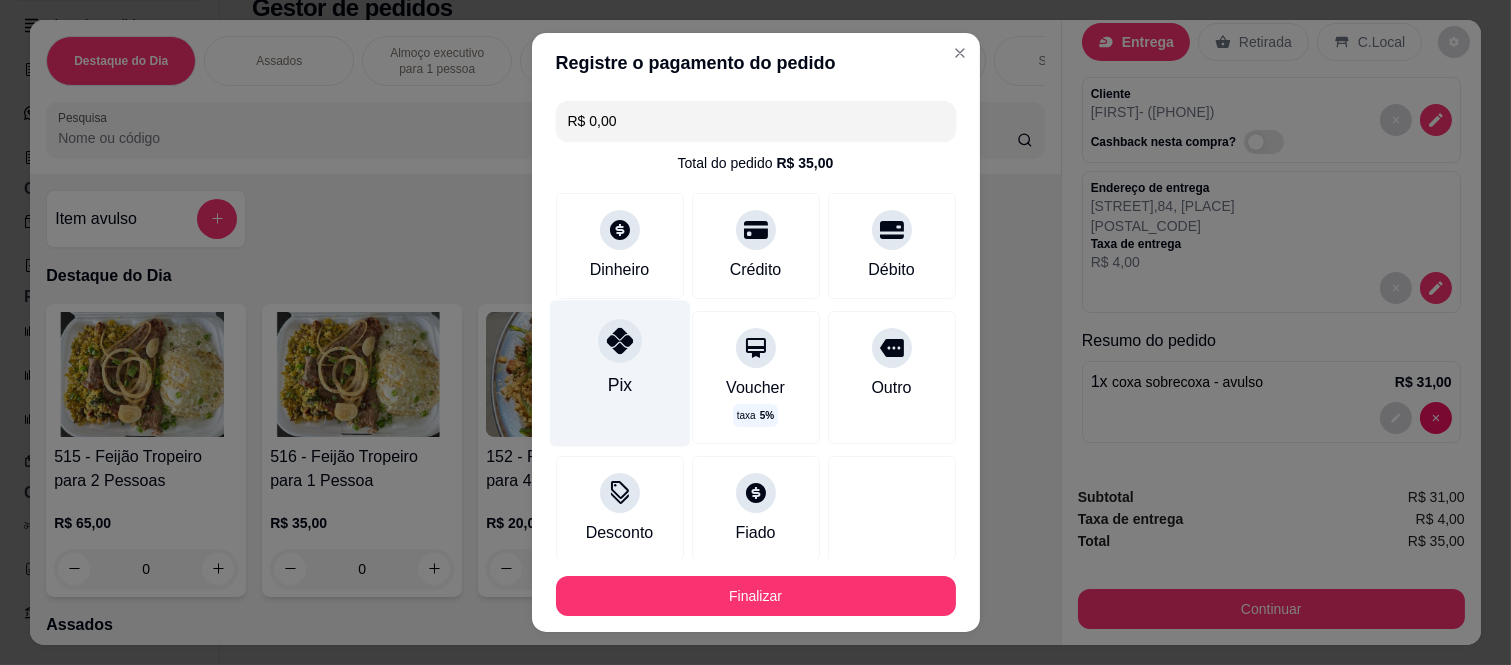 scroll, scrollTop: 114, scrollLeft: 0, axis: vertical 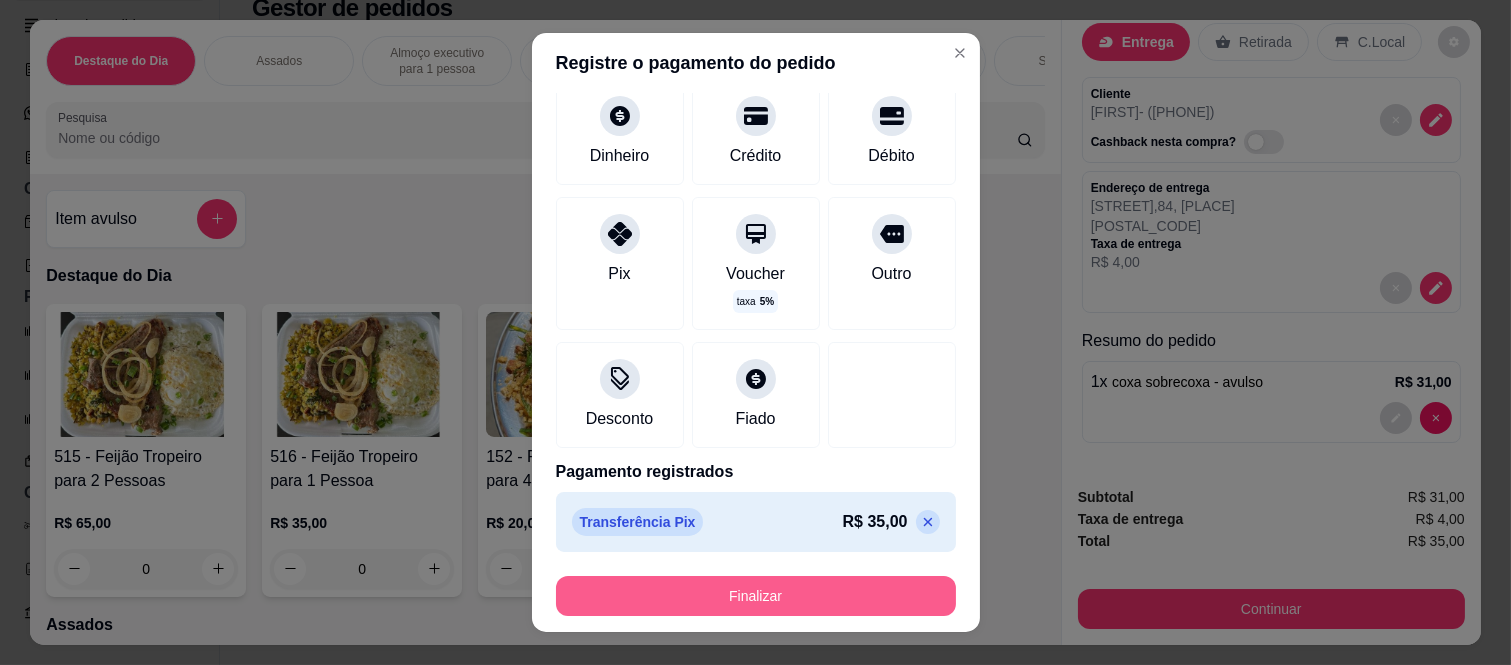 click on "Finalizar" at bounding box center (756, 596) 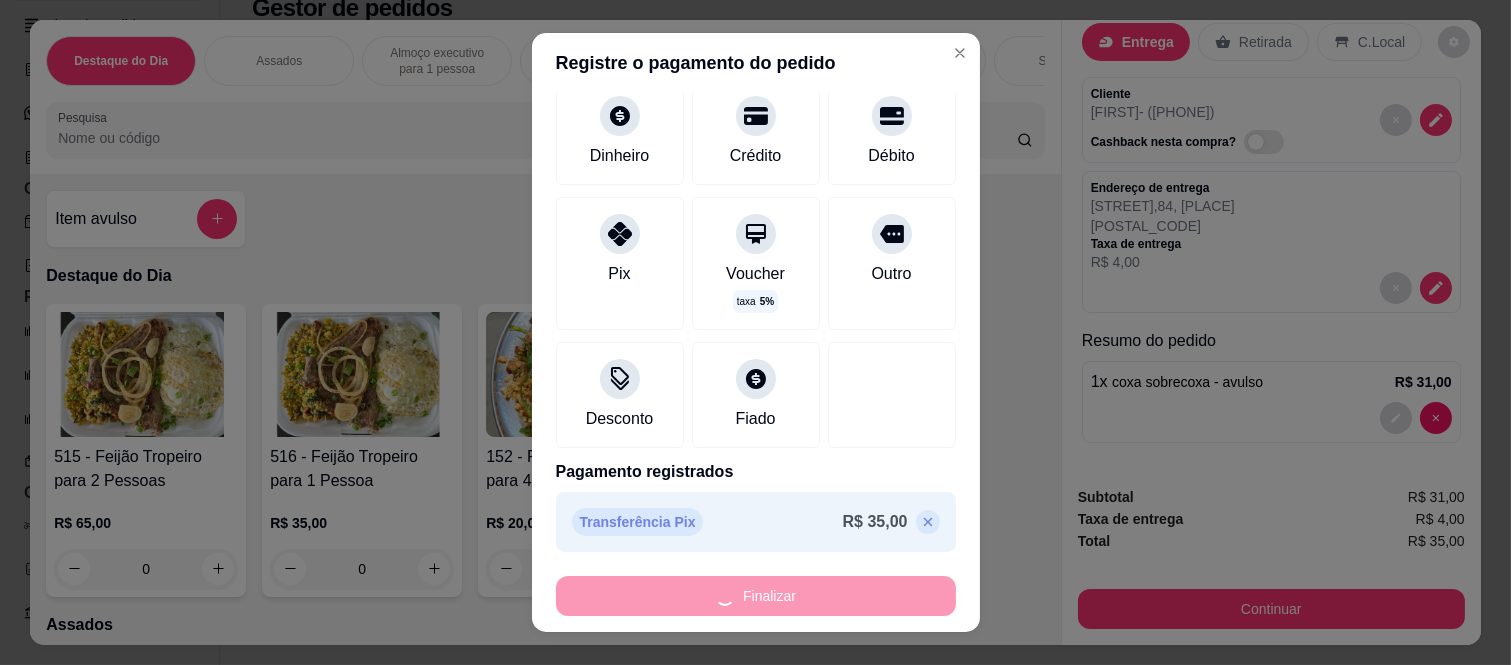 type on "-R$ 35,00" 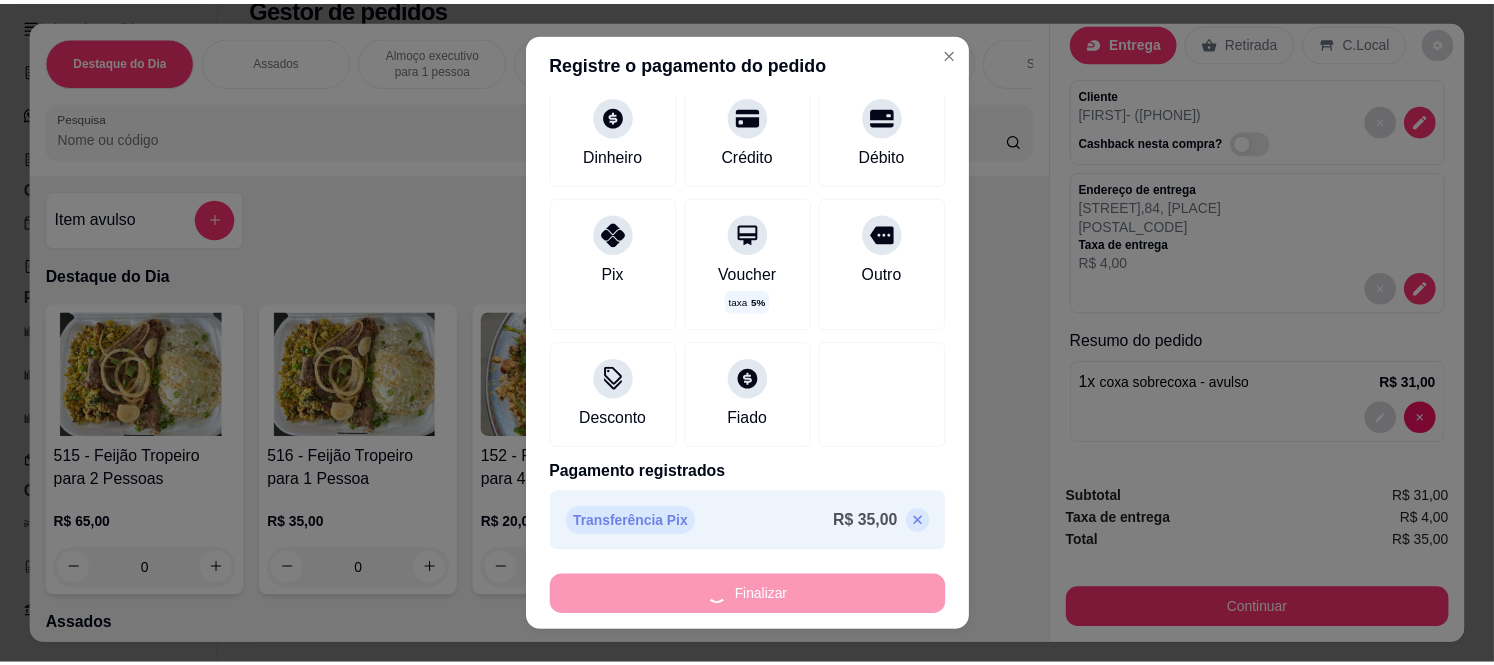 scroll, scrollTop: 0, scrollLeft: 0, axis: both 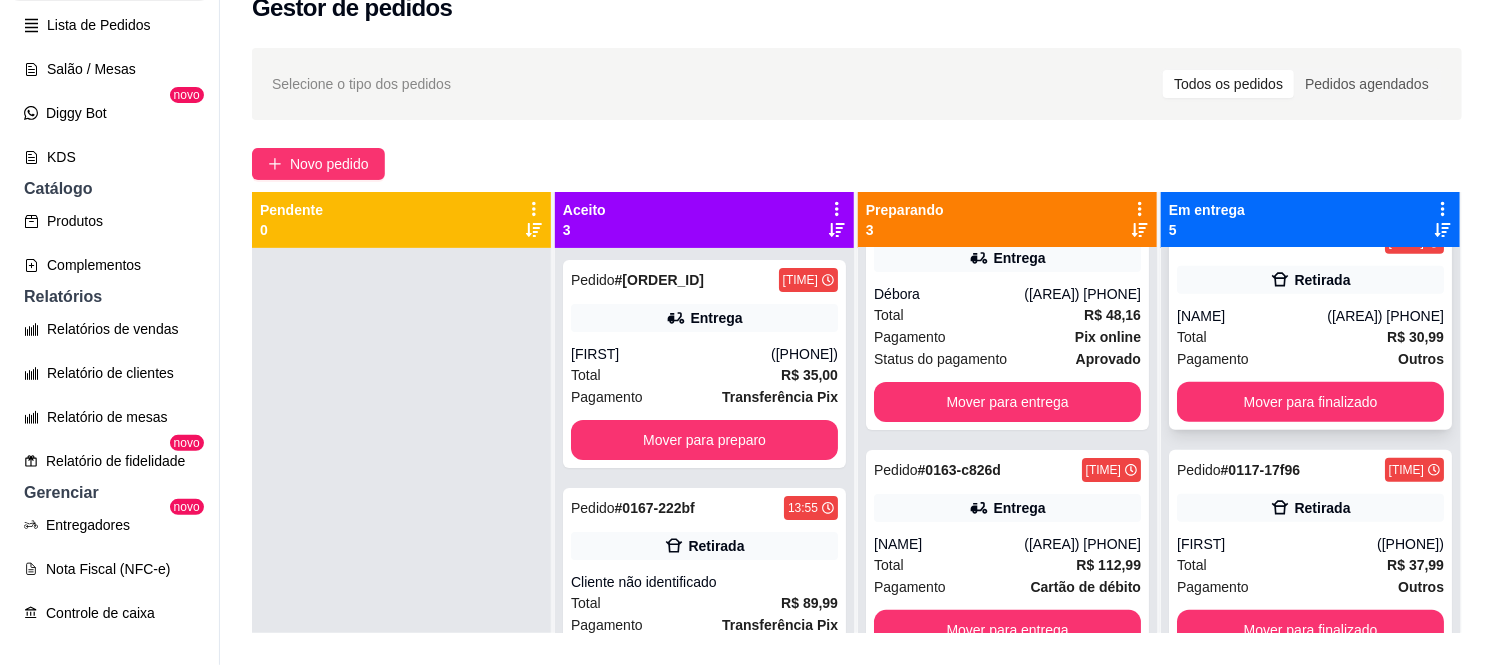click on "[FIRST]" at bounding box center (1252, 316) 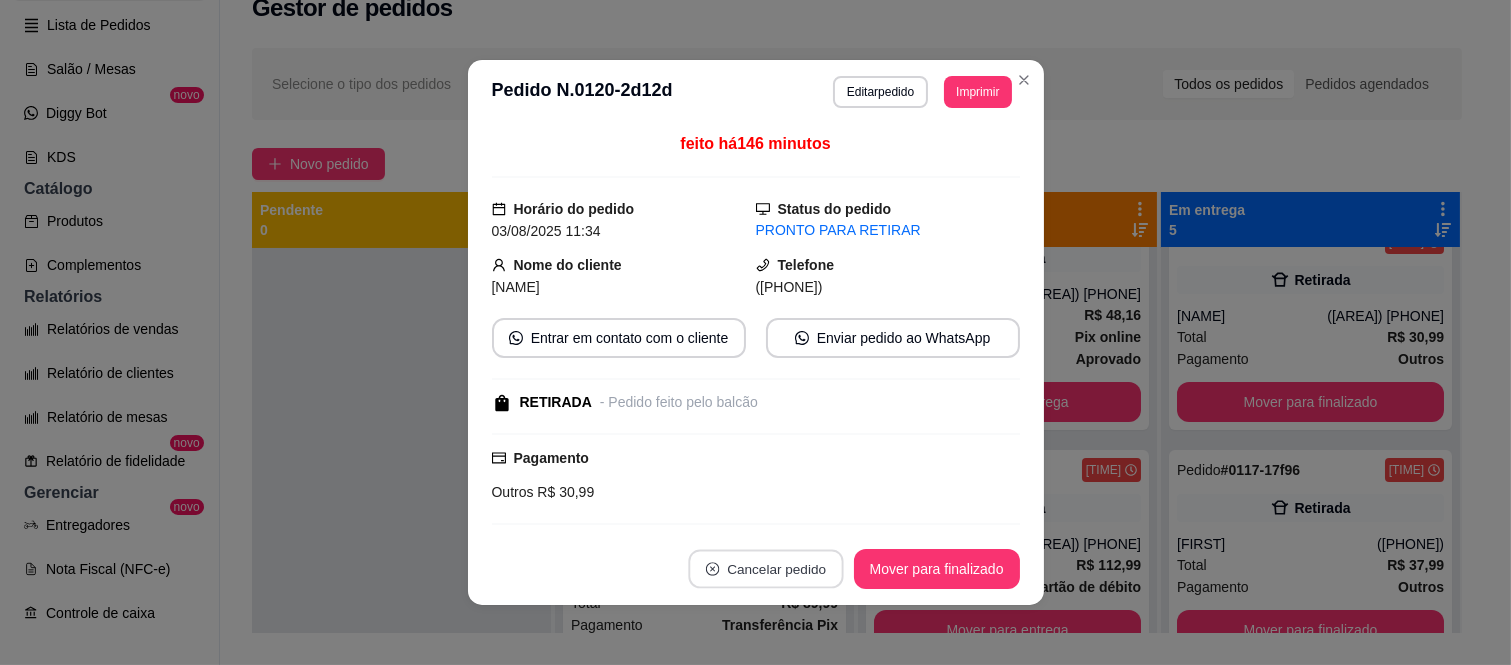 click on "Cancelar pedido" at bounding box center (765, 569) 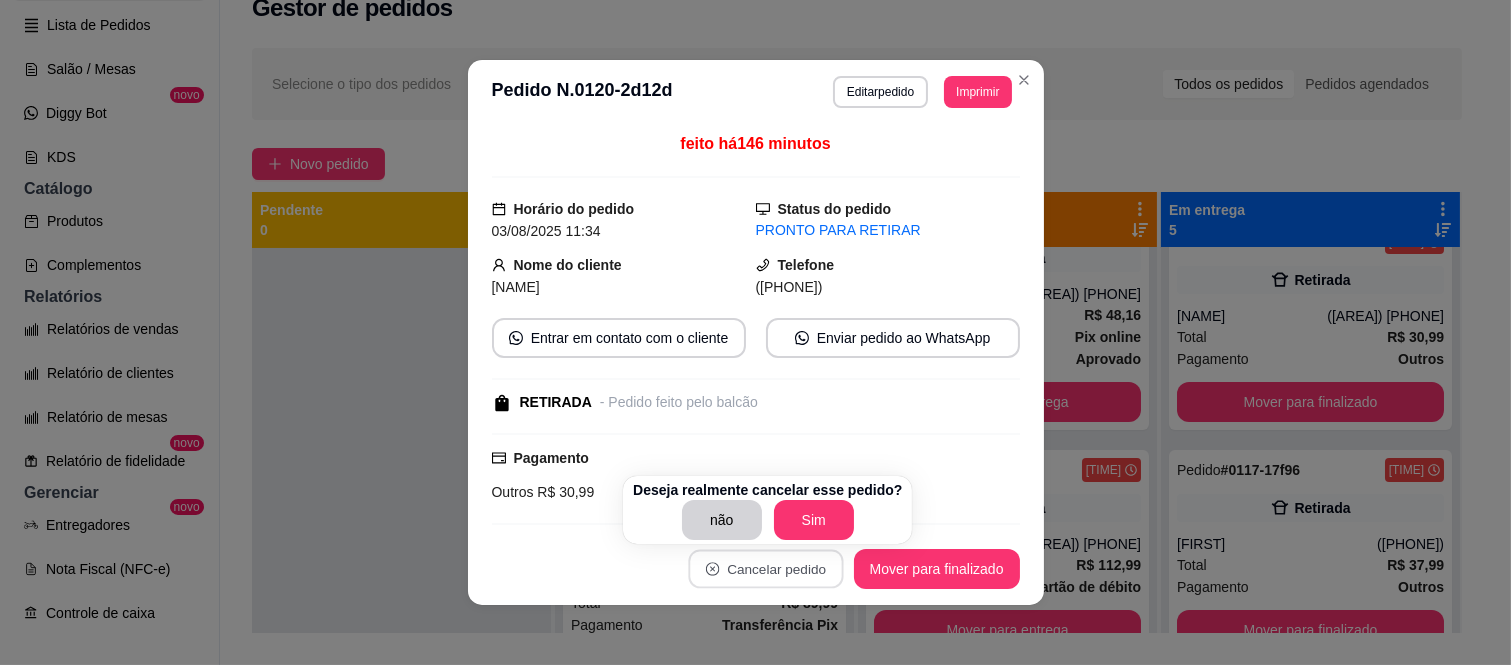 click on "- Pedido feito pelo balcão" at bounding box center [679, 402] 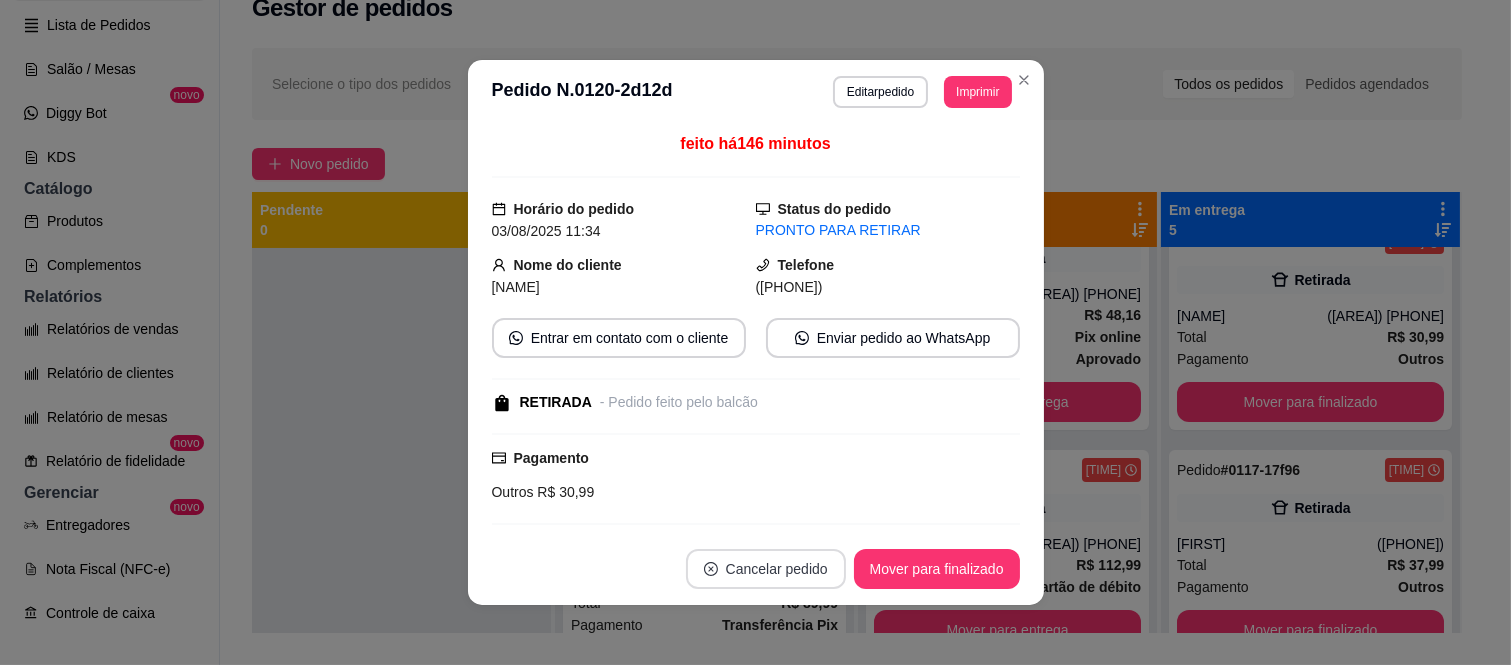 click on "Cancelar pedido" at bounding box center (766, 569) 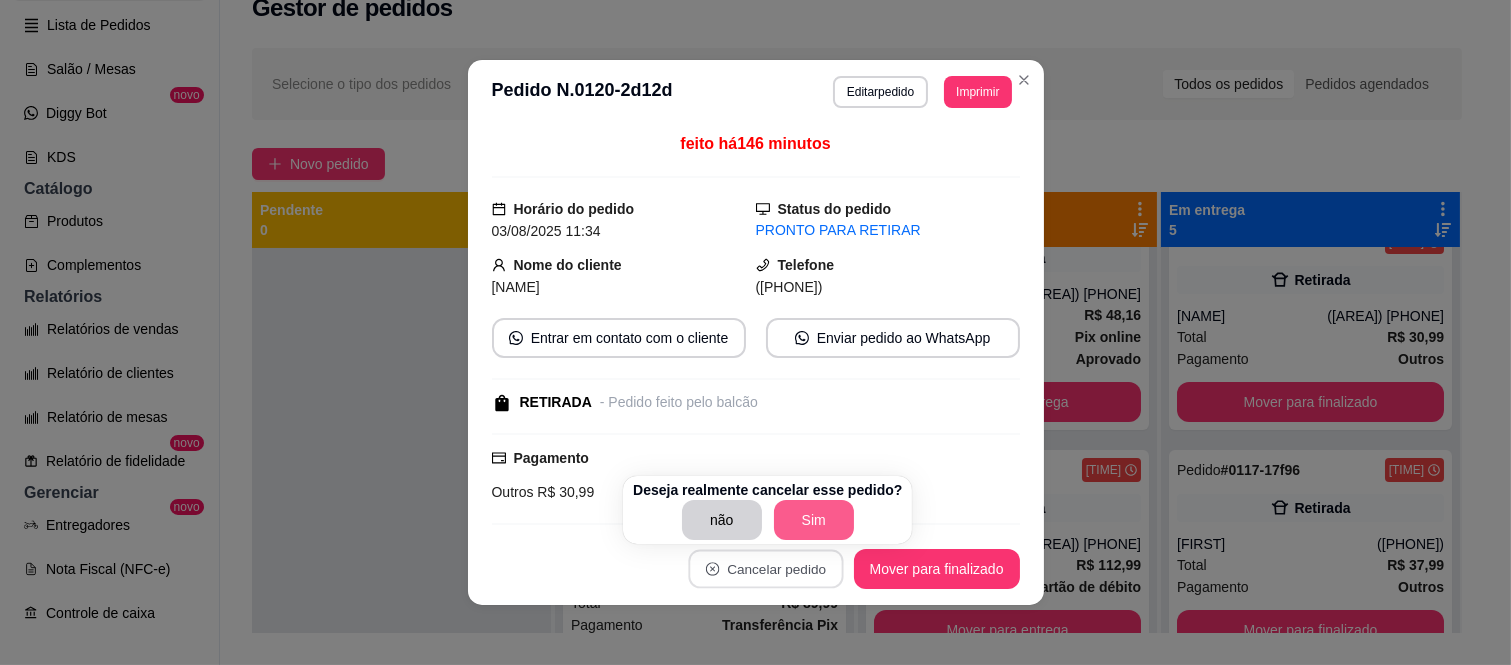 click on "Sim" at bounding box center (814, 520) 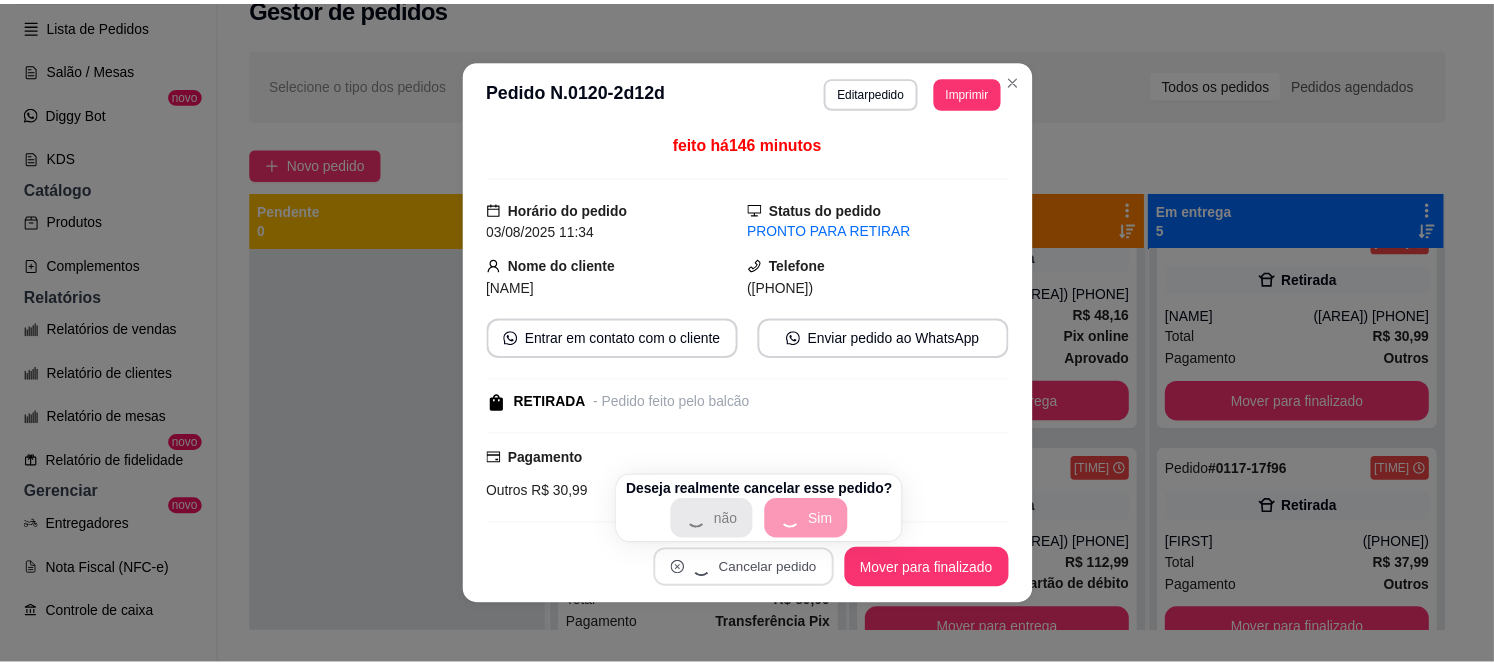 scroll, scrollTop: 265, scrollLeft: 0, axis: vertical 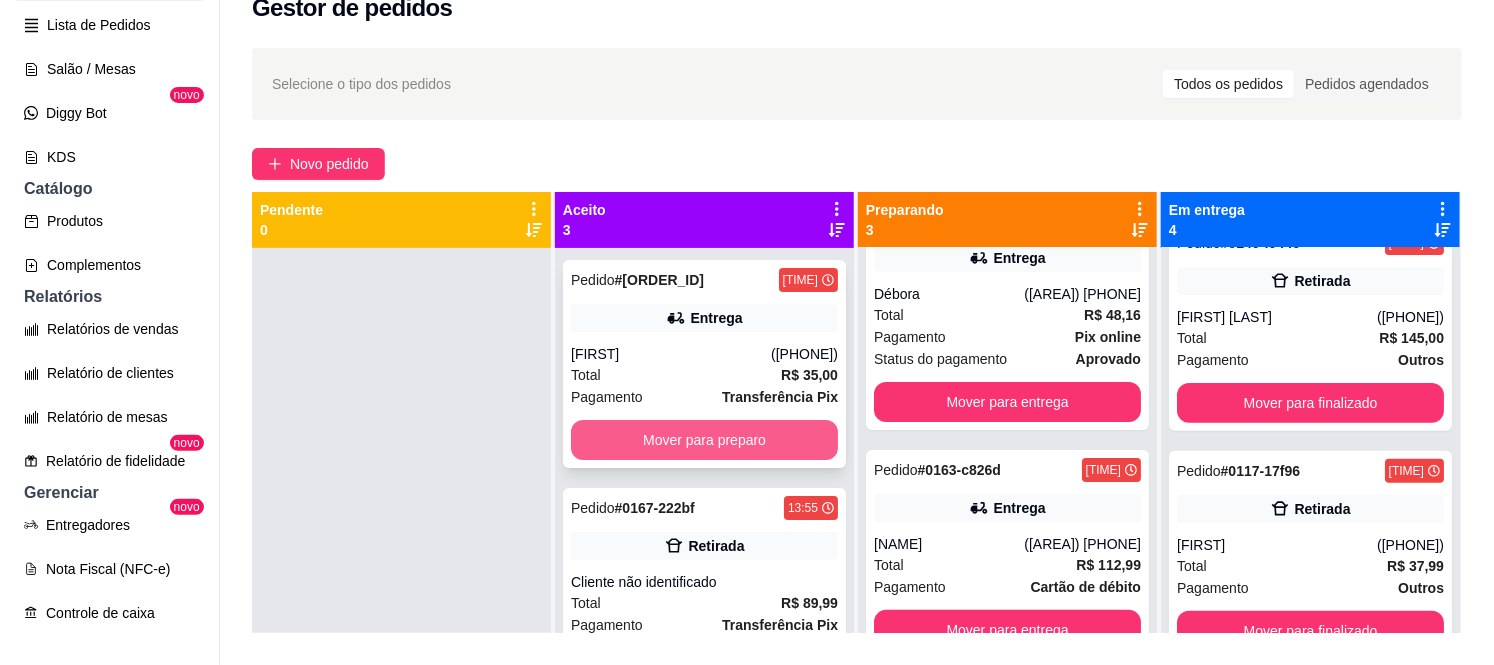 click on "Mover para preparo" at bounding box center (704, 440) 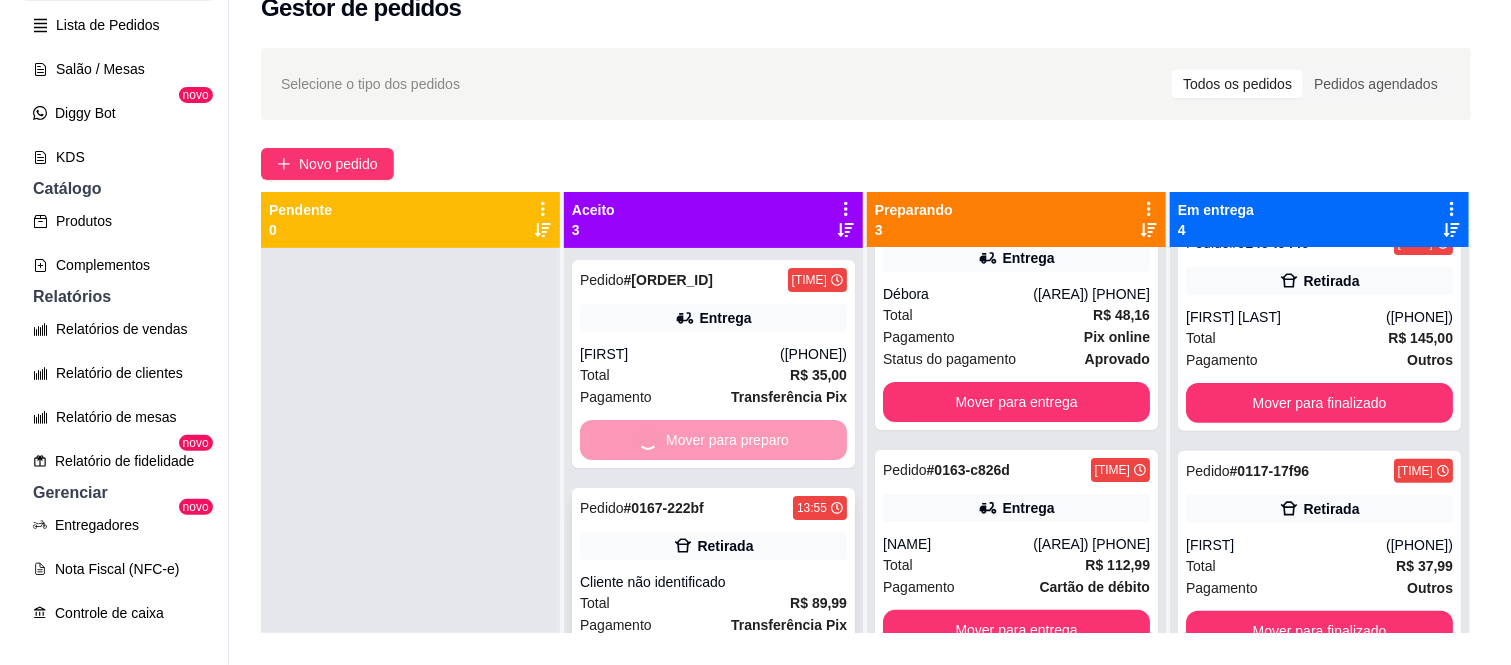 scroll, scrollTop: 287, scrollLeft: 0, axis: vertical 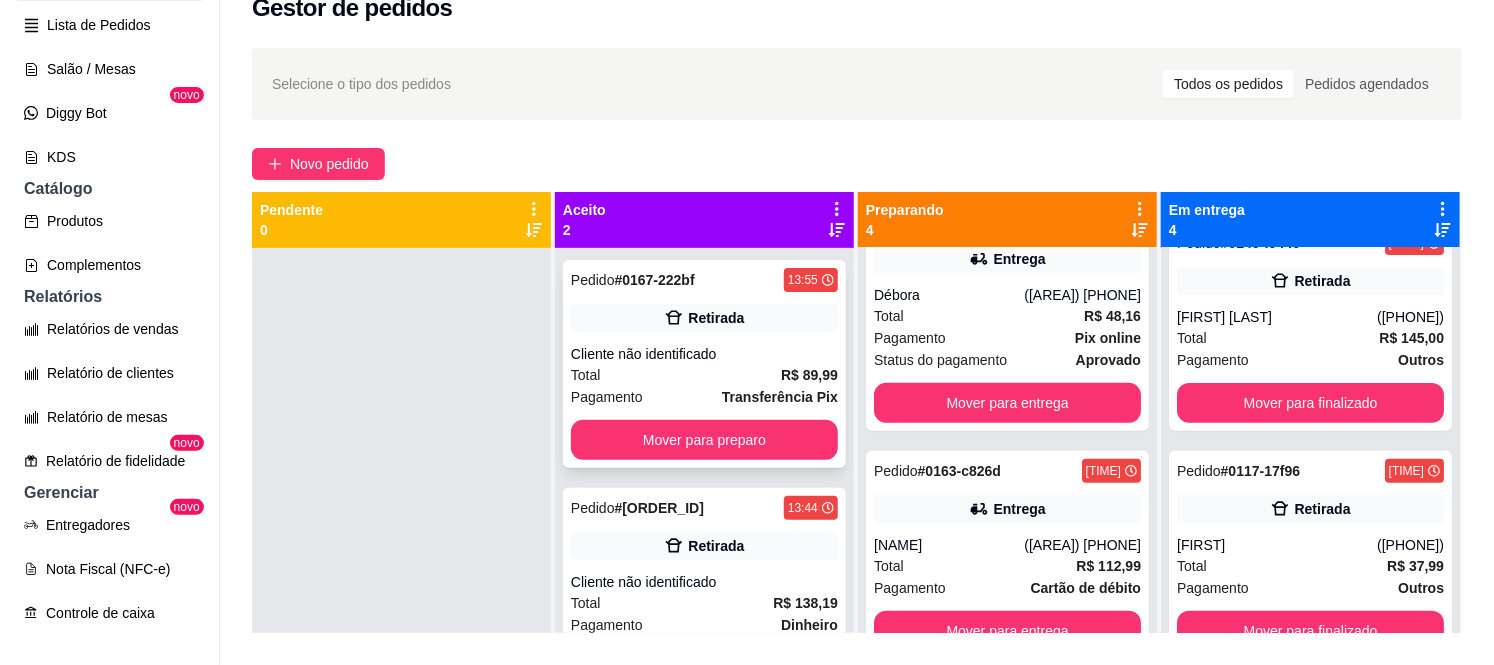 click on "Total R$ 89,99" at bounding box center (704, 375) 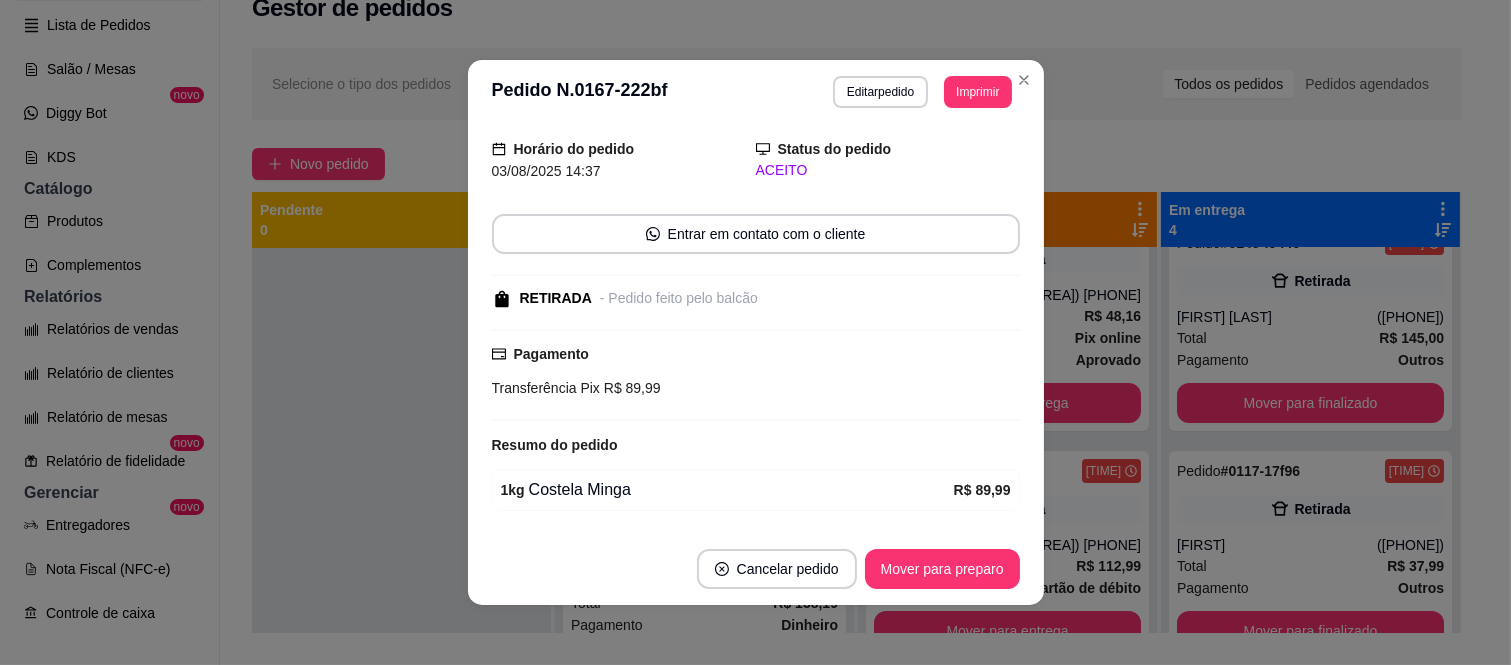 scroll, scrollTop: 0, scrollLeft: 0, axis: both 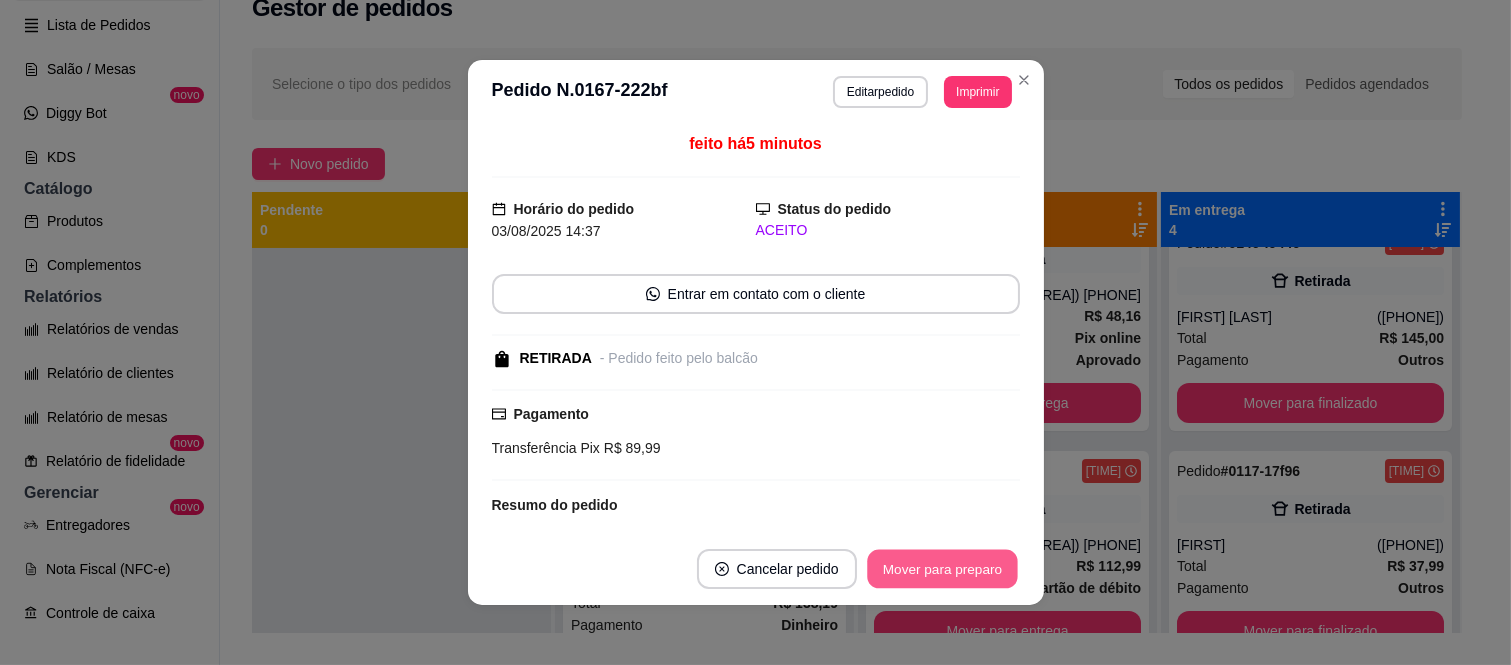 click on "Mover para preparo" at bounding box center (942, 569) 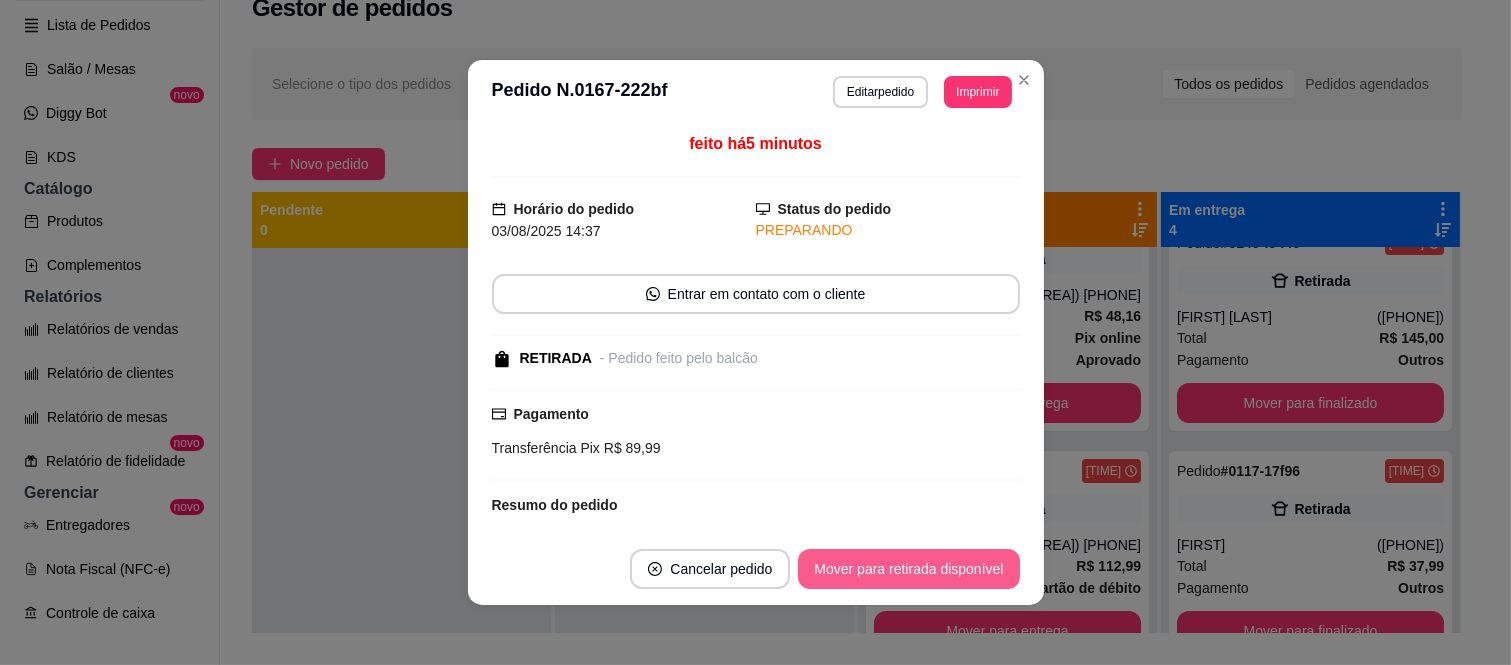 click on "Mover para retirada disponível" at bounding box center (908, 569) 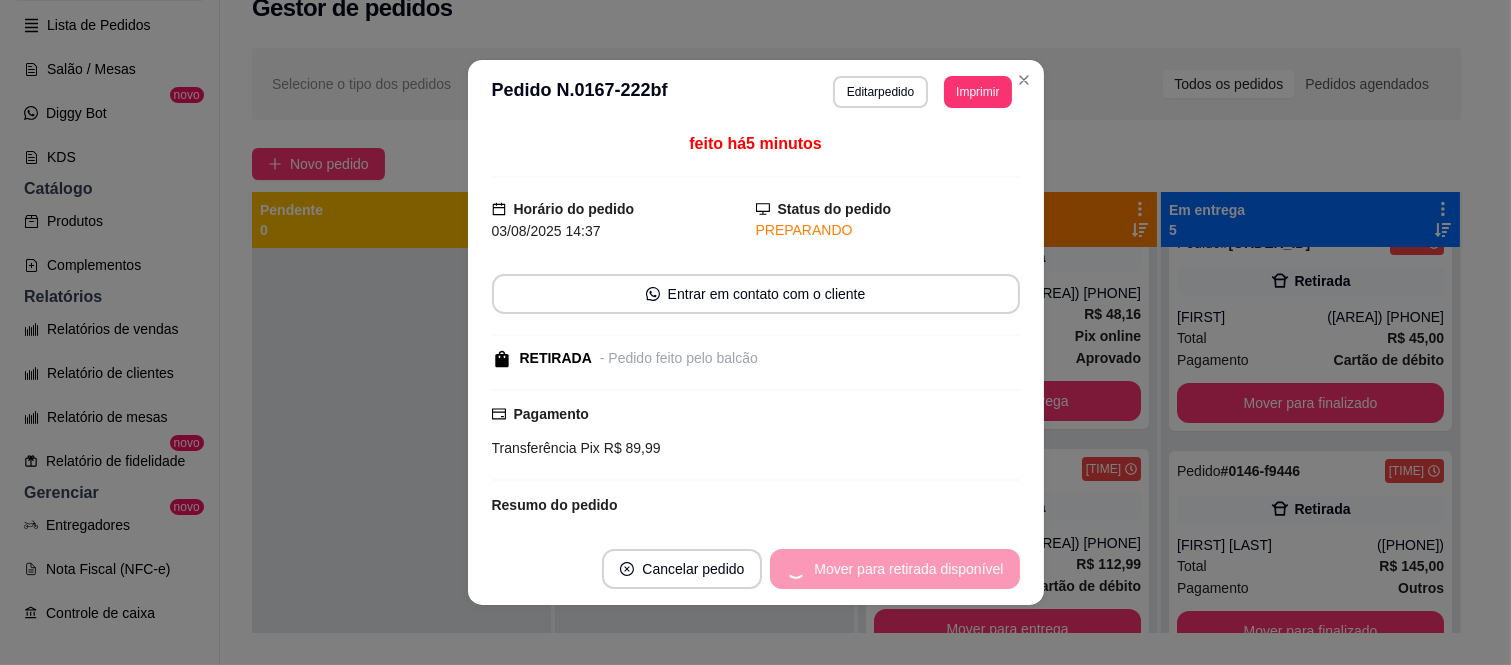 scroll, scrollTop: 287, scrollLeft: 0, axis: vertical 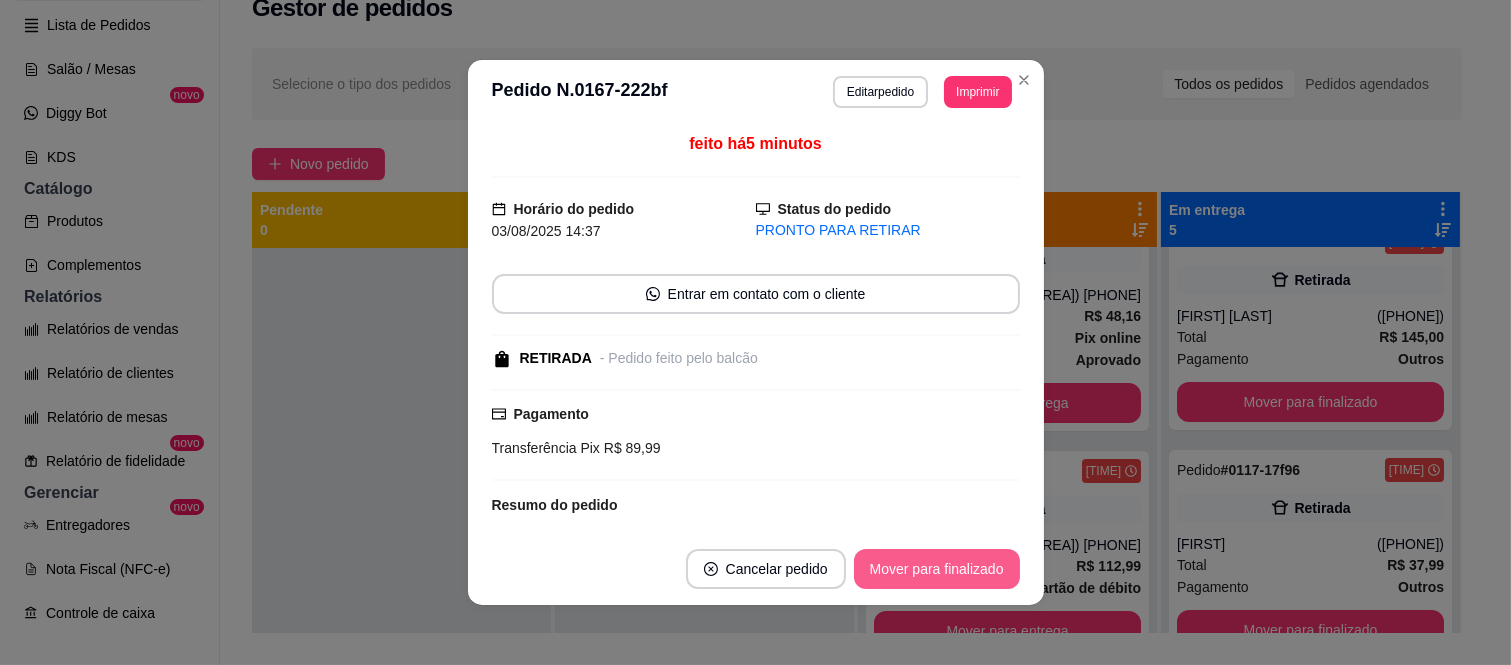 click on "Mover para finalizado" at bounding box center [937, 569] 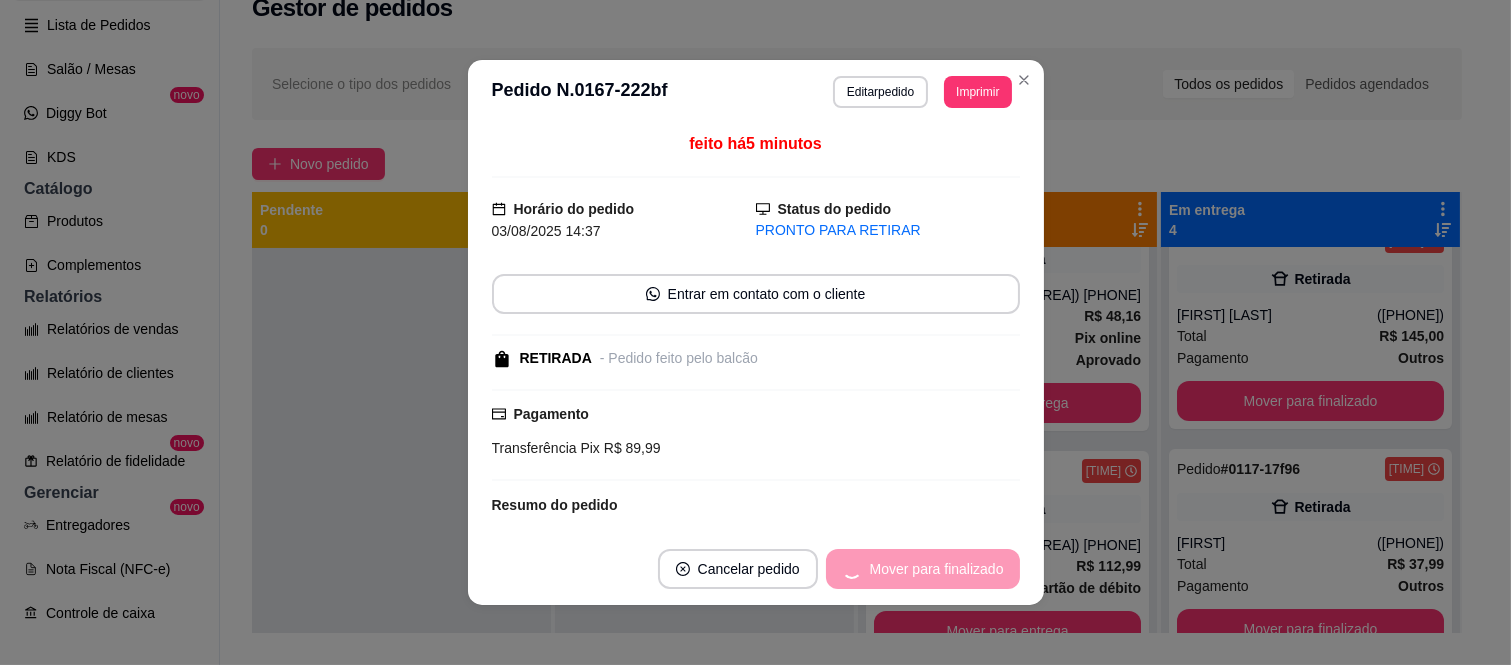 scroll, scrollTop: 265, scrollLeft: 0, axis: vertical 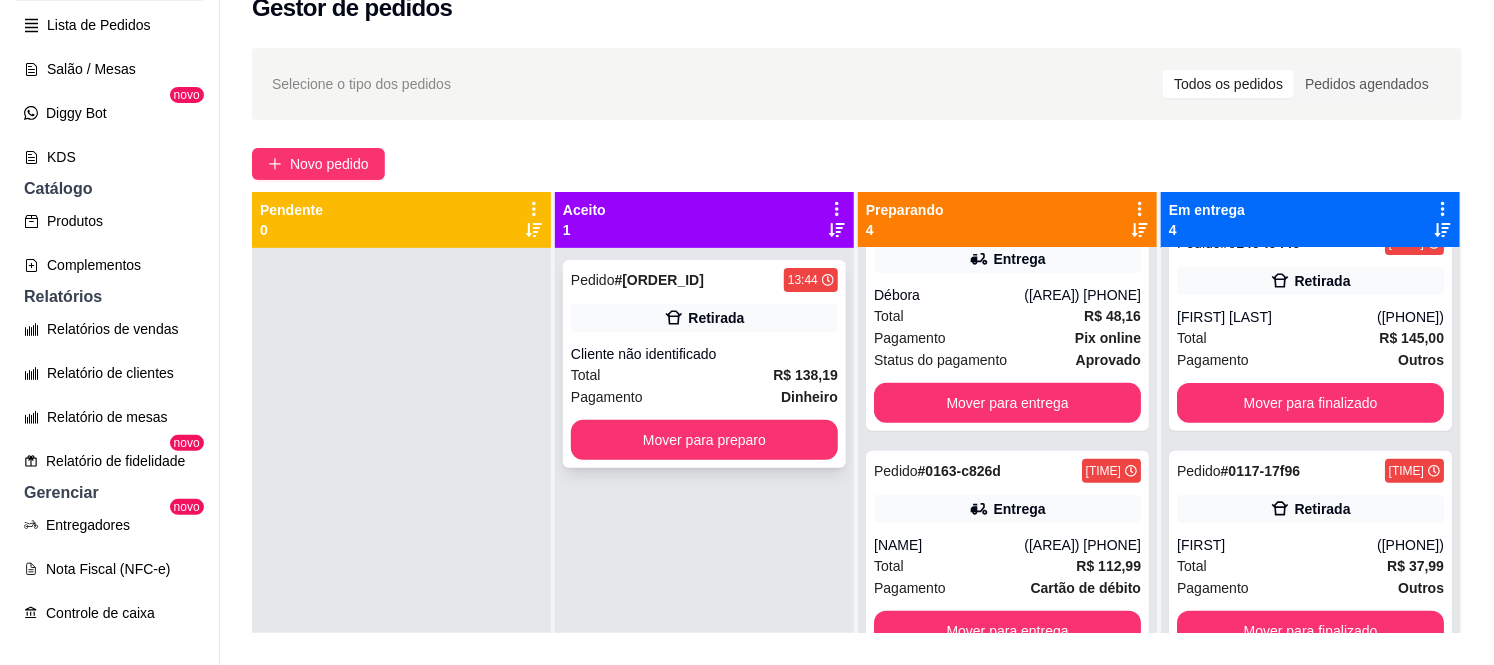 click on "Cliente não identificado" at bounding box center (704, 354) 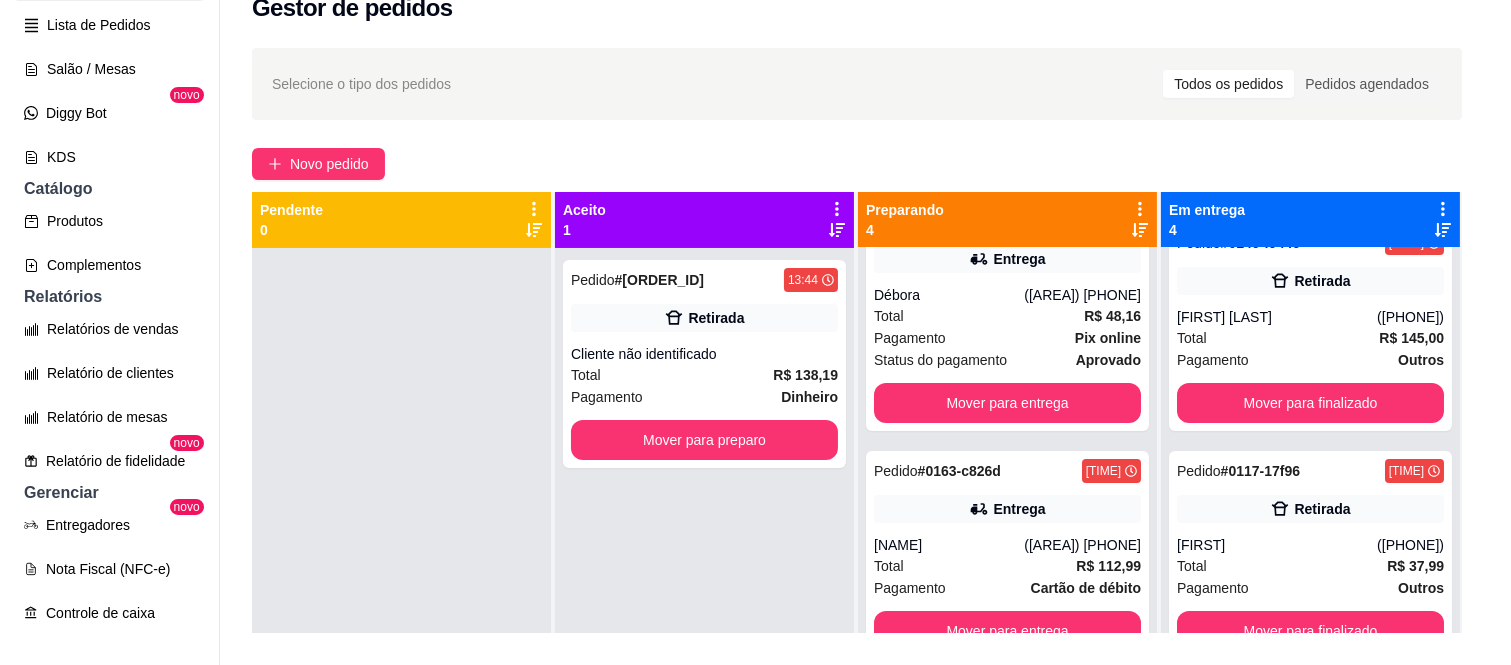 scroll, scrollTop: 232, scrollLeft: 0, axis: vertical 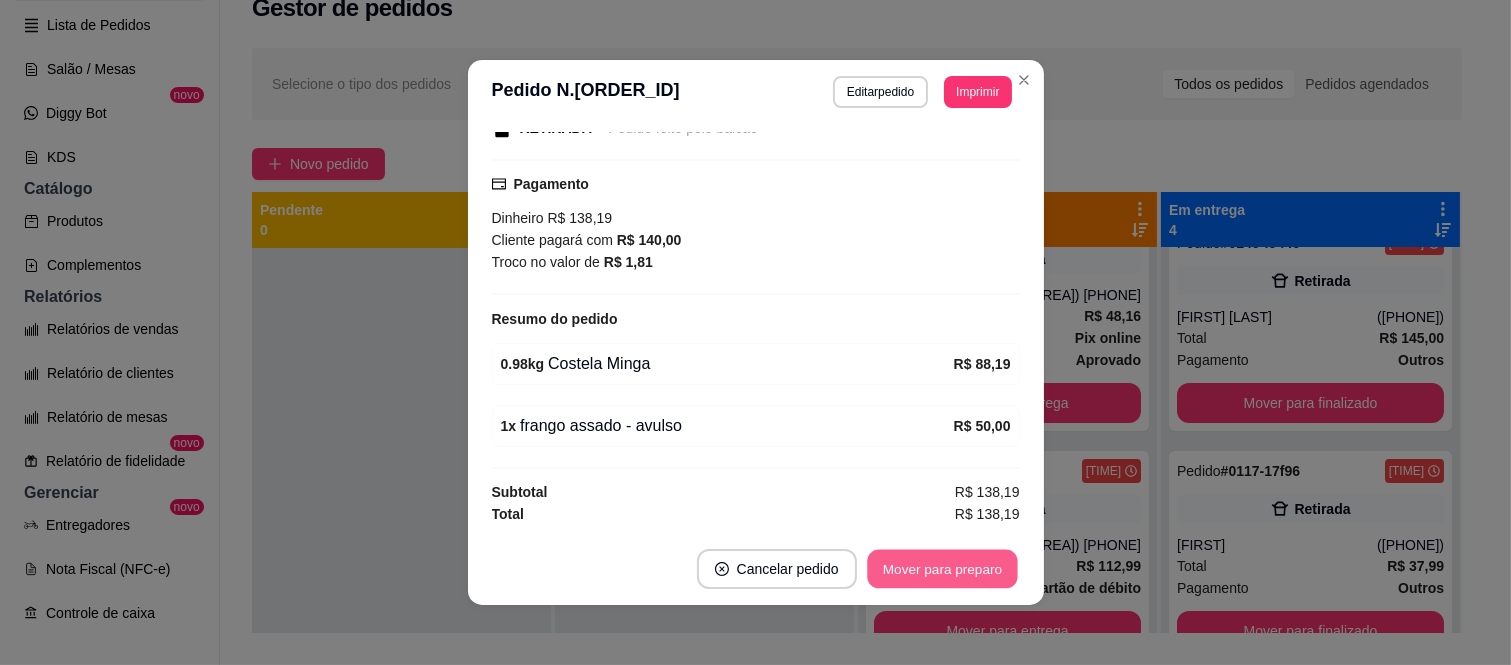 click on "Mover para preparo" at bounding box center [942, 569] 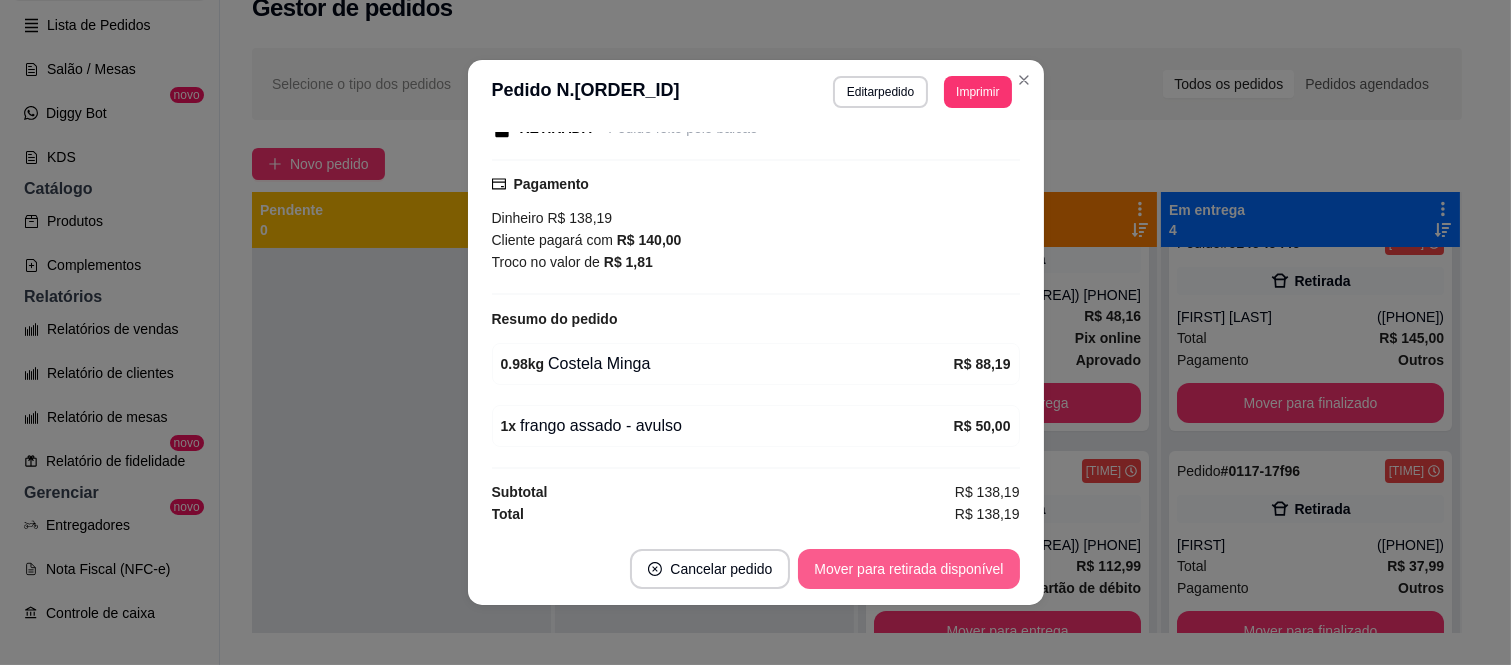 click on "Mover para retirada disponível" at bounding box center [908, 569] 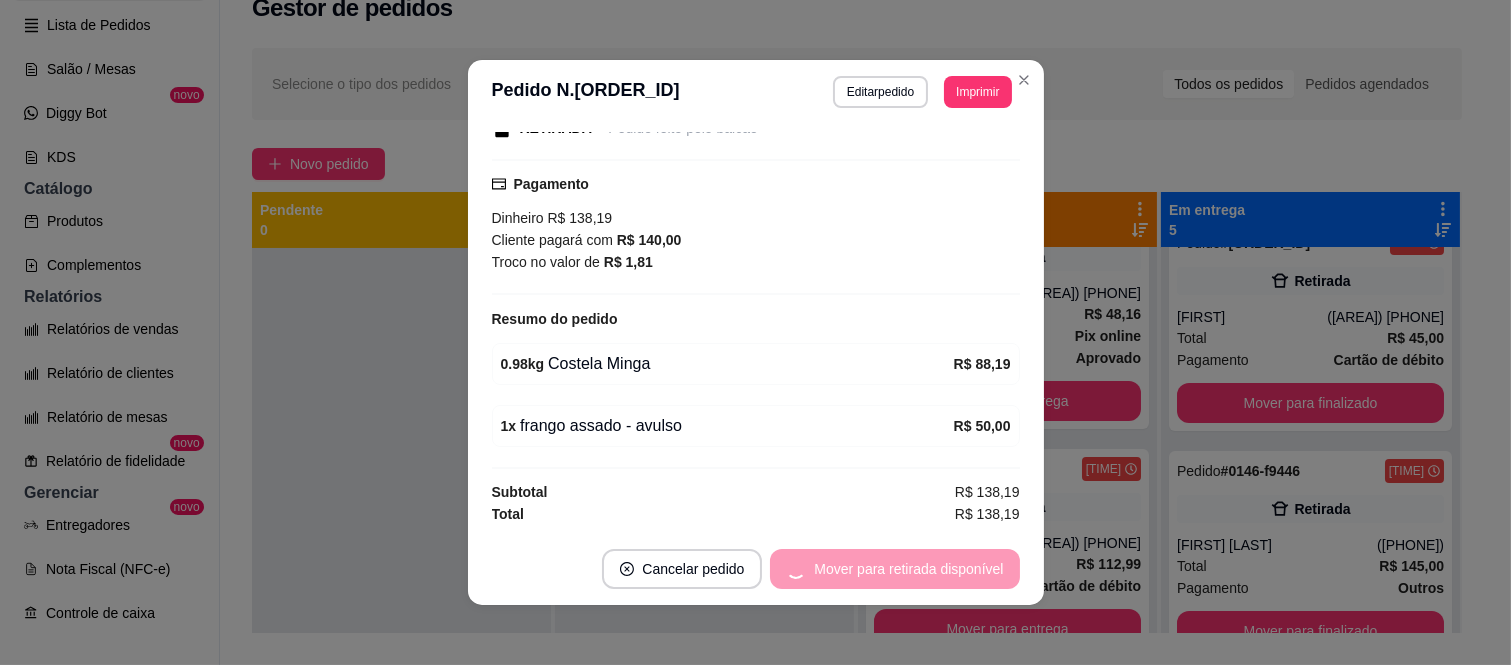 scroll, scrollTop: 287, scrollLeft: 0, axis: vertical 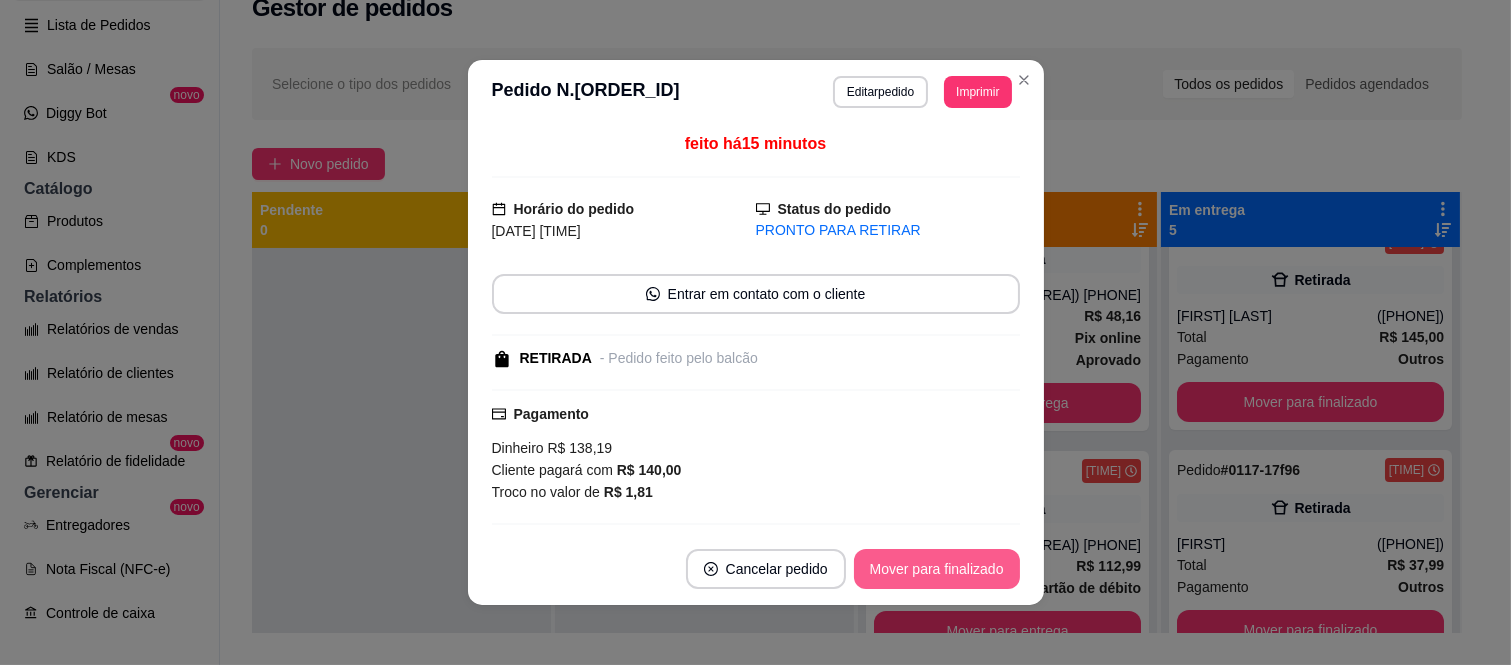 click on "Mover para finalizado" at bounding box center (937, 569) 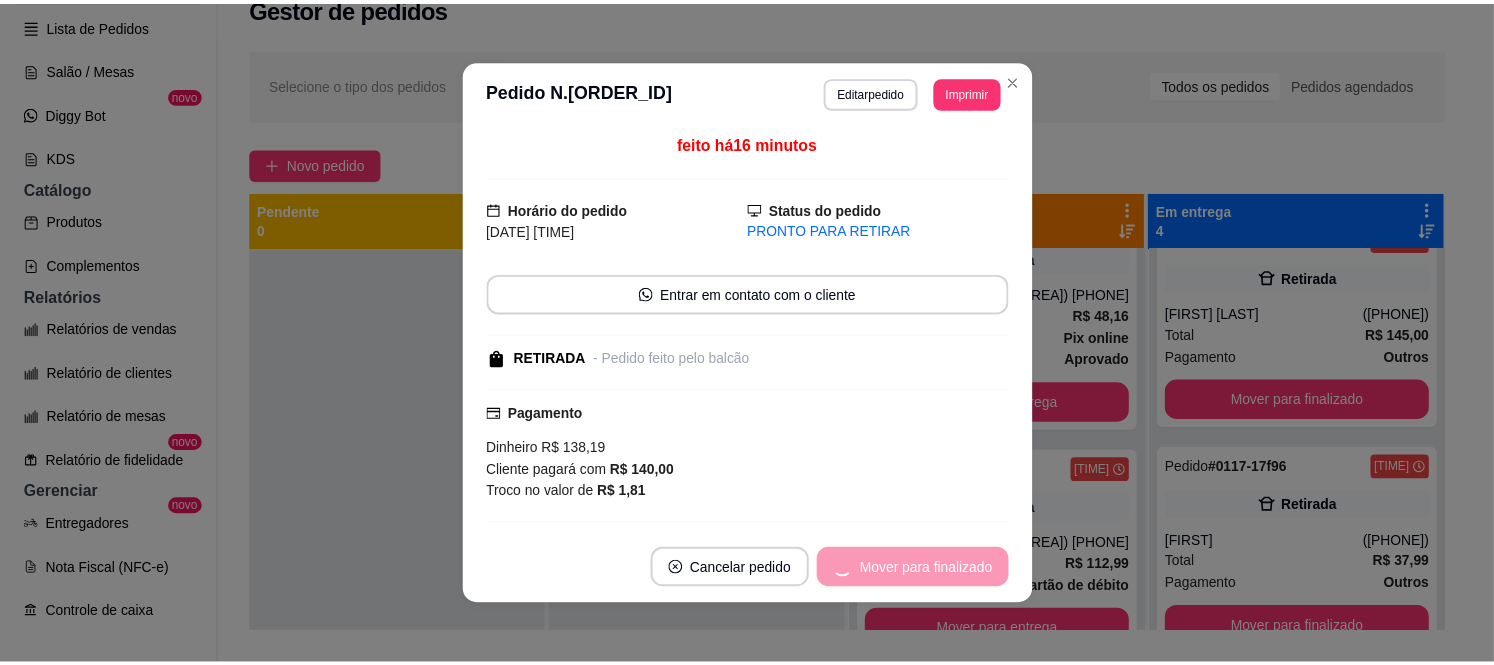 scroll, scrollTop: 265, scrollLeft: 0, axis: vertical 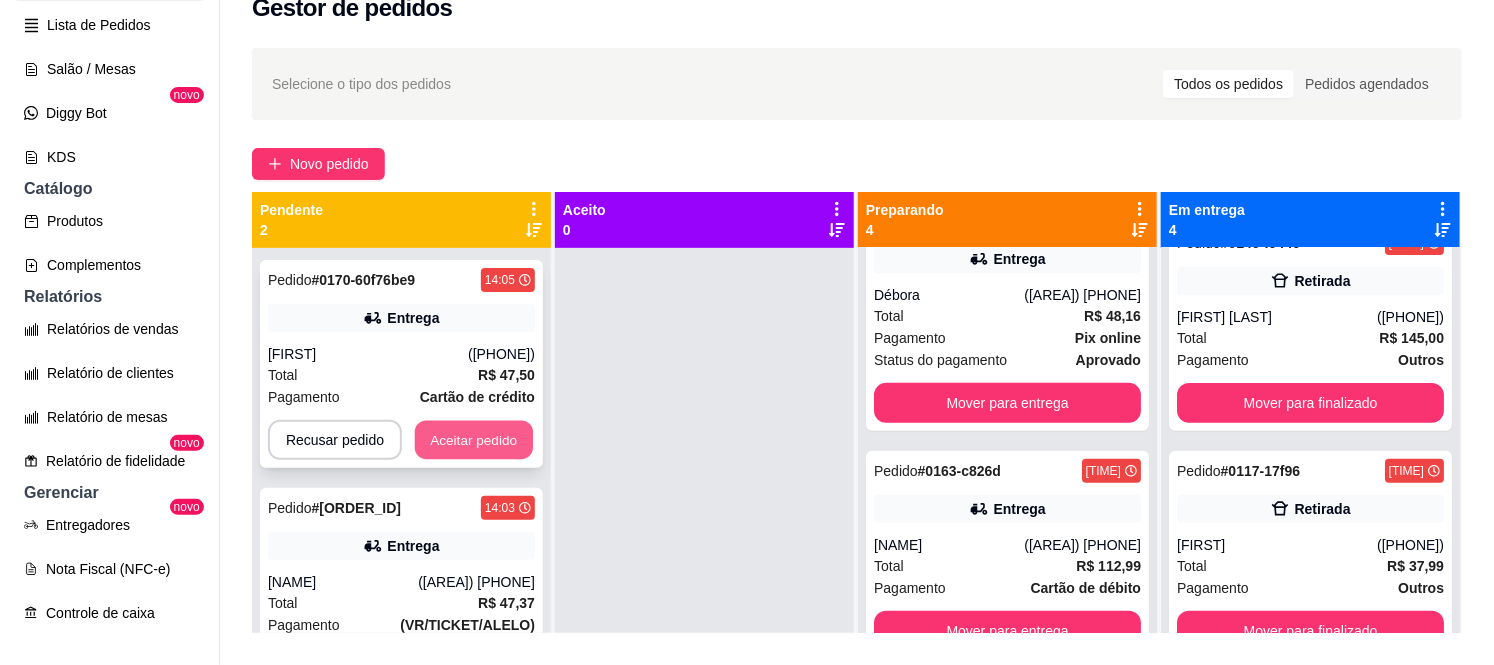 click on "Aceitar pedido" at bounding box center (474, 440) 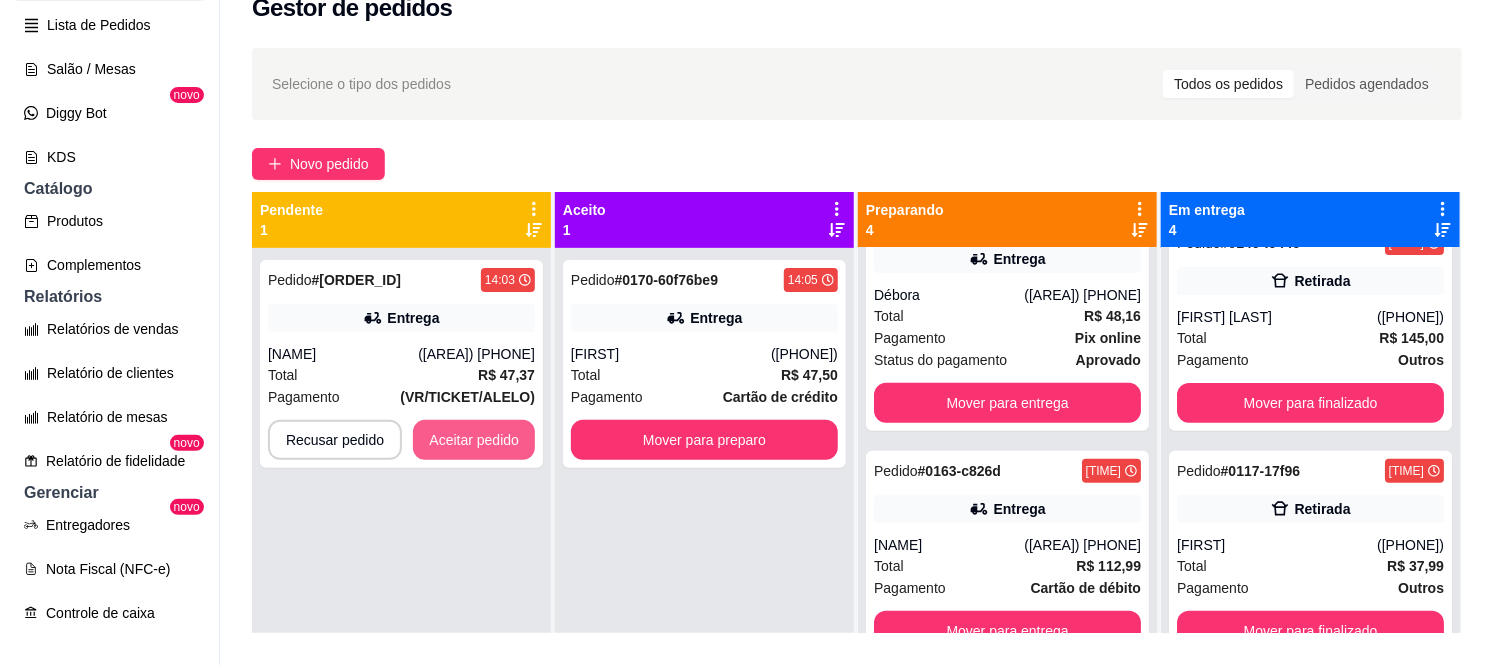 click on "Aceitar pedido" at bounding box center (474, 440) 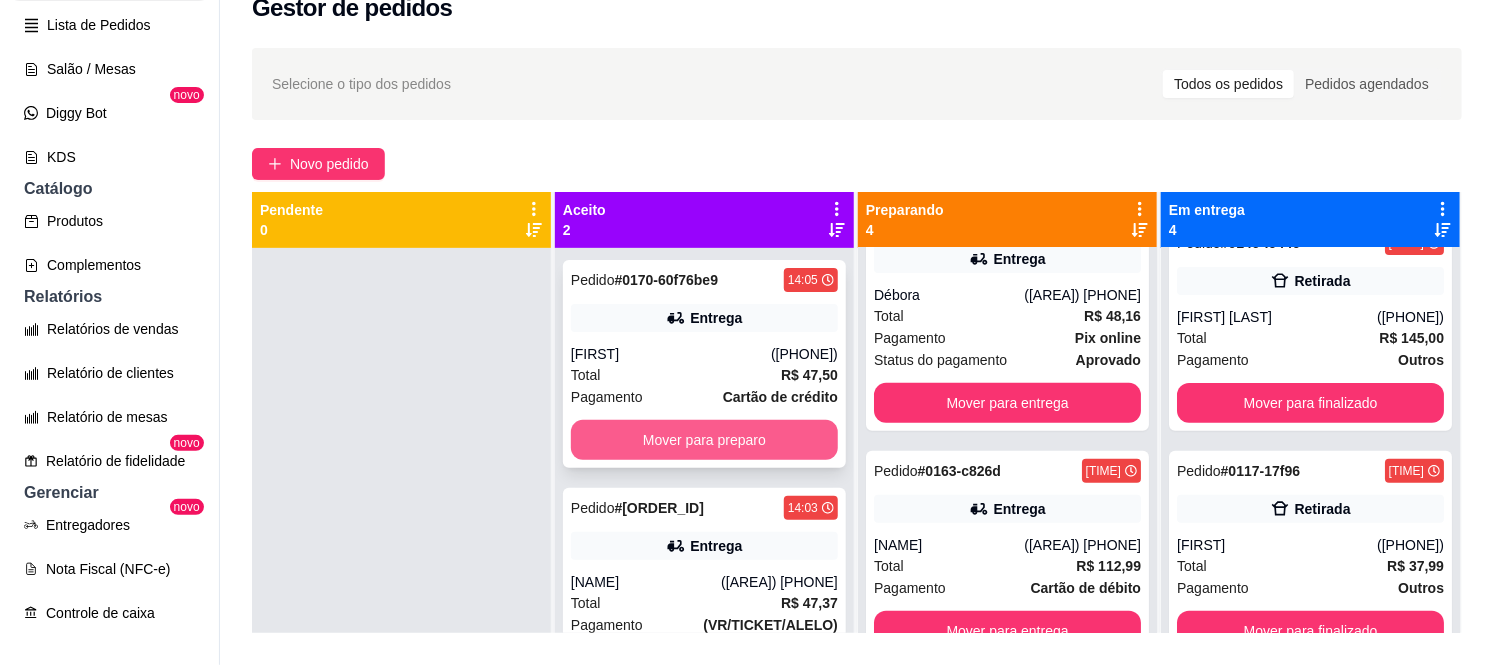 click on "Mover para preparo" at bounding box center [704, 440] 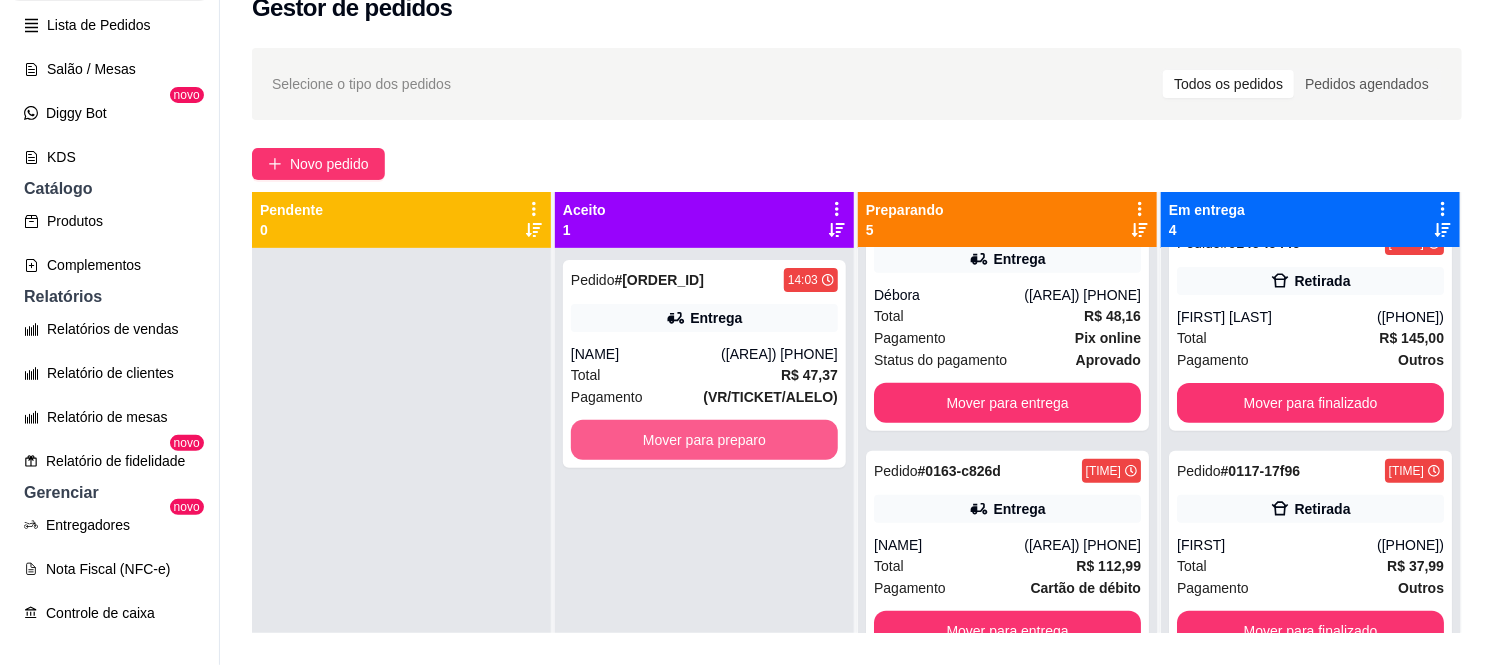 click on "Mover para preparo" at bounding box center (704, 440) 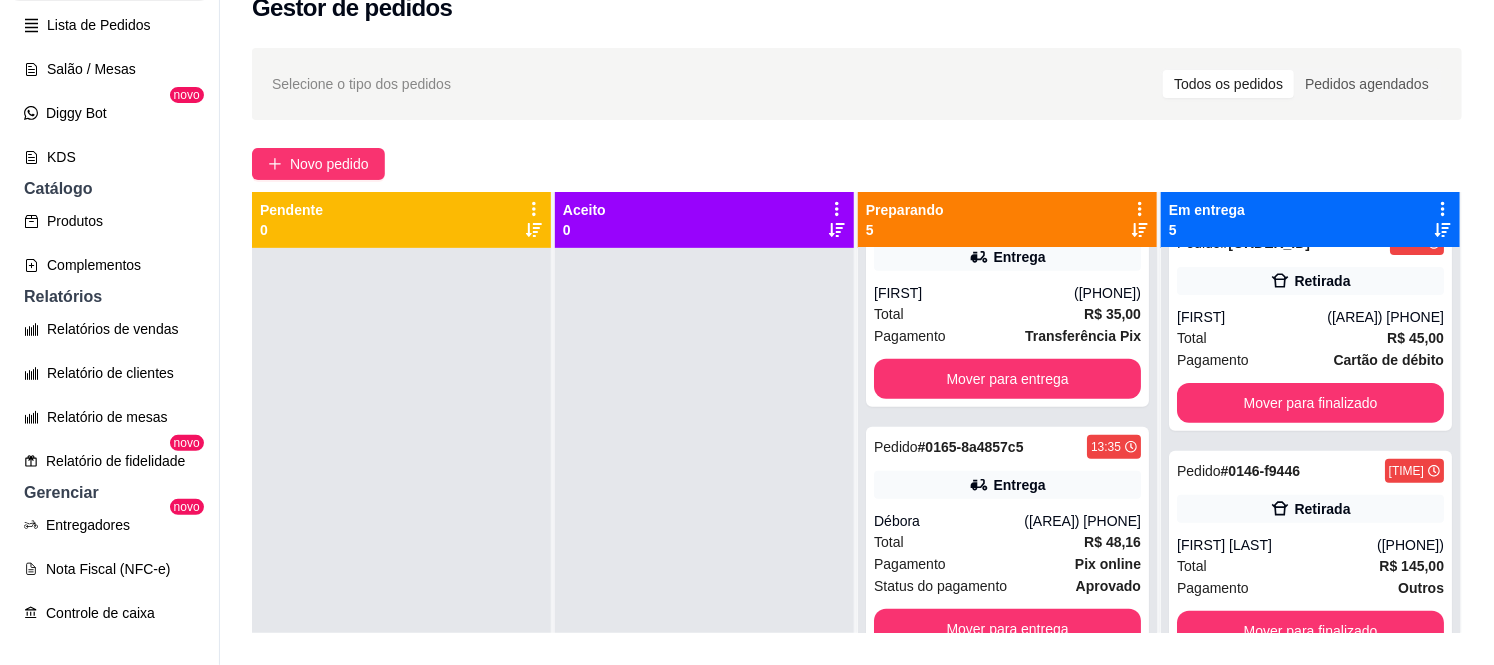 scroll, scrollTop: 515, scrollLeft: 0, axis: vertical 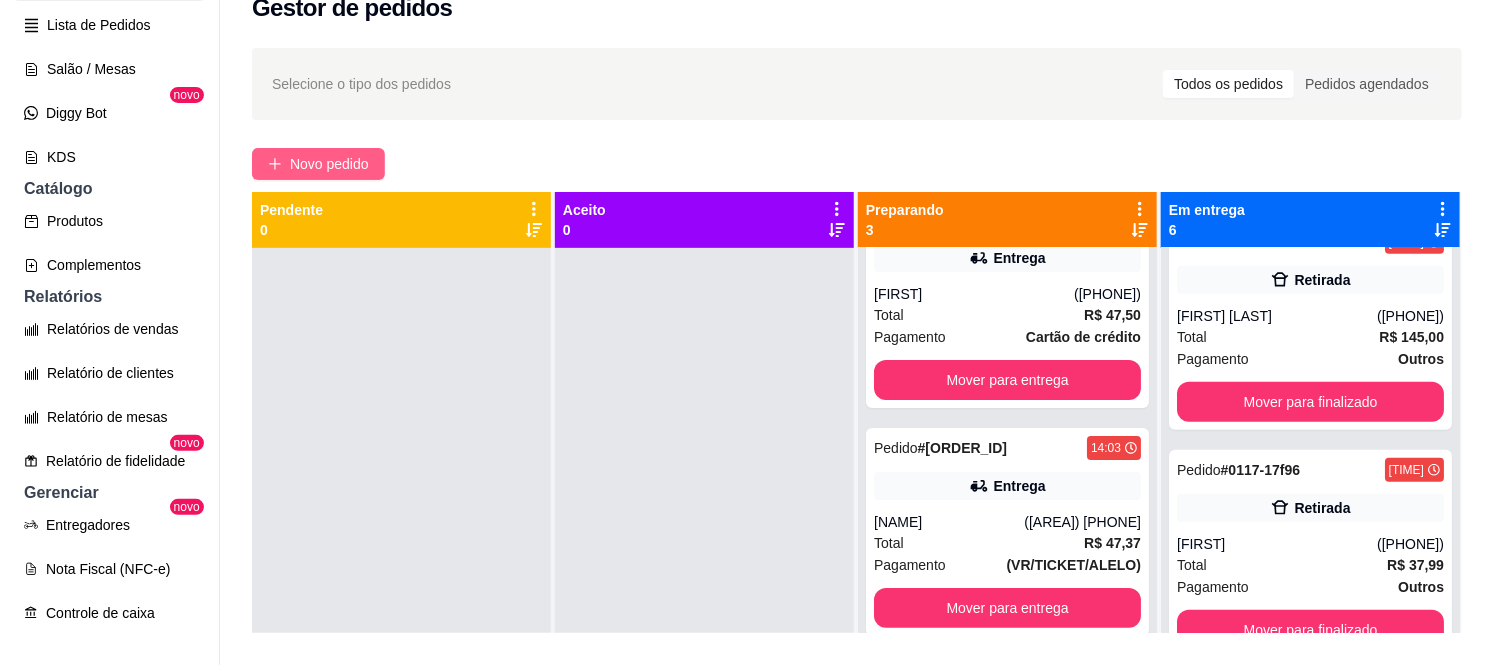click on "Novo pedido" at bounding box center [329, 164] 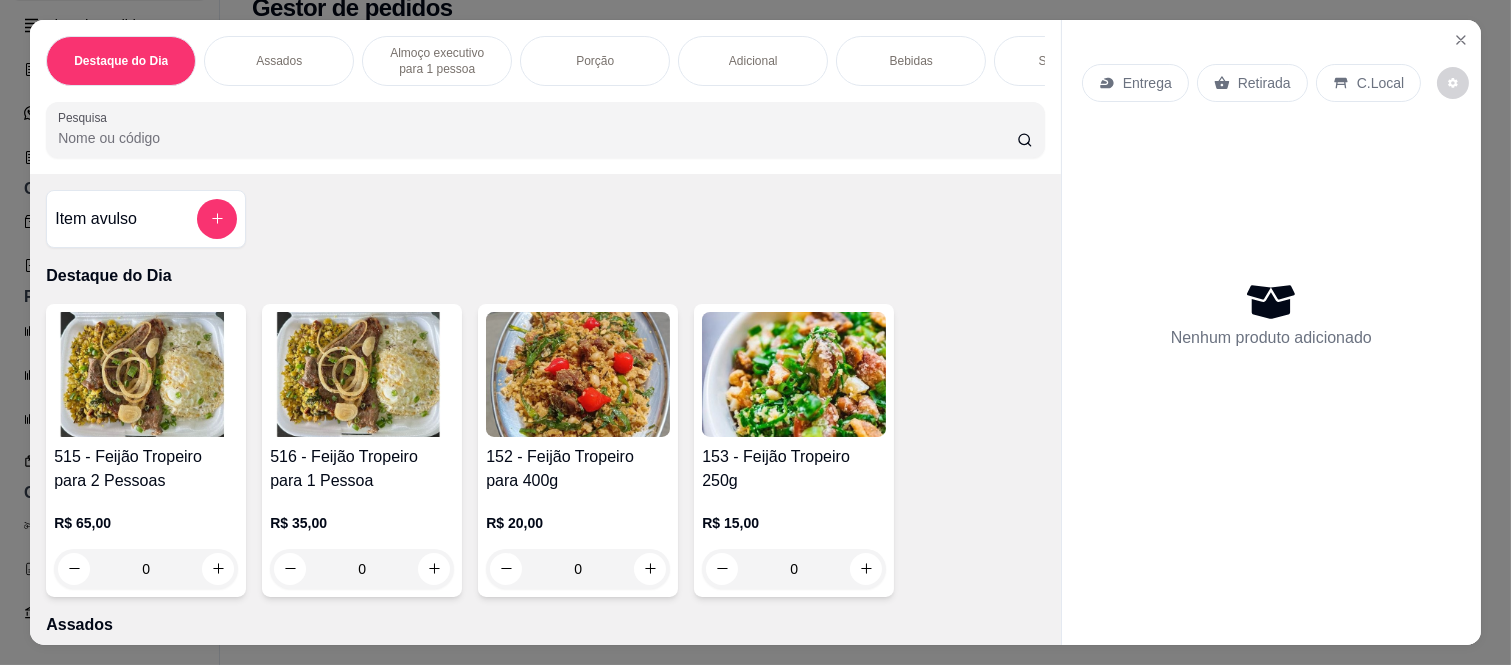 click on "Almoço executivo para 1 pessoa" at bounding box center [437, 61] 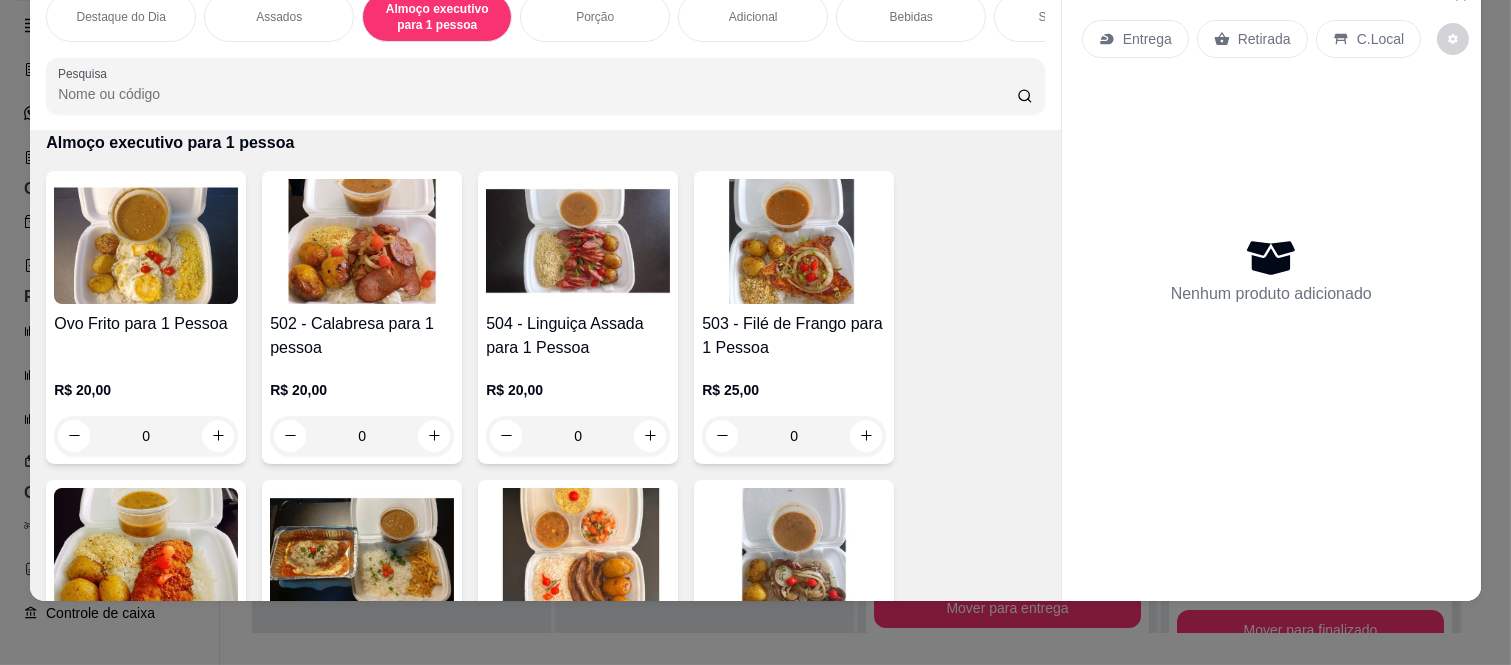 click on "0" at bounding box center (578, 436) 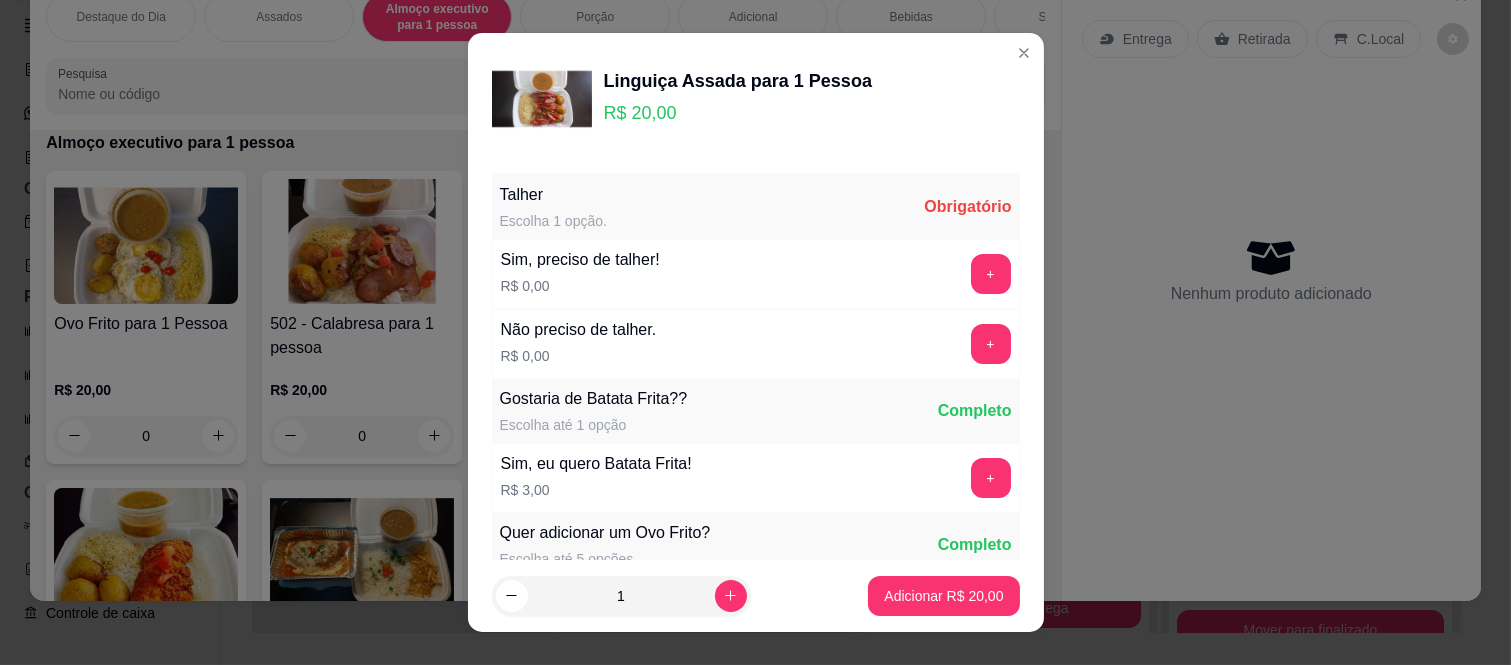 click on "+" at bounding box center (991, 344) 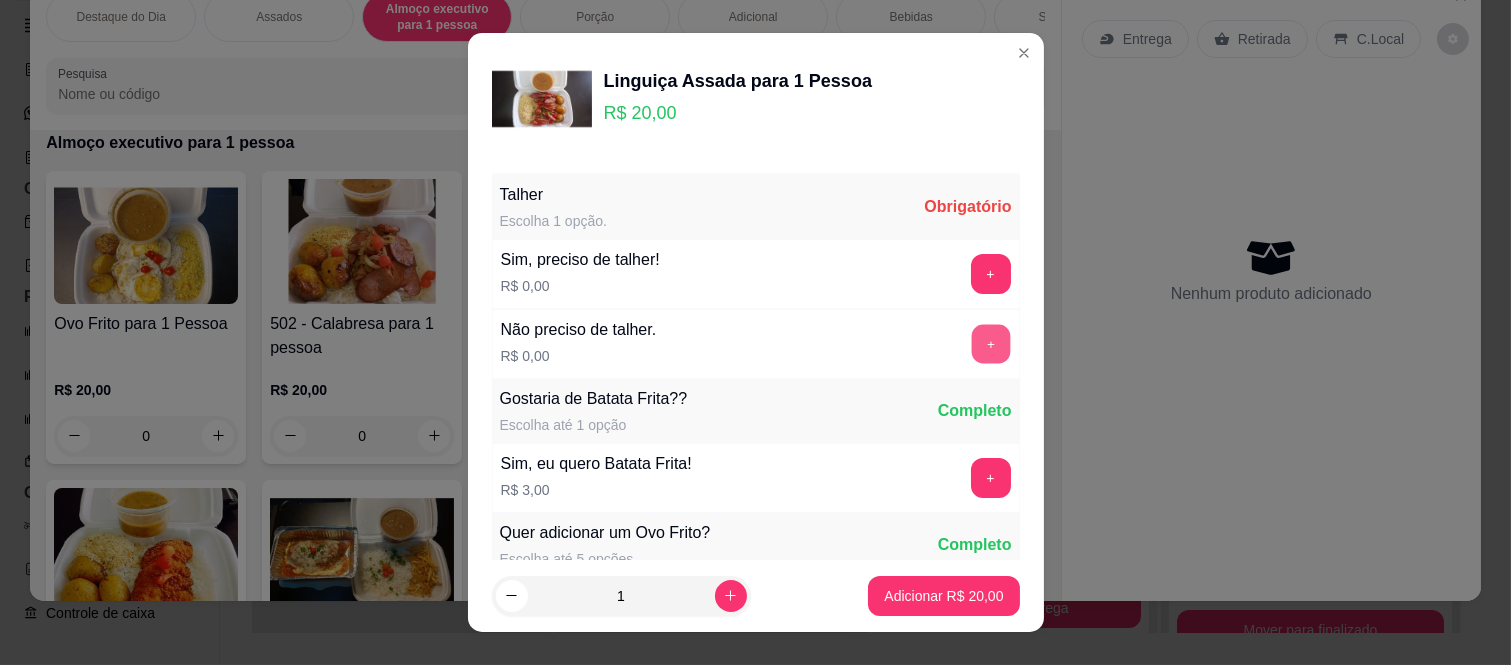 click on "+" at bounding box center (990, 344) 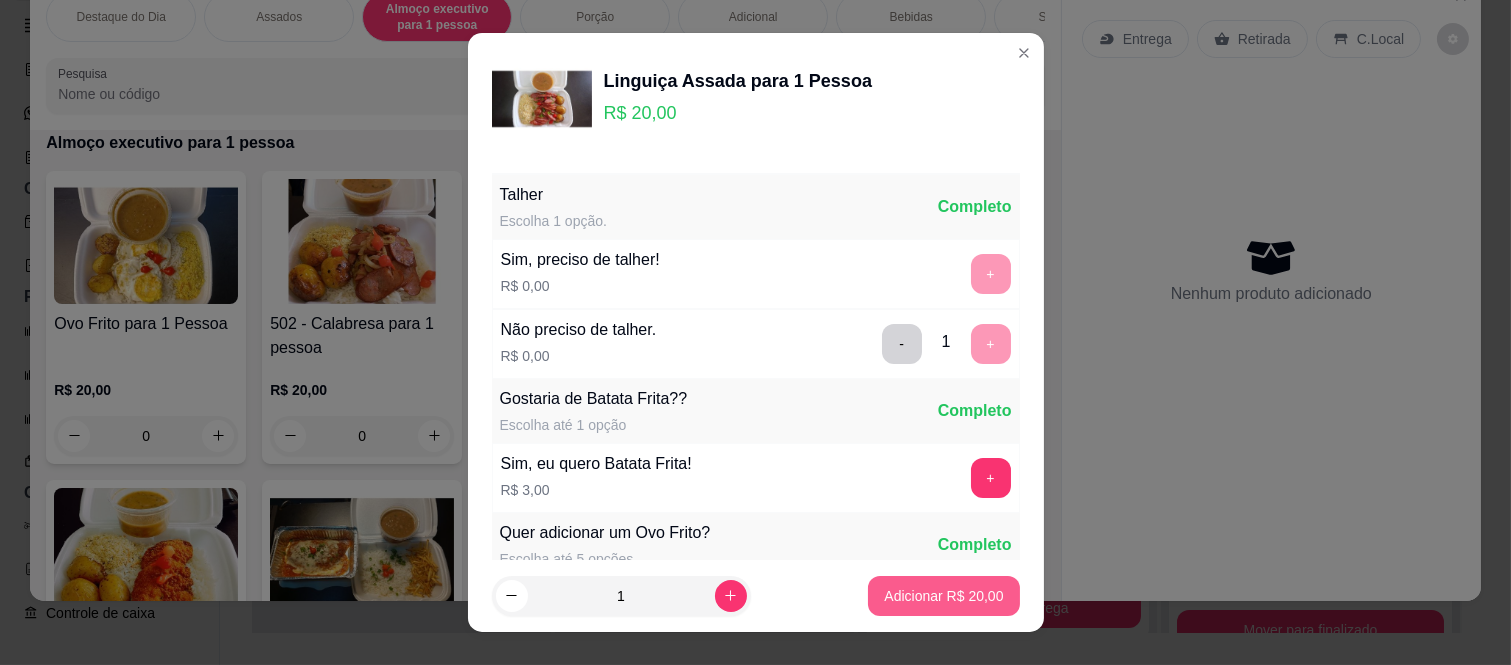 click on "Adicionar   R$ 20,00" at bounding box center [943, 596] 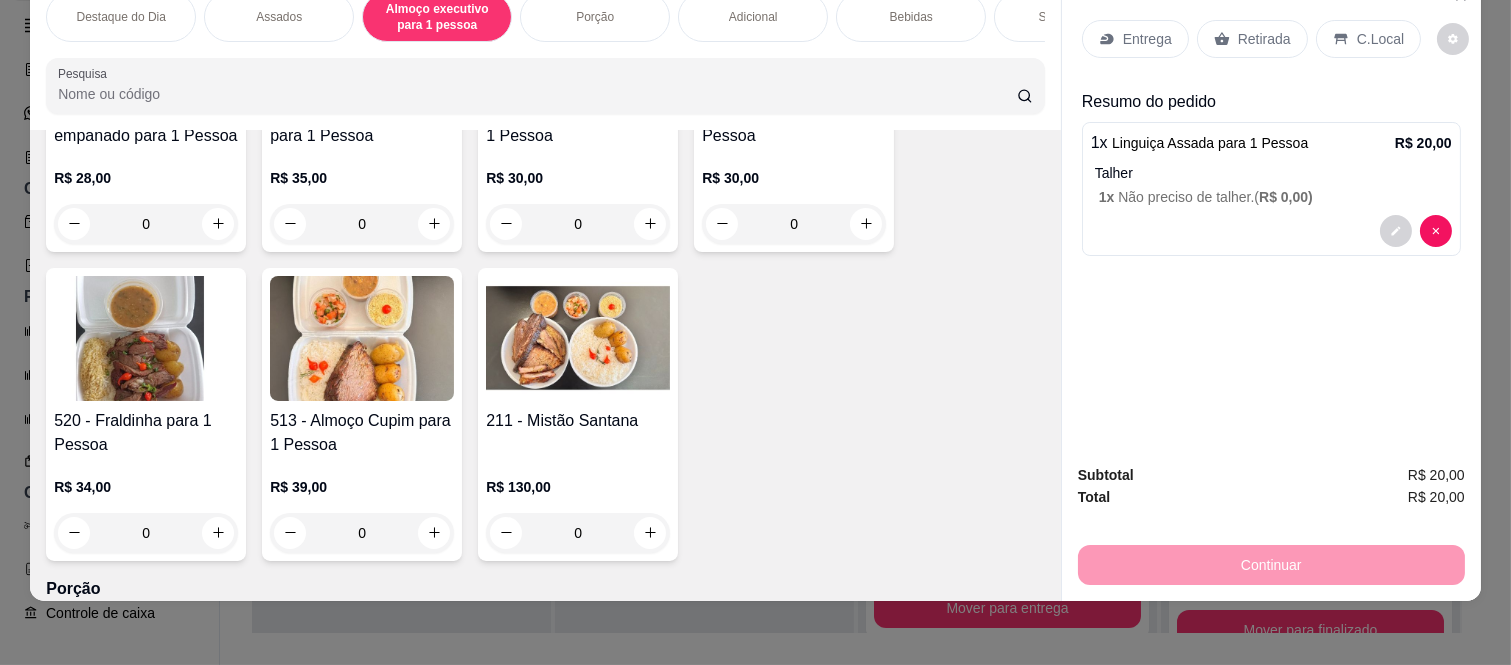 scroll, scrollTop: 1343, scrollLeft: 0, axis: vertical 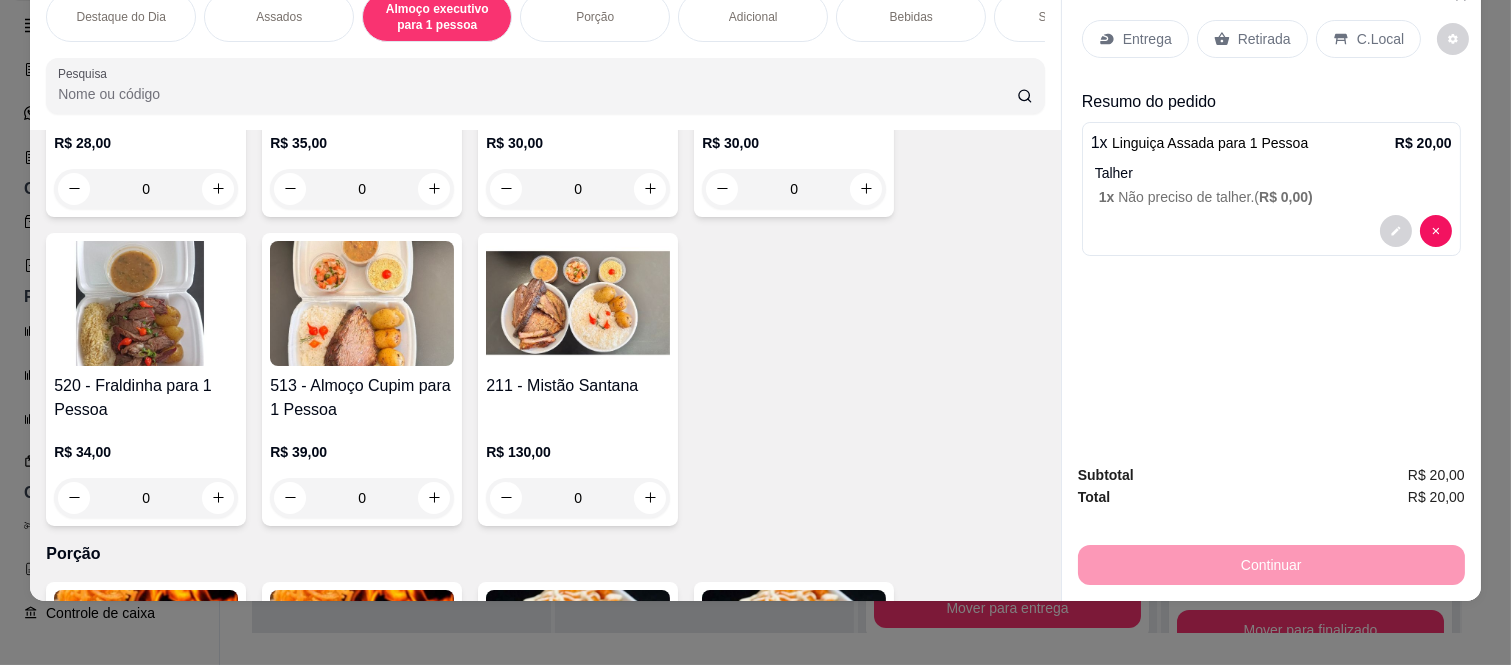 click on "0" at bounding box center [362, 498] 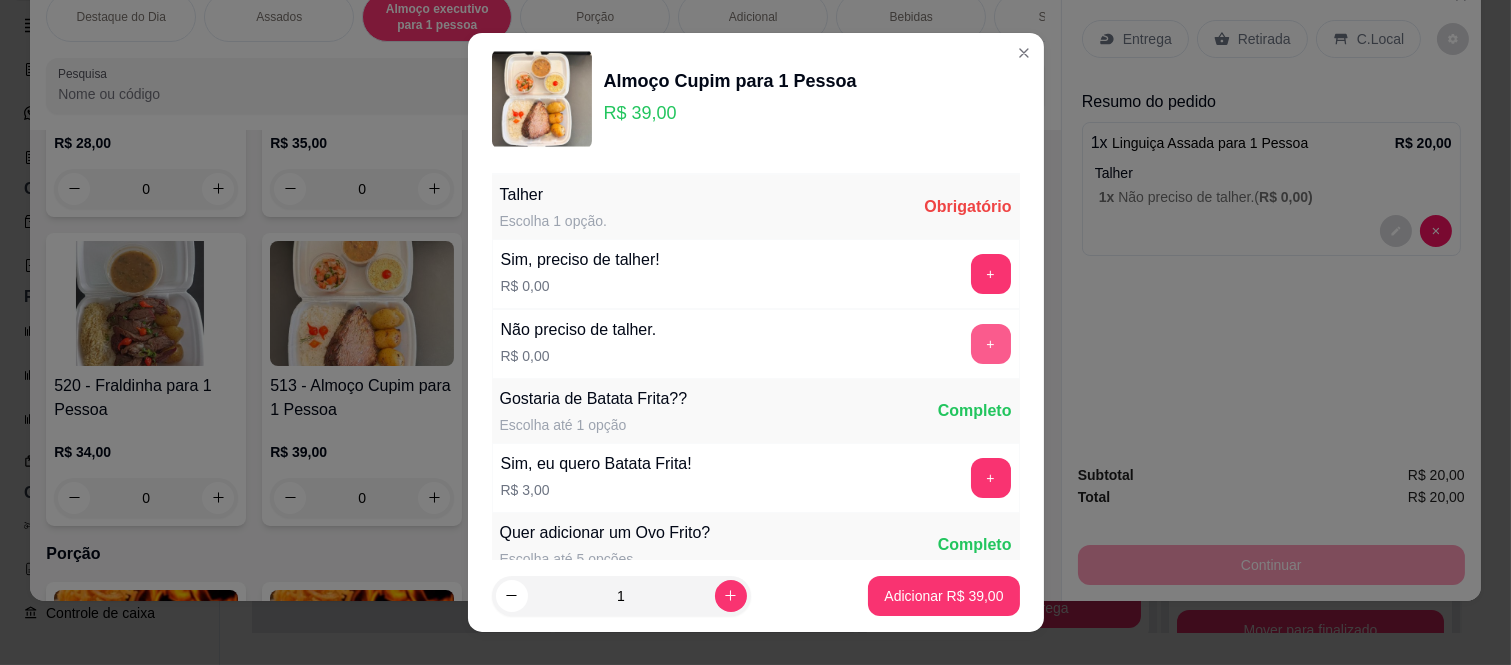 click on "+" at bounding box center (991, 344) 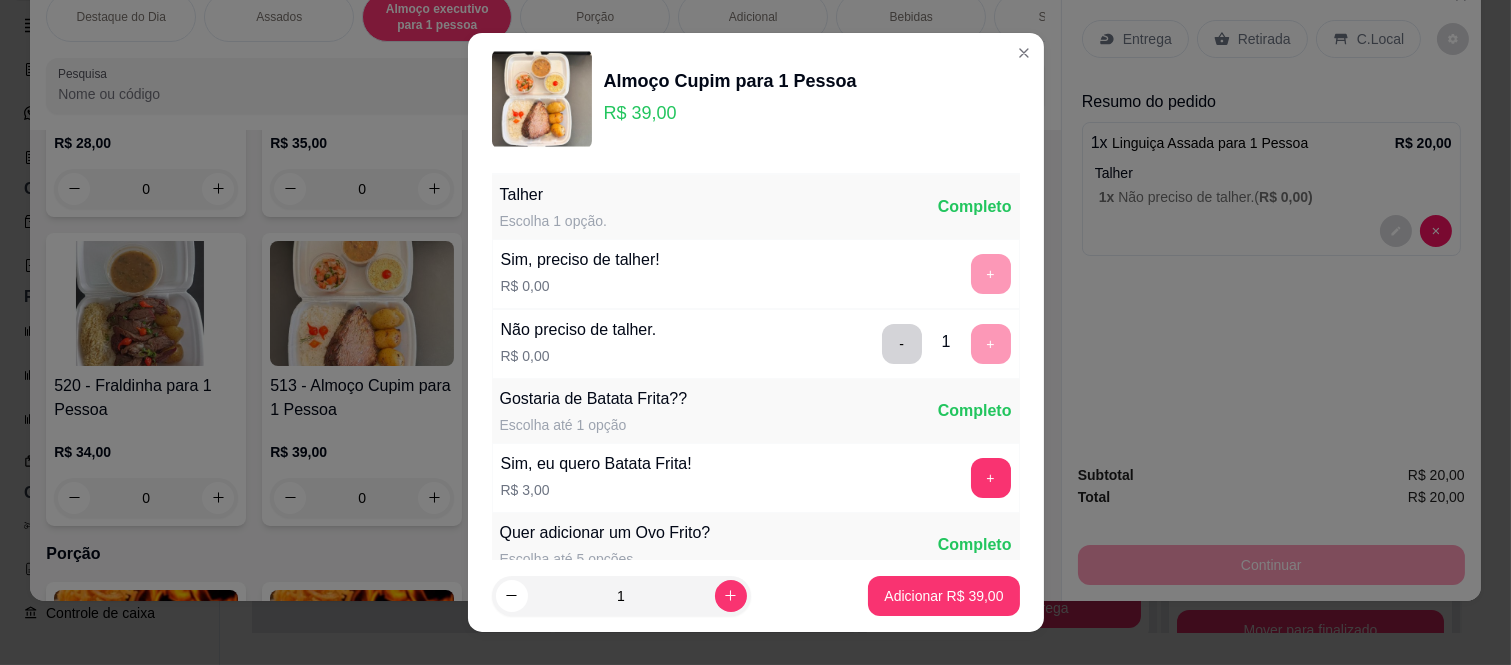 click on "1 Adicionar   R$ 39,00" at bounding box center (756, 596) 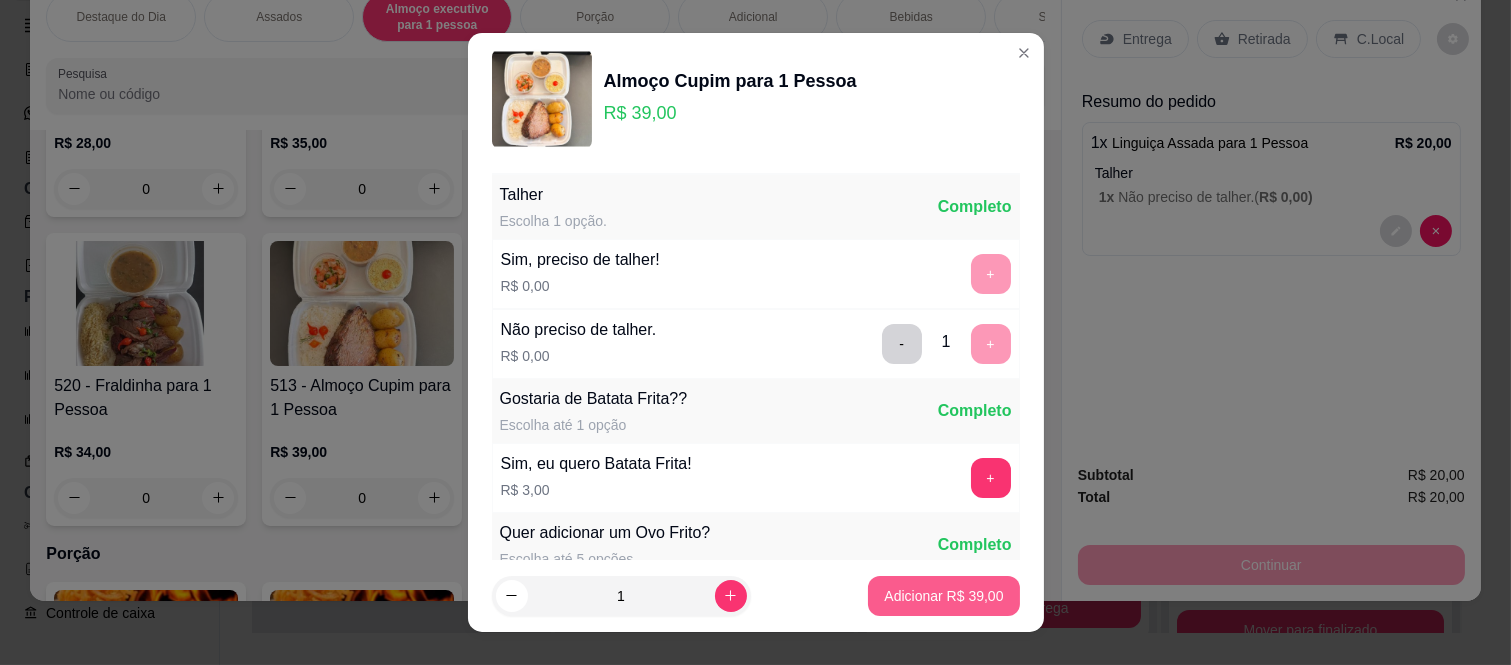 click on "Adicionar   R$ 39,00" at bounding box center [943, 596] 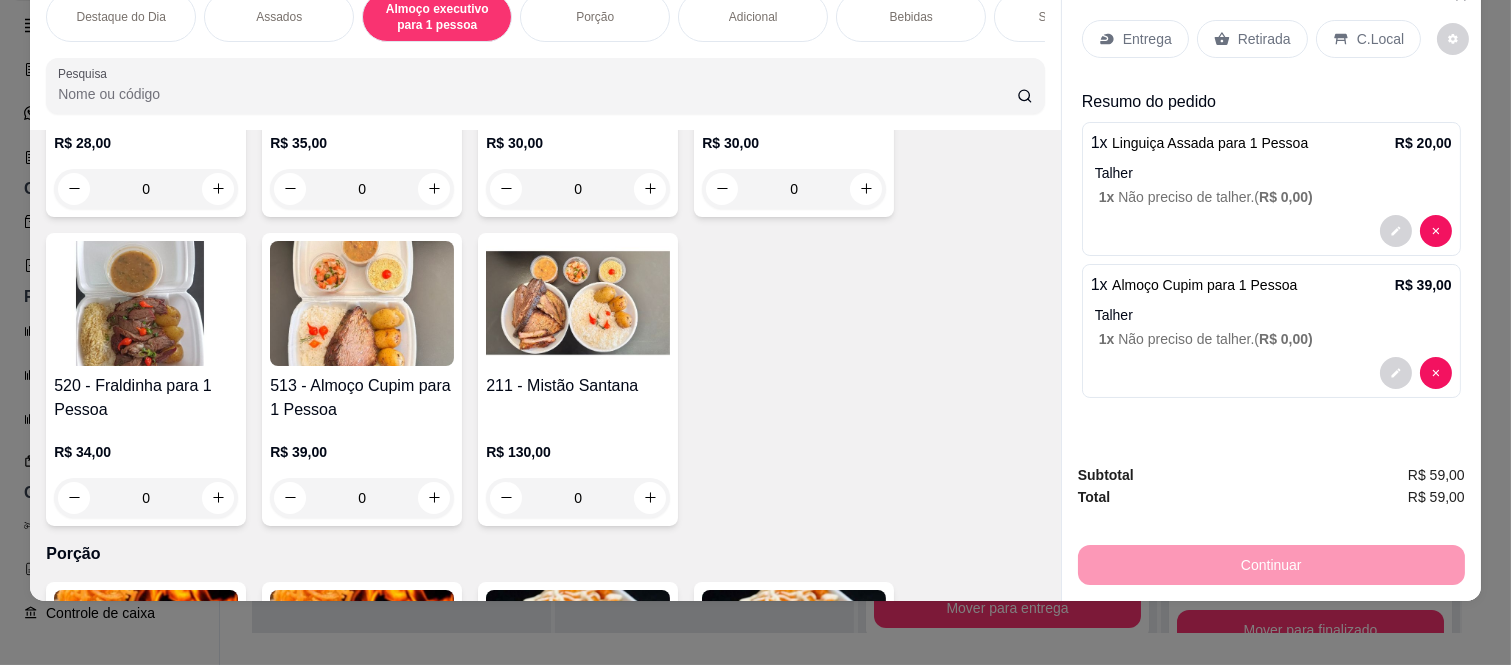 click on "Retirada" at bounding box center [1264, 39] 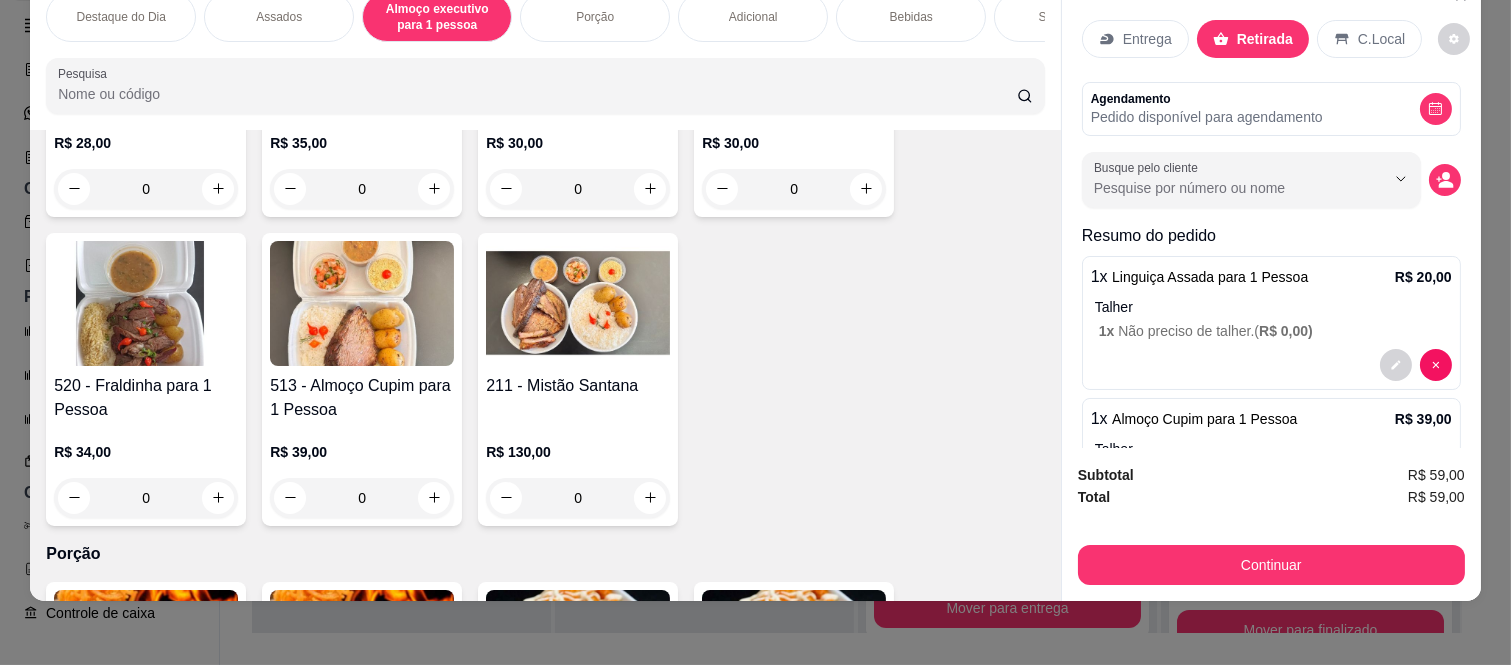 click on "Busque pelo cliente" at bounding box center (1271, 180) 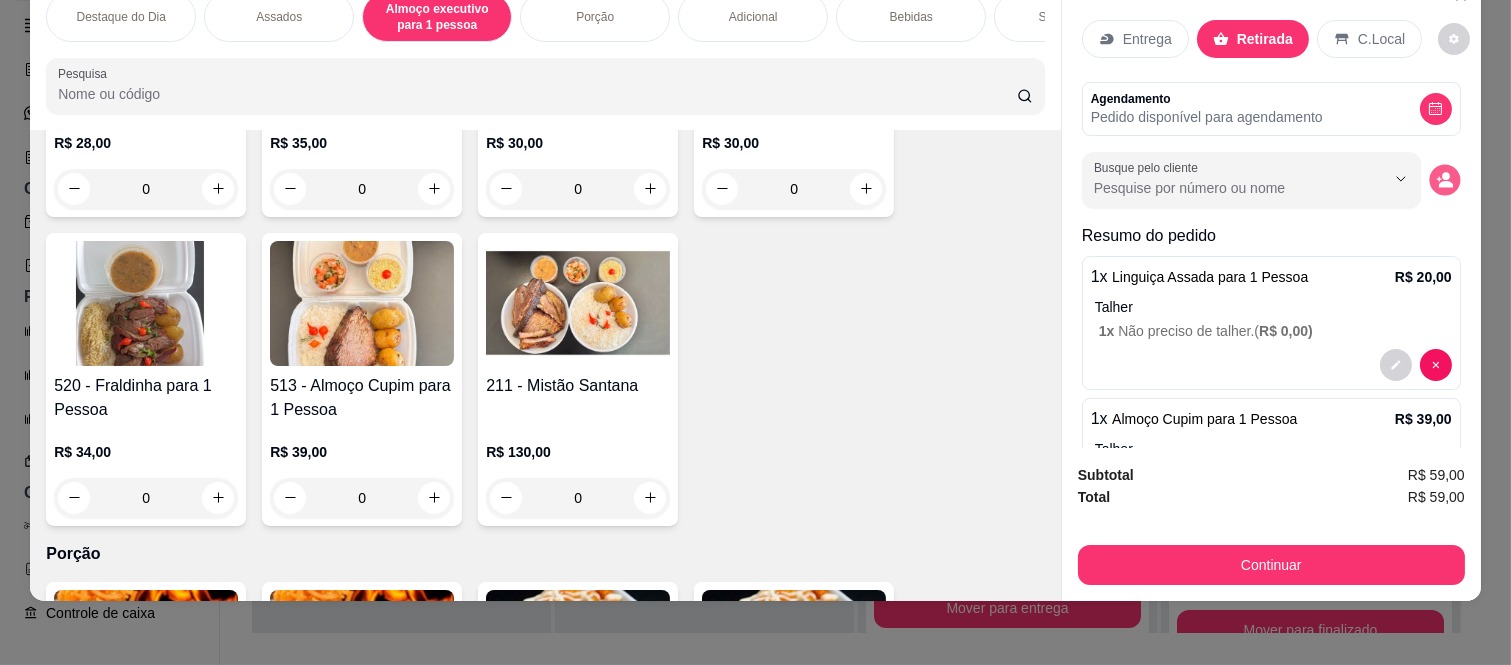 click at bounding box center (1444, 179) 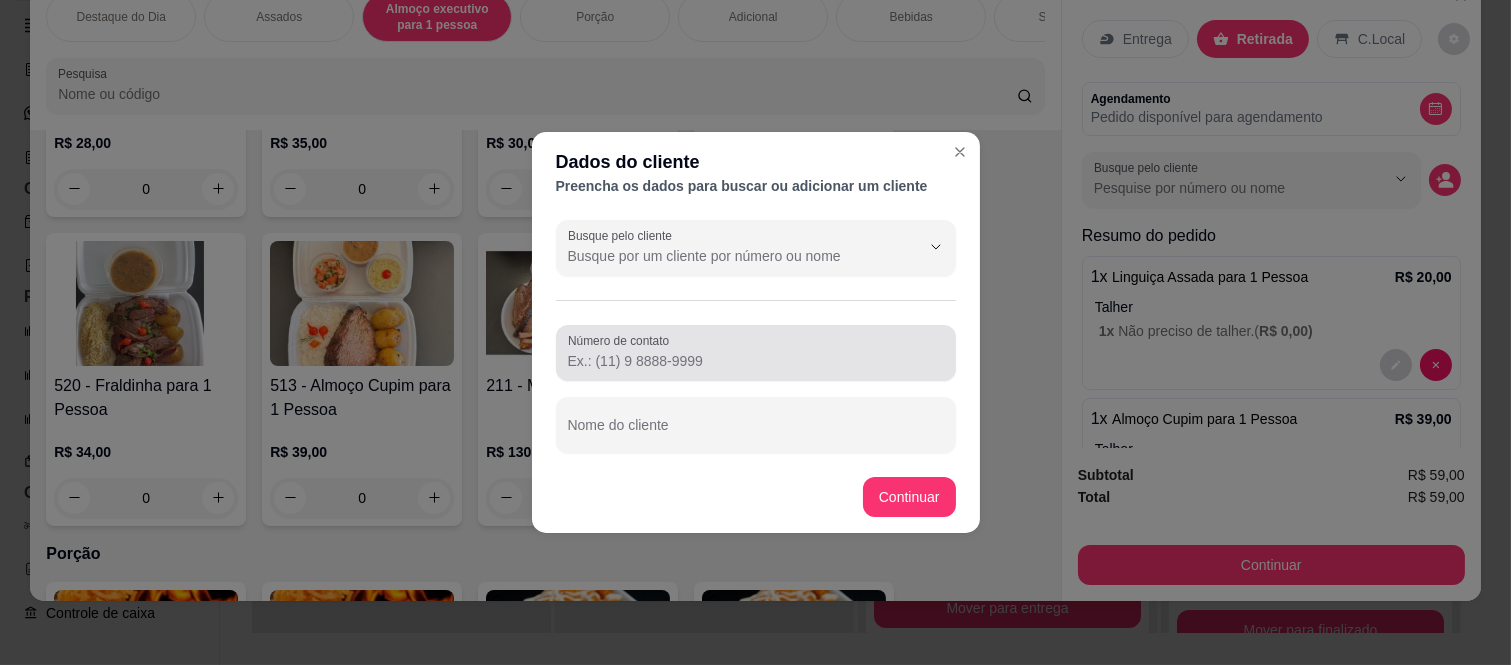 click on "Número de contato" at bounding box center [756, 361] 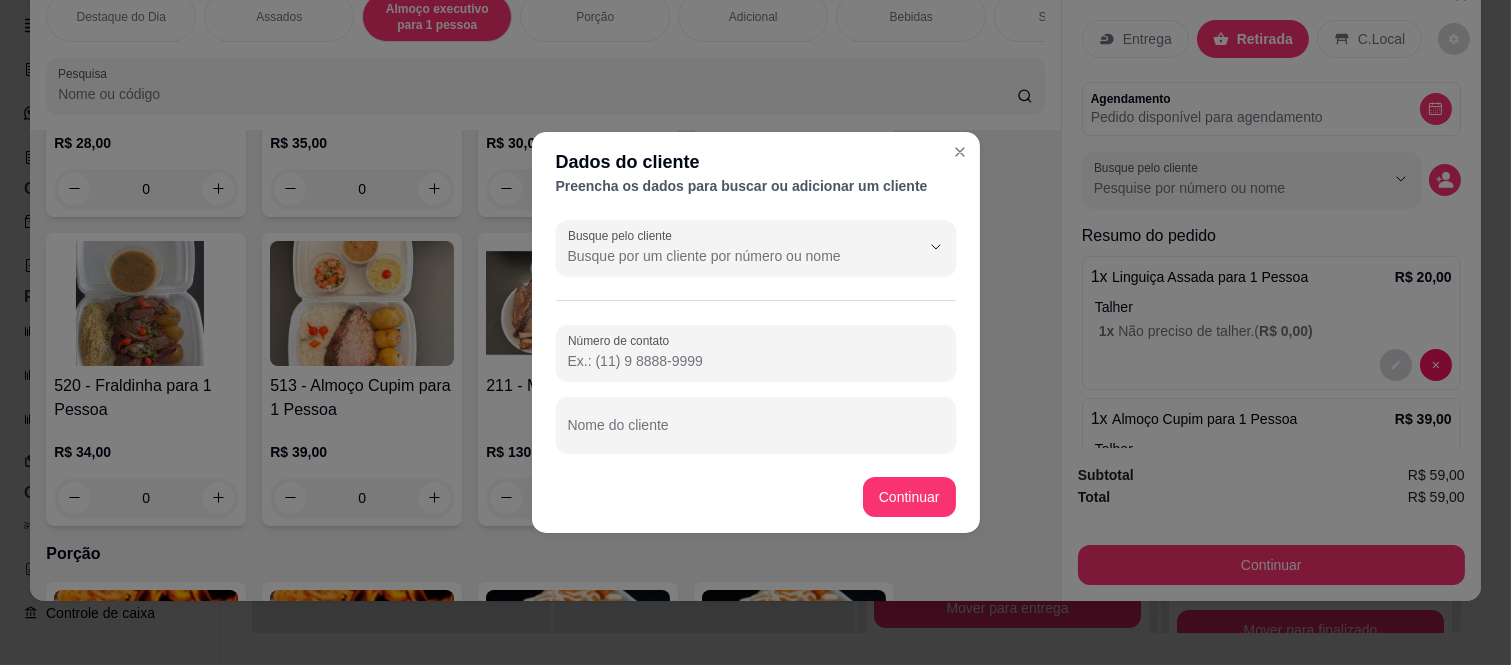 paste on "([DDD]) [PHONE]" 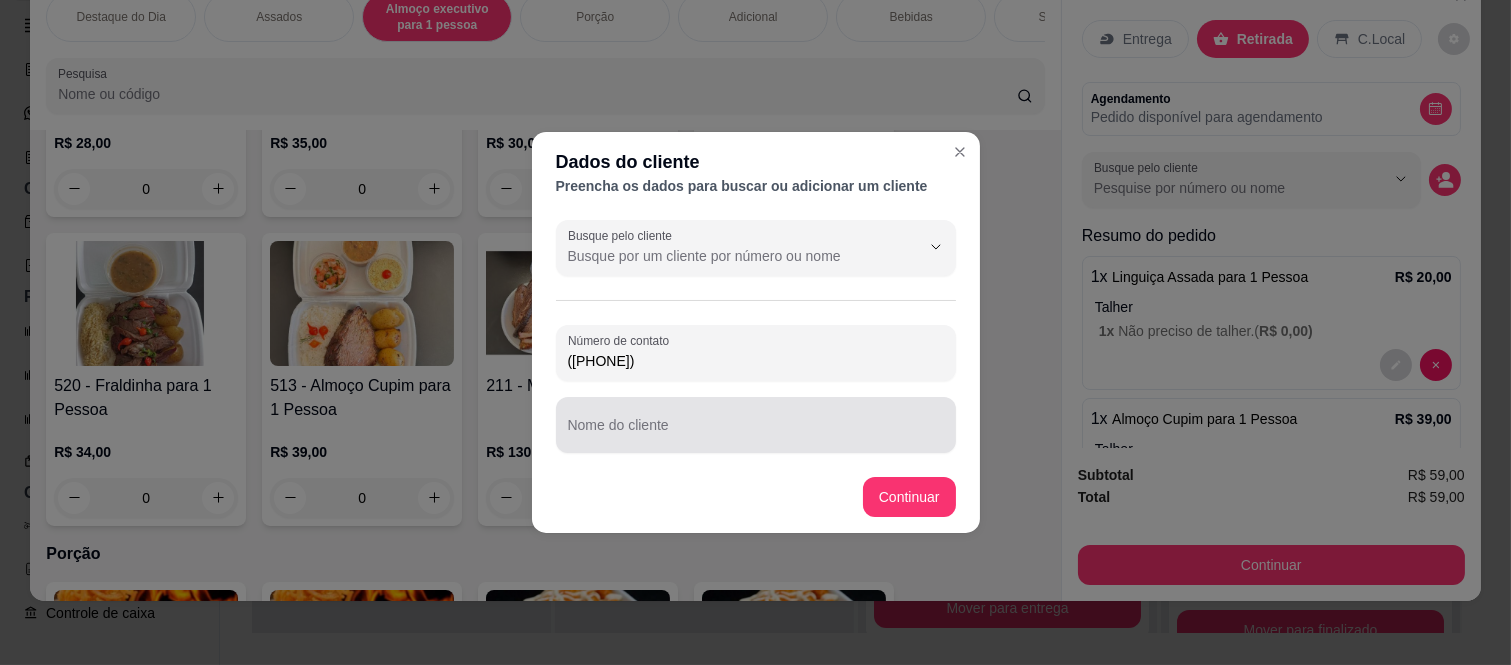 type on "([DDD]) [PHONE]" 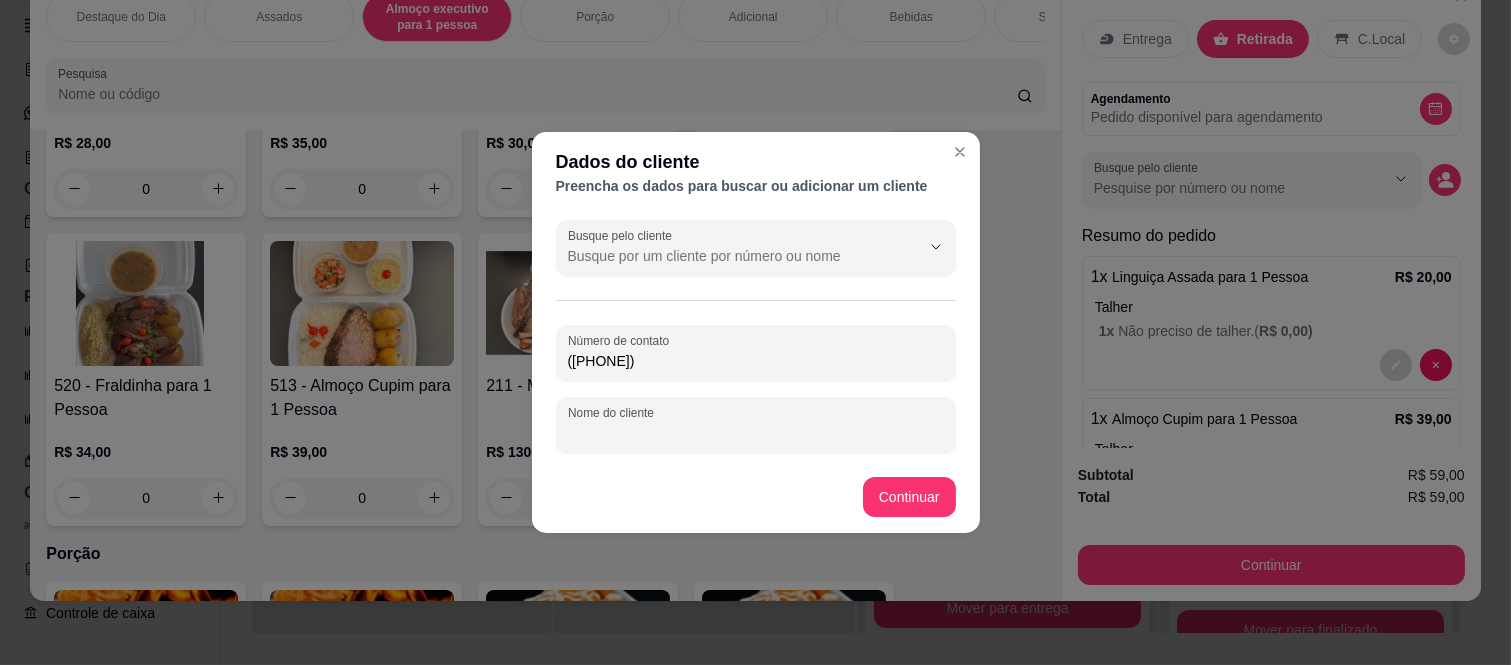 paste on "[FIRST]" 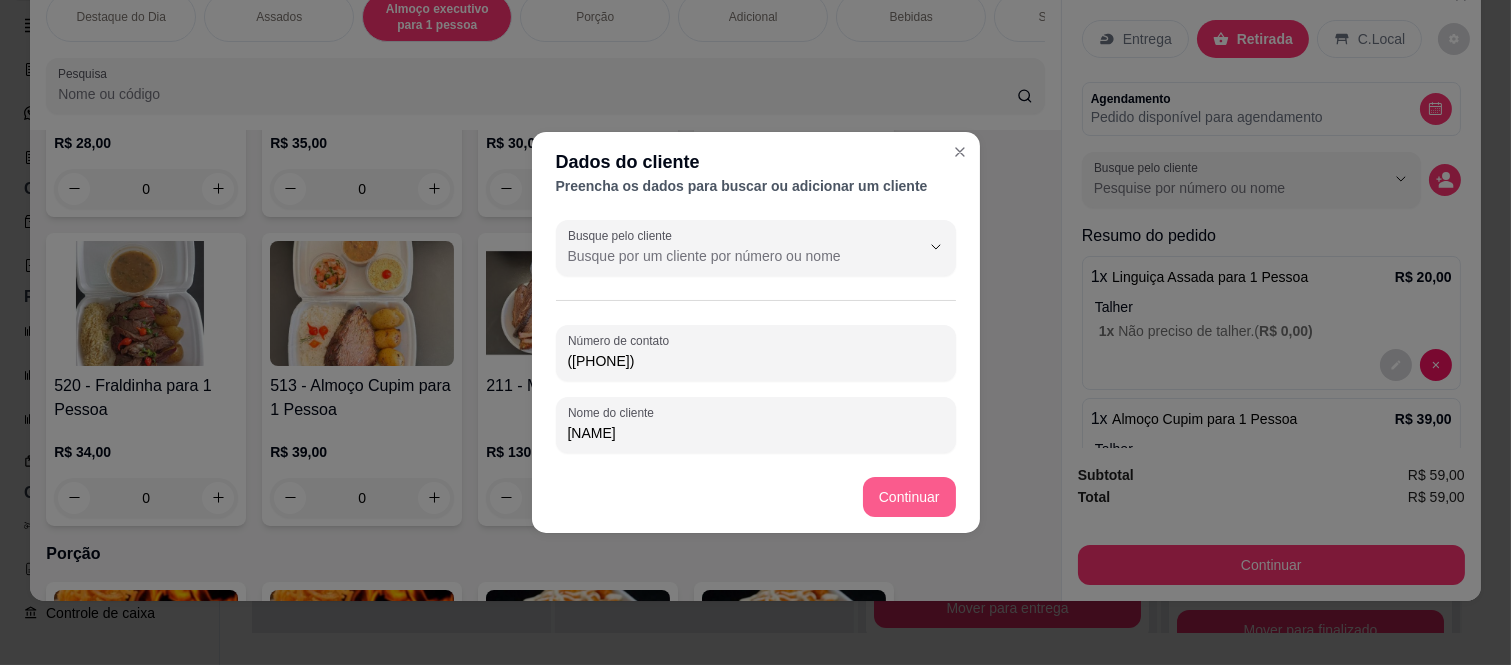 type on "[FIRST]" 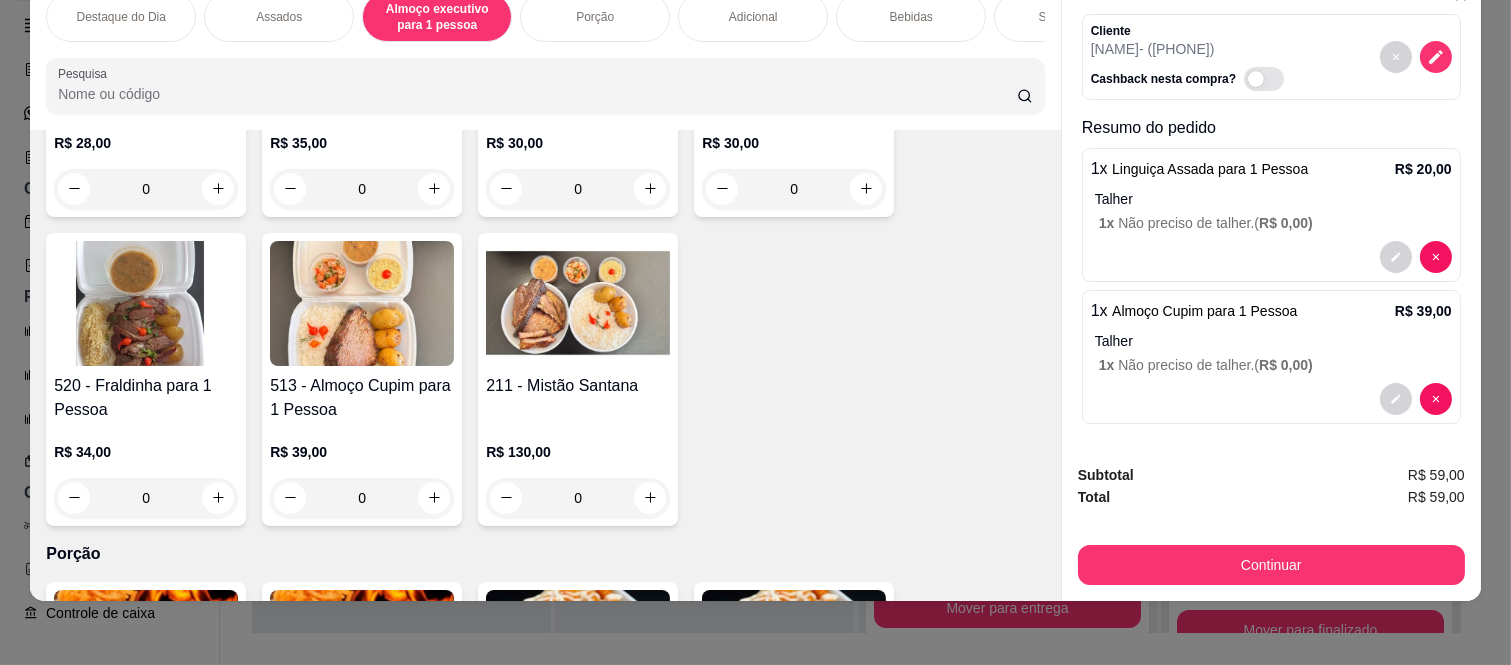 scroll, scrollTop: 142, scrollLeft: 0, axis: vertical 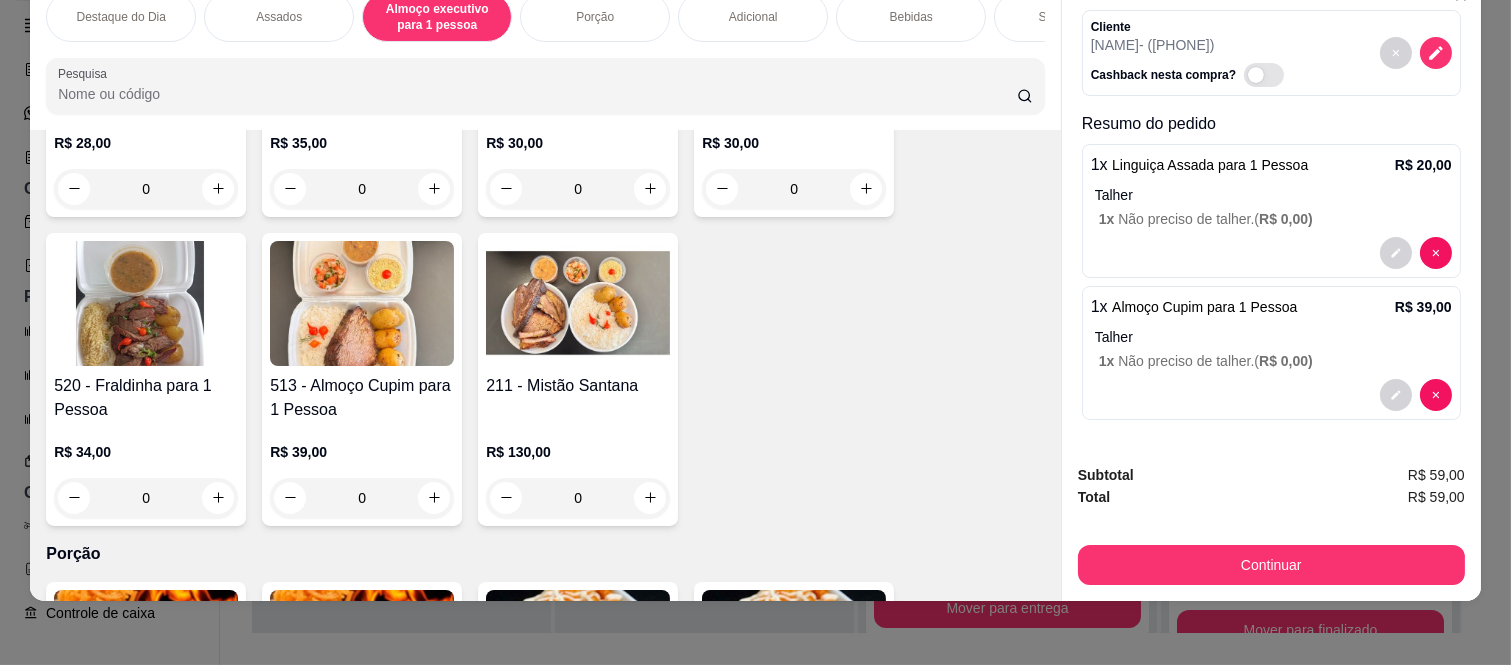 click on "Linguiça Assada para 1 Pessoa" at bounding box center [1210, 165] 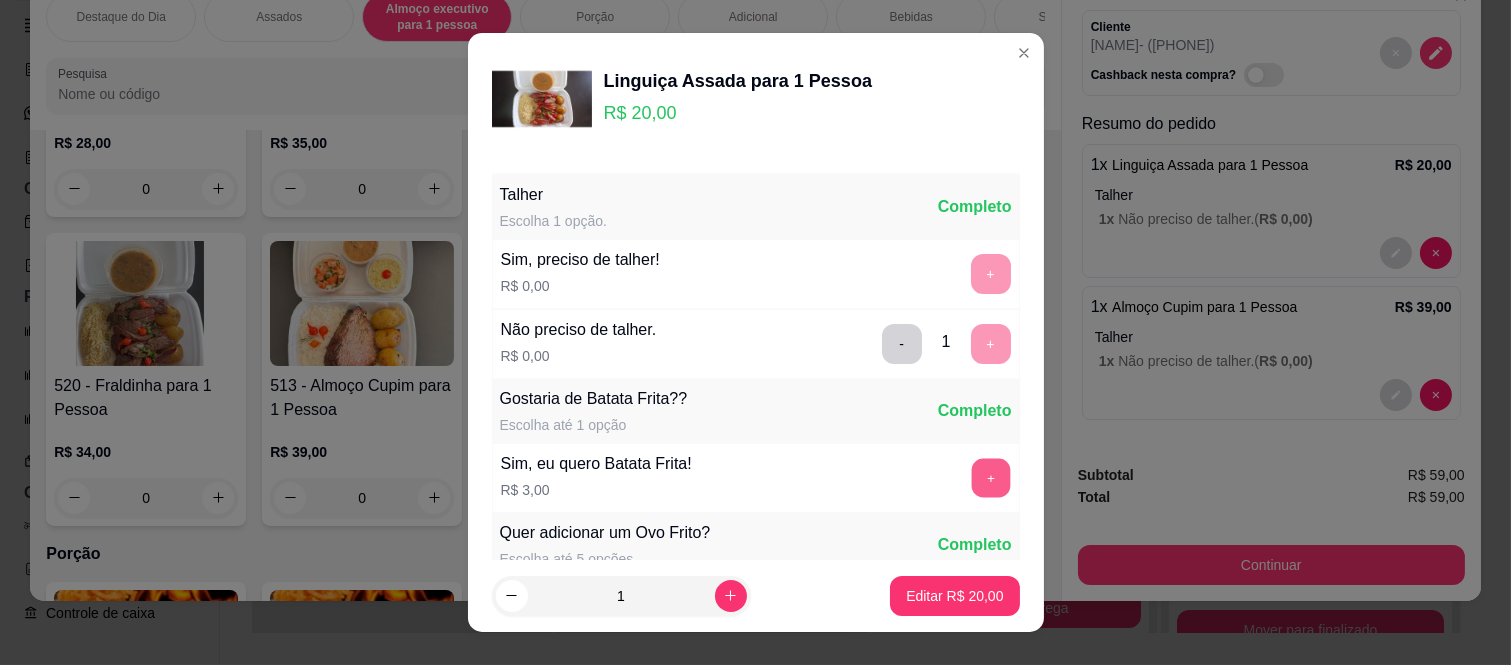 click on "+" at bounding box center [990, 478] 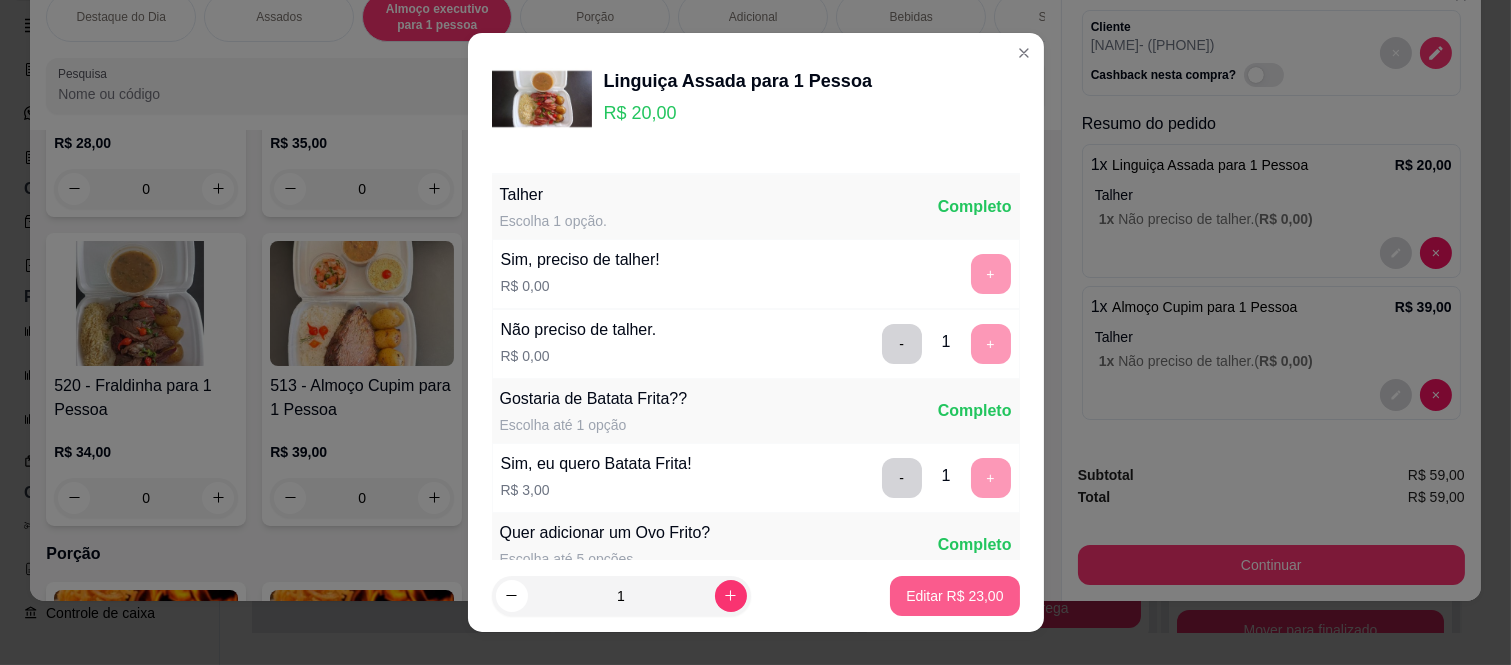 click on "Editar   R$ 23,00" at bounding box center [954, 596] 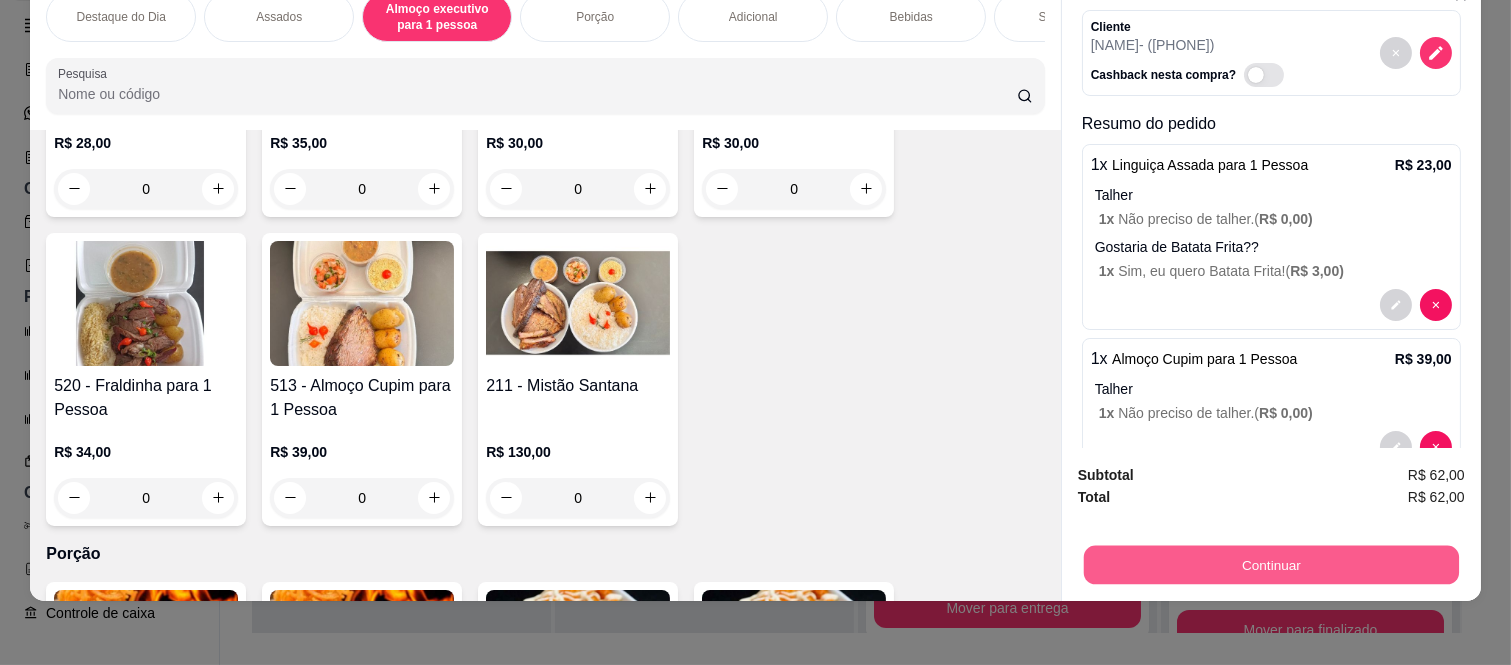click on "Continuar" at bounding box center (1271, 565) 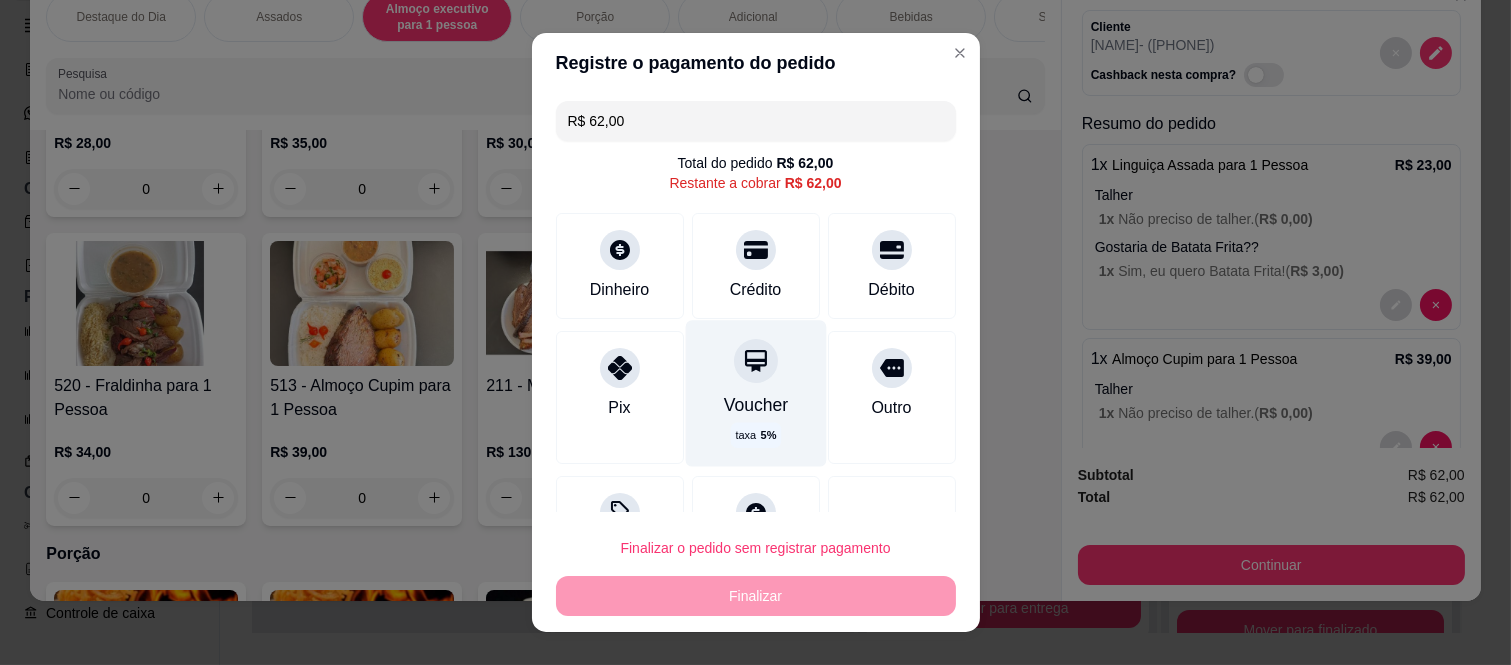 click on "Voucher taxa   5 %" at bounding box center (755, 394) 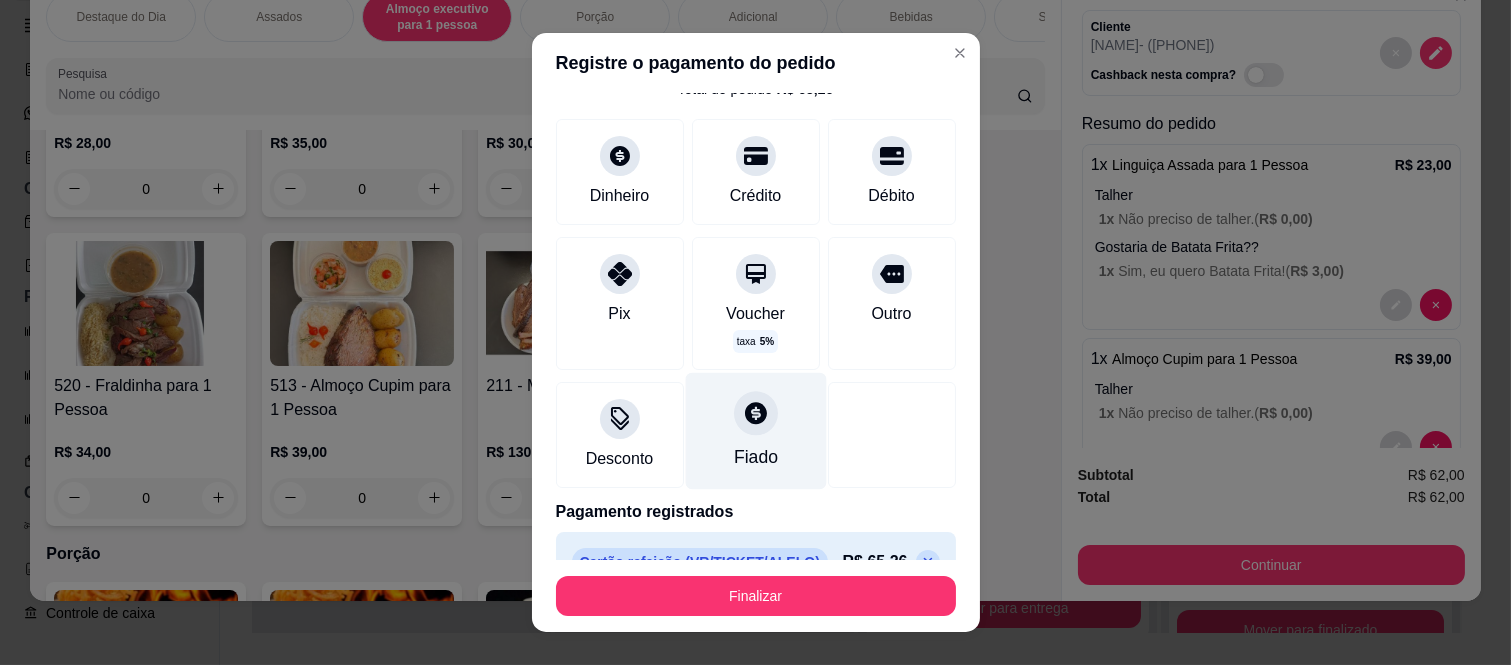 scroll, scrollTop: 114, scrollLeft: 0, axis: vertical 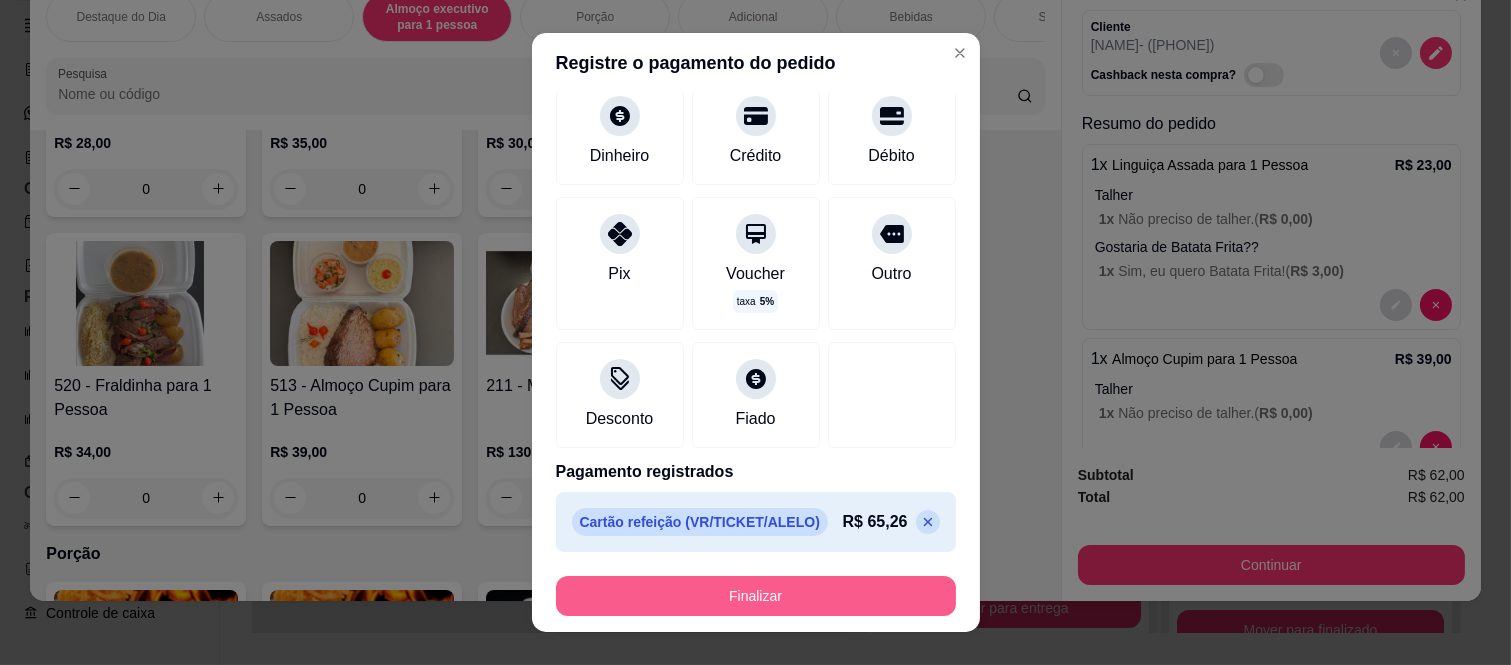 click on "Finalizar" at bounding box center (756, 596) 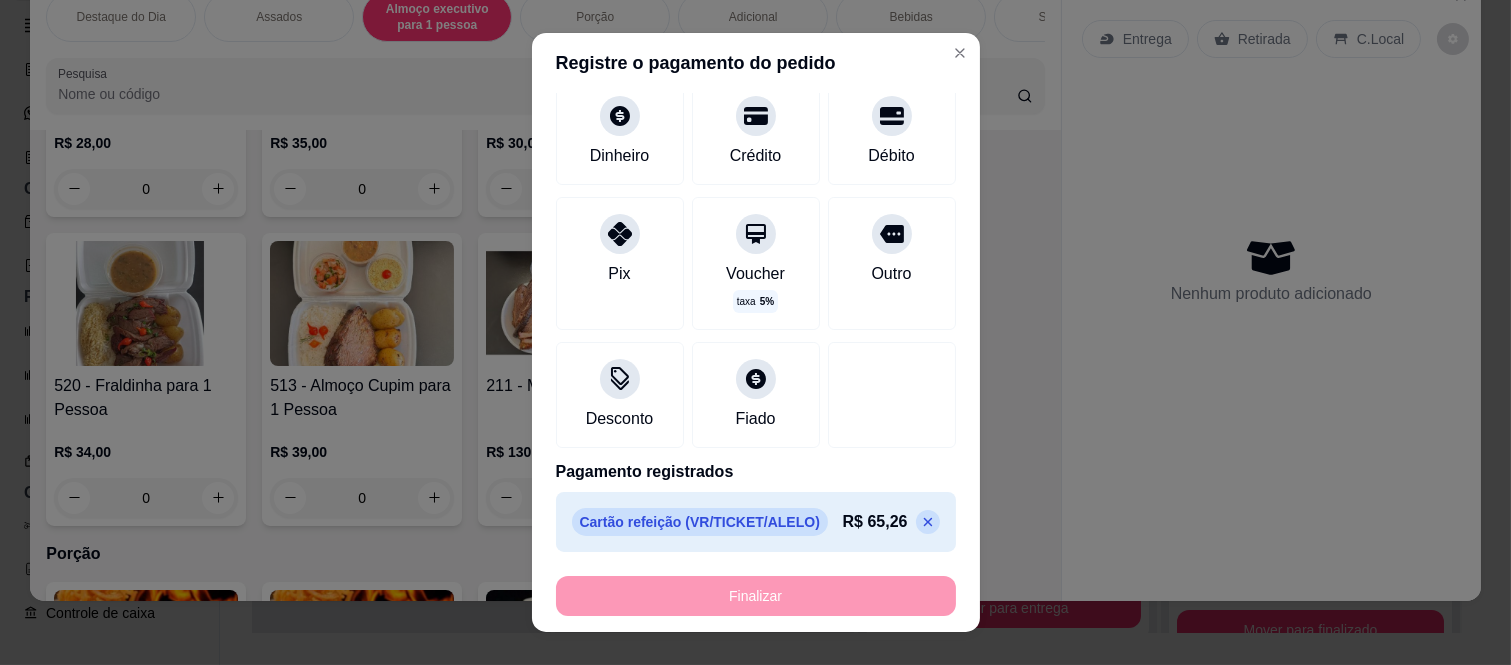 type on "-R$ 62,00" 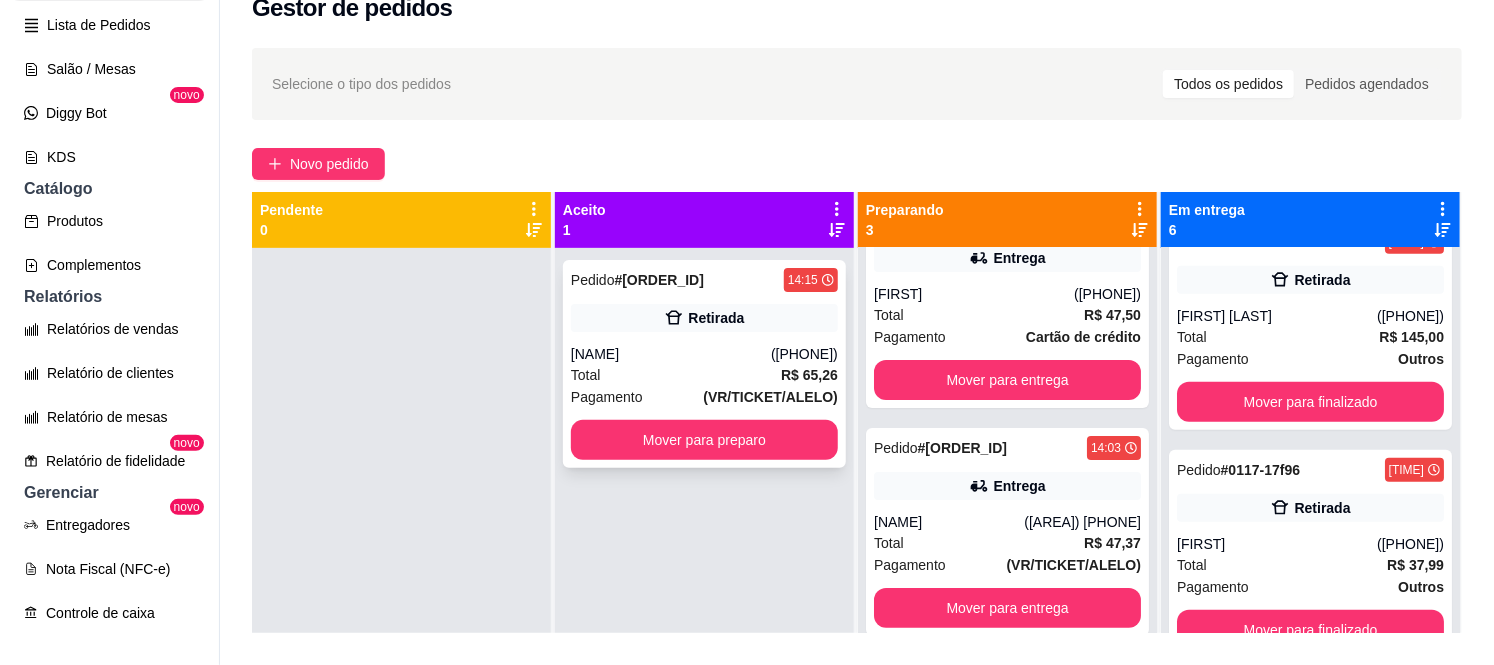 click on "Total R$ 65,26" at bounding box center (704, 375) 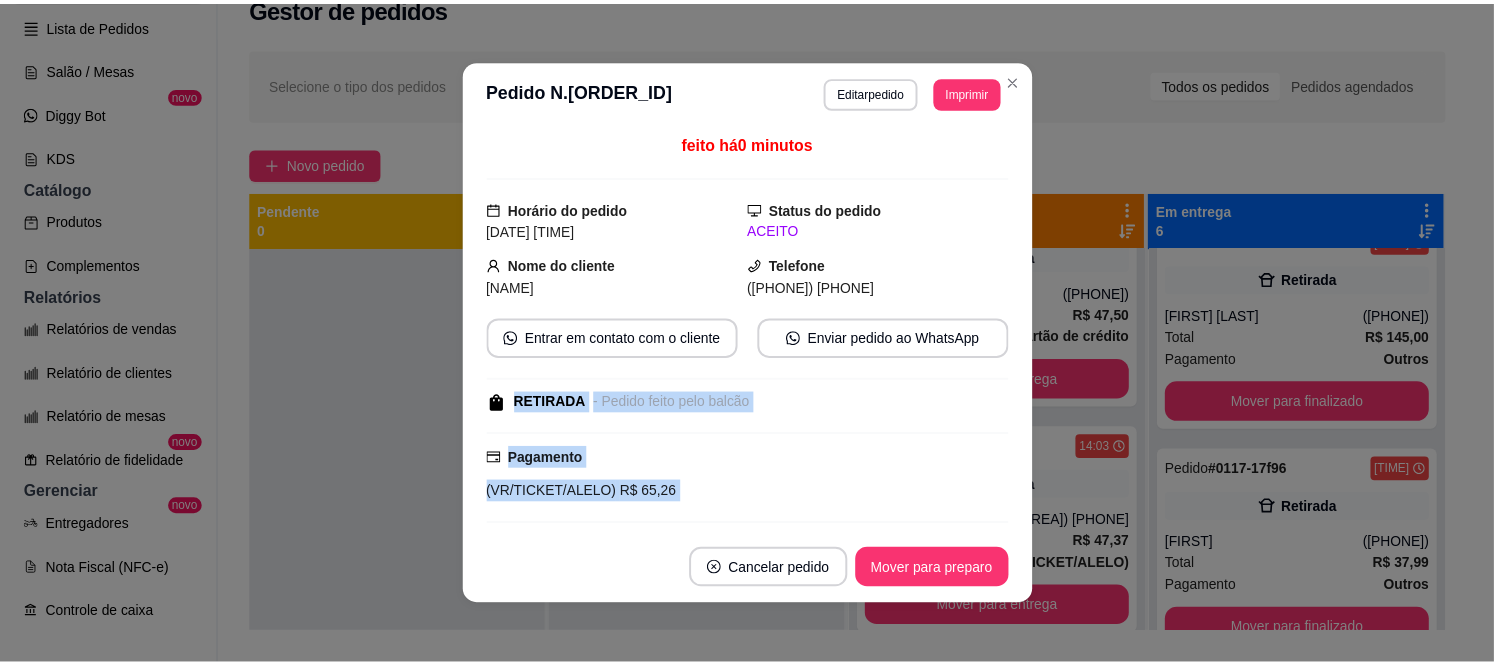 scroll, scrollTop: 406, scrollLeft: 0, axis: vertical 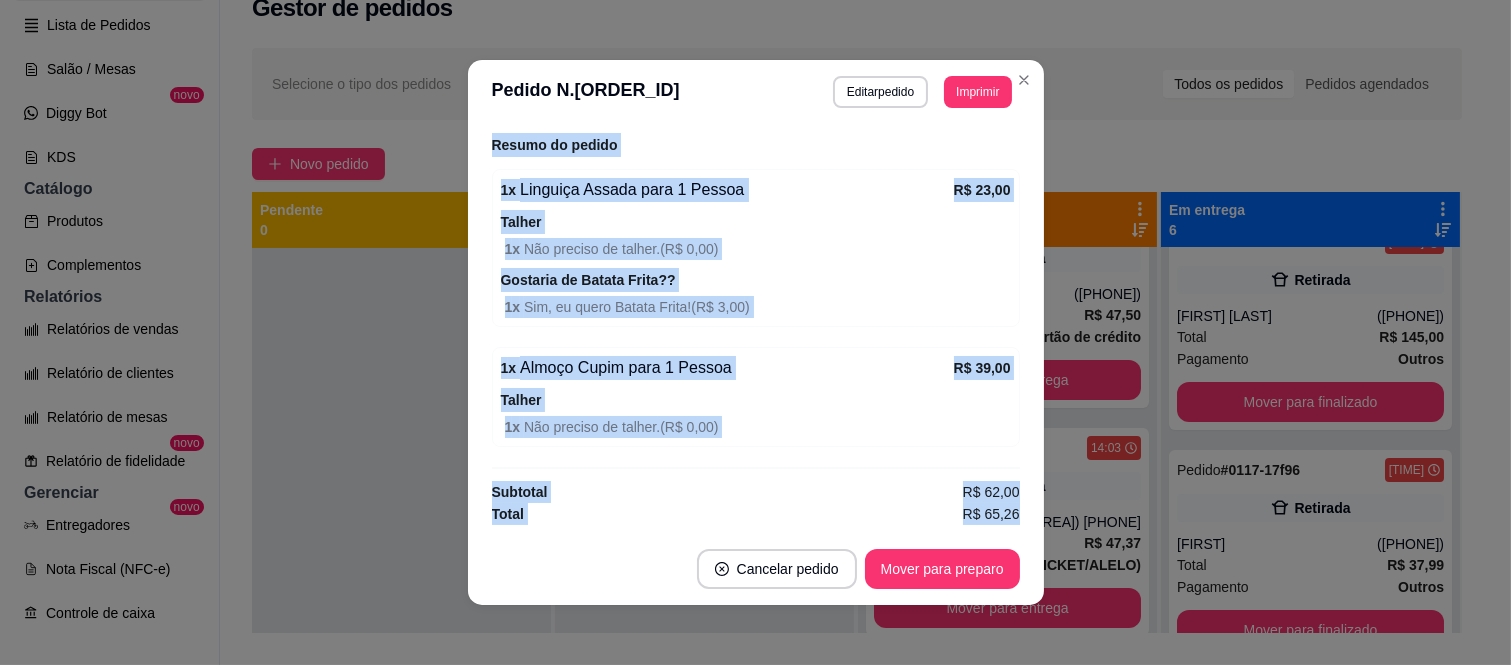 drag, startPoint x: 504, startPoint y: 388, endPoint x: 635, endPoint y: 636, distance: 280.4728 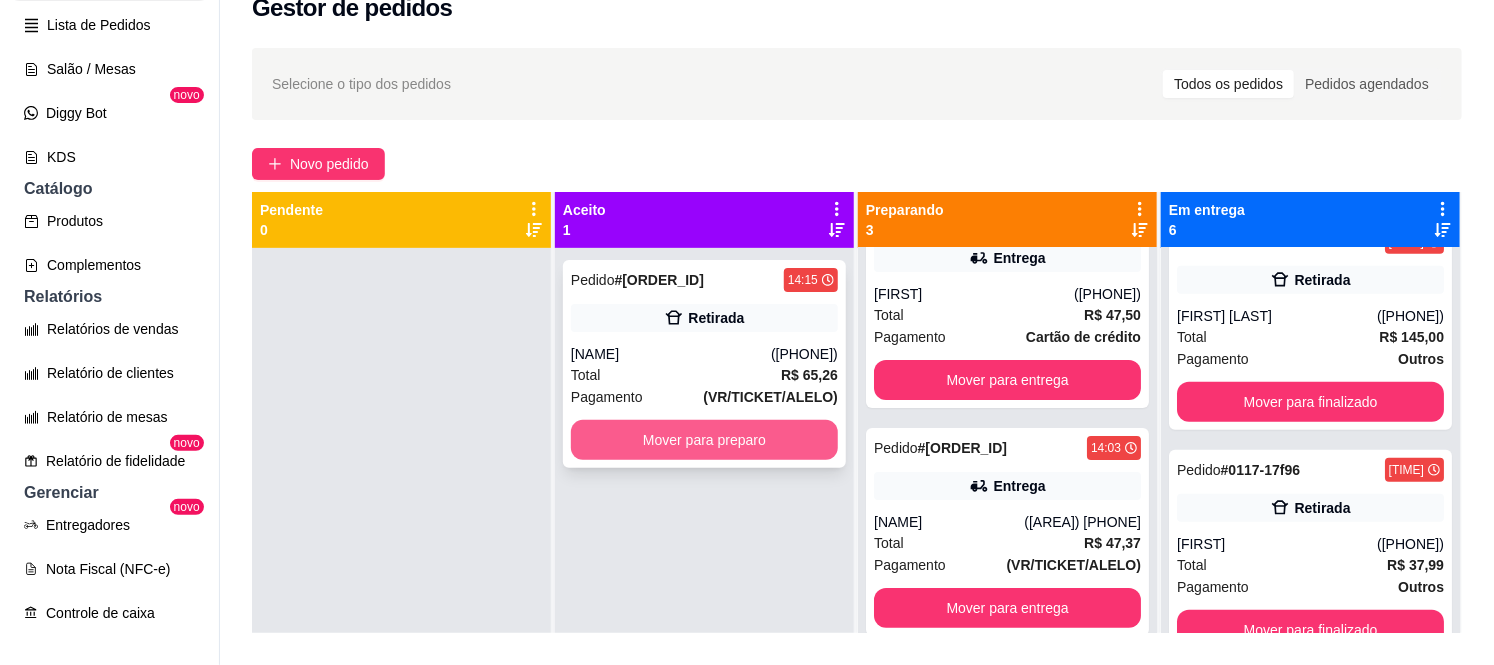 click on "Mover para preparo" at bounding box center [704, 440] 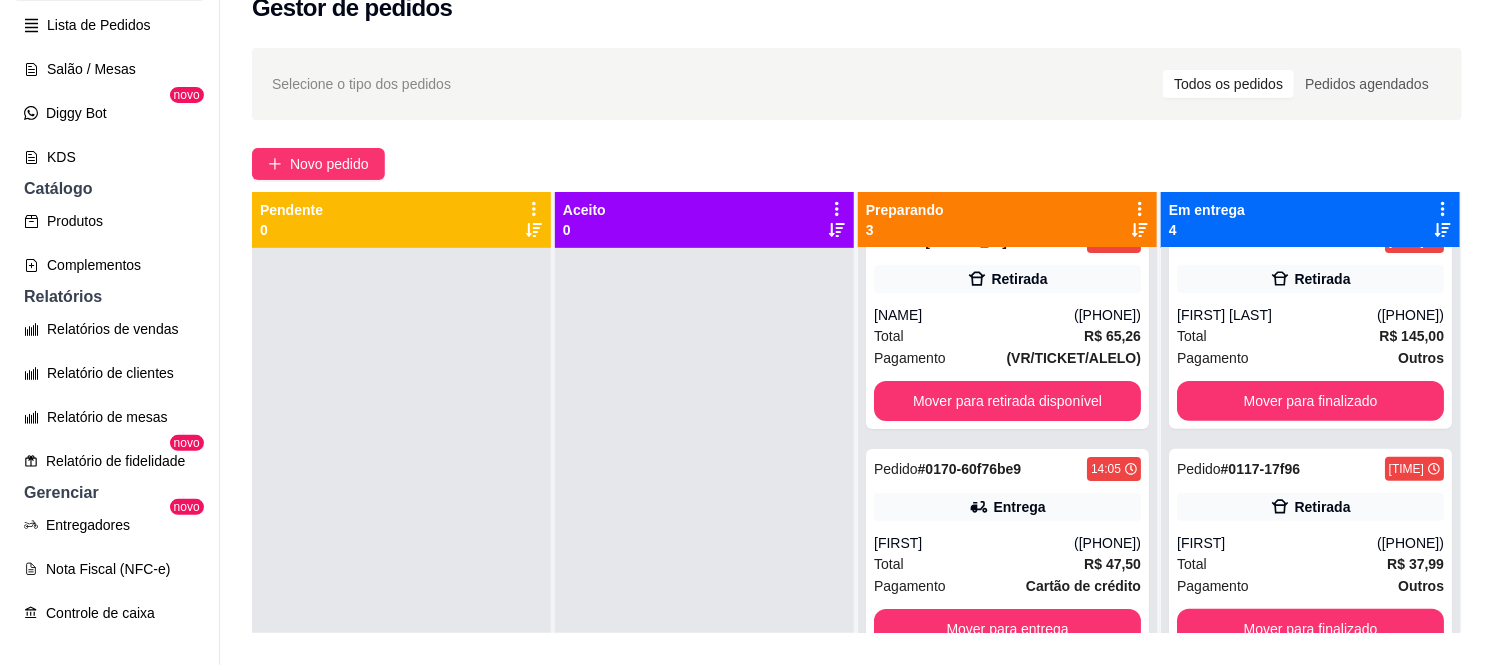 scroll, scrollTop: 37, scrollLeft: 0, axis: vertical 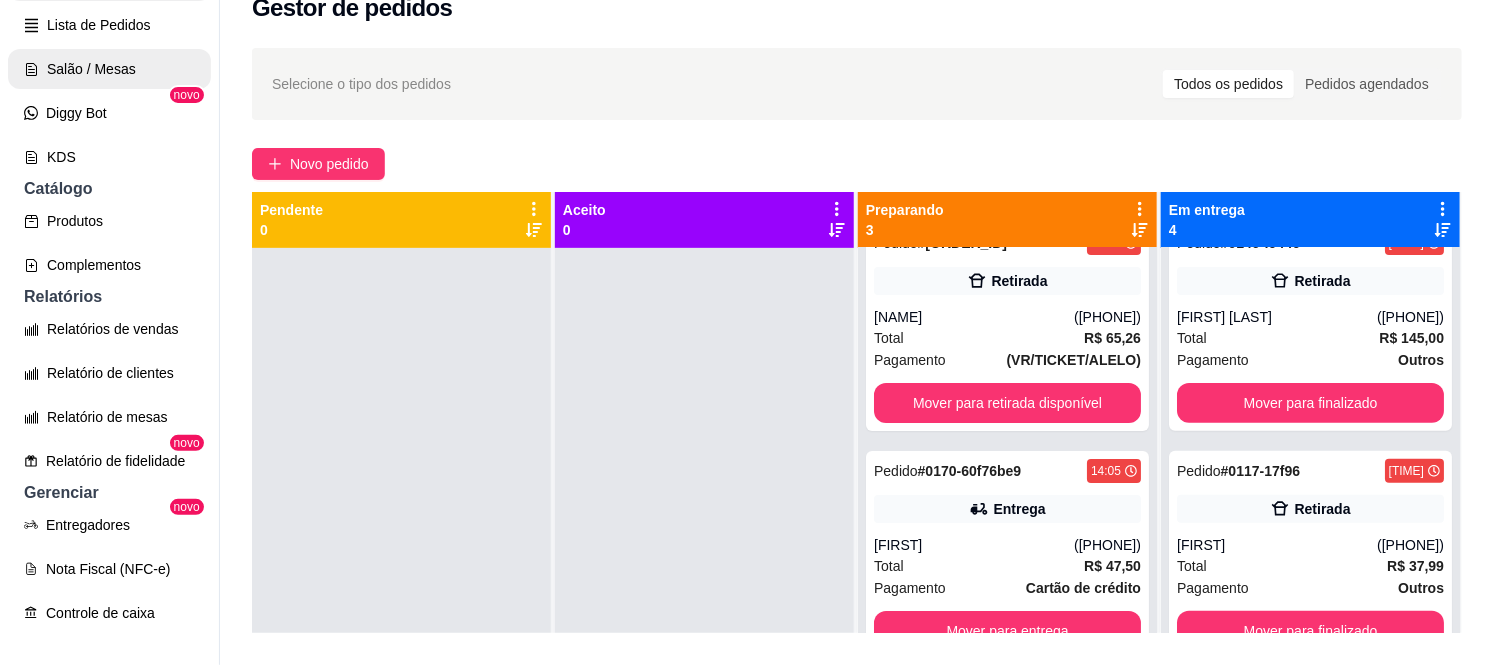 click on "Salão / Mesas" at bounding box center (109, 69) 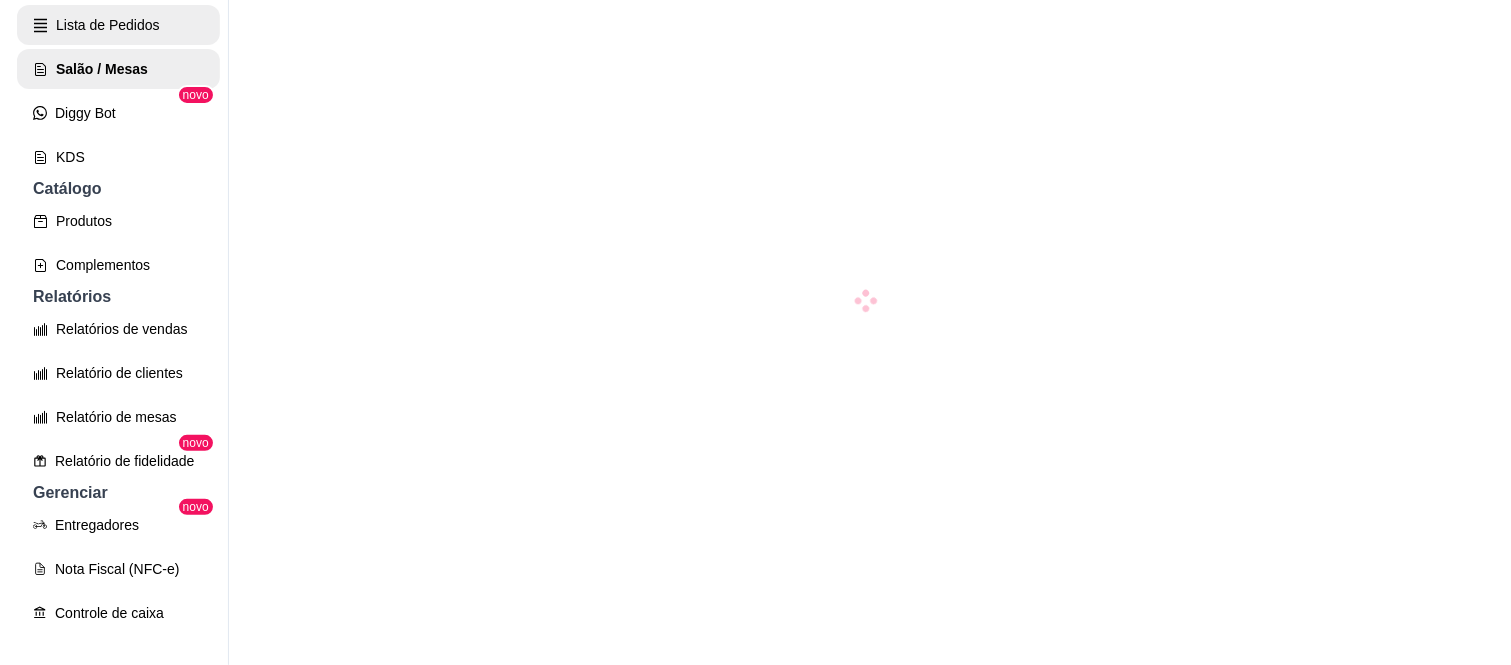 scroll, scrollTop: 0, scrollLeft: 0, axis: both 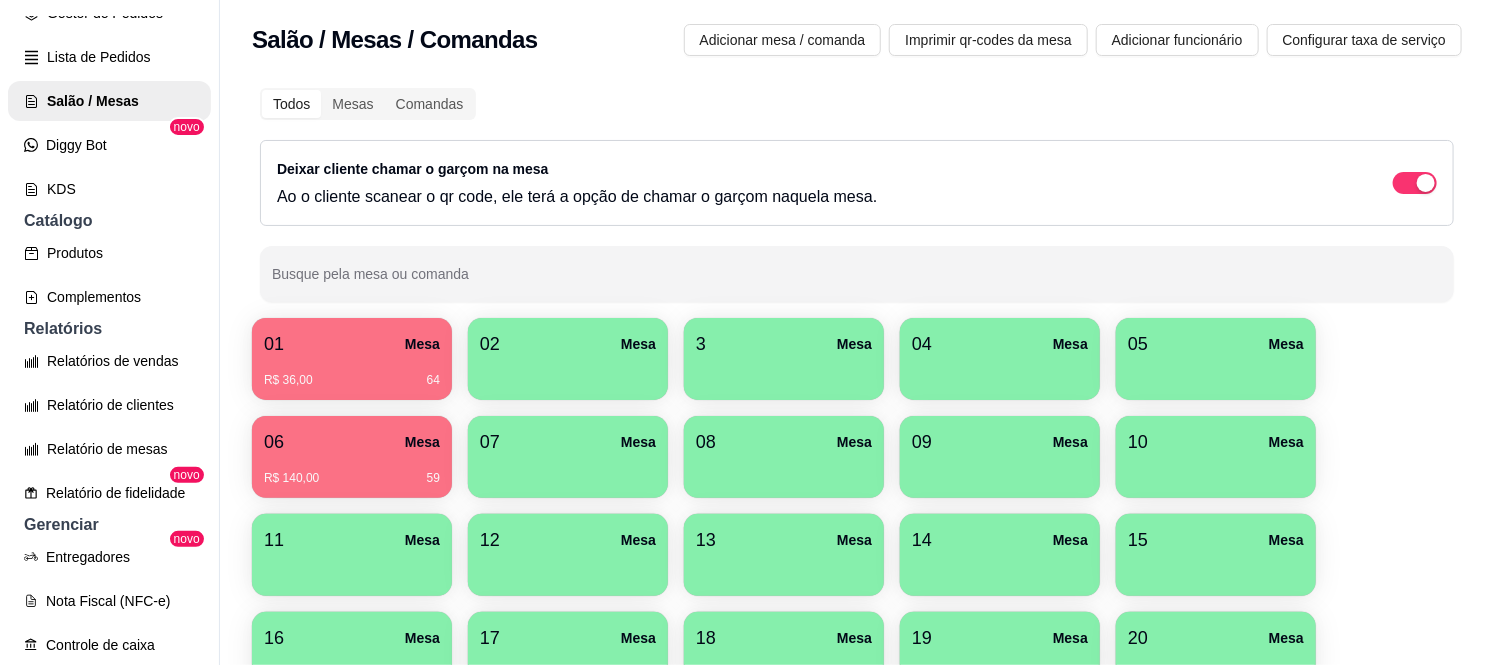 click on "R$ 140,00 59" at bounding box center [352, 471] 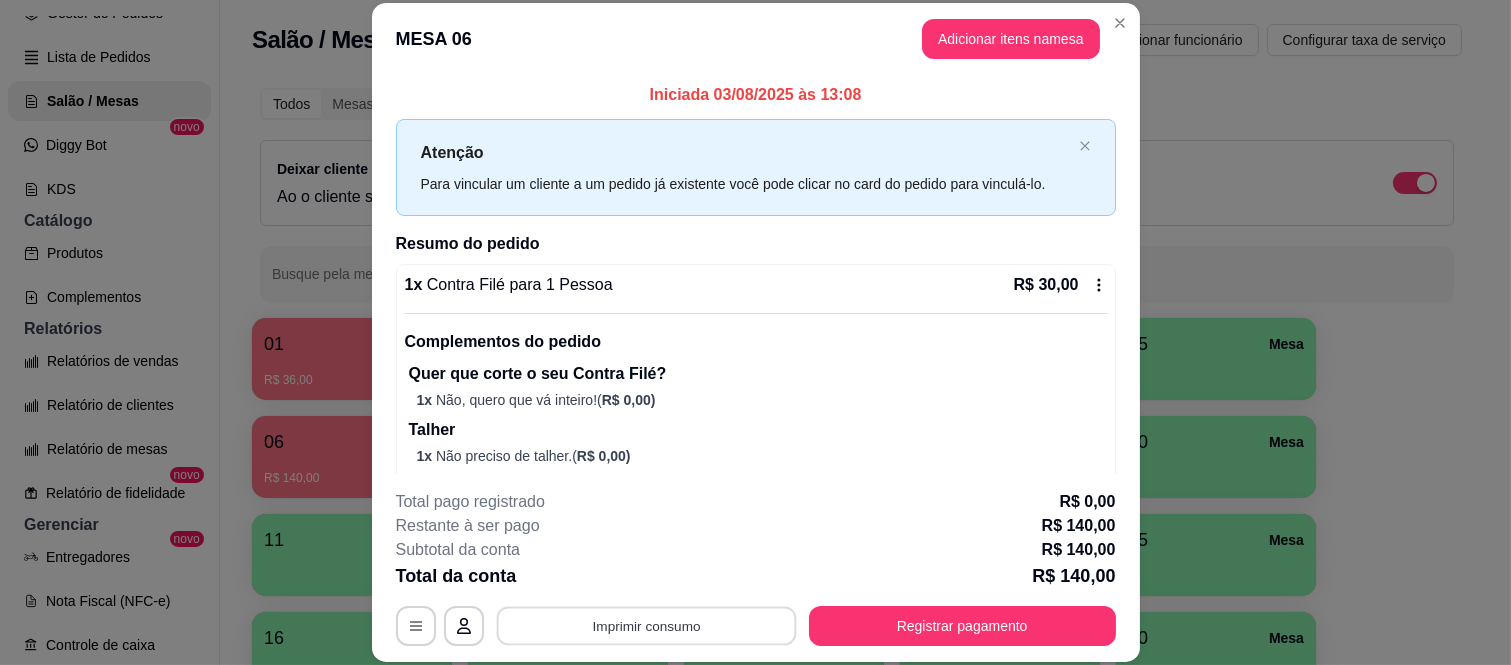 click on "Imprimir consumo" at bounding box center (646, 625) 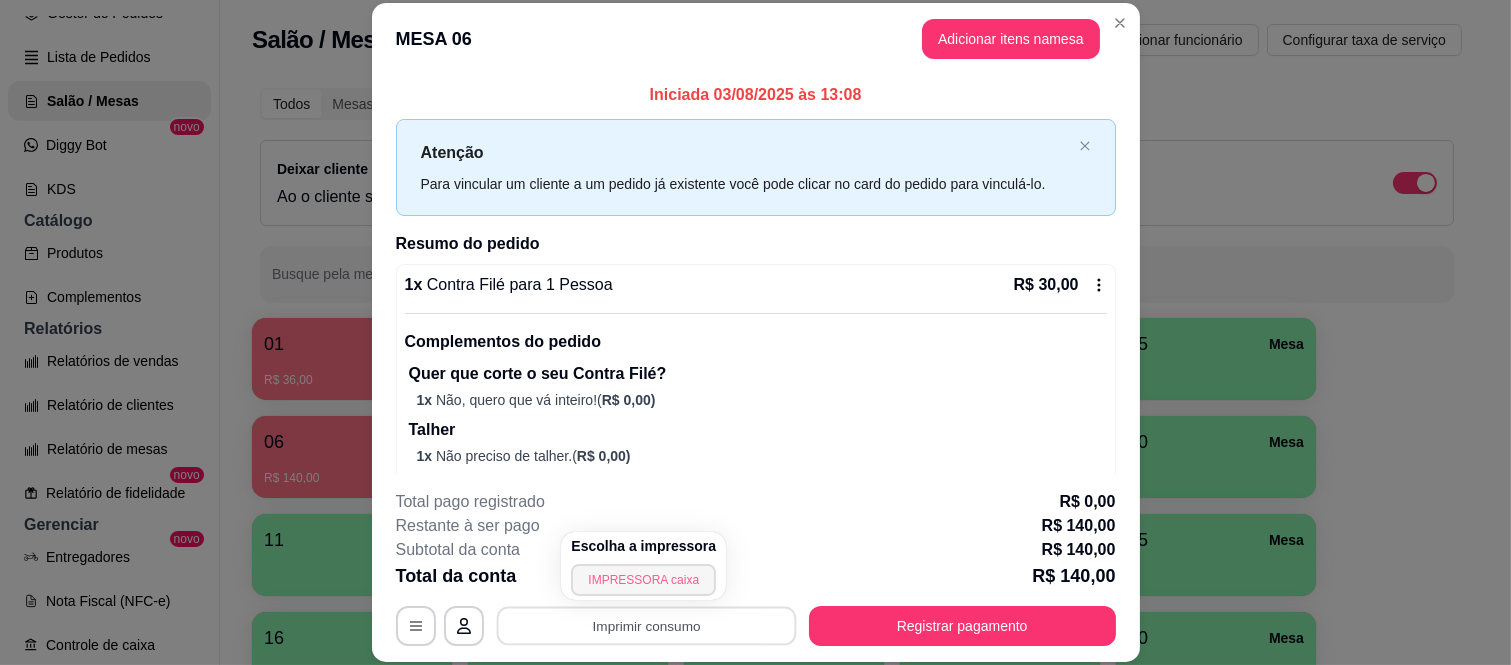 click on "IMPRESSORA caixa" at bounding box center [643, 580] 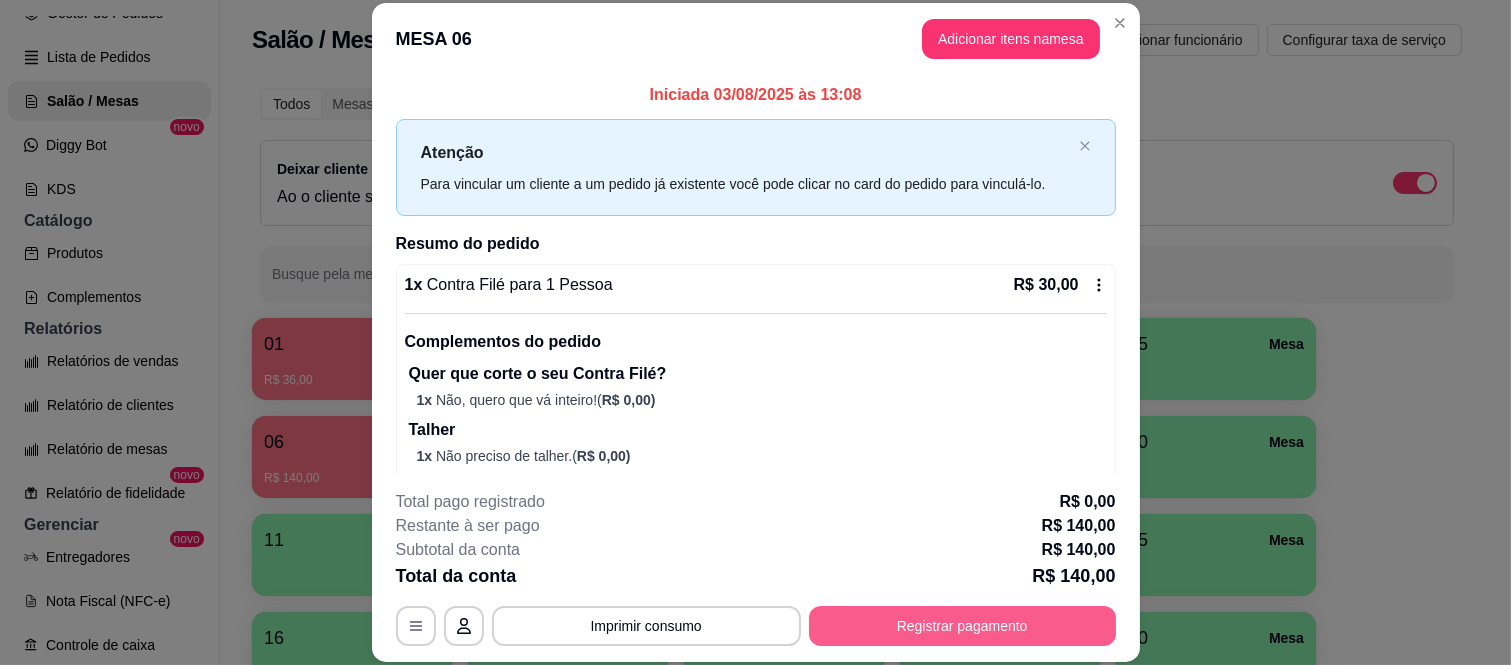 click on "Registrar pagamento" at bounding box center [962, 626] 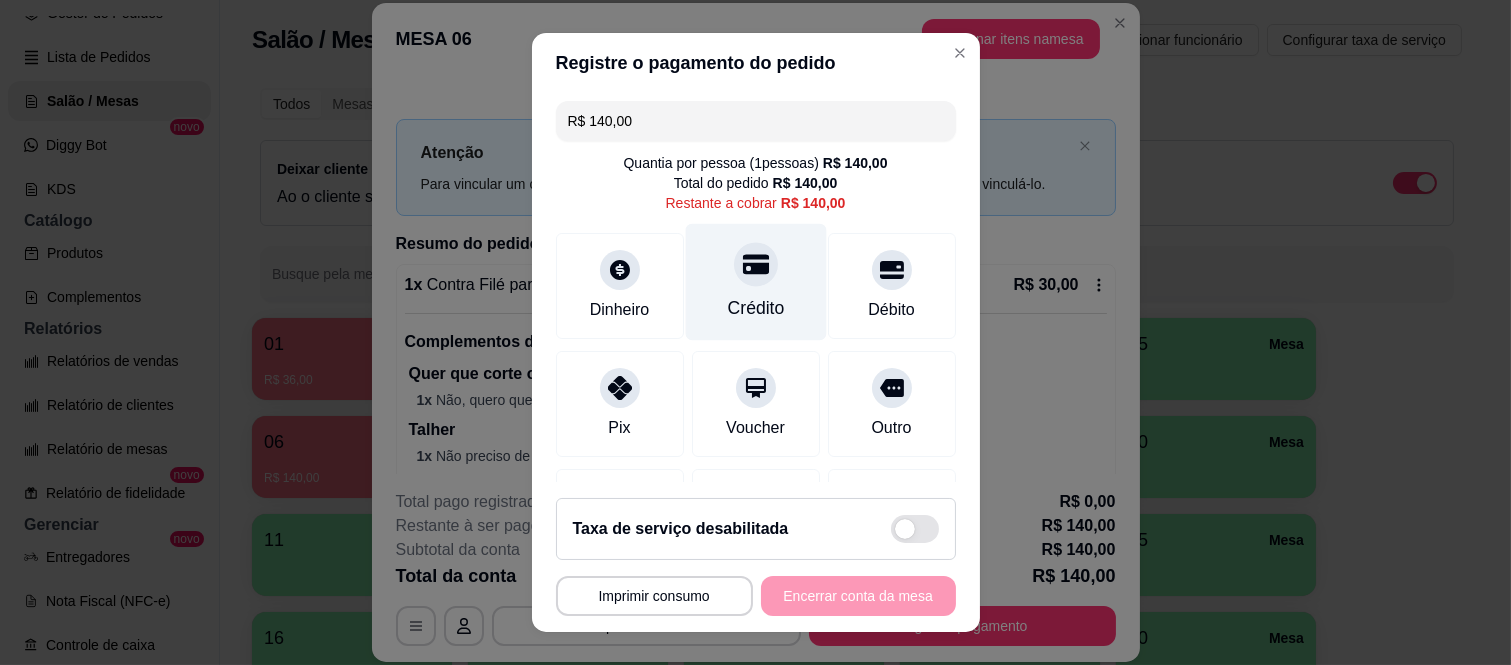 click on "Crédito" at bounding box center (755, 308) 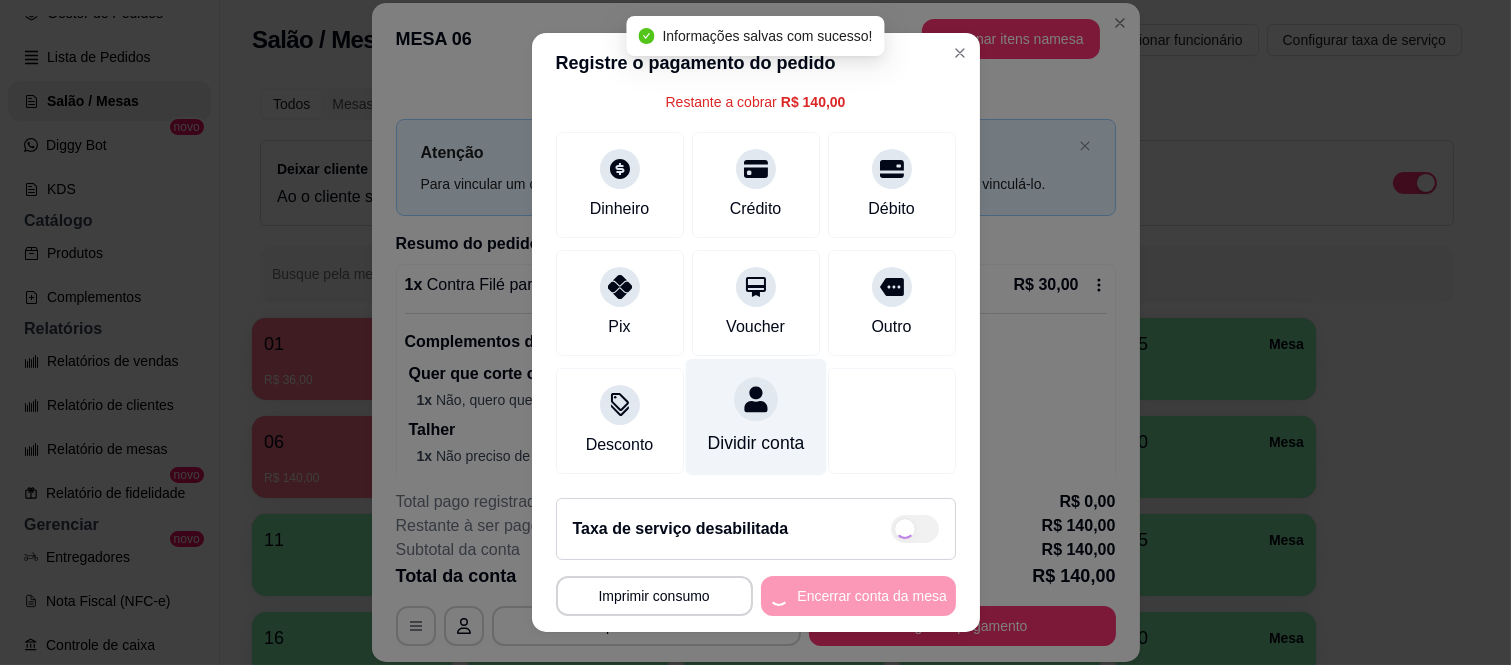 type on "R$ 0,00" 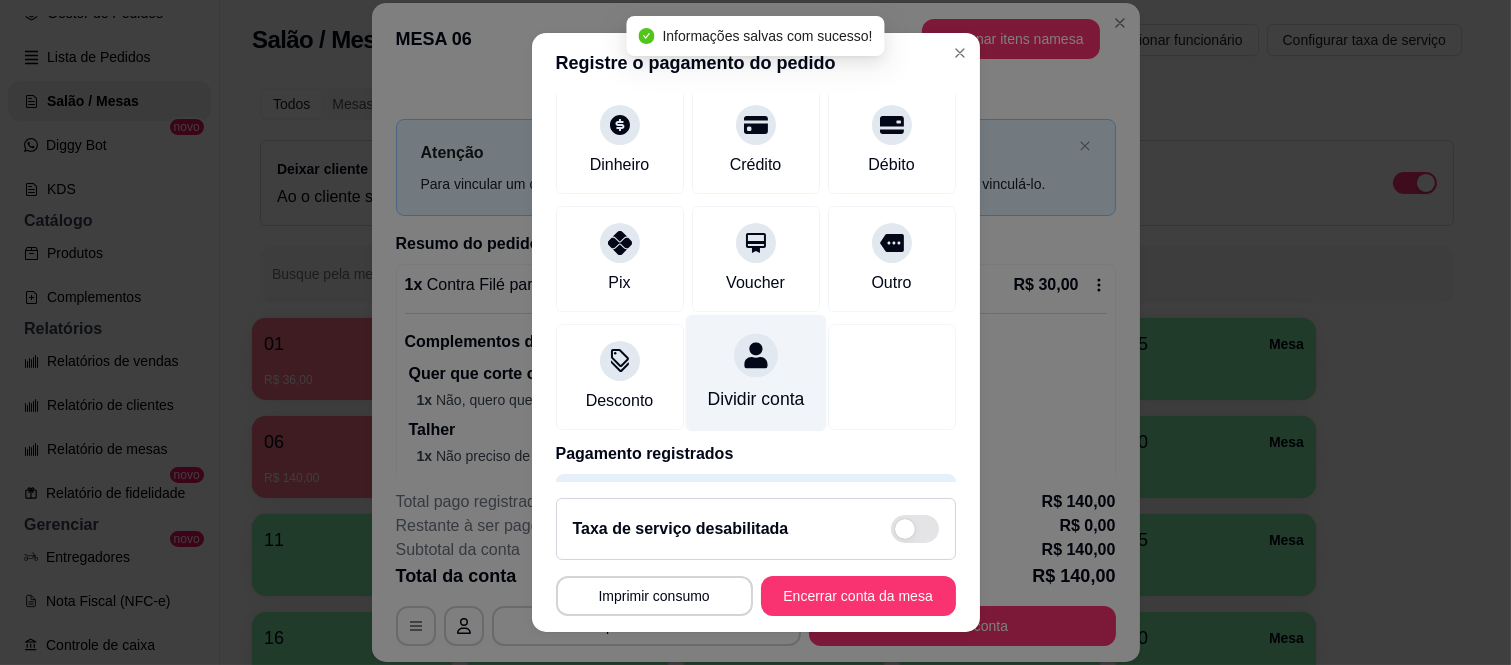 scroll, scrollTop: 105, scrollLeft: 0, axis: vertical 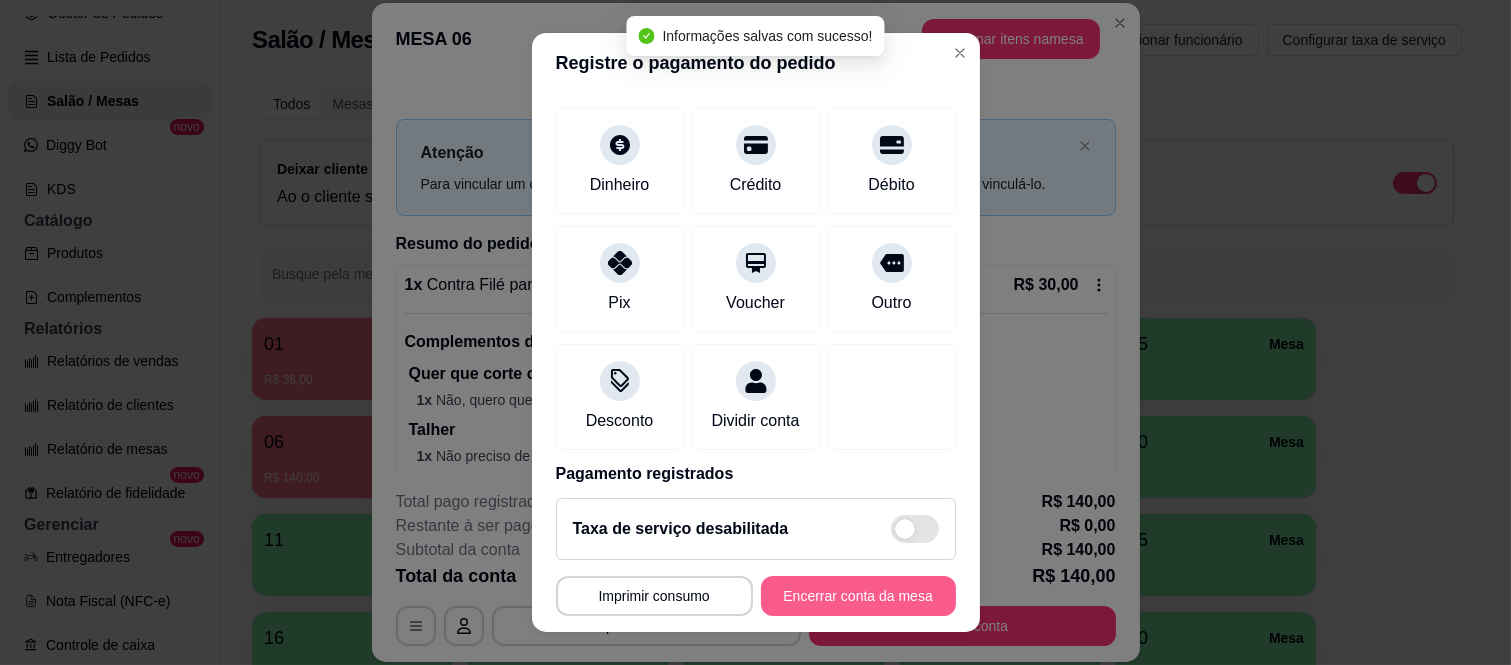 click on "Encerrar conta da mesa" at bounding box center (858, 596) 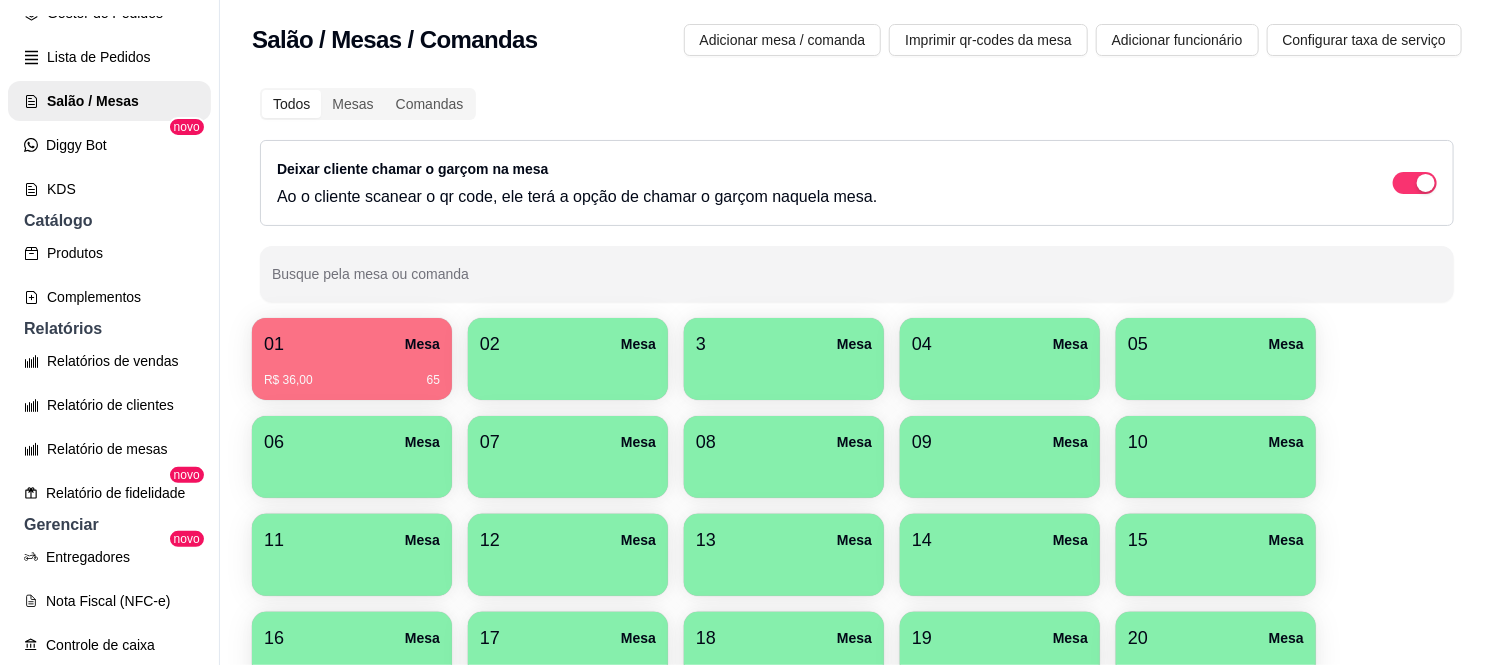 click on "R$ 36,00 65" at bounding box center (352, 373) 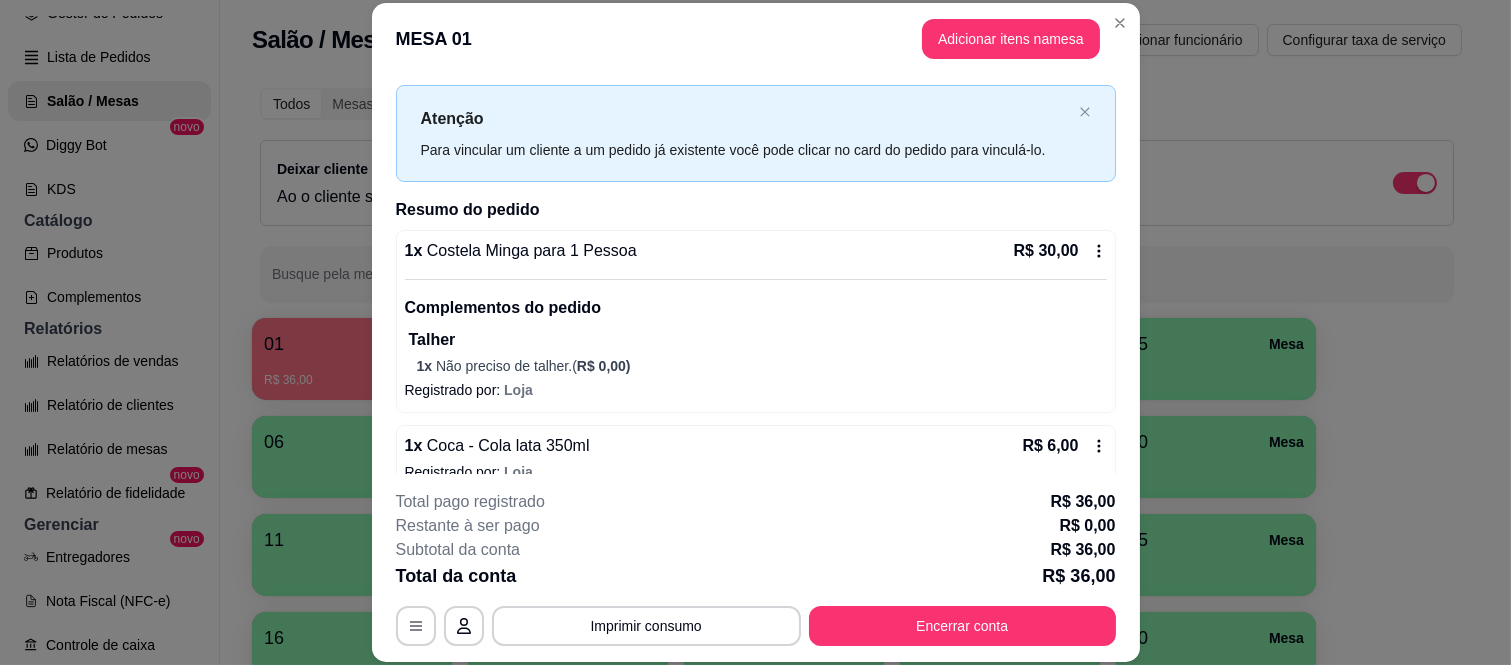 scroll, scrollTop: 63, scrollLeft: 0, axis: vertical 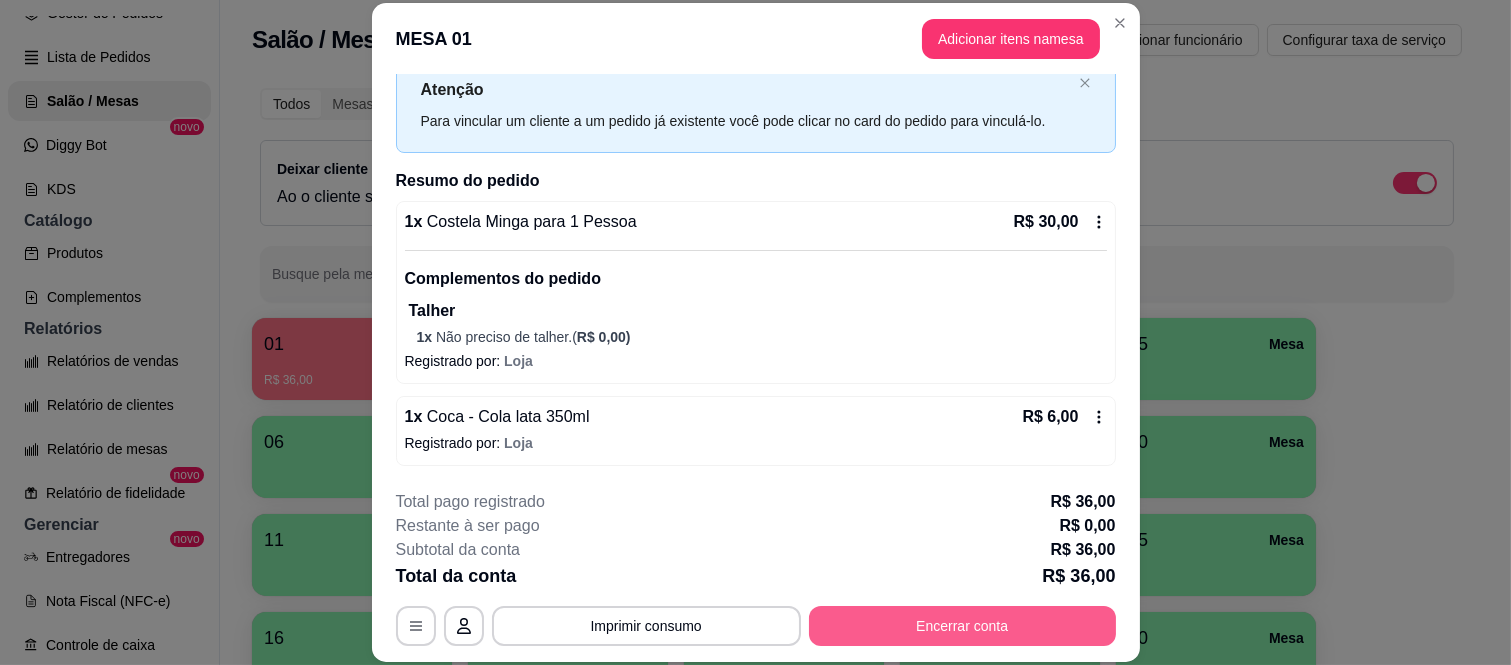 click on "Encerrar conta" at bounding box center [962, 626] 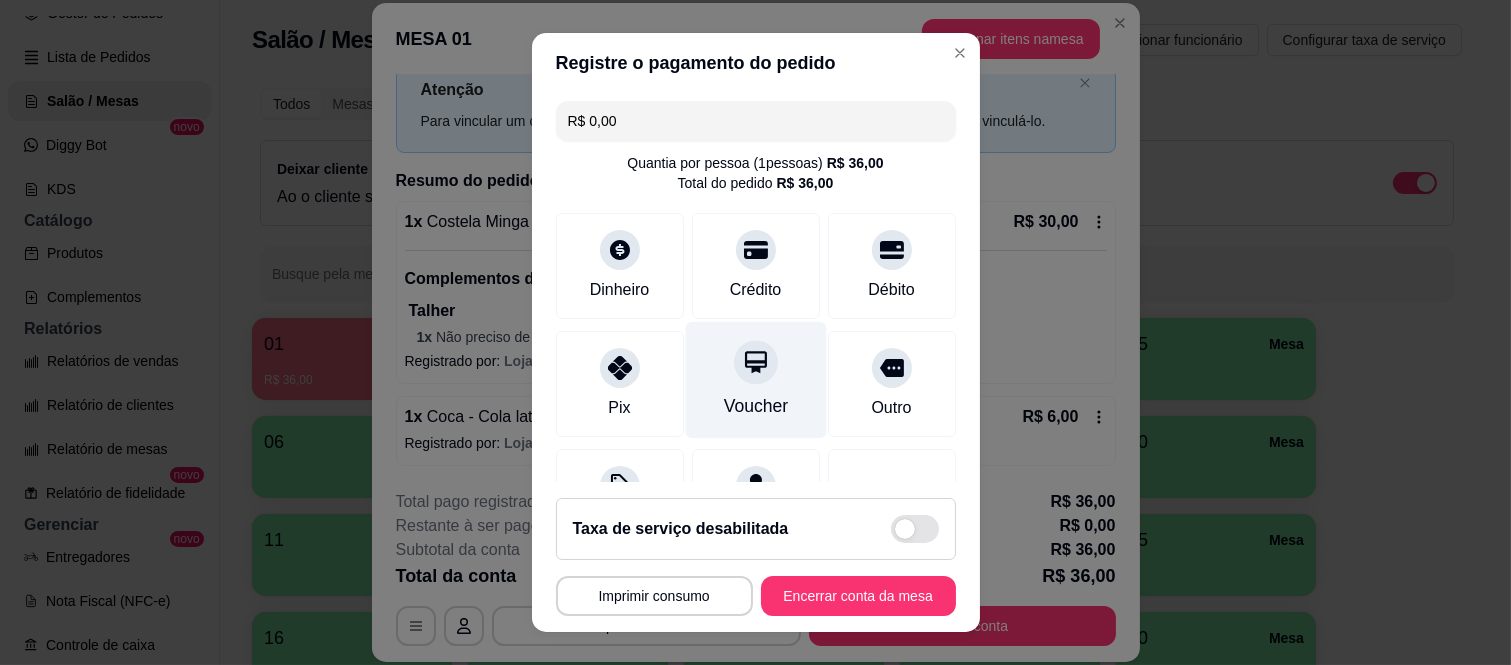 click on "Voucher" at bounding box center [755, 380] 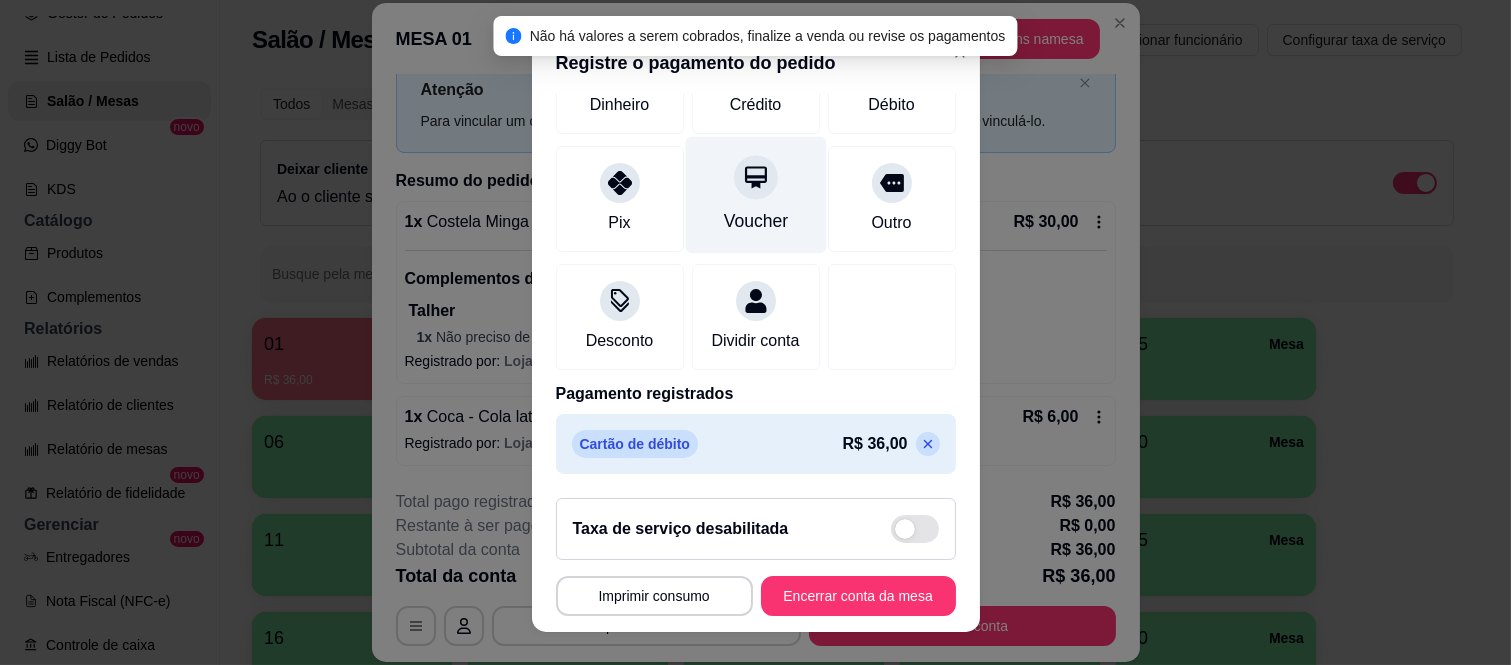 scroll, scrollTop: 210, scrollLeft: 0, axis: vertical 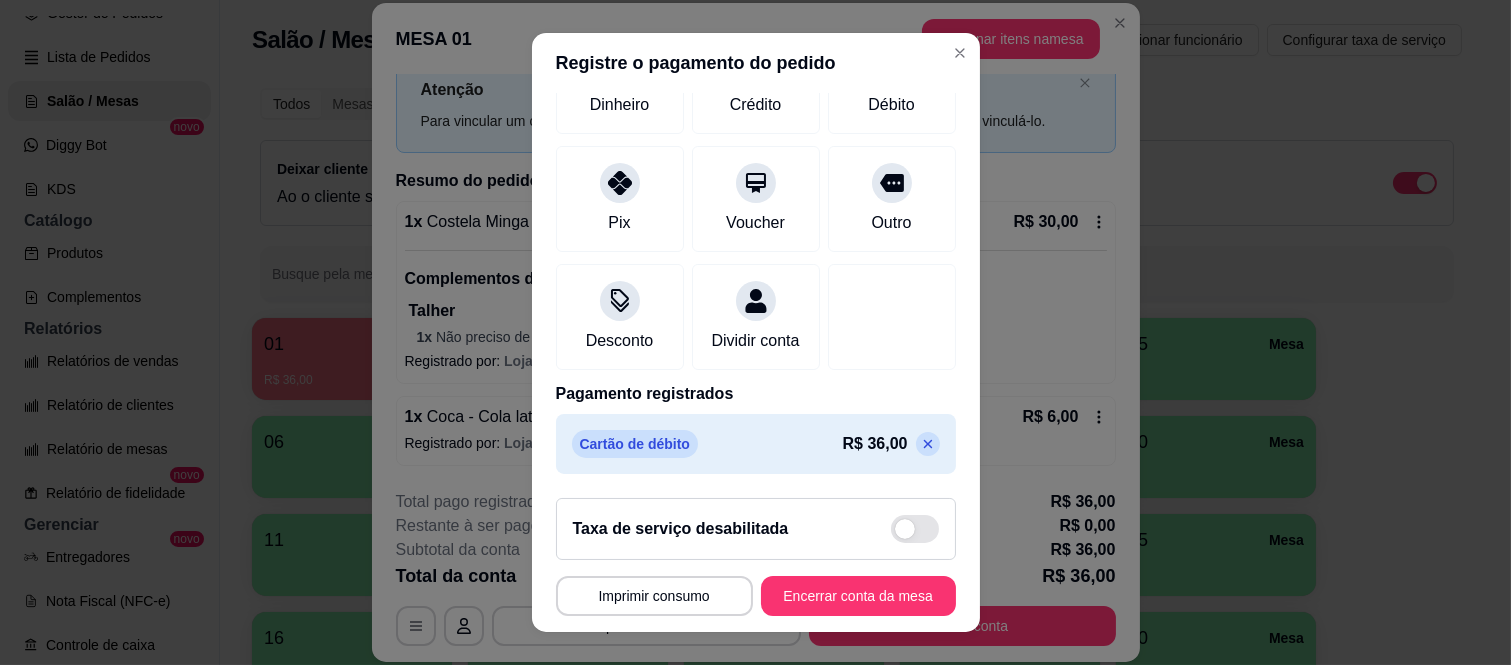 click 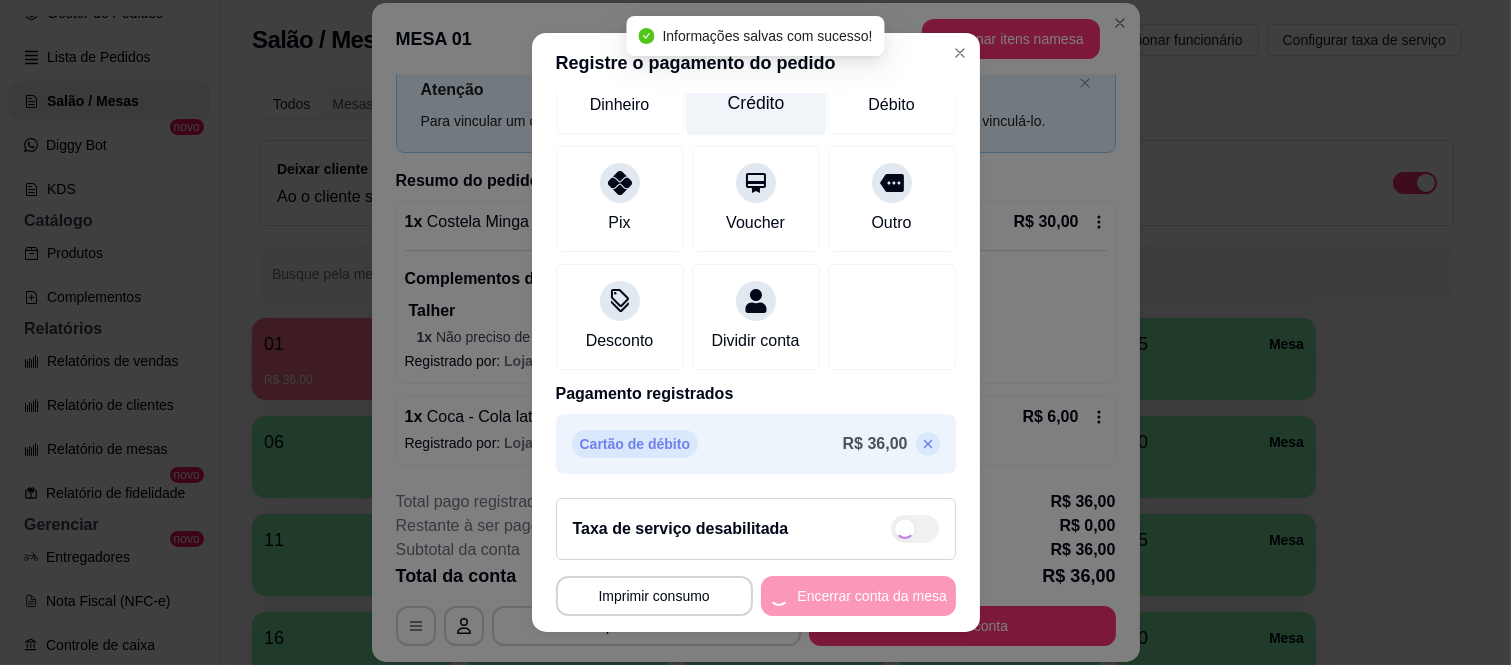 scroll, scrollTop: 125, scrollLeft: 0, axis: vertical 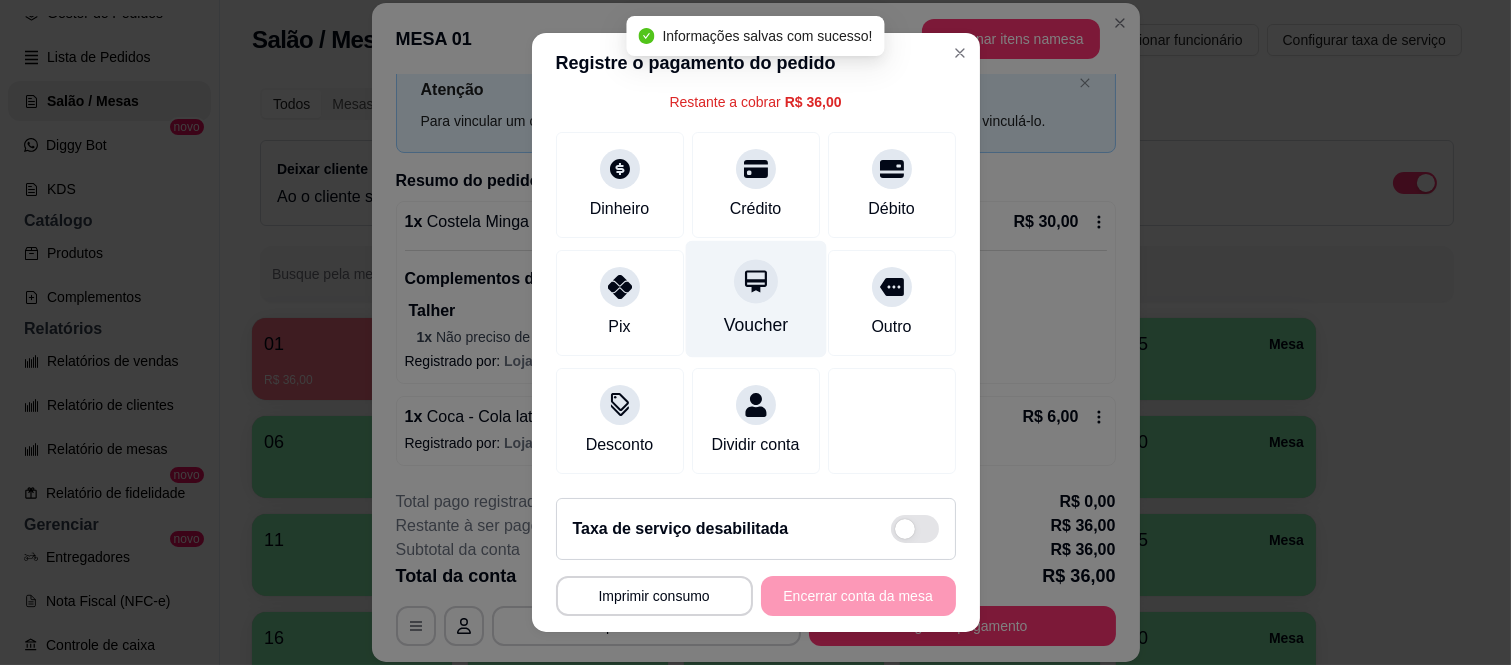 click on "Voucher" at bounding box center [755, 299] 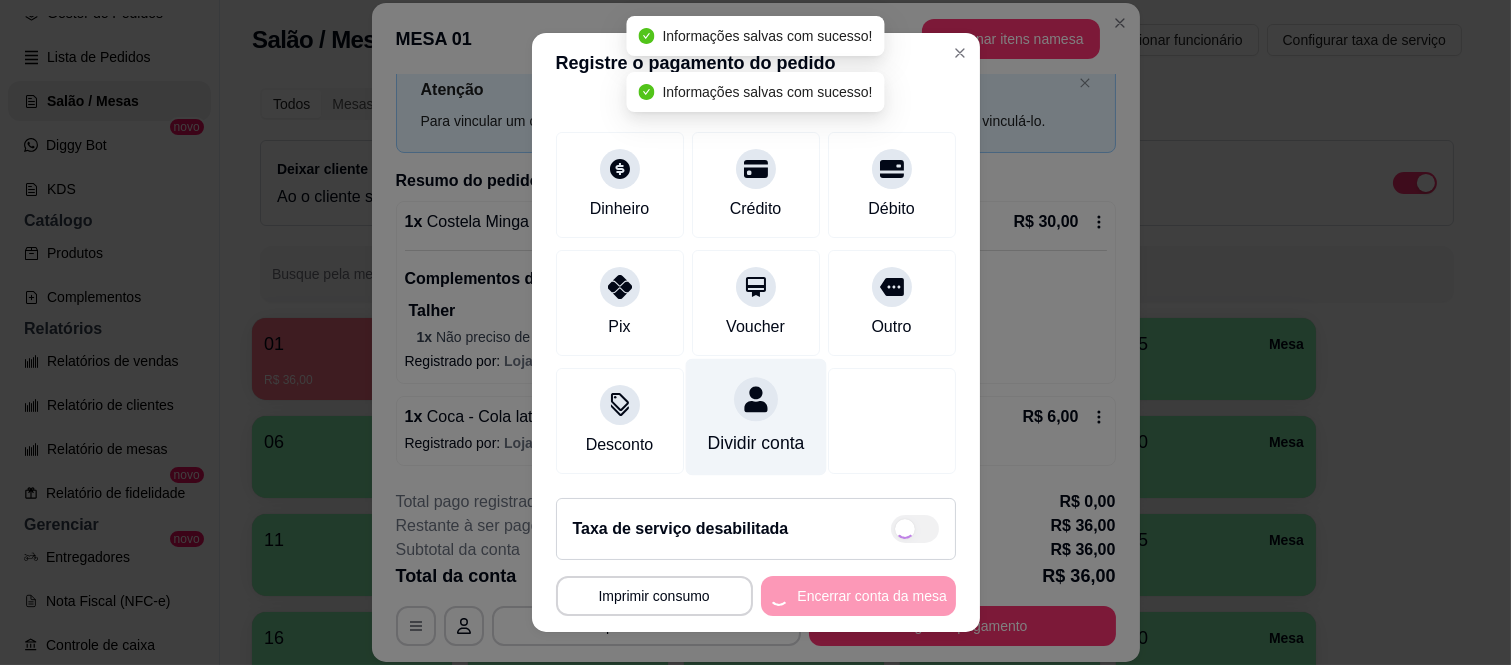scroll, scrollTop: 31, scrollLeft: 0, axis: vertical 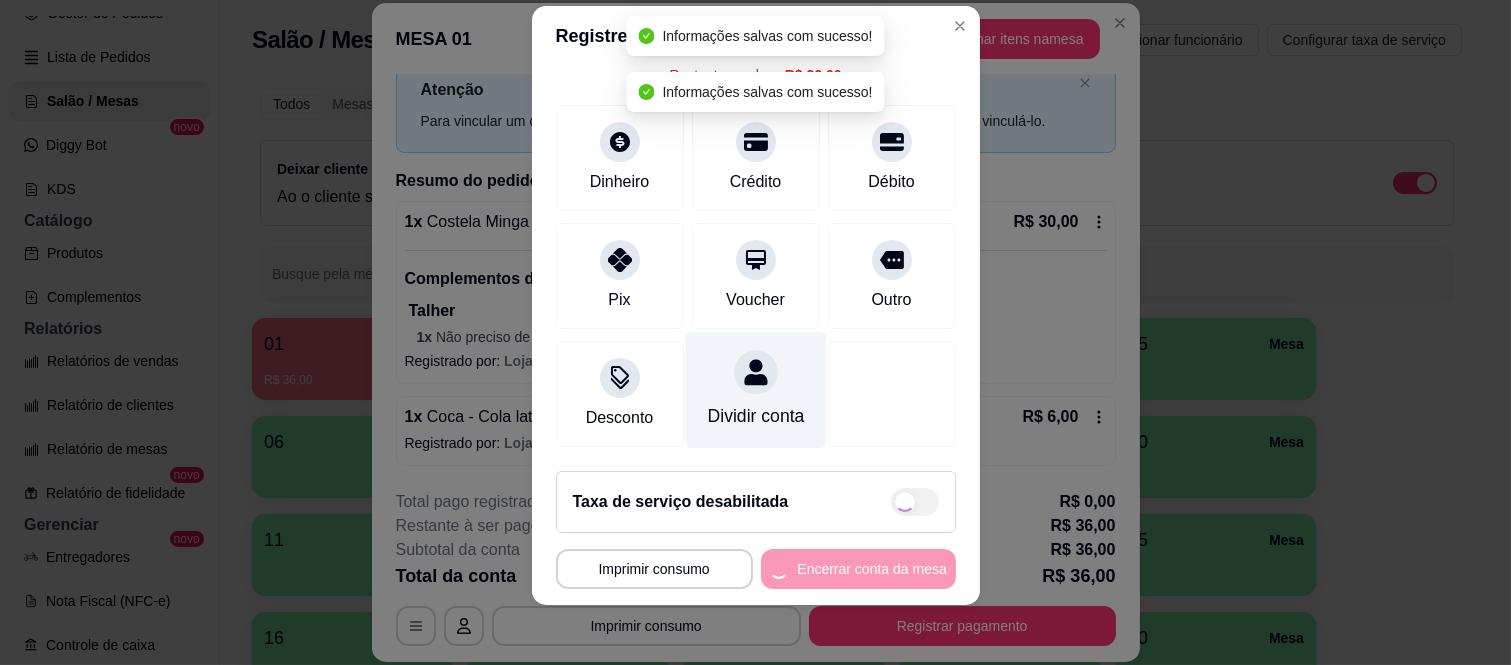 type on "R$ 0,00" 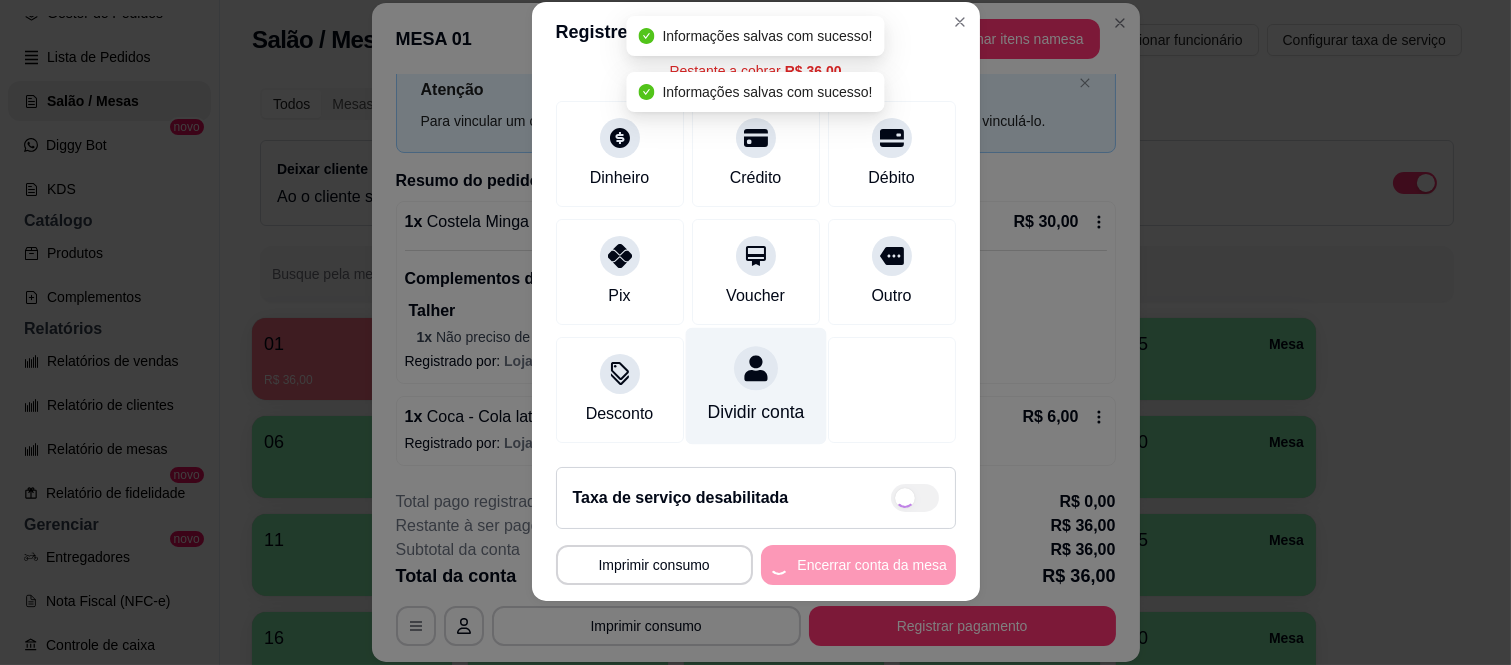 scroll, scrollTop: 210, scrollLeft: 0, axis: vertical 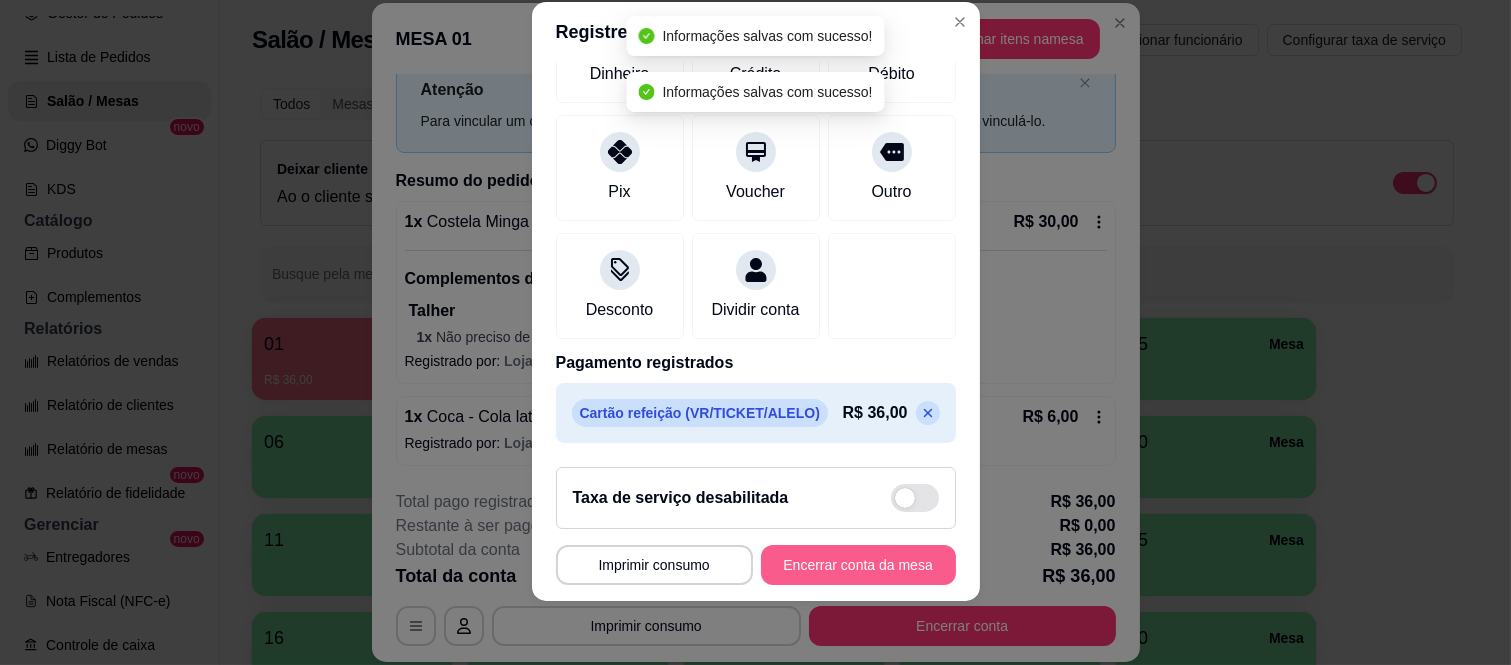 click on "Encerrar conta da mesa" at bounding box center [858, 565] 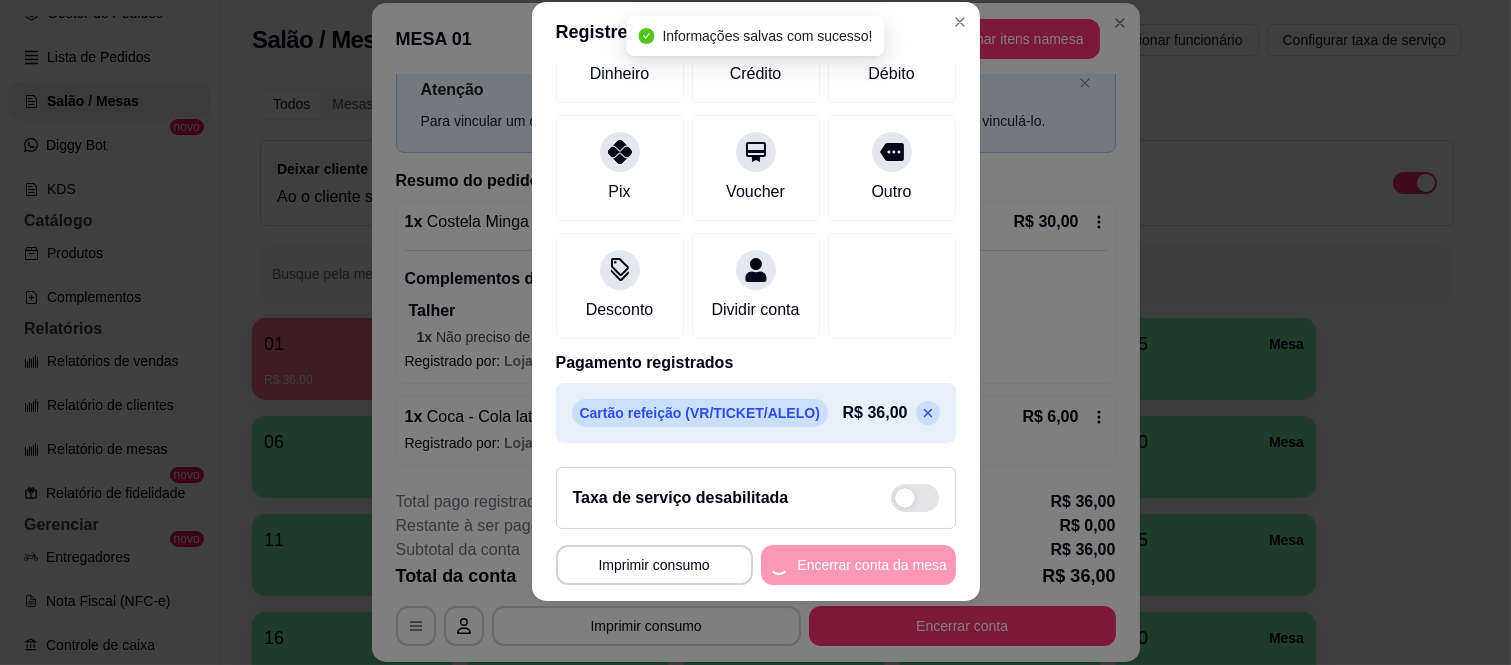 scroll, scrollTop: 0, scrollLeft: 0, axis: both 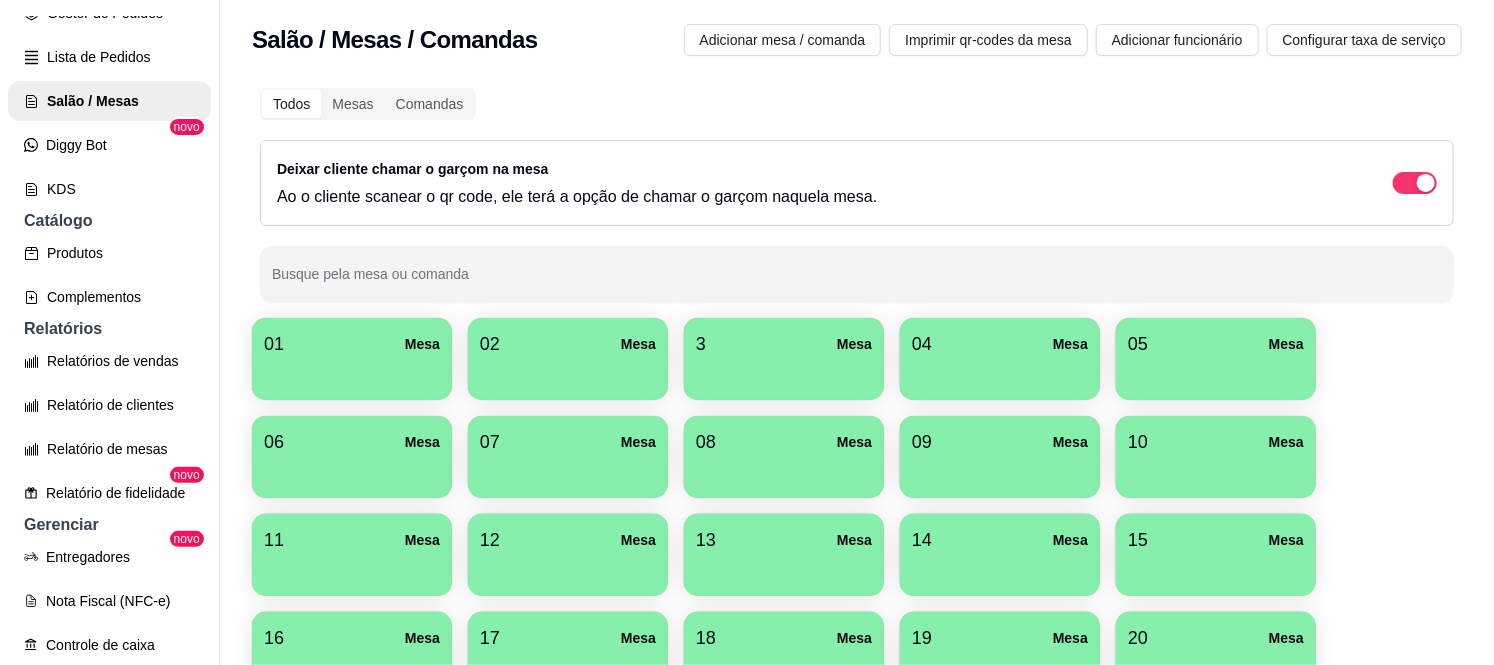 click on "Pedidos balcão (PDV) Gestor de Pedidos Lista de Pedidos Salão / Mesas Diggy Bot novo KDS" at bounding box center [109, 79] 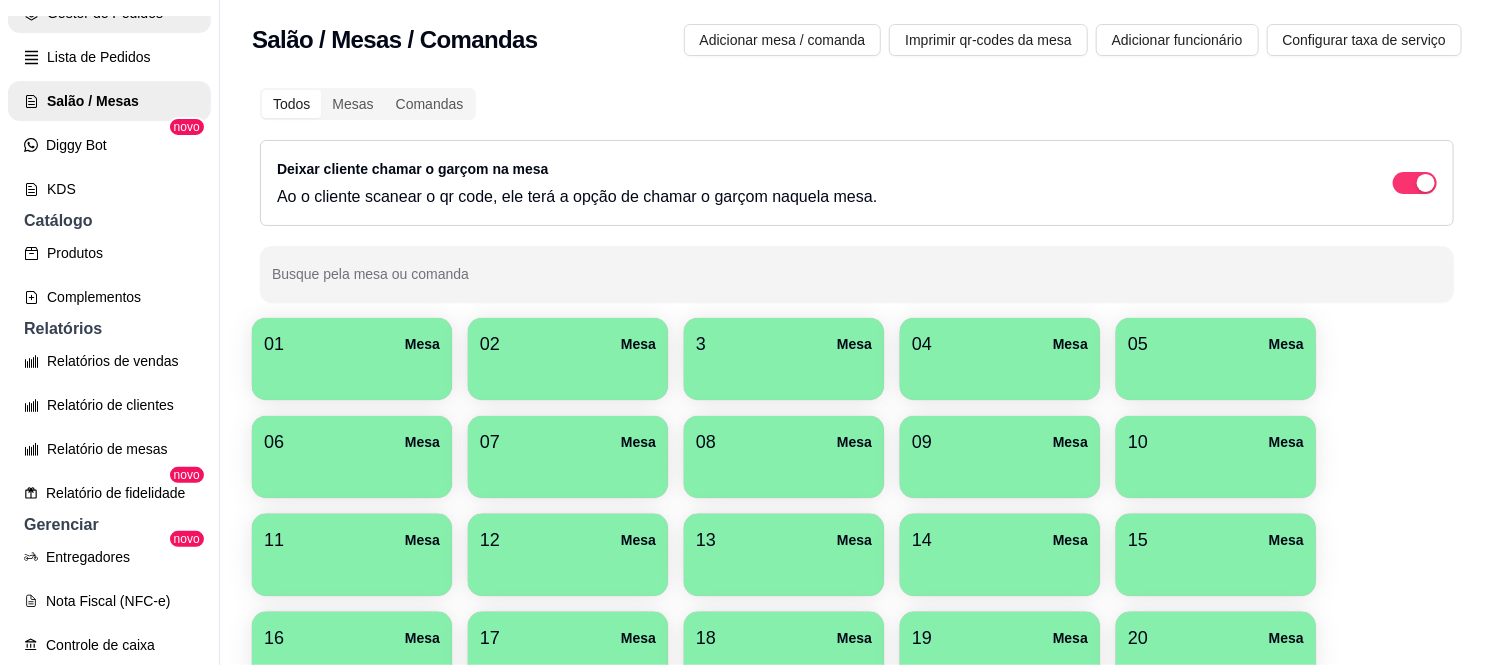 click on "Gestor de Pedidos" at bounding box center [109, 13] 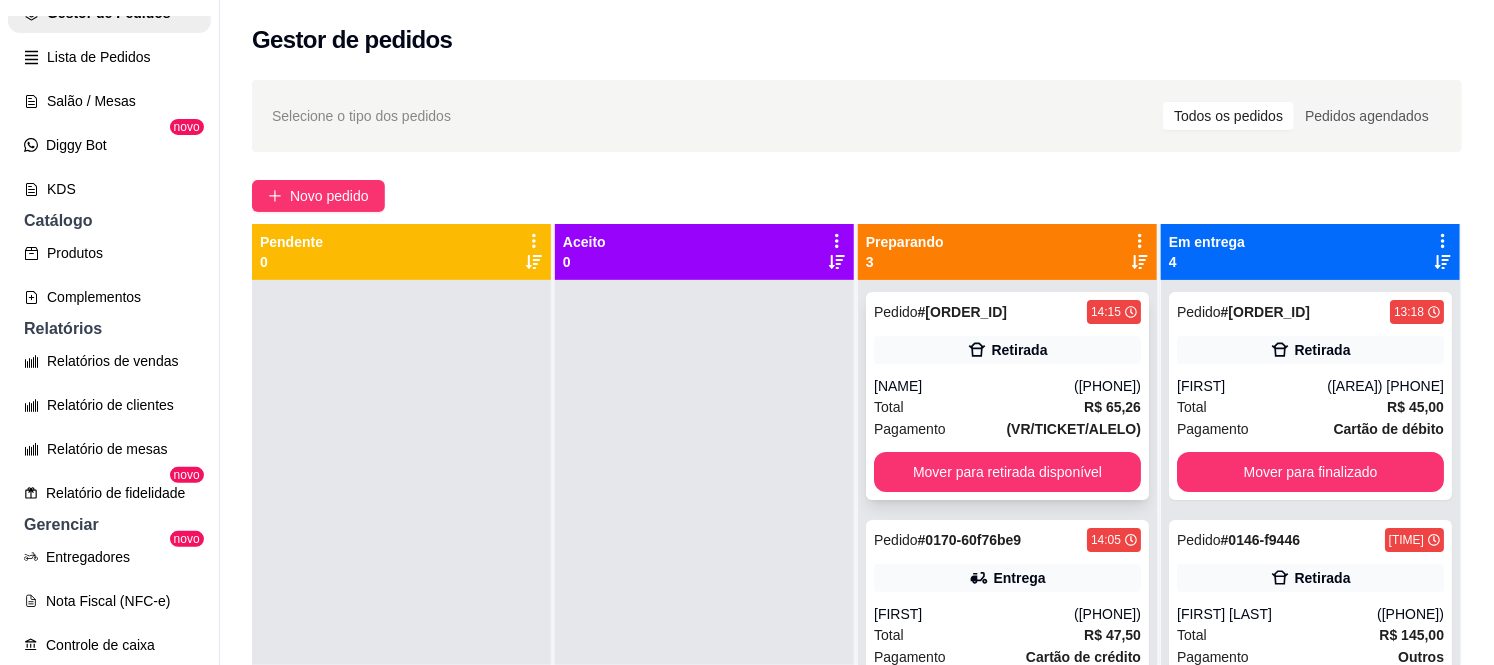 click on "[FIRST]" at bounding box center [974, 386] 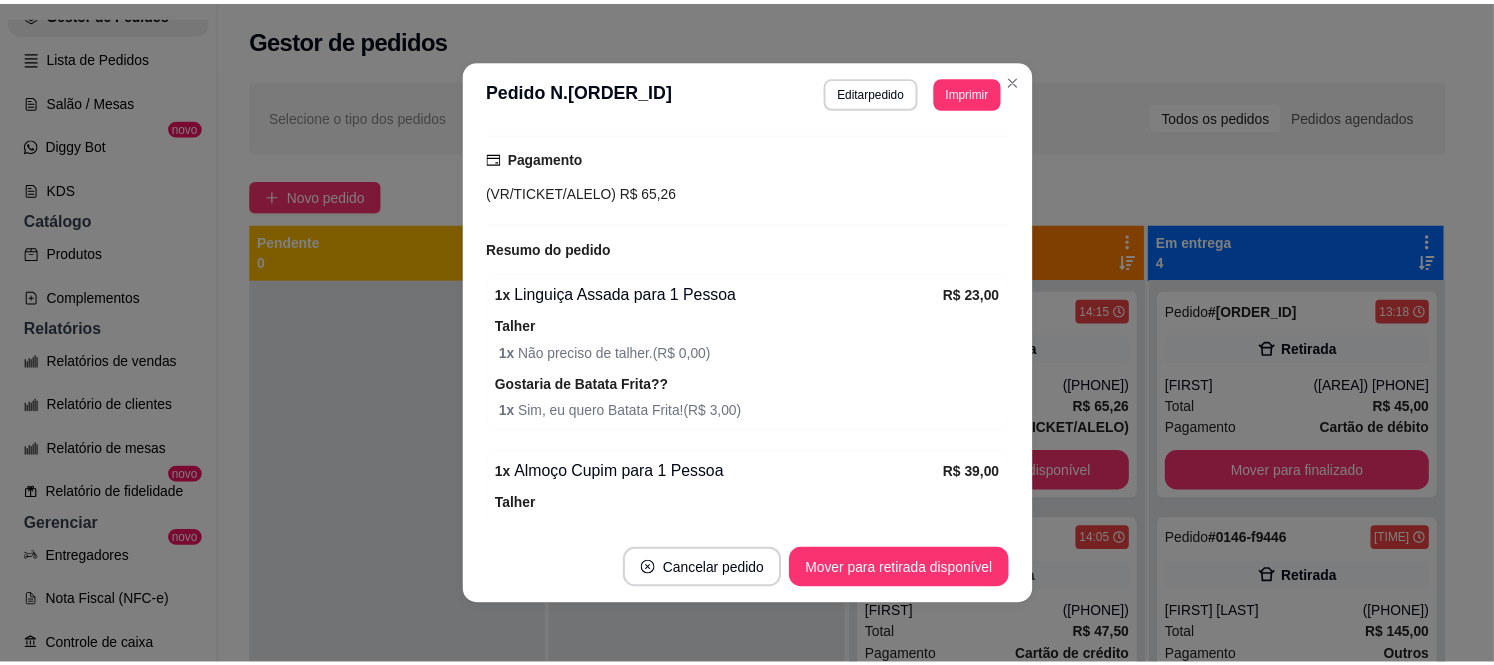 scroll, scrollTop: 333, scrollLeft: 0, axis: vertical 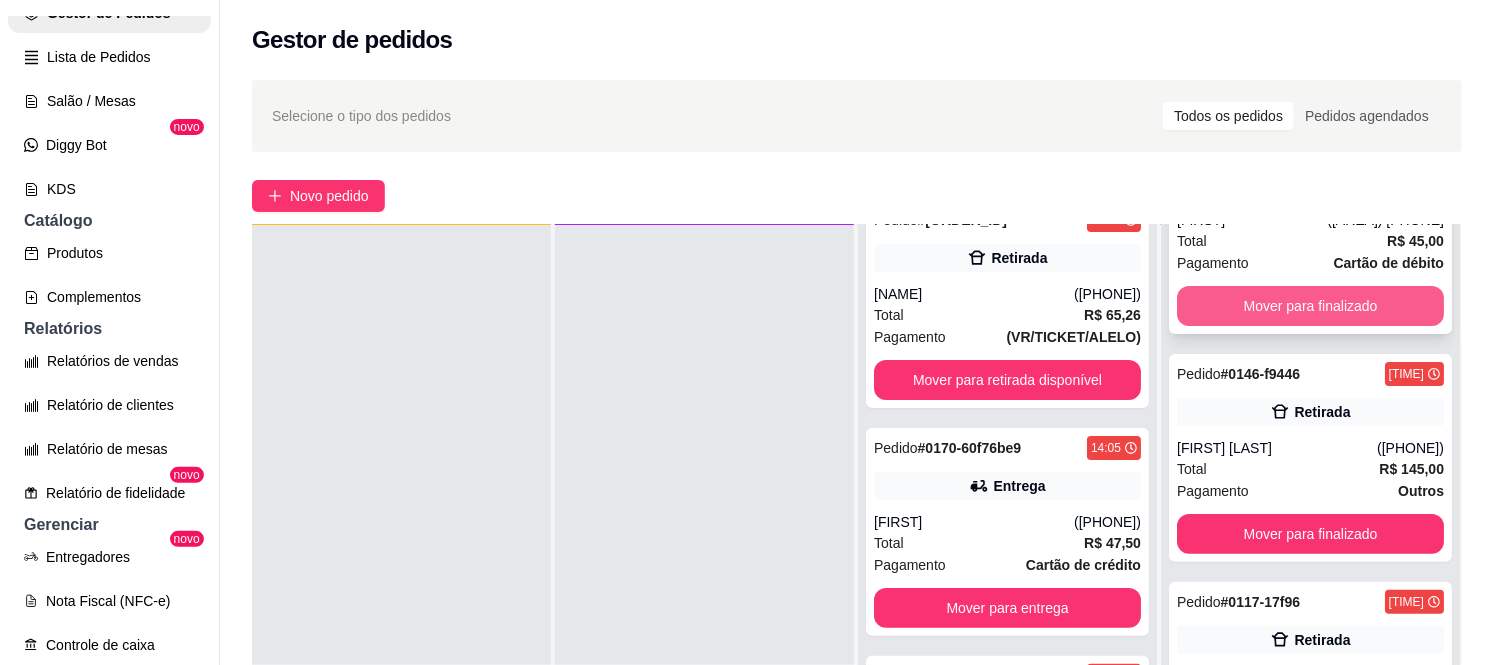click on "Mover para finalizado" at bounding box center [1310, 306] 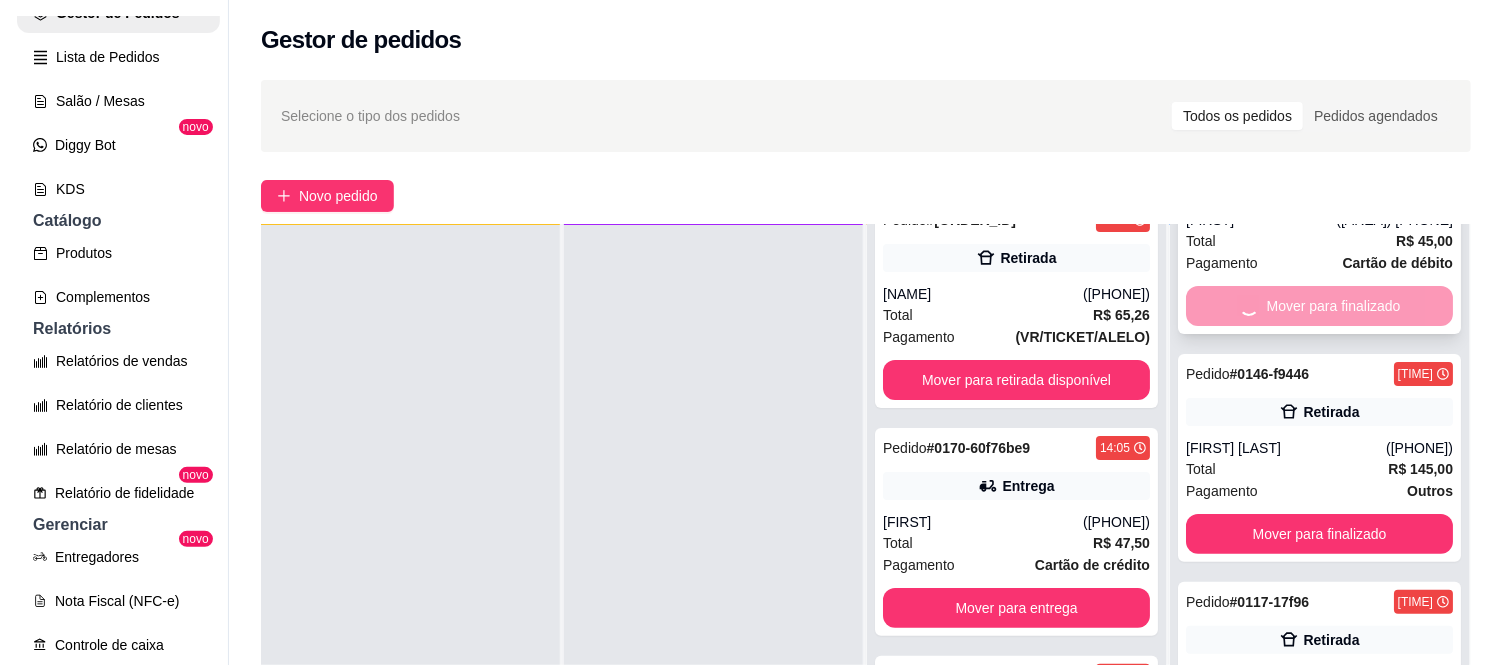 scroll, scrollTop: 0, scrollLeft: 0, axis: both 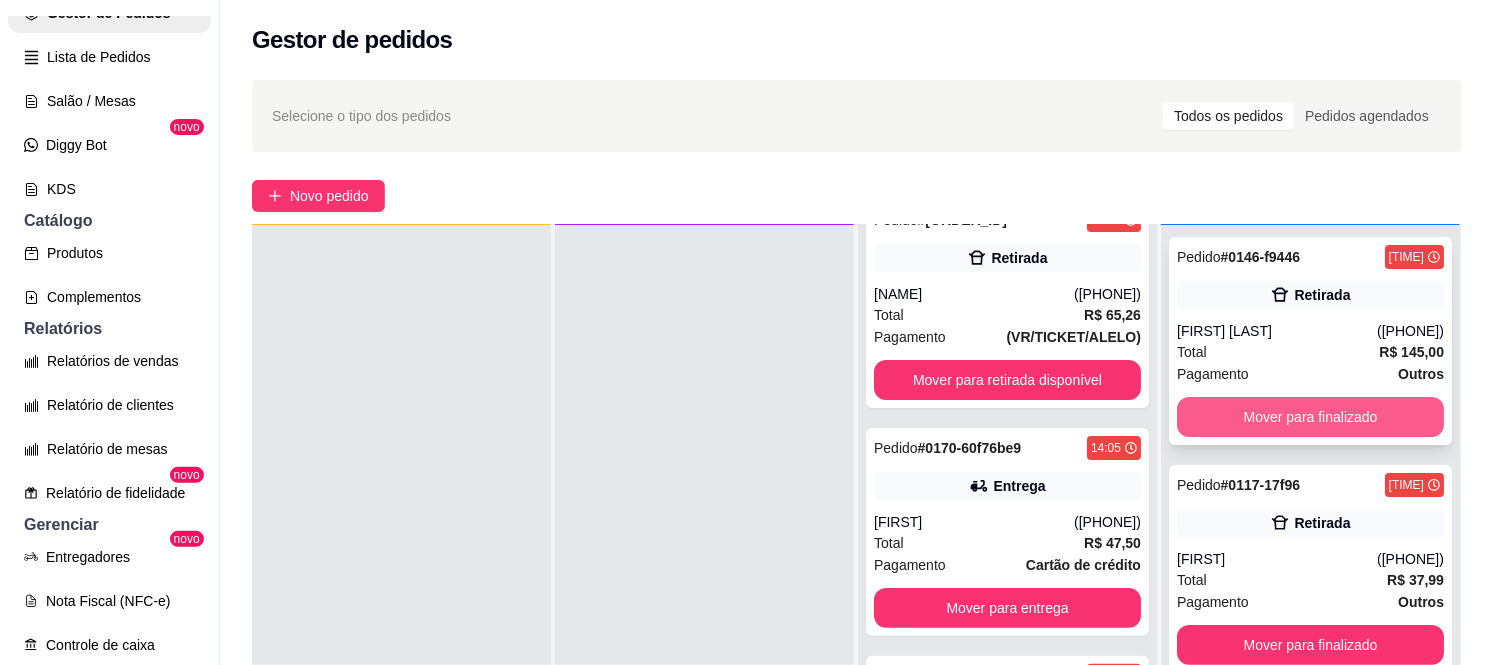 click on "Mover para finalizado" at bounding box center (1310, 417) 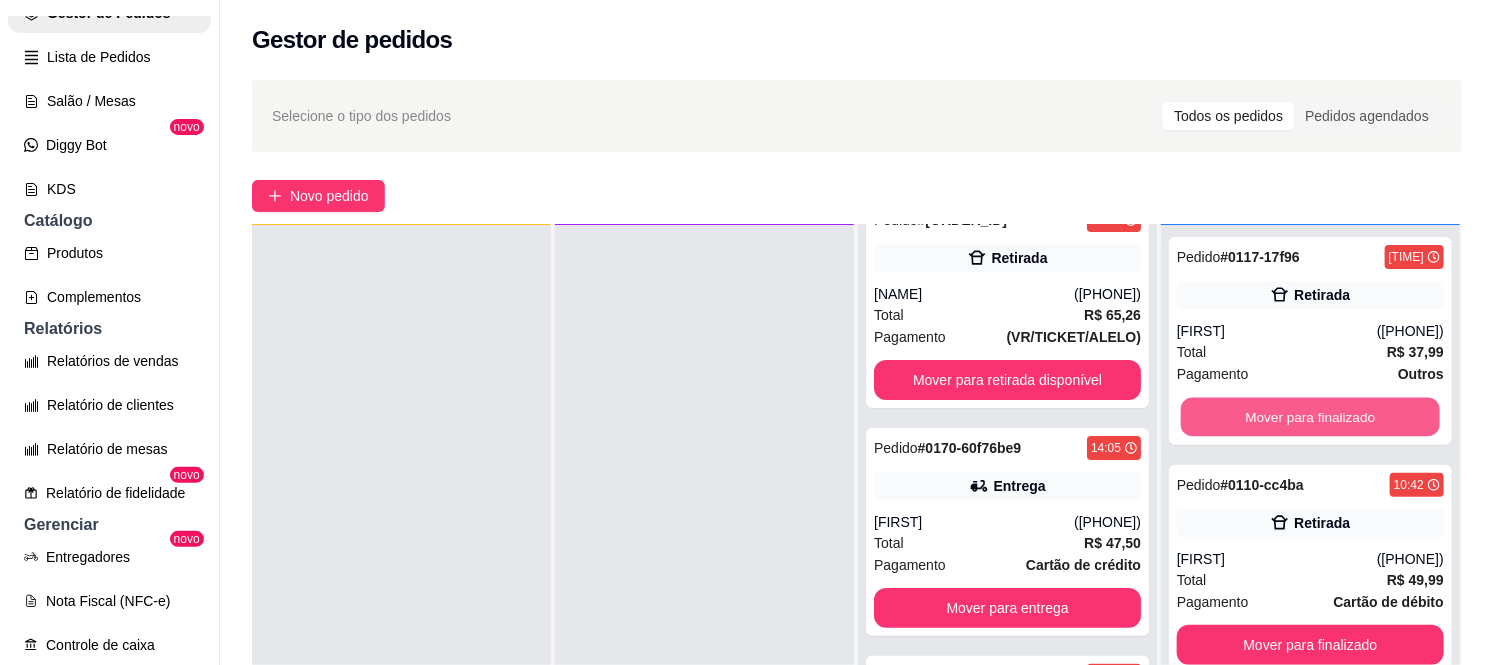 click on "Mover para finalizado" at bounding box center [1310, 417] 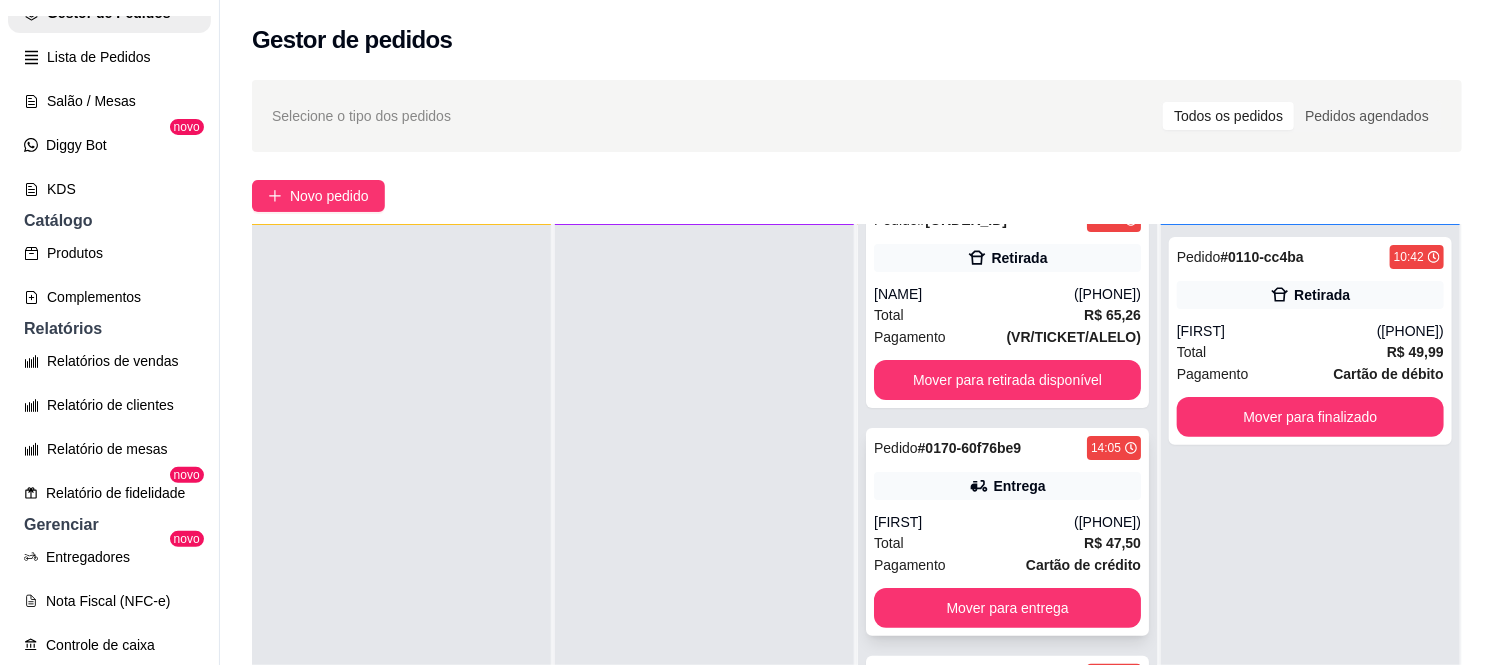click on "Entrega" at bounding box center (1007, 486) 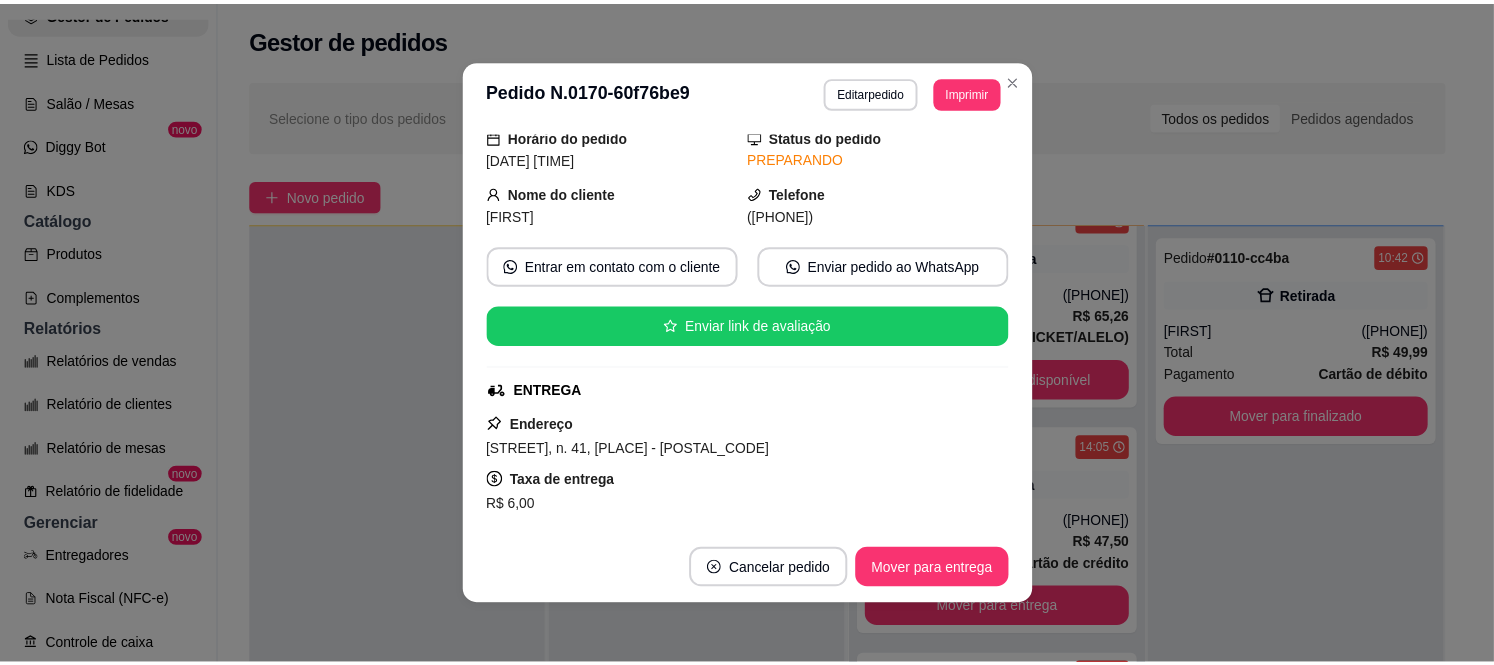 scroll, scrollTop: 524, scrollLeft: 0, axis: vertical 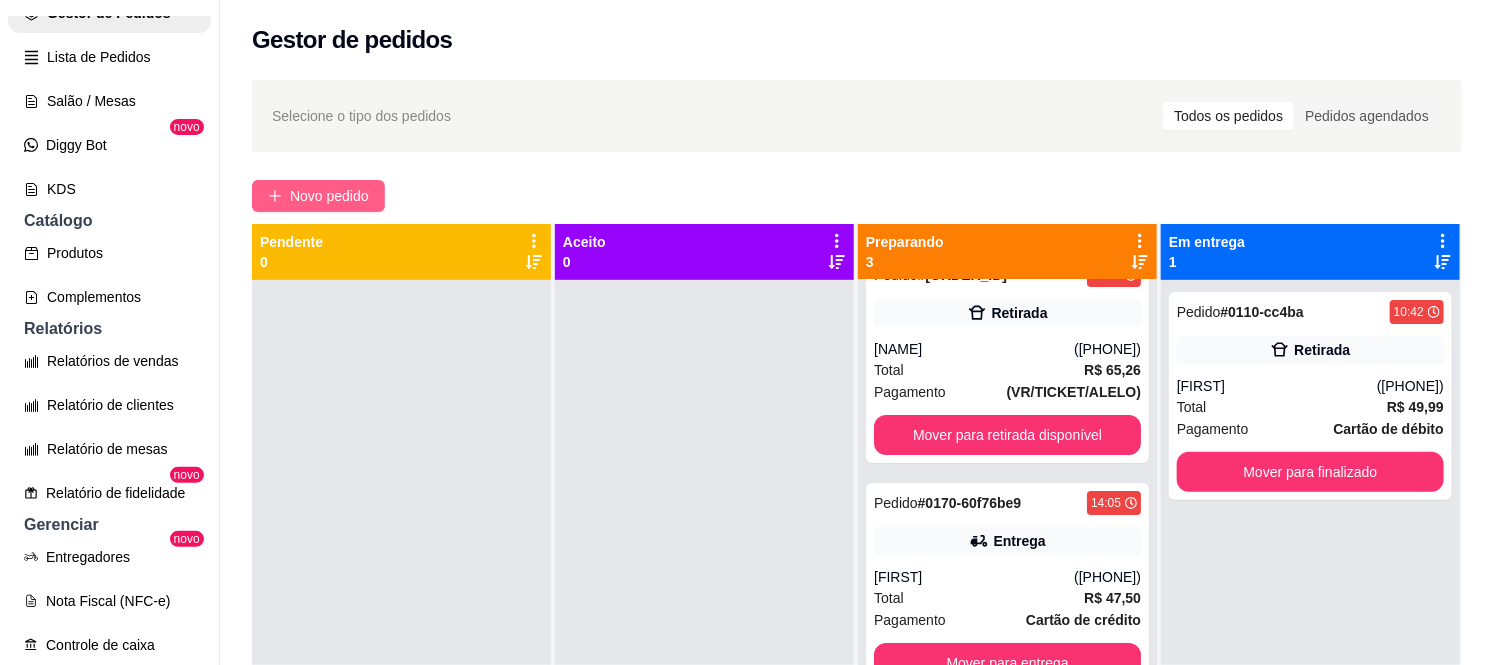 click on "Novo pedido" at bounding box center (318, 196) 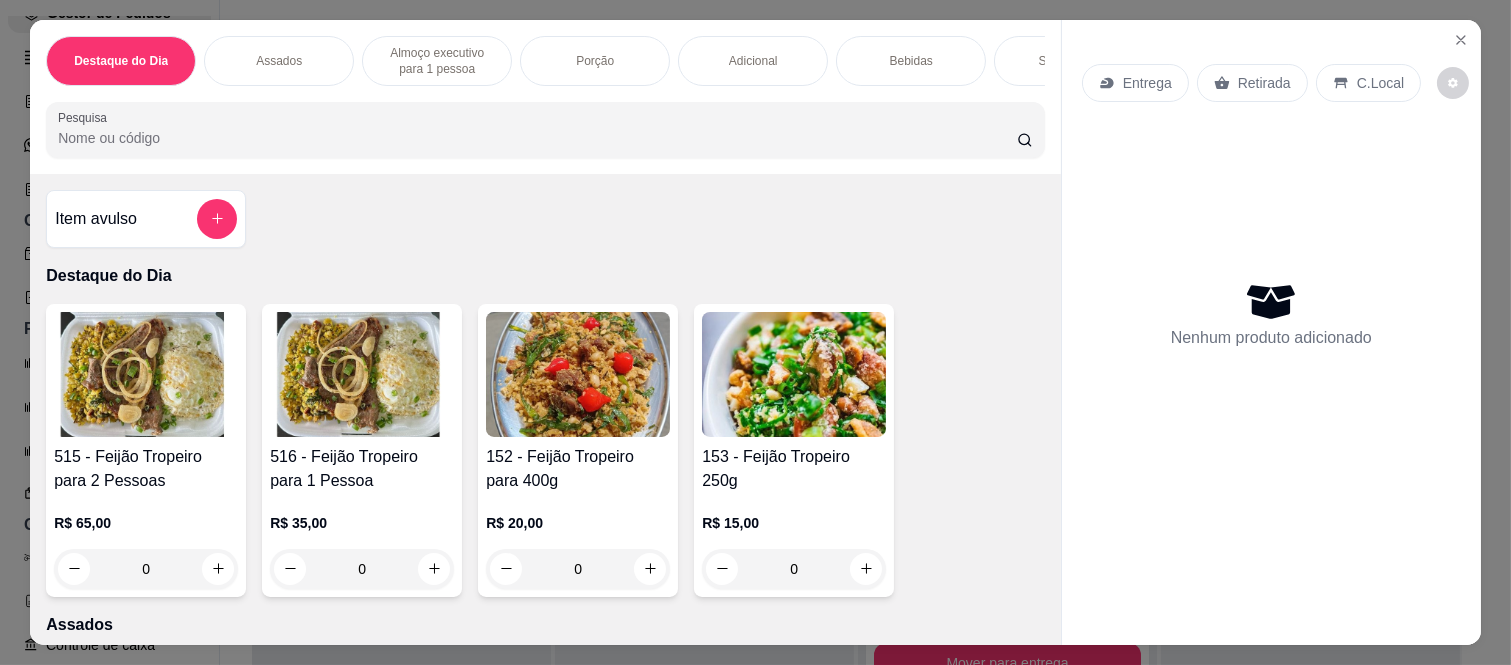 click on "0" at bounding box center (362, 569) 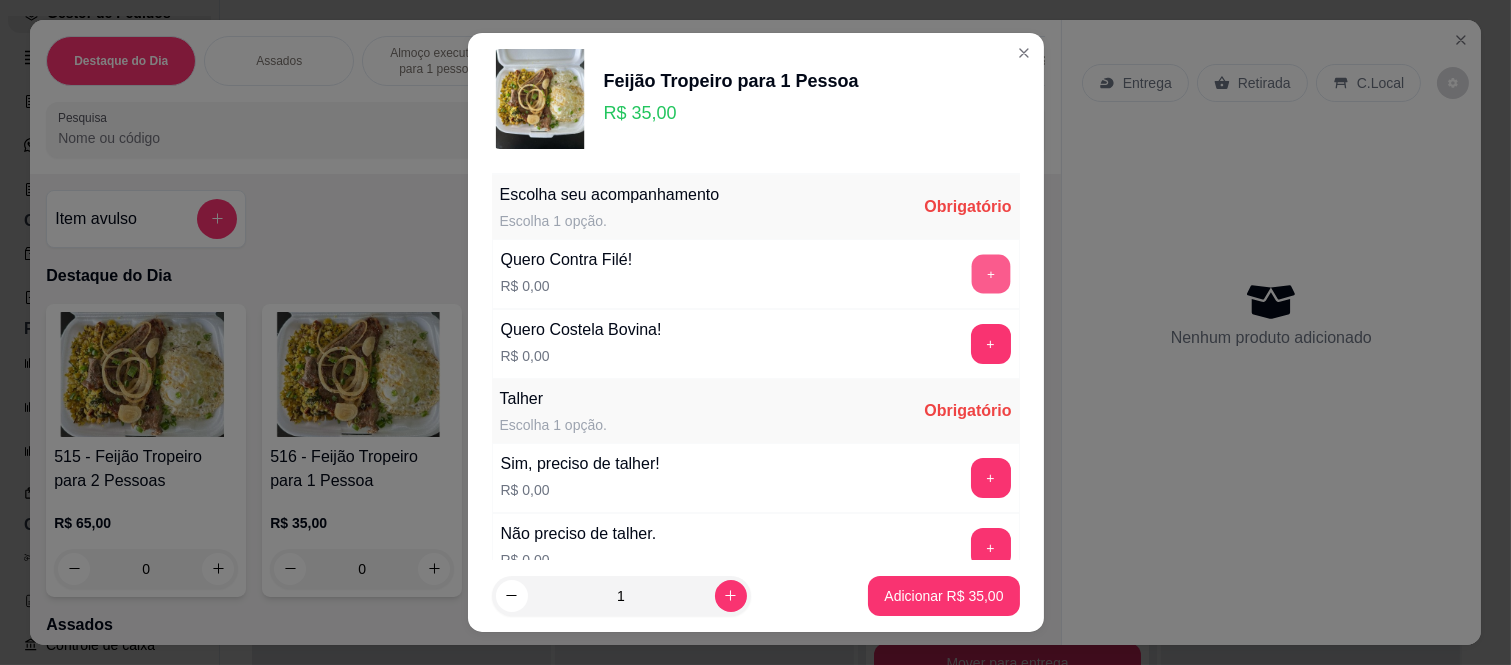 click on "+" at bounding box center [990, 274] 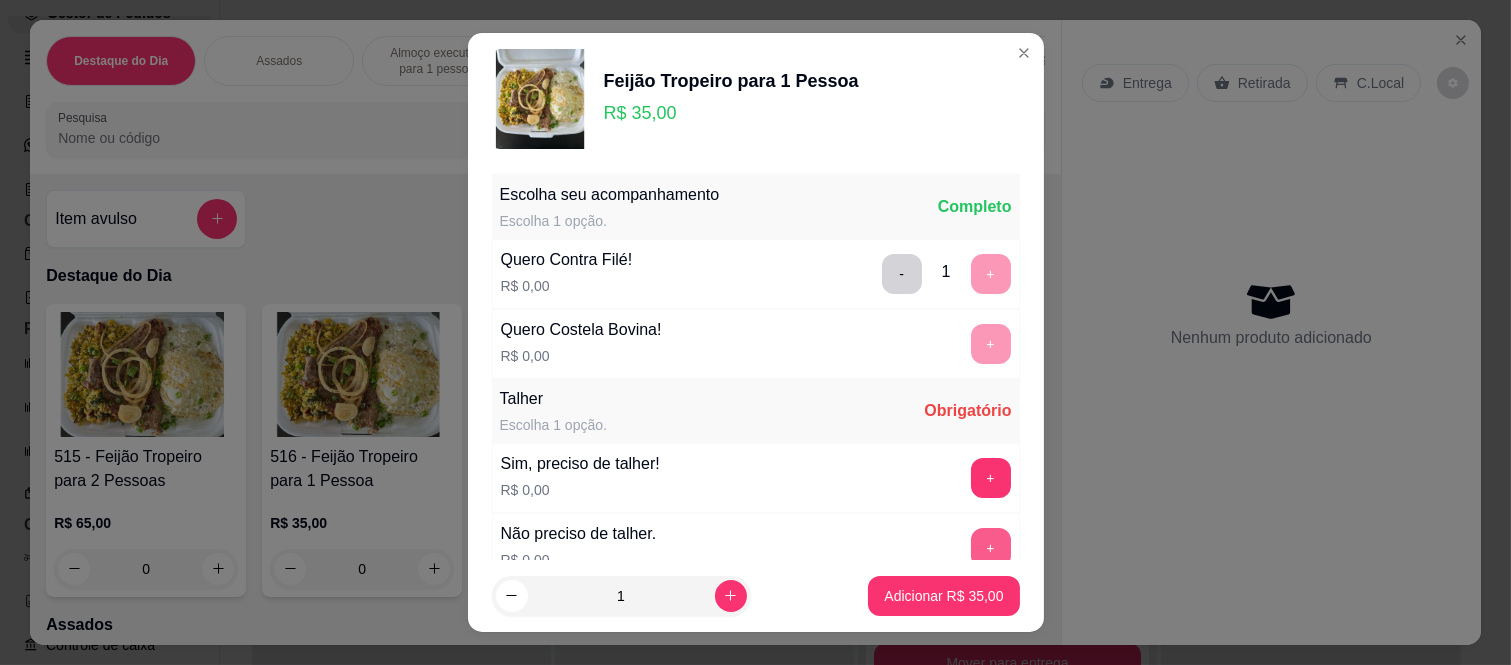 click on "+" at bounding box center [991, 548] 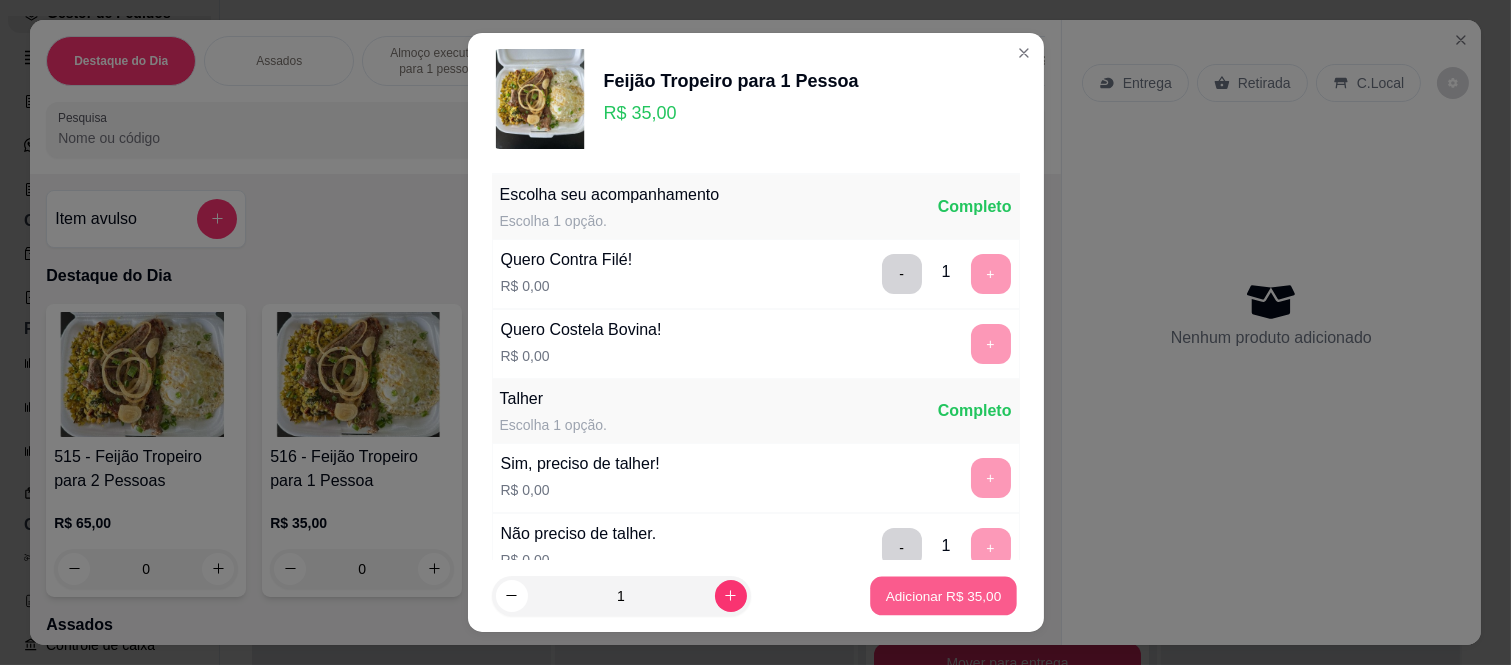 click on "Adicionar   R$ 35,00" at bounding box center [944, 595] 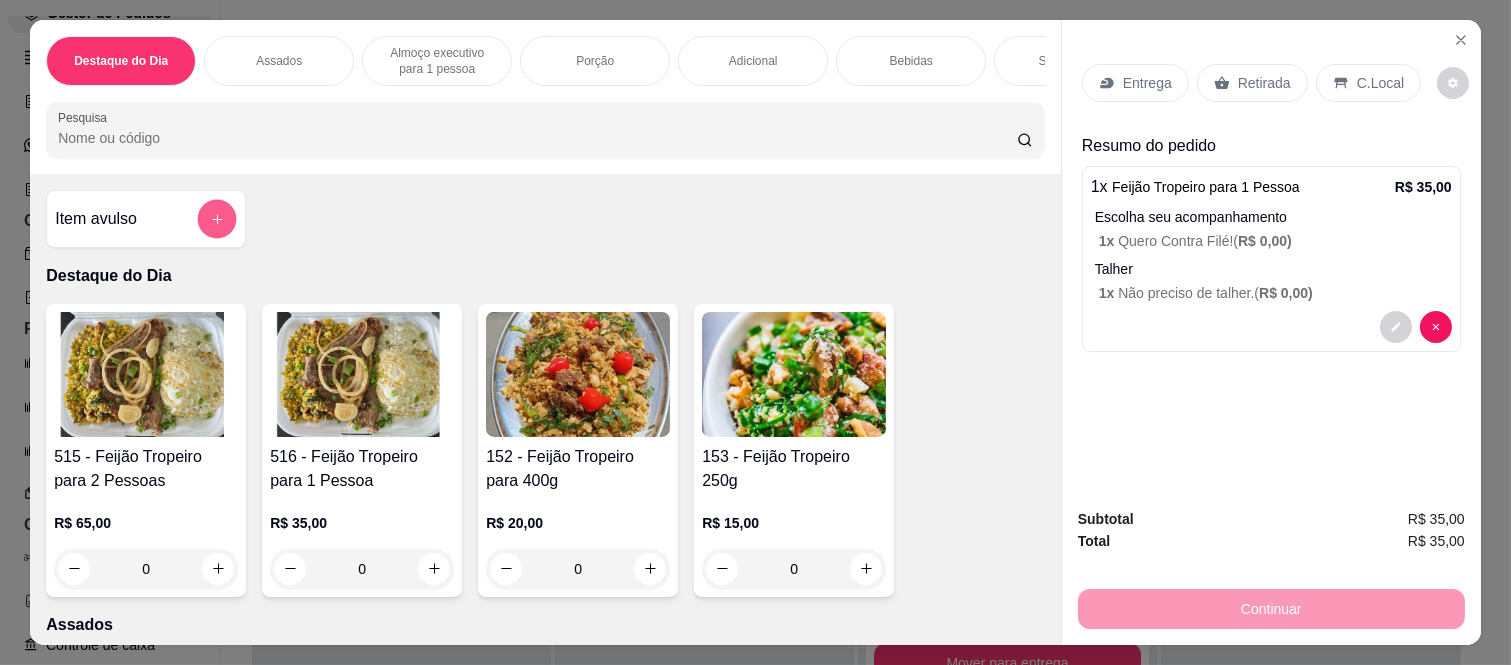 click 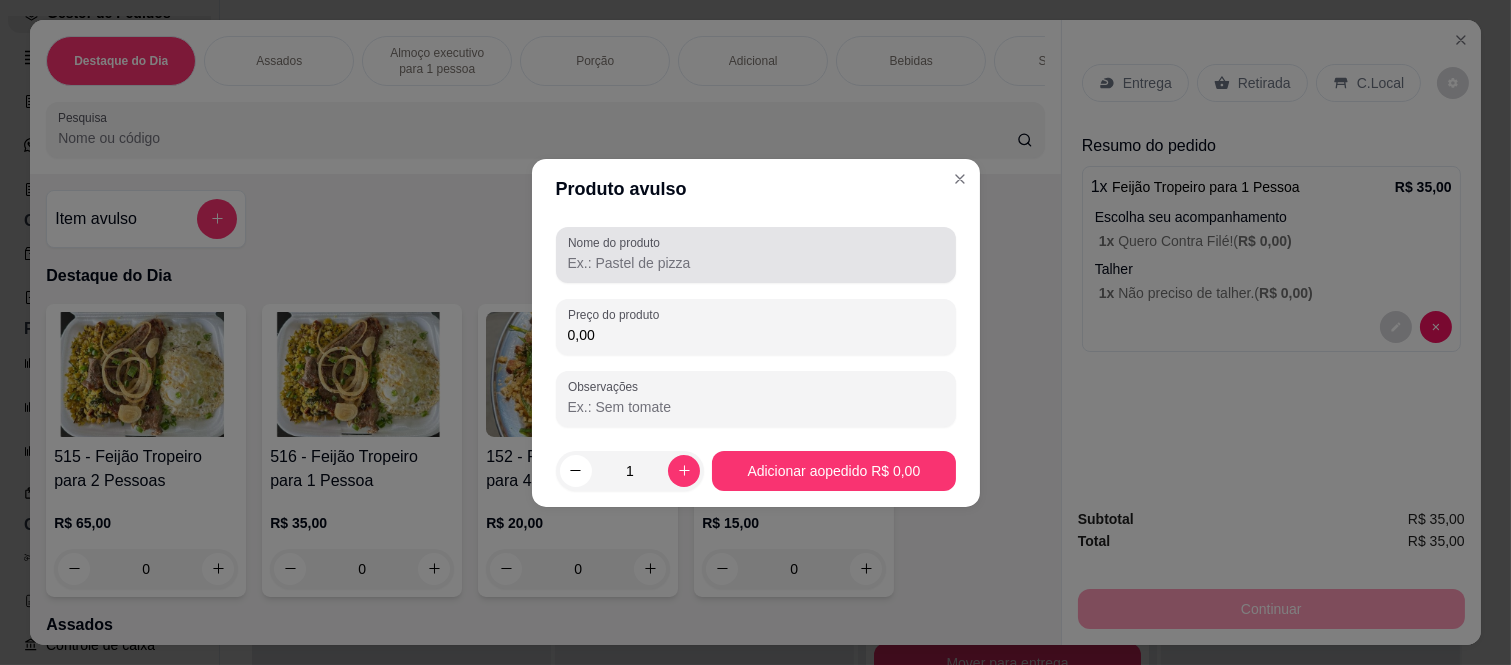click on "Nome do produto" at bounding box center [756, 263] 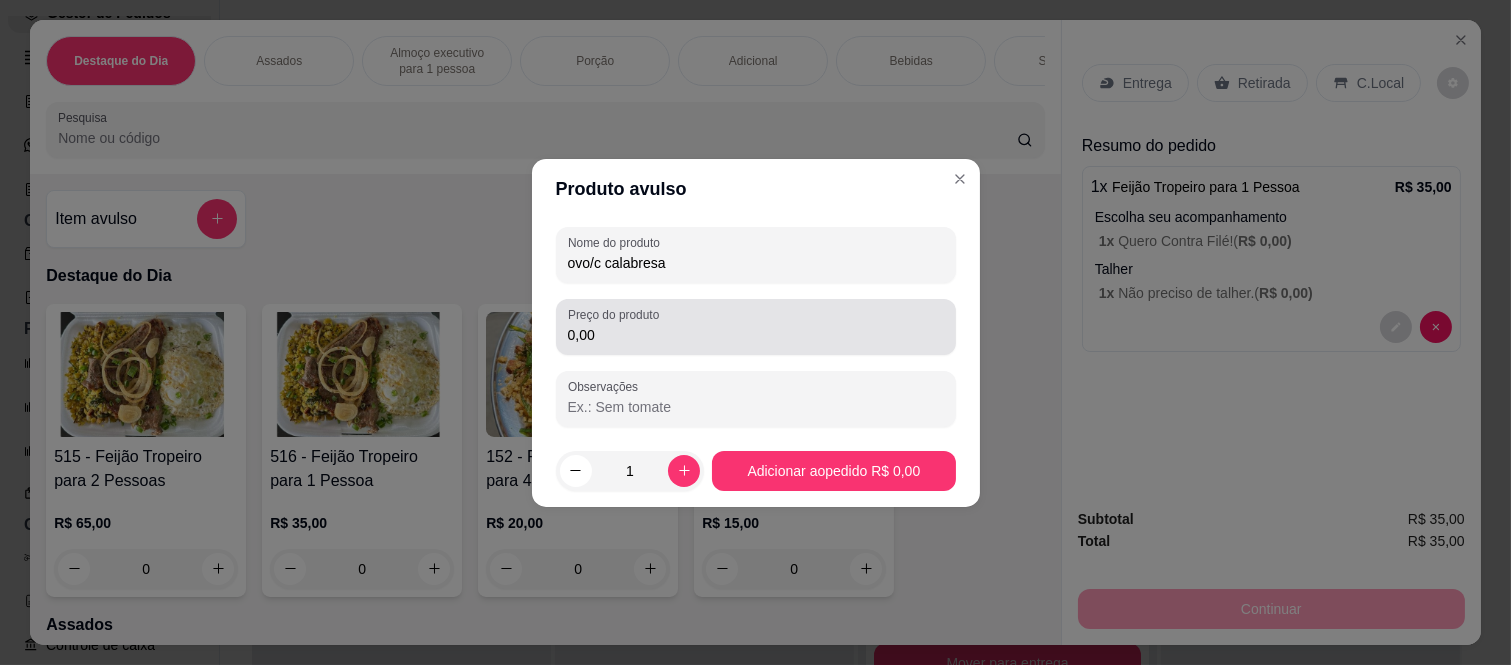 type on "ovo/c calabresa" 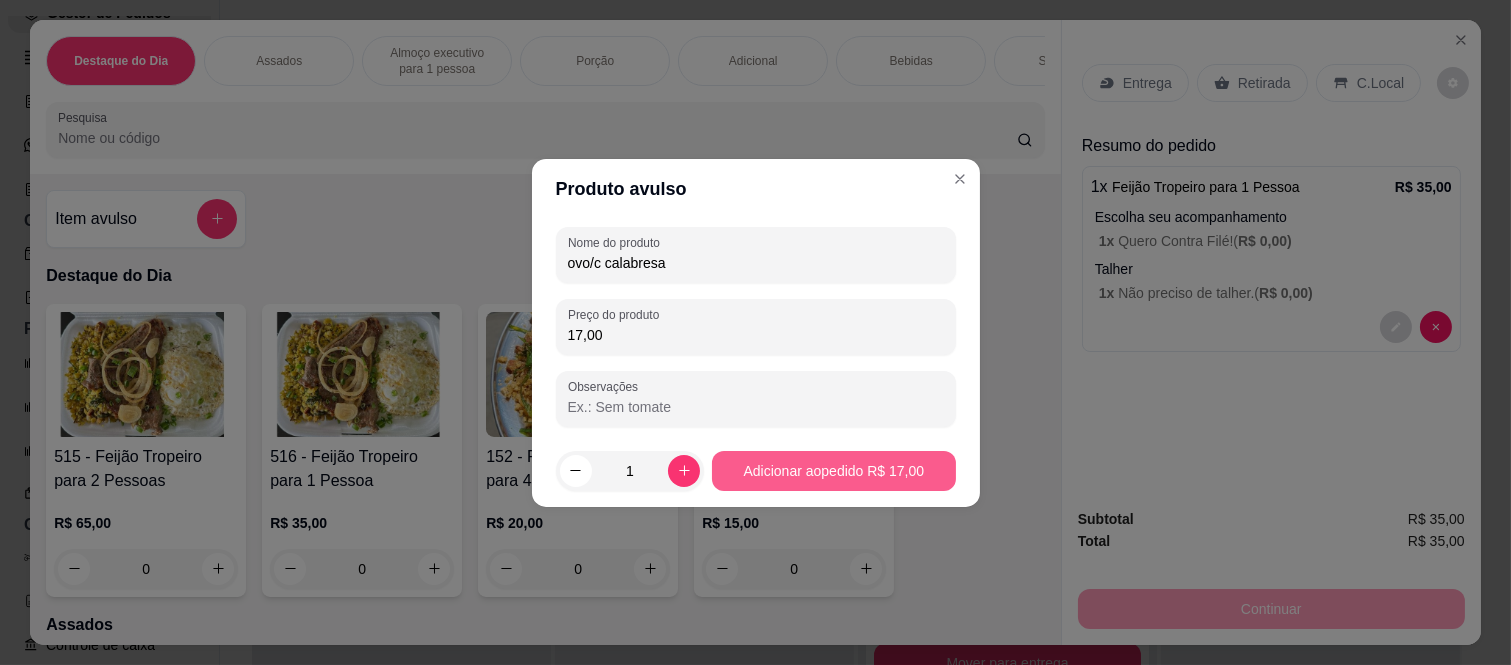 type on "17,00" 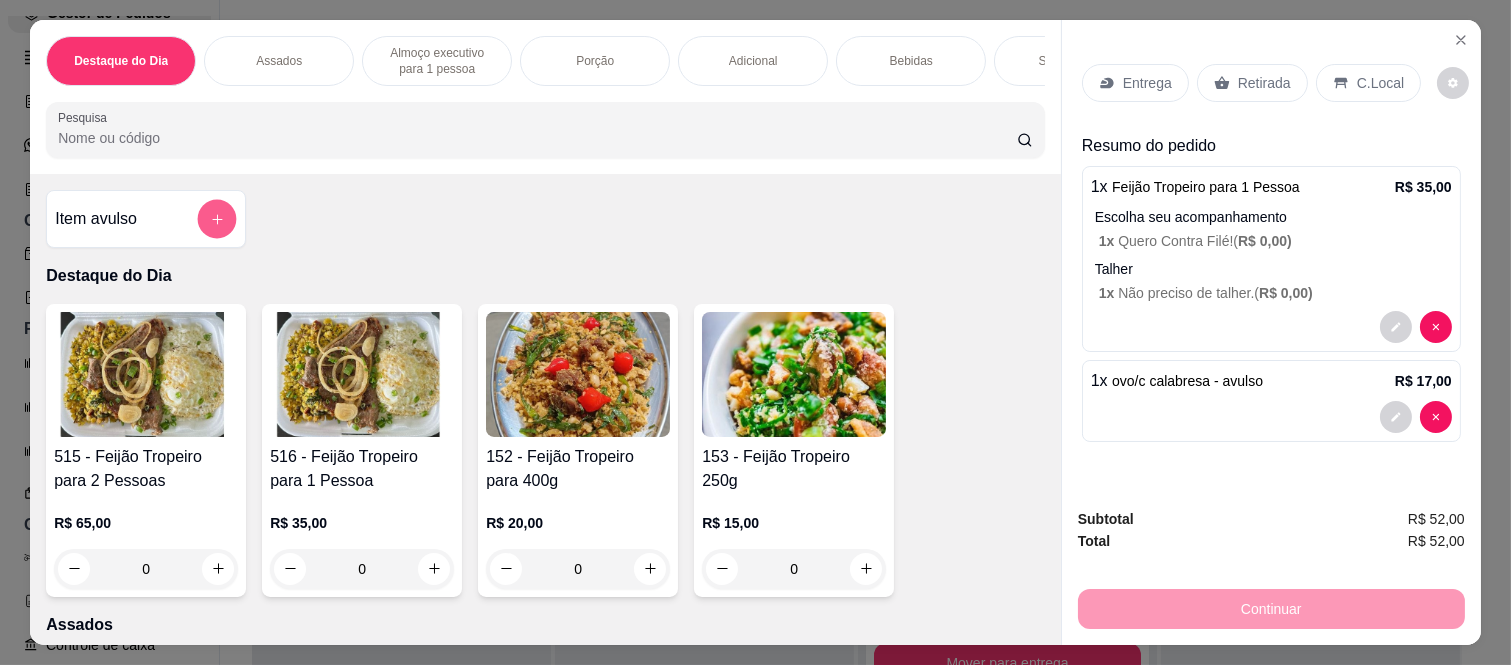 click at bounding box center (217, 219) 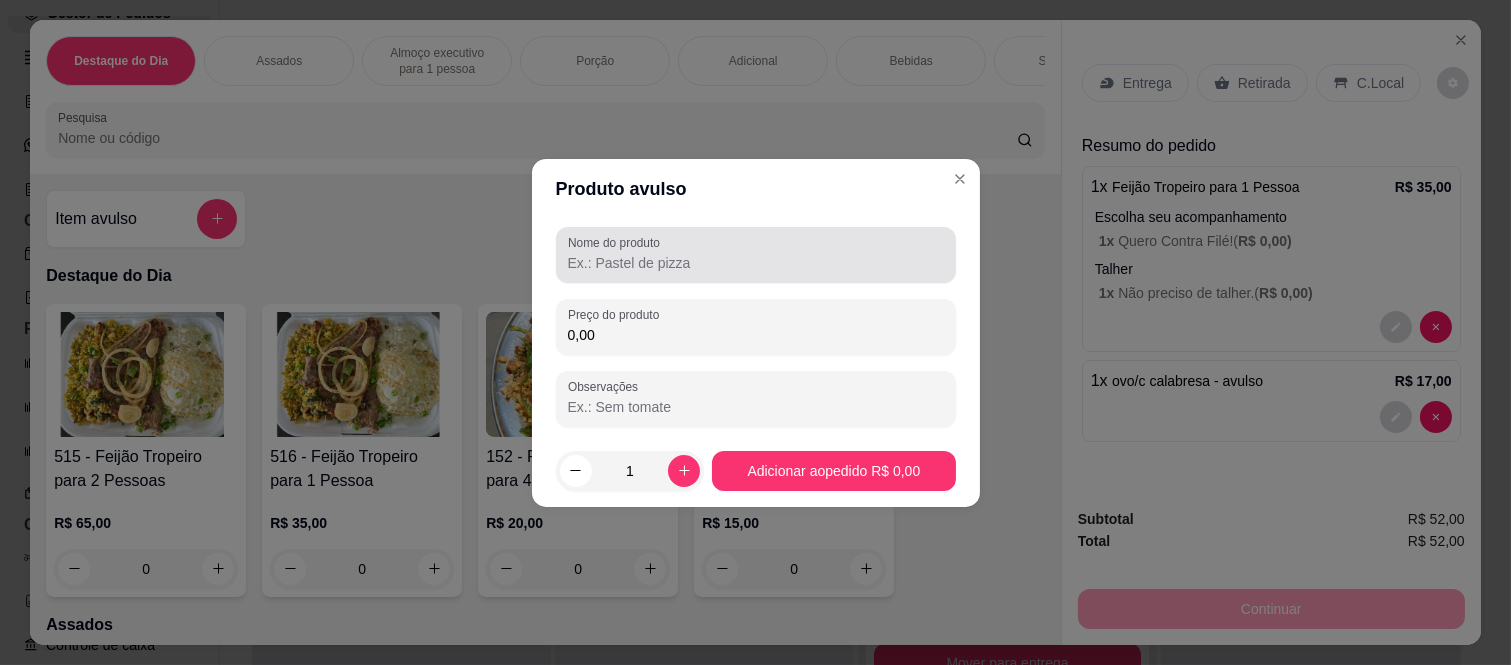 click at bounding box center (756, 255) 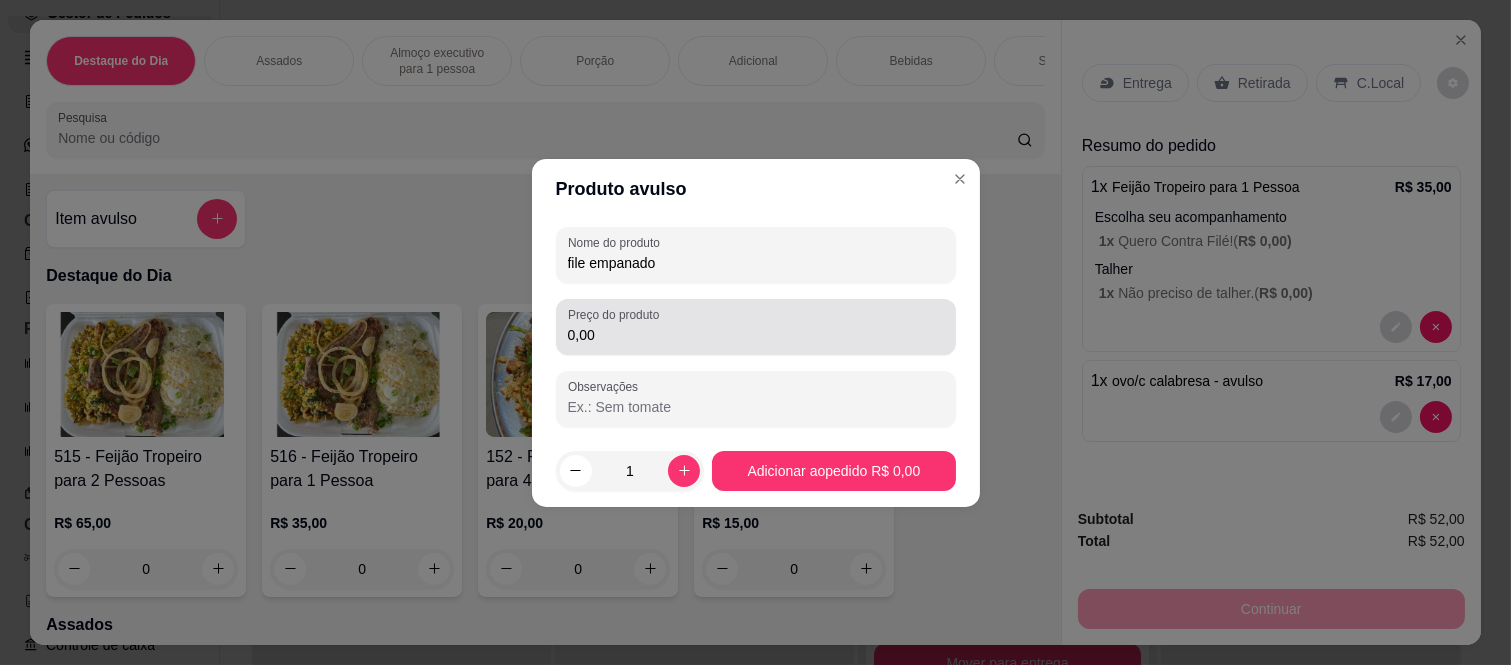 type on "file empanado" 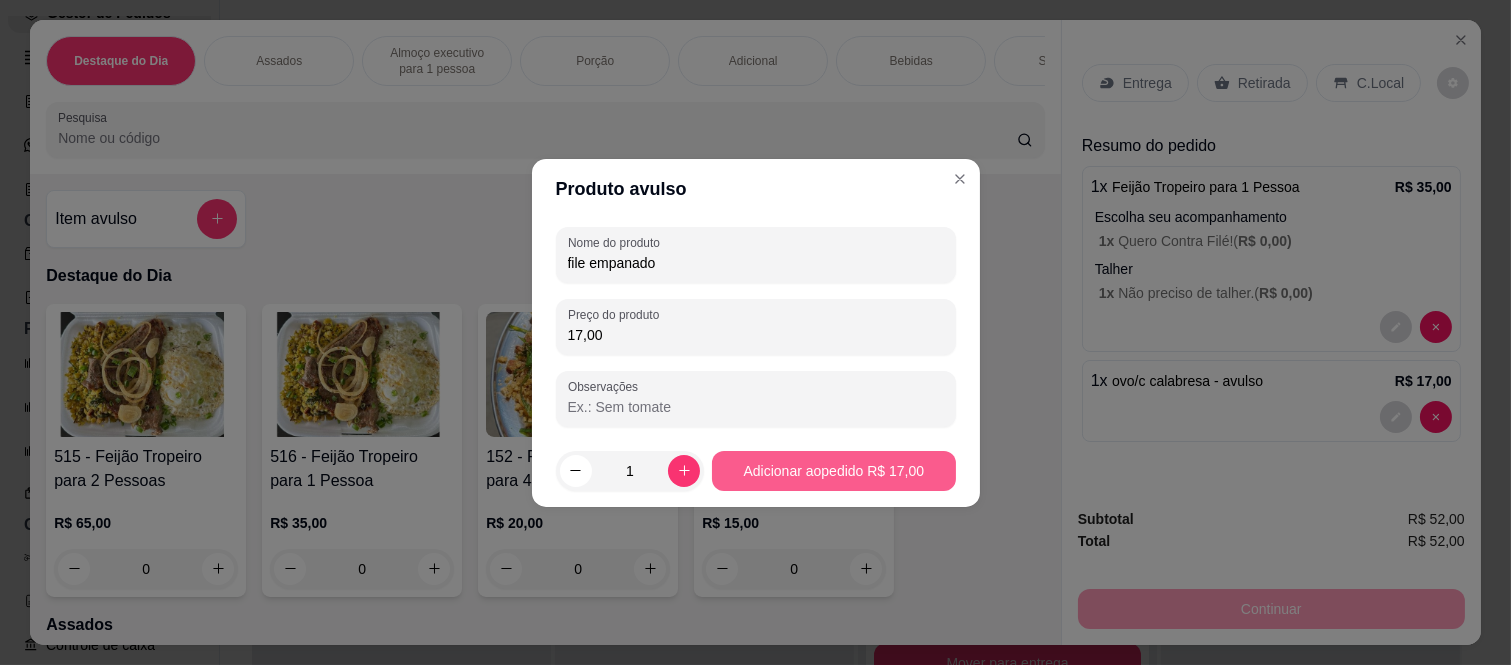 type on "17,00" 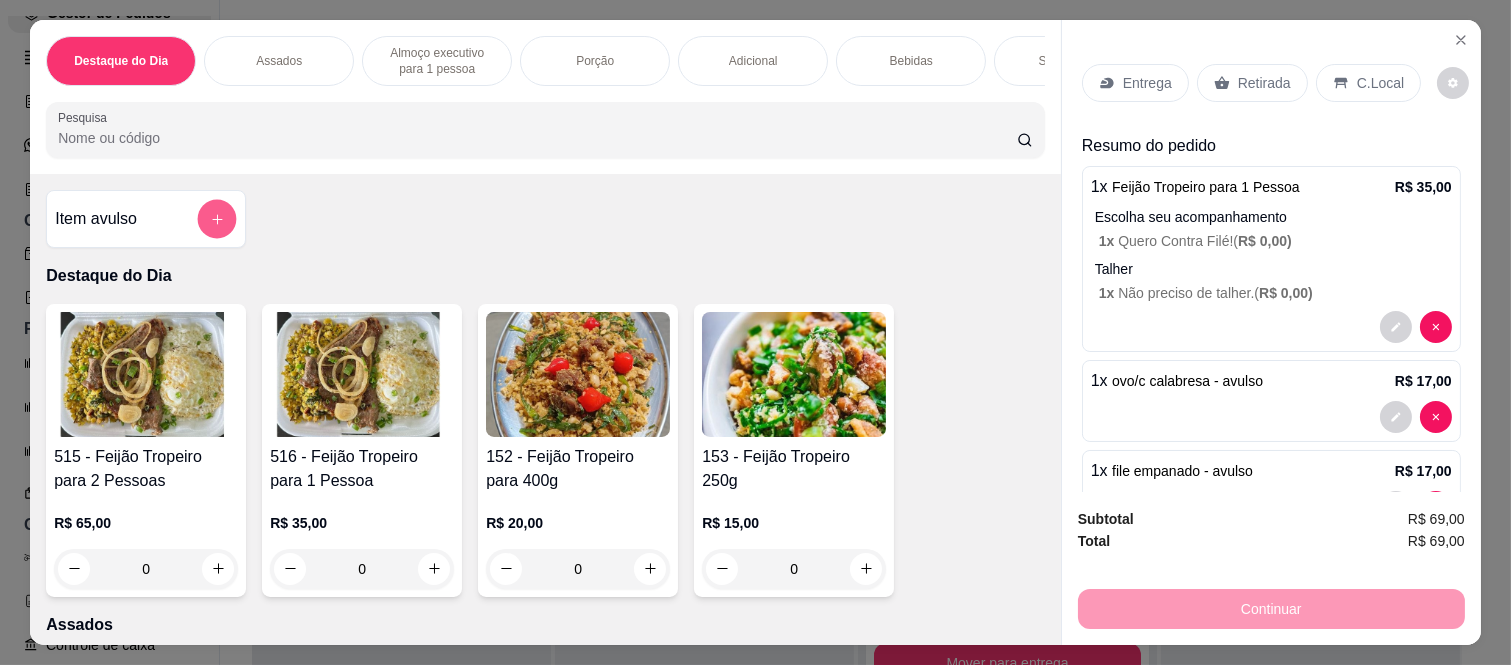 click at bounding box center [217, 219] 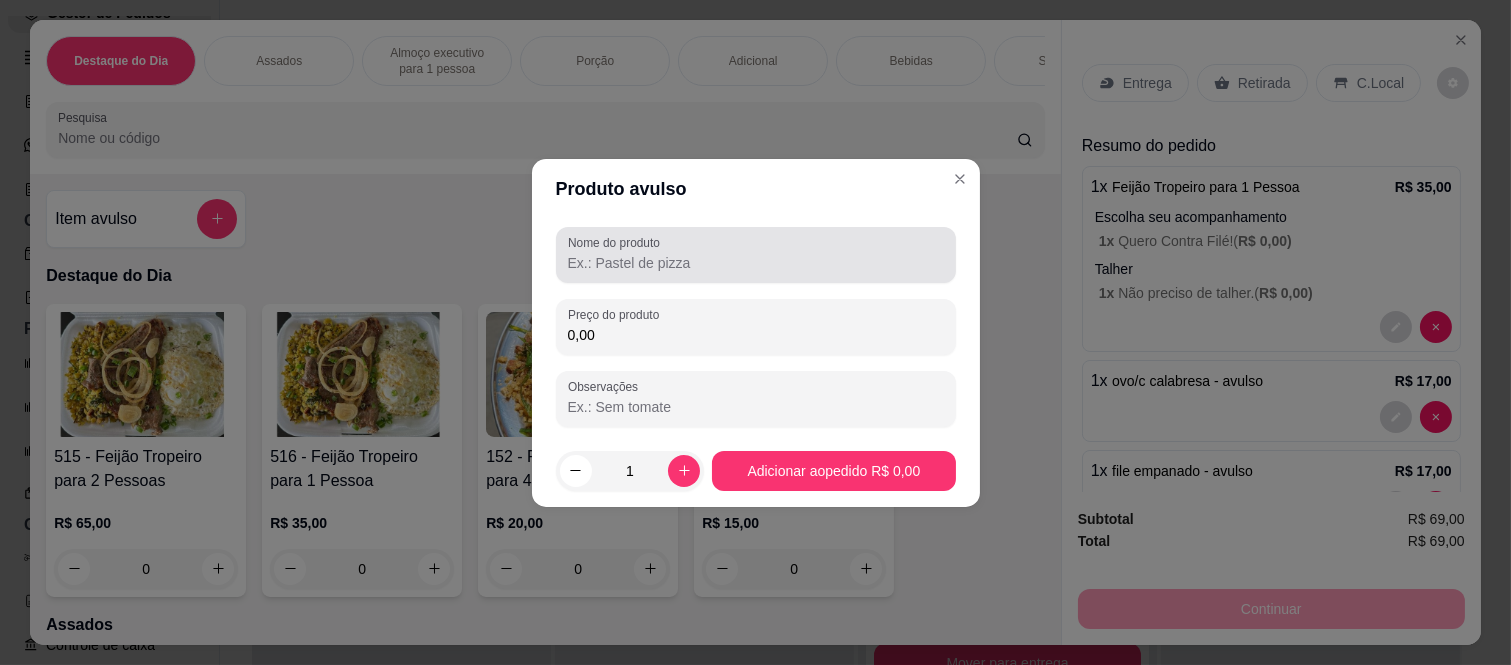 click on "Nome do produto" at bounding box center [756, 255] 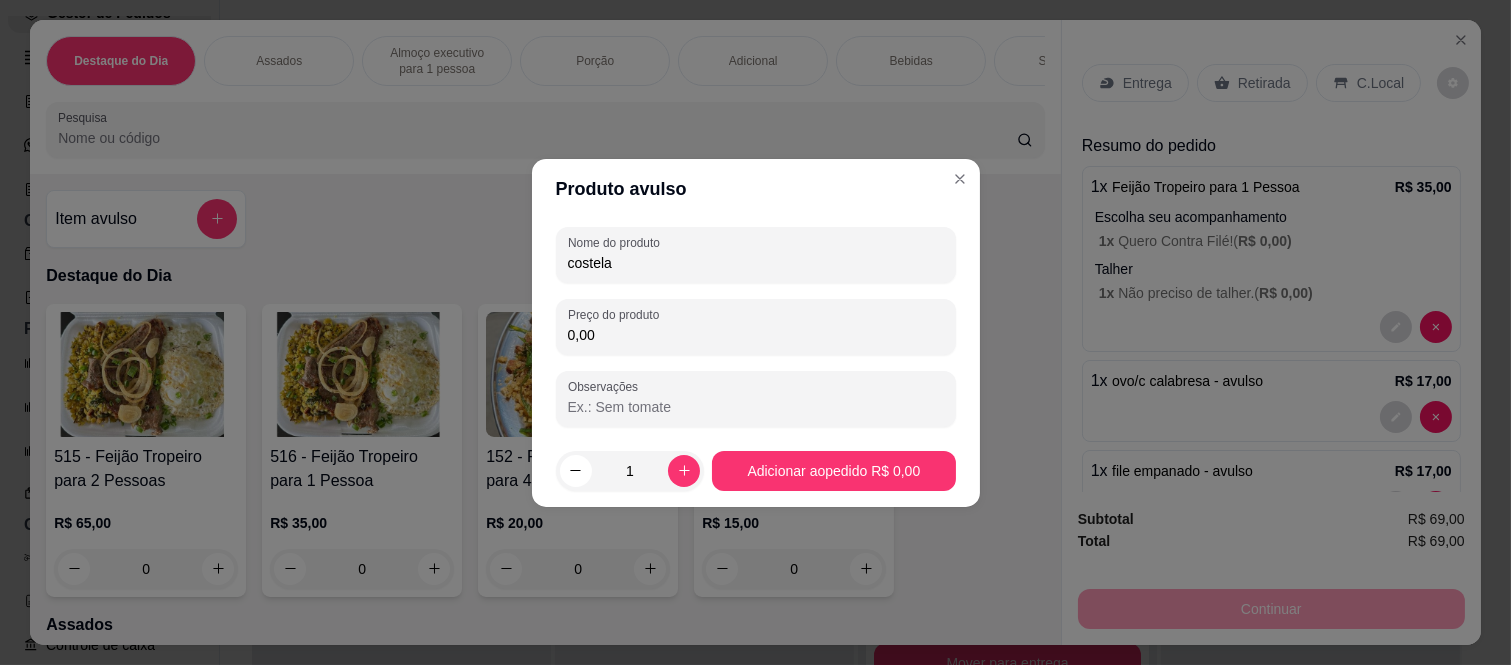 type on "costela" 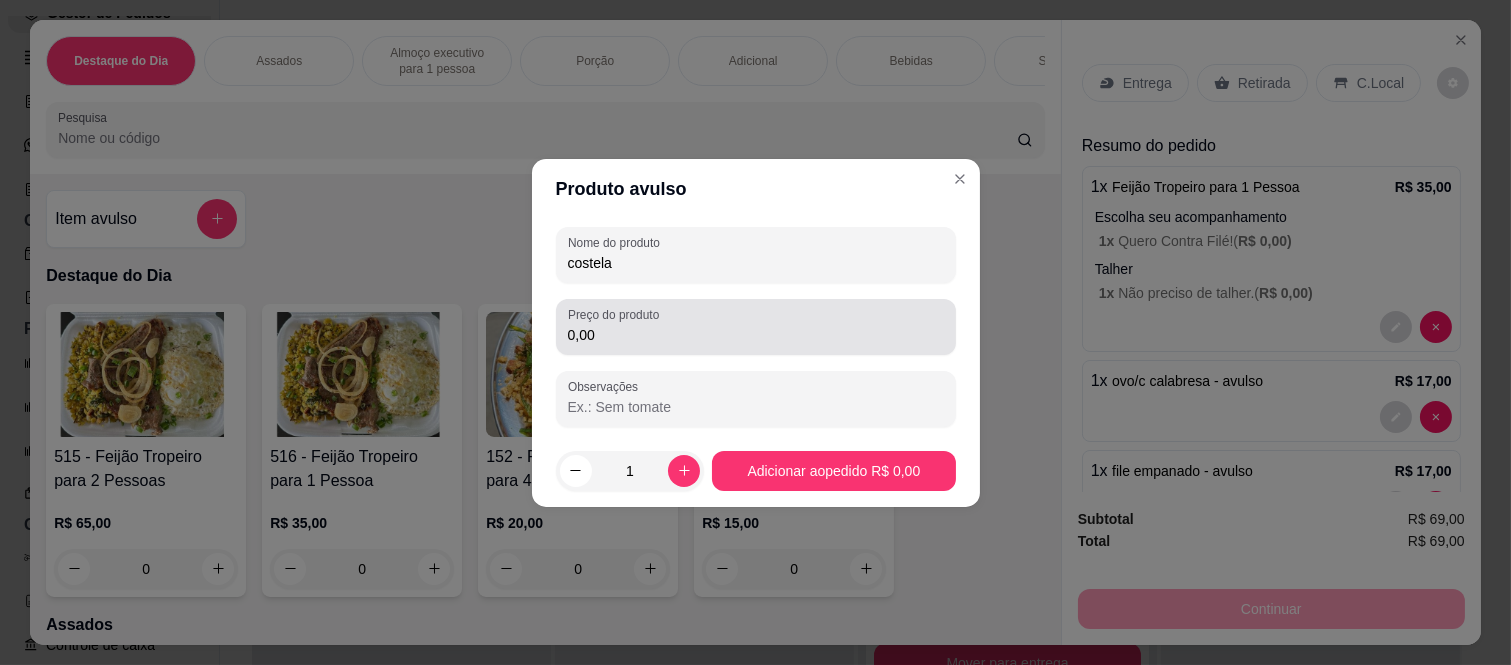 click on "Preço do produto" at bounding box center (617, 314) 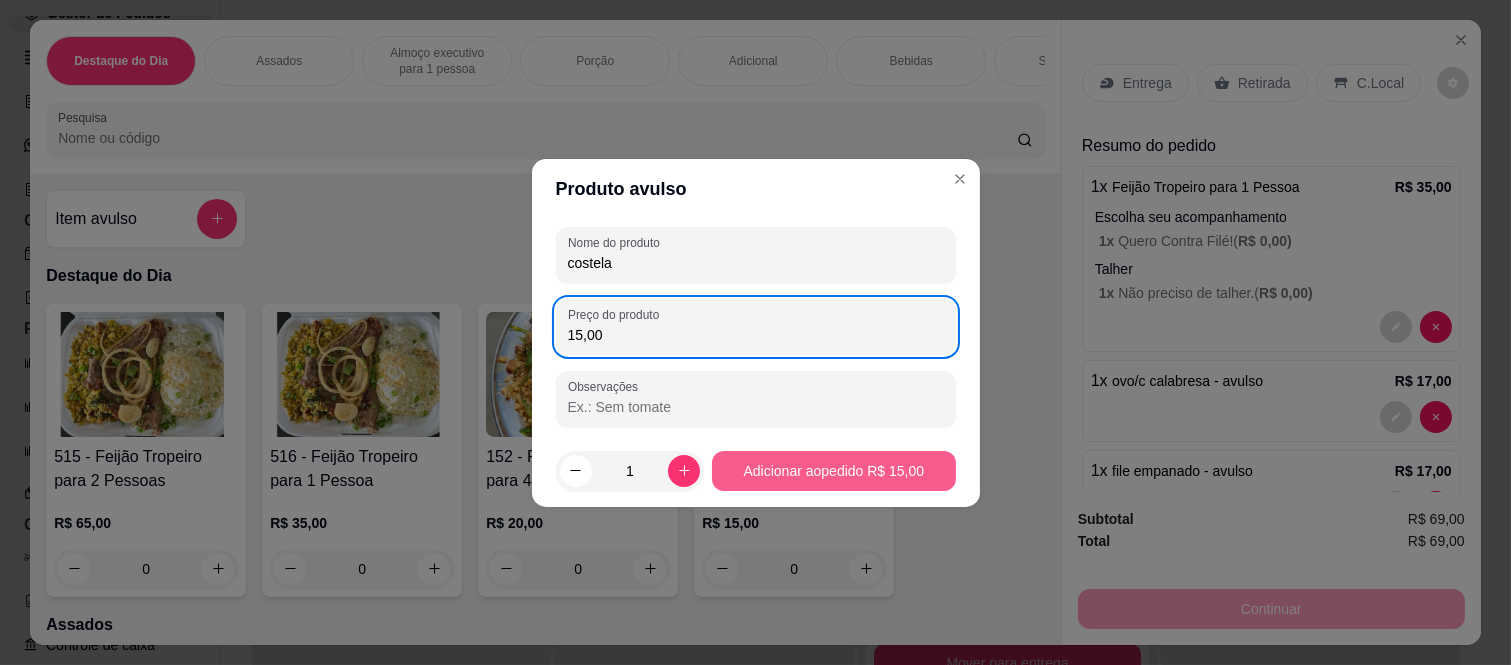 type on "15,00" 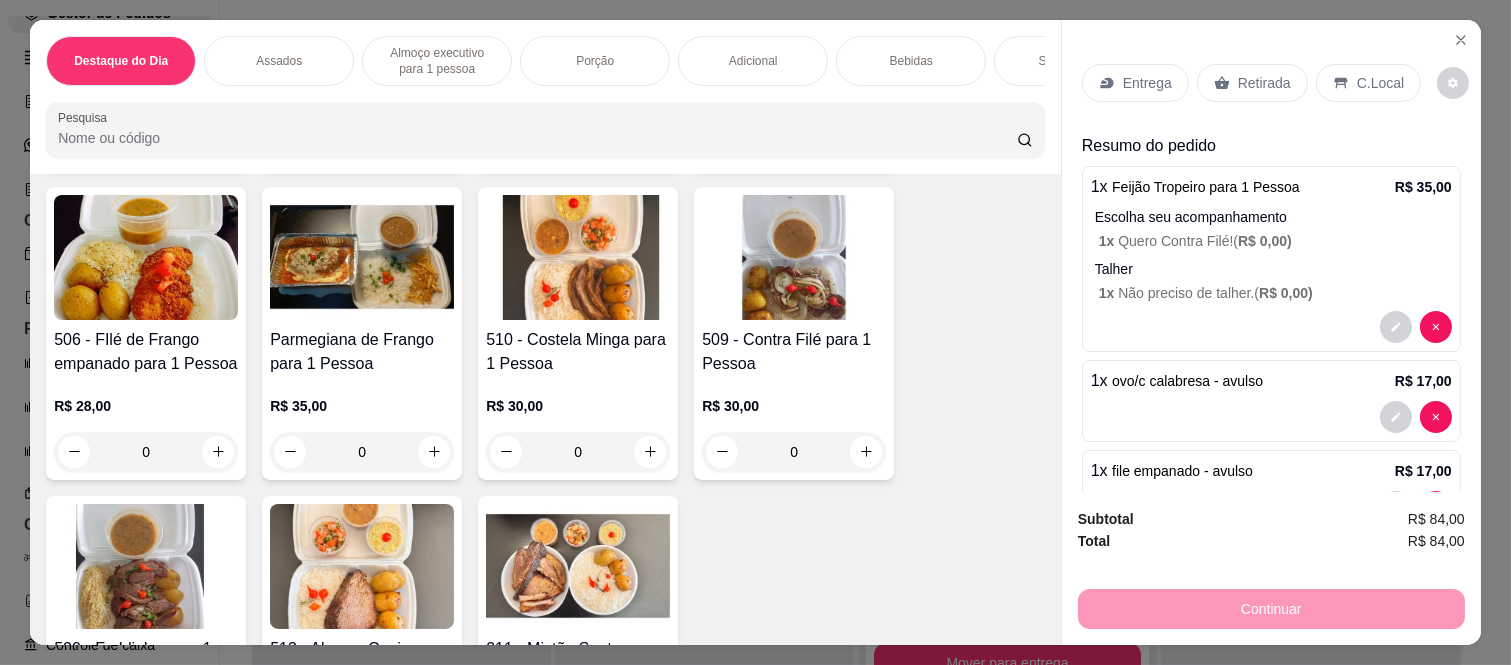 scroll, scrollTop: 1222, scrollLeft: 0, axis: vertical 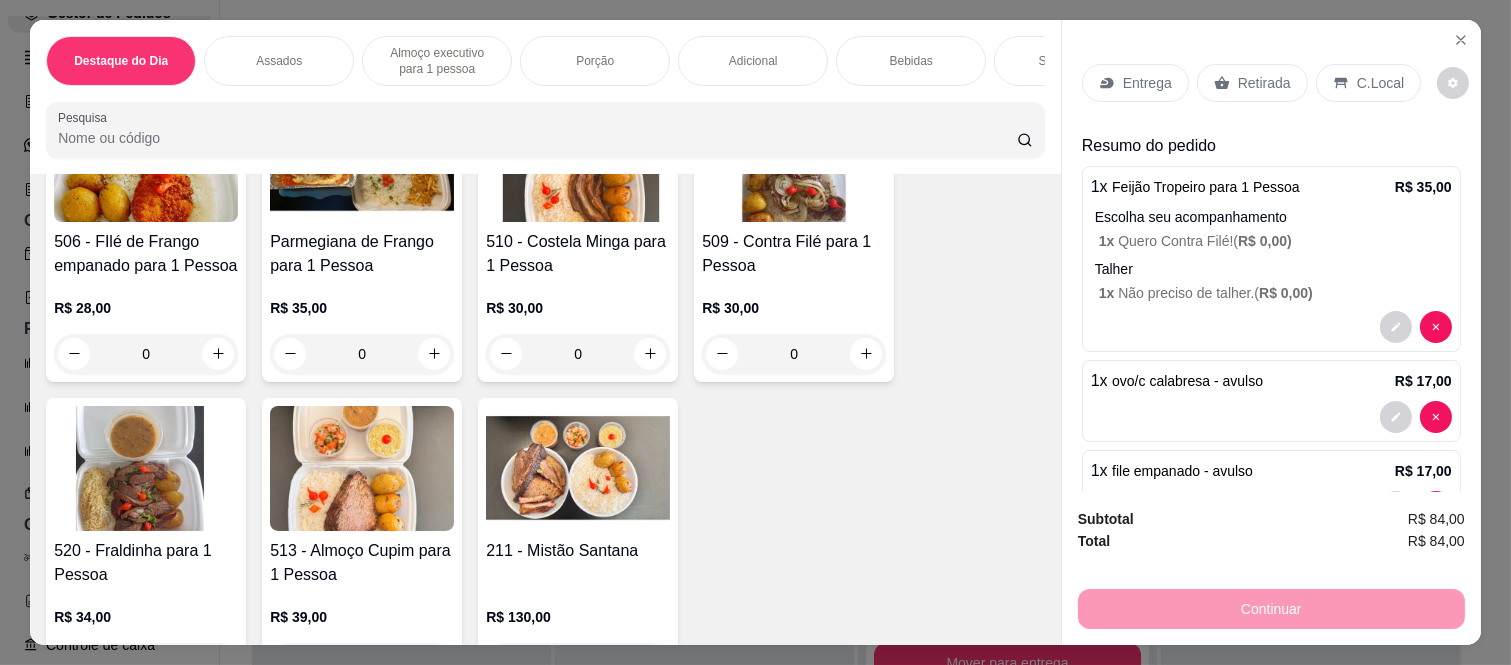 click on "0" at bounding box center [578, 354] 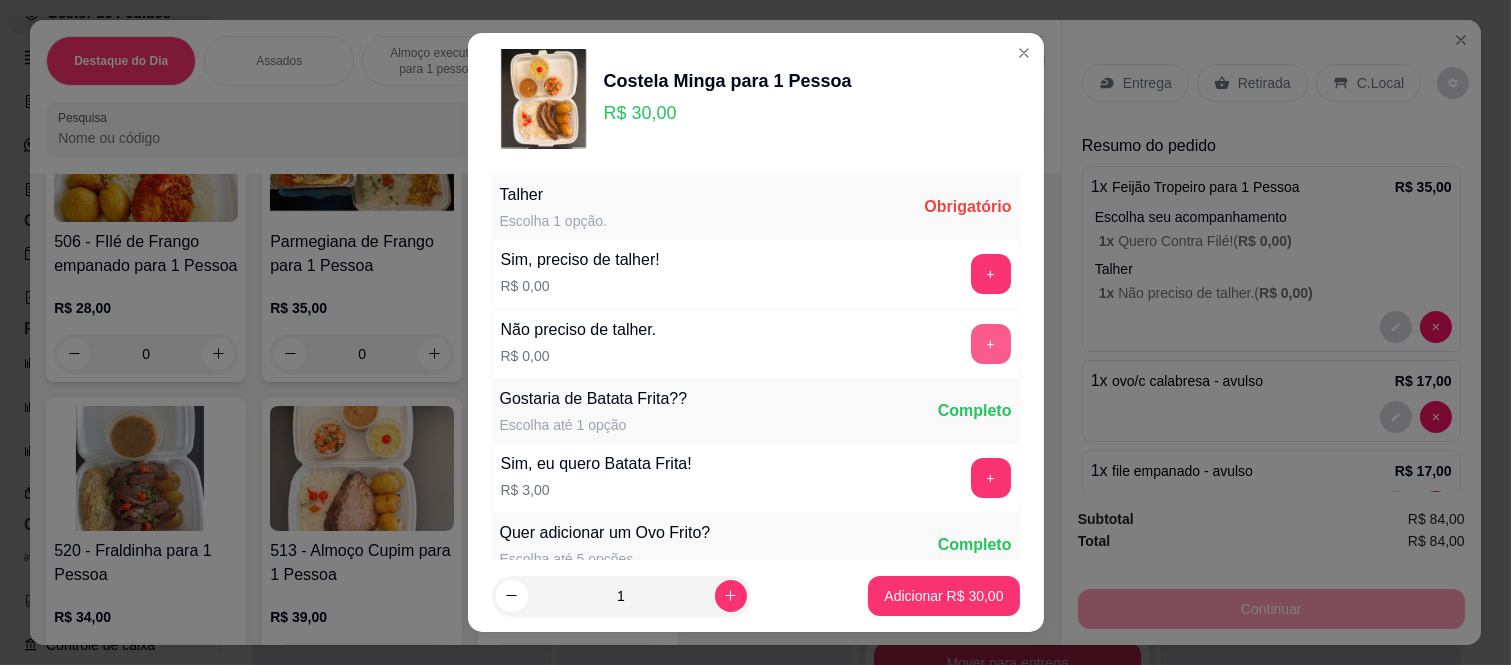 click on "+" at bounding box center [991, 344] 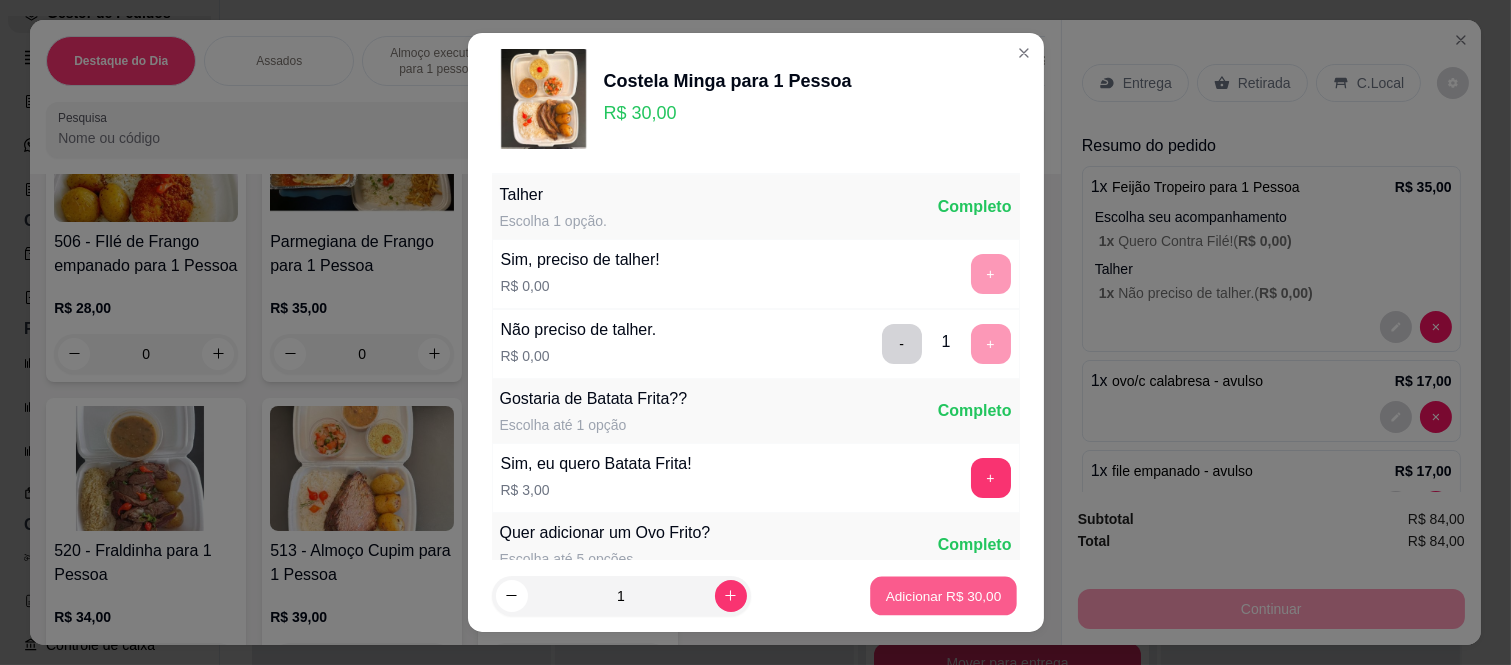 click on "Adicionar   R$ 30,00" at bounding box center [944, 595] 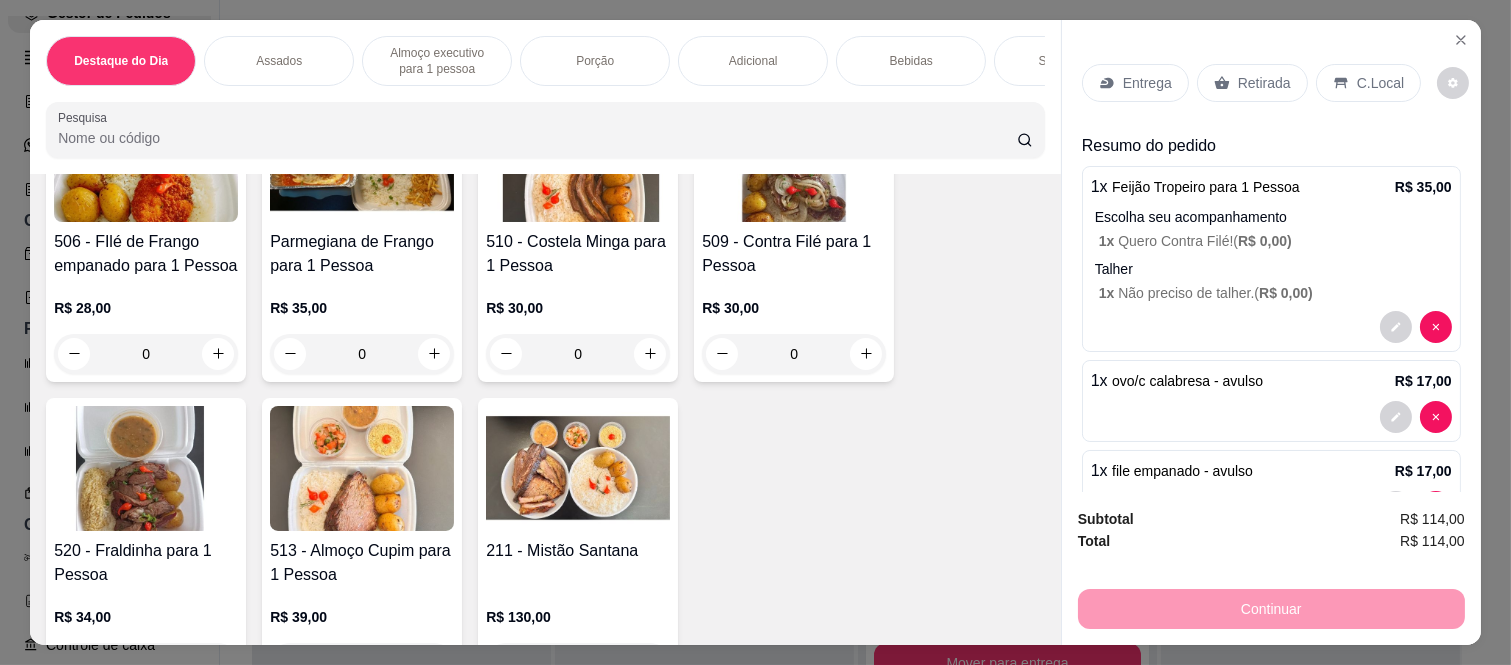 click on "Bebidas" at bounding box center [911, 61] 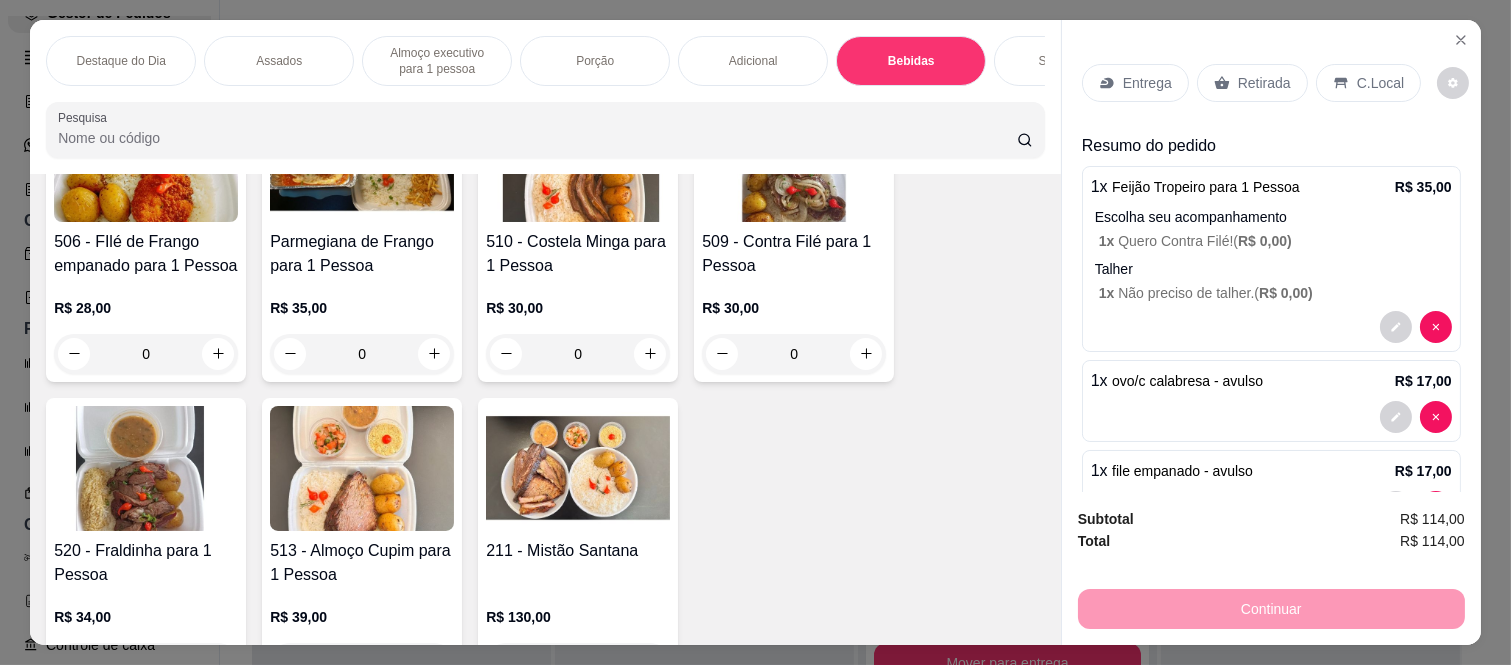 scroll, scrollTop: 3046, scrollLeft: 0, axis: vertical 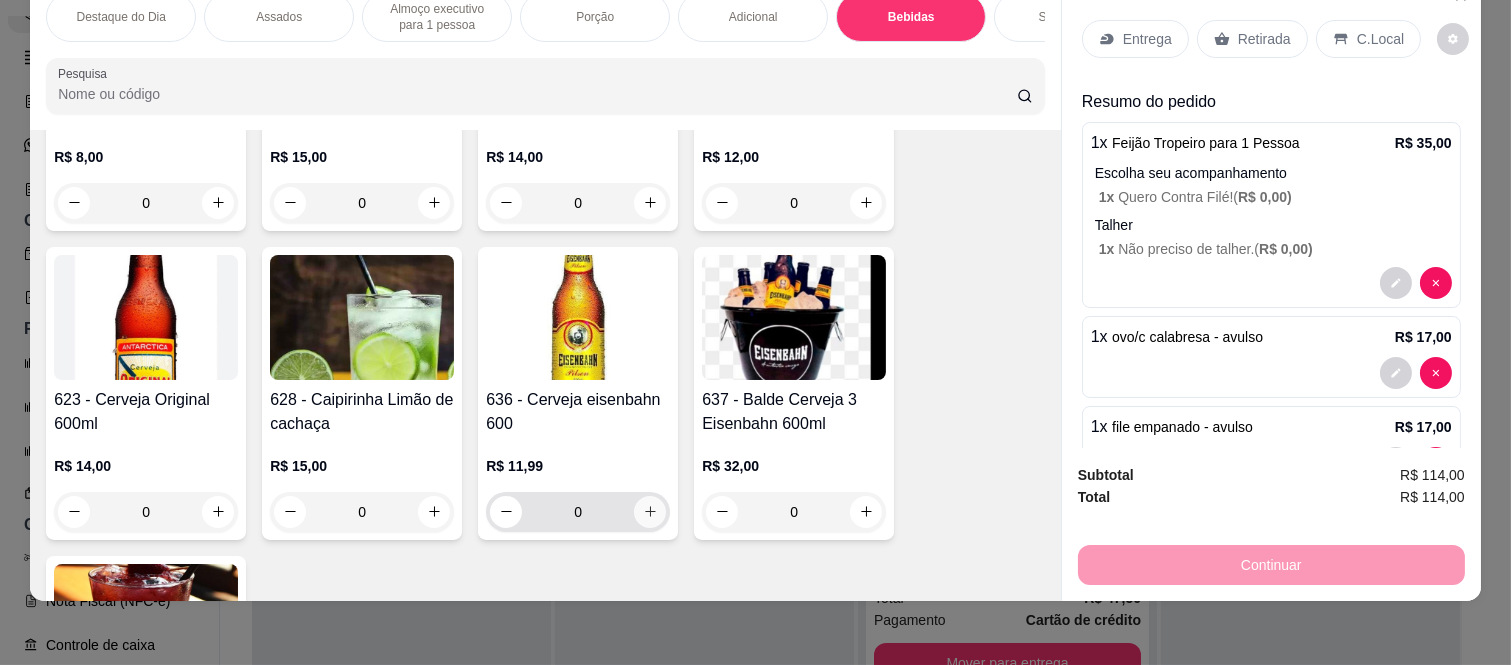 click 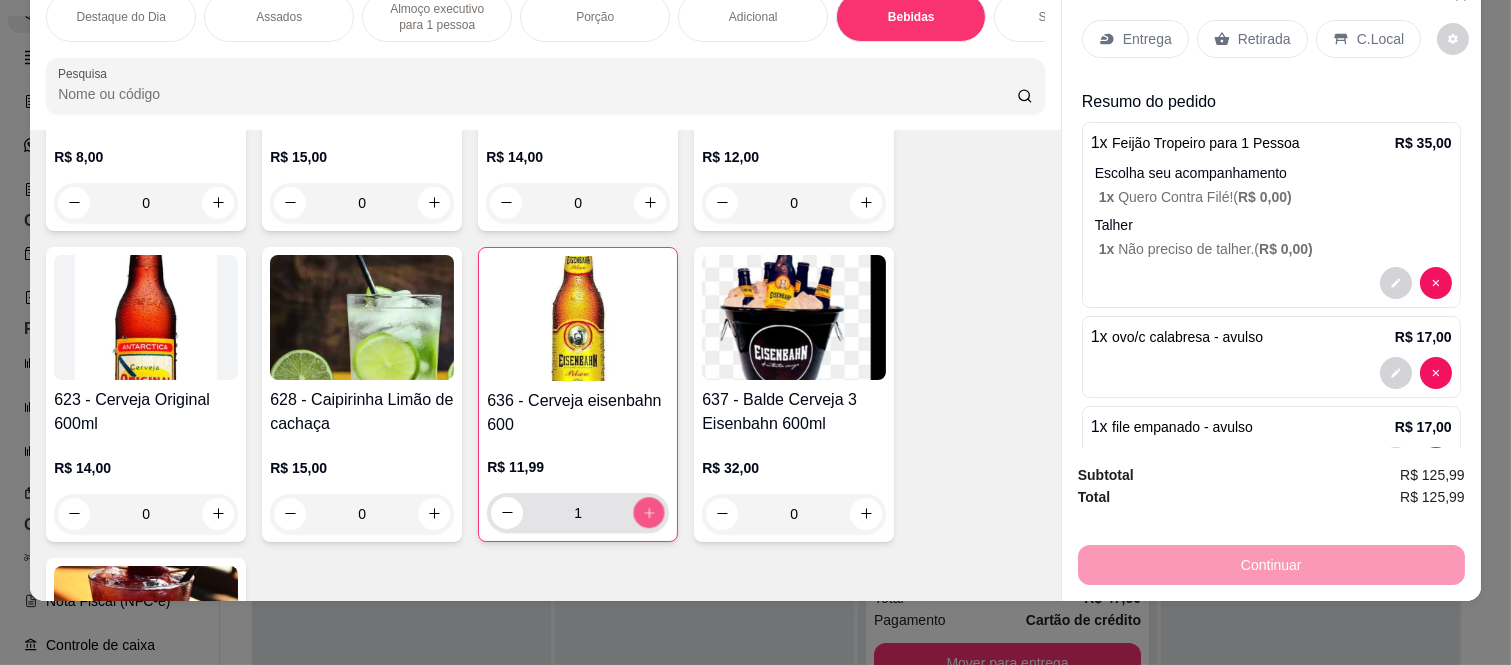 click 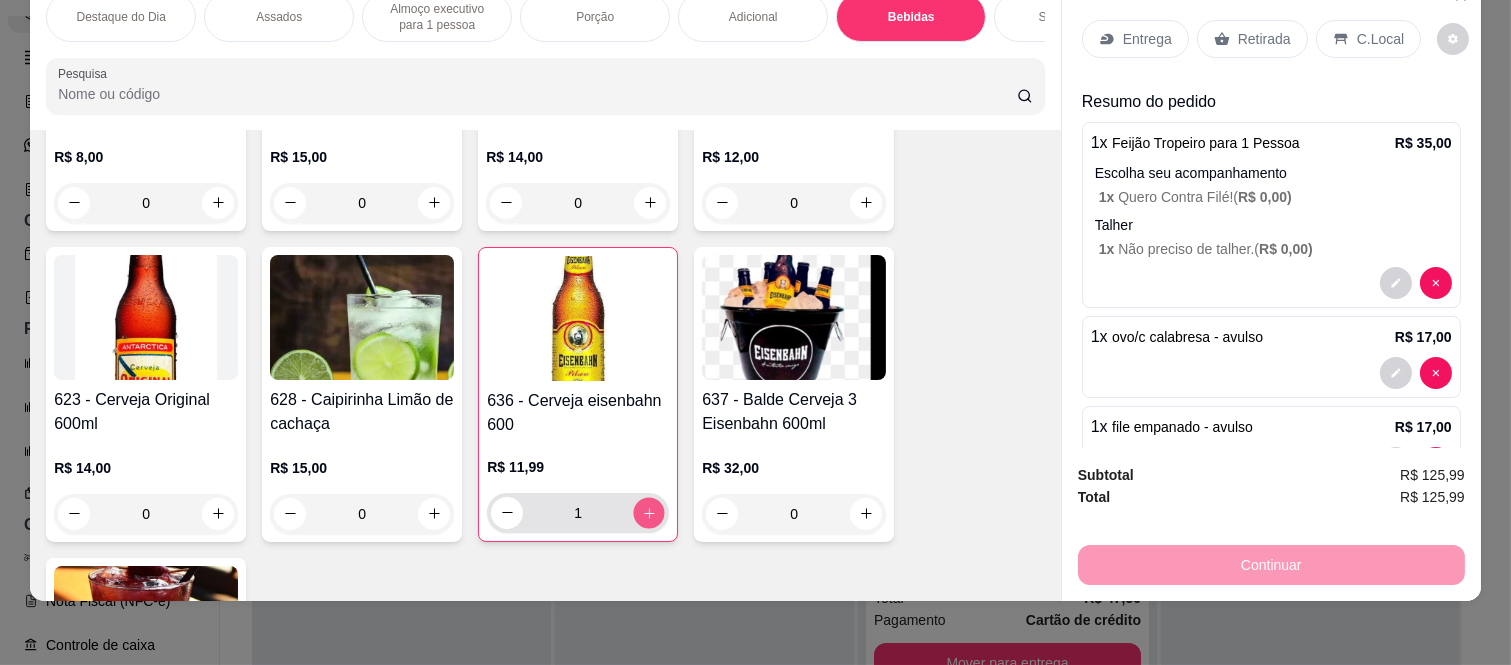 type on "2" 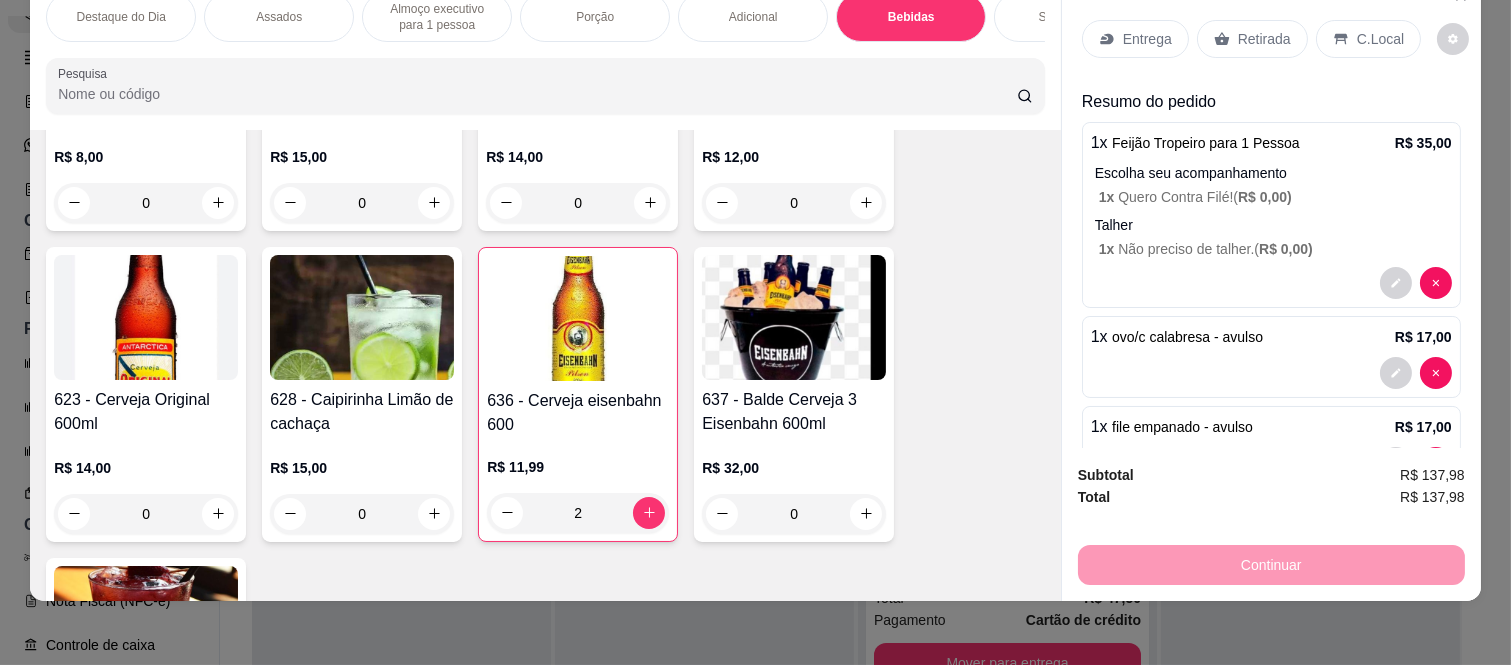 click on "Retirada" at bounding box center (1264, 39) 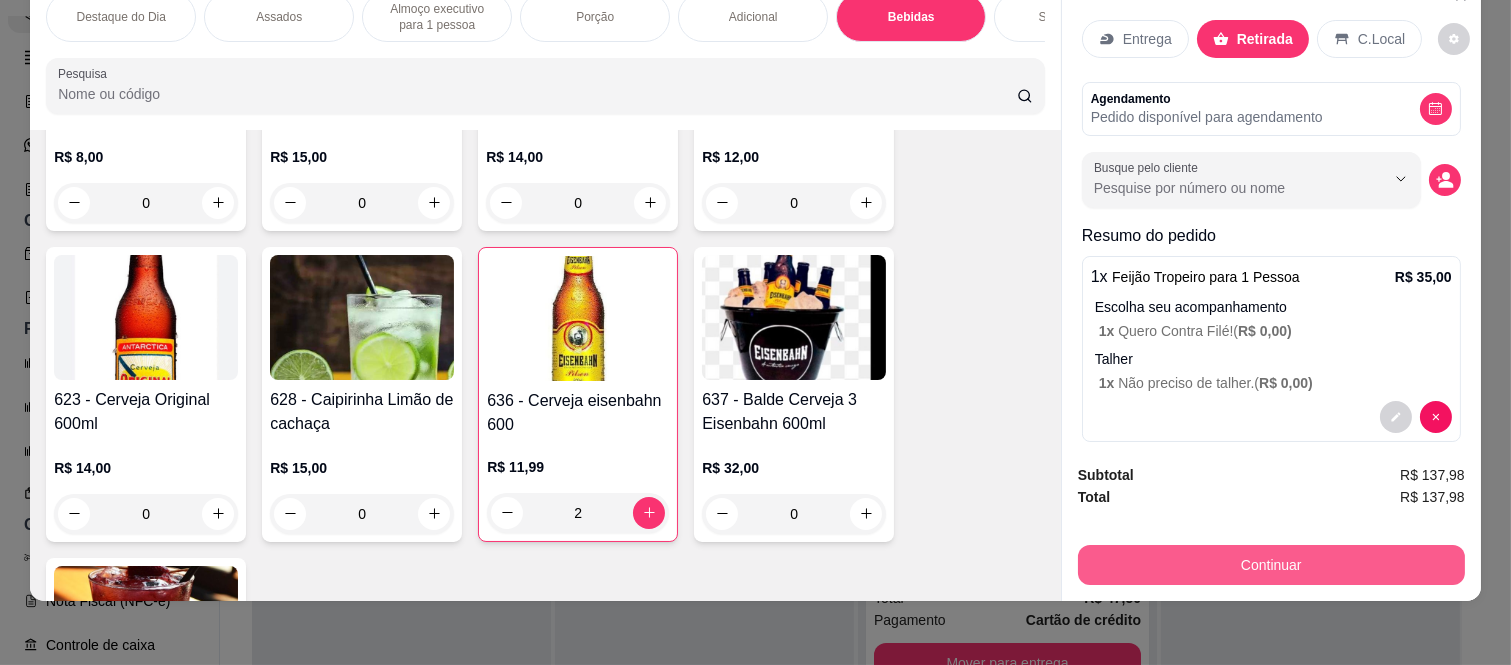 click on "Continuar" at bounding box center (1271, 565) 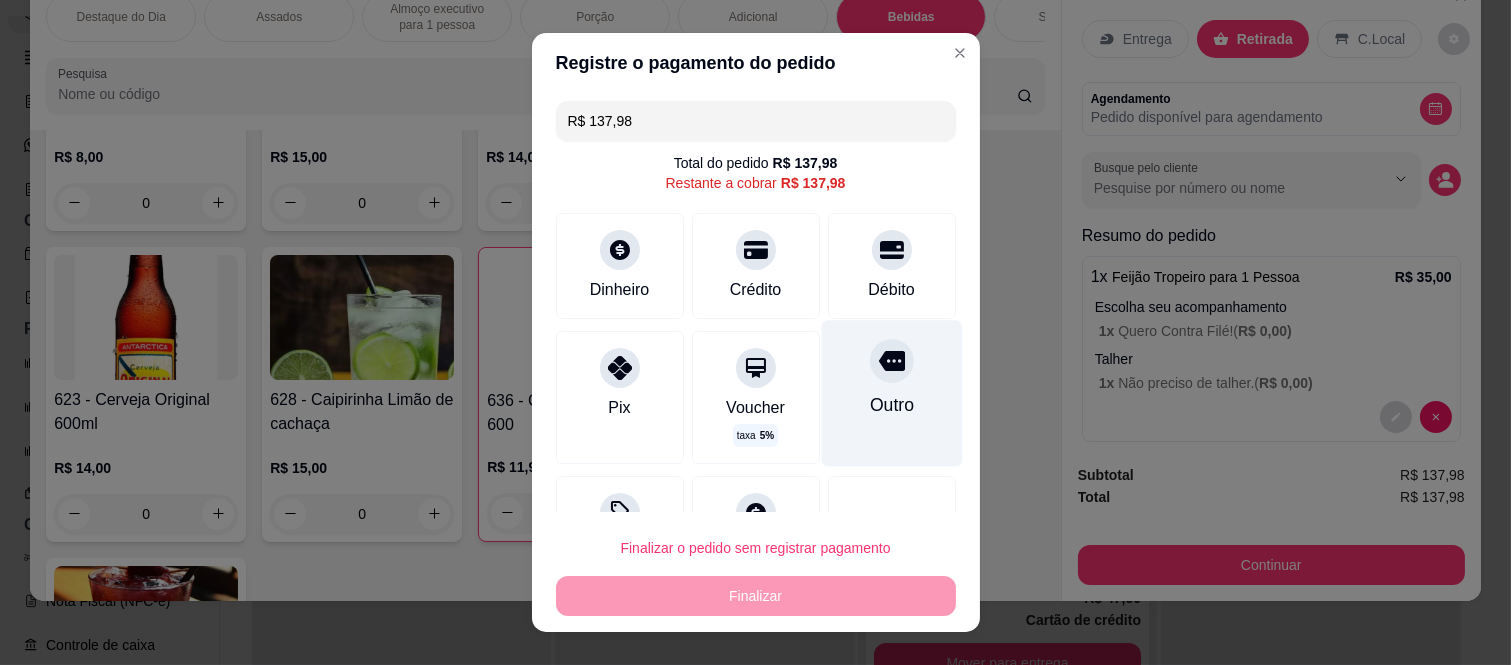 click at bounding box center [892, 361] 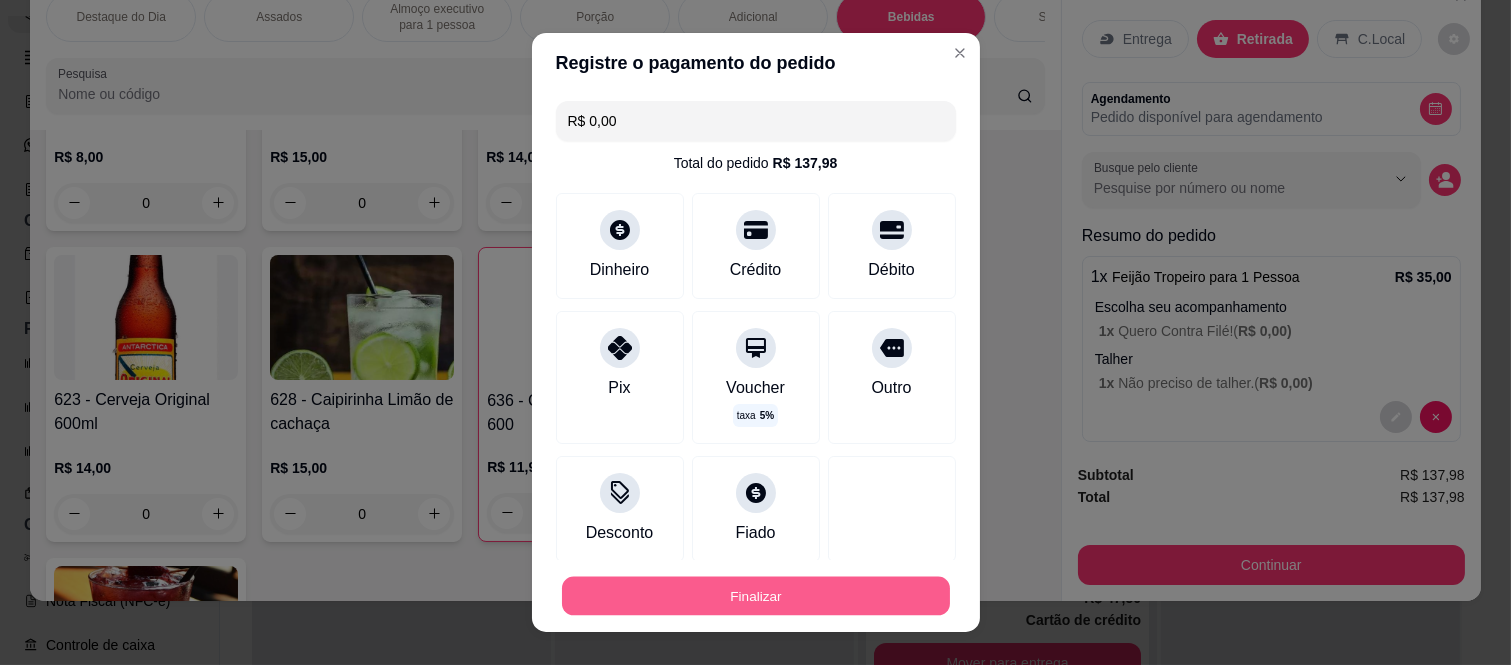 click on "Finalizar" at bounding box center (756, 595) 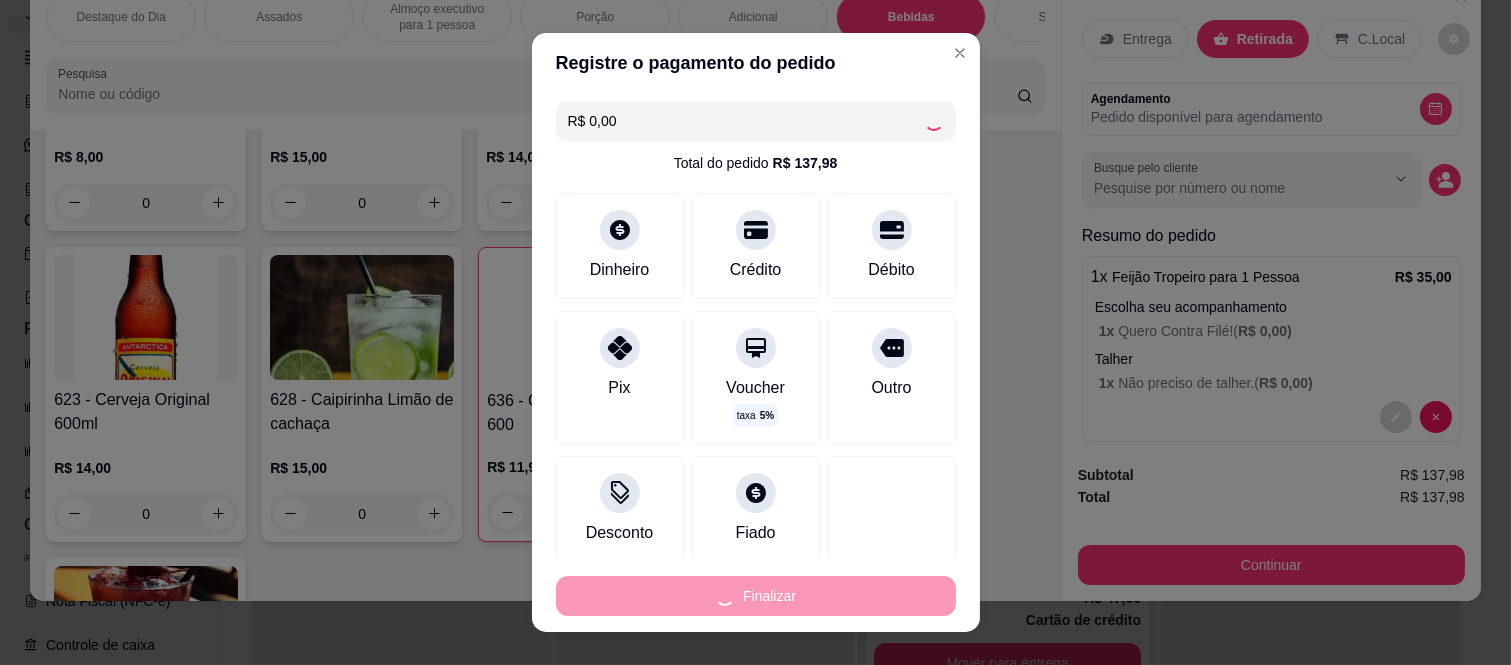 type on "0" 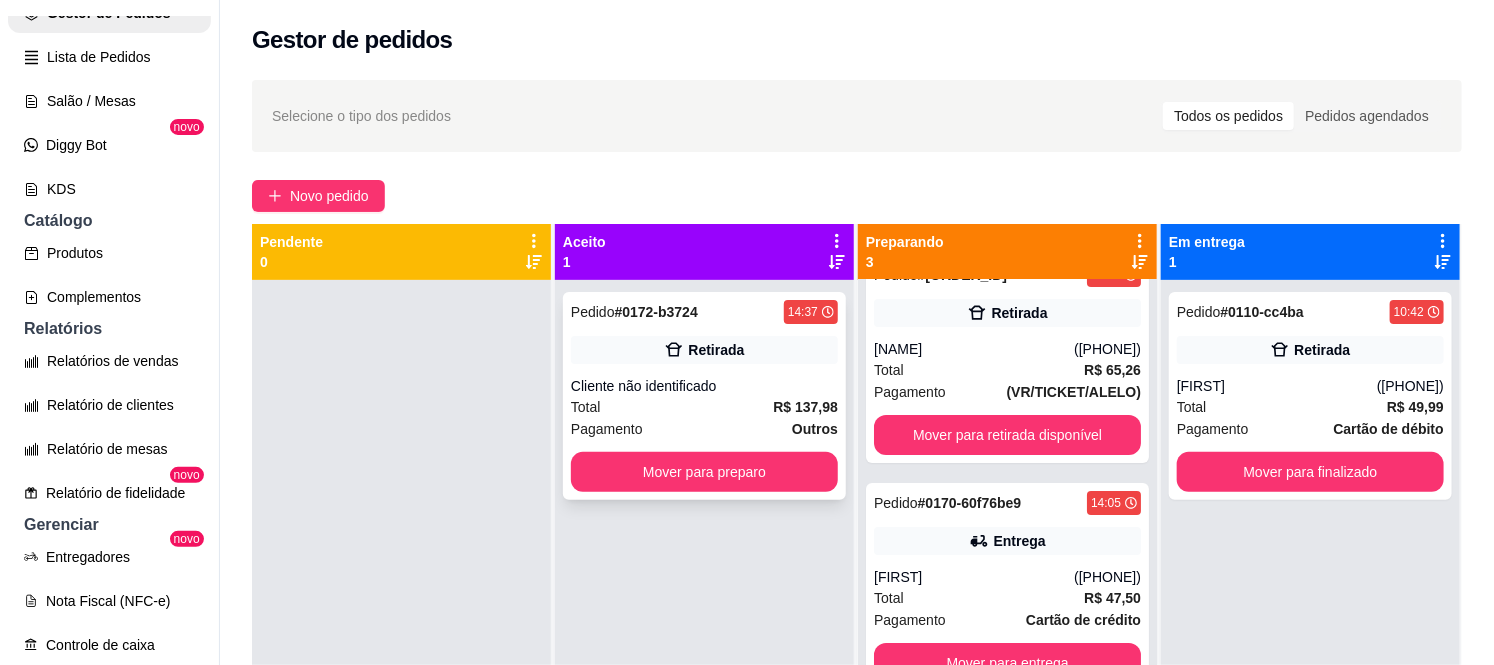 click on "Total R$ 137,98" at bounding box center [704, 407] 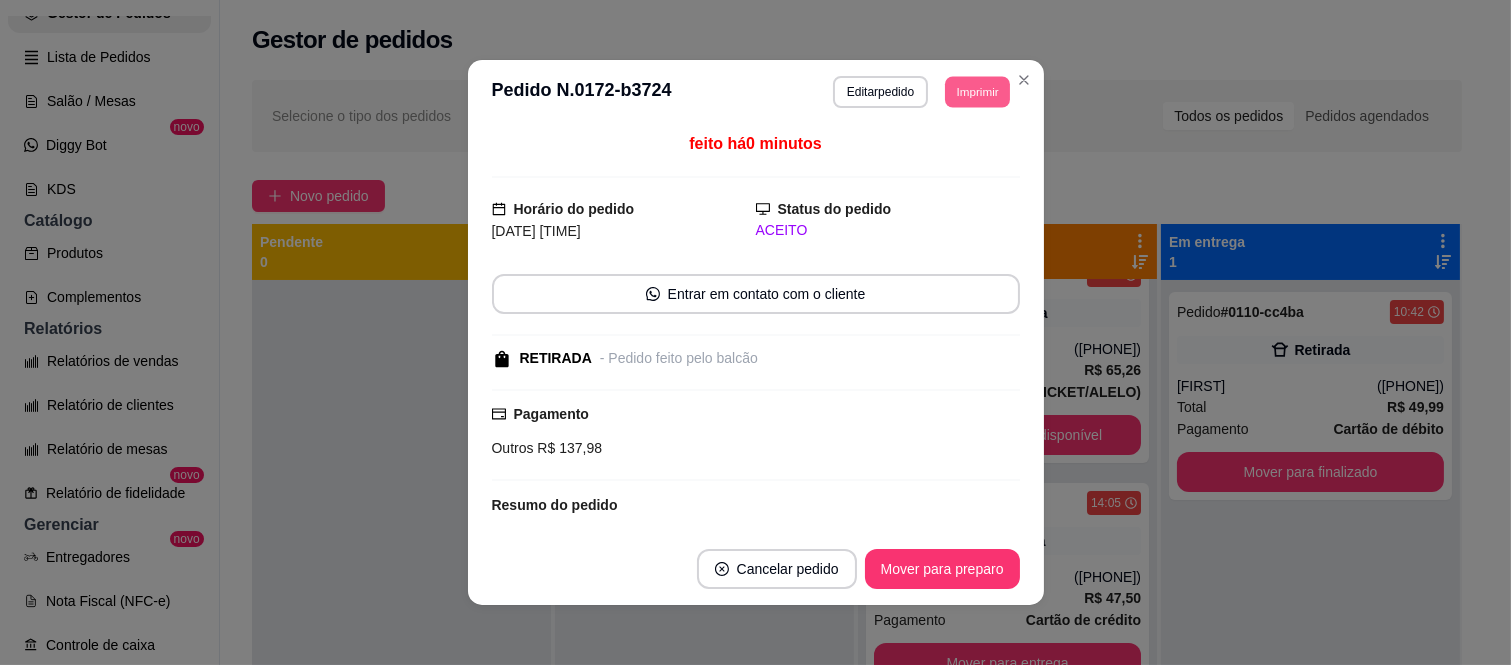 click on "Imprimir" at bounding box center [977, 91] 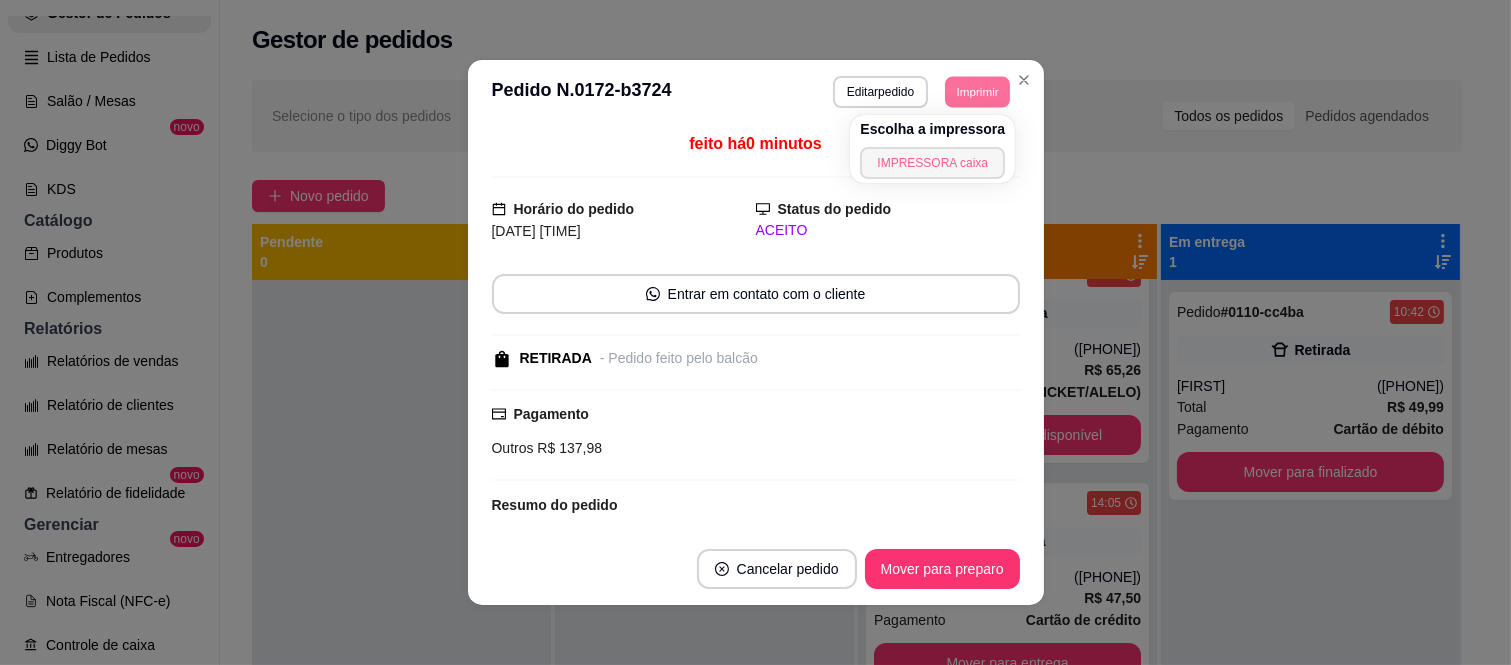 click on "IMPRESSORA caixa" at bounding box center (932, 163) 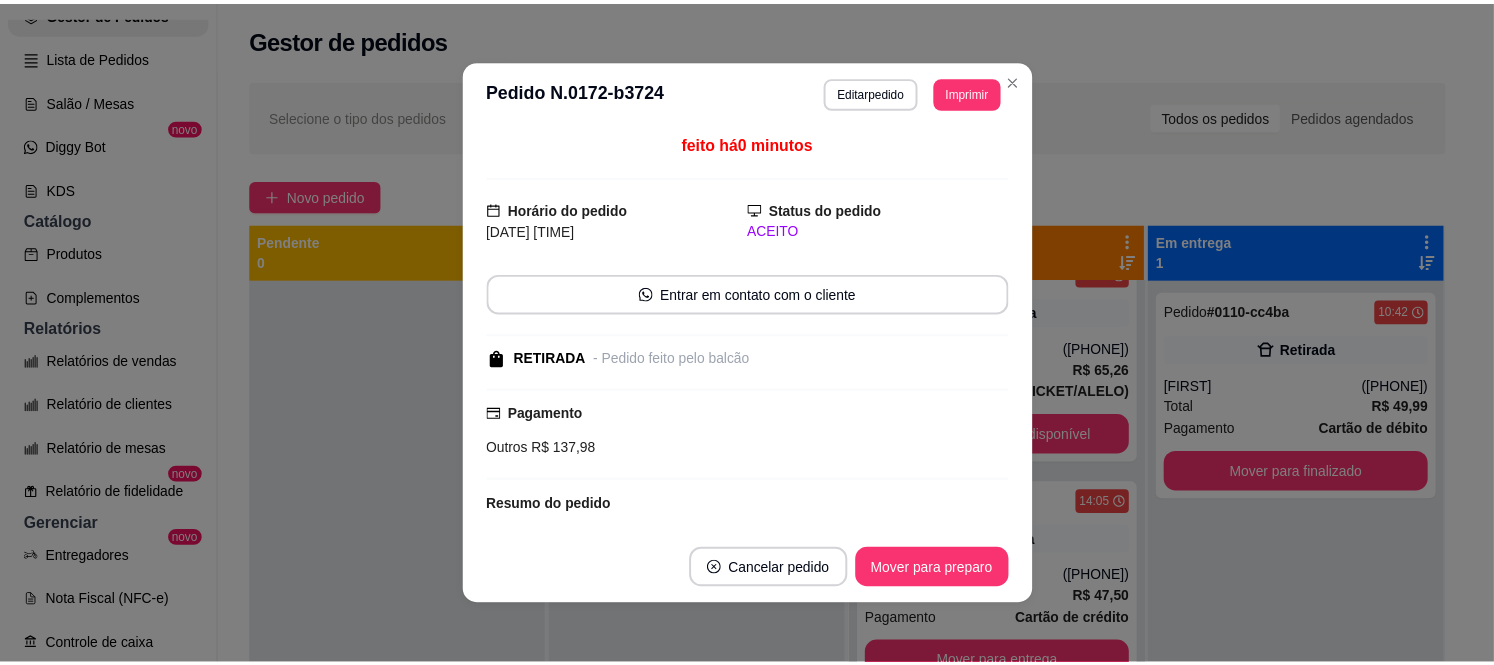 scroll, scrollTop: 0, scrollLeft: 0, axis: both 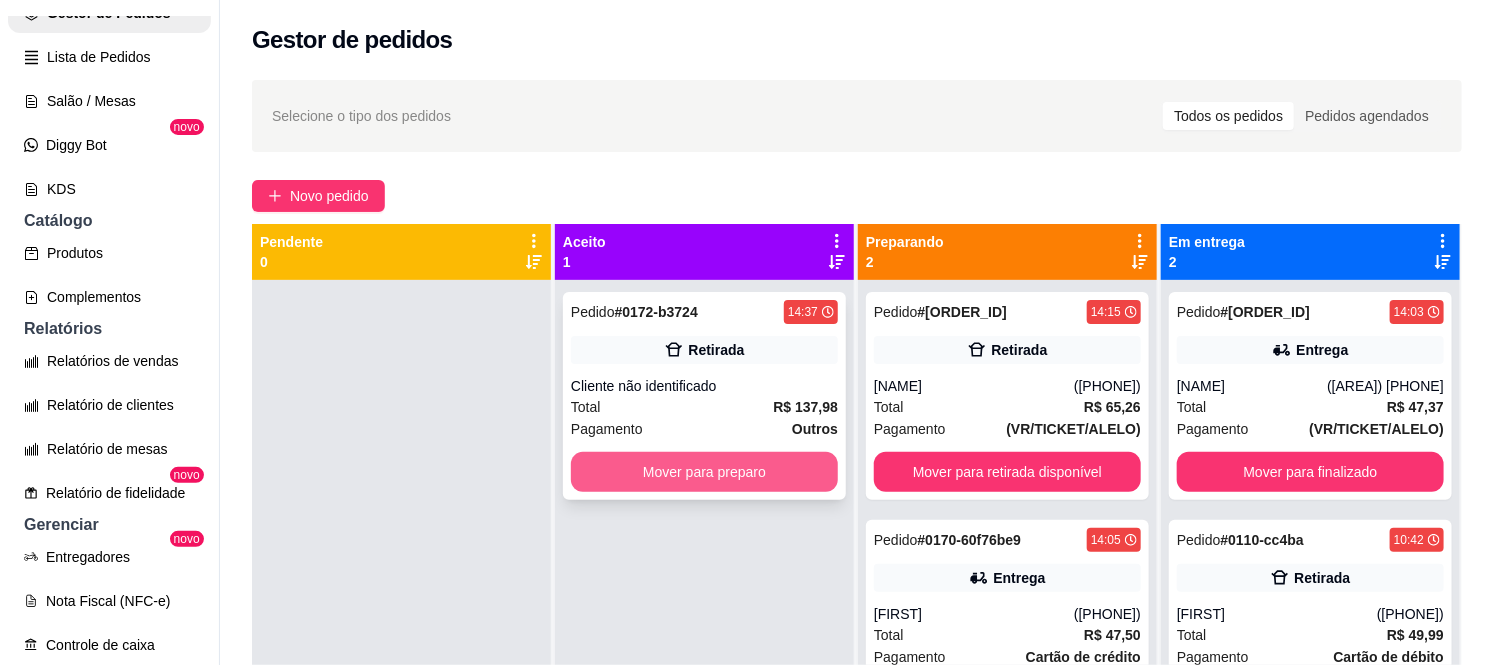 click on "Mover para preparo" at bounding box center [704, 472] 